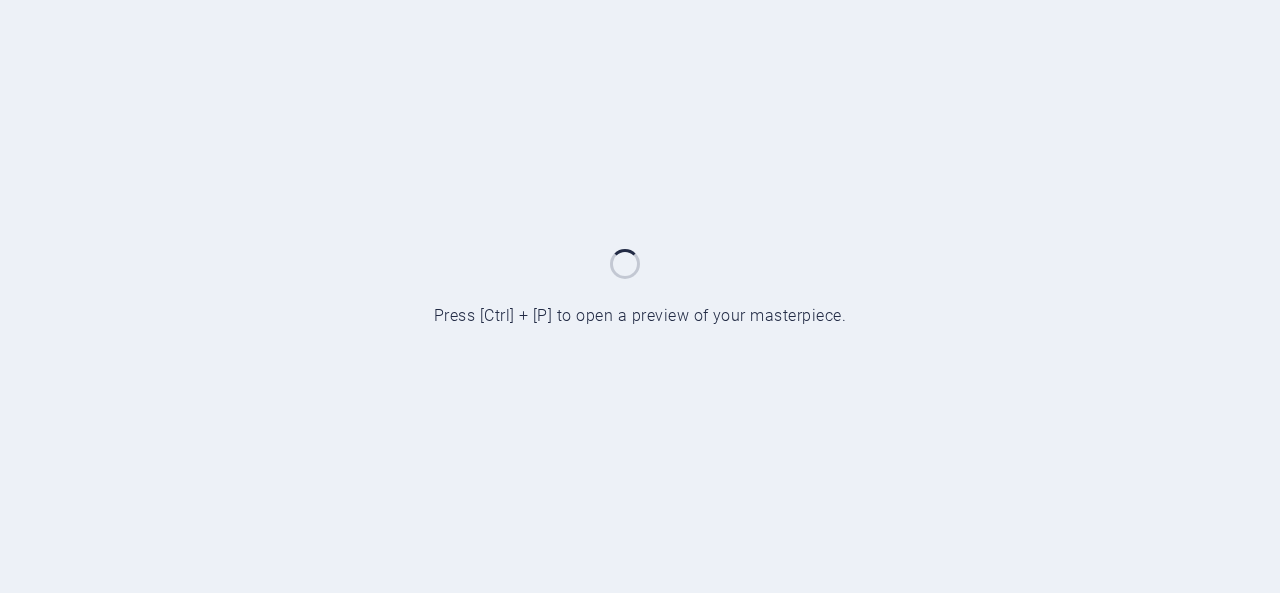 scroll, scrollTop: 0, scrollLeft: 0, axis: both 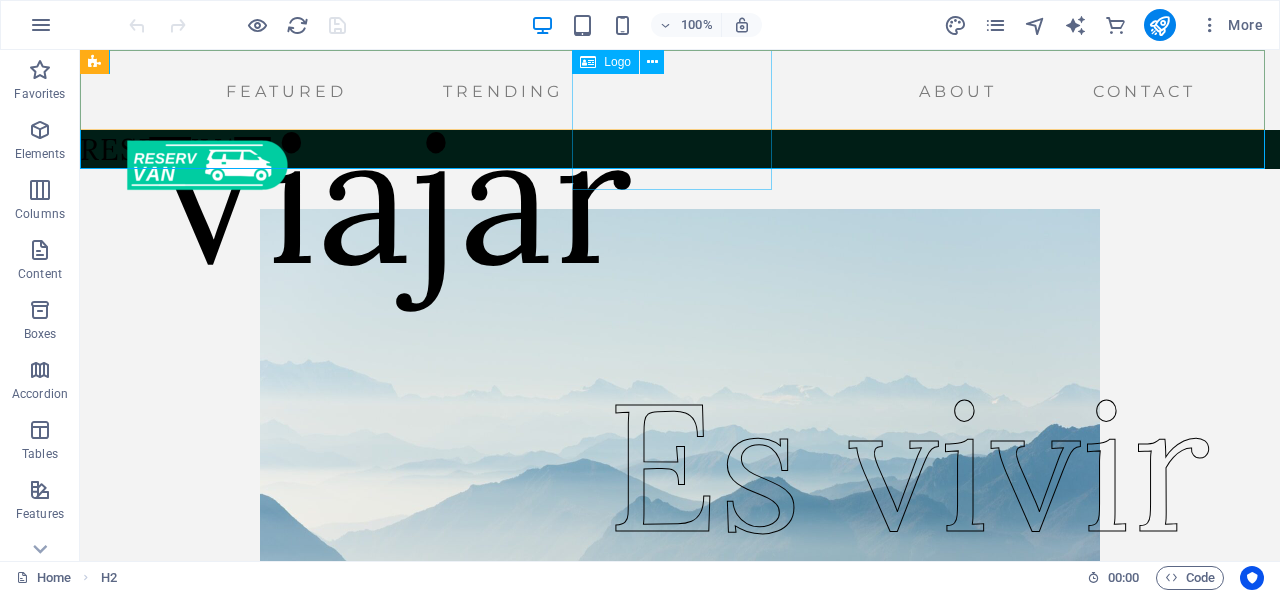 click at bounding box center [206, 166] 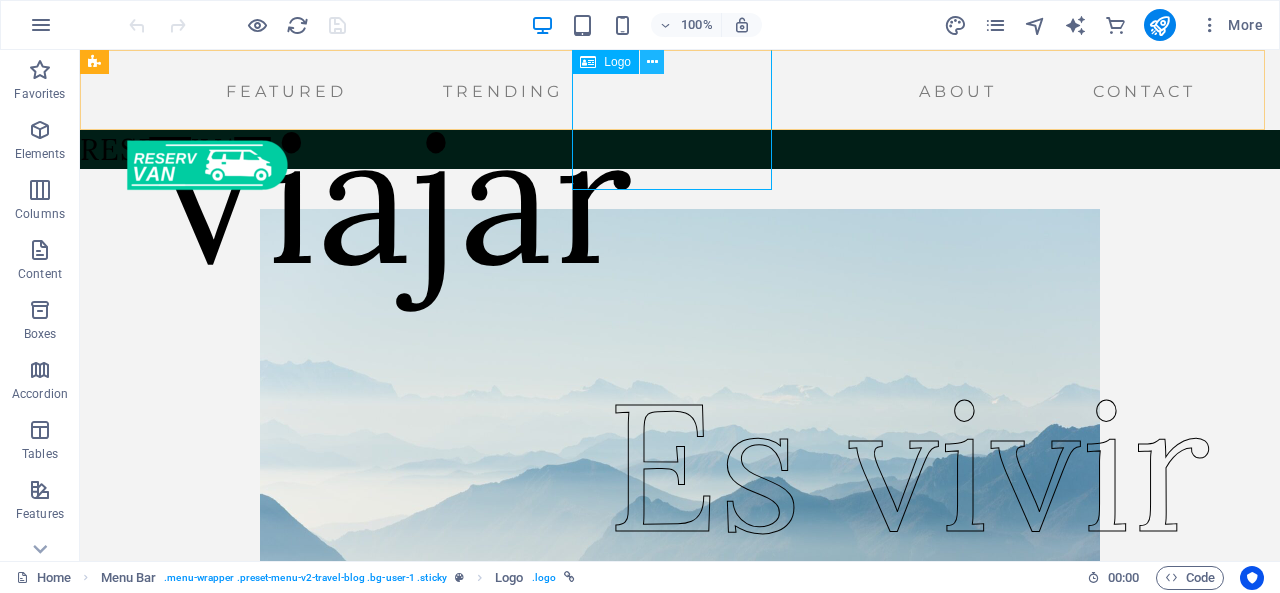 click at bounding box center (652, 62) 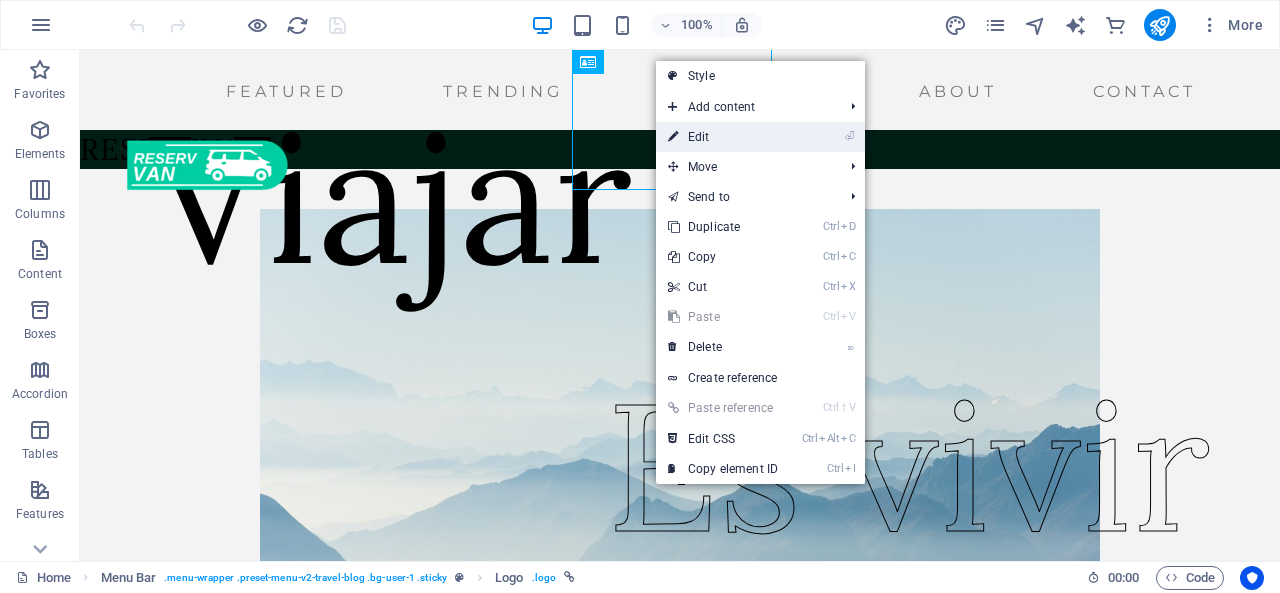 click on "⏎  Edit" at bounding box center [723, 137] 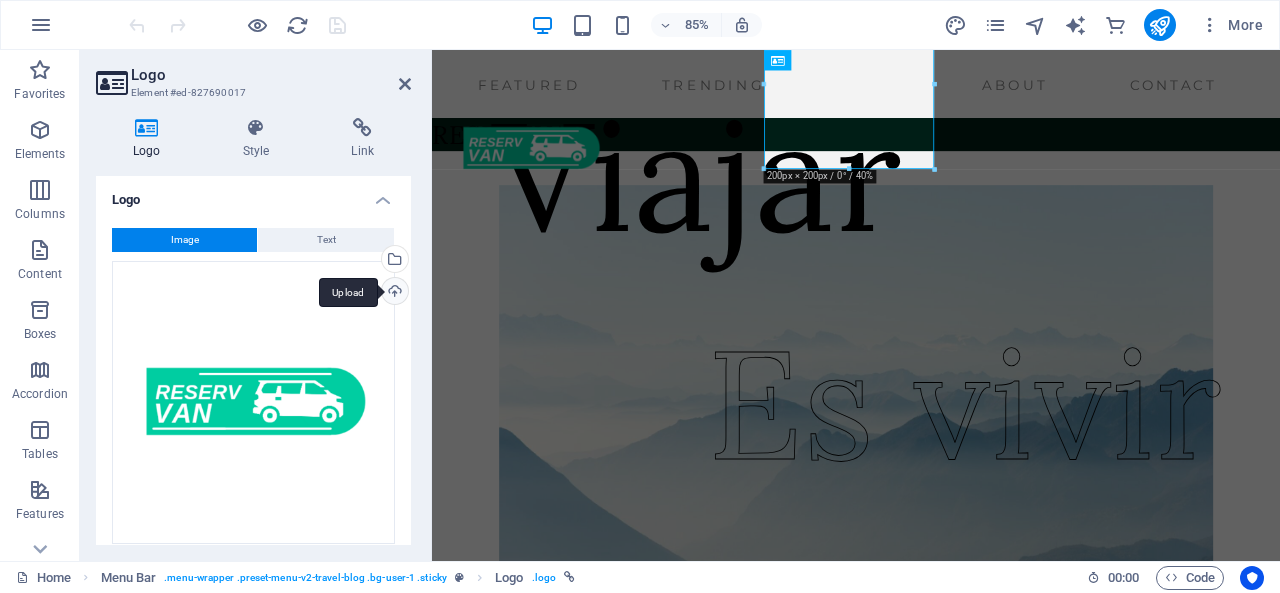 click on "Upload" at bounding box center [393, 293] 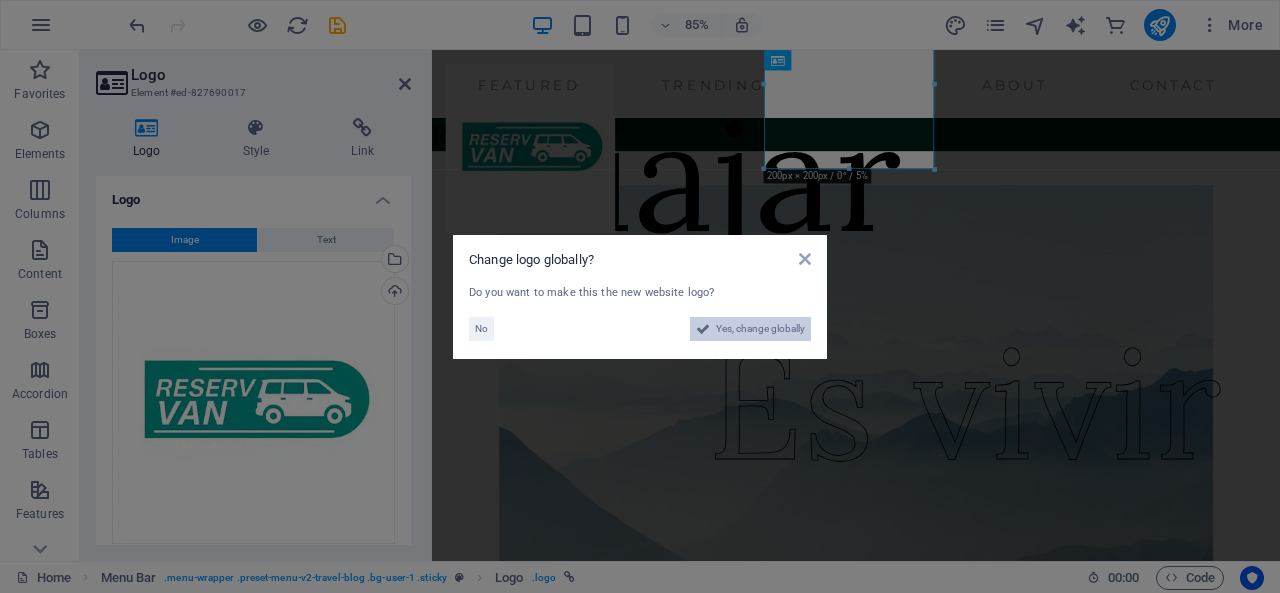 click on "Yes, change globally" at bounding box center (760, 329) 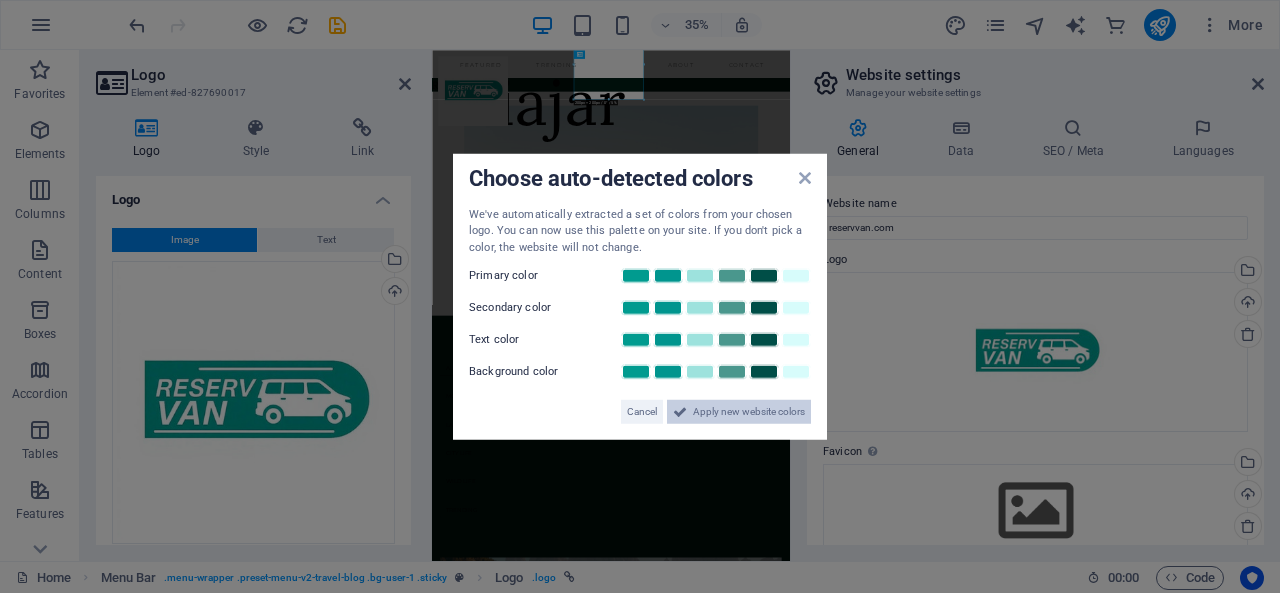 click on "Apply new website colors" at bounding box center (749, 412) 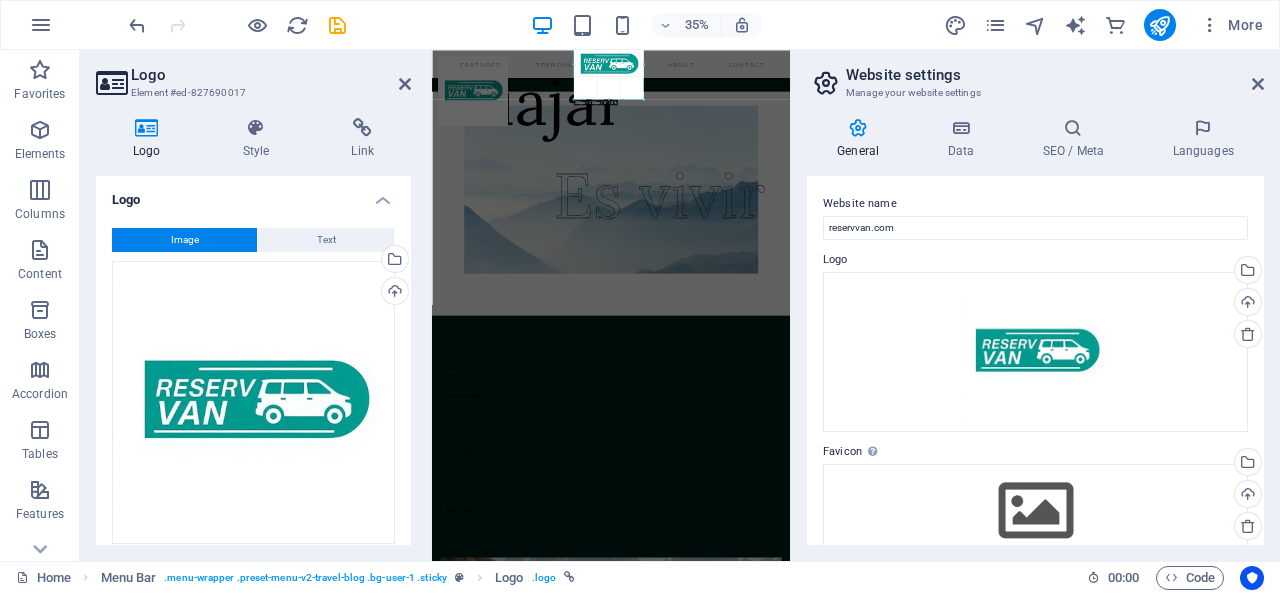 drag, startPoint x: 641, startPoint y: 96, endPoint x: 584, endPoint y: 90, distance: 57.31492 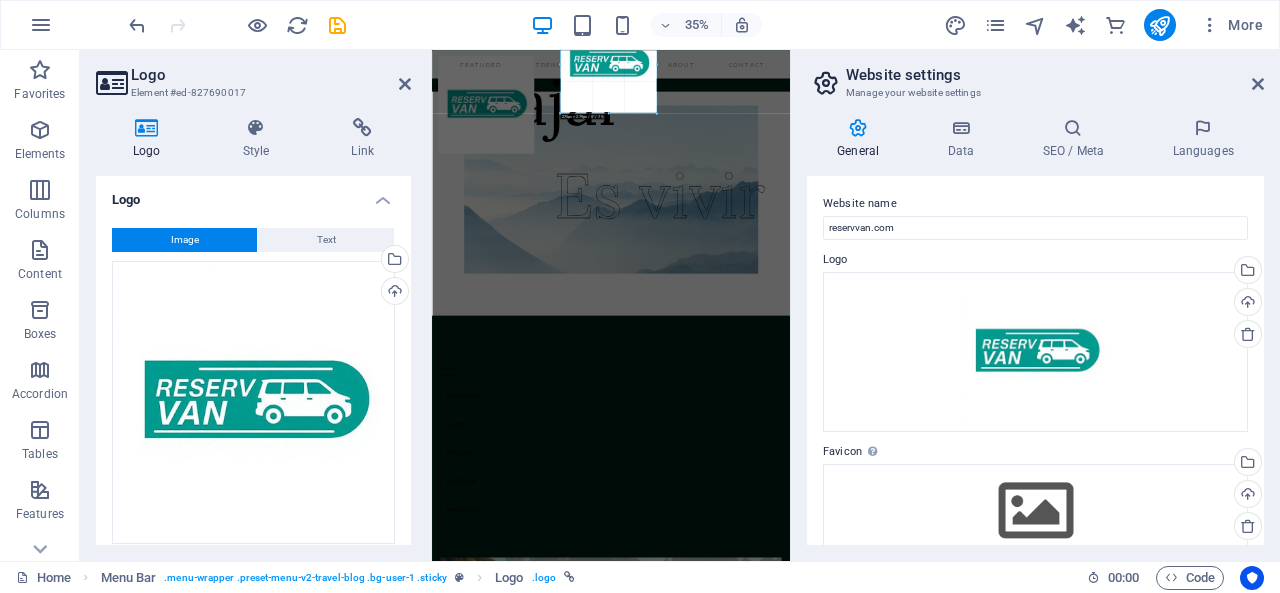 drag, startPoint x: 643, startPoint y: 99, endPoint x: 820, endPoint y: 311, distance: 276.17566 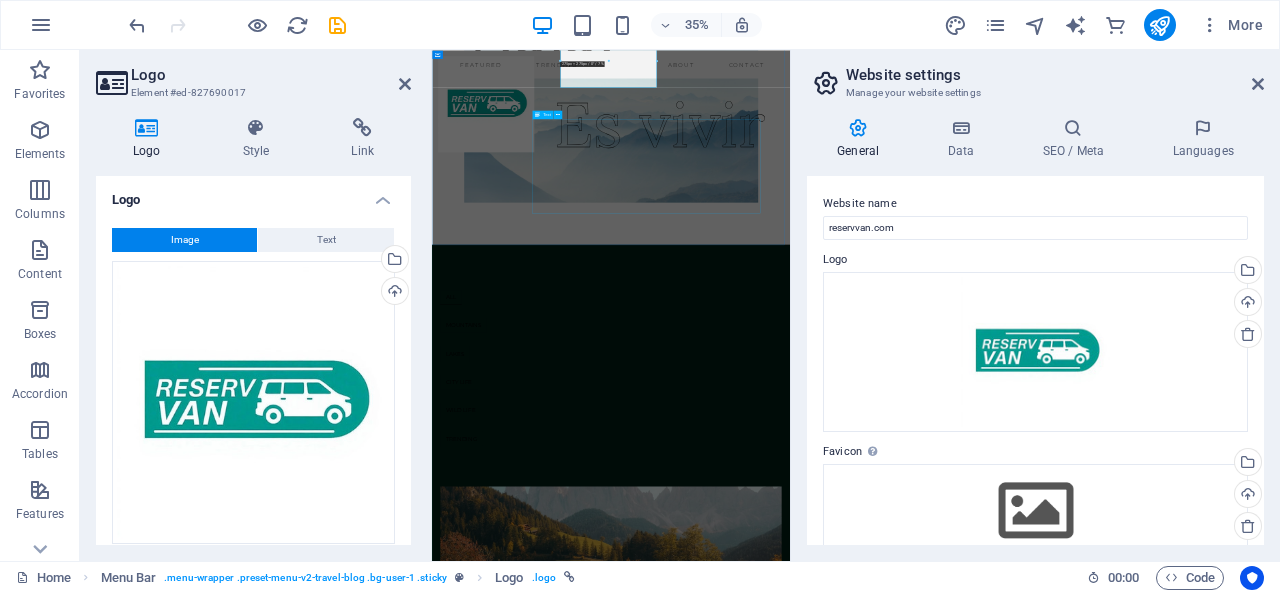scroll, scrollTop: 0, scrollLeft: 0, axis: both 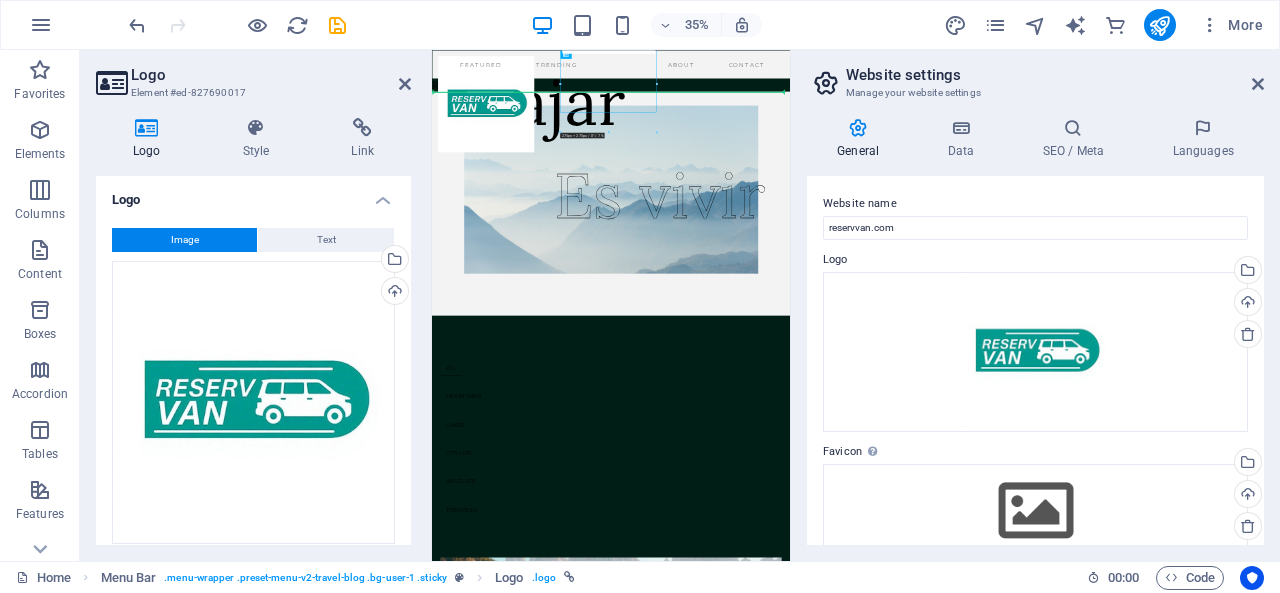 drag, startPoint x: 923, startPoint y: 106, endPoint x: 710, endPoint y: 197, distance: 231.6247 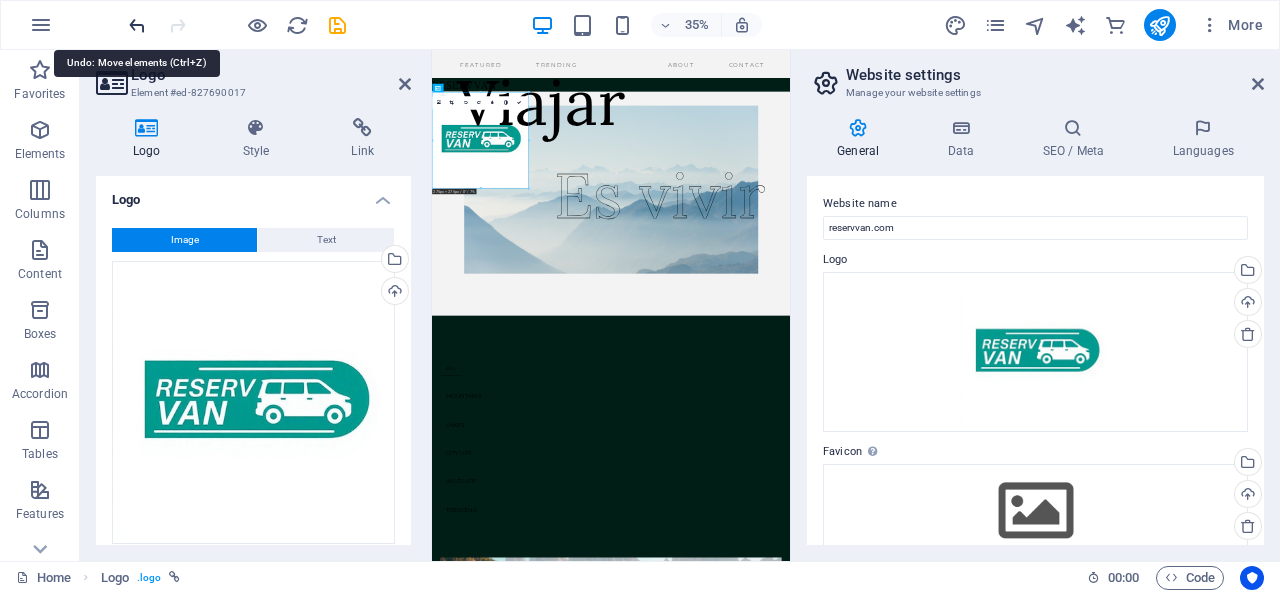 click at bounding box center (137, 25) 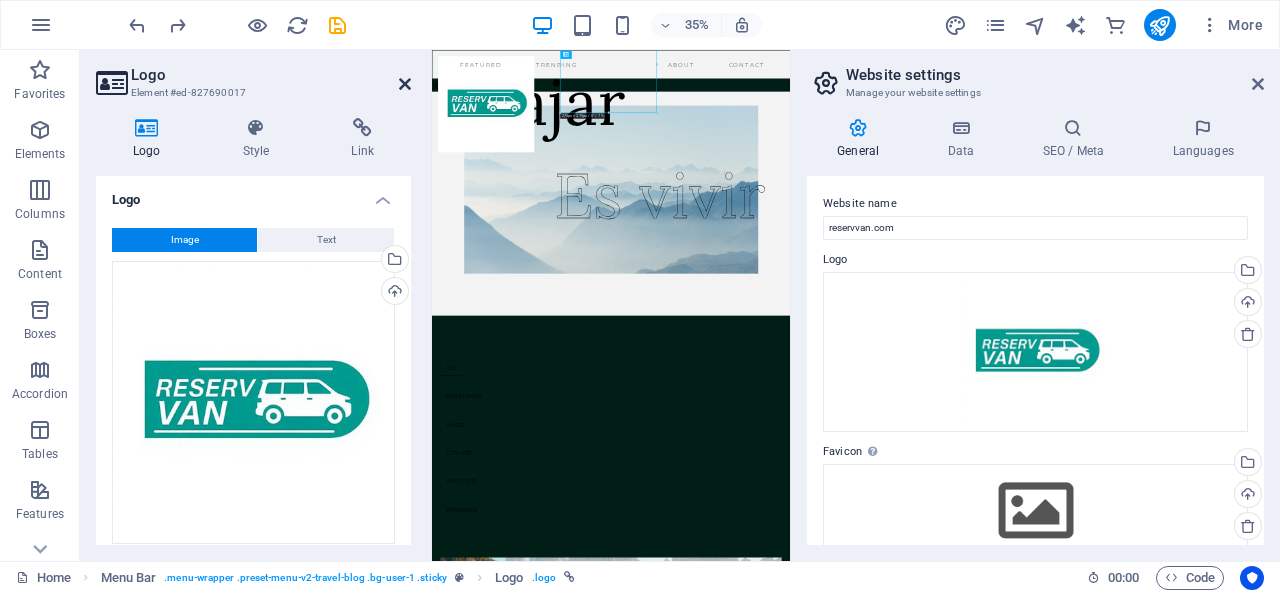 drag, startPoint x: 409, startPoint y: 80, endPoint x: 470, endPoint y: 43, distance: 71.34424 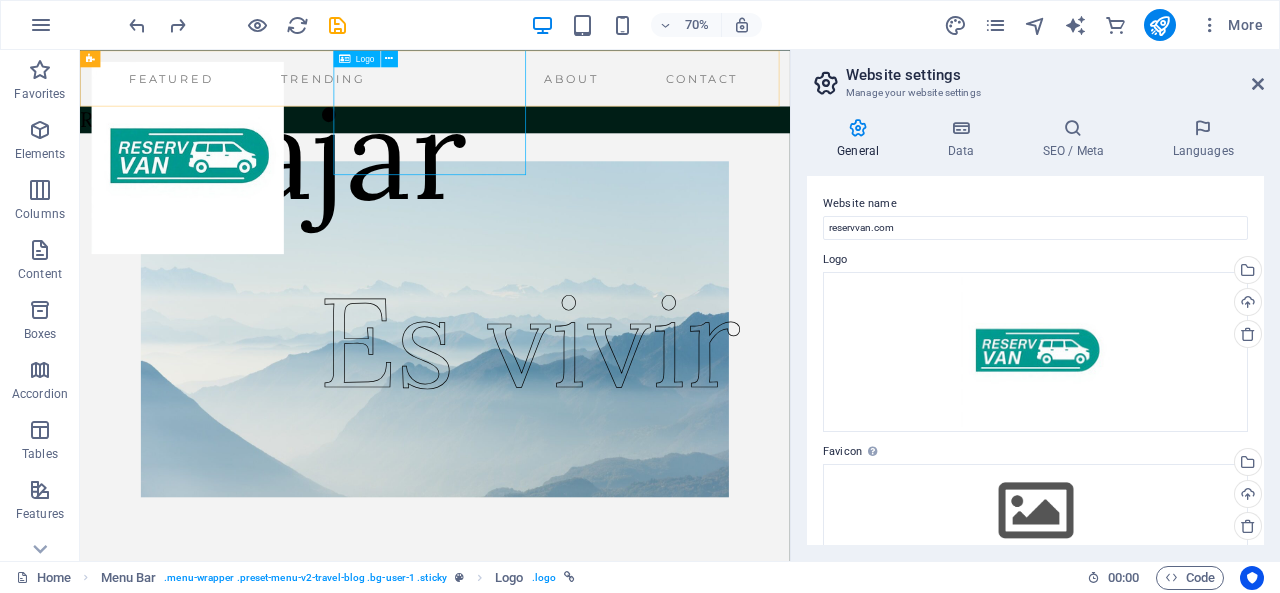 click at bounding box center (233, 203) 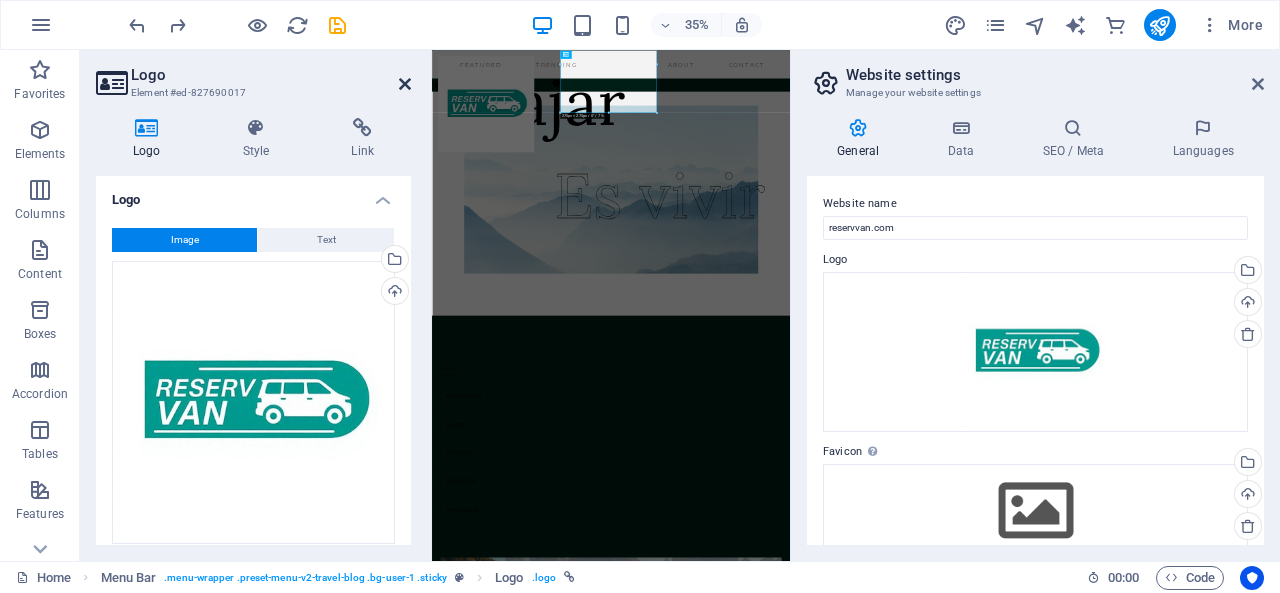 click at bounding box center (405, 84) 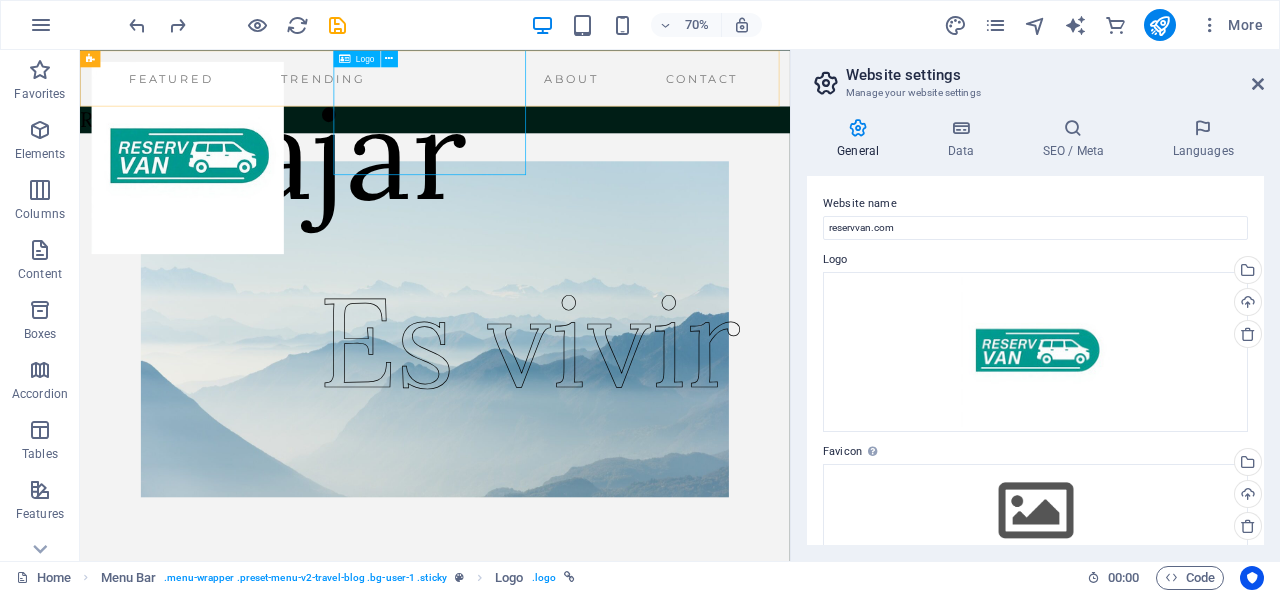 click at bounding box center [233, 203] 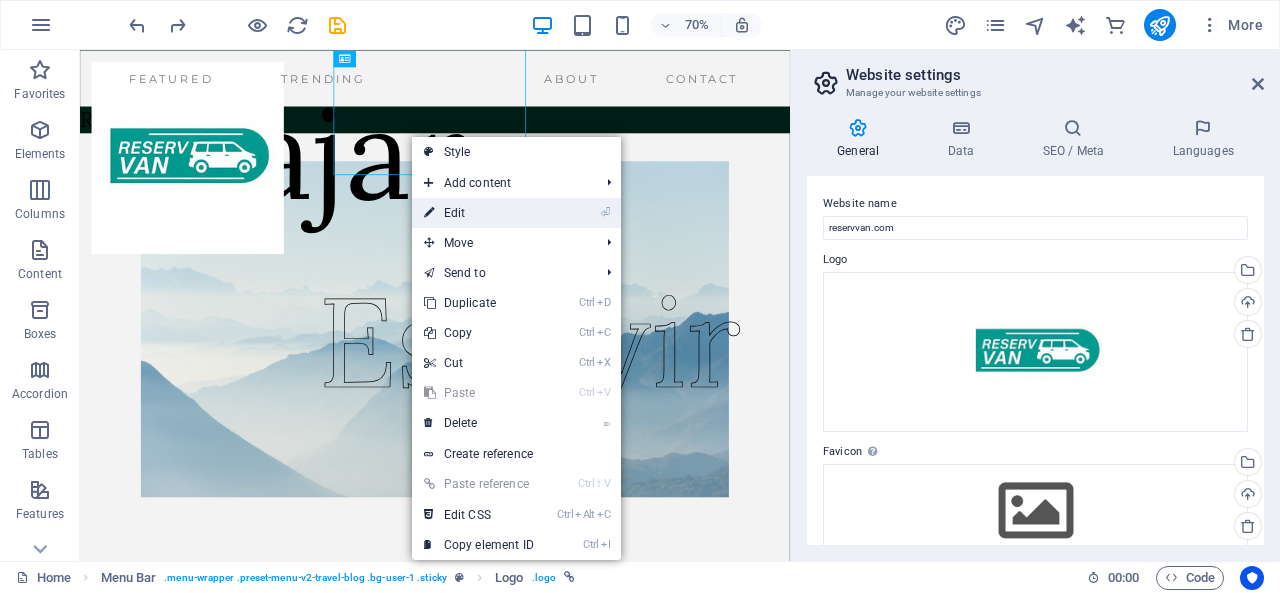 click on "⏎  Edit" at bounding box center [479, 213] 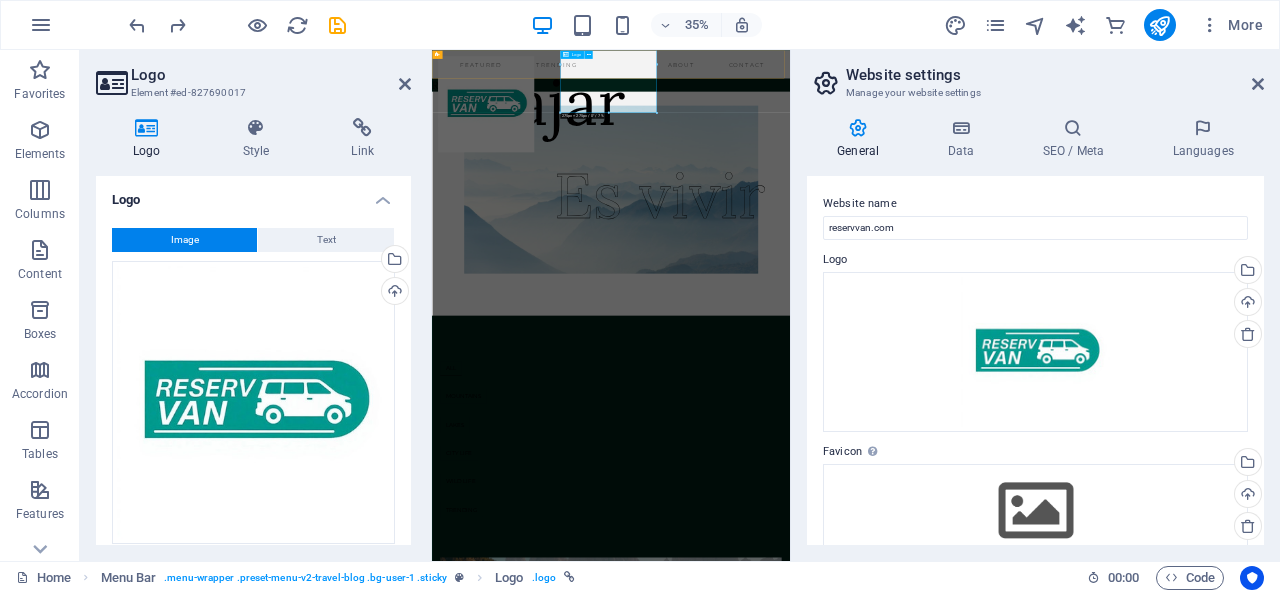 drag, startPoint x: 915, startPoint y: 222, endPoint x: 913, endPoint y: 146, distance: 76.02631 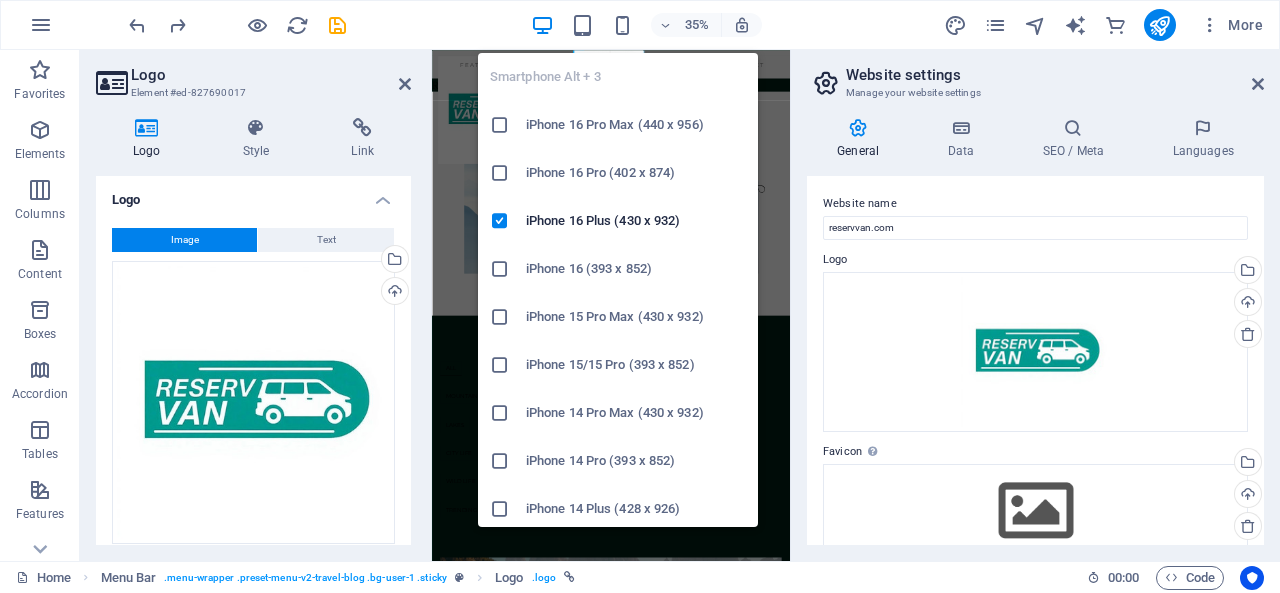 drag, startPoint x: 655, startPoint y: 111, endPoint x: 650, endPoint y: 144, distance: 33.37664 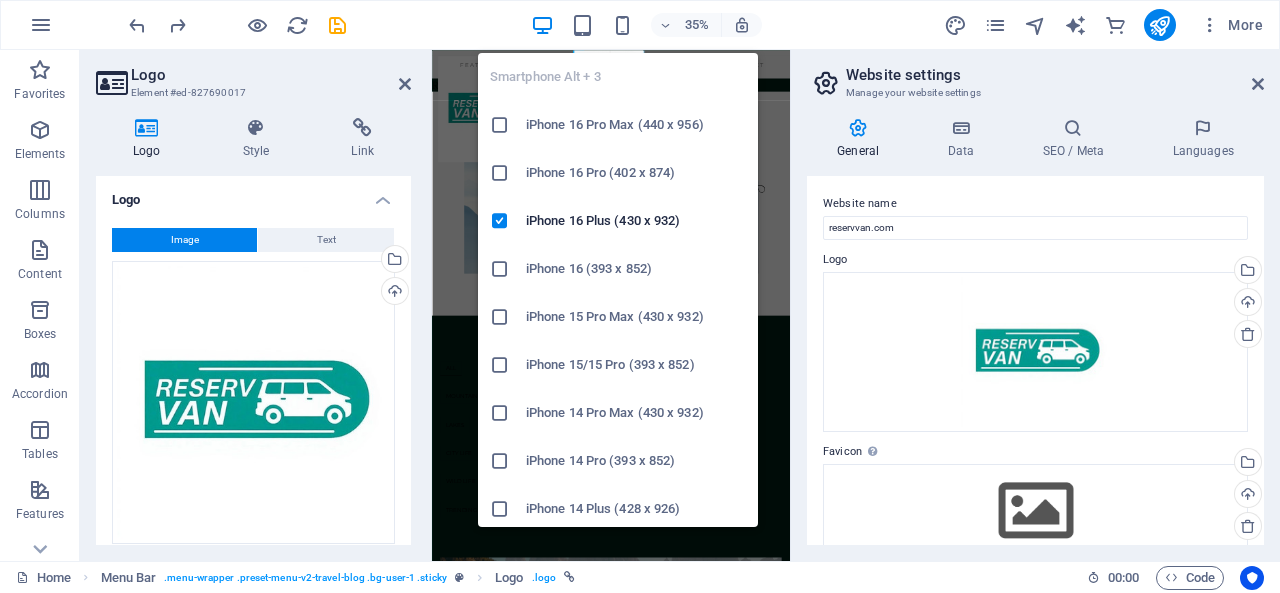 type on "303" 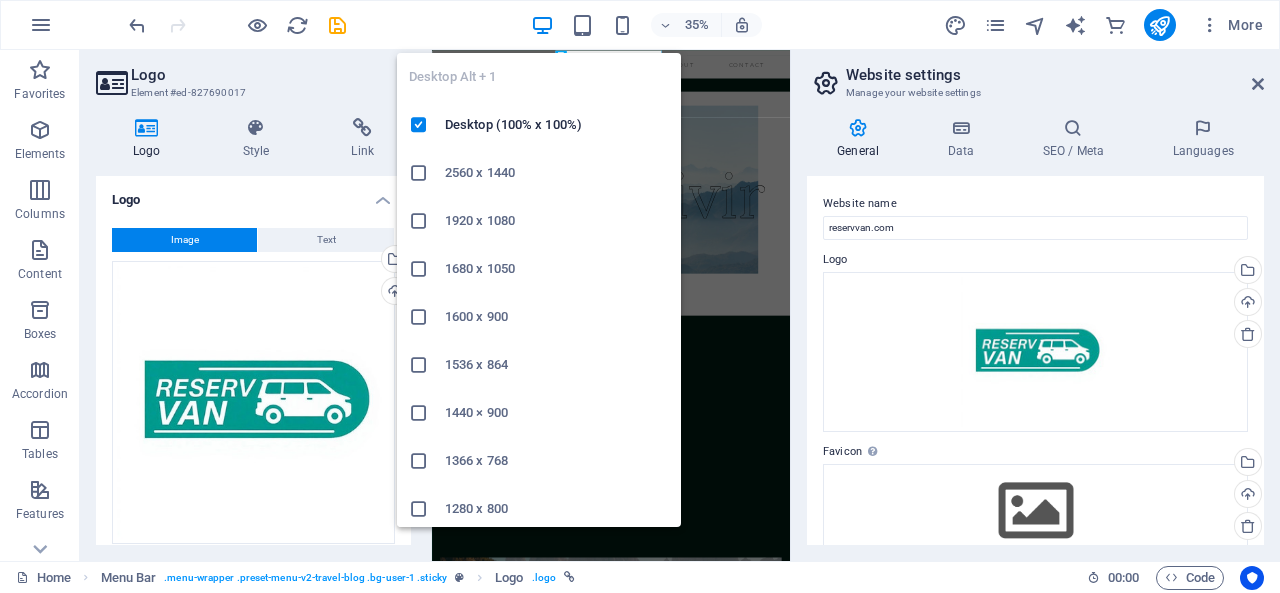 click at bounding box center [542, 25] 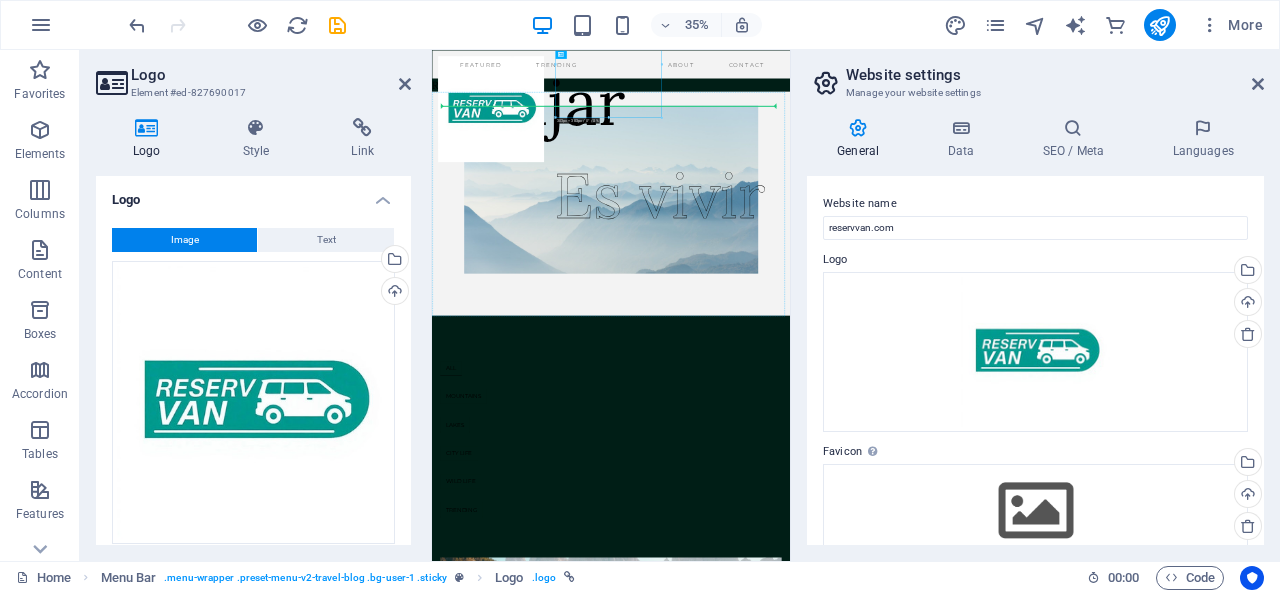 drag, startPoint x: 984, startPoint y: 94, endPoint x: 1091, endPoint y: 353, distance: 280.23206 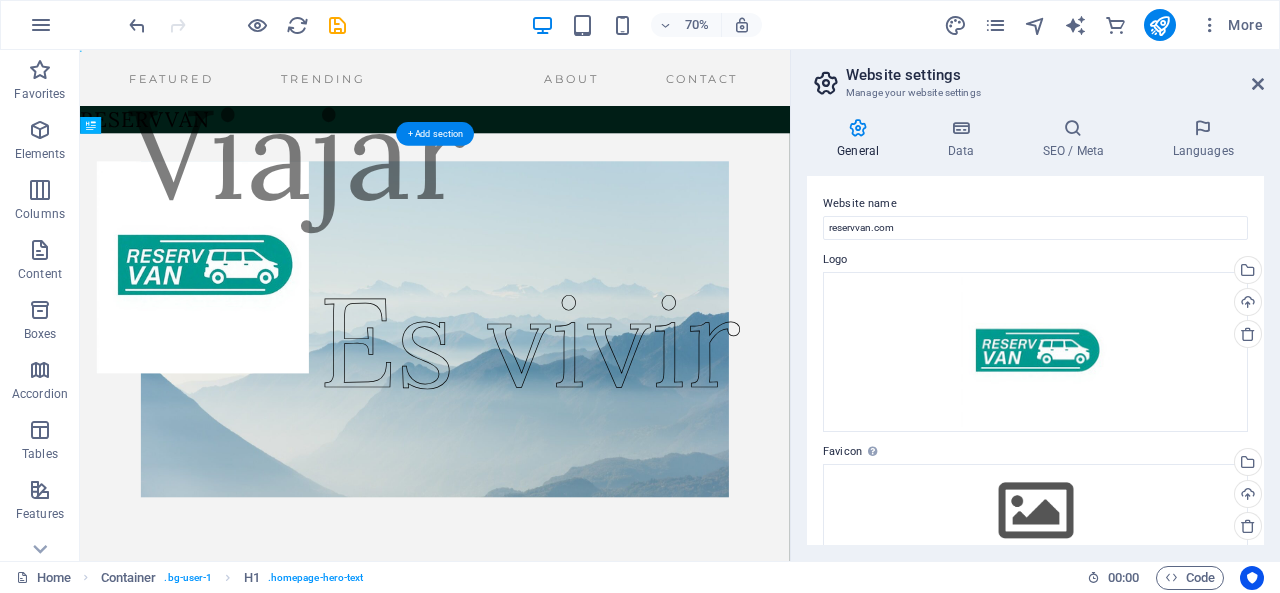 drag, startPoint x: 257, startPoint y: 399, endPoint x: 640, endPoint y: 241, distance: 414.31027 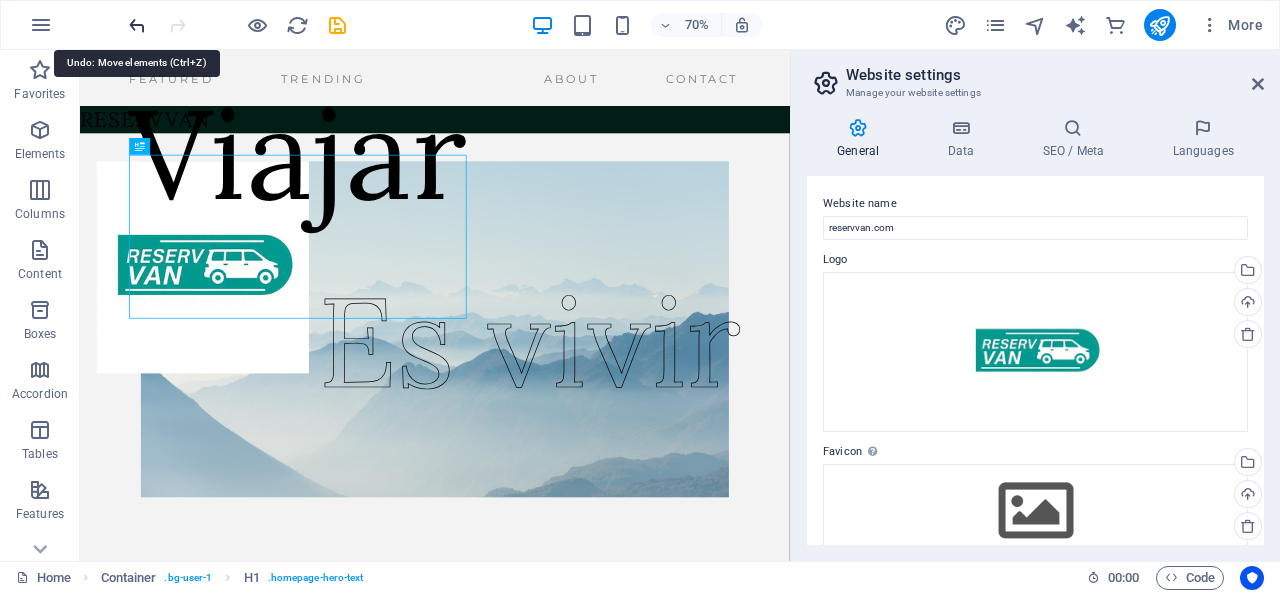 click at bounding box center (137, 25) 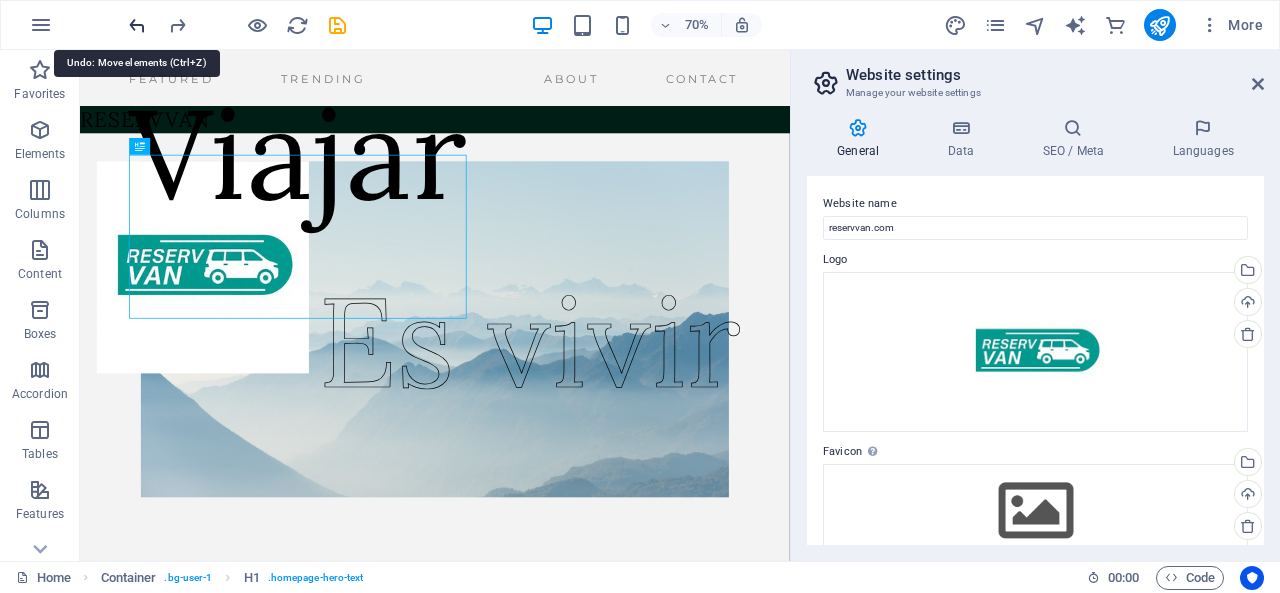 click at bounding box center [137, 25] 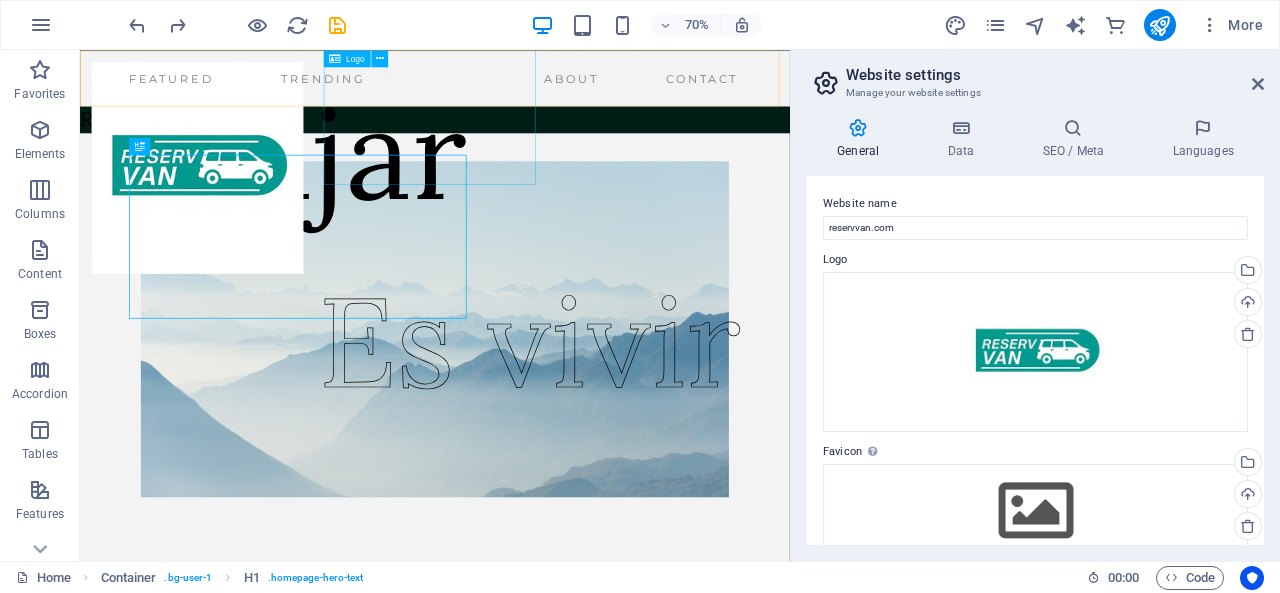 click at bounding box center [247, 217] 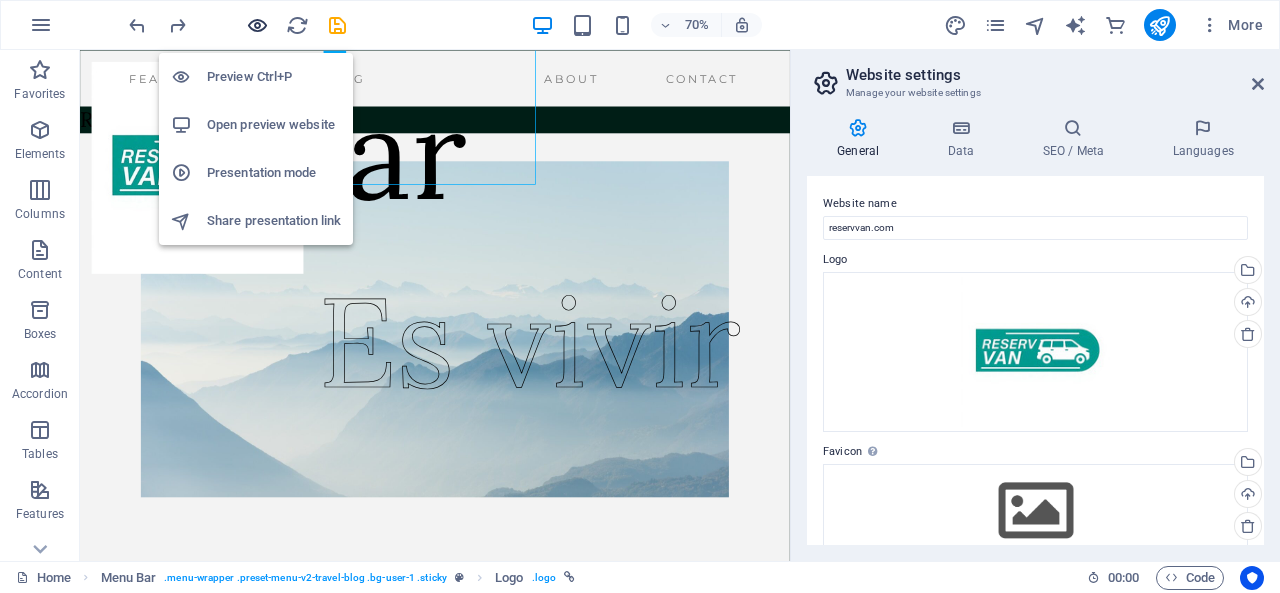 click at bounding box center (257, 25) 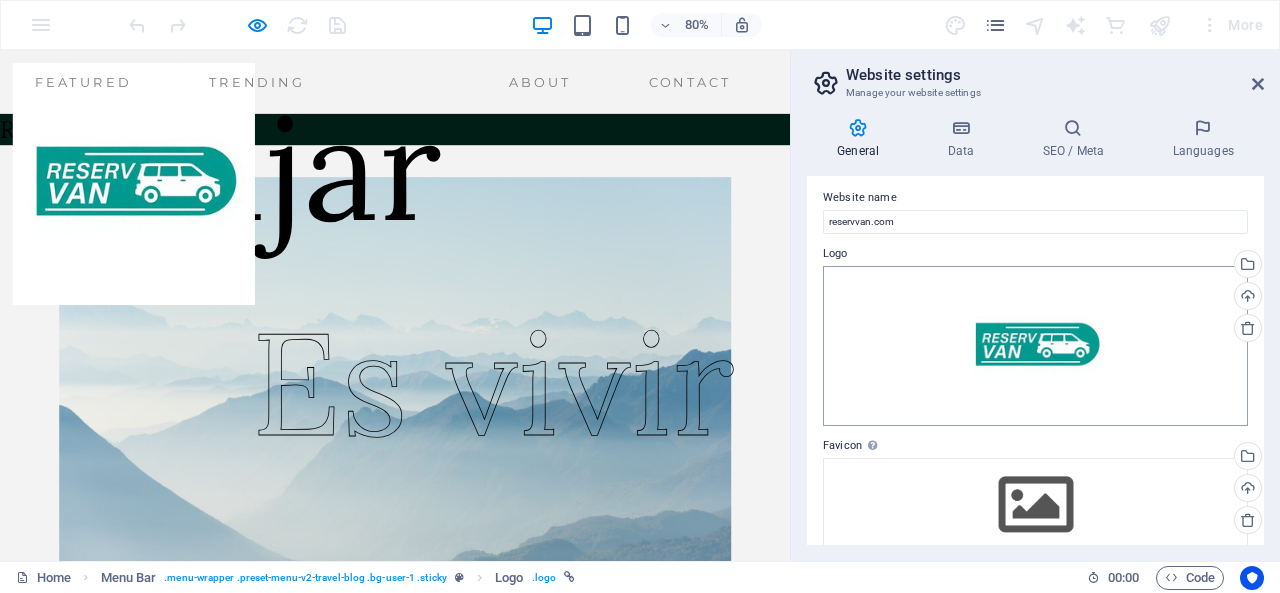 scroll, scrollTop: 0, scrollLeft: 0, axis: both 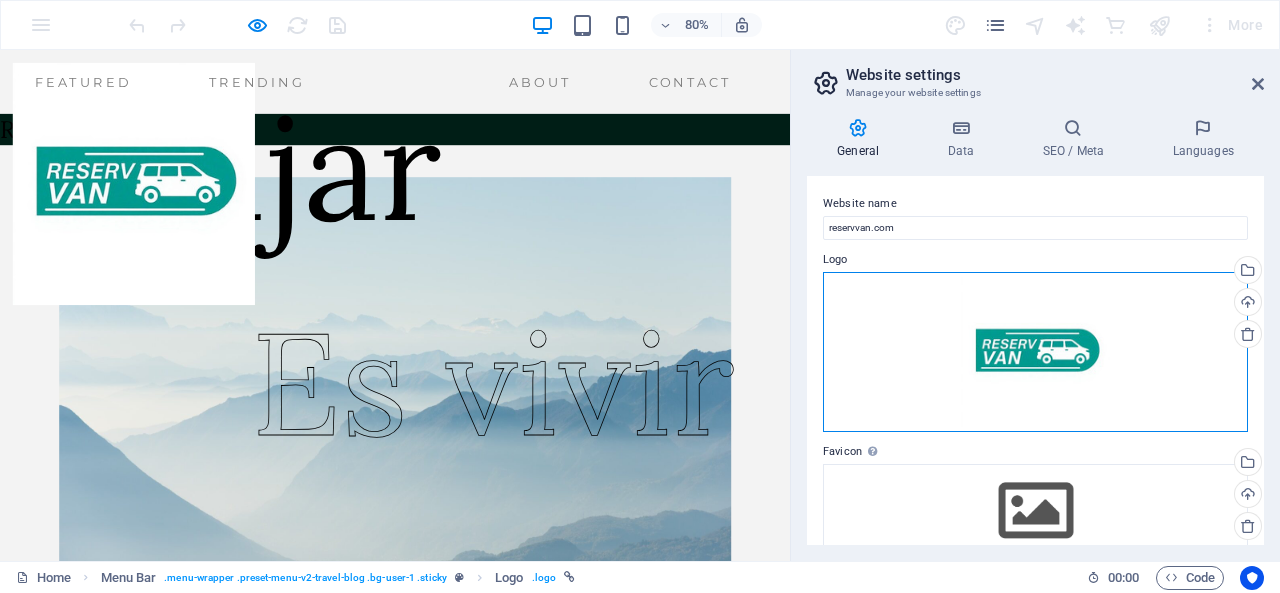 click on "Drag files here, click to choose files or select files from Files or our free stock photos & videos" at bounding box center [1035, 352] 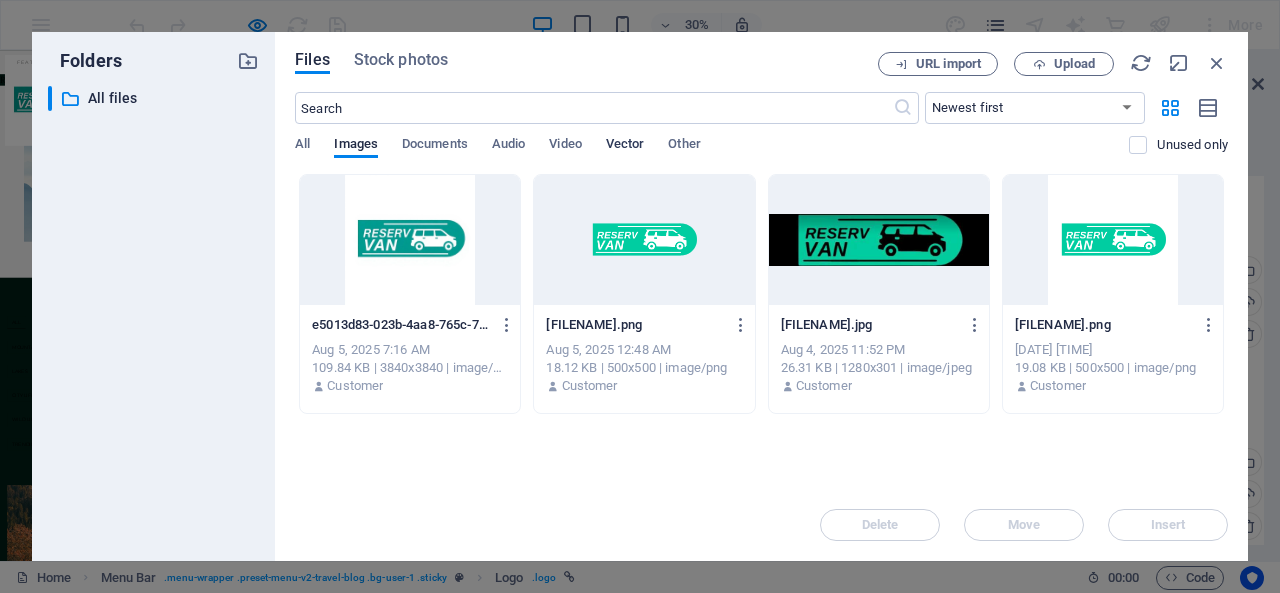 click on "Vector" at bounding box center (625, 146) 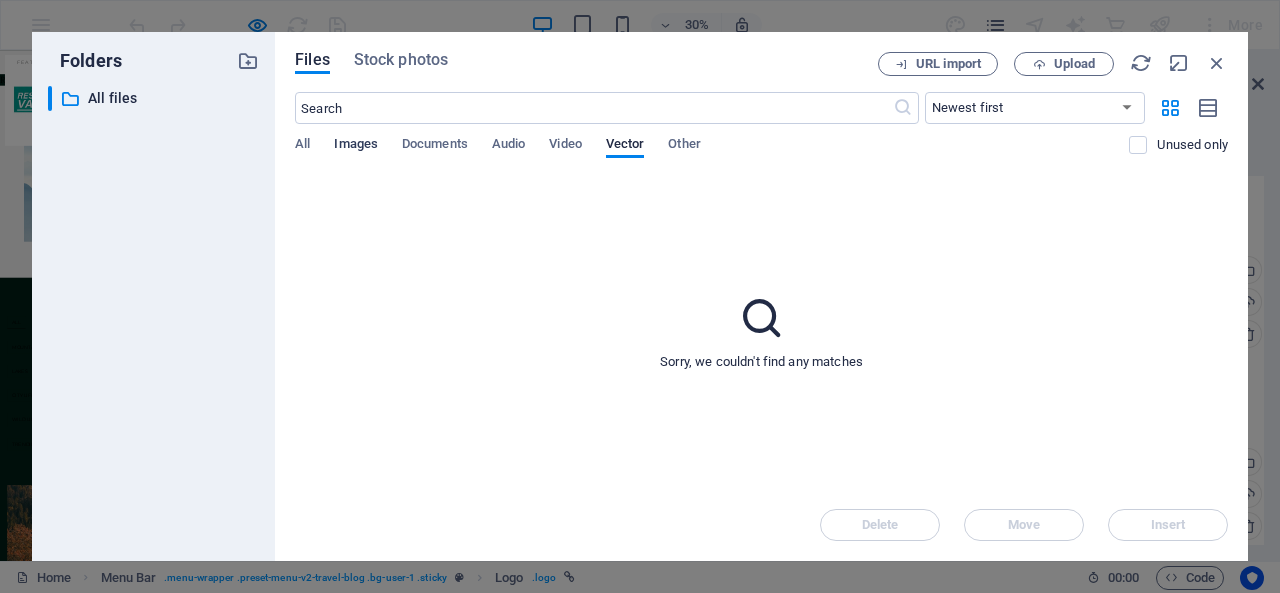 click on "Images" at bounding box center (356, 146) 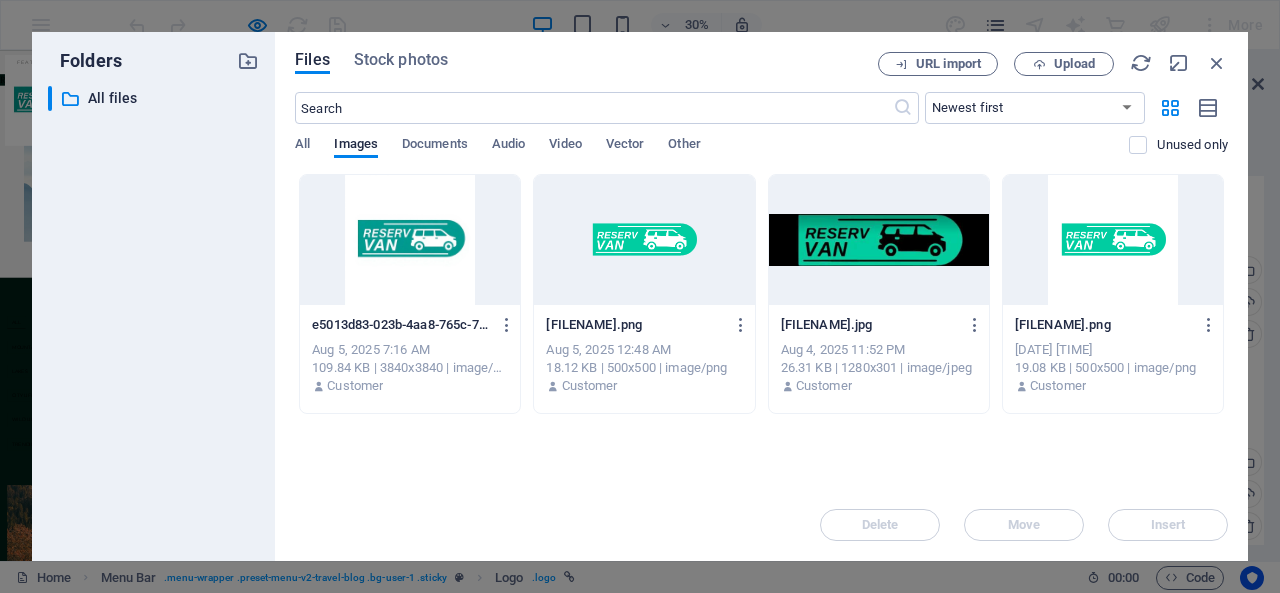 click at bounding box center (410, 240) 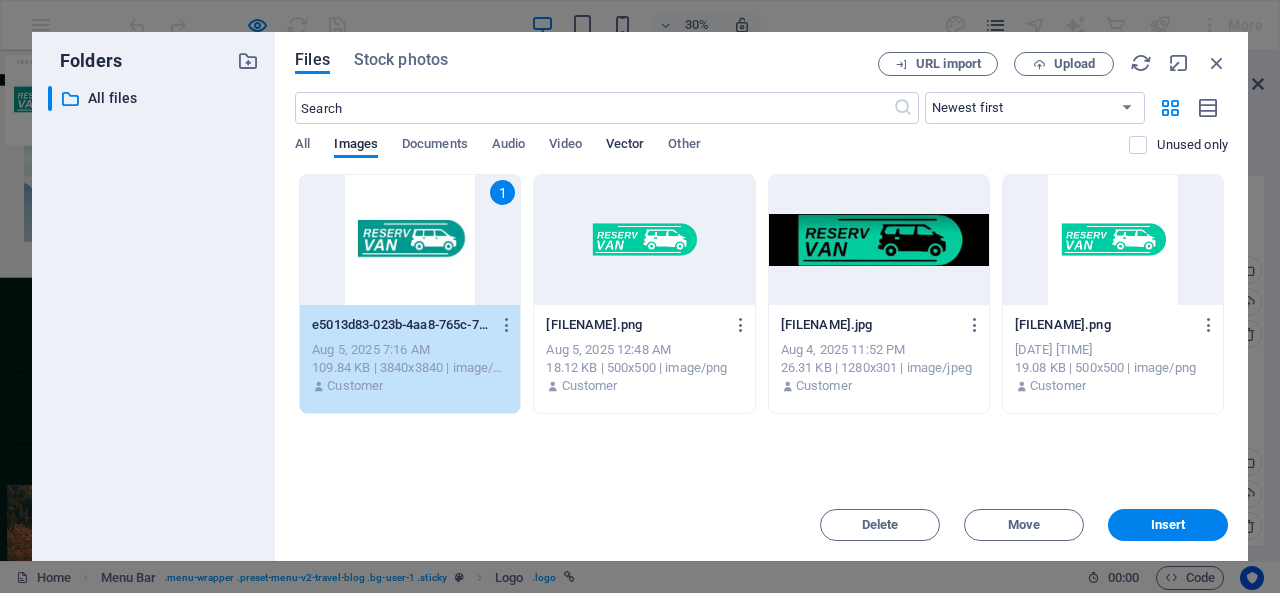 click on "Vector" at bounding box center [625, 146] 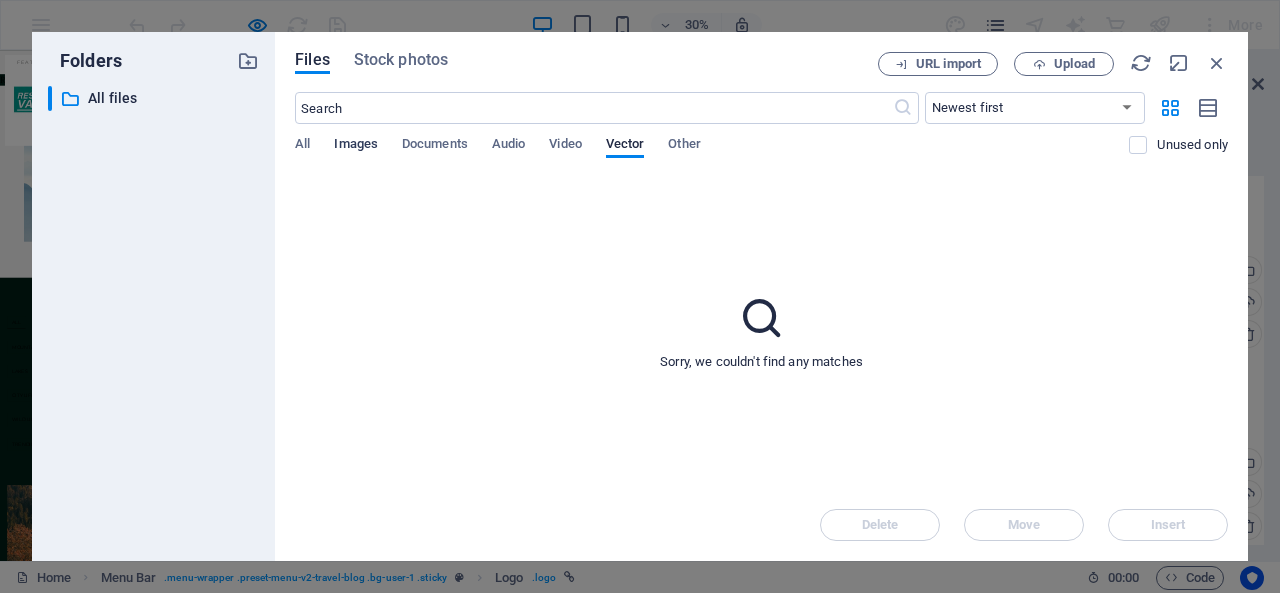 click on "Images" at bounding box center [356, 146] 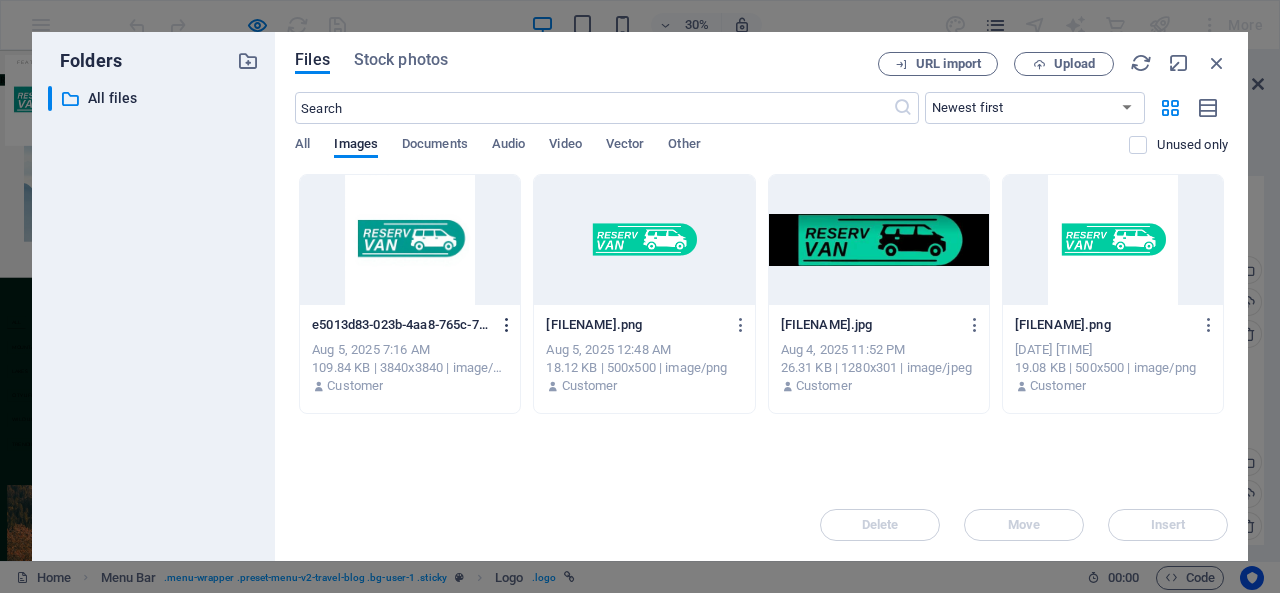 click at bounding box center (503, 325) 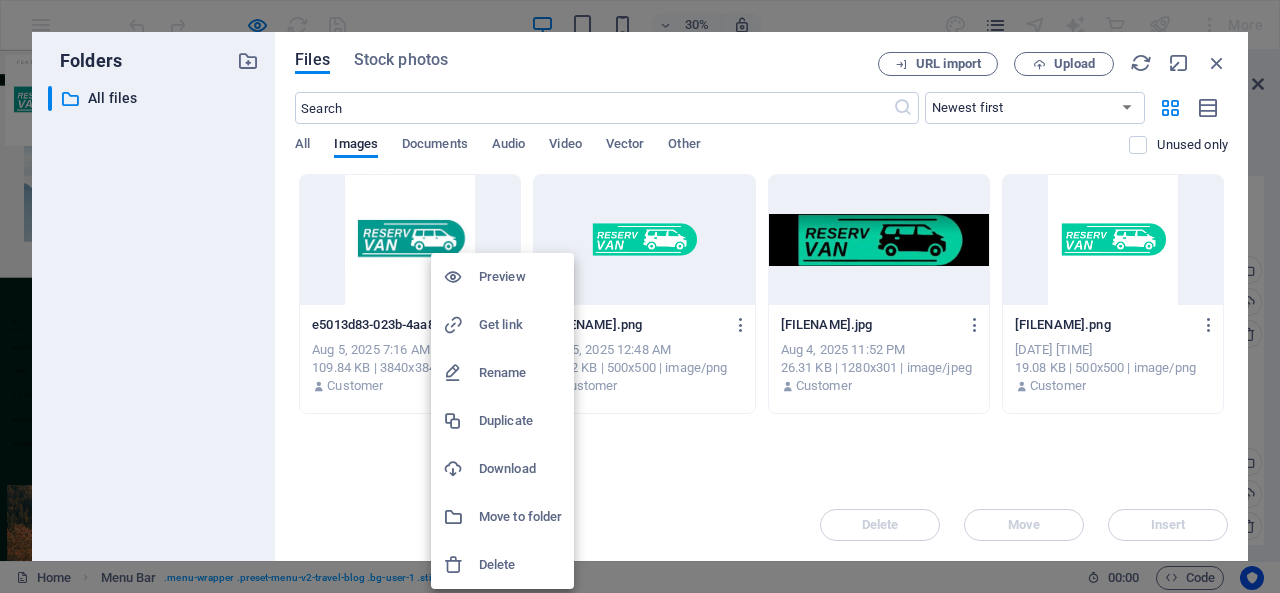 click at bounding box center (640, 296) 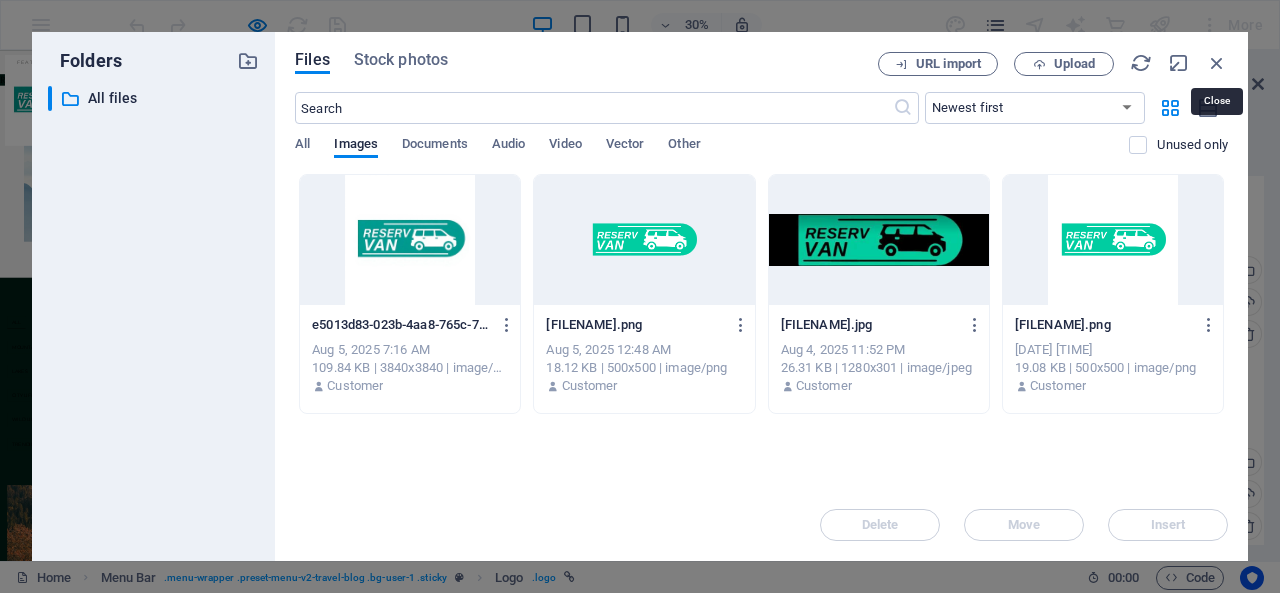 click at bounding box center [1217, 63] 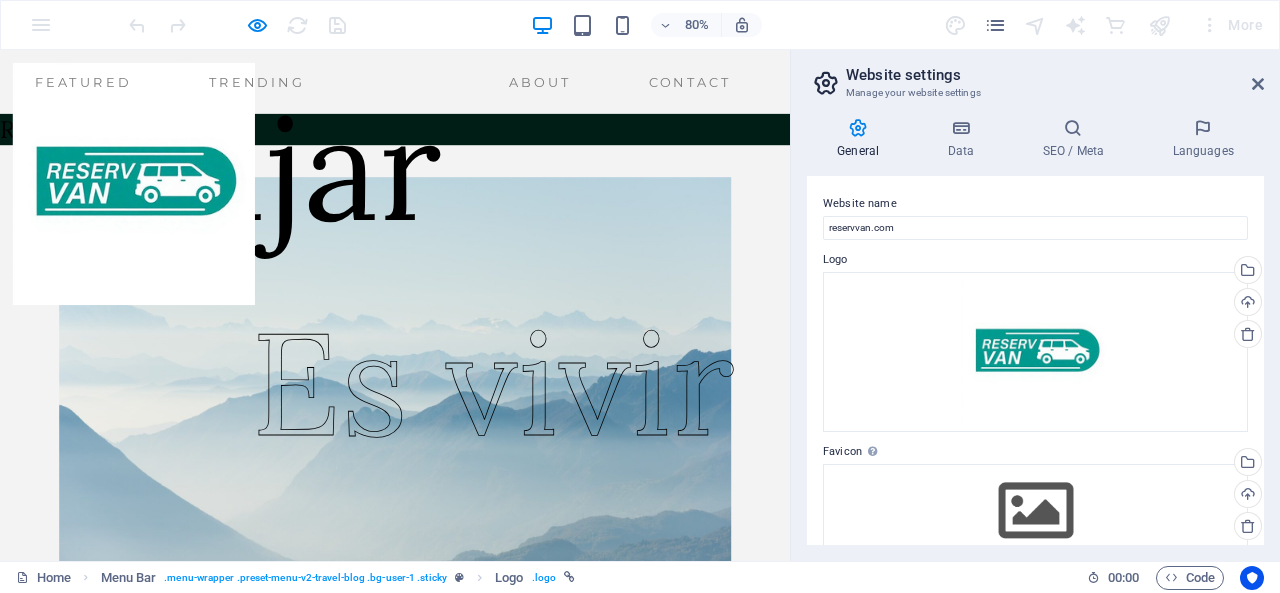 click at bounding box center [167, 217] 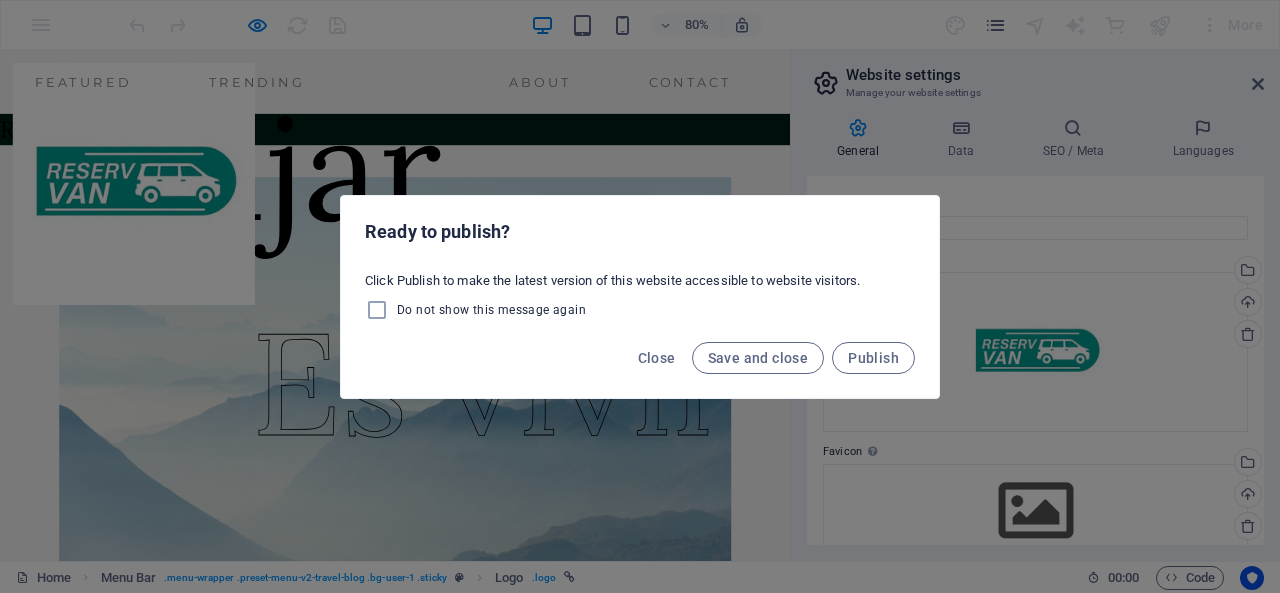 click on "Ready to publish? Click Publish to make the latest version of this website accessible to website visitors. Do not show this message again Close Save and close Publish" at bounding box center [640, 296] 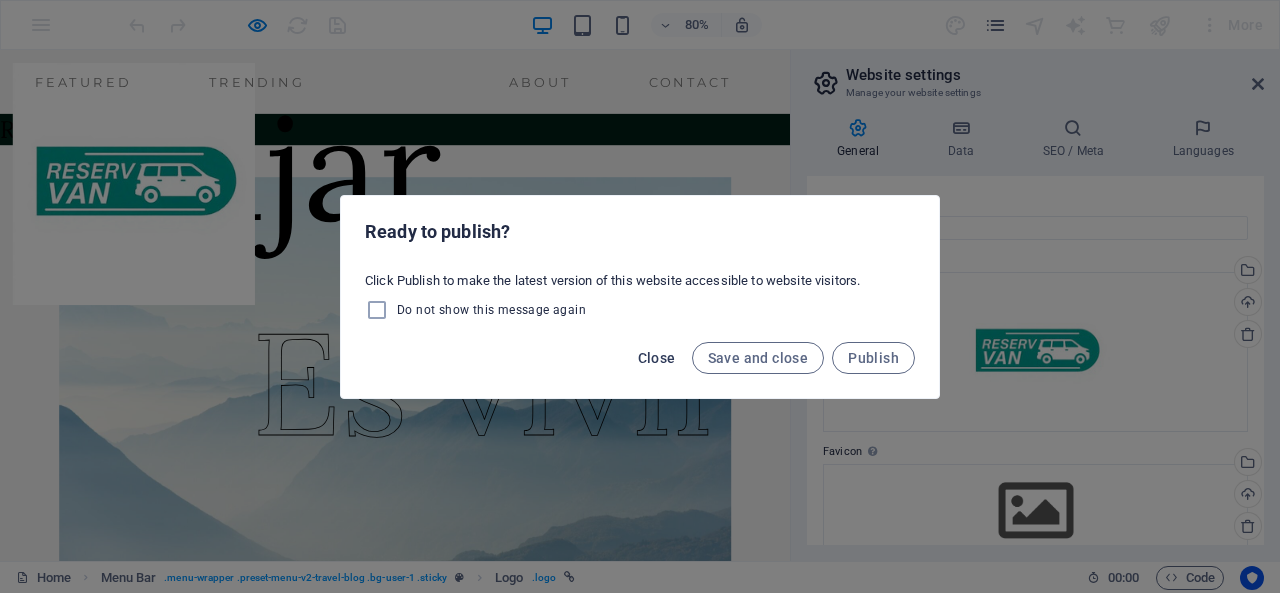 click on "Close" at bounding box center [657, 358] 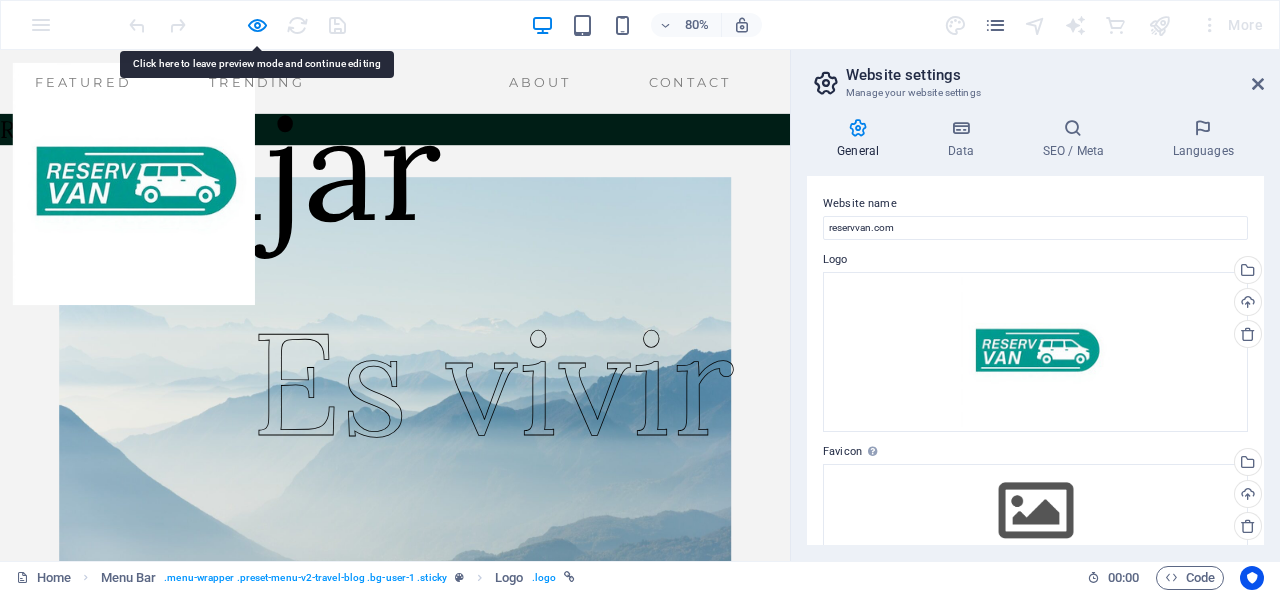 drag, startPoint x: 512, startPoint y: 119, endPoint x: 251, endPoint y: 236, distance: 286.02448 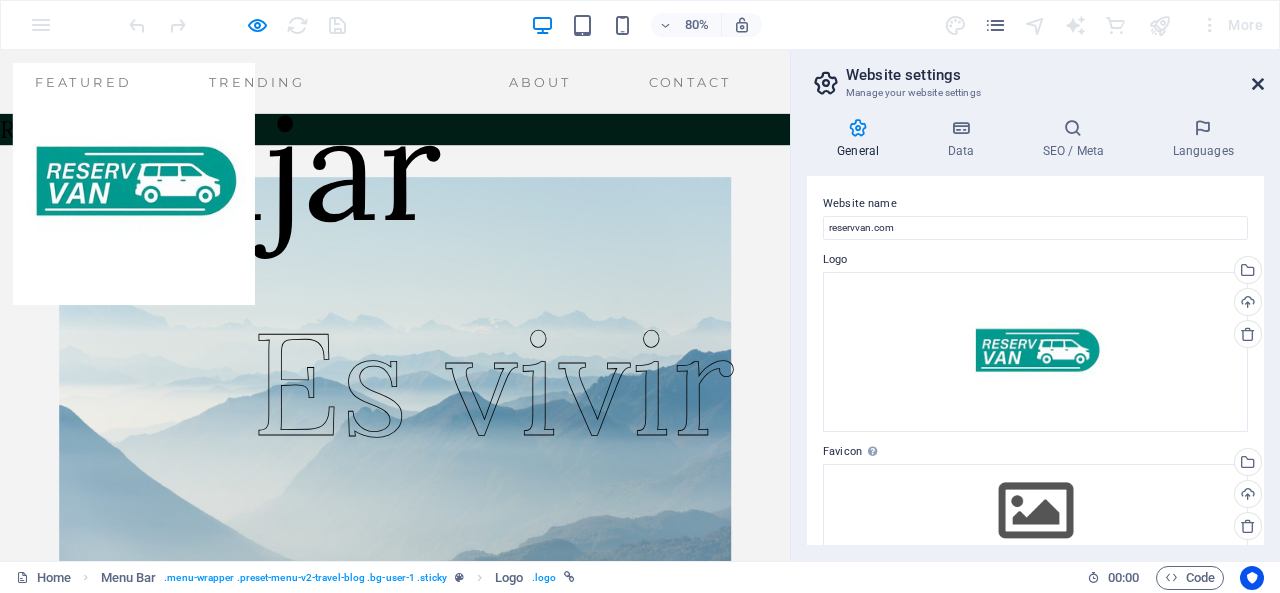 click at bounding box center (1258, 84) 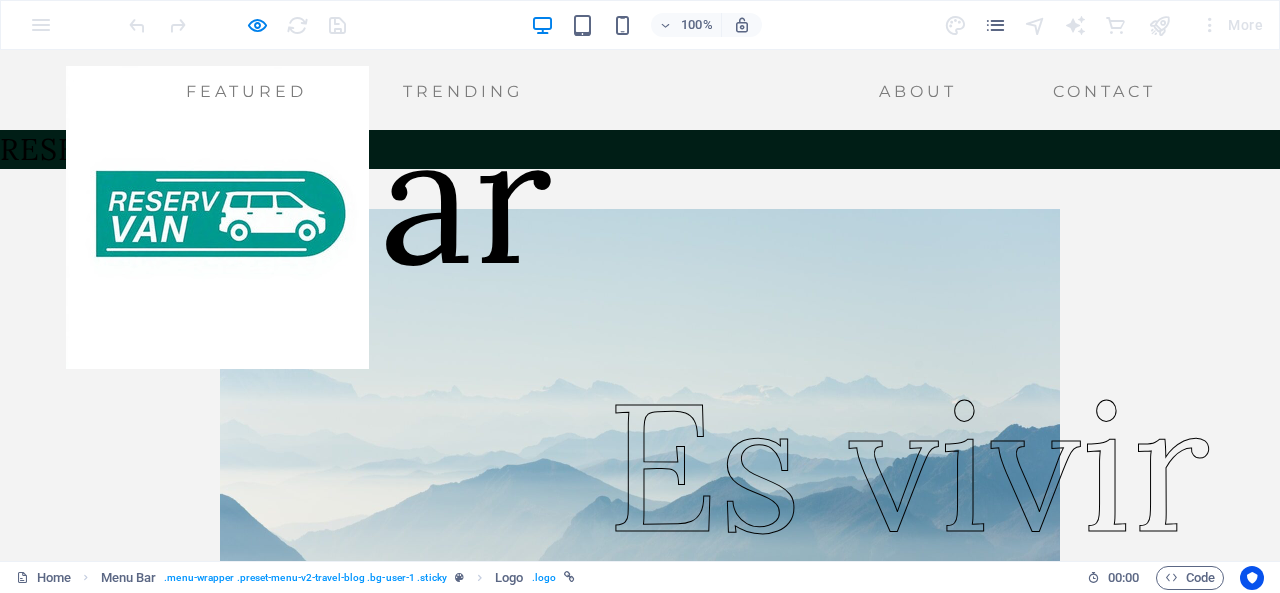 click at bounding box center [217, 217] 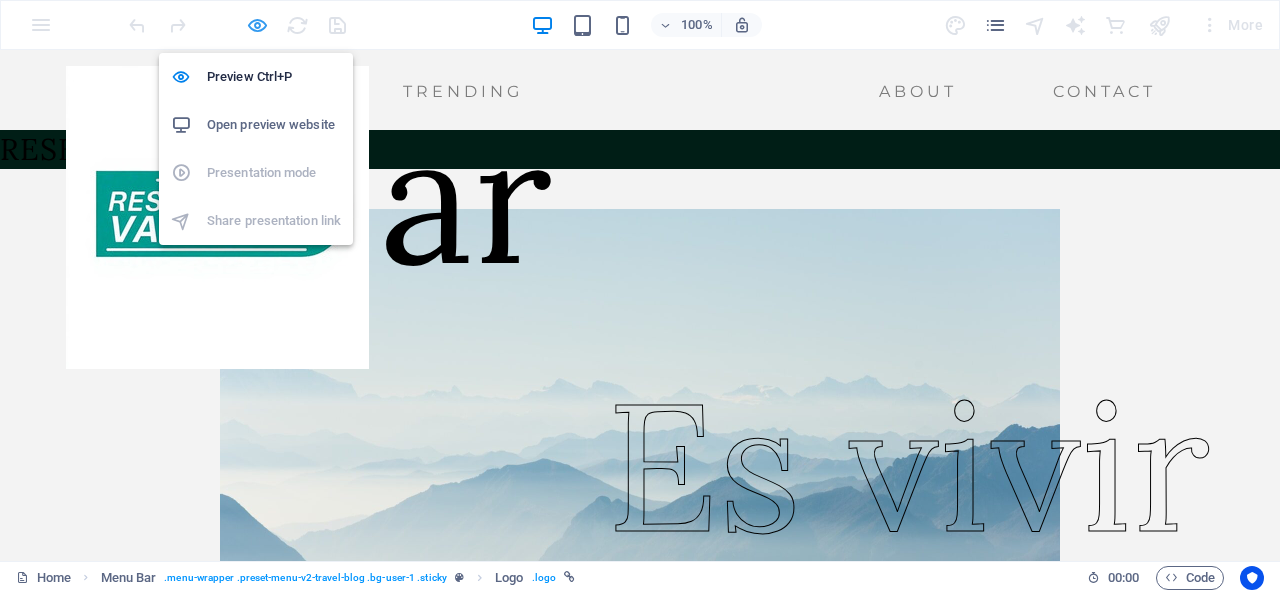 click at bounding box center [257, 25] 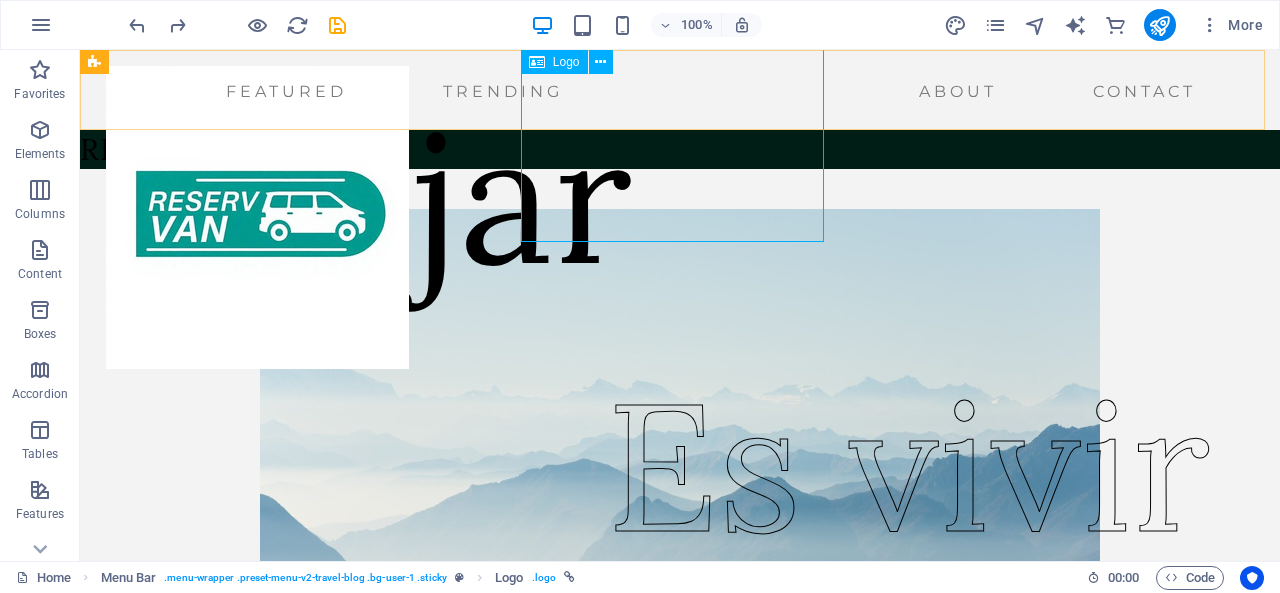 click at bounding box center (257, 217) 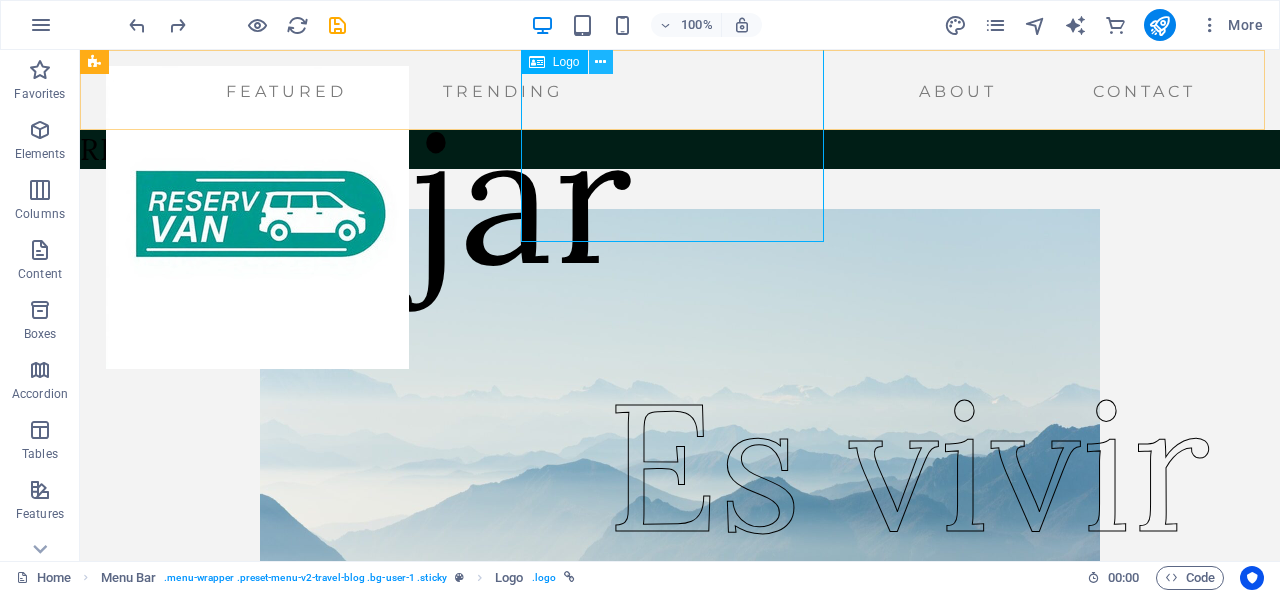 click at bounding box center [601, 62] 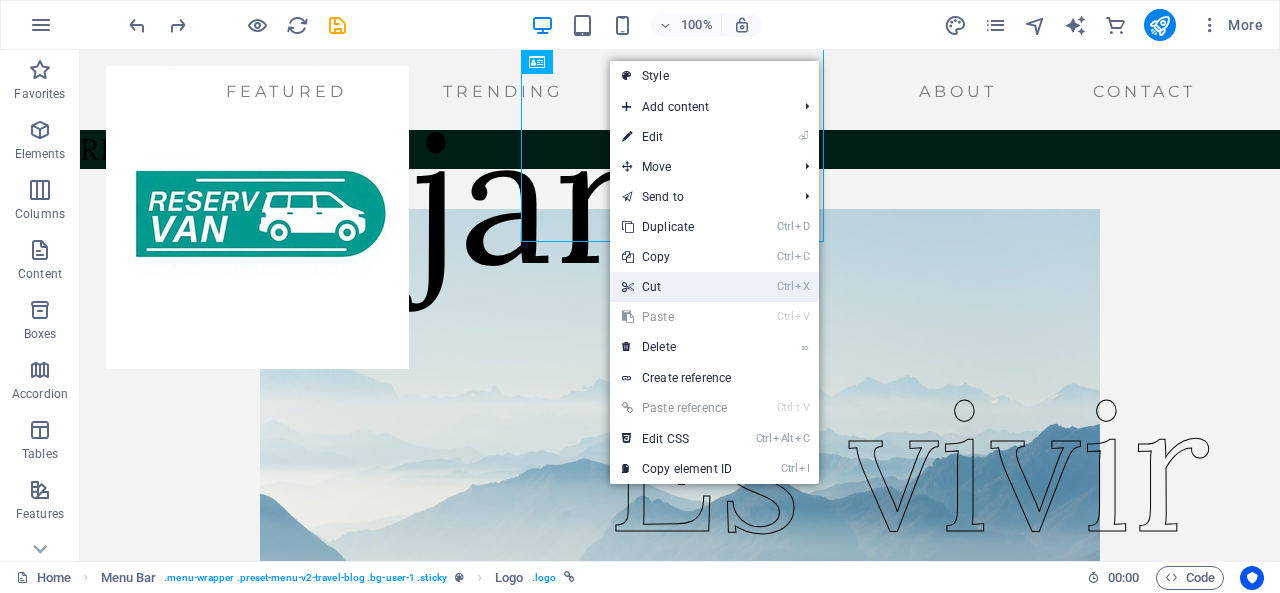 click on "Ctrl X  Cut" at bounding box center (677, 287) 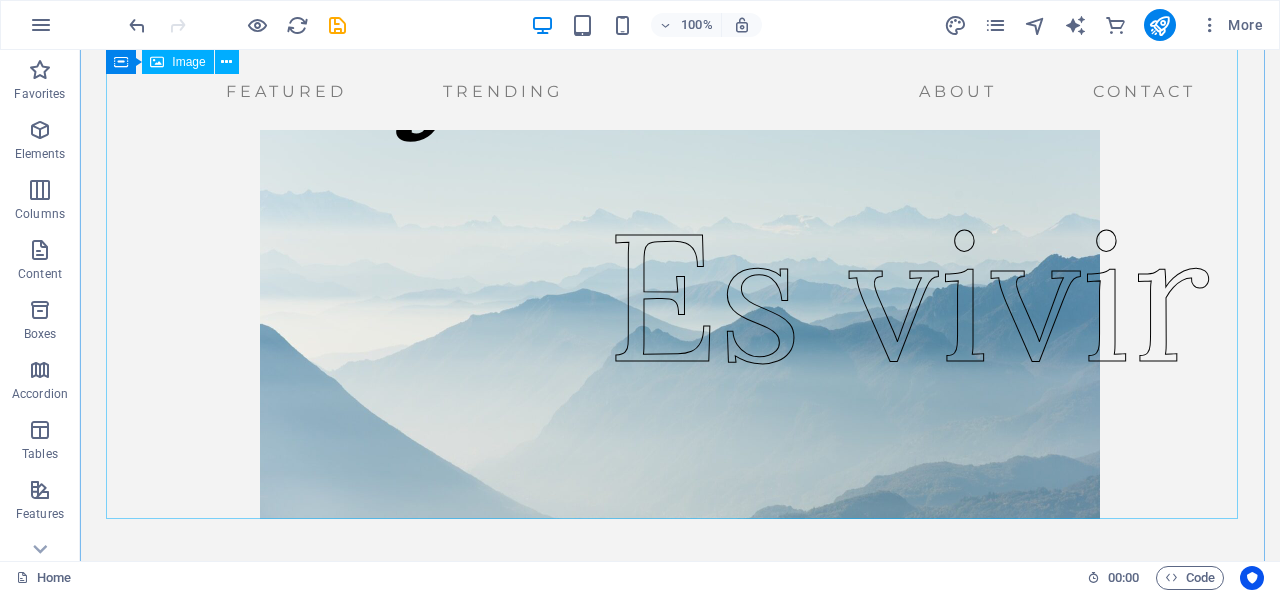 scroll, scrollTop: 0, scrollLeft: 0, axis: both 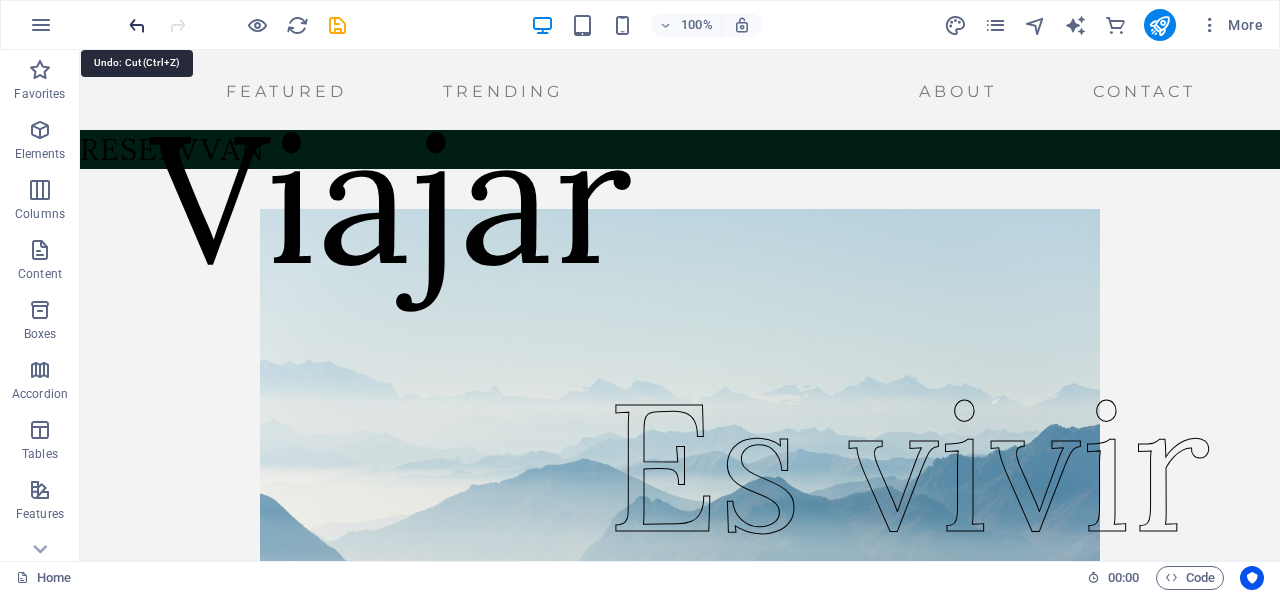 click at bounding box center [137, 25] 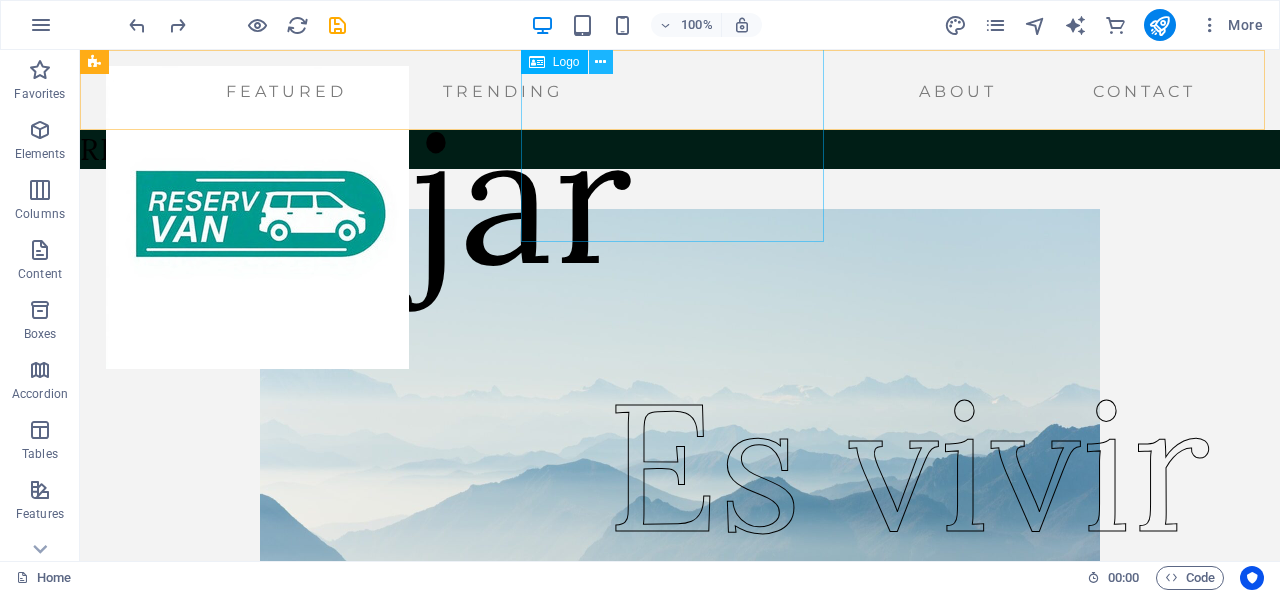 click at bounding box center (600, 62) 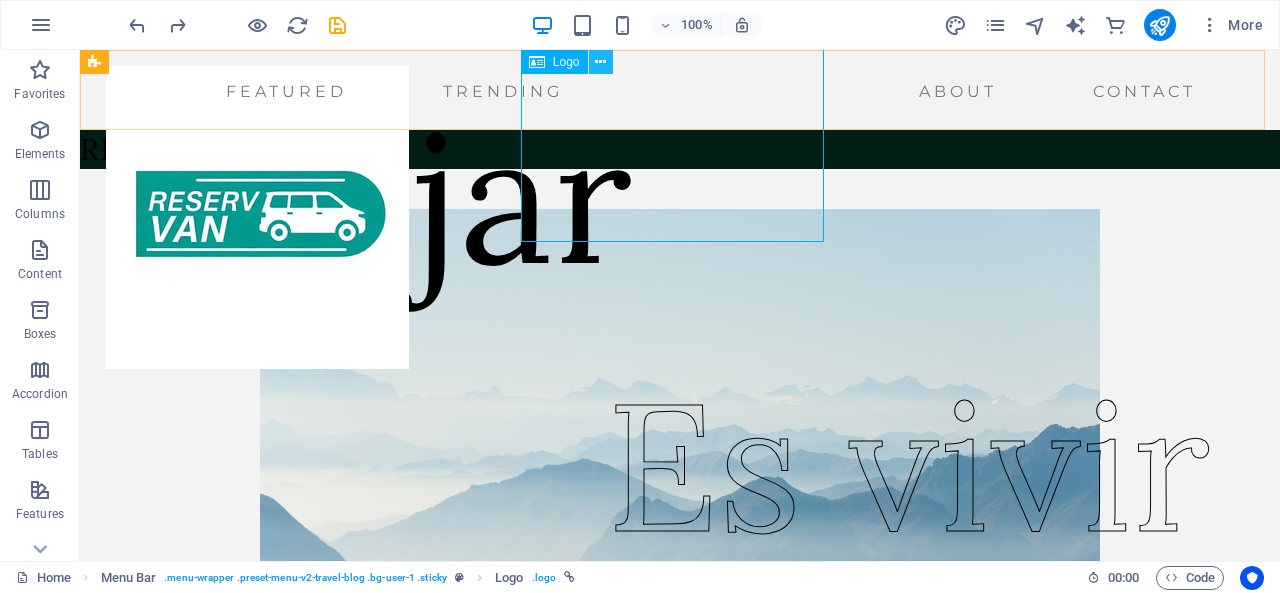 click at bounding box center (600, 62) 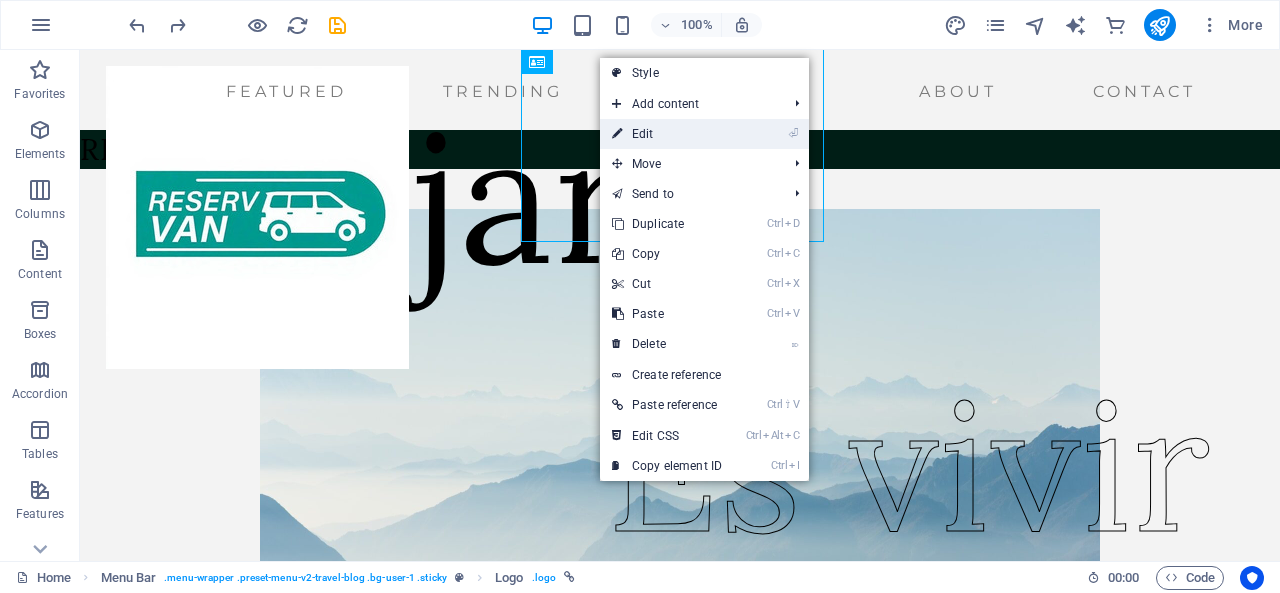 click on "⏎  Edit" at bounding box center [667, 134] 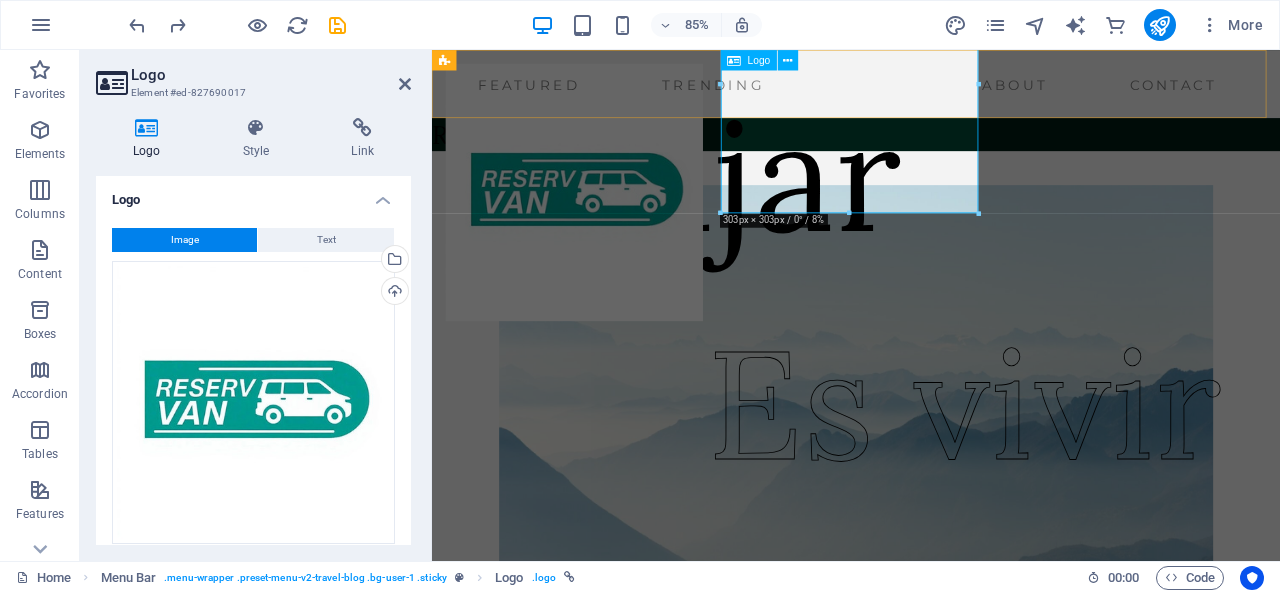 drag, startPoint x: 1280, startPoint y: 261, endPoint x: 926, endPoint y: 157, distance: 368.9607 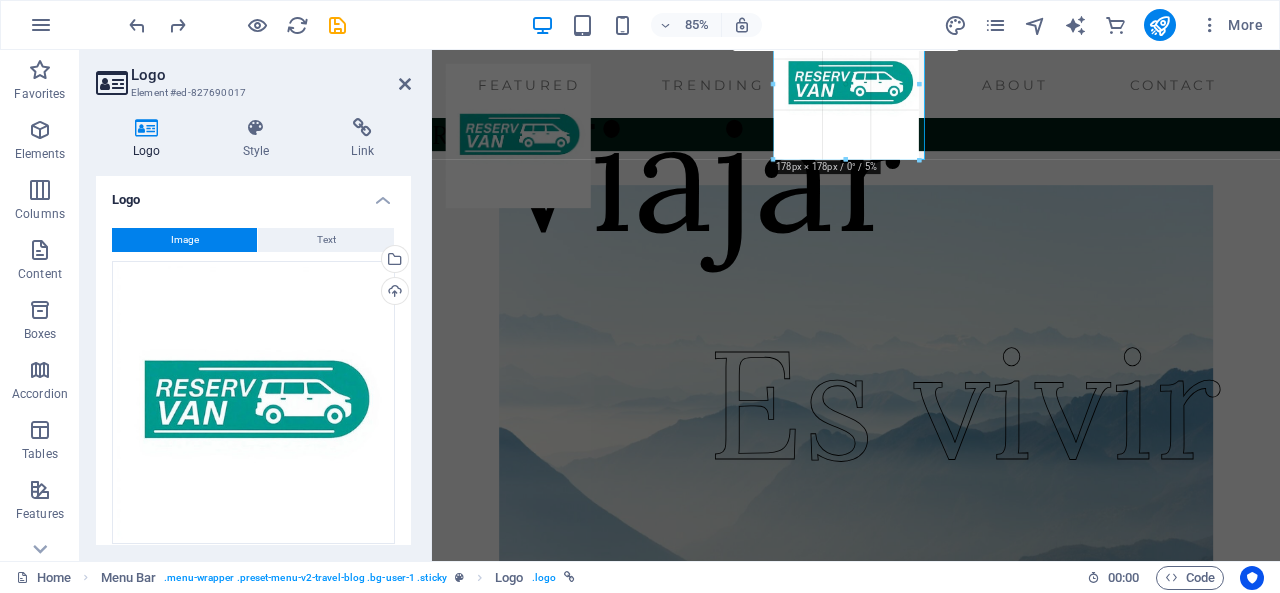drag, startPoint x: 858, startPoint y: 217, endPoint x: 864, endPoint y: 78, distance: 139.12944 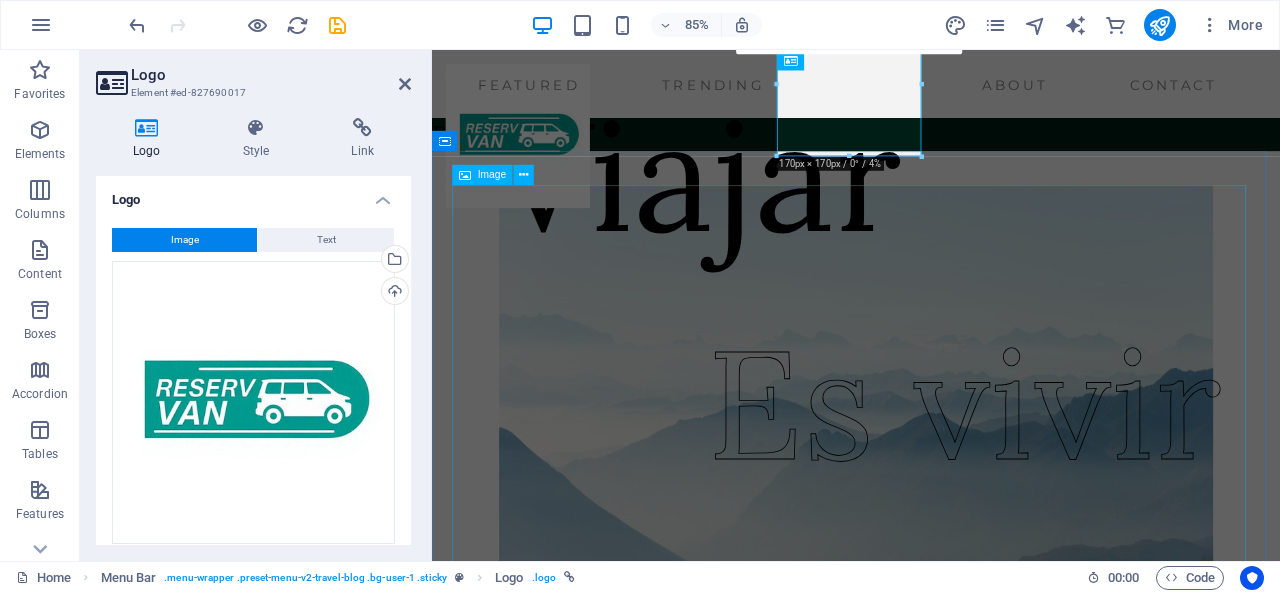 click at bounding box center (931, 449) 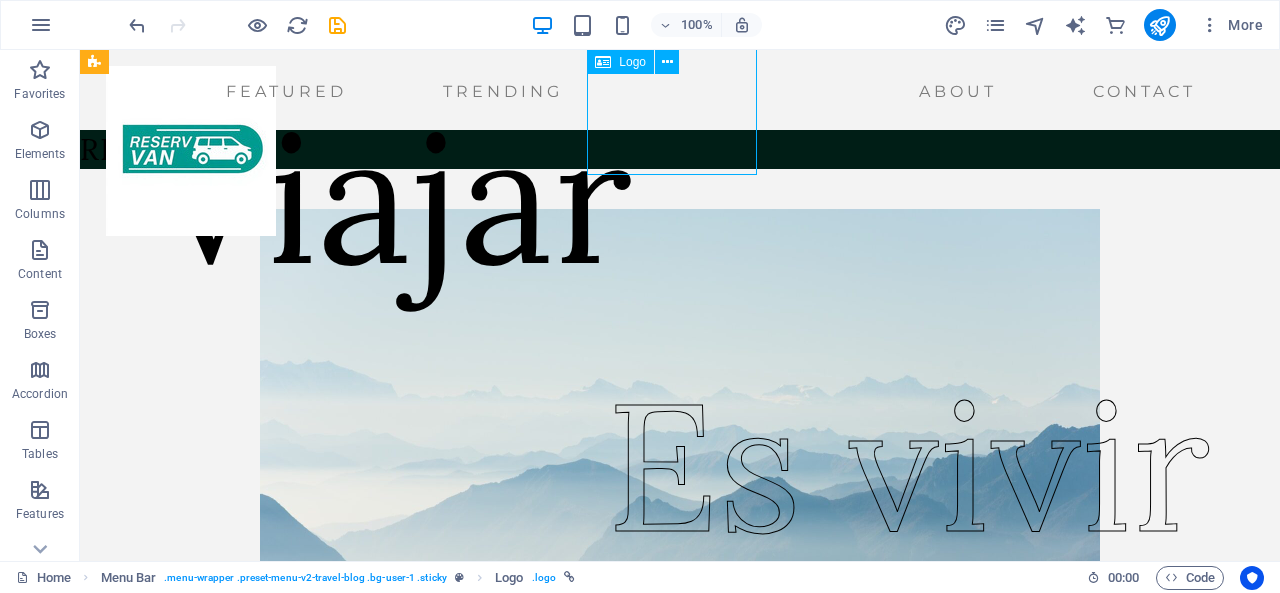 drag, startPoint x: 714, startPoint y: 152, endPoint x: 635, endPoint y: 149, distance: 79.05694 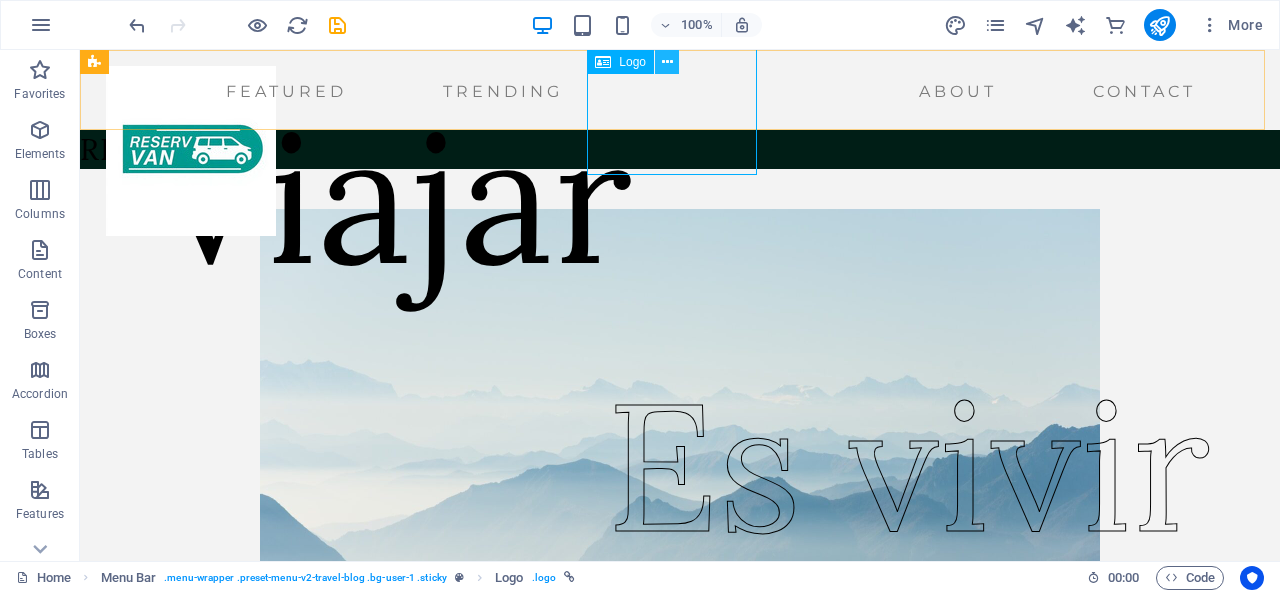 click at bounding box center (667, 62) 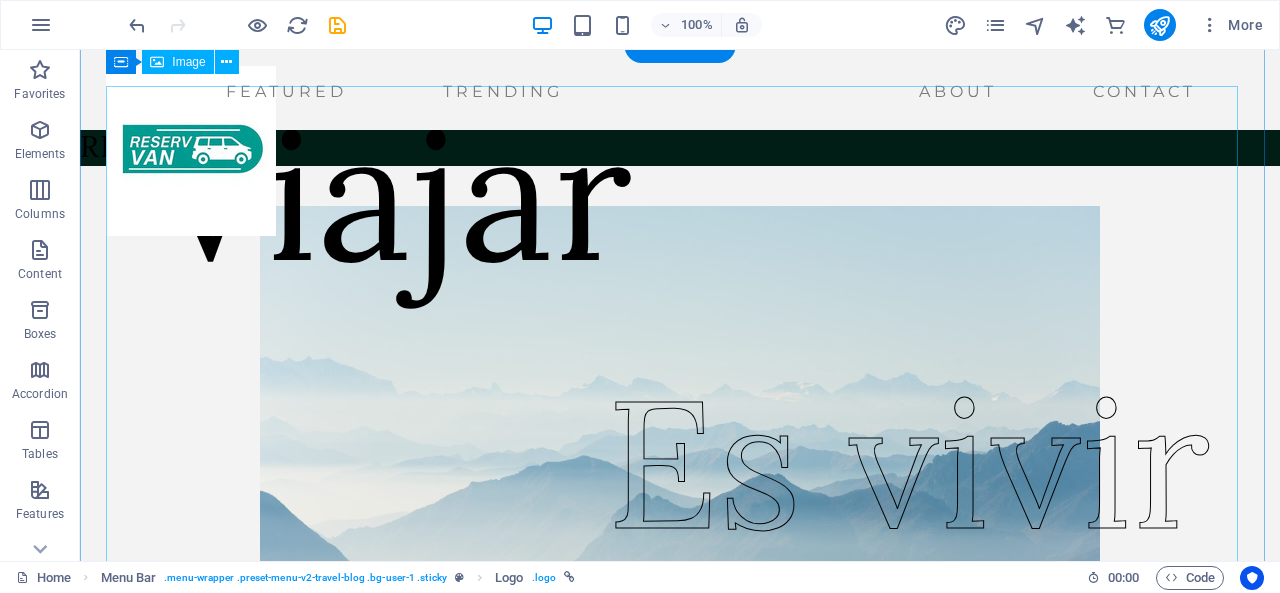 scroll, scrollTop: 0, scrollLeft: 0, axis: both 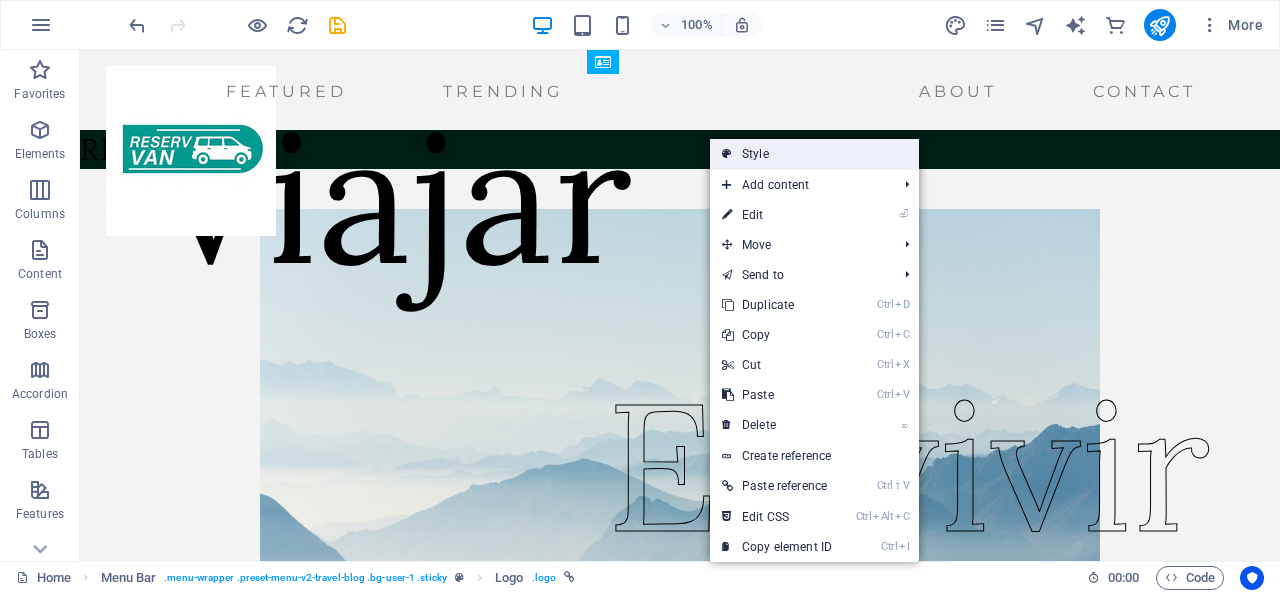 click on "Style" at bounding box center (814, 154) 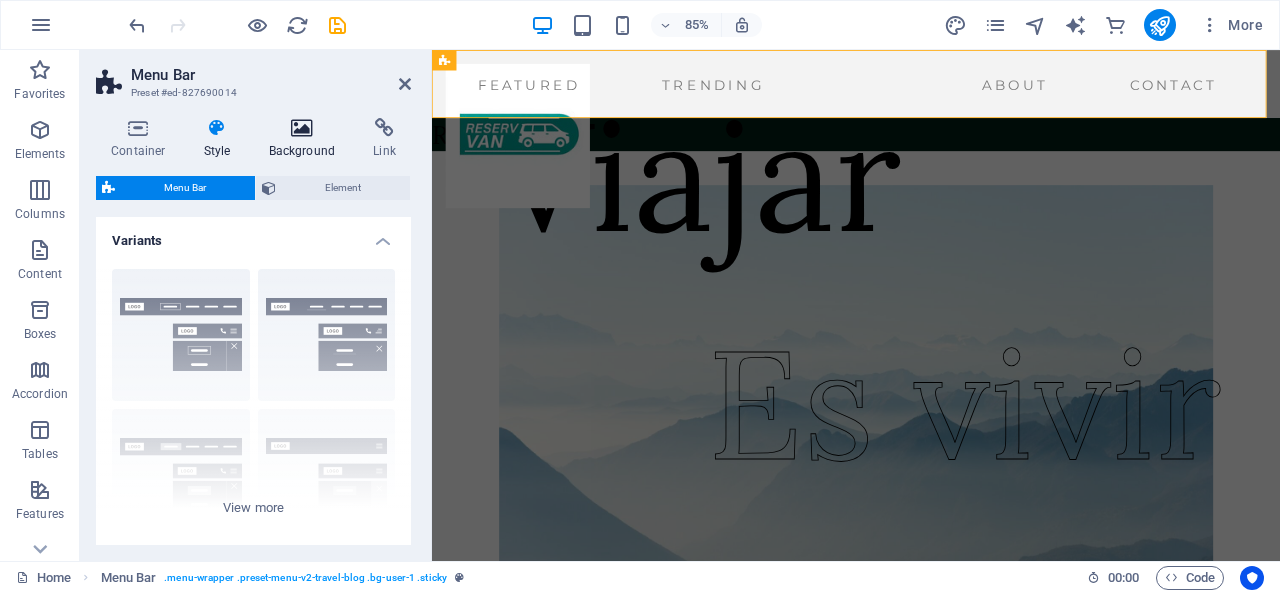 click at bounding box center [302, 128] 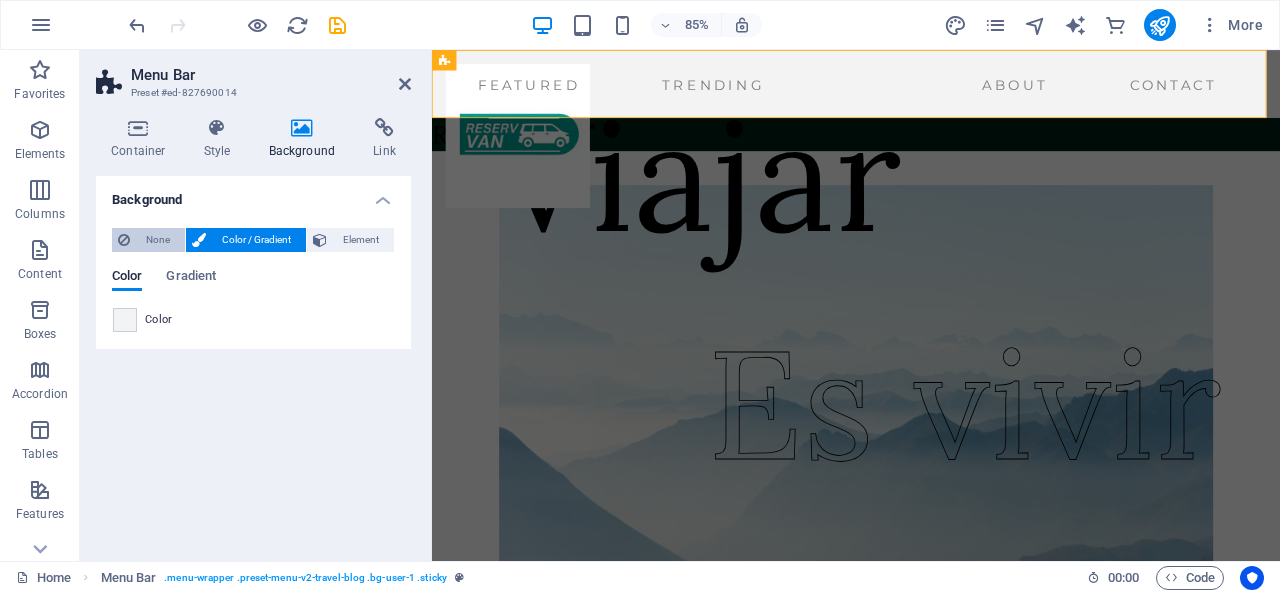 click on "None" at bounding box center [157, 240] 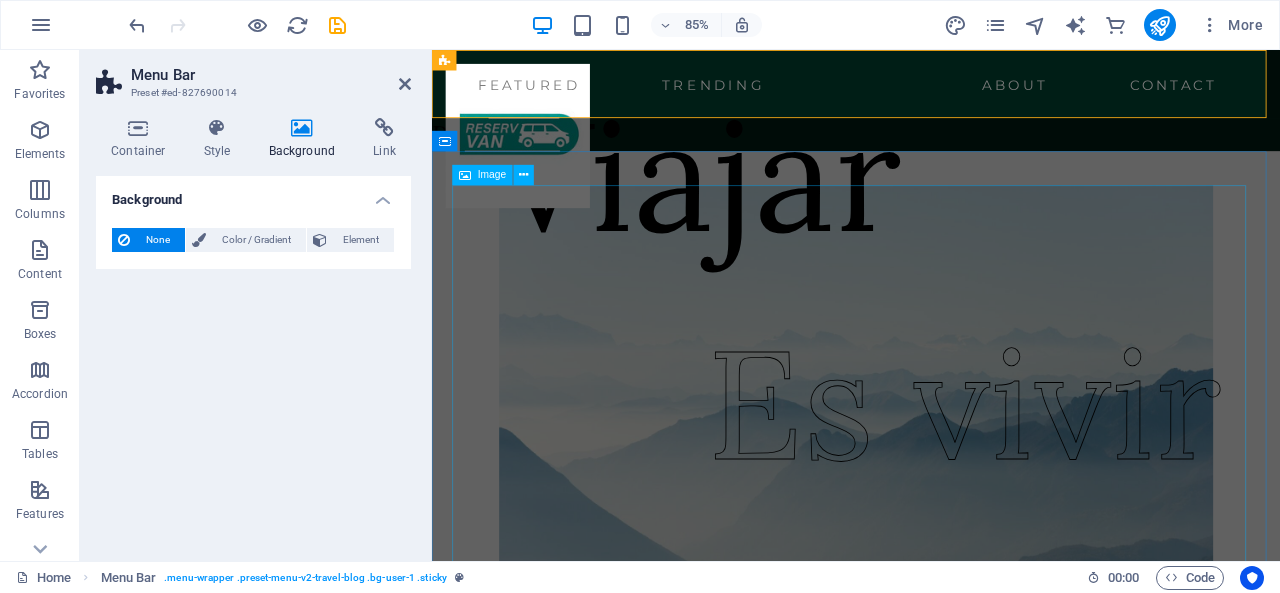 click at bounding box center (931, 449) 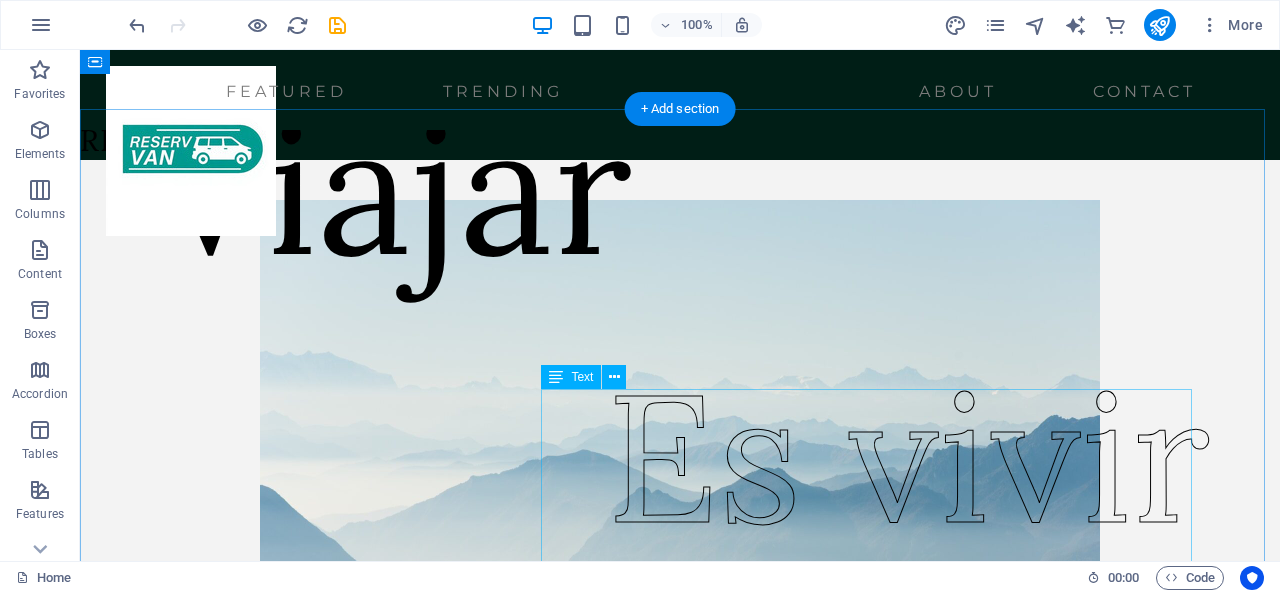 scroll, scrollTop: 0, scrollLeft: 0, axis: both 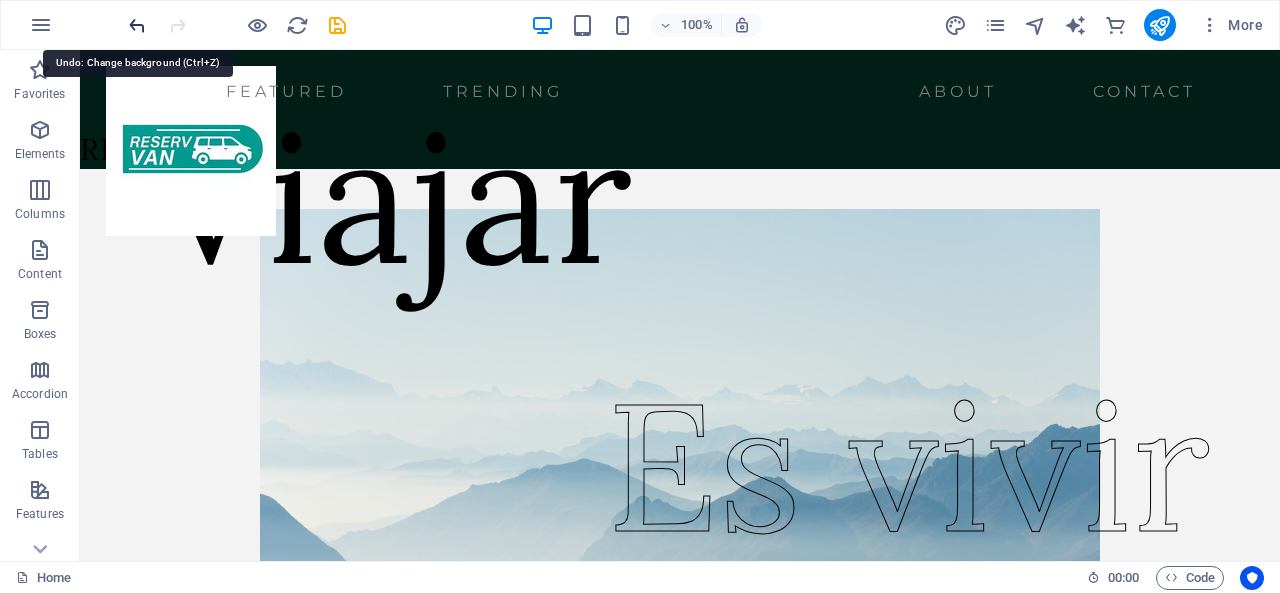 click at bounding box center [137, 25] 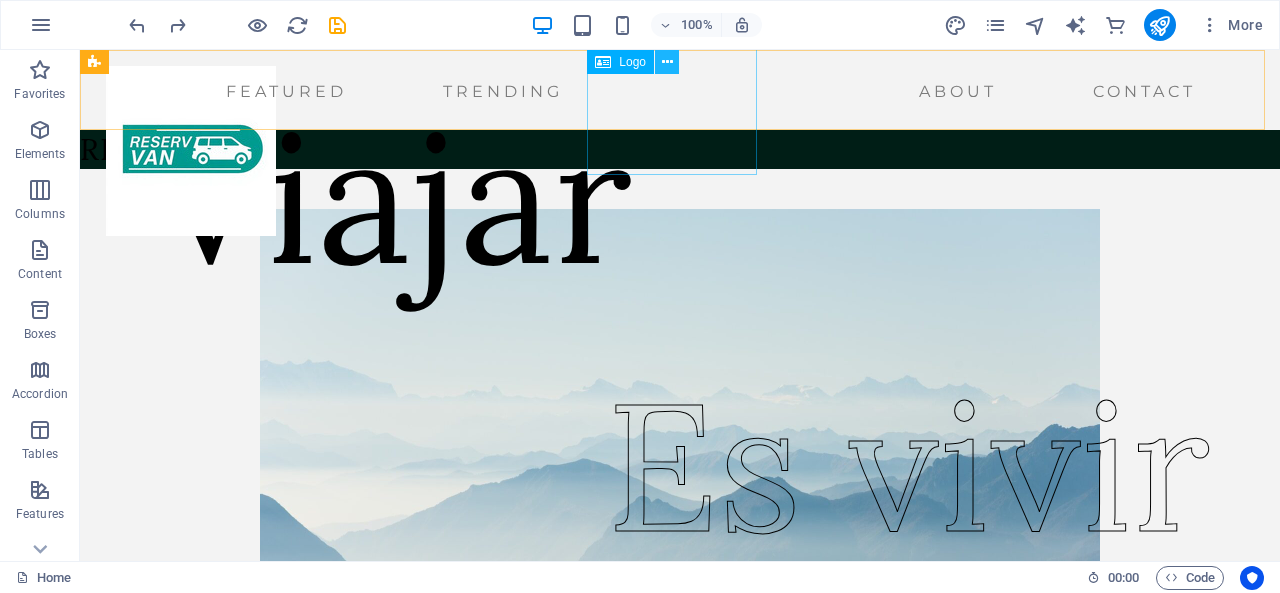click at bounding box center (667, 62) 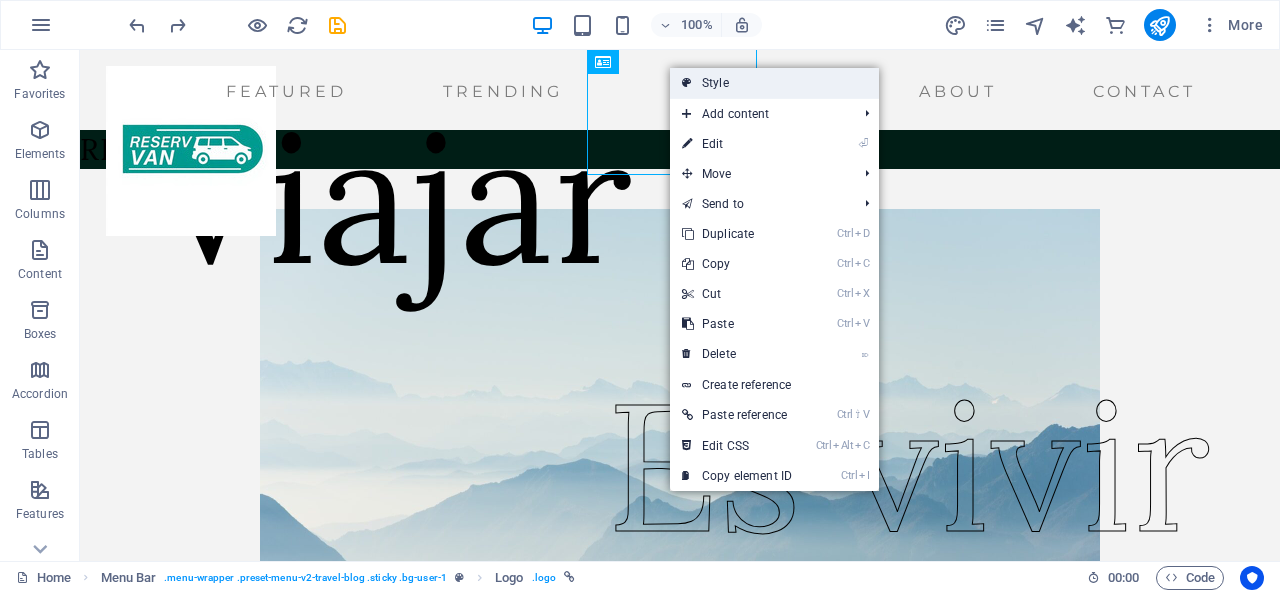 click on "Style" at bounding box center (774, 83) 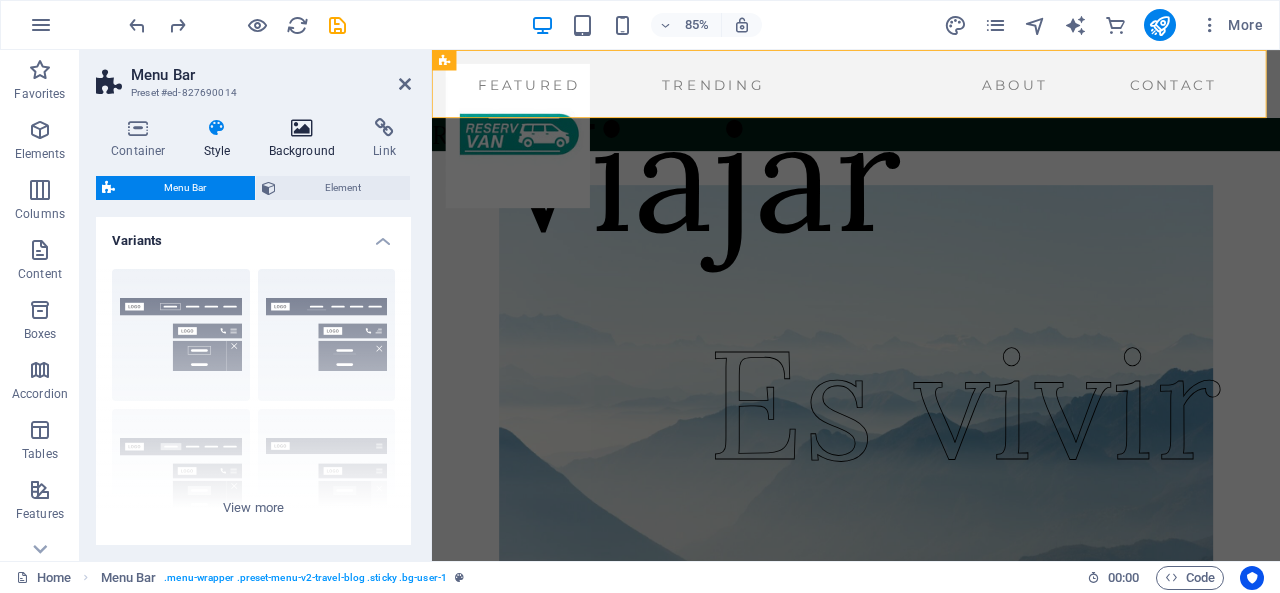 click at bounding box center (302, 128) 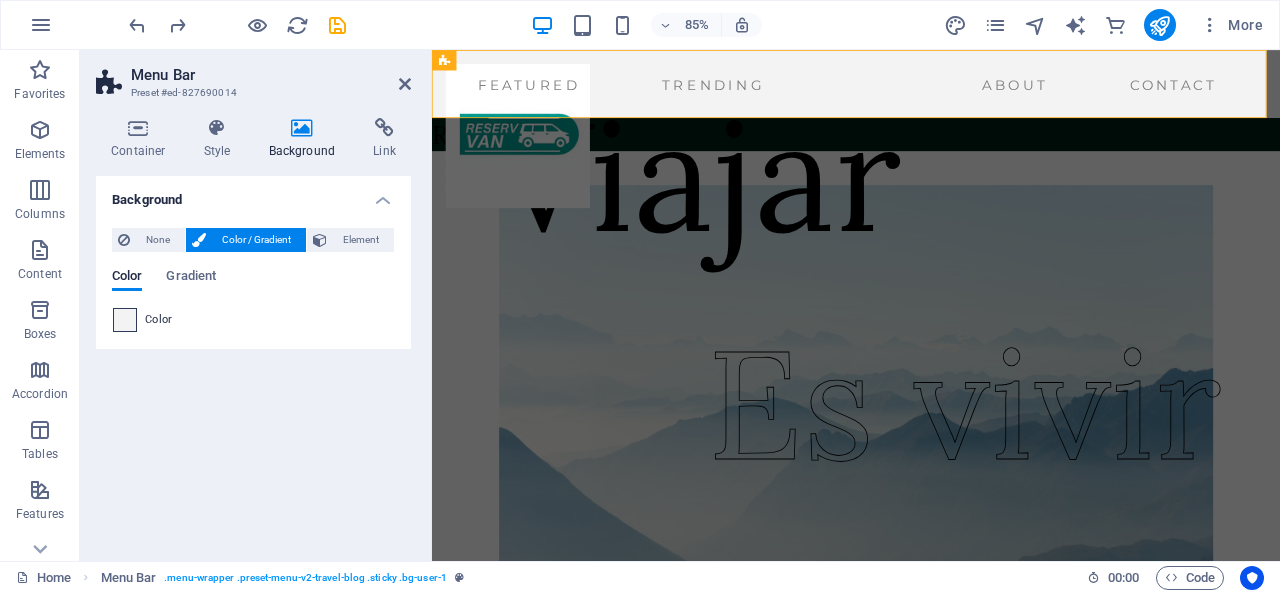 click at bounding box center (125, 320) 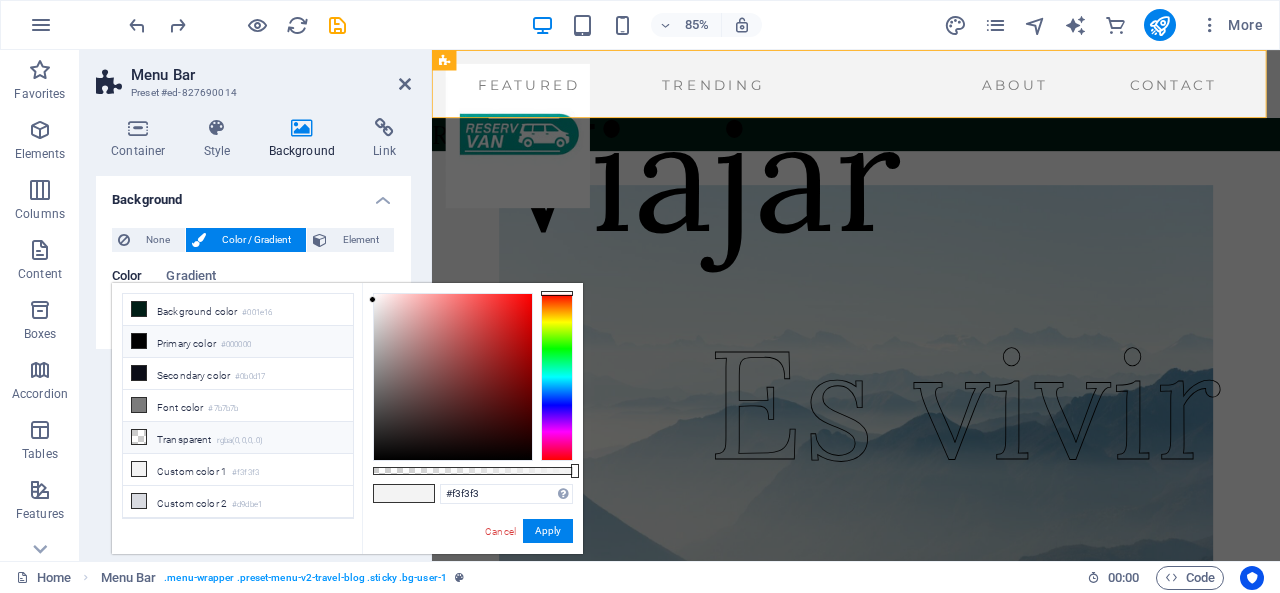 click on "rgba(0,0,0,.0)" at bounding box center [240, 441] 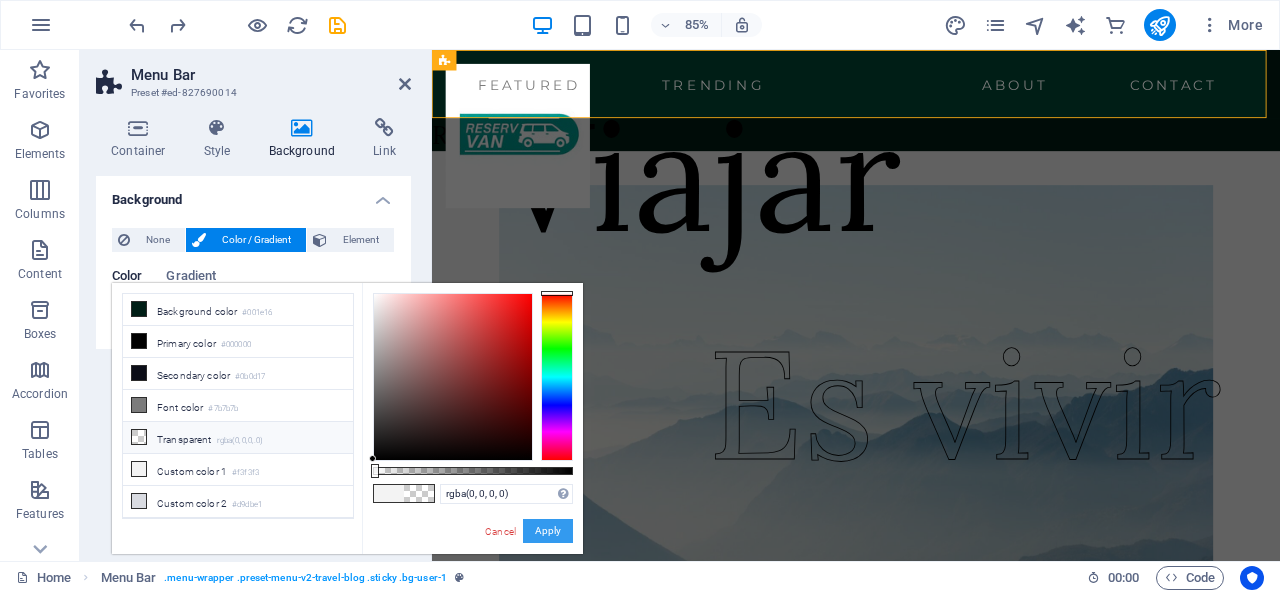 click on "Apply" at bounding box center (548, 531) 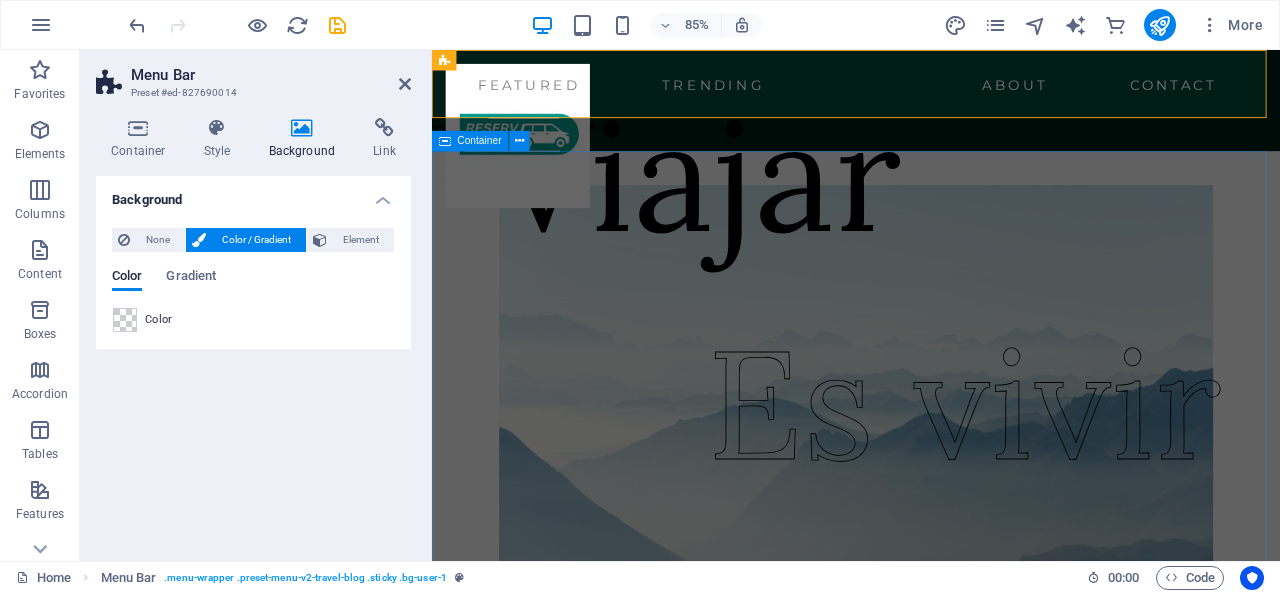 click on "Viajar Es vivir" at bounding box center (931, 489) 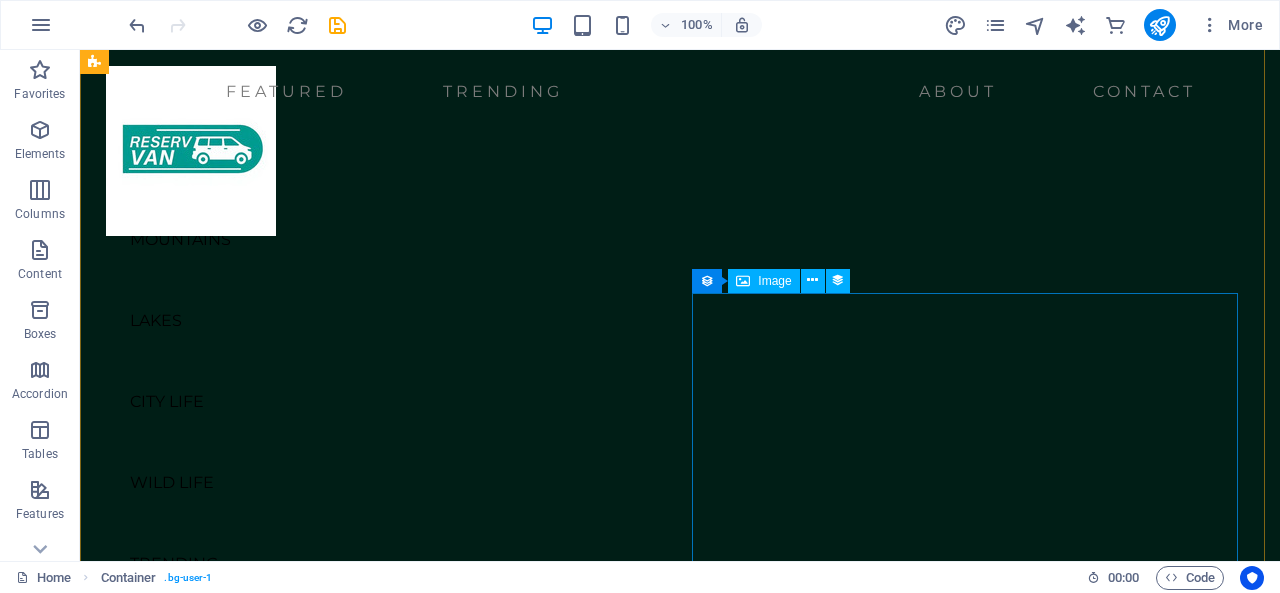 scroll, scrollTop: 0, scrollLeft: 0, axis: both 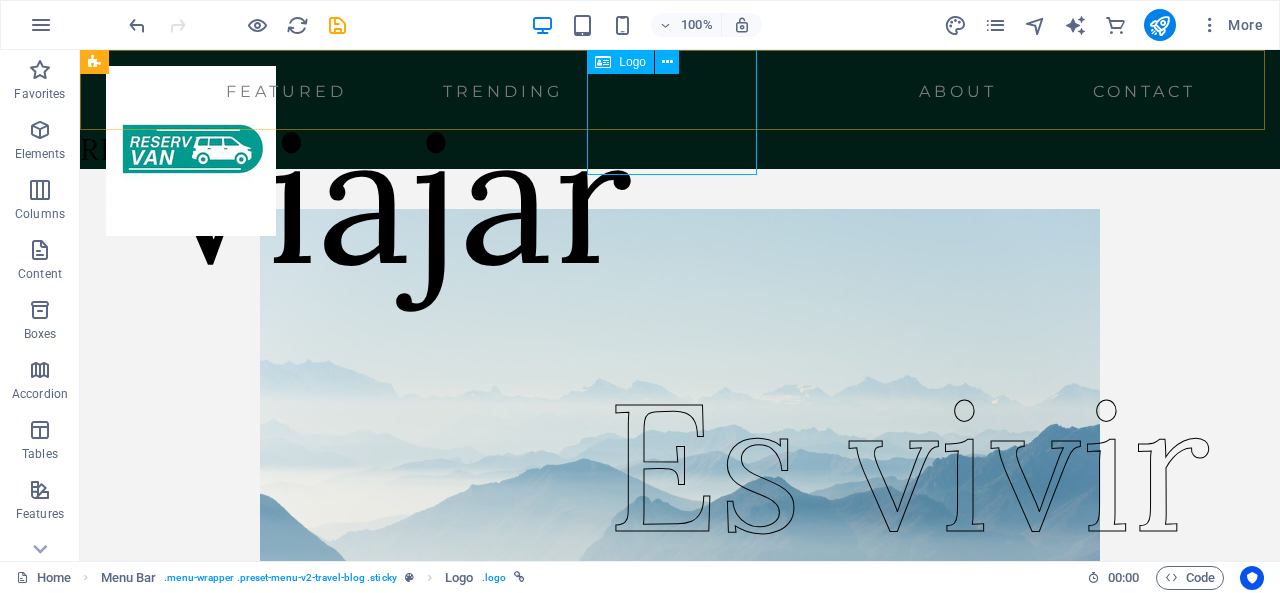 click at bounding box center [191, 151] 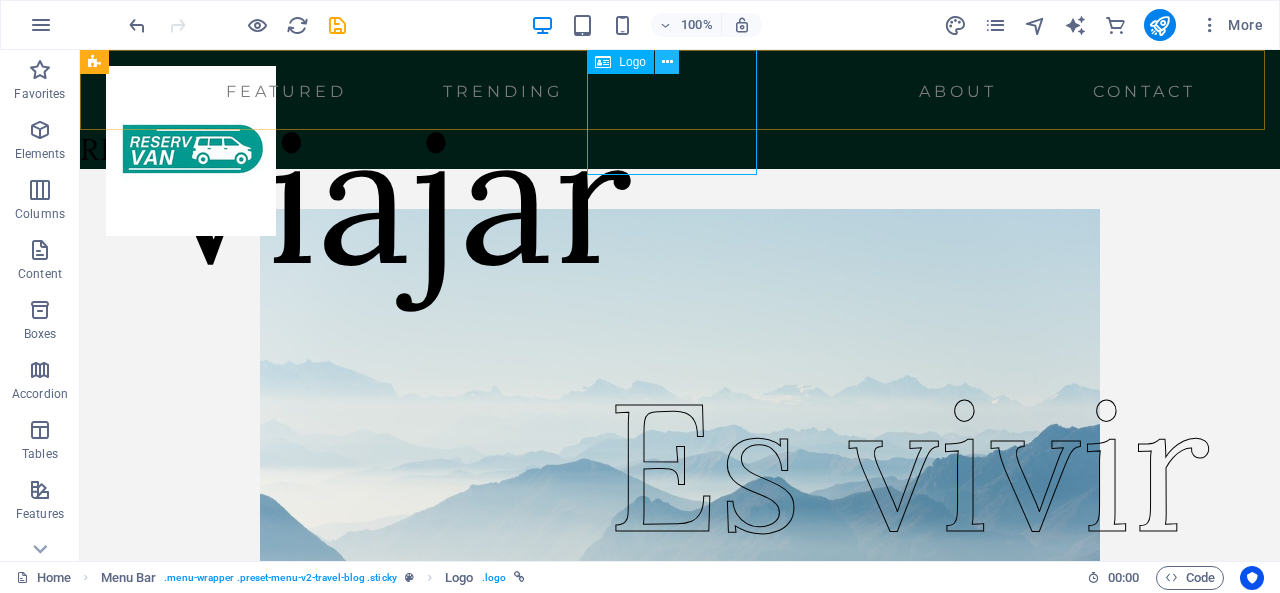 click at bounding box center (667, 62) 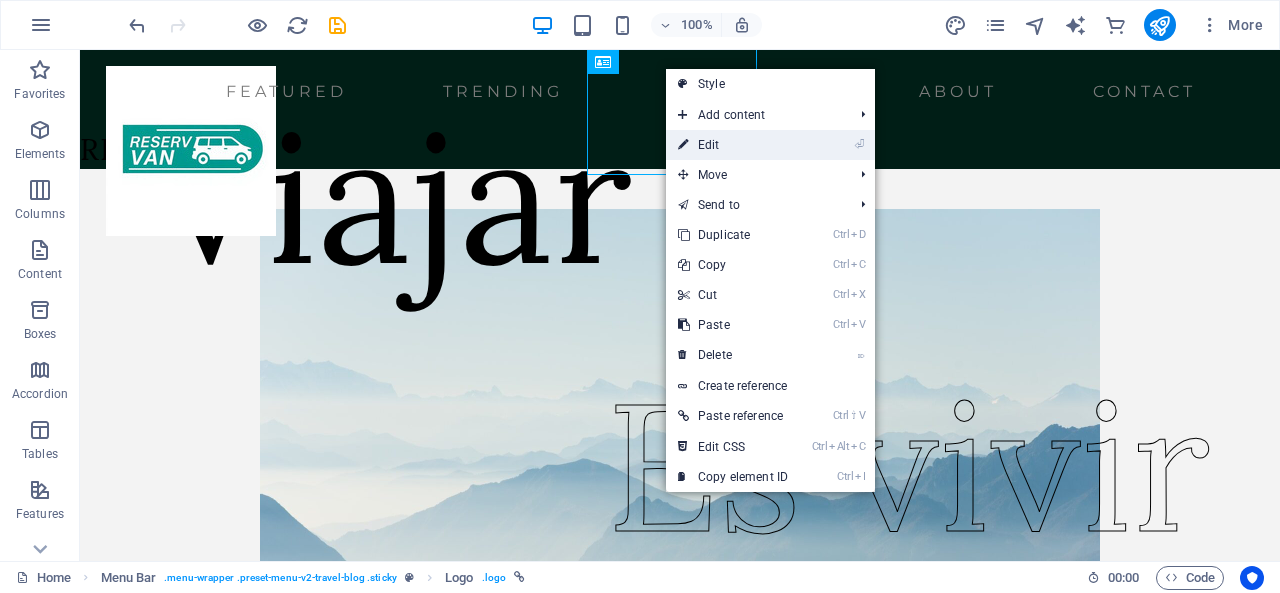 click on "⏎  Edit" at bounding box center [733, 145] 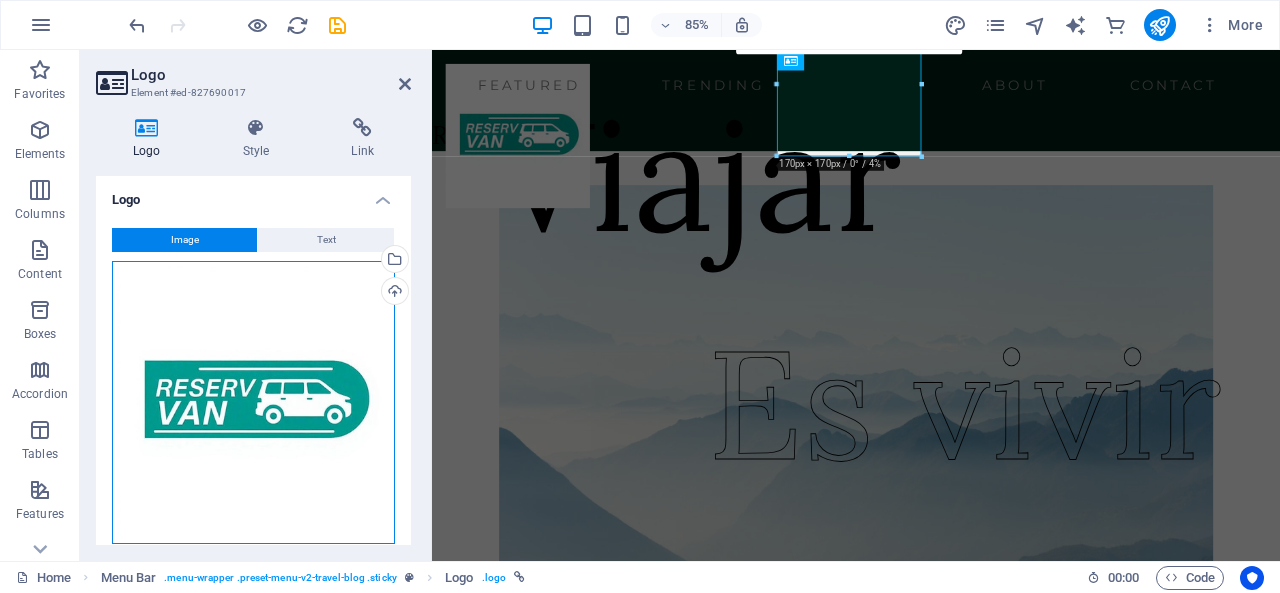 click on "Drag files here, click to choose files or select files from Files or our free stock photos & videos" at bounding box center (253, 402) 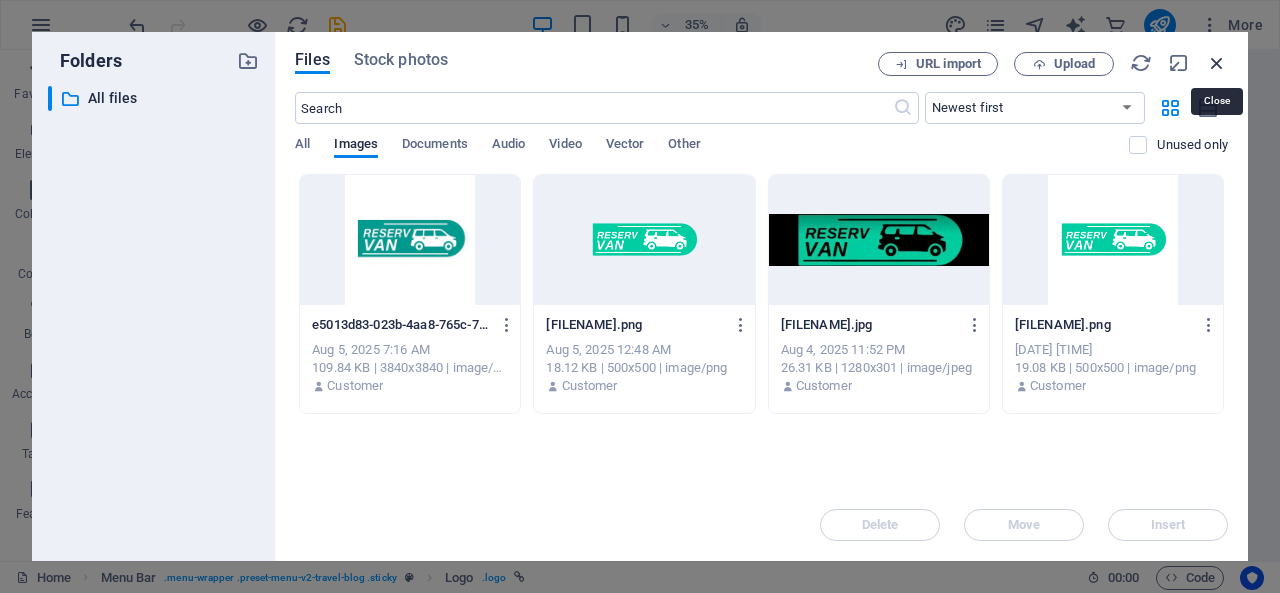 click at bounding box center [1217, 63] 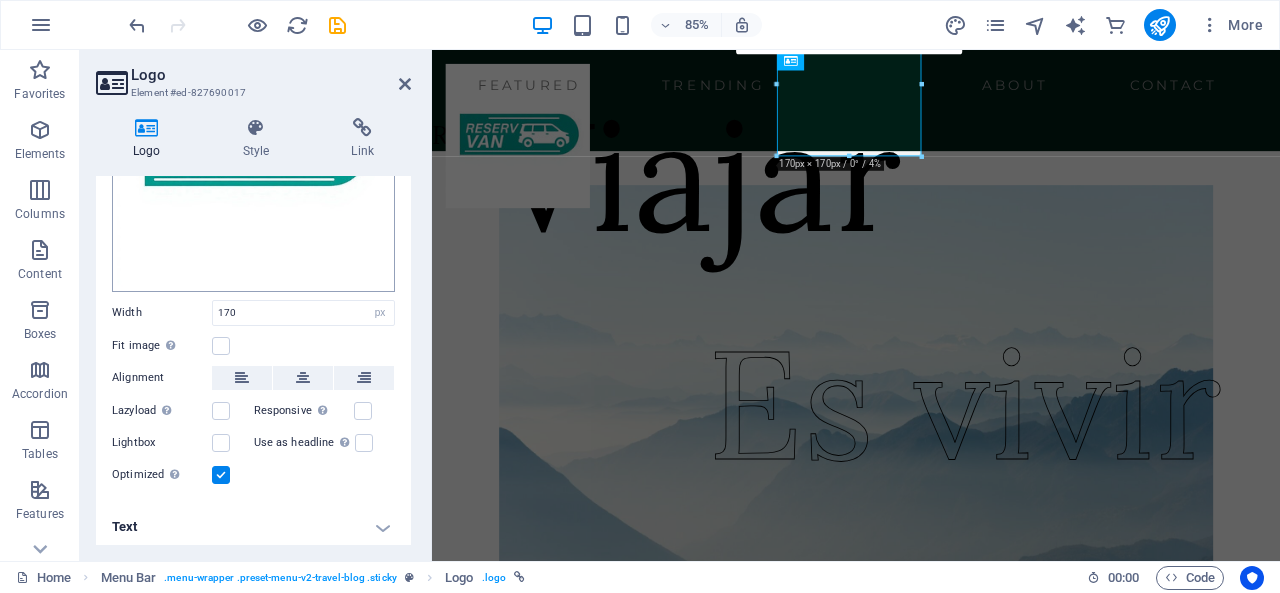 scroll, scrollTop: 0, scrollLeft: 0, axis: both 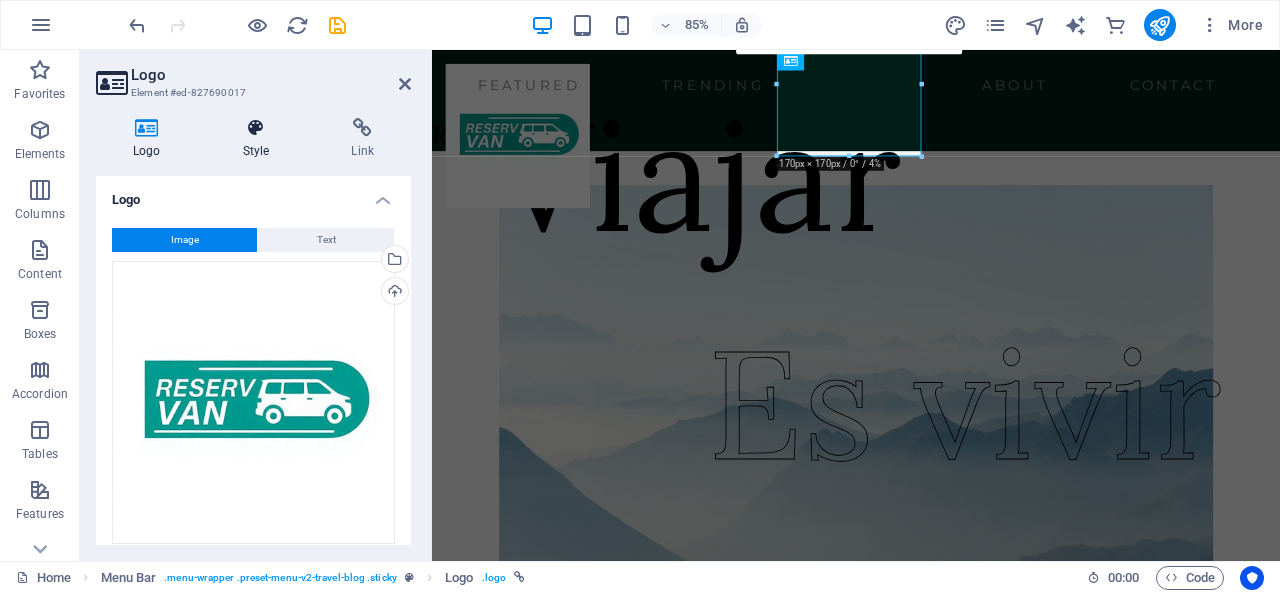 click on "Style" at bounding box center (260, 139) 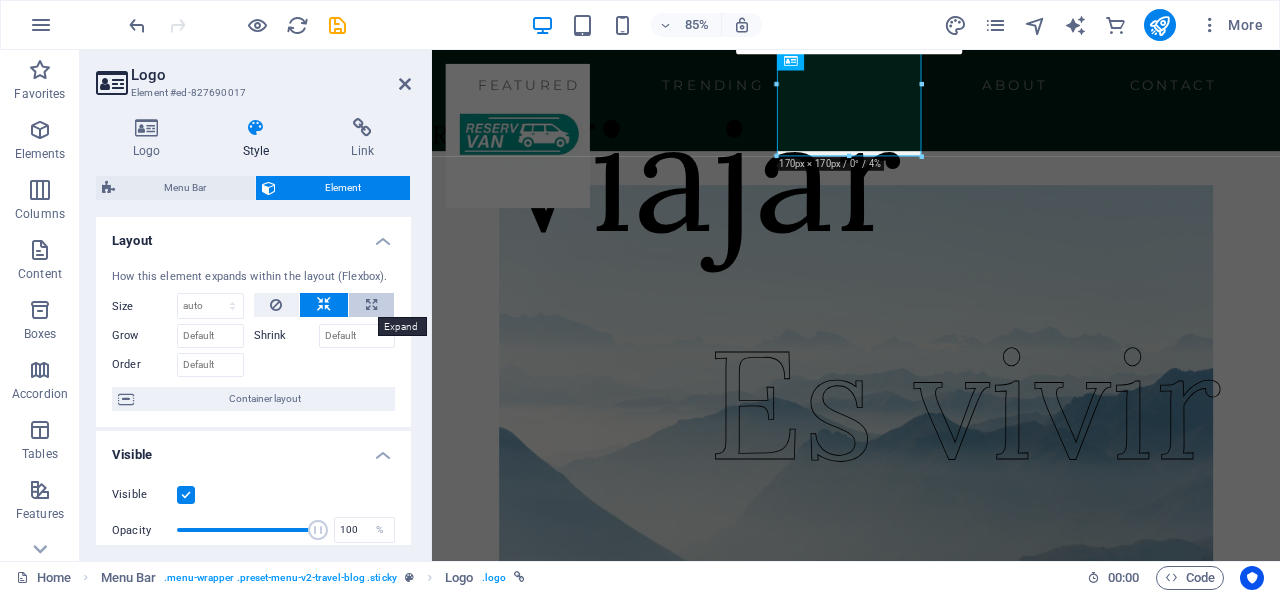 click at bounding box center [371, 305] 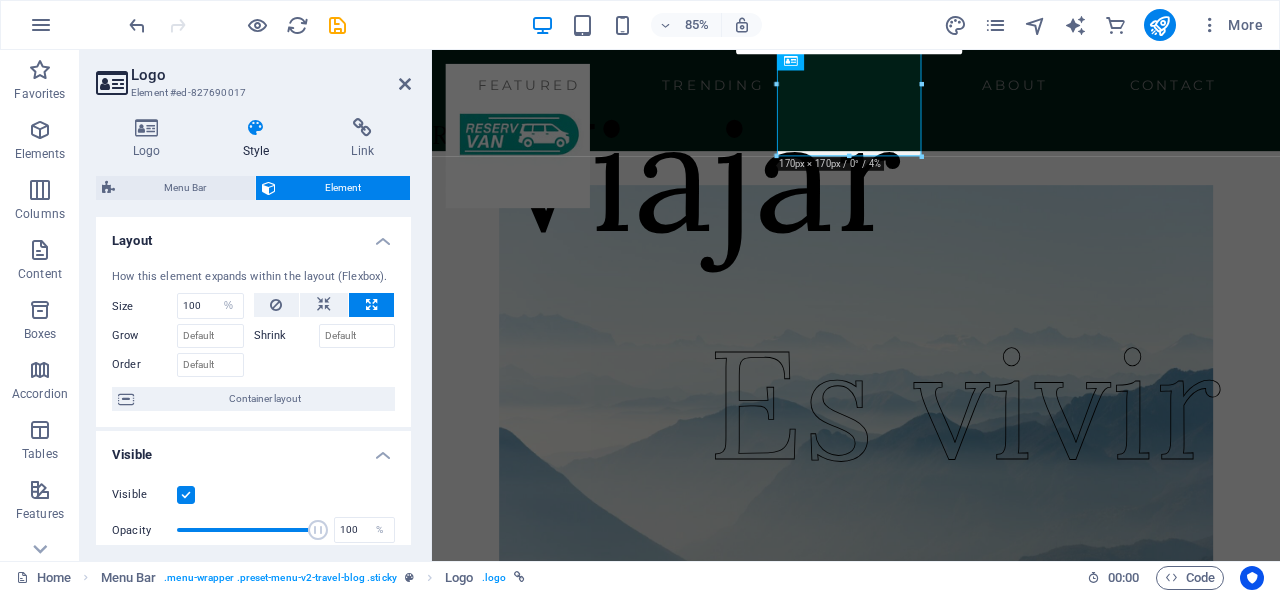 click at bounding box center [371, 305] 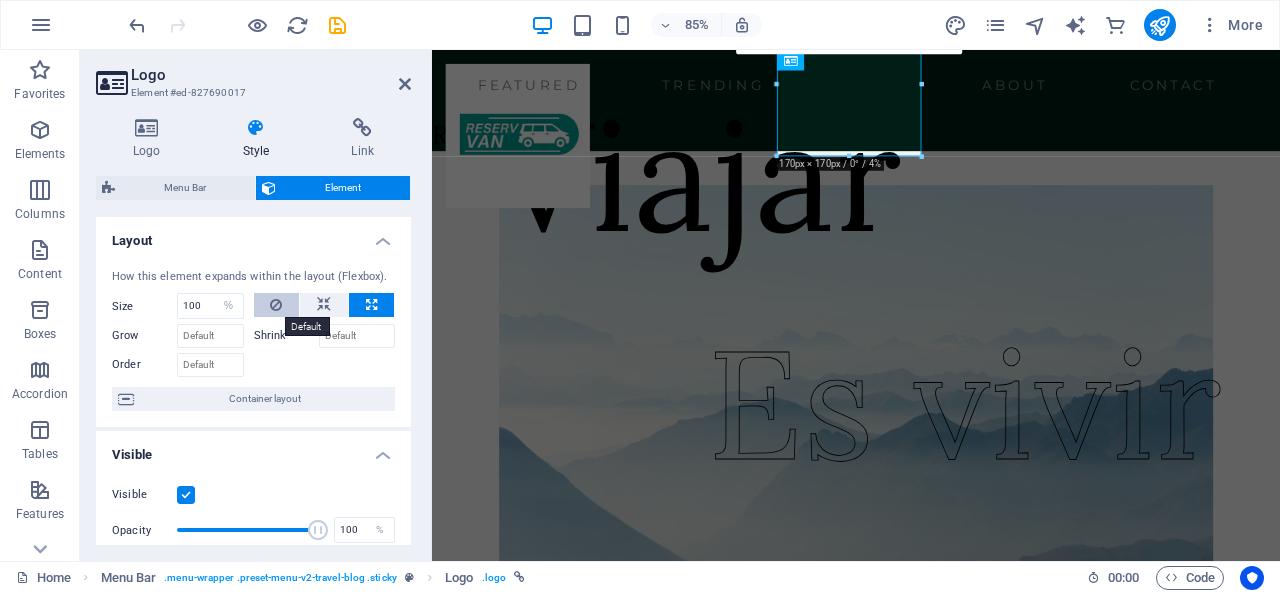 click at bounding box center (277, 305) 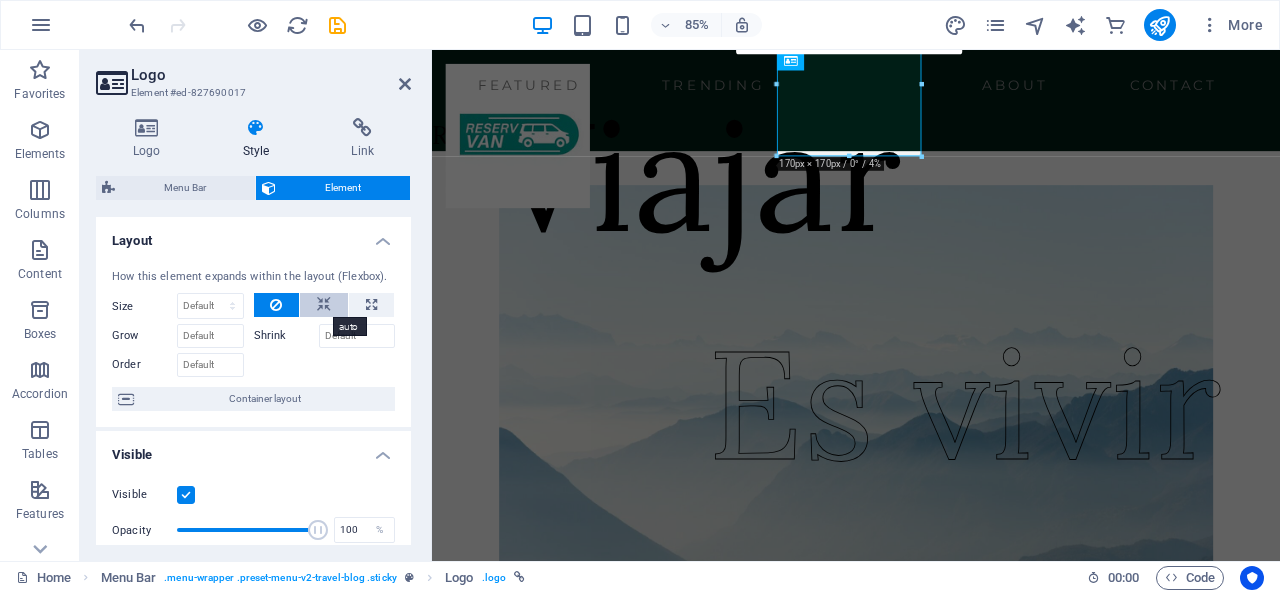 click at bounding box center [324, 305] 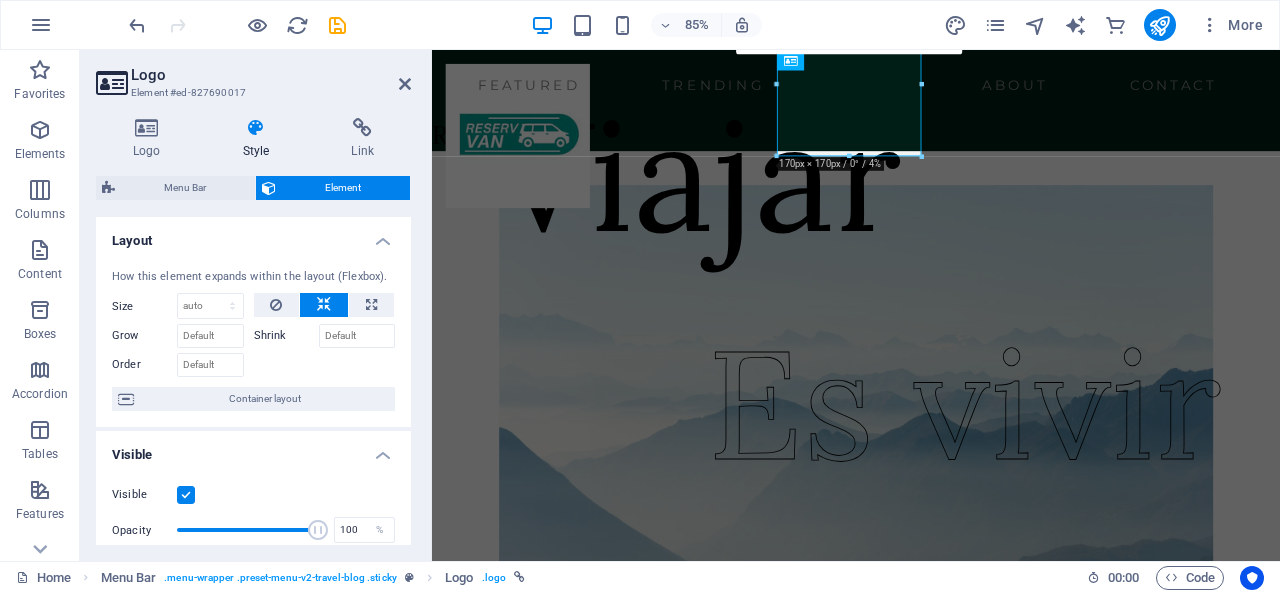 click at bounding box center [324, 305] 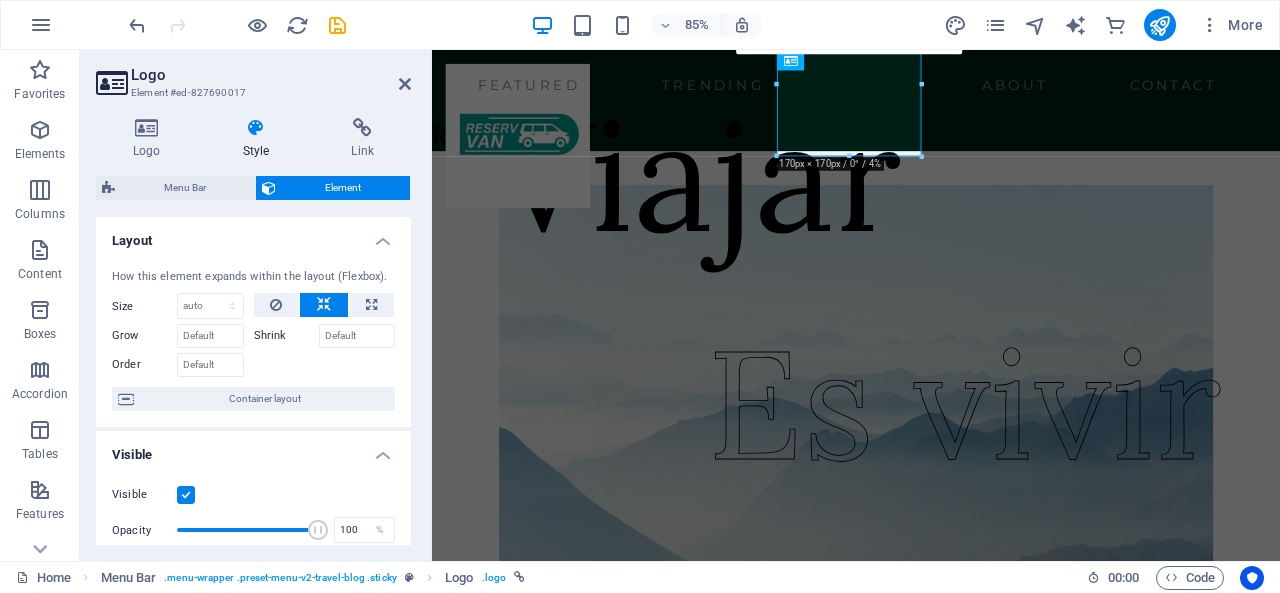 click on "Shrink" at bounding box center [286, 336] 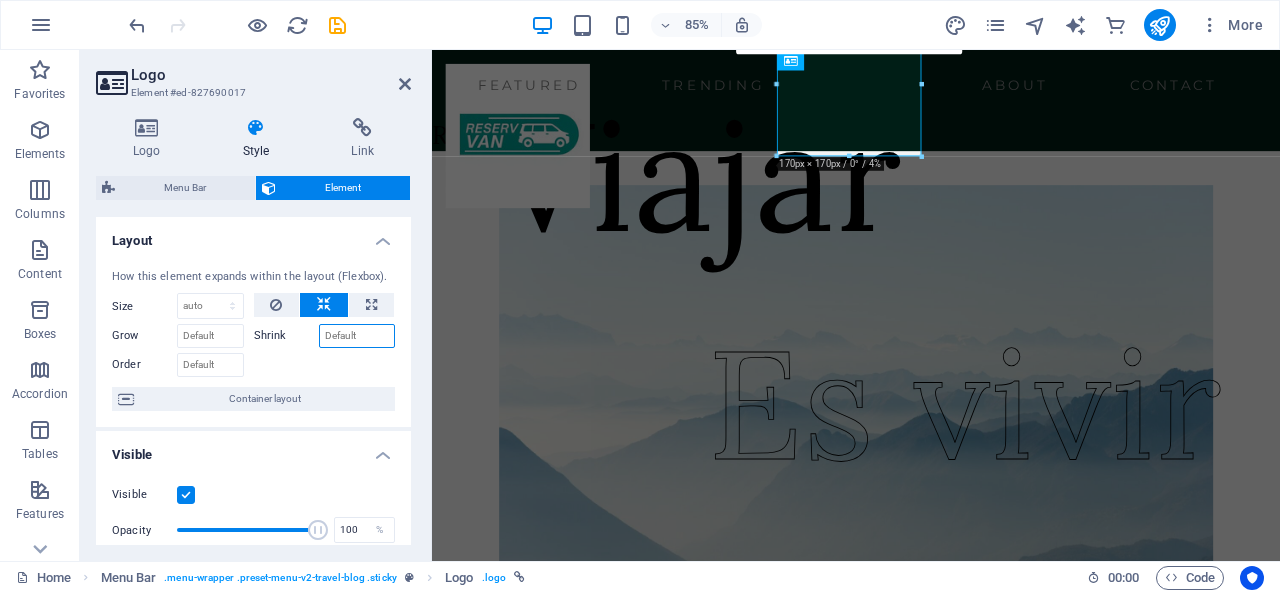click on "Shrink" at bounding box center (357, 336) 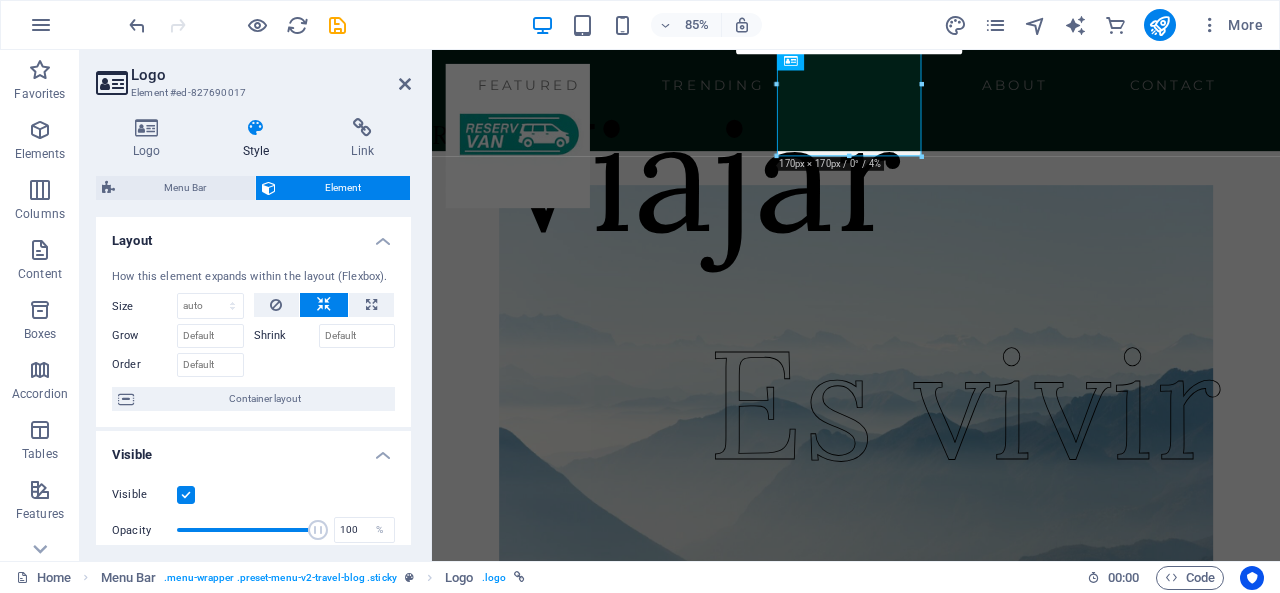 click on "Shrink" at bounding box center [286, 336] 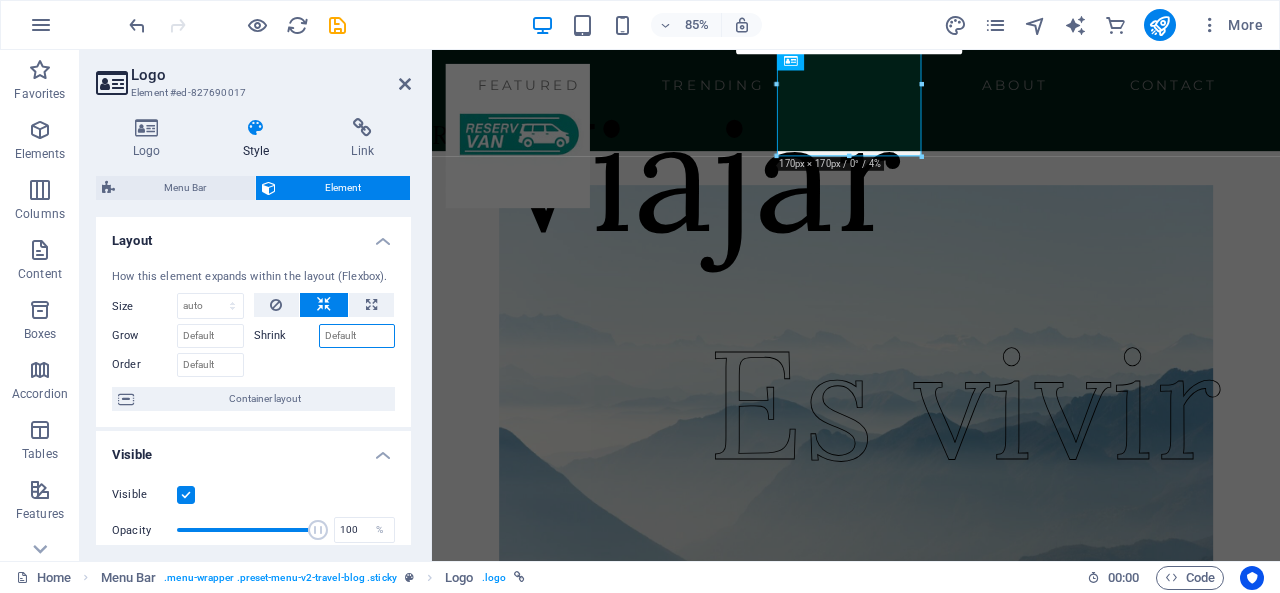 click on "Shrink" at bounding box center (357, 336) 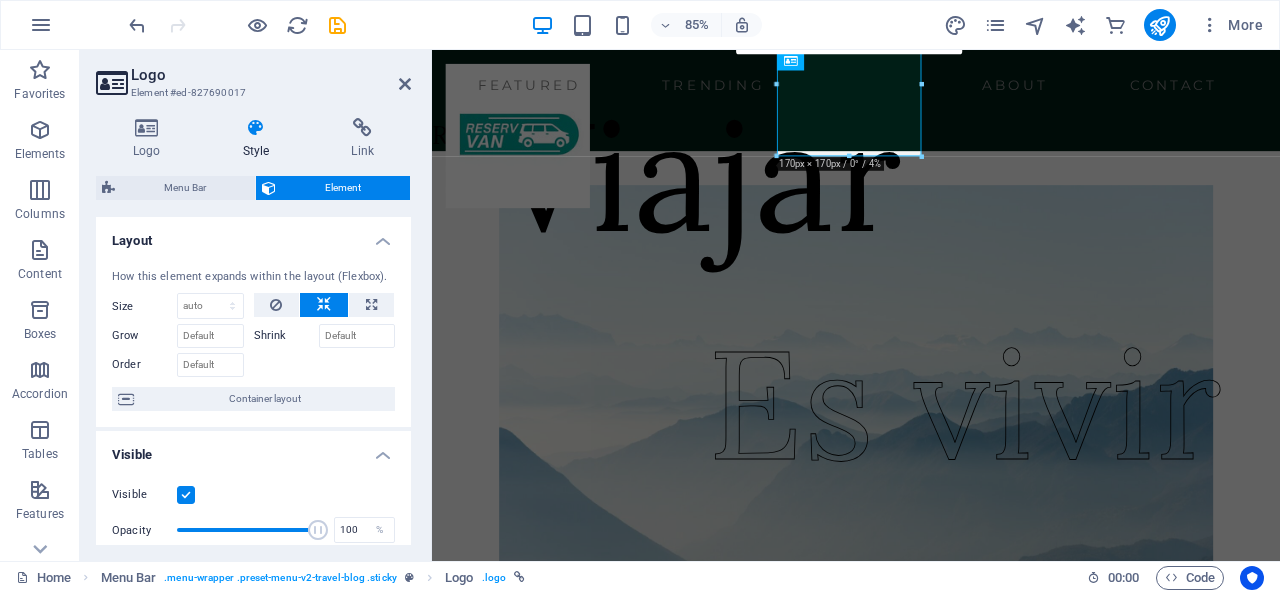 click on "Shrink" at bounding box center (286, 336) 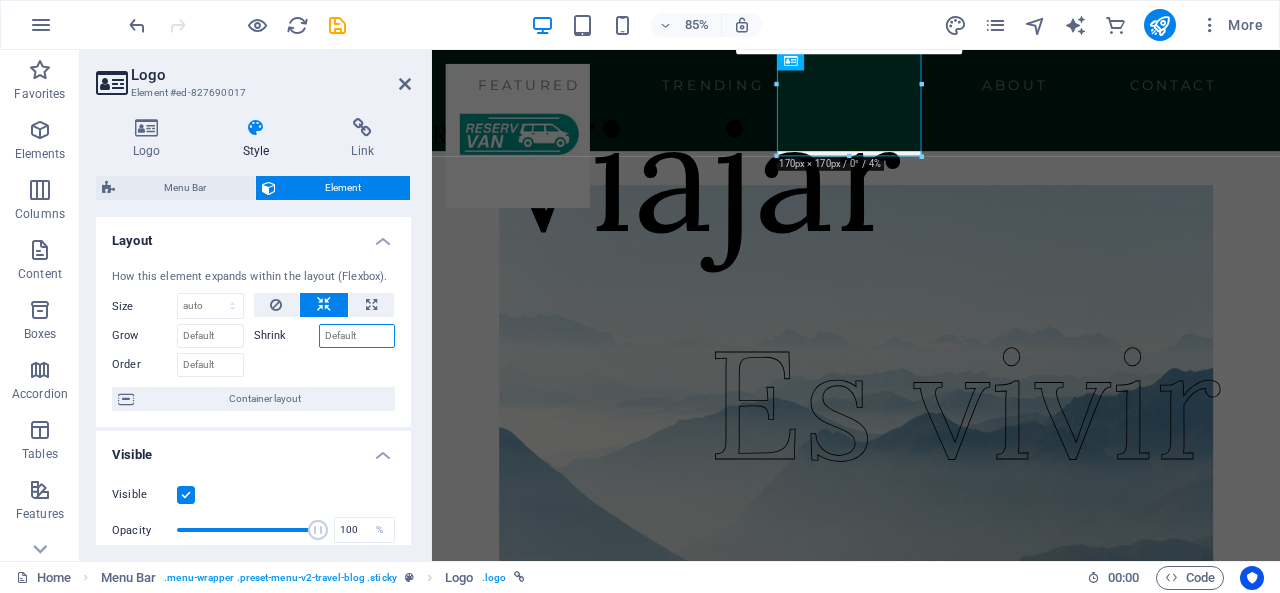 click on "Shrink" at bounding box center (357, 336) 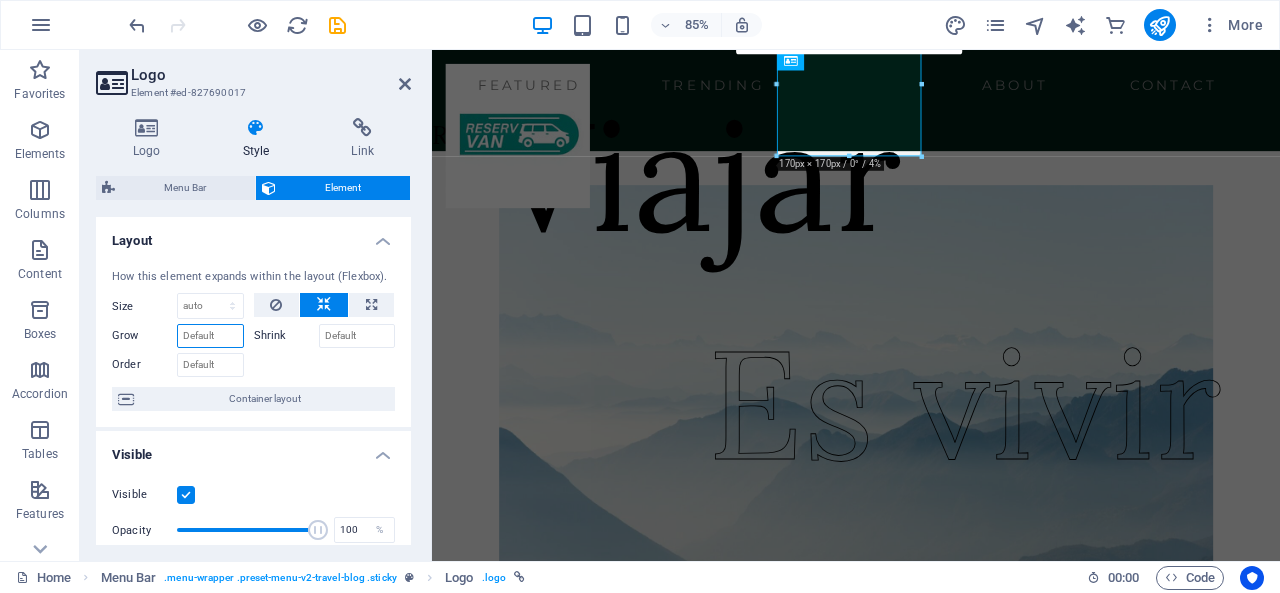 click on "Grow" at bounding box center (210, 336) 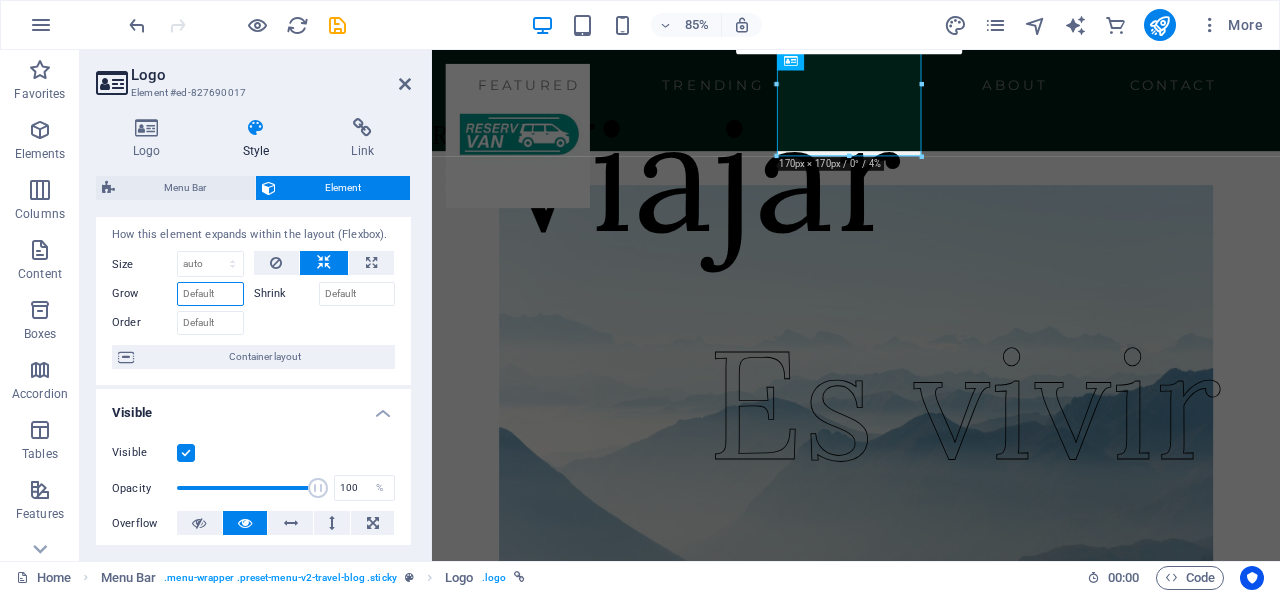 scroll, scrollTop: 62, scrollLeft: 0, axis: vertical 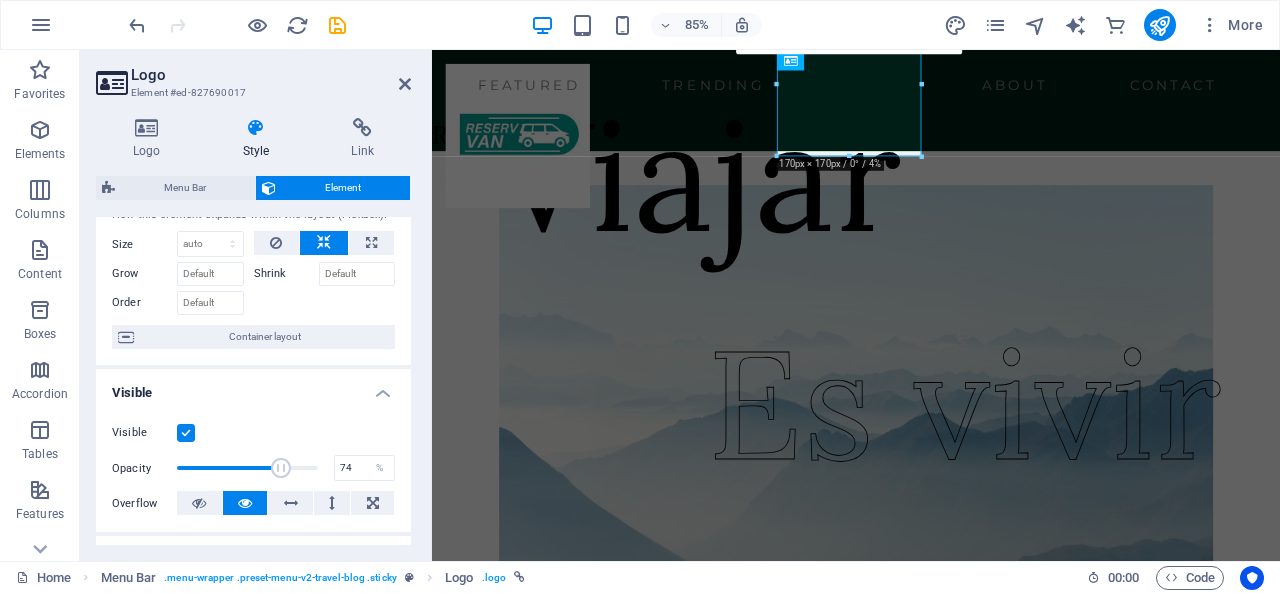 type on "75" 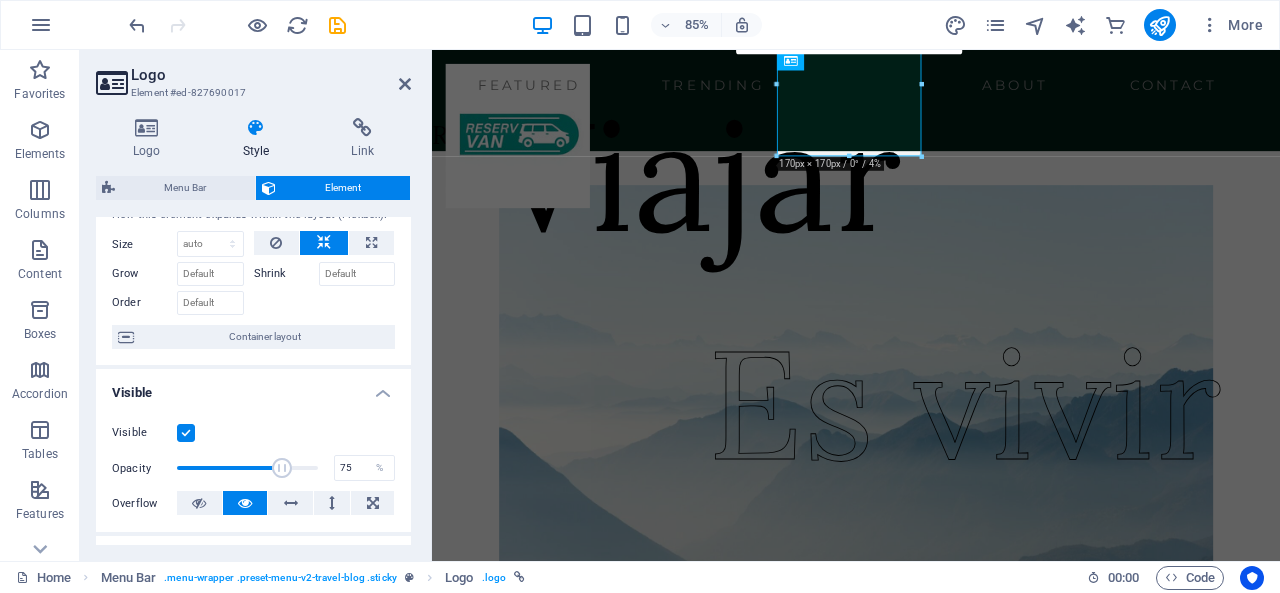 drag, startPoint x: 316, startPoint y: 467, endPoint x: 280, endPoint y: 477, distance: 37.363083 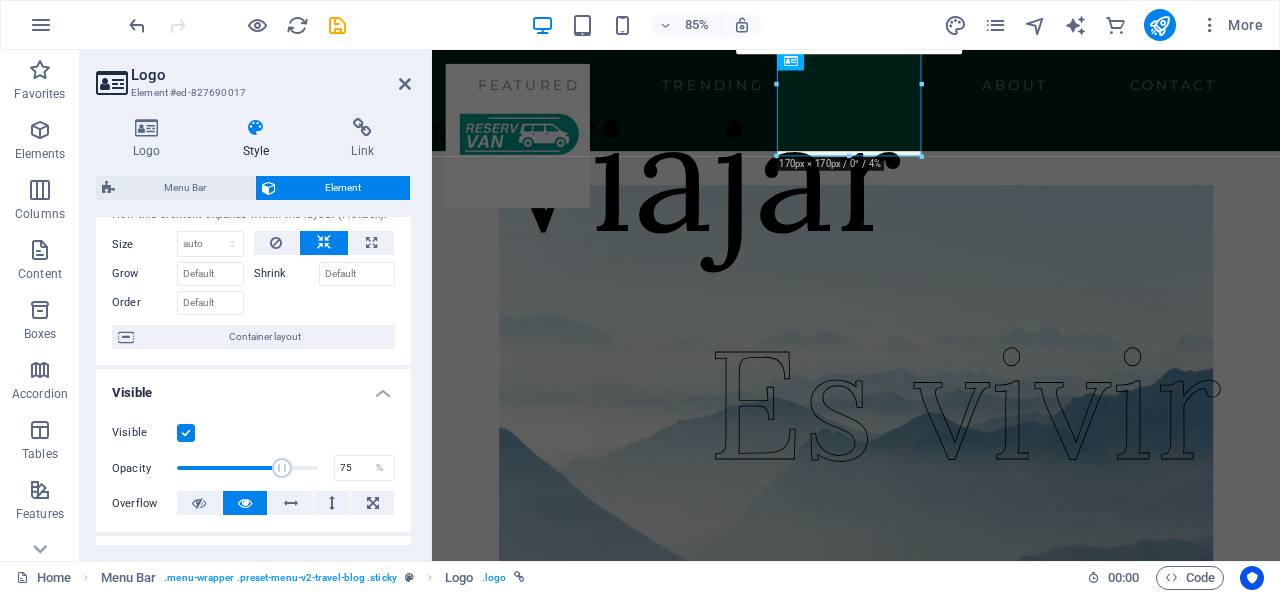 click at bounding box center (282, 468) 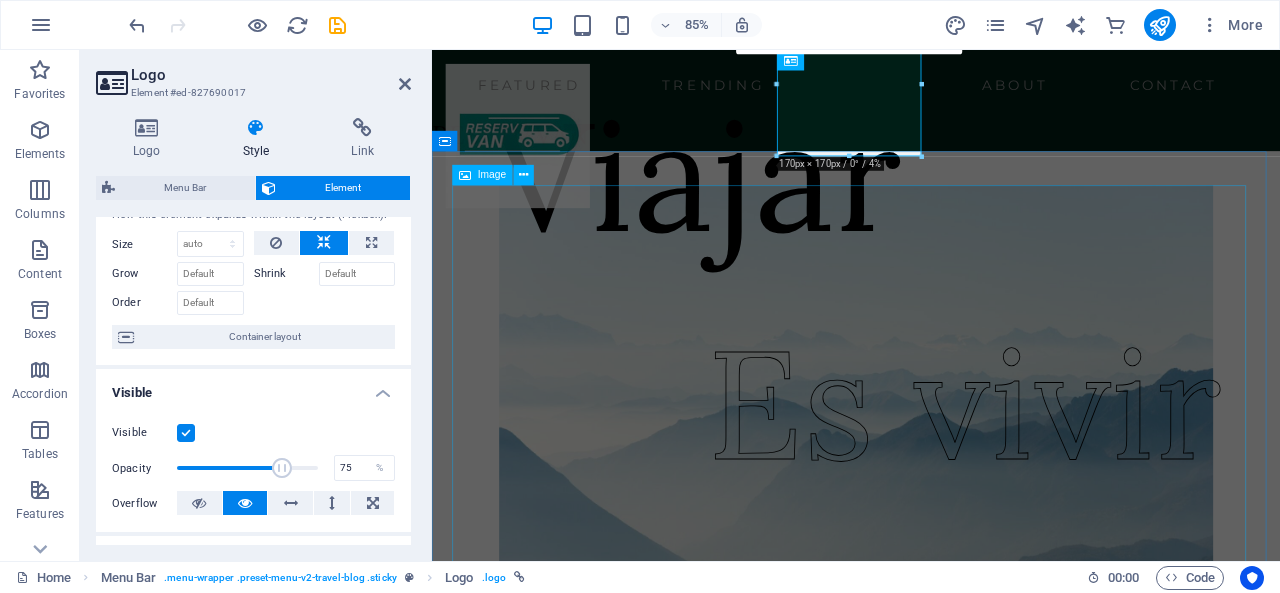click at bounding box center [931, 449] 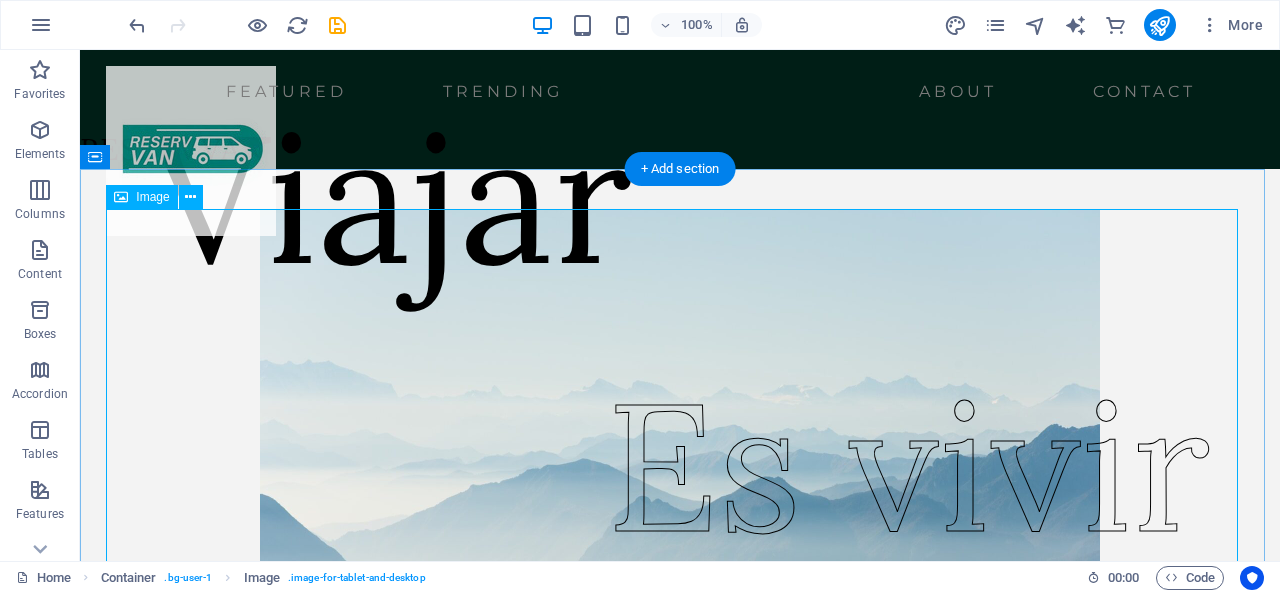 click at bounding box center [680, 449] 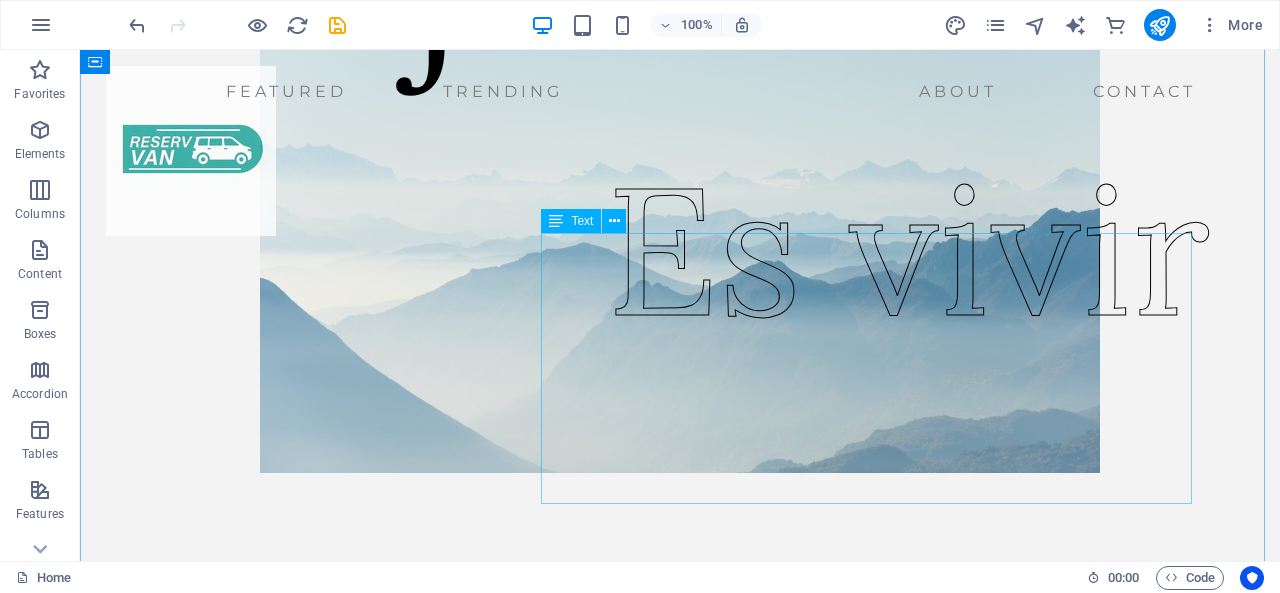 scroll, scrollTop: 0, scrollLeft: 0, axis: both 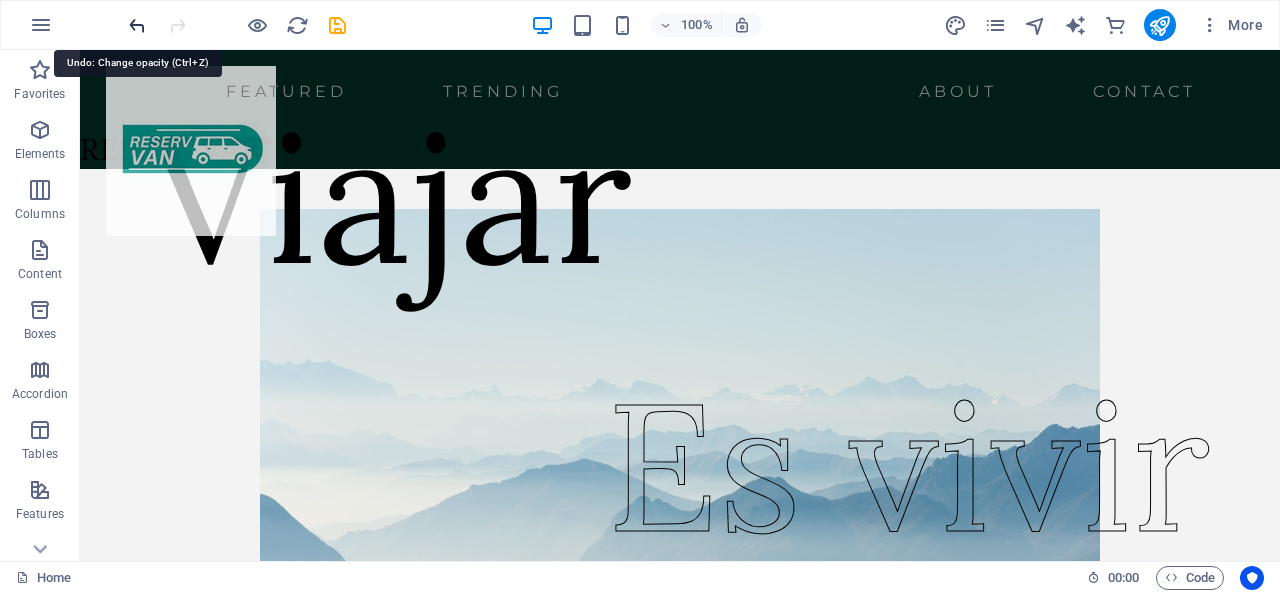 click at bounding box center (137, 25) 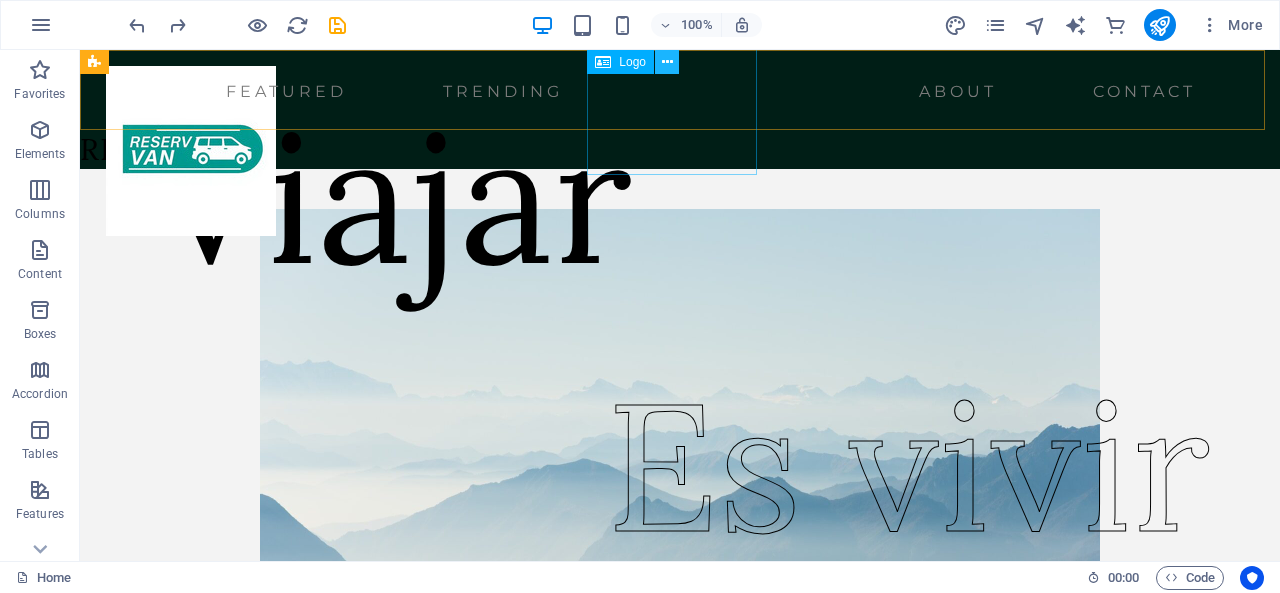 click at bounding box center (667, 62) 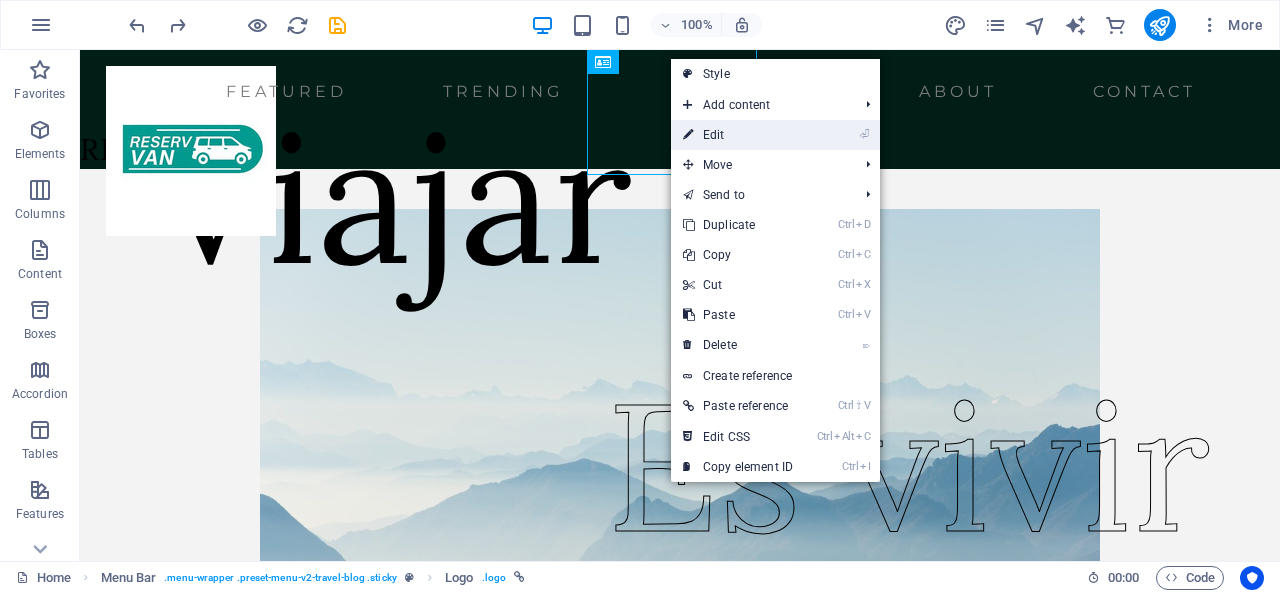 click on "⏎  Edit" at bounding box center (738, 135) 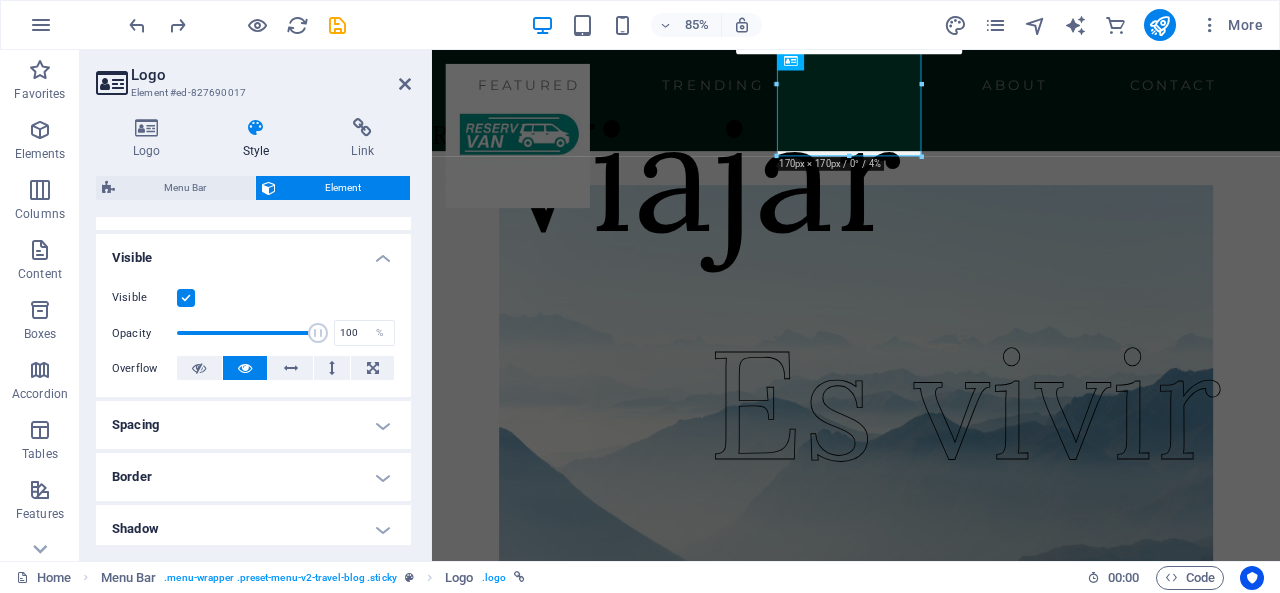 scroll, scrollTop: 199, scrollLeft: 0, axis: vertical 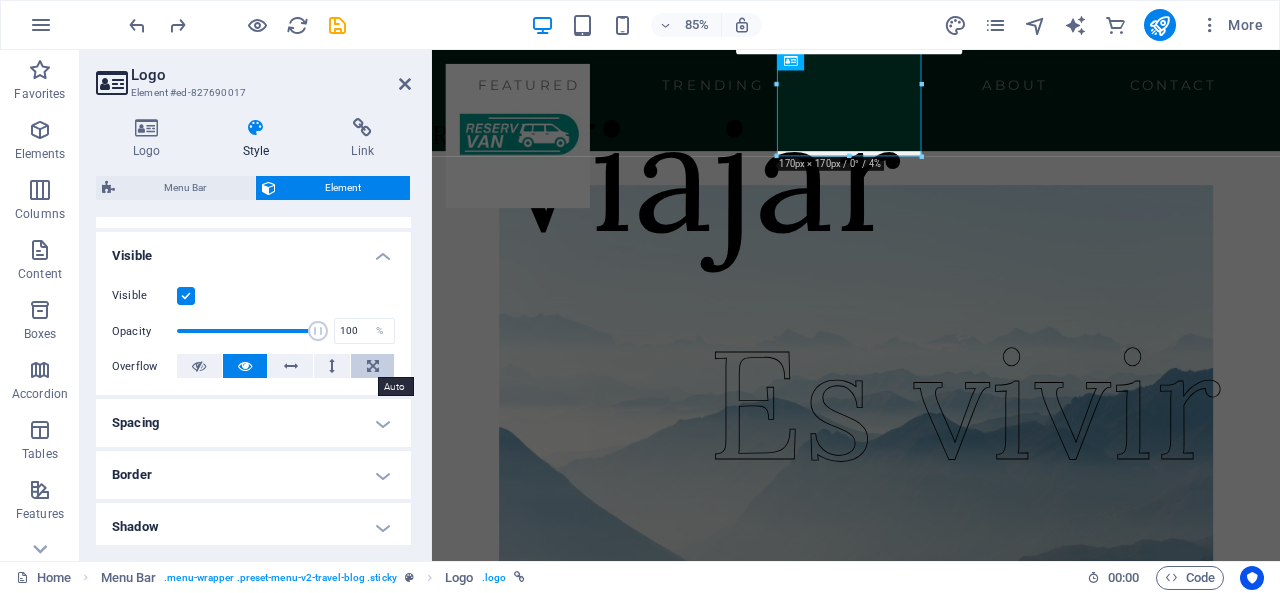 click at bounding box center [373, 366] 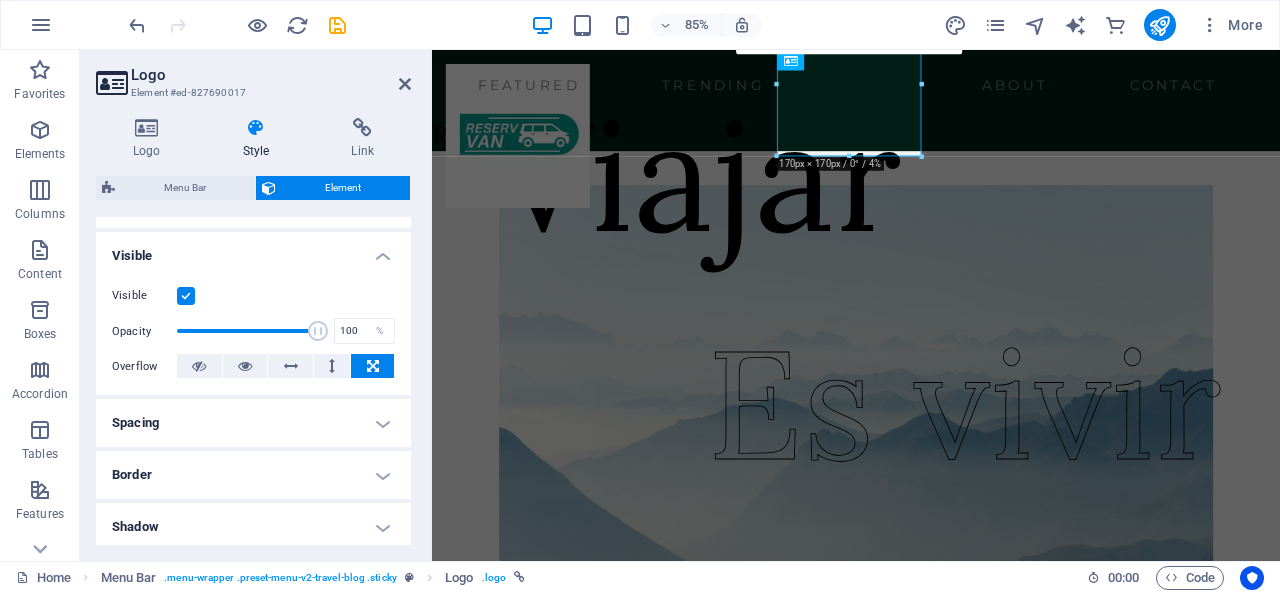 click on "Border" at bounding box center (253, 475) 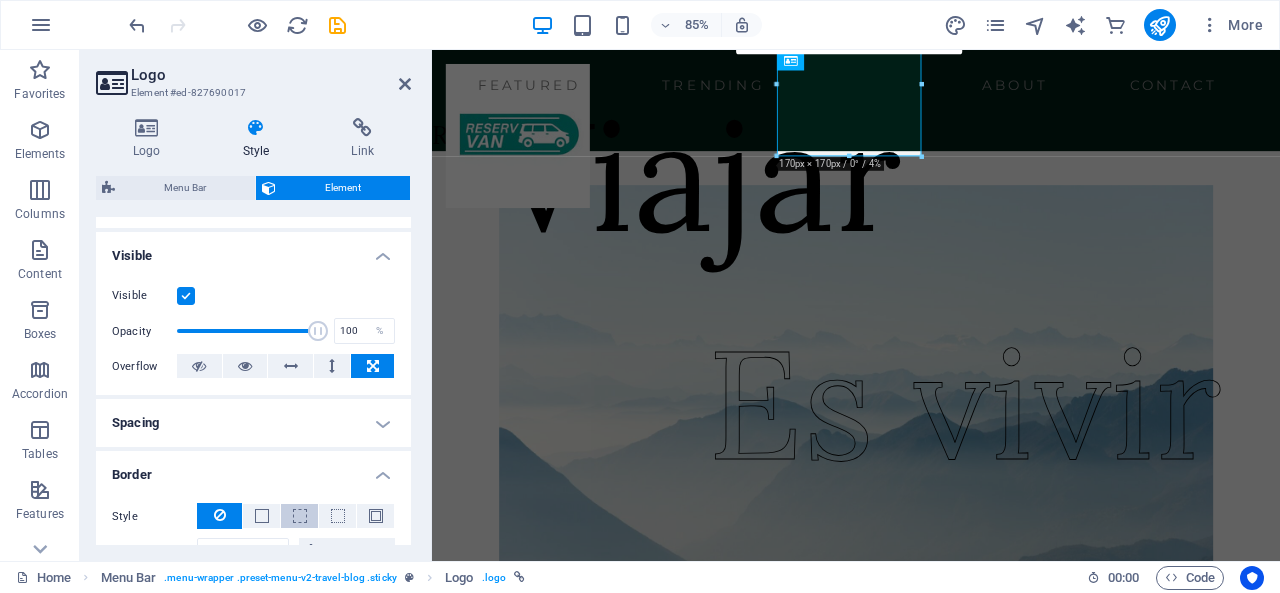 click at bounding box center (299, 516) 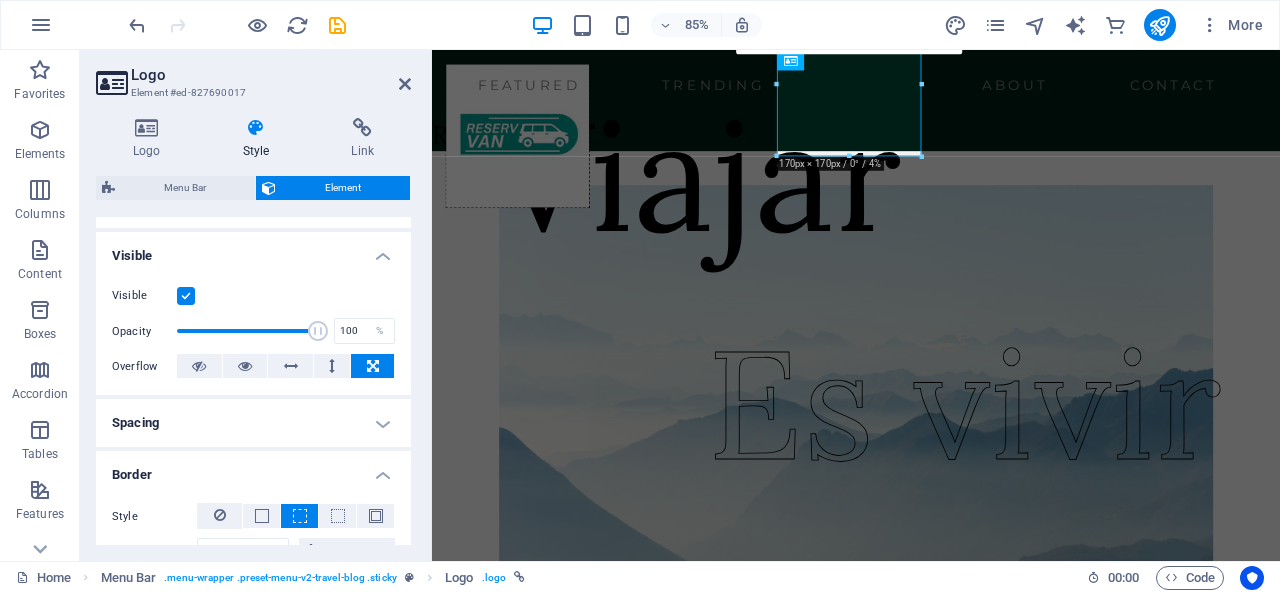 click at bounding box center [299, 516] 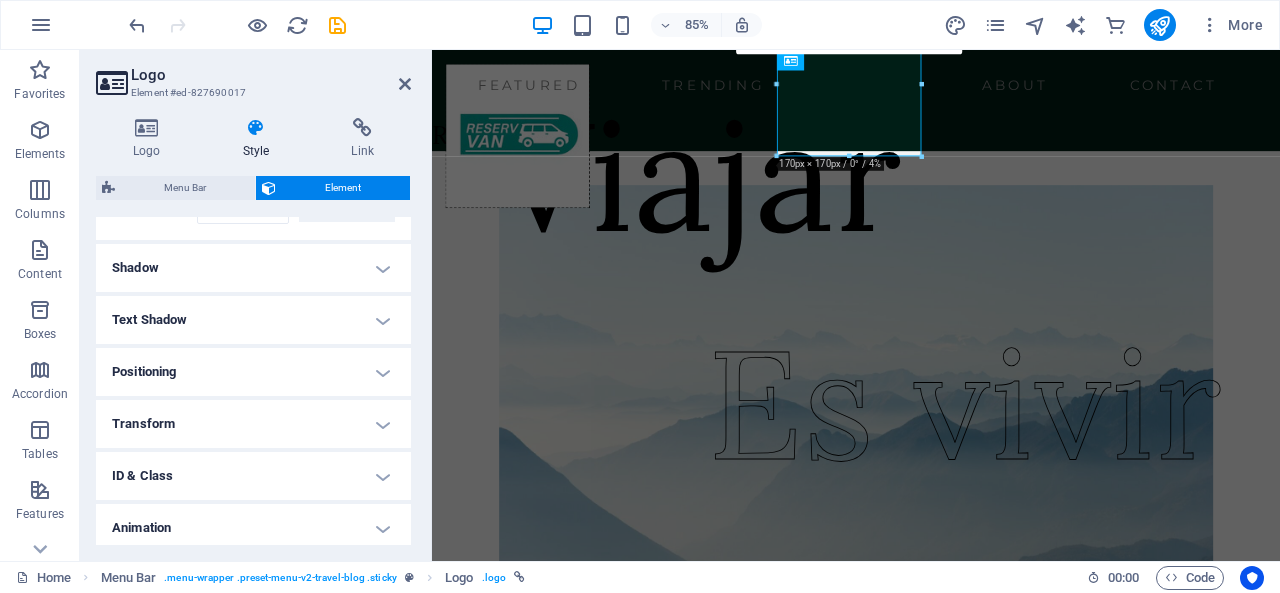 scroll, scrollTop: 621, scrollLeft: 0, axis: vertical 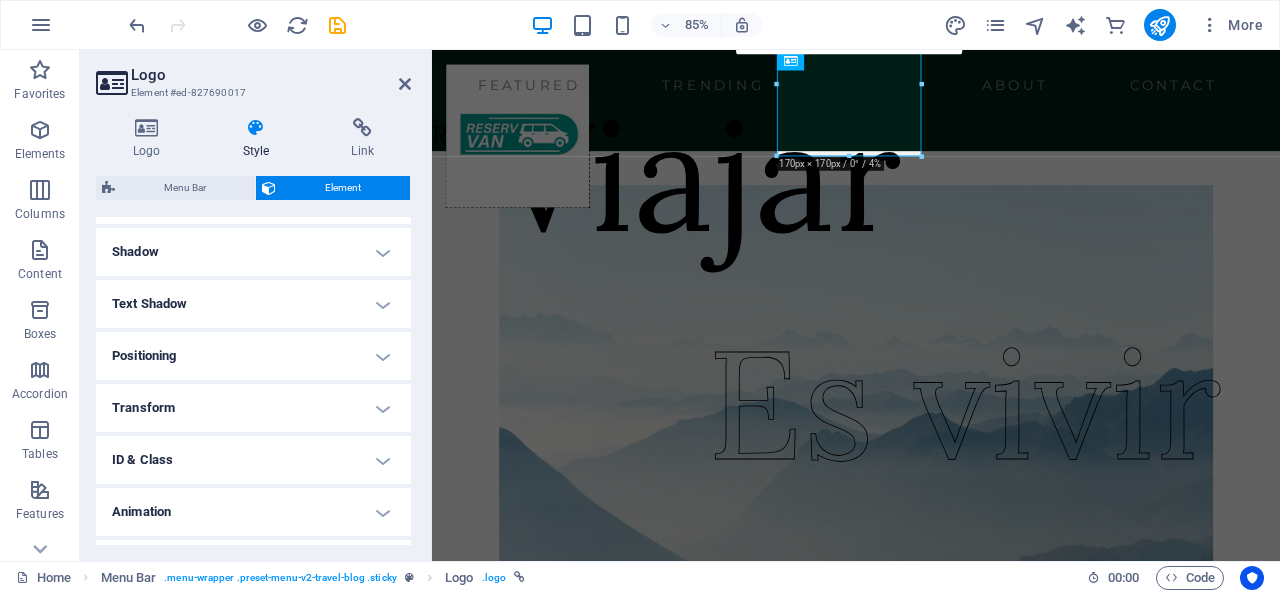 click on "Transform" at bounding box center (253, 408) 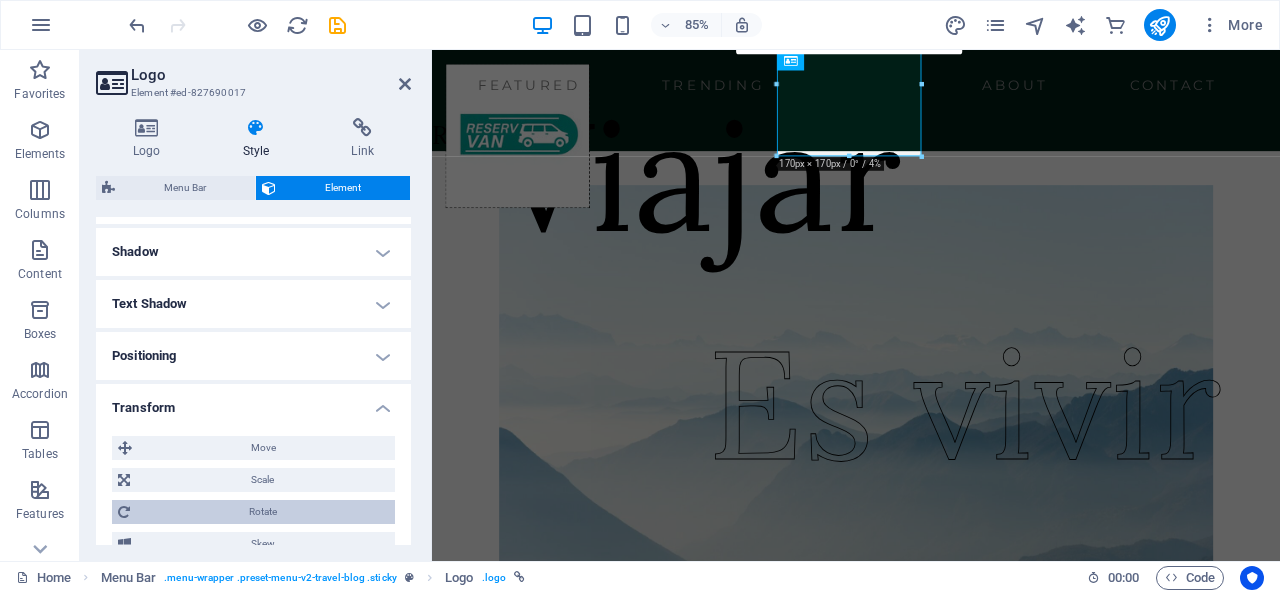 click on "Rotate" at bounding box center [262, 512] 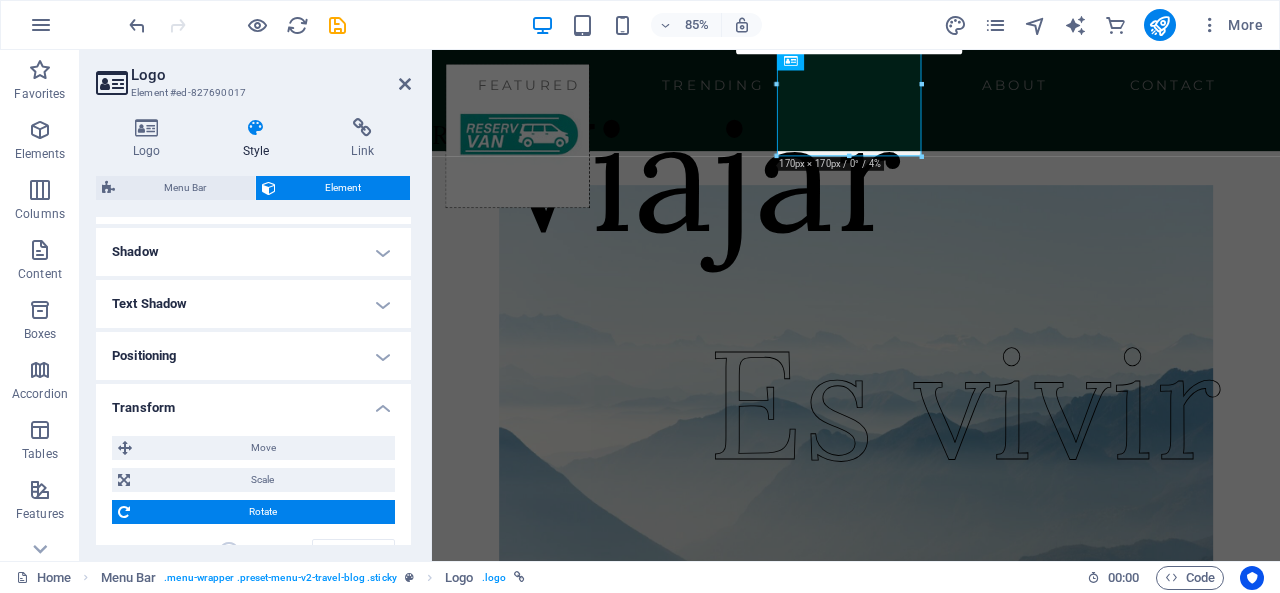 click on "Rotate" at bounding box center (262, 512) 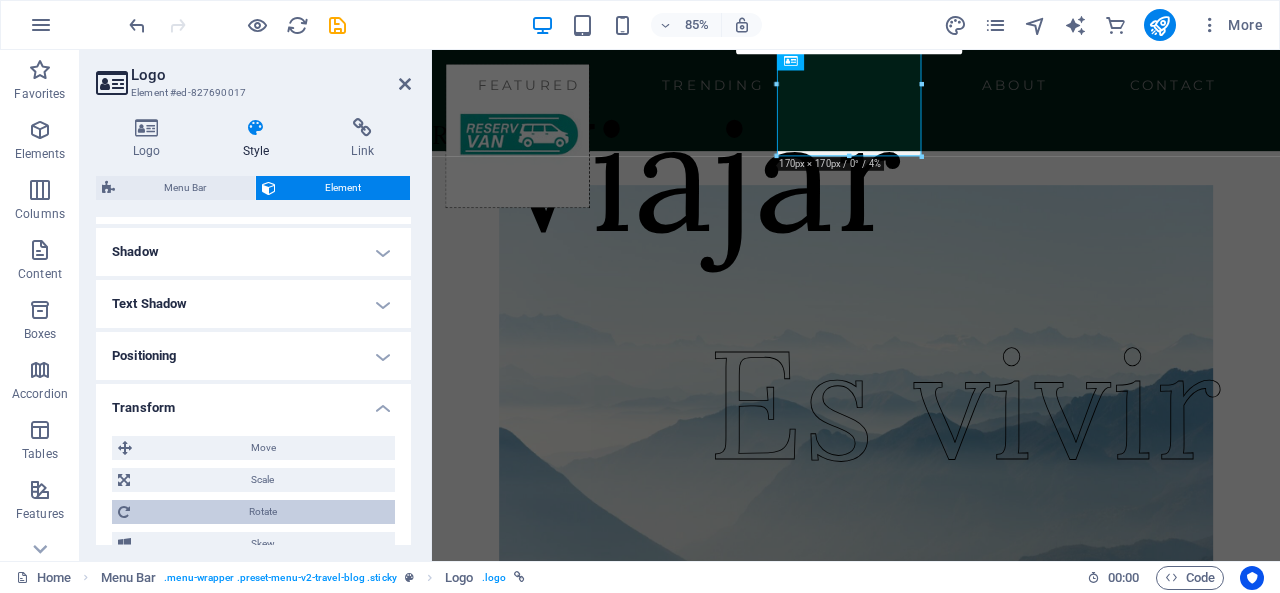 click on "Rotate" at bounding box center [262, 512] 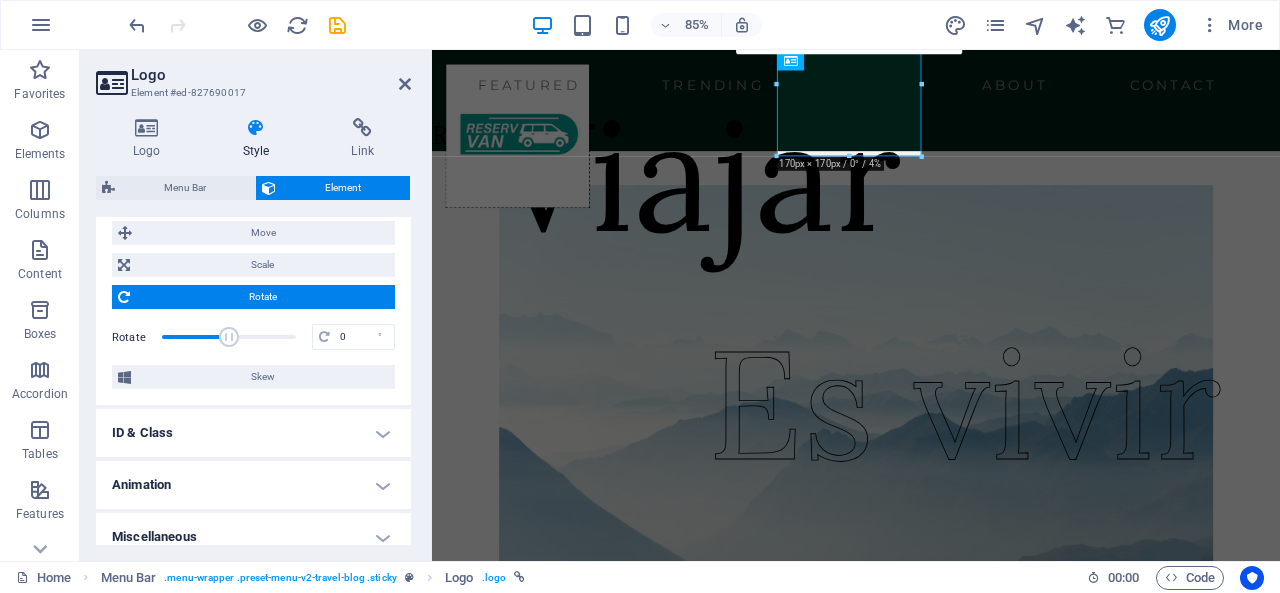 scroll, scrollTop: 832, scrollLeft: 0, axis: vertical 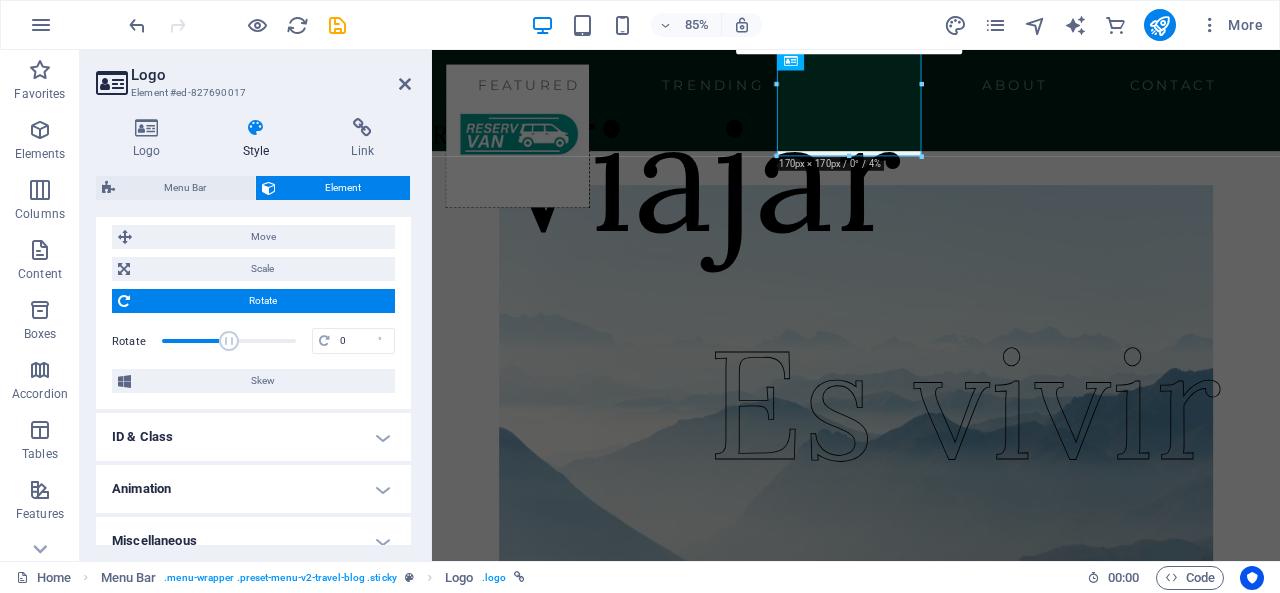 click on "Skew" at bounding box center (263, 381) 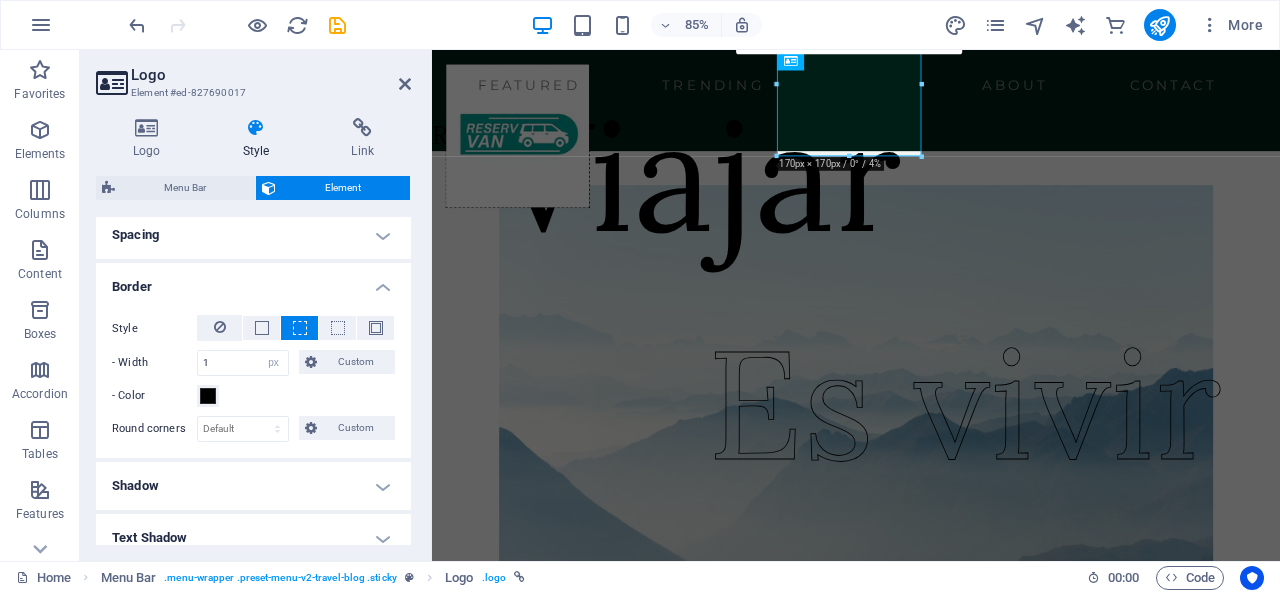 scroll, scrollTop: 386, scrollLeft: 0, axis: vertical 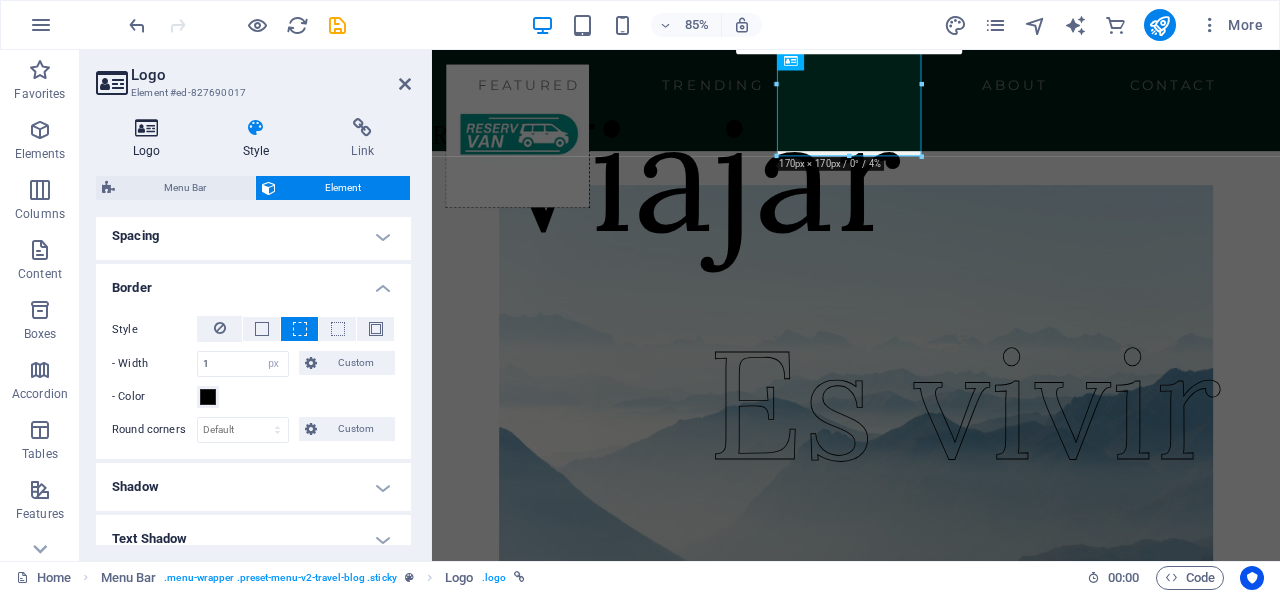 click on "Logo" at bounding box center (151, 139) 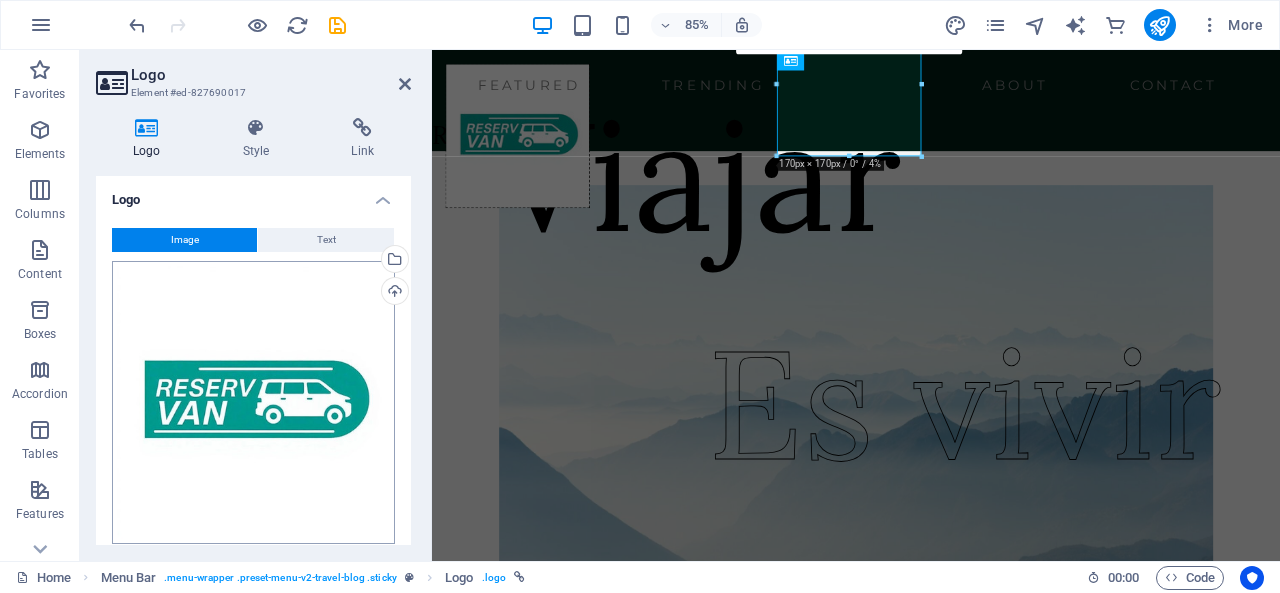 scroll, scrollTop: 252, scrollLeft: 0, axis: vertical 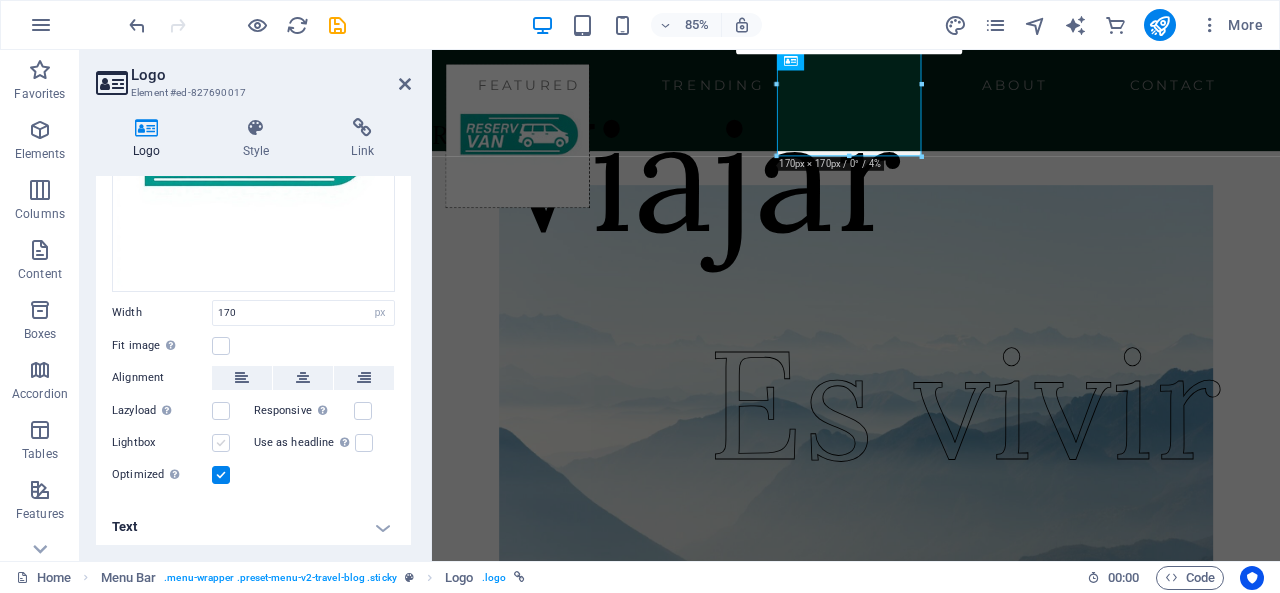 click at bounding box center [221, 443] 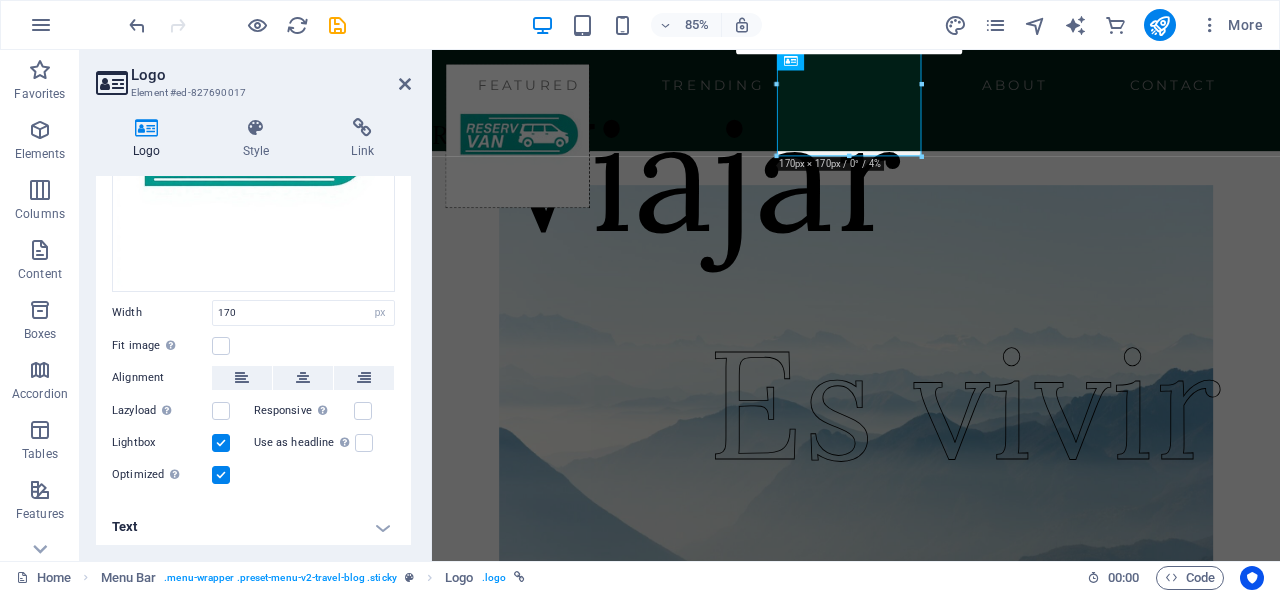 click on "Text" at bounding box center (253, 527) 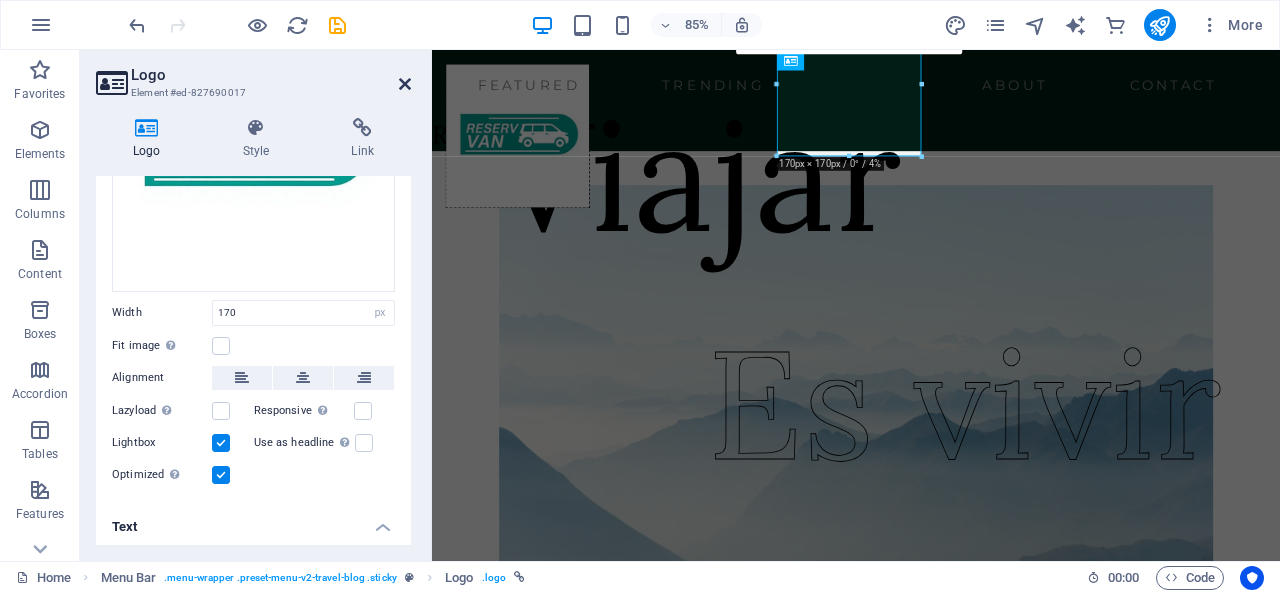 click at bounding box center [405, 84] 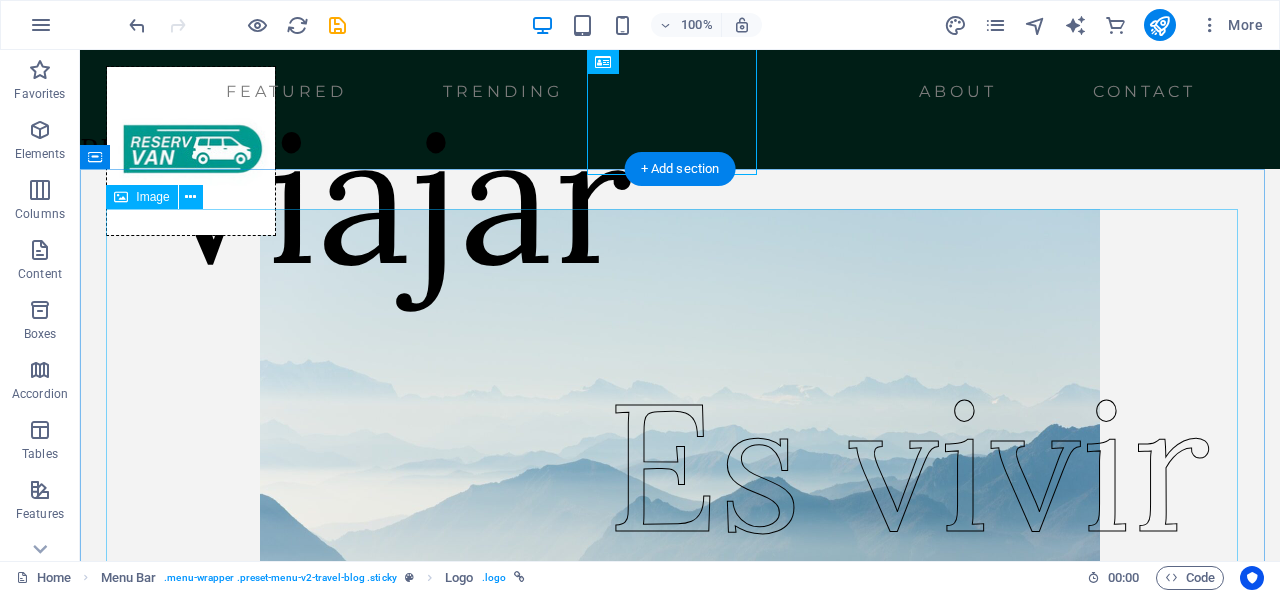 click at bounding box center (680, 449) 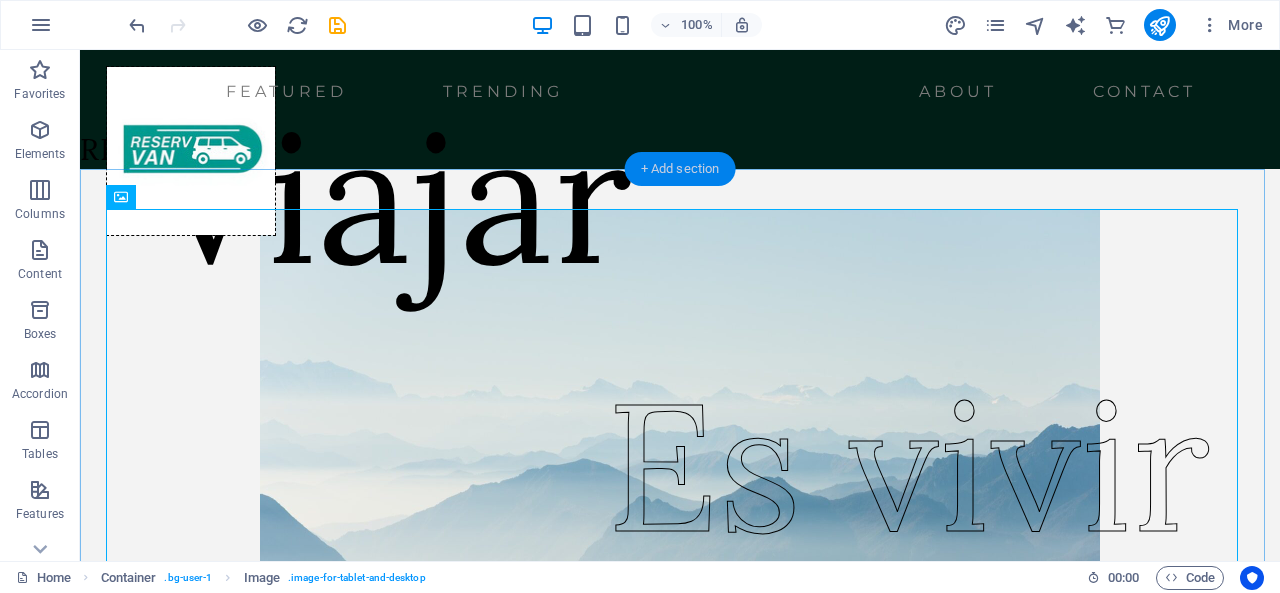 click on "+ Add section" at bounding box center (680, 169) 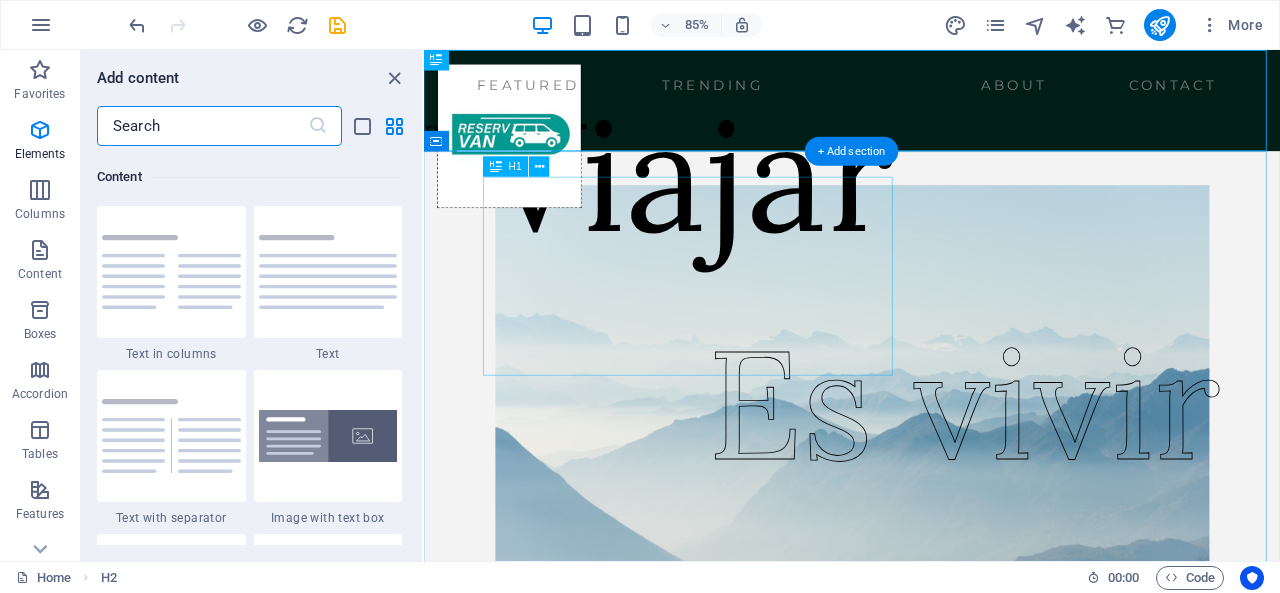 scroll, scrollTop: 3499, scrollLeft: 0, axis: vertical 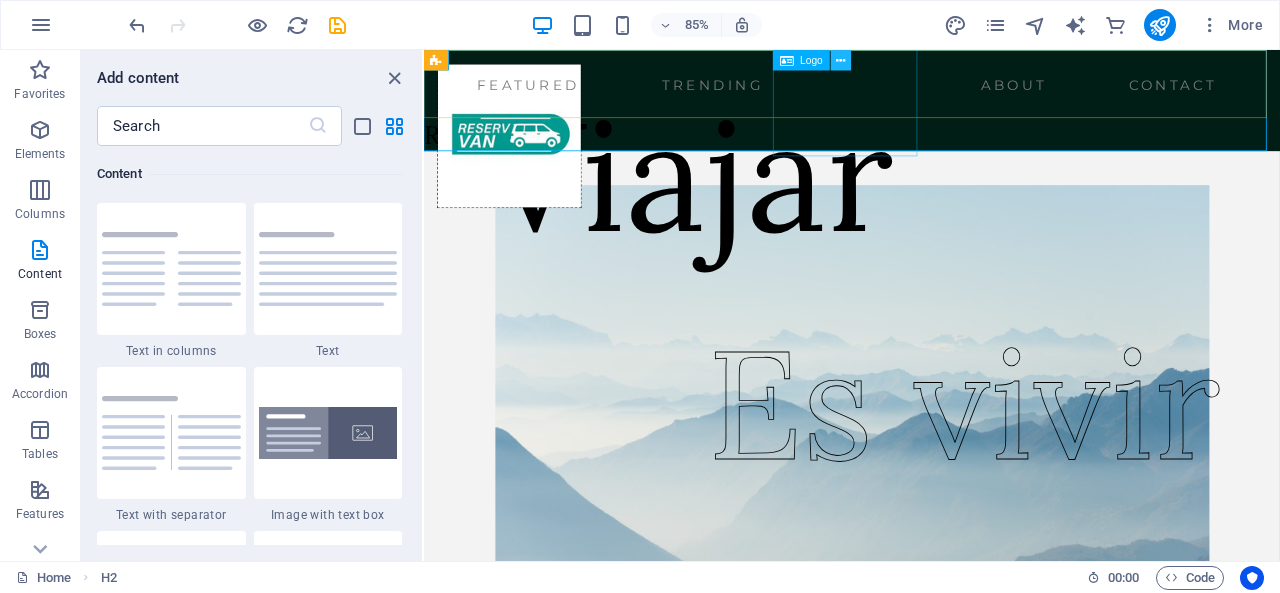 click at bounding box center [840, 60] 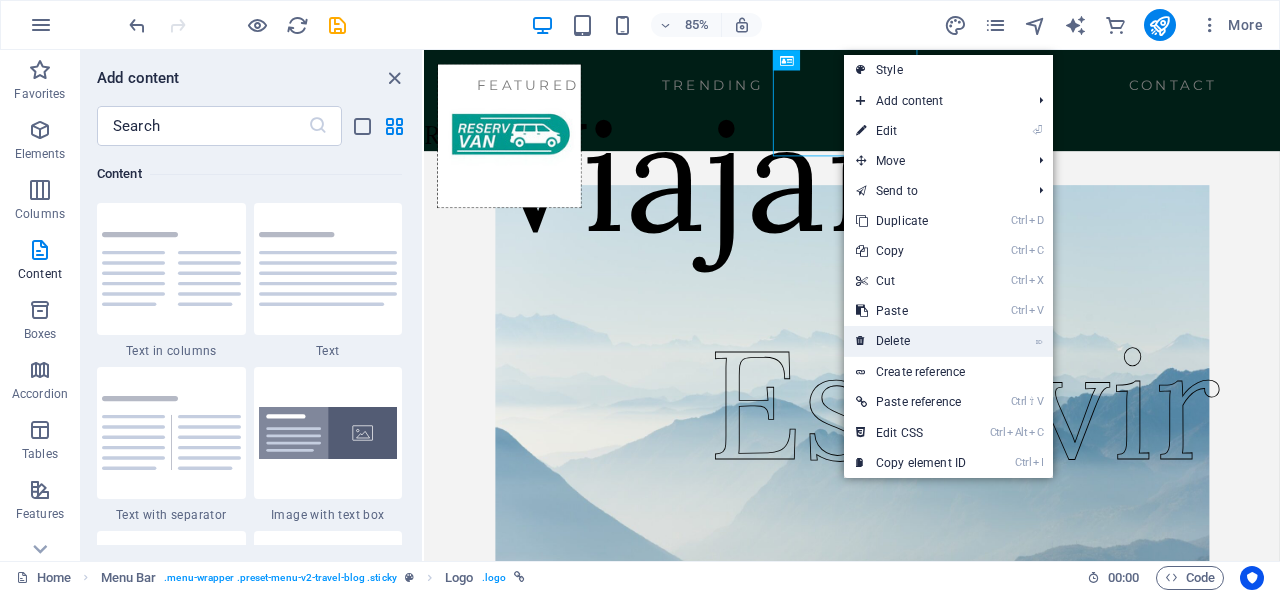 click on "⌦  Delete" at bounding box center (911, 341) 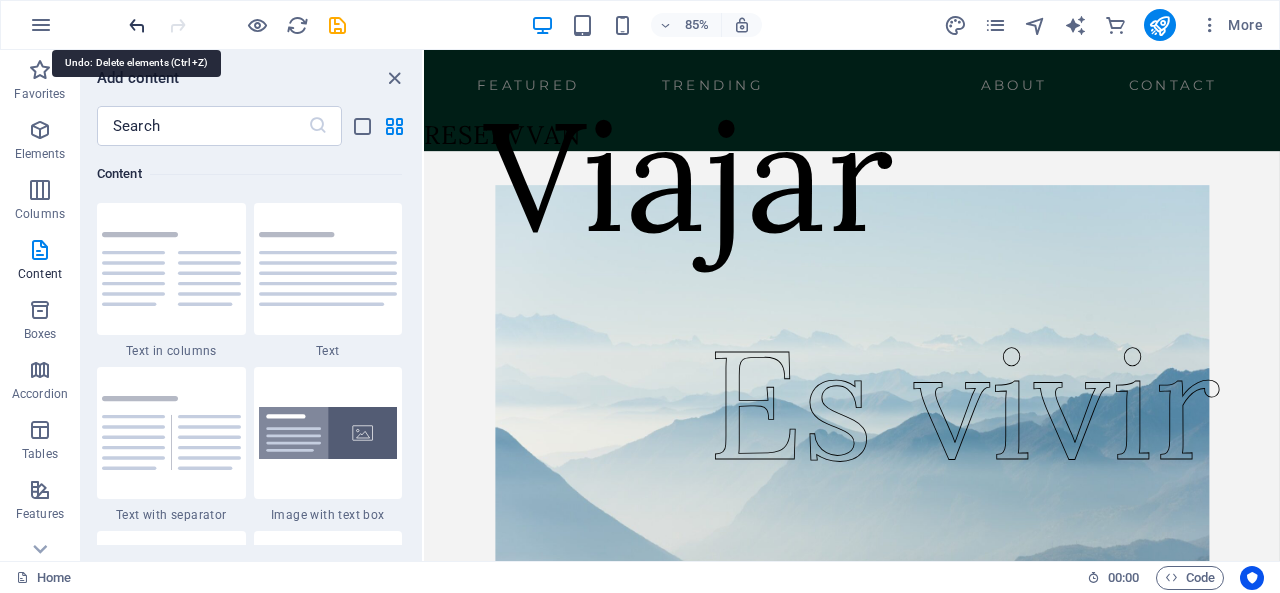click at bounding box center (137, 25) 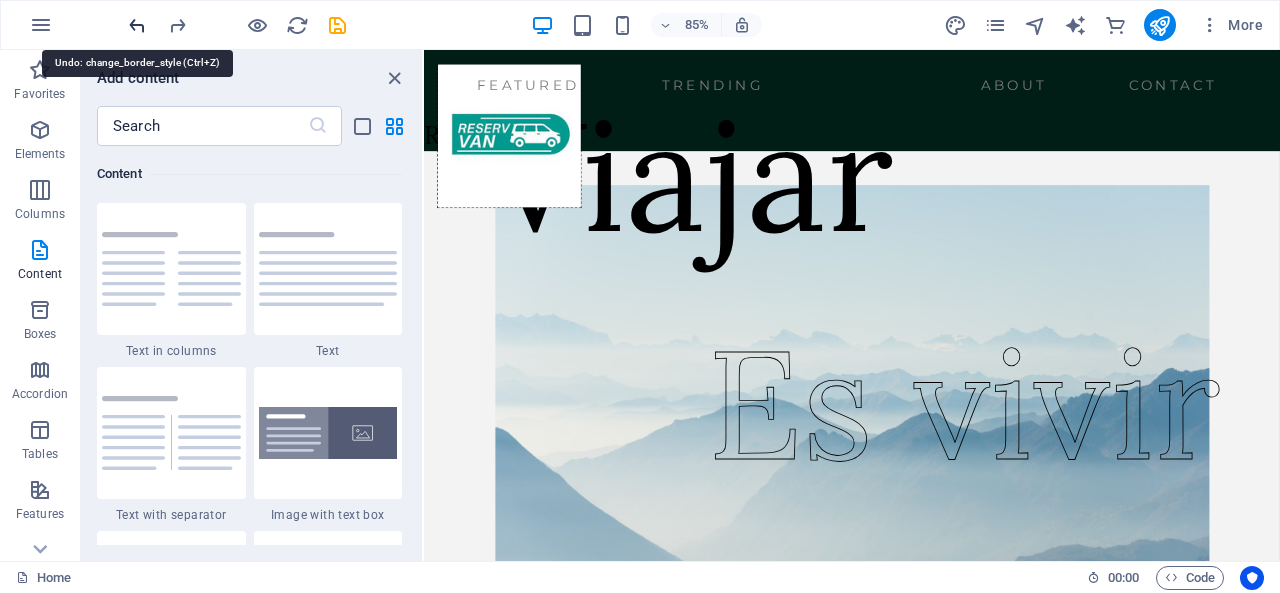 click at bounding box center (137, 25) 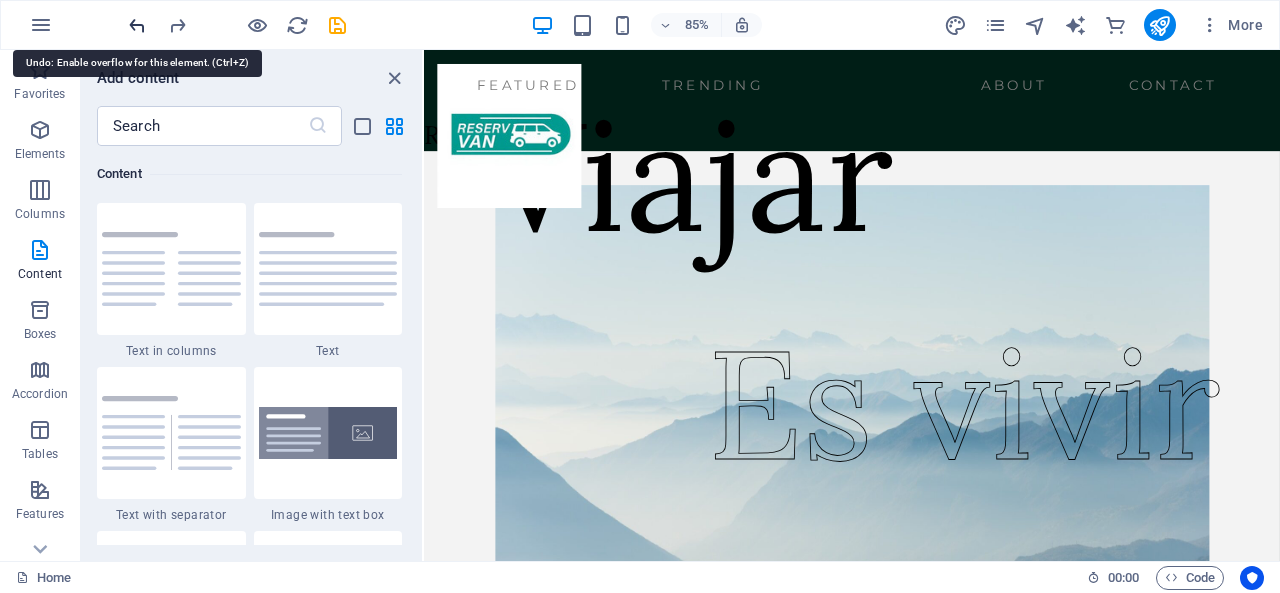 click at bounding box center [137, 25] 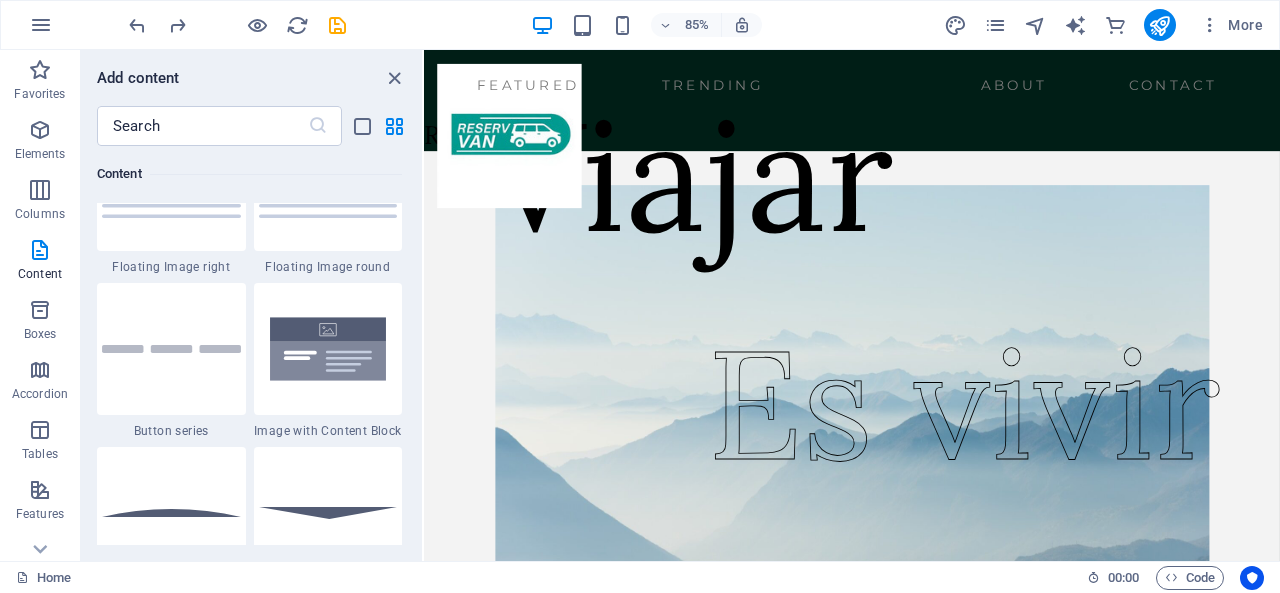 scroll, scrollTop: 4581, scrollLeft: 0, axis: vertical 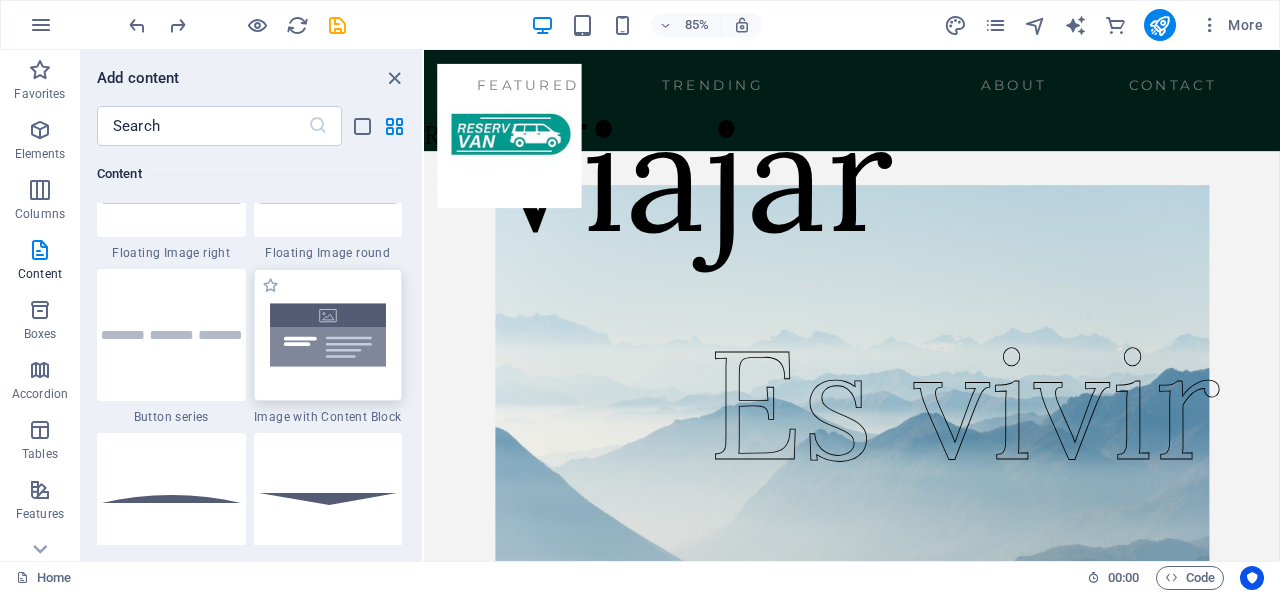 click at bounding box center [328, 335] 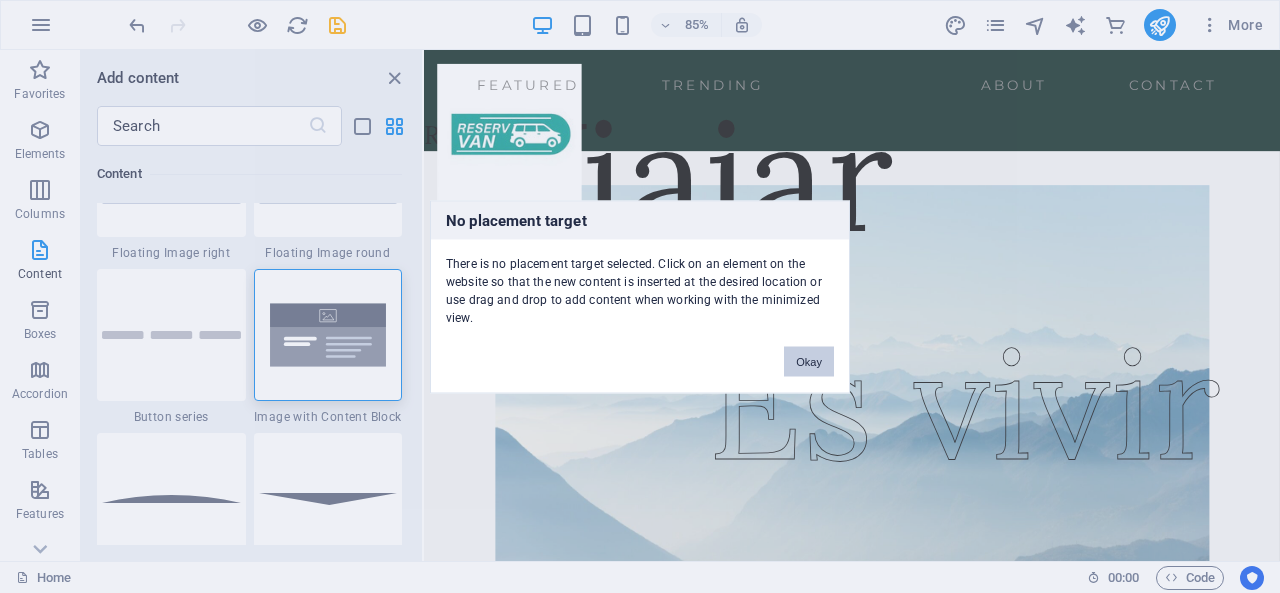 click on "Okay" at bounding box center [809, 361] 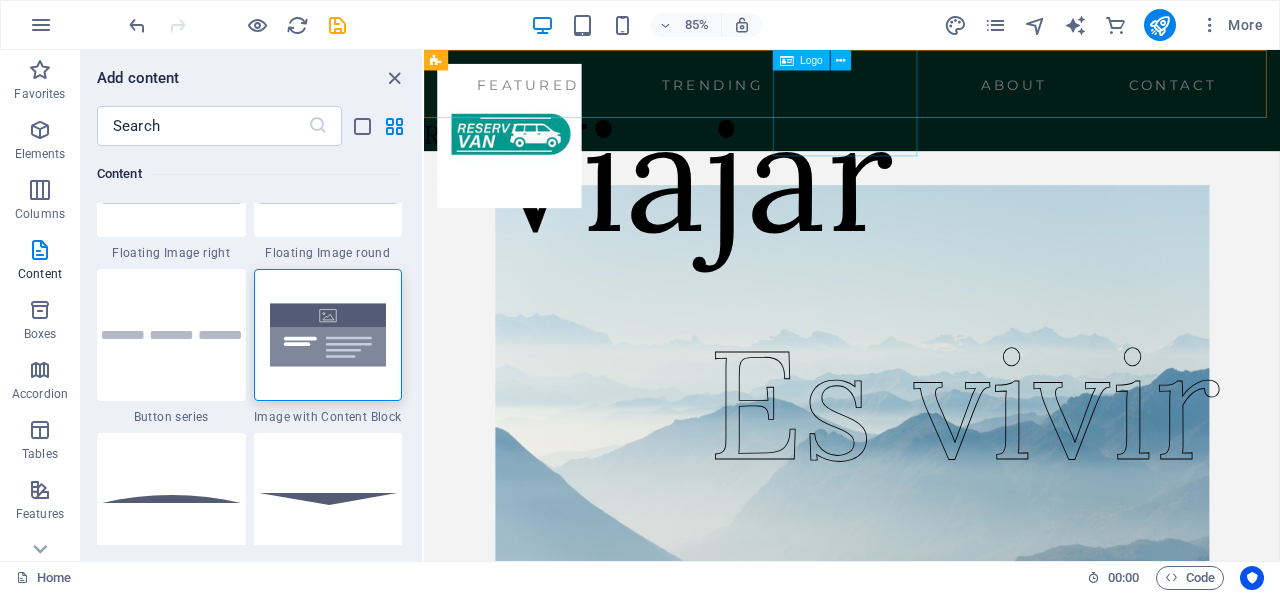 click at bounding box center (525, 151) 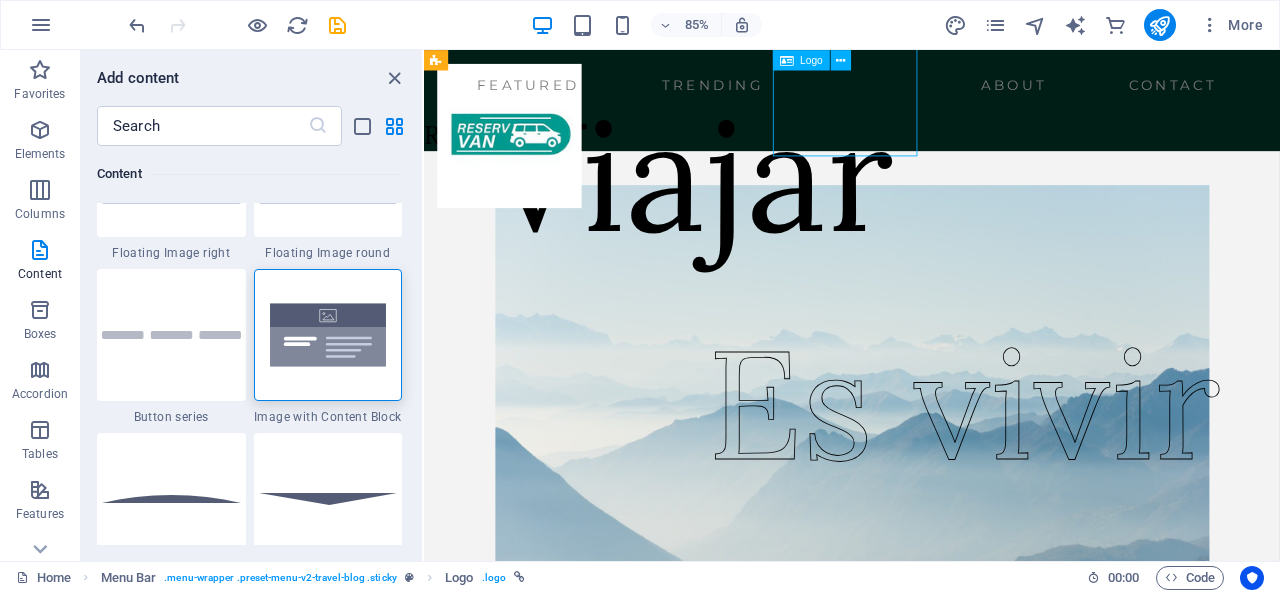 click at bounding box center [525, 151] 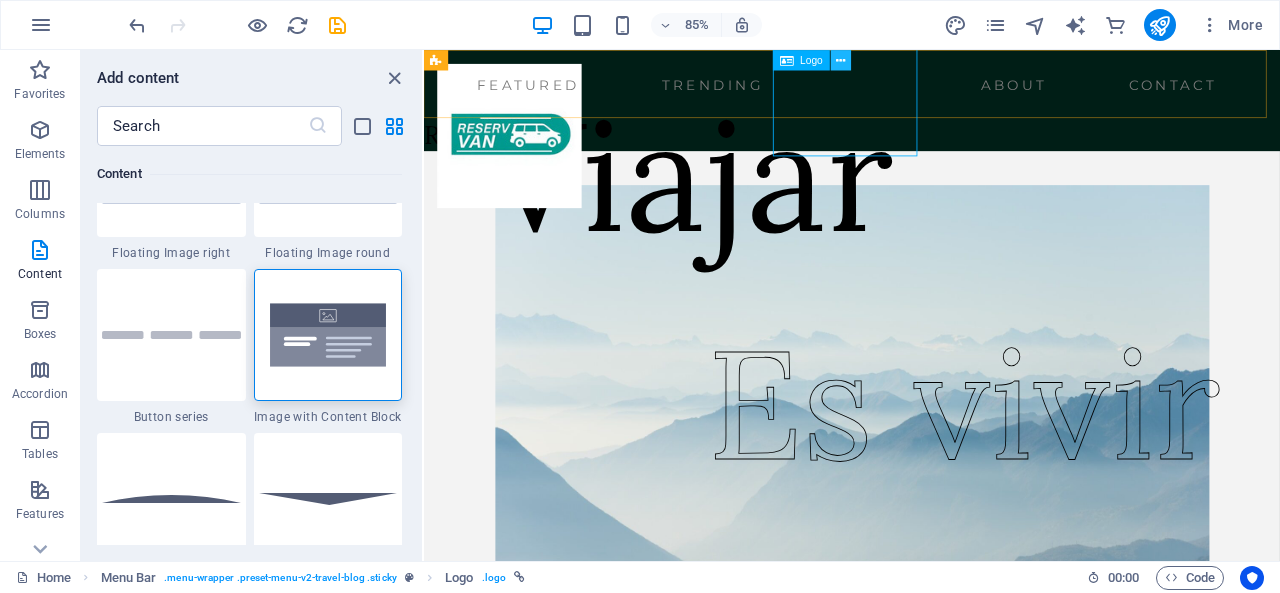 click at bounding box center [840, 60] 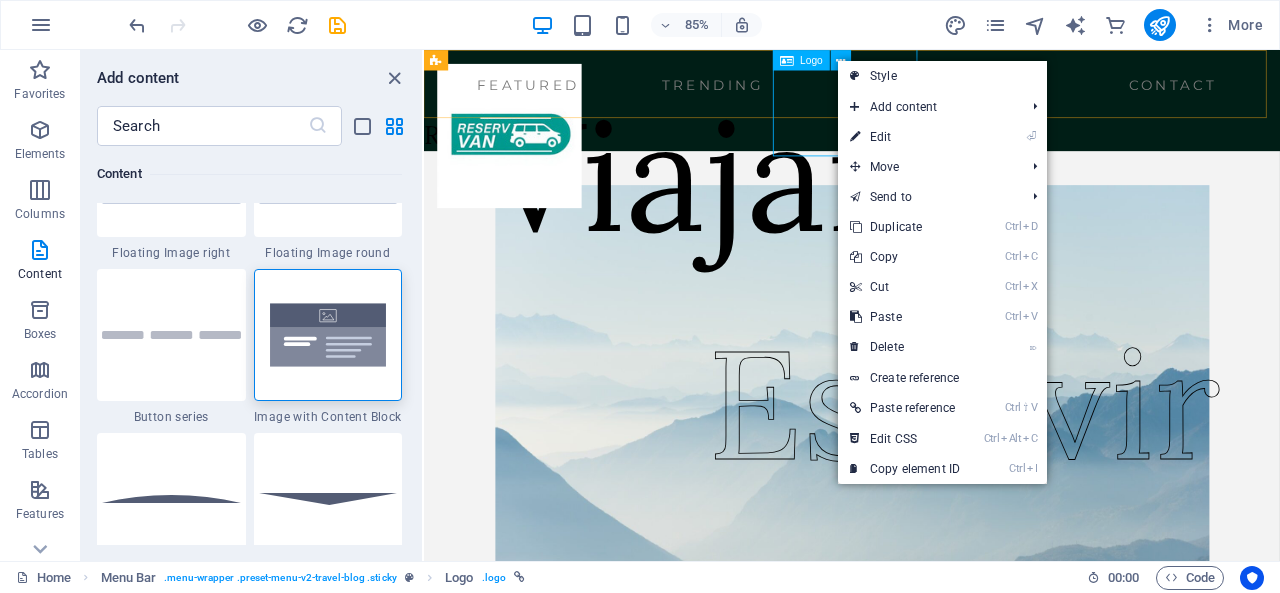 click on "Logo" at bounding box center (812, 60) 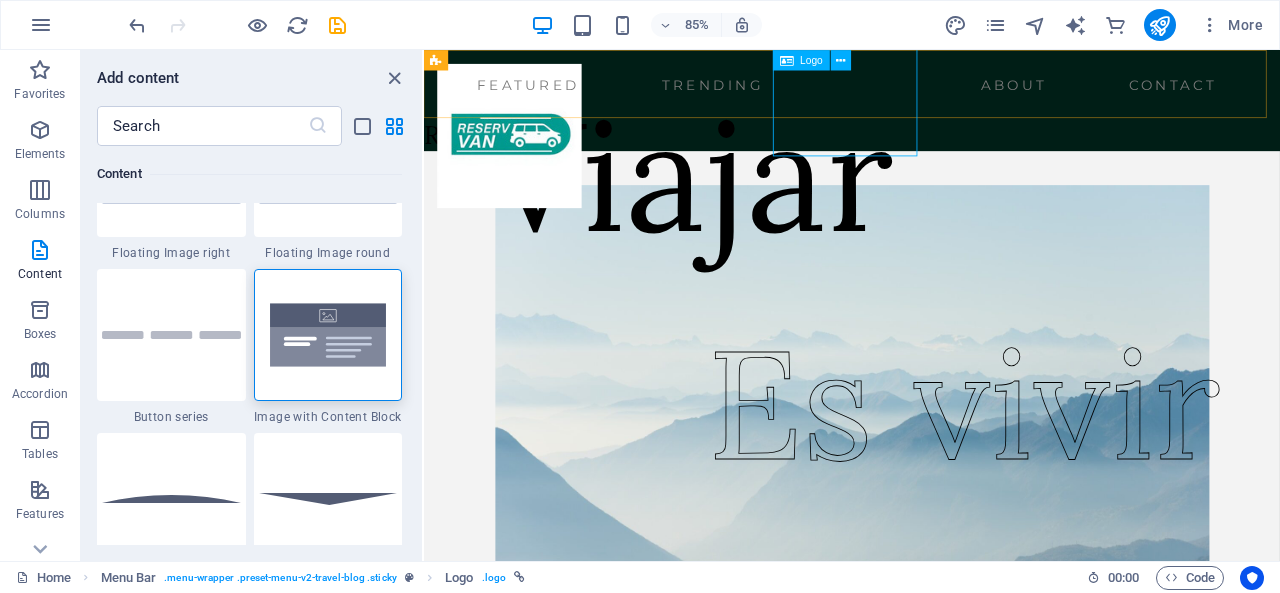 click on "Logo" at bounding box center (801, 60) 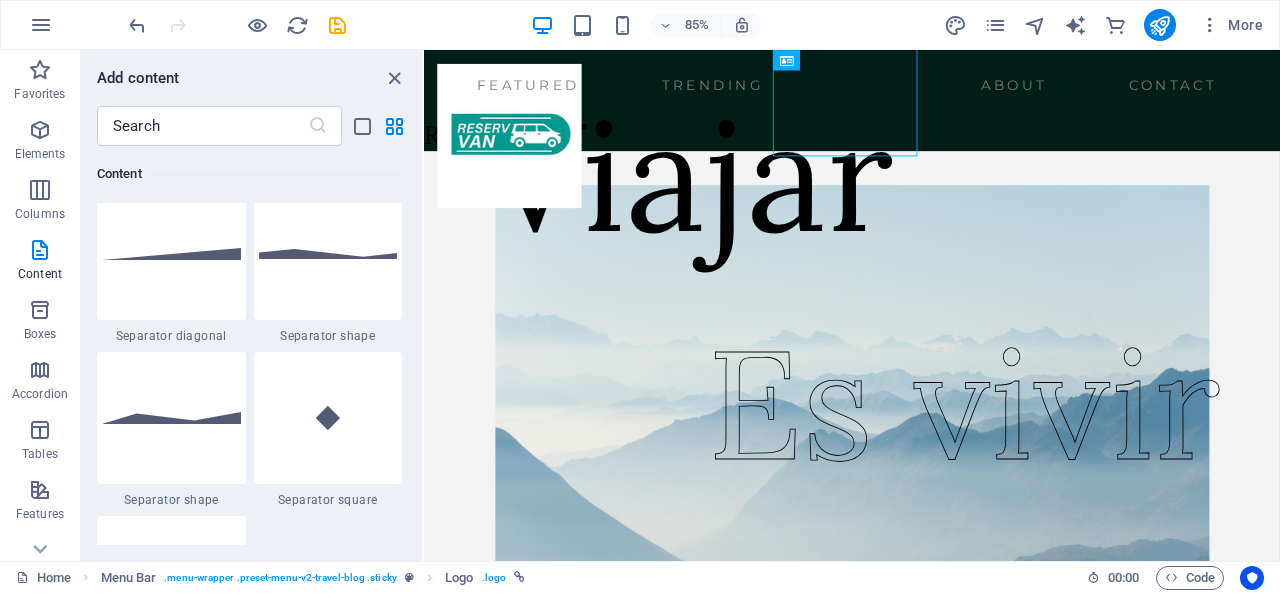 scroll, scrollTop: 4991, scrollLeft: 0, axis: vertical 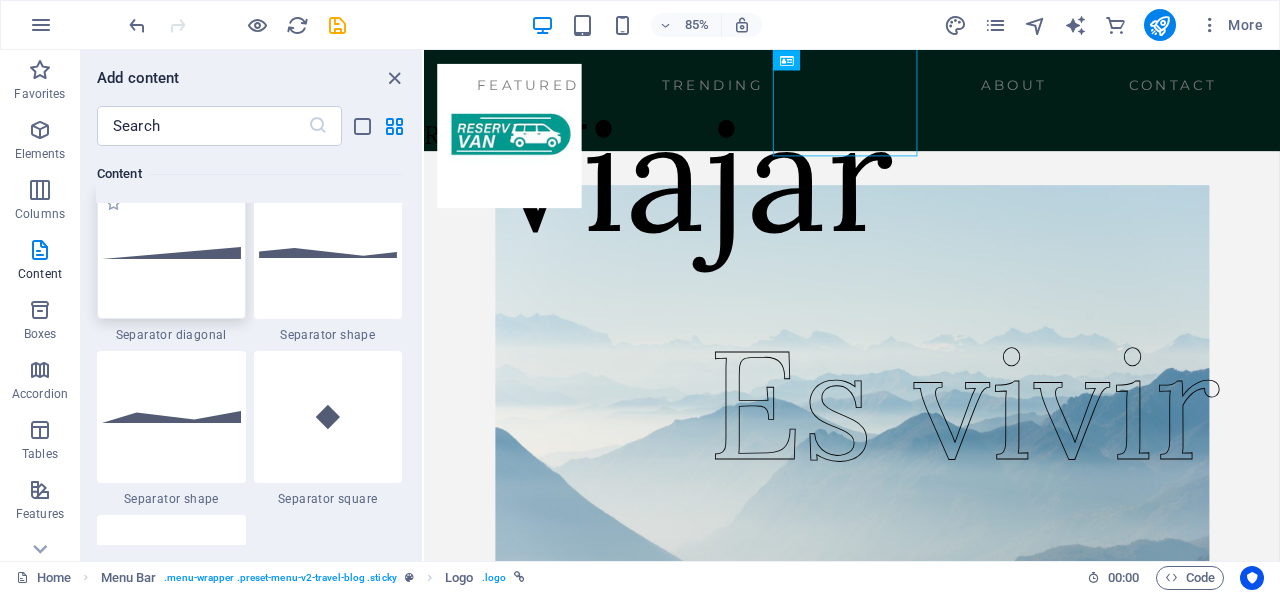 click at bounding box center [171, 252] 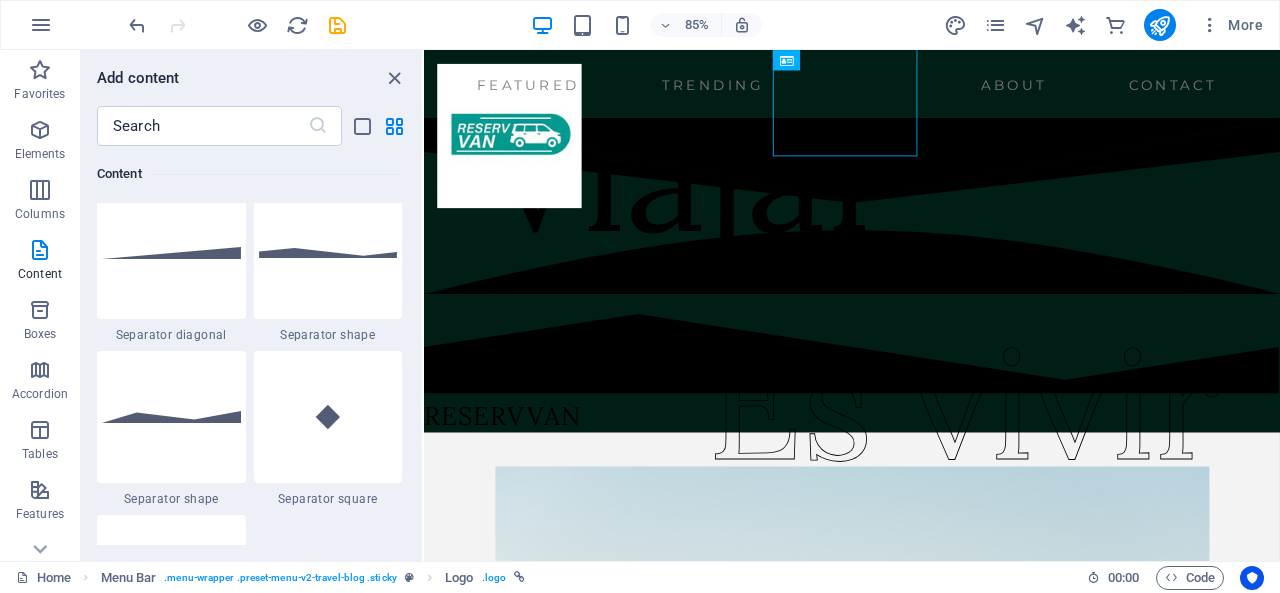 click on "H2   Image   Container   Logo   Menu Bar   H1   Collection filter-buttons   Container   Text   Menu   H2   Collection   Collection item   Collection item   Image   Collection item   H2   Collection item   Image   Collection item   Spacer   H2   Collection item   Image   Collection item   Container   Collection   H2   Collection item   Container   Text   Spacer   Container   Collection   Collection item   Spacer   Container   Spacer   H2   Spacer   Text   Container   Footer Thrud   Container   Spacer   Container   Container   Container   Menu   Container   Spacer   Spacer   Container   Spacer   Text   Container   Spacer   Spacer   Collection item   Image   Button   Button   Spacer   Text   Text   Spacer   H2   Spacer   Text   Spacer   Spacer   Container   Spacer   Container   Checkbox   Horizontal Form   Form   Captcha   Horizontal Form   Form   Email   Container   Container   Logo   Container   Text   Text   Collection item   Collection item   Image   Text   Collection item   Spacer   H2" at bounding box center (852, 305) 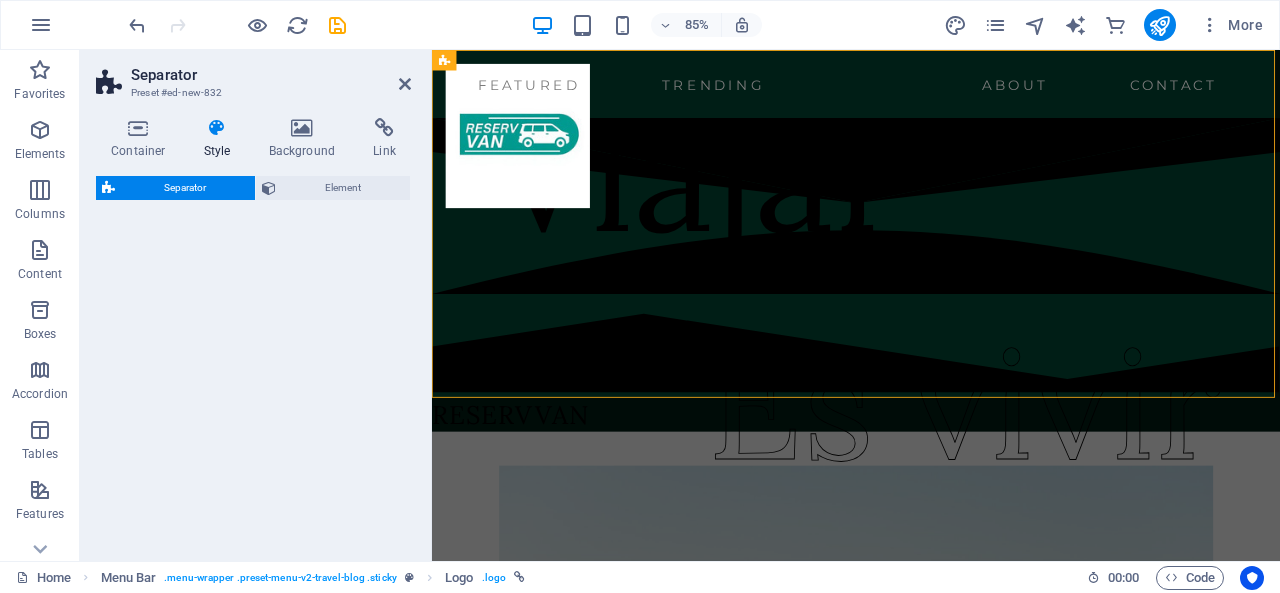 select on "diagonal" 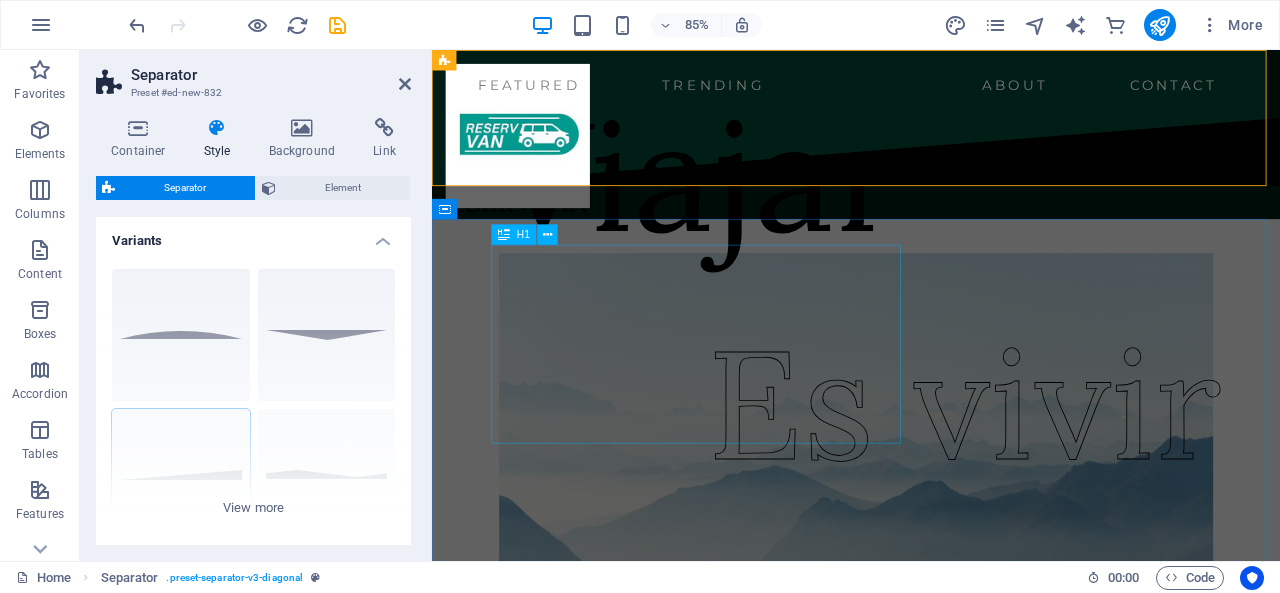 click on "Viajar" at bounding box center (743, 197) 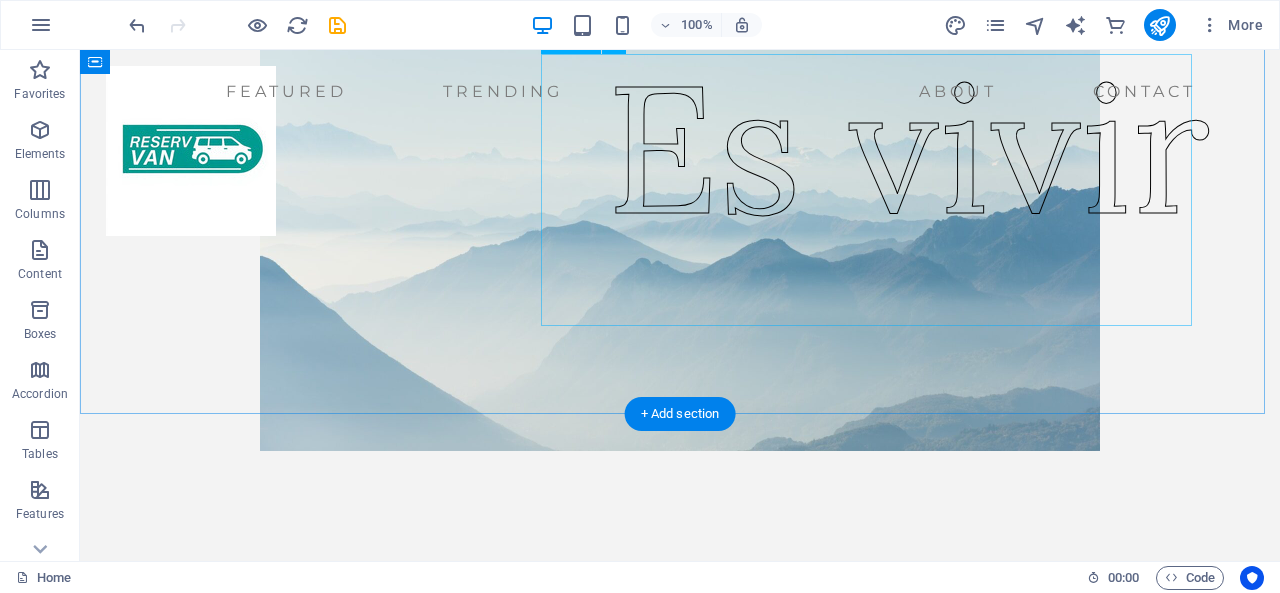 scroll, scrollTop: 0, scrollLeft: 0, axis: both 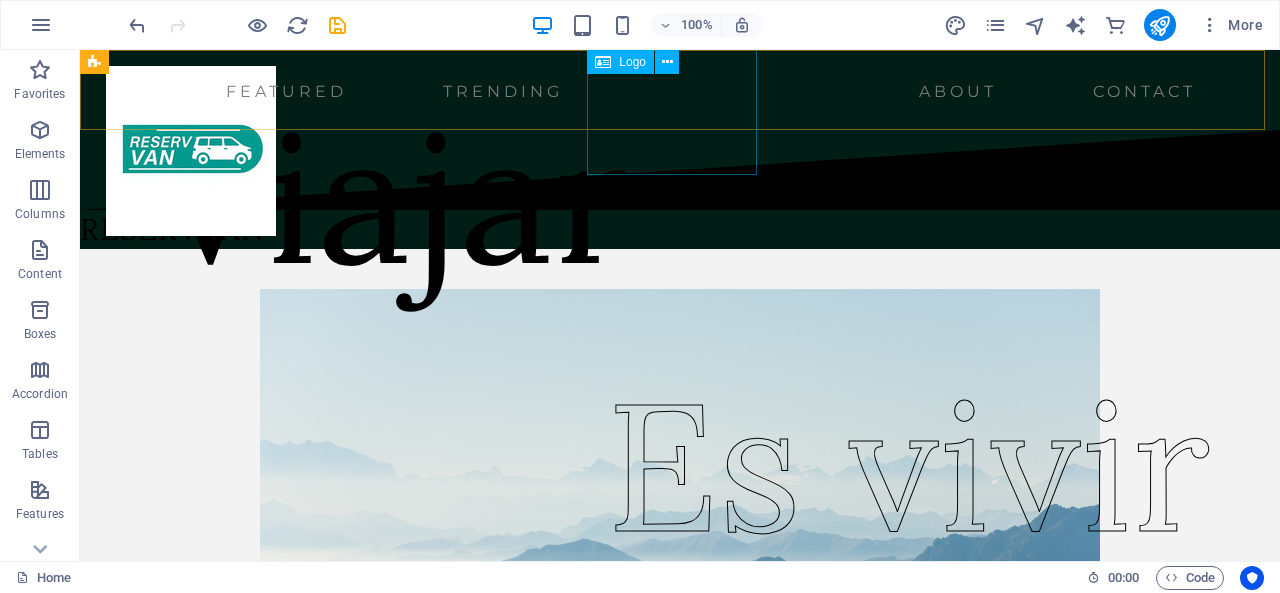 click at bounding box center (191, 151) 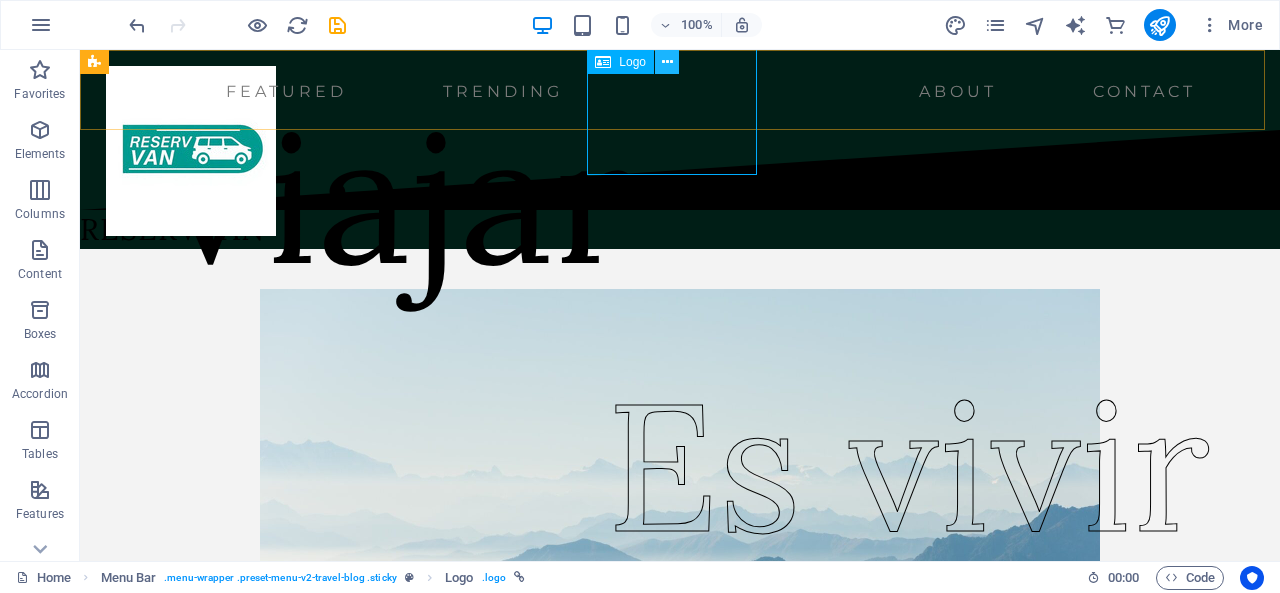 click at bounding box center [667, 62] 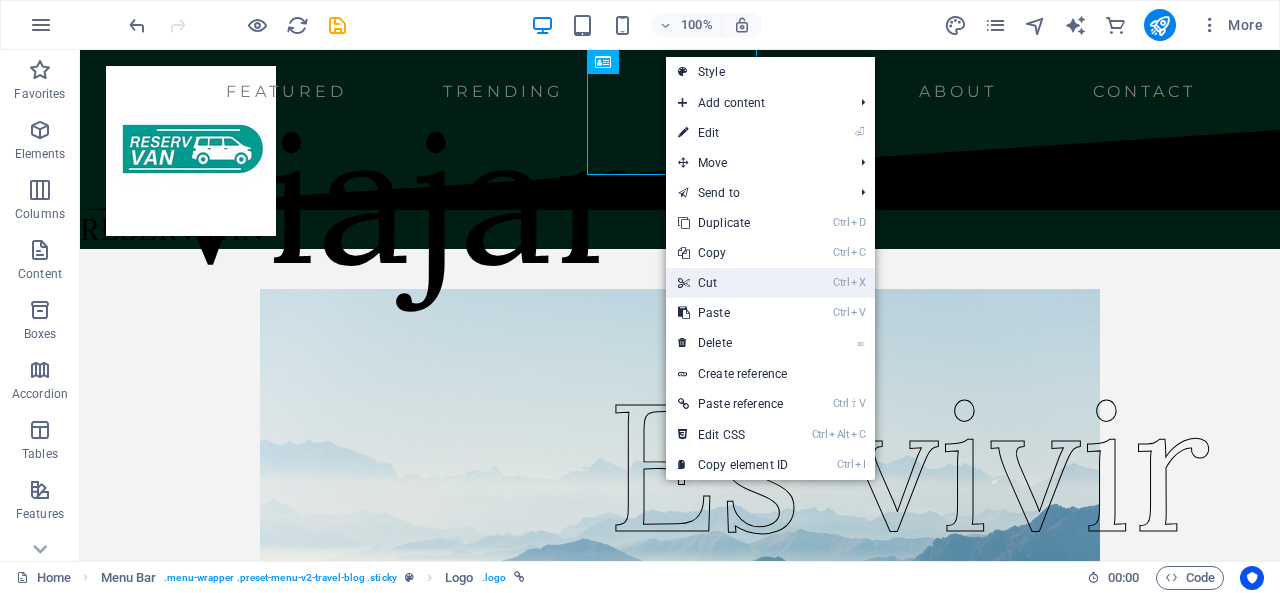 click on "Ctrl X  Cut" at bounding box center [733, 283] 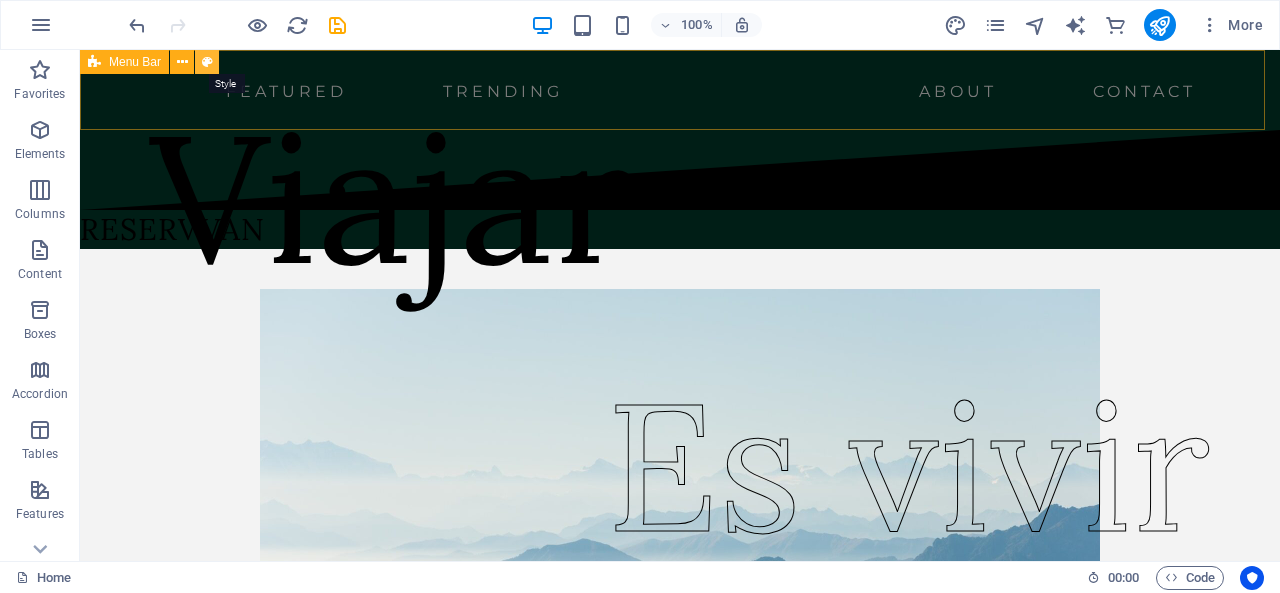 click at bounding box center [207, 62] 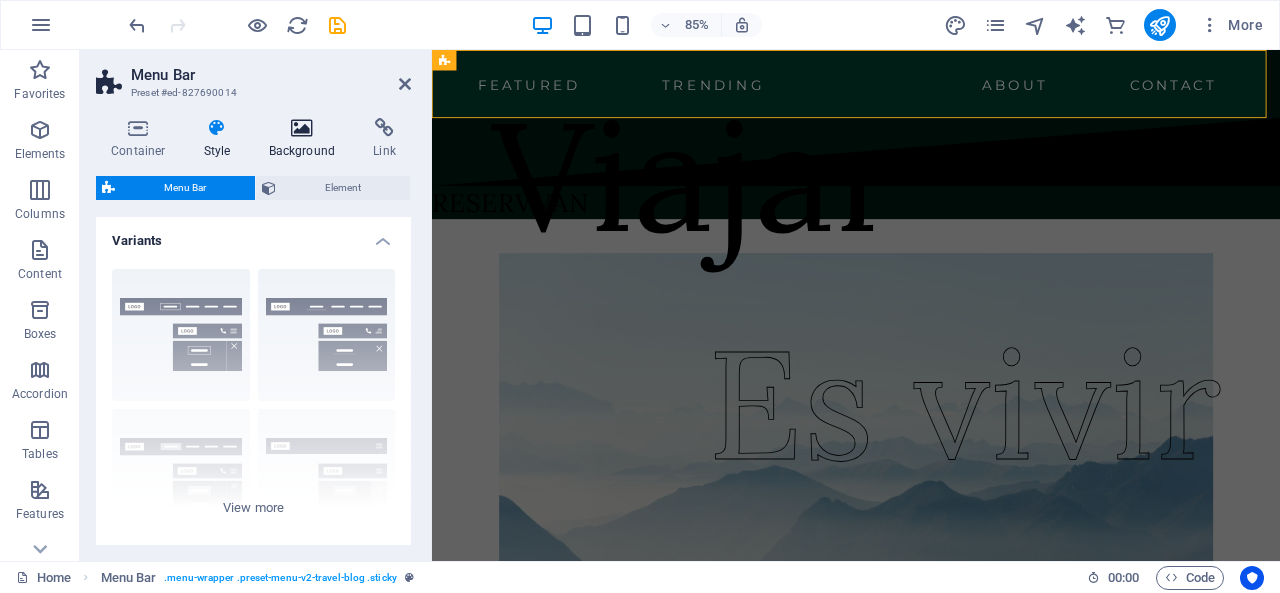 click at bounding box center [302, 128] 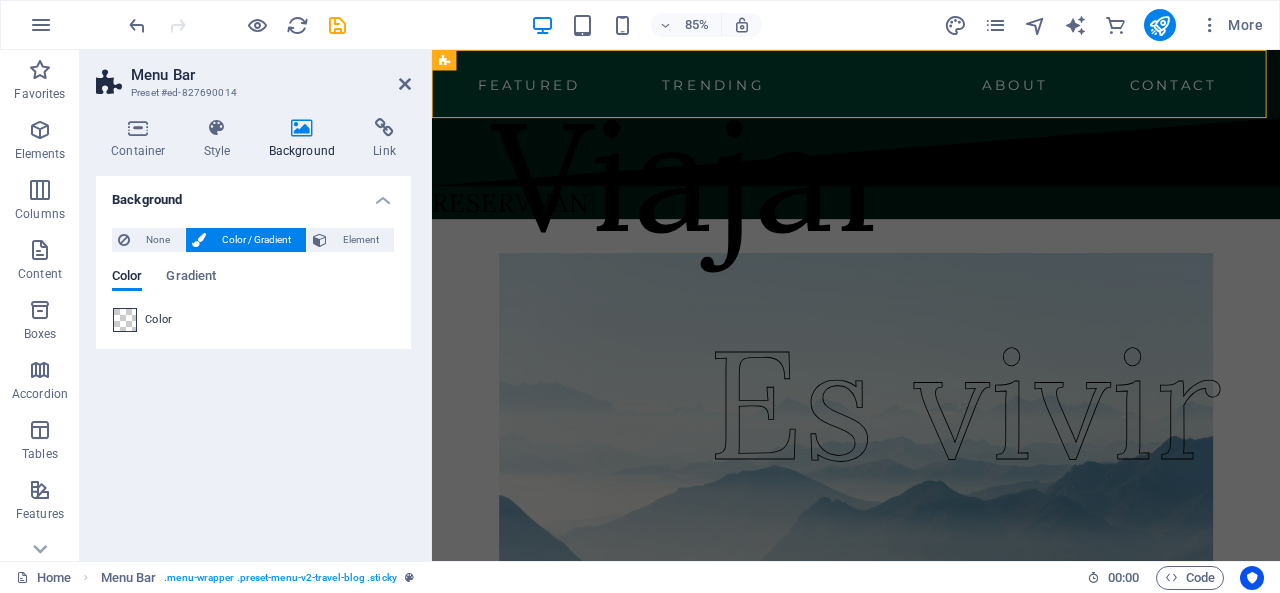 click at bounding box center (125, 320) 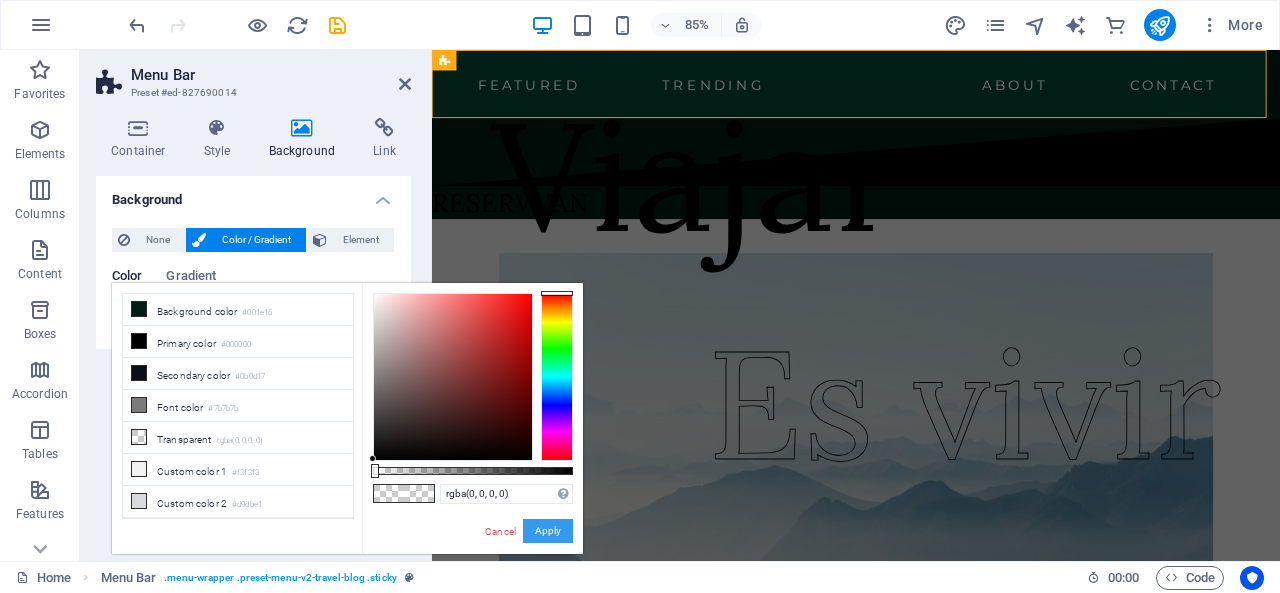 click on "Apply" at bounding box center [548, 531] 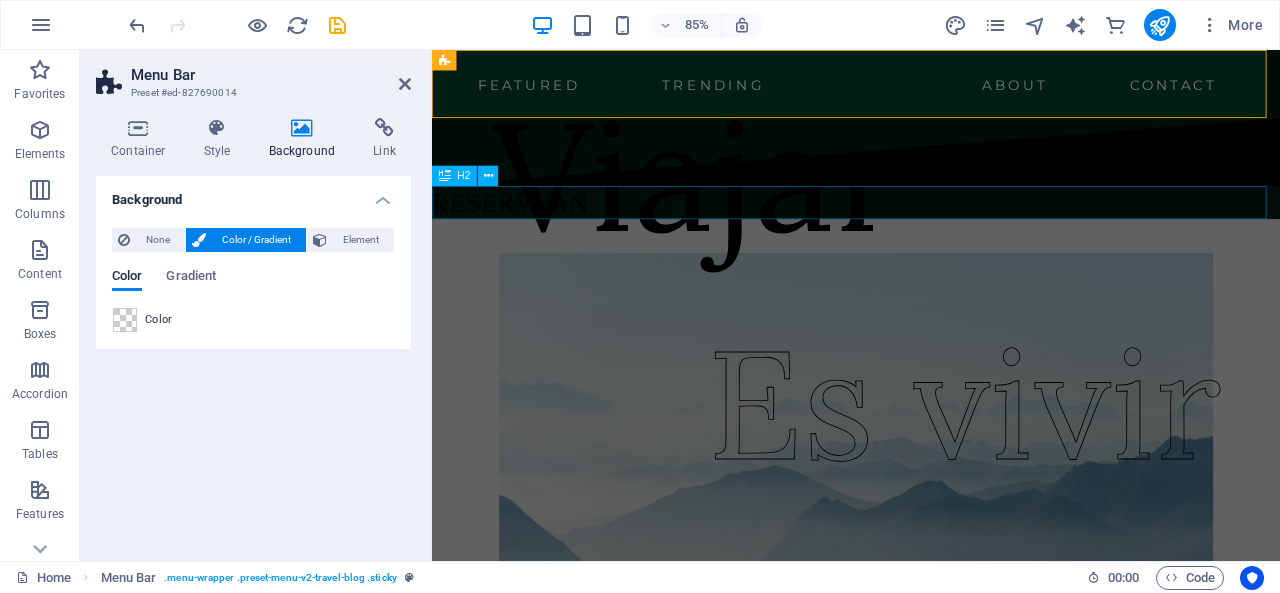 click on "RESERVVAN" at bounding box center [931, 229] 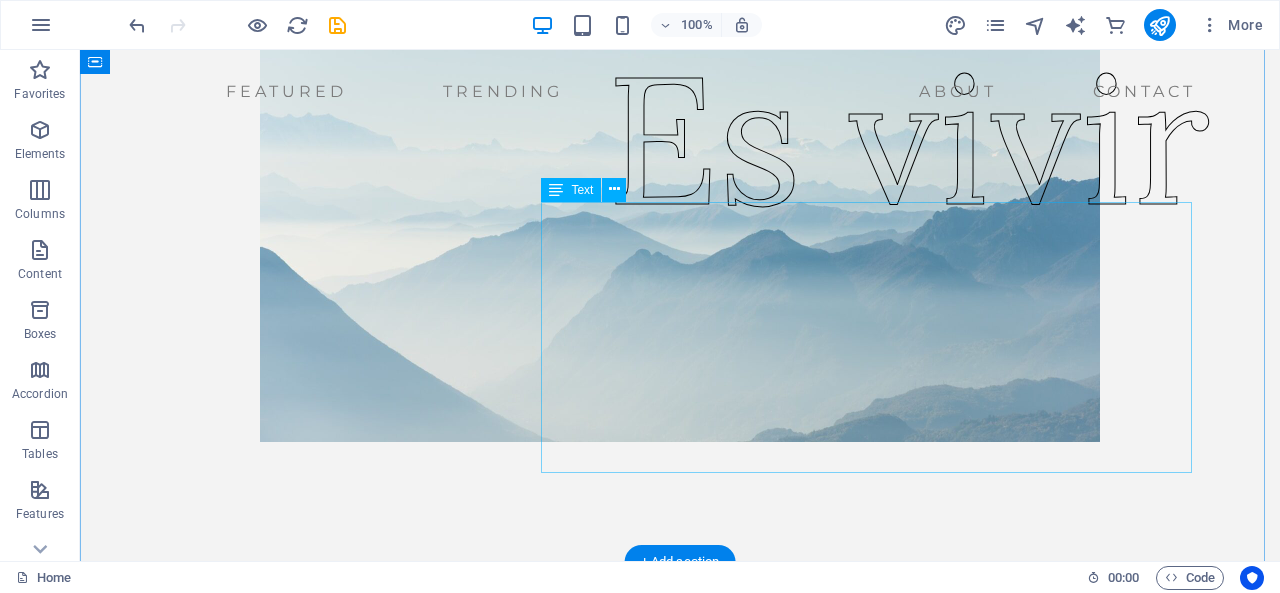scroll, scrollTop: 0, scrollLeft: 0, axis: both 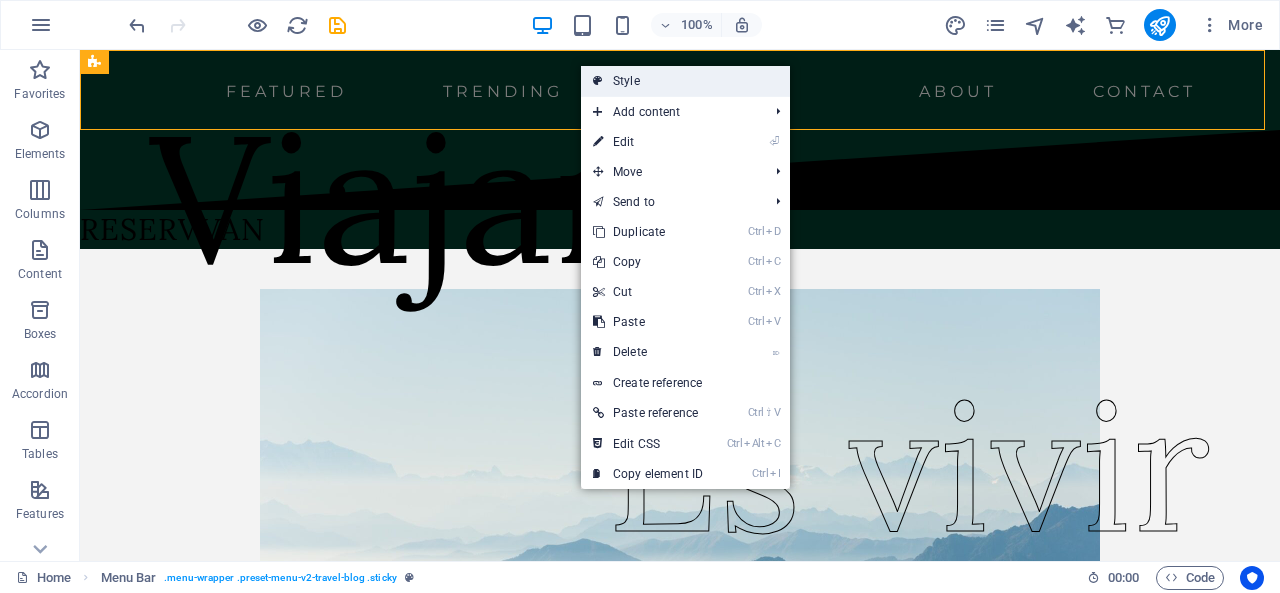 click on "Style" at bounding box center (685, 81) 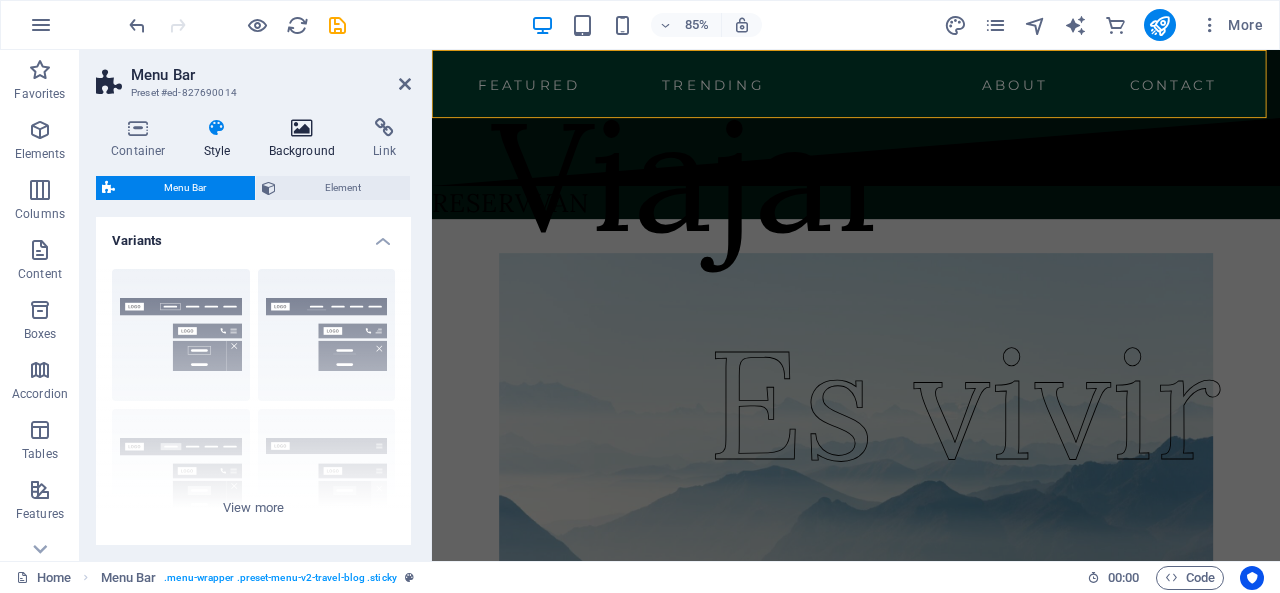 click at bounding box center [302, 128] 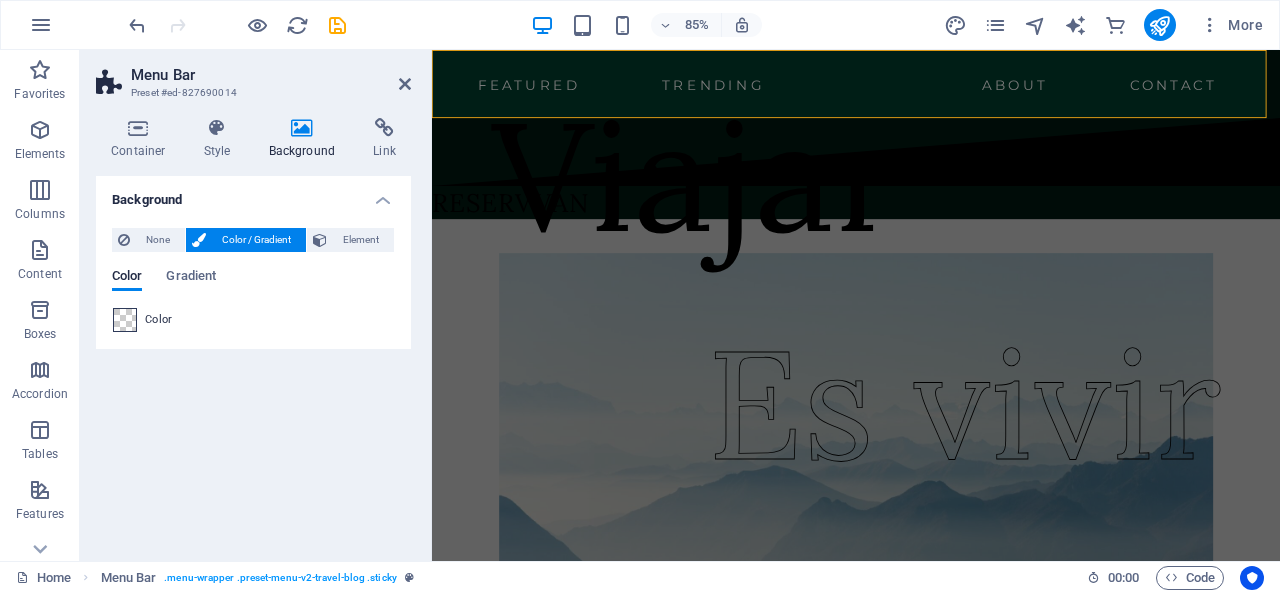 click at bounding box center [125, 320] 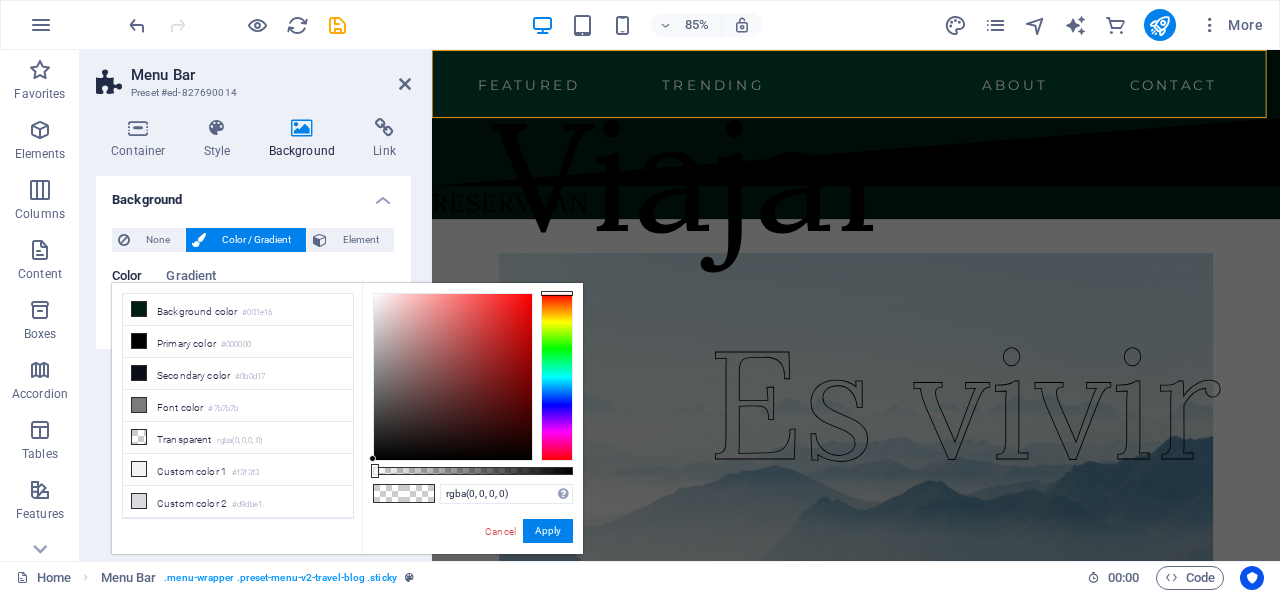 click at bounding box center (557, 377) 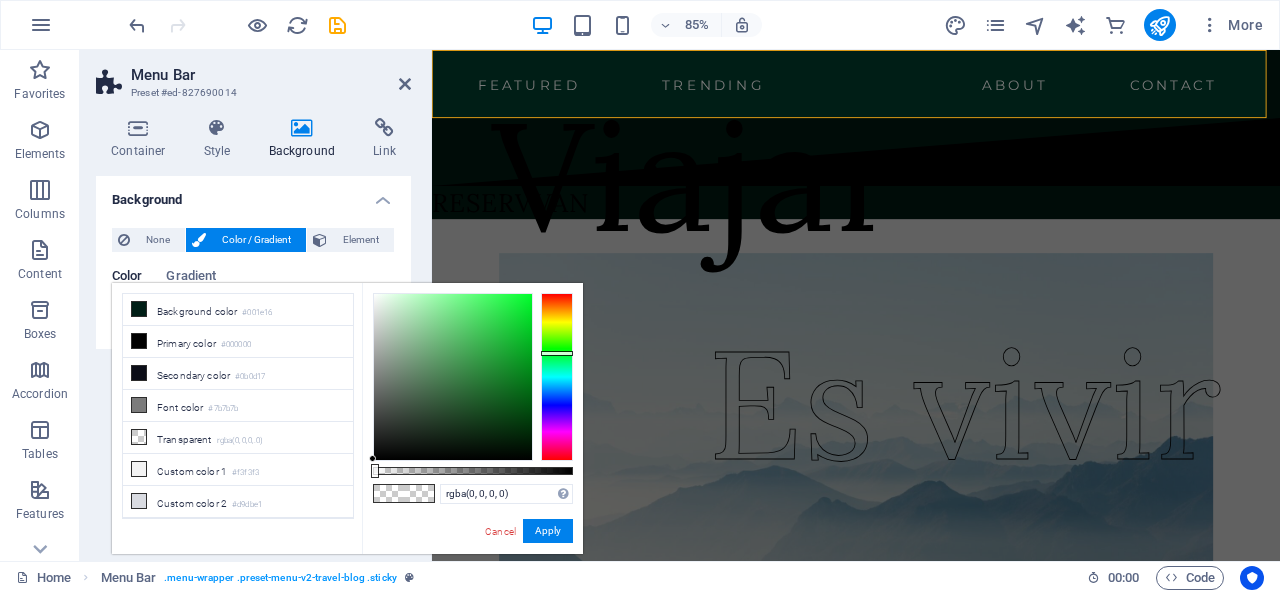 type on "rgba(178, 242, 189, 0)" 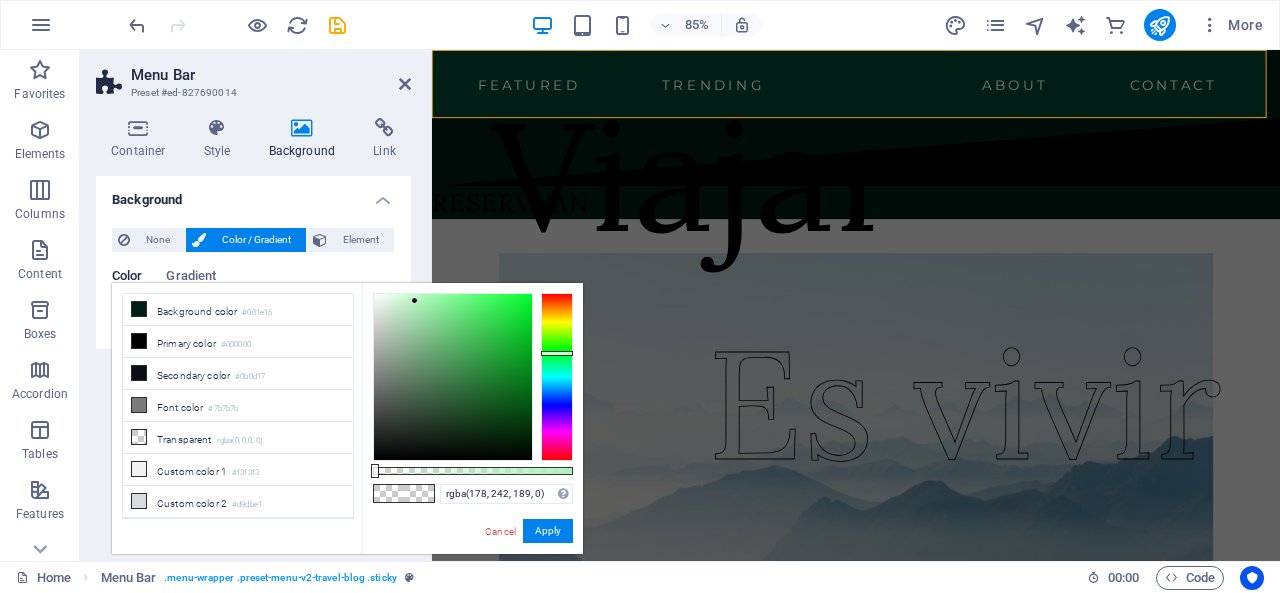 click at bounding box center (453, 377) 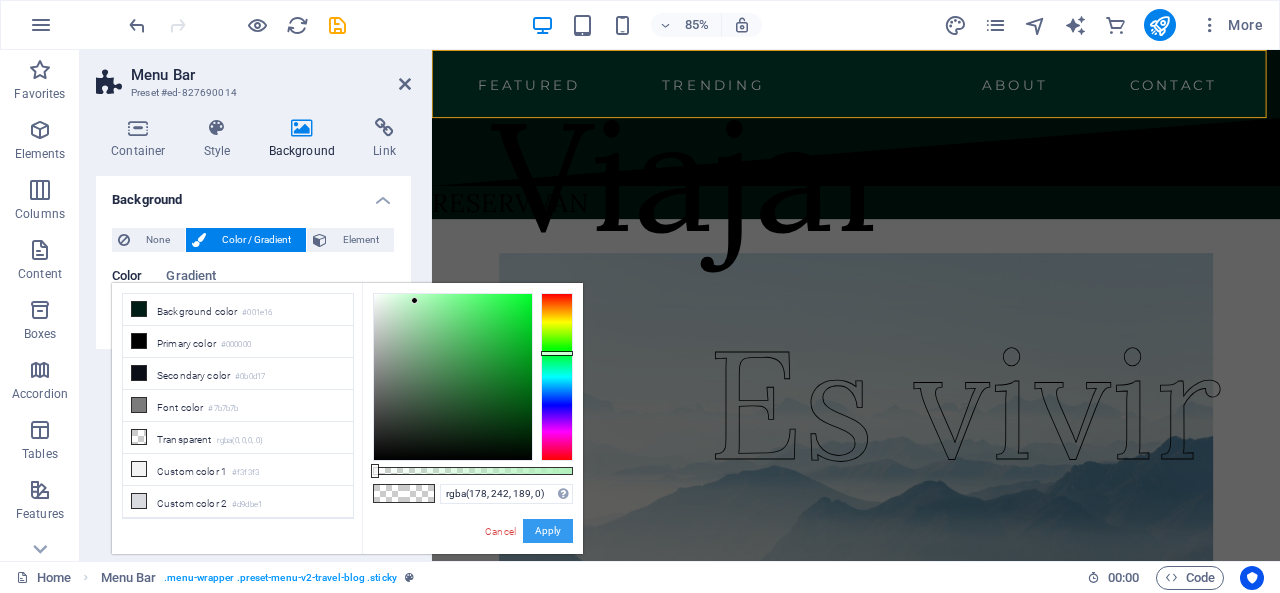 click on "Apply" at bounding box center (548, 531) 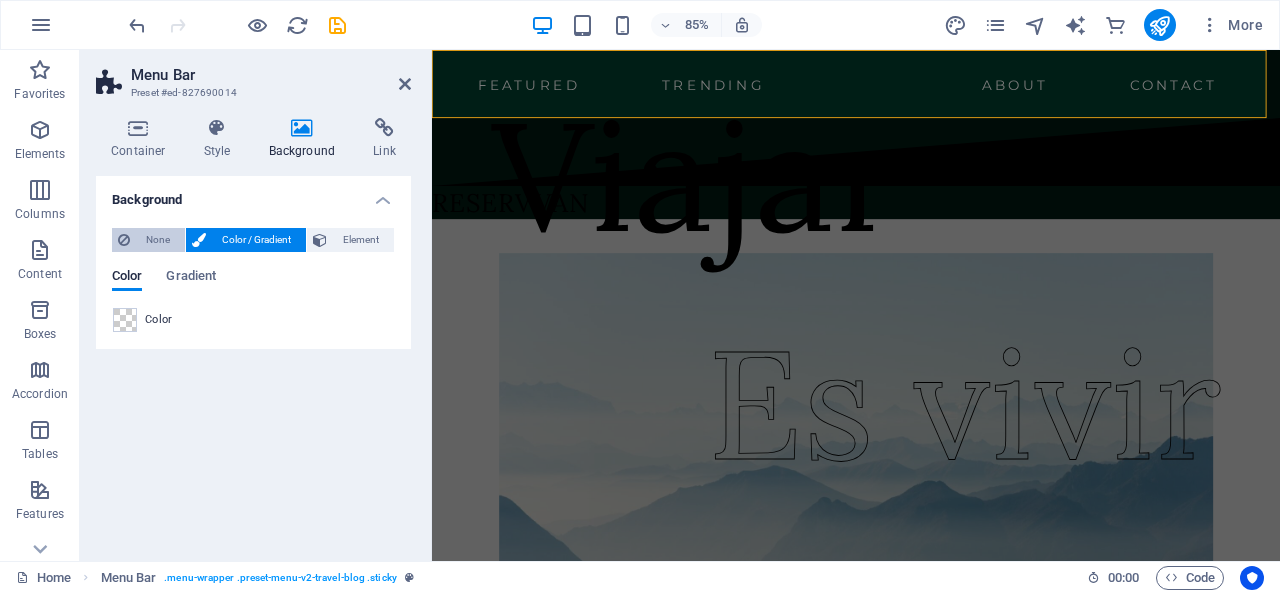 click on "None" at bounding box center [157, 240] 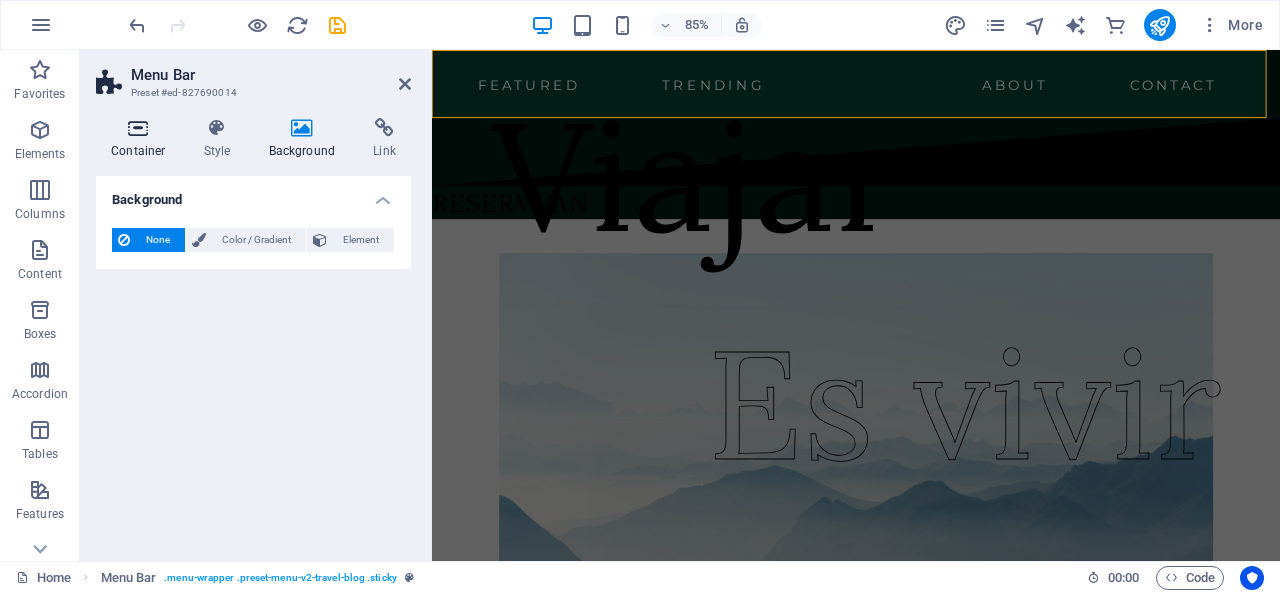 click at bounding box center (138, 128) 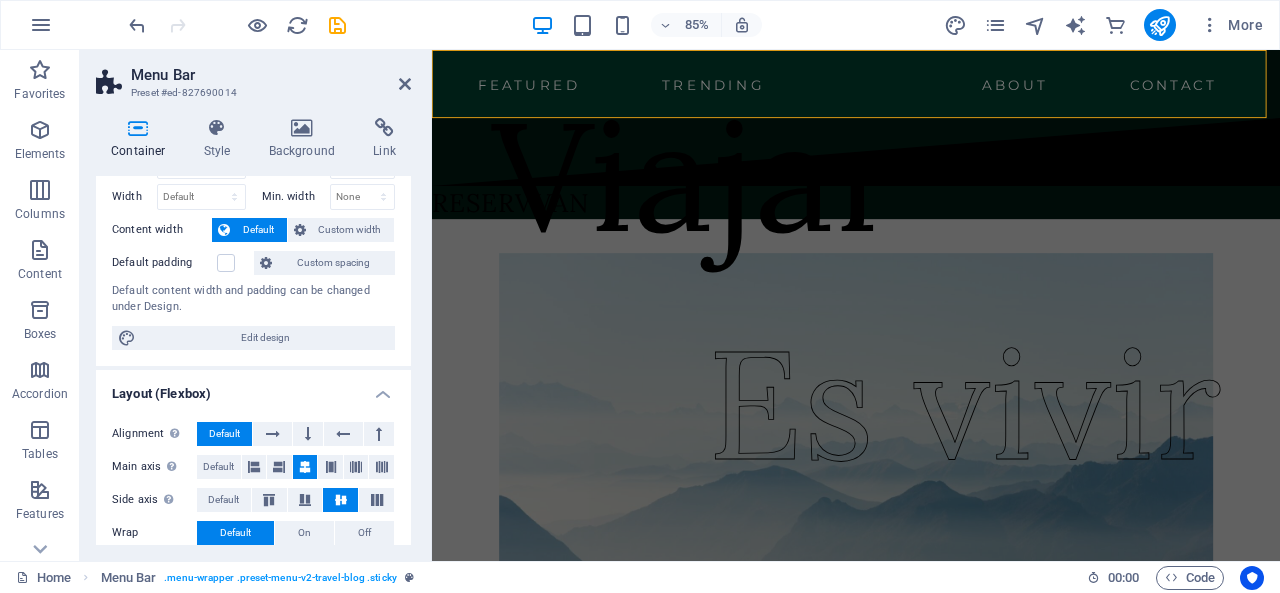 scroll, scrollTop: 0, scrollLeft: 0, axis: both 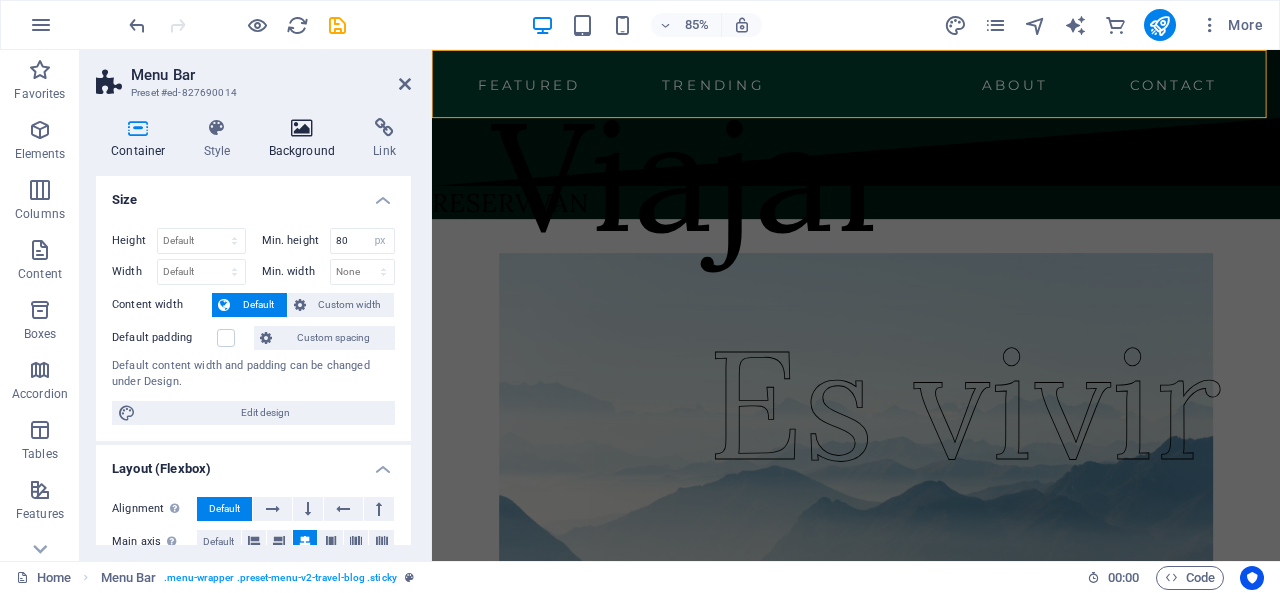 click on "Background" at bounding box center (306, 139) 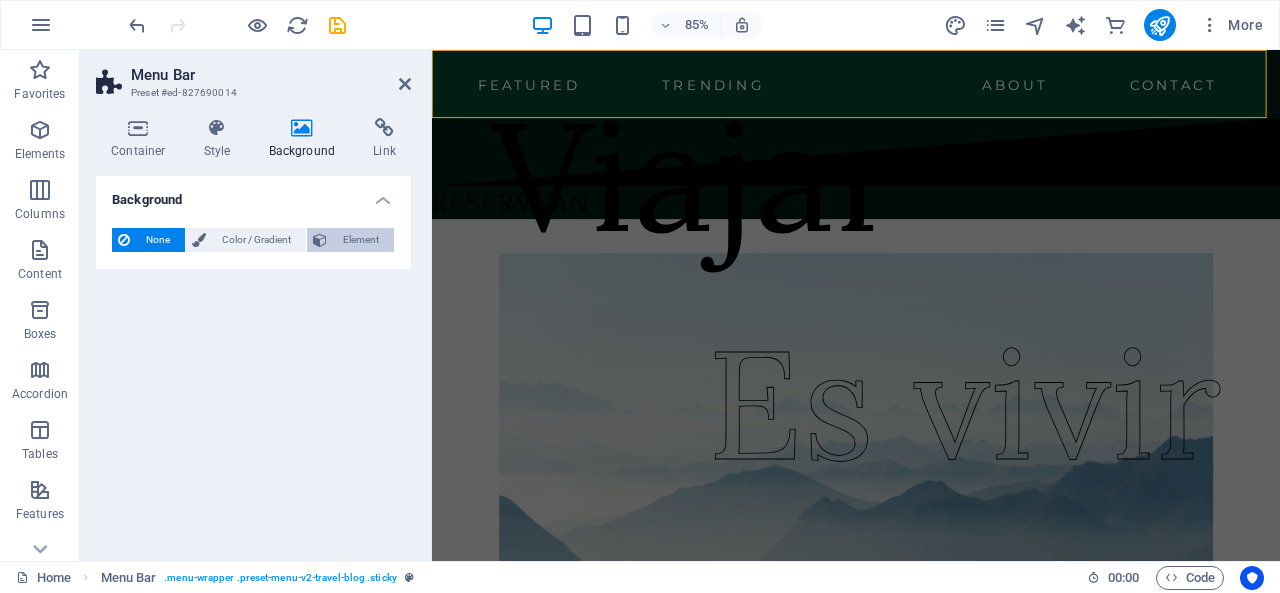 click at bounding box center [320, 240] 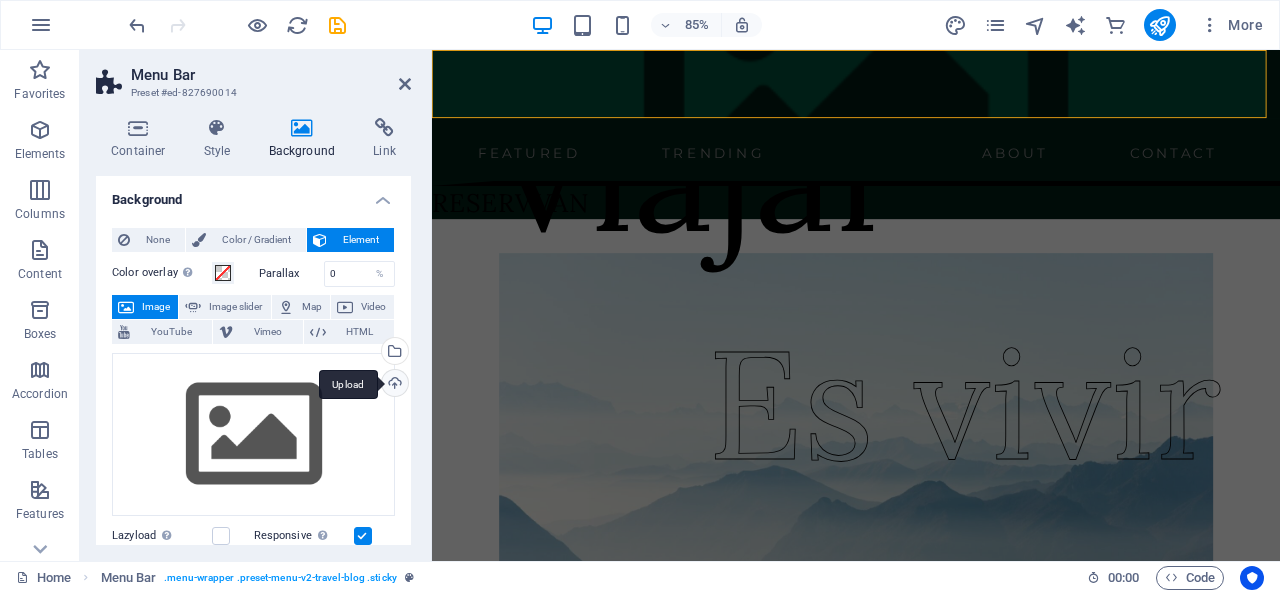 click on "Upload" at bounding box center [393, 385] 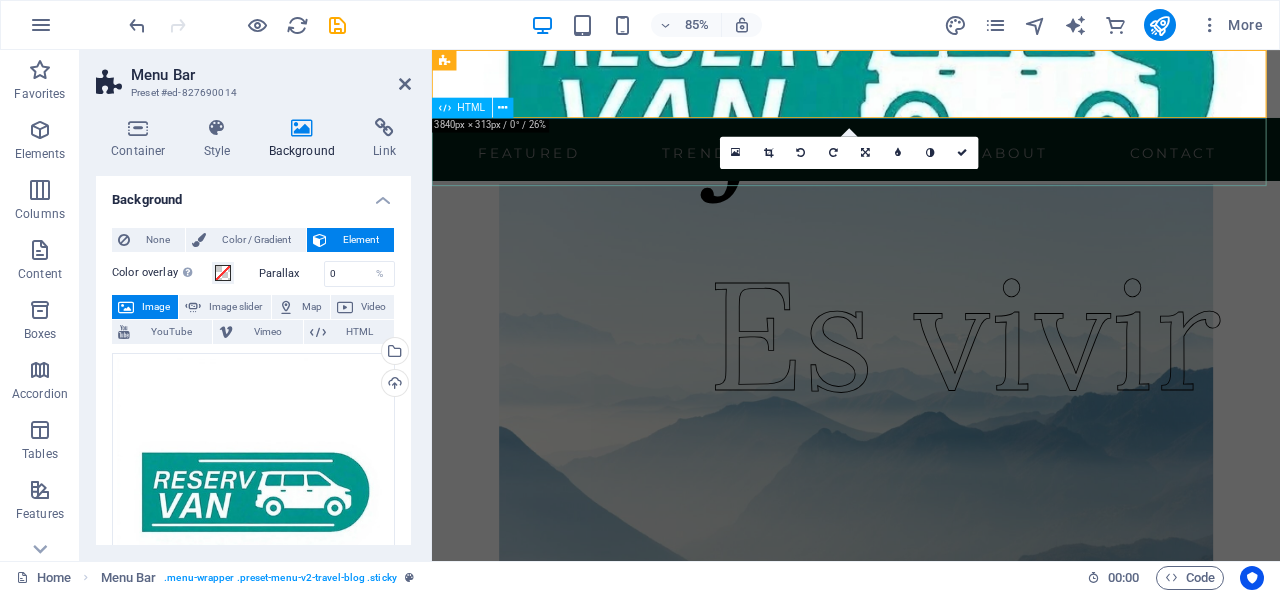 scroll, scrollTop: 0, scrollLeft: 0, axis: both 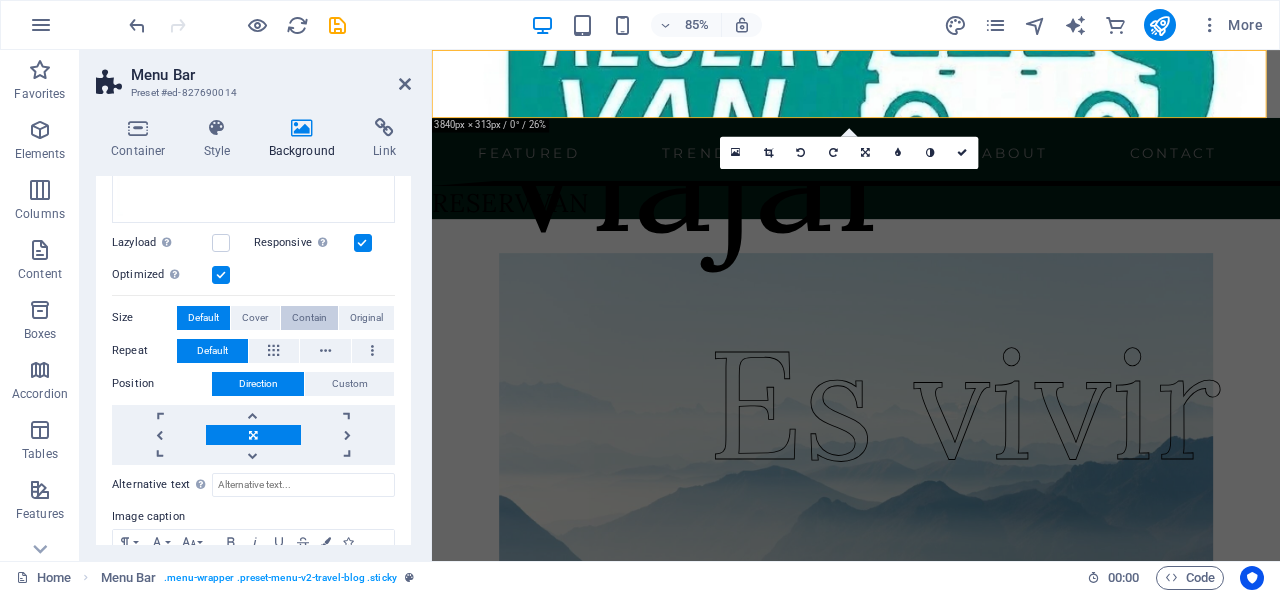 click on "Contain" at bounding box center (309, 318) 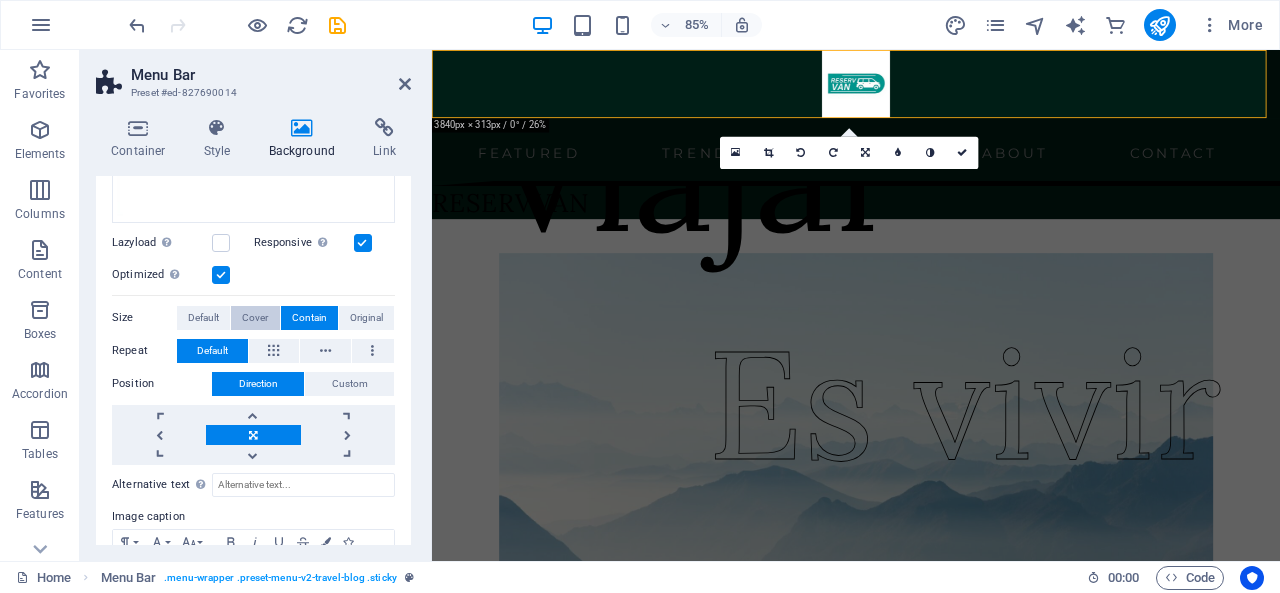 click on "Cover" at bounding box center (255, 318) 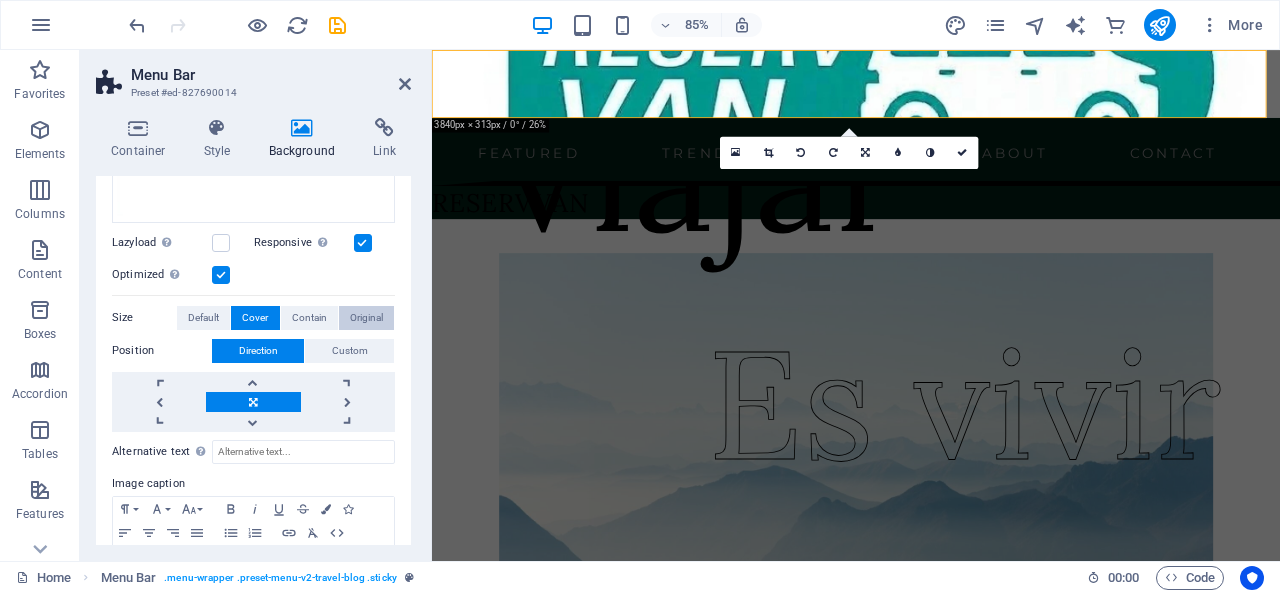 click on "Original" at bounding box center [366, 318] 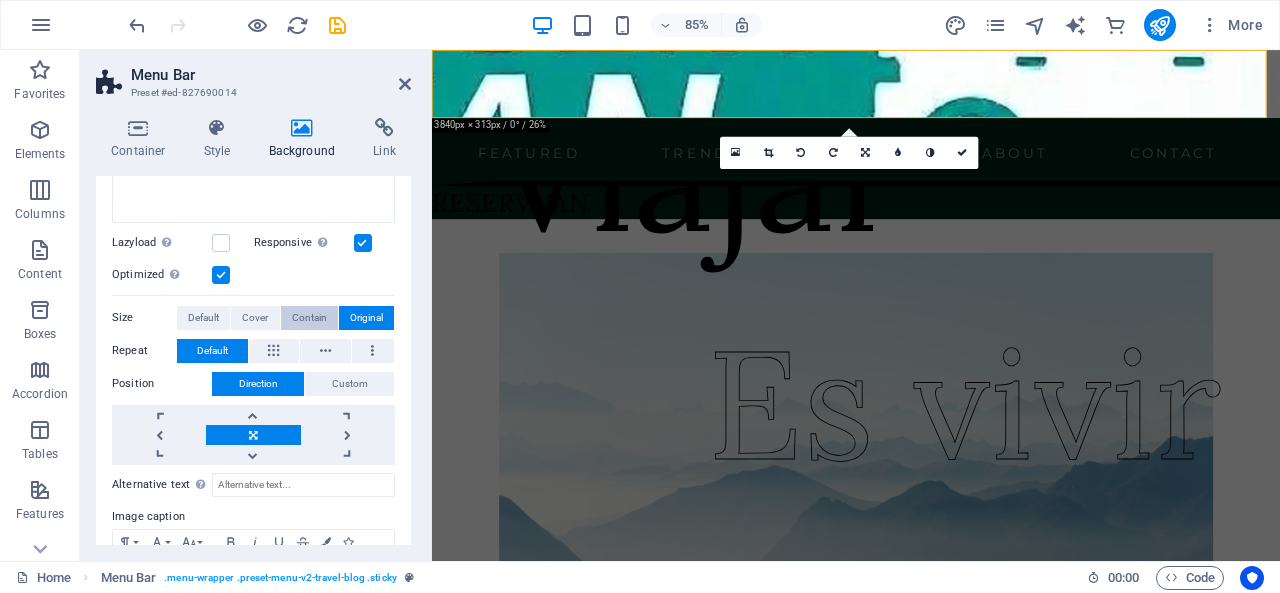 click on "Contain" at bounding box center [309, 318] 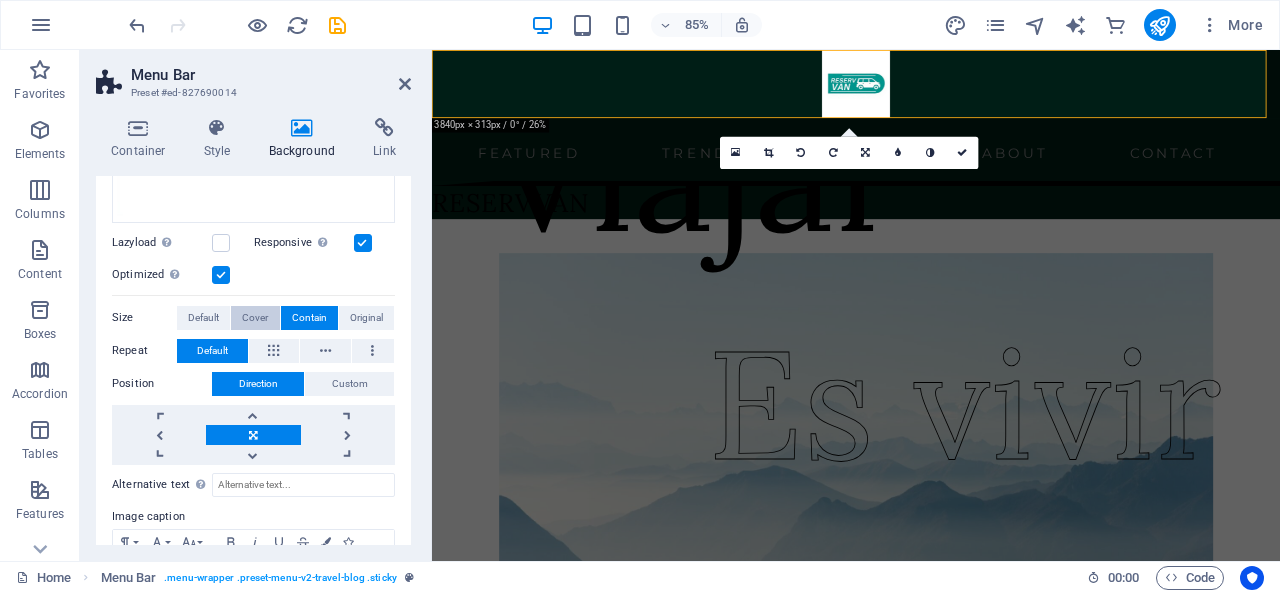 click on "Cover" at bounding box center (255, 318) 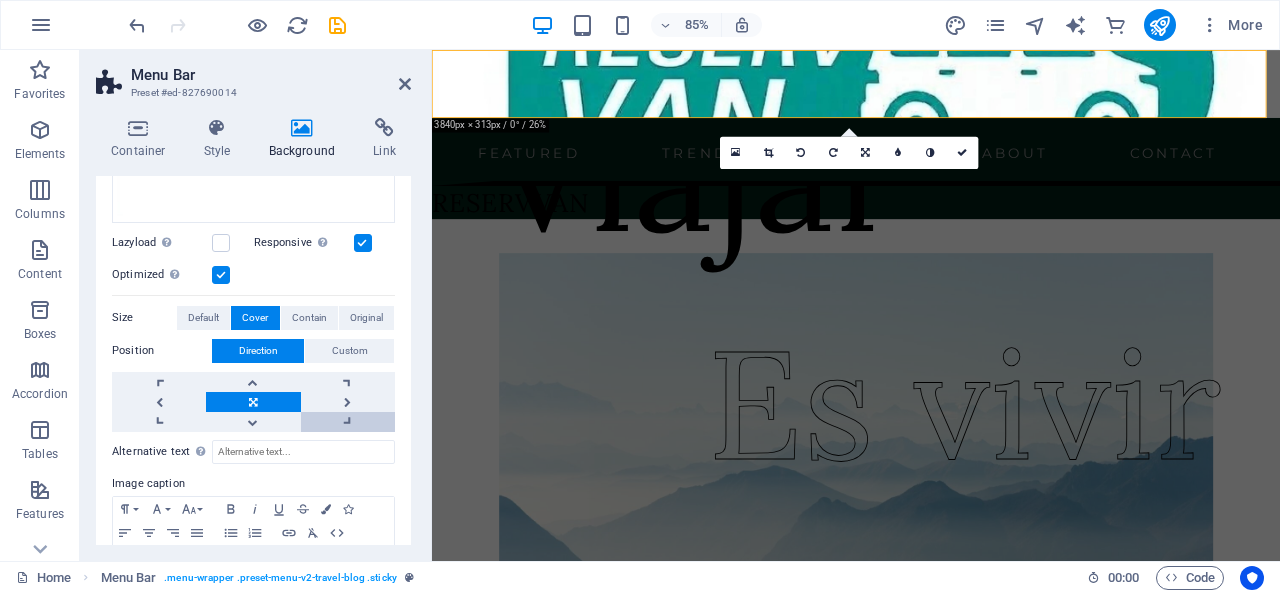 click at bounding box center (348, 422) 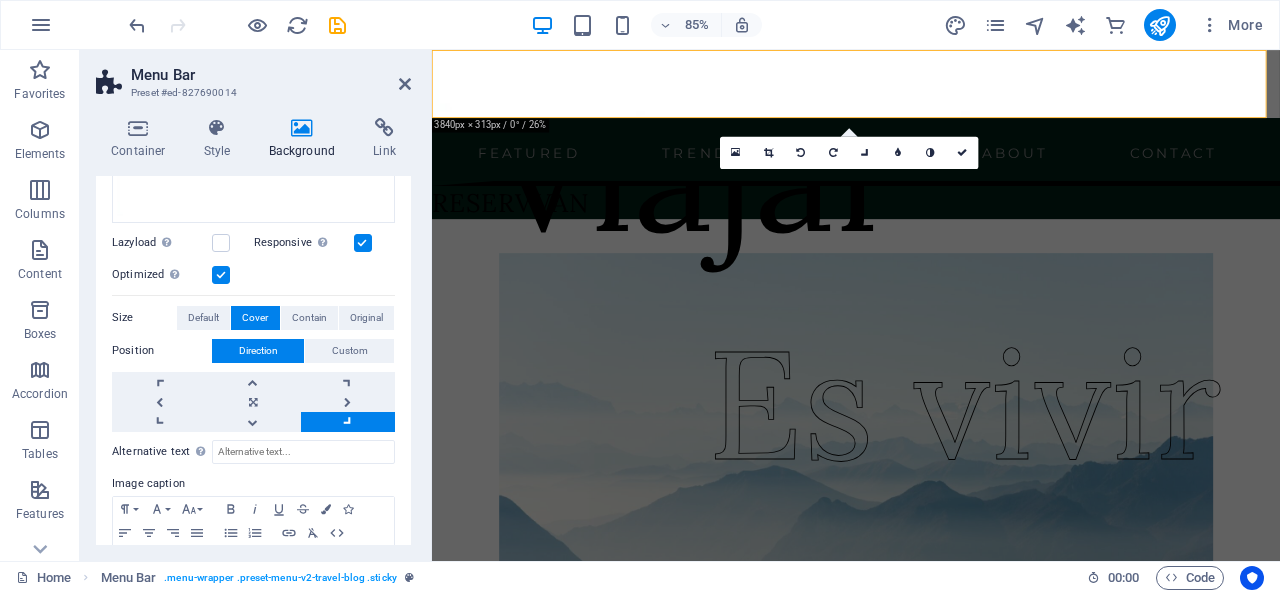 drag, startPoint x: 348, startPoint y: 416, endPoint x: 324, endPoint y: 406, distance: 26 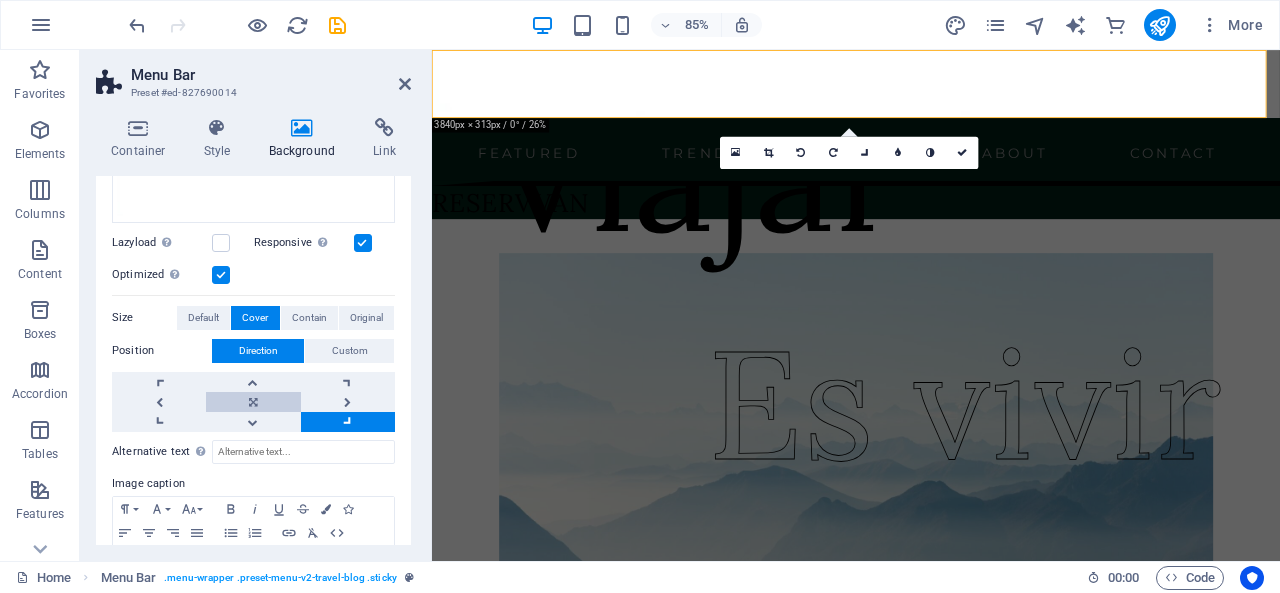 click at bounding box center [253, 402] 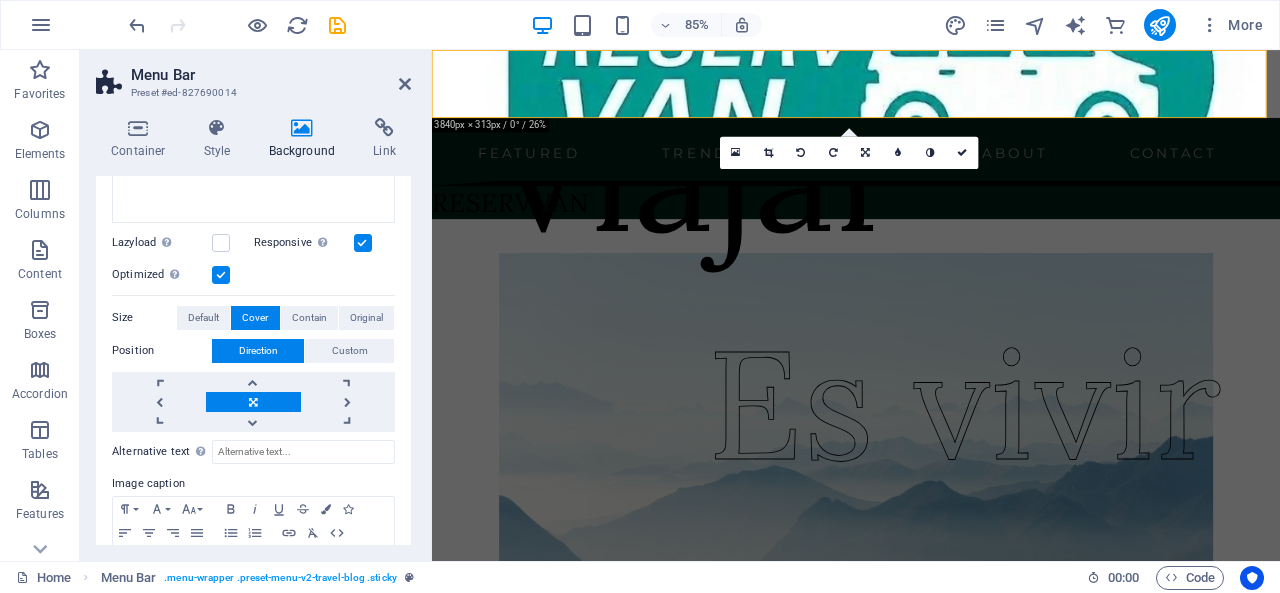 click at bounding box center (253, 402) 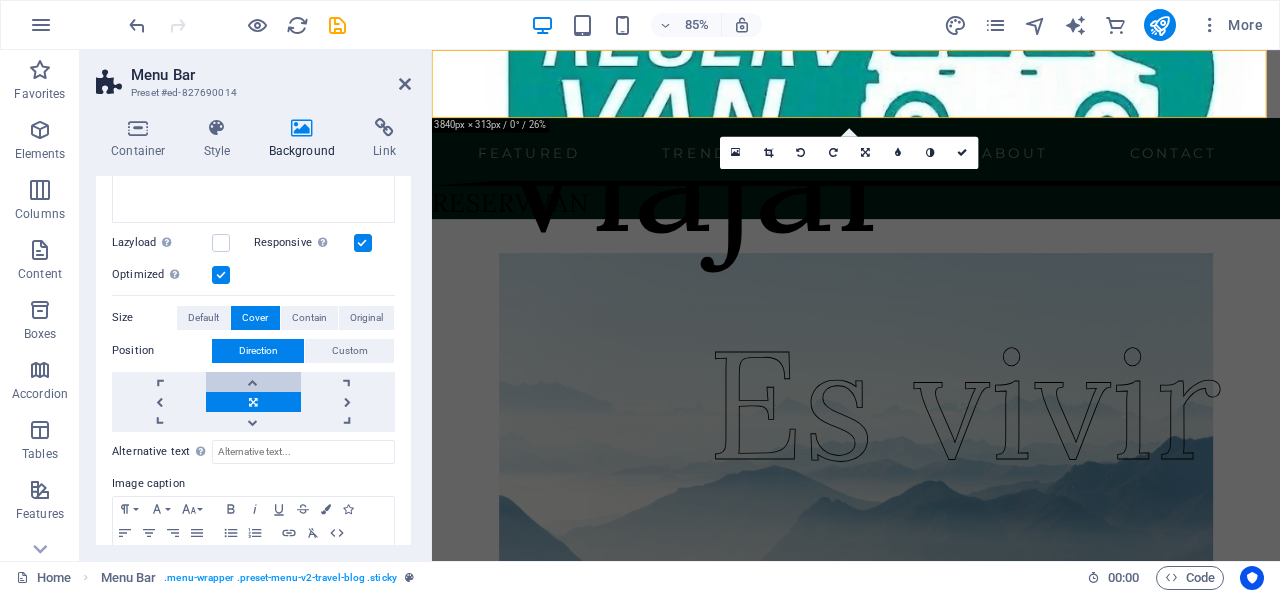 click at bounding box center [253, 382] 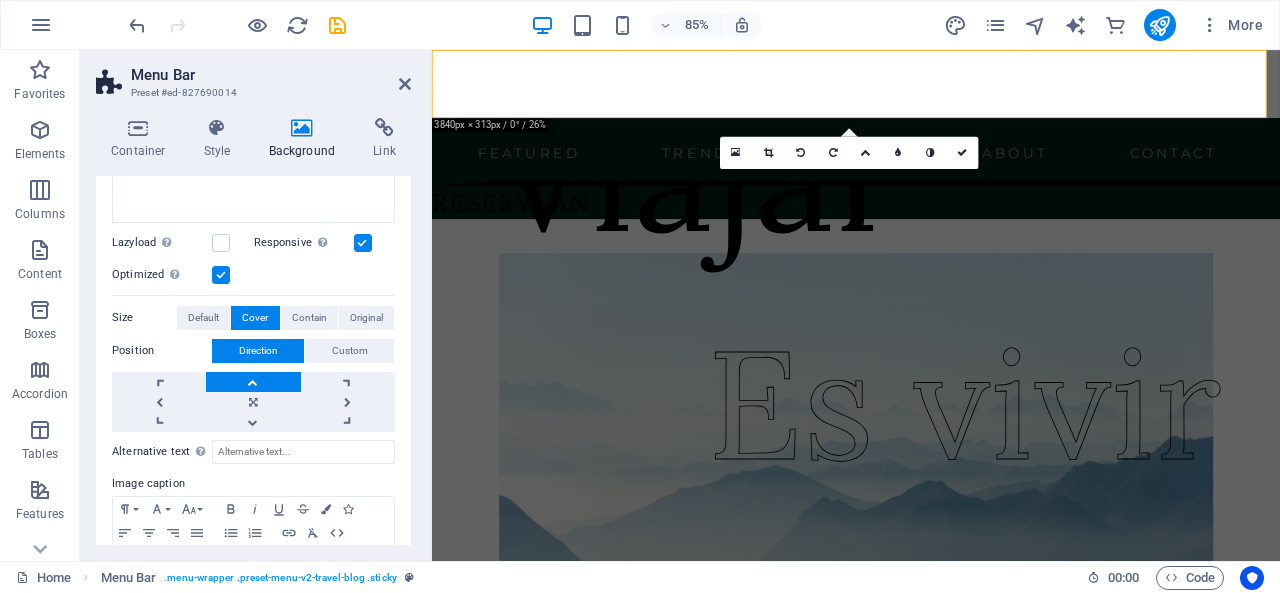 click at bounding box center [253, 382] 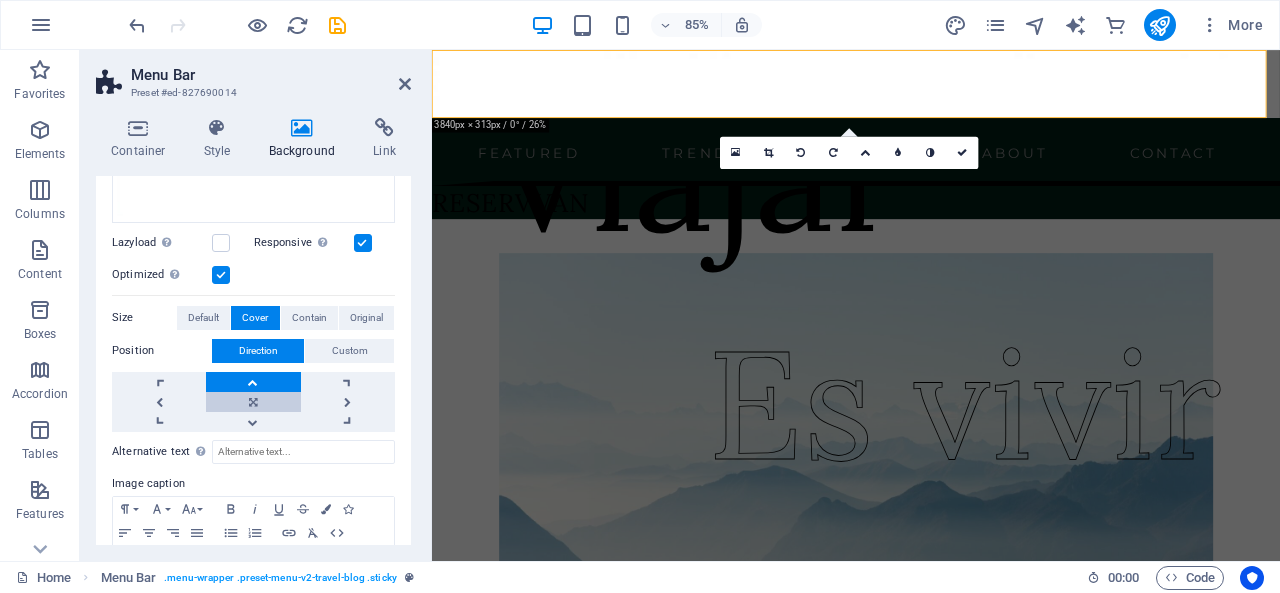 click at bounding box center (253, 402) 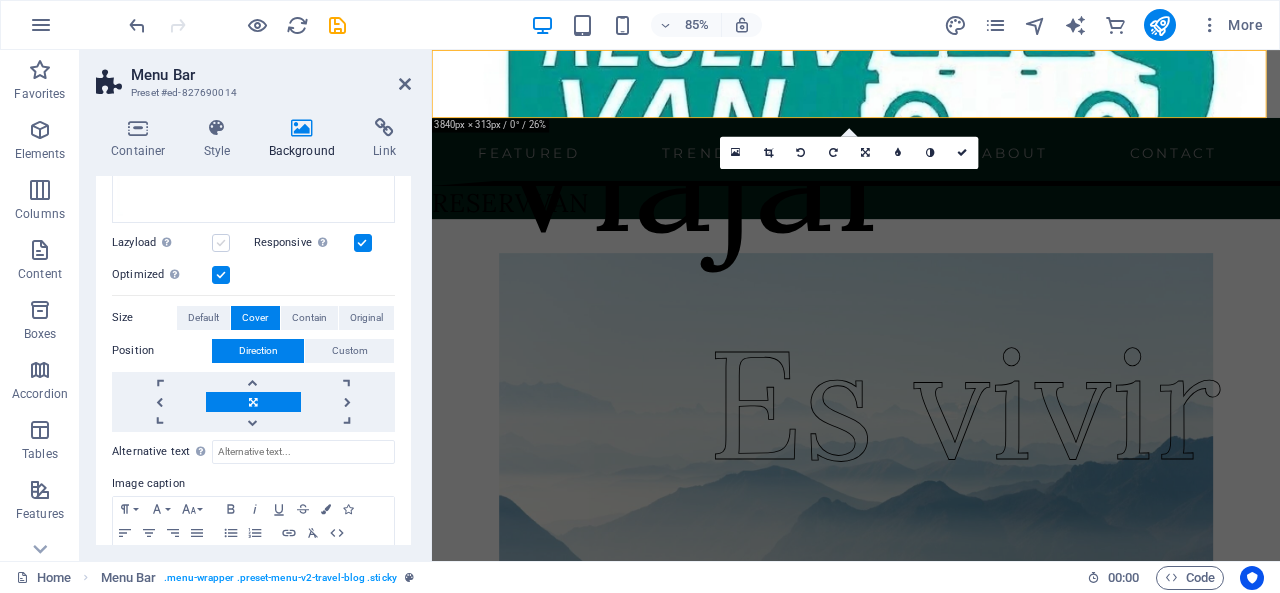 click at bounding box center (221, 243) 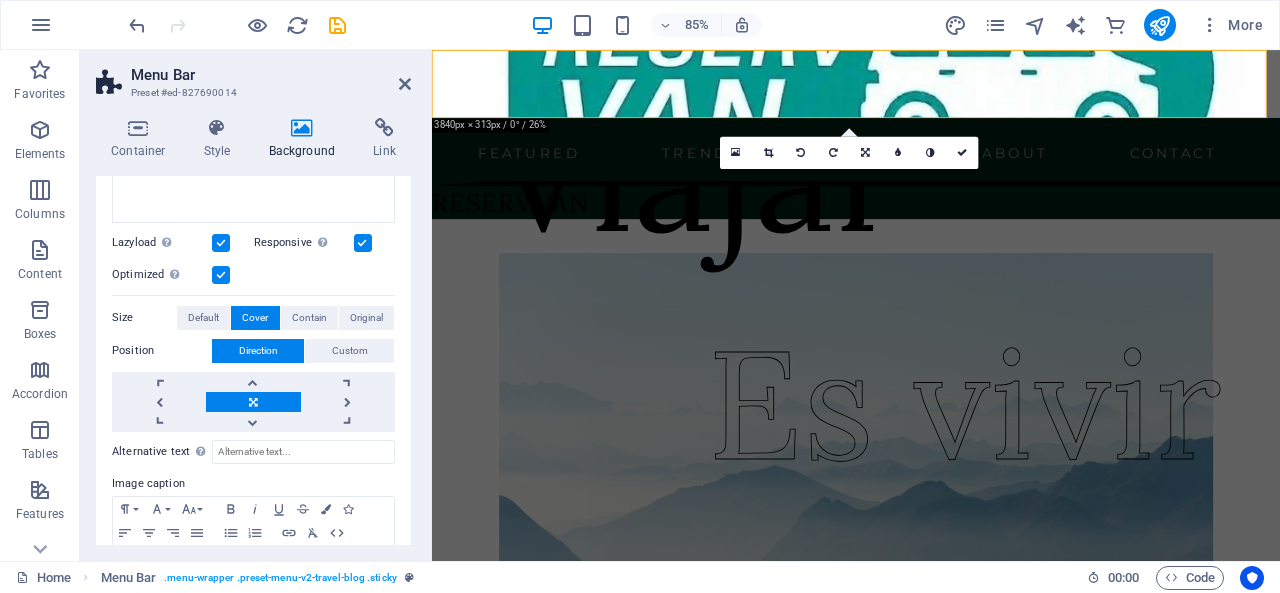 click at bounding box center (363, 243) 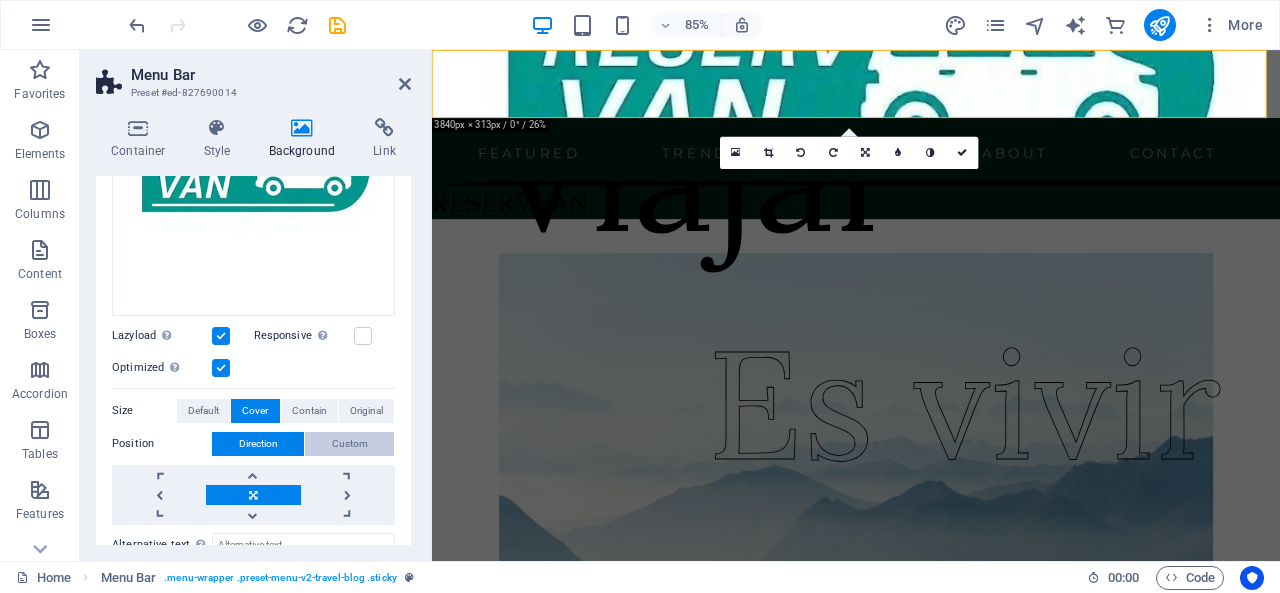 scroll, scrollTop: 486, scrollLeft: 0, axis: vertical 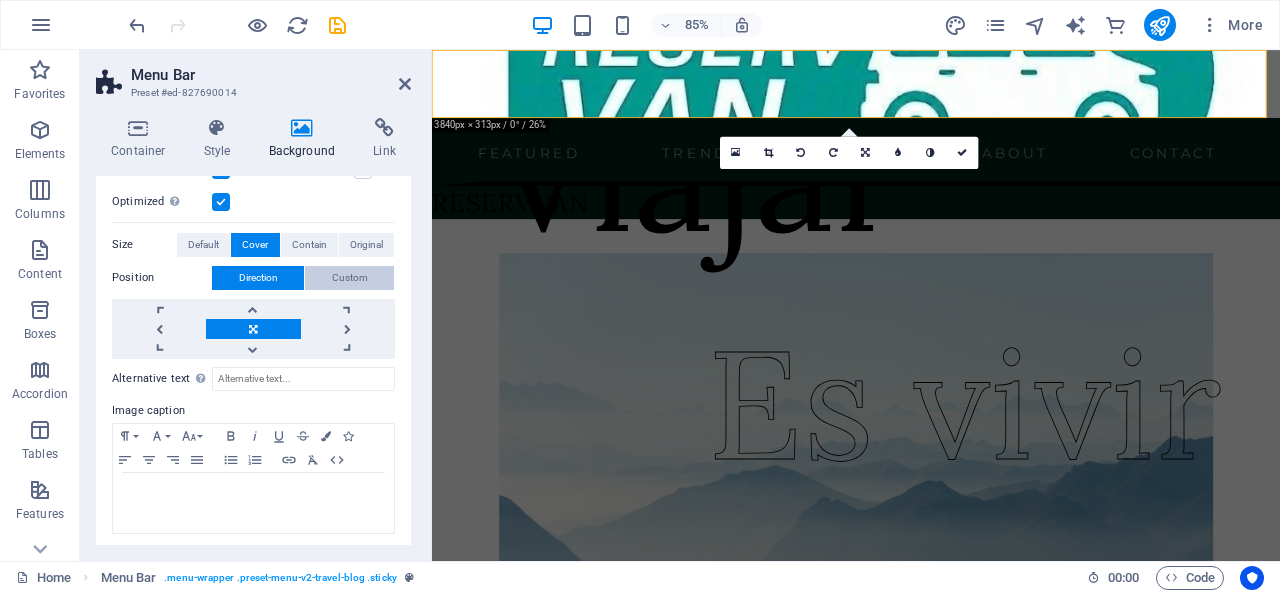 click on "Custom" at bounding box center (350, 278) 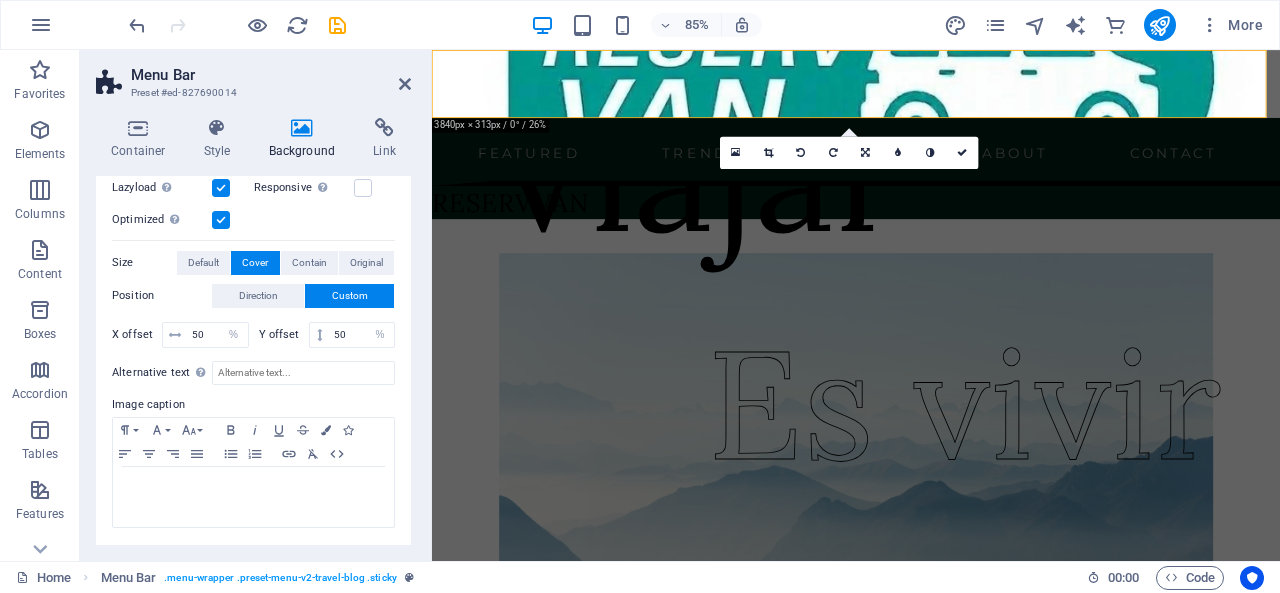scroll, scrollTop: 461, scrollLeft: 0, axis: vertical 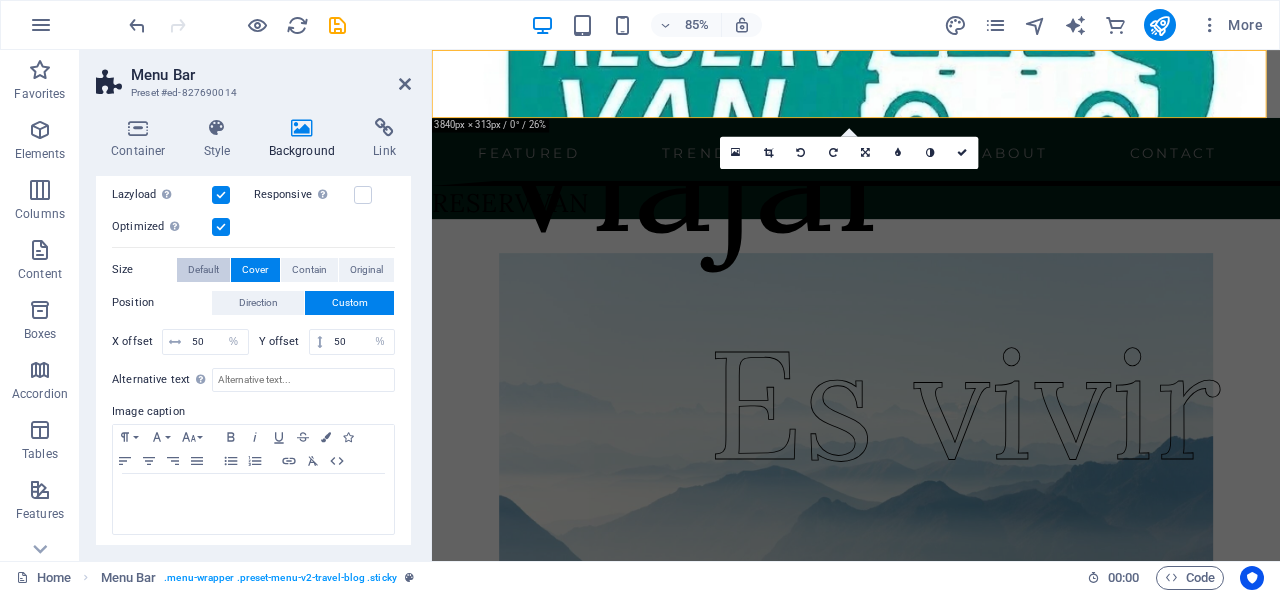 click on "Default" at bounding box center (203, 270) 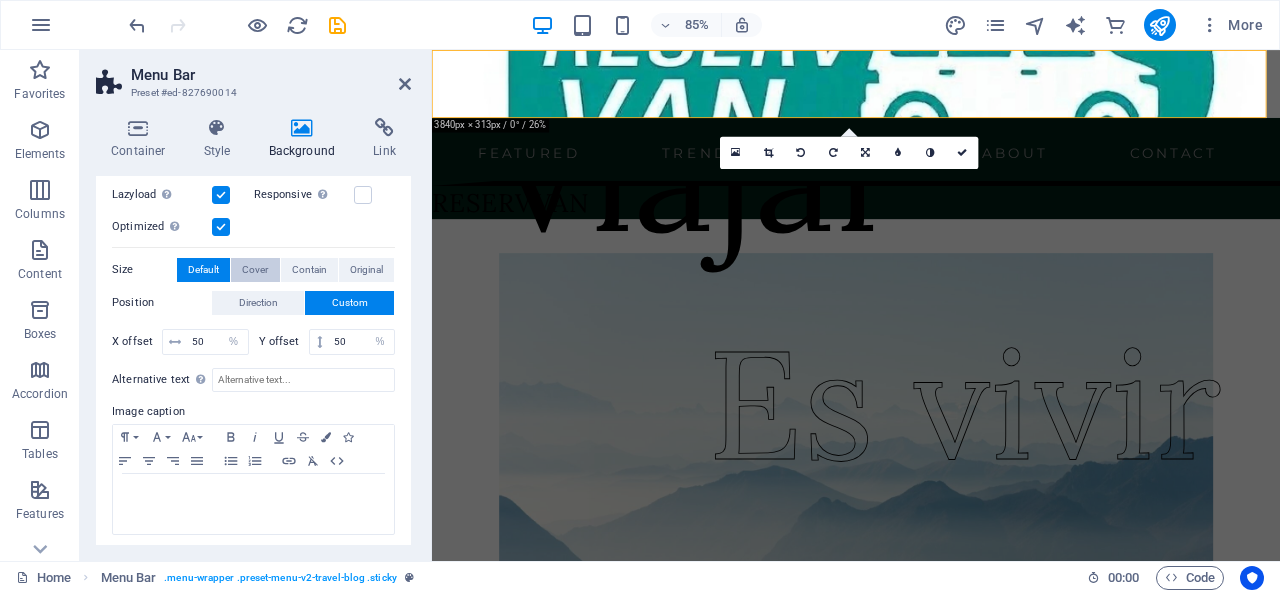click on "Cover" at bounding box center [255, 270] 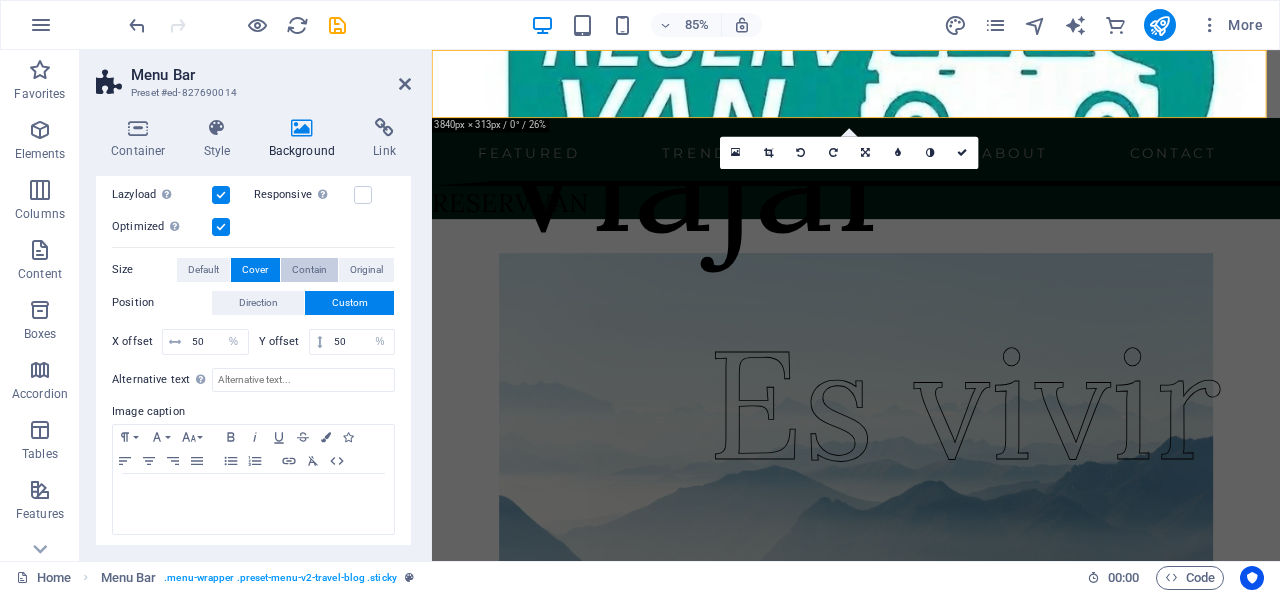 click on "Contain" at bounding box center [309, 270] 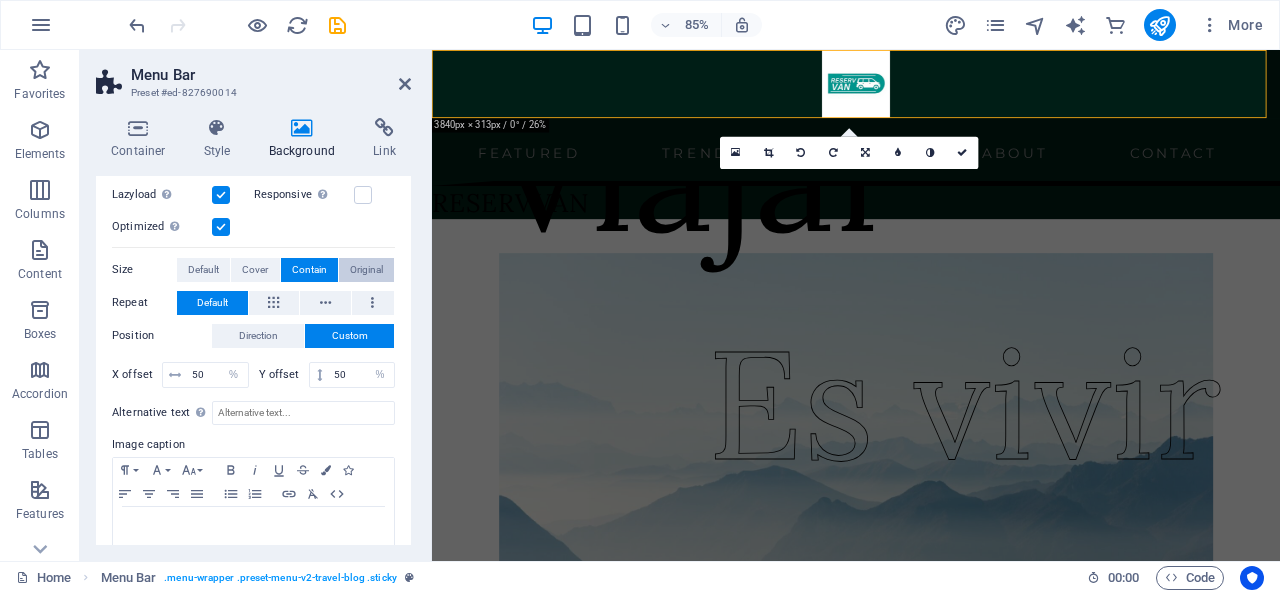 click on "Original" at bounding box center (366, 270) 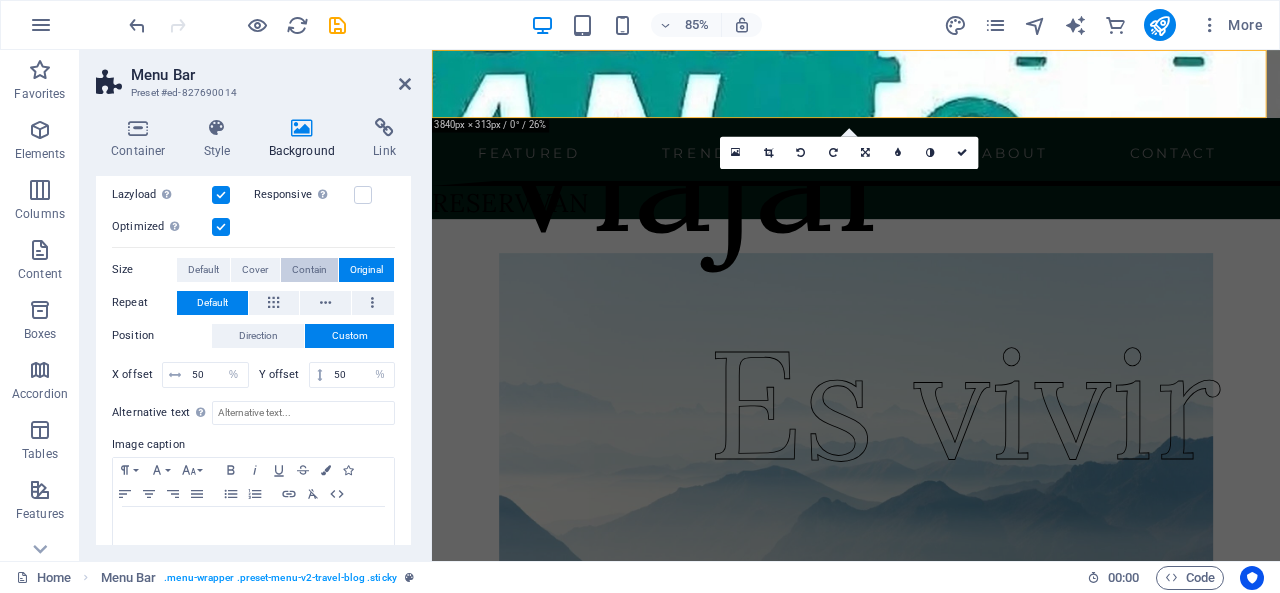 click on "Contain" at bounding box center (309, 270) 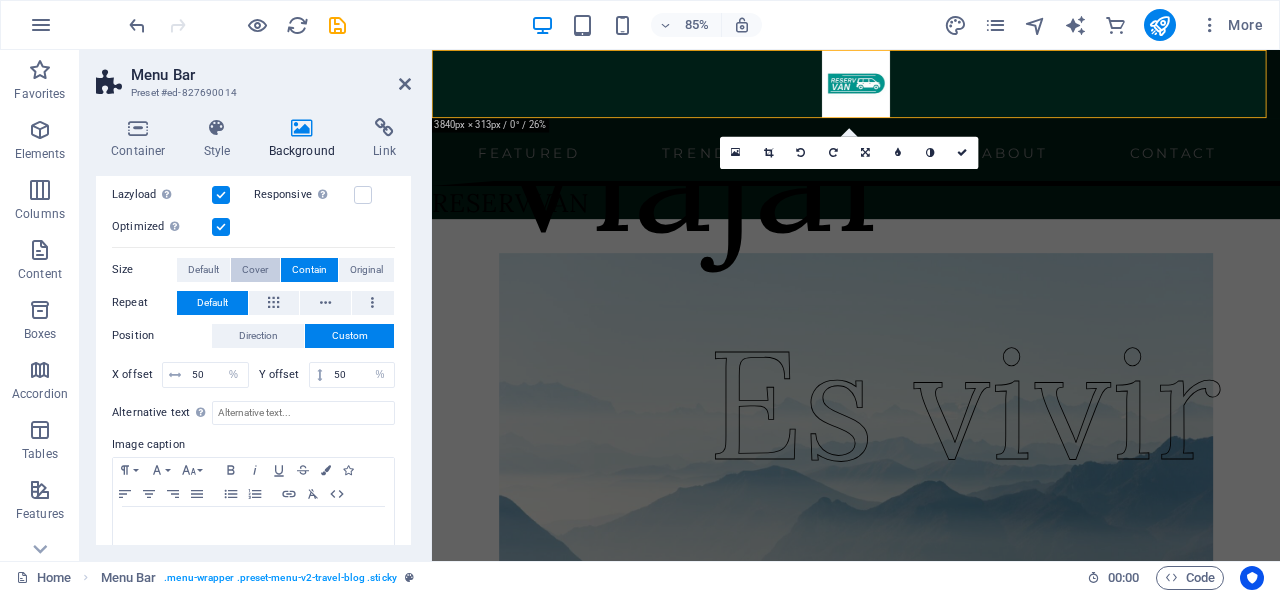 click on "Cover" at bounding box center (255, 270) 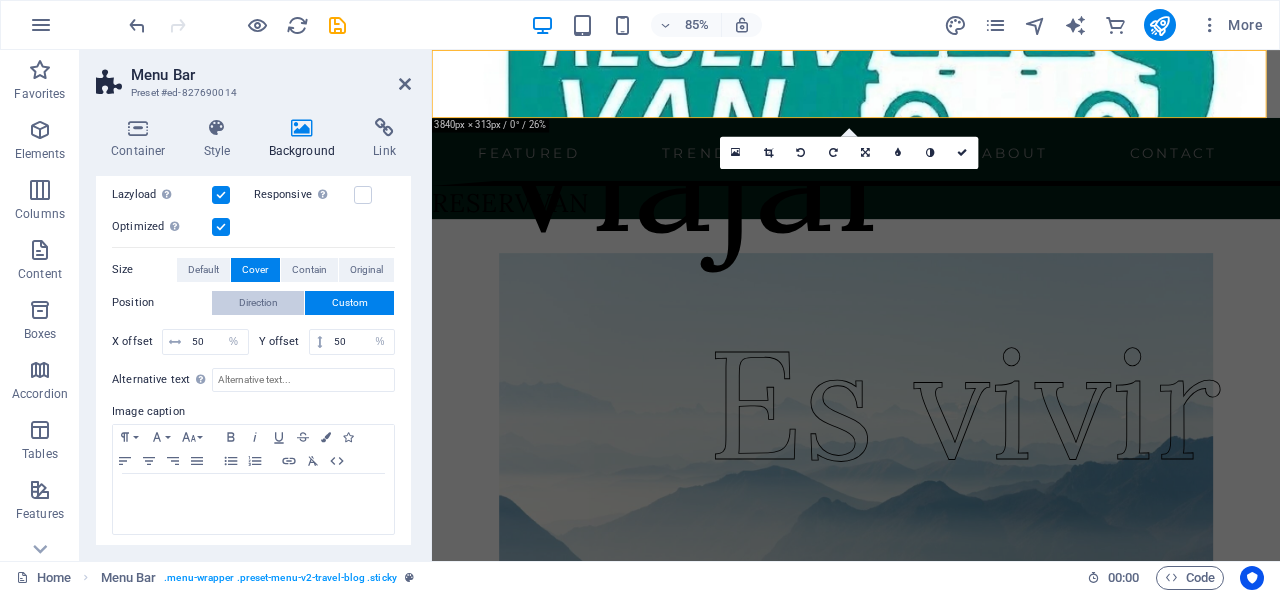 click on "Direction" at bounding box center [258, 303] 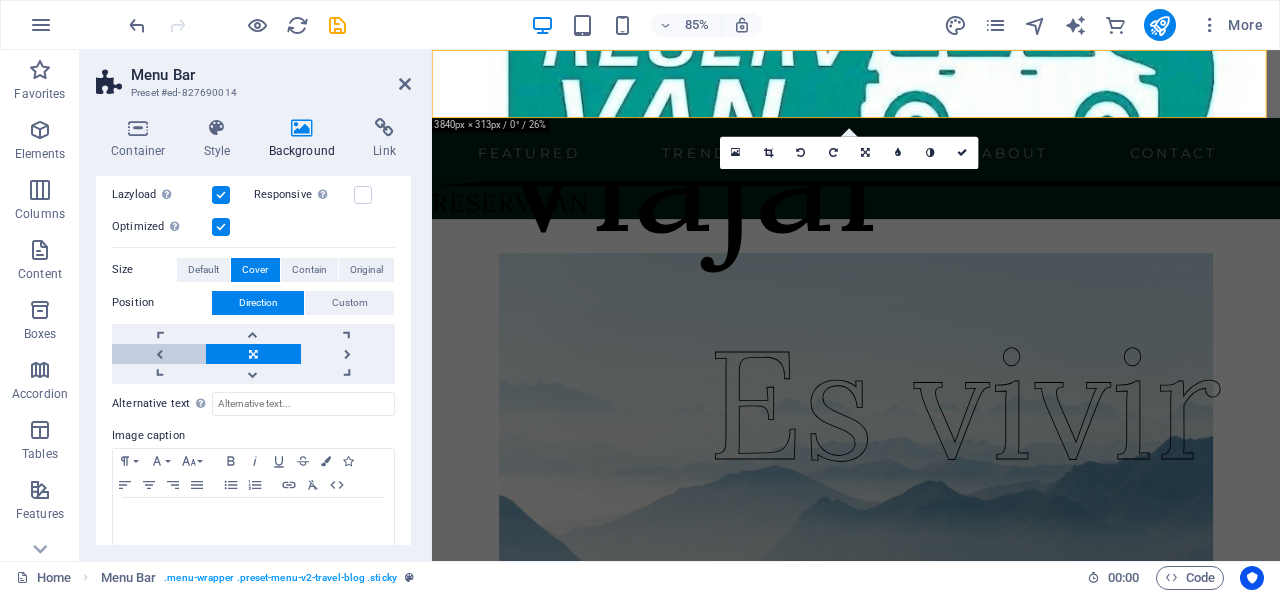 click at bounding box center [159, 354] 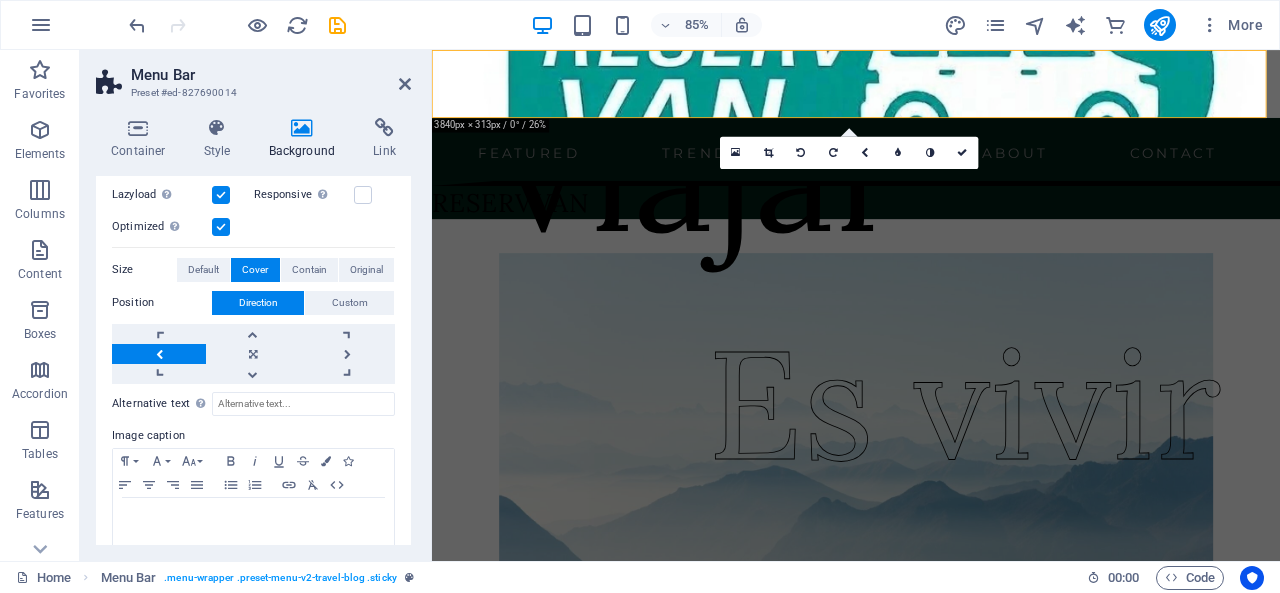 click at bounding box center (159, 354) 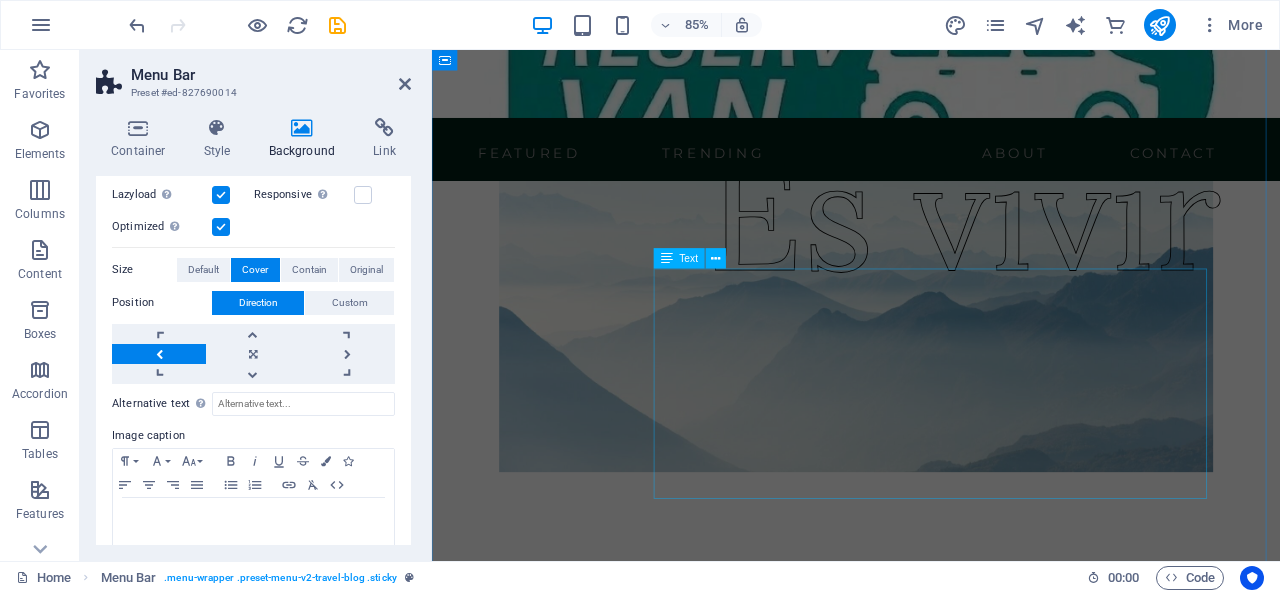 scroll, scrollTop: 0, scrollLeft: 0, axis: both 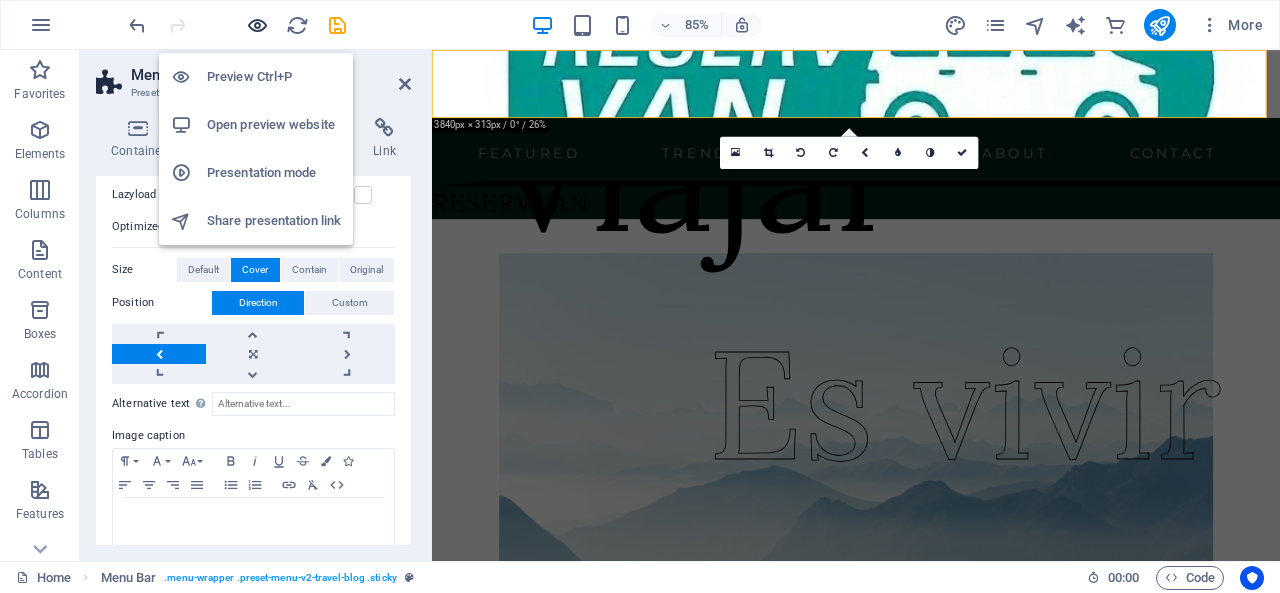 click at bounding box center [257, 25] 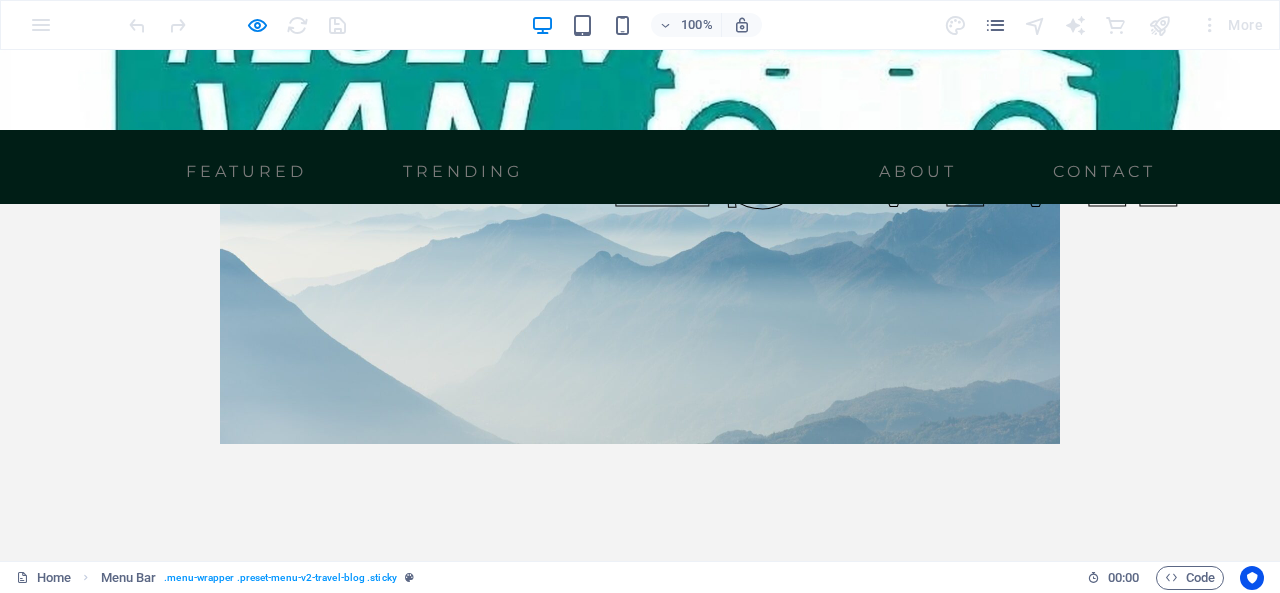 scroll, scrollTop: 0, scrollLeft: 0, axis: both 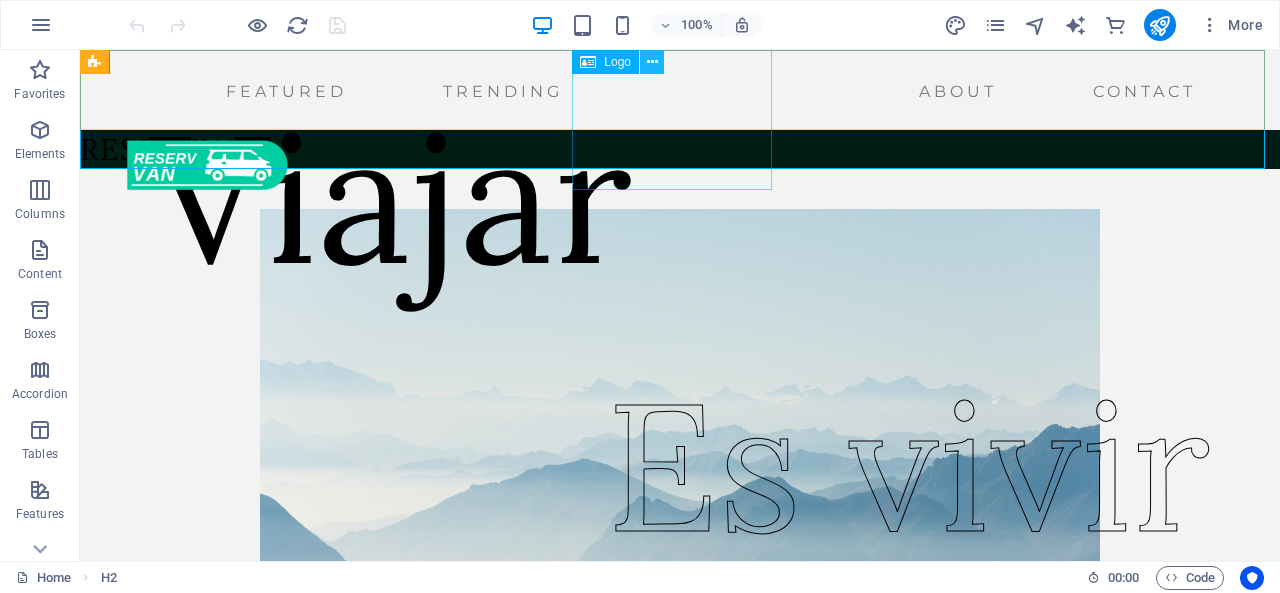 click at bounding box center (652, 62) 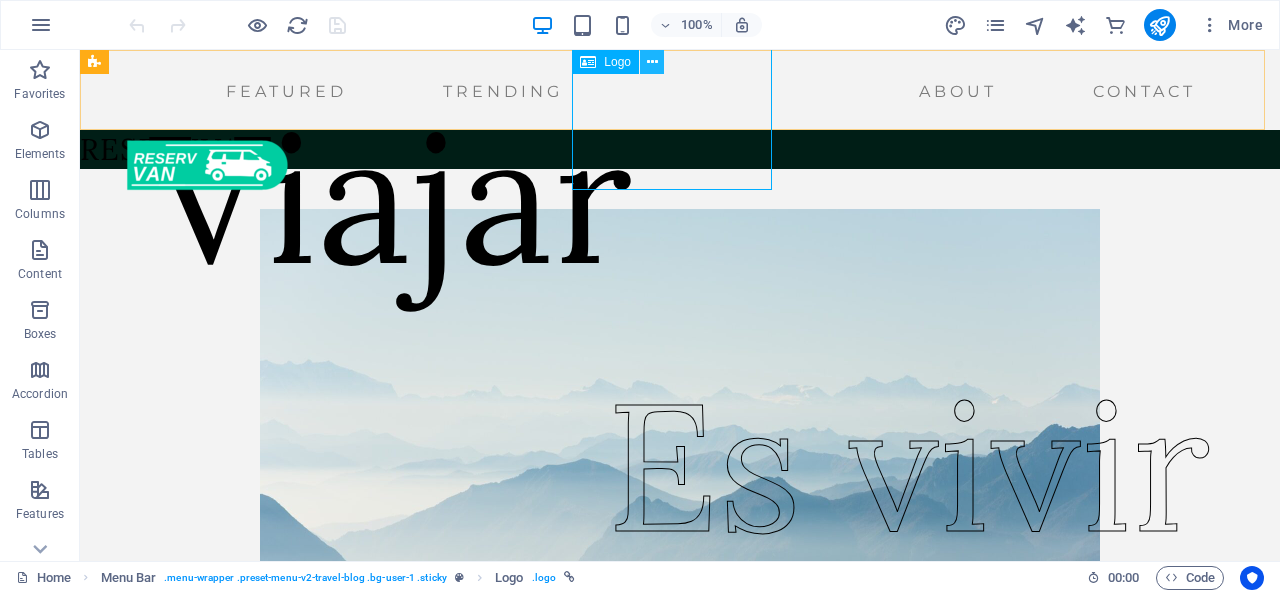 click at bounding box center [652, 62] 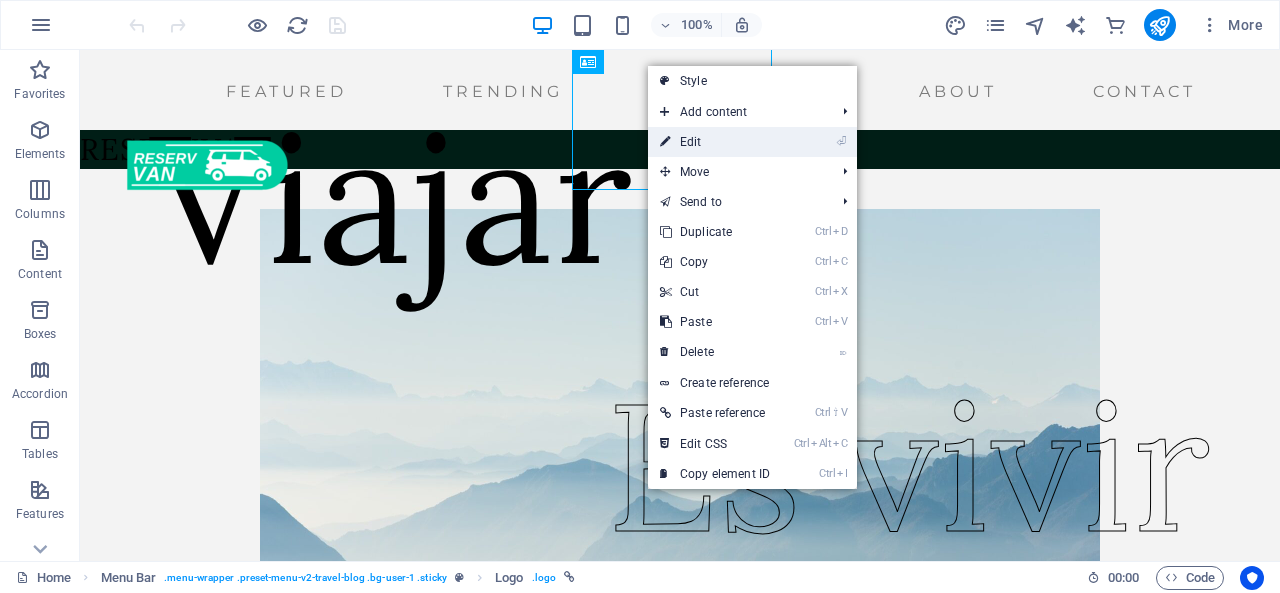 click on "⏎  Edit" at bounding box center [715, 142] 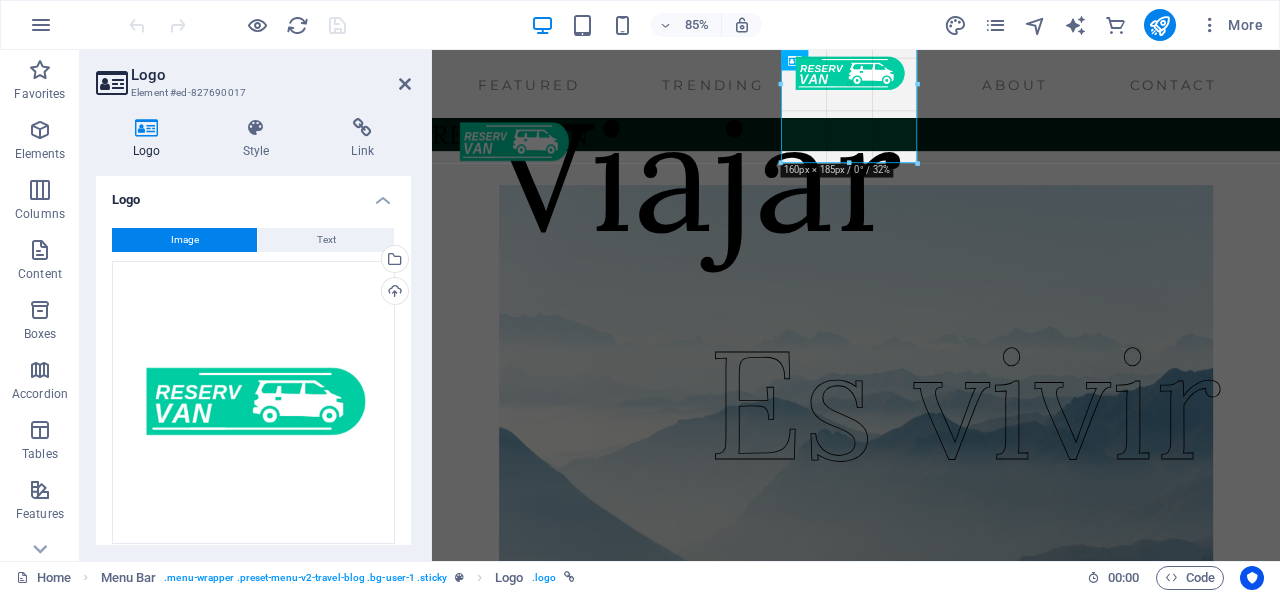 drag, startPoint x: 764, startPoint y: 170, endPoint x: 806, endPoint y: 74, distance: 104.78549 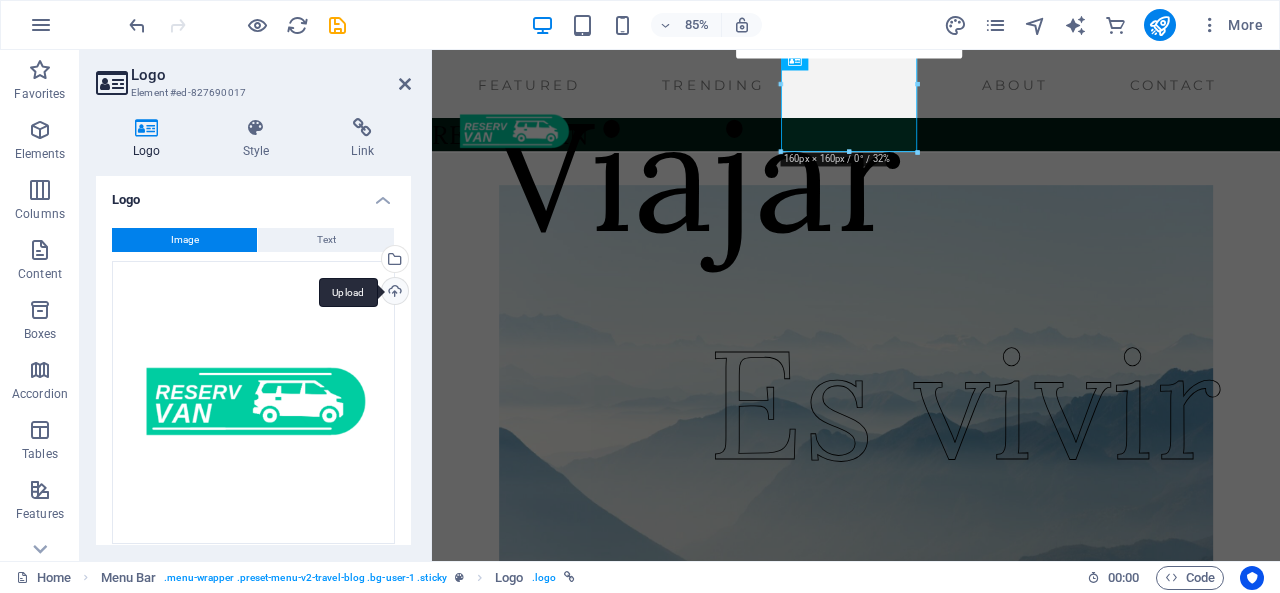 click on "Upload" at bounding box center [393, 293] 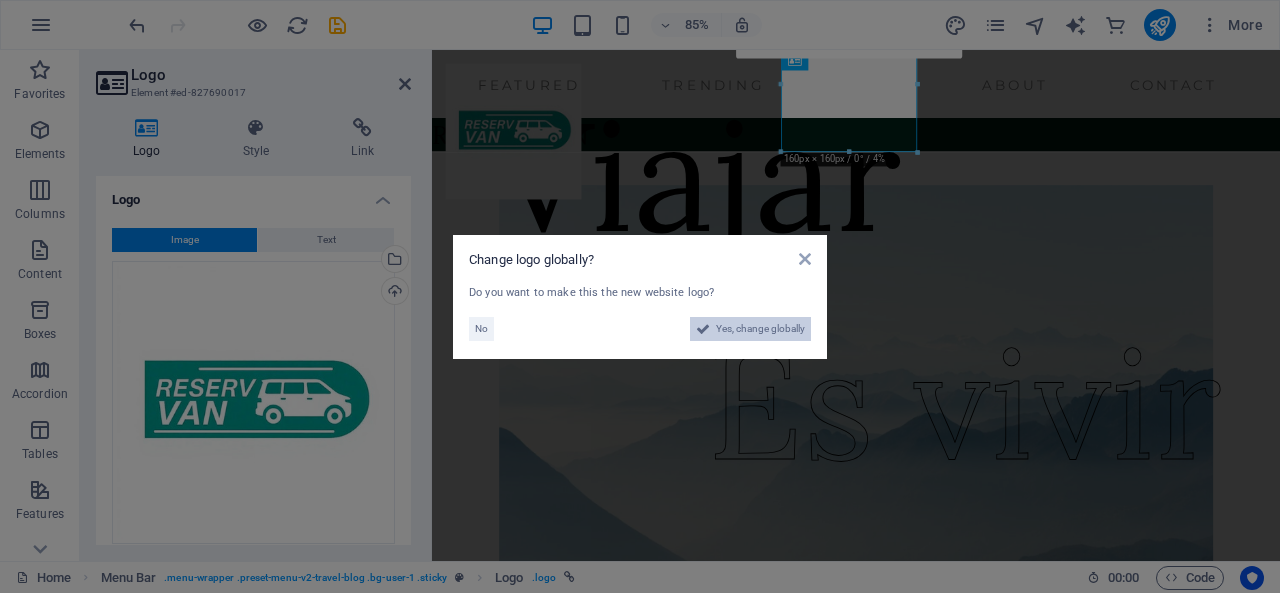 click on "Yes, change globally" at bounding box center [760, 329] 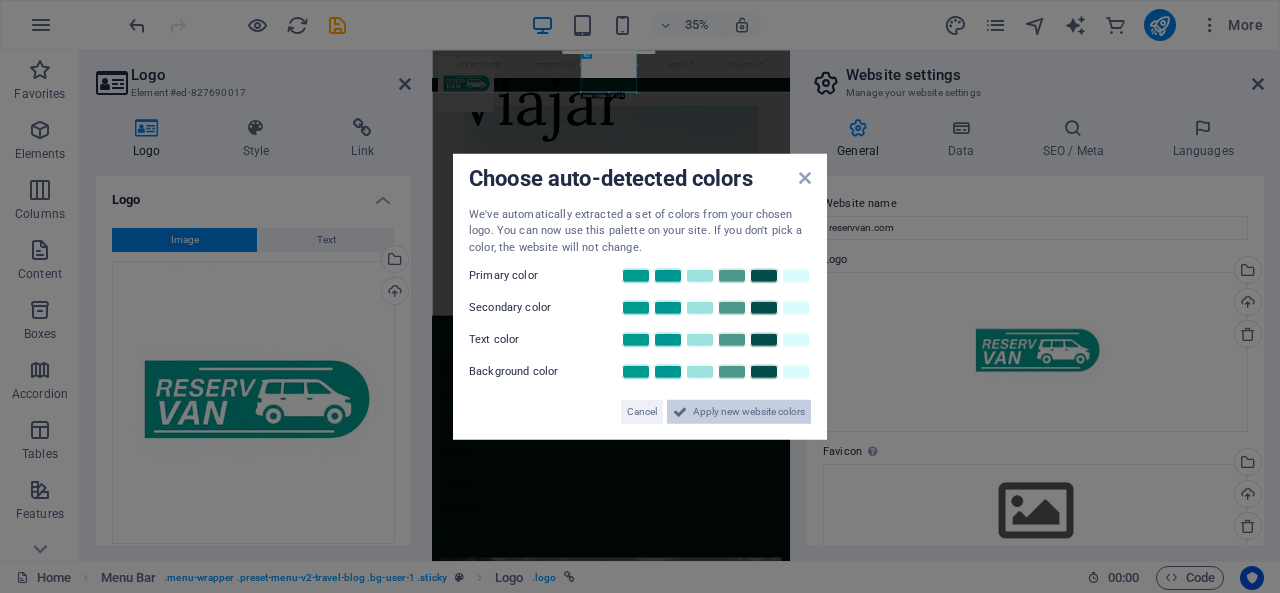 click on "Apply new website colors" at bounding box center [749, 412] 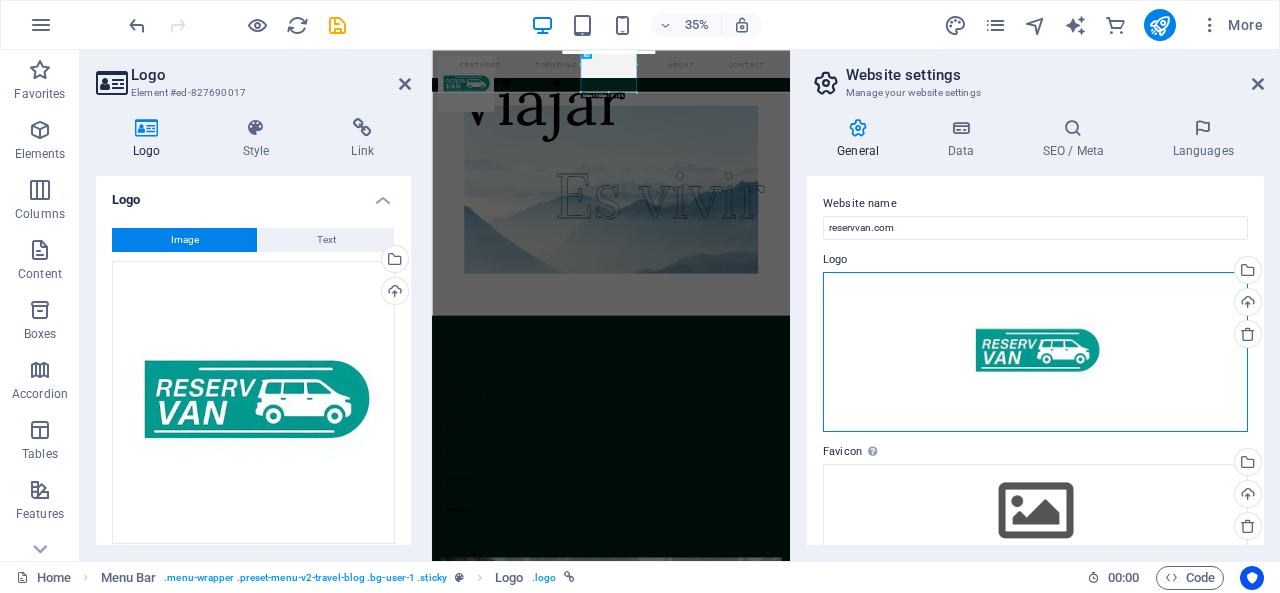drag, startPoint x: 1085, startPoint y: 359, endPoint x: 1174, endPoint y: 327, distance: 94.57801 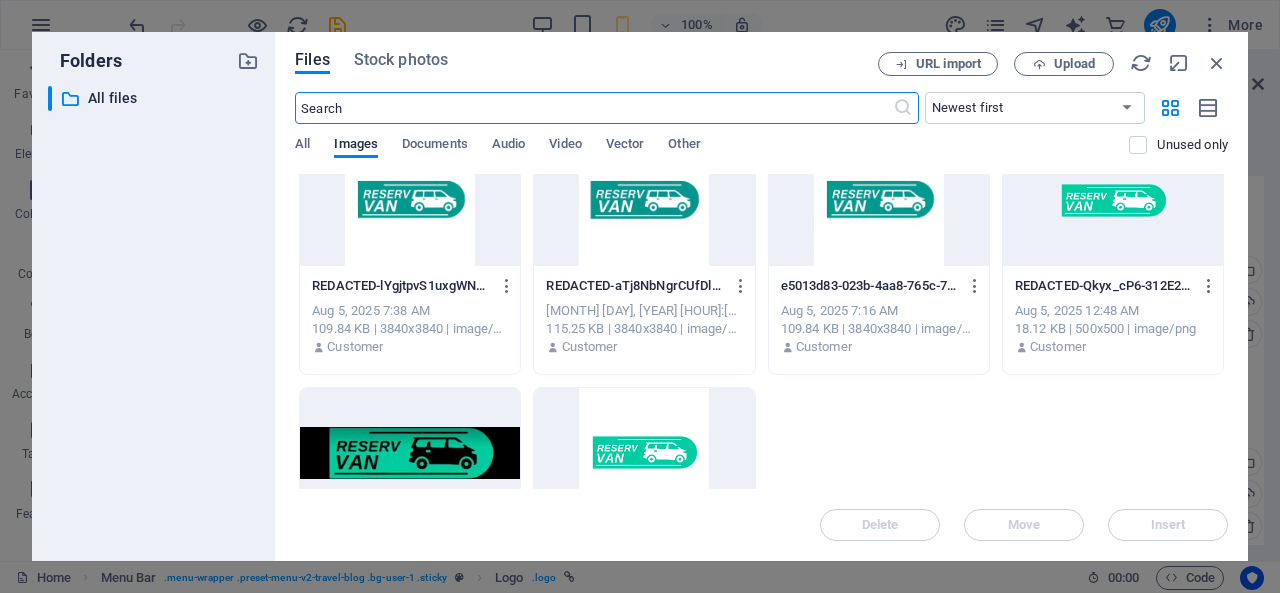 scroll, scrollTop: 0, scrollLeft: 0, axis: both 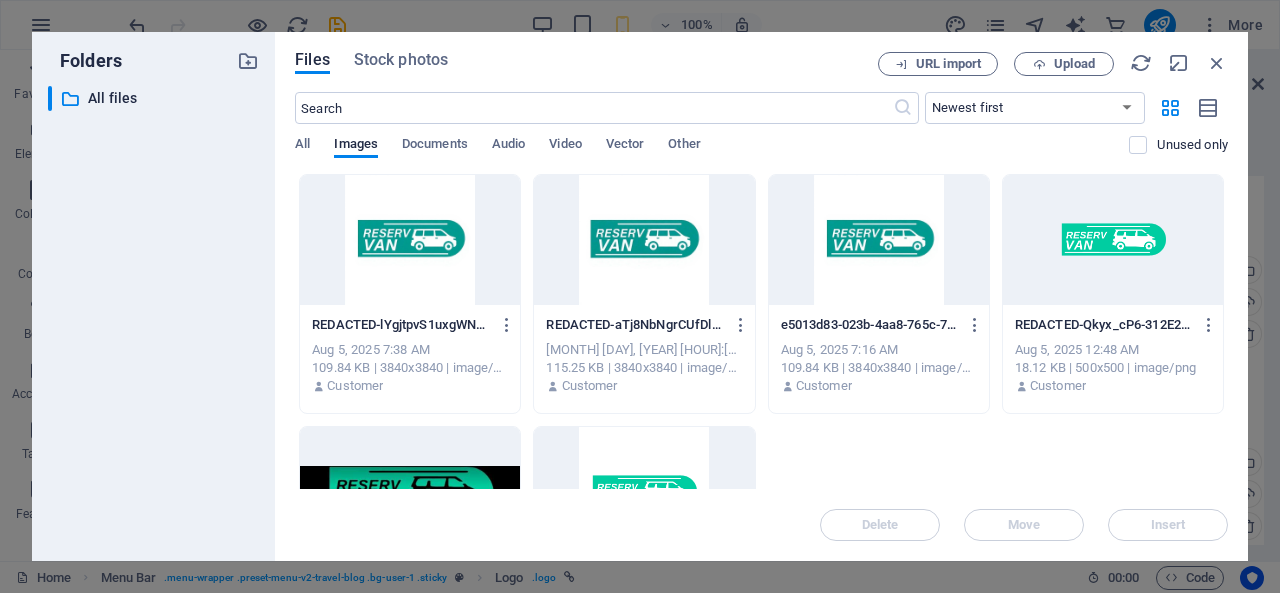 click at bounding box center (644, 240) 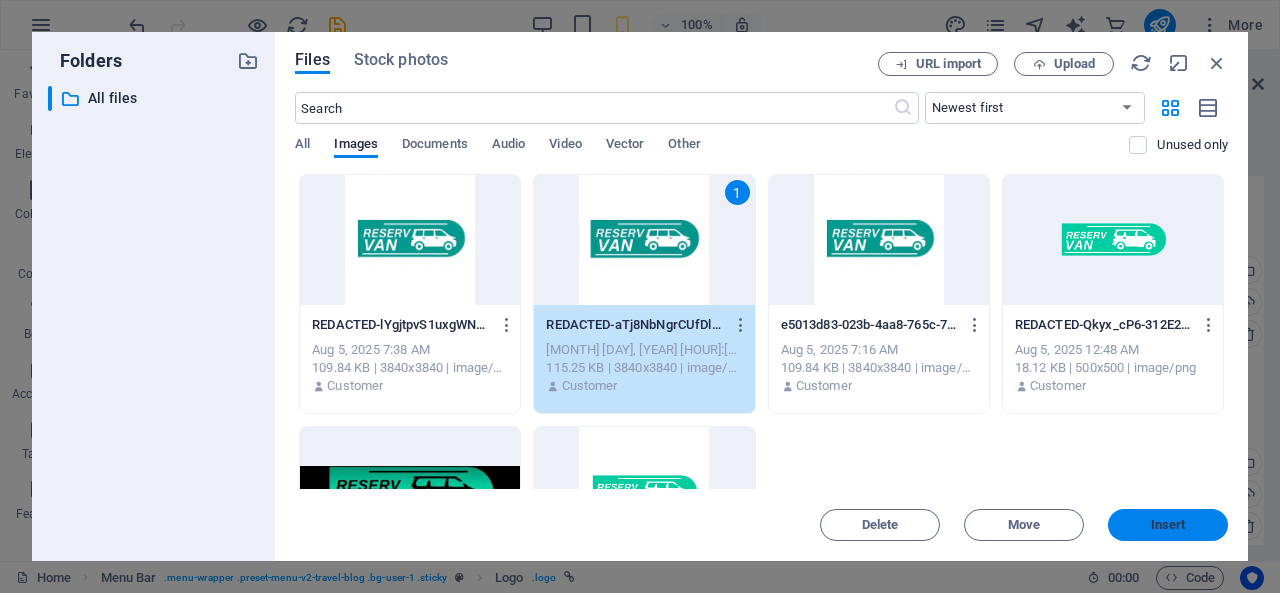 click on "Insert" at bounding box center (1168, 525) 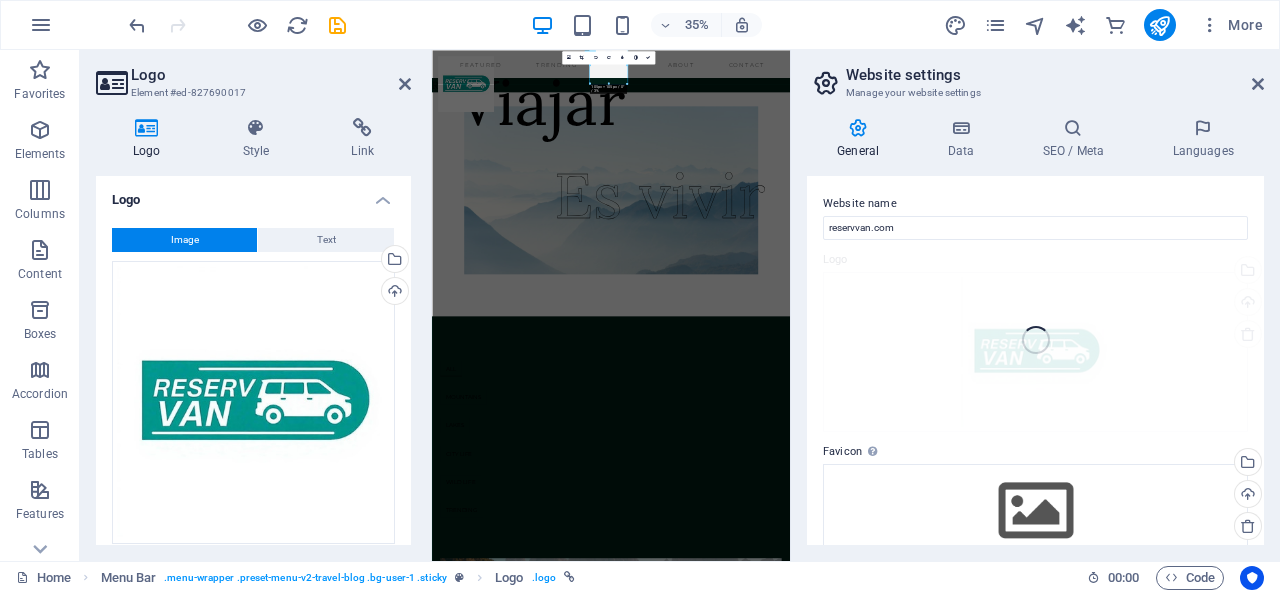 type on "160" 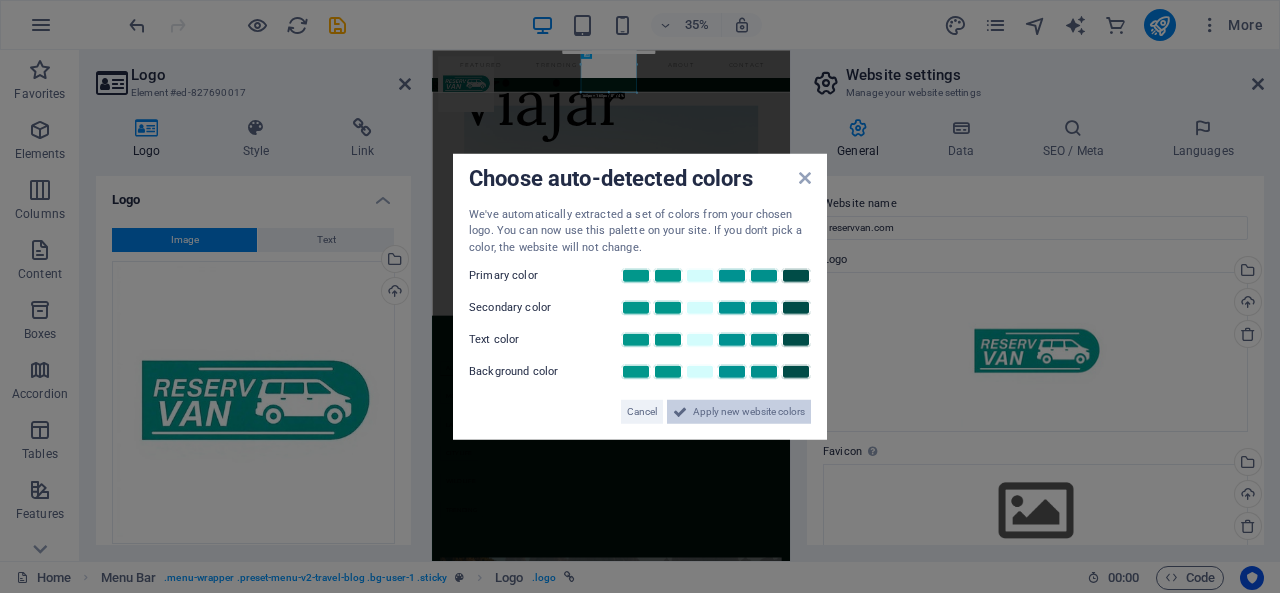 click on "Apply new website colors" at bounding box center [749, 412] 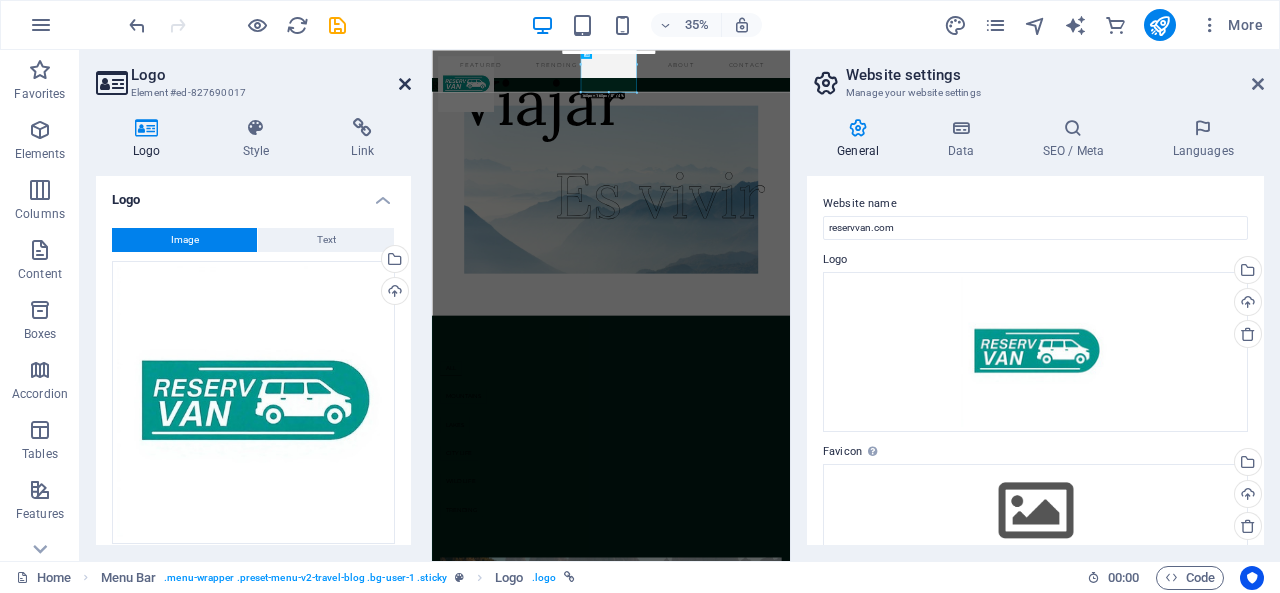 click at bounding box center (405, 84) 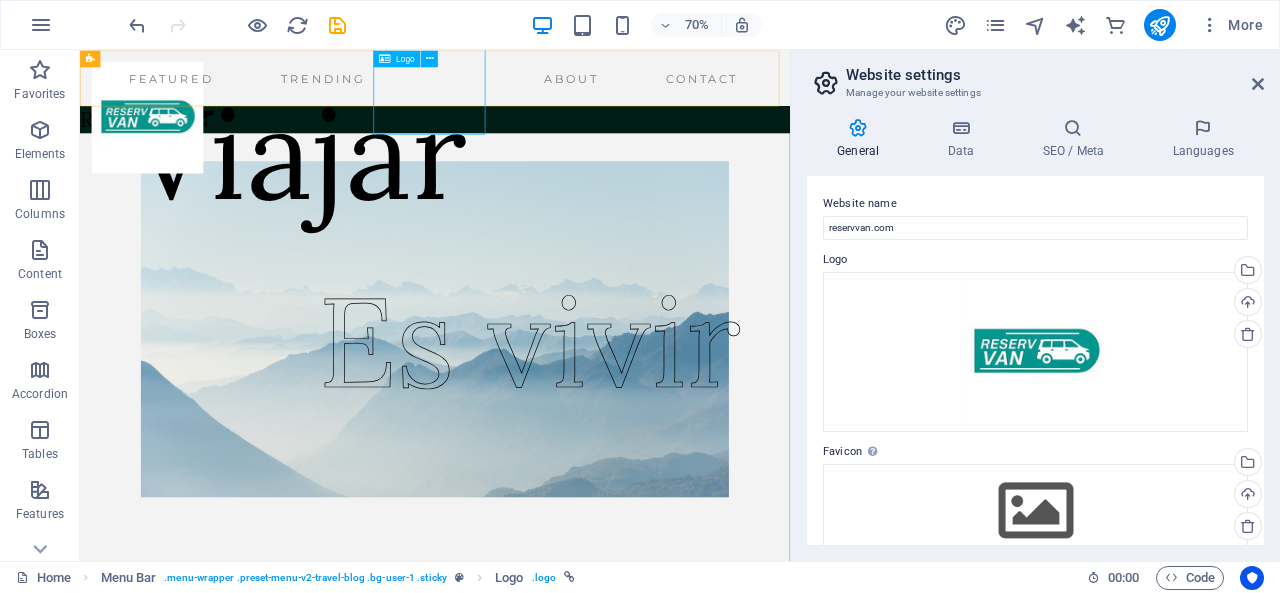 click at bounding box center [176, 146] 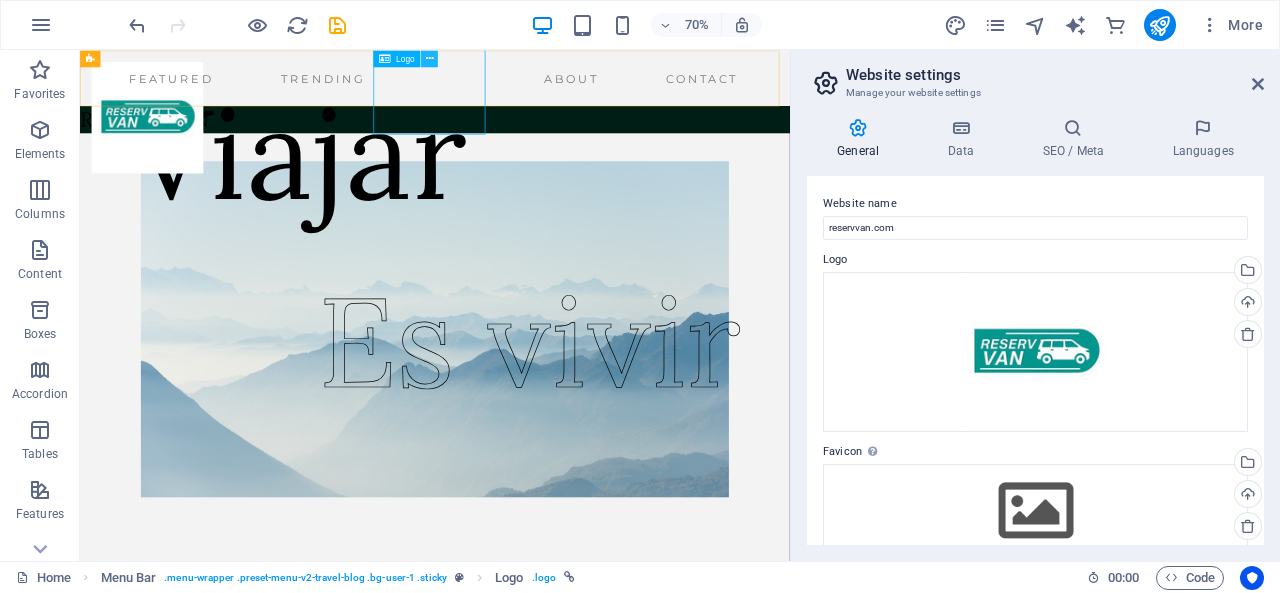 click at bounding box center [429, 58] 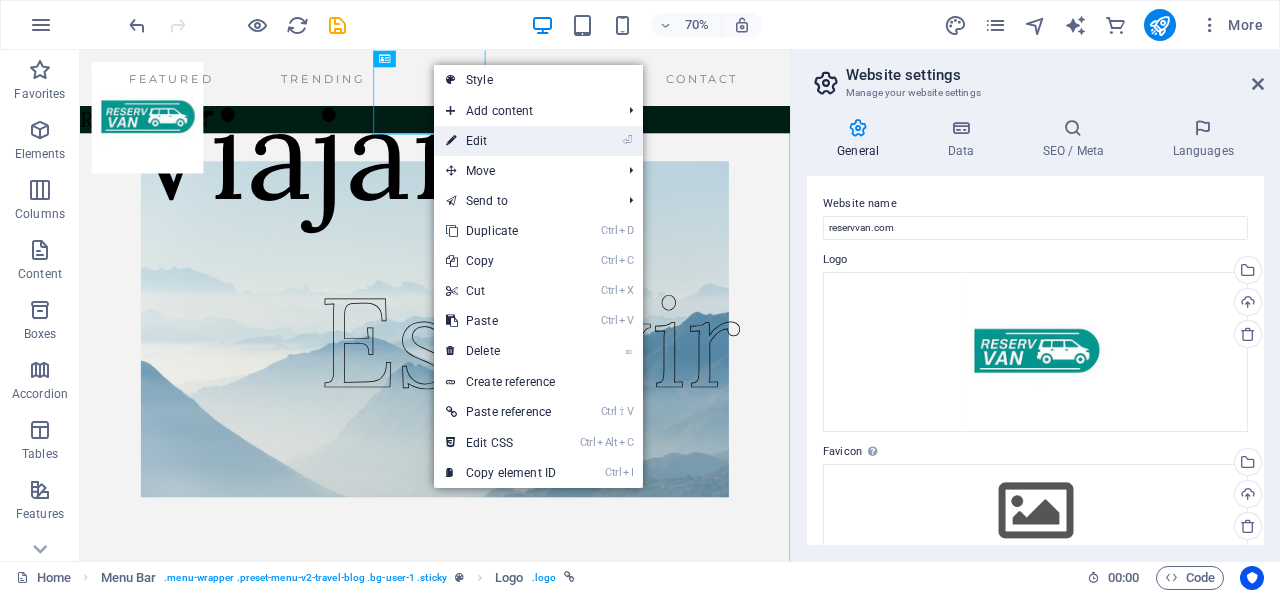 click on "⏎  Edit" at bounding box center (501, 141) 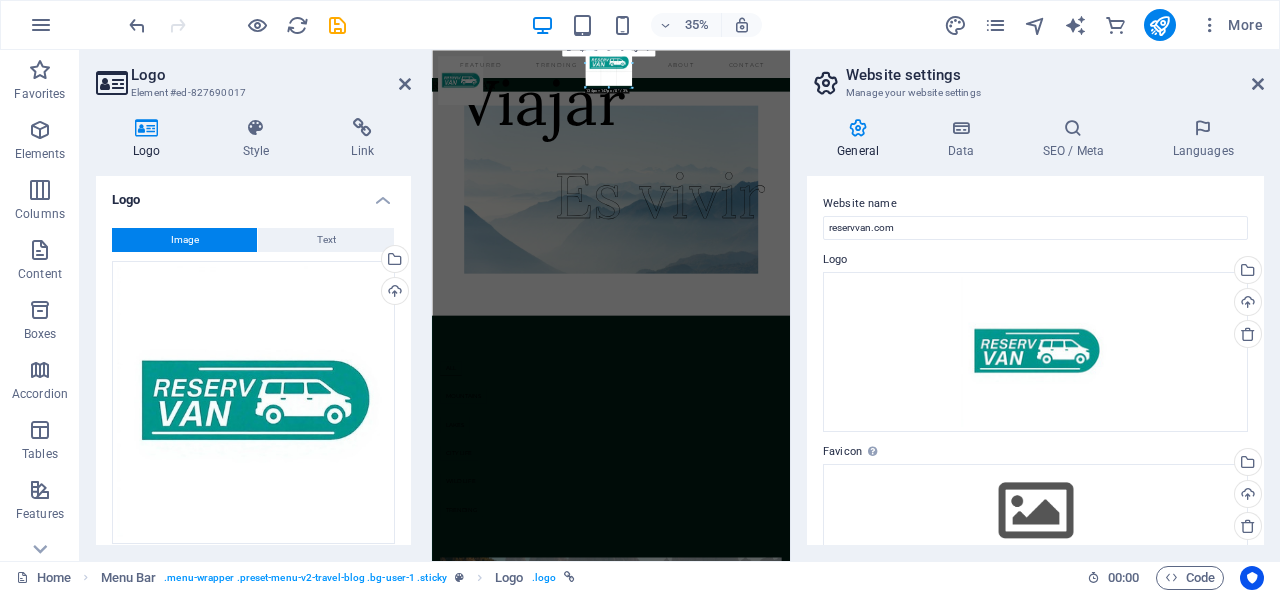 drag, startPoint x: 578, startPoint y: 91, endPoint x: 609, endPoint y: 45, distance: 55.470715 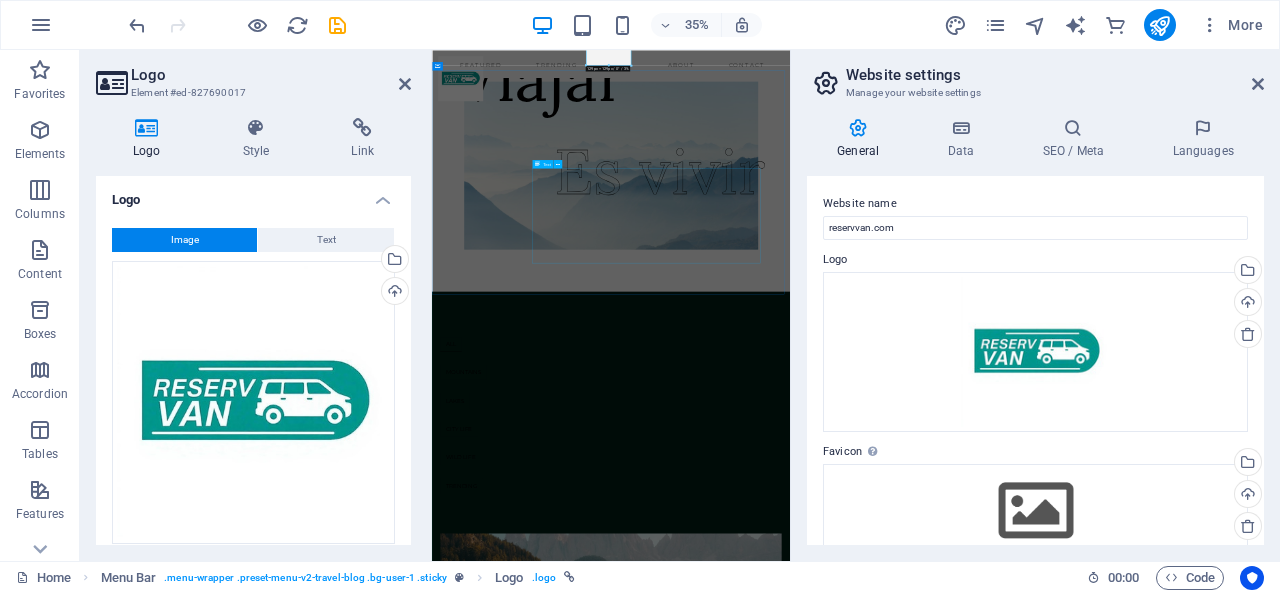 scroll, scrollTop: 70, scrollLeft: 0, axis: vertical 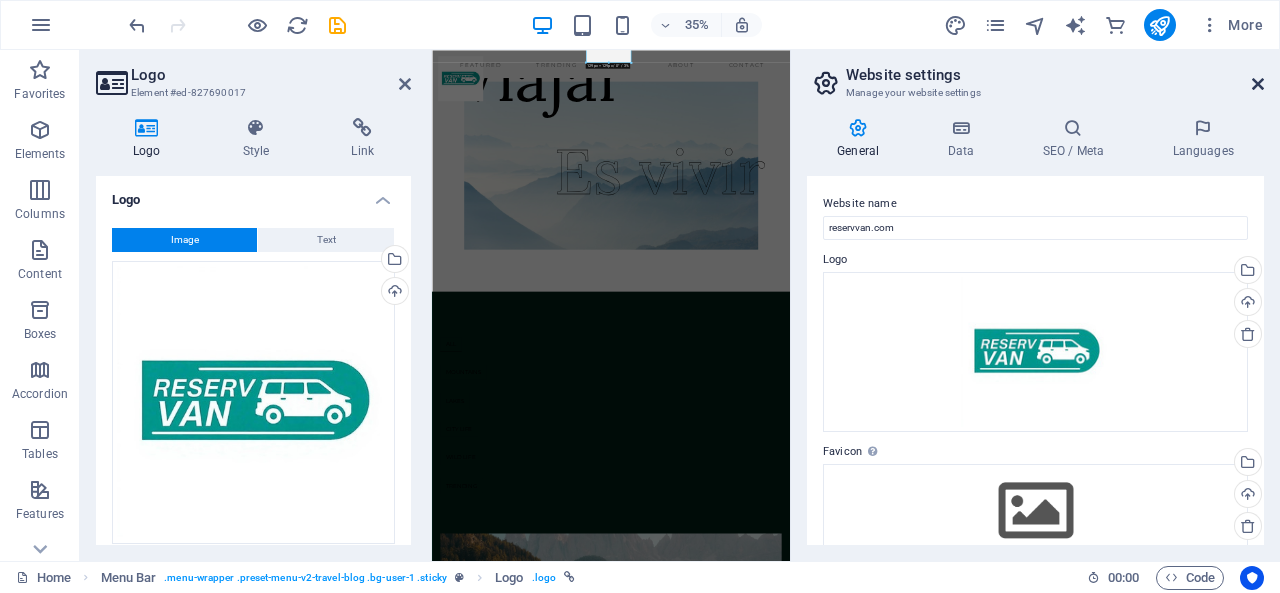 click at bounding box center (1258, 84) 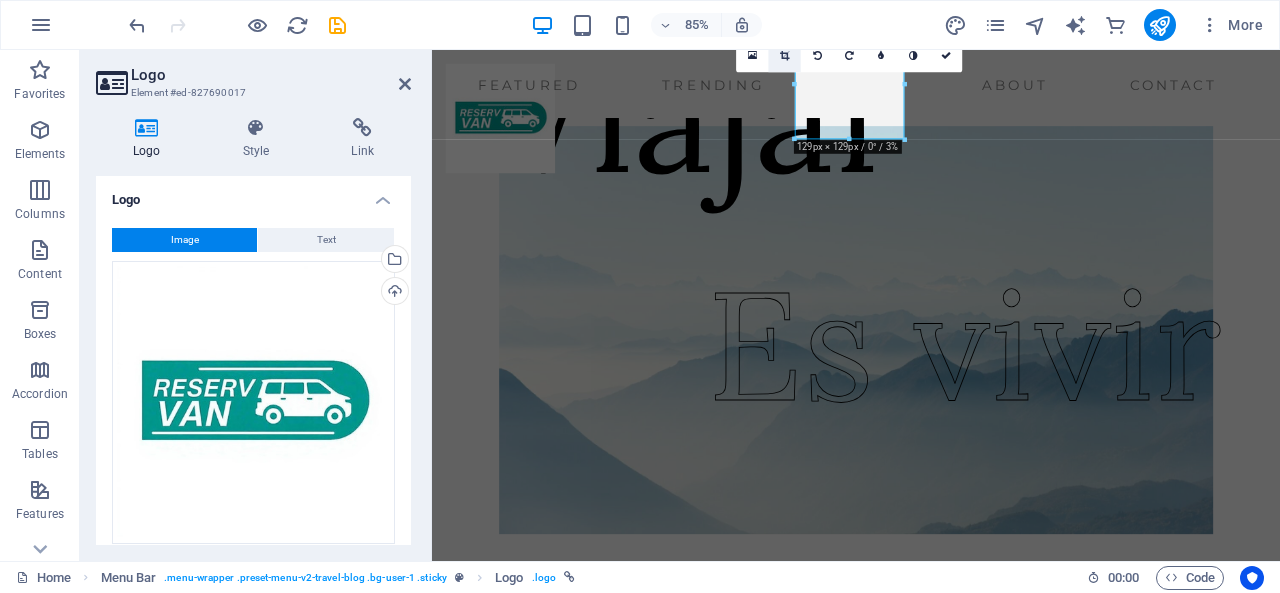 click at bounding box center [784, 55] 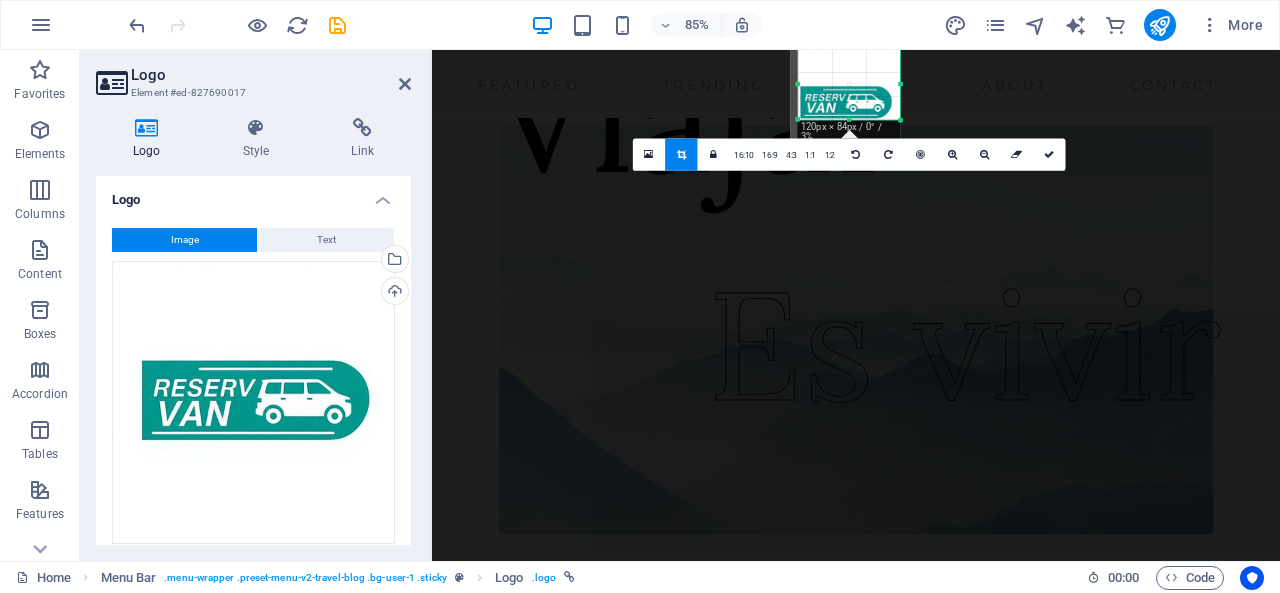 drag, startPoint x: 791, startPoint y: 141, endPoint x: 800, endPoint y: 96, distance: 45.891174 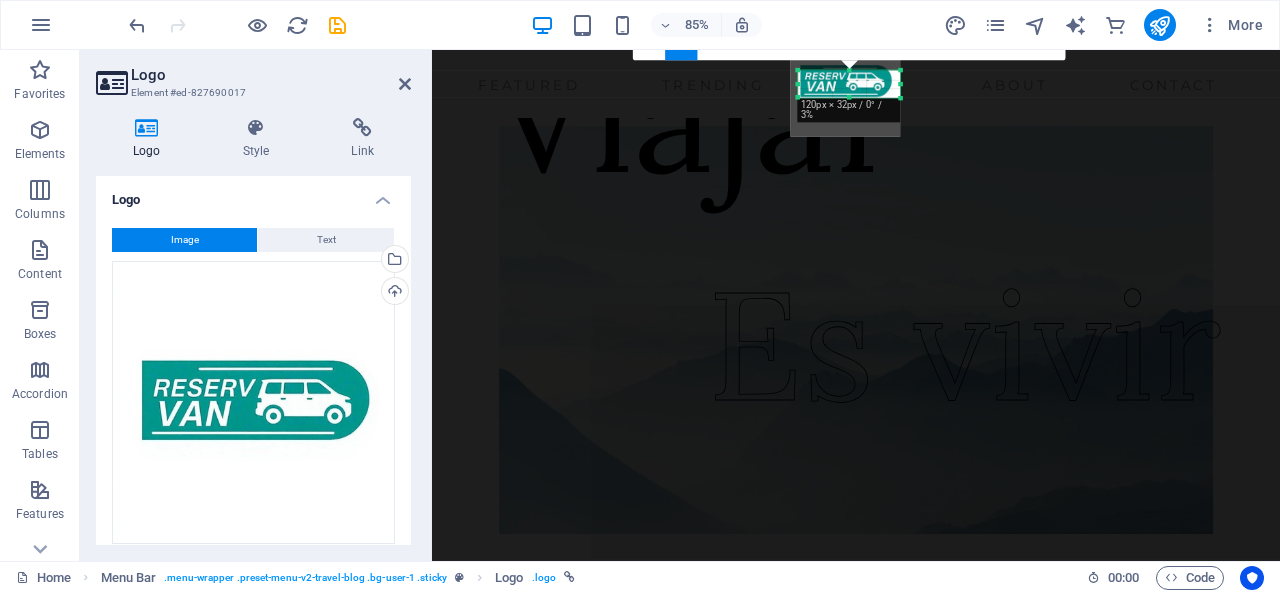 drag, startPoint x: 903, startPoint y: 50, endPoint x: 904, endPoint y: 101, distance: 51.009804 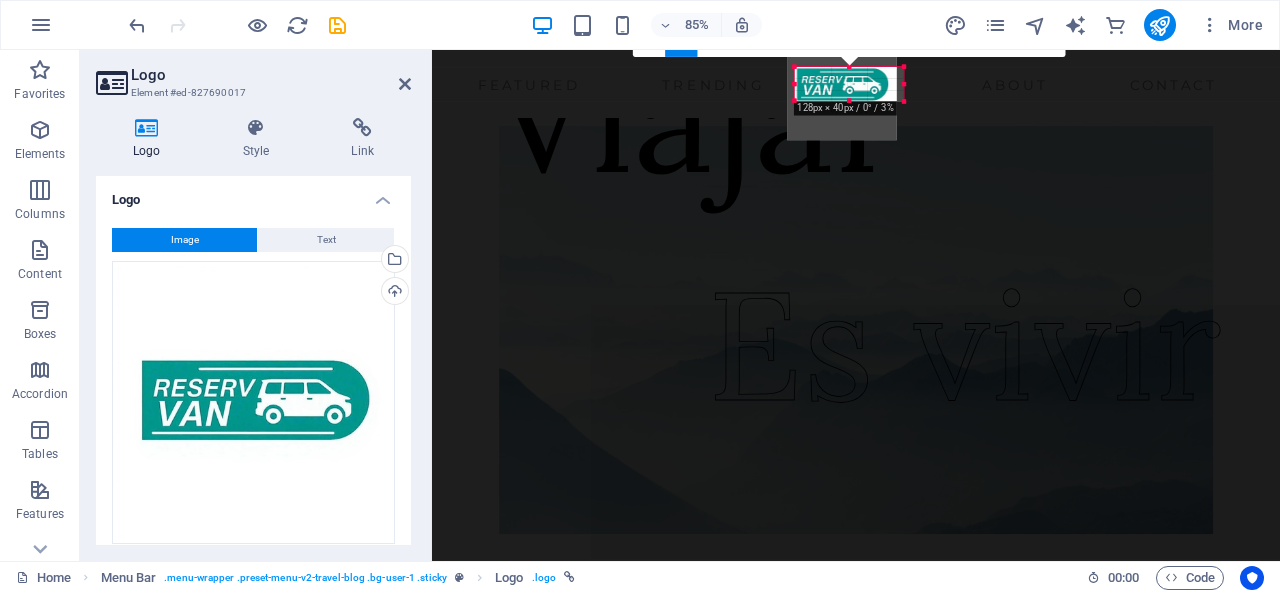 drag, startPoint x: 900, startPoint y: 99, endPoint x: 908, endPoint y: 91, distance: 11.313708 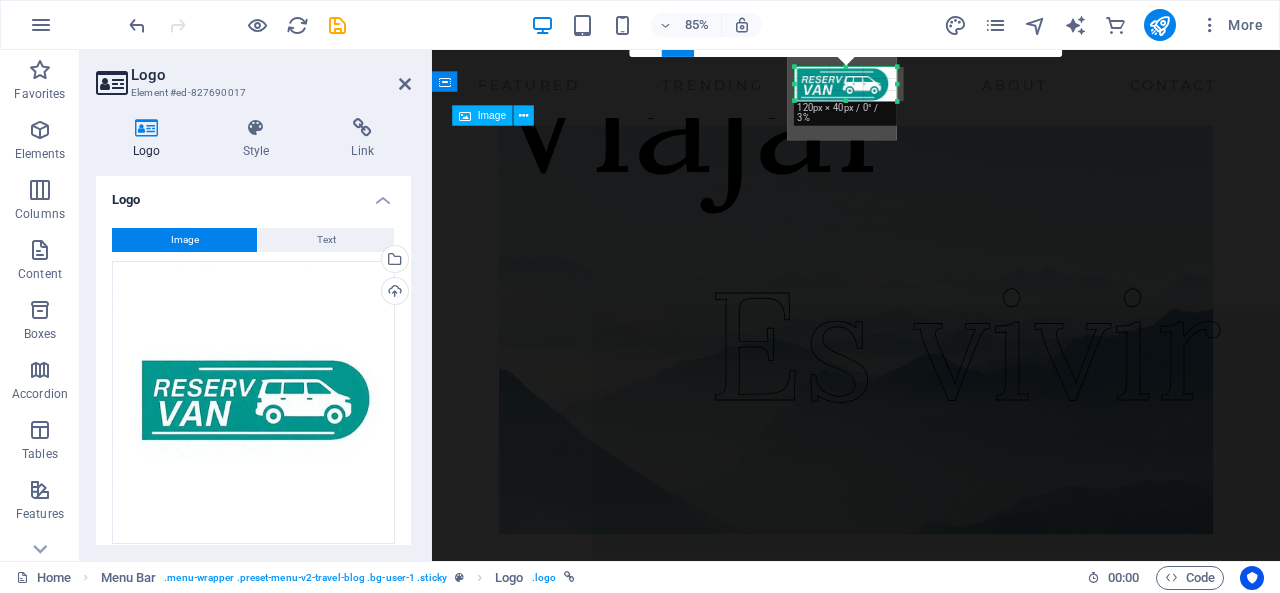 click at bounding box center (931, 379) 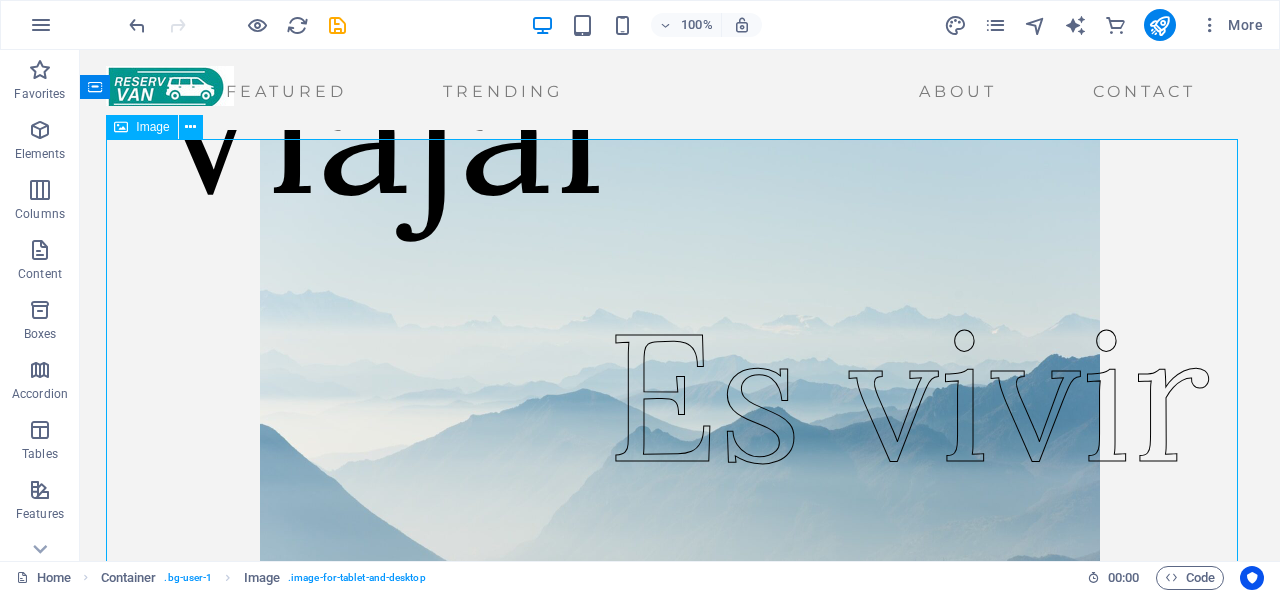 click at bounding box center (680, 379) 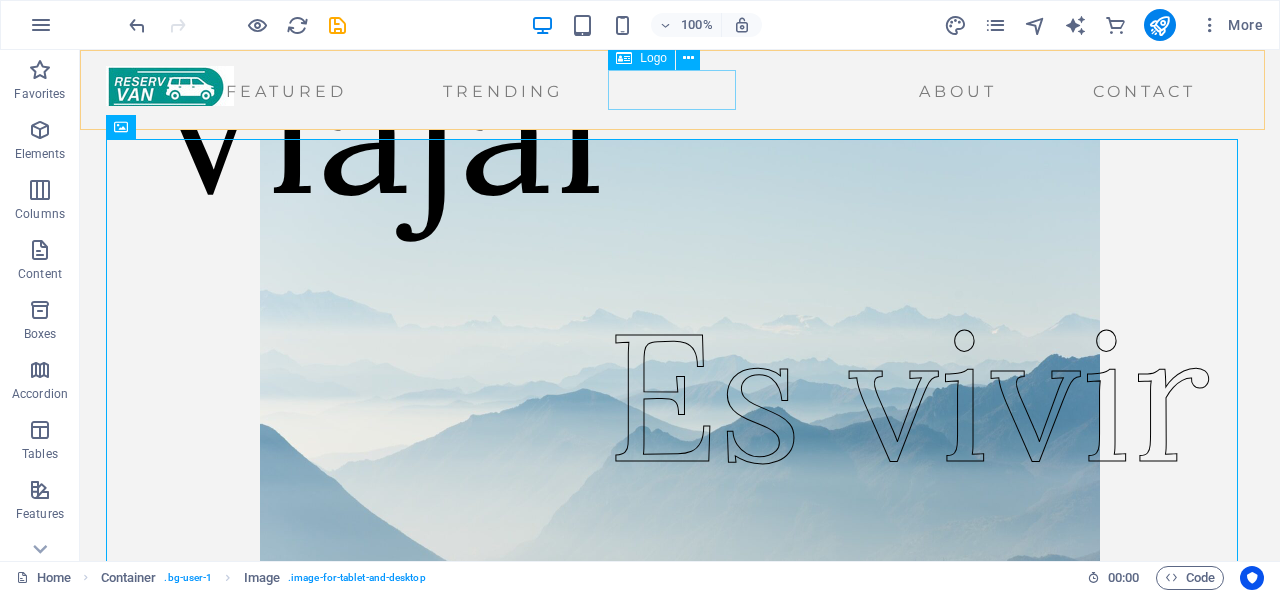 click at bounding box center [170, 86] 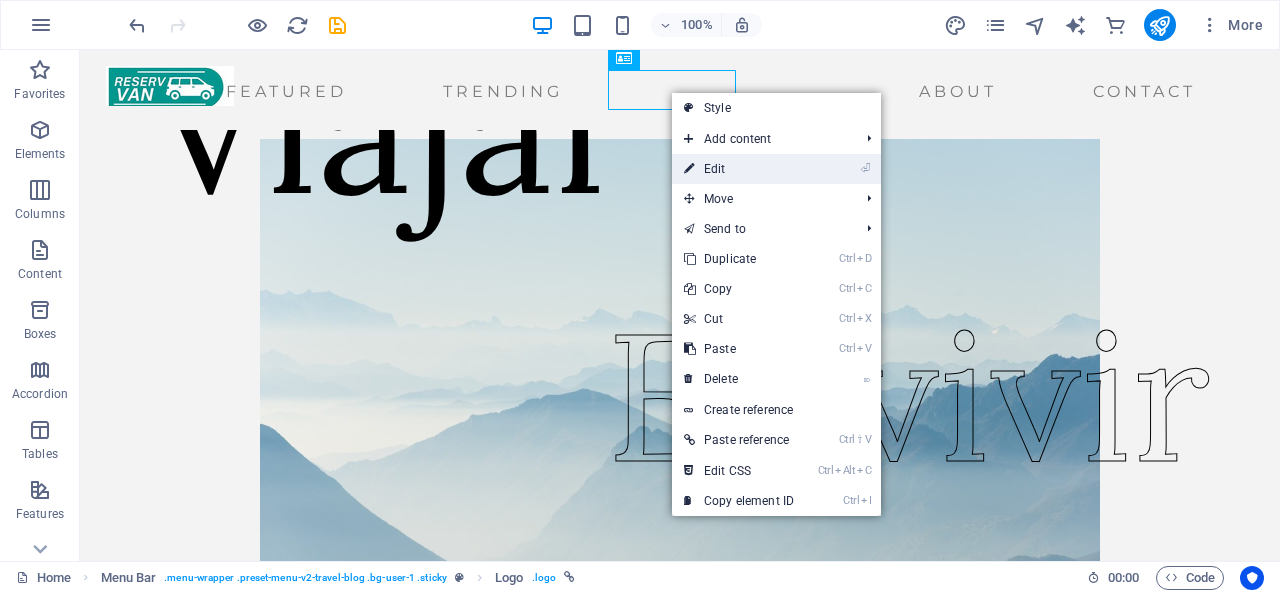click on "⏎  Edit" at bounding box center (739, 169) 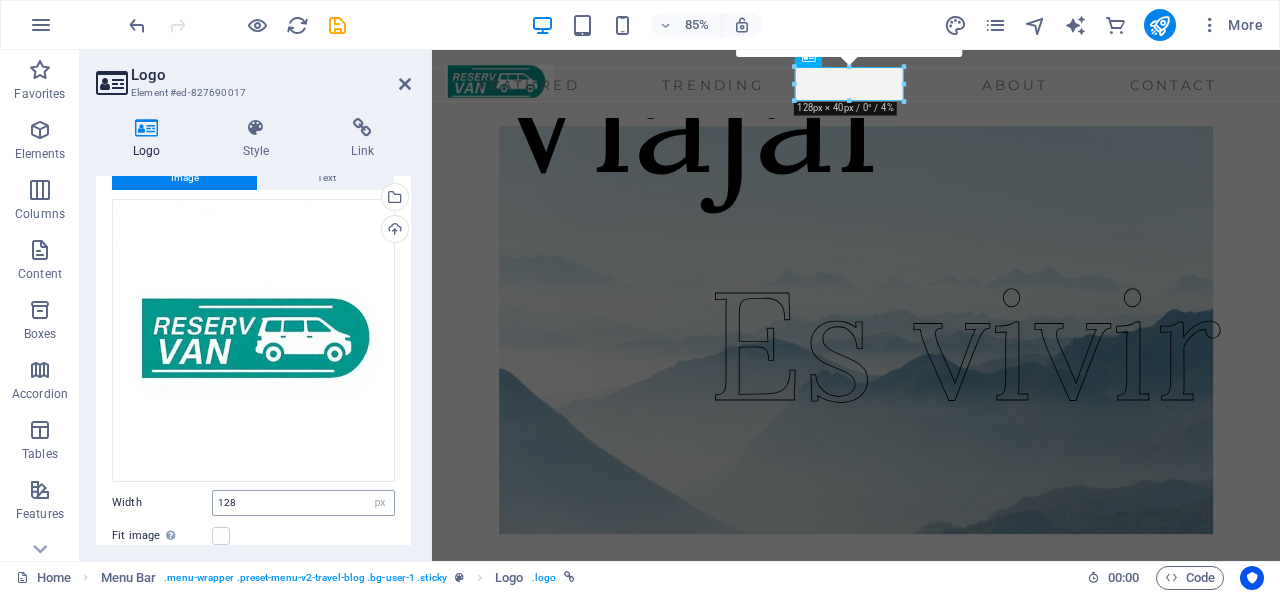 scroll, scrollTop: 58, scrollLeft: 0, axis: vertical 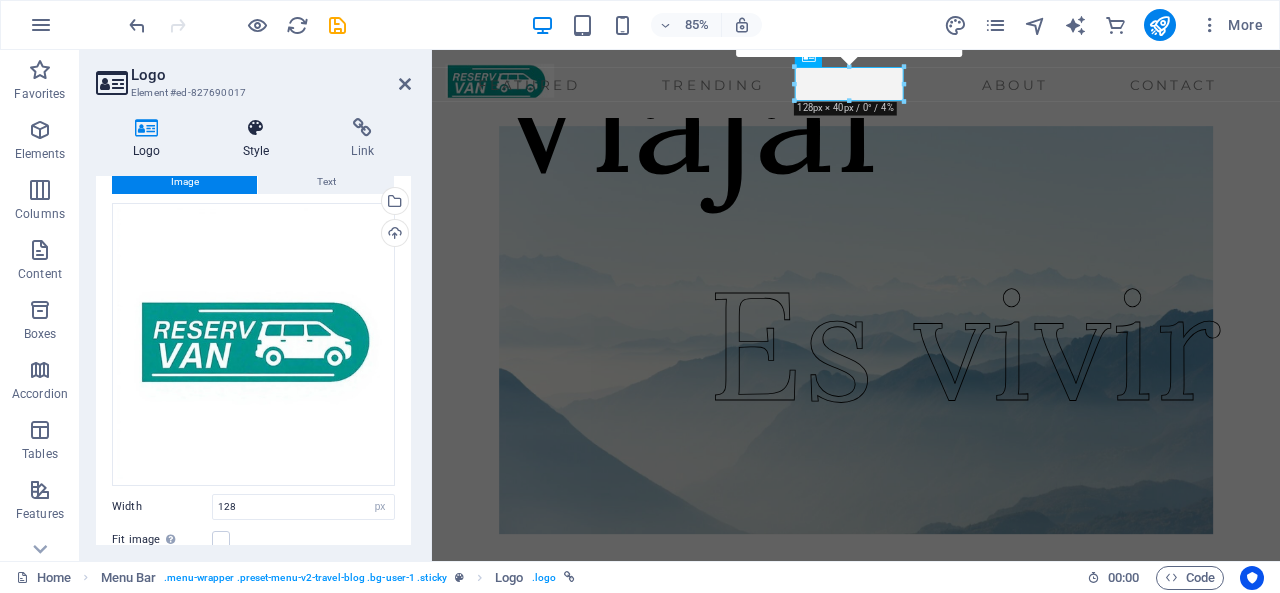 click at bounding box center (256, 128) 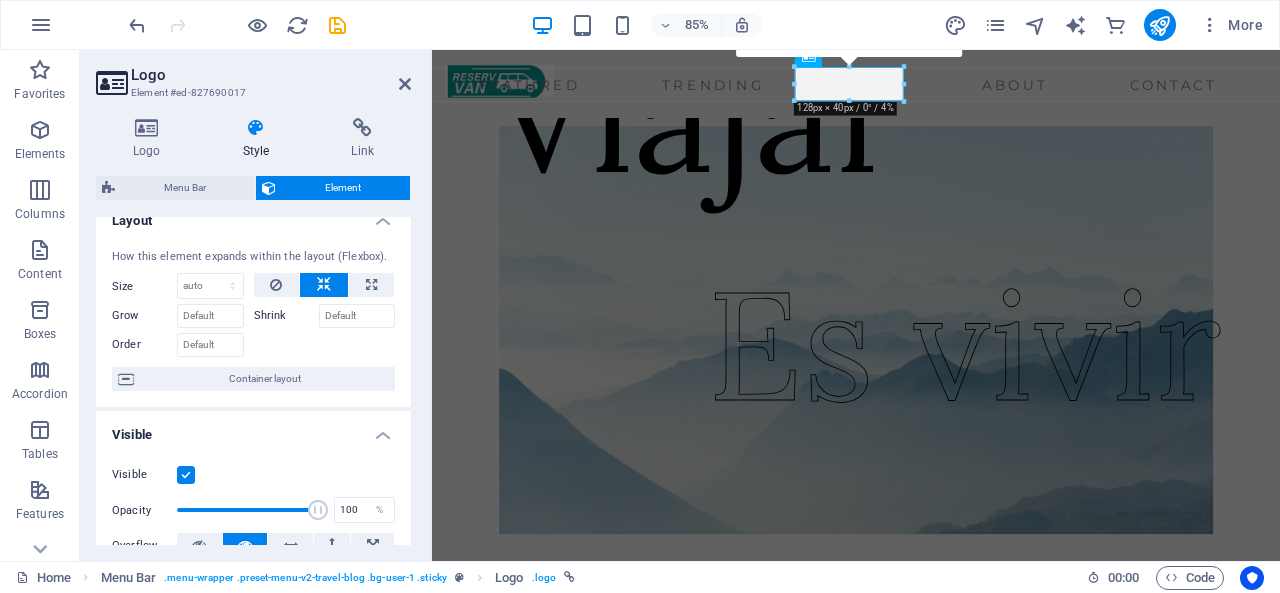 scroll, scrollTop: 101, scrollLeft: 0, axis: vertical 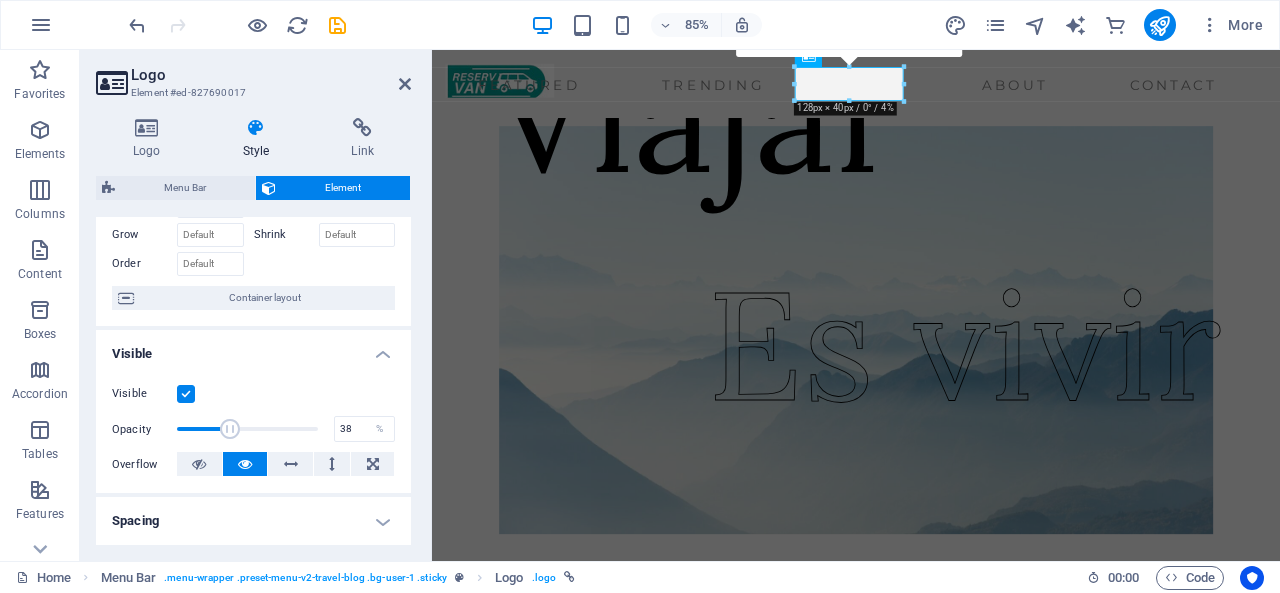 drag, startPoint x: 318, startPoint y: 423, endPoint x: 228, endPoint y: 428, distance: 90.13878 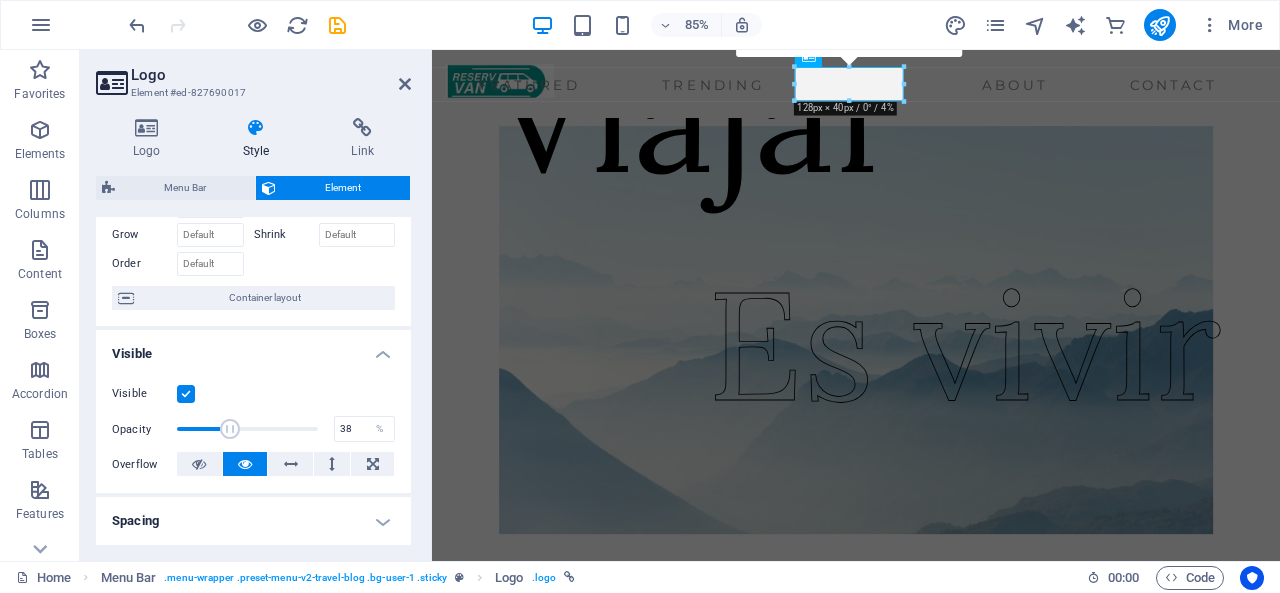 click at bounding box center [230, 429] 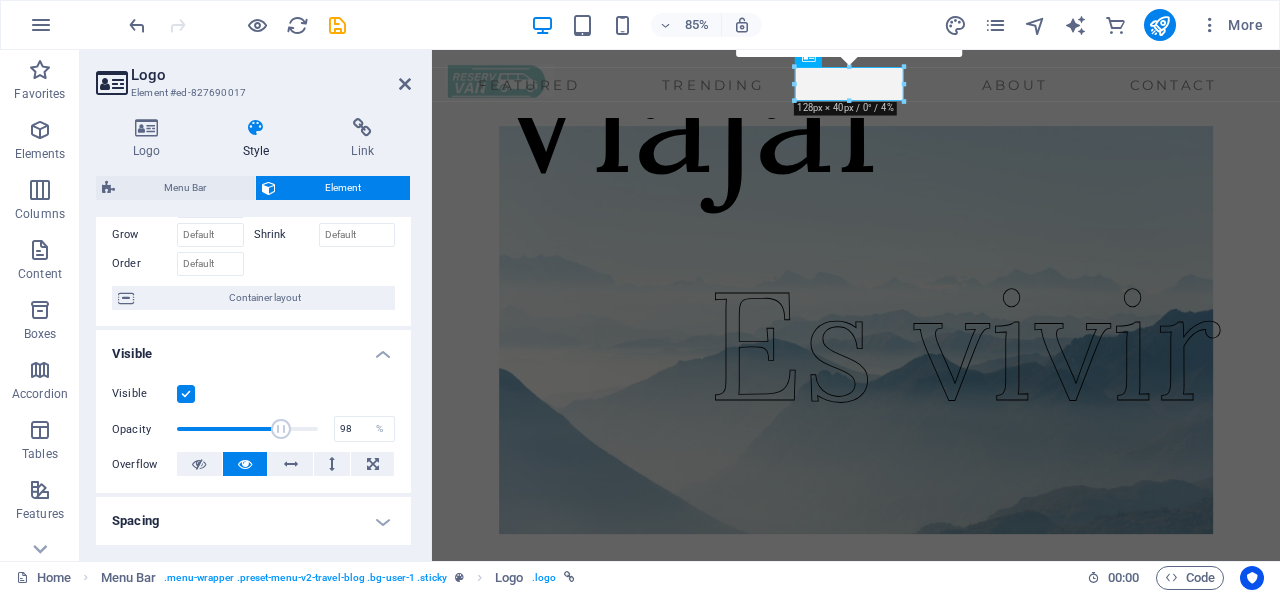 type on "100" 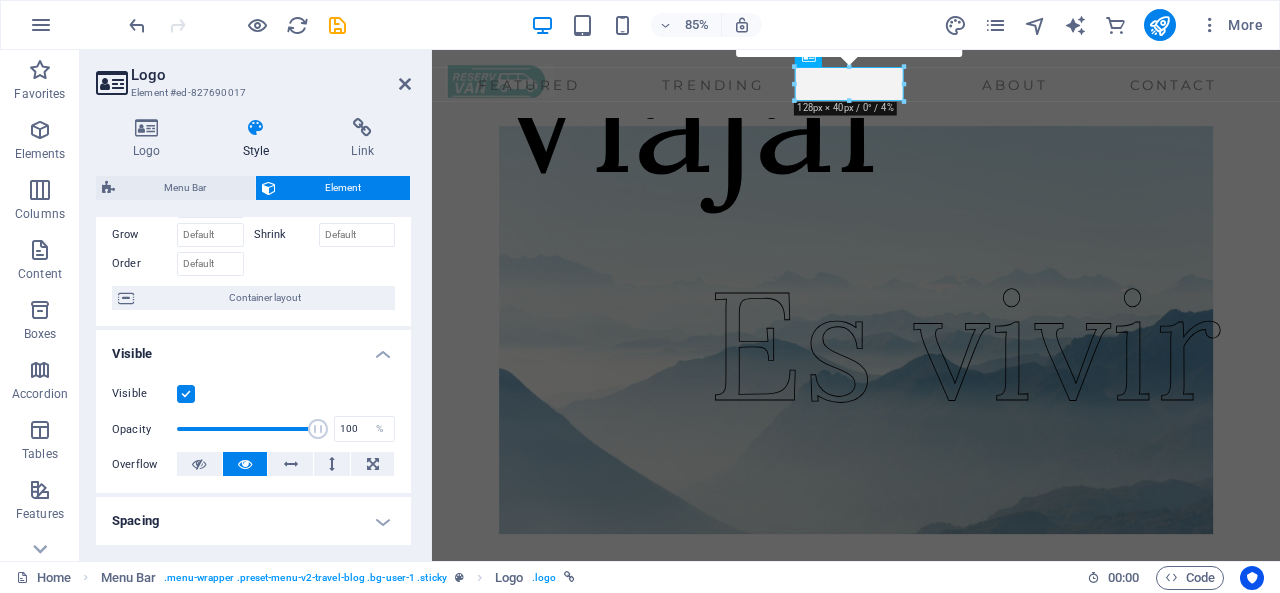 drag, startPoint x: 232, startPoint y: 428, endPoint x: 361, endPoint y: 445, distance: 130.11533 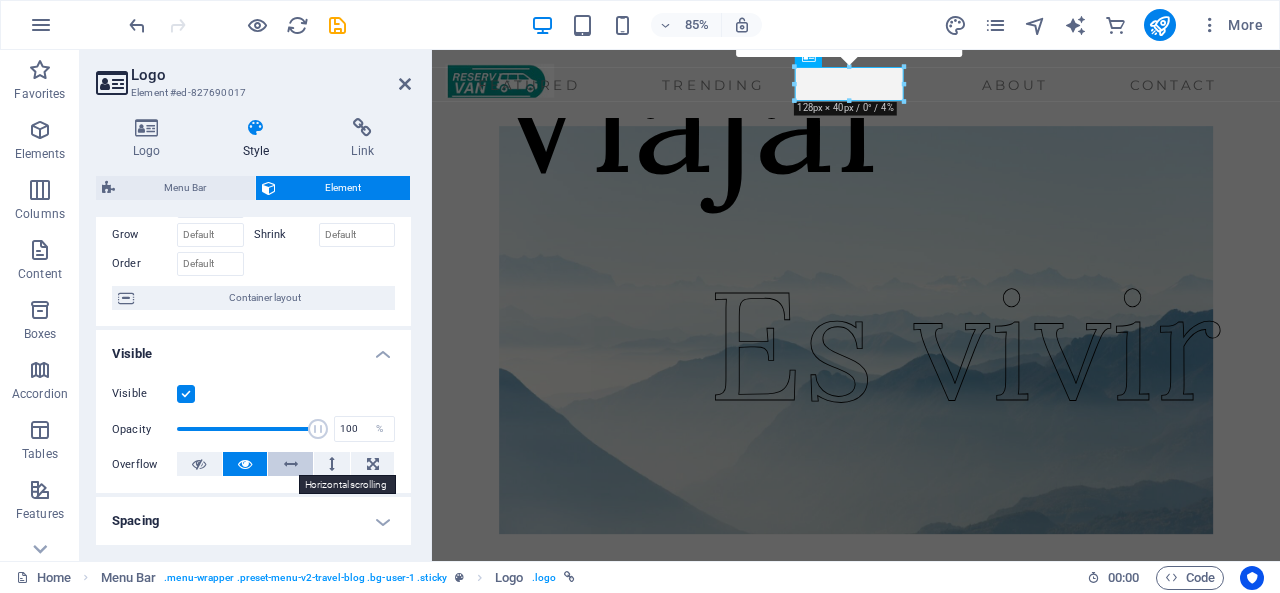 click at bounding box center (291, 464) 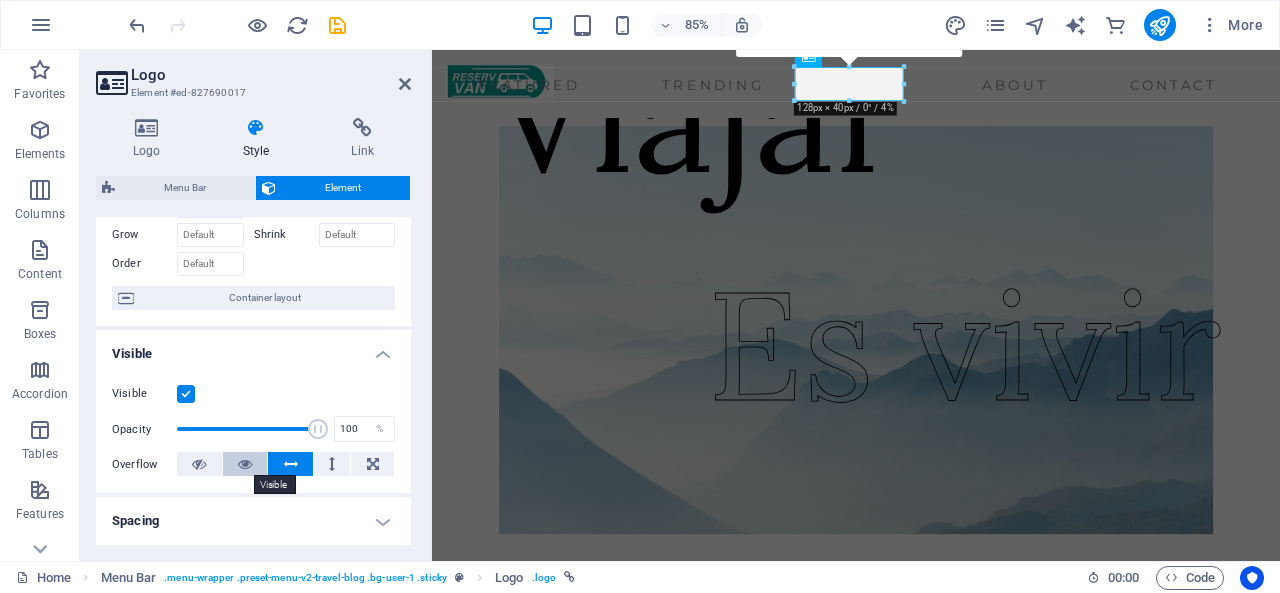 click at bounding box center (245, 464) 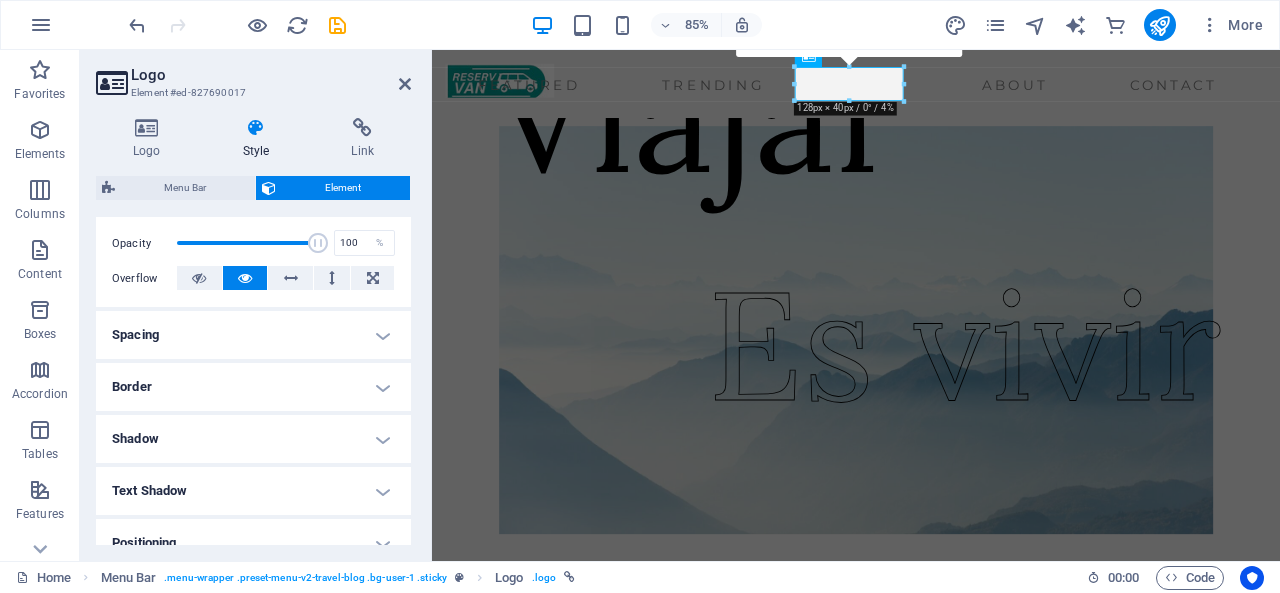scroll, scrollTop: 289, scrollLeft: 0, axis: vertical 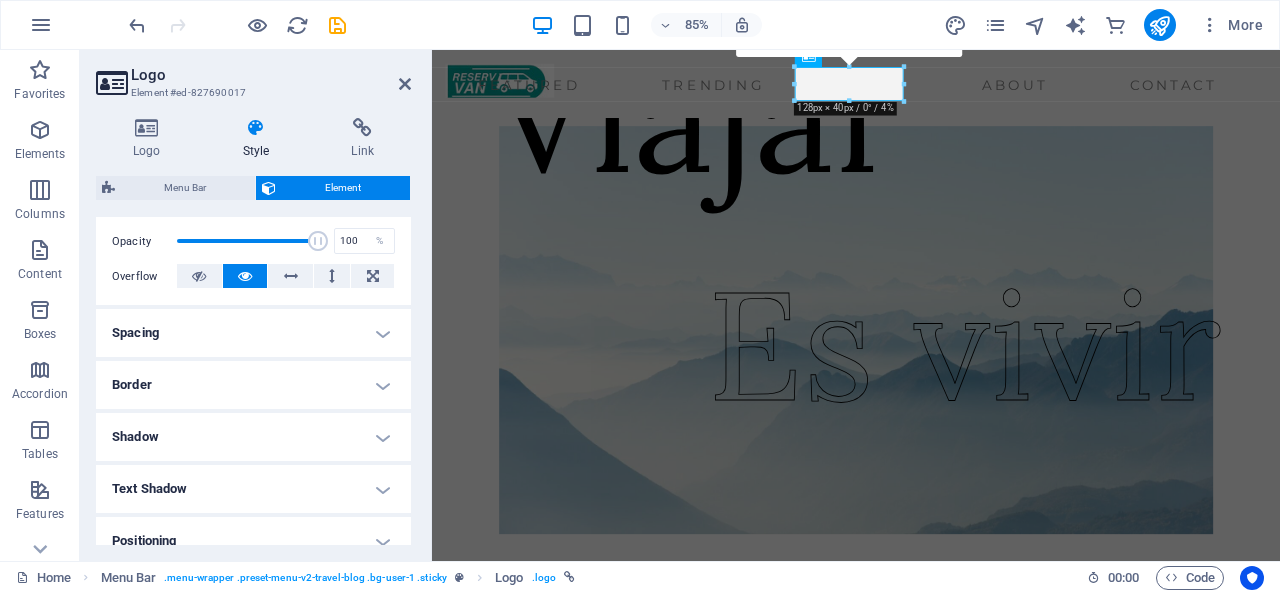 click on "Shadow" at bounding box center [253, 437] 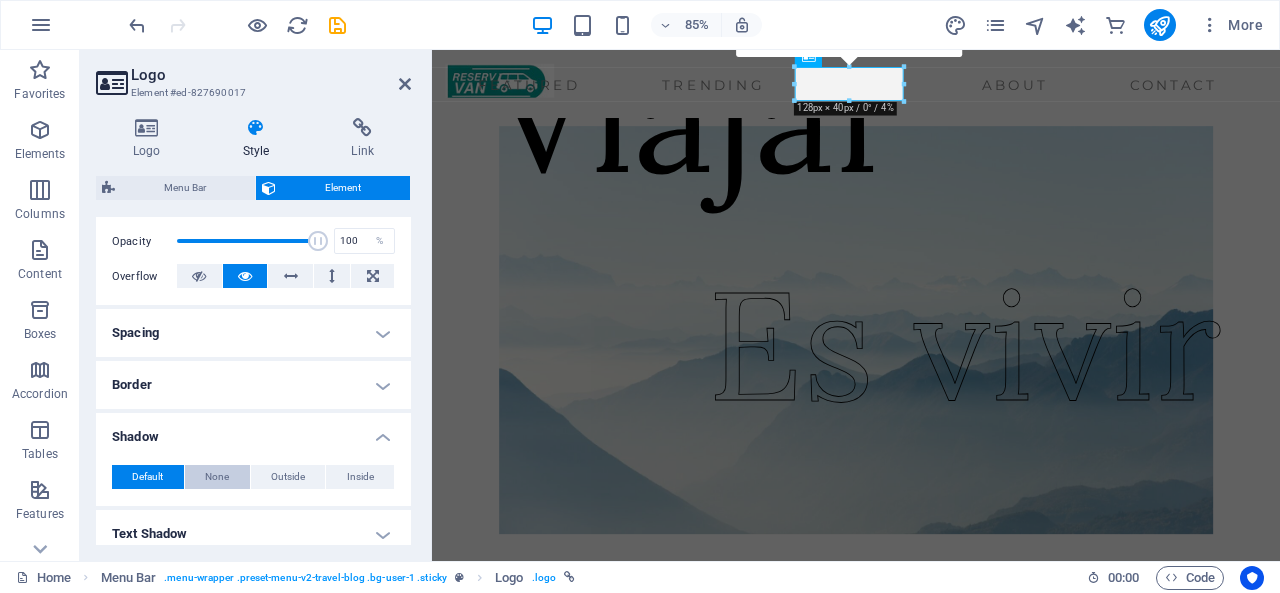 click on "None" at bounding box center [217, 477] 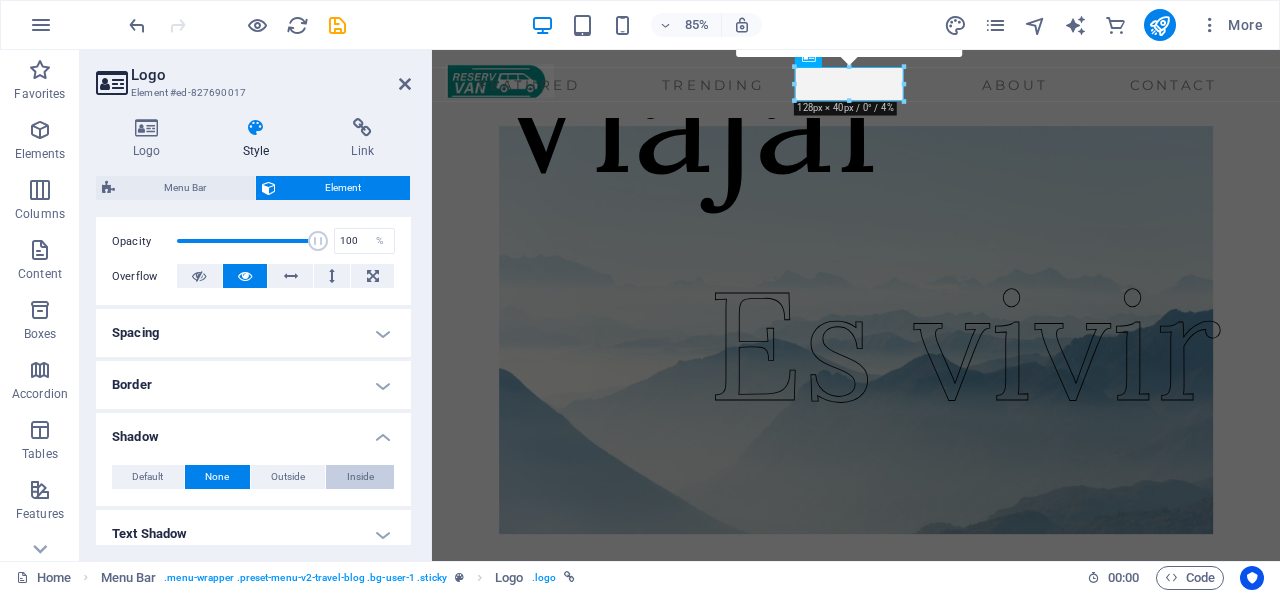click on "Inside" at bounding box center (360, 477) 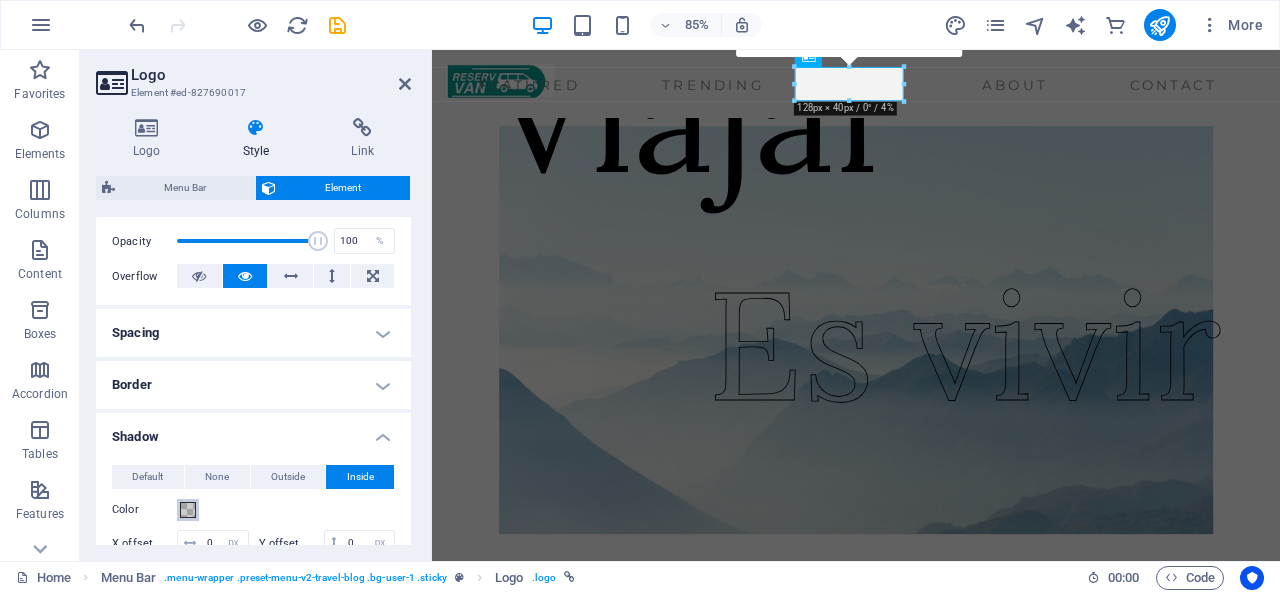click at bounding box center [188, 510] 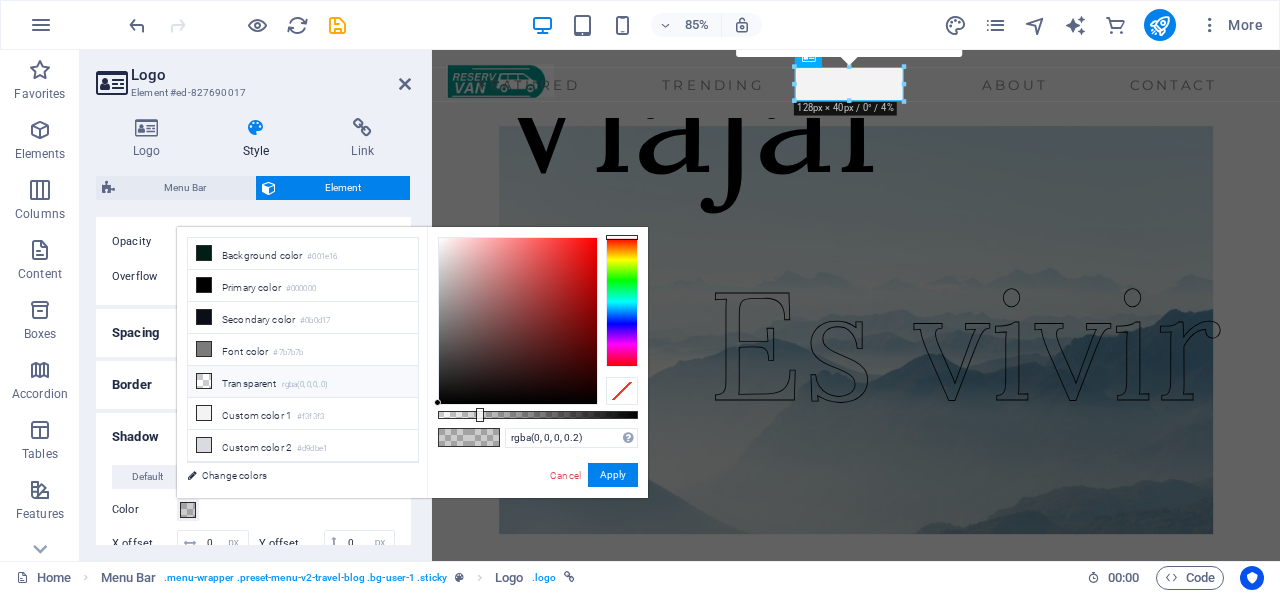 click at bounding box center [204, 381] 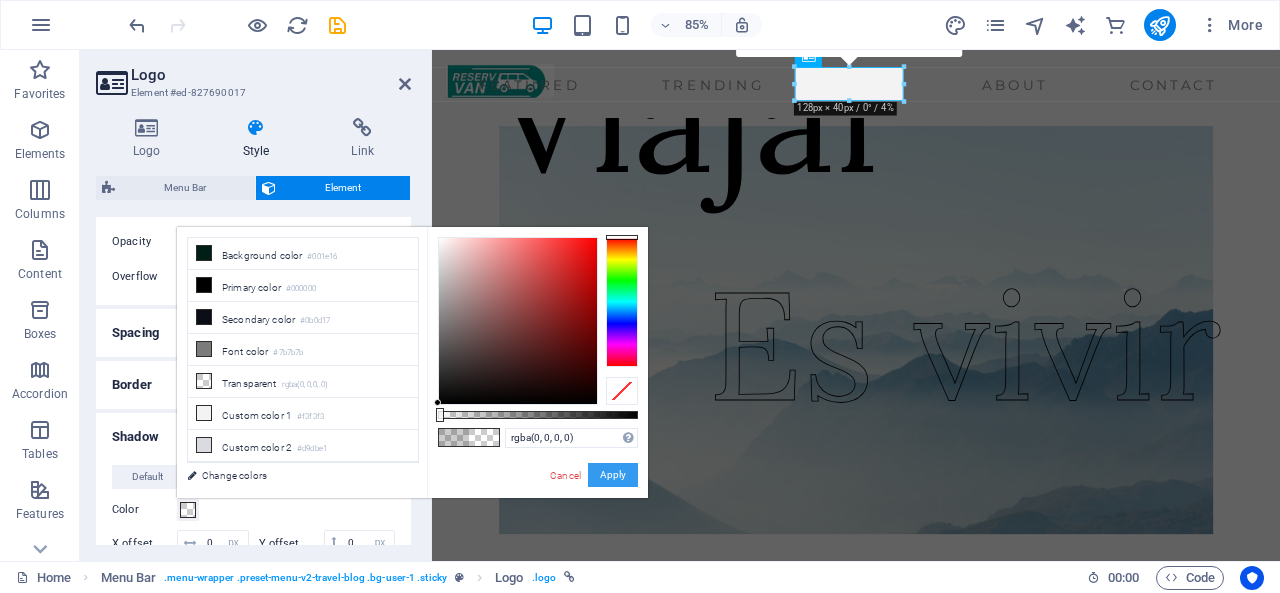 click on "Apply" at bounding box center [613, 475] 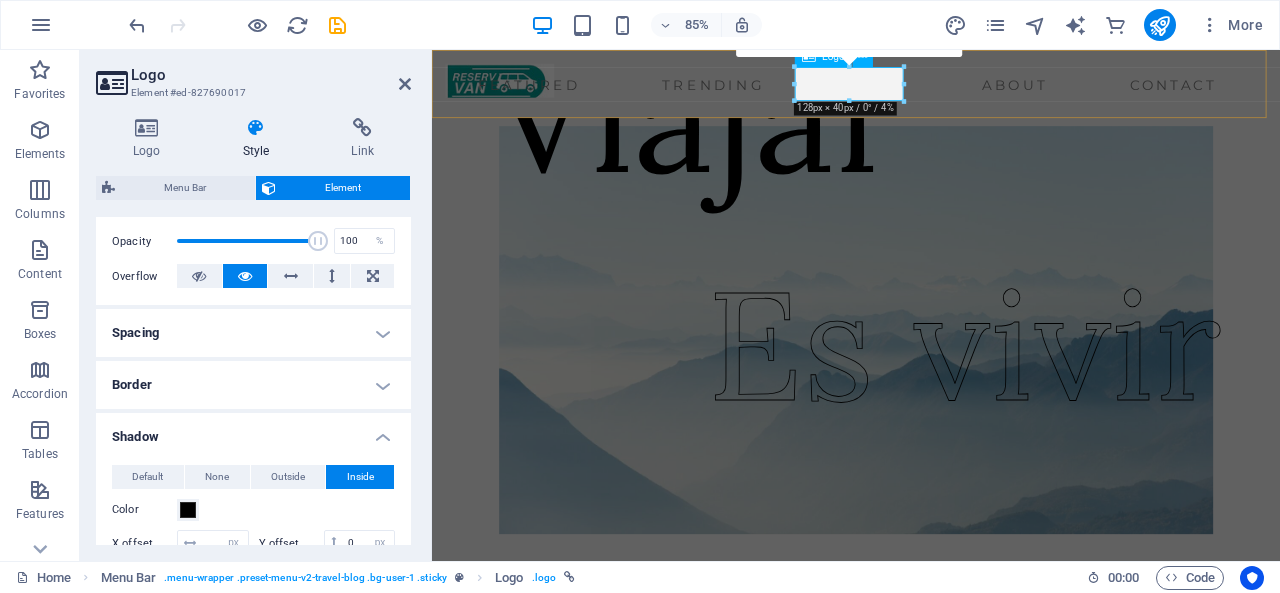 scroll, scrollTop: 0, scrollLeft: 0, axis: both 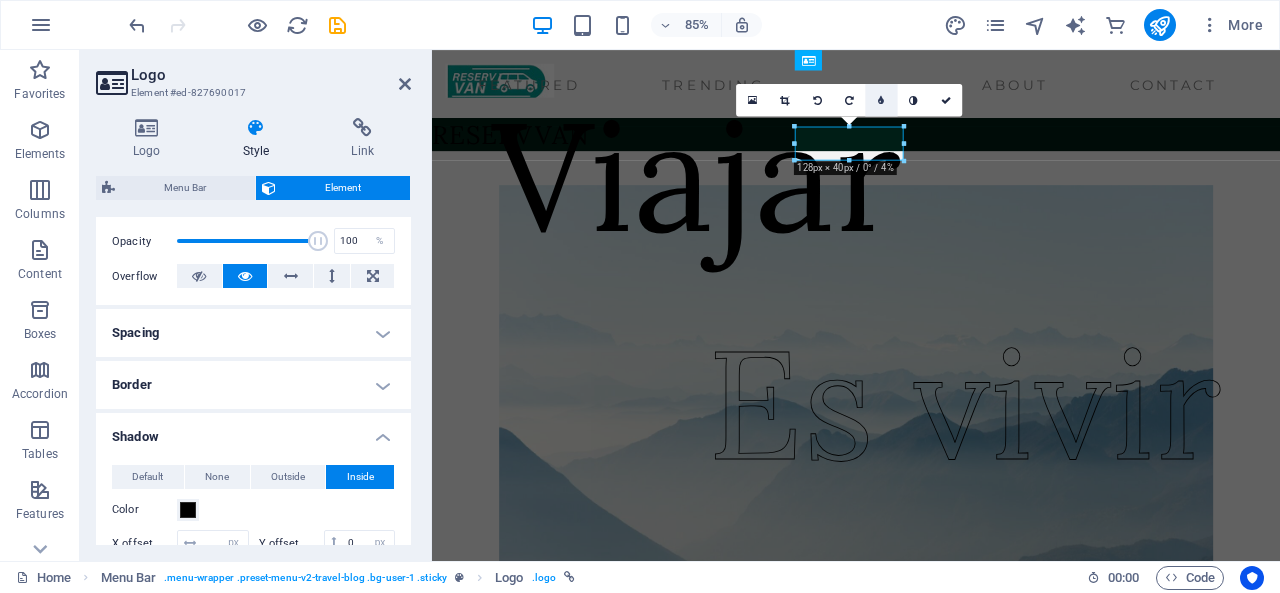 click at bounding box center (882, 100) 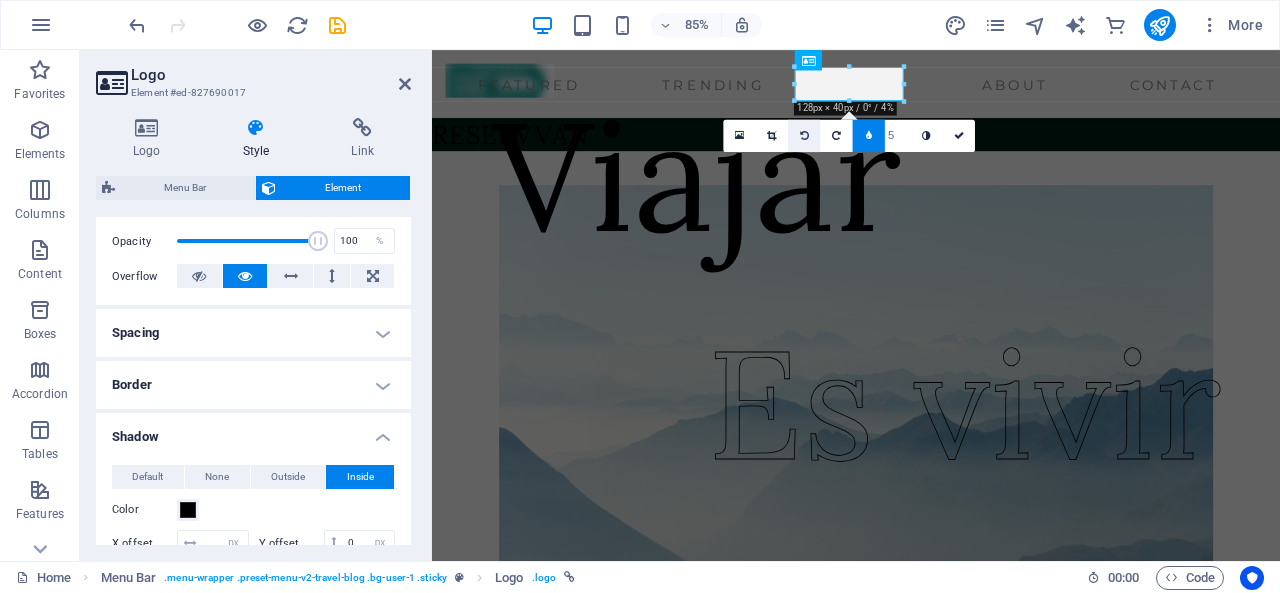 click at bounding box center (804, 136) 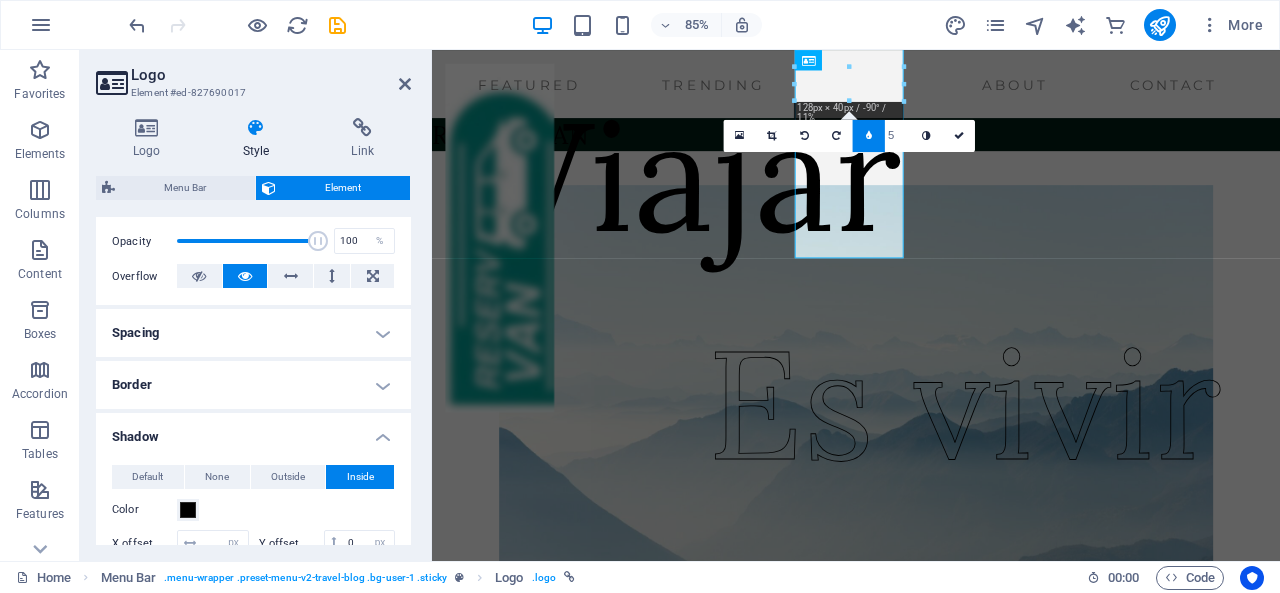 click at bounding box center (804, 136) 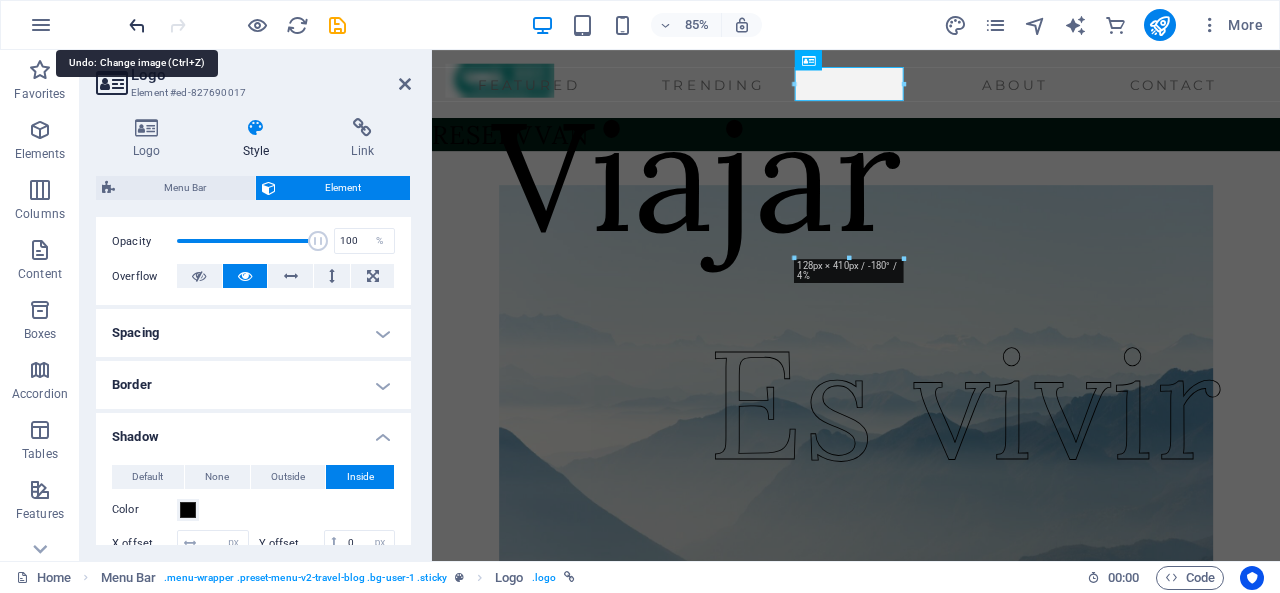 click at bounding box center [137, 25] 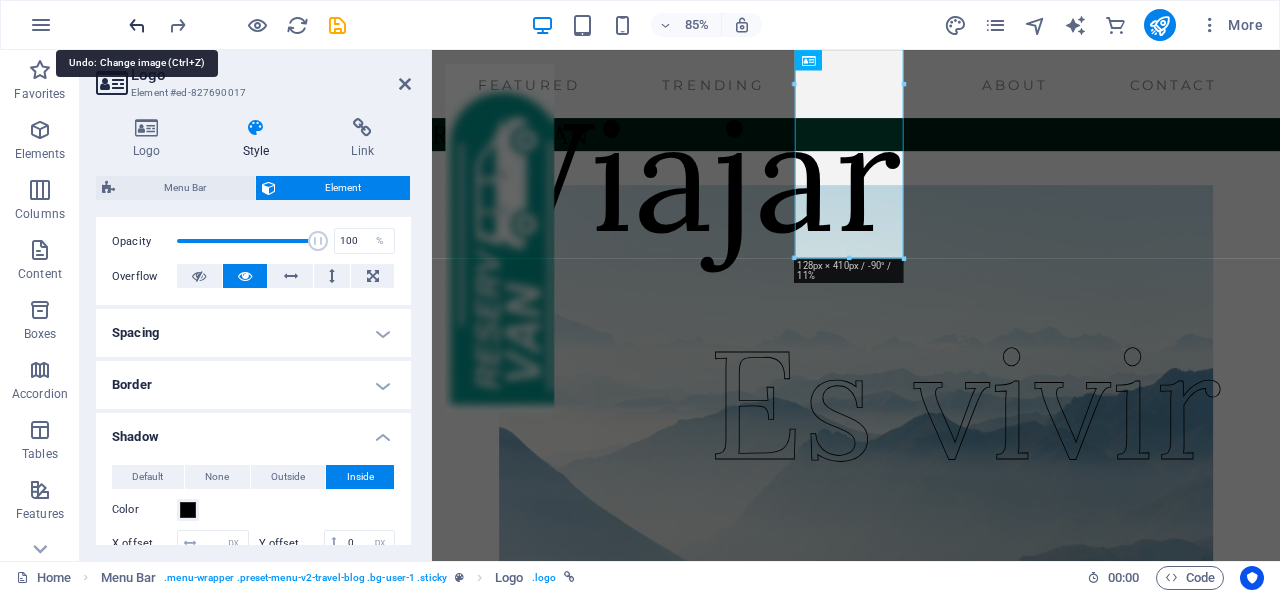 click at bounding box center [137, 25] 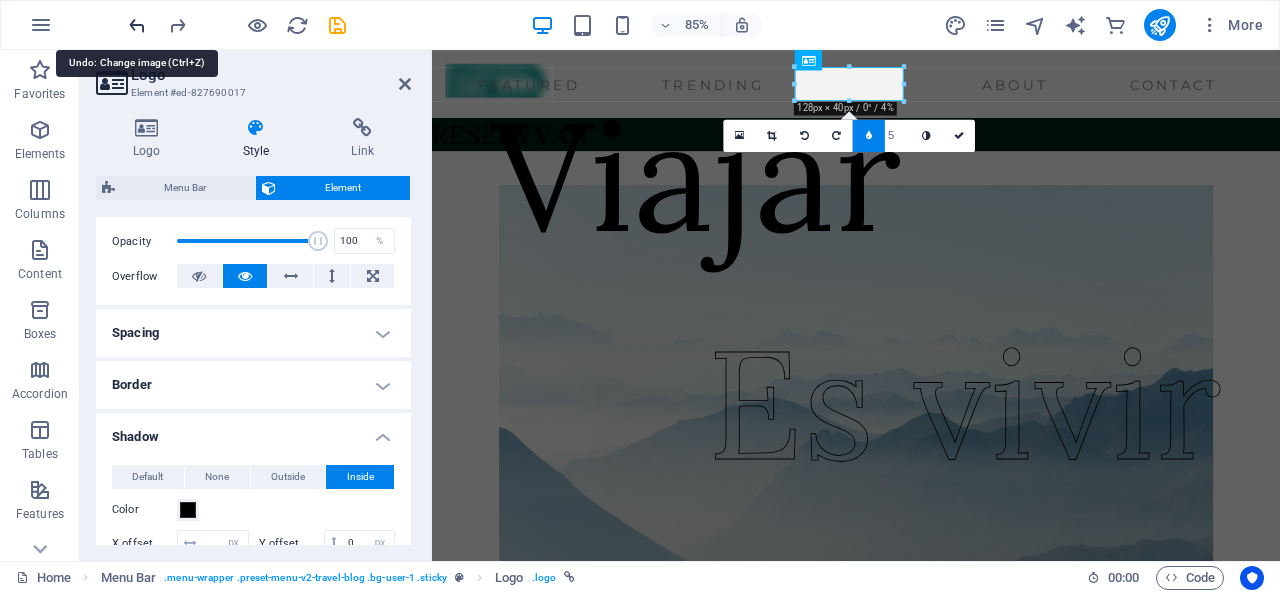 click at bounding box center (137, 25) 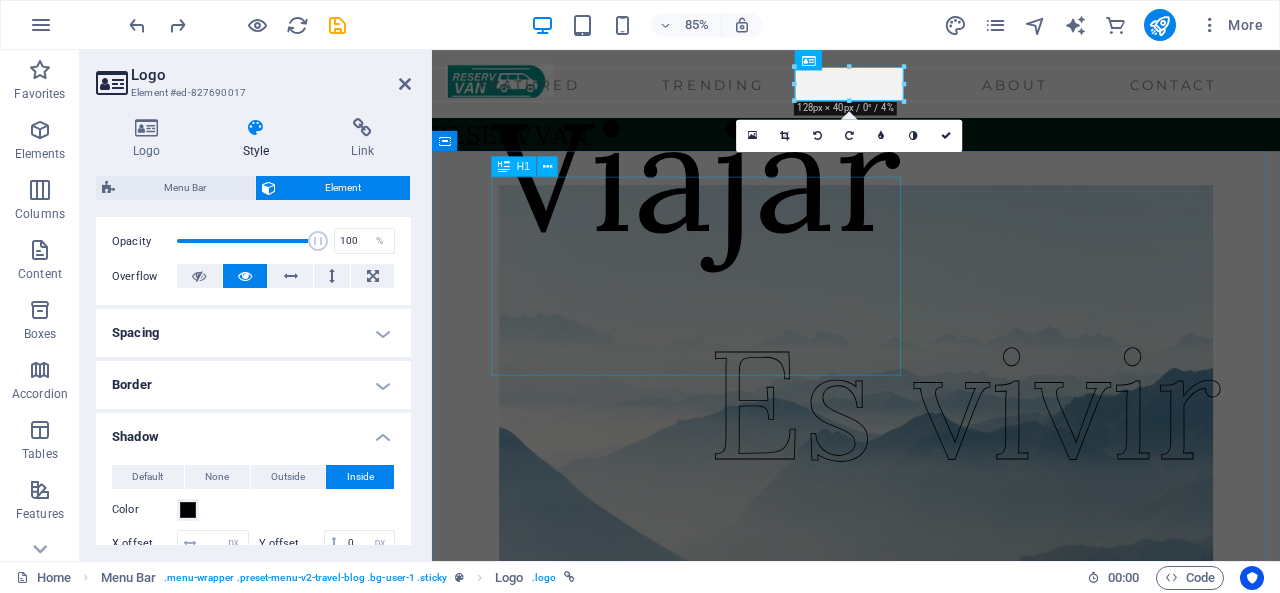 click on "Viajar" at bounding box center [743, 197] 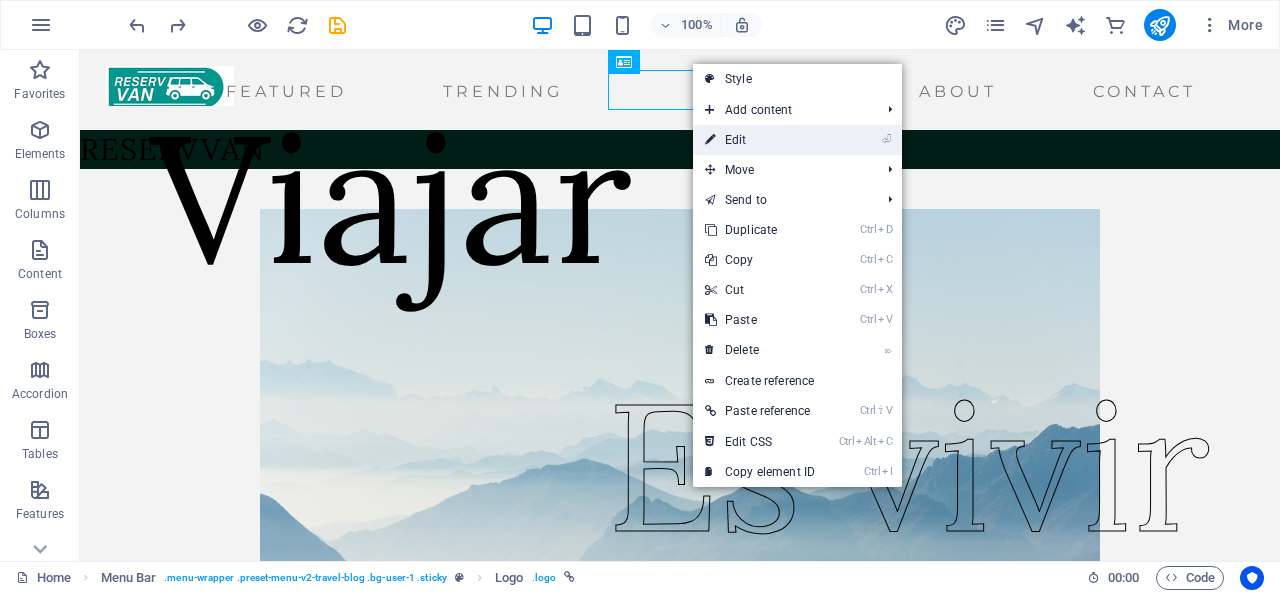 click on "⏎  Edit" at bounding box center (760, 140) 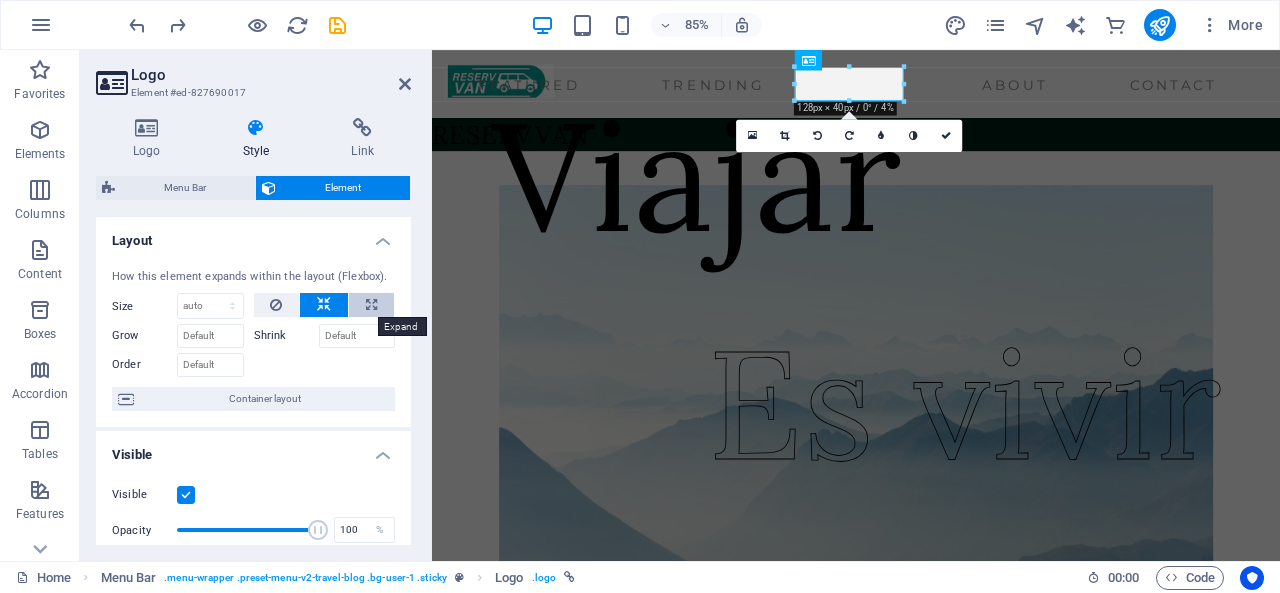 click at bounding box center [371, 305] 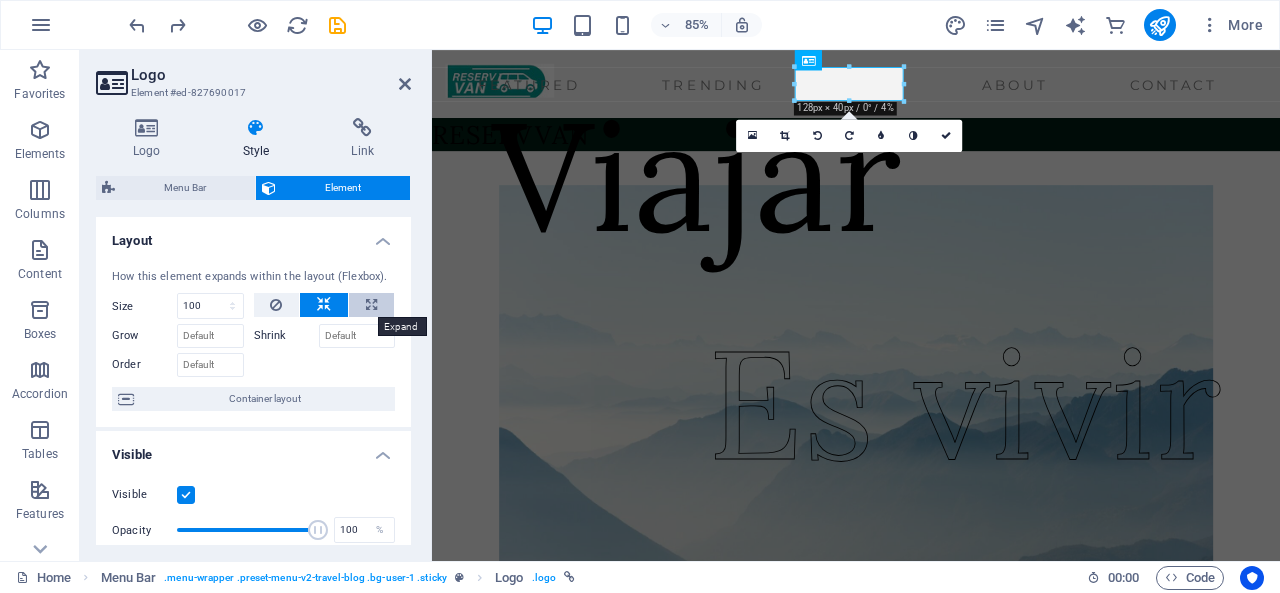 select on "%" 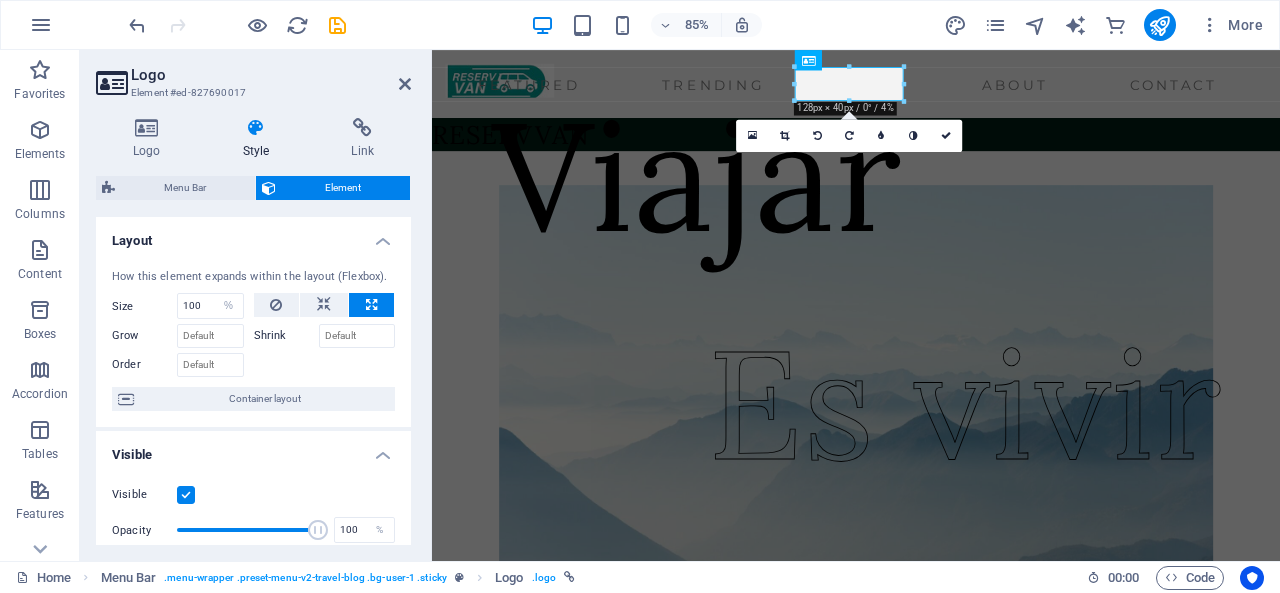click at bounding box center [371, 305] 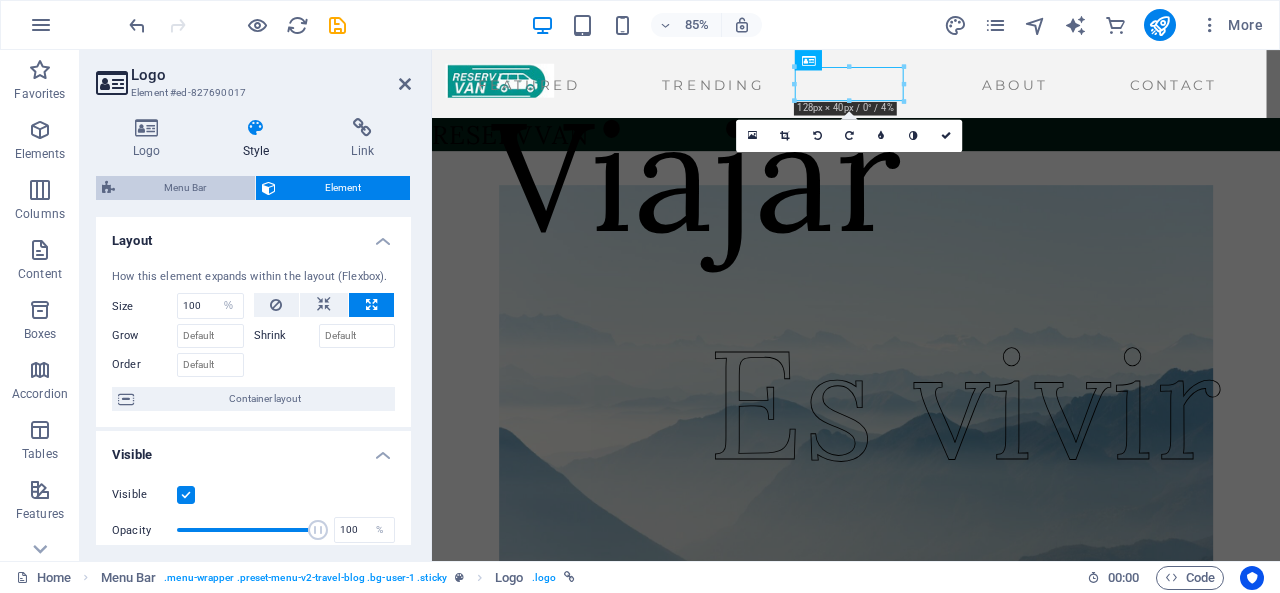 click on "Menu Bar" at bounding box center [185, 188] 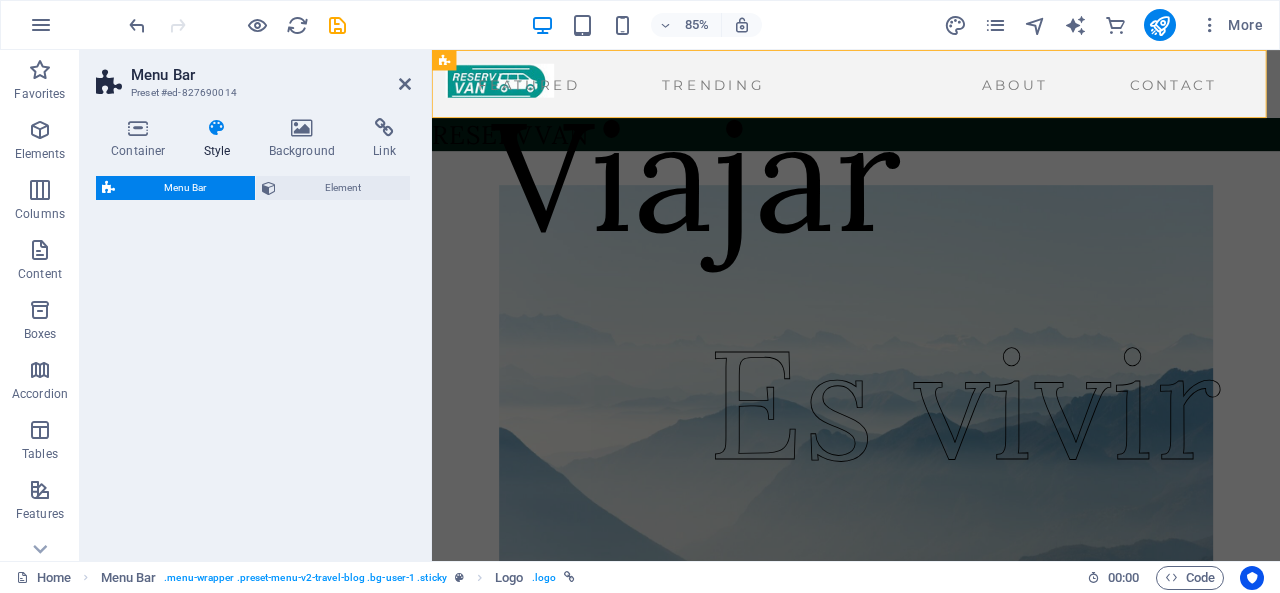 select on "rem" 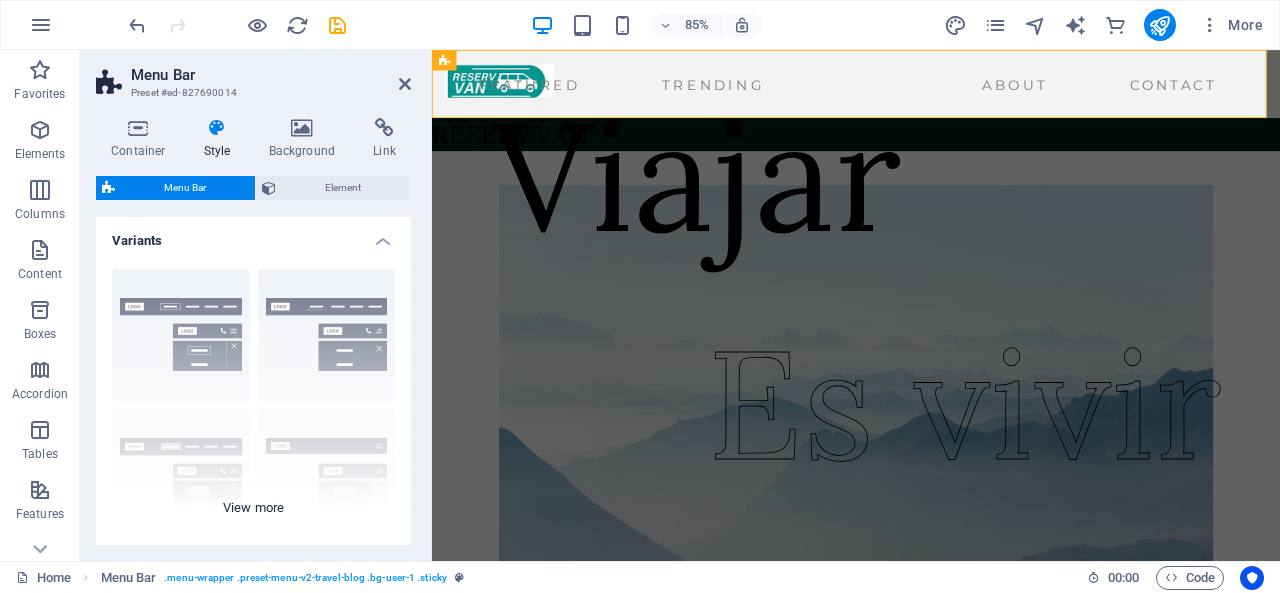 click on "Border Centered Default Fixed Loki Trigger Wide XXL" at bounding box center (253, 403) 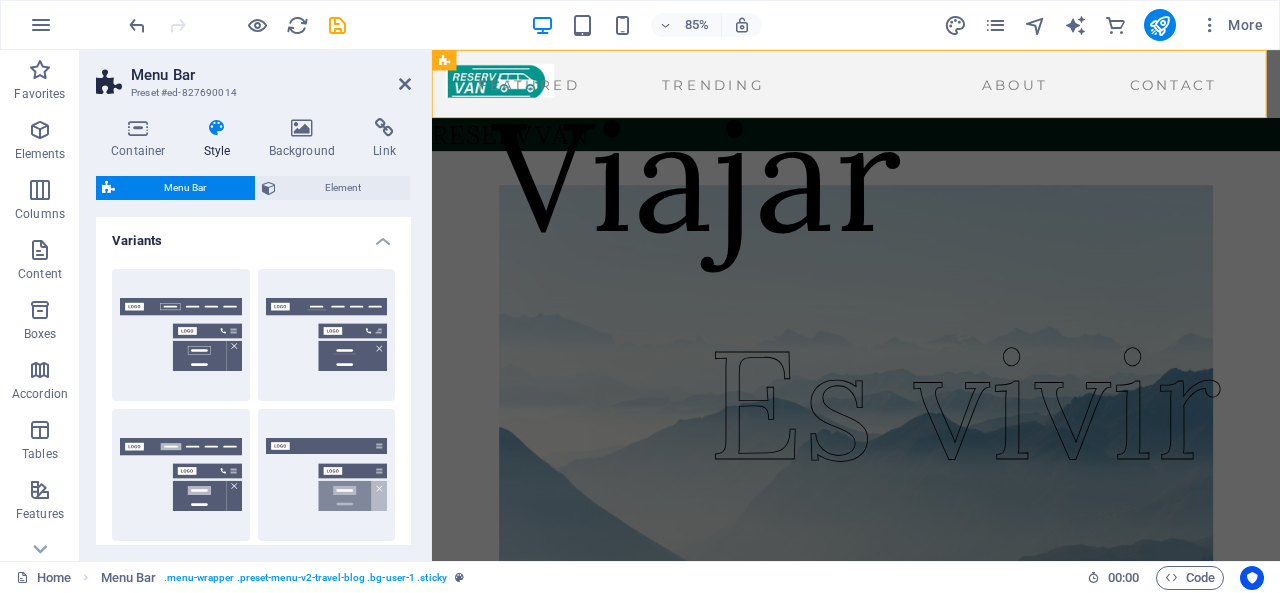 click on "Border" at bounding box center [181, 335] 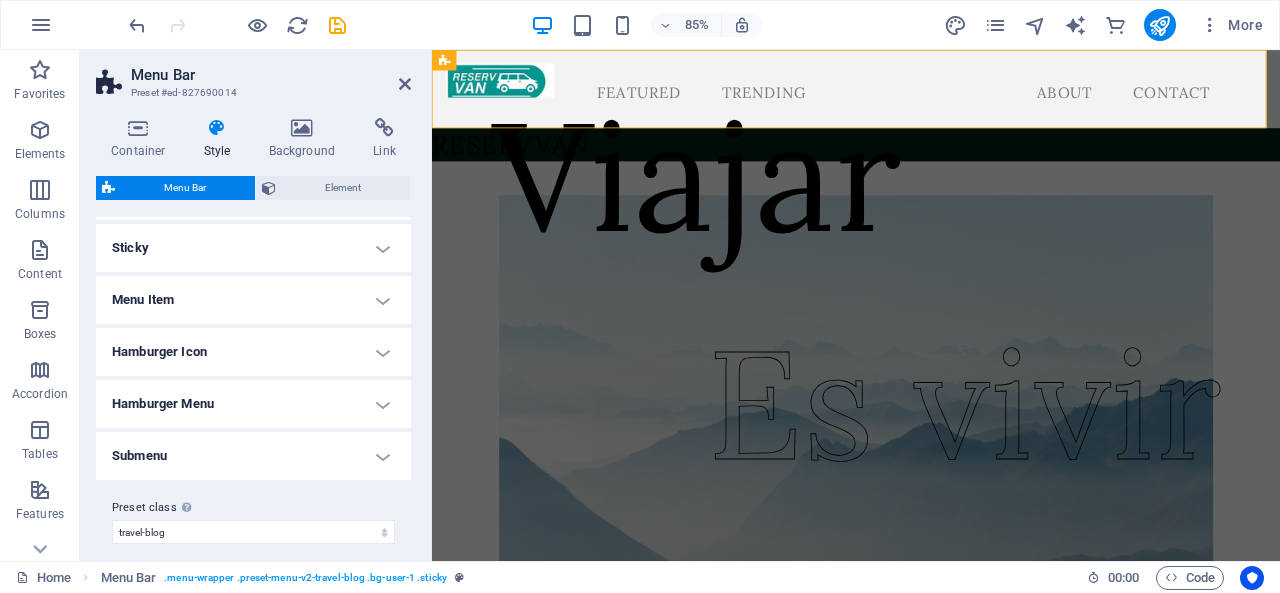 scroll, scrollTop: 824, scrollLeft: 0, axis: vertical 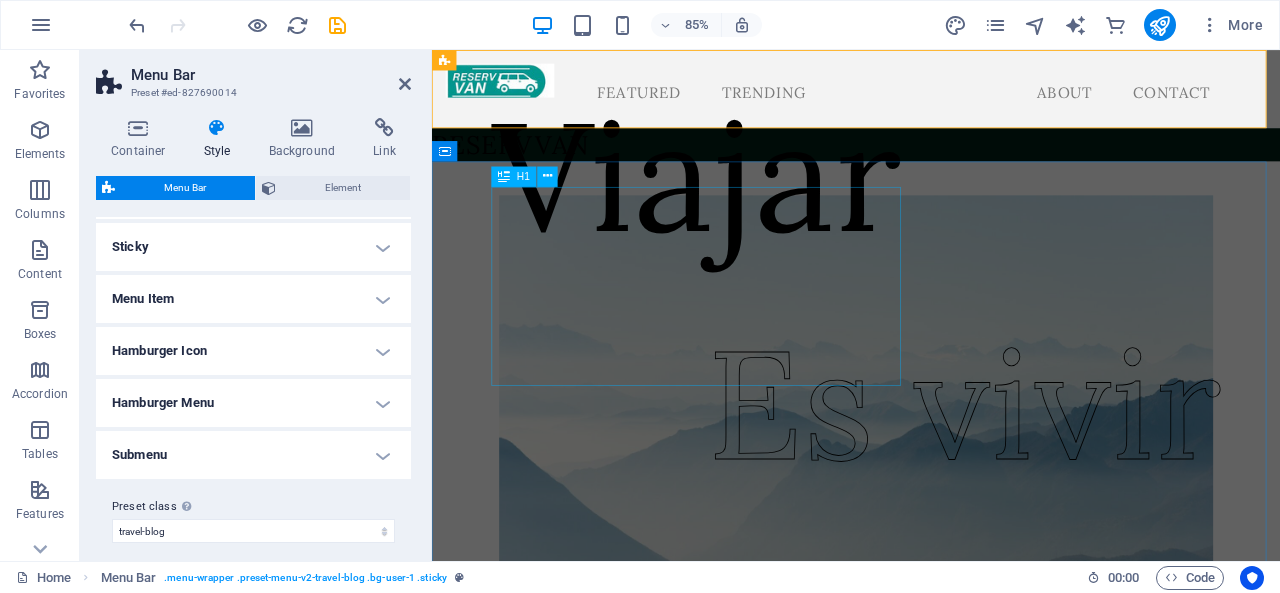 click on "Viajar" at bounding box center [743, 197] 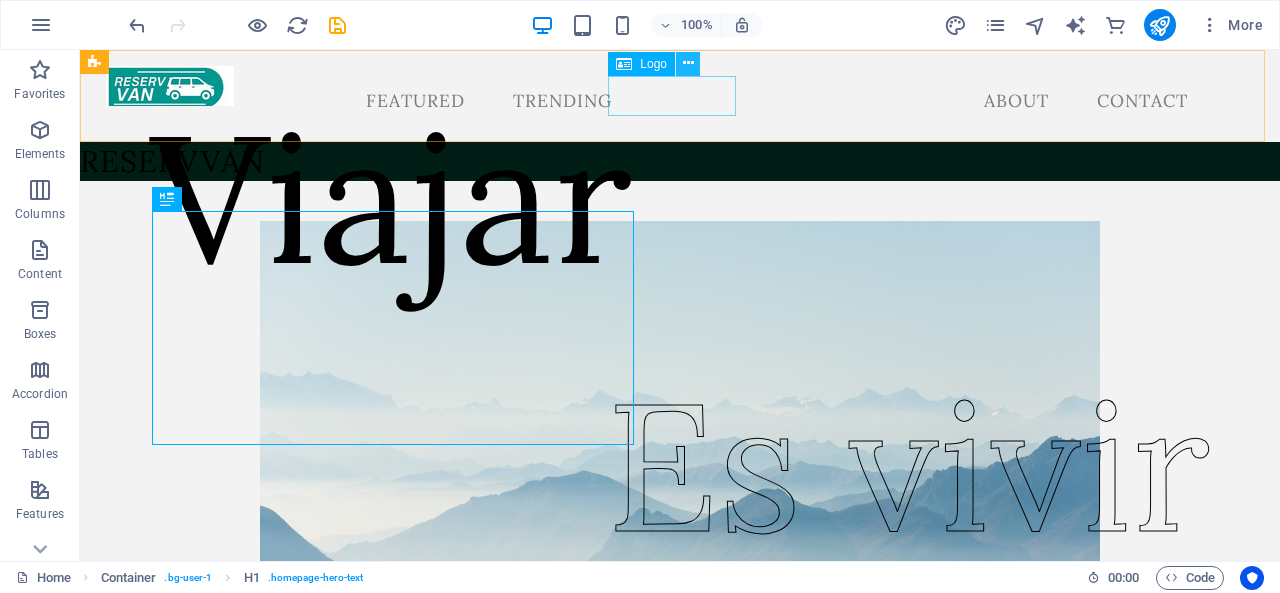click at bounding box center [688, 63] 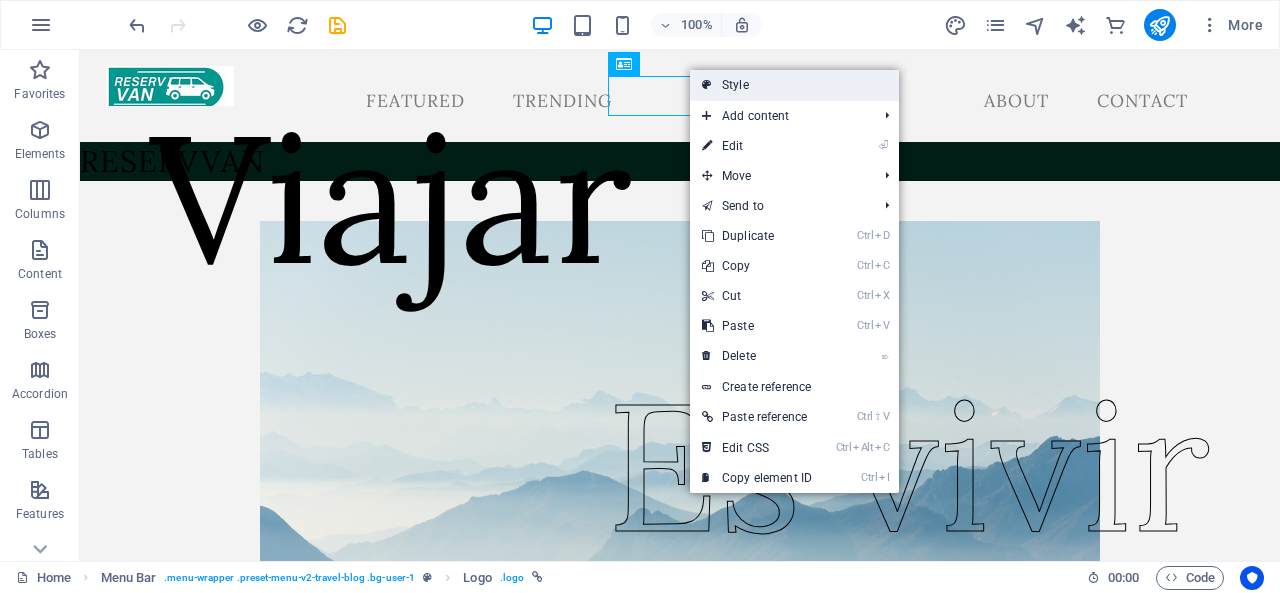 click on "Style" at bounding box center [794, 85] 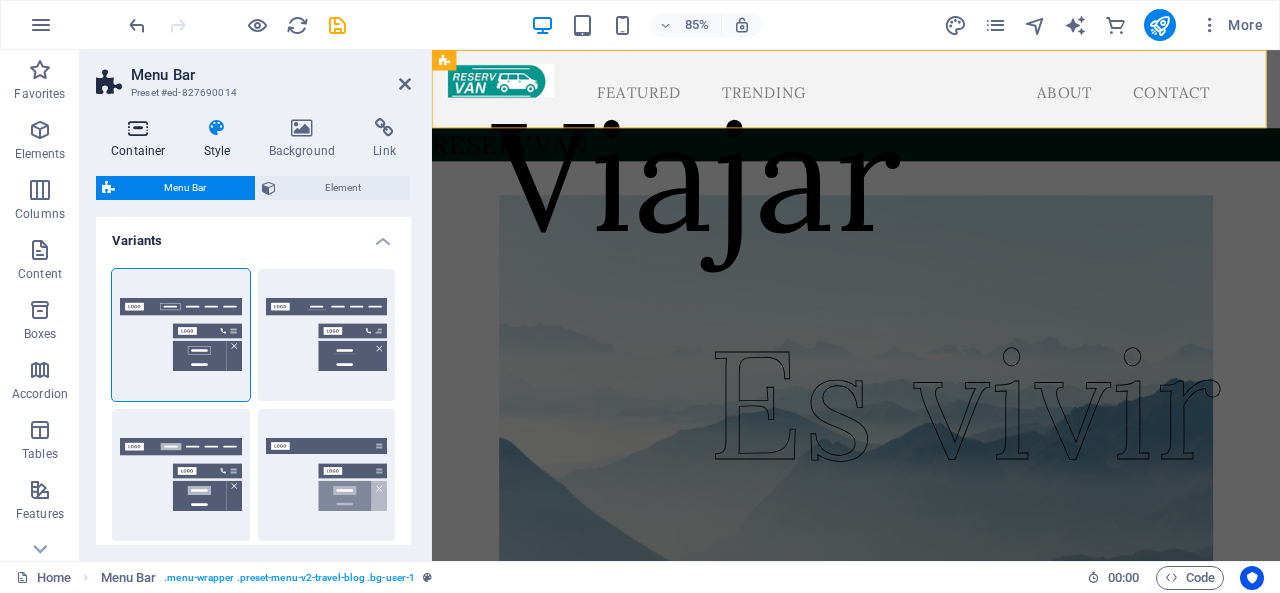 click at bounding box center [138, 128] 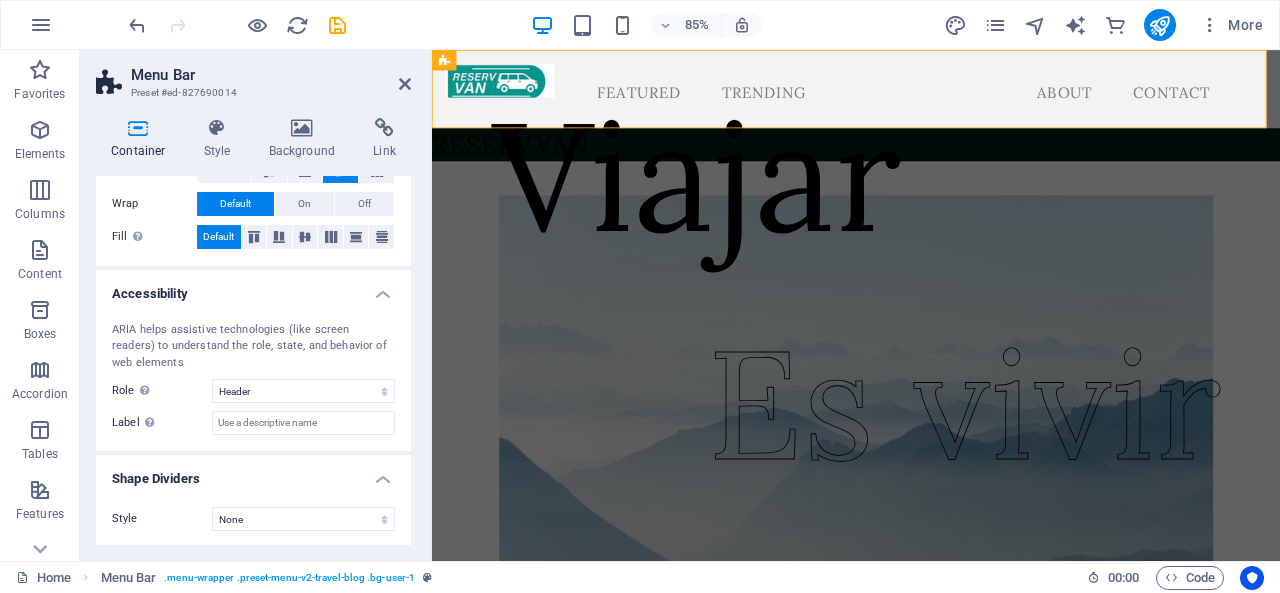 scroll, scrollTop: 0, scrollLeft: 0, axis: both 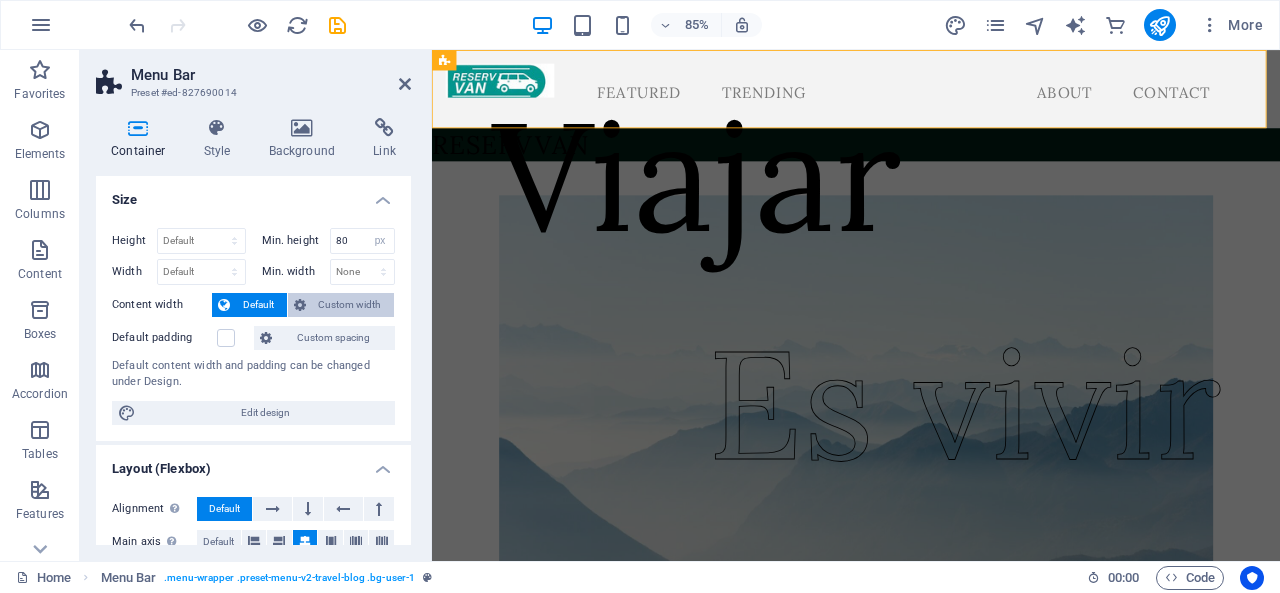 click on "Custom width" at bounding box center (350, 305) 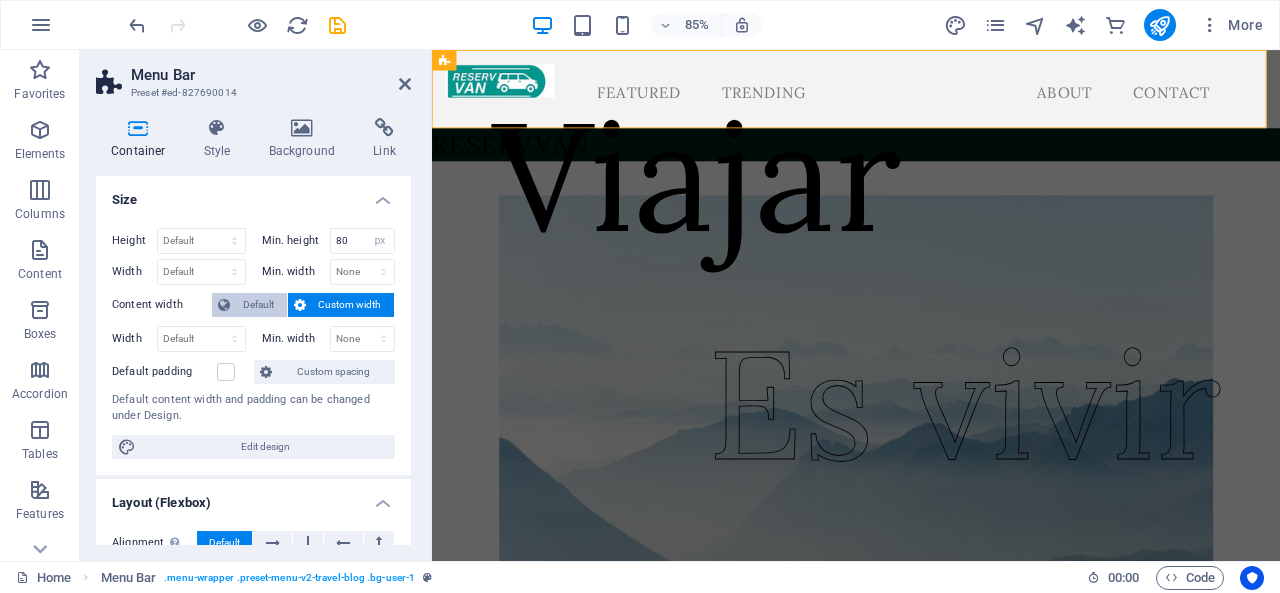 click on "Default" at bounding box center [258, 305] 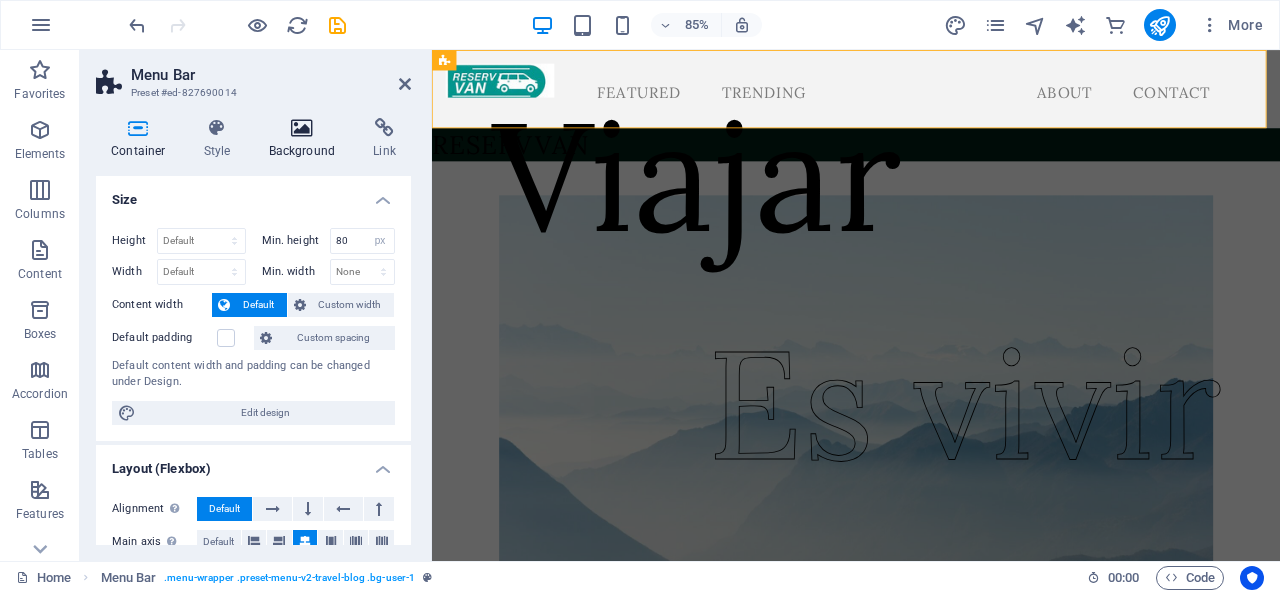 click on "Background" at bounding box center (306, 139) 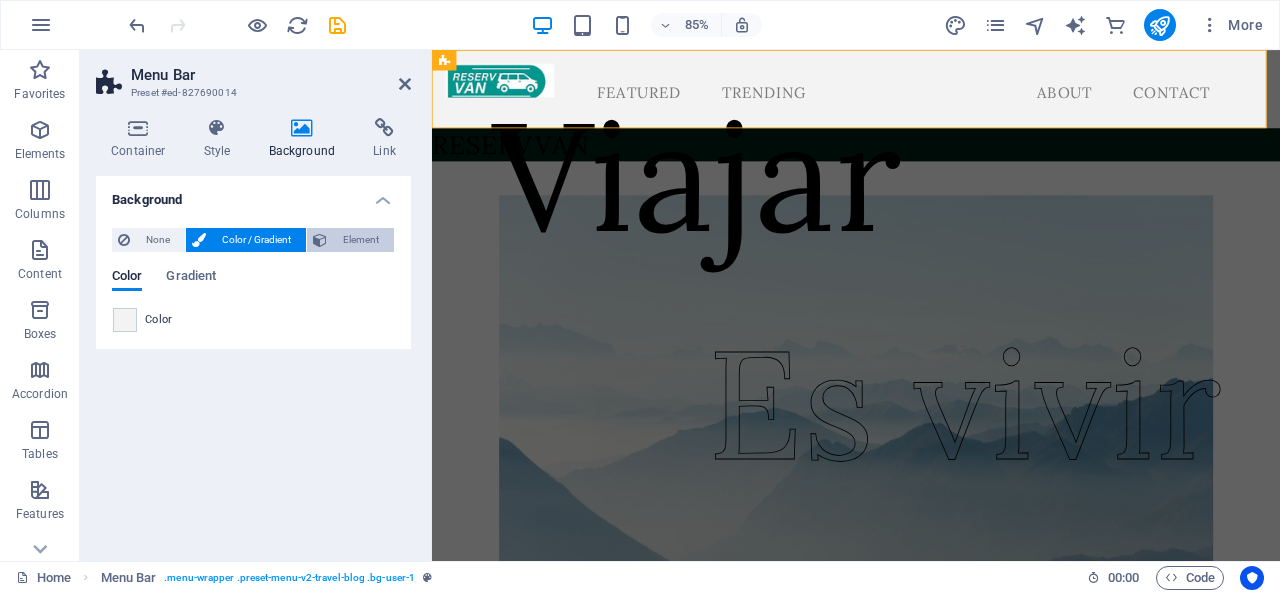click on "Element" at bounding box center [360, 240] 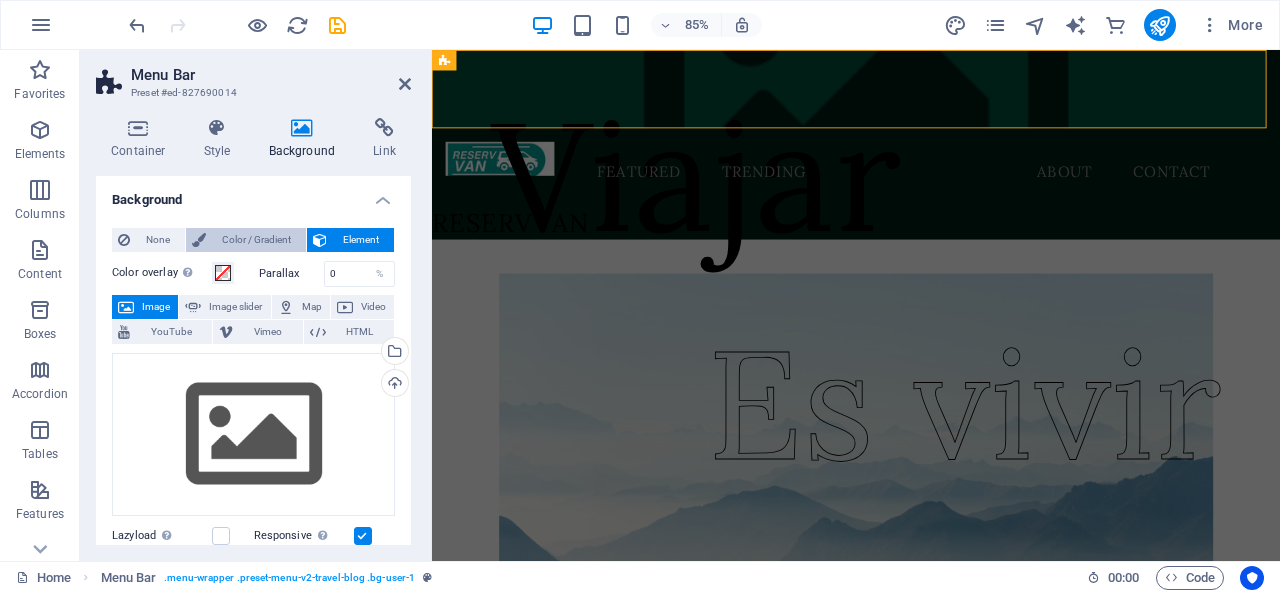 click on "Color / Gradient" at bounding box center (256, 240) 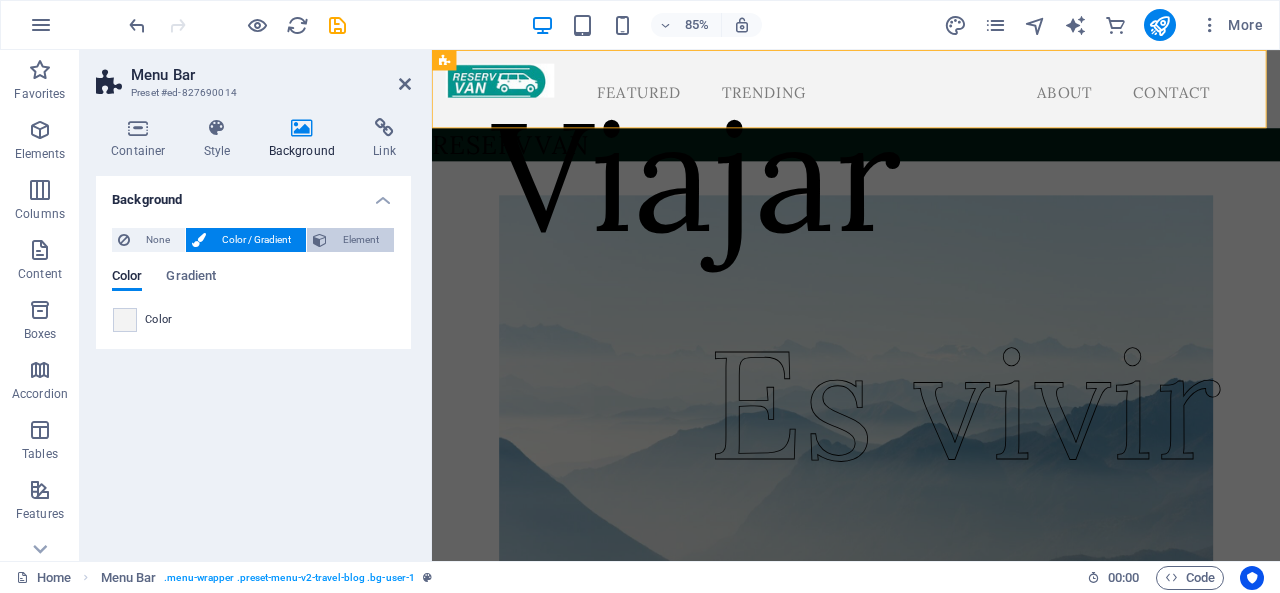 click on "Element" at bounding box center [360, 240] 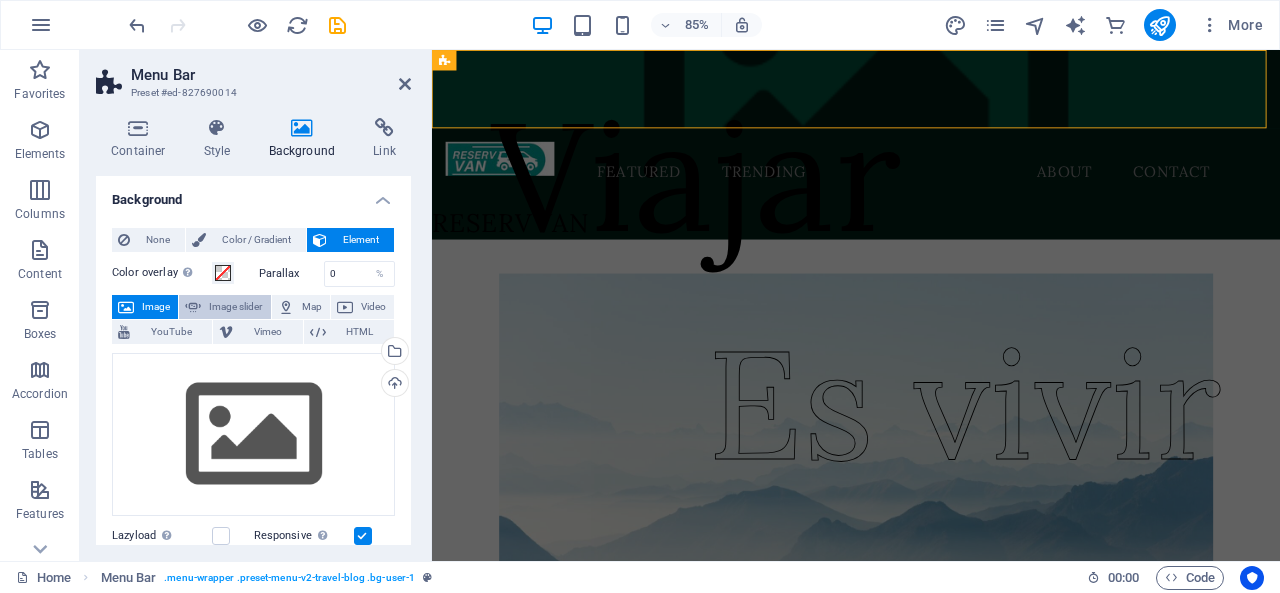 click on "Image slider" at bounding box center [235, 307] 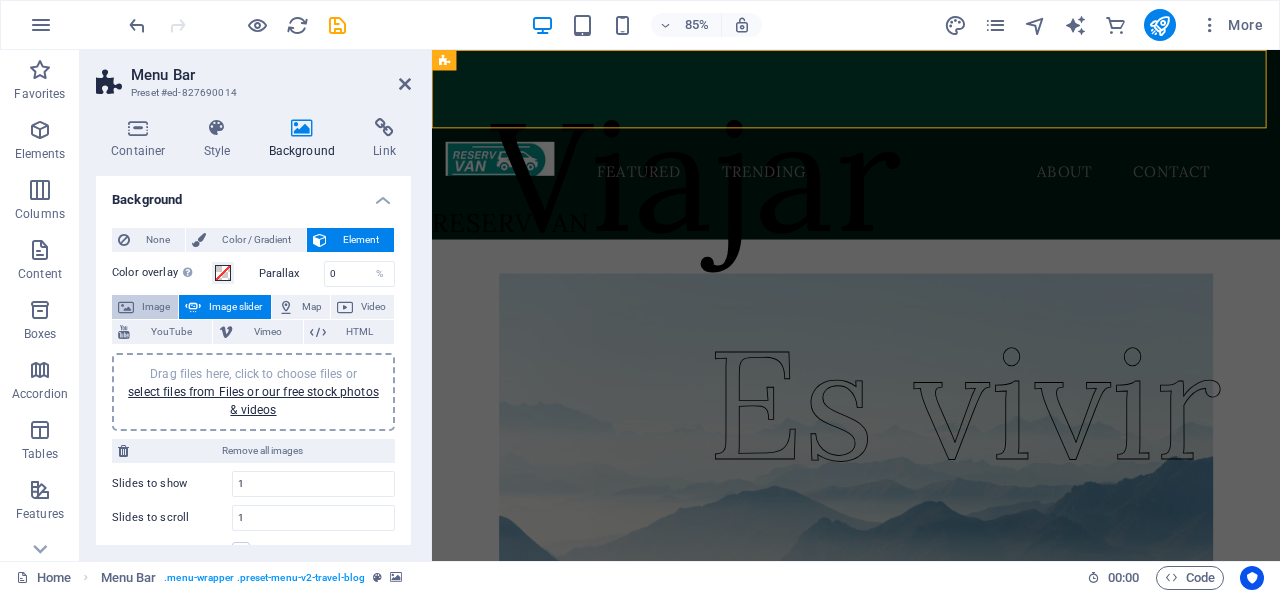 click on "Image" at bounding box center (156, 307) 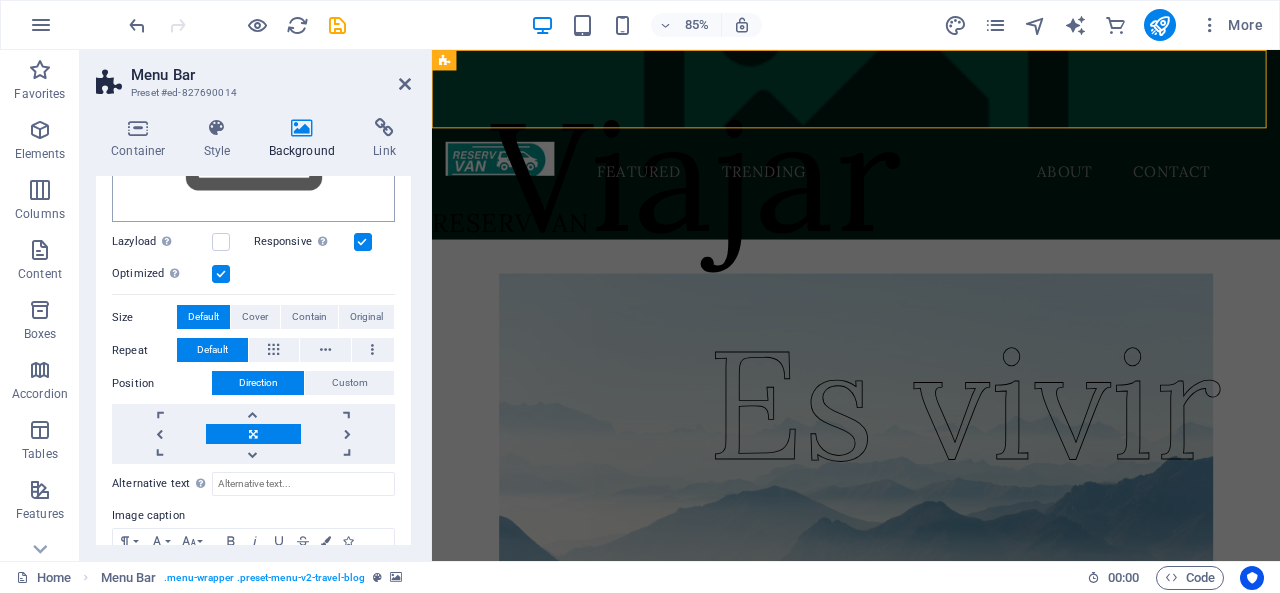 scroll, scrollTop: 296, scrollLeft: 0, axis: vertical 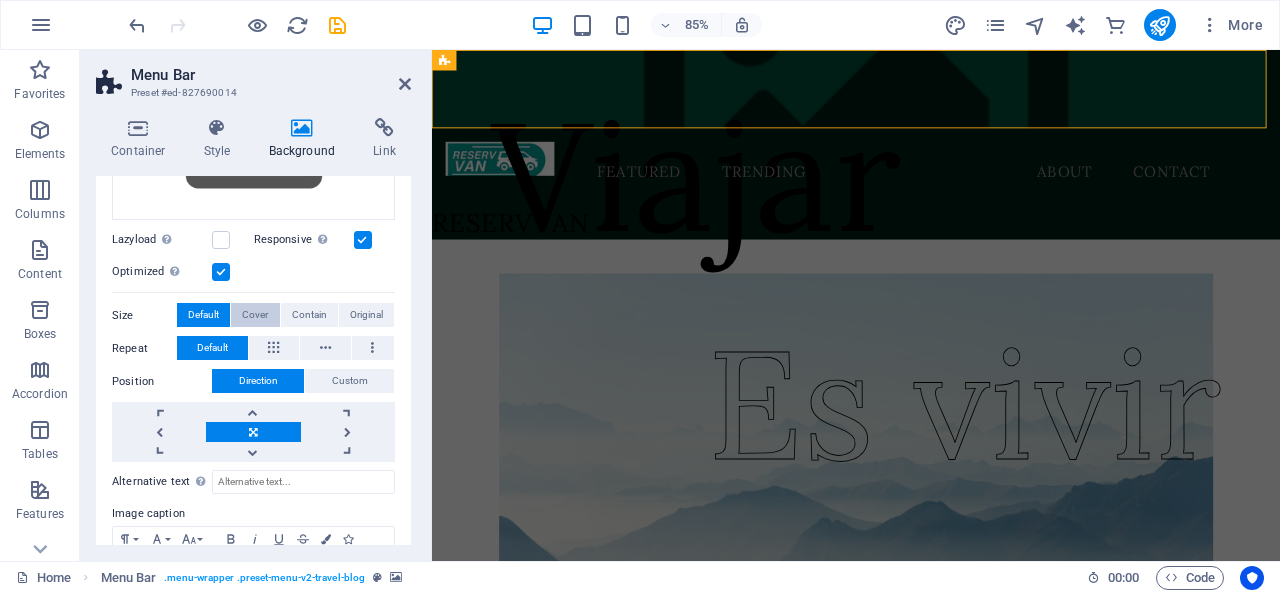 click on "Cover" at bounding box center [255, 315] 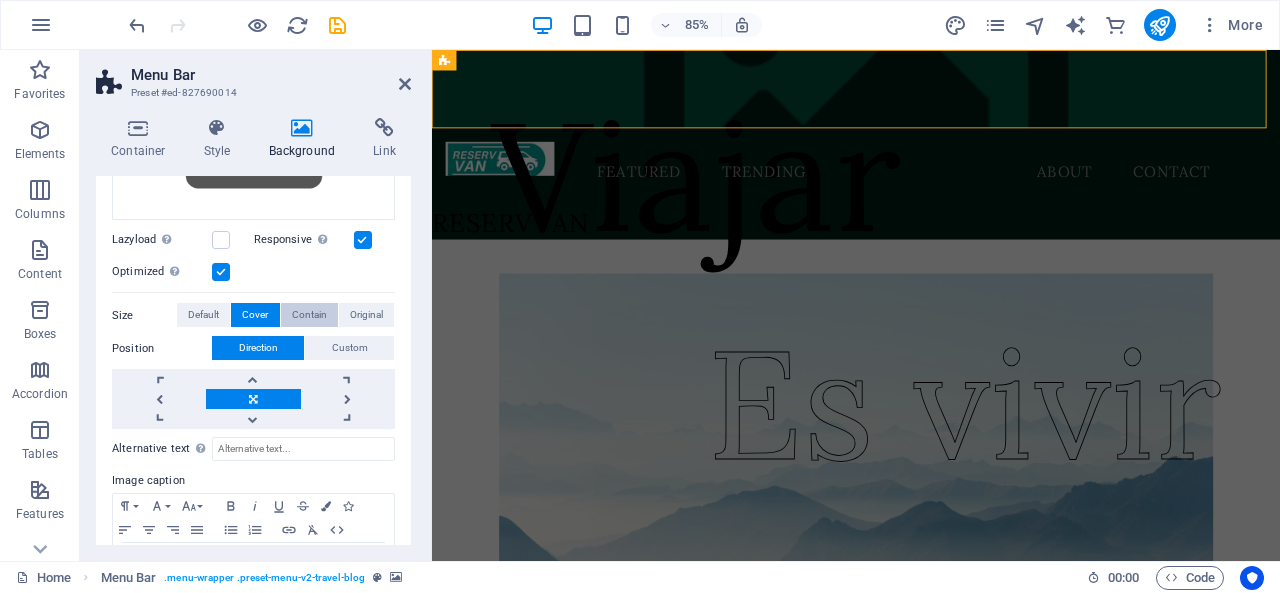 click on "Contain" at bounding box center [309, 315] 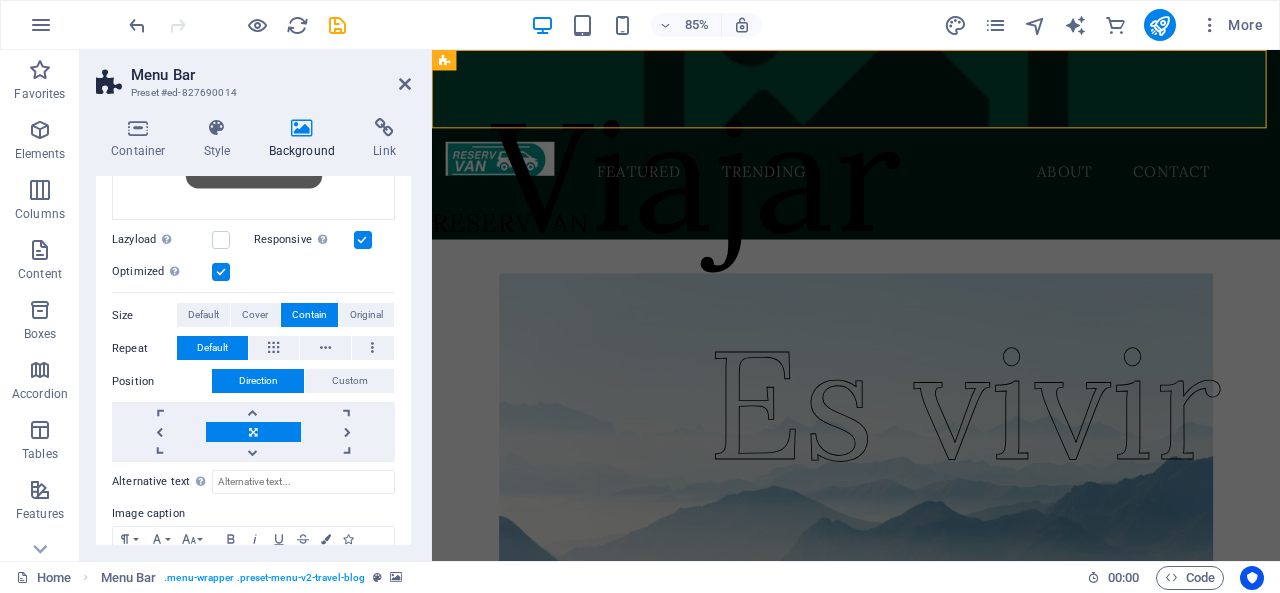 click on "Contain" at bounding box center (309, 315) 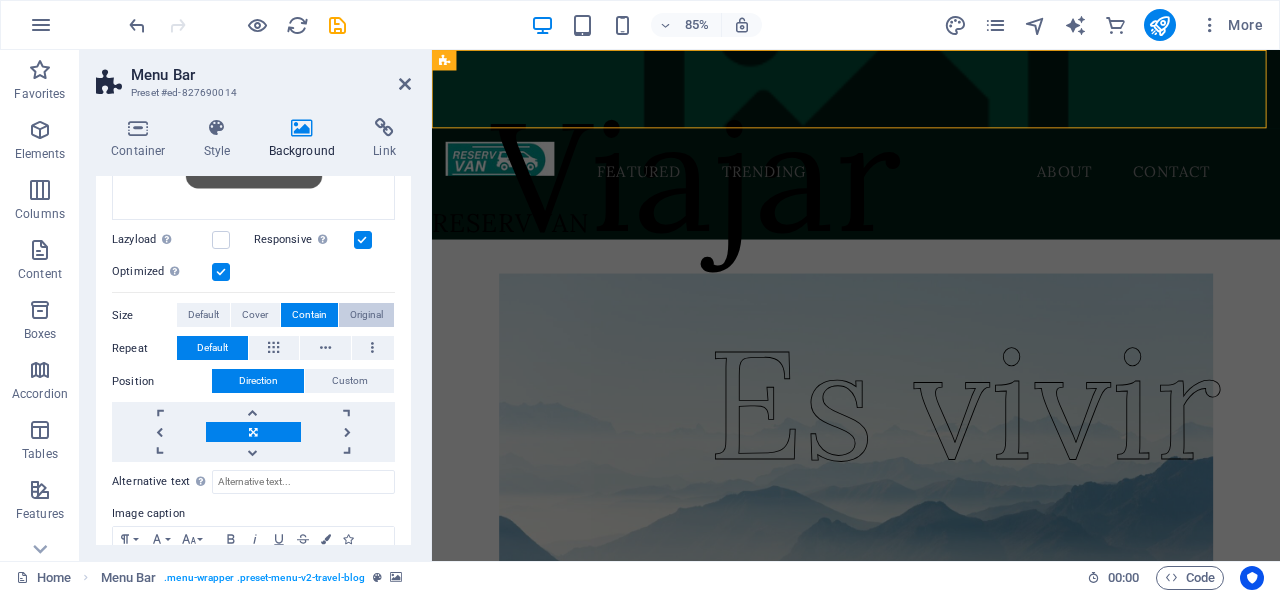 click on "Original" at bounding box center (366, 315) 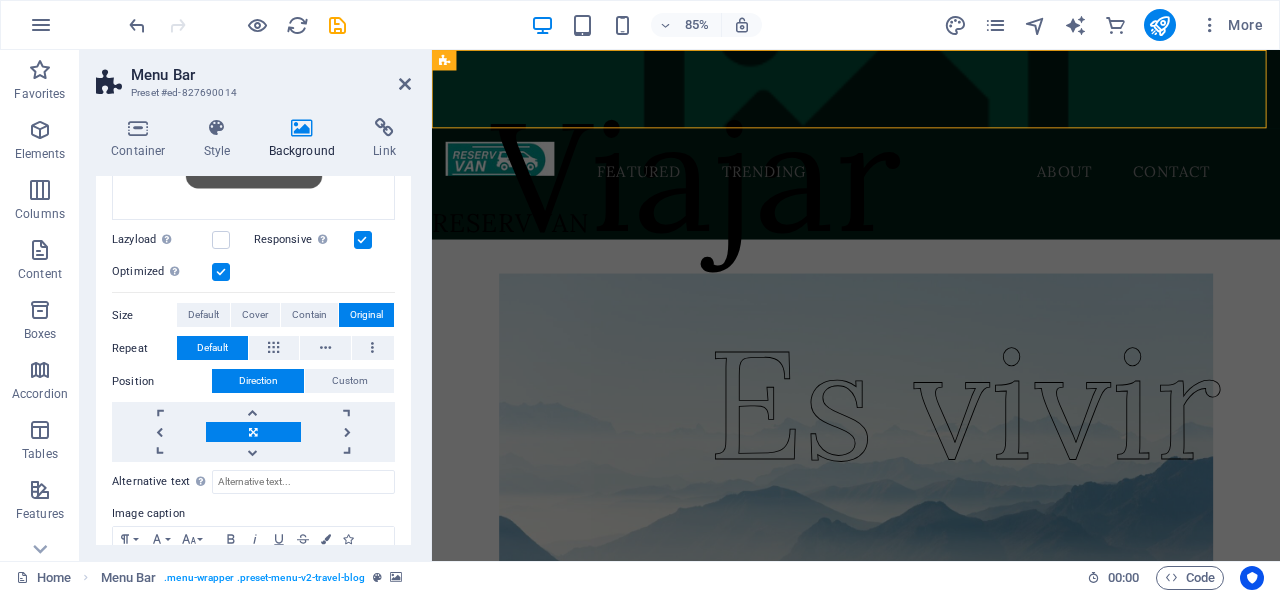 click on "Original" at bounding box center [366, 315] 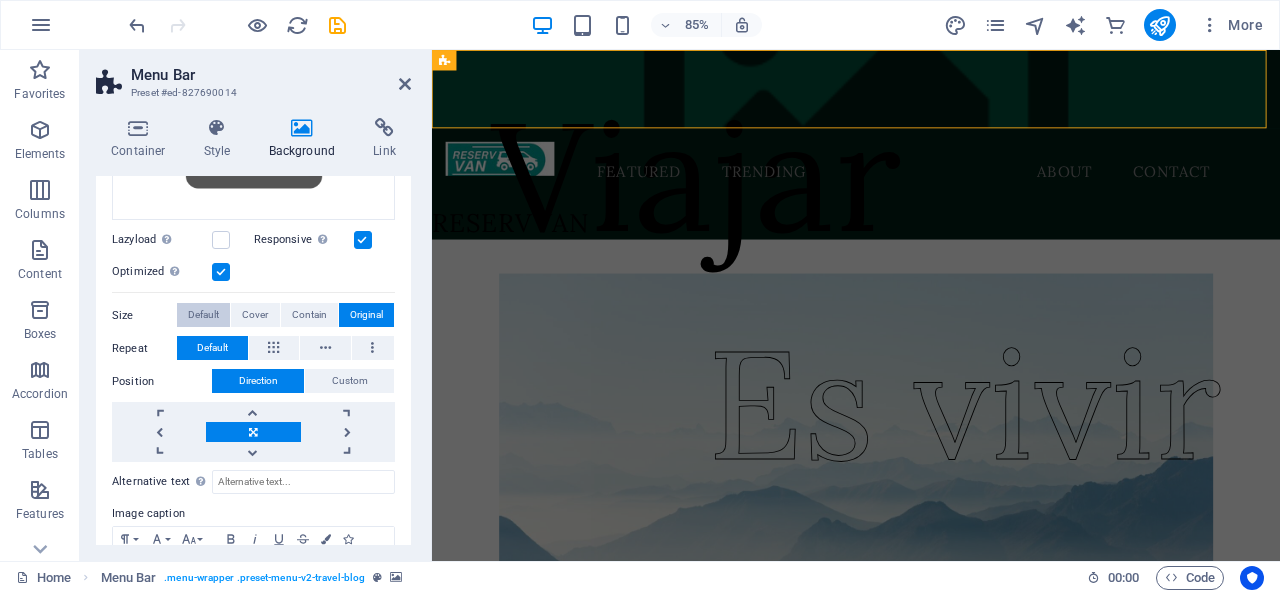 click on "Default" at bounding box center (203, 315) 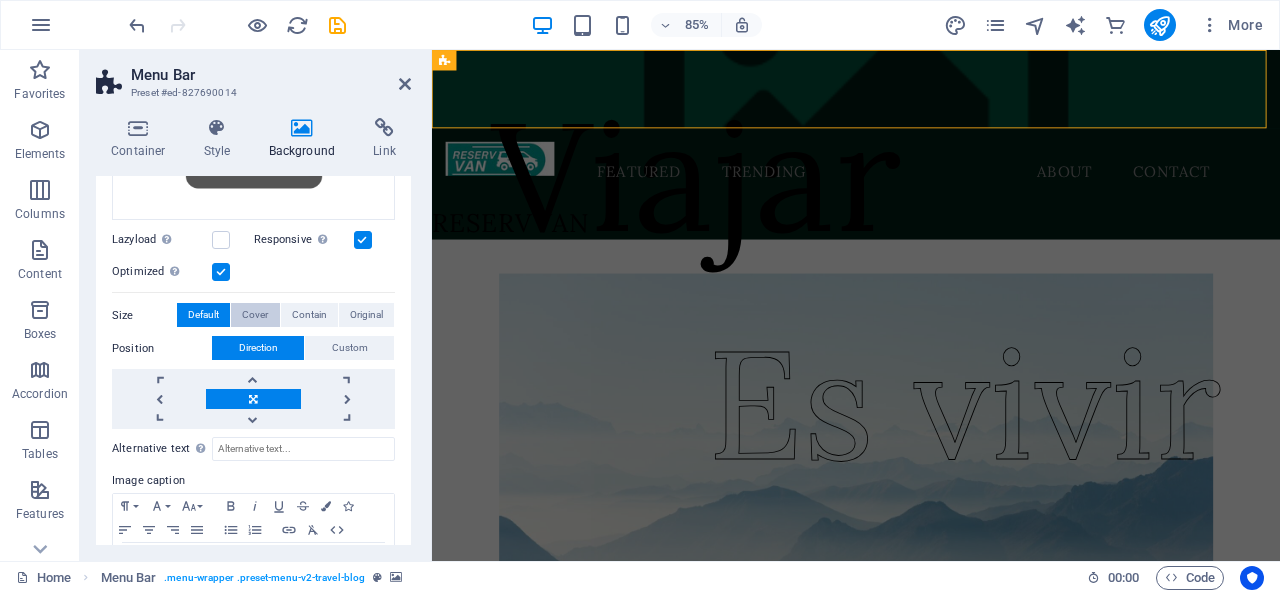 click on "Cover" at bounding box center [255, 315] 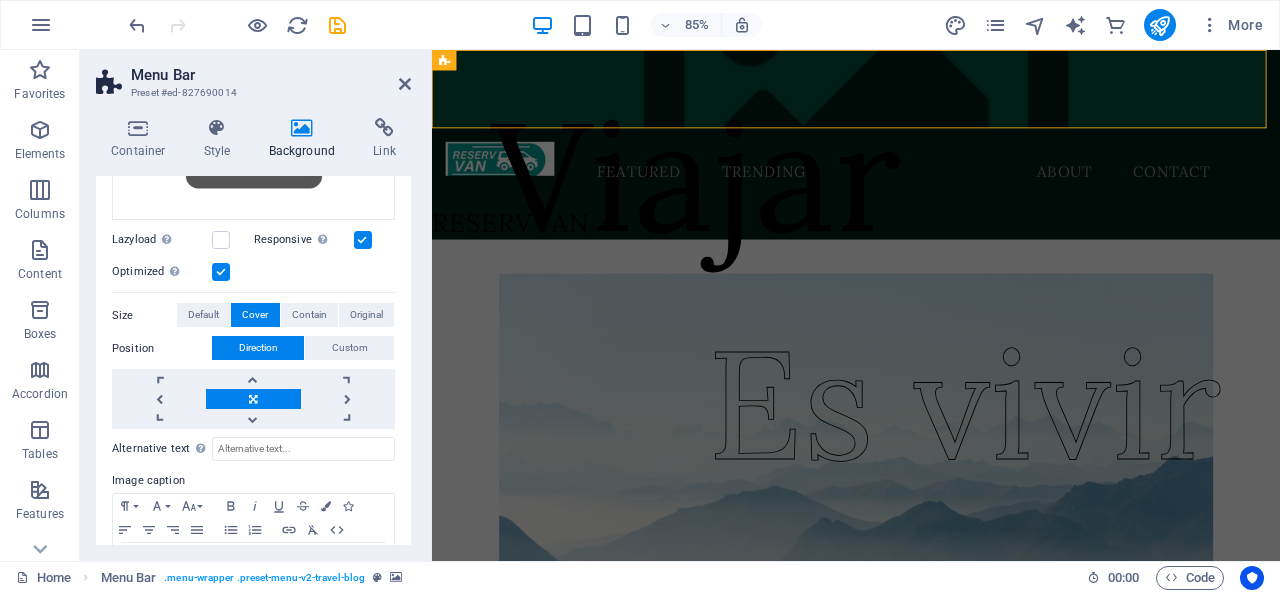 click on "Cover" at bounding box center [255, 315] 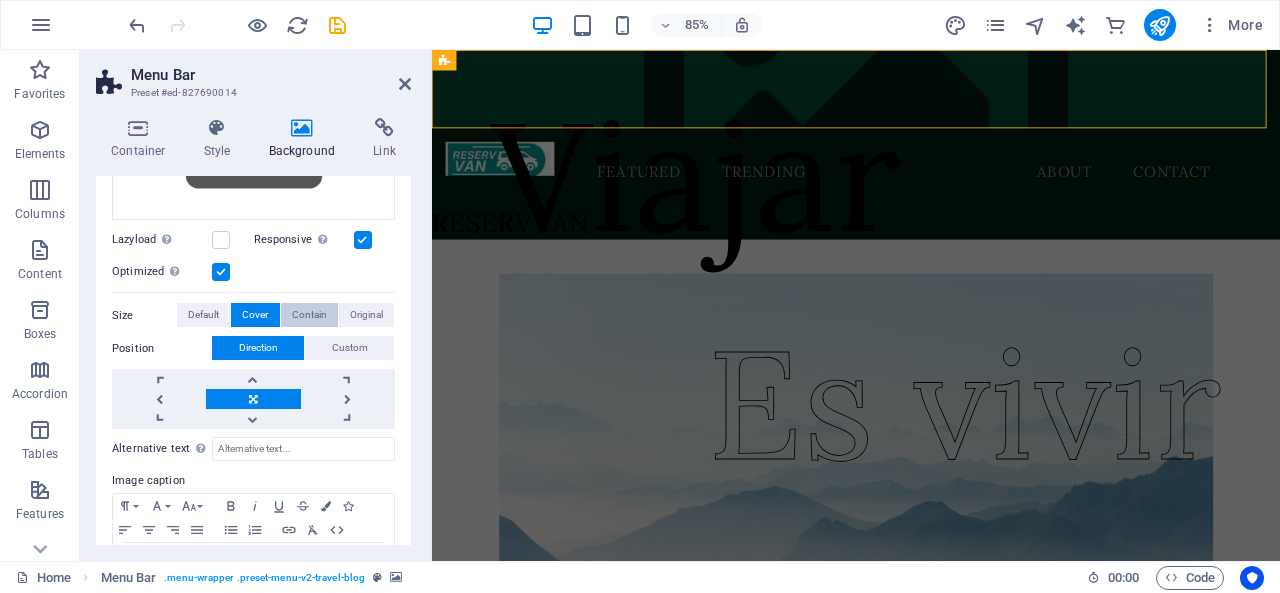 click on "Contain" at bounding box center (309, 315) 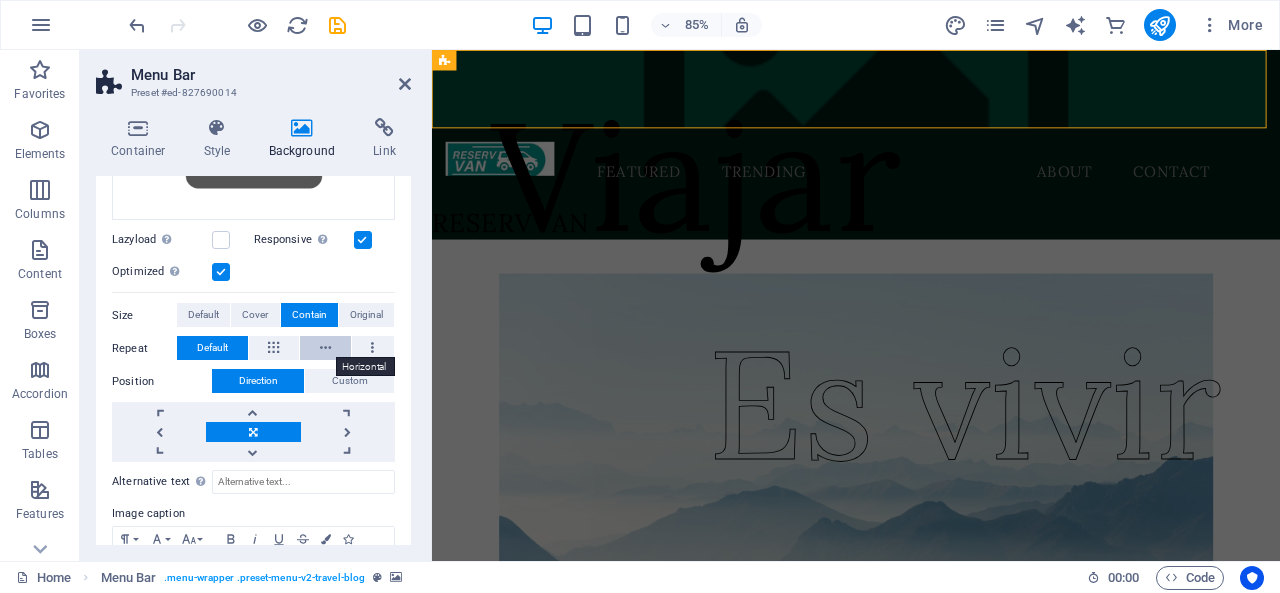 click at bounding box center [325, 348] 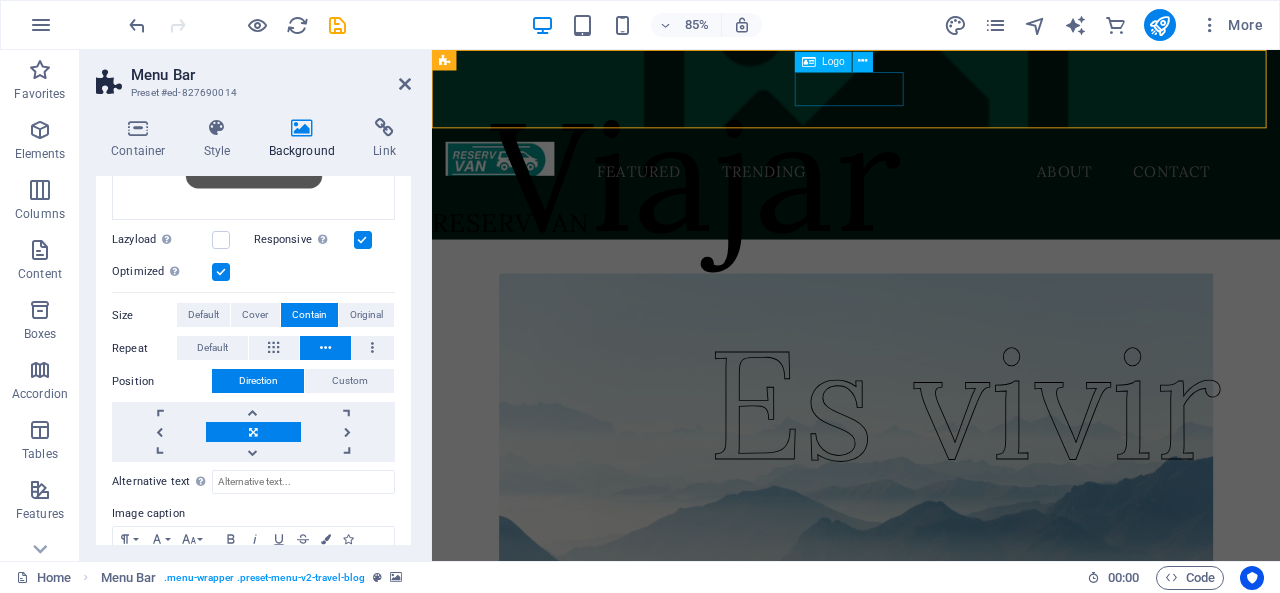 click at bounding box center [512, 178] 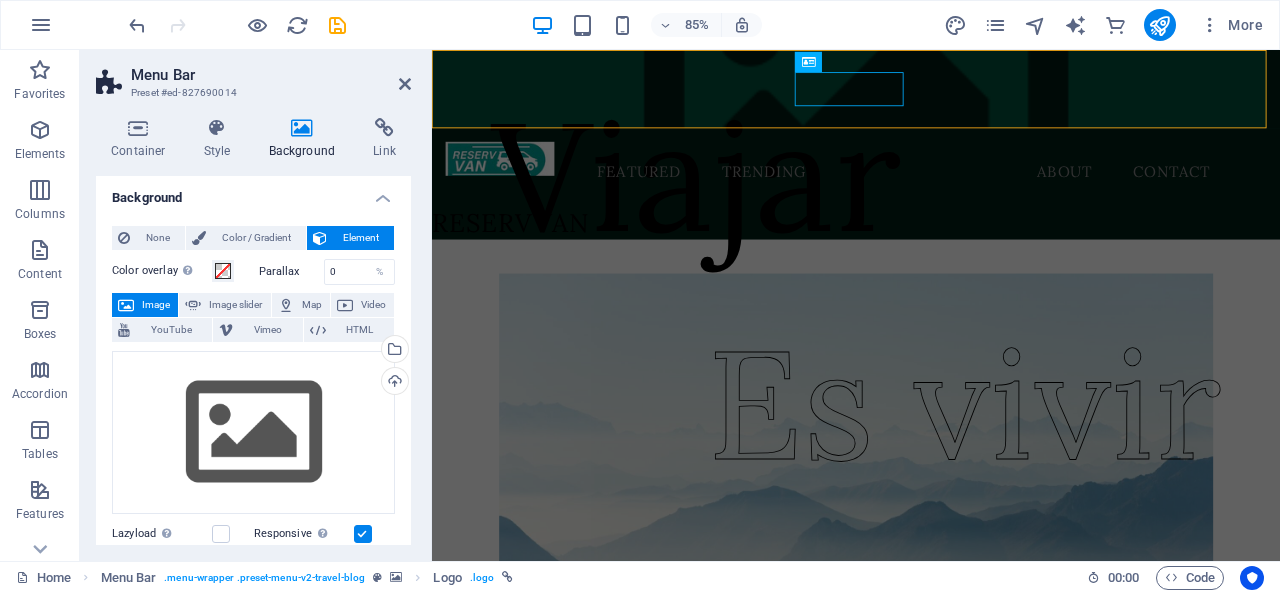 scroll, scrollTop: 0, scrollLeft: 0, axis: both 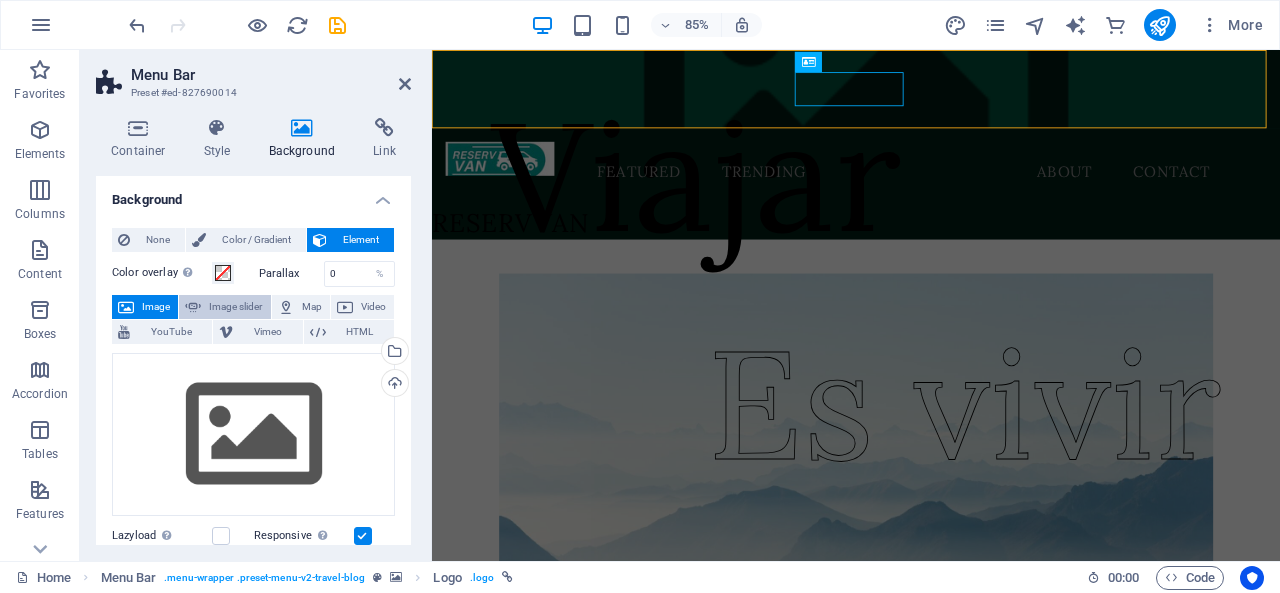 click on "Image slider" at bounding box center [235, 307] 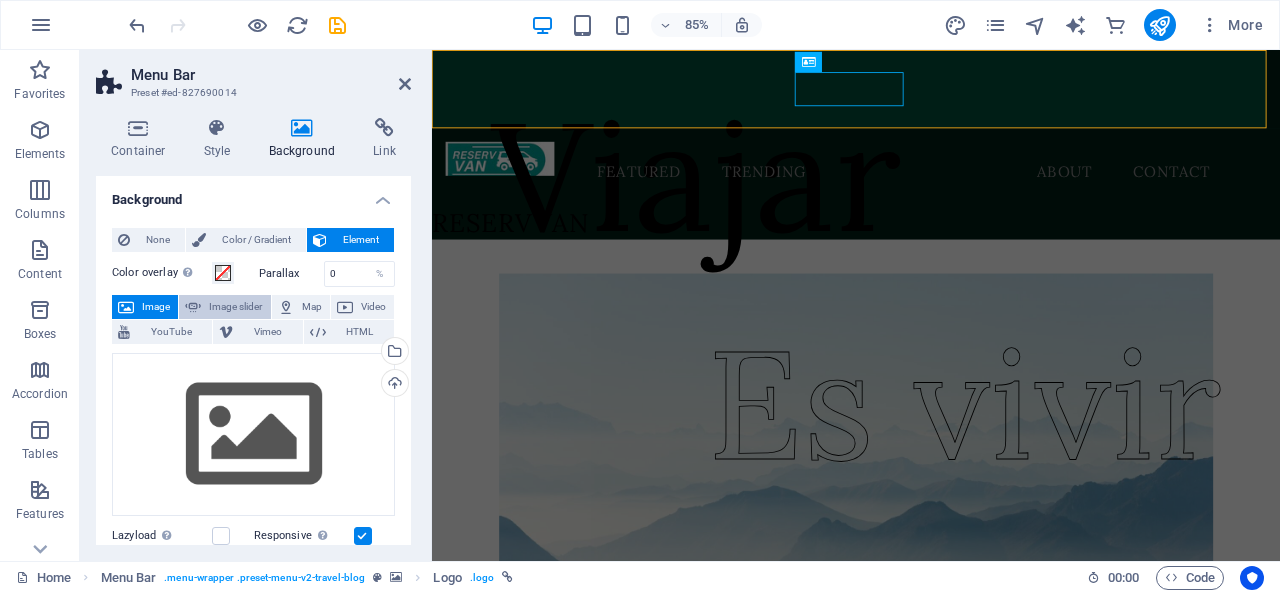 select on "ms" 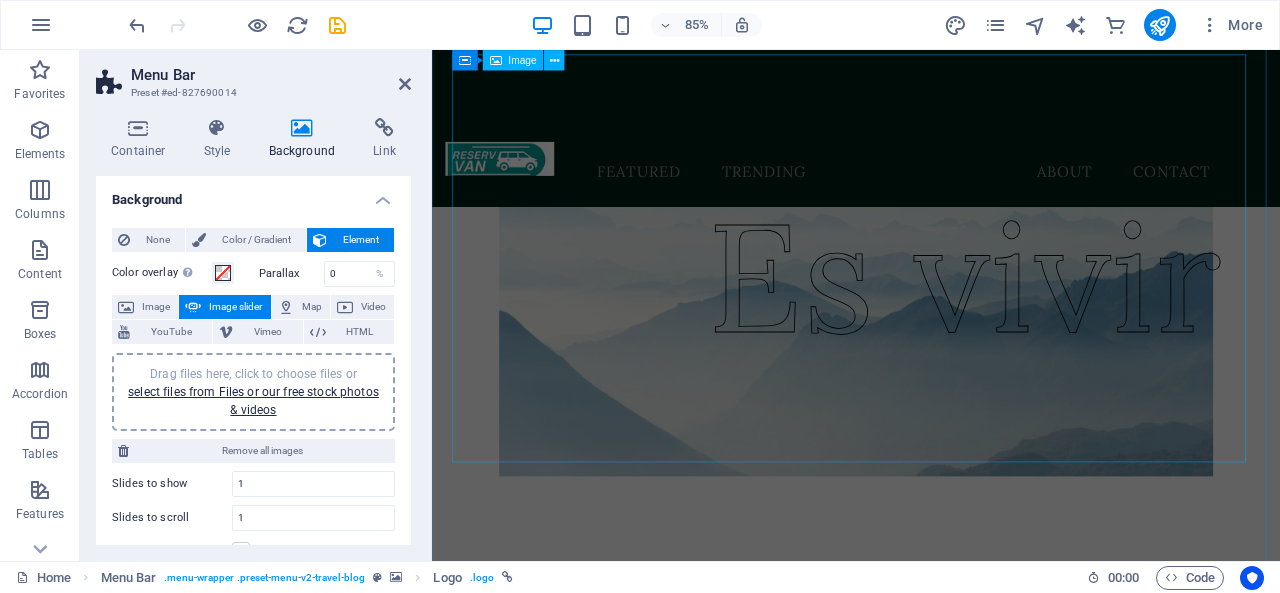 scroll, scrollTop: 0, scrollLeft: 0, axis: both 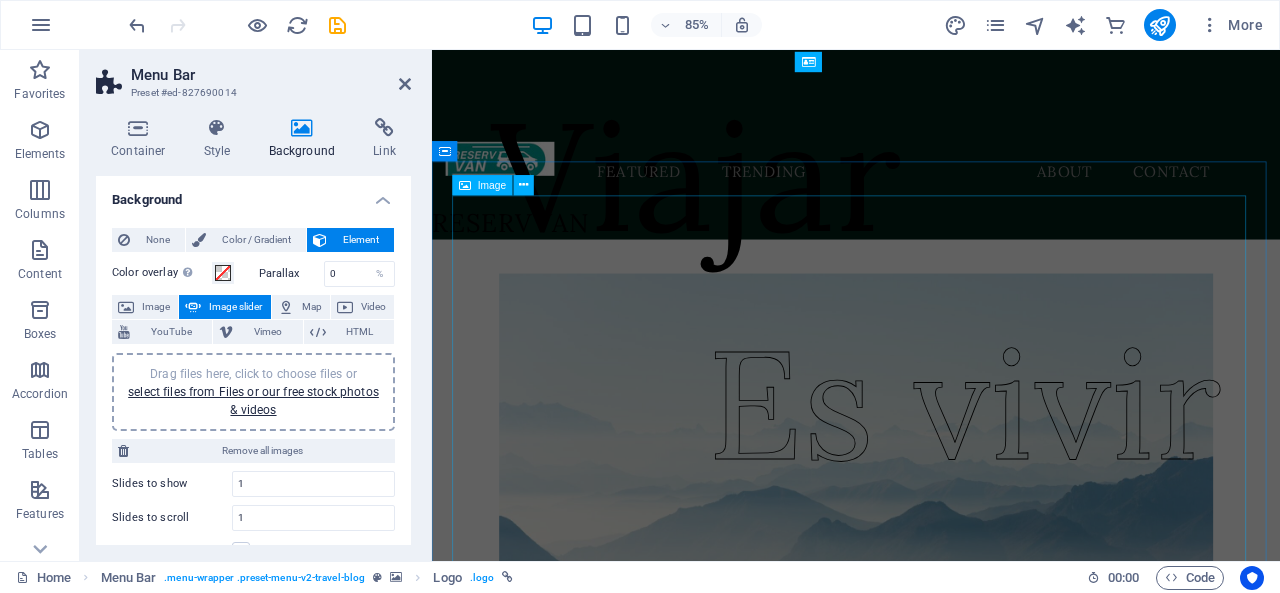click at bounding box center (931, 553) 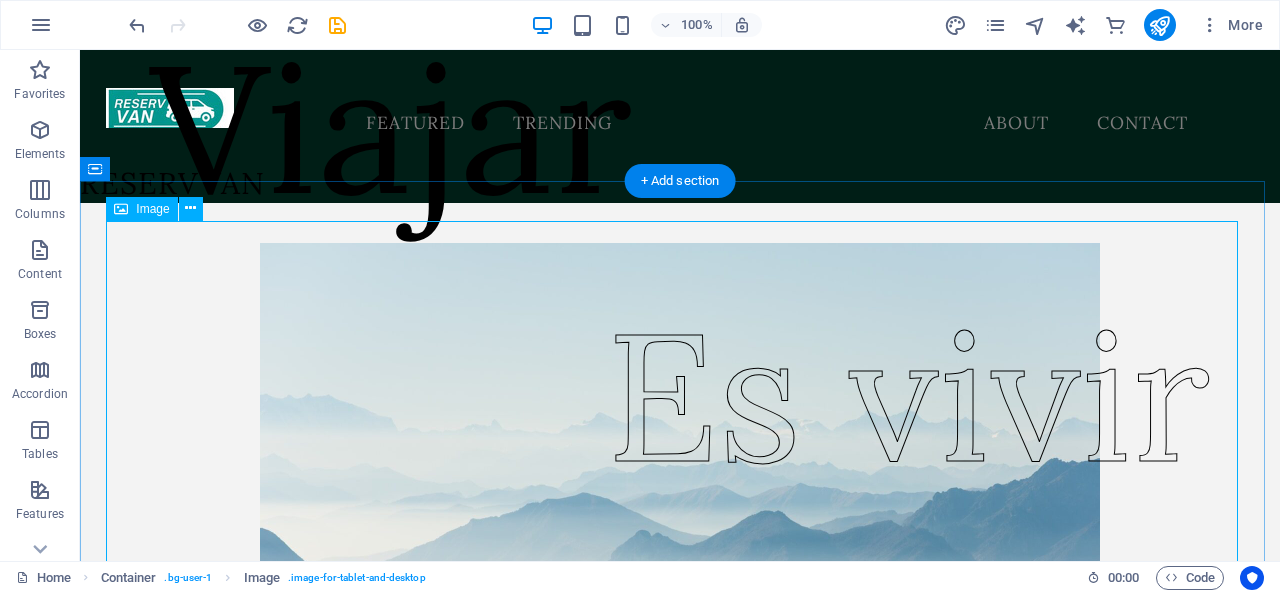 scroll, scrollTop: 0, scrollLeft: 0, axis: both 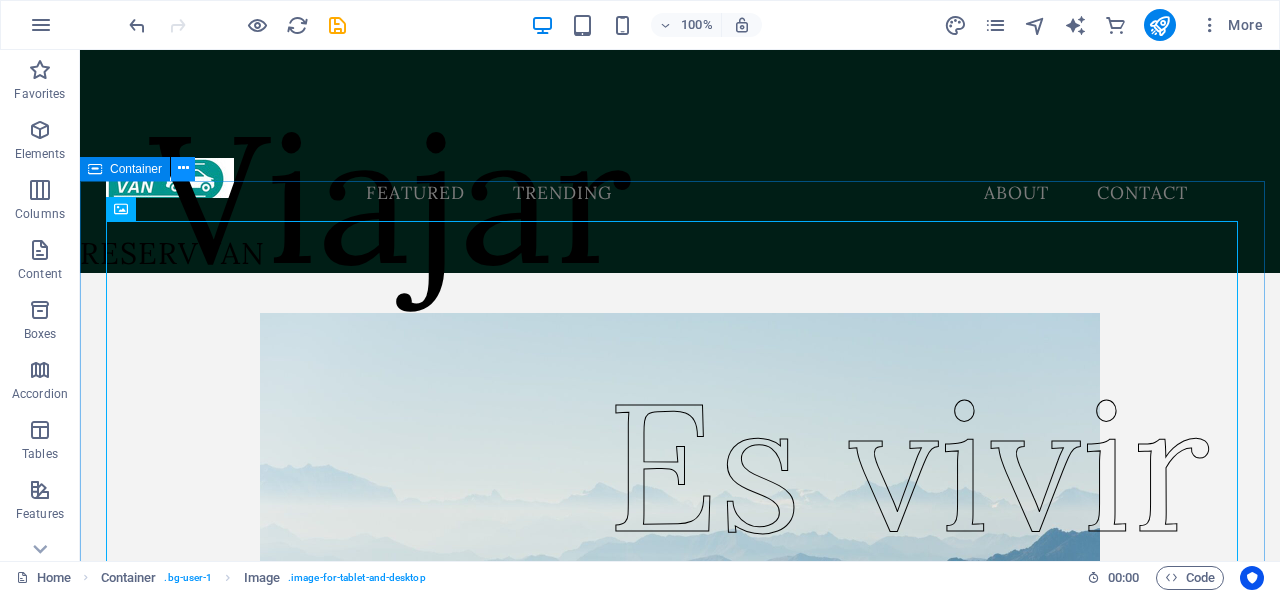 click at bounding box center (183, 169) 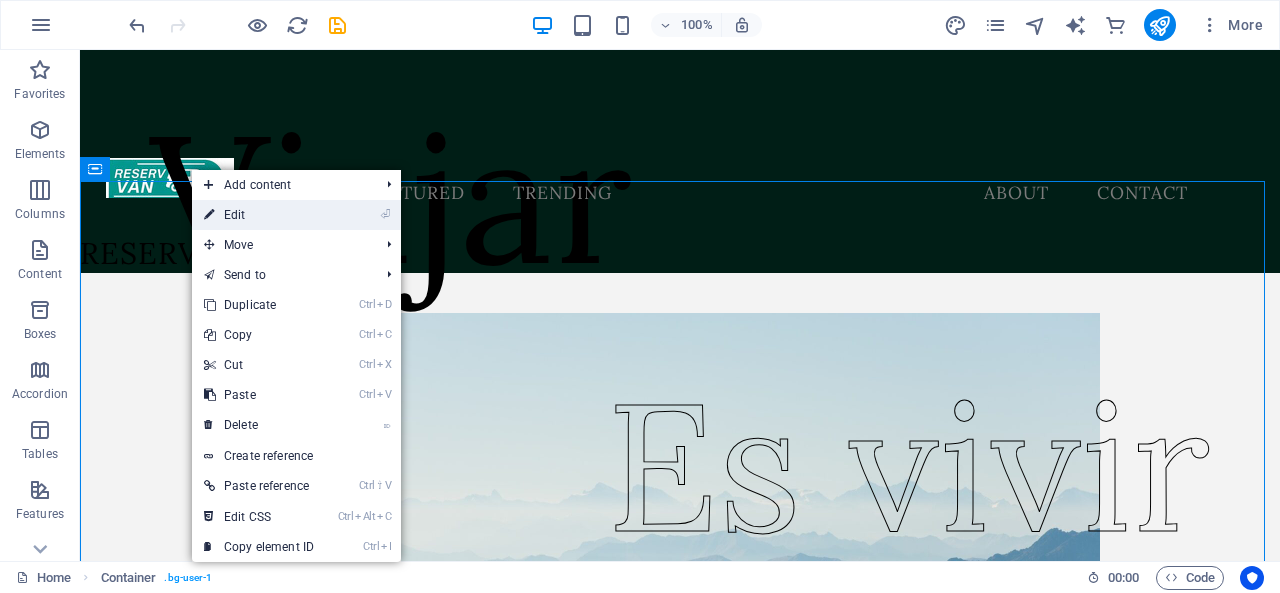 click on "⏎  Edit" at bounding box center (259, 215) 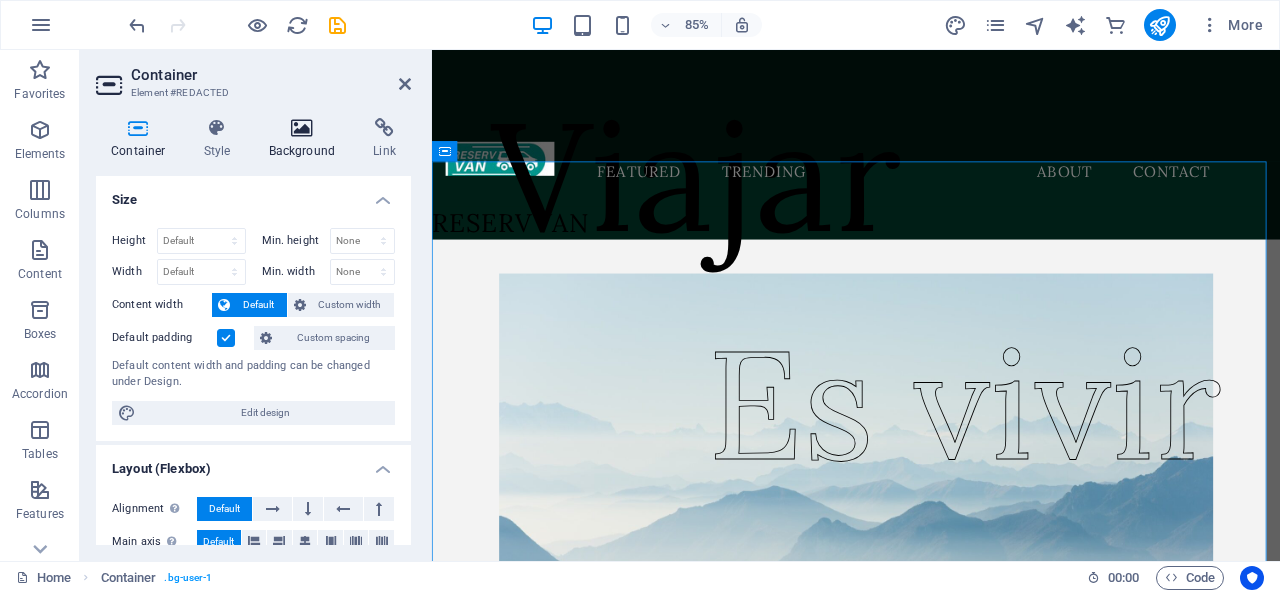 click at bounding box center [302, 128] 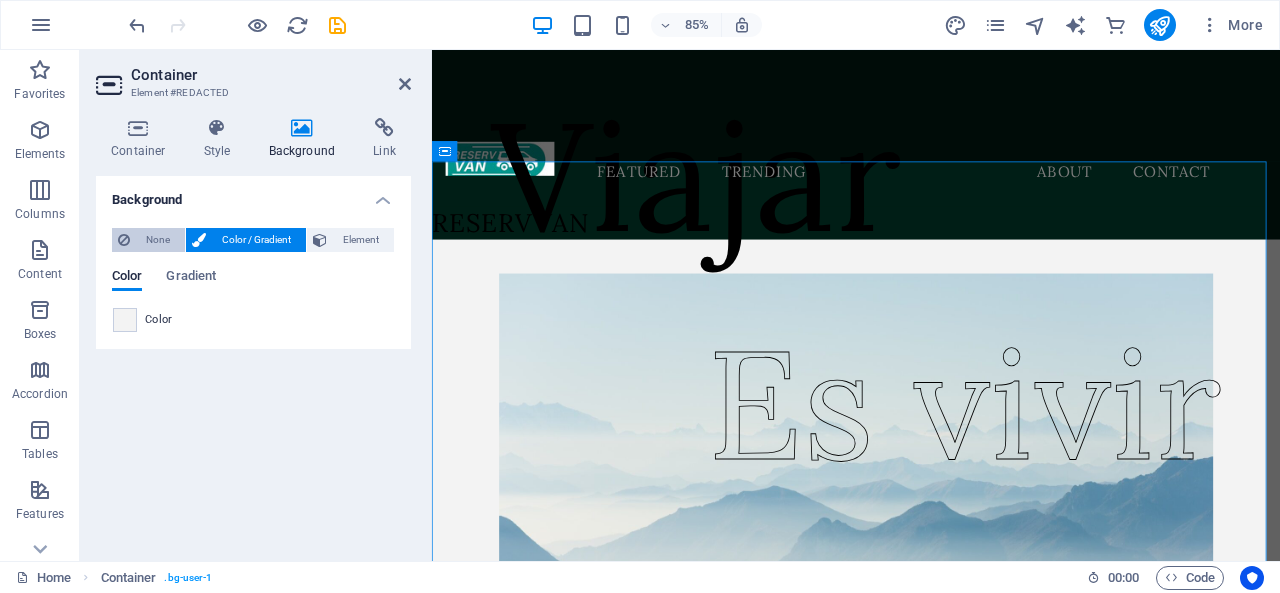 click on "None" at bounding box center [157, 240] 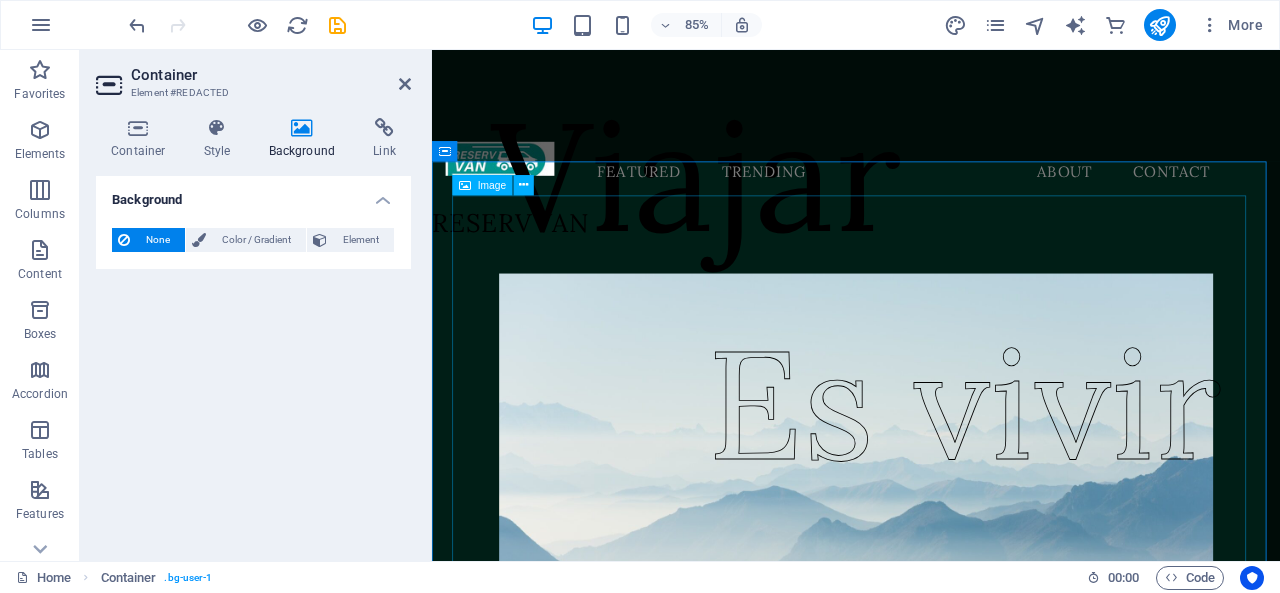 click at bounding box center (931, 553) 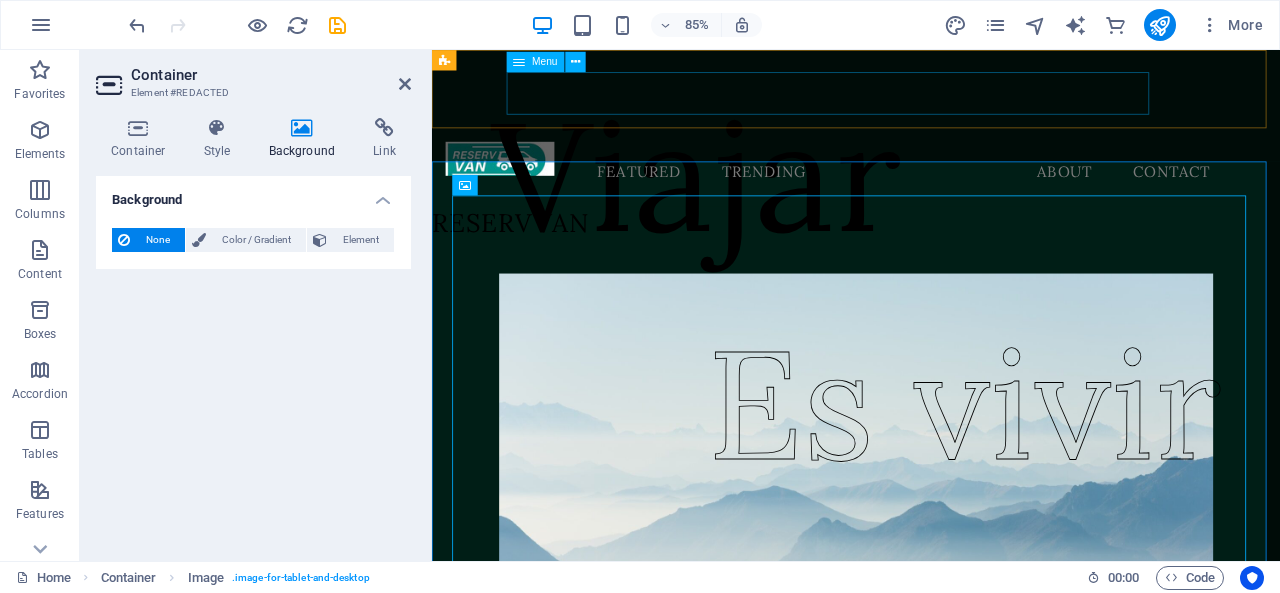 click on "Featured Trending About Contact" at bounding box center (906, 193) 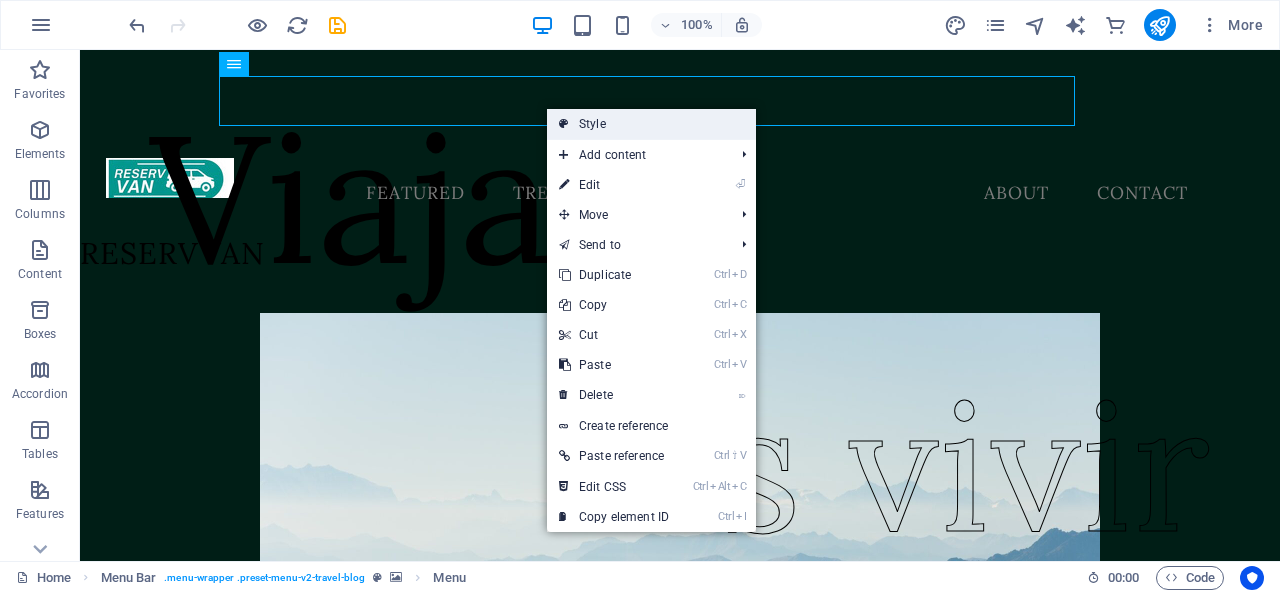 click on "Style" at bounding box center (651, 124) 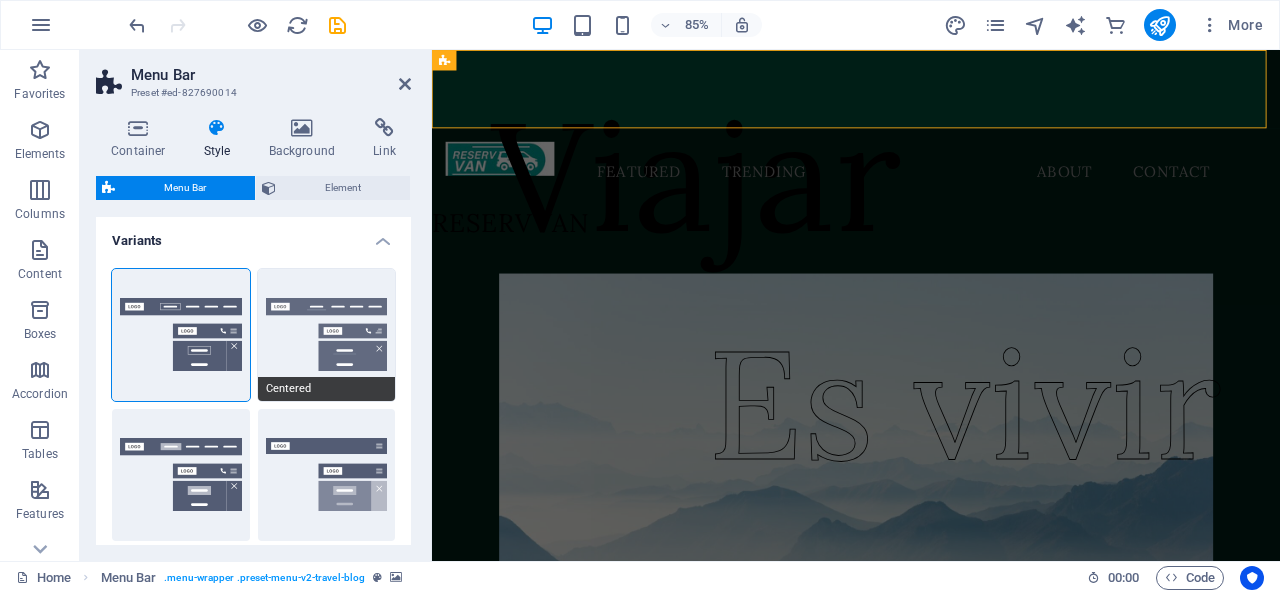 click on "Centered" at bounding box center [327, 335] 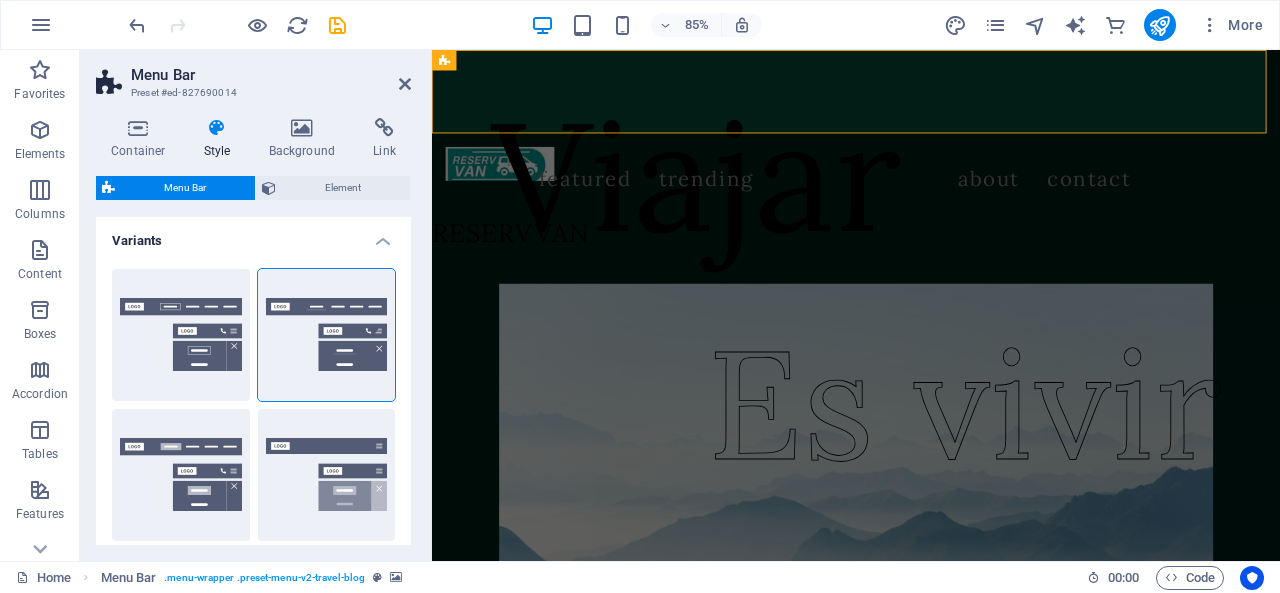 click on "Variants Border Centered Default Fixed Loki Trigger Wide XXL" at bounding box center [253, 527] 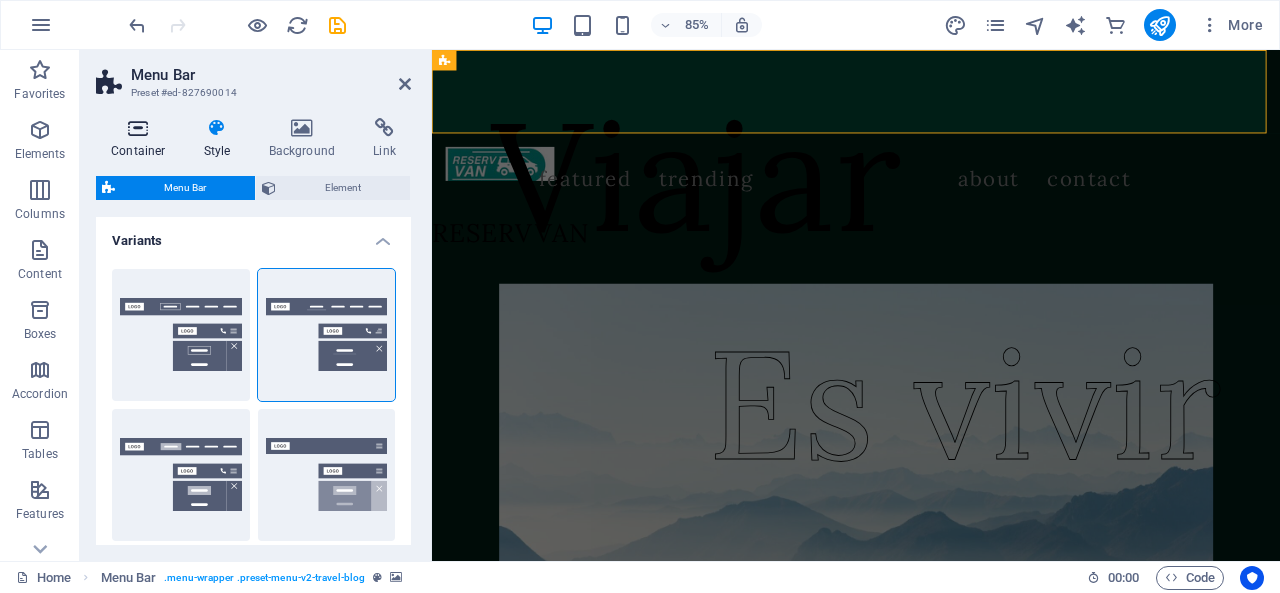 click at bounding box center (138, 128) 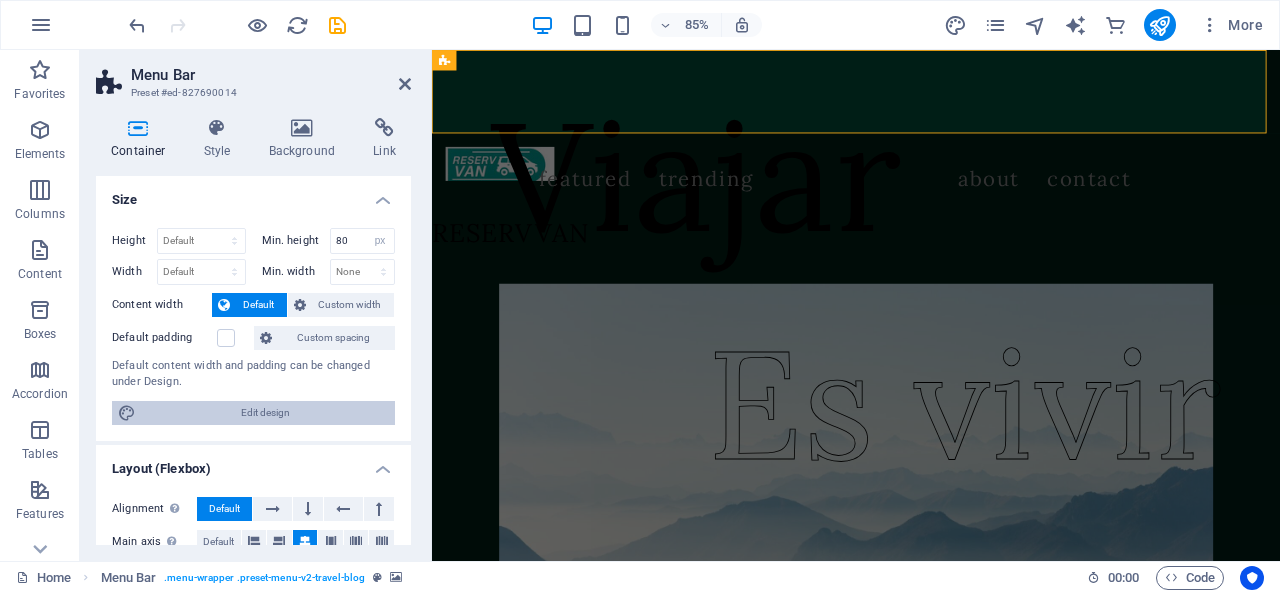 click on "Edit design" at bounding box center (265, 413) 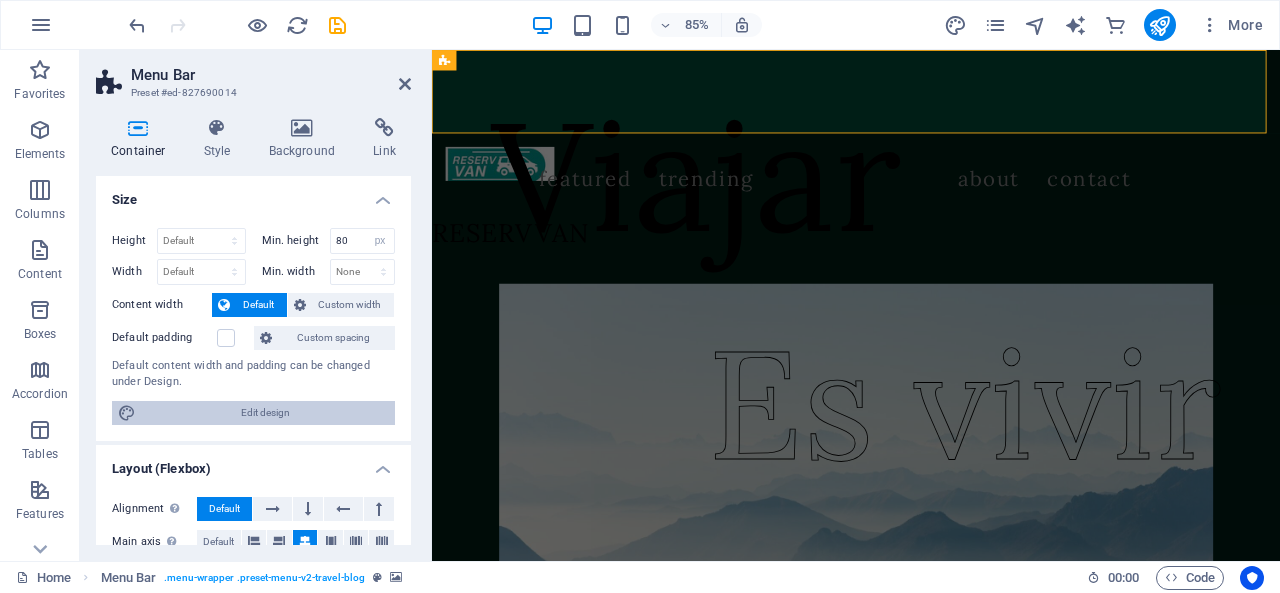 select on "px" 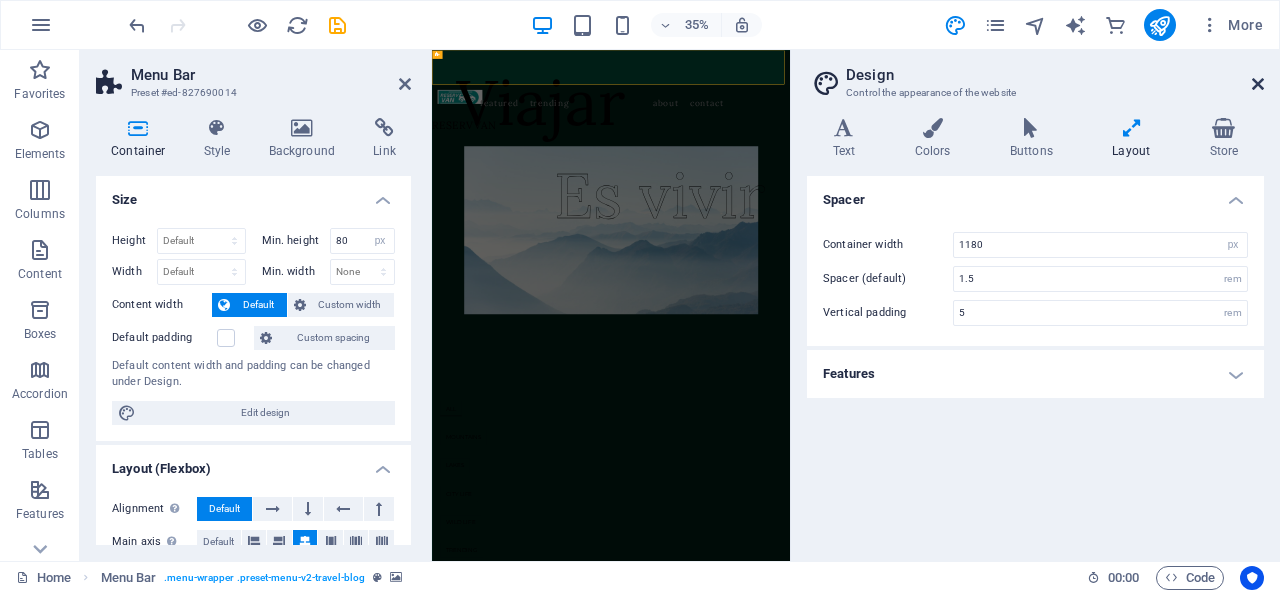 click at bounding box center (1258, 84) 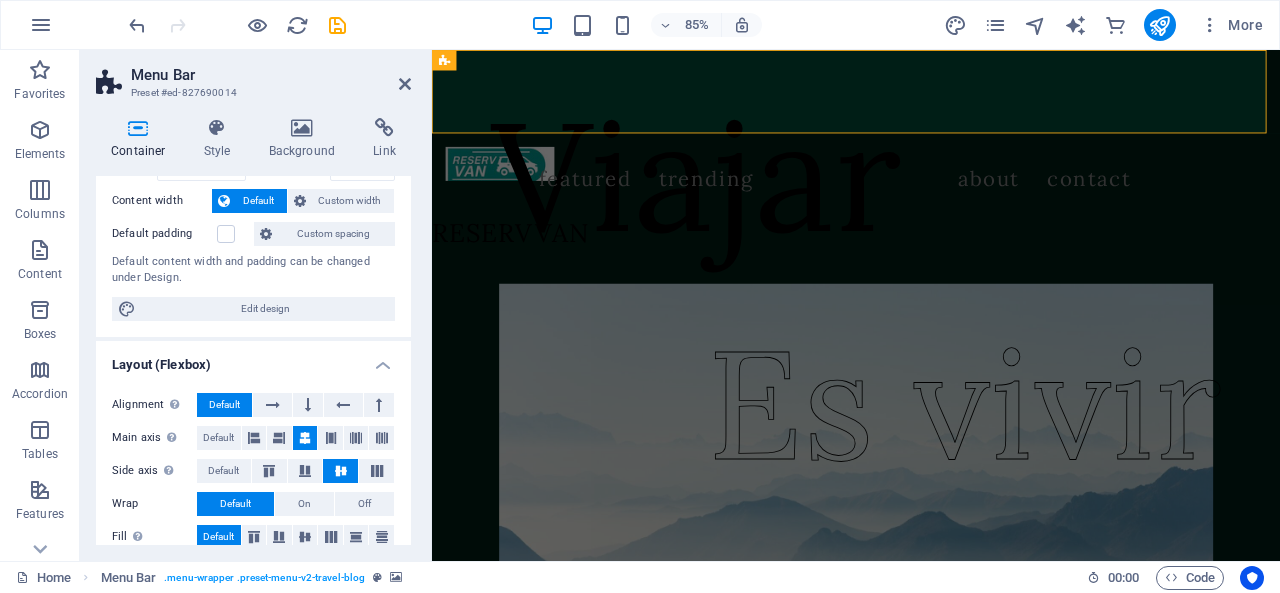 scroll, scrollTop: 0, scrollLeft: 0, axis: both 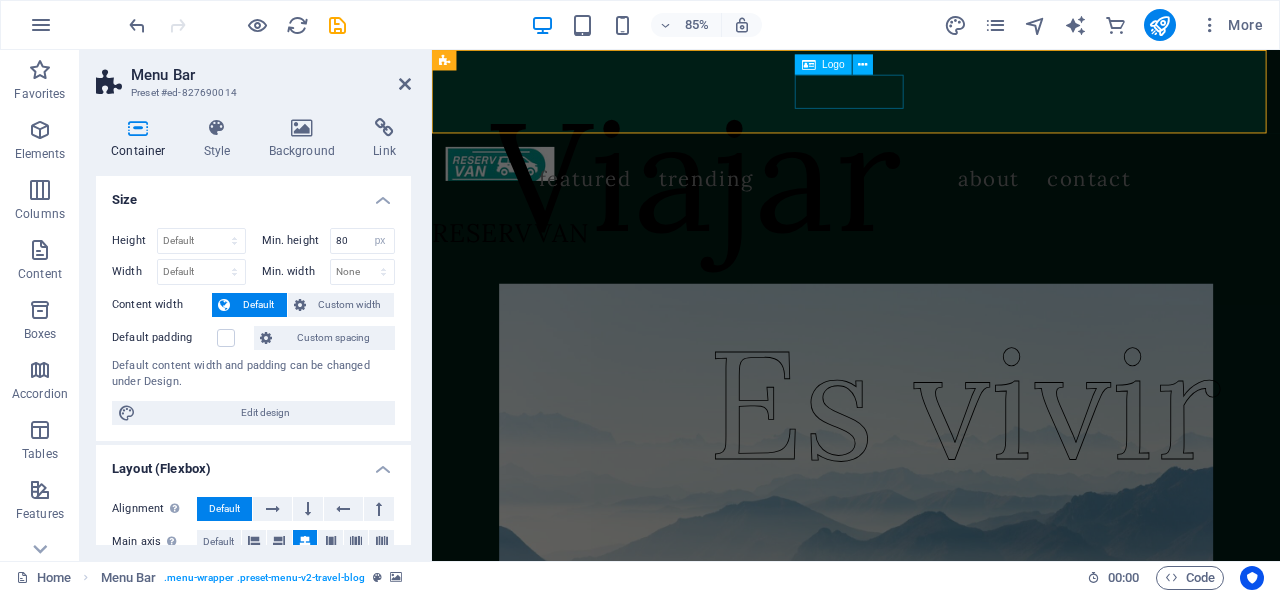 click at bounding box center (512, 184) 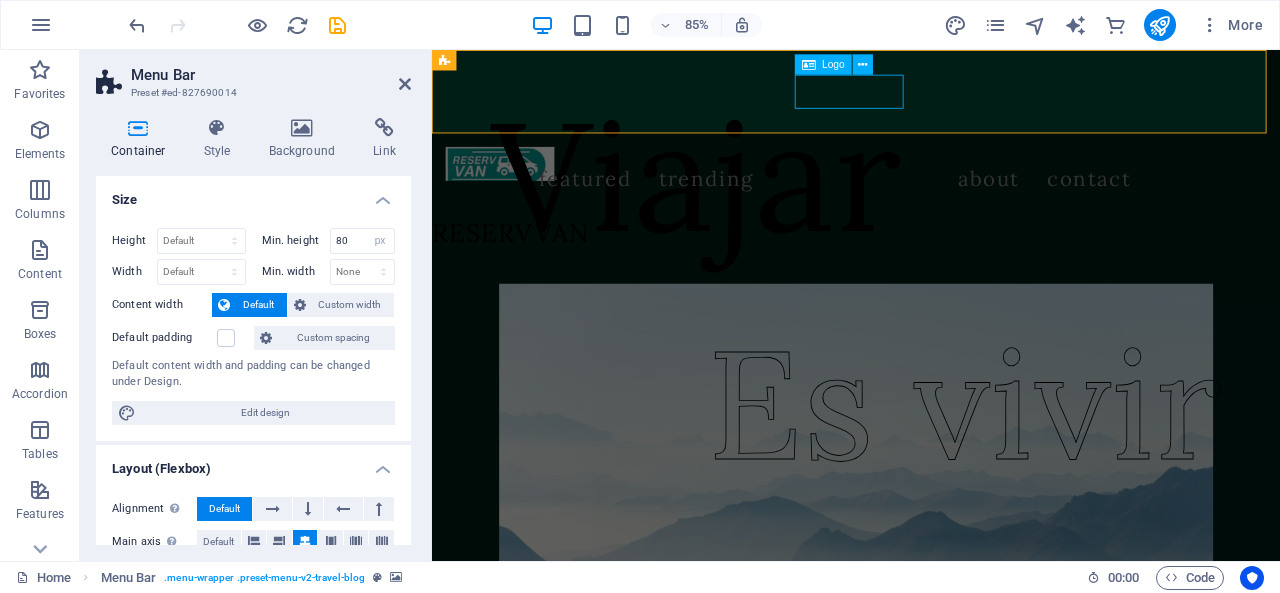 click at bounding box center [512, 184] 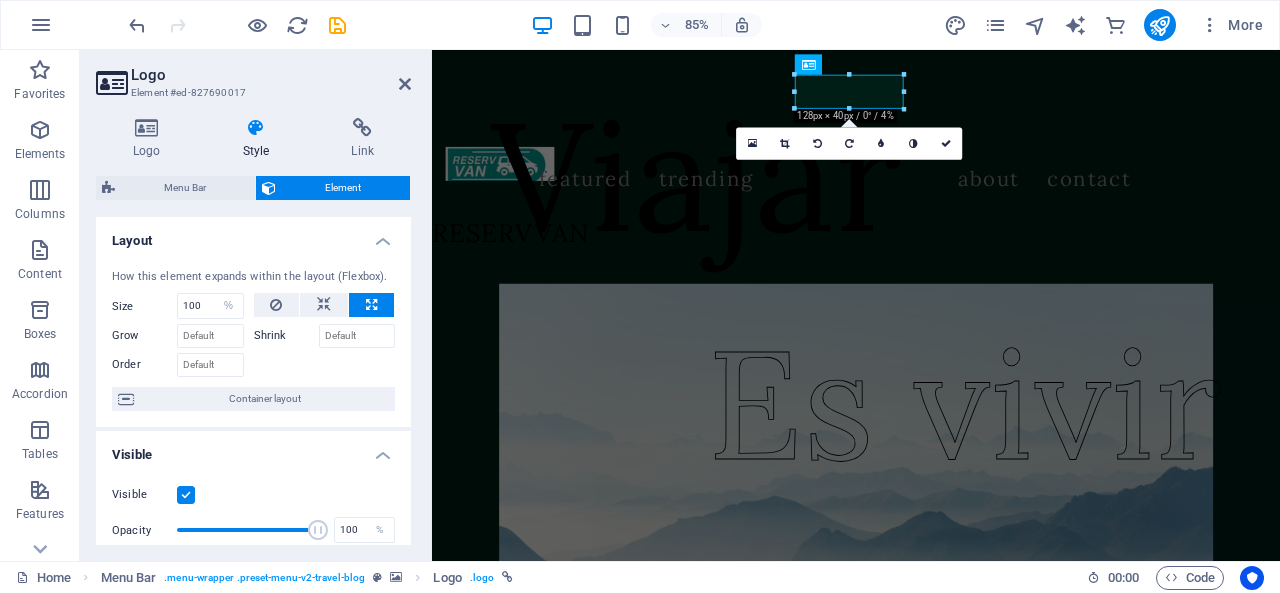 click at bounding box center (931, 99) 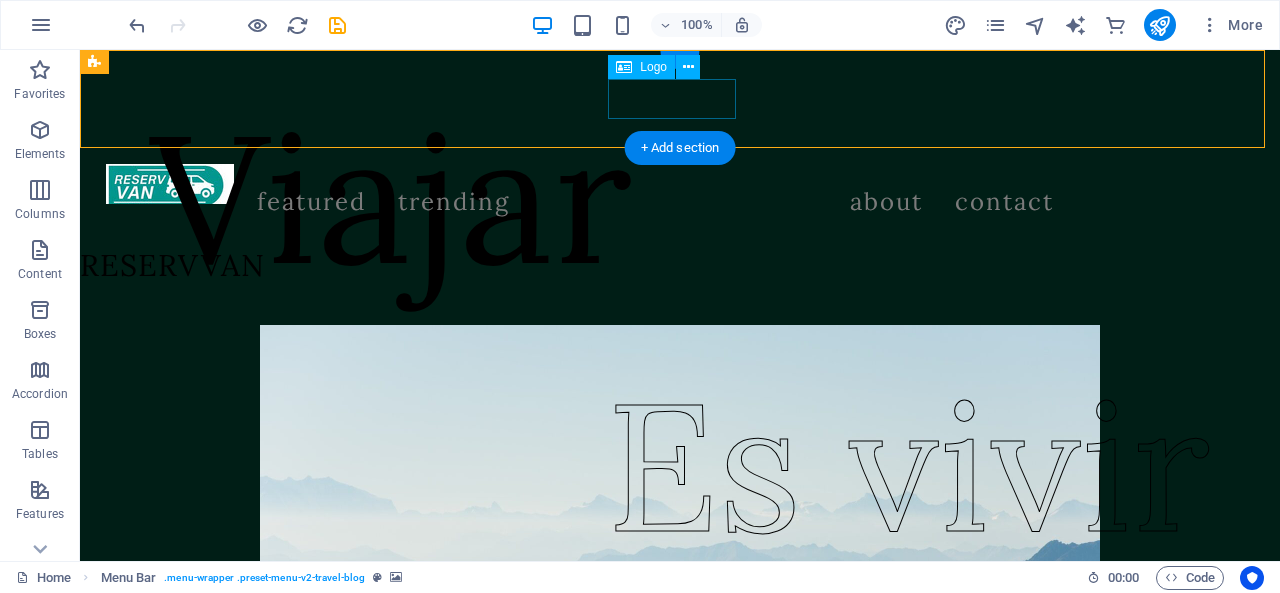 click at bounding box center (170, 184) 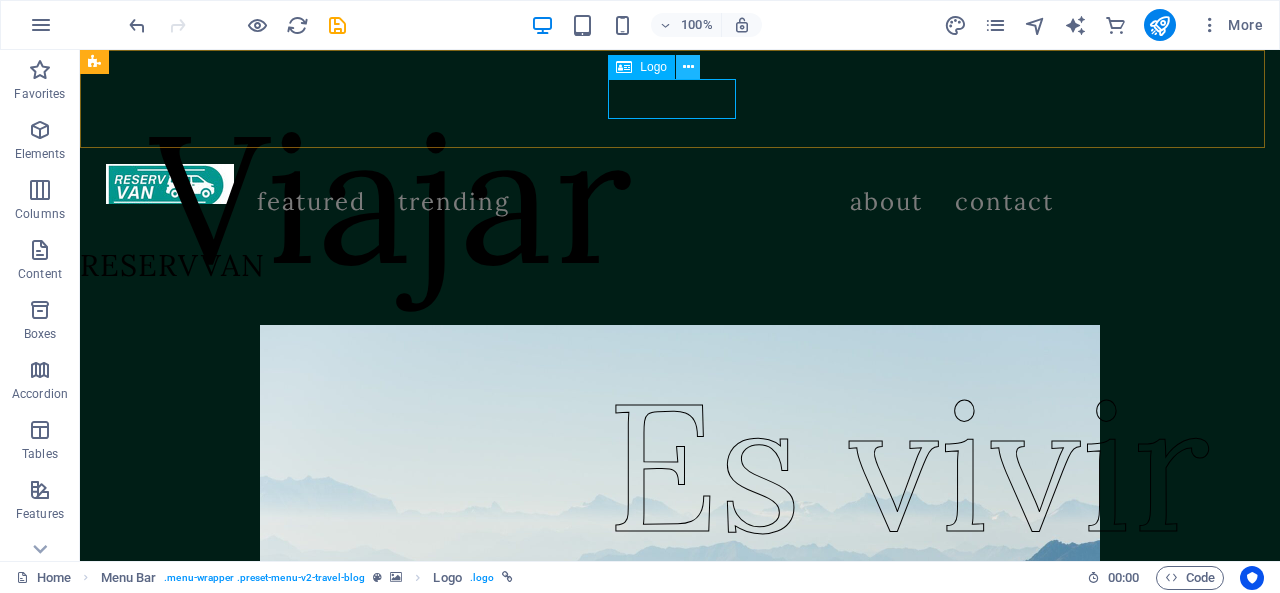 click at bounding box center (688, 67) 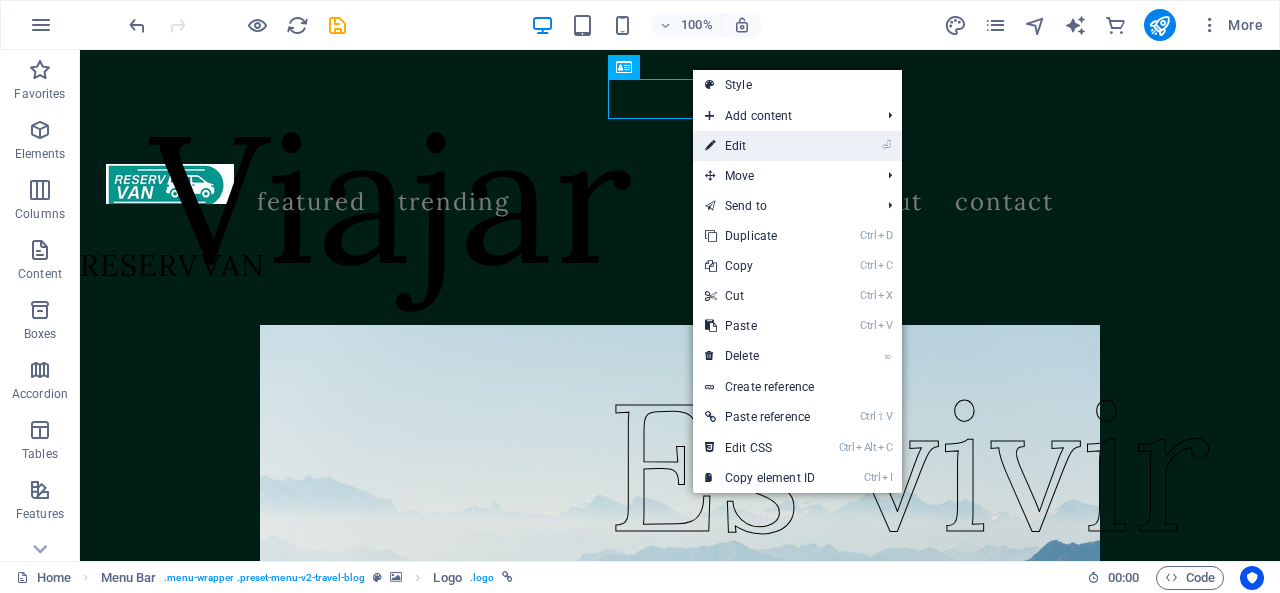 click on "⏎  Edit" at bounding box center [760, 146] 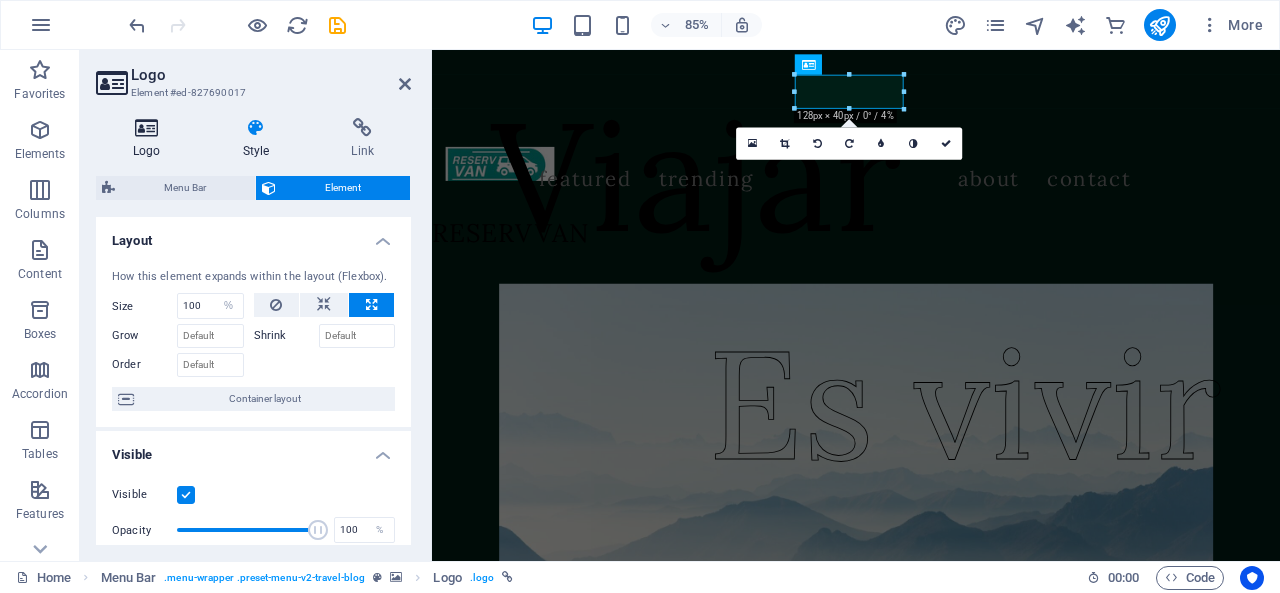 click at bounding box center [147, 128] 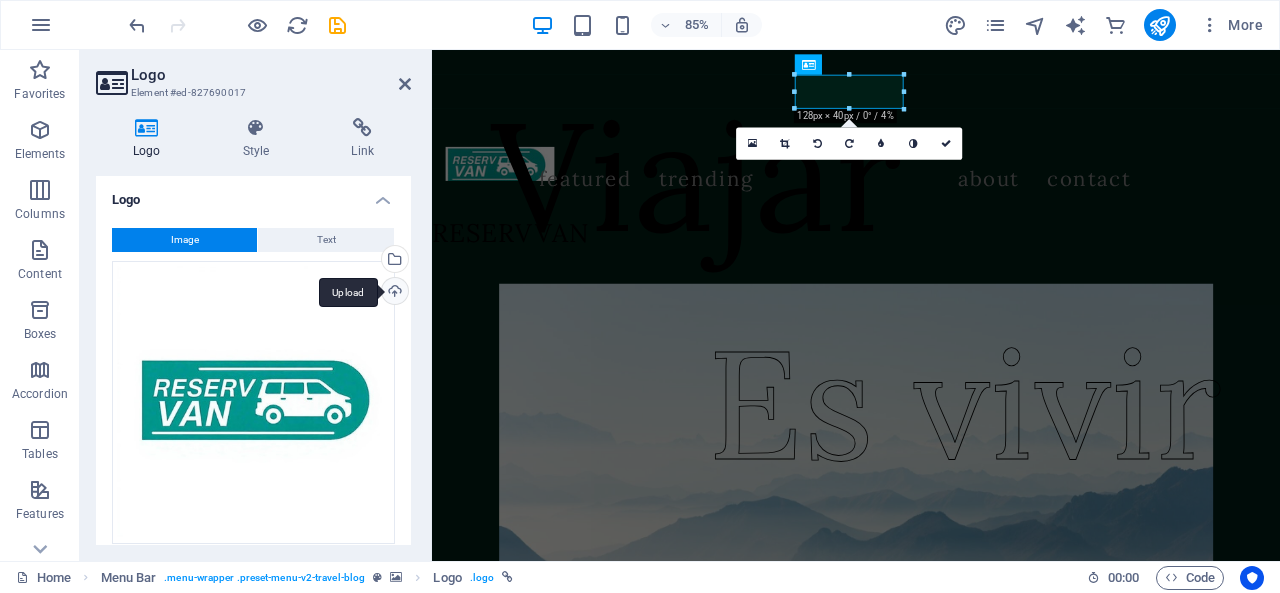 click on "Upload" at bounding box center (393, 293) 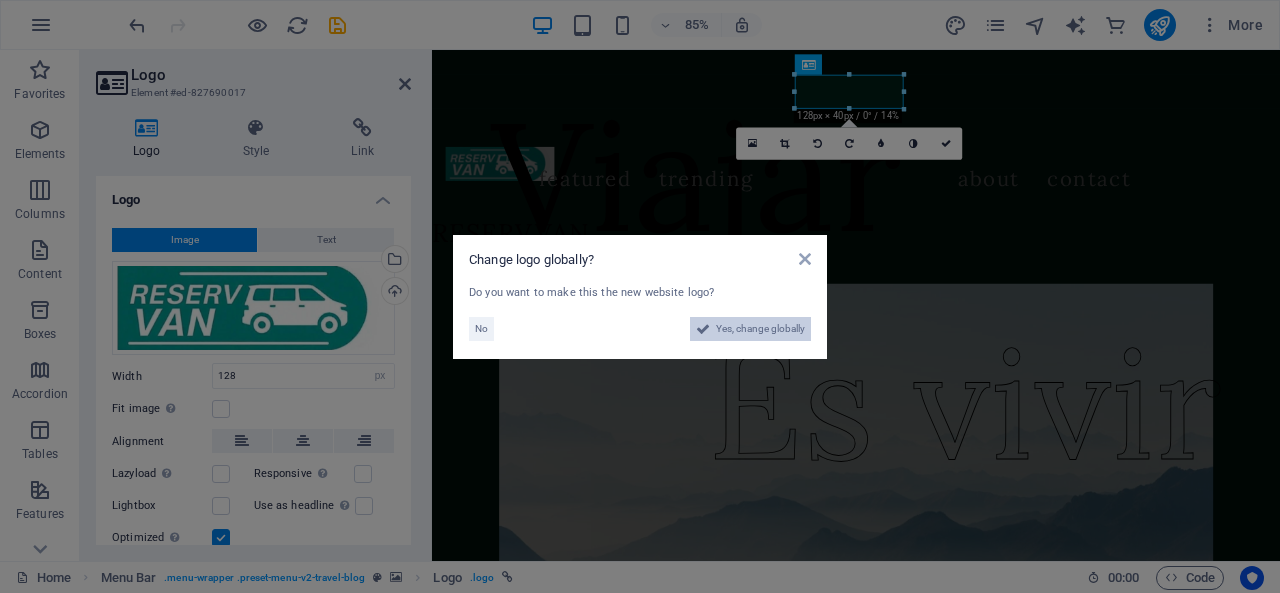 click on "Yes, change globally" at bounding box center [760, 329] 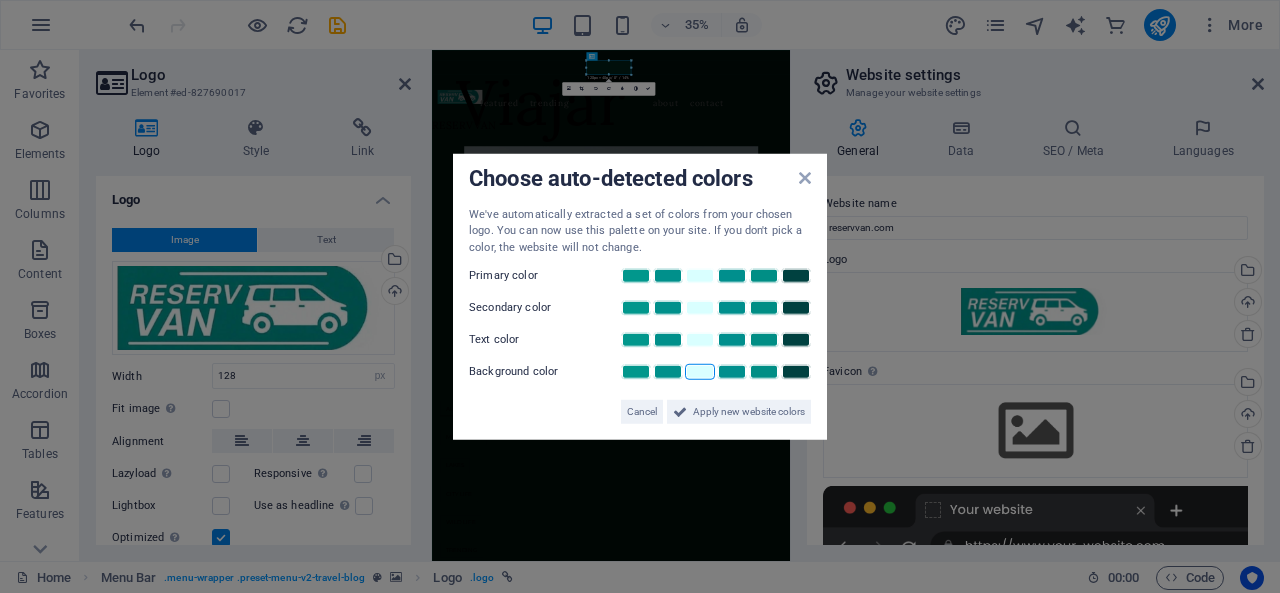click at bounding box center (700, 372) 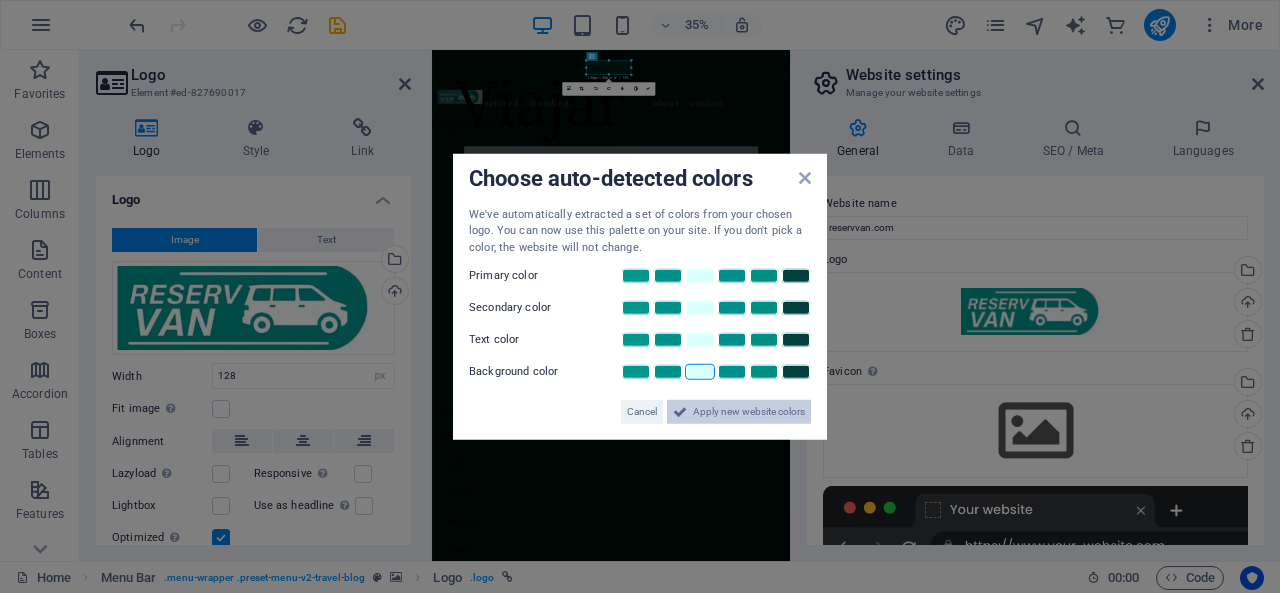 click on "Apply new website colors" at bounding box center (749, 412) 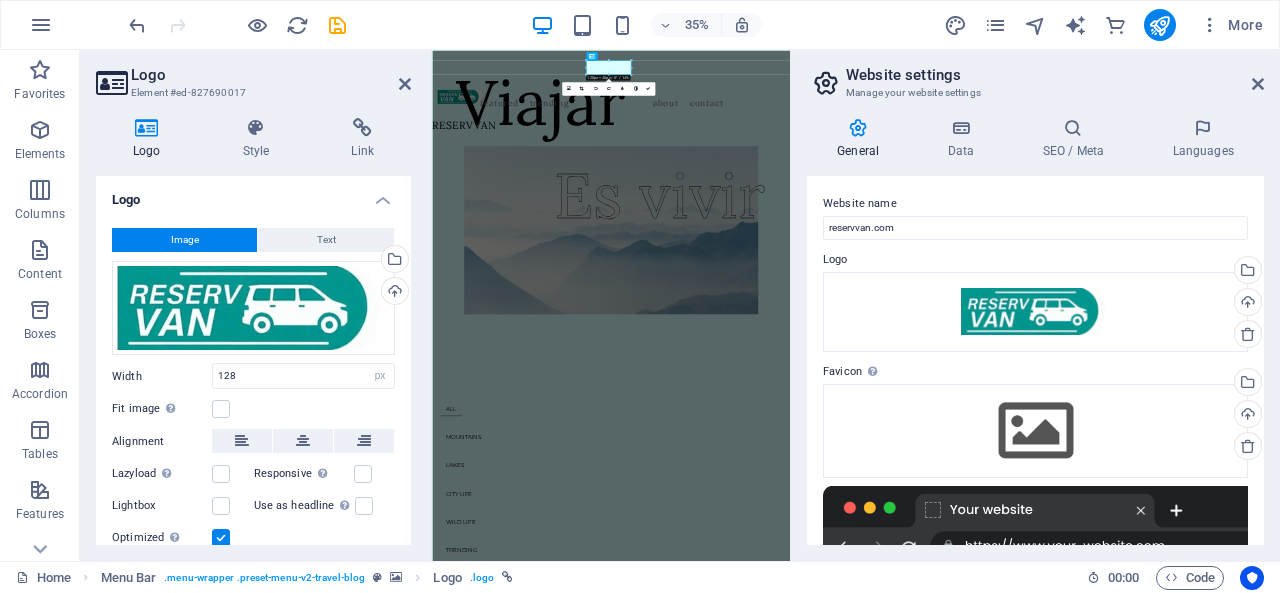 click on "Logo Element #ed-827690017" at bounding box center [253, 76] 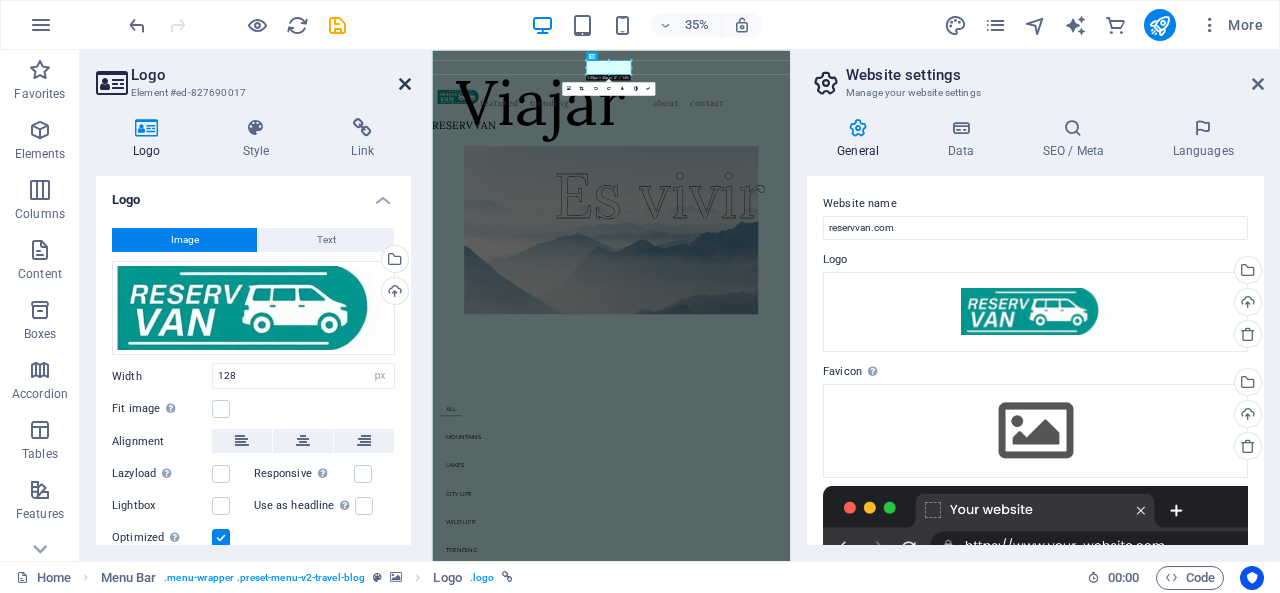 click at bounding box center [405, 84] 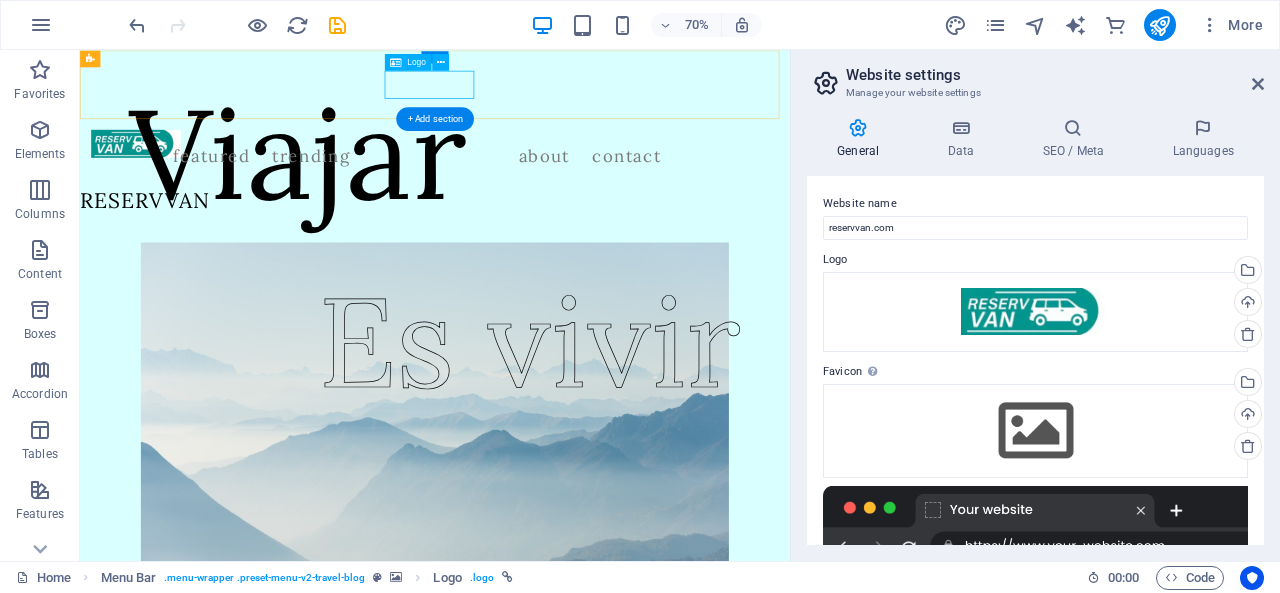click at bounding box center (160, 184) 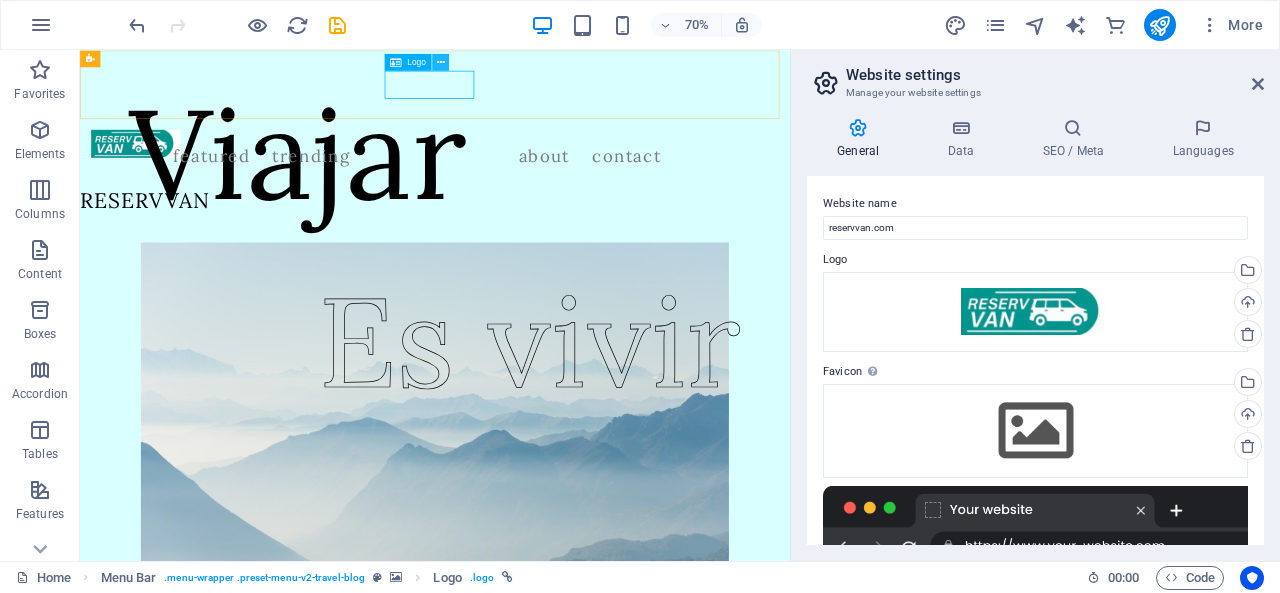 click at bounding box center (440, 62) 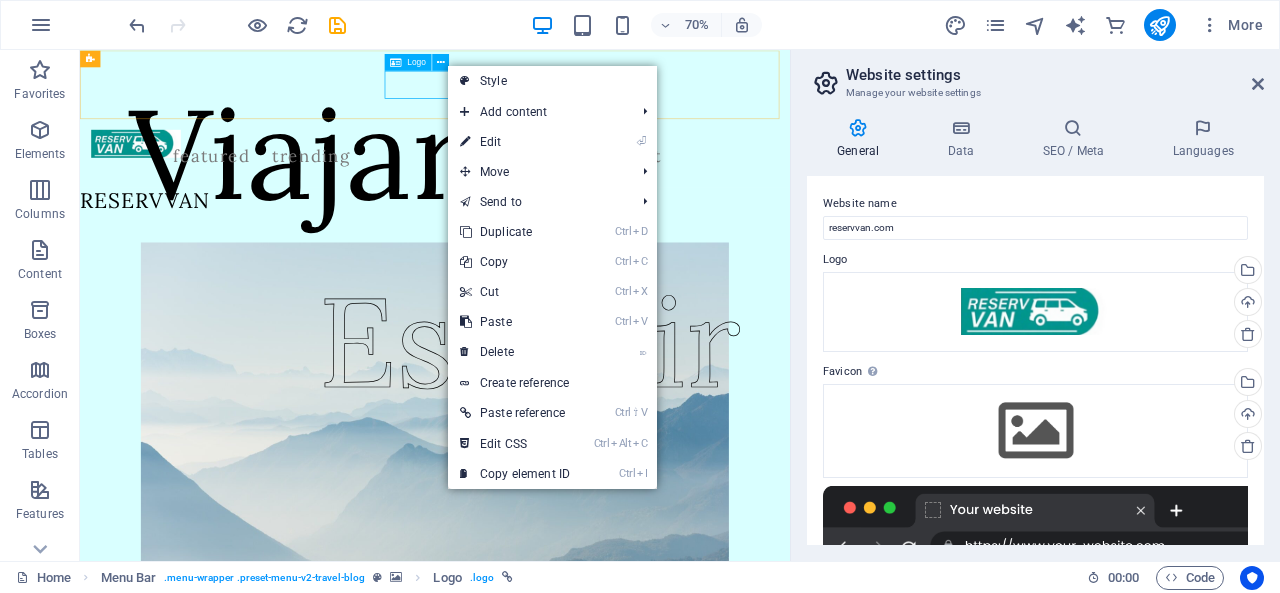 click on "Logo" at bounding box center [416, 62] 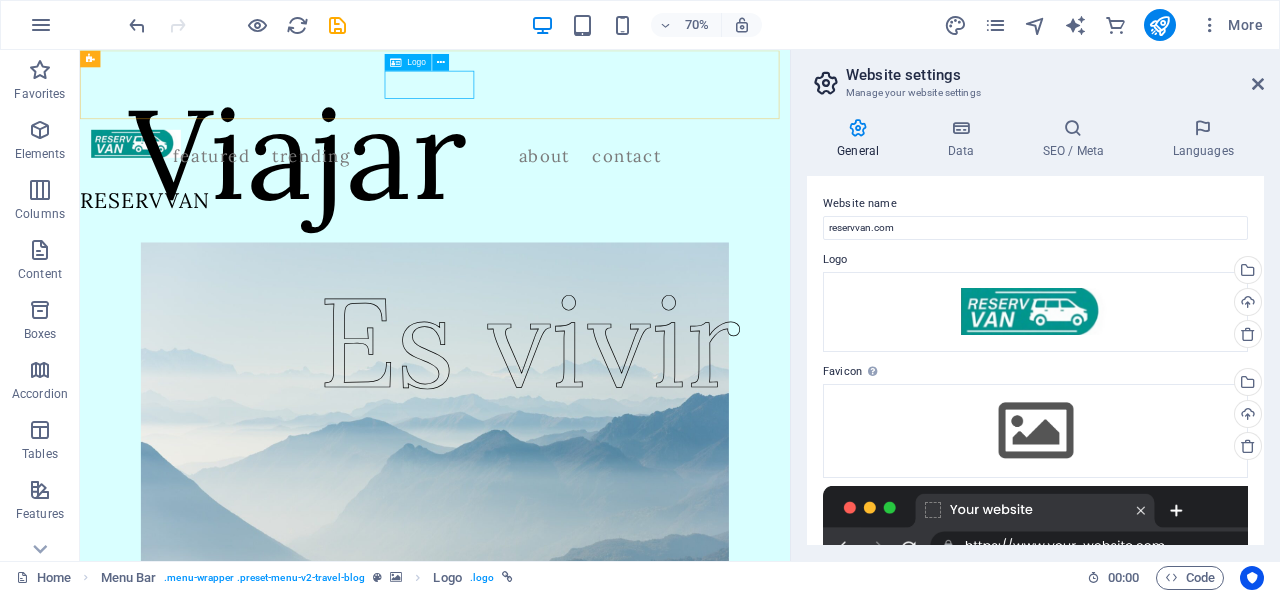 click on "Logo" at bounding box center (416, 62) 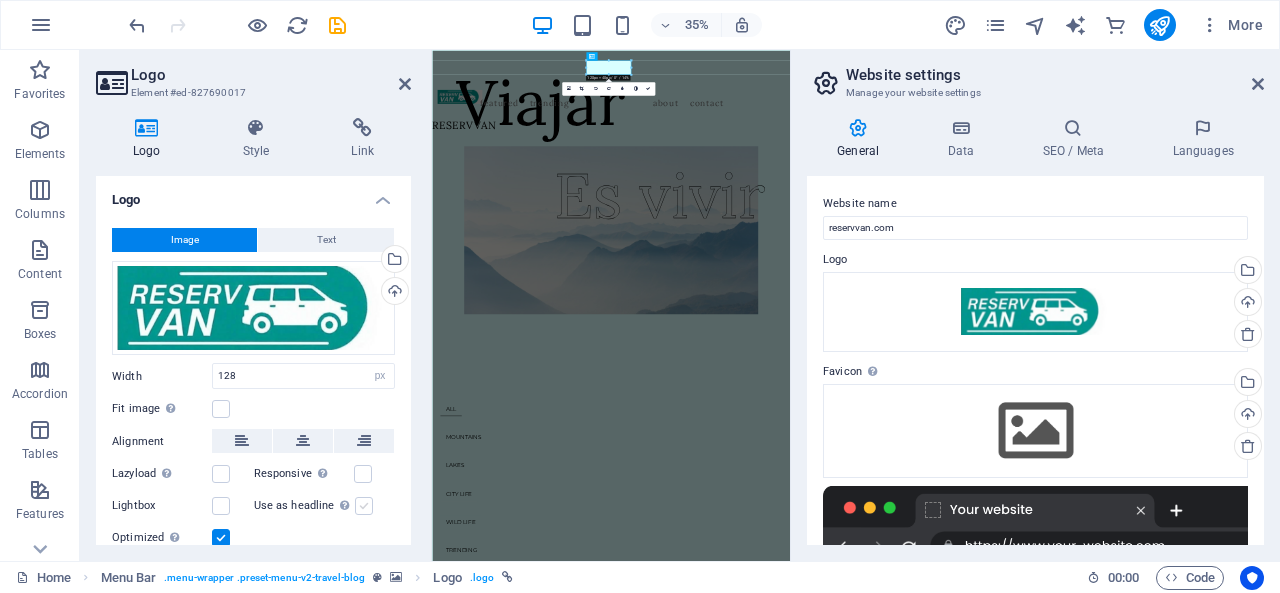 click at bounding box center [364, 506] 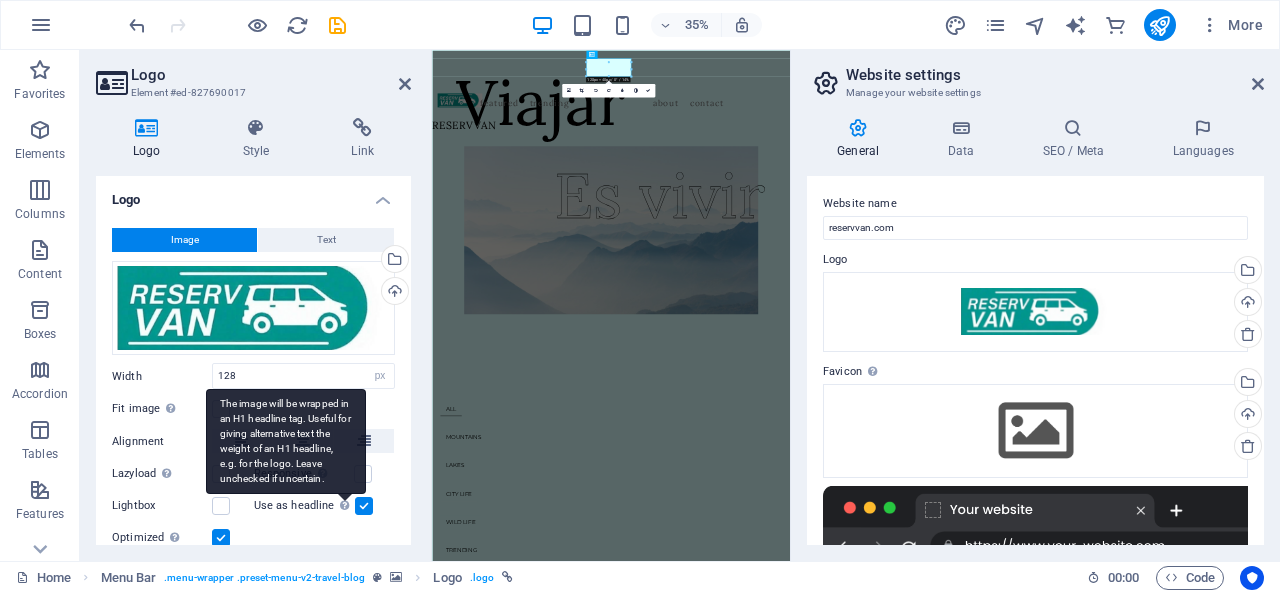 scroll, scrollTop: 66, scrollLeft: 0, axis: vertical 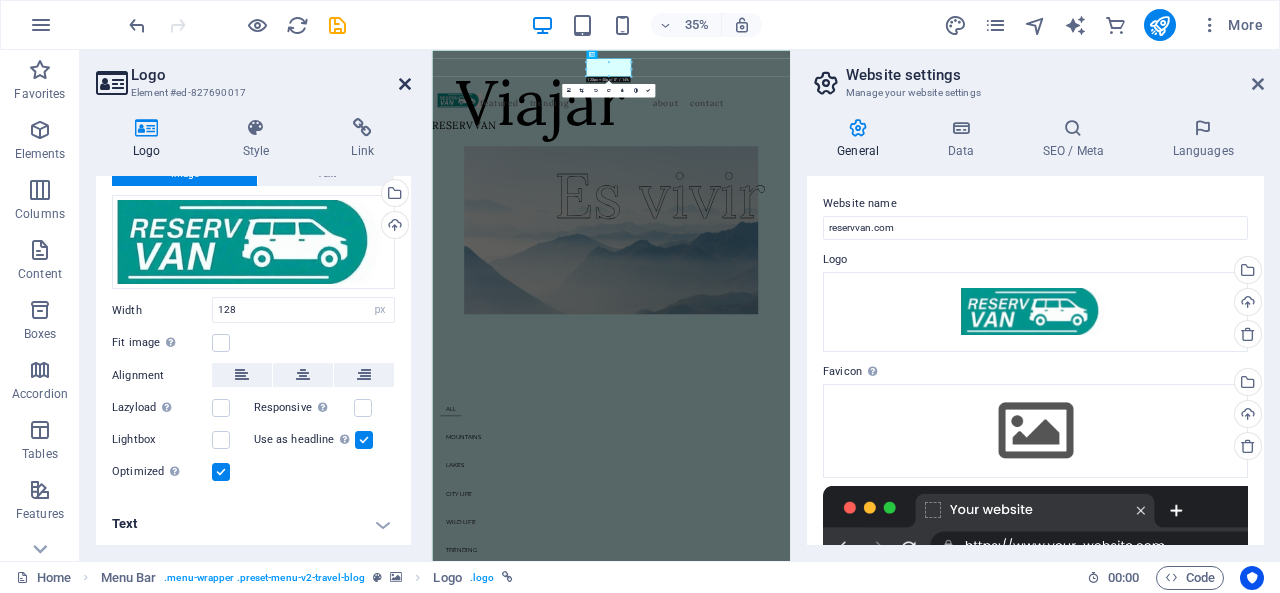 click at bounding box center [405, 84] 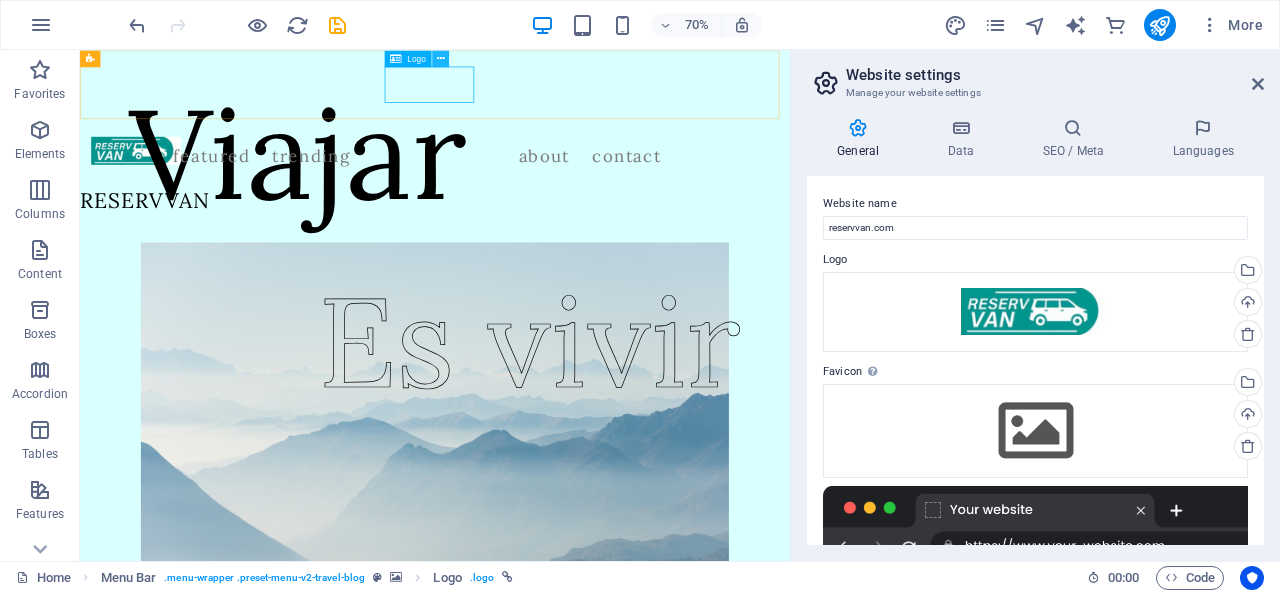 click at bounding box center (440, 58) 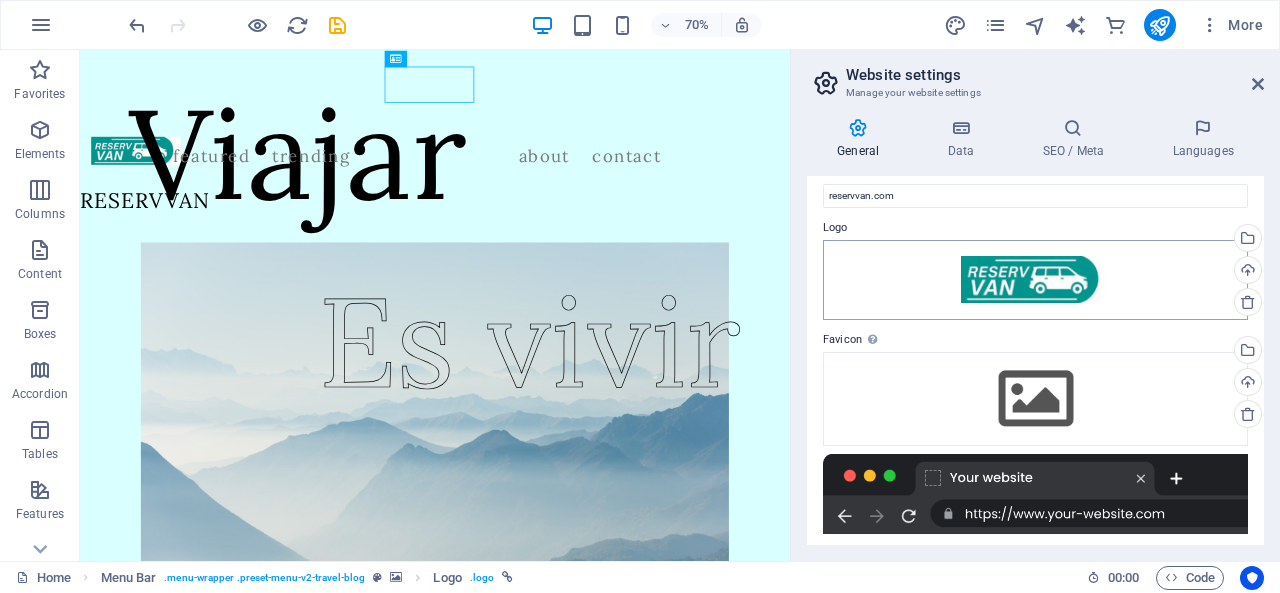 scroll, scrollTop: 0, scrollLeft: 0, axis: both 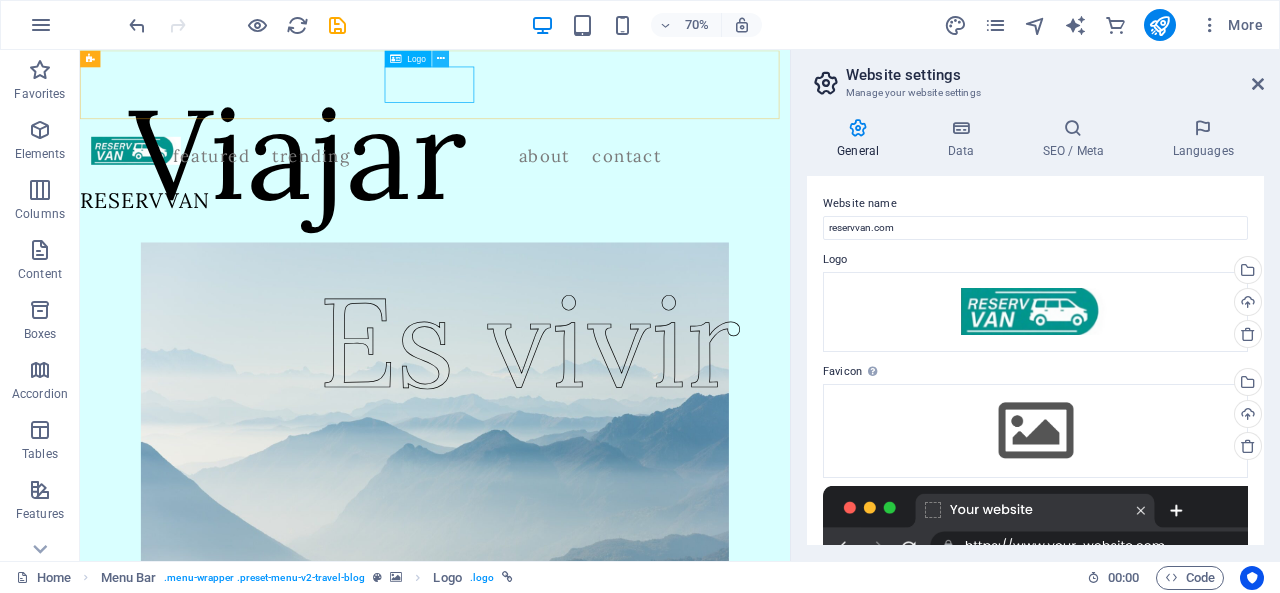 click at bounding box center [441, 58] 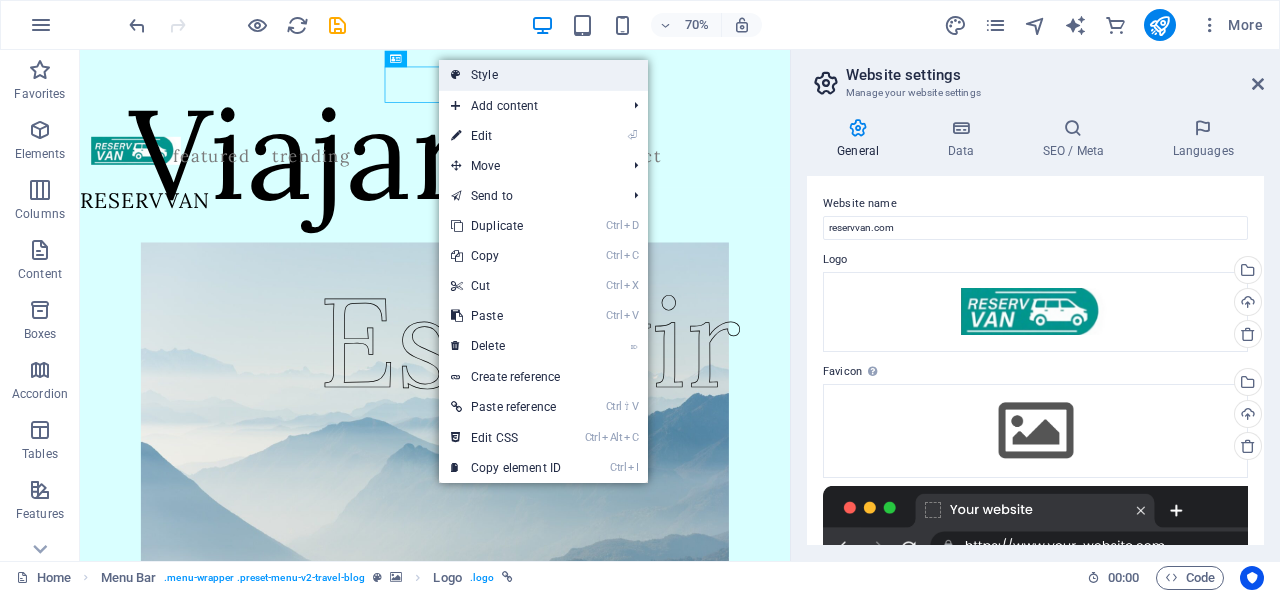 click on "Style" at bounding box center (543, 75) 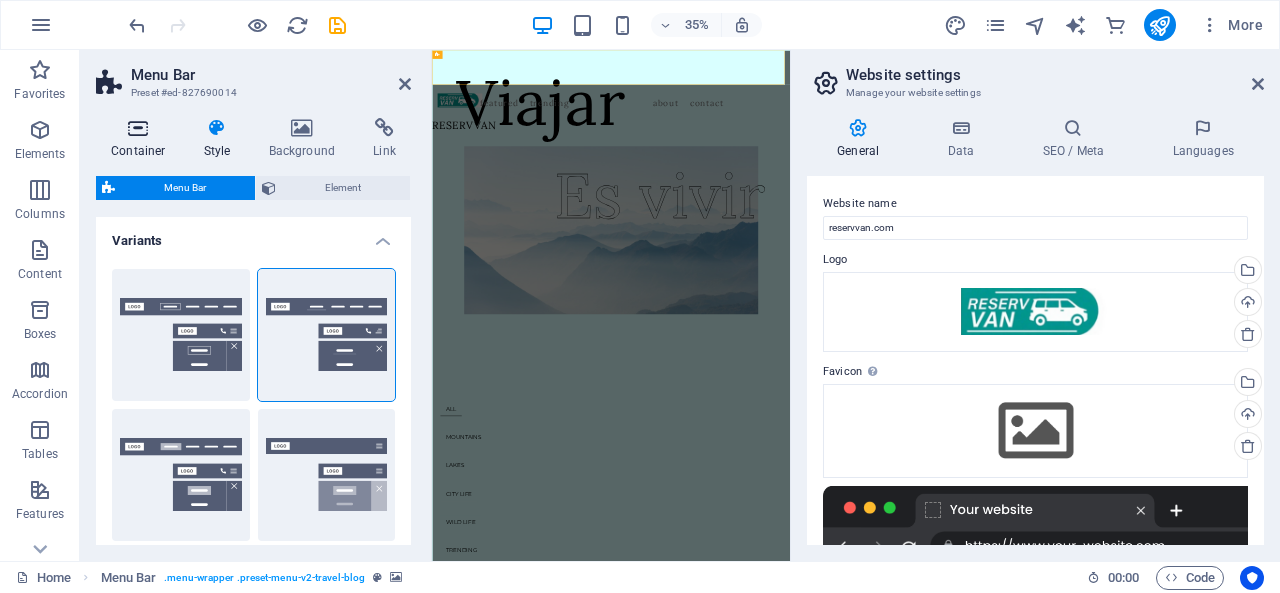 click on "Container" at bounding box center [142, 139] 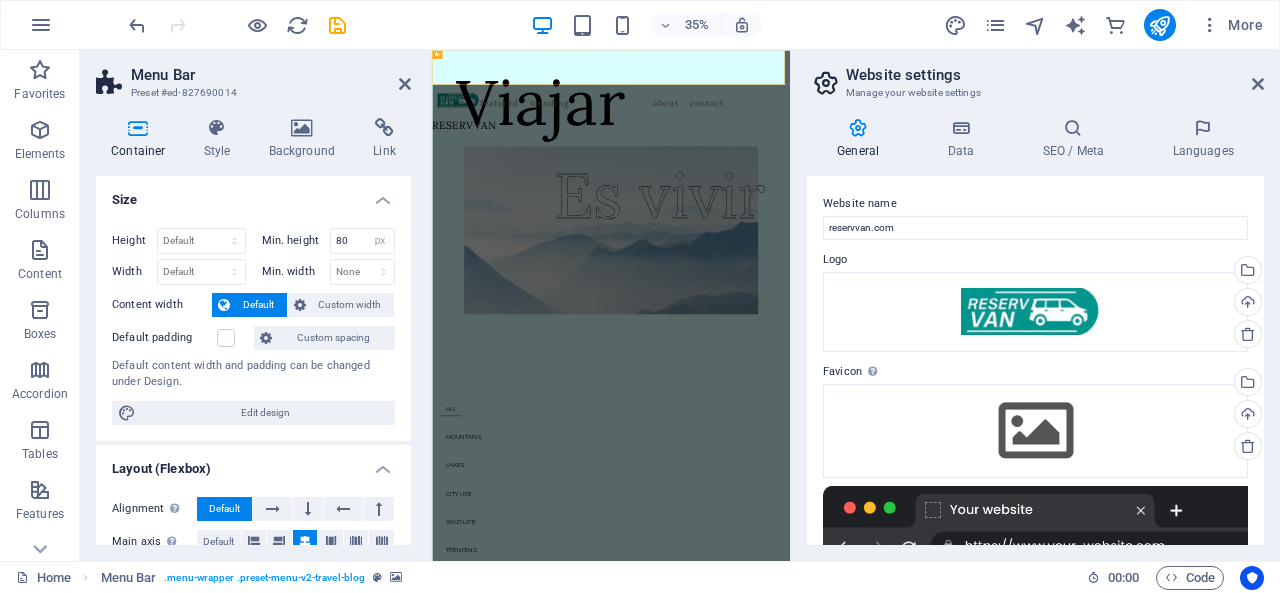 click on "Default" at bounding box center [258, 305] 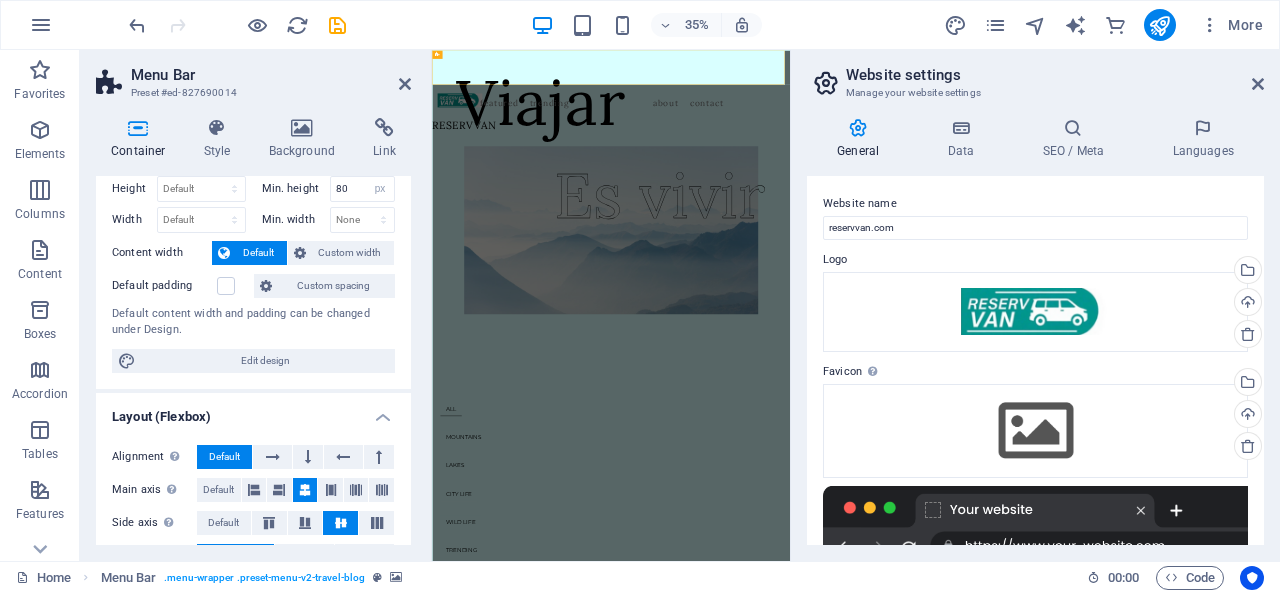 scroll, scrollTop: 0, scrollLeft: 0, axis: both 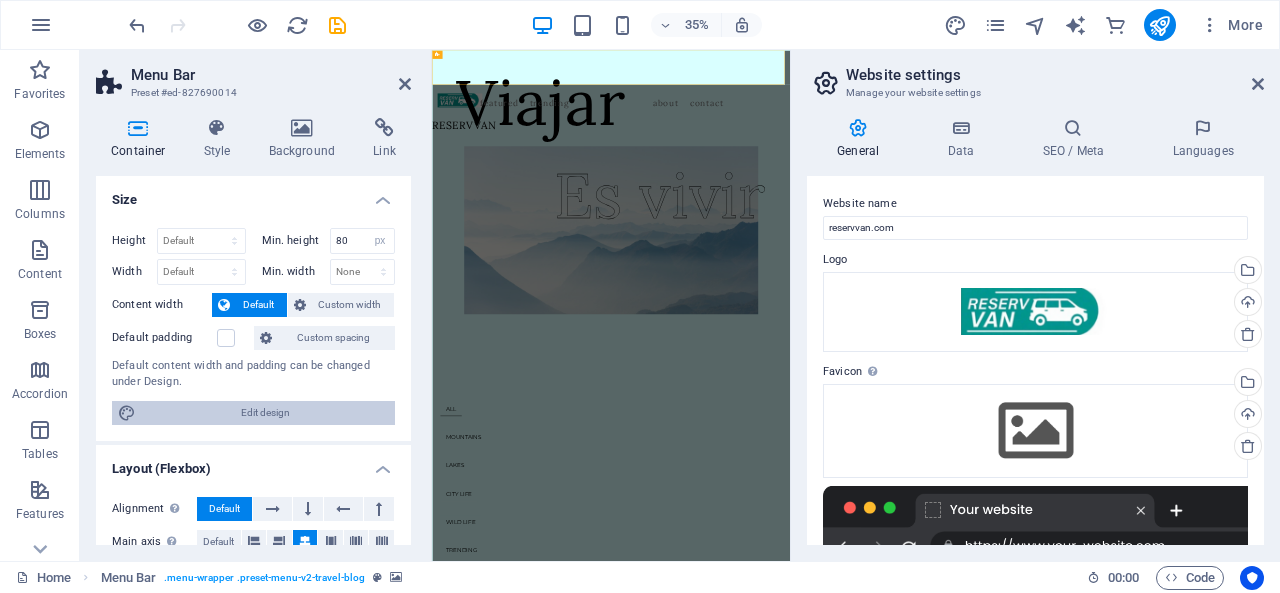 click on "Edit design" at bounding box center [265, 413] 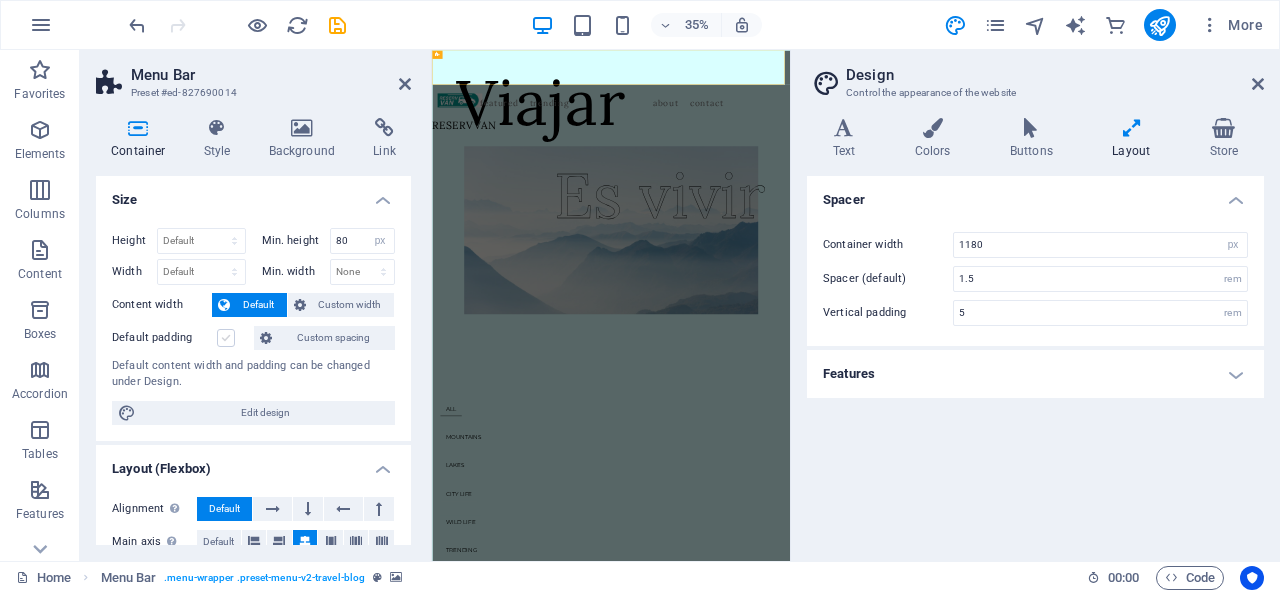 click at bounding box center (226, 338) 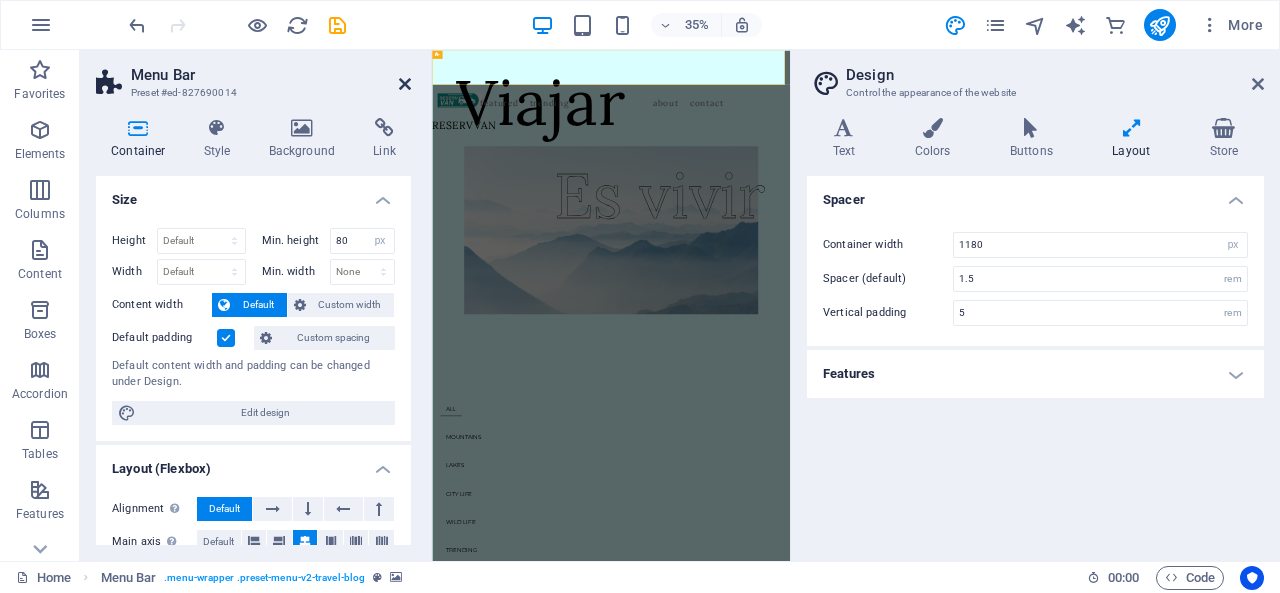 click at bounding box center [405, 84] 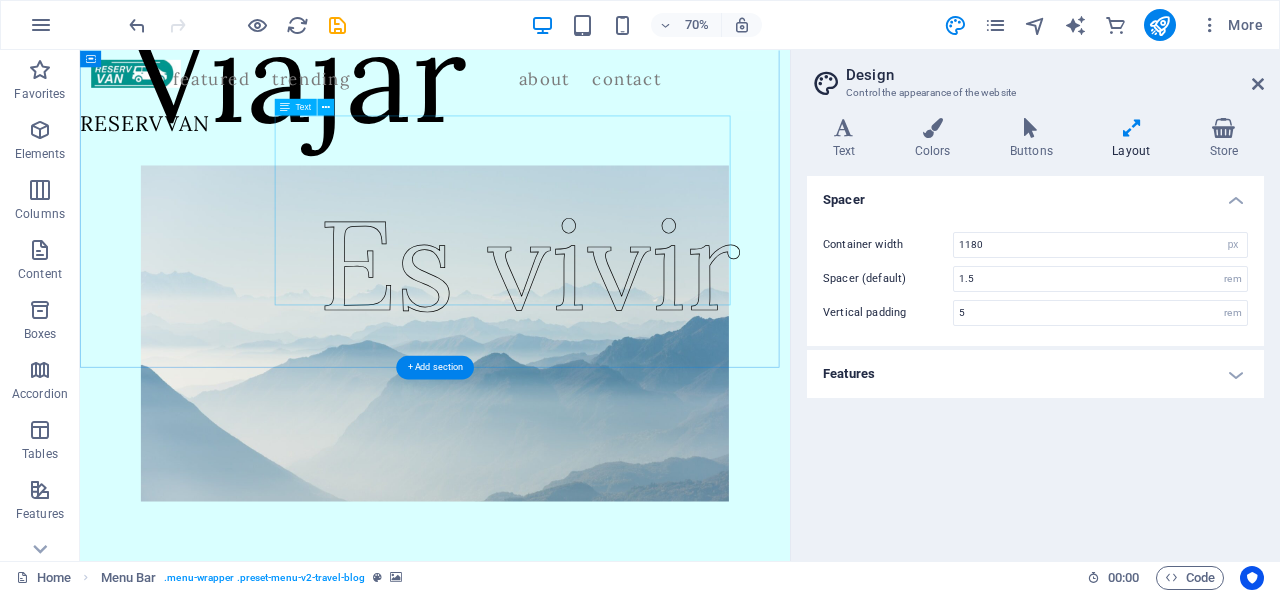 scroll, scrollTop: 0, scrollLeft: 0, axis: both 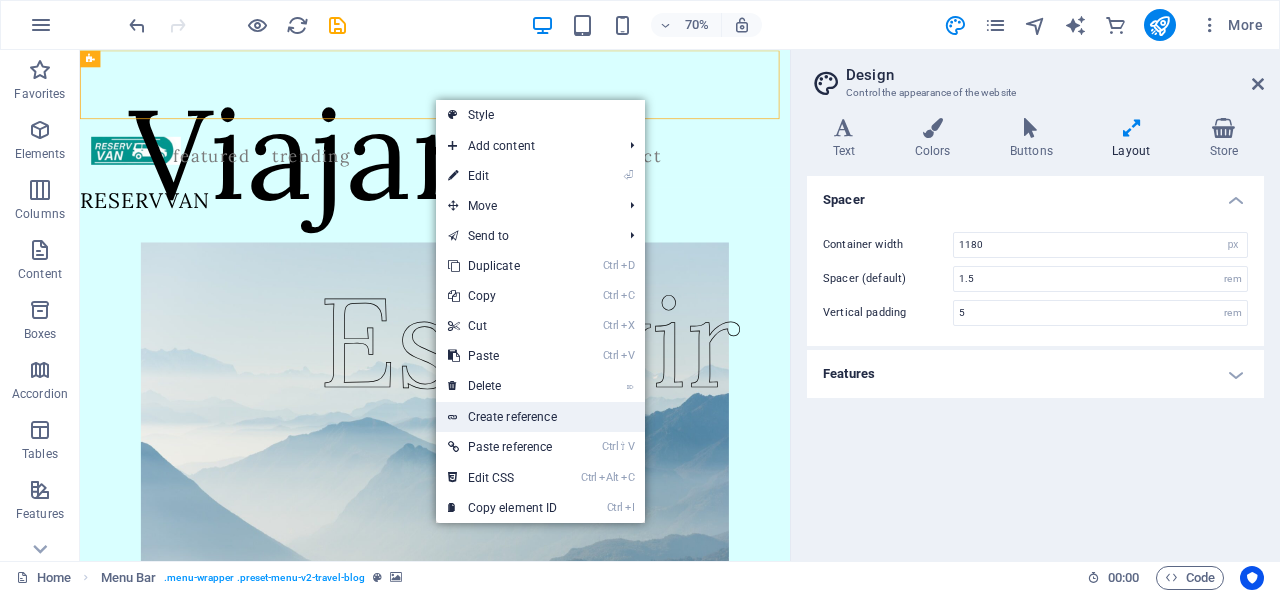click on "Create reference" at bounding box center (540, 417) 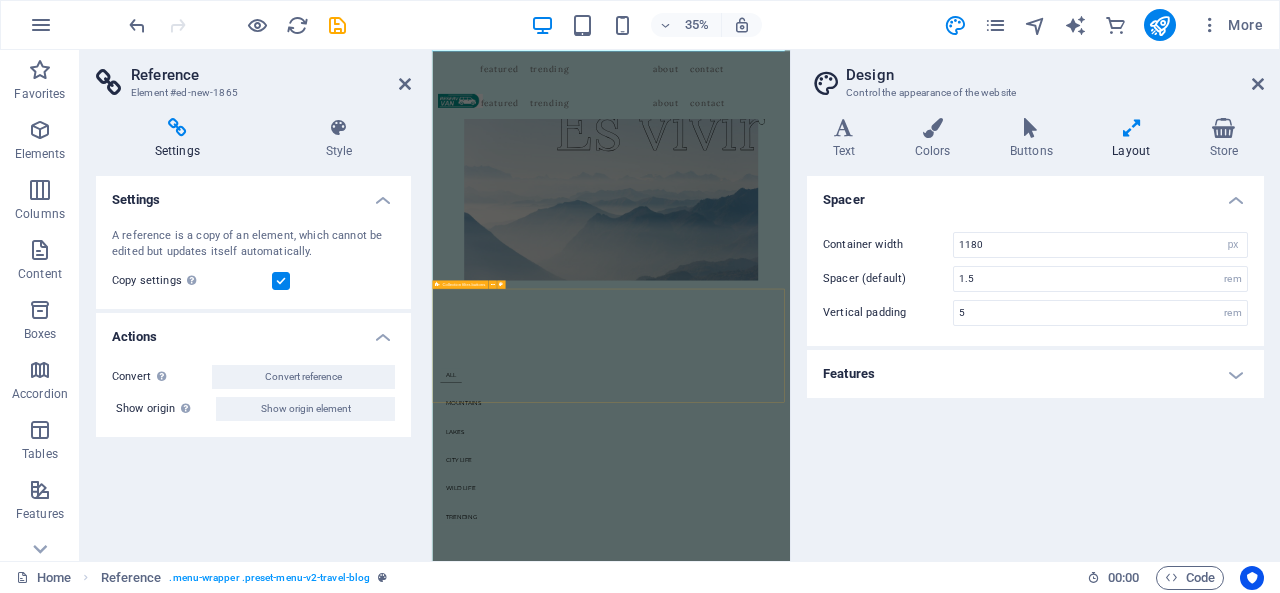 scroll, scrollTop: 0, scrollLeft: 0, axis: both 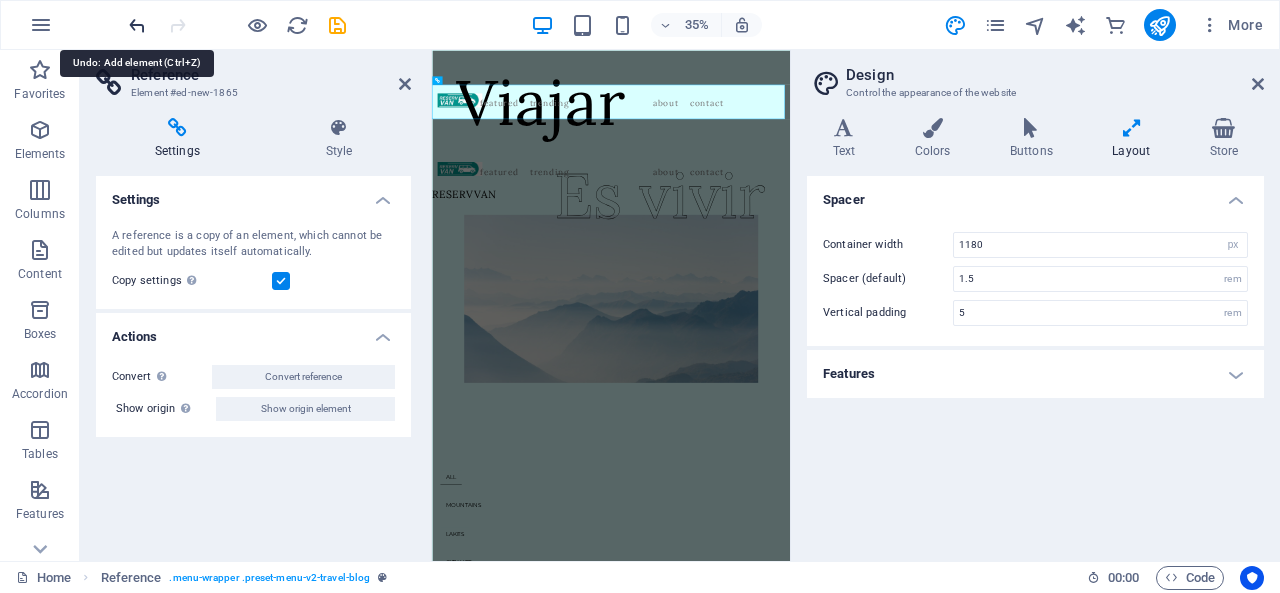 click at bounding box center (137, 25) 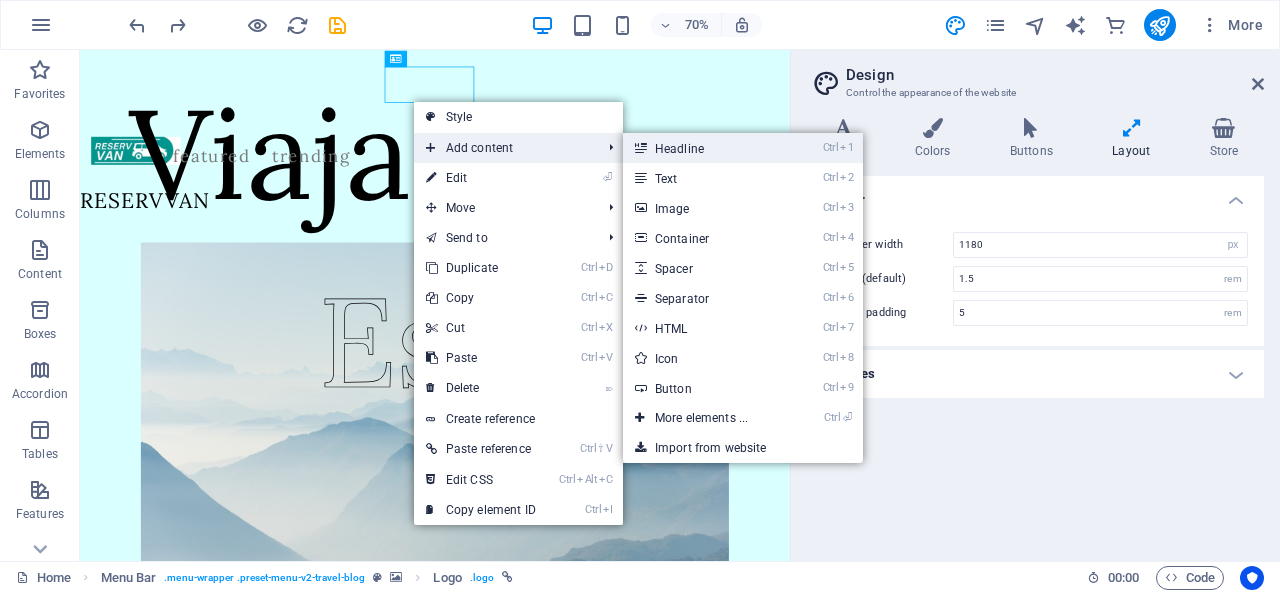 click on "Ctrl 1  Headline" at bounding box center (705, 148) 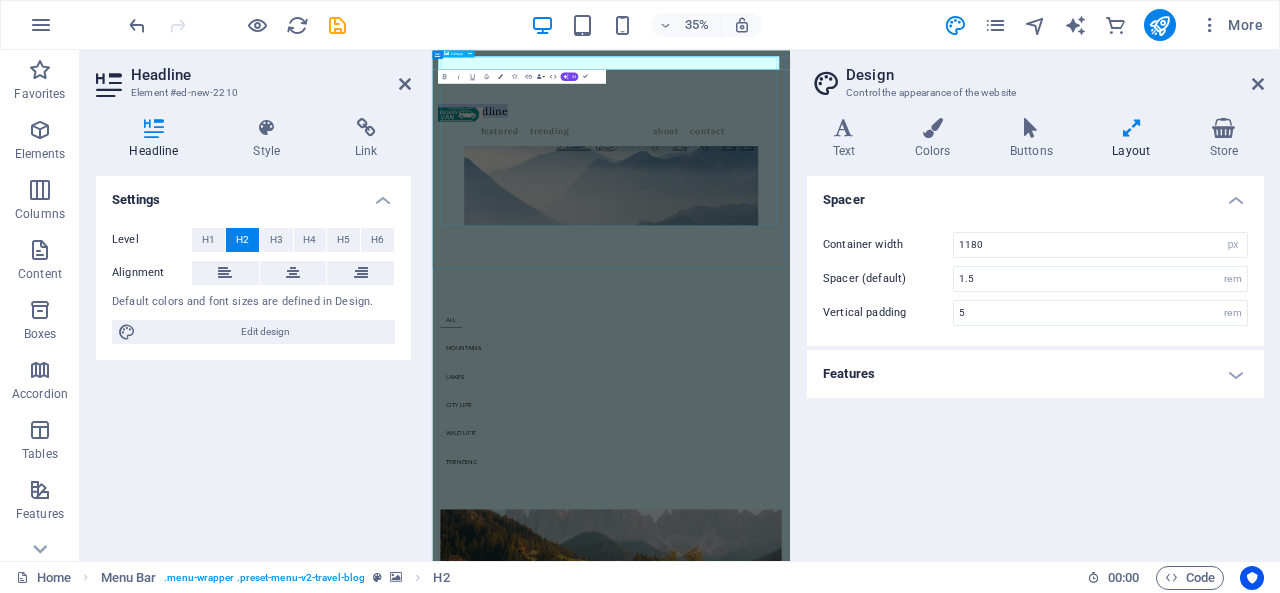 scroll, scrollTop: 0, scrollLeft: 0, axis: both 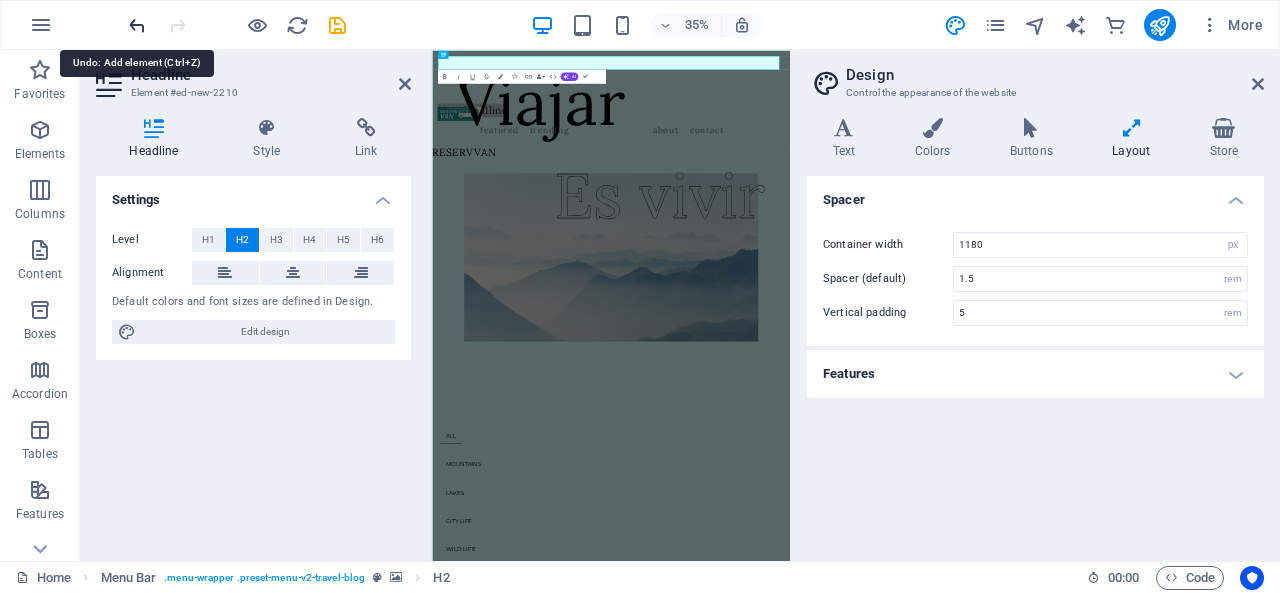 click at bounding box center [137, 25] 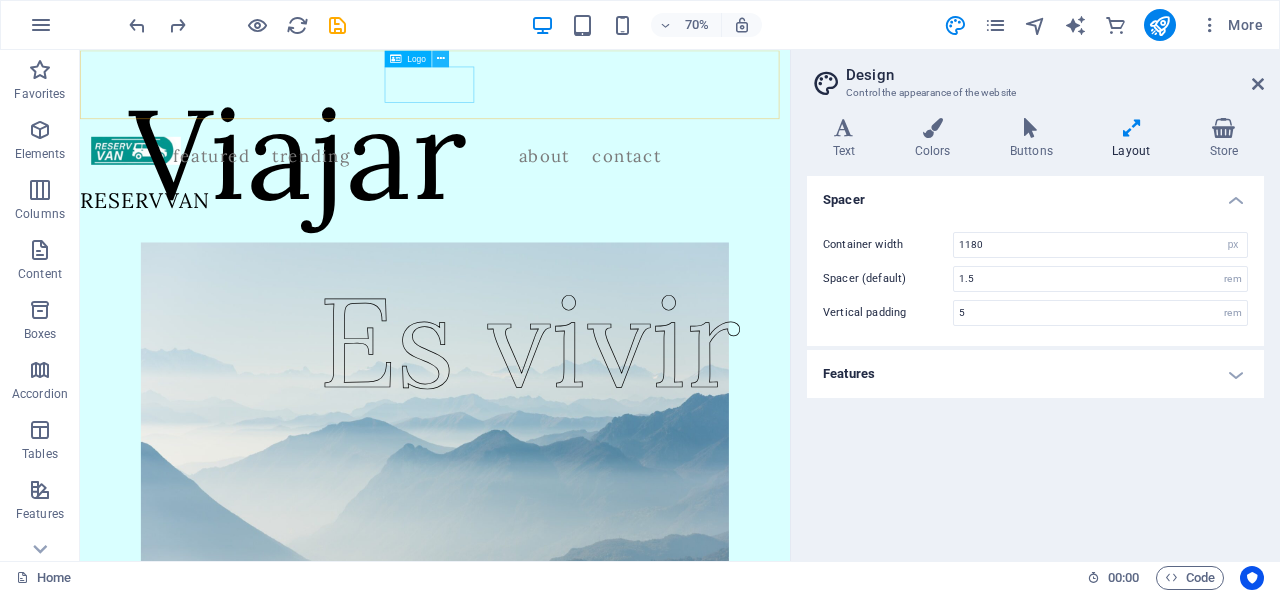 click at bounding box center (441, 58) 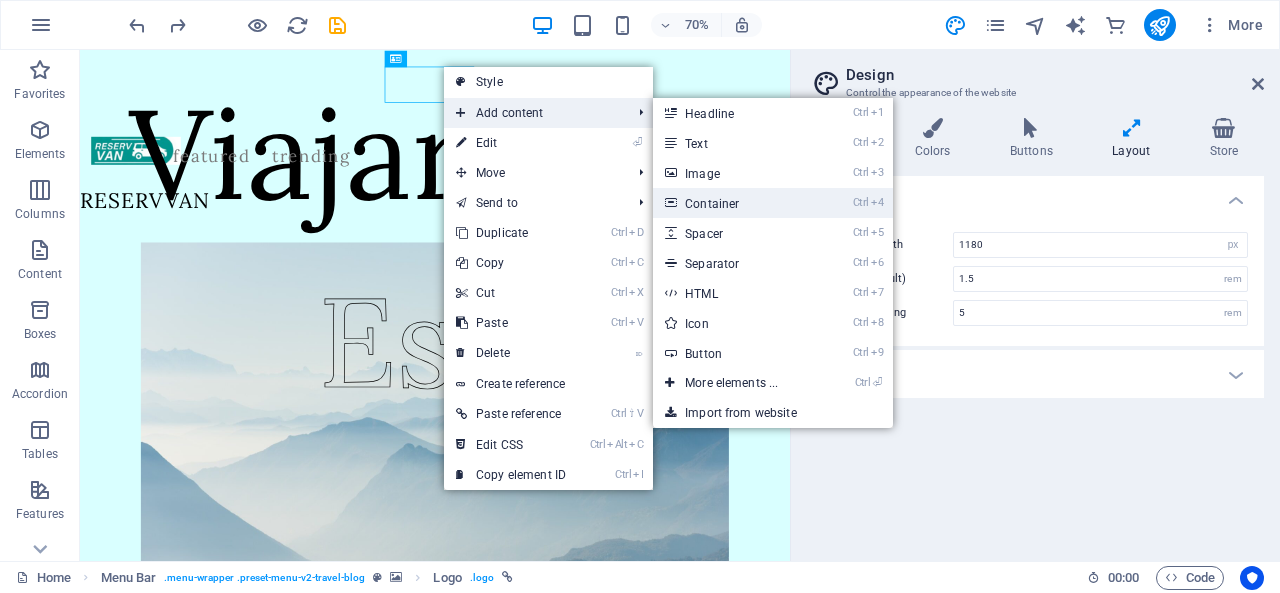 click on "Ctrl 4  Container" at bounding box center (735, 203) 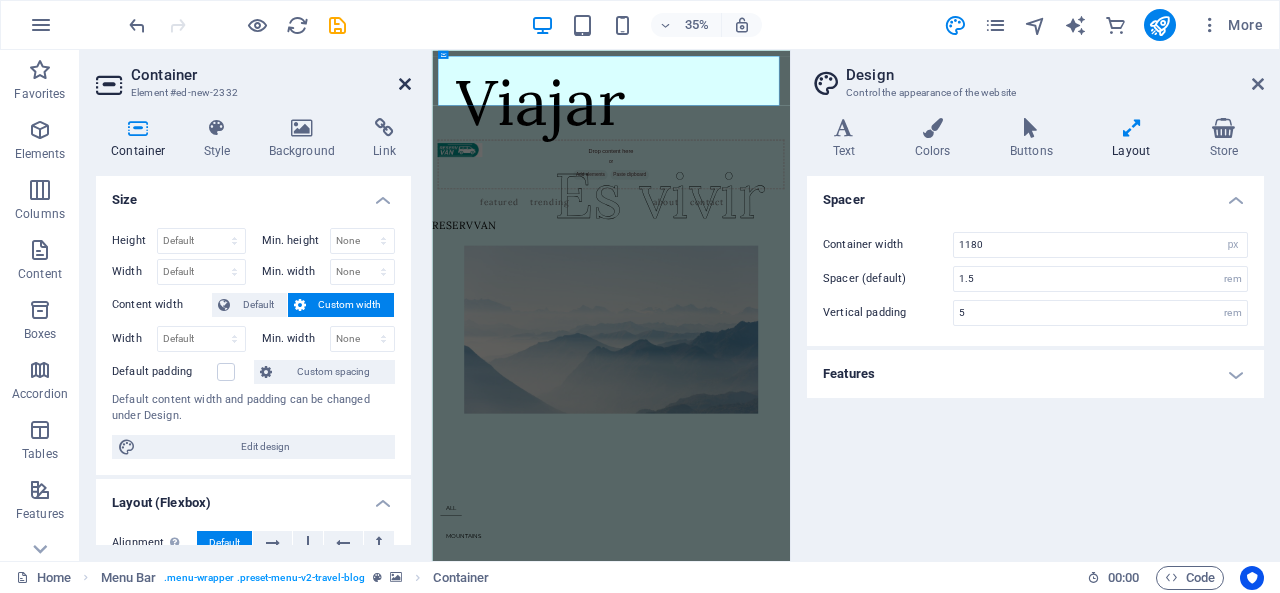 click at bounding box center [405, 84] 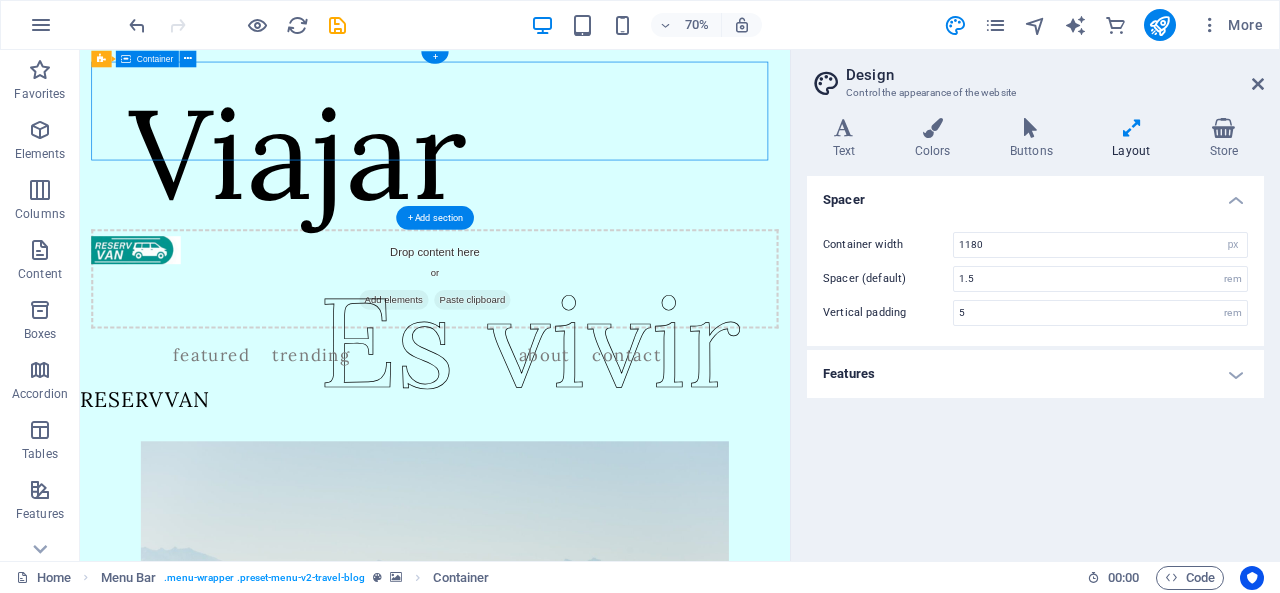 drag, startPoint x: 582, startPoint y: 178, endPoint x: 578, endPoint y: 107, distance: 71.11259 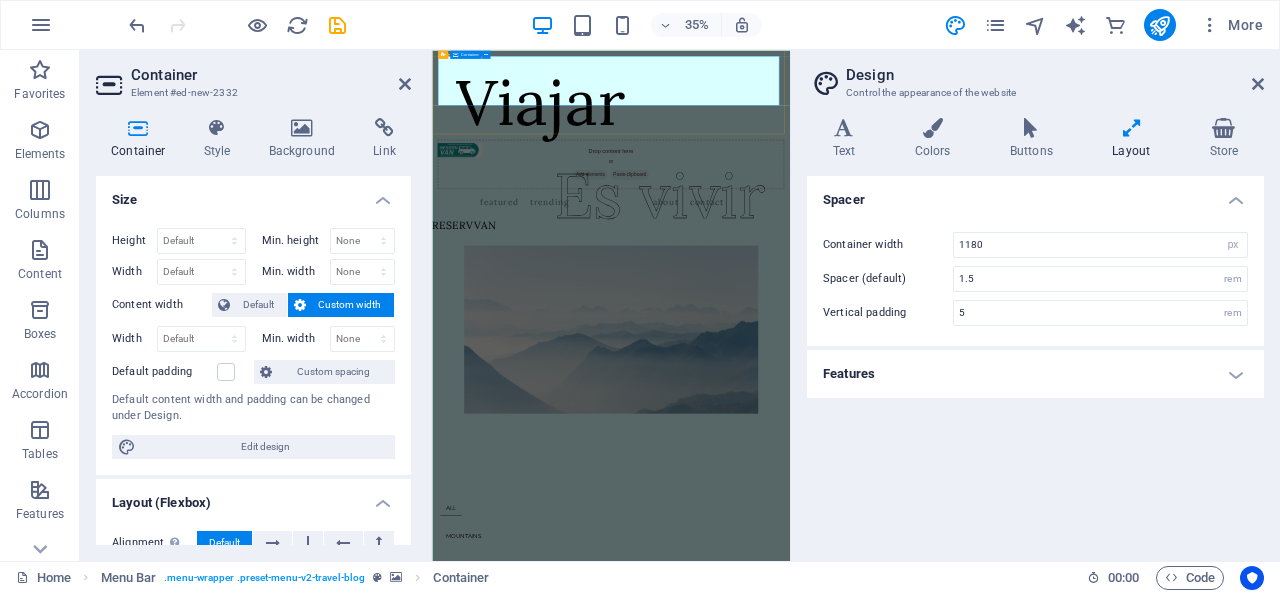 click on "Drop content here or  Add elements  Paste clipboard" at bounding box center (943, 377) 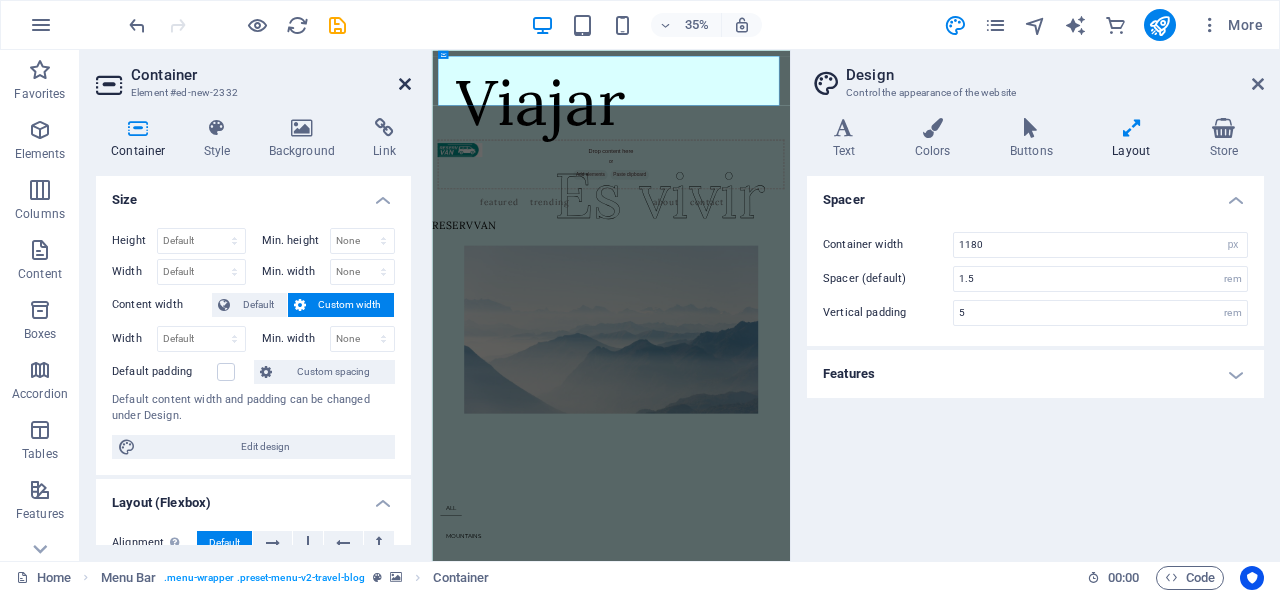 click at bounding box center [405, 84] 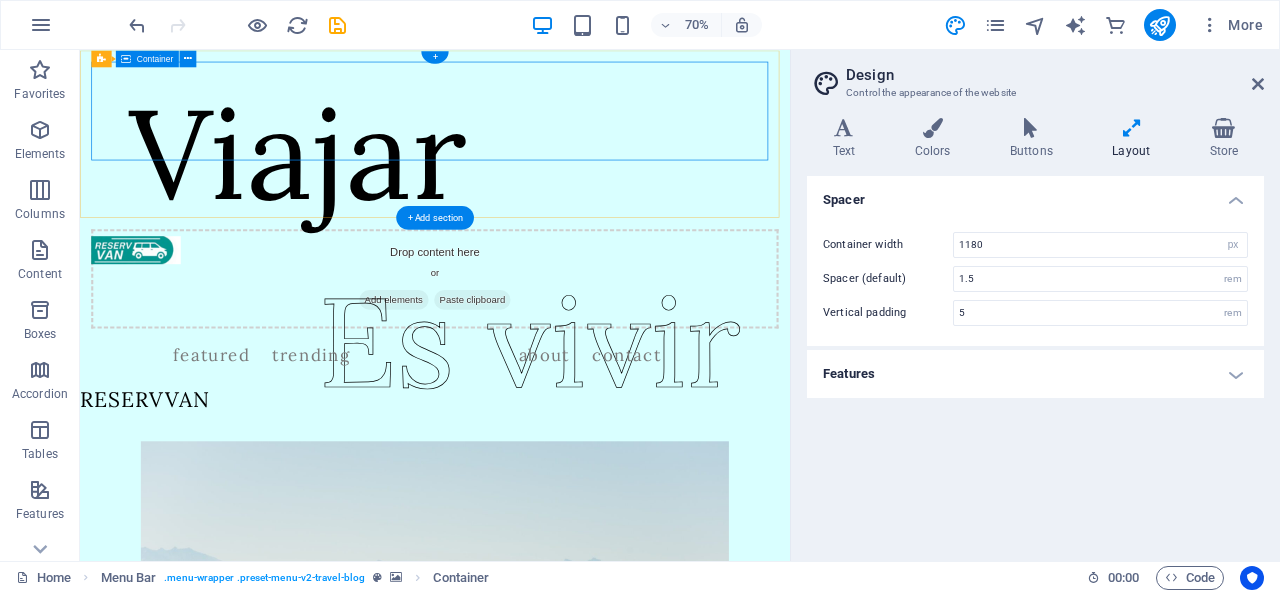 click on "Add elements" at bounding box center (528, 407) 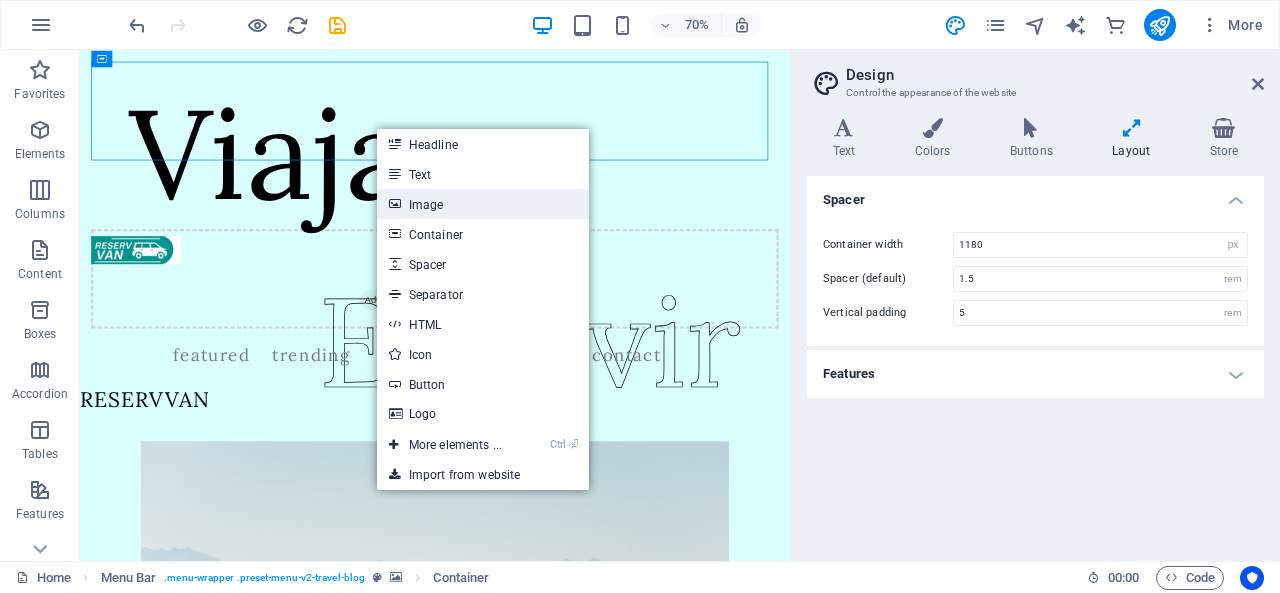 click on "Image" at bounding box center [483, 204] 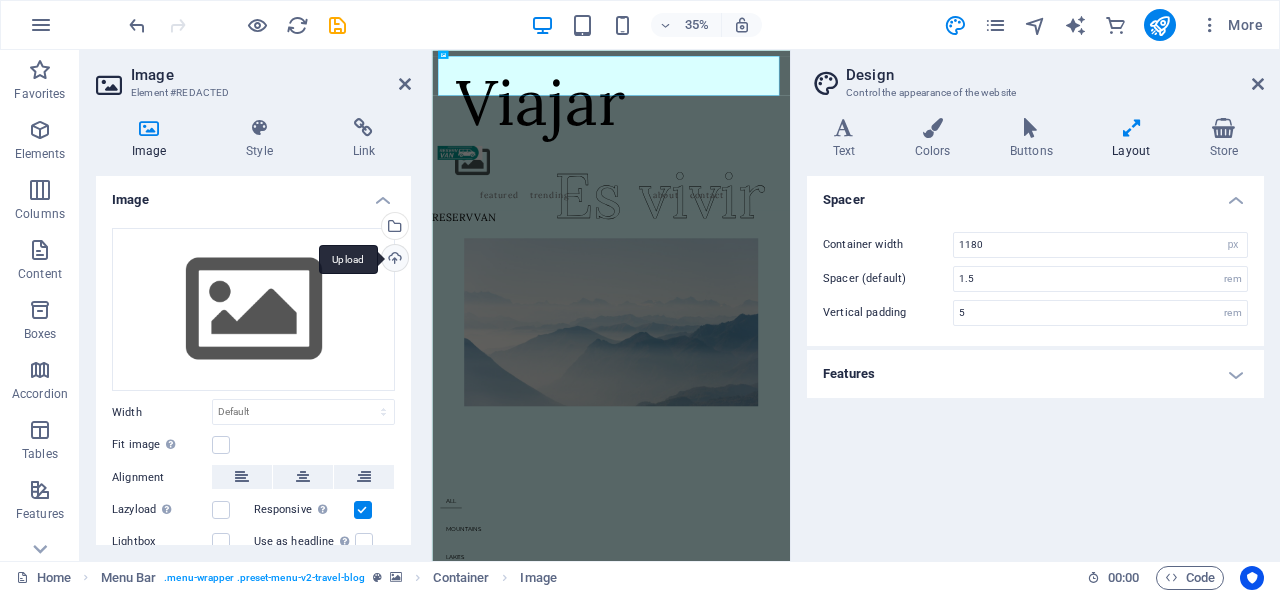 click on "Upload" at bounding box center [393, 260] 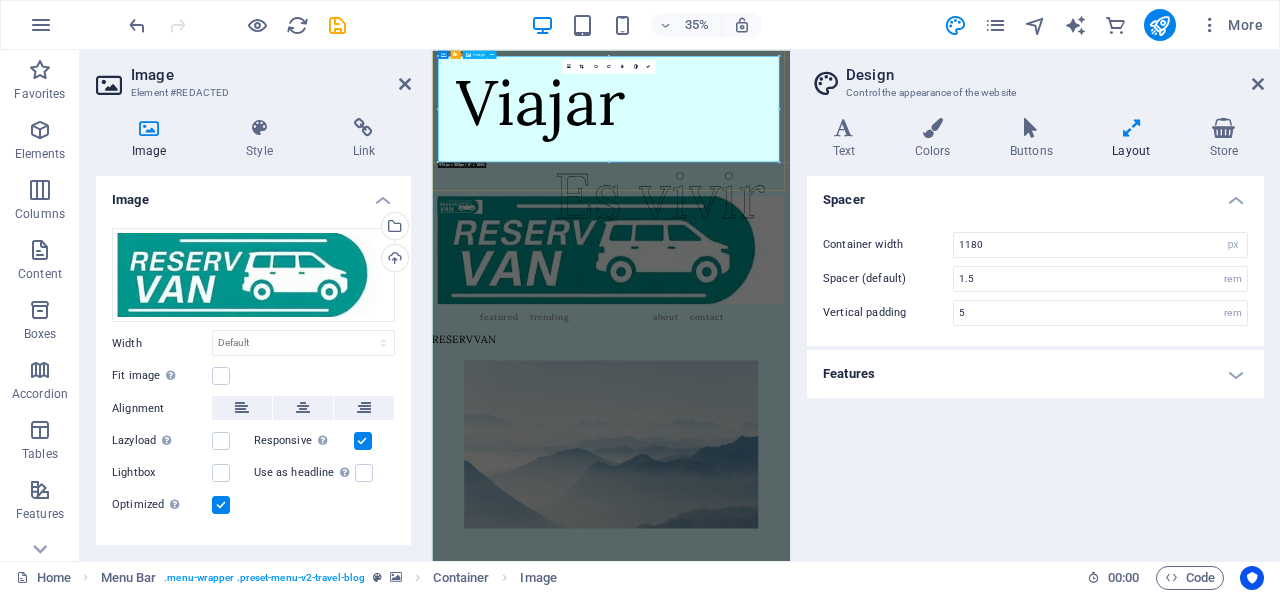 drag, startPoint x: 1187, startPoint y: 211, endPoint x: 1353, endPoint y: 241, distance: 168.68906 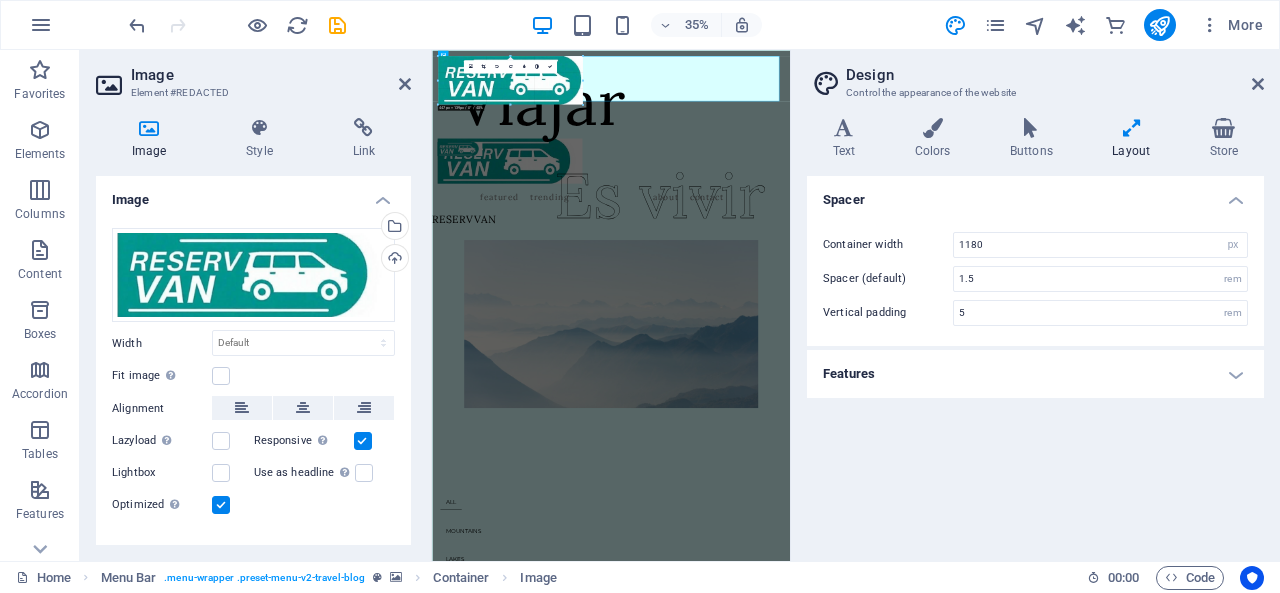 drag, startPoint x: 494, startPoint y: 105, endPoint x: 94, endPoint y: -13, distance: 417.04196 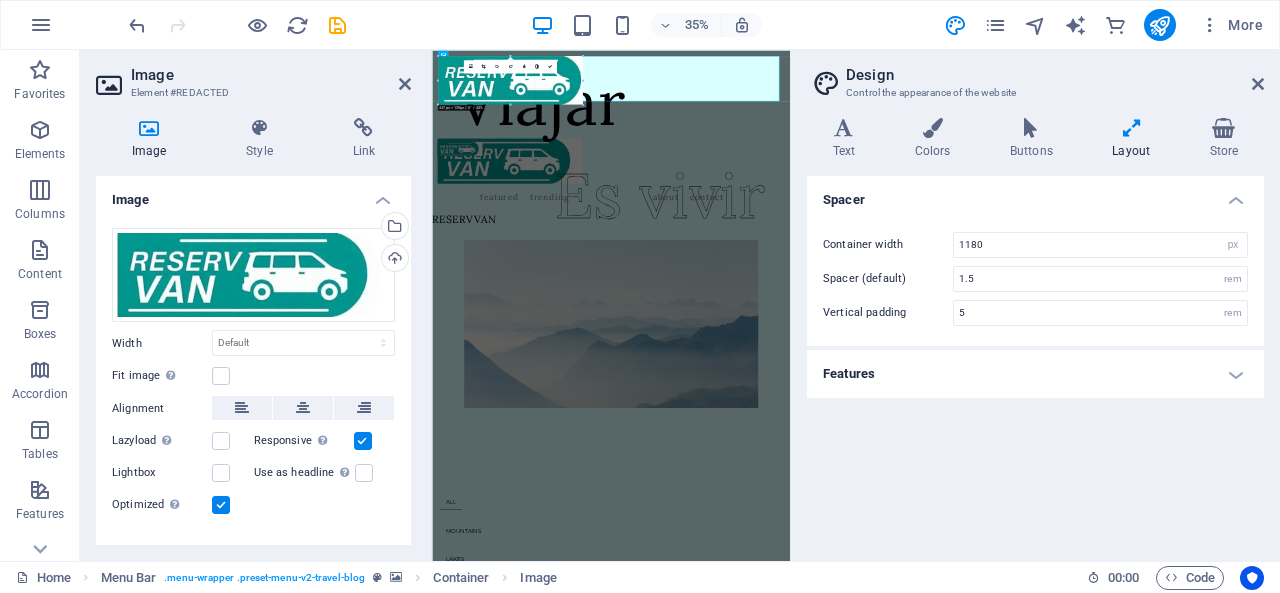 type on "414" 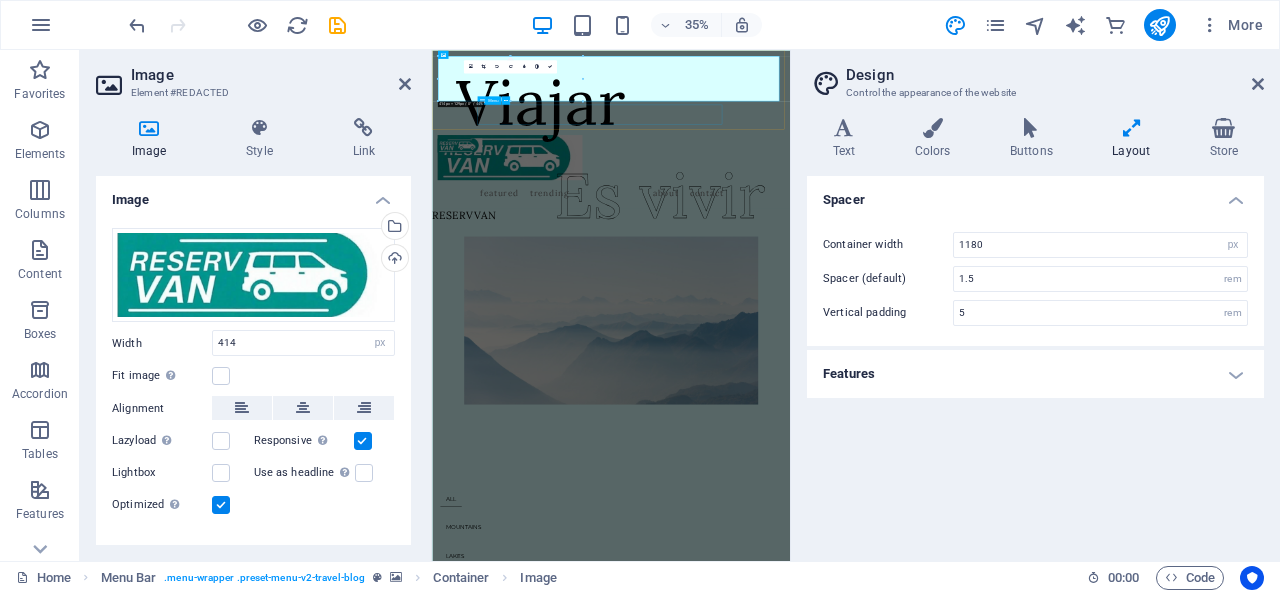 click on "Featured Trending About Contact" at bounding box center (918, 460) 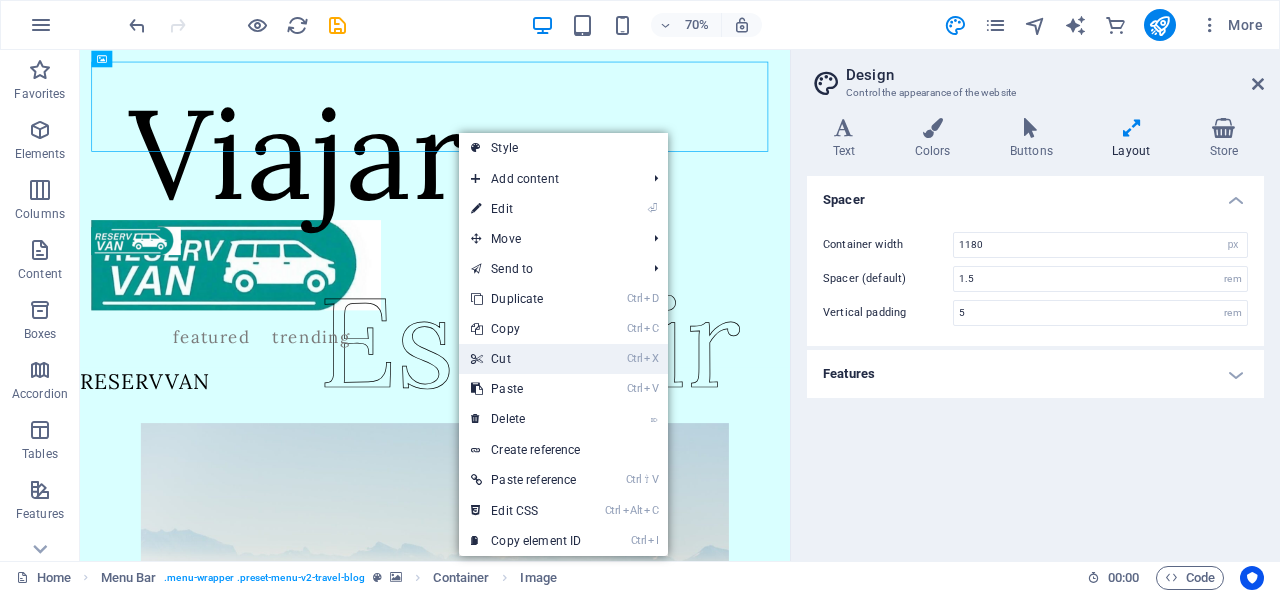 click on "Ctrl X  Cut" at bounding box center [526, 359] 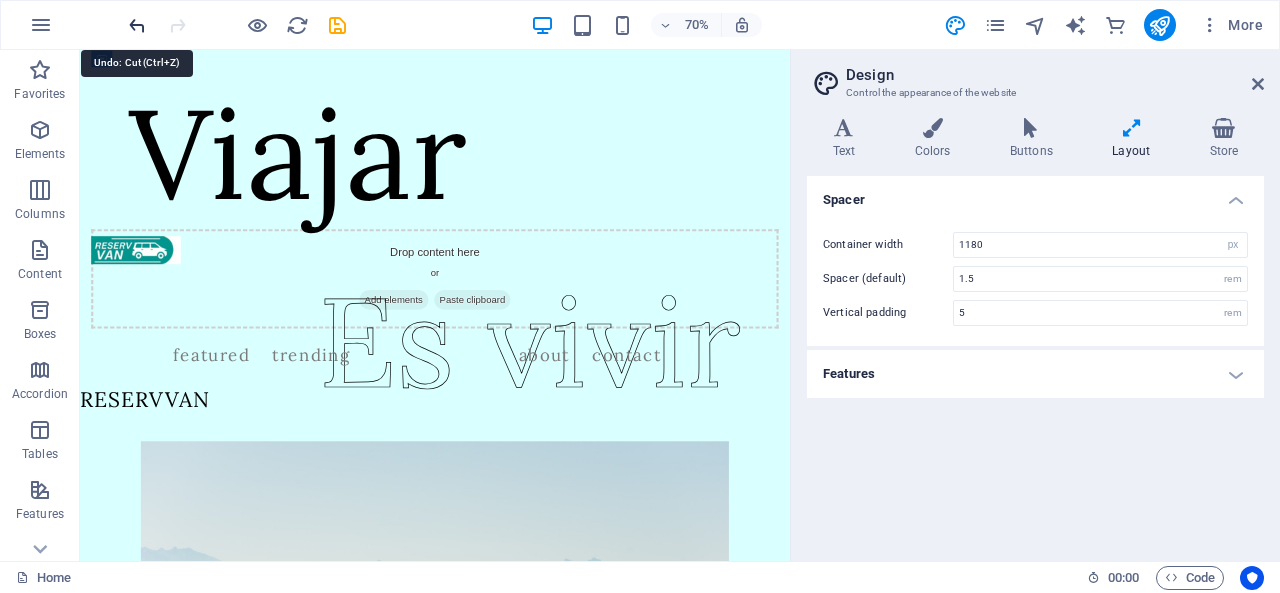 click at bounding box center (137, 25) 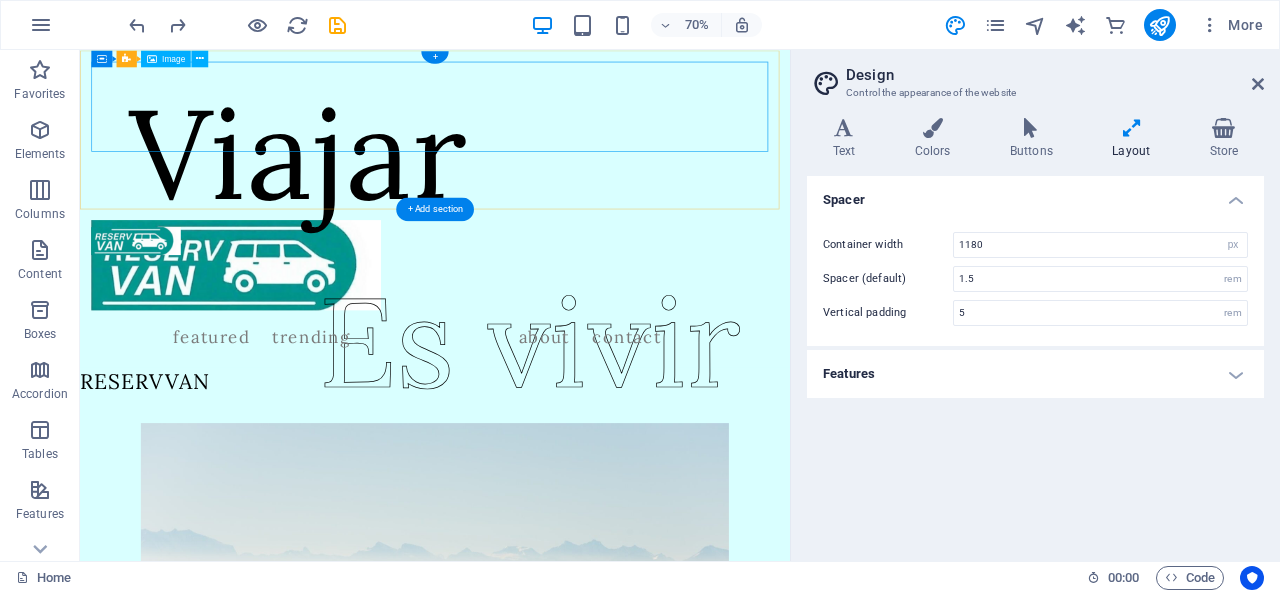 click at bounding box center [587, 357] 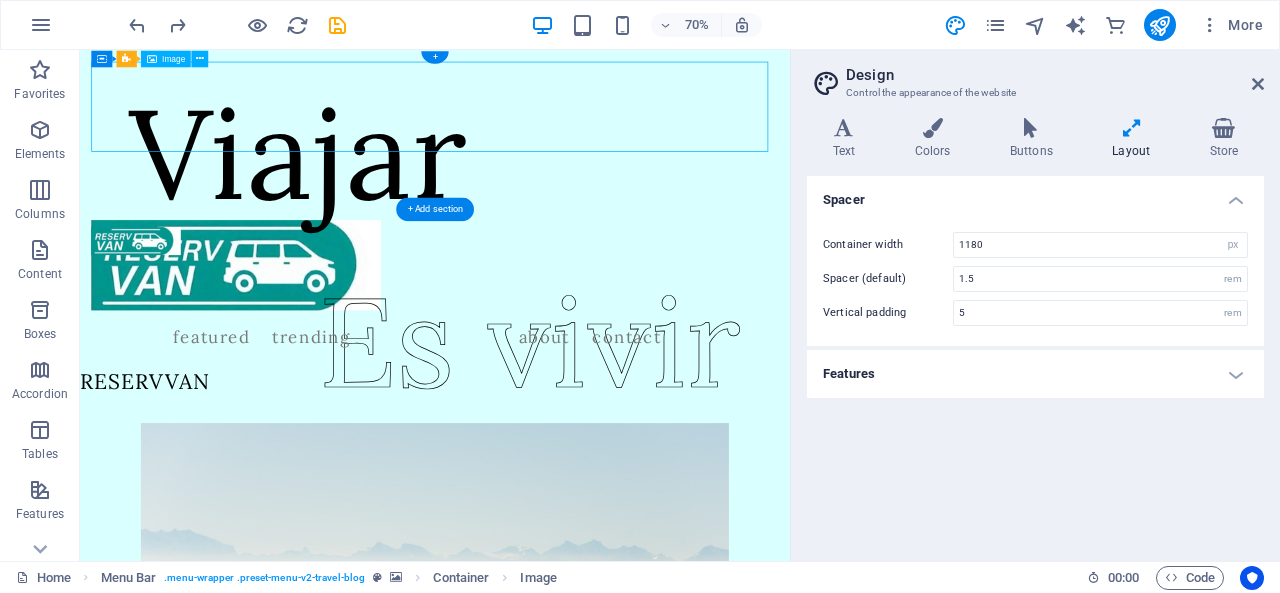 click at bounding box center [587, 357] 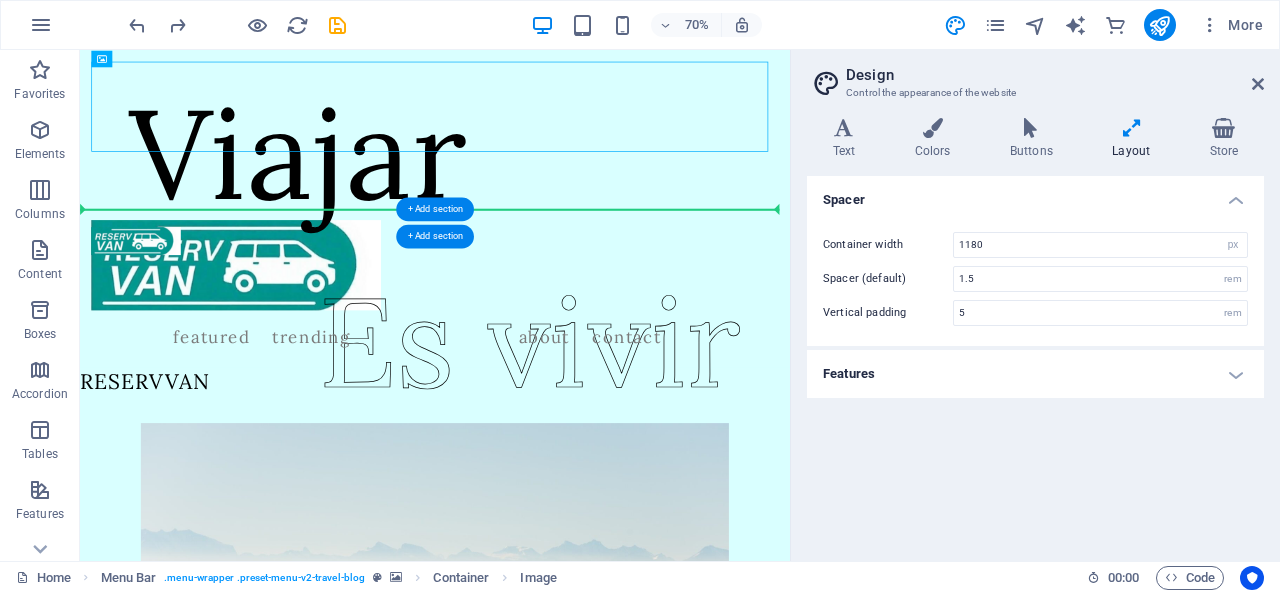drag, startPoint x: 585, startPoint y: 167, endPoint x: 629, endPoint y: 287, distance: 127.81236 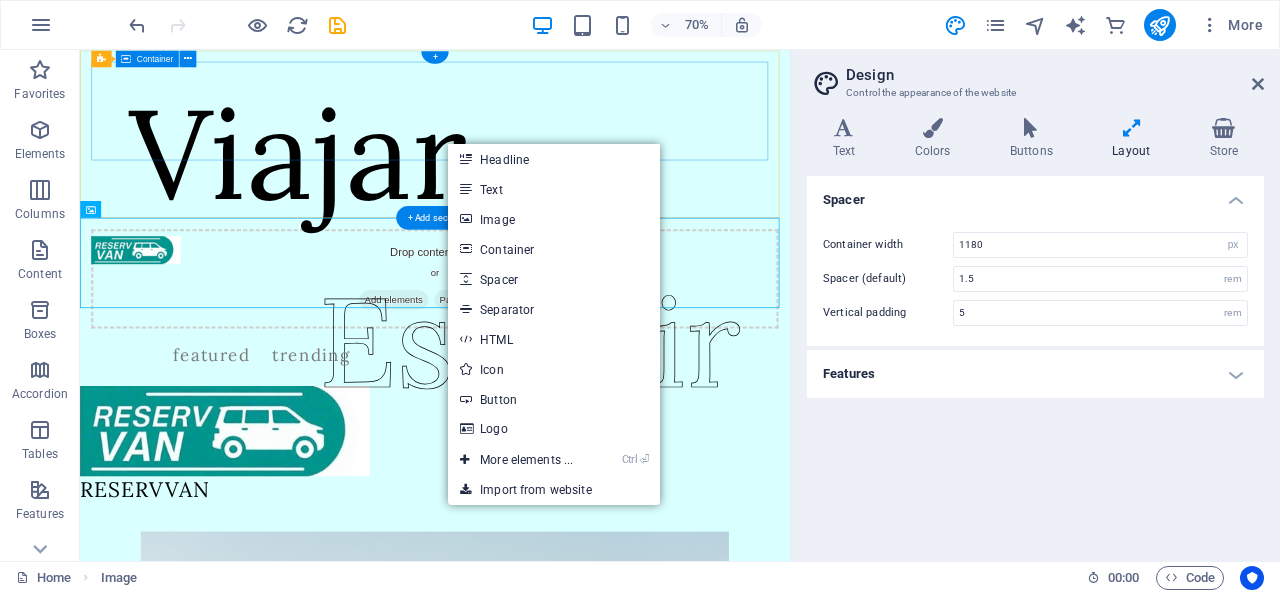 click on "Drop content here or  Add elements  Paste clipboard" at bounding box center (587, 377) 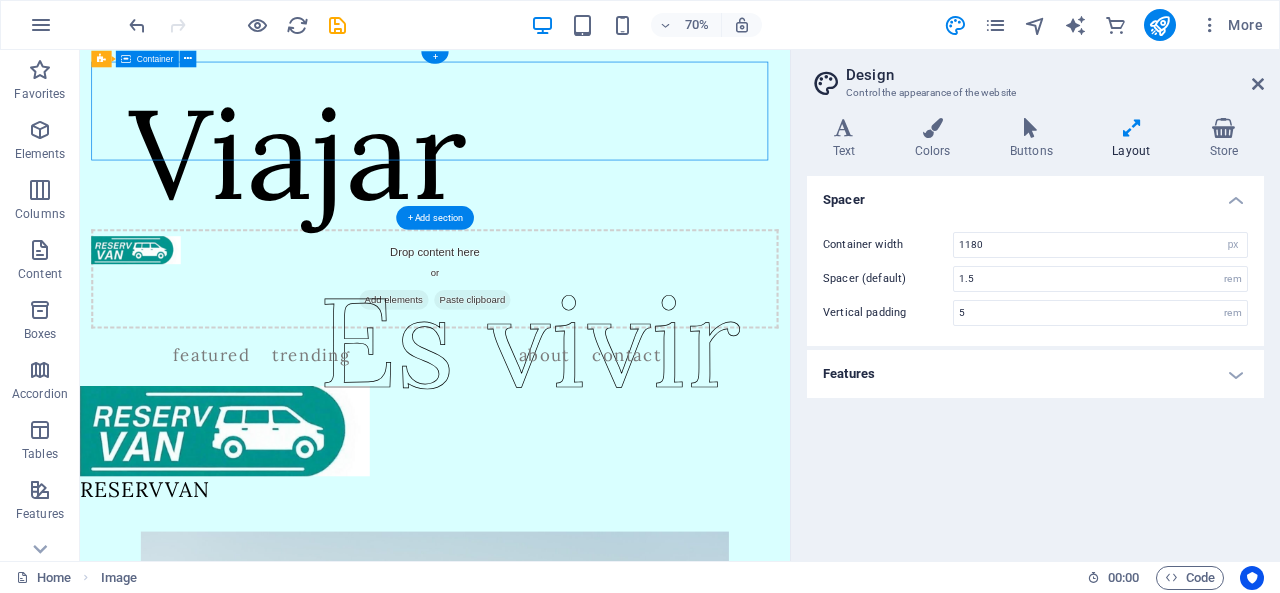 click on "Drop content here or  Add elements  Paste clipboard" at bounding box center [587, 377] 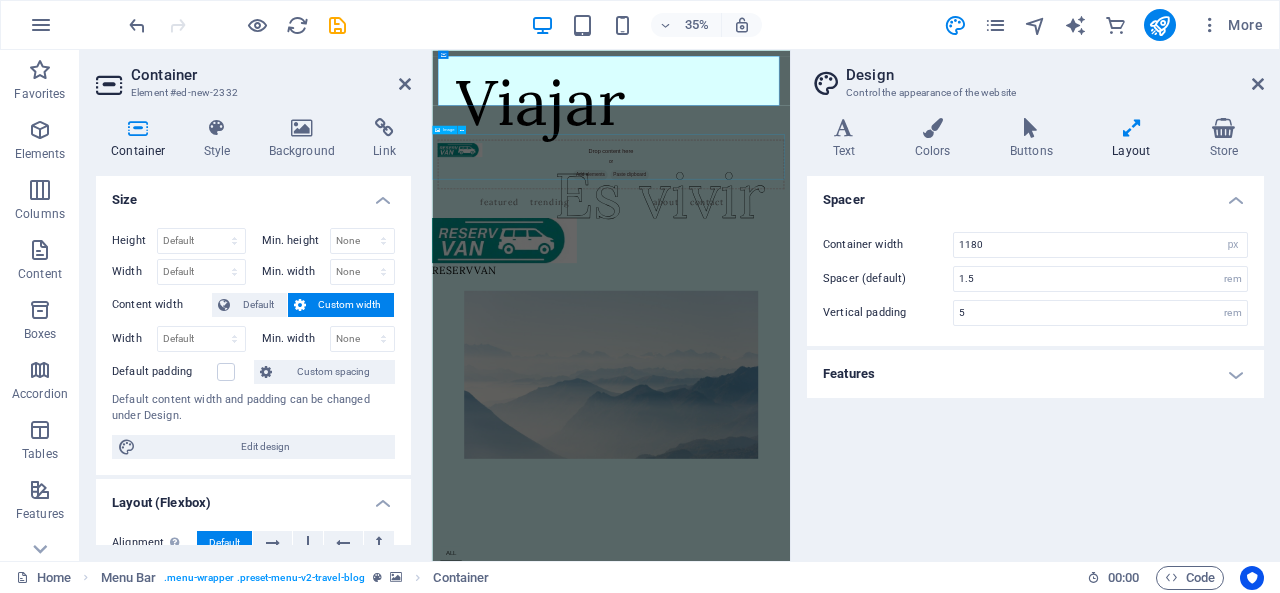 click at bounding box center [943, 594] 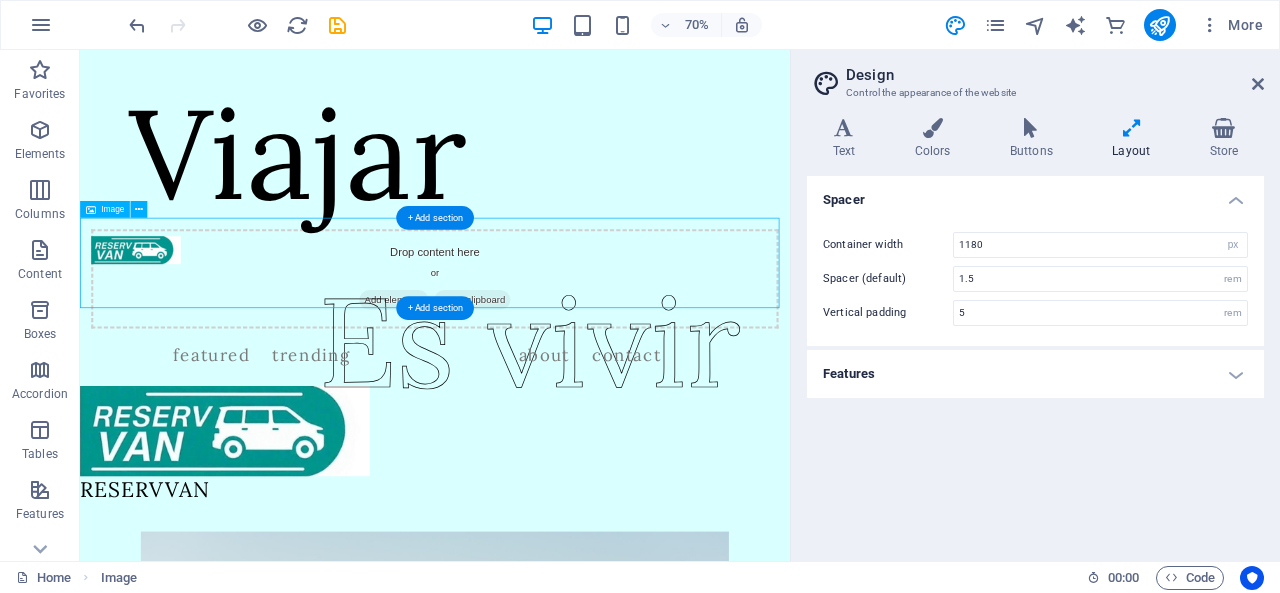 click at bounding box center (587, 594) 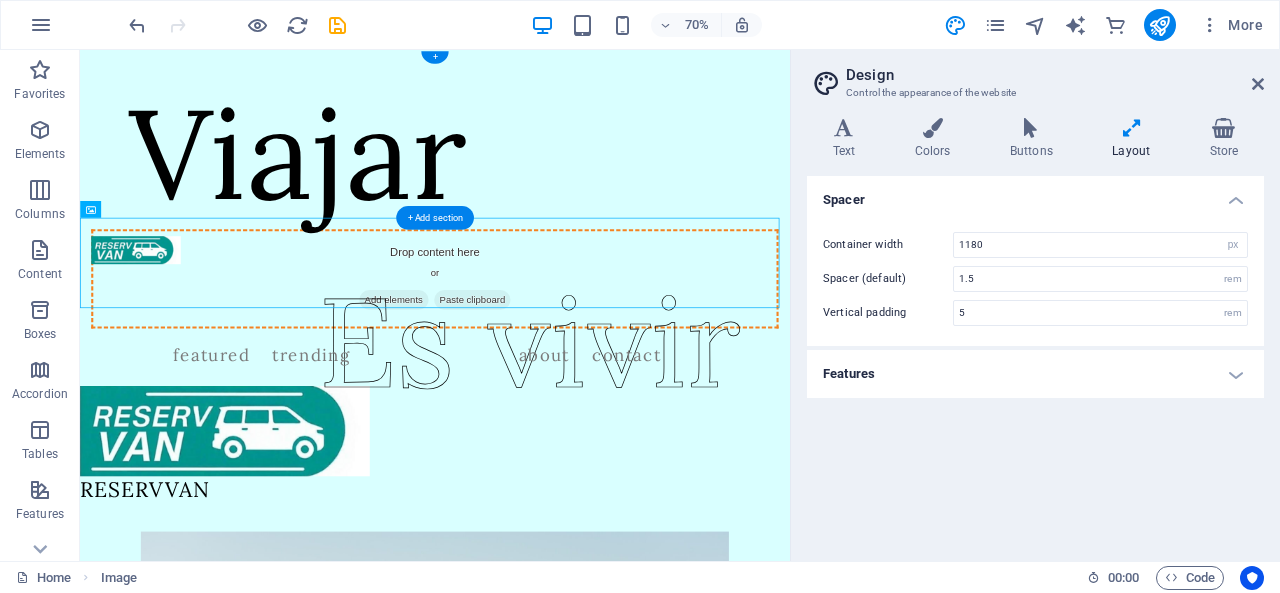 drag, startPoint x: 384, startPoint y: 352, endPoint x: 399, endPoint y: 130, distance: 222.50618 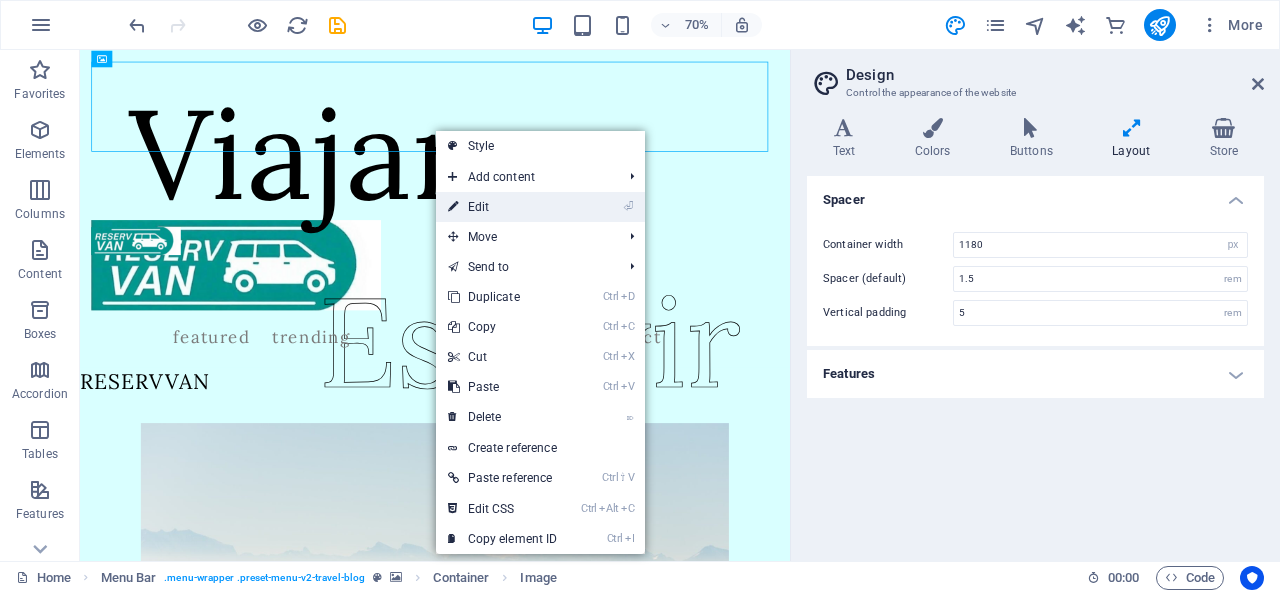 click on "⏎  Edit" at bounding box center (503, 207) 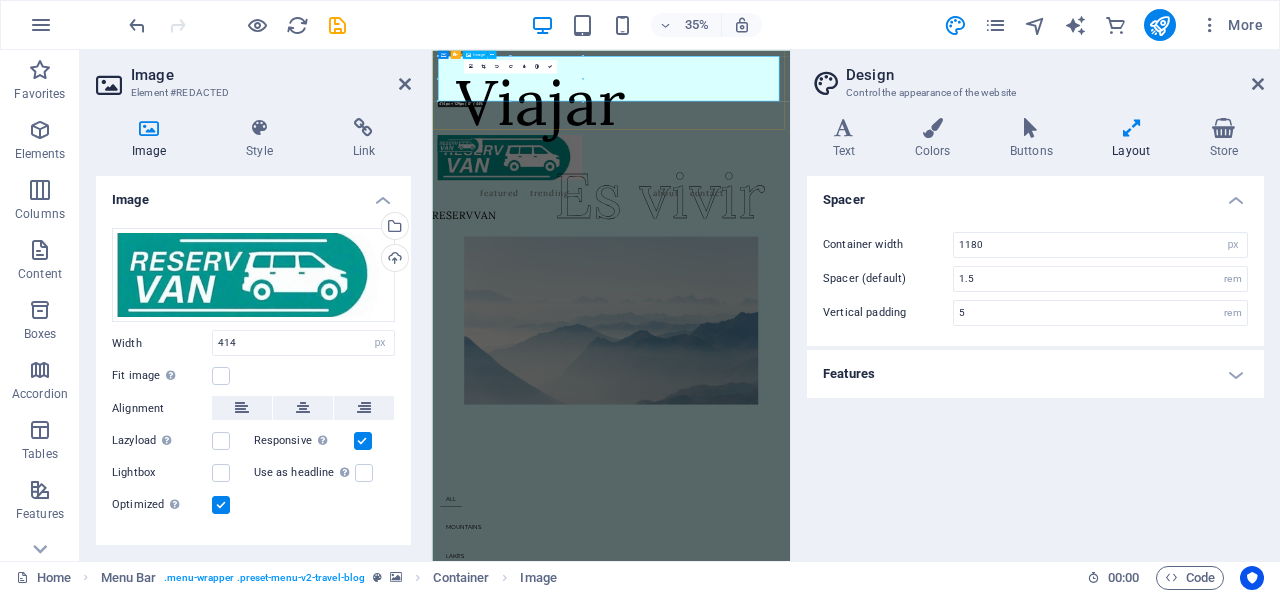 click at bounding box center [943, 357] 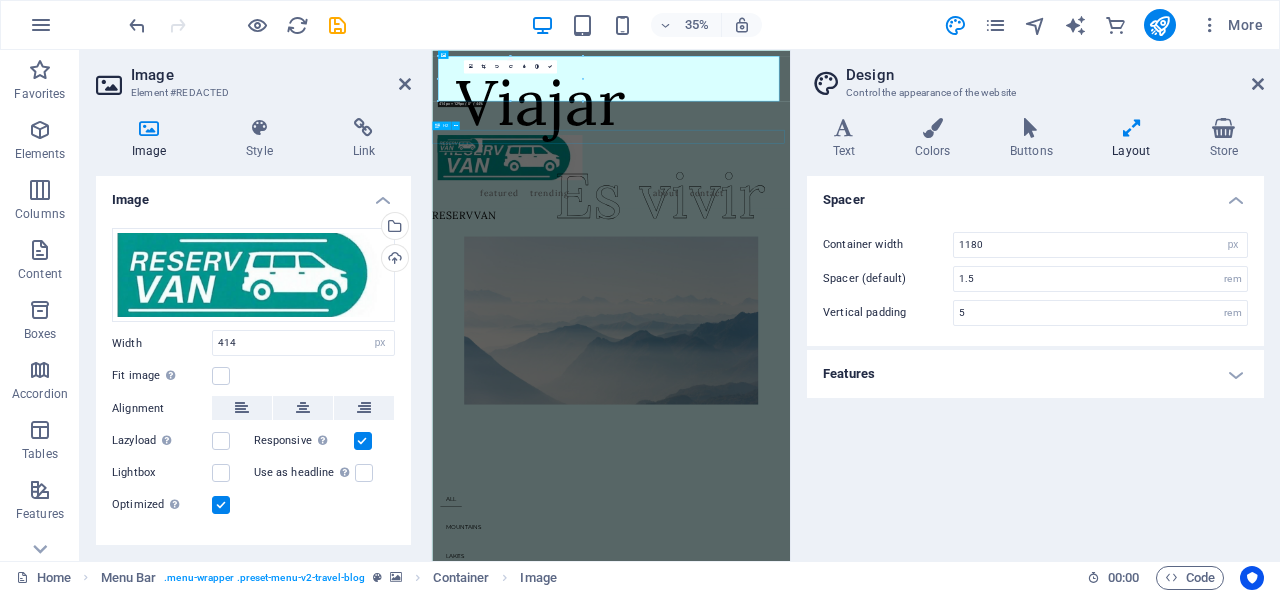 click on "RESERVVAN" at bounding box center [943, 523] 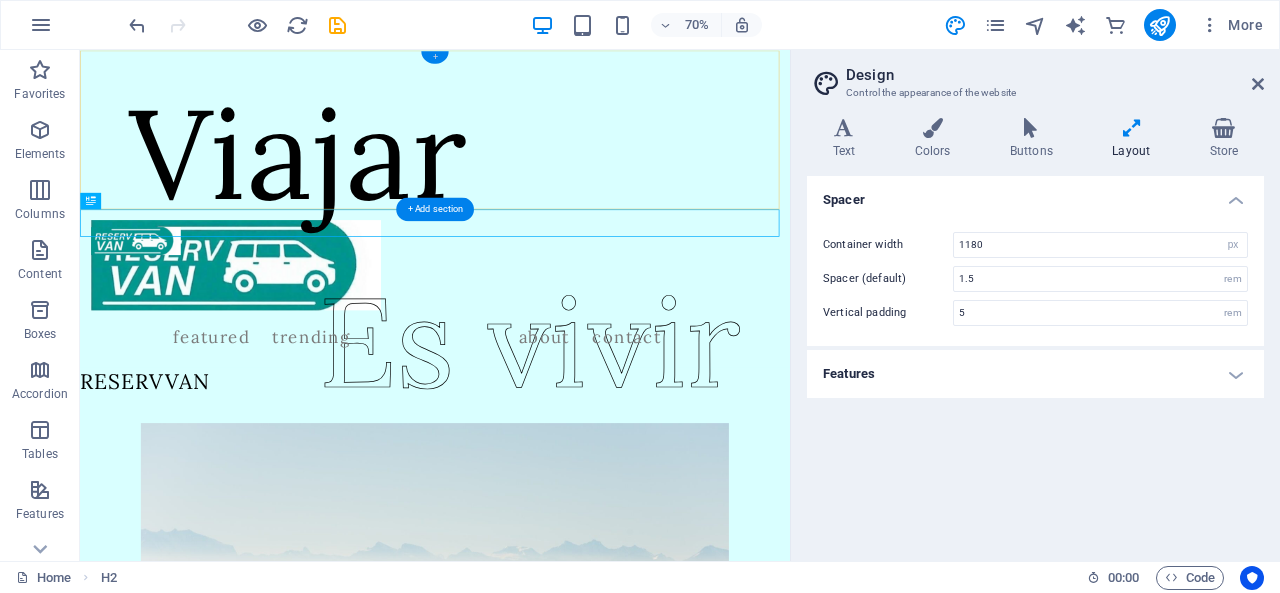 click on "+" at bounding box center [434, 57] 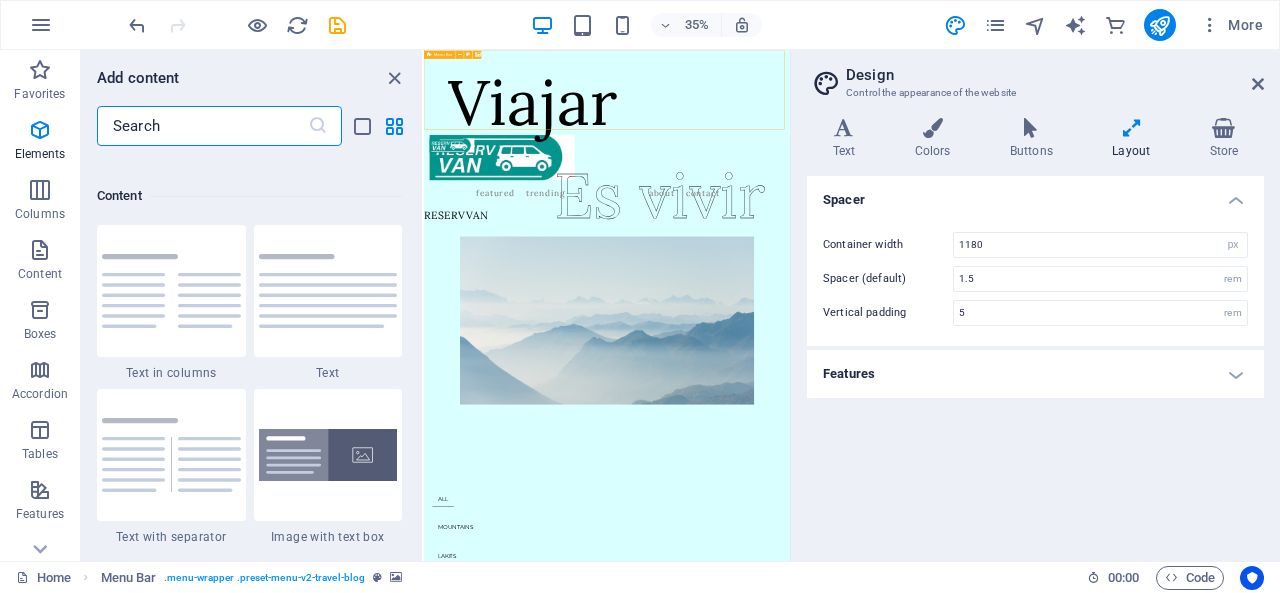 scroll, scrollTop: 3499, scrollLeft: 0, axis: vertical 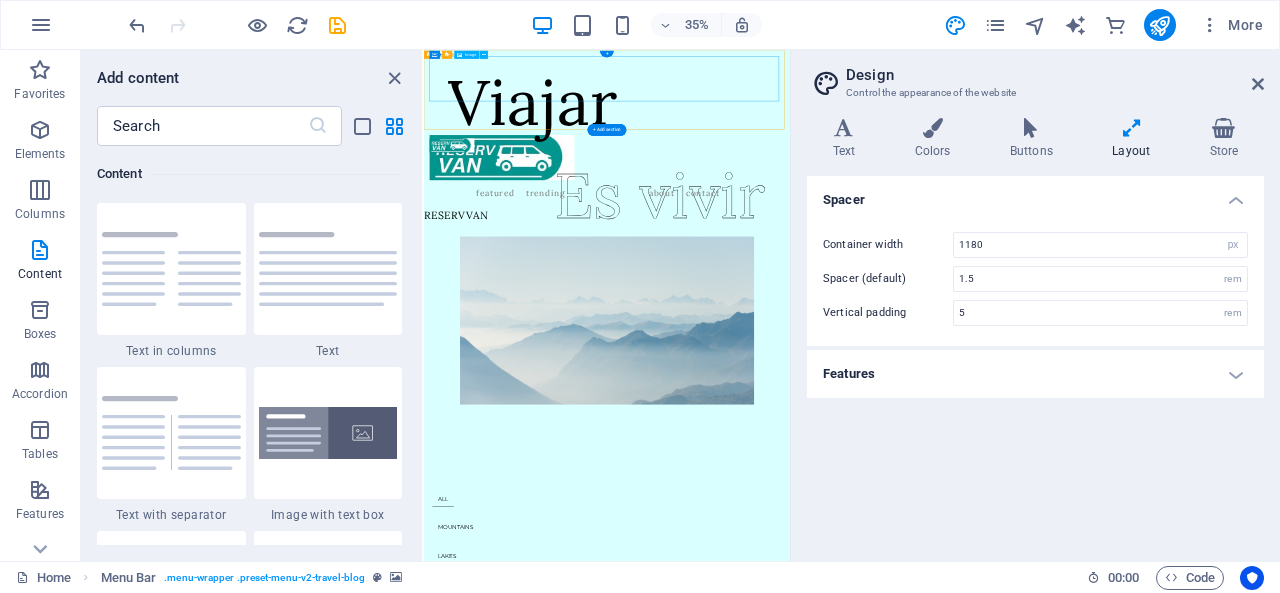 click at bounding box center (947, 357) 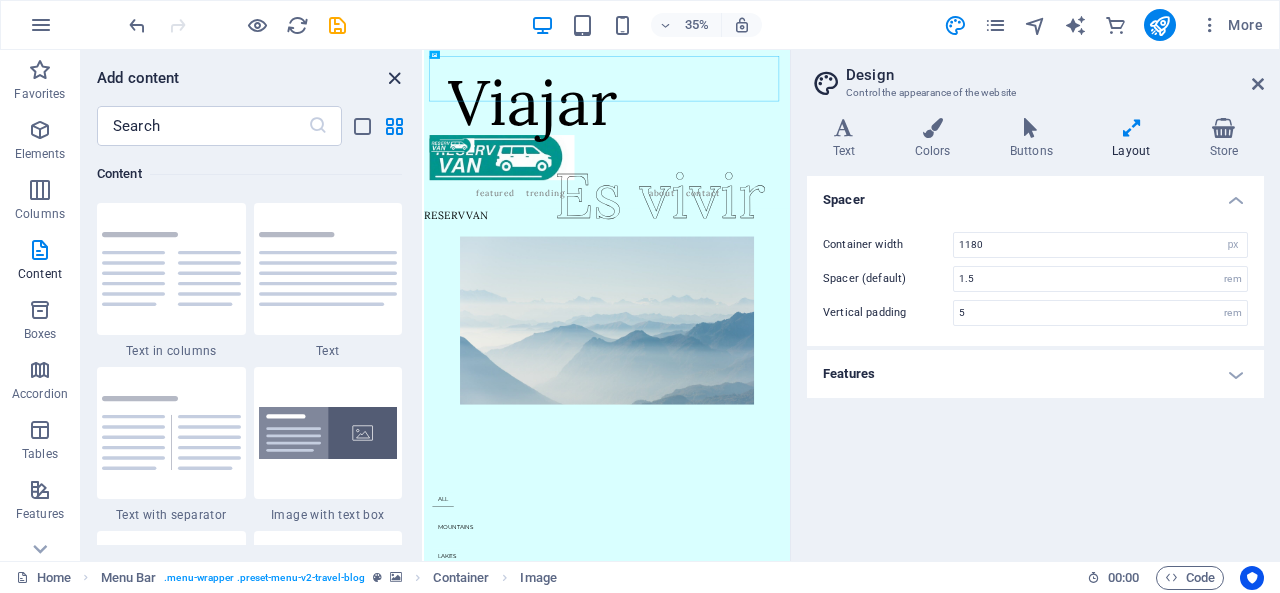 click at bounding box center (394, 78) 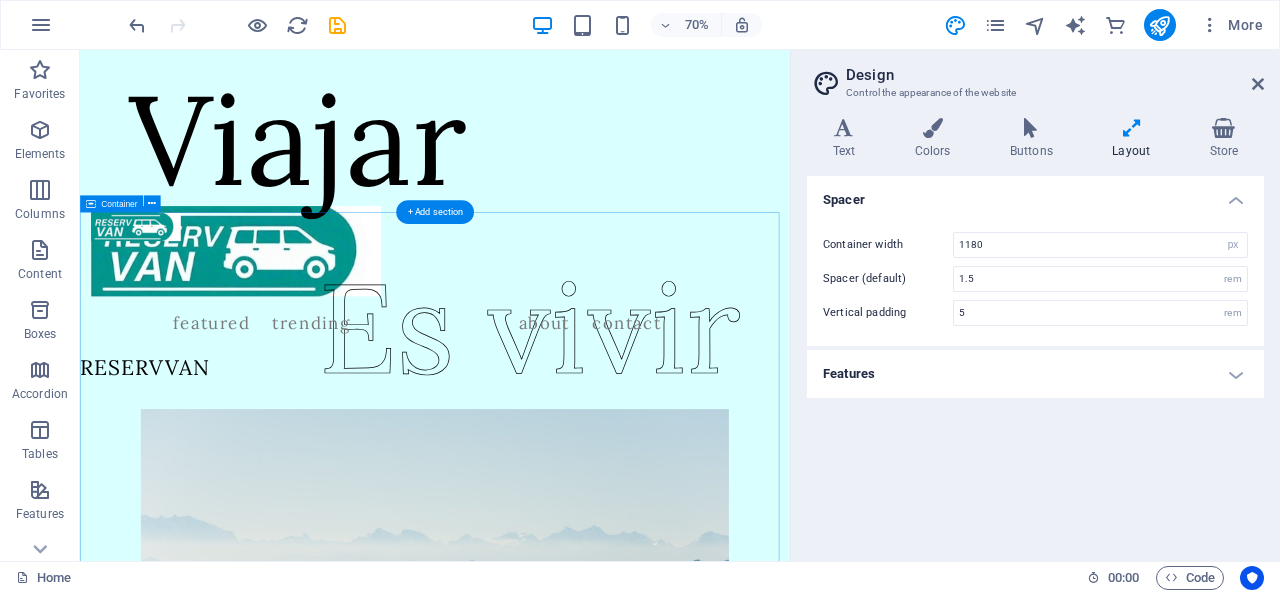 scroll, scrollTop: 18, scrollLeft: 0, axis: vertical 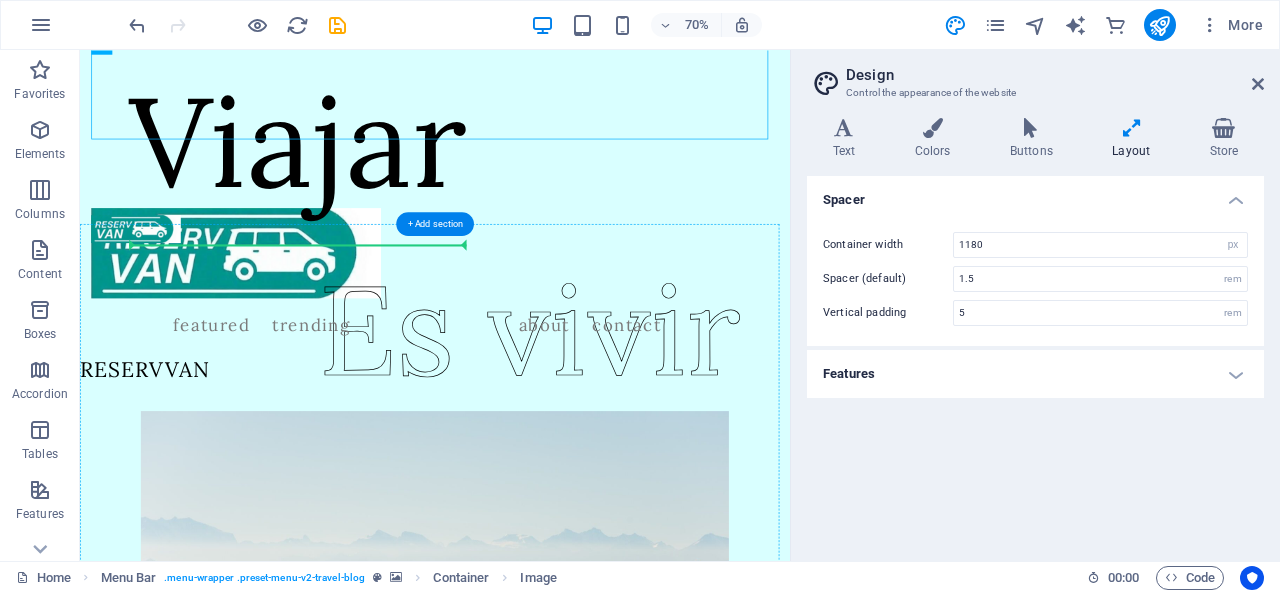 drag, startPoint x: 532, startPoint y: 93, endPoint x: 520, endPoint y: 366, distance: 273.2636 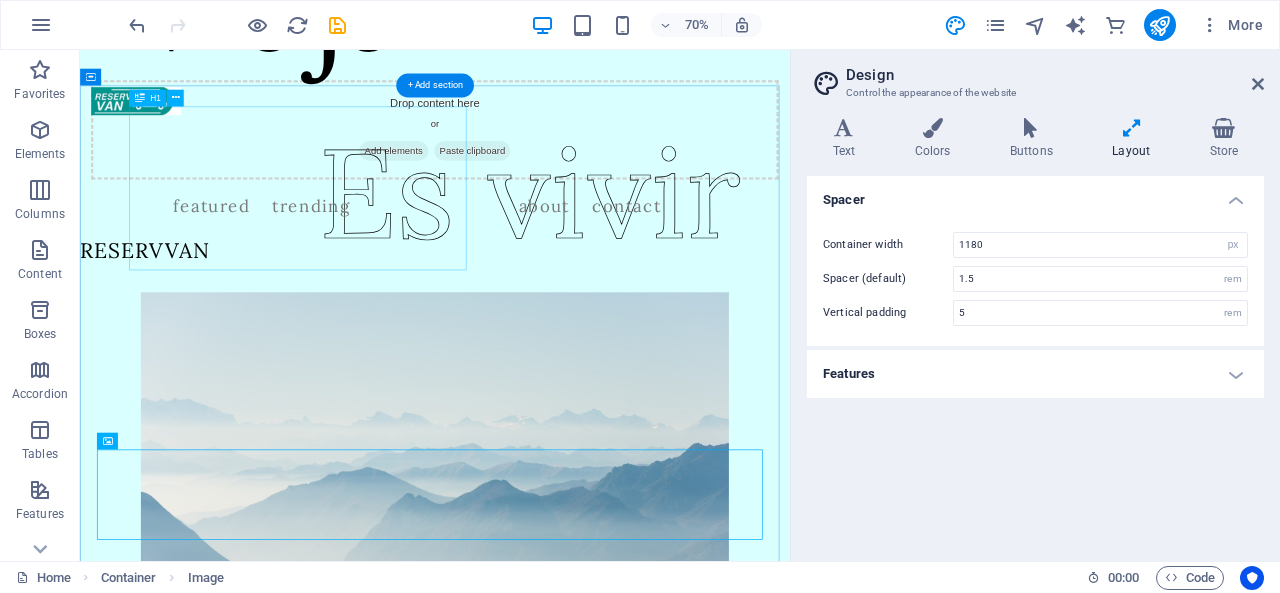 scroll, scrollTop: 0, scrollLeft: 0, axis: both 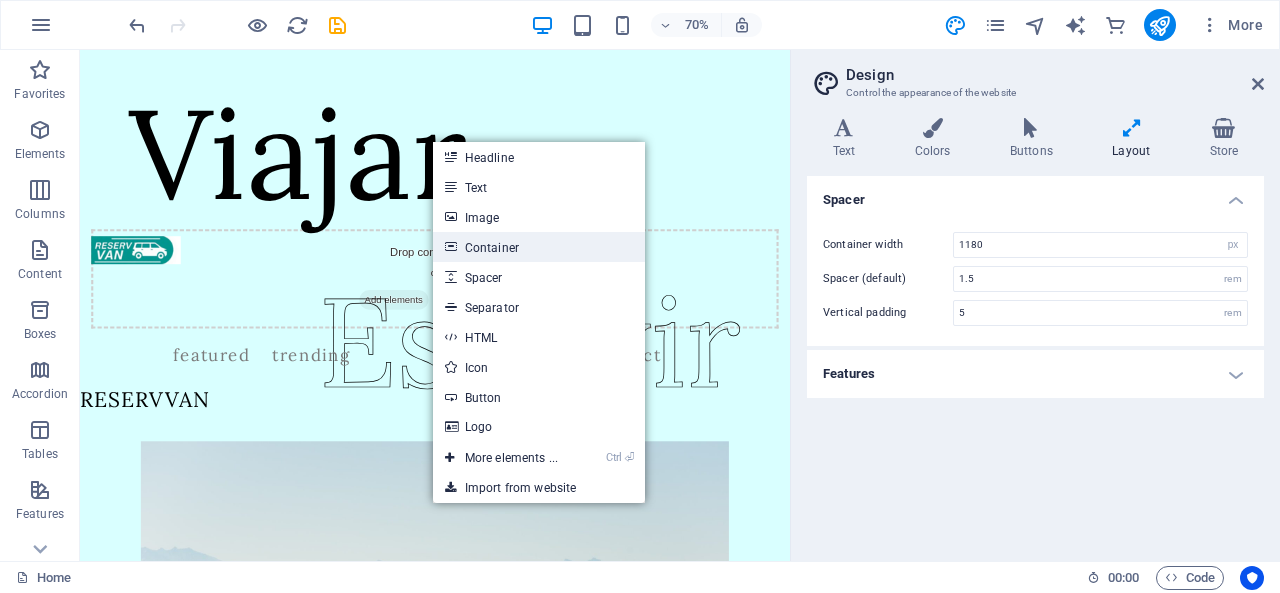 click on "Container" at bounding box center [539, 247] 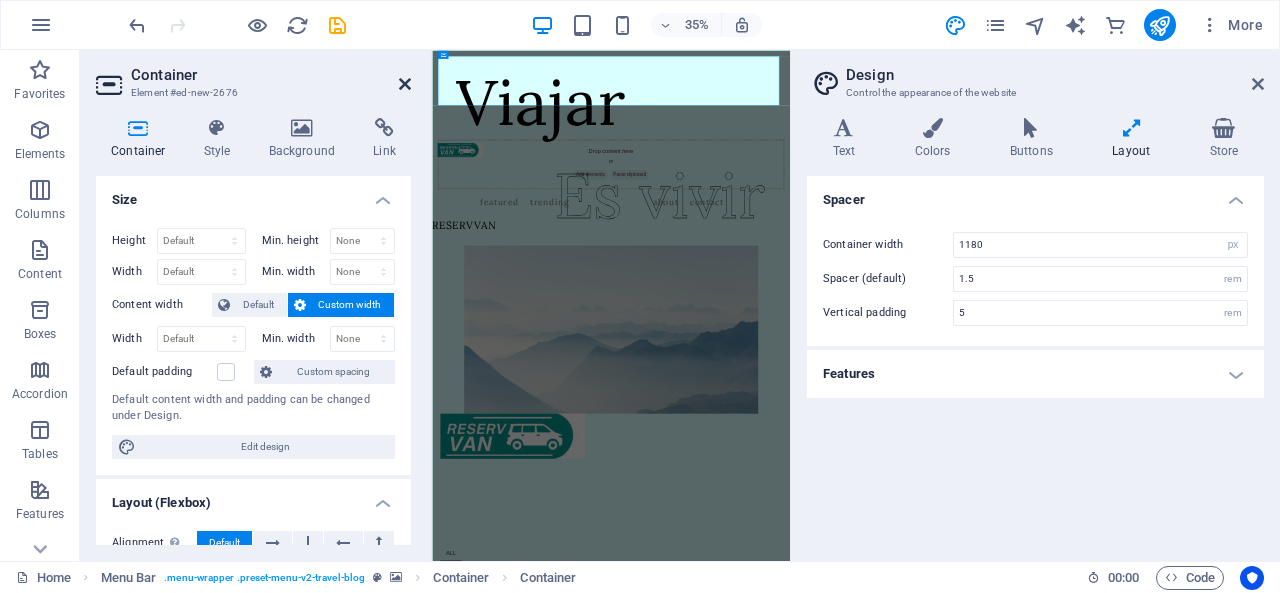 click at bounding box center [405, 84] 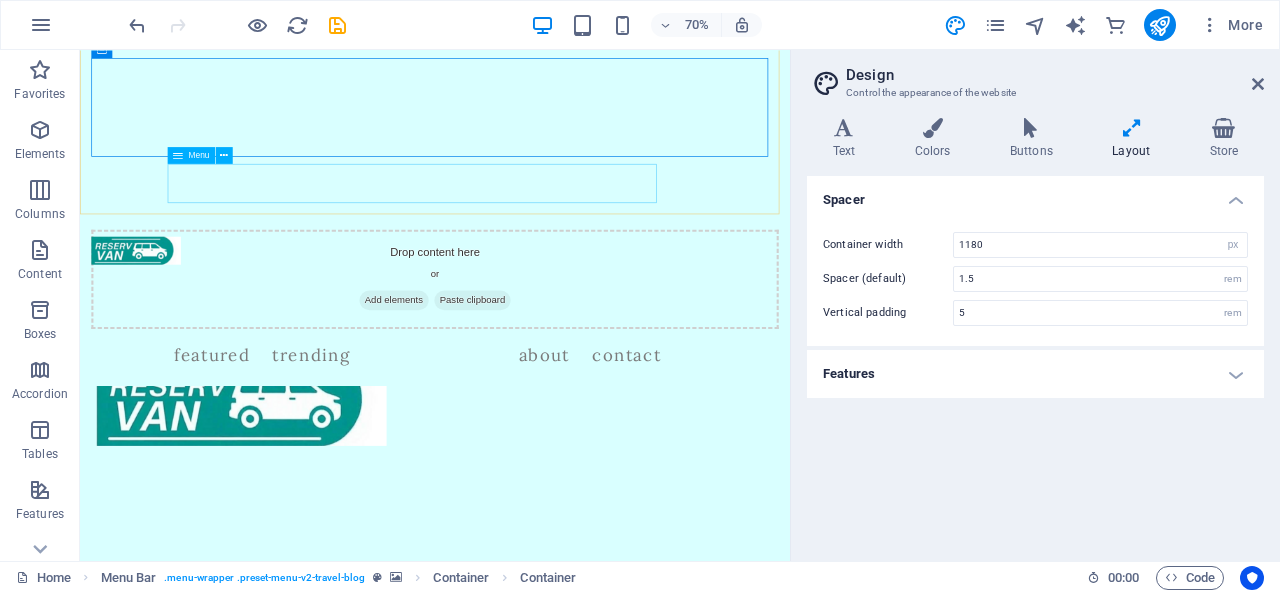 scroll, scrollTop: 363, scrollLeft: 0, axis: vertical 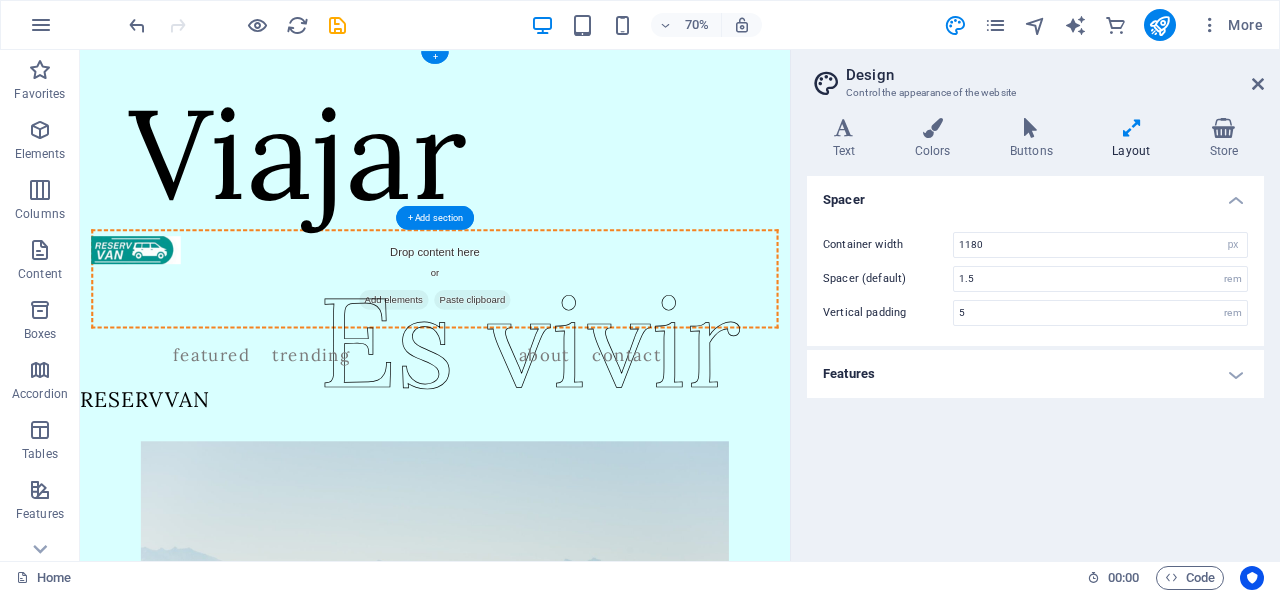 drag, startPoint x: 412, startPoint y: 574, endPoint x: 596, endPoint y: 138, distance: 473.23566 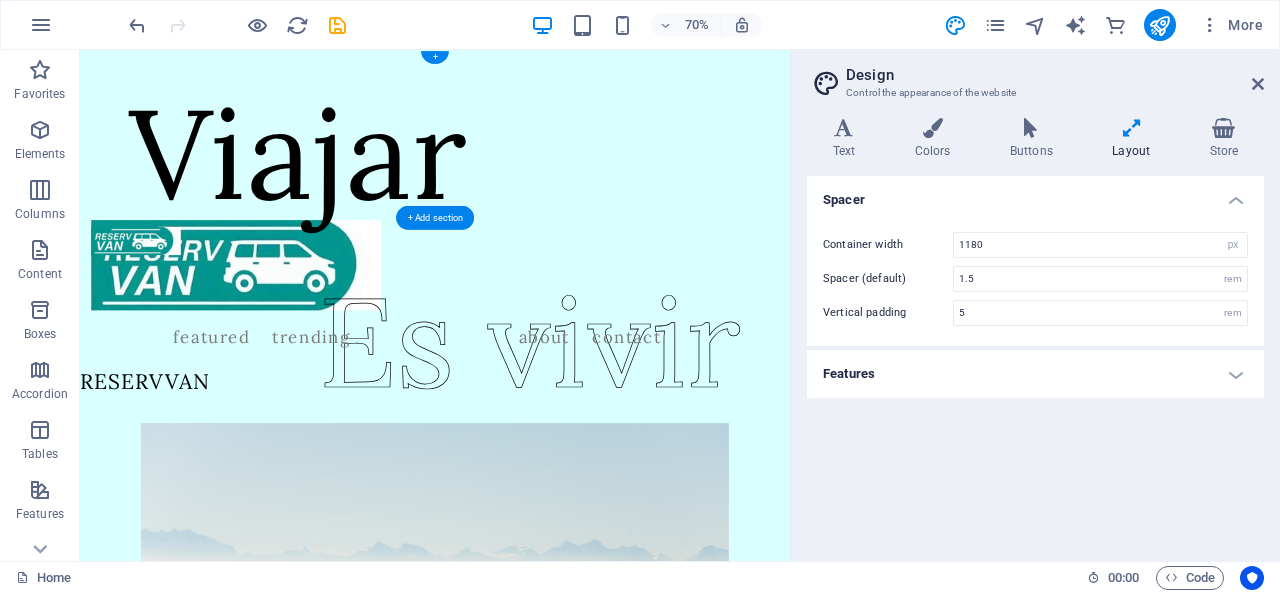 scroll, scrollTop: 0, scrollLeft: 0, axis: both 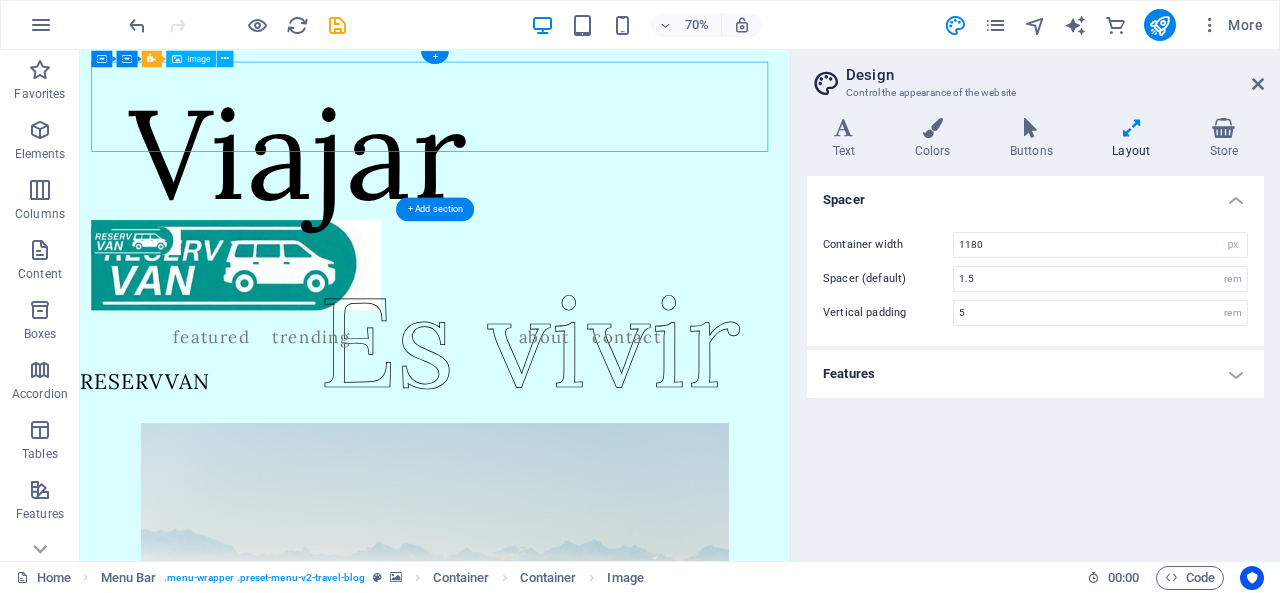 drag, startPoint x: 403, startPoint y: 124, endPoint x: 595, endPoint y: 143, distance: 192.93782 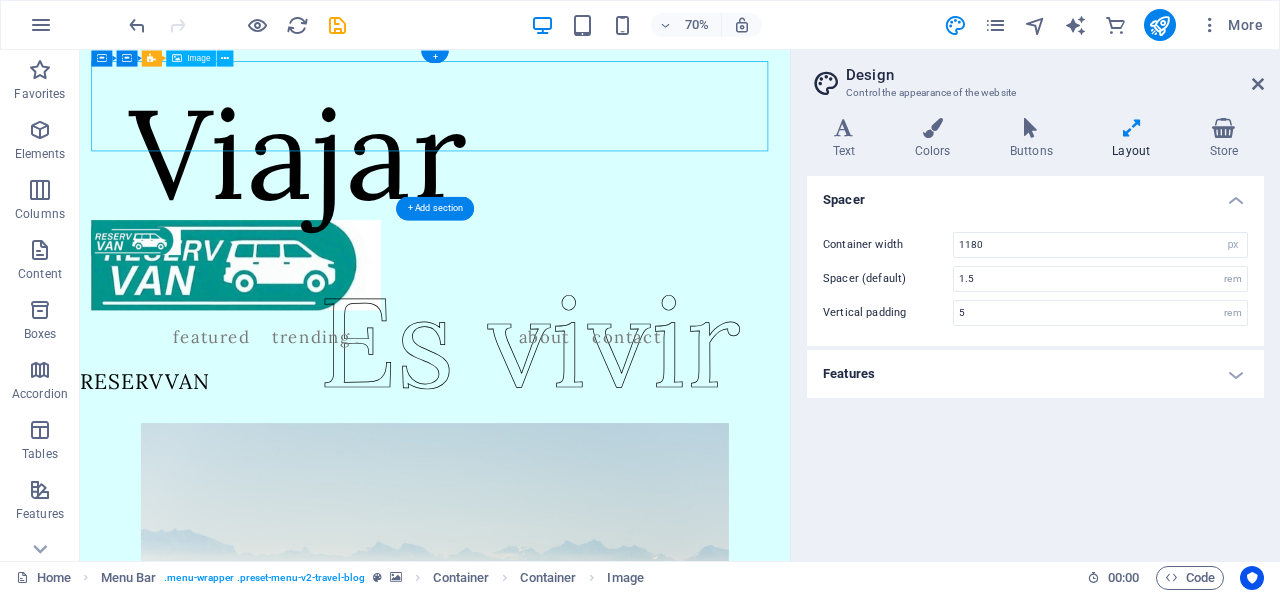 drag, startPoint x: 370, startPoint y: 151, endPoint x: 552, endPoint y: 170, distance: 182.98907 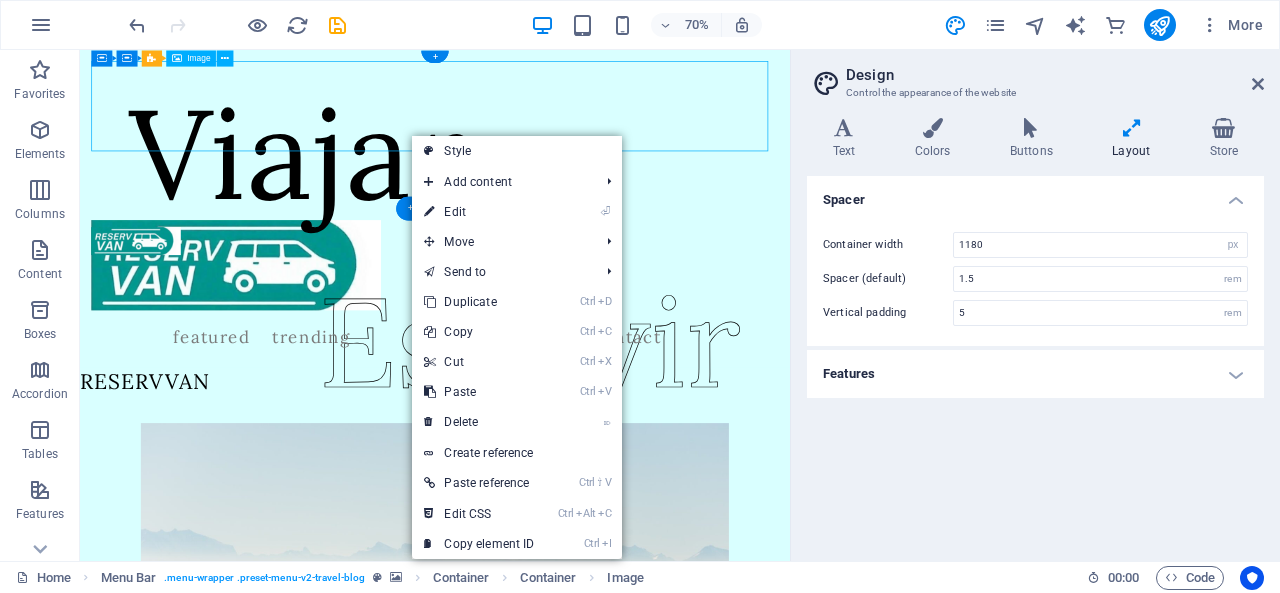 click at bounding box center (587, 357) 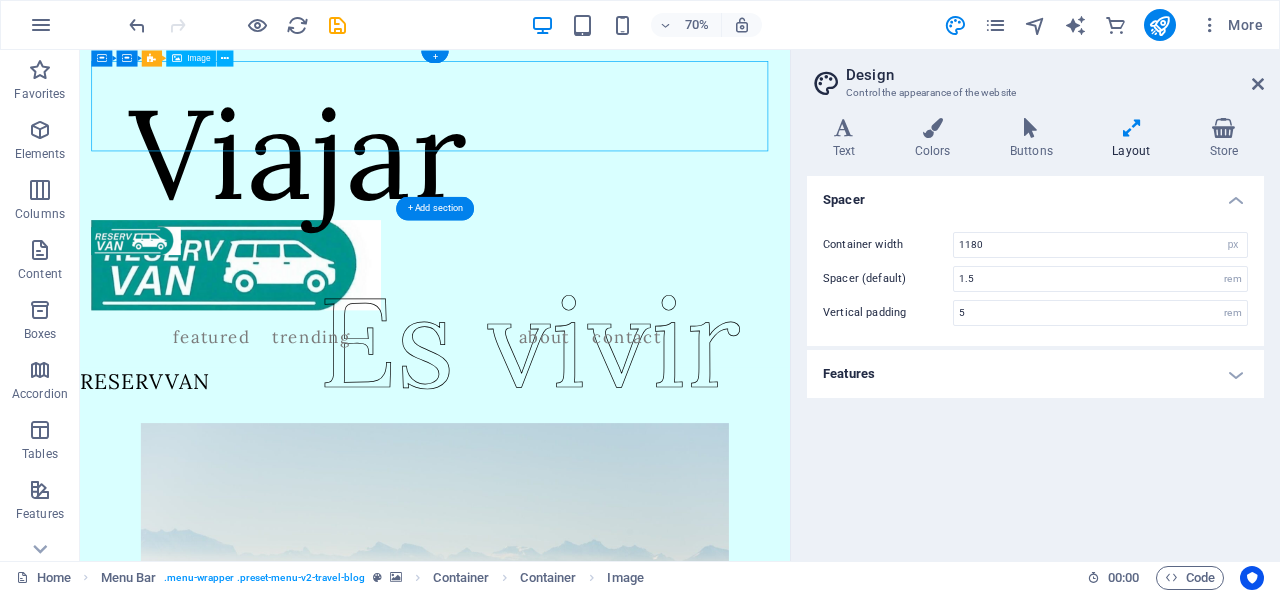 click at bounding box center [587, 357] 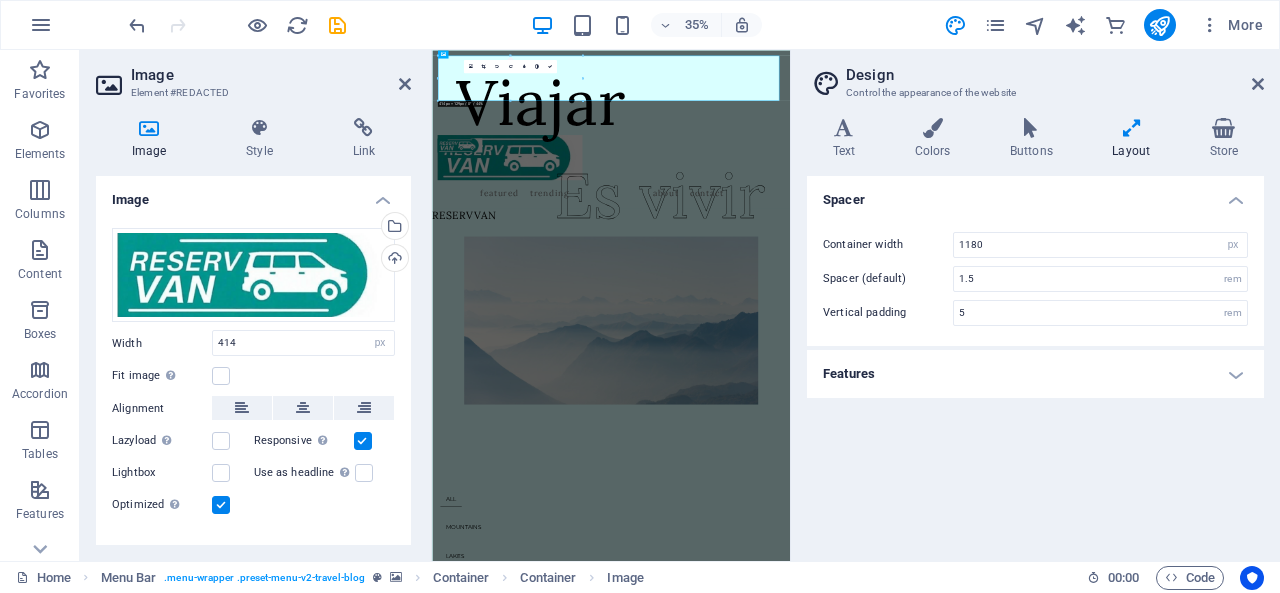 click at bounding box center [364, 128] 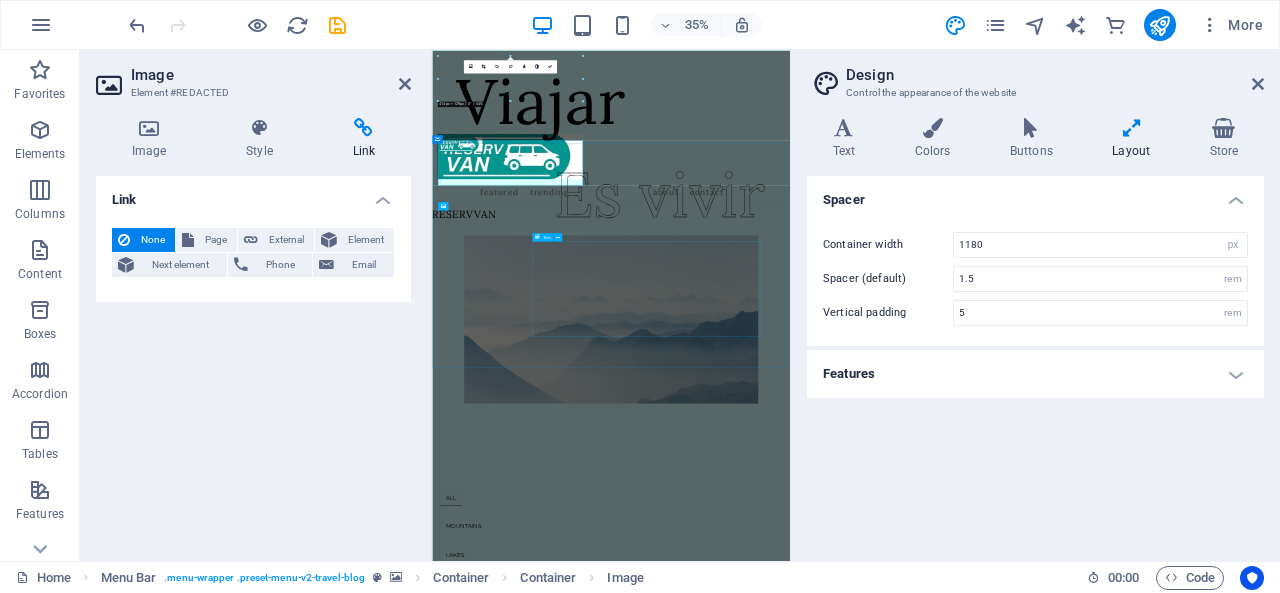 scroll, scrollTop: 0, scrollLeft: 0, axis: both 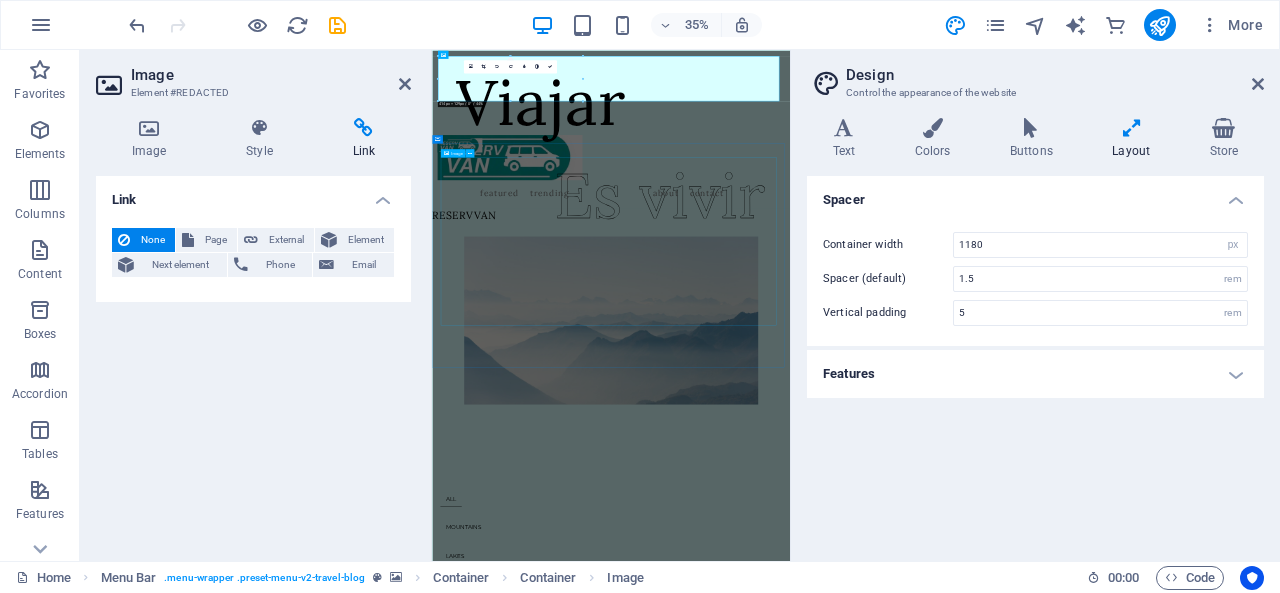 click at bounding box center (943, 823) 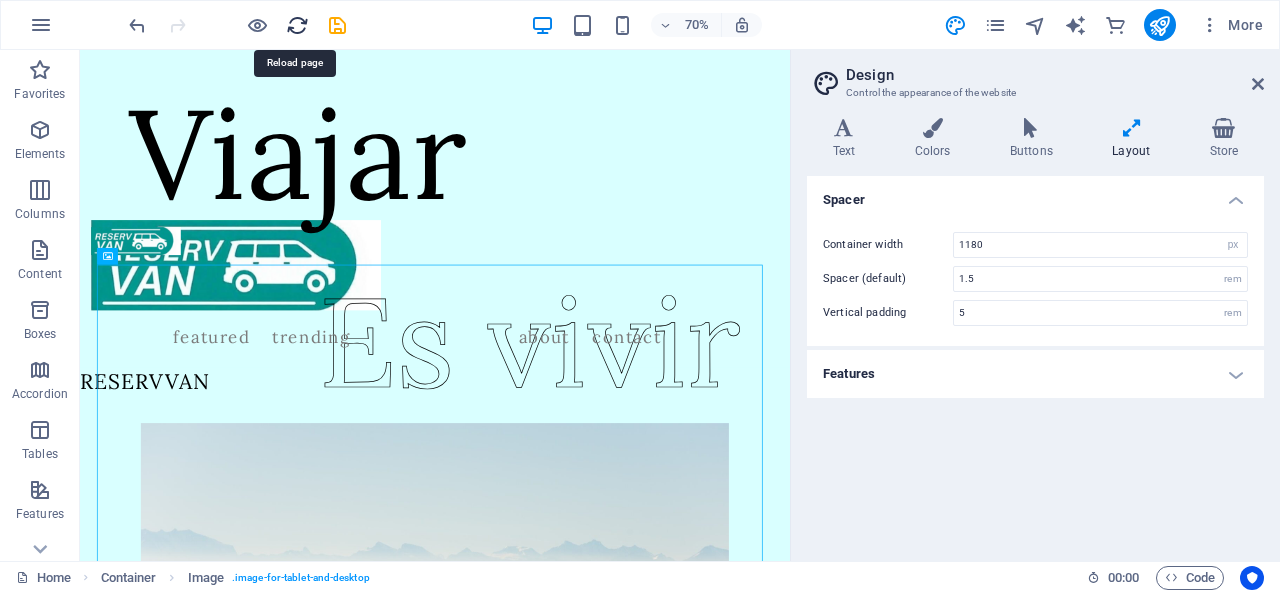 click at bounding box center (297, 25) 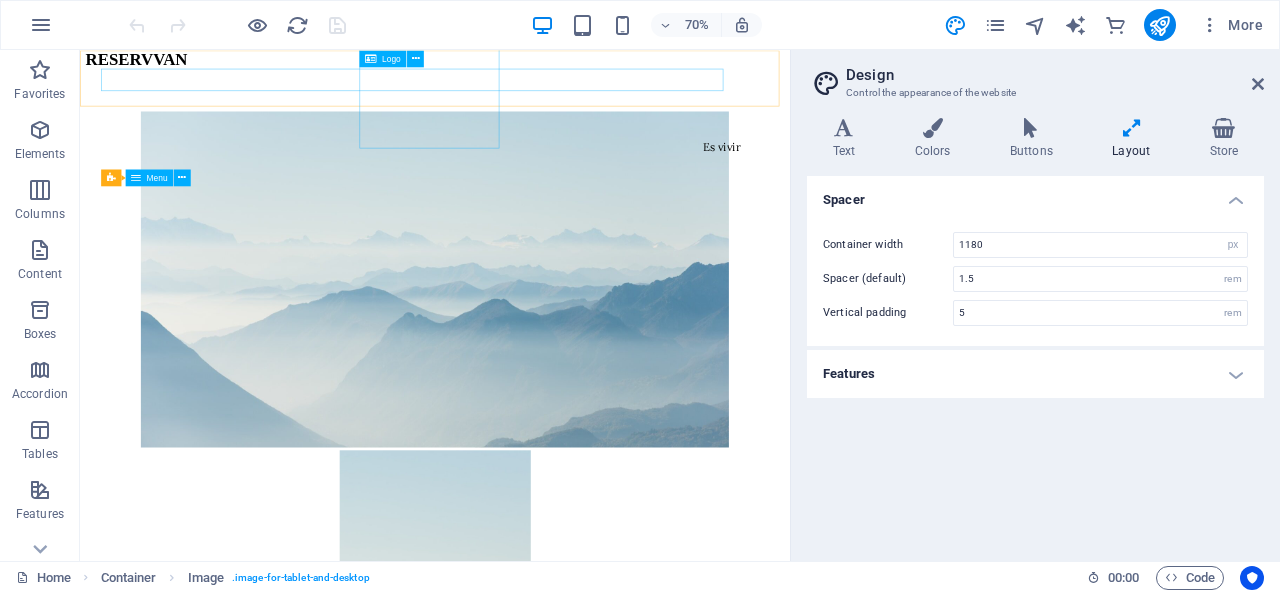 scroll, scrollTop: 0, scrollLeft: 0, axis: both 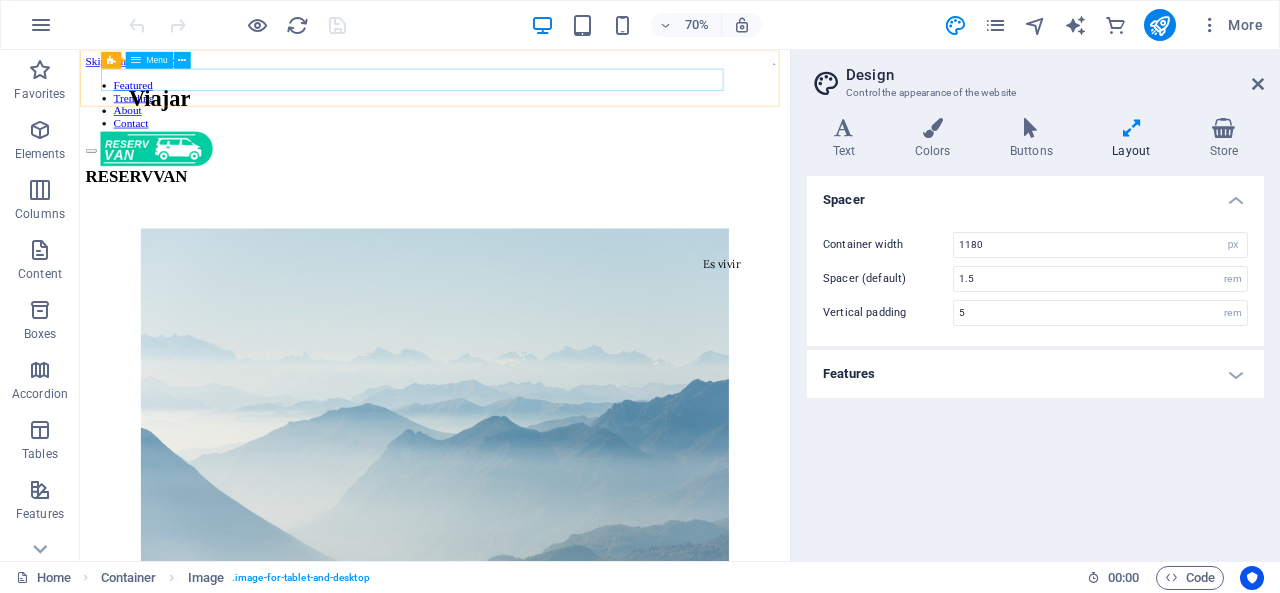 click on "Featured Trending About Contact" at bounding box center [587, 128] 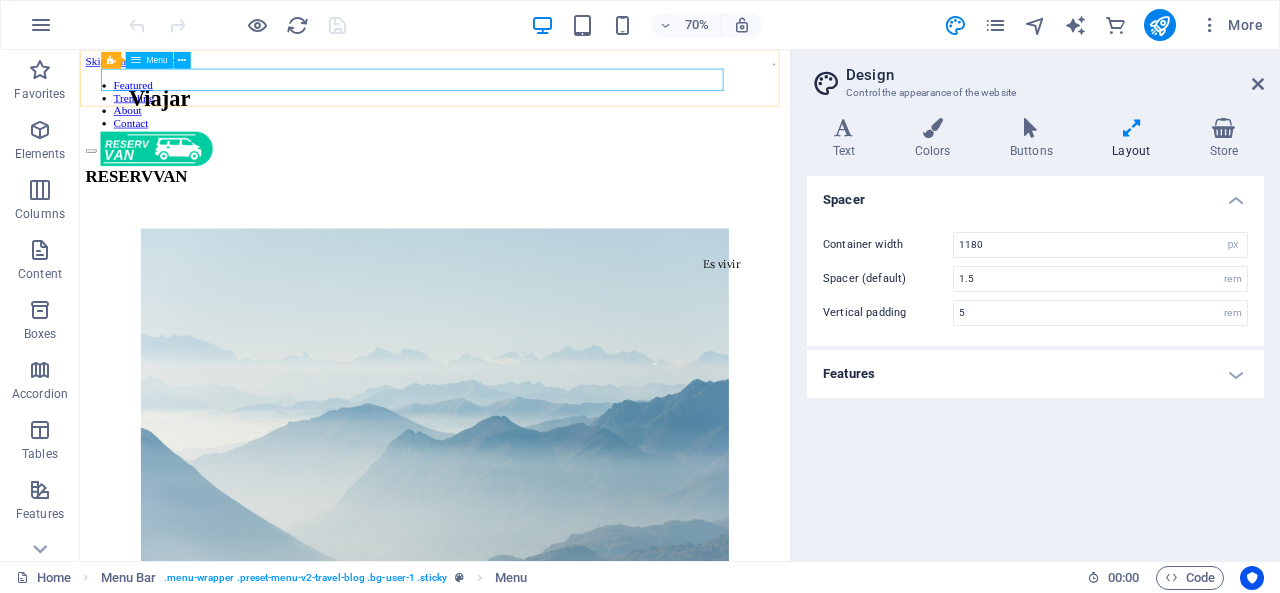click on "Menu" at bounding box center [156, 60] 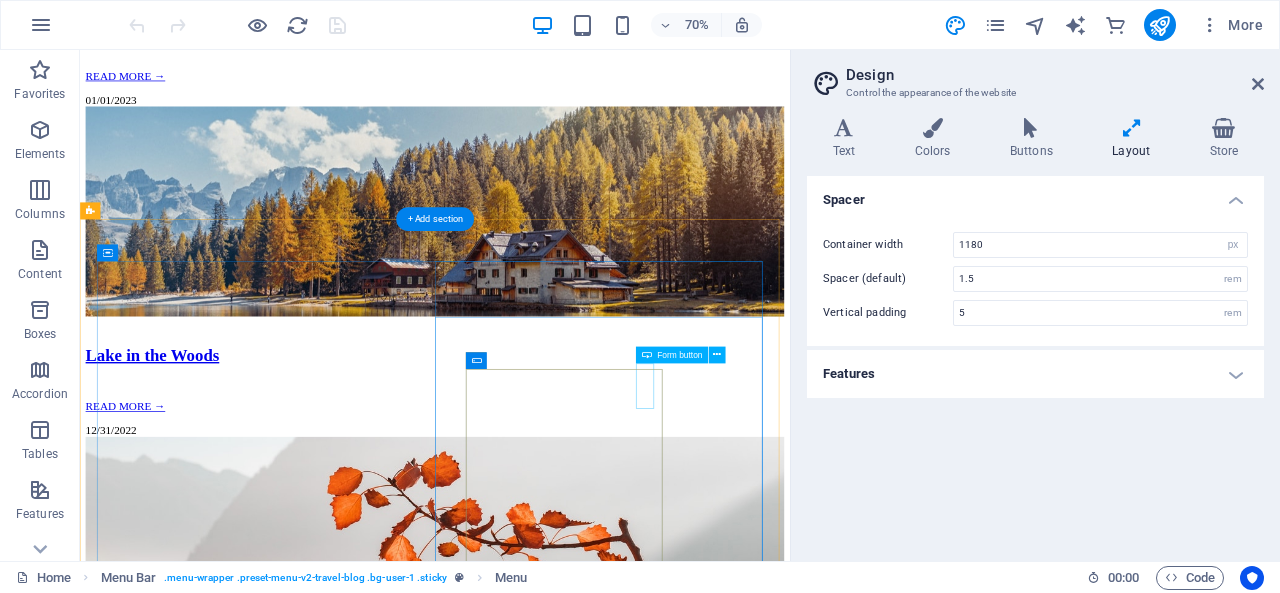 scroll, scrollTop: 3896, scrollLeft: 0, axis: vertical 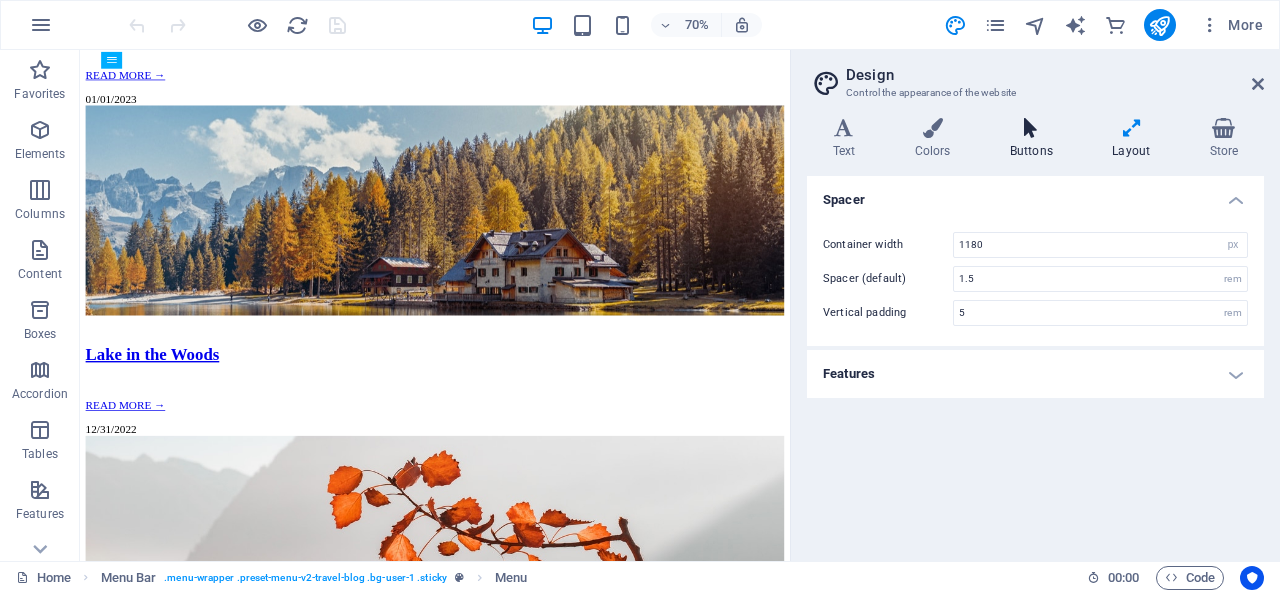 click on "Buttons" at bounding box center [1035, 139] 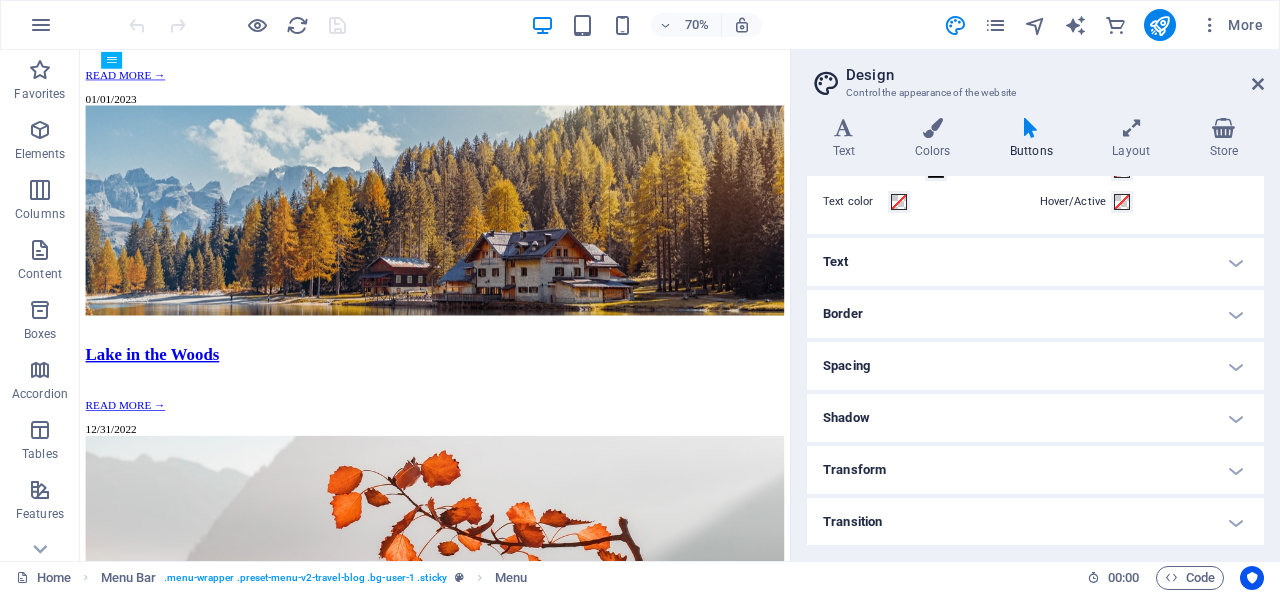 scroll, scrollTop: 0, scrollLeft: 0, axis: both 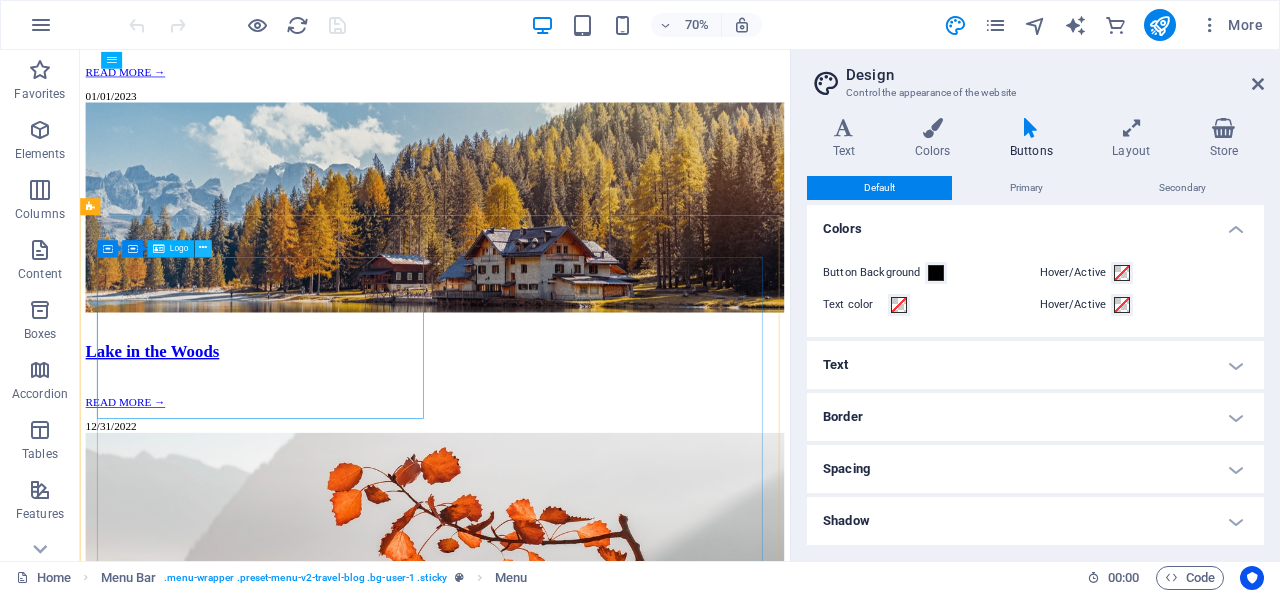click at bounding box center (203, 247) 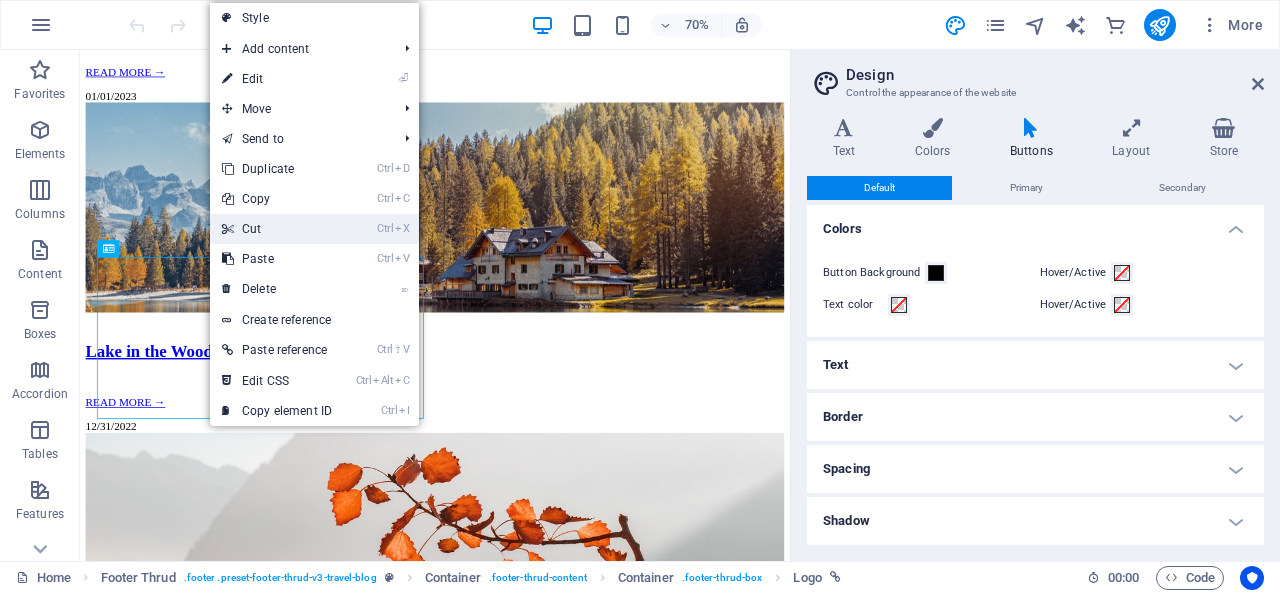 click on "Ctrl X  Cut" at bounding box center [277, 229] 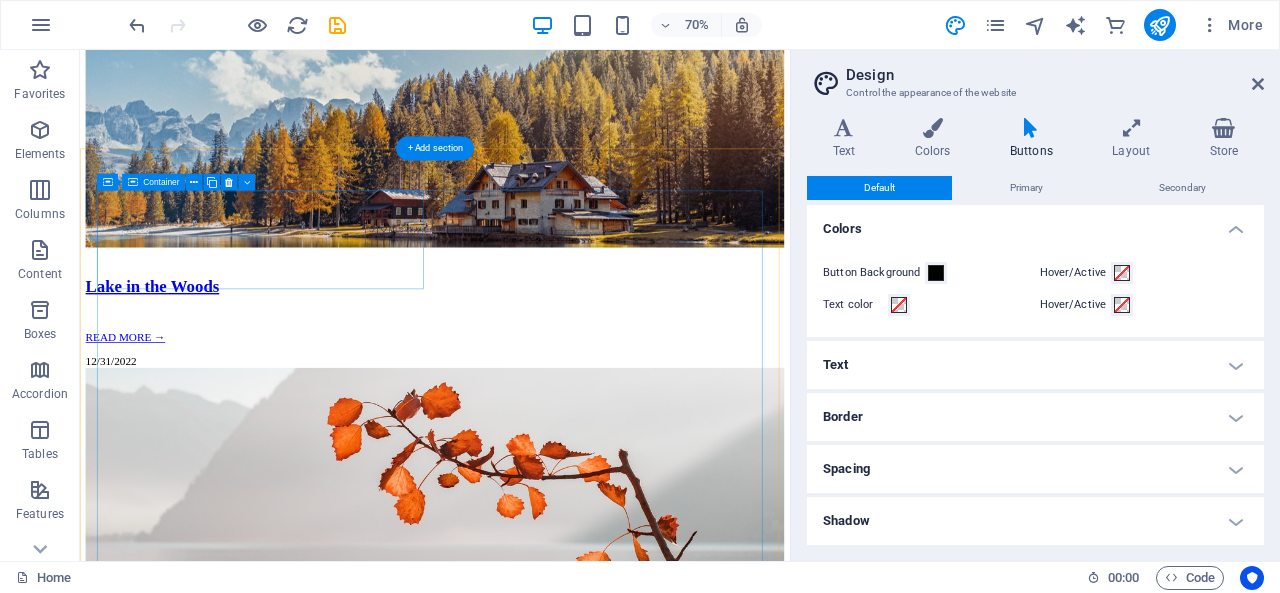 scroll, scrollTop: 3992, scrollLeft: 0, axis: vertical 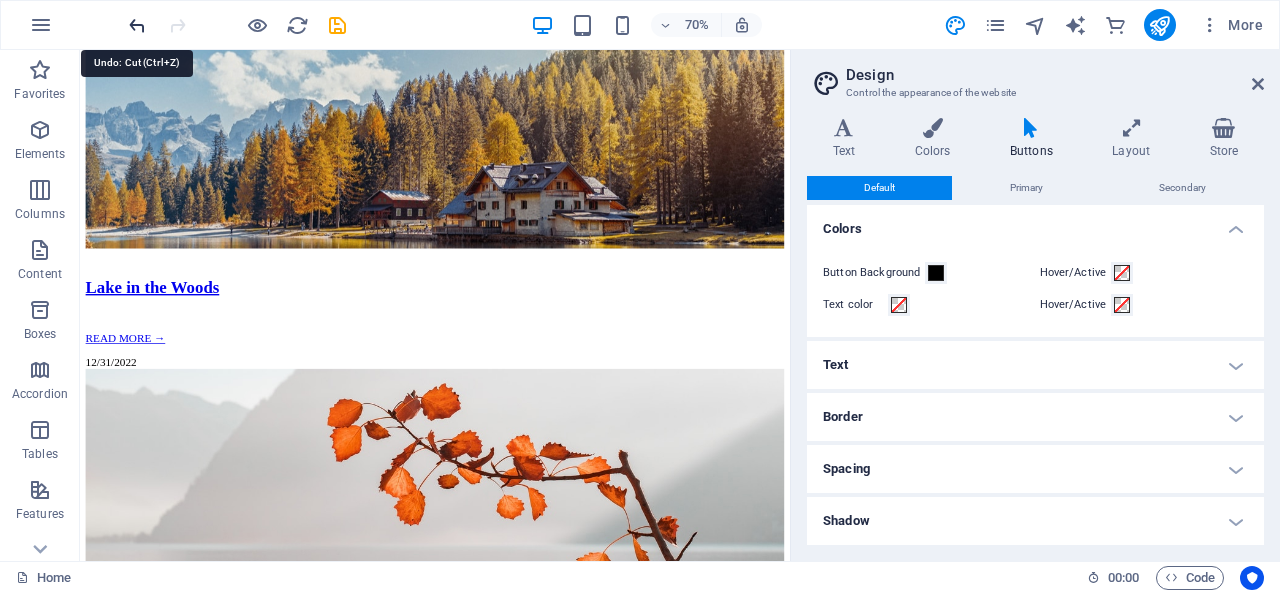 click at bounding box center (137, 25) 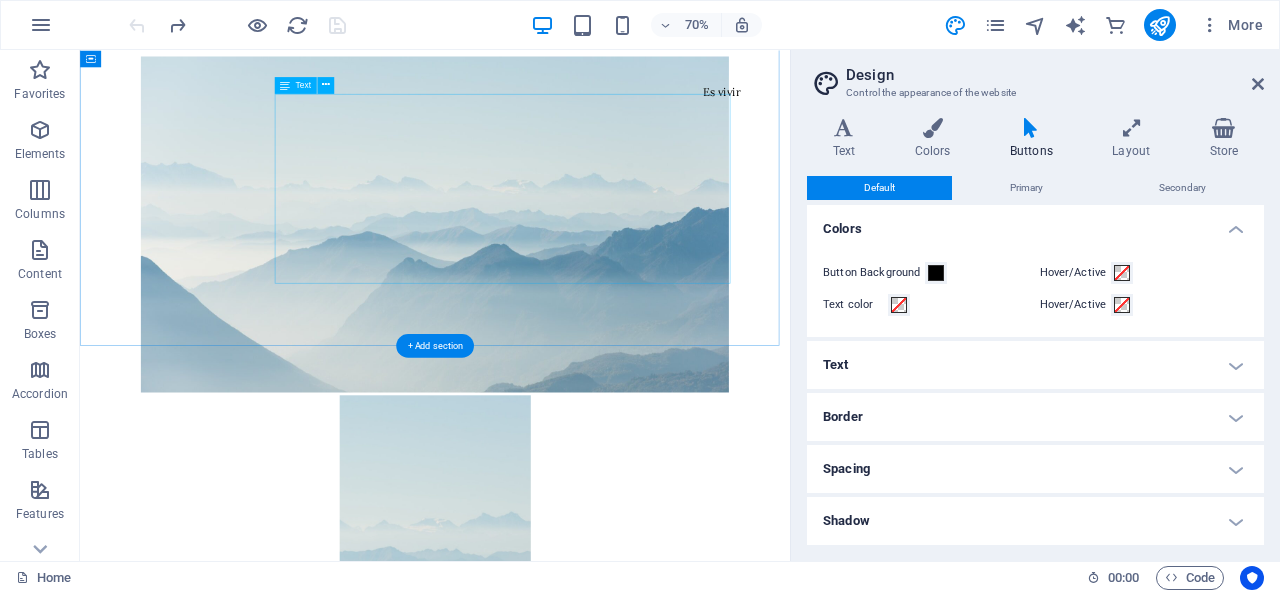 scroll, scrollTop: 0, scrollLeft: 0, axis: both 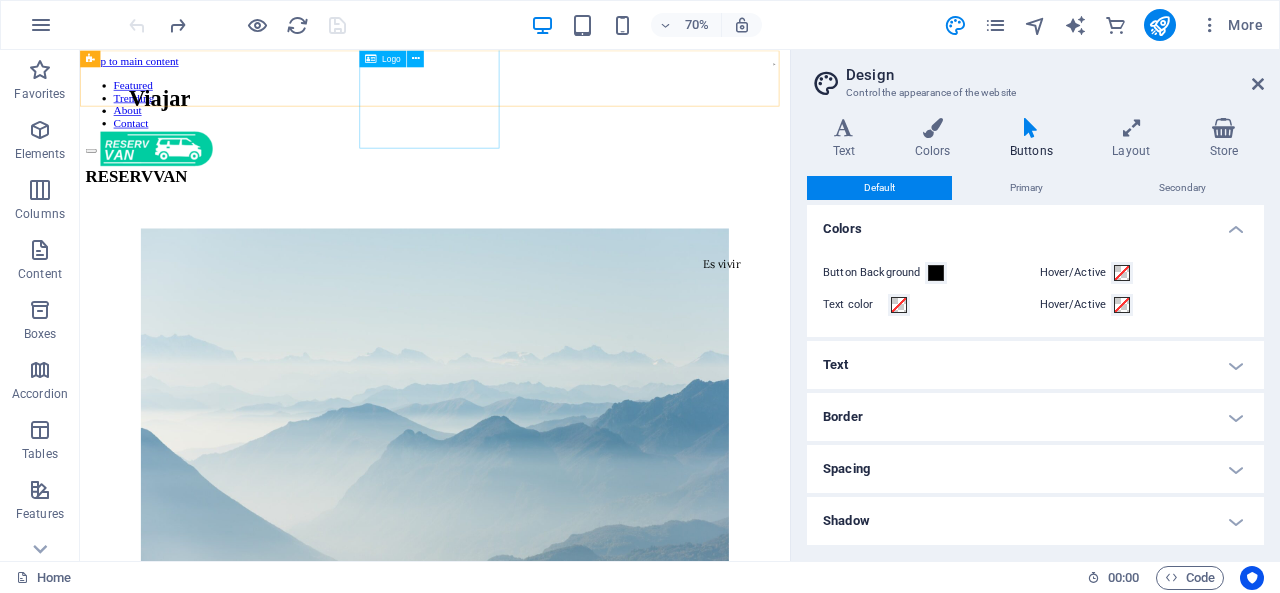click at bounding box center (188, 194) 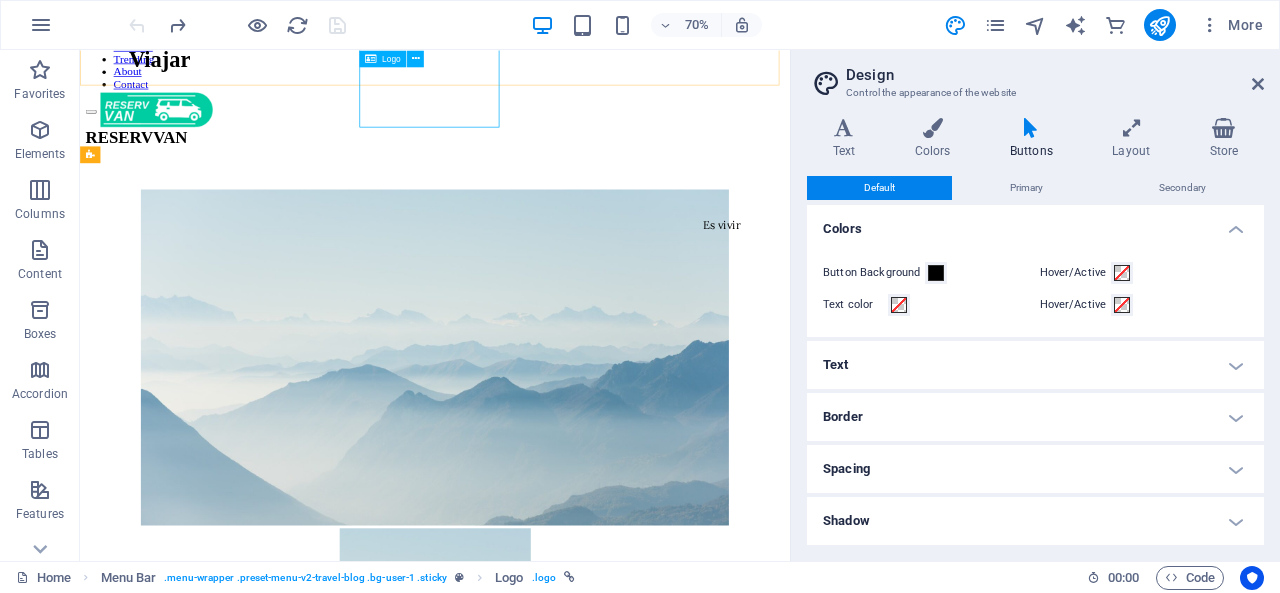 scroll, scrollTop: 0, scrollLeft: 0, axis: both 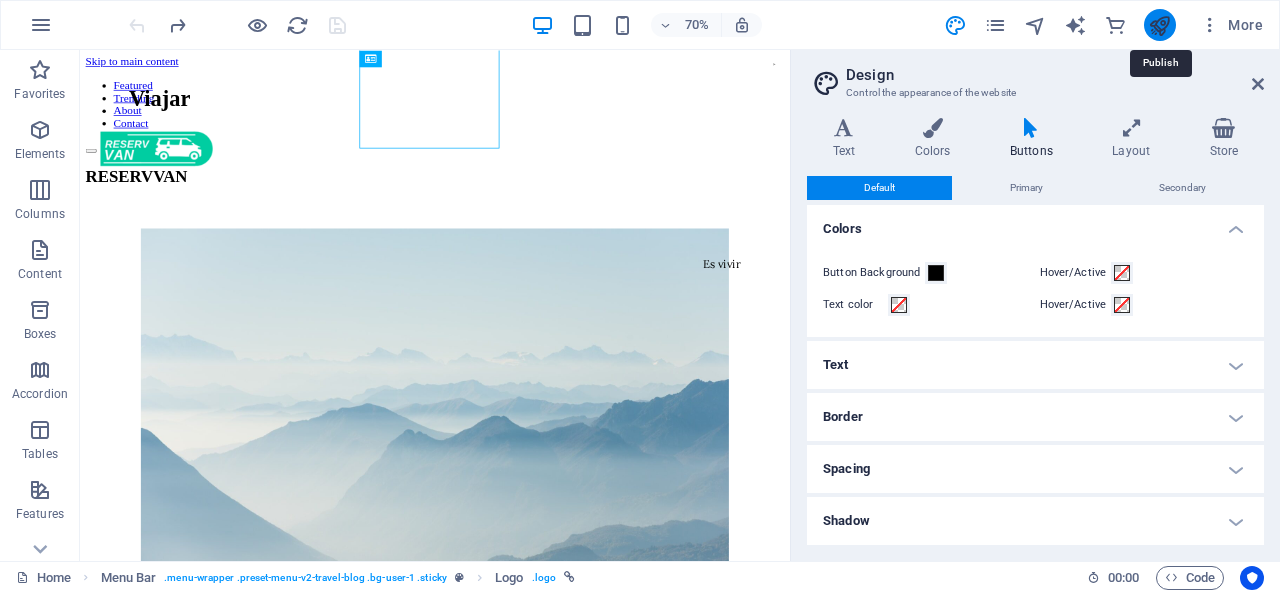 click at bounding box center [1159, 25] 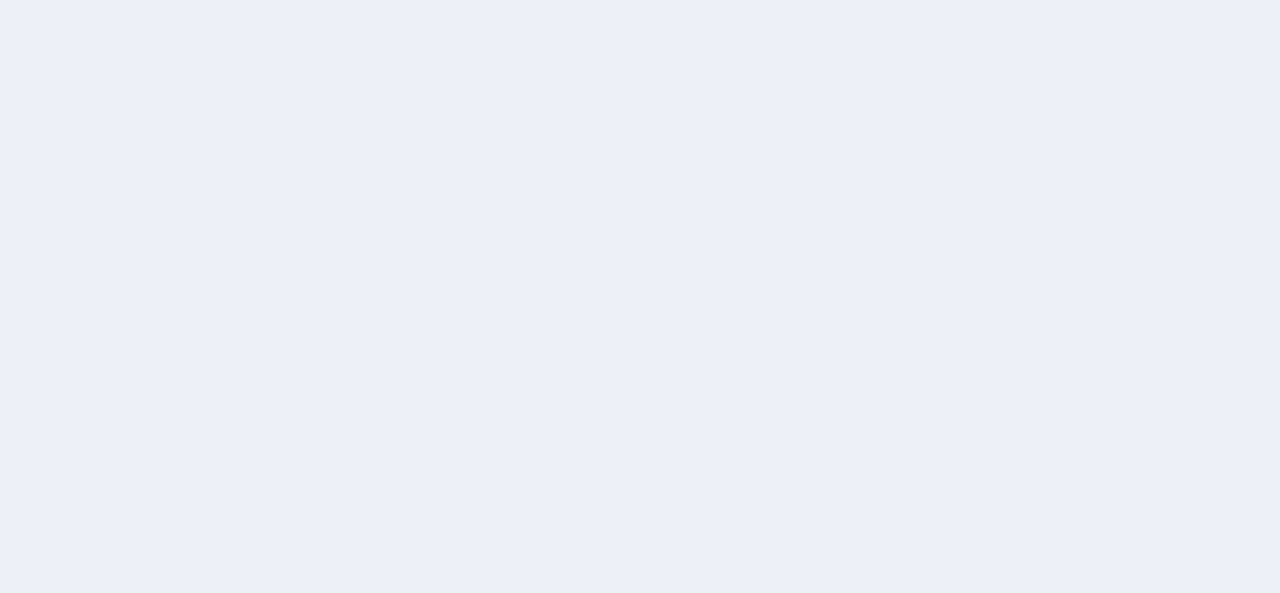 scroll, scrollTop: 0, scrollLeft: 0, axis: both 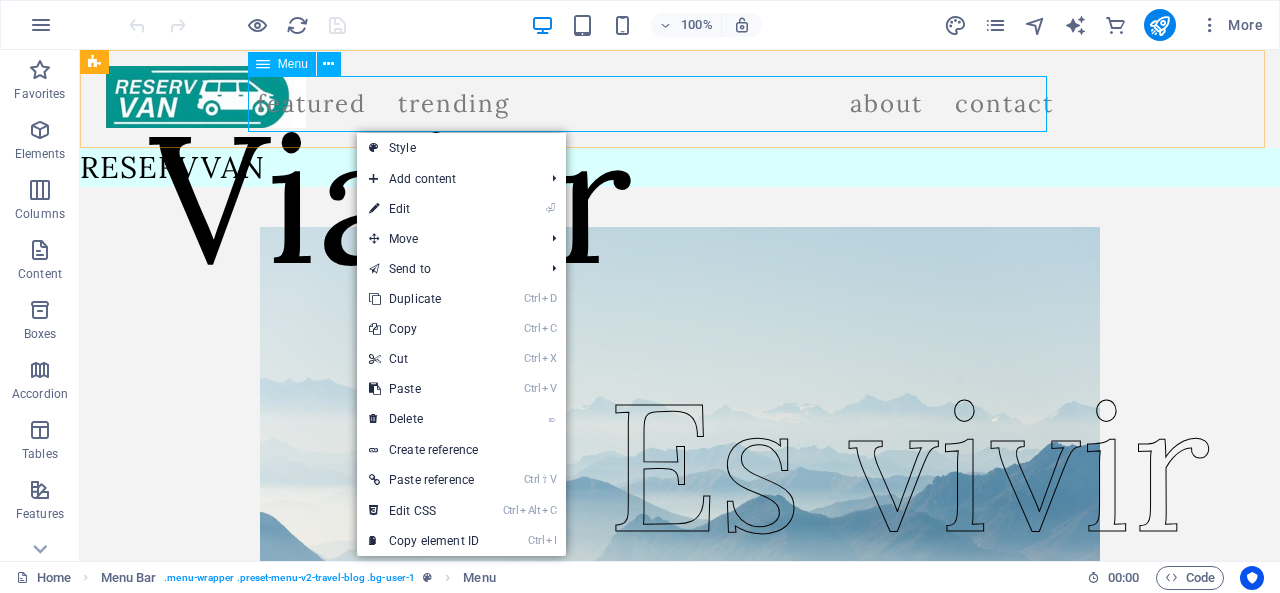 click on "Menu" at bounding box center [293, 64] 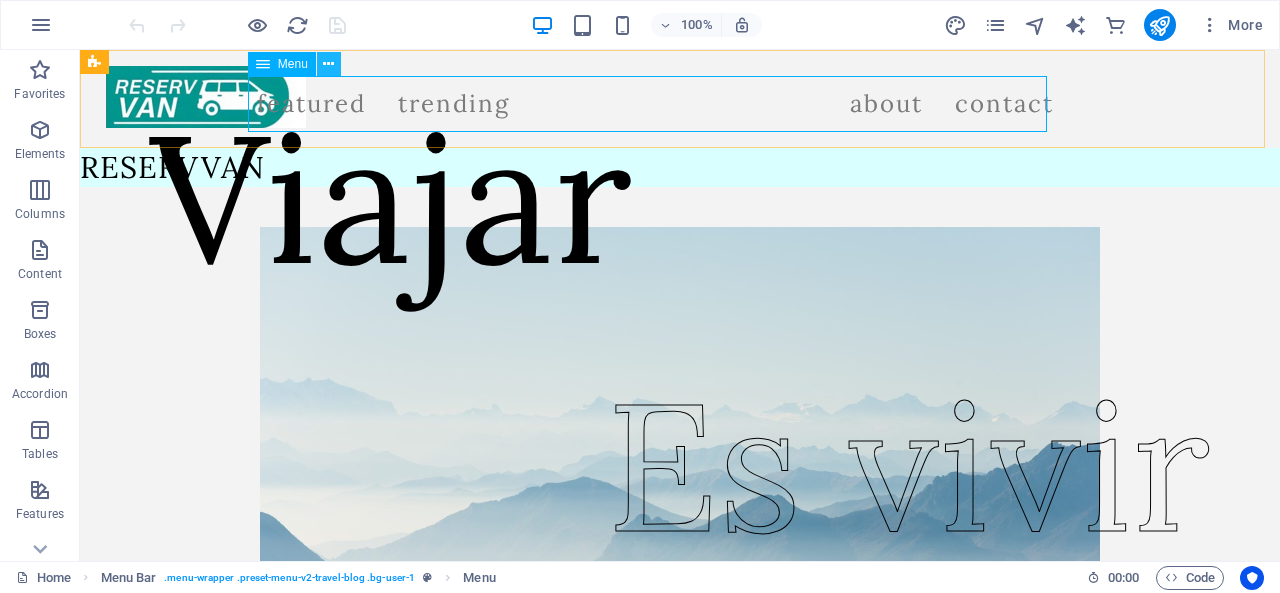 click at bounding box center [328, 64] 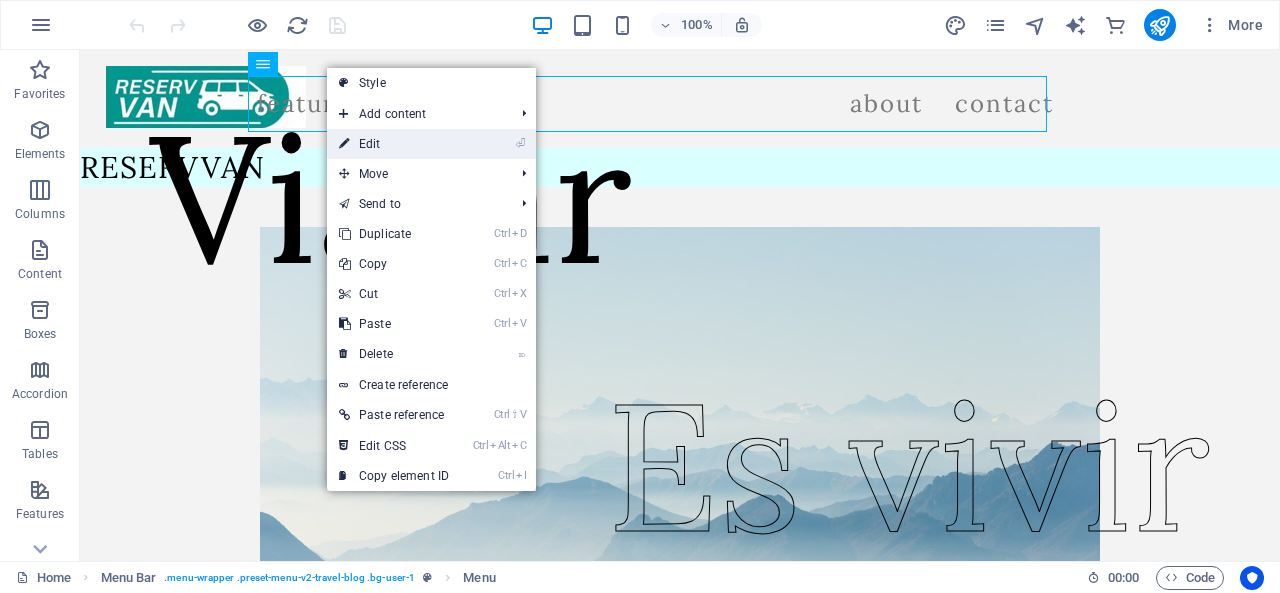 click on "⏎  Edit" at bounding box center [394, 144] 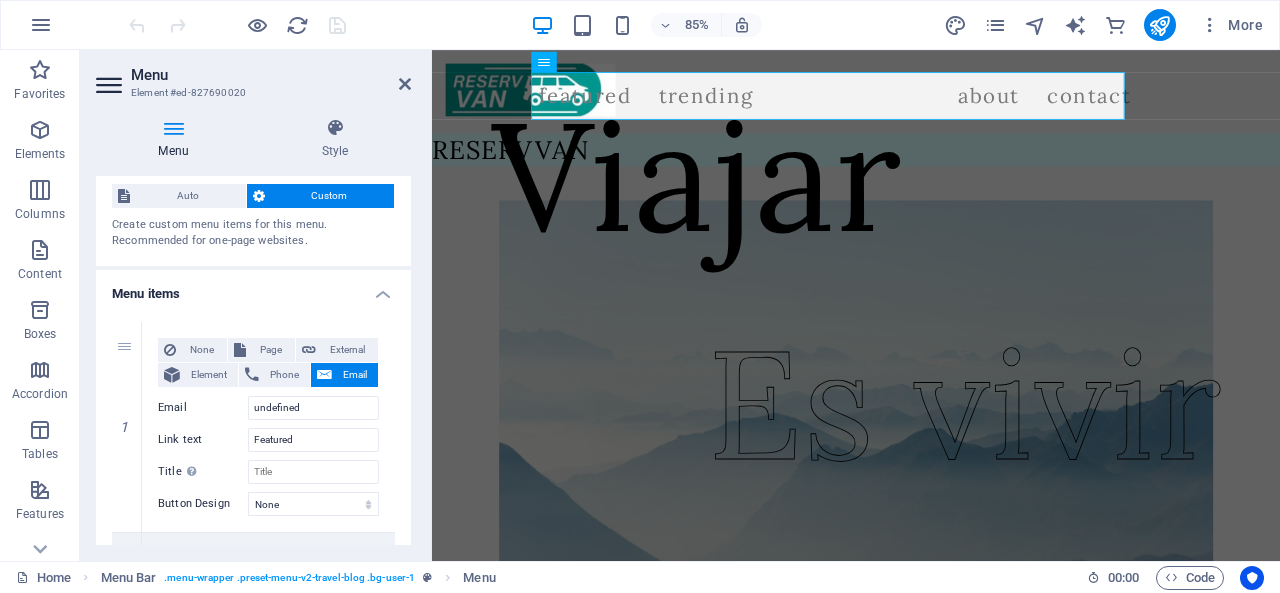 scroll, scrollTop: 0, scrollLeft: 0, axis: both 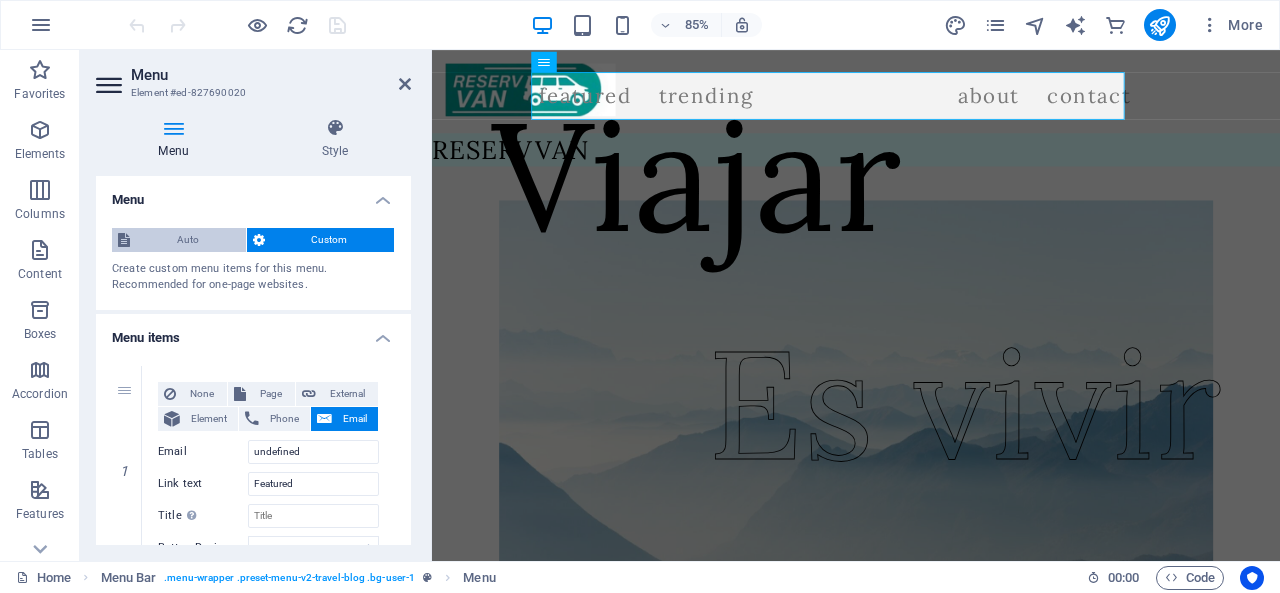 click on "Auto" at bounding box center (188, 240) 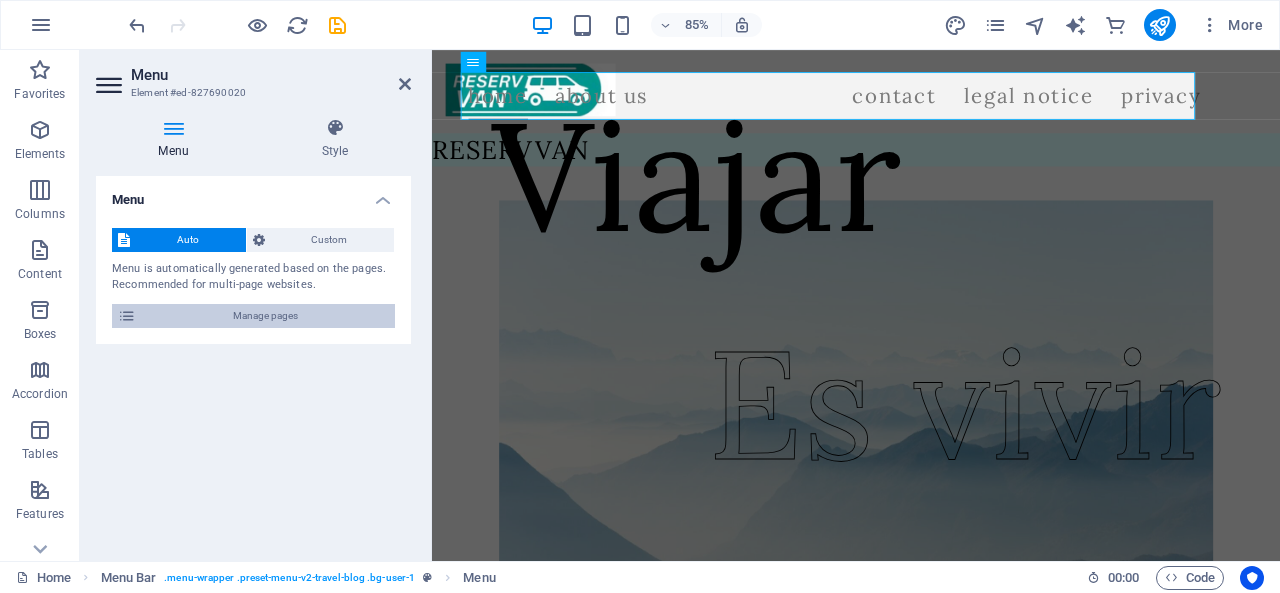 click on "Manage pages" at bounding box center [265, 316] 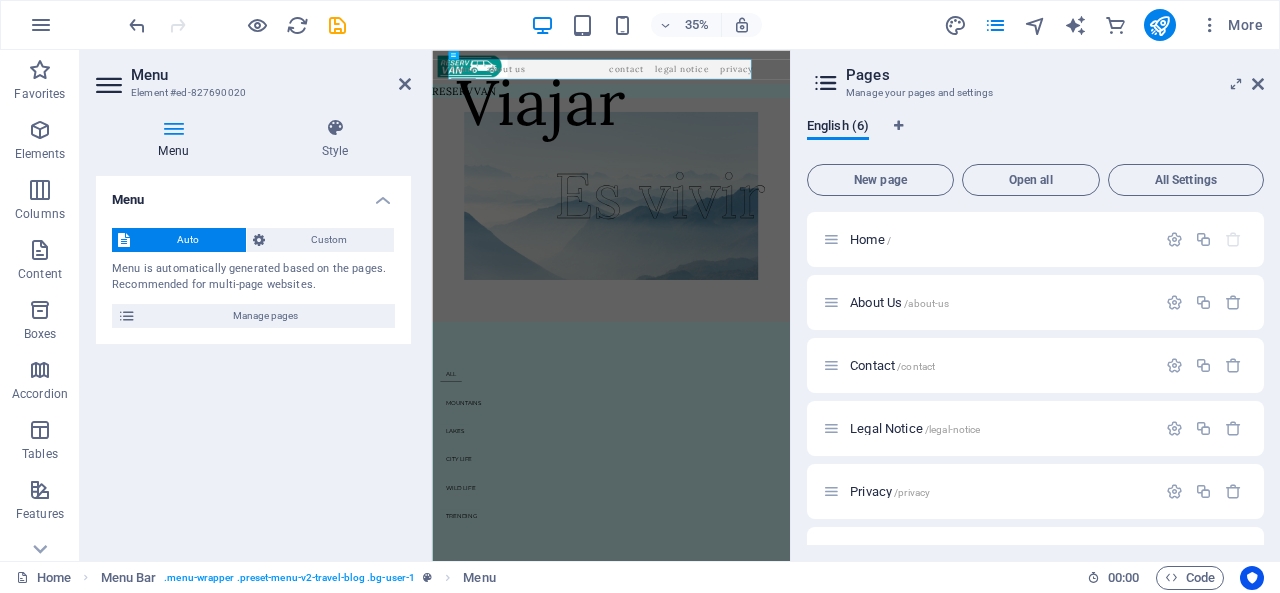 click at bounding box center (111, 85) 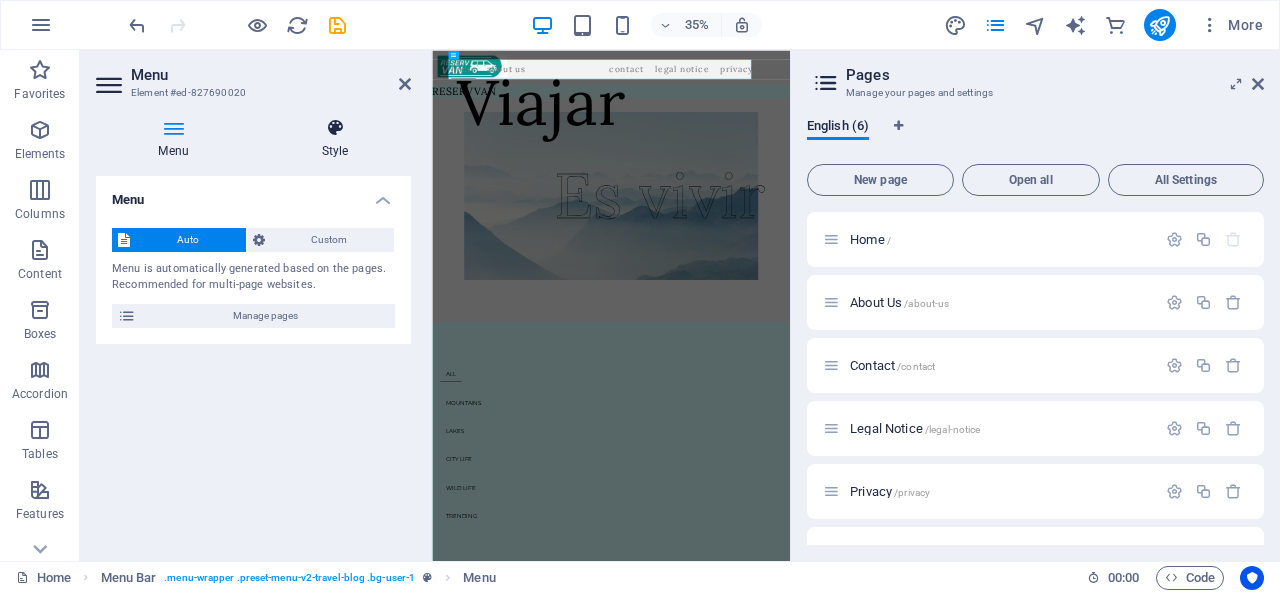 click on "Style" at bounding box center (335, 139) 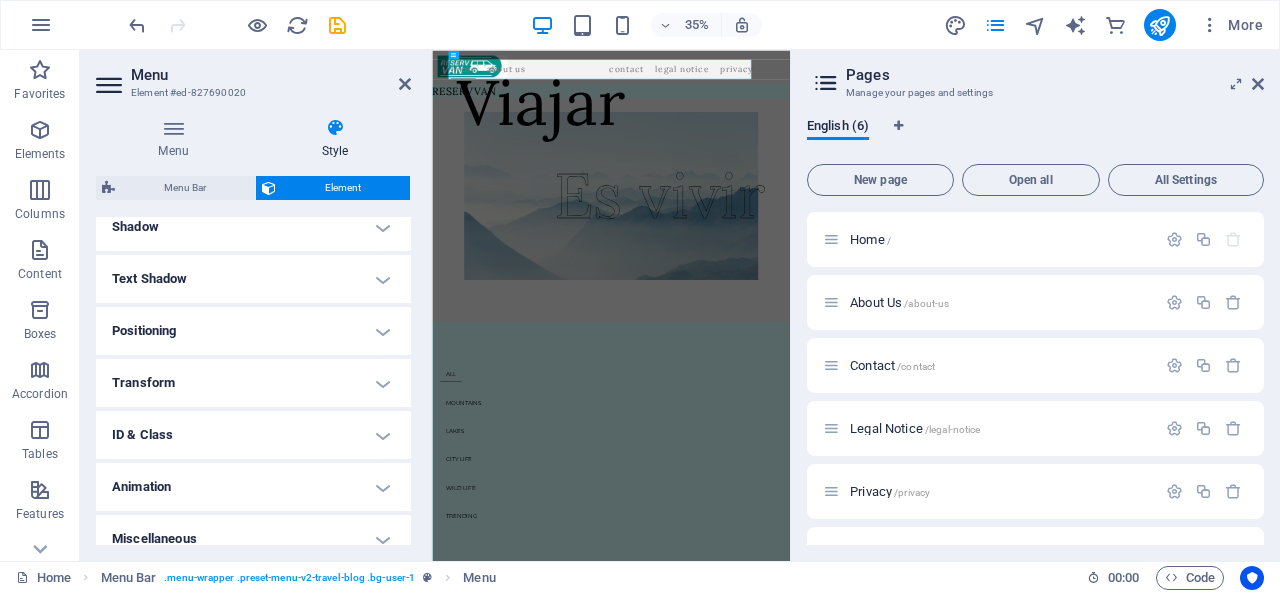 scroll, scrollTop: 516, scrollLeft: 0, axis: vertical 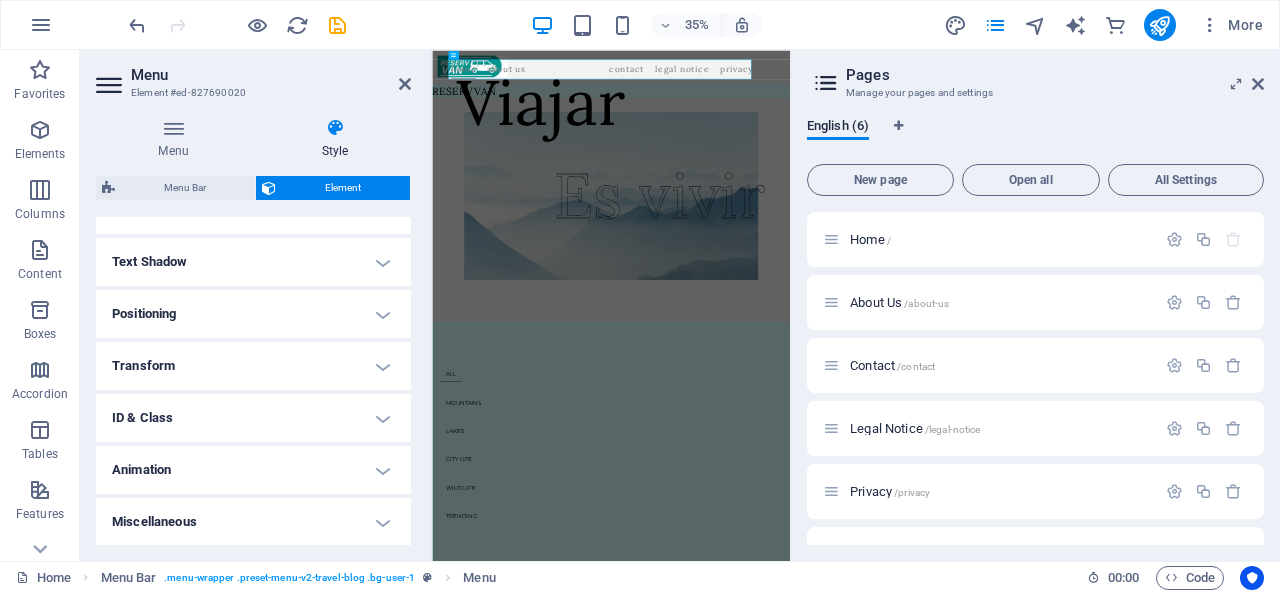 click on "Positioning" at bounding box center (253, 314) 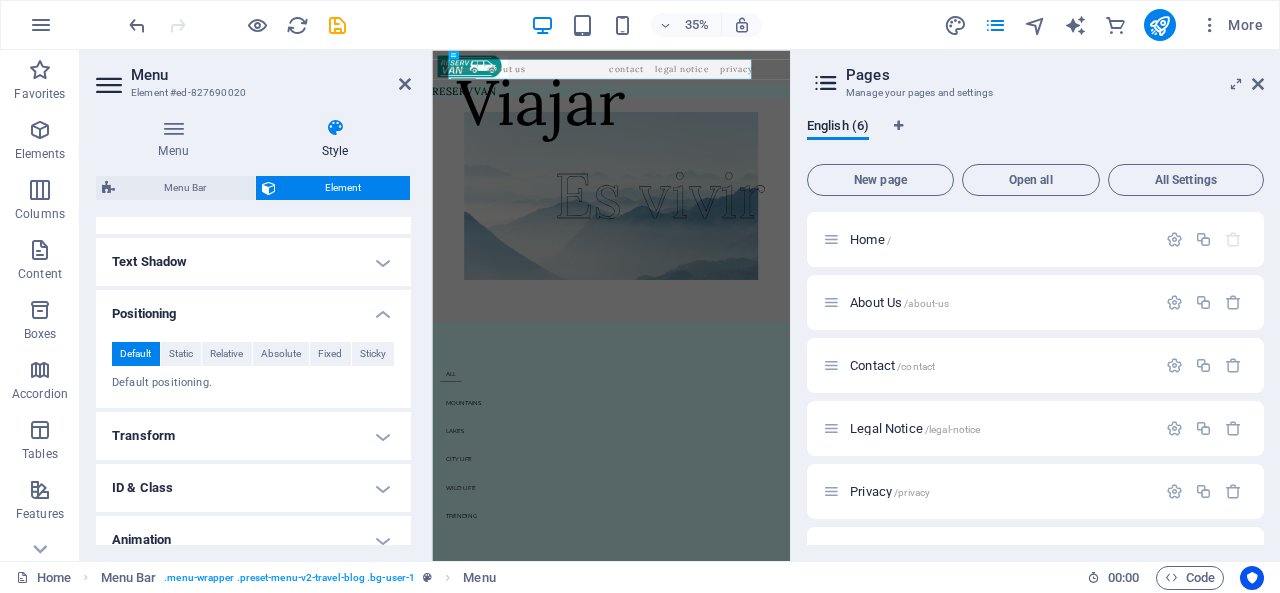 click on "Default" at bounding box center (135, 354) 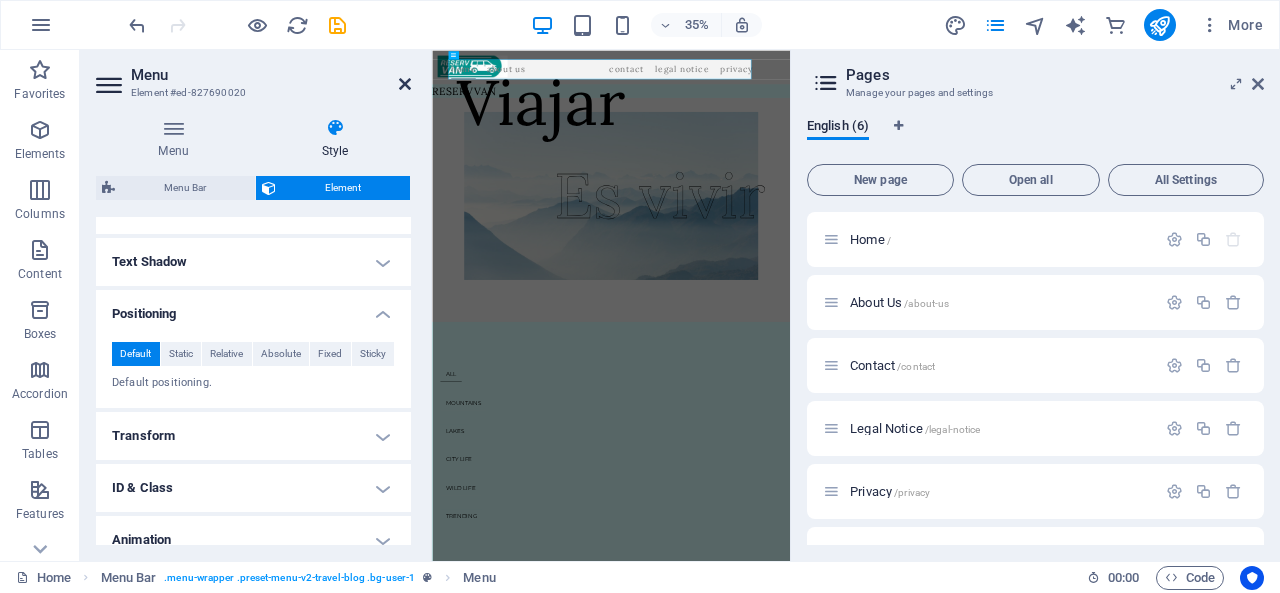 click at bounding box center [405, 84] 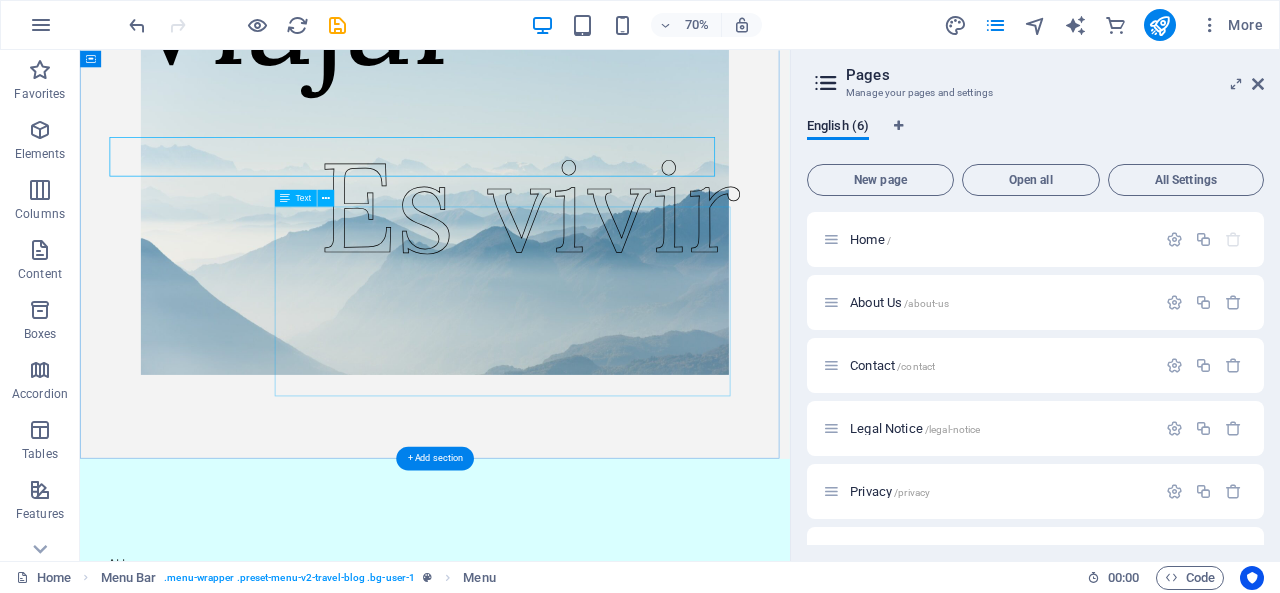 scroll, scrollTop: 0, scrollLeft: 0, axis: both 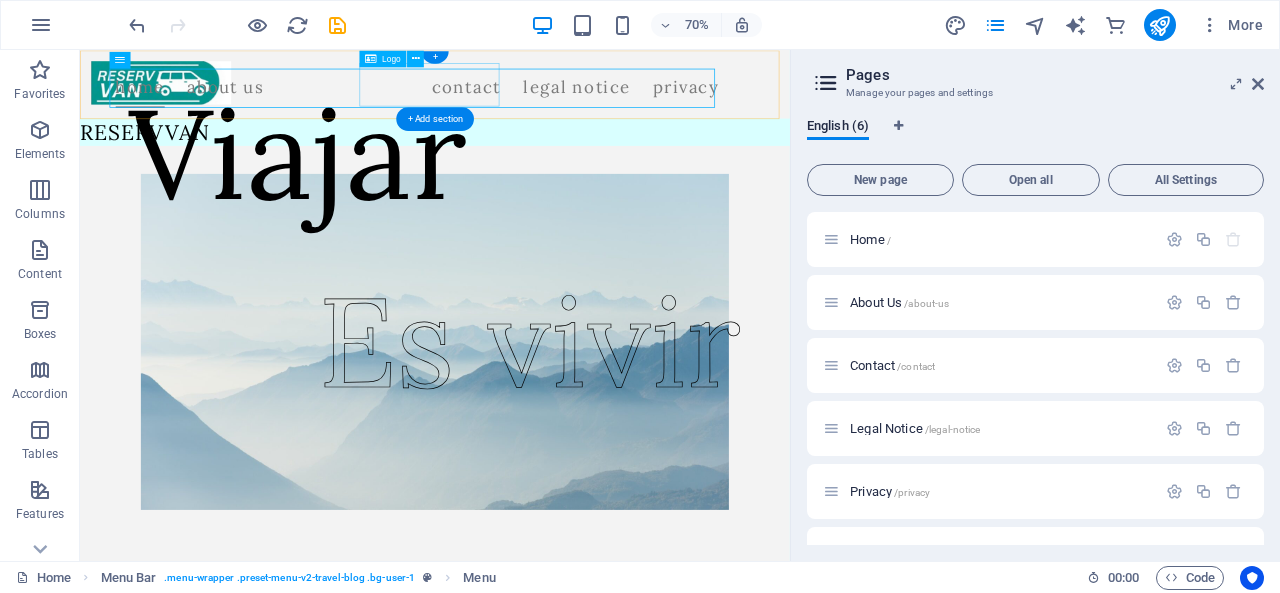 click at bounding box center (196, 97) 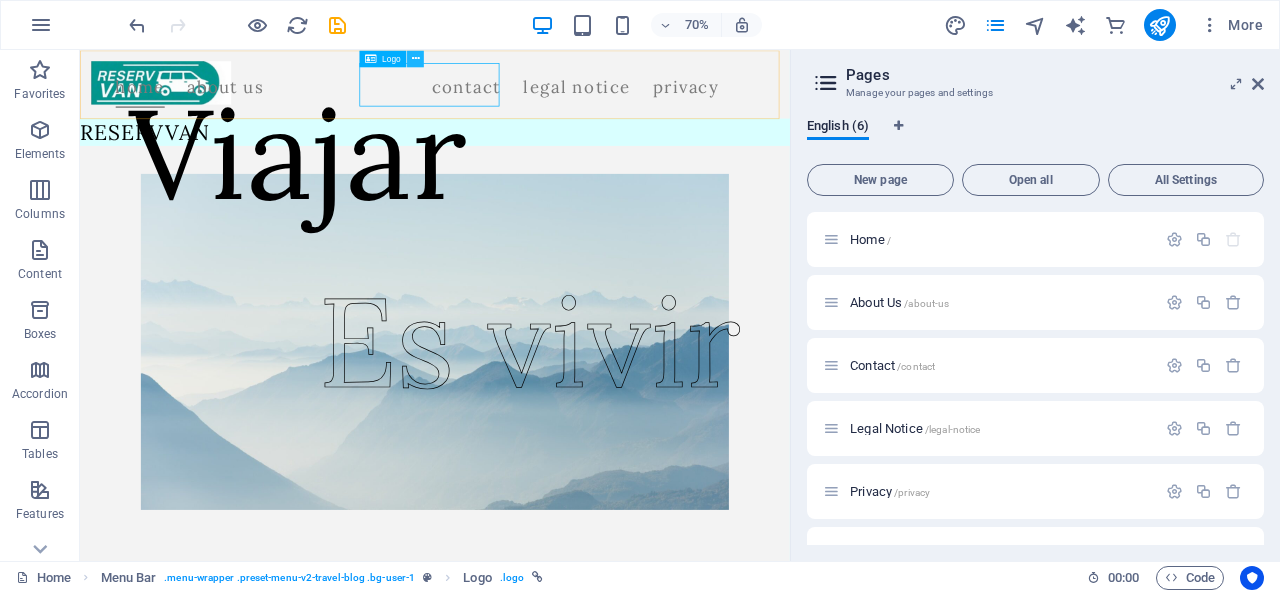 click at bounding box center (415, 58) 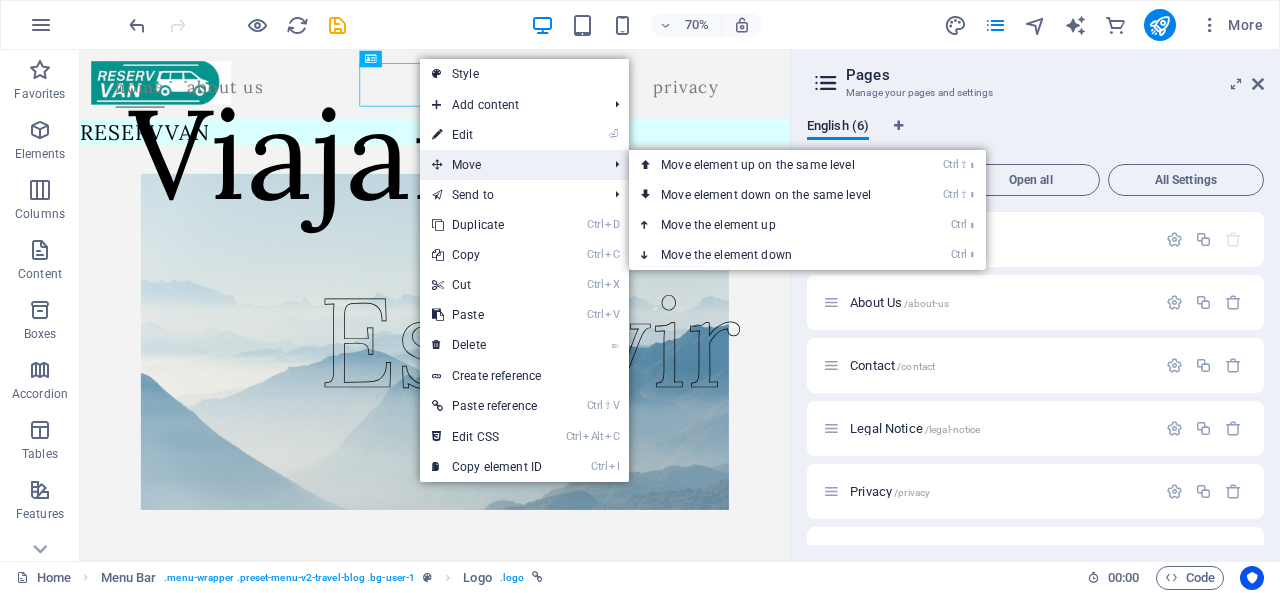 click on "Move" at bounding box center [509, 165] 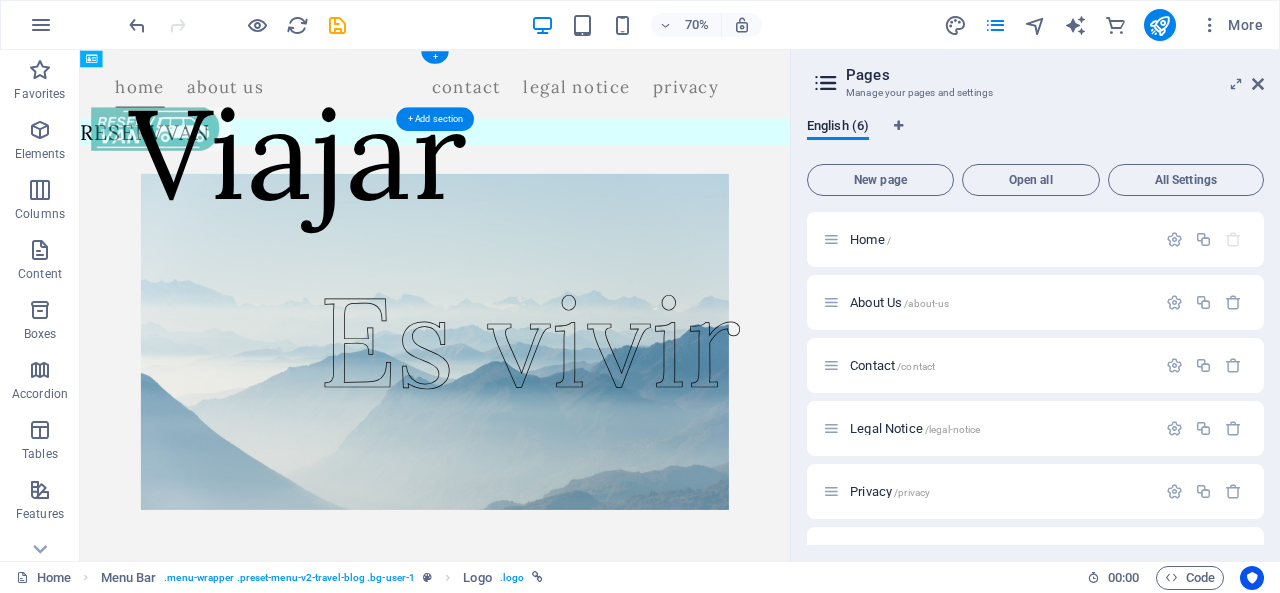 drag, startPoint x: 538, startPoint y: 95, endPoint x: 434, endPoint y: 94, distance: 104.00481 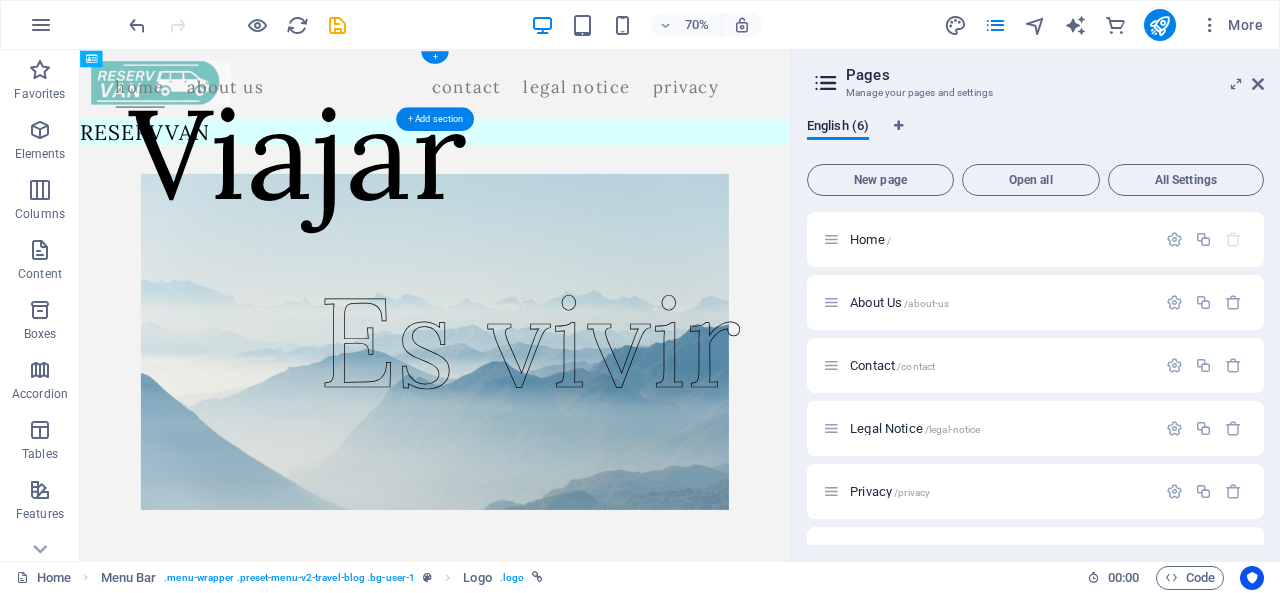 drag, startPoint x: 513, startPoint y: 107, endPoint x: 479, endPoint y: 114, distance: 34.713108 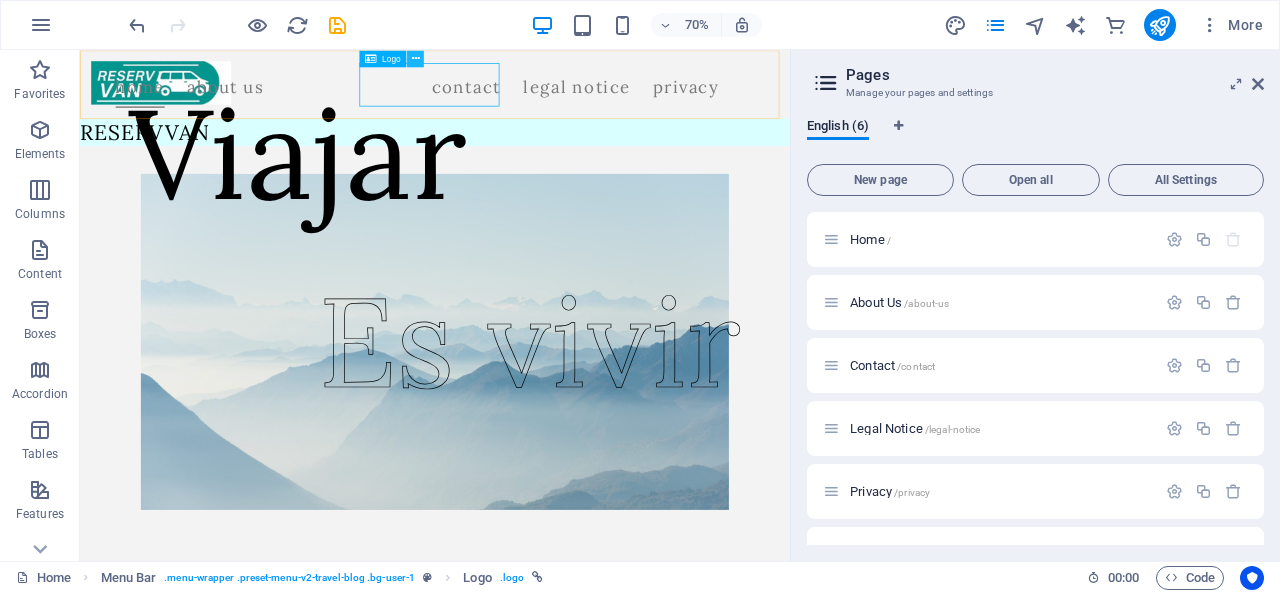 click at bounding box center (415, 58) 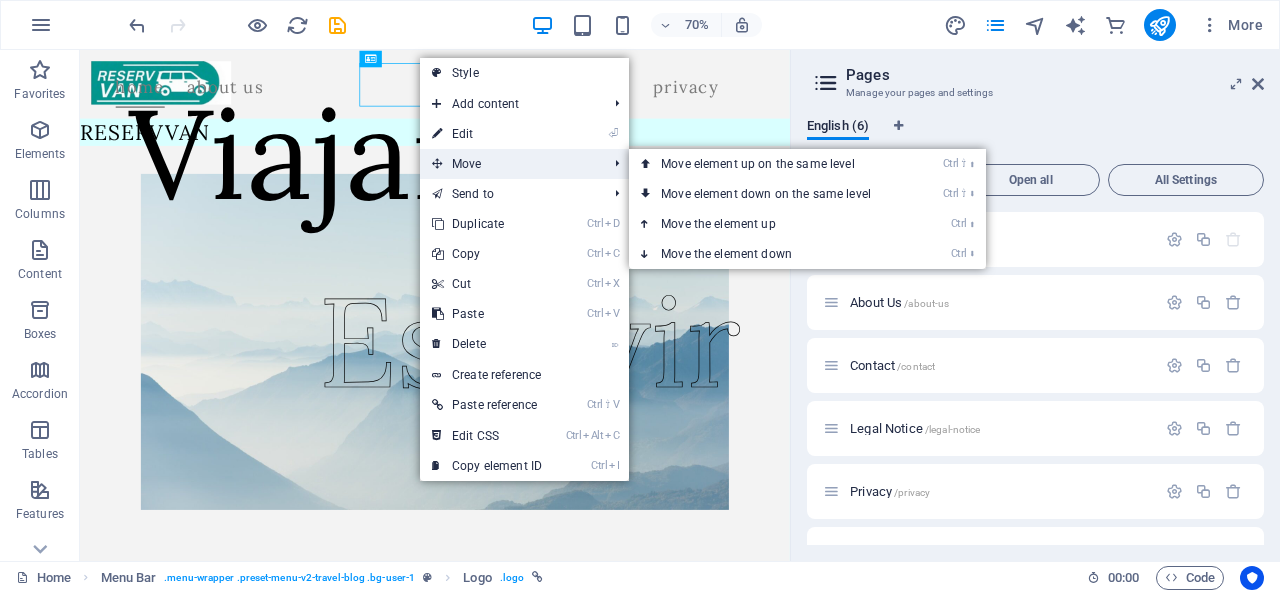 click on "Move" at bounding box center [509, 164] 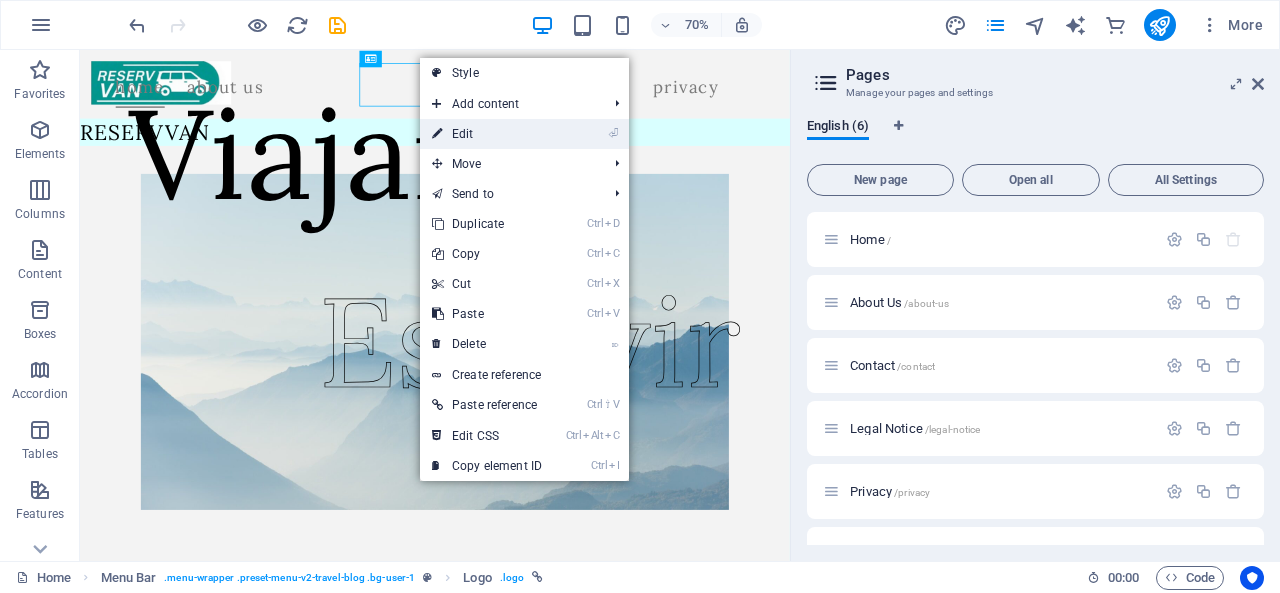click on "⏎  Edit" at bounding box center [487, 134] 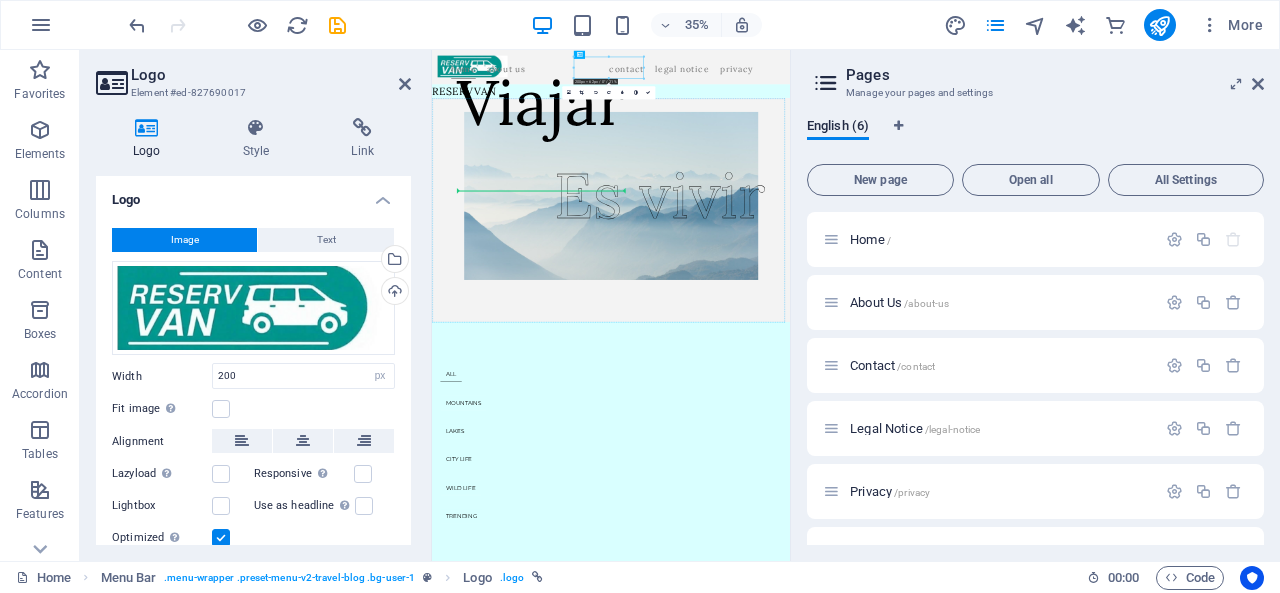 drag, startPoint x: 911, startPoint y: 113, endPoint x: 934, endPoint y: 443, distance: 330.80054 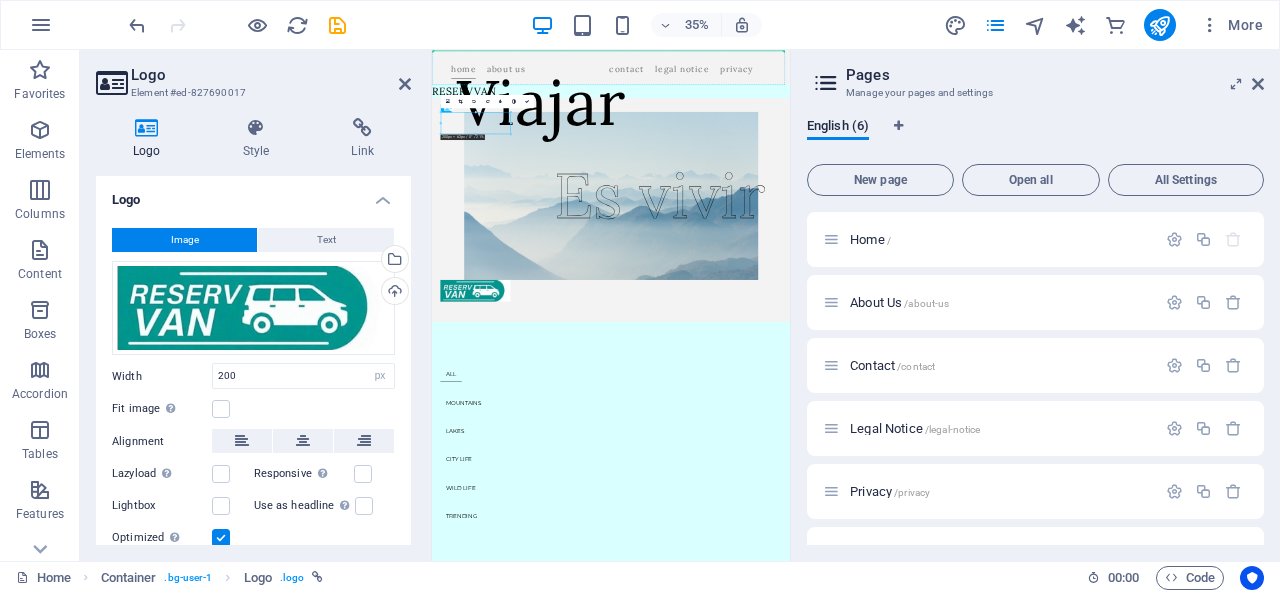 drag, startPoint x: 605, startPoint y: 266, endPoint x: 805, endPoint y: 83, distance: 271.08853 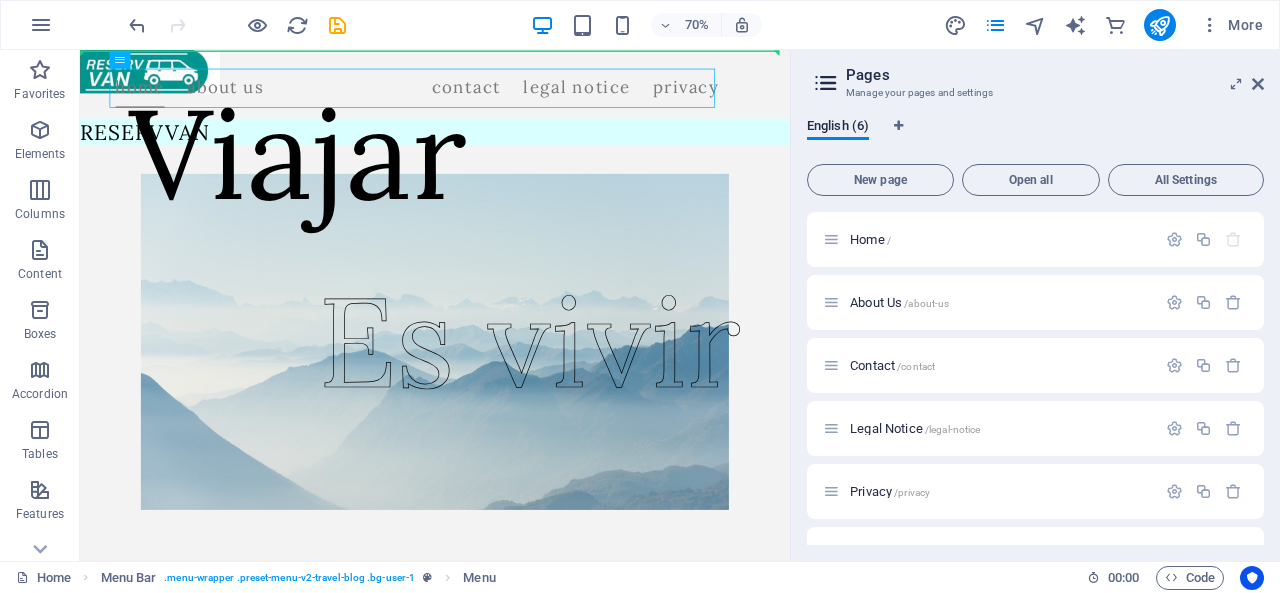 drag, startPoint x: 213, startPoint y: 87, endPoint x: 761, endPoint y: 44, distance: 549.68445 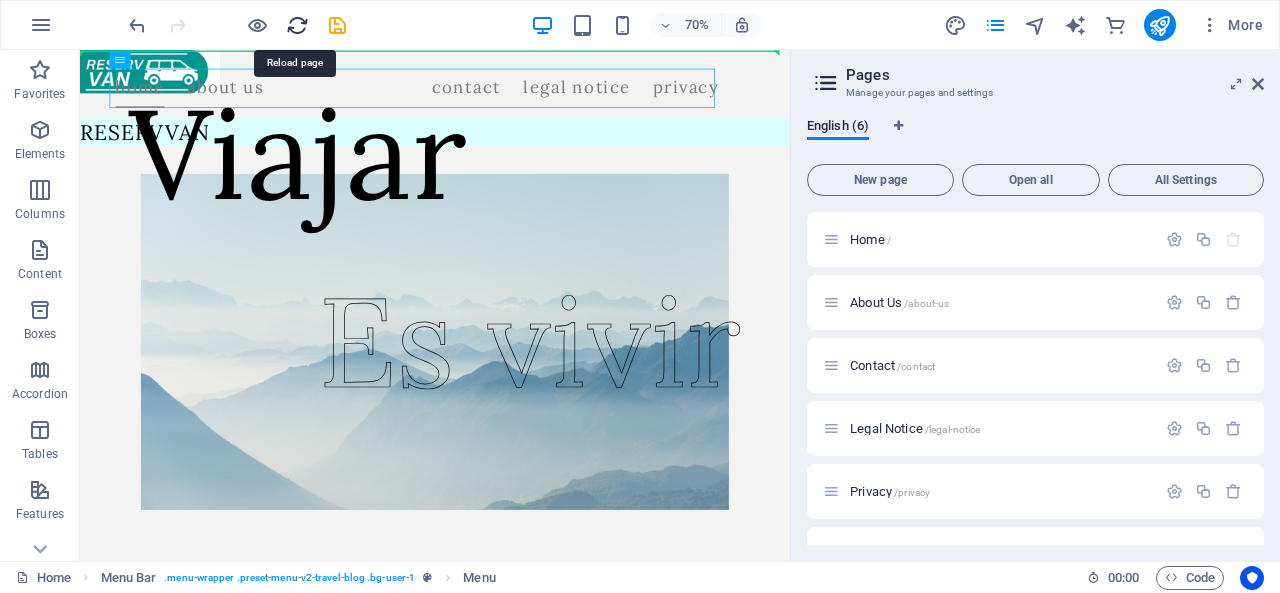 drag, startPoint x: 290, startPoint y: 30, endPoint x: 889, endPoint y: 111, distance: 604.45184 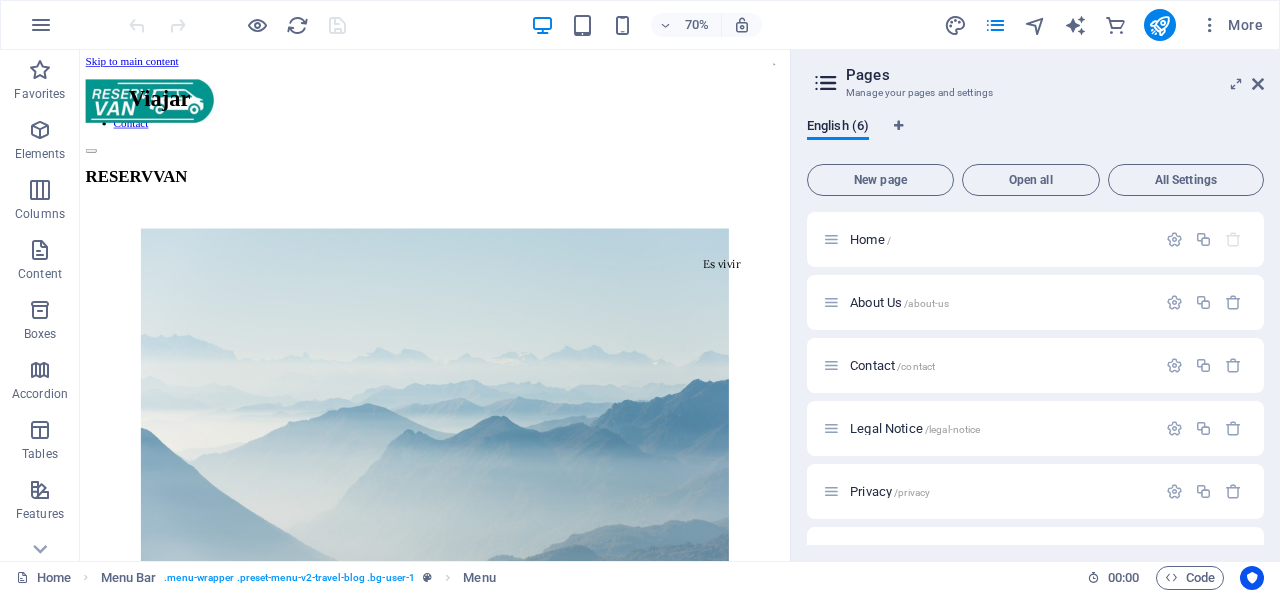 scroll, scrollTop: 0, scrollLeft: 0, axis: both 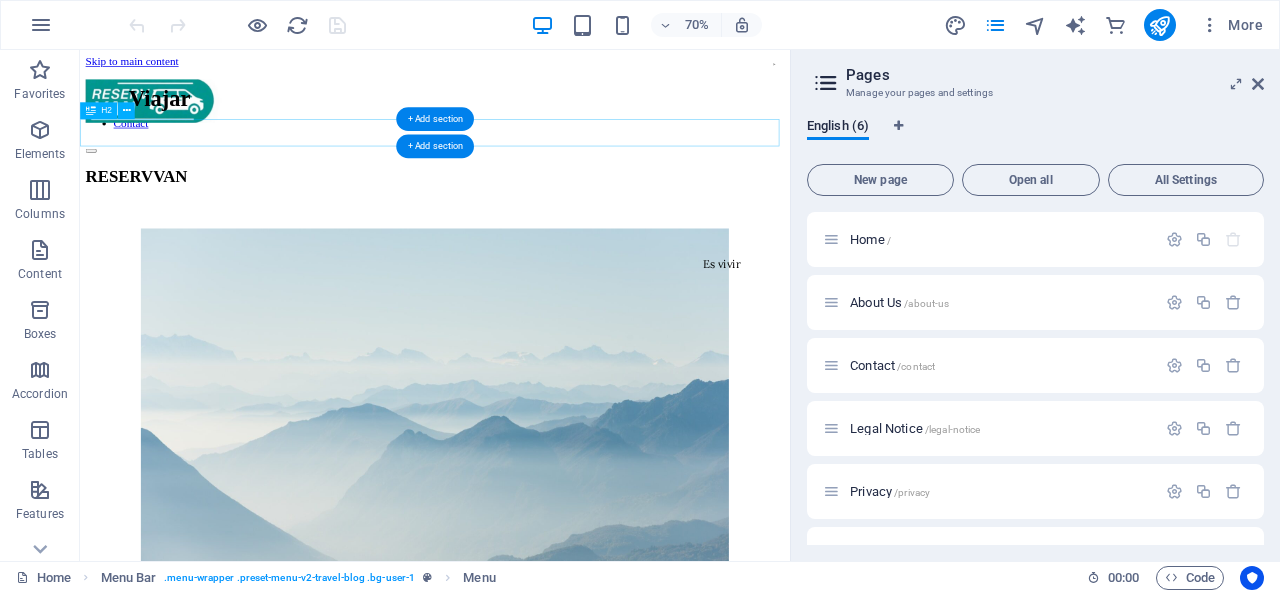click on "RESERVVAN" at bounding box center [587, 231] 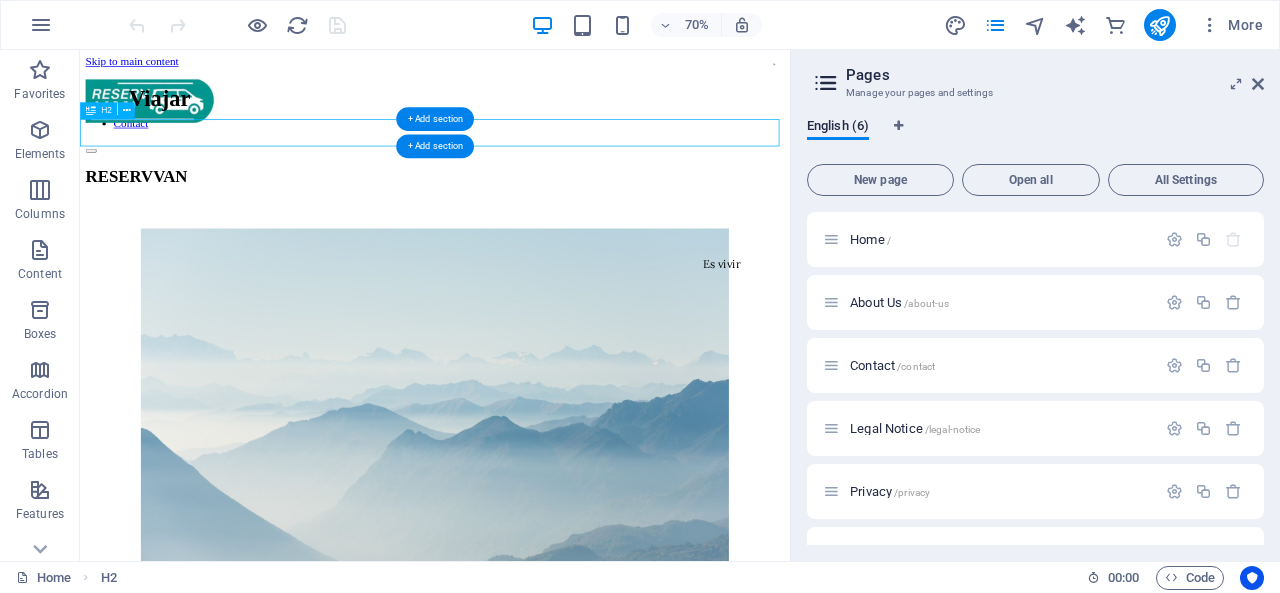 click on "RESERVVAN" at bounding box center [587, 231] 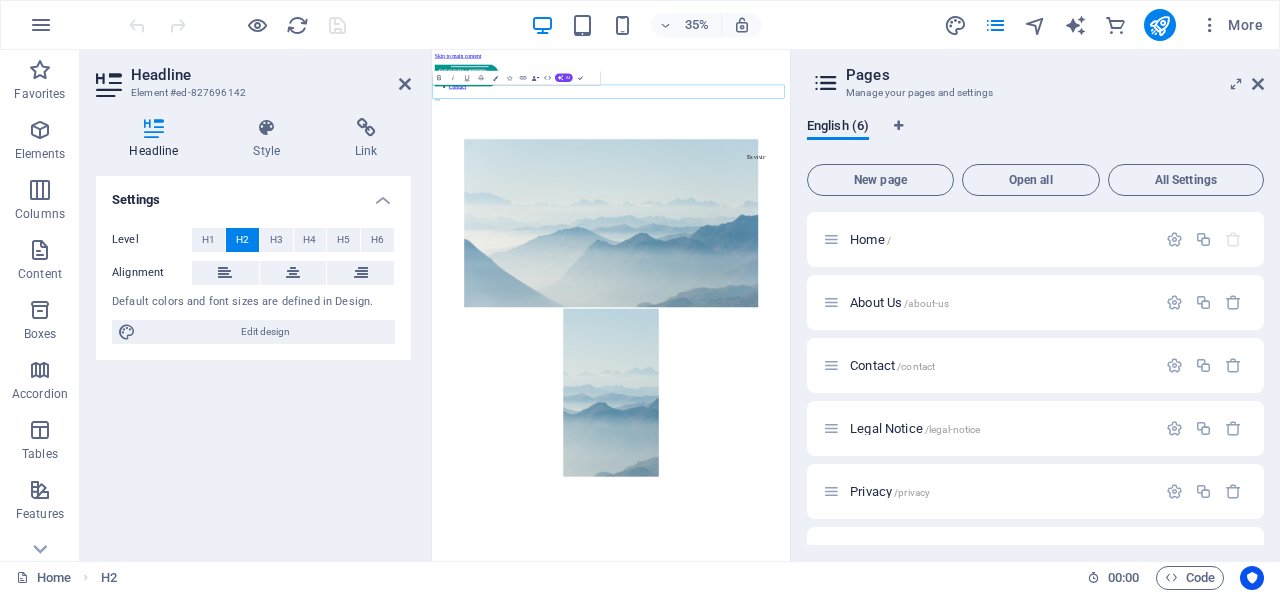type 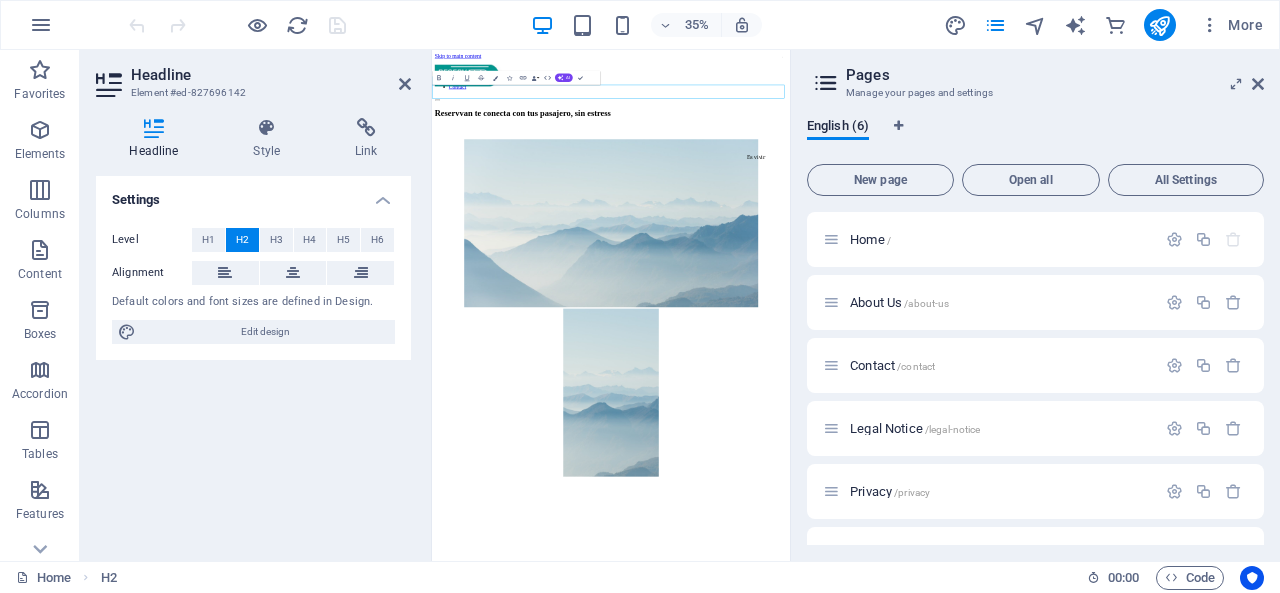 click on "​Reservvan te conecta con tus pasajero, sin estress" at bounding box center (943, 231) 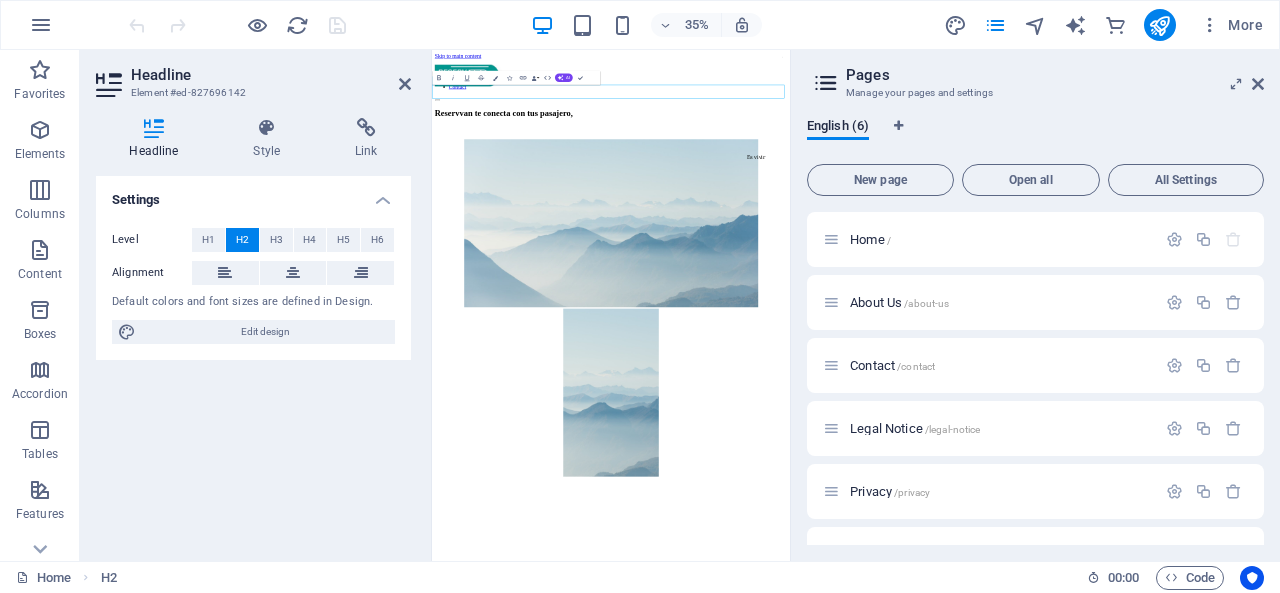 click on "​Reservvan te conecta con tus pasajero," at bounding box center [943, 231] 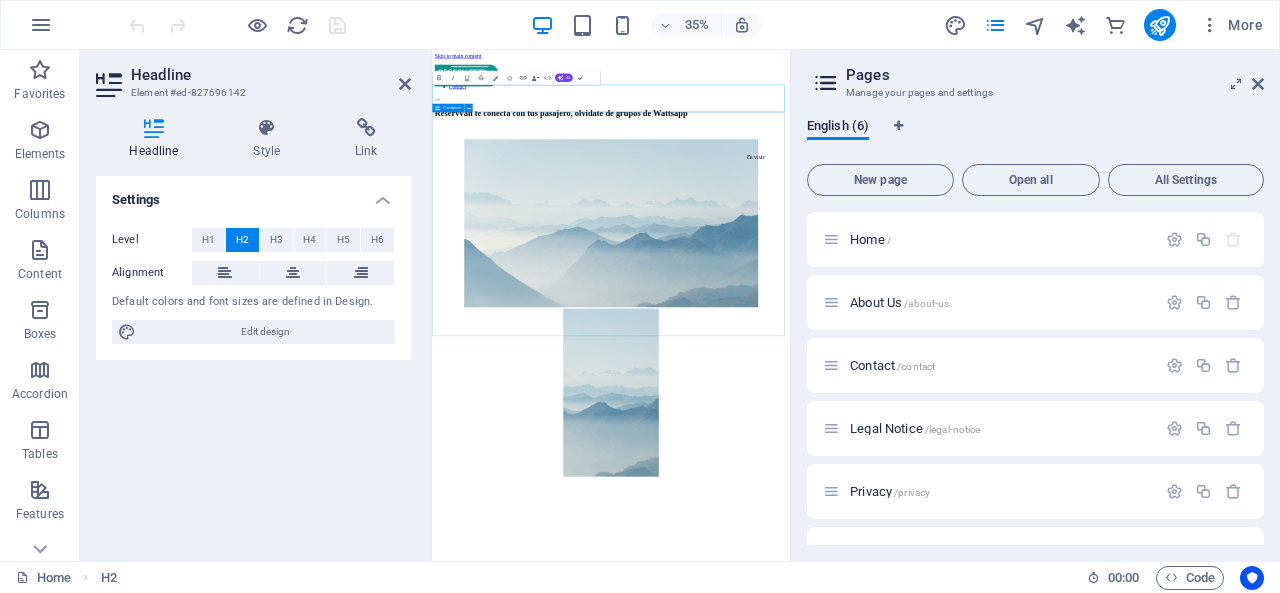 click on "Viajar Es vivir" at bounding box center [943, 829] 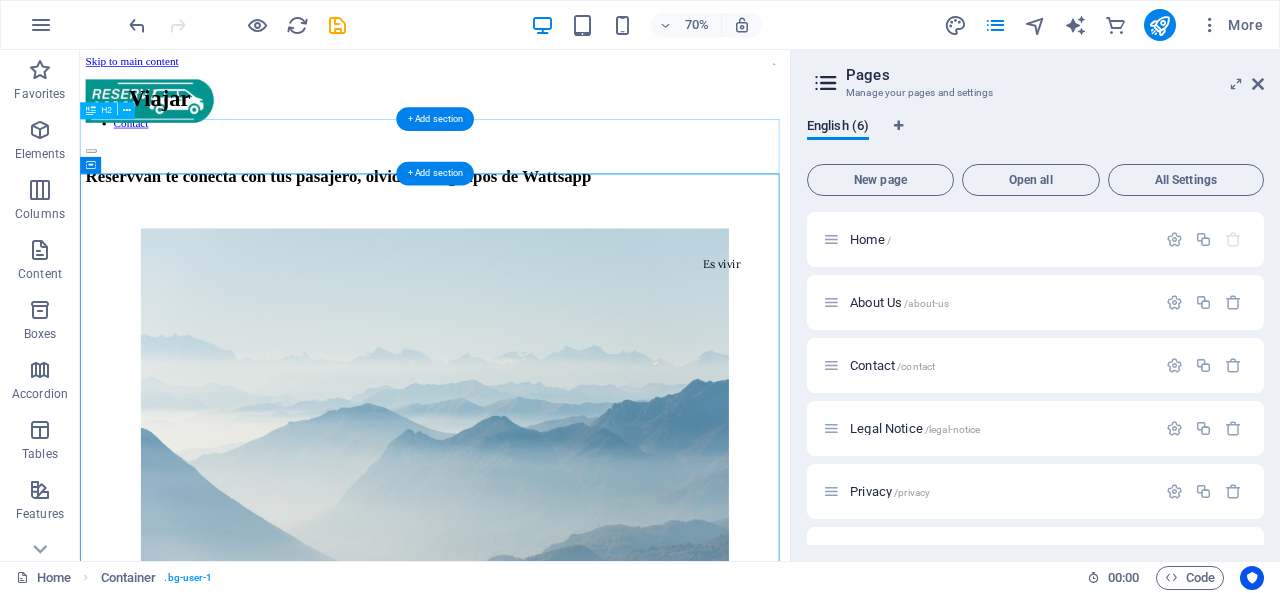 click on "Reservvan te conecta con tus pasajero, olvidate de grupos de Wattsapp" at bounding box center (587, 231) 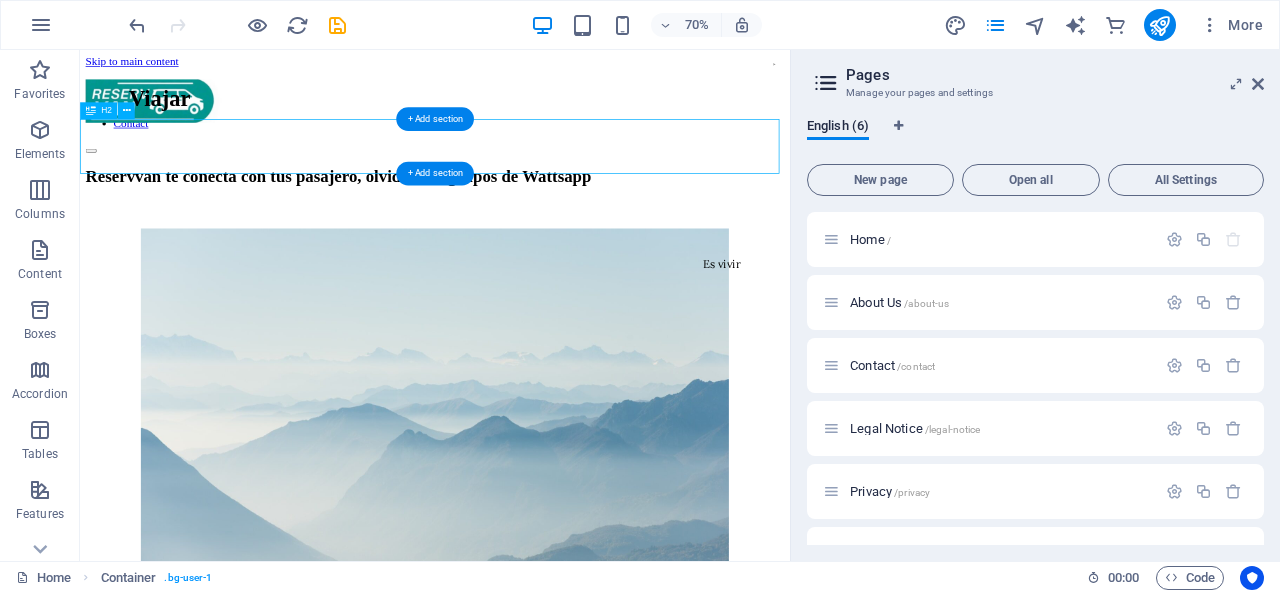 click on "Reservvan te conecta con tus pasajero, olvidate de grupos de Wattsapp" at bounding box center (587, 231) 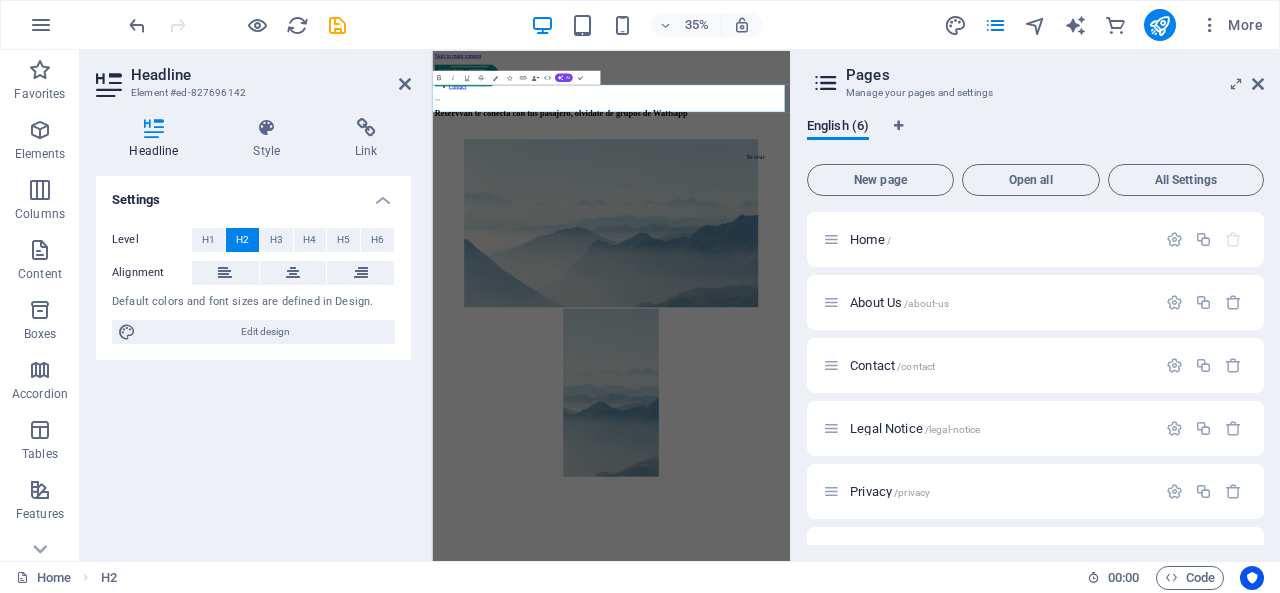 click on "Reservvan te conecta con tus pasajero, olvidate de grupos de Wattsapp" at bounding box center (943, 231) 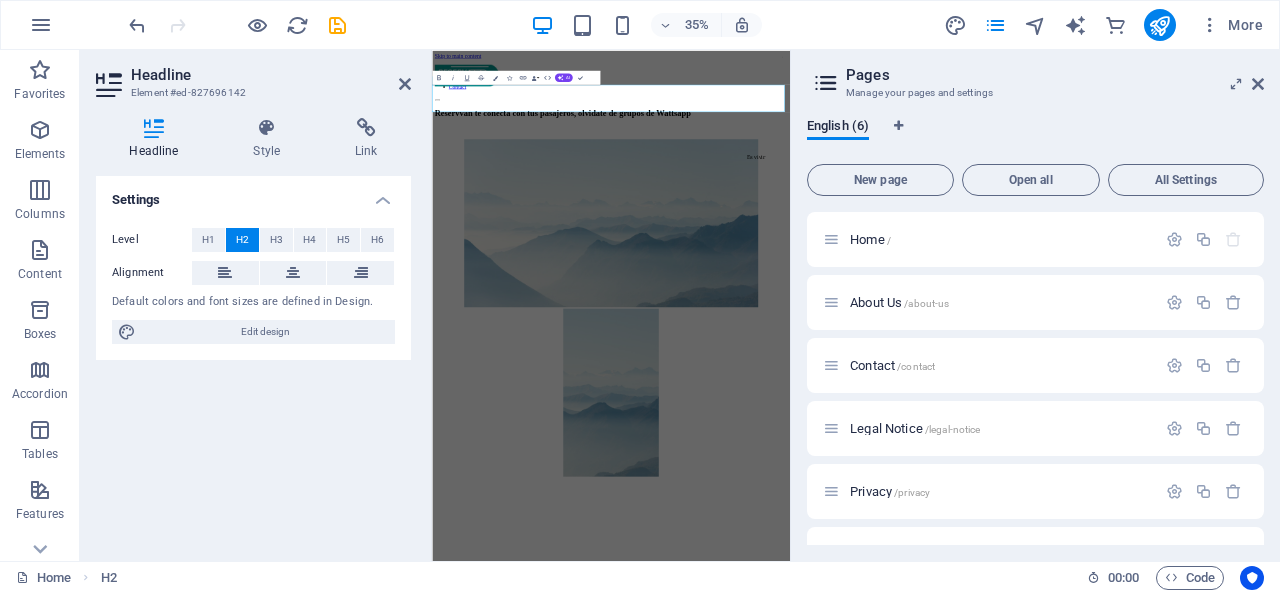 click on "Reservvan te conecta con tus pasajeros, olvidate de grupos de Wattsapp" at bounding box center (943, 231) 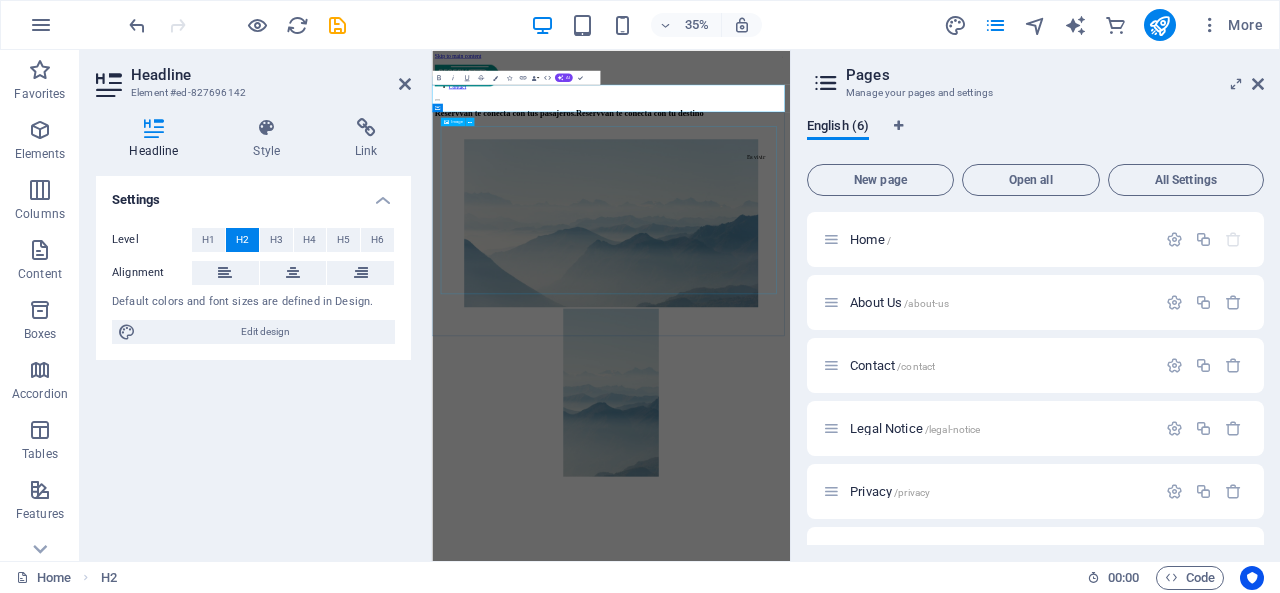 click at bounding box center [943, 547] 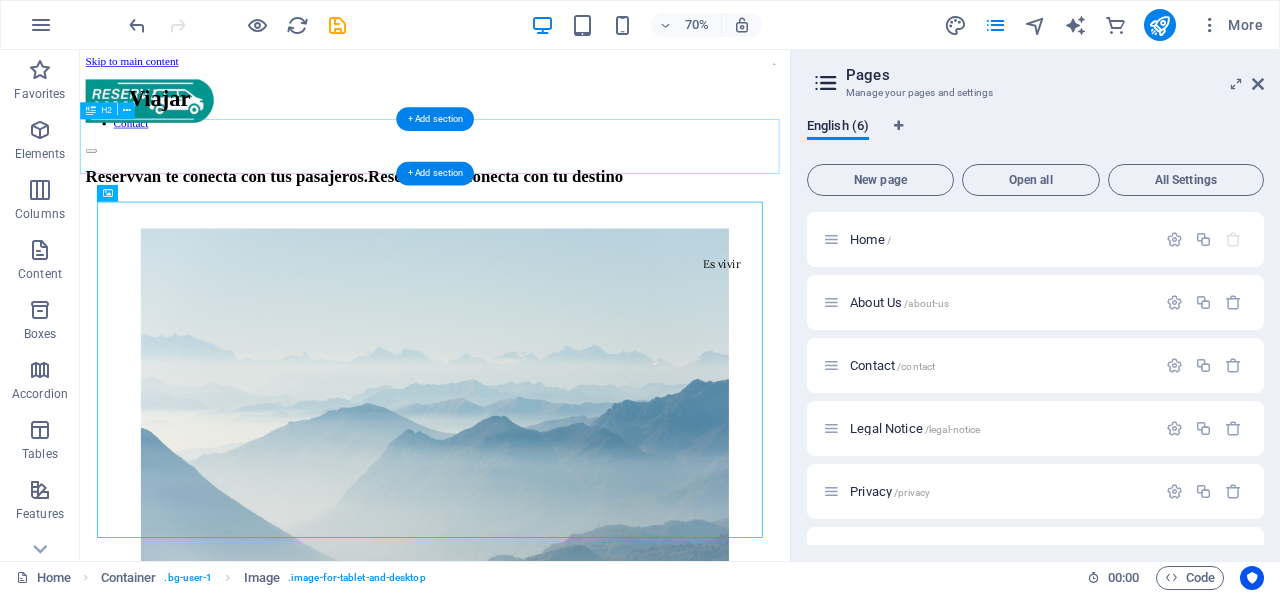 click on "Reservvan te conecta con tus pasajeros.Reservvan te conecta con tu destino" at bounding box center [587, 231] 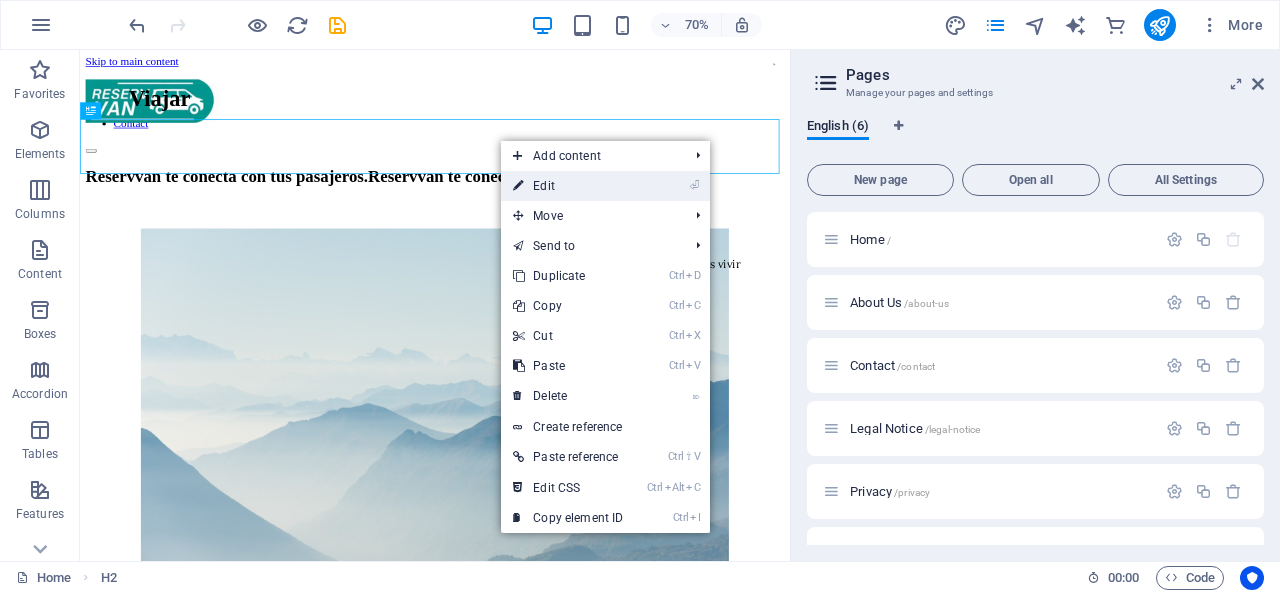 click on "⏎  Edit" at bounding box center (568, 186) 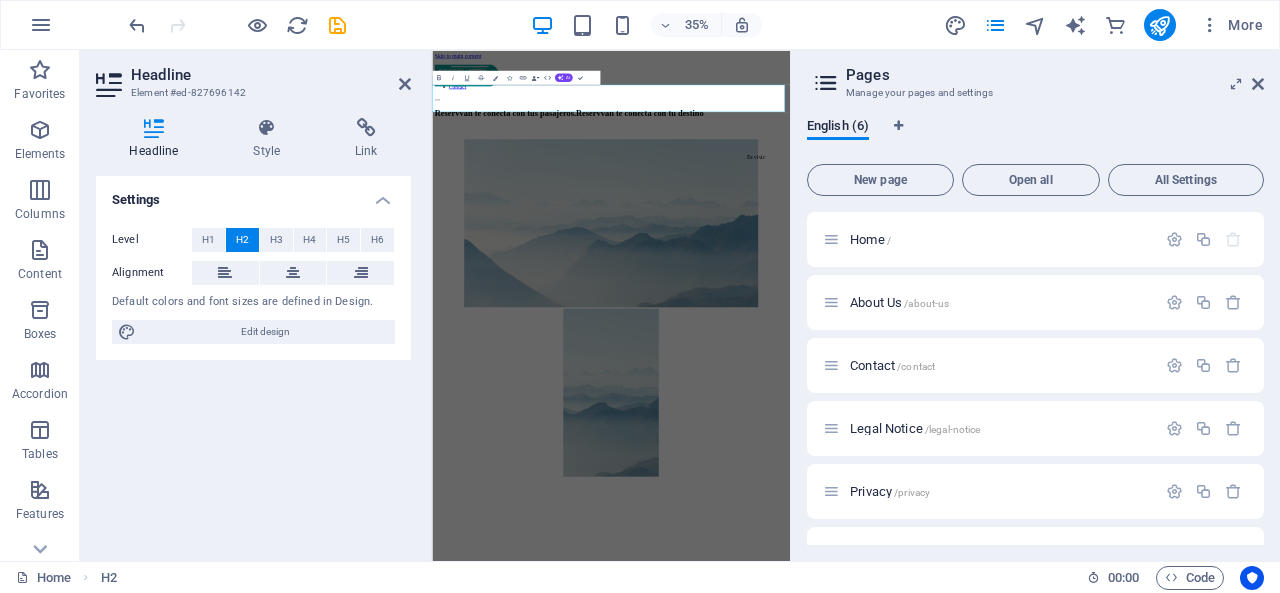 click on "Reservvan te conecta con tus pasajeros.Reservvan te conecta con tu destino" at bounding box center [943, 231] 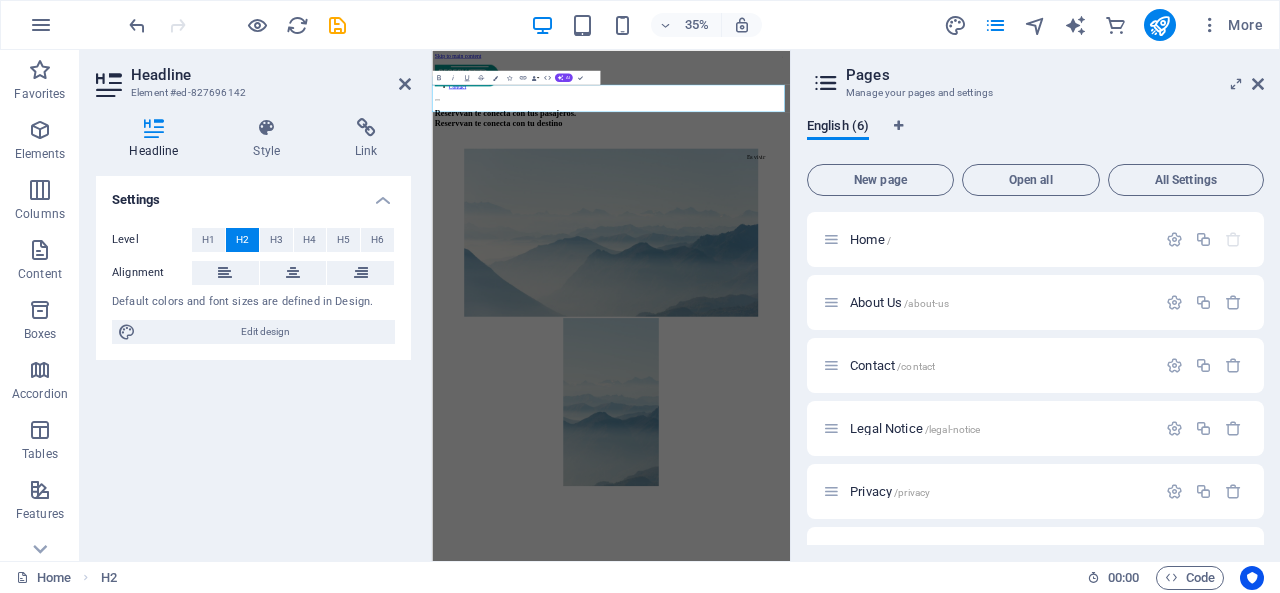 type 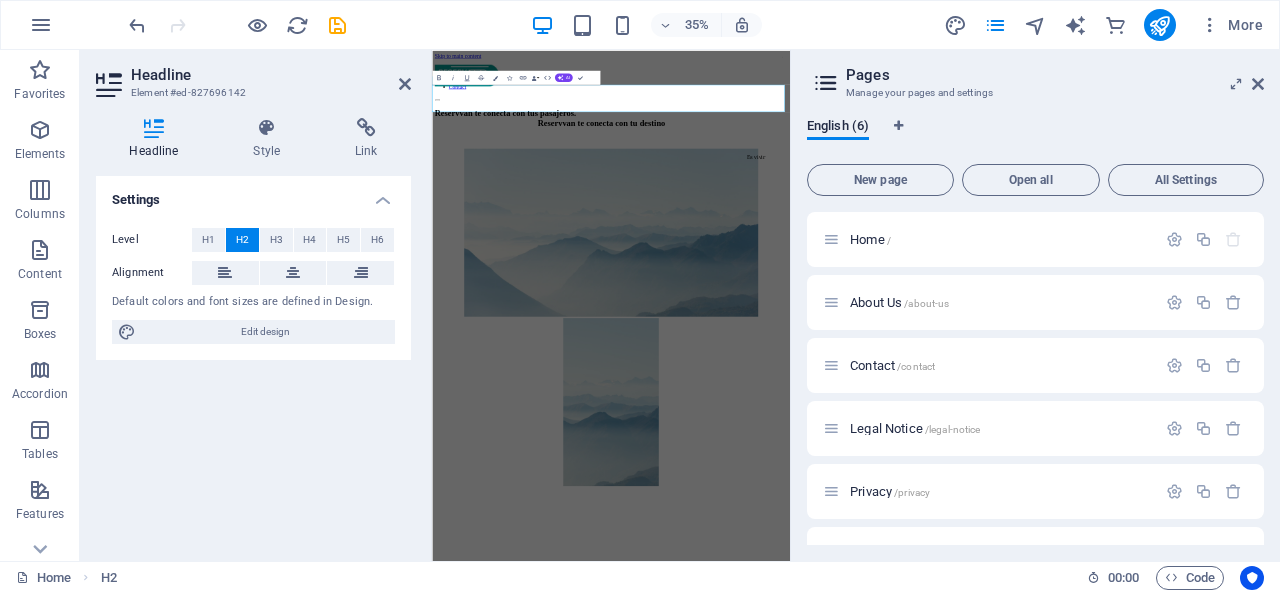 click on "Reservvan te conecta con tus pasajeros. ‌                                                 Reservvan te conecta con tu destino" at bounding box center (943, 245) 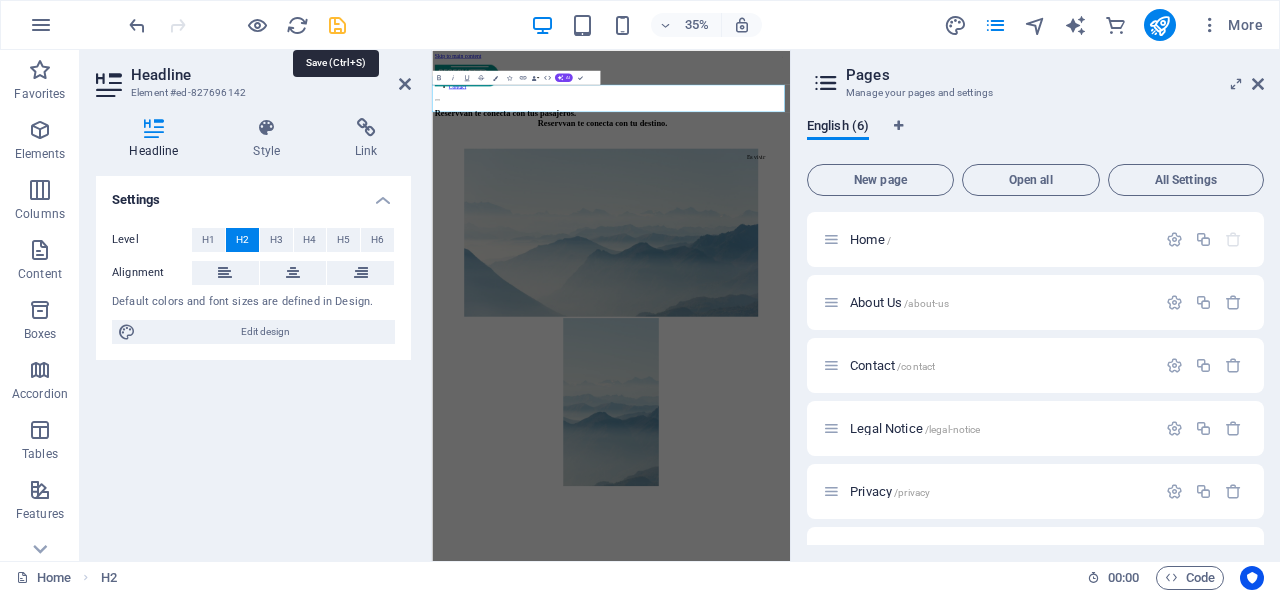 click at bounding box center [337, 25] 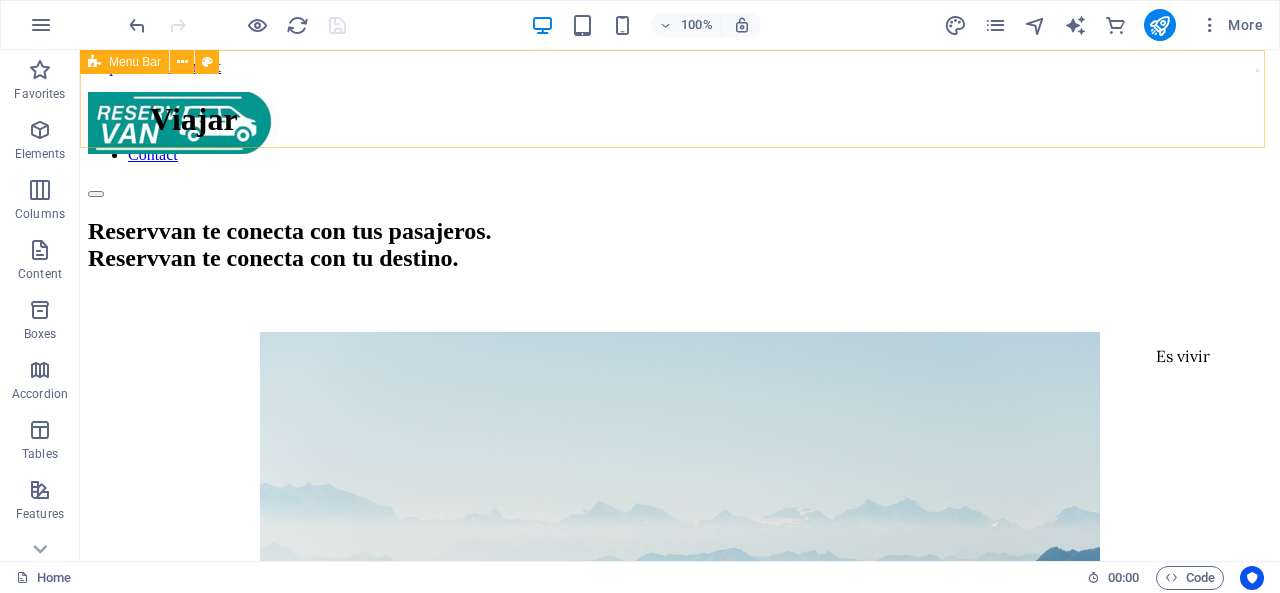 click on "Menu Bar" at bounding box center [135, 62] 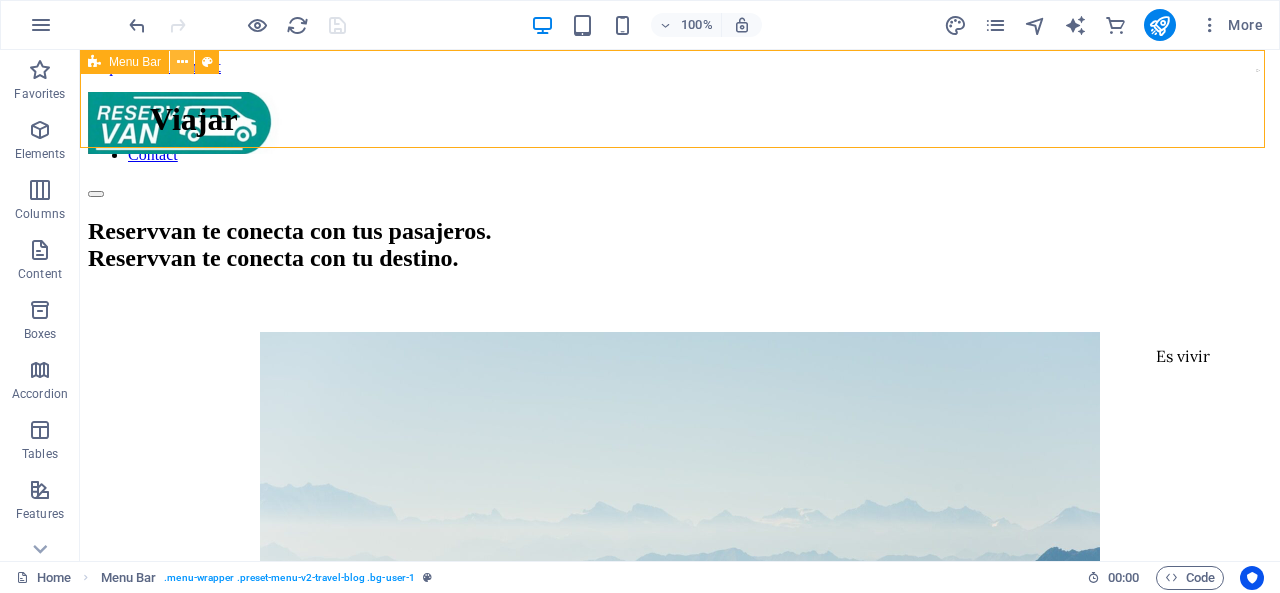 click at bounding box center (182, 62) 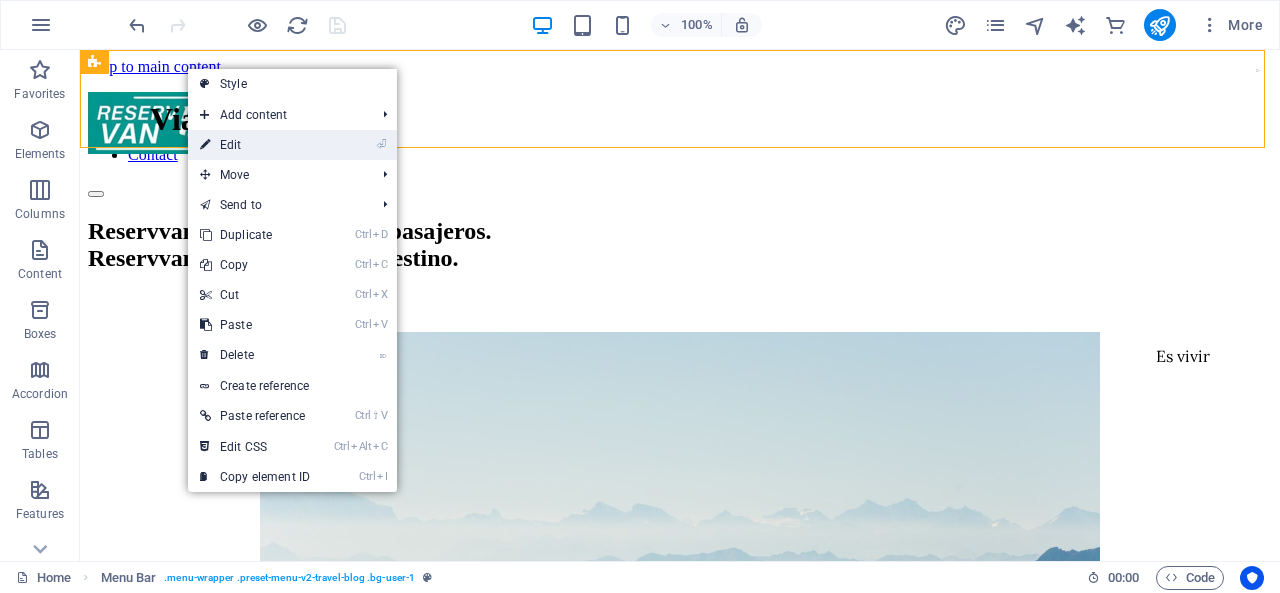 click on "⏎  Edit" at bounding box center (255, 145) 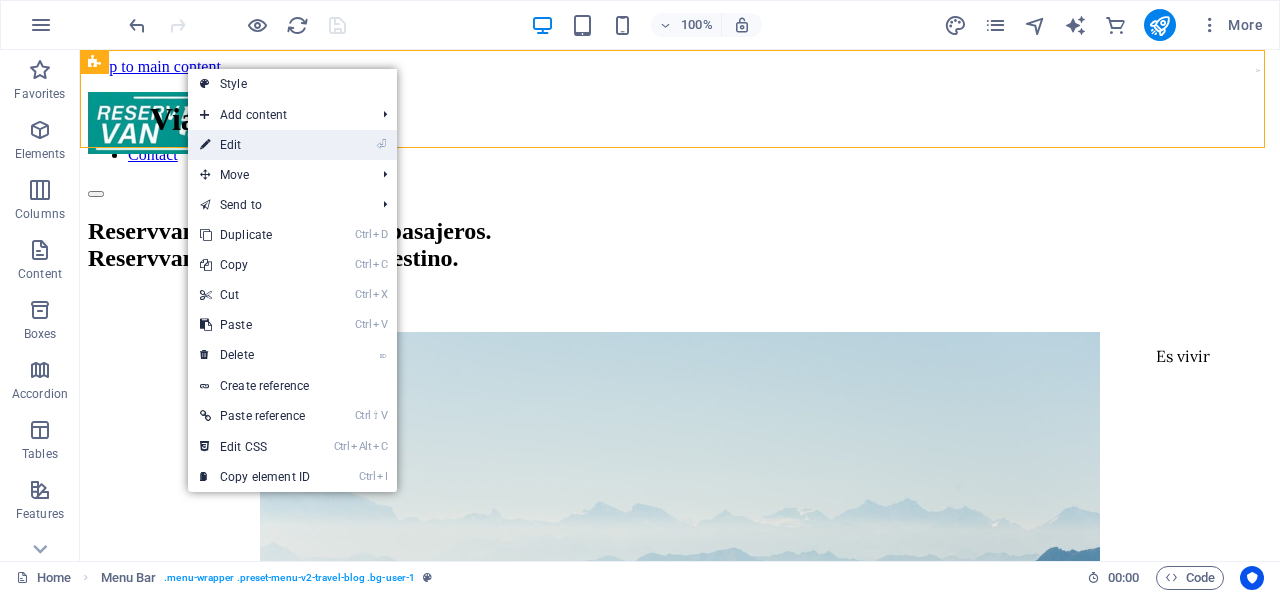 select on "px" 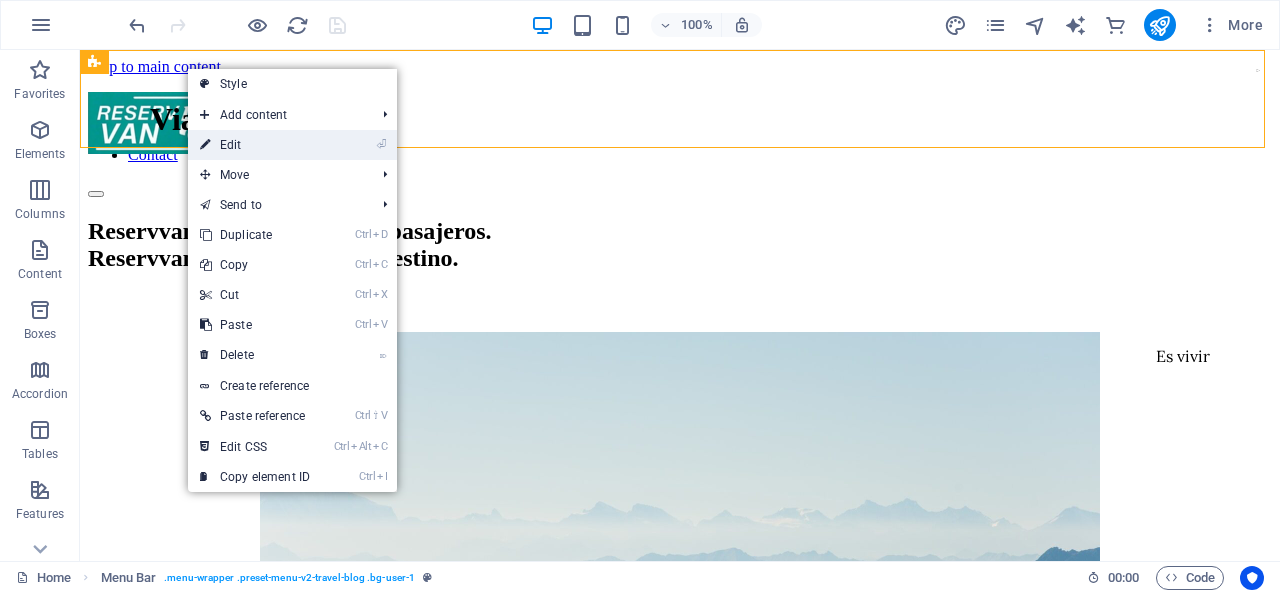 select on "header" 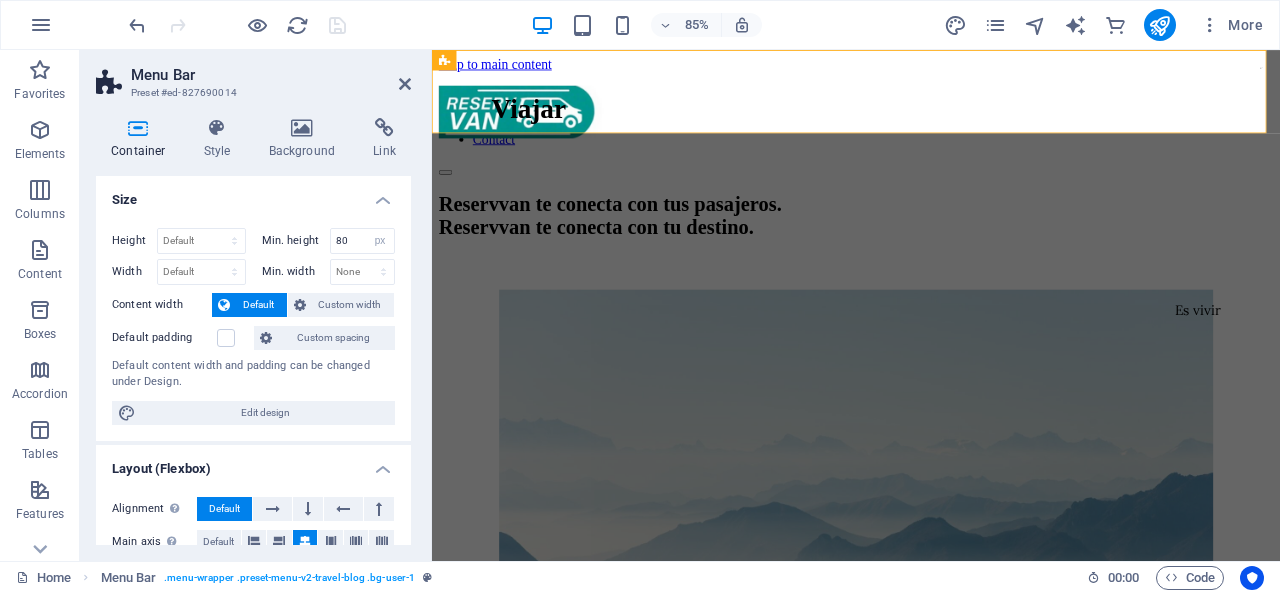 click at bounding box center [138, 128] 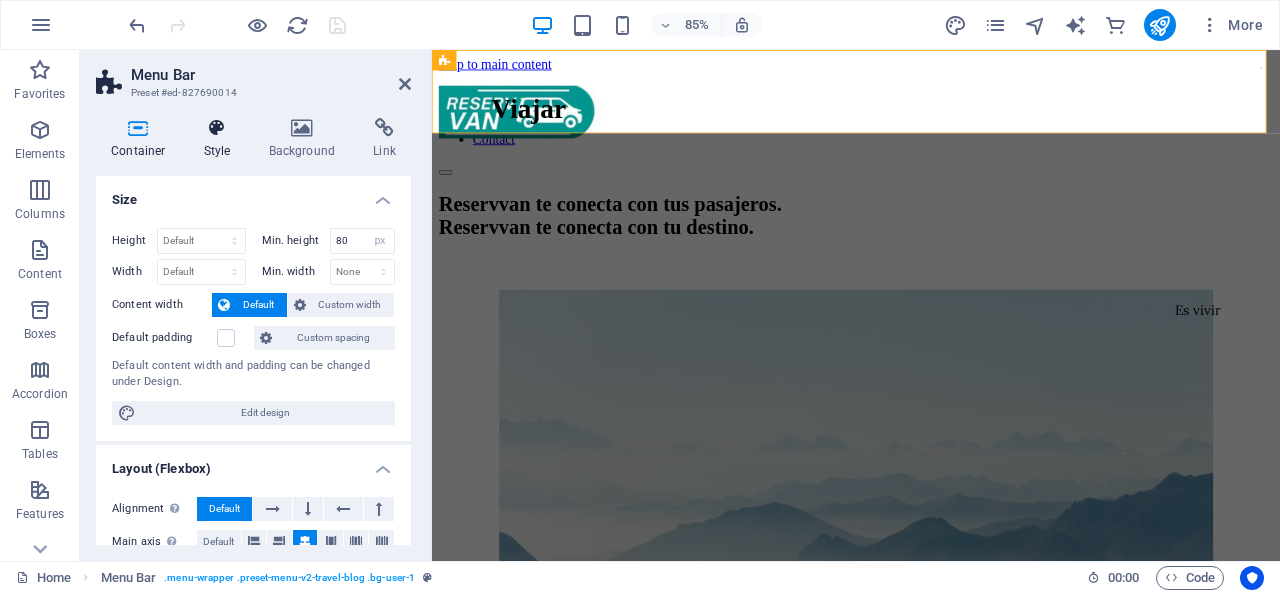 click at bounding box center [217, 128] 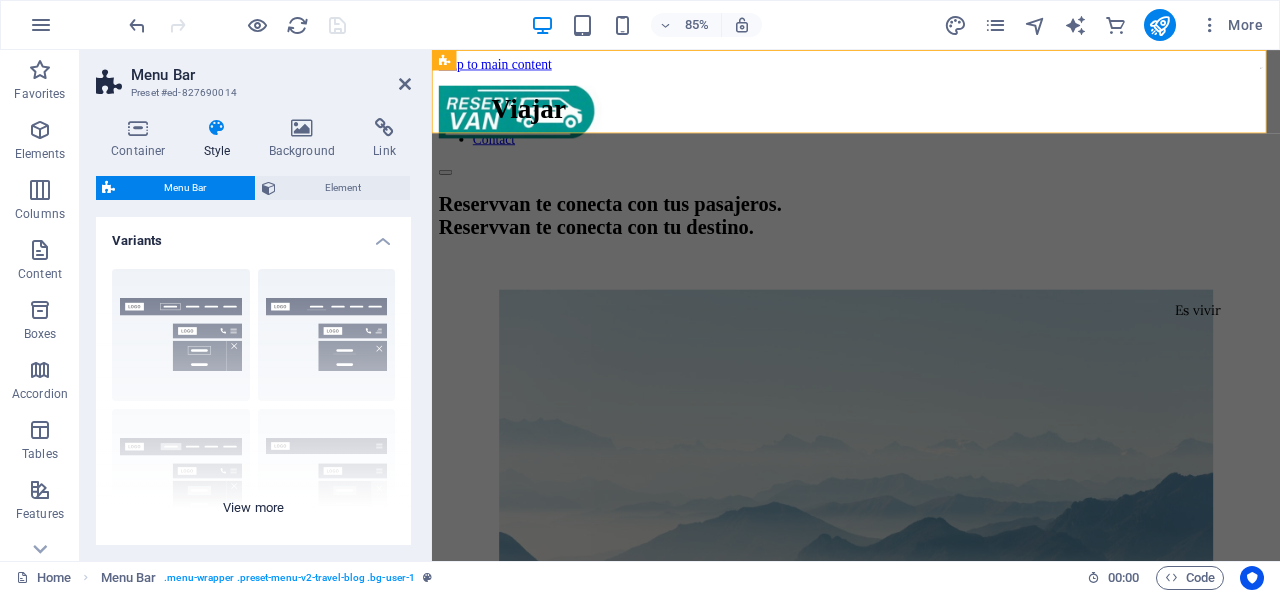 click on "Border Centered Default Fixed Loki Trigger Wide XXL" at bounding box center [253, 403] 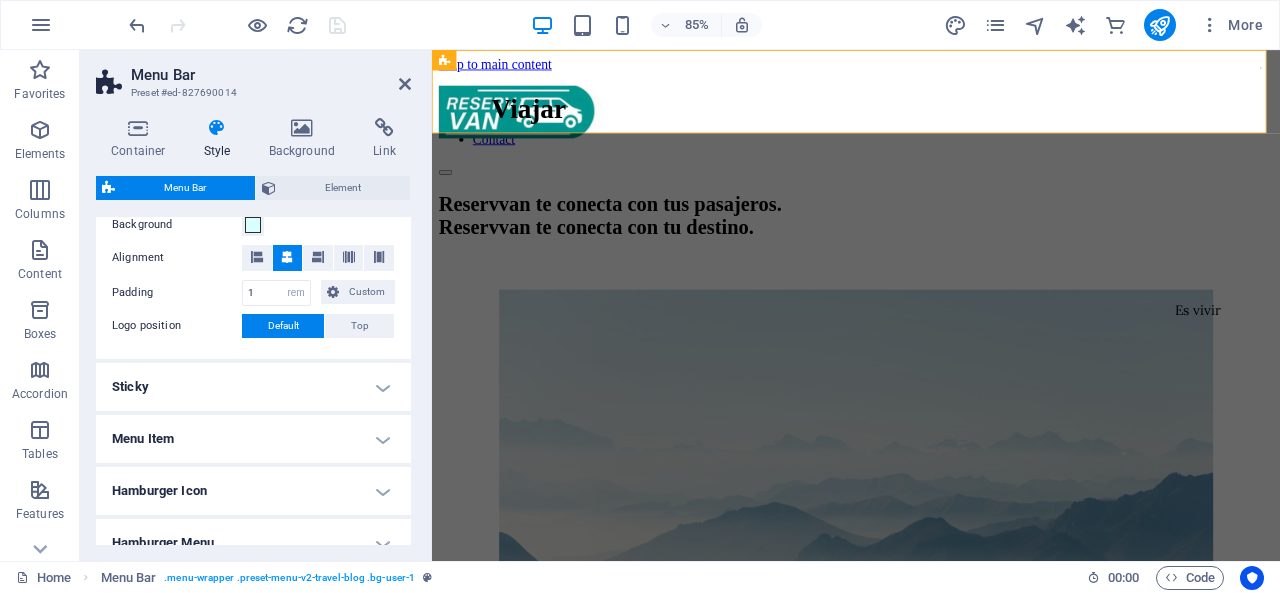 scroll, scrollTop: 685, scrollLeft: 0, axis: vertical 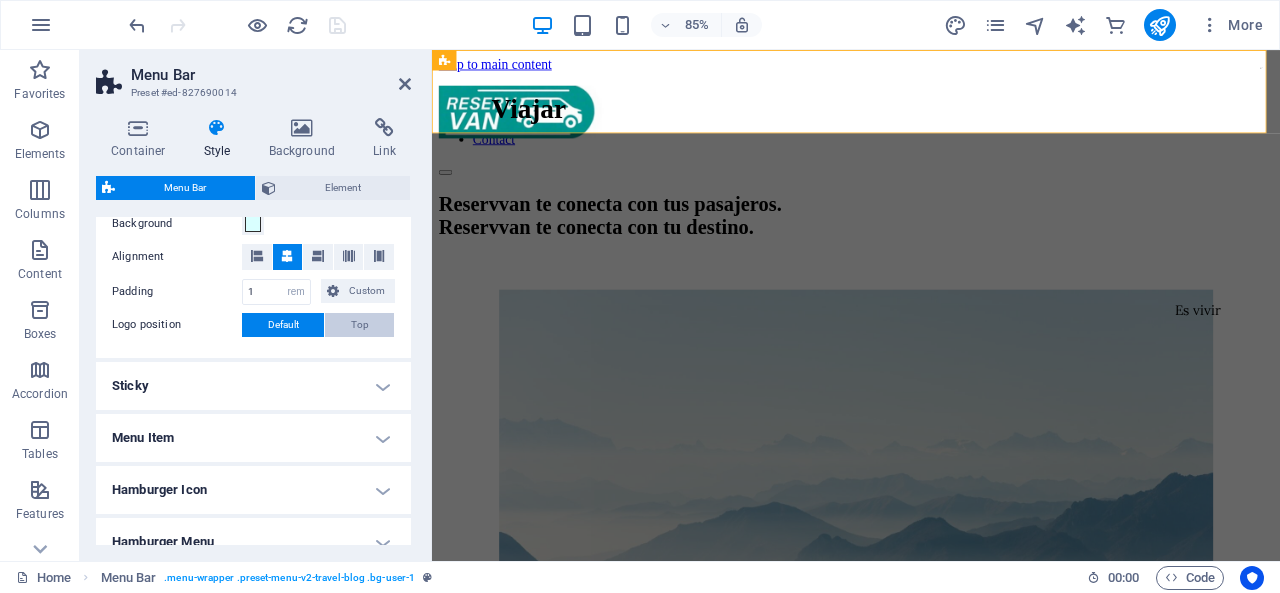 click on "Top" at bounding box center [360, 325] 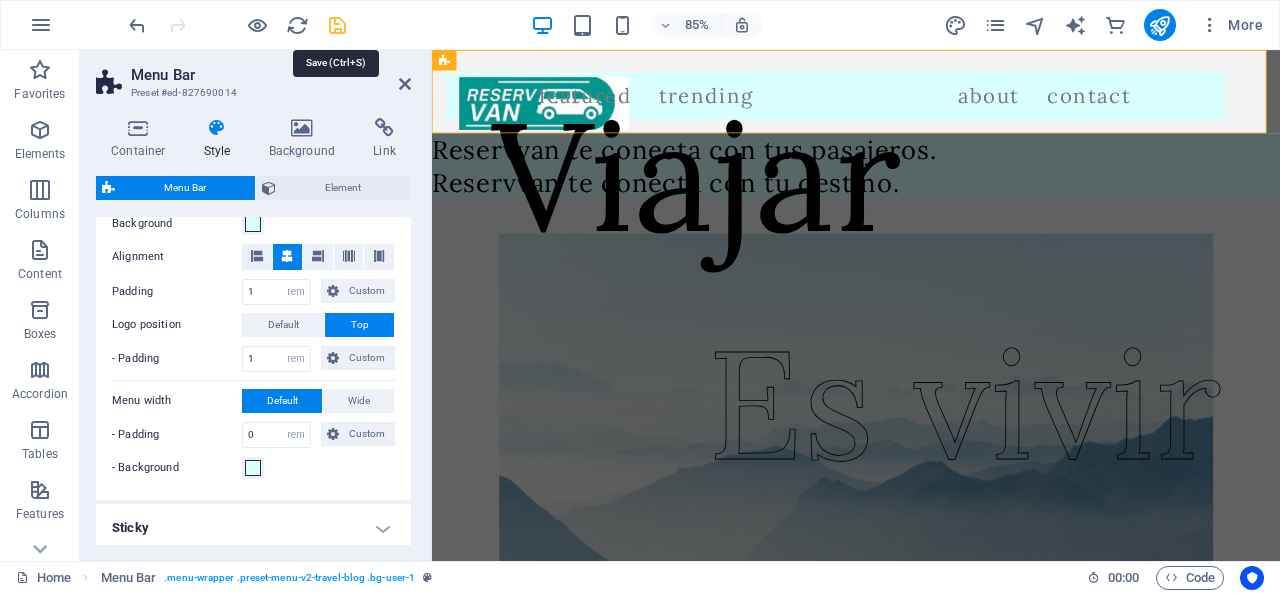click at bounding box center (337, 25) 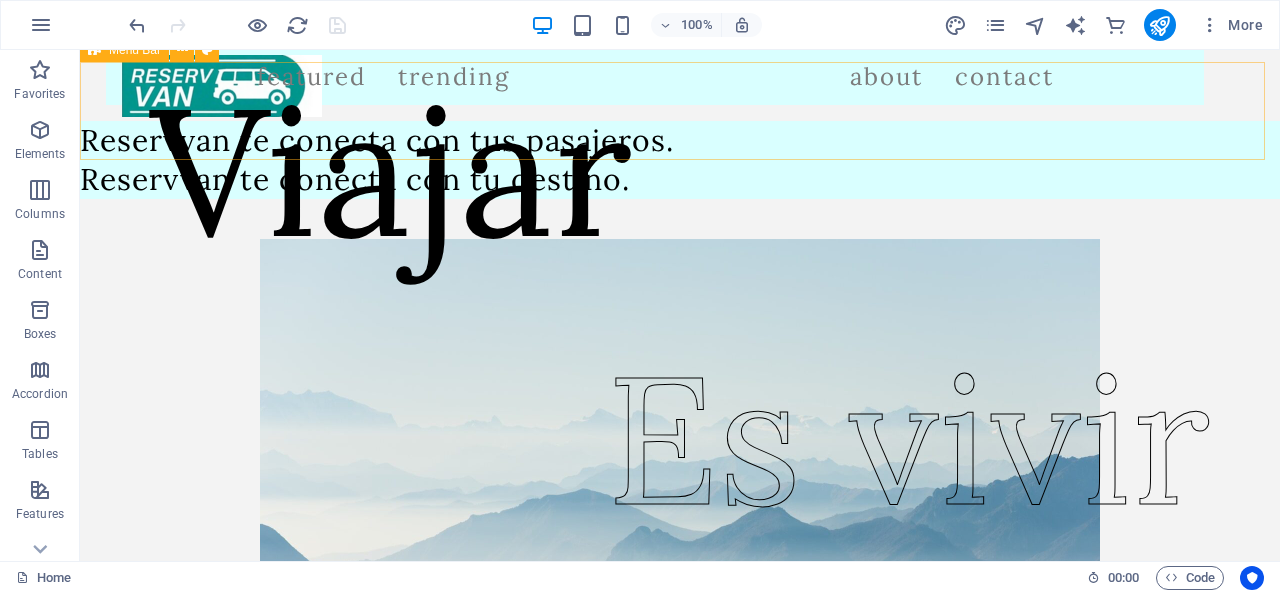 scroll, scrollTop: 0, scrollLeft: 0, axis: both 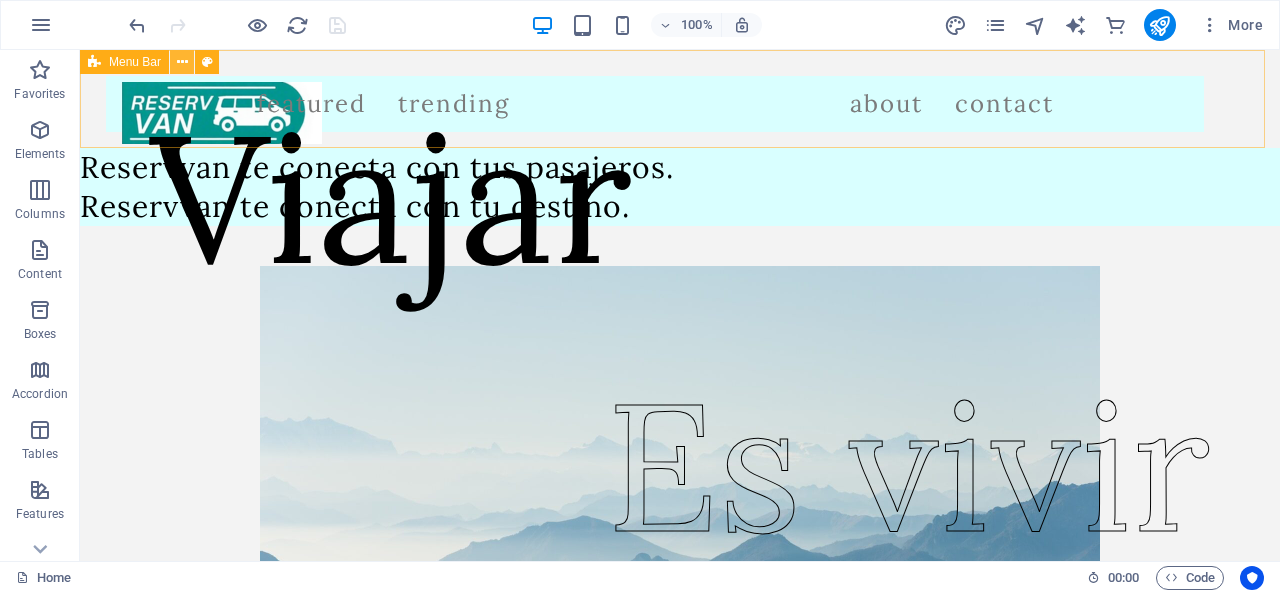 click at bounding box center [182, 62] 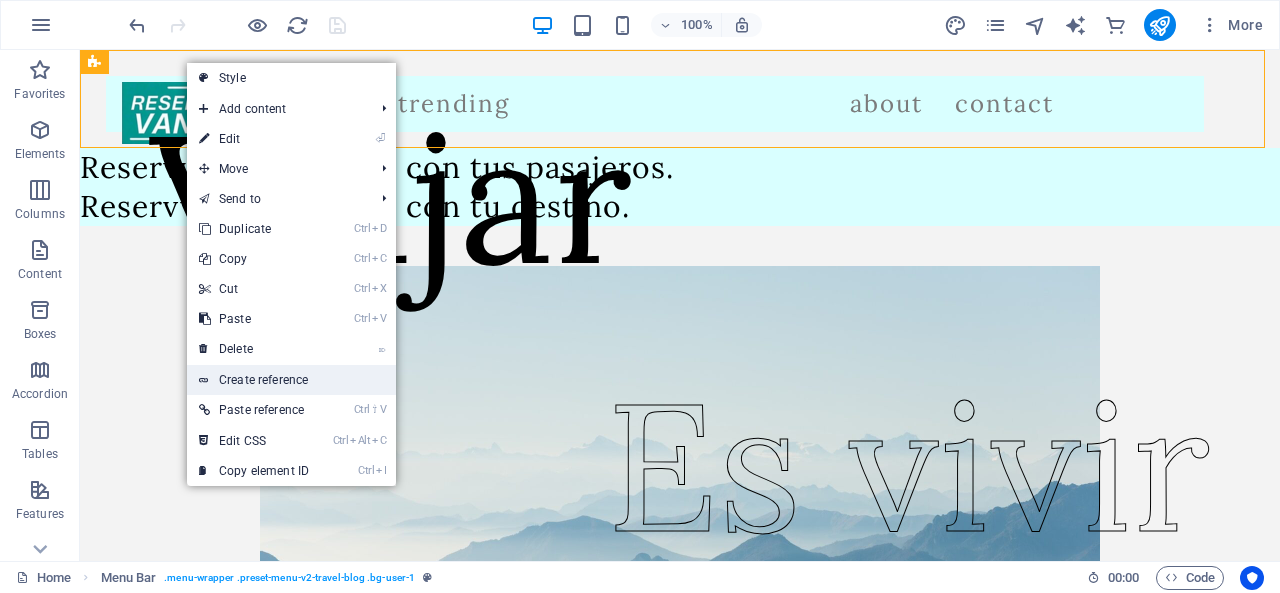 click on "Create reference" at bounding box center (291, 380) 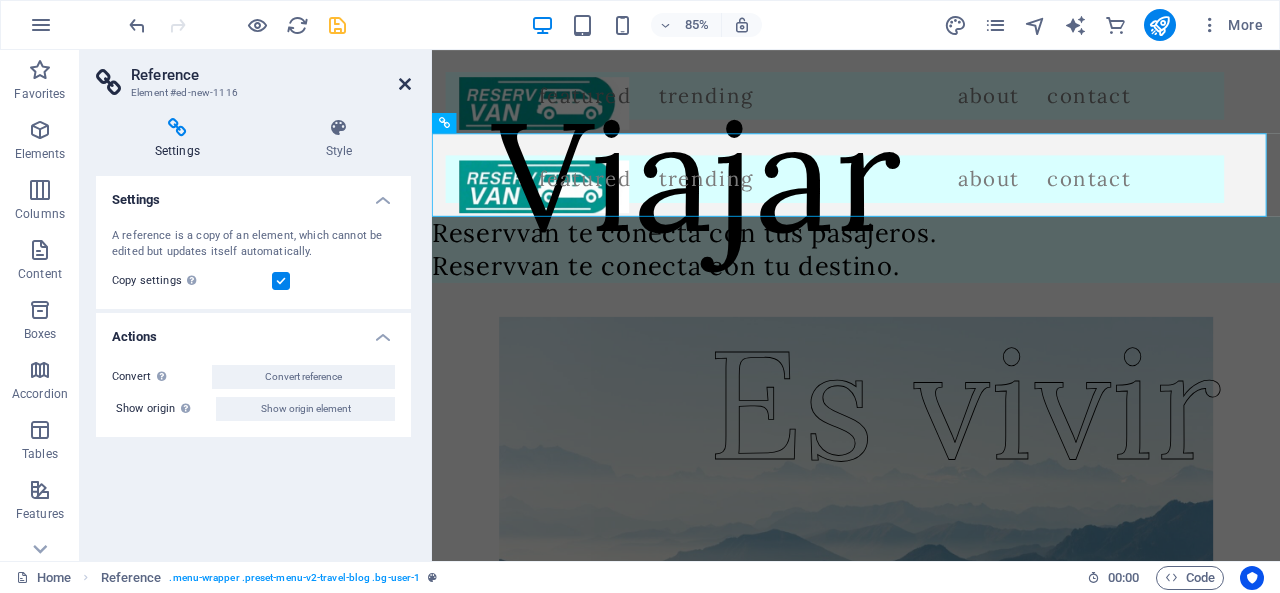click at bounding box center (405, 84) 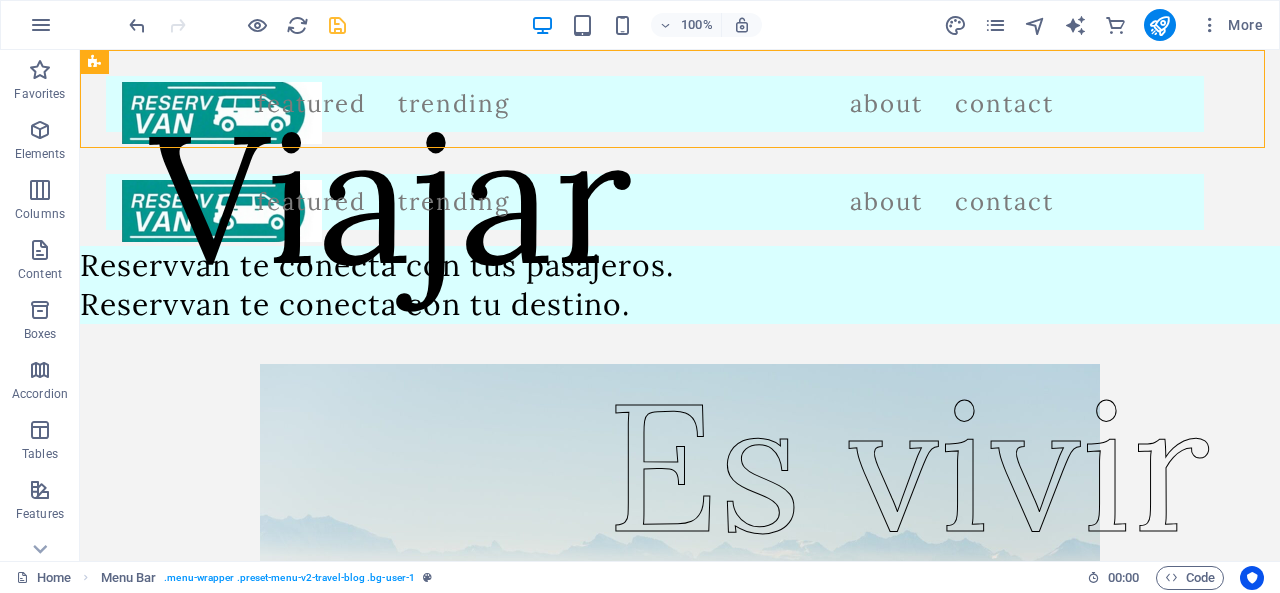 drag, startPoint x: 173, startPoint y: 116, endPoint x: 124, endPoint y: 176, distance: 77.46612 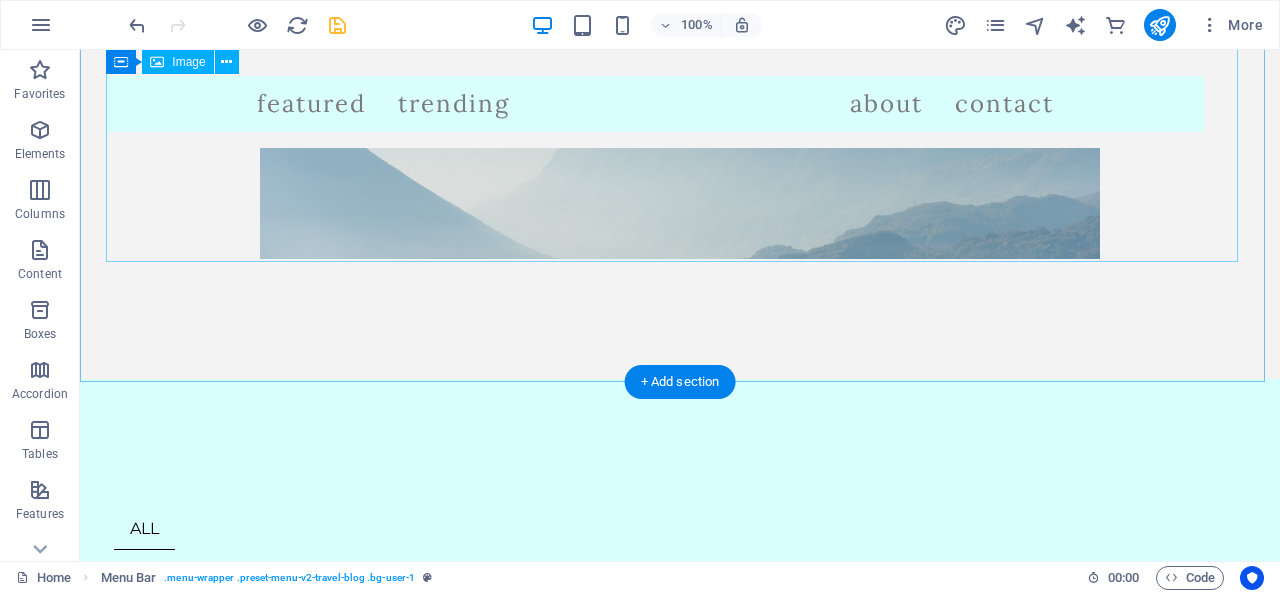 scroll, scrollTop: 0, scrollLeft: 0, axis: both 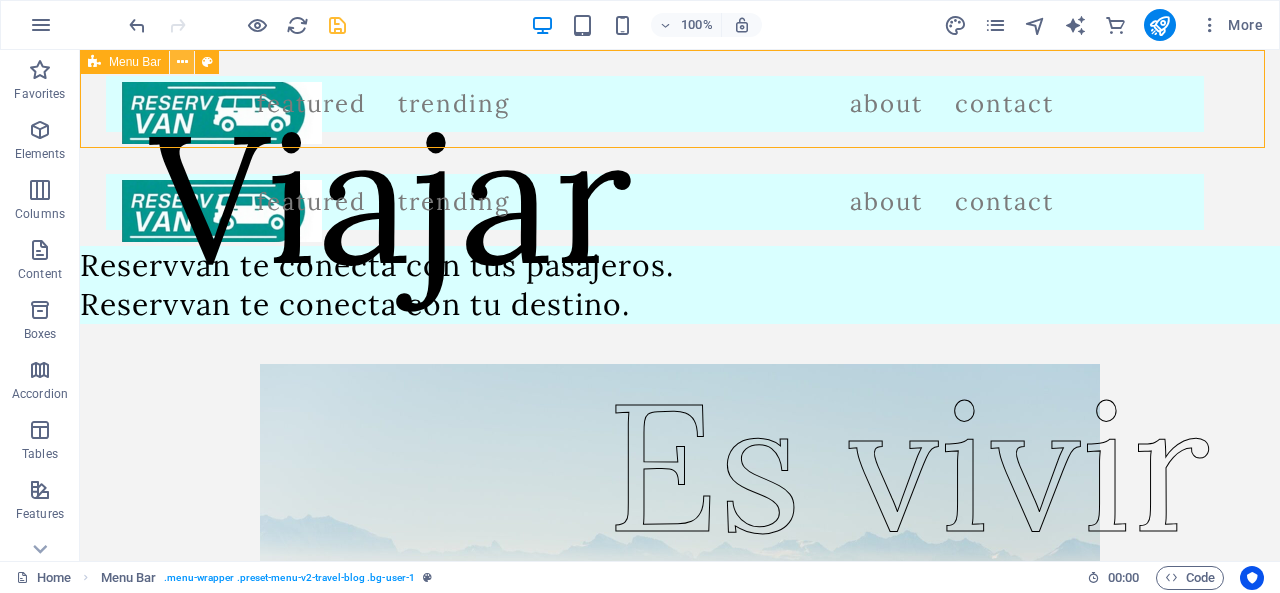 click at bounding box center [182, 62] 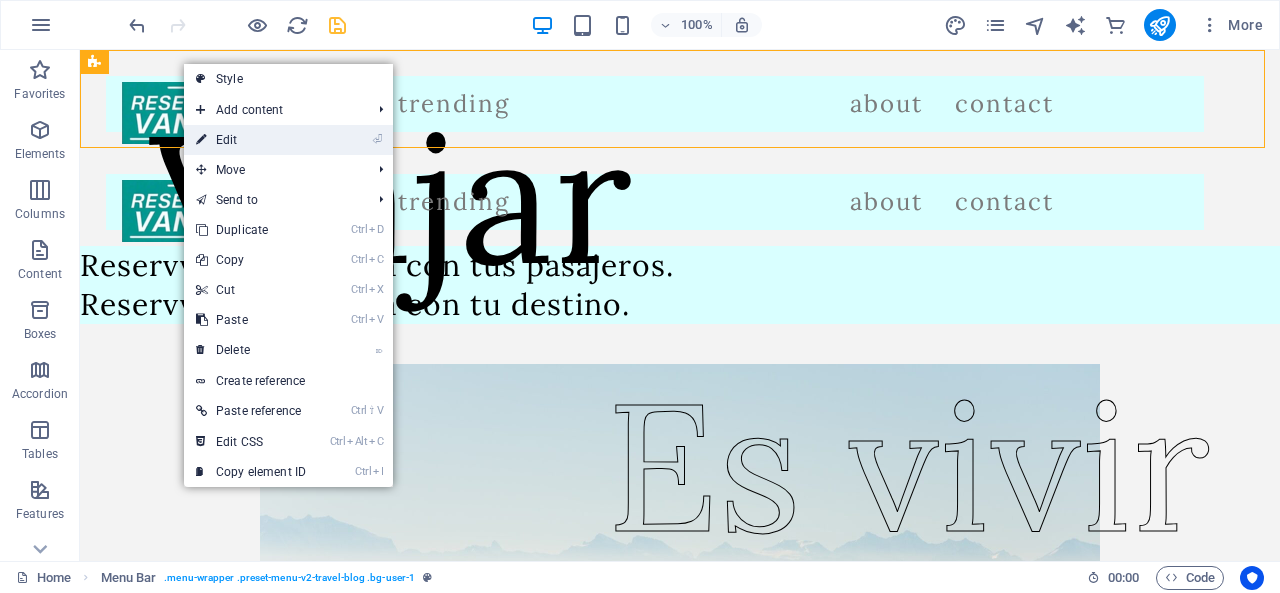 click on "⏎  Edit" at bounding box center (251, 140) 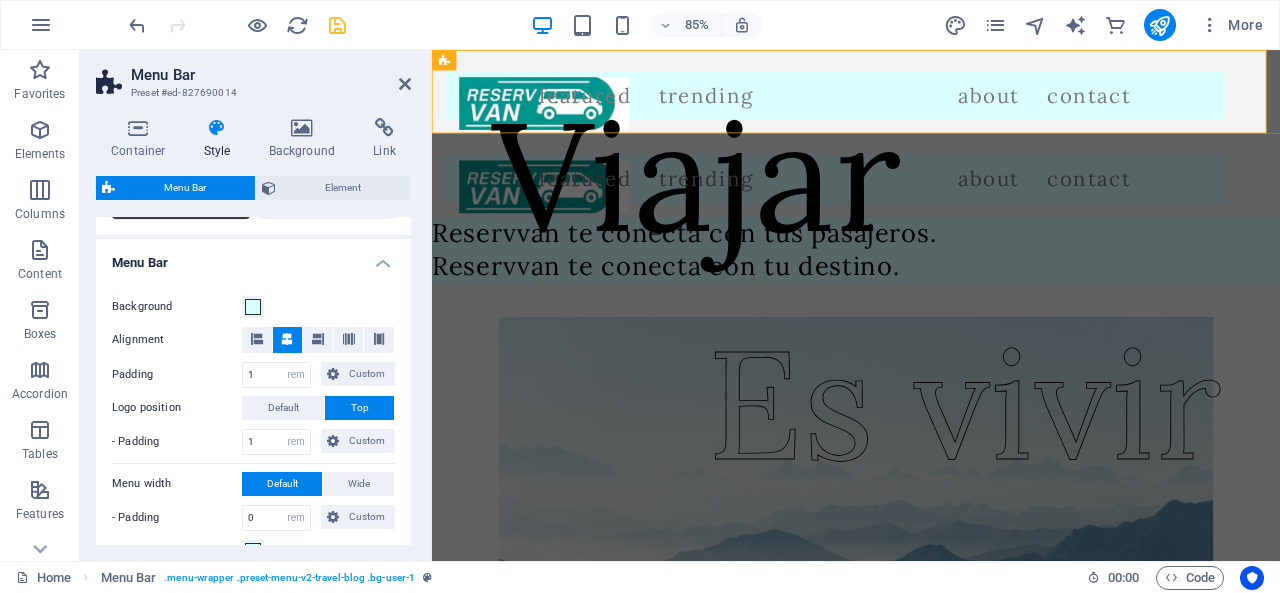 scroll, scrollTop: 606, scrollLeft: 0, axis: vertical 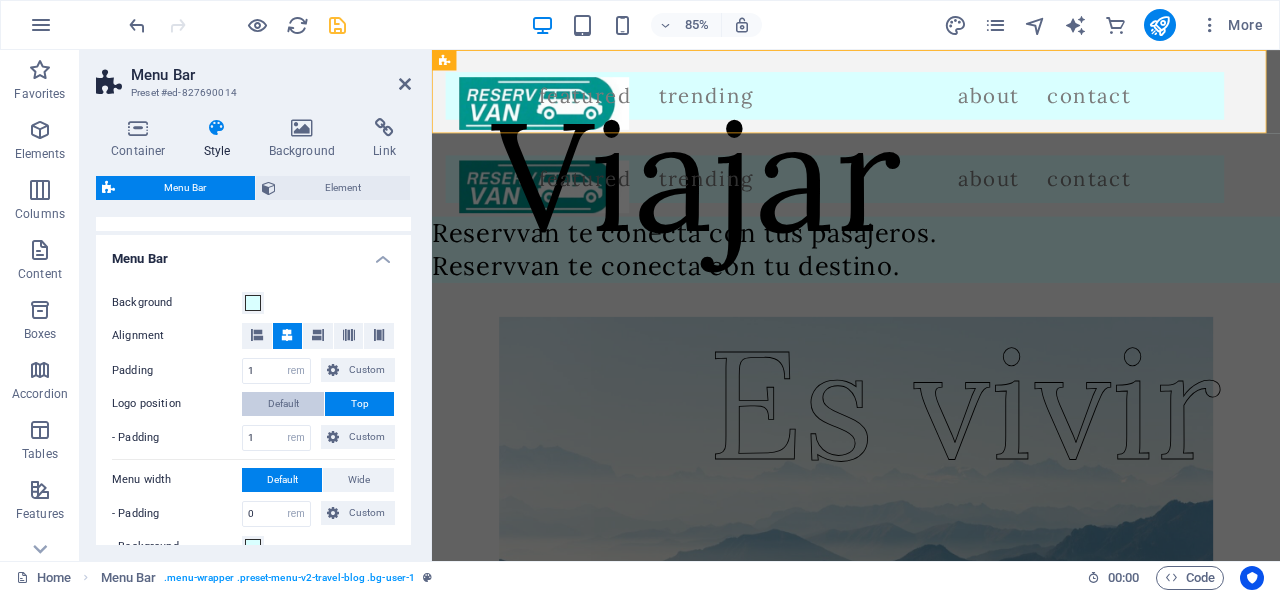 click on "Default" at bounding box center (283, 404) 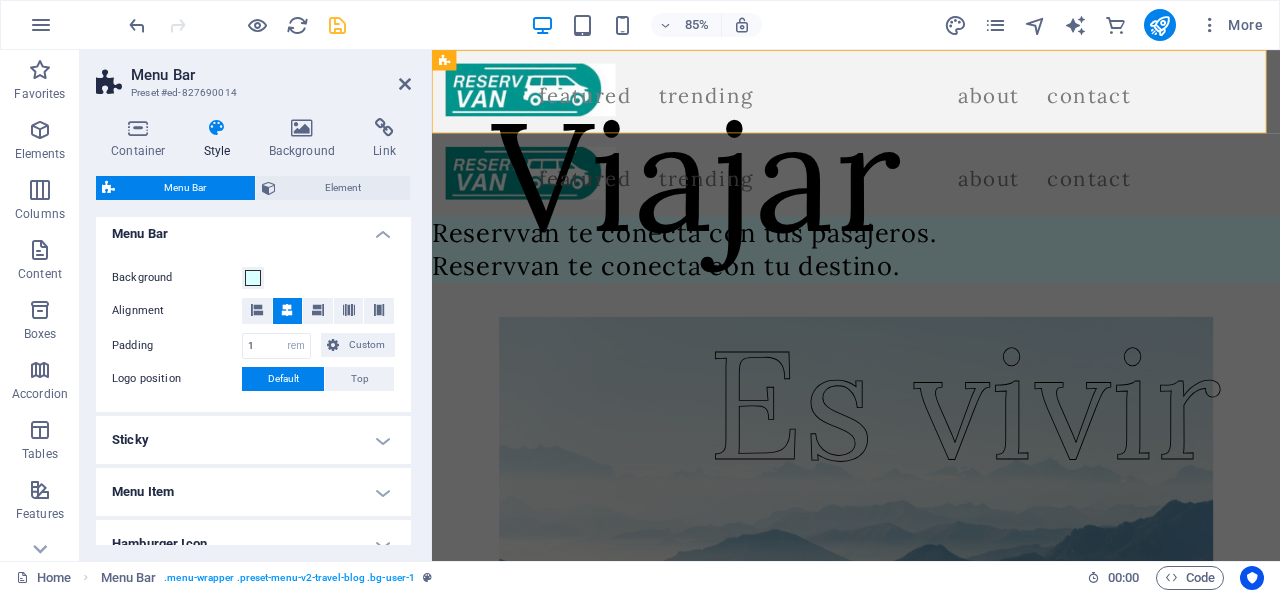 scroll, scrollTop: 636, scrollLeft: 0, axis: vertical 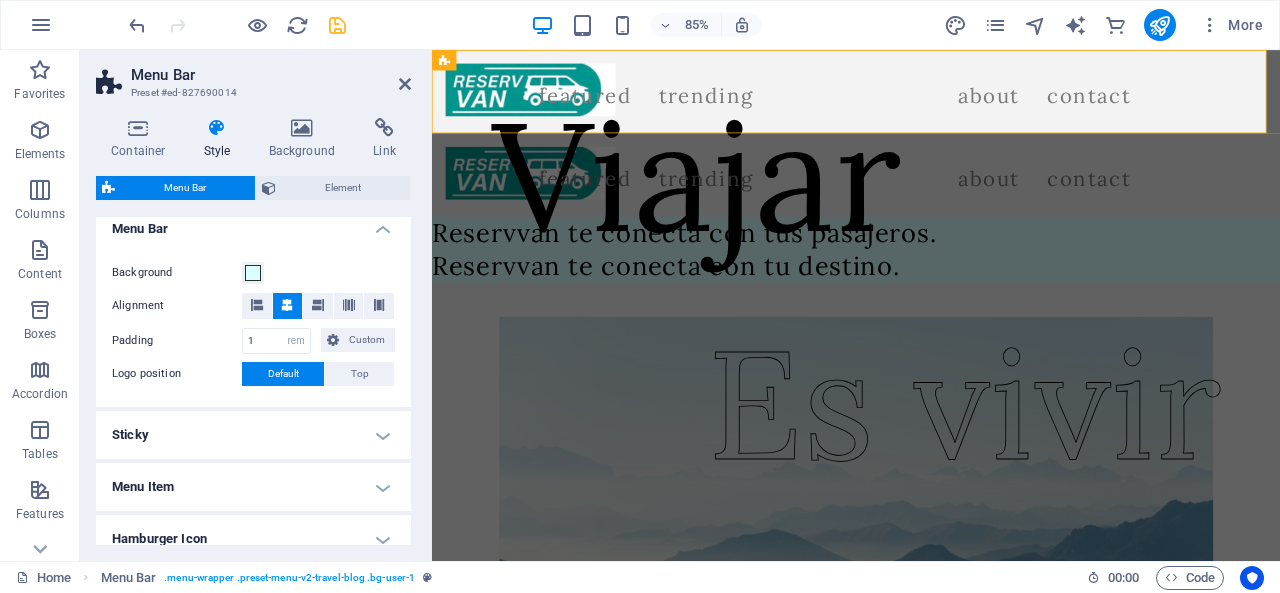 click on "Sticky" at bounding box center (253, 435) 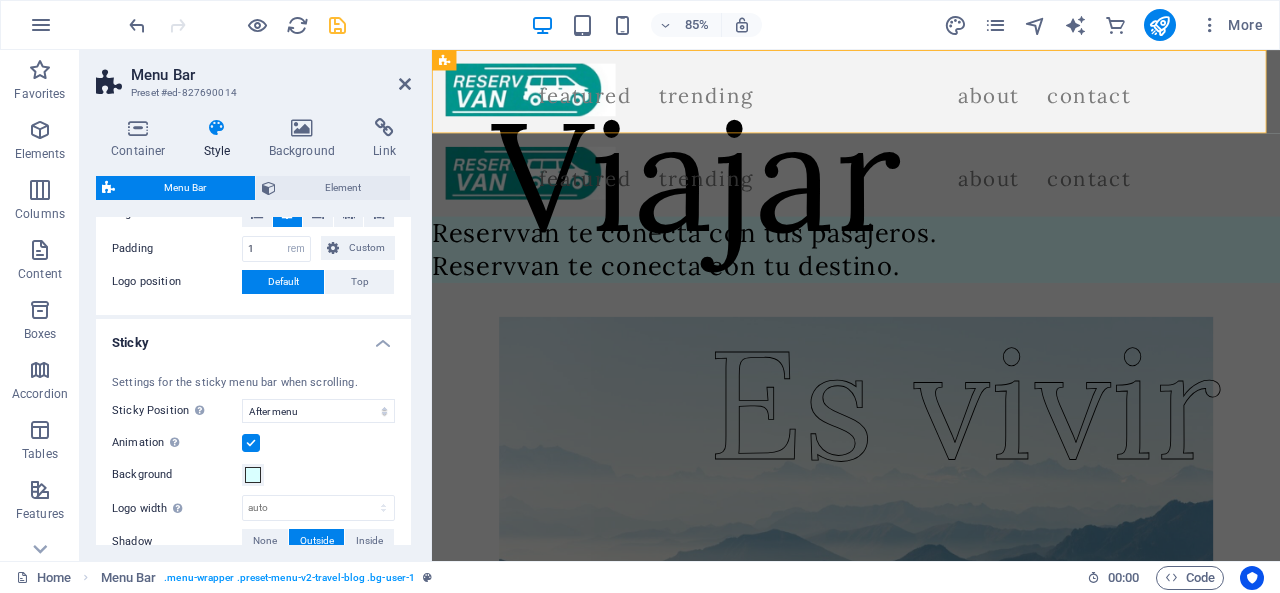 scroll, scrollTop: 729, scrollLeft: 0, axis: vertical 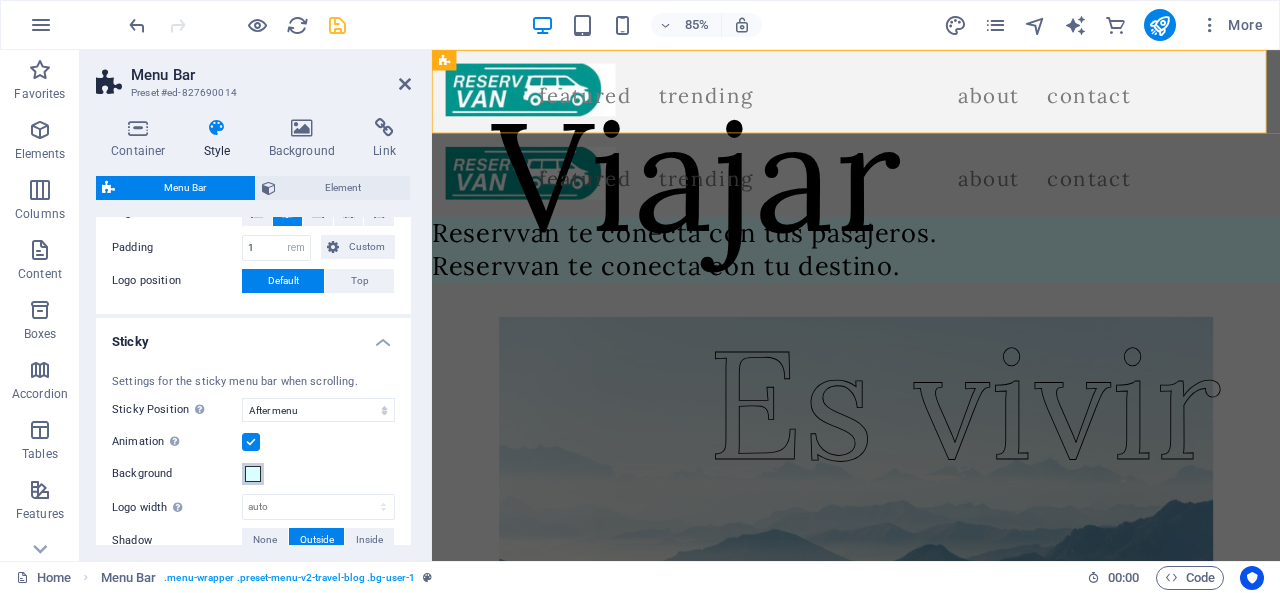 click at bounding box center [253, 474] 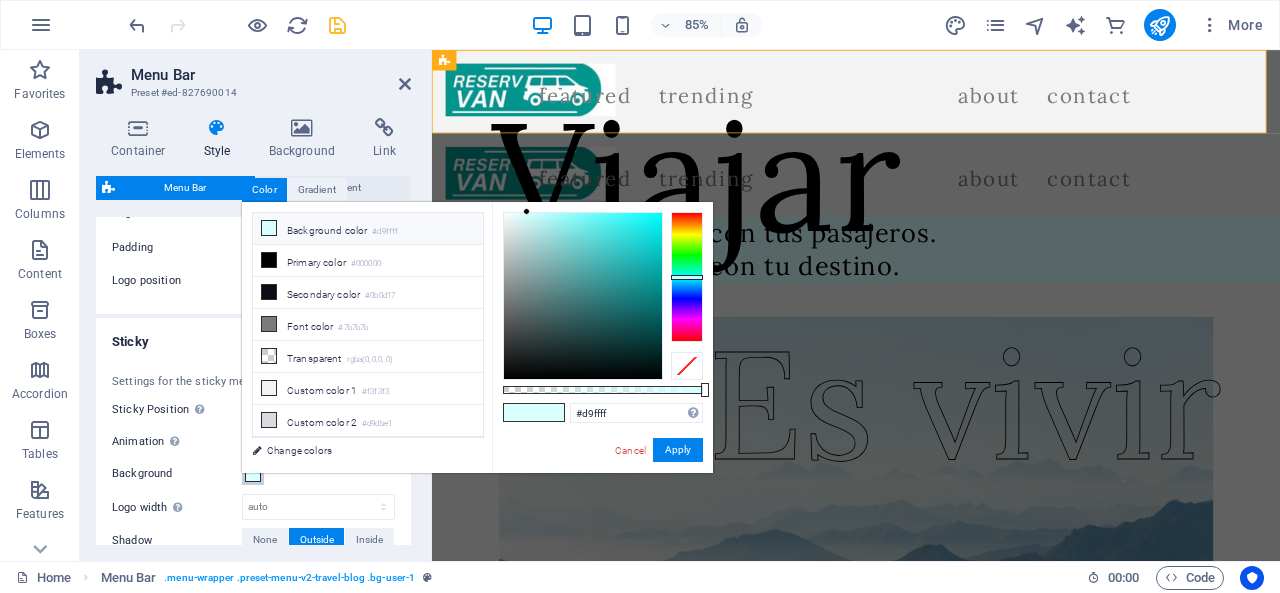 type on "#51baba" 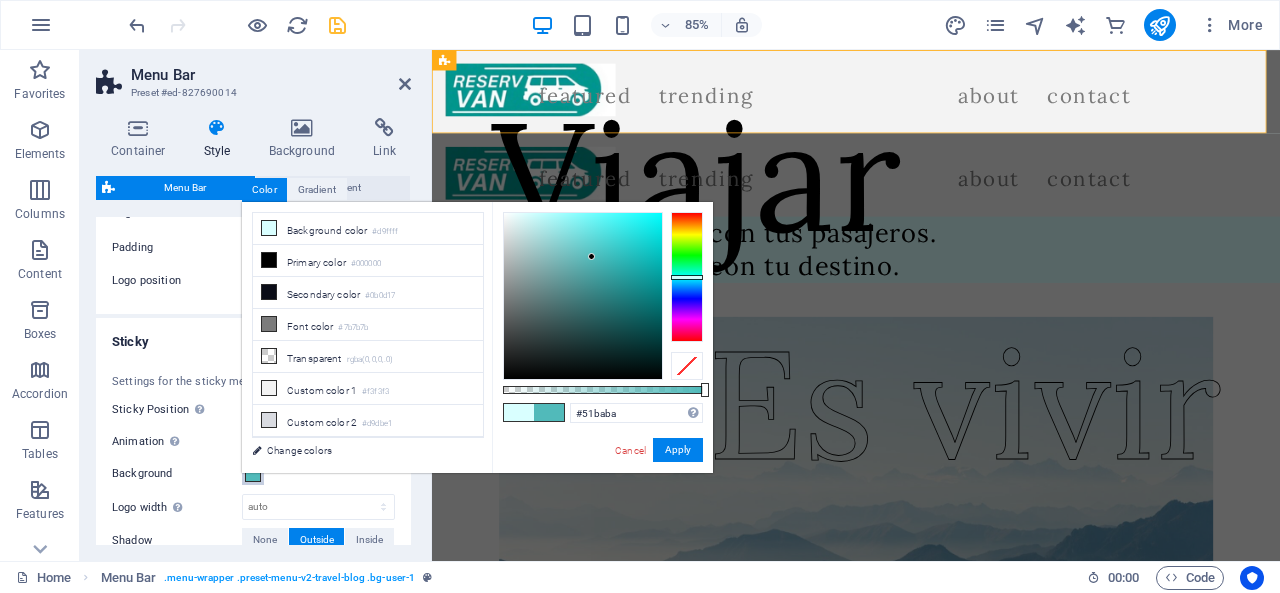 click at bounding box center [583, 296] 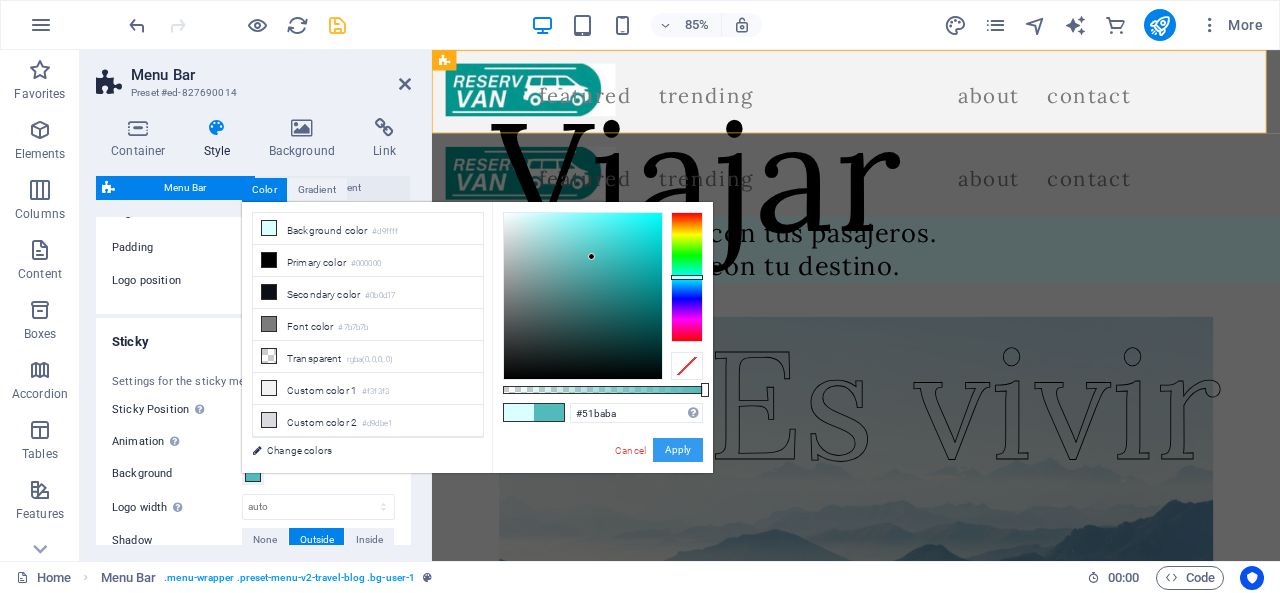 click on "Apply" at bounding box center [678, 450] 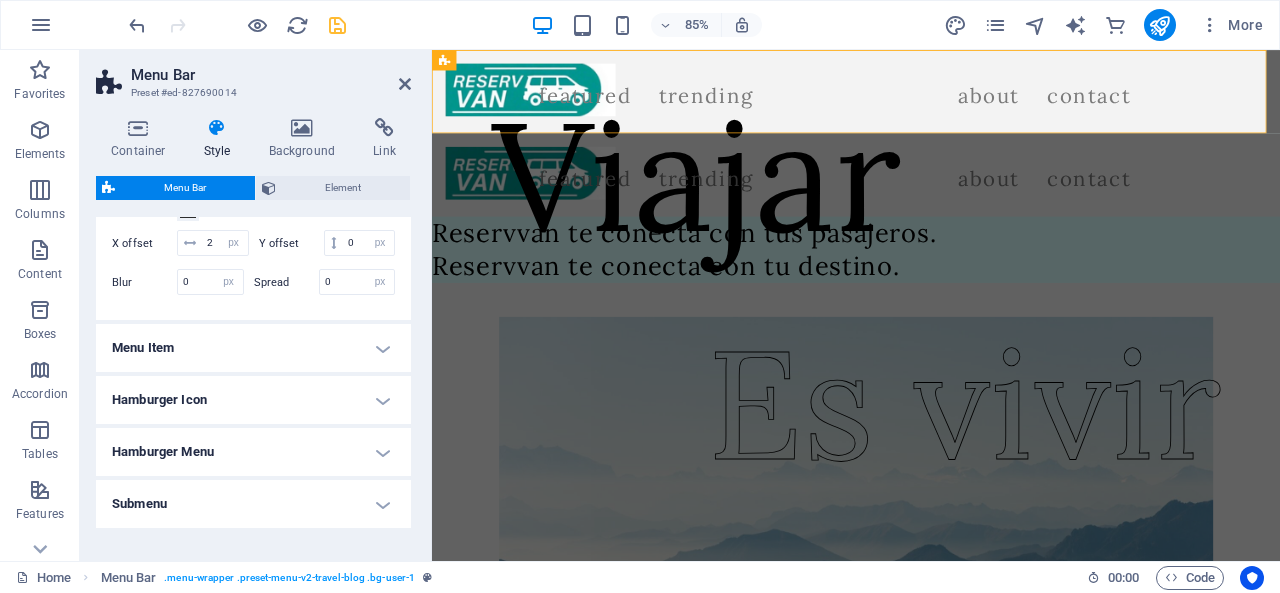 scroll, scrollTop: 1093, scrollLeft: 0, axis: vertical 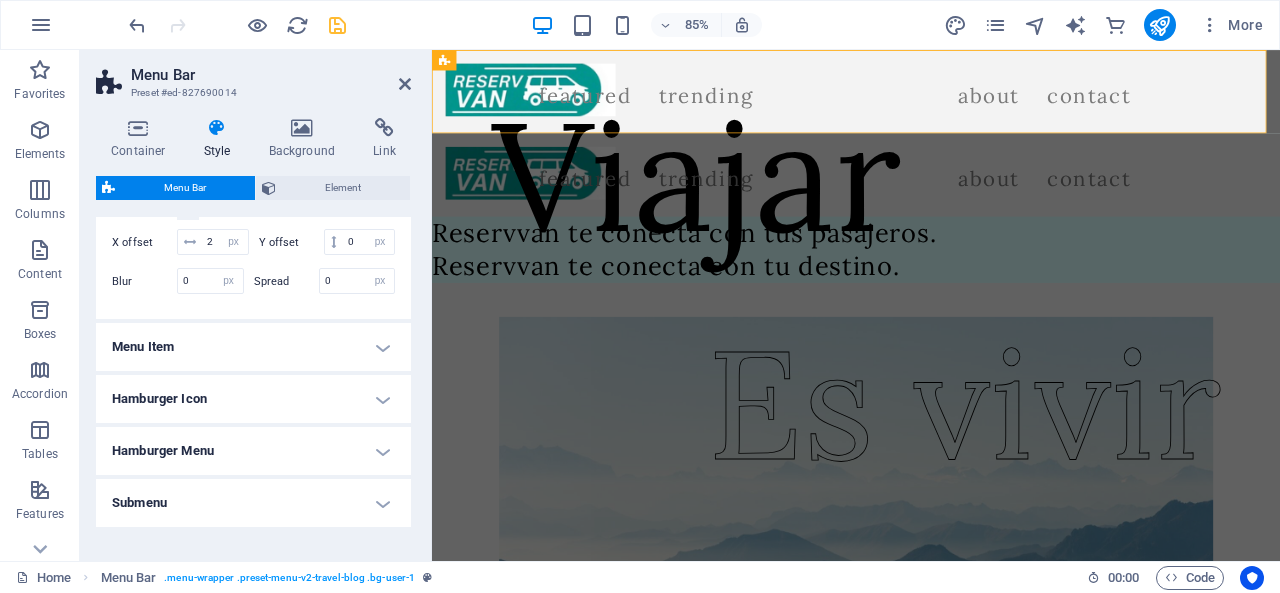 click on "Hamburger Icon" at bounding box center (253, 399) 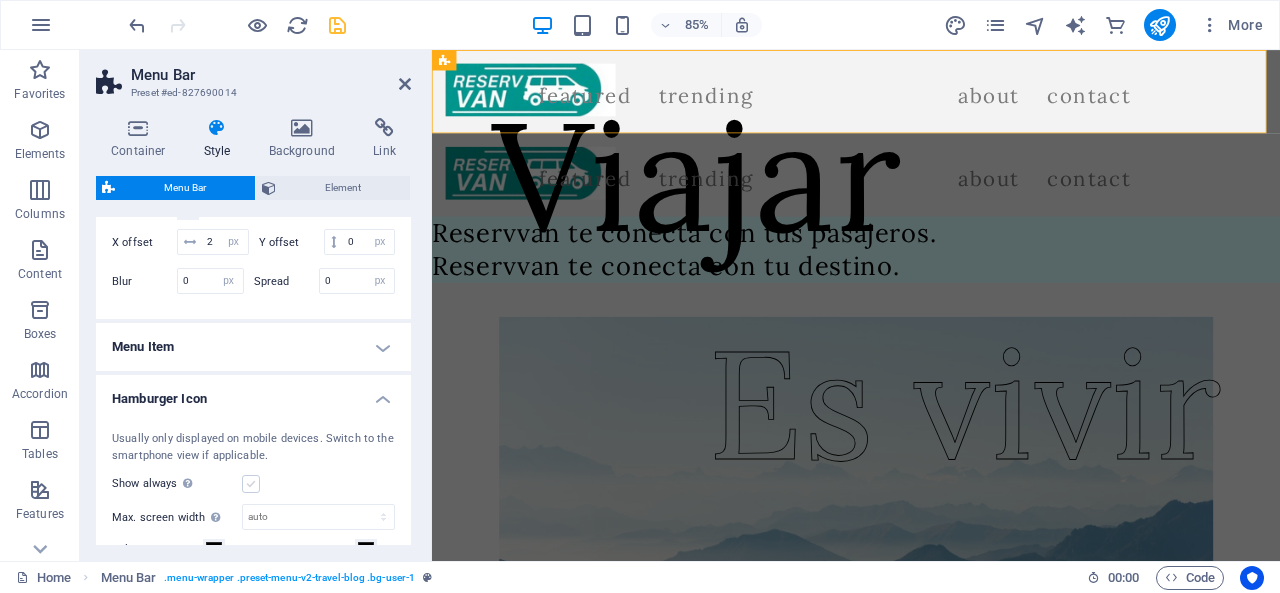 click at bounding box center [251, 484] 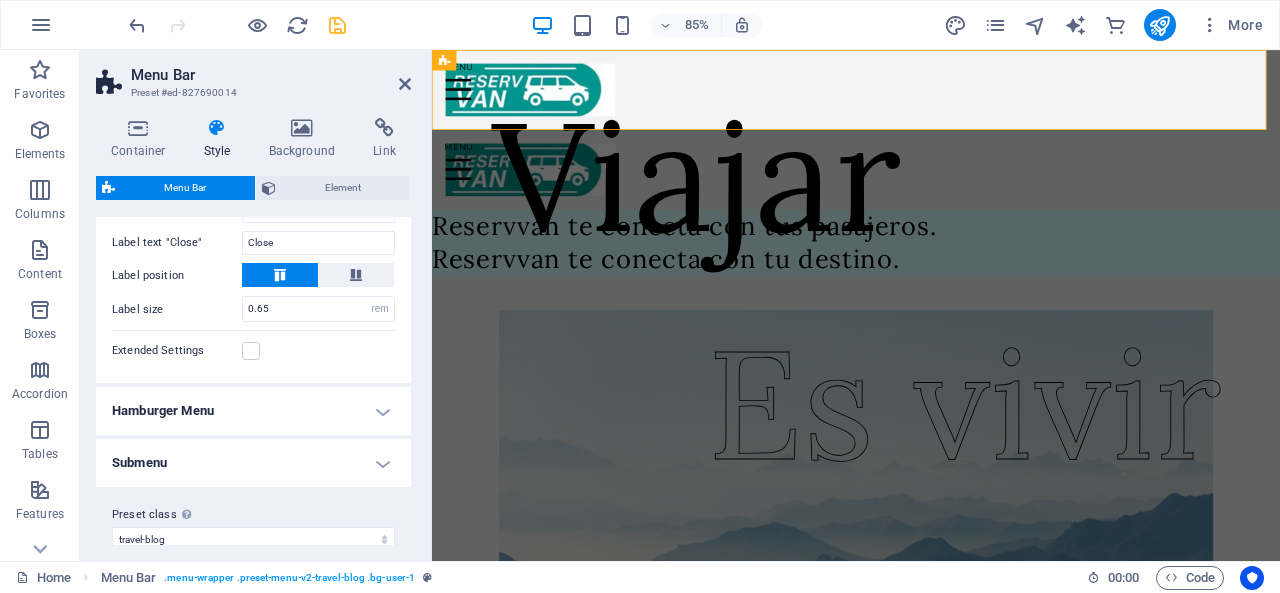 scroll, scrollTop: 1594, scrollLeft: 0, axis: vertical 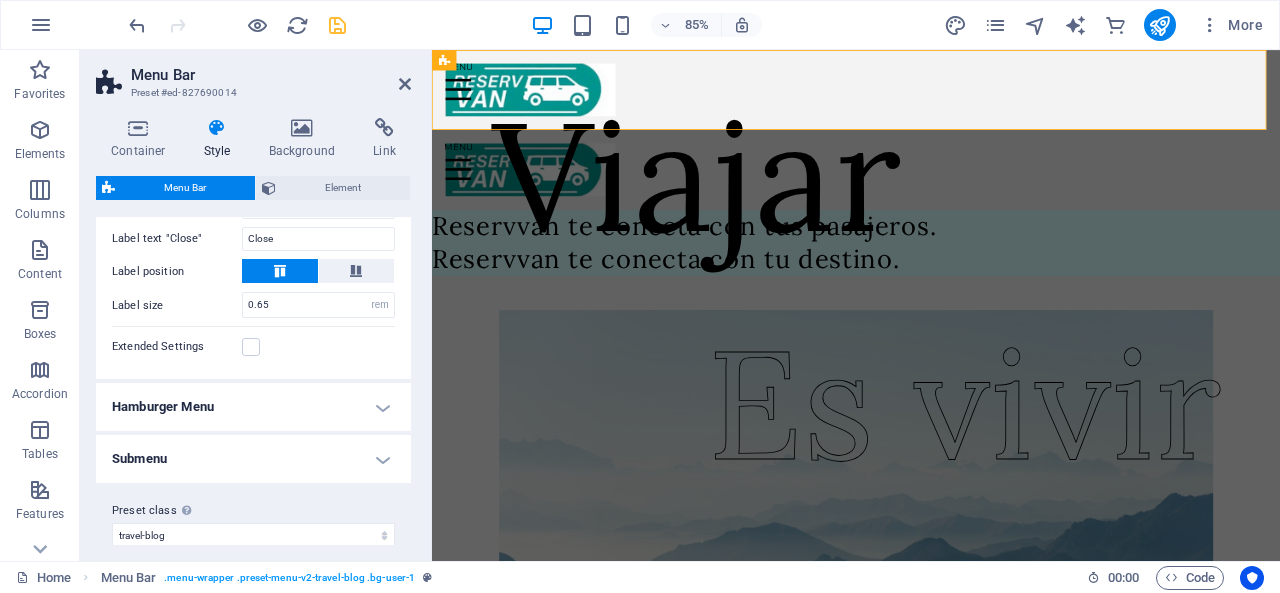 click on "Hamburger Menu" at bounding box center [253, 407] 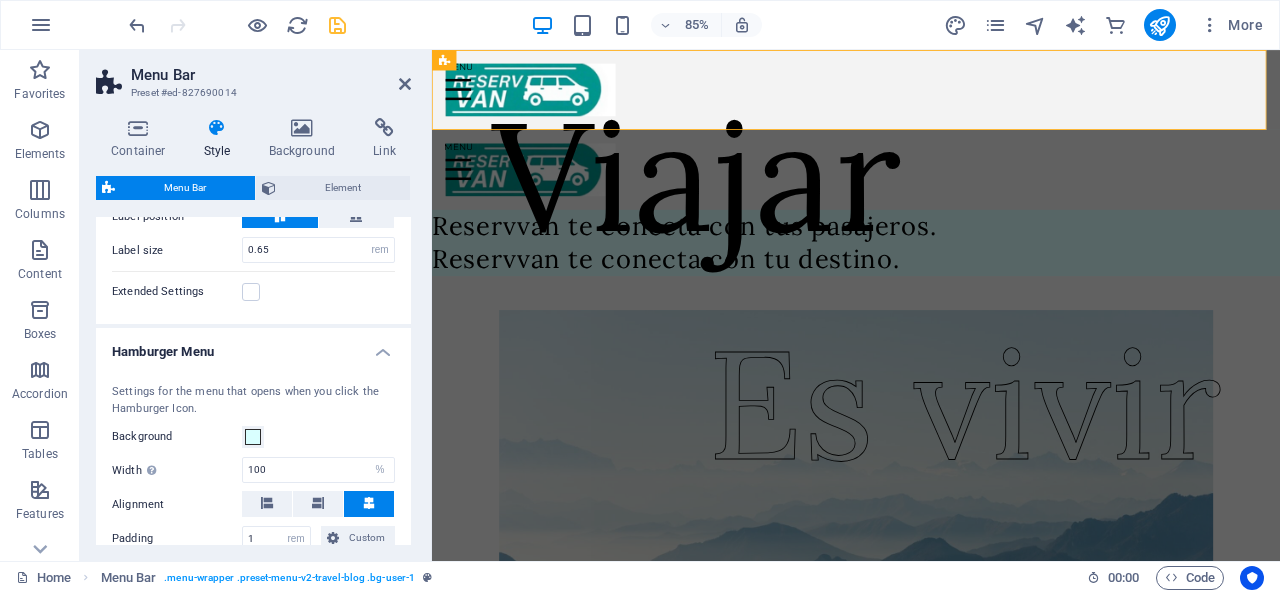 scroll, scrollTop: 1650, scrollLeft: 0, axis: vertical 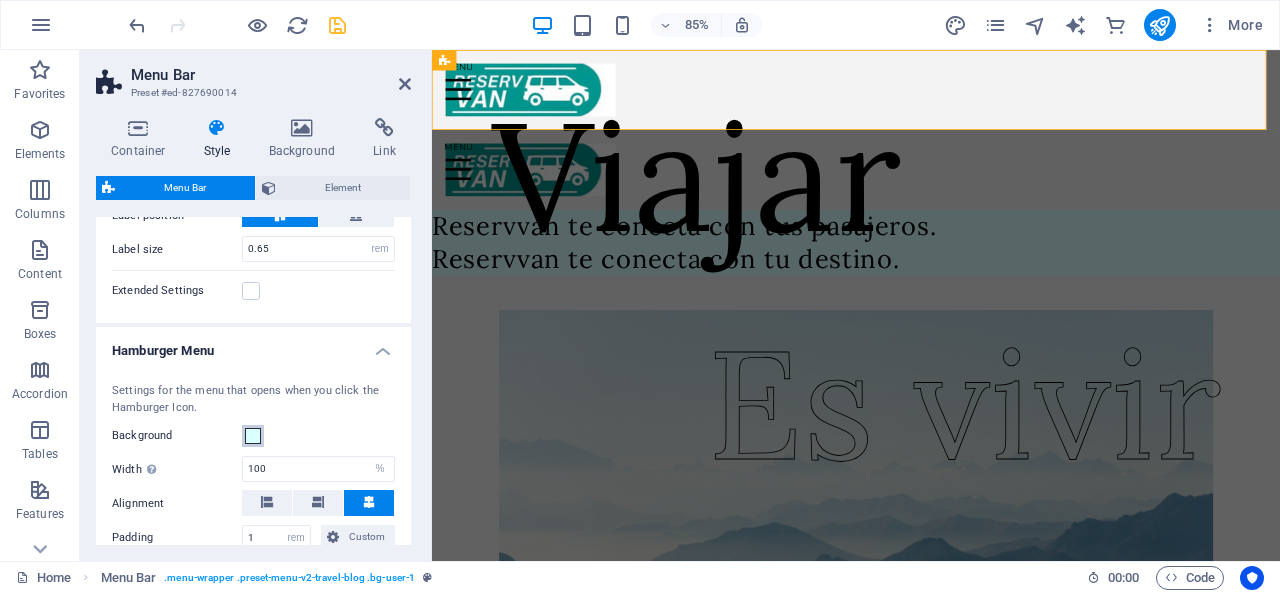 click at bounding box center (253, 436) 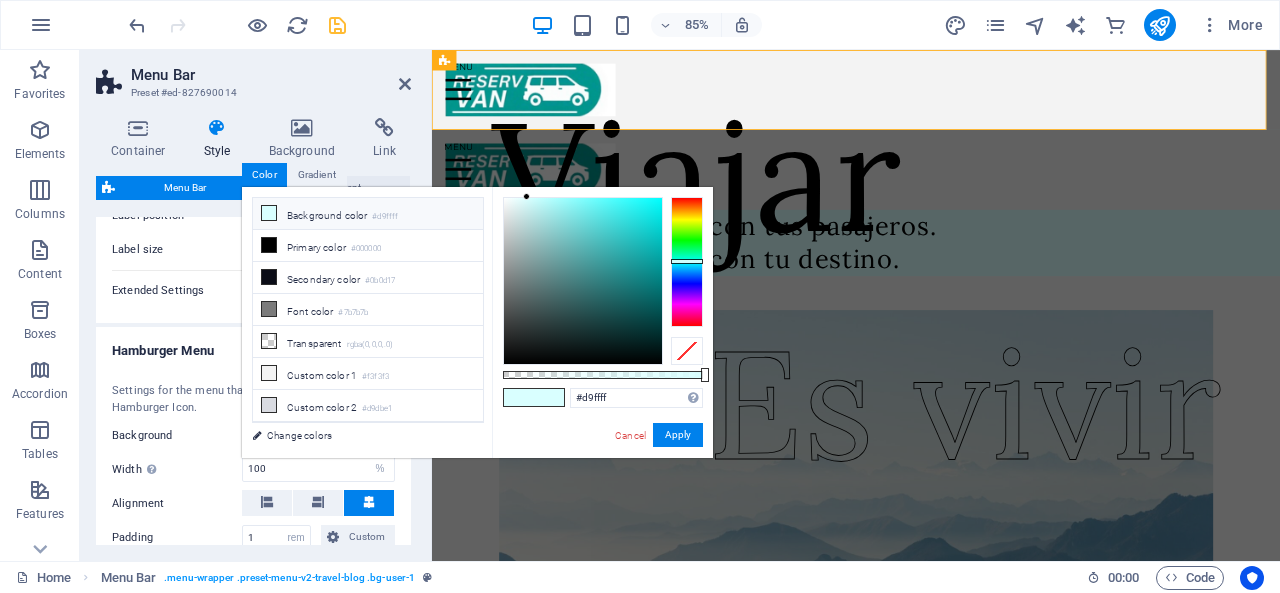 click at bounding box center (253, 436) 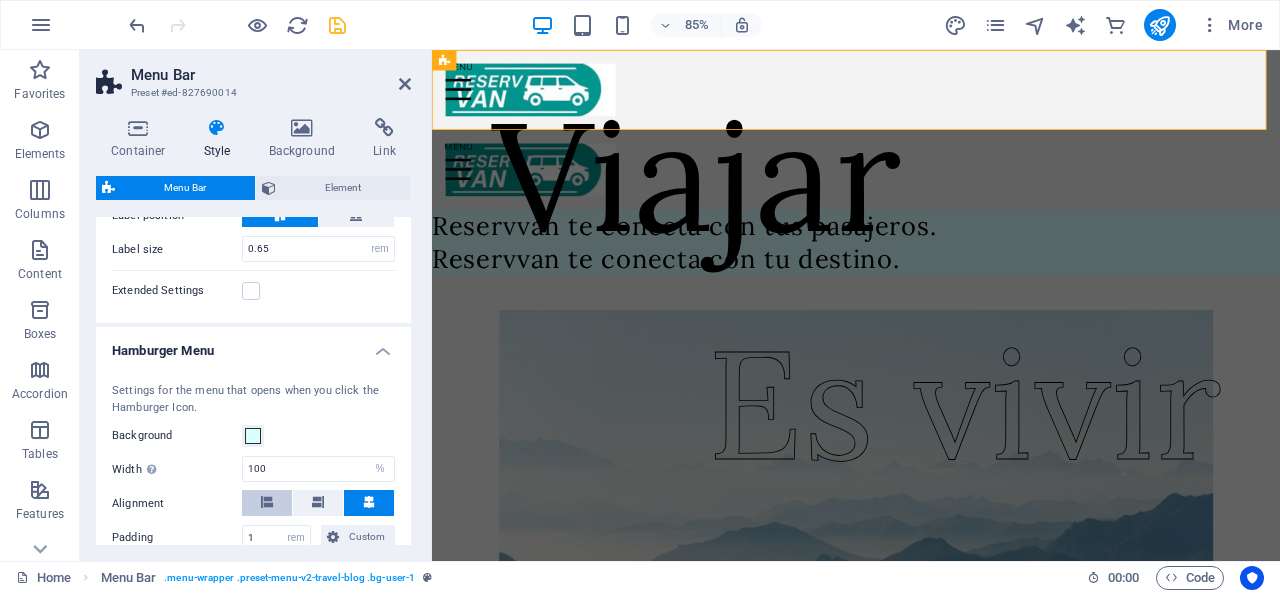 click at bounding box center [267, 503] 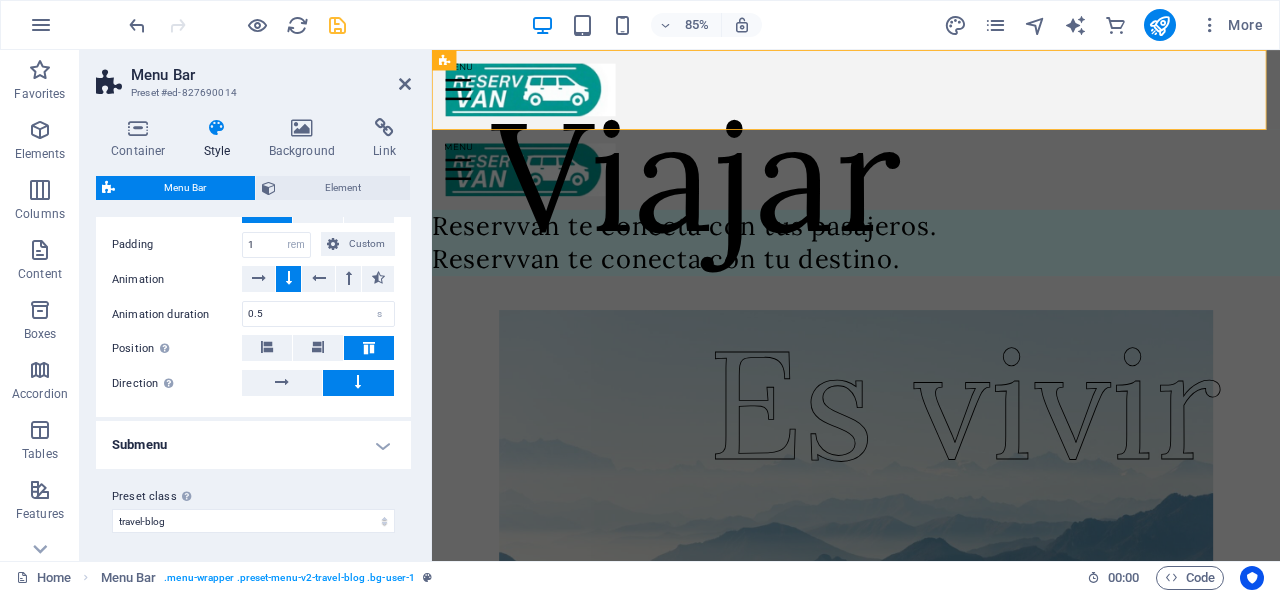 scroll, scrollTop: 1965, scrollLeft: 0, axis: vertical 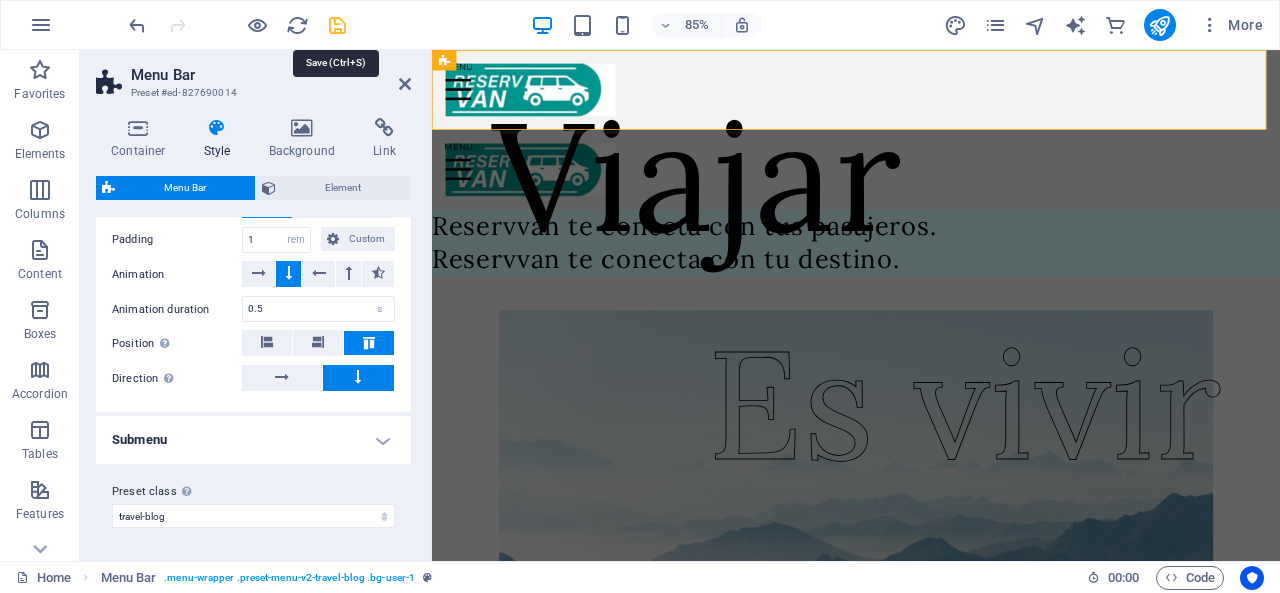 click at bounding box center (337, 25) 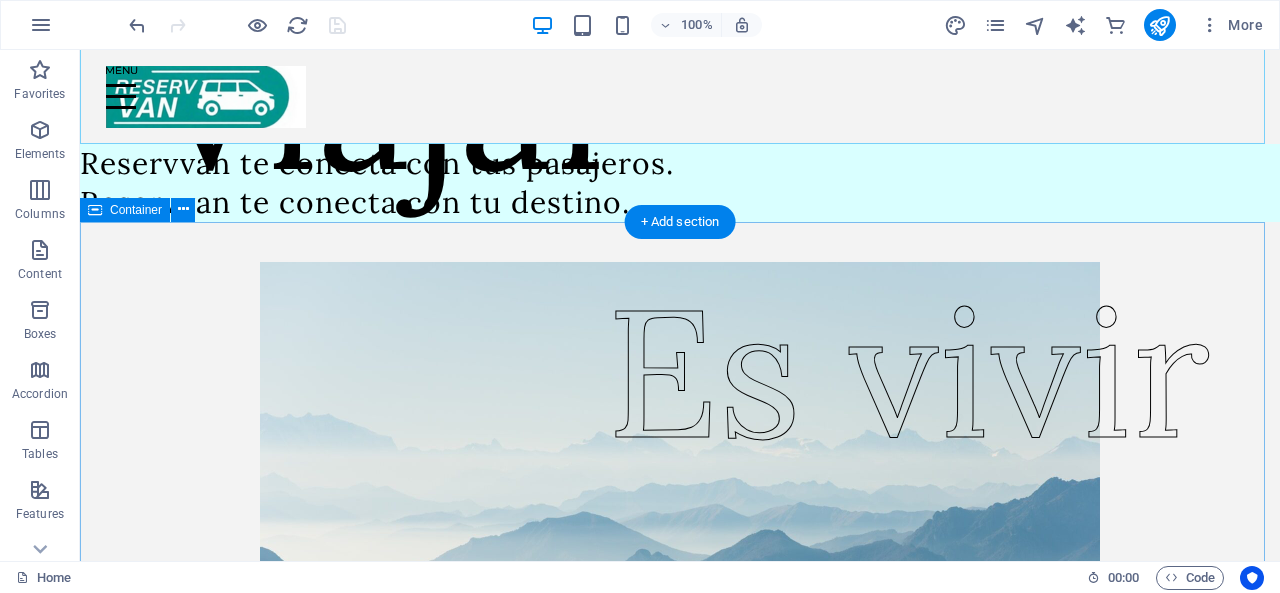scroll, scrollTop: 0, scrollLeft: 0, axis: both 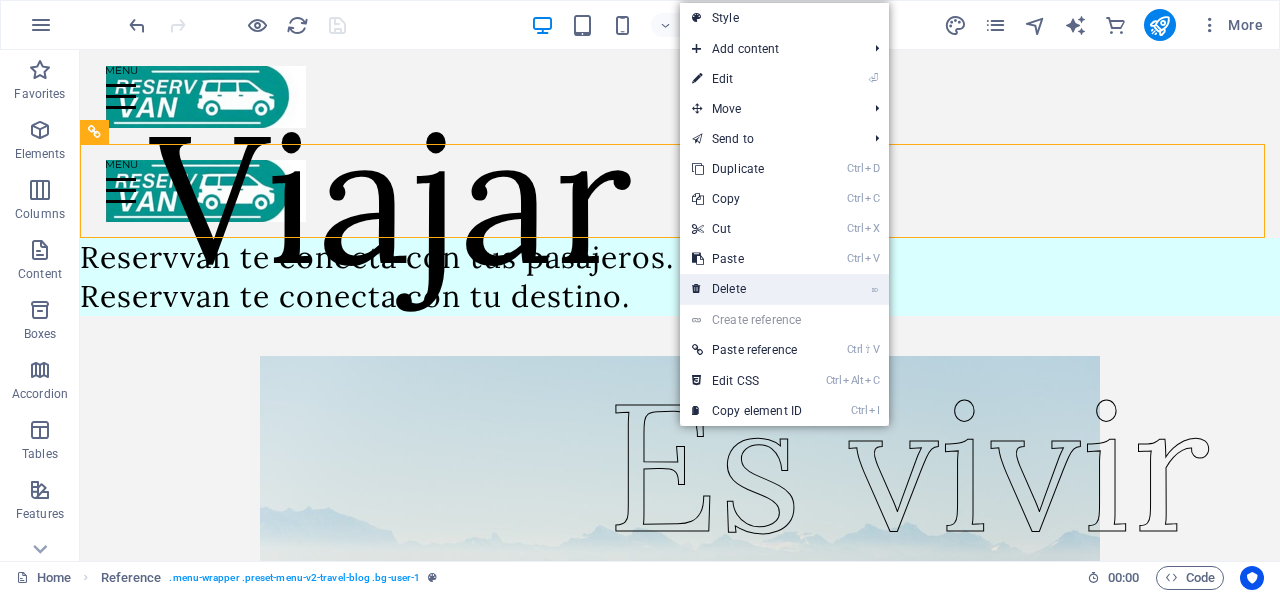 click on "⌦  Delete" at bounding box center [747, 289] 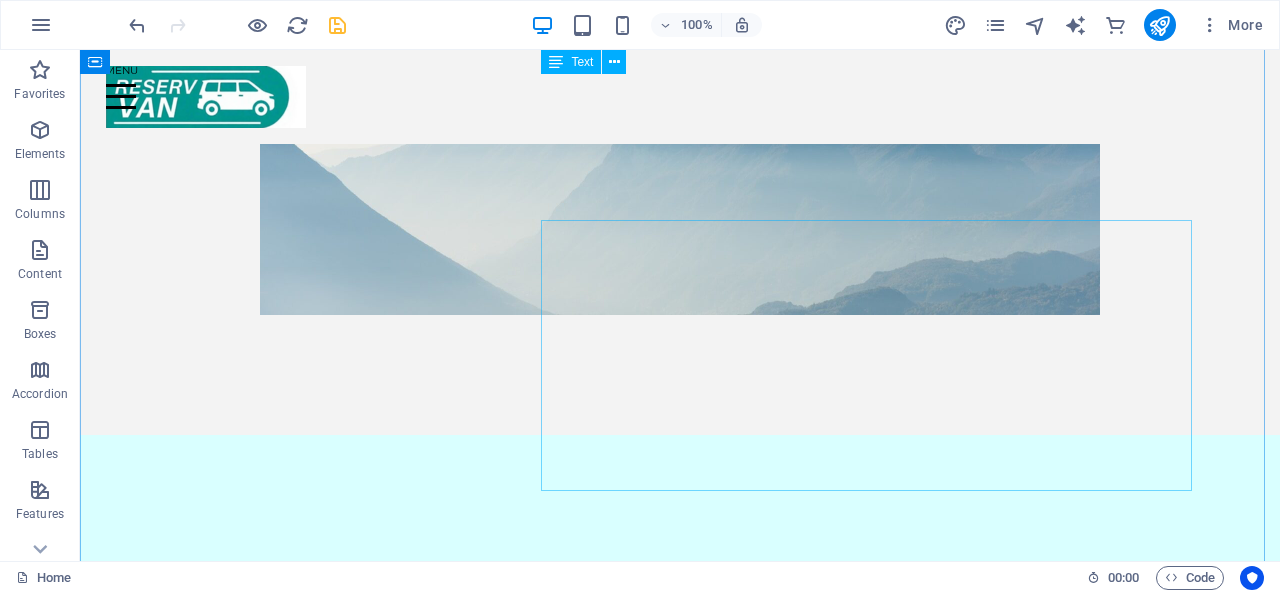 scroll, scrollTop: 0, scrollLeft: 0, axis: both 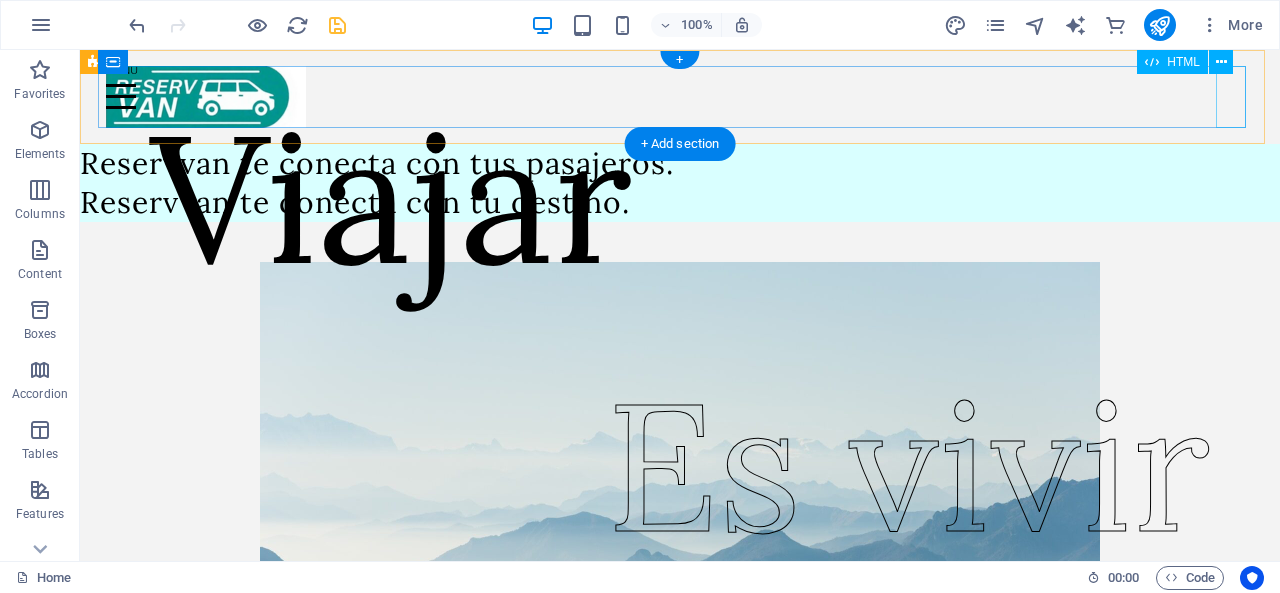 click at bounding box center [680, 97] 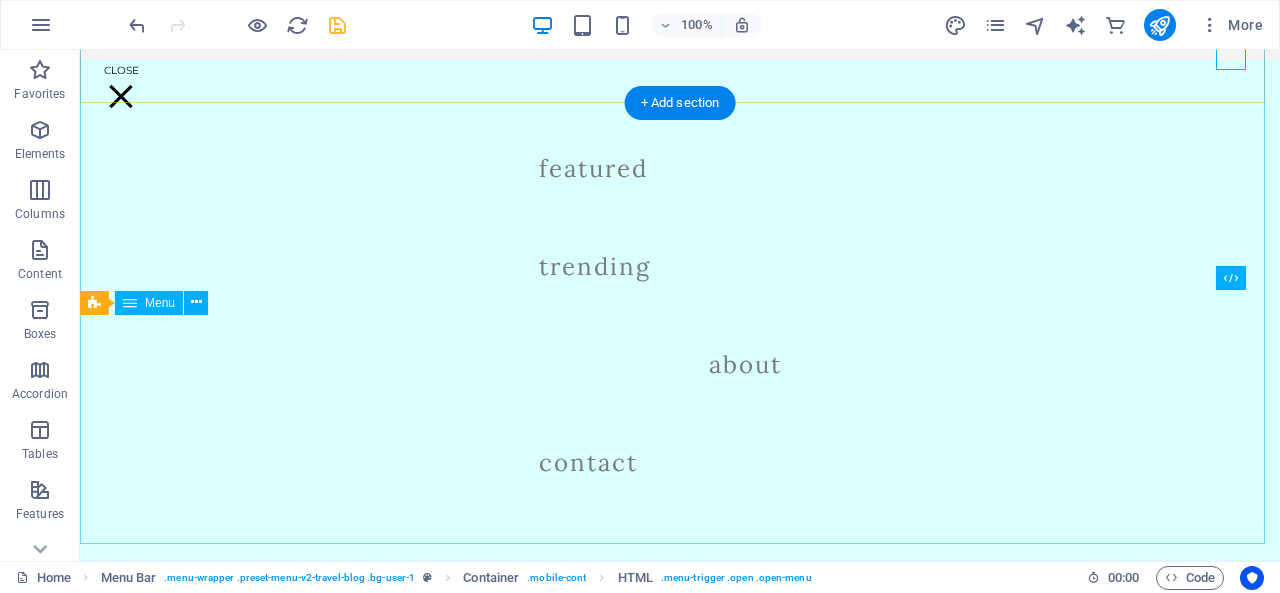 scroll, scrollTop: 0, scrollLeft: 0, axis: both 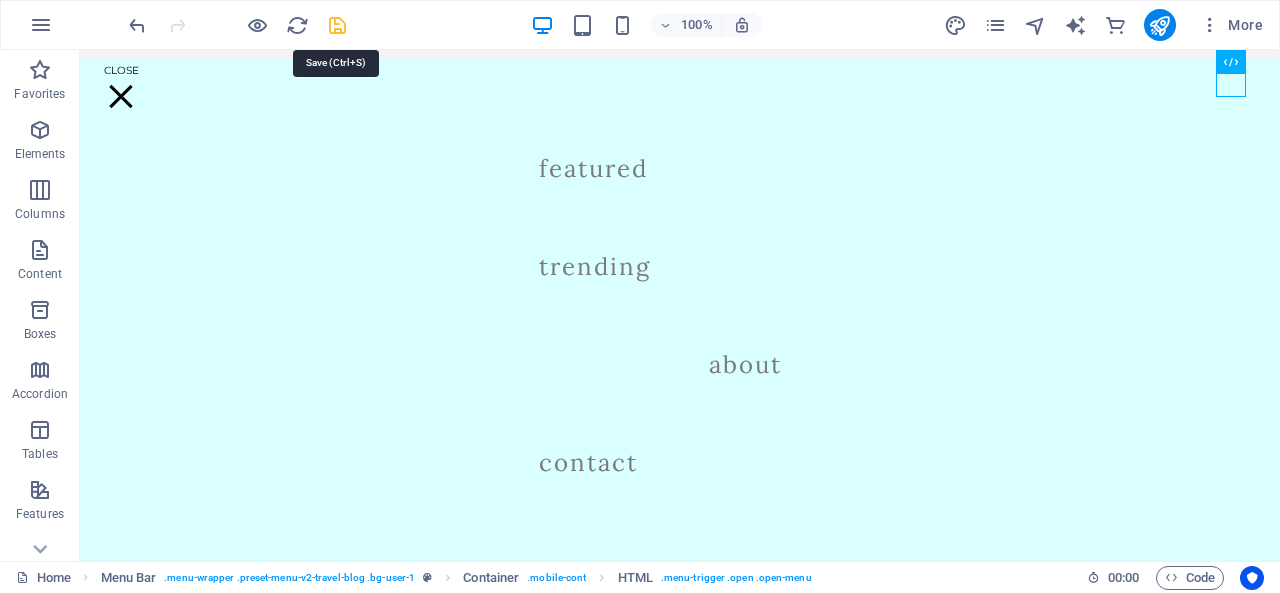 click at bounding box center [337, 25] 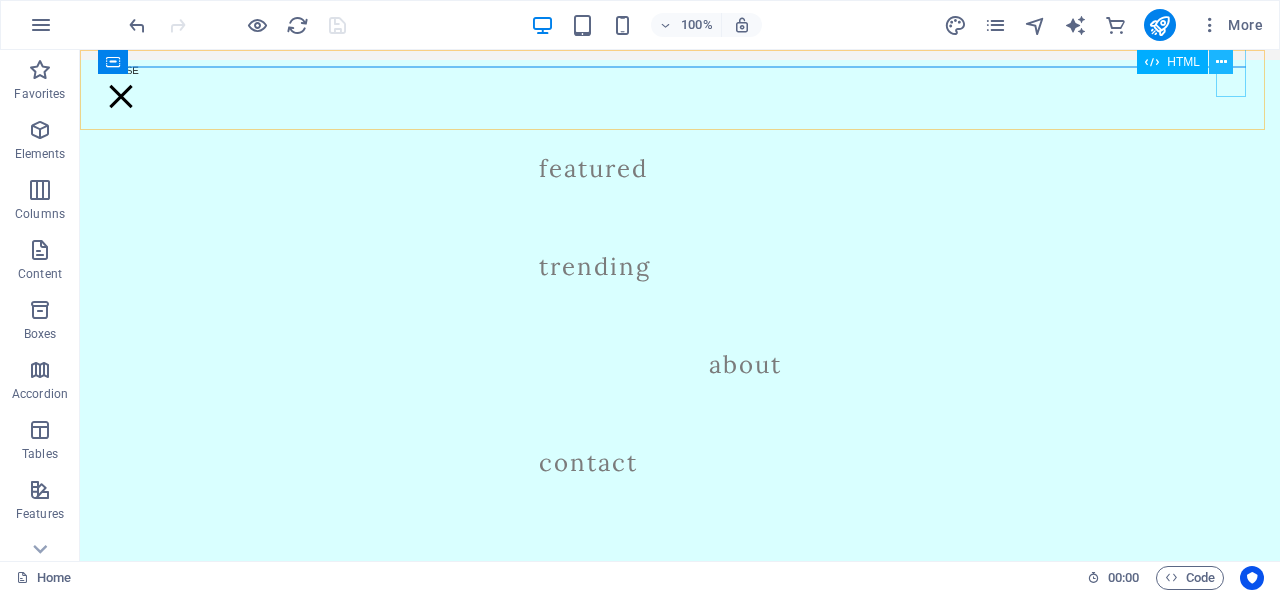 click at bounding box center [1221, 62] 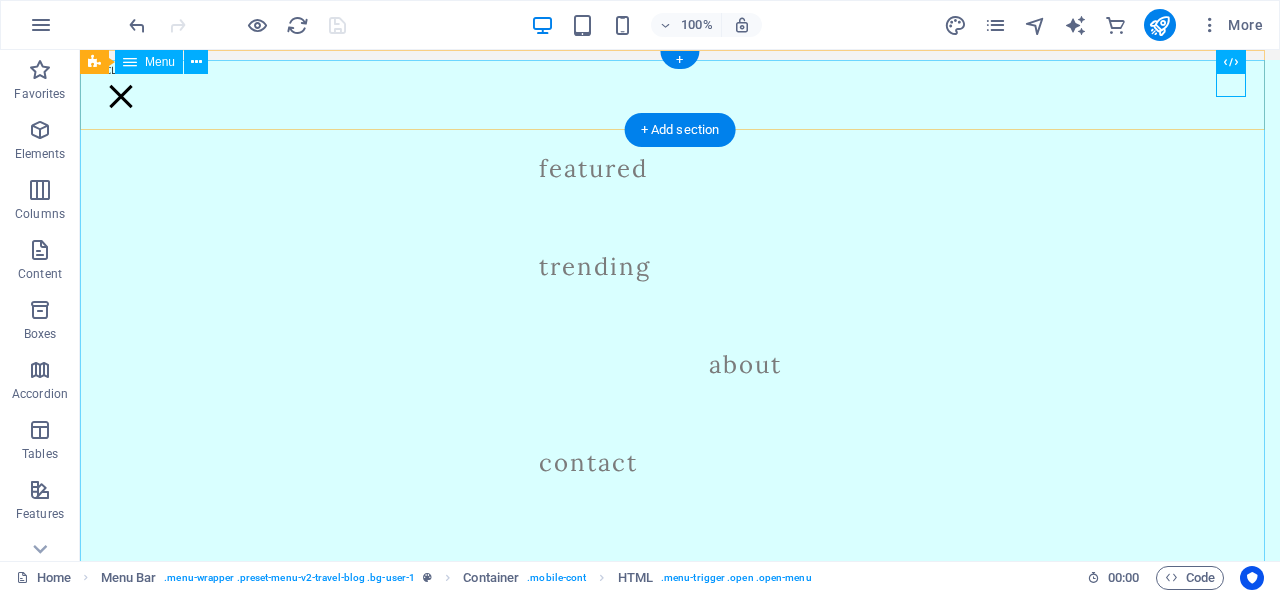 click on "Featured Trending About Contact" at bounding box center (680, 315) 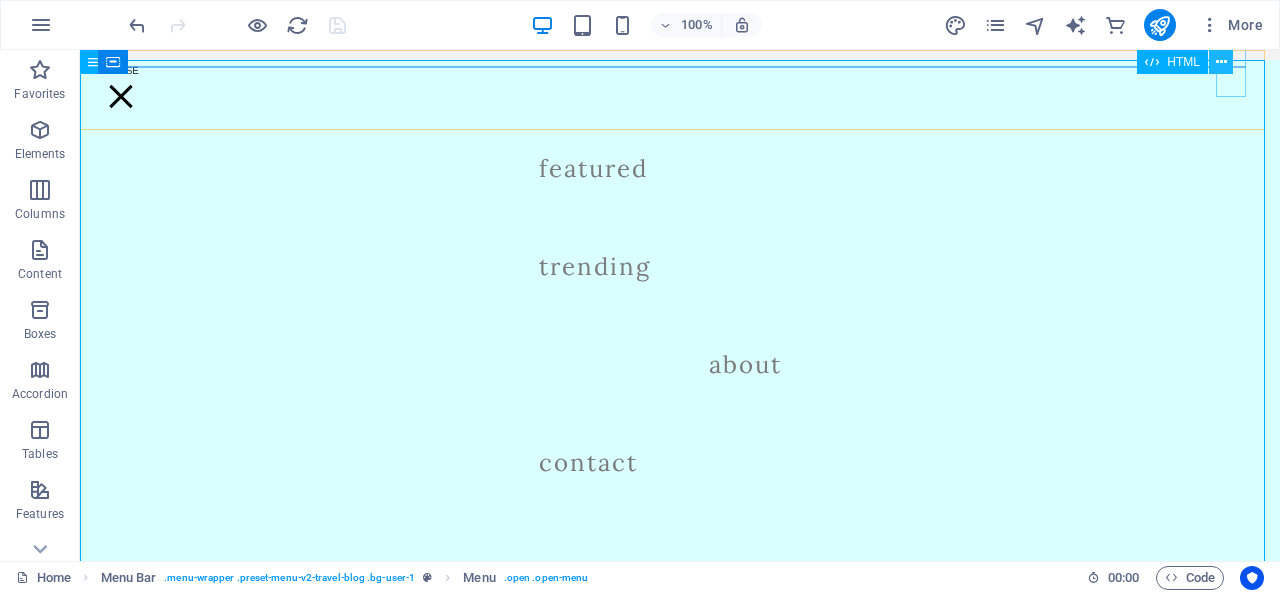 click at bounding box center [1221, 62] 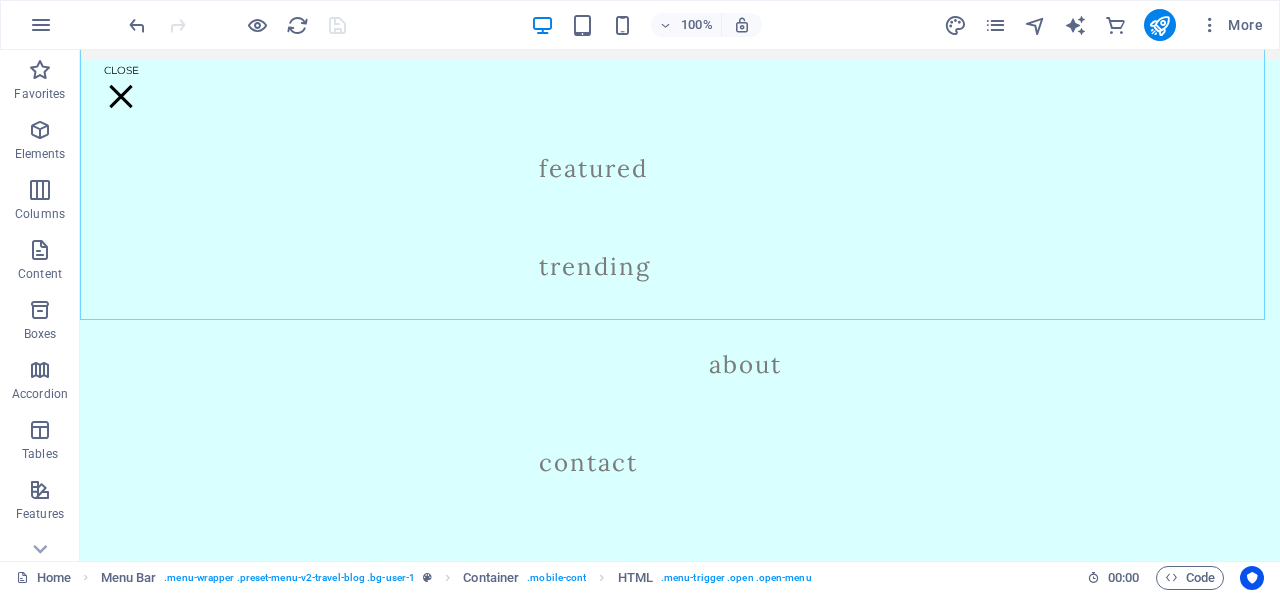 scroll, scrollTop: 0, scrollLeft: 0, axis: both 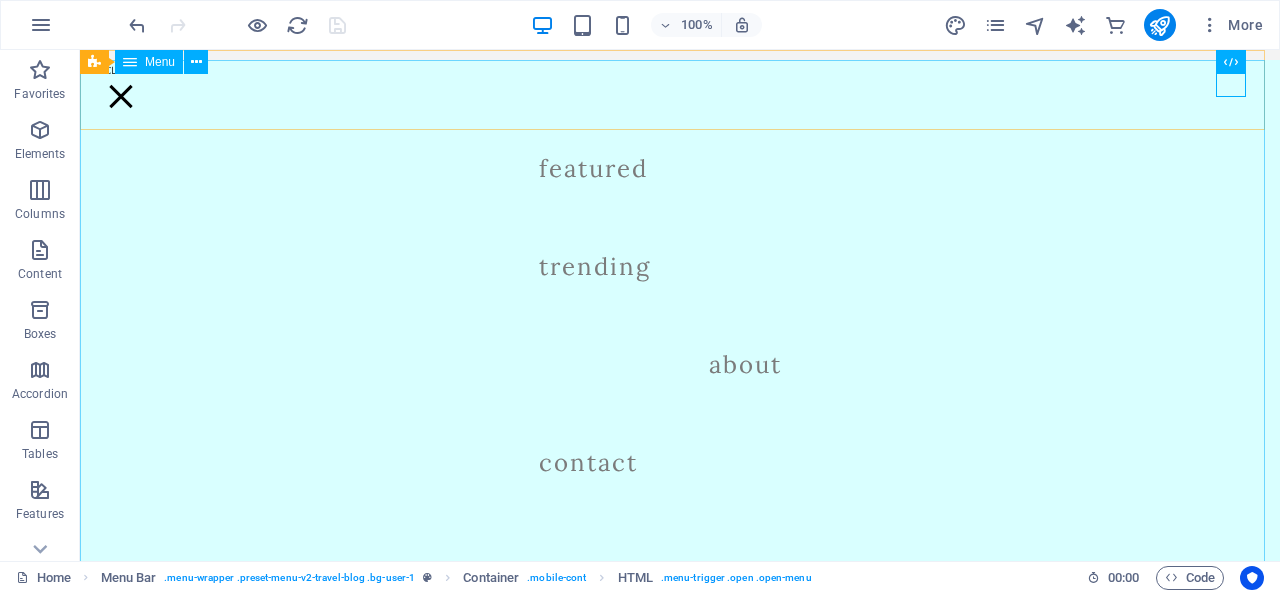 click on "Menu" at bounding box center [149, 62] 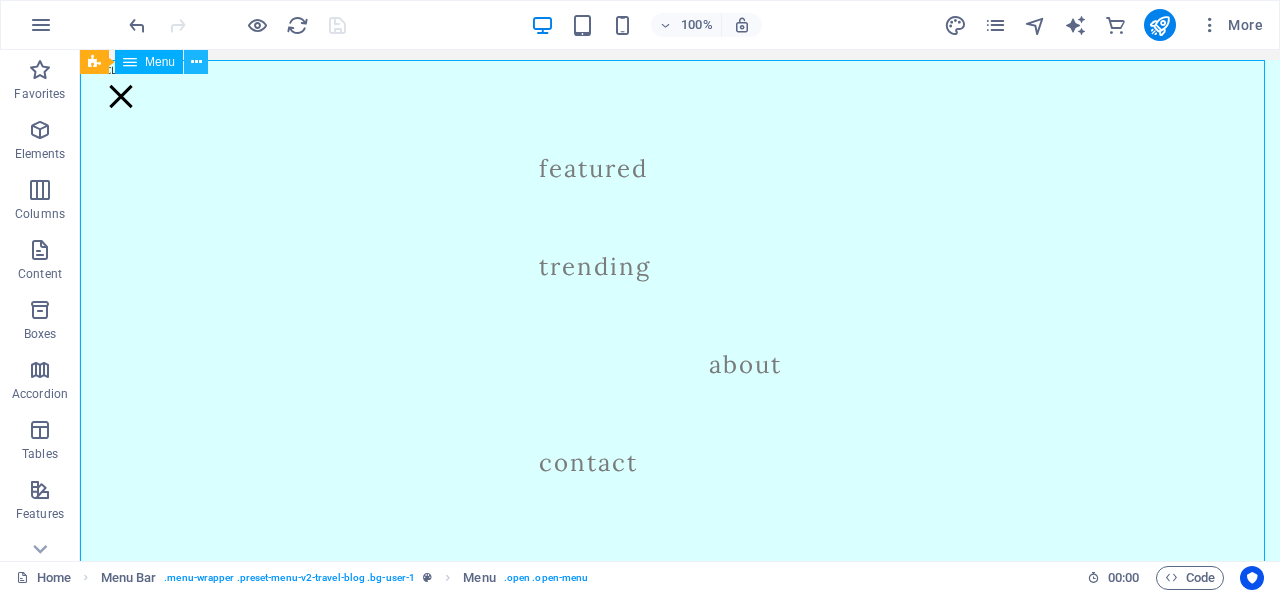 click at bounding box center (196, 62) 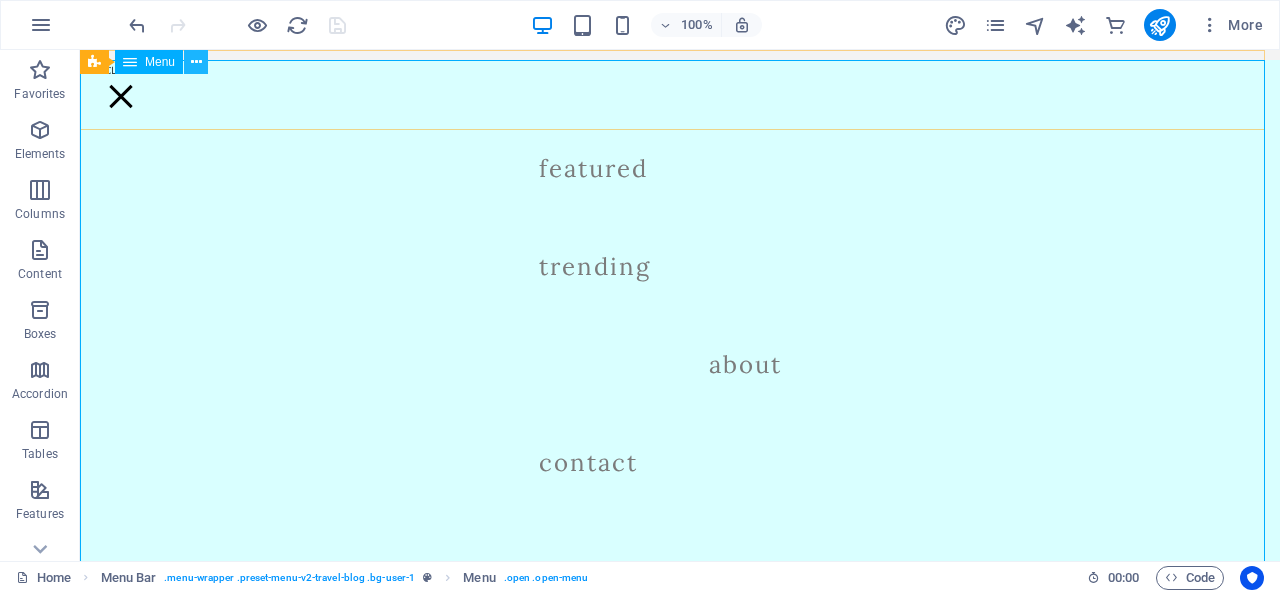 click at bounding box center (196, 62) 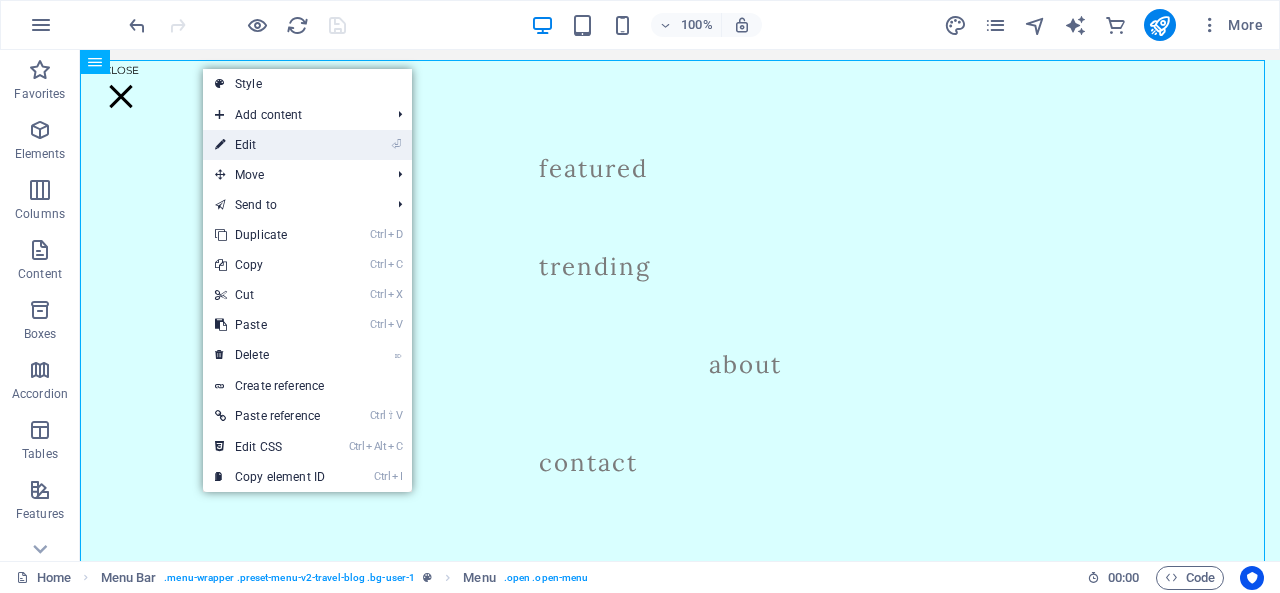 click on "⏎  Edit" at bounding box center (270, 145) 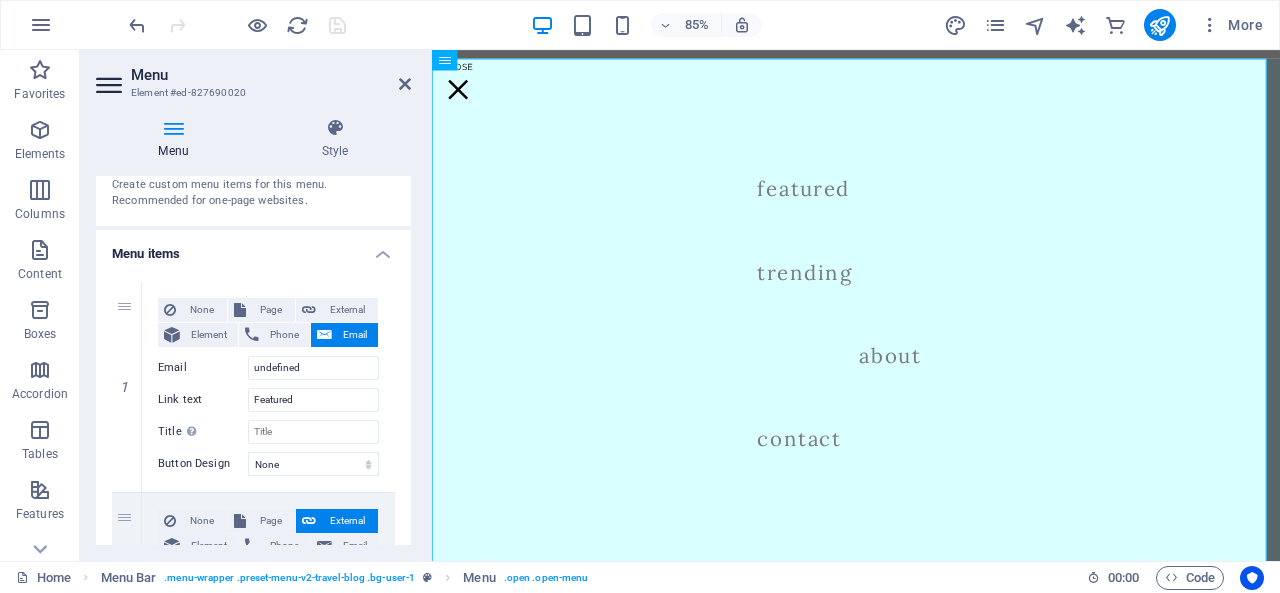 scroll, scrollTop: 86, scrollLeft: 0, axis: vertical 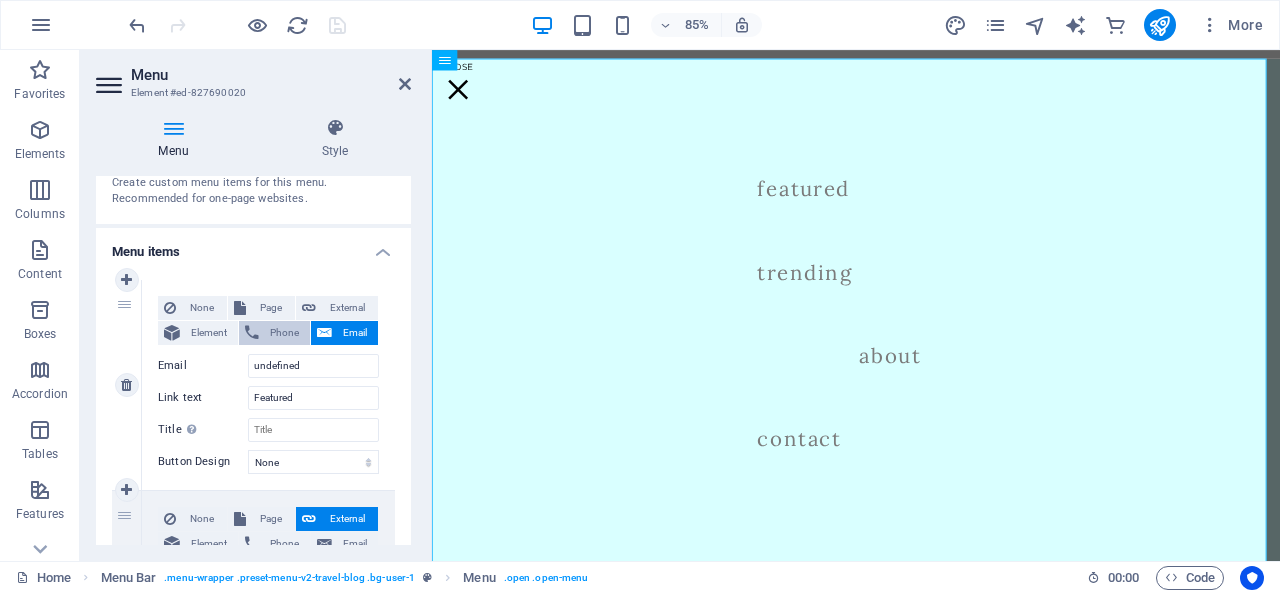 click on "Phone" at bounding box center (284, 333) 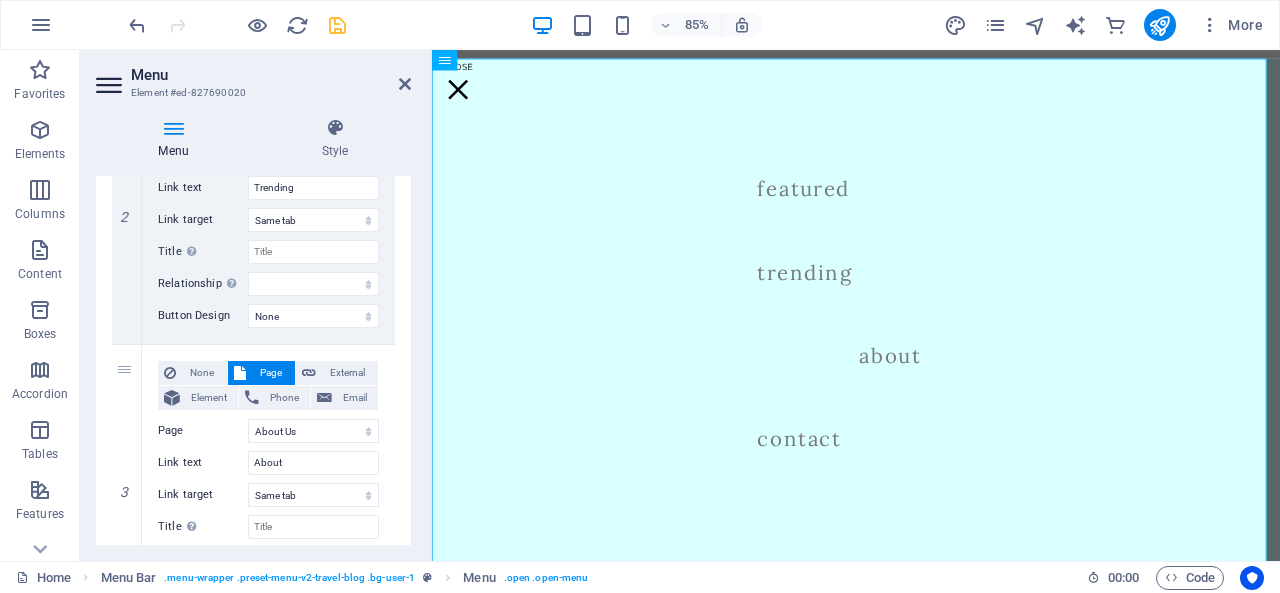 scroll, scrollTop: 509, scrollLeft: 0, axis: vertical 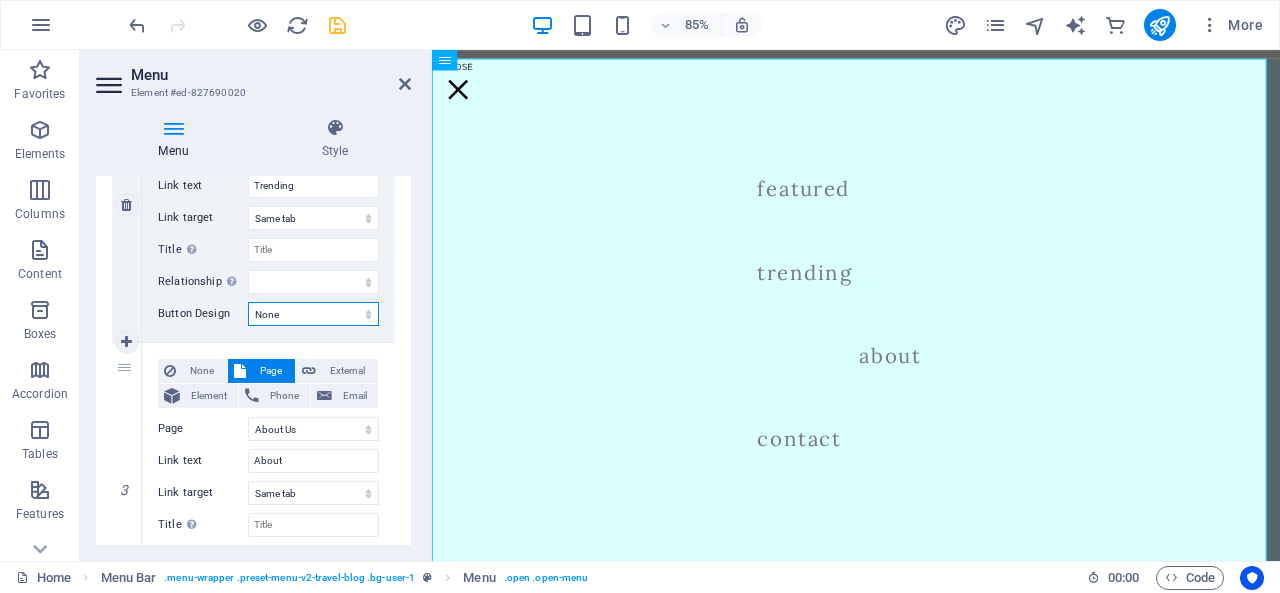 click on "None Default Primary Secondary" at bounding box center (313, 314) 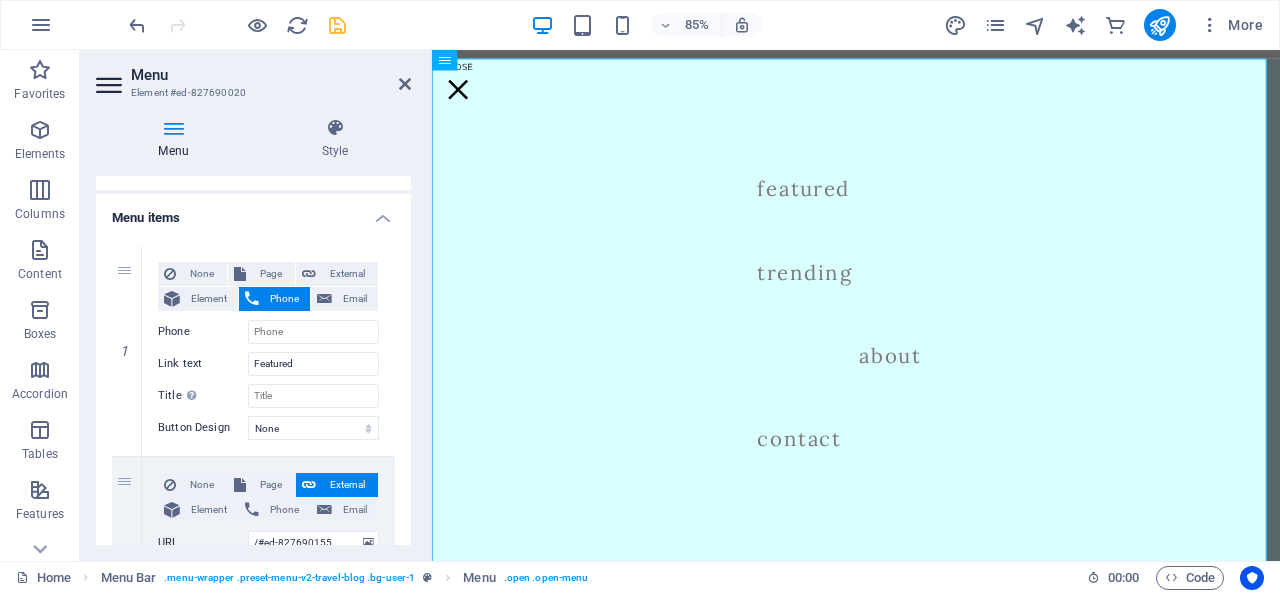 scroll, scrollTop: 119, scrollLeft: 0, axis: vertical 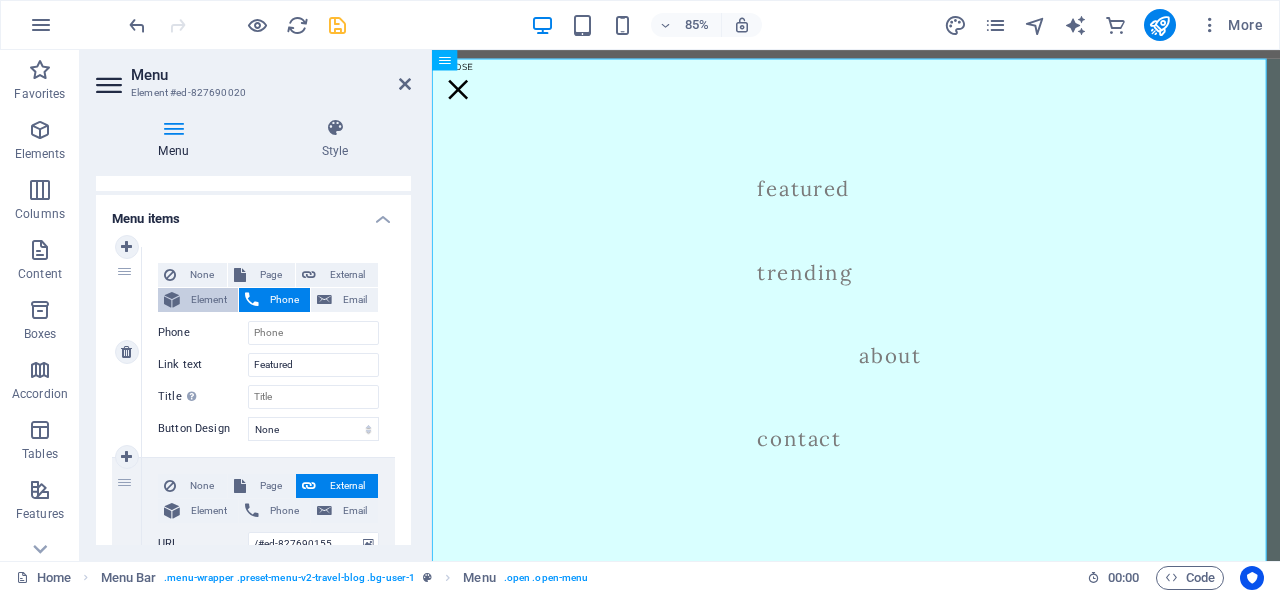 click on "Element" at bounding box center (209, 300) 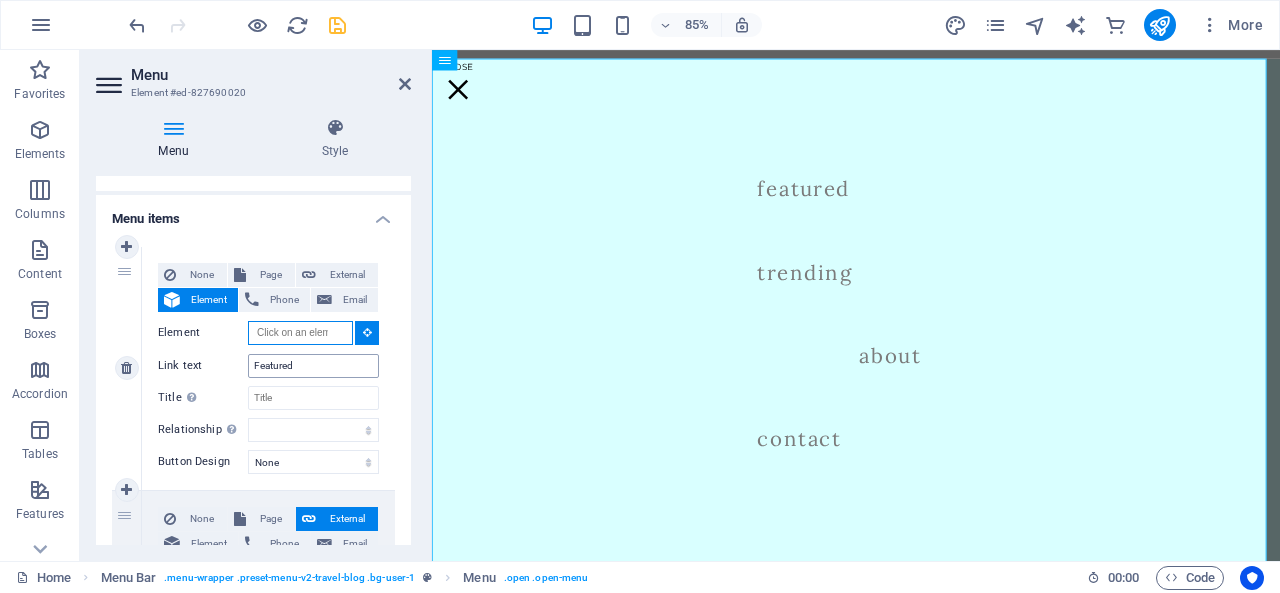 scroll, scrollTop: 0, scrollLeft: 0, axis: both 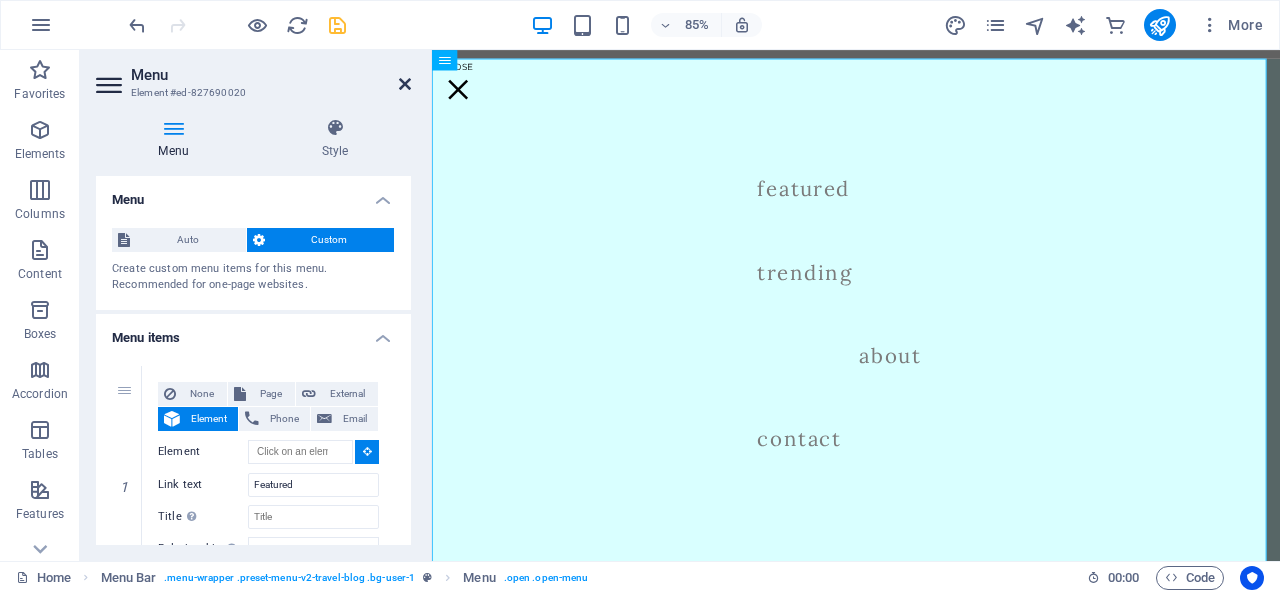 click at bounding box center [405, 84] 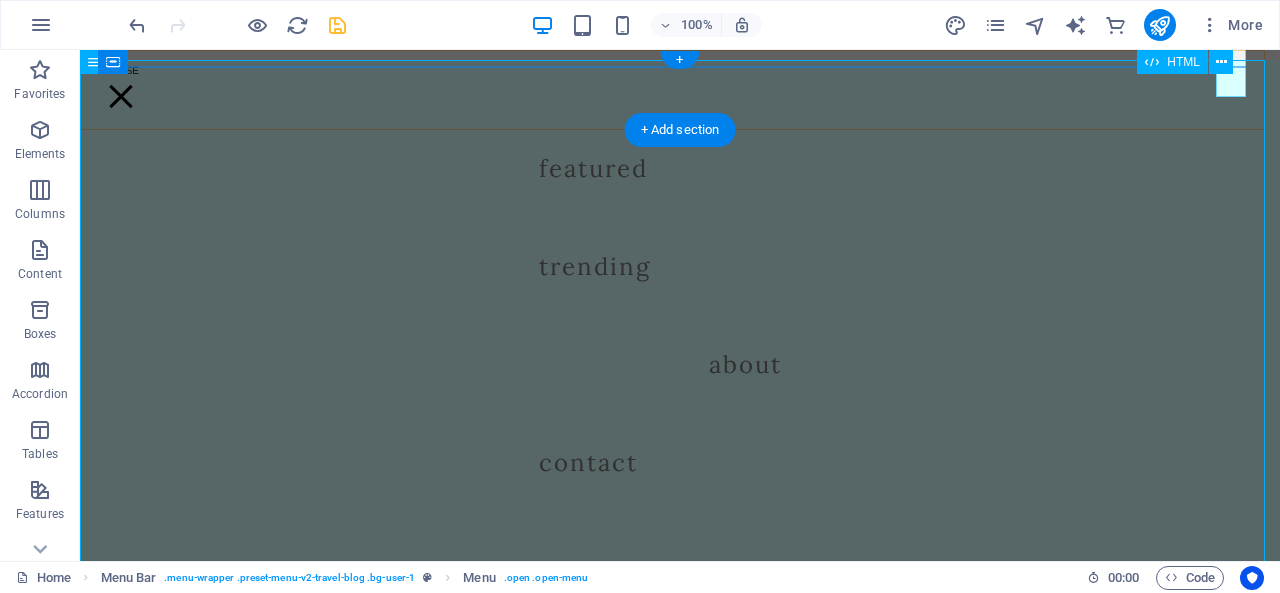 click at bounding box center [121, 97] 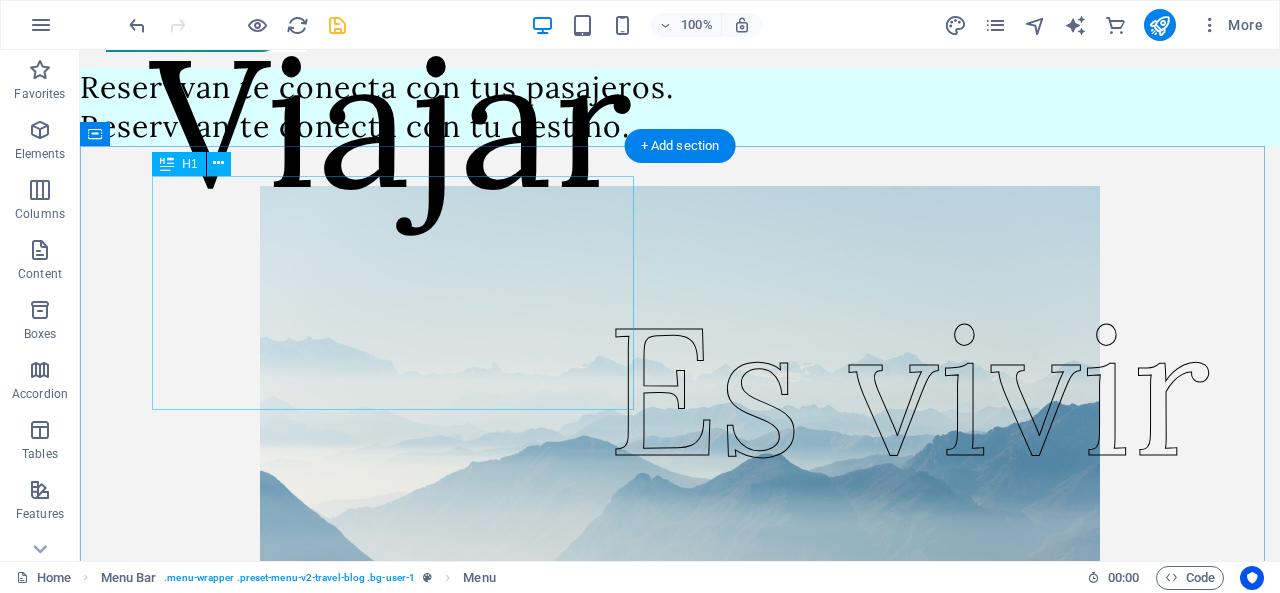 scroll, scrollTop: 0, scrollLeft: 0, axis: both 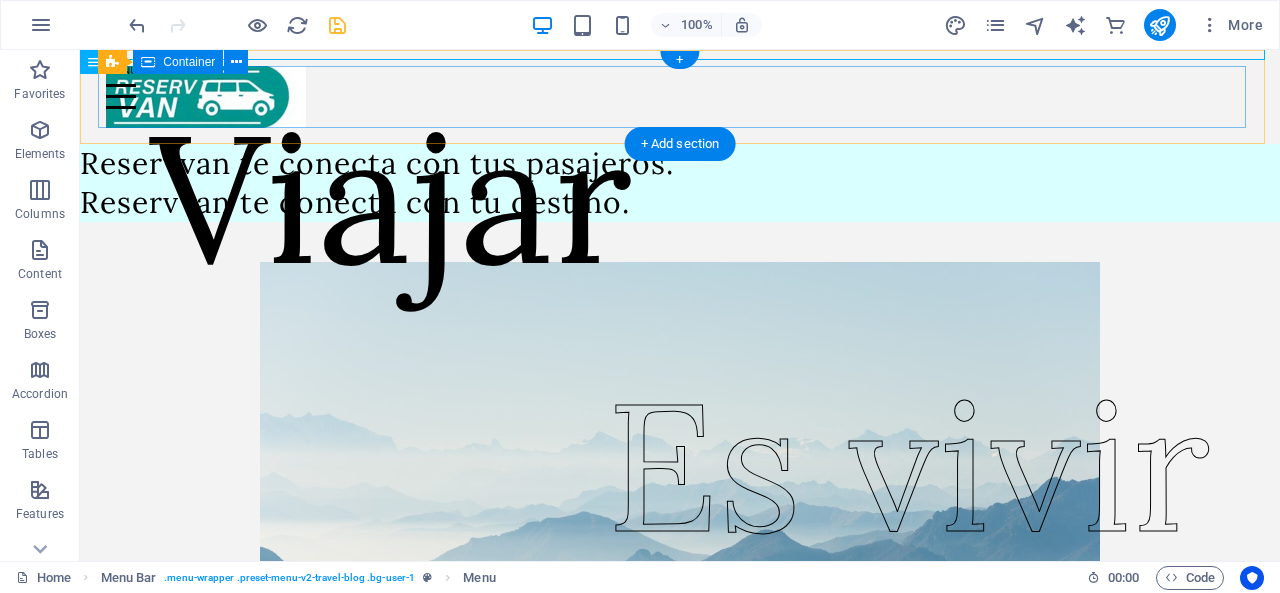 click at bounding box center (680, 97) 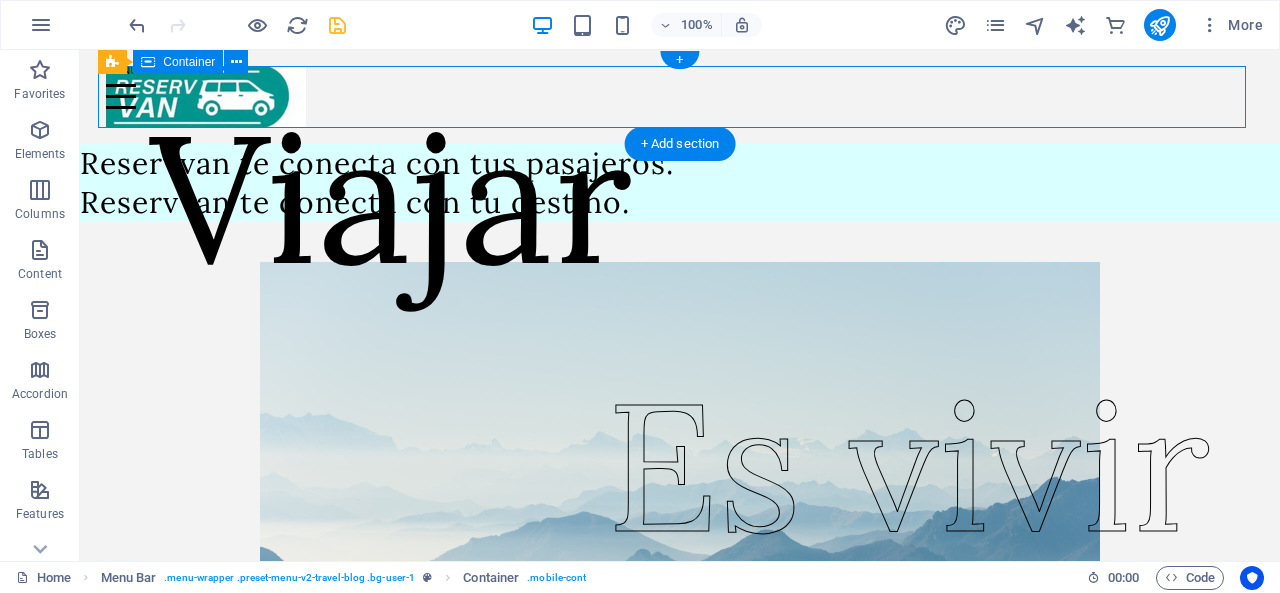 click at bounding box center (680, 97) 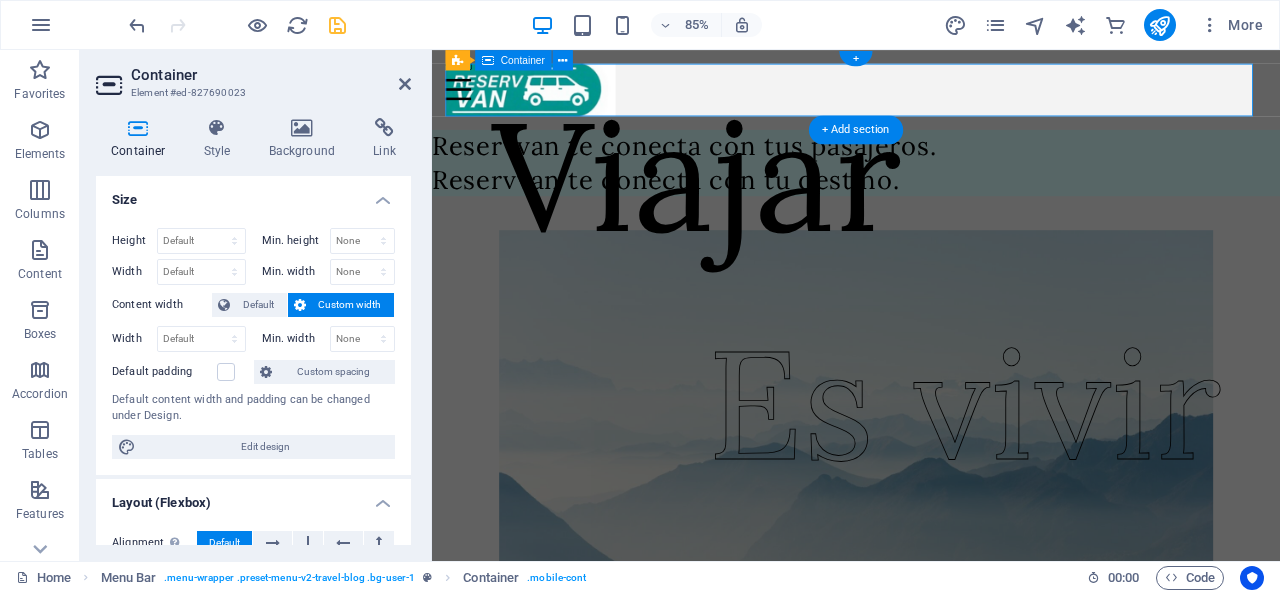 click at bounding box center (931, 97) 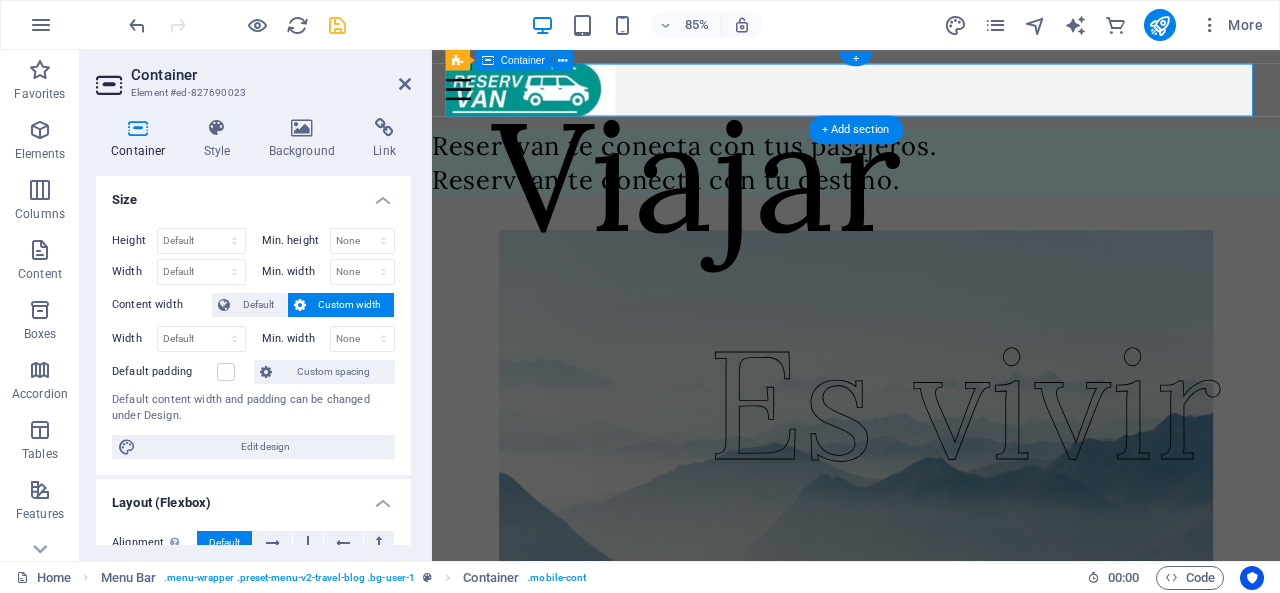 click at bounding box center (931, 97) 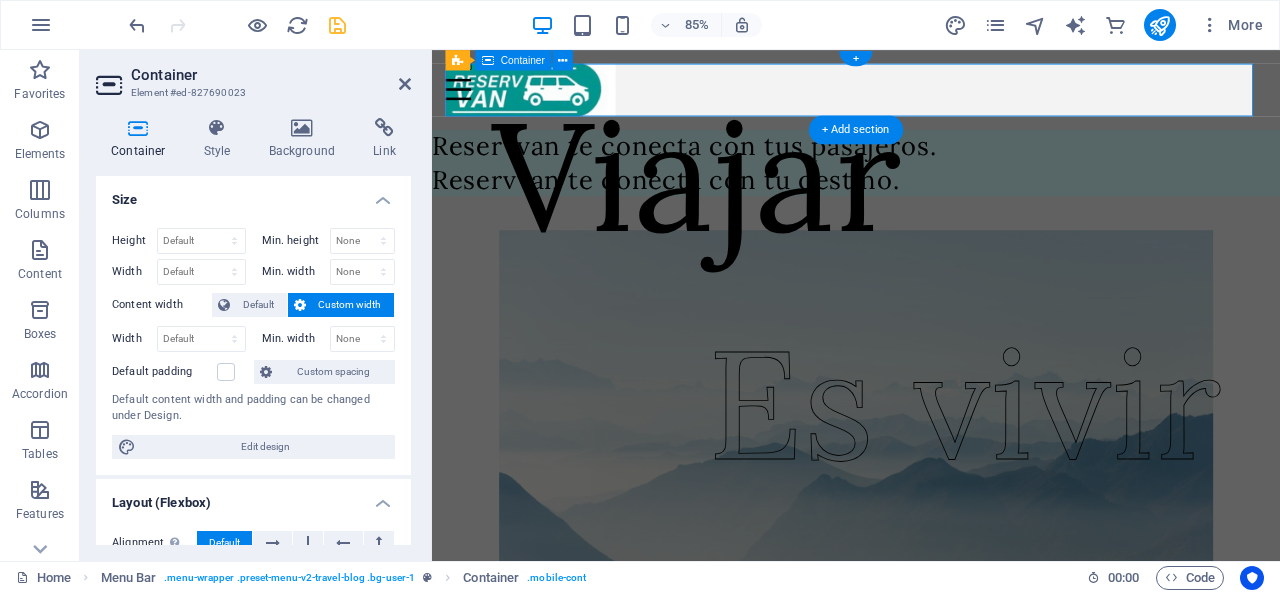 click at bounding box center [931, 97] 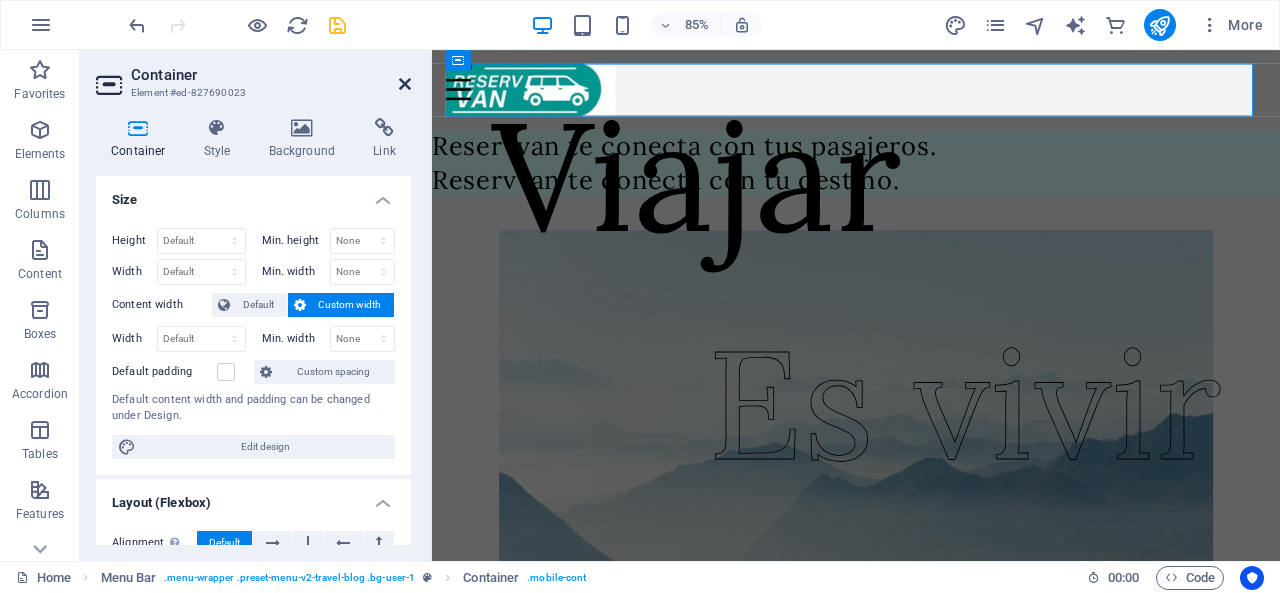 click at bounding box center [405, 84] 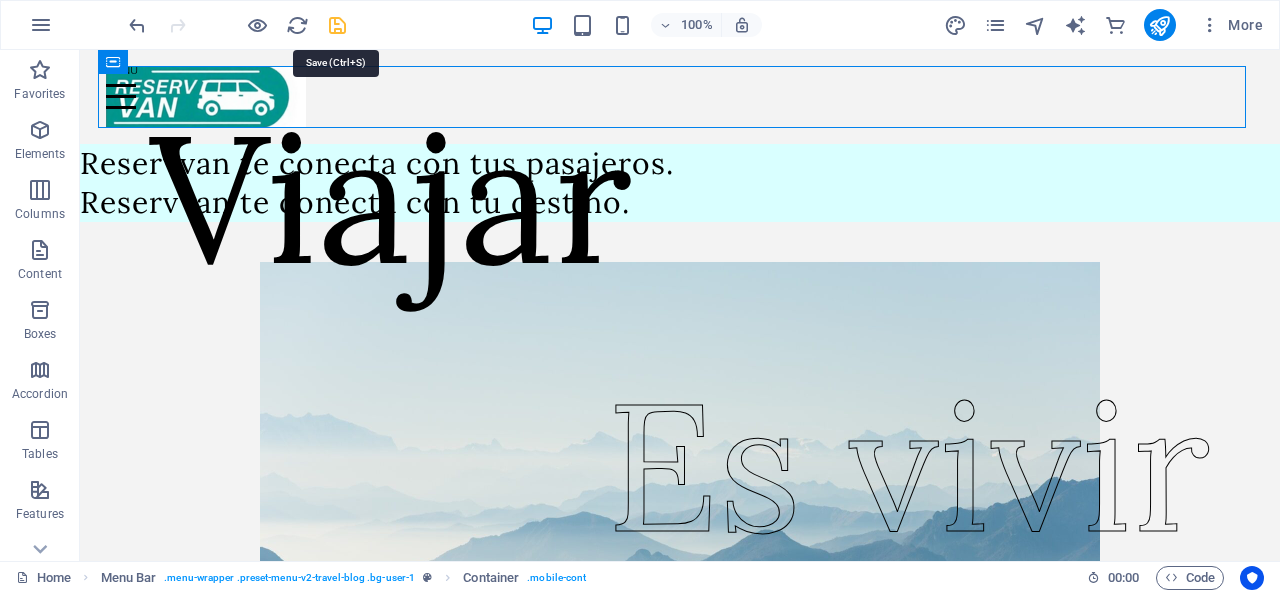 click at bounding box center (337, 25) 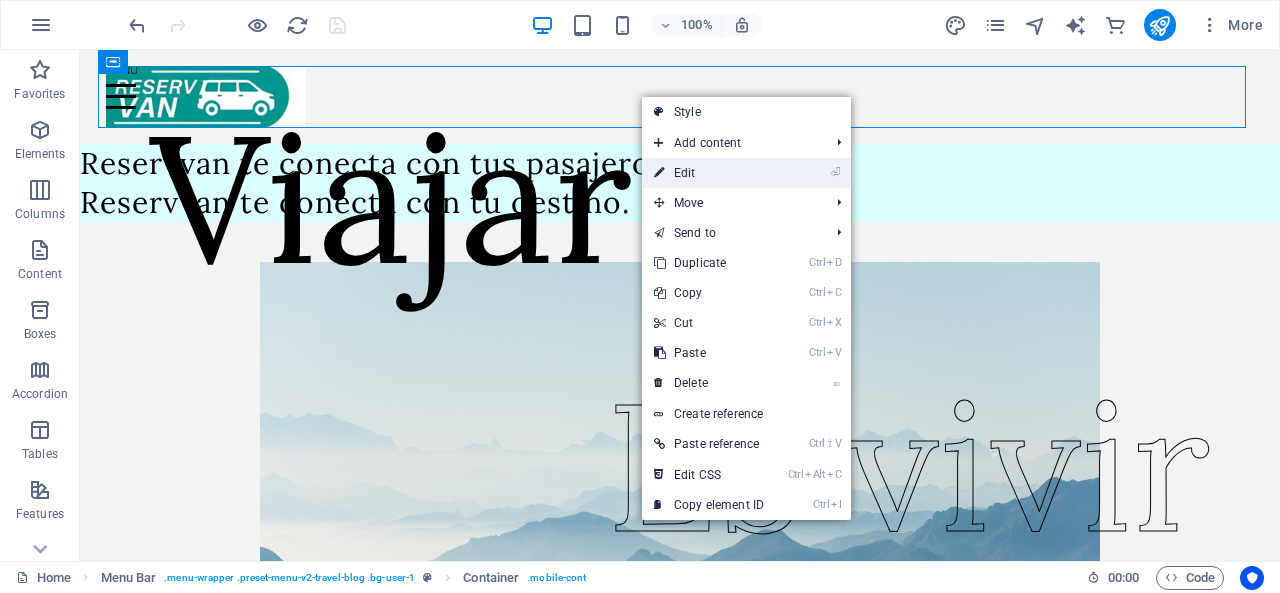 click on "⏎  Edit" at bounding box center [709, 173] 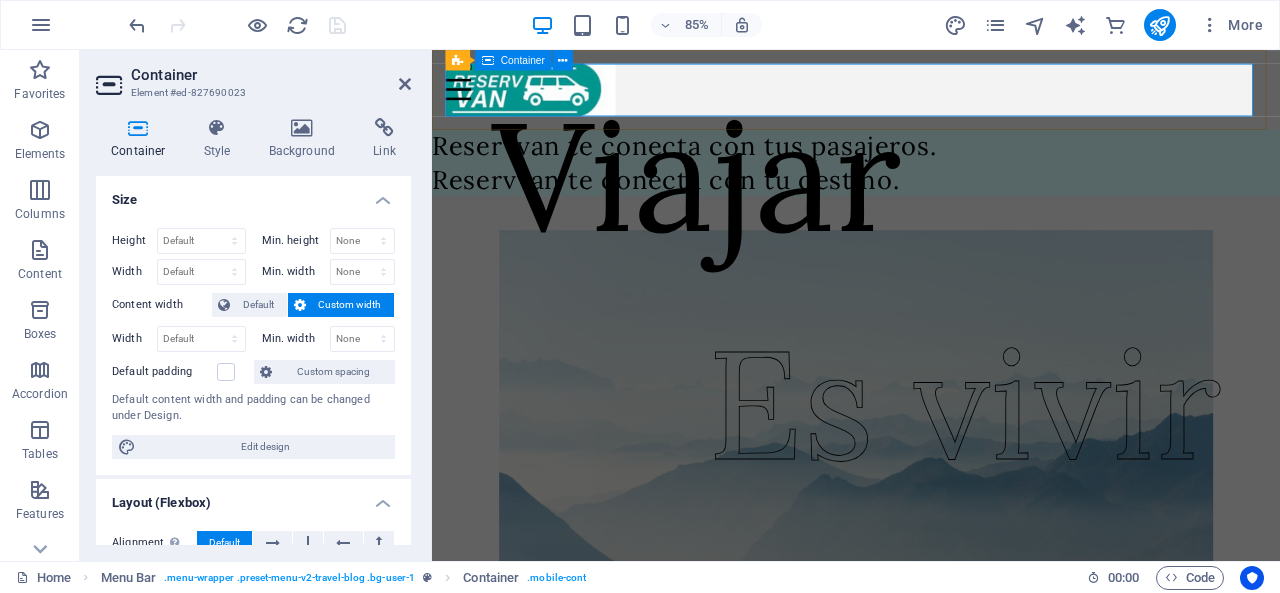 click at bounding box center (931, 97) 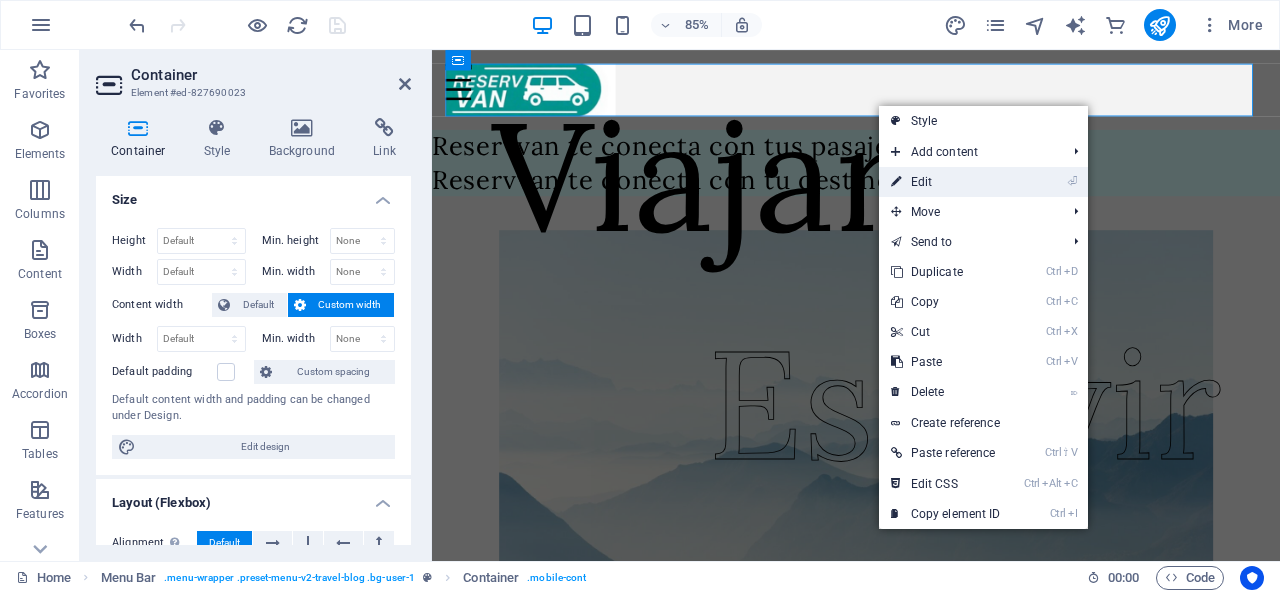 click on "⏎  Edit" at bounding box center [946, 182] 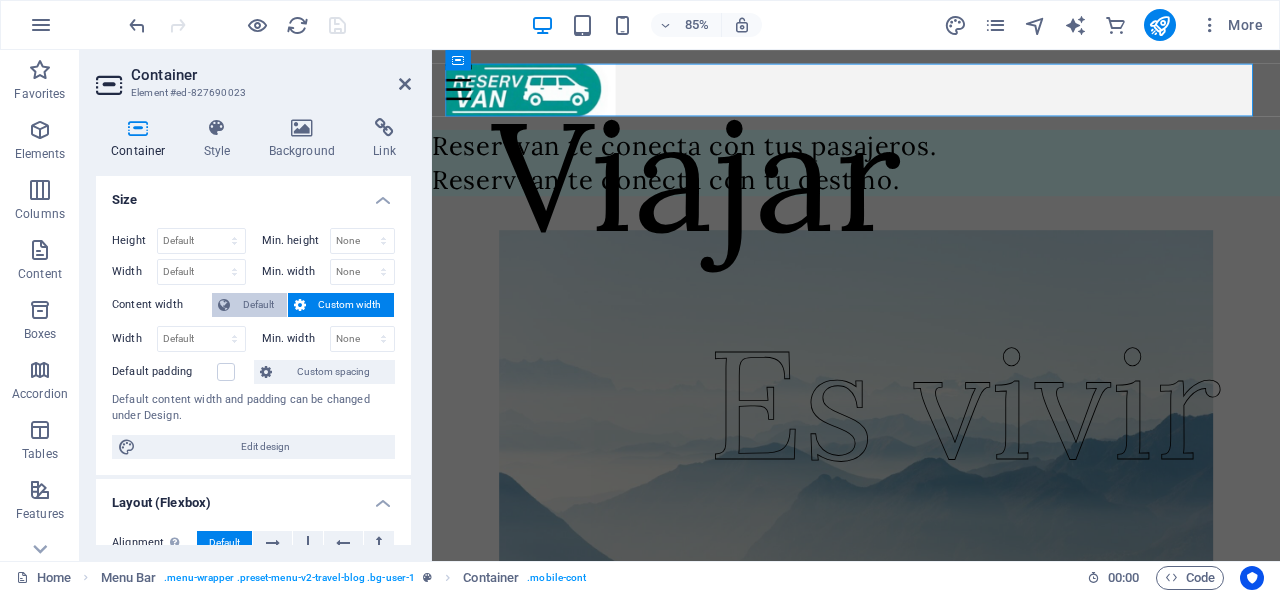 click on "Default" at bounding box center [258, 305] 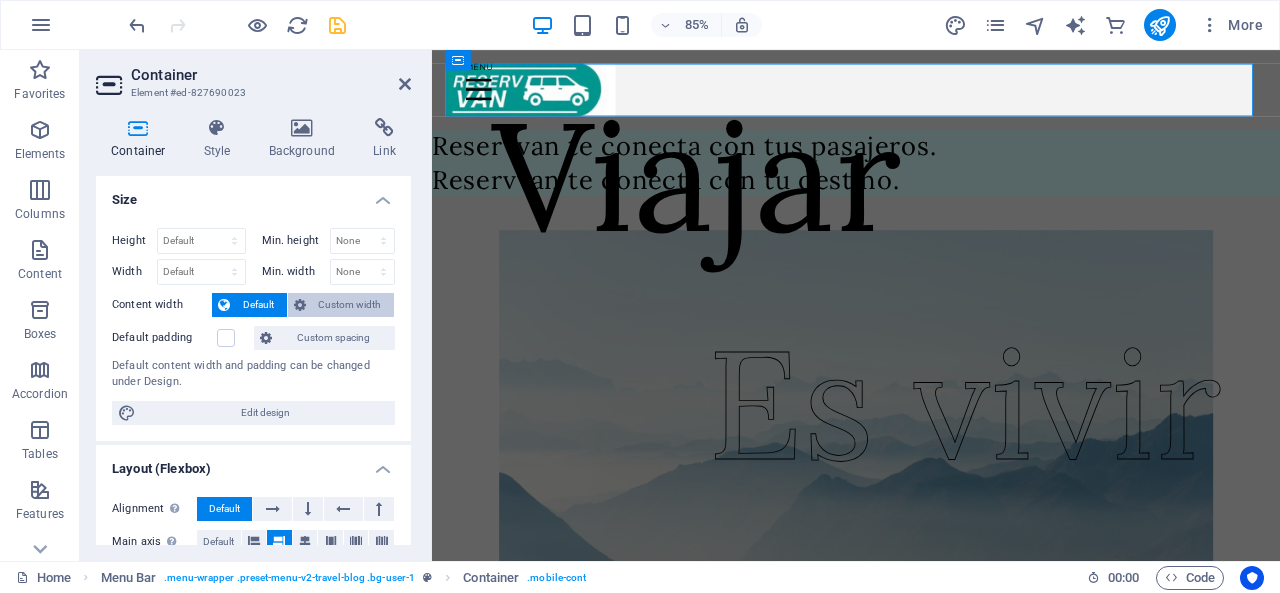 click on "Custom width" at bounding box center (350, 305) 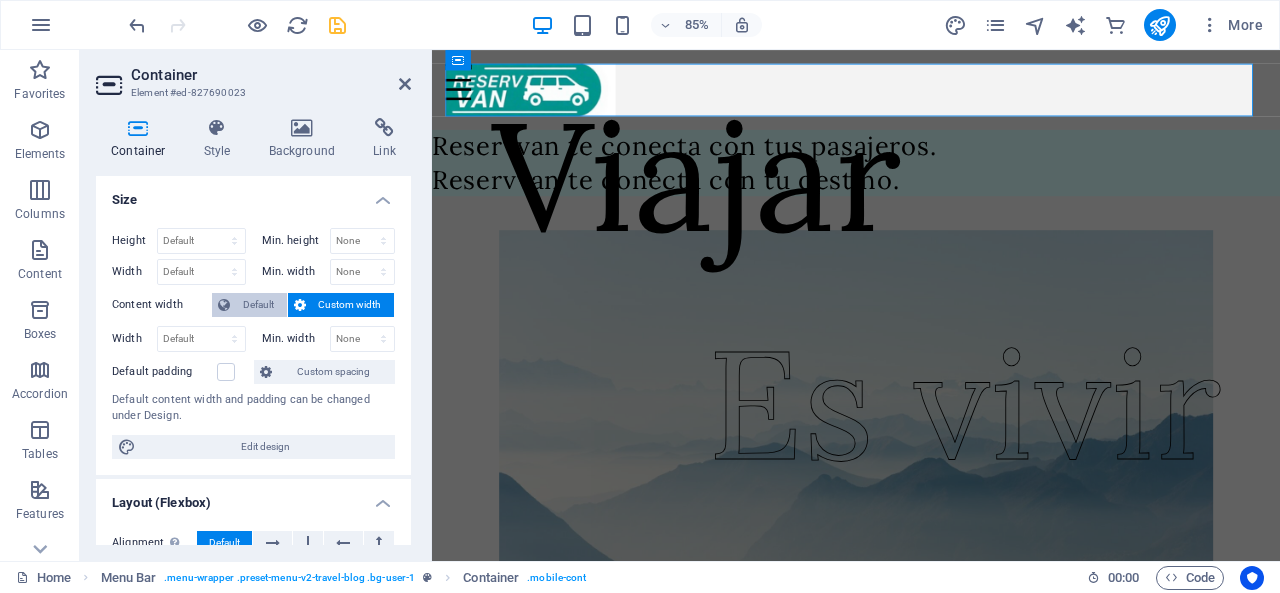 click on "Default" at bounding box center [258, 305] 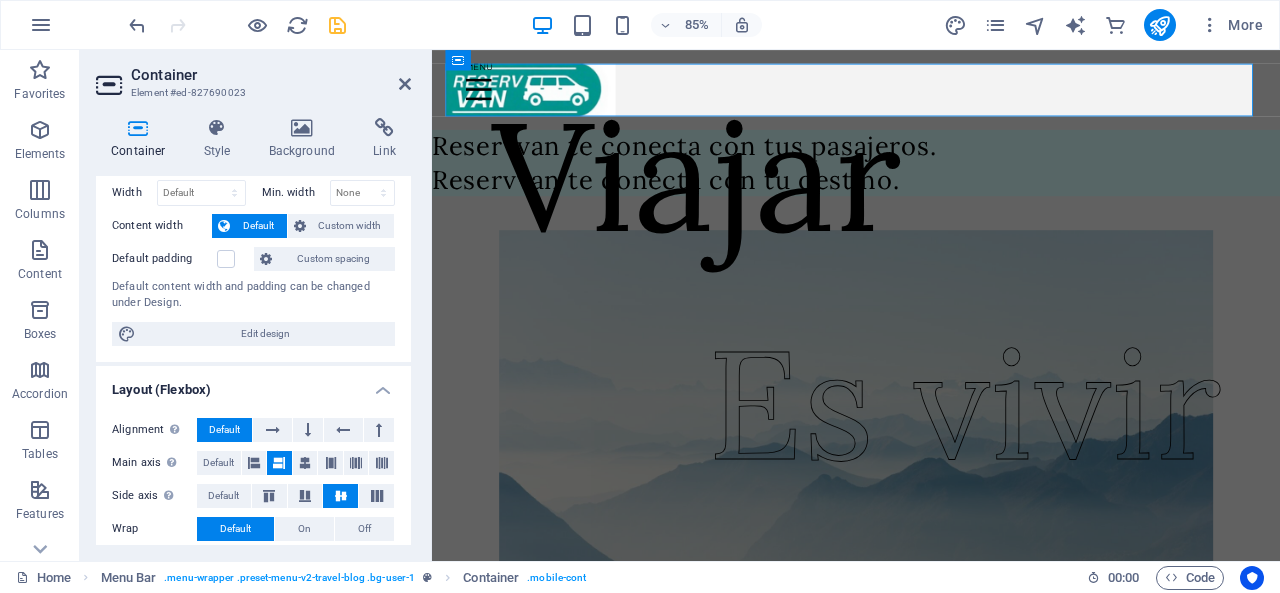 scroll, scrollTop: 83, scrollLeft: 0, axis: vertical 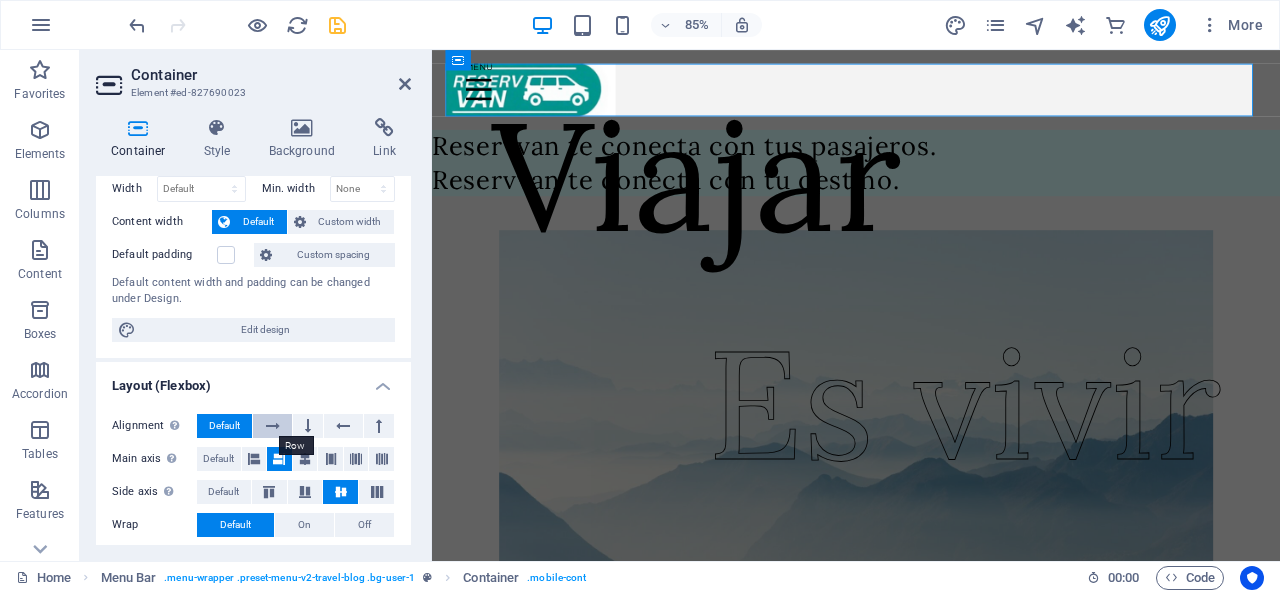 click at bounding box center [272, 426] 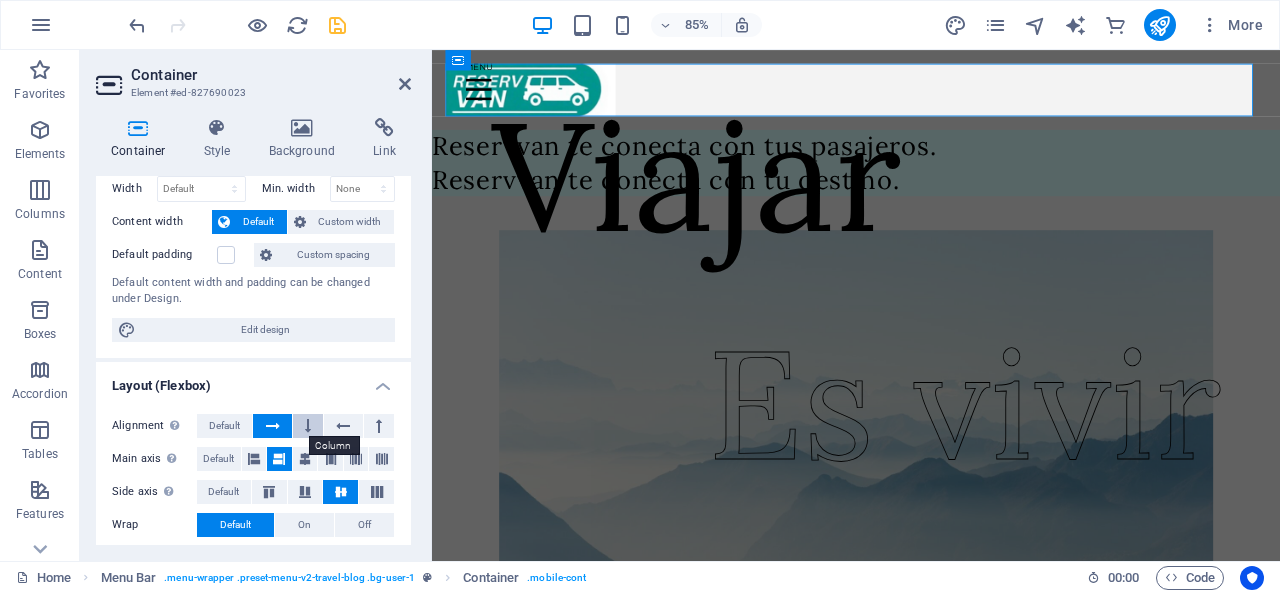 click at bounding box center [308, 426] 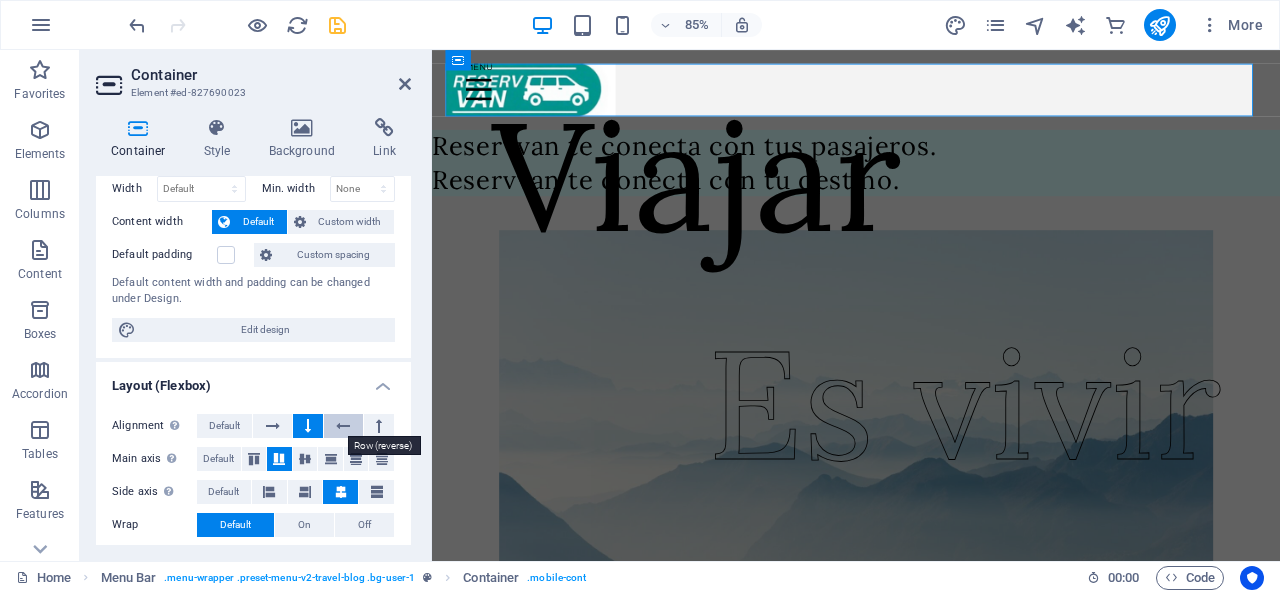 click at bounding box center (343, 426) 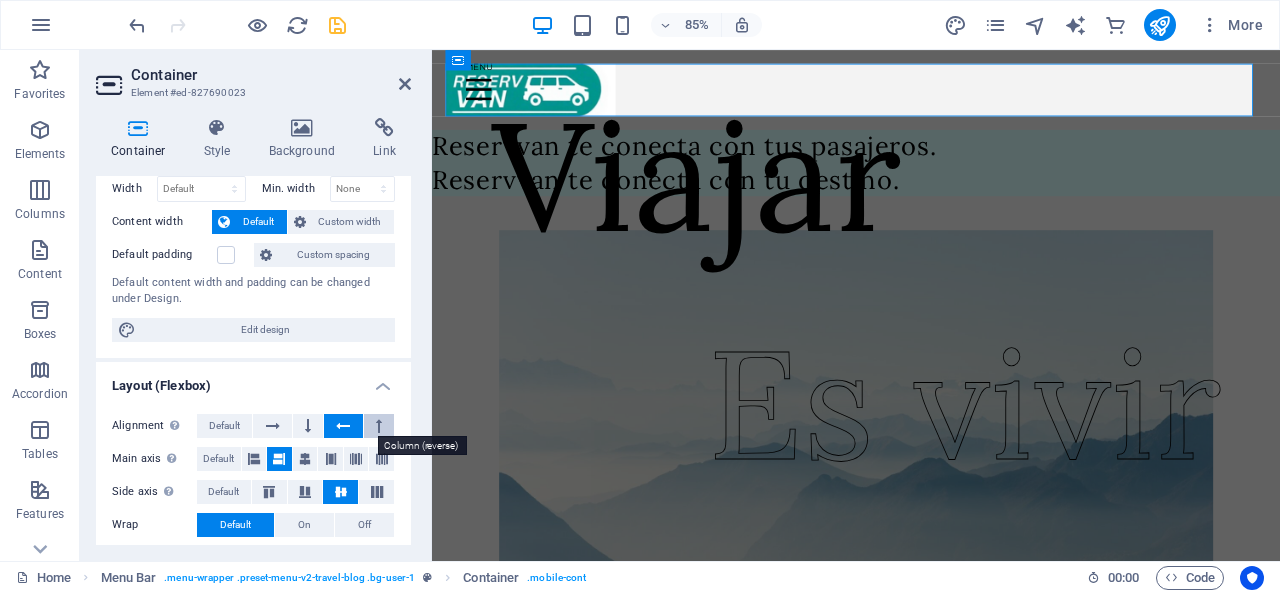 click at bounding box center [379, 426] 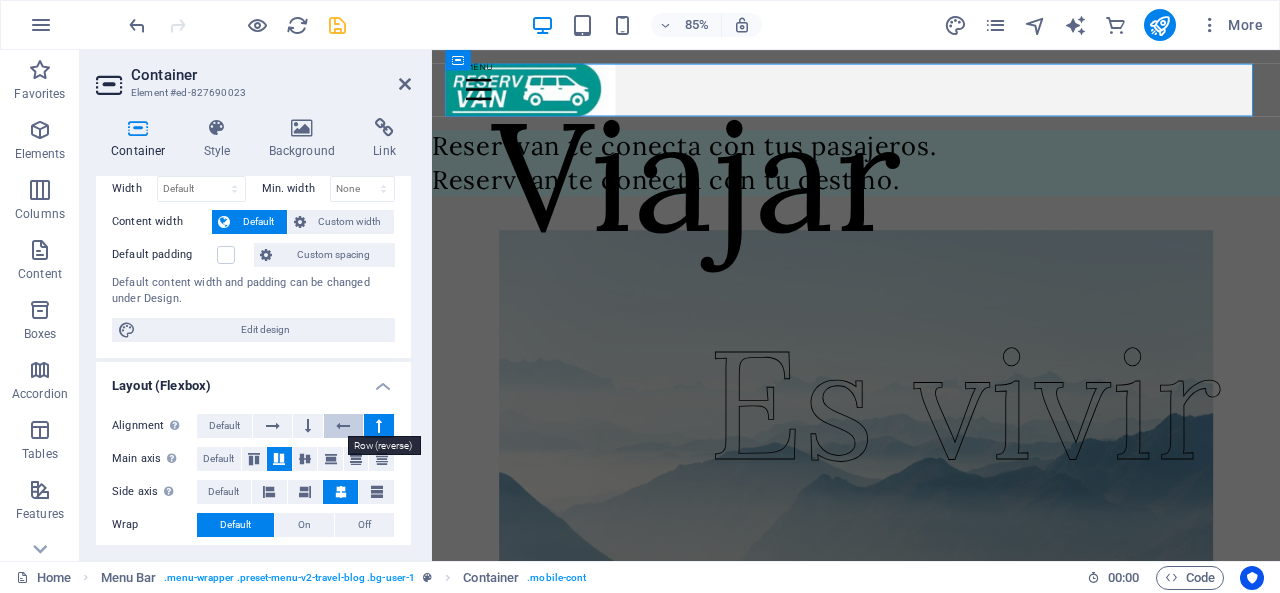 click at bounding box center (343, 426) 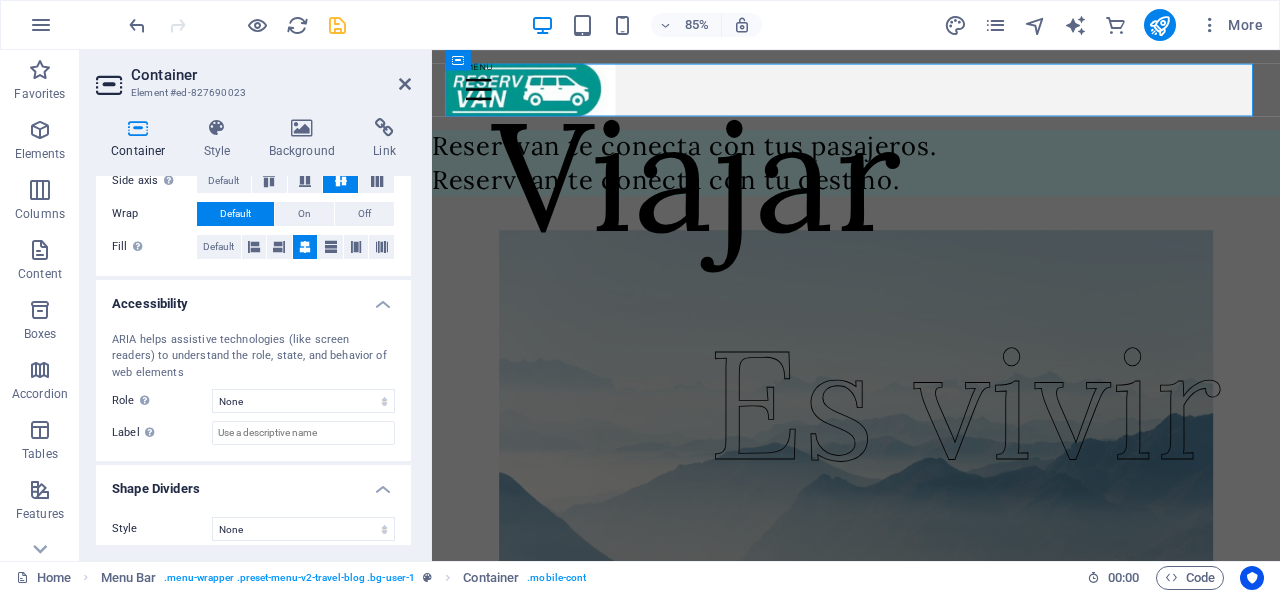 scroll, scrollTop: 404, scrollLeft: 0, axis: vertical 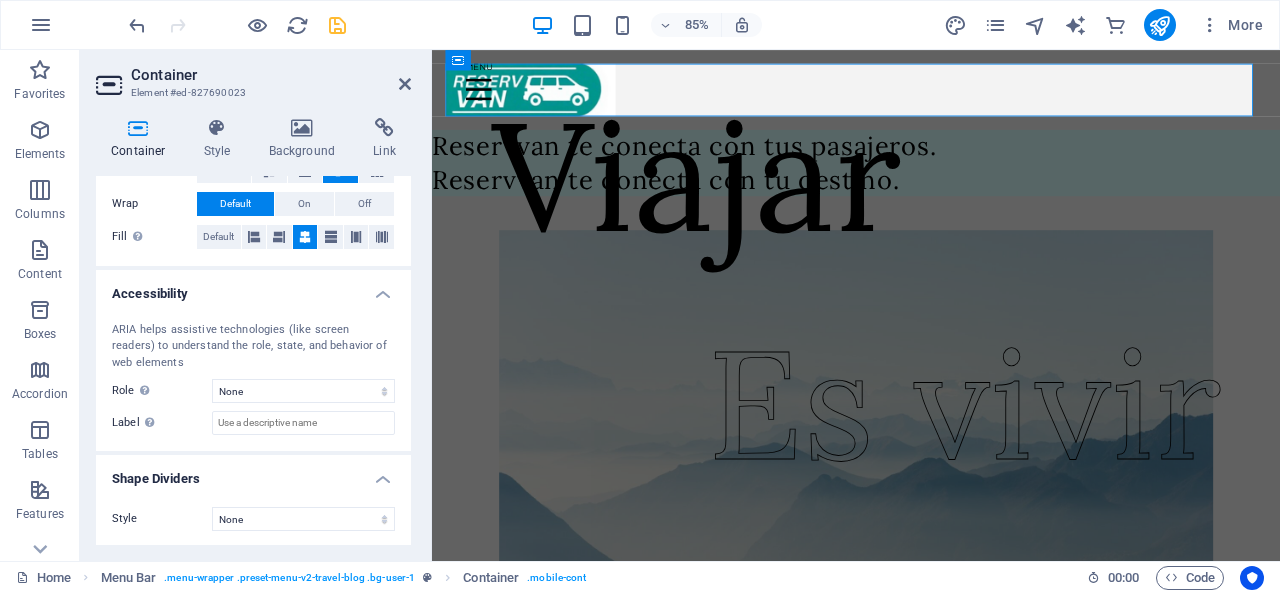 click on "Shape Dividers" at bounding box center [253, 473] 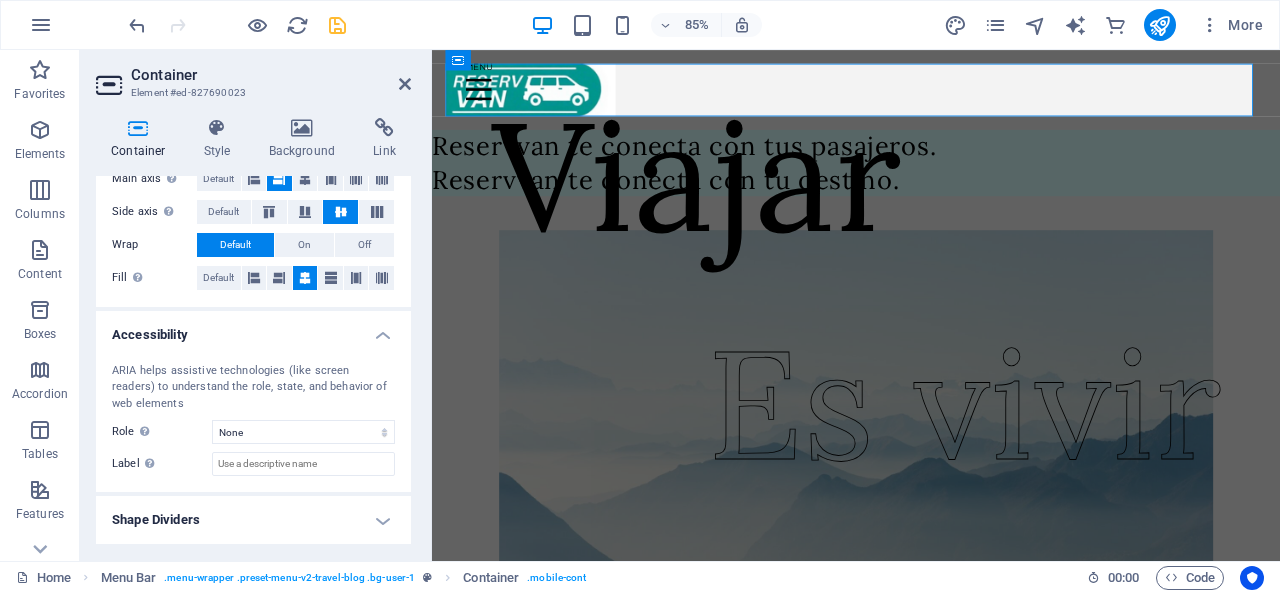 scroll, scrollTop: 360, scrollLeft: 0, axis: vertical 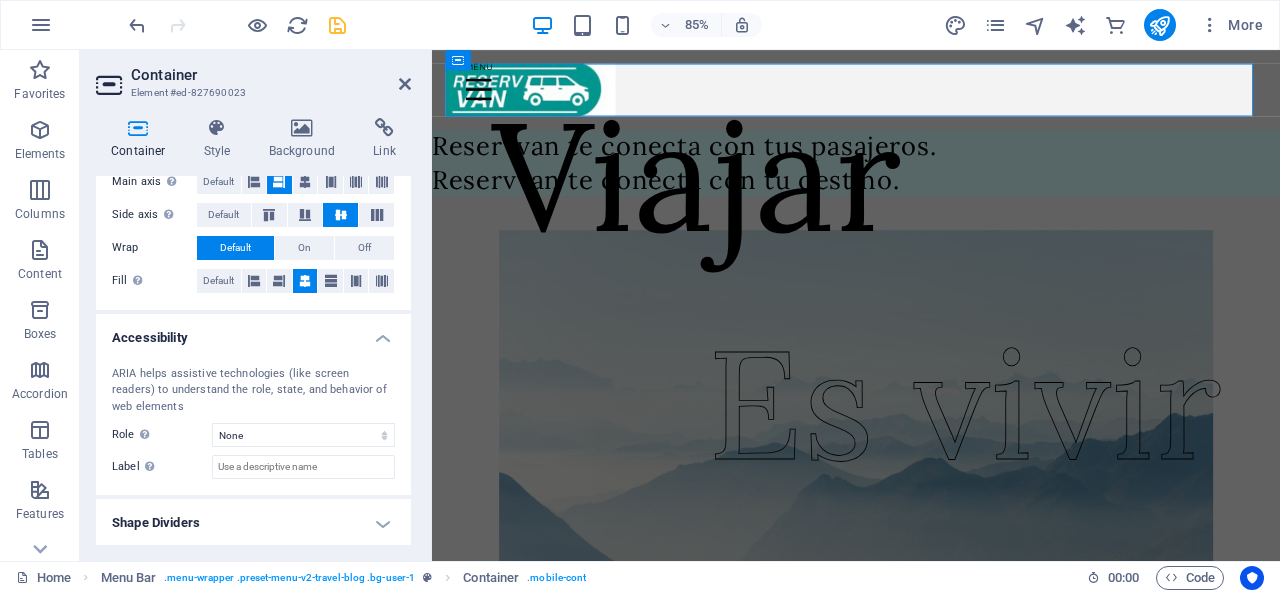click on "Shape Dividers" at bounding box center [253, 523] 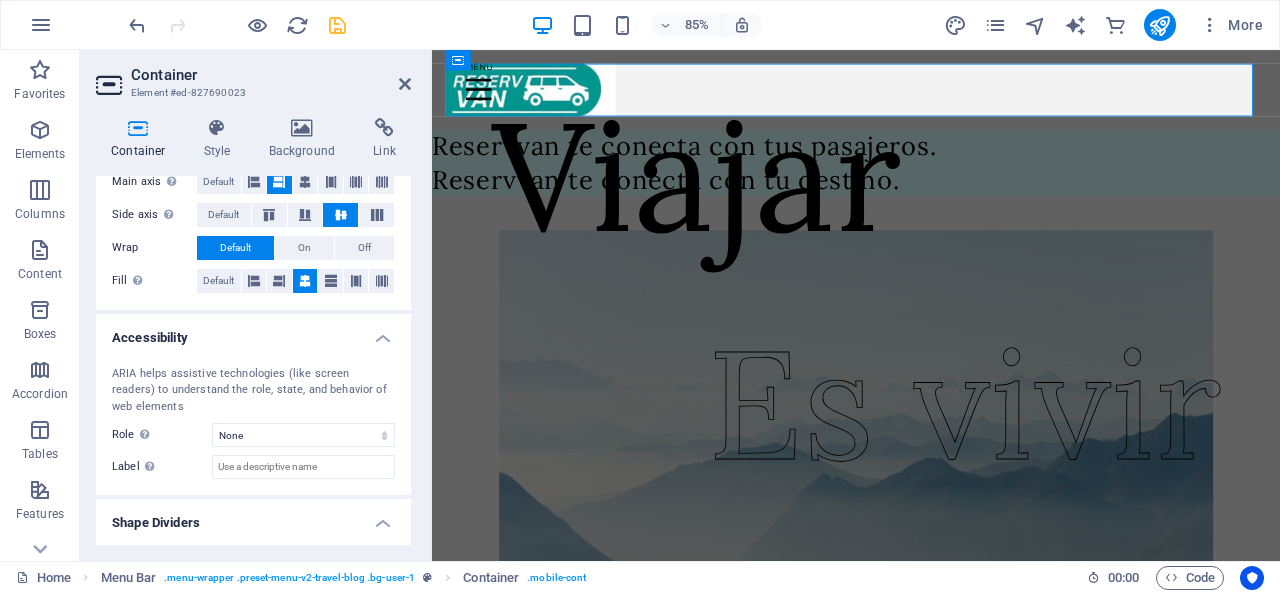 scroll, scrollTop: 404, scrollLeft: 0, axis: vertical 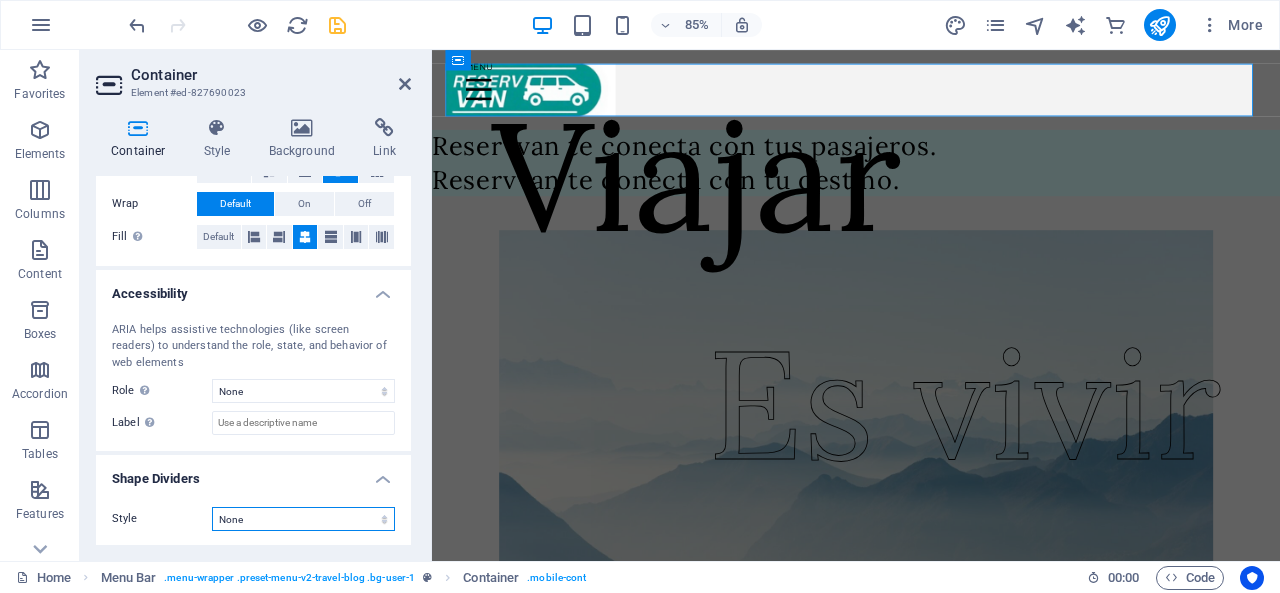 click on "None Triangle Square Diagonal Polygon 1 Polygon 2 Zigzag Multiple Zigzags Waves Multiple Waves Half Circle Circle Circle Shadow Blocks Hexagons Clouds Multiple Clouds Fan Pyramids Book Paint Drip Fire Shredded Paper Arrow" at bounding box center [303, 519] 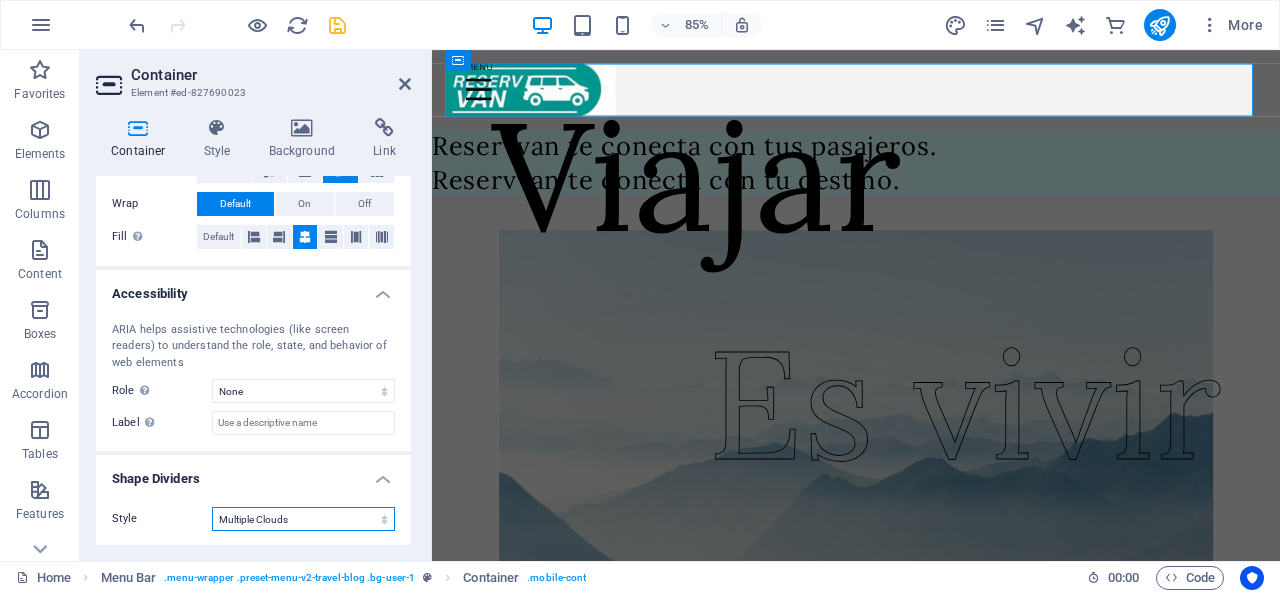 click on "None Triangle Square Diagonal Polygon 1 Polygon 2 Zigzag Multiple Zigzags Waves Multiple Waves Half Circle Circle Circle Shadow Blocks Hexagons Clouds Multiple Clouds Fan Pyramids Book Paint Drip Fire Shredded Paper Arrow" at bounding box center (303, 519) 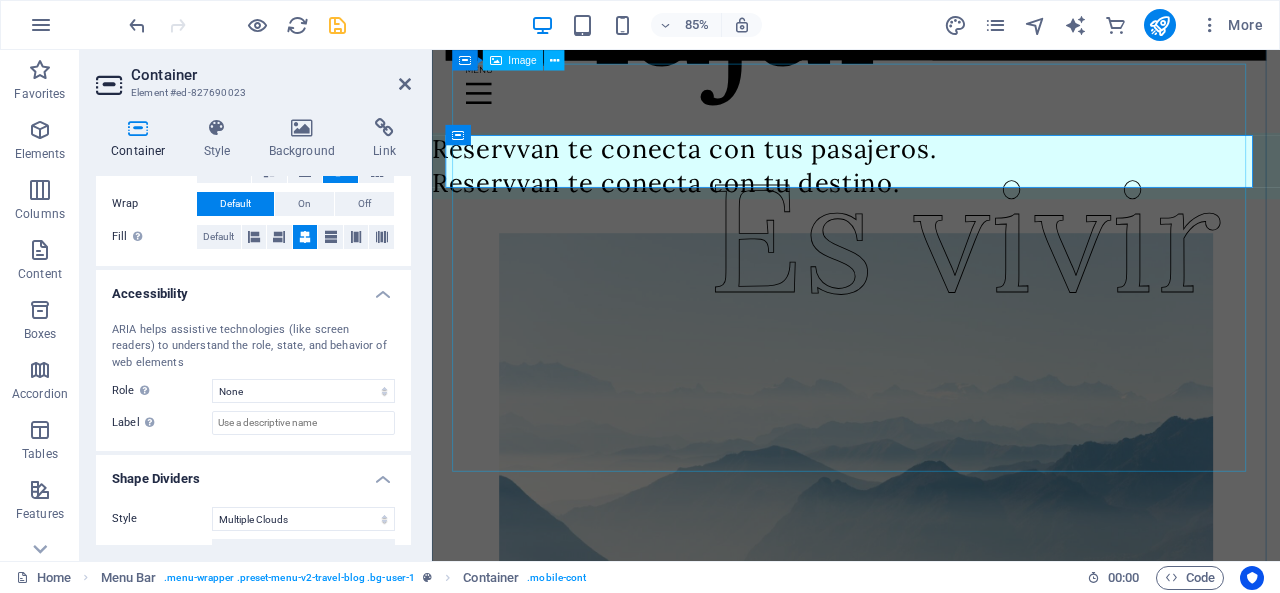 scroll, scrollTop: 0, scrollLeft: 0, axis: both 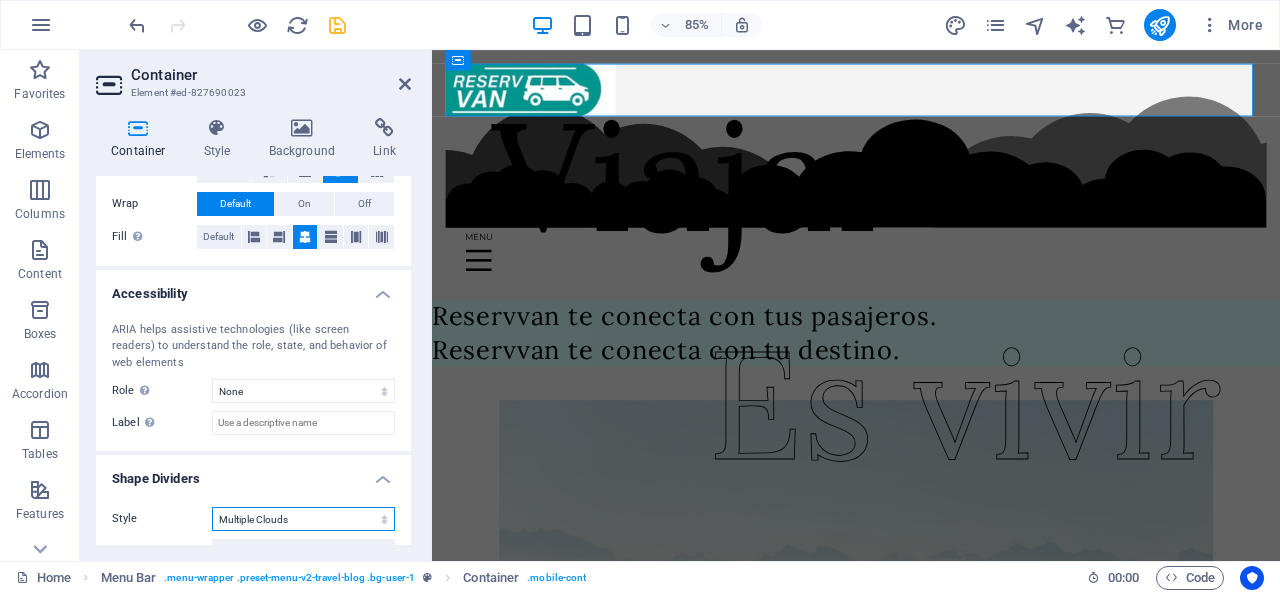 click on "None Triangle Square Diagonal Polygon 1 Polygon 2 Zigzag Multiple Zigzags Waves Multiple Waves Half Circle Circle Circle Shadow Blocks Hexagons Clouds Multiple Clouds Fan Pyramids Book Paint Drip Fire Shredded Paper Arrow" at bounding box center (303, 519) 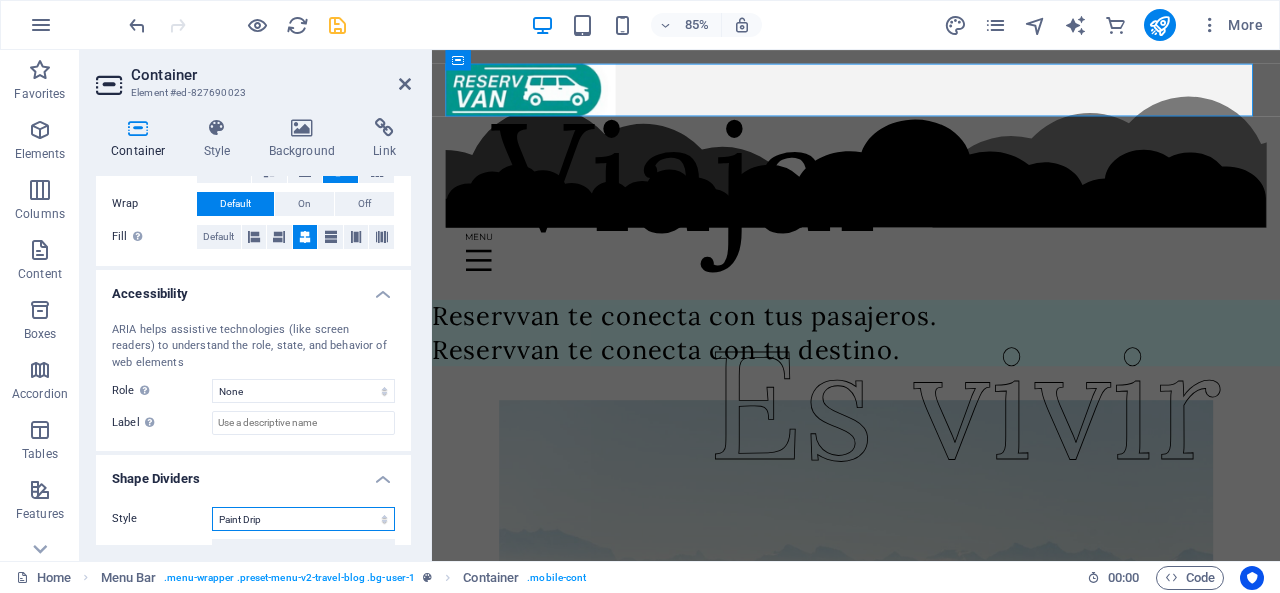 click on "None Triangle Square Diagonal Polygon 1 Polygon 2 Zigzag Multiple Zigzags Waves Multiple Waves Half Circle Circle Circle Shadow Blocks Hexagons Clouds Multiple Clouds Fan Pyramids Book Paint Drip Fire Shredded Paper Arrow" at bounding box center [303, 519] 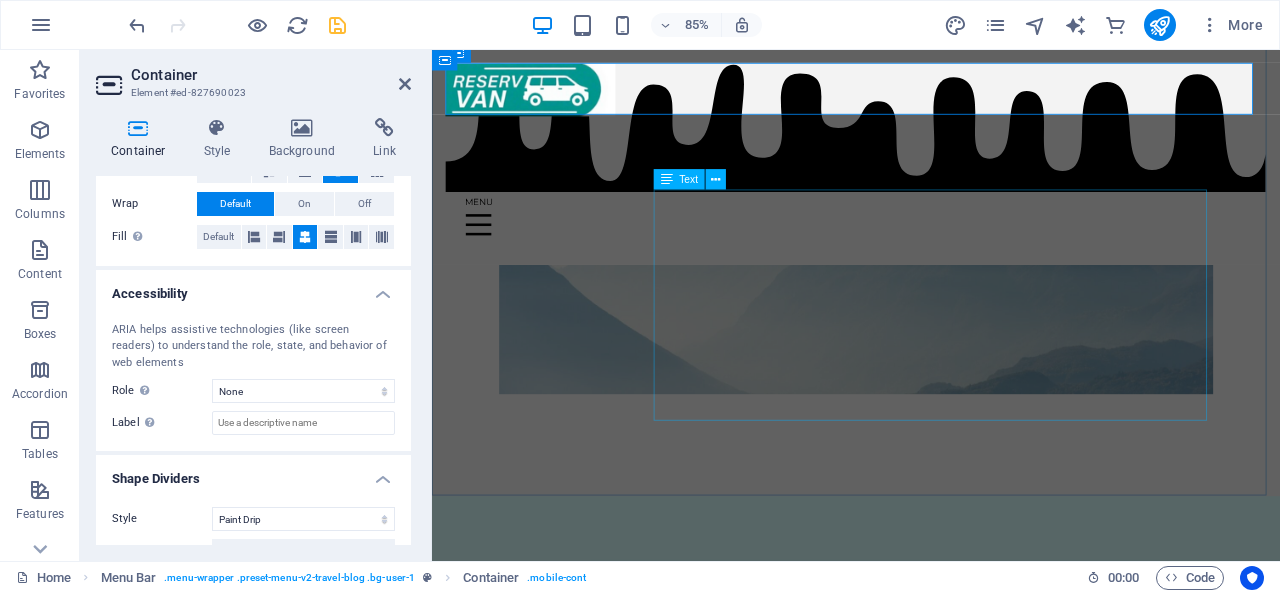 scroll, scrollTop: 0, scrollLeft: 0, axis: both 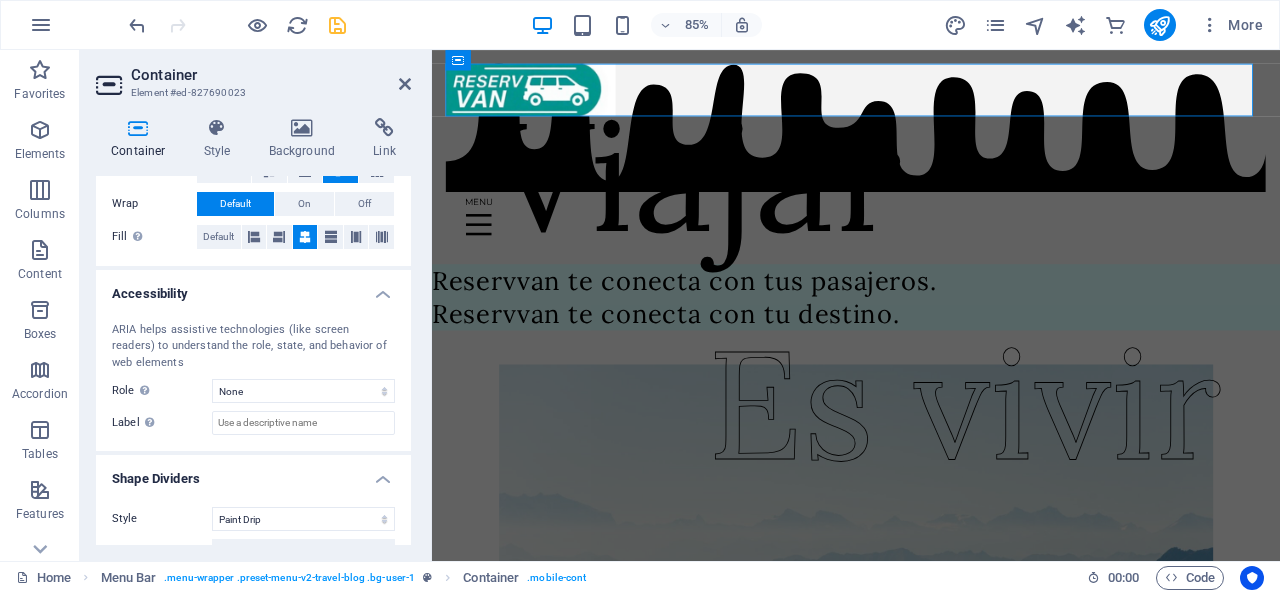 click on "Shape Dividers" at bounding box center [253, 473] 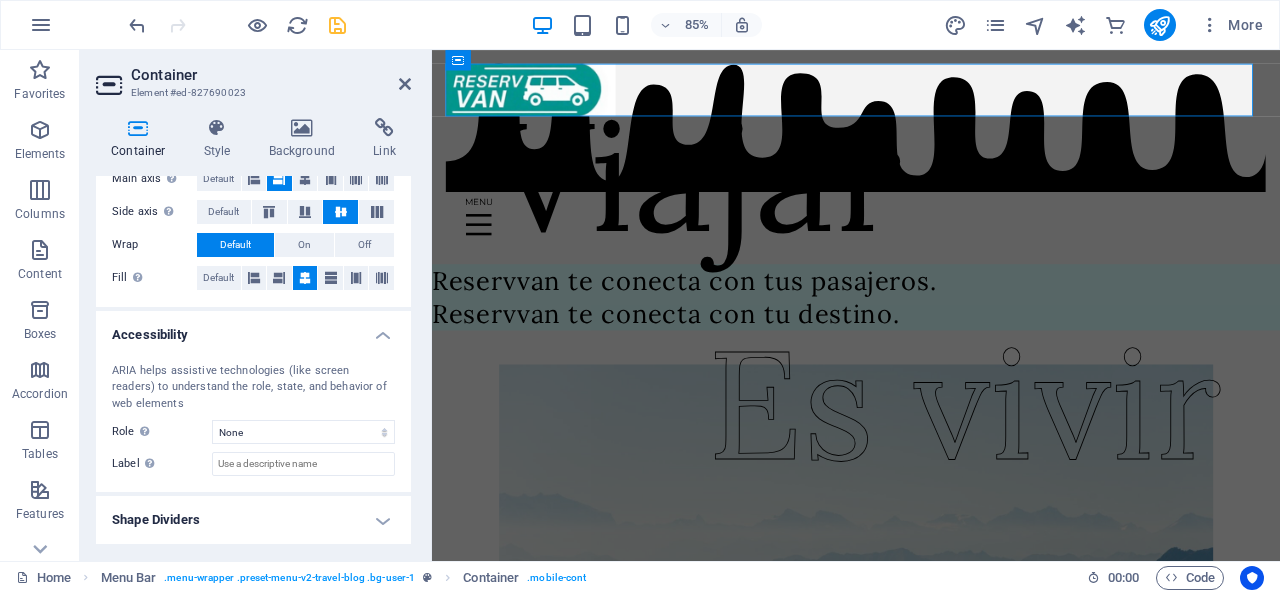 scroll, scrollTop: 360, scrollLeft: 0, axis: vertical 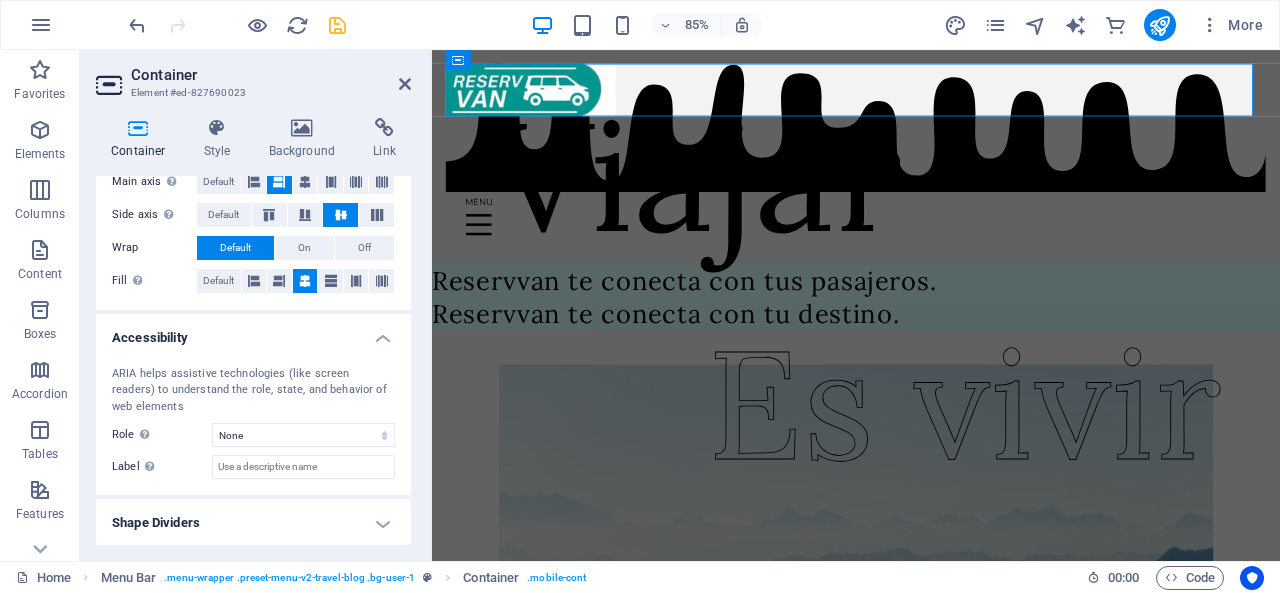 click on "Shape Dividers" at bounding box center (253, 523) 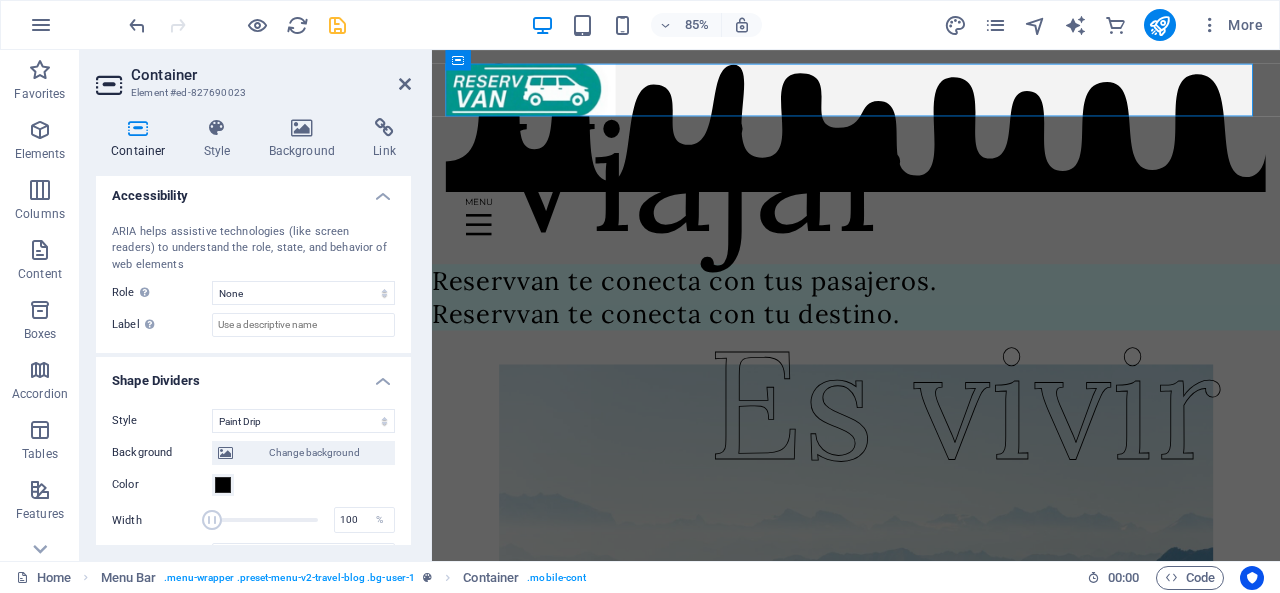 scroll, scrollTop: 506, scrollLeft: 0, axis: vertical 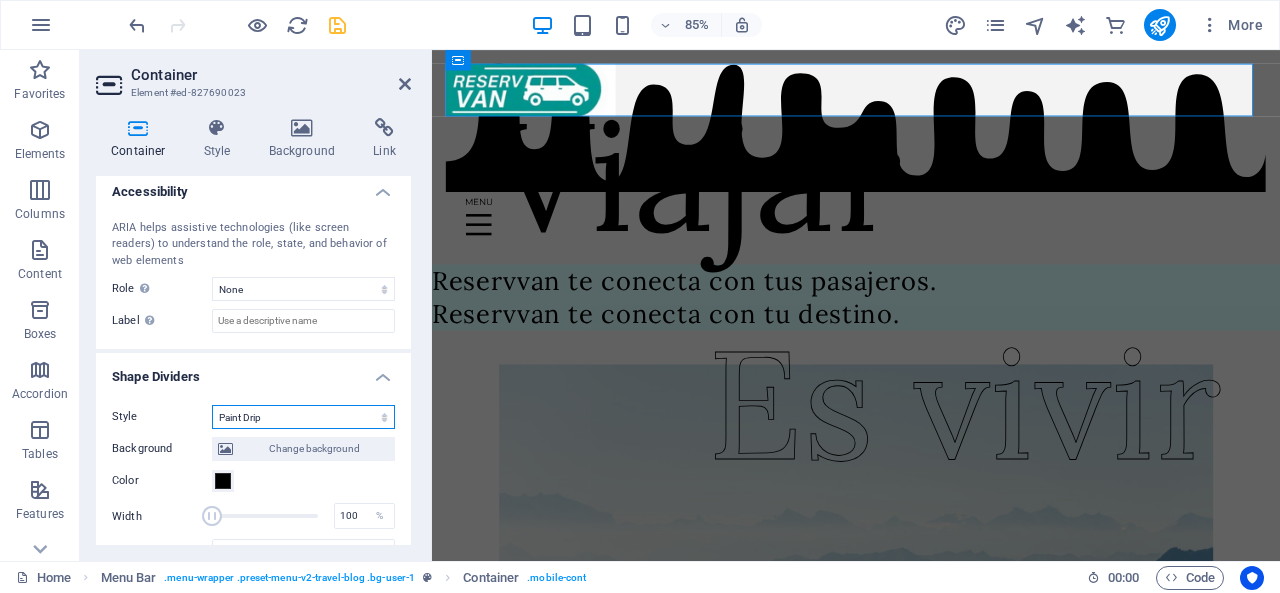 click on "None Triangle Square Diagonal Polygon 1 Polygon 2 Zigzag Multiple Zigzags Waves Multiple Waves Half Circle Circle Circle Shadow Blocks Hexagons Clouds Multiple Clouds Fan Pyramids Book Paint Drip Fire Shredded Paper Arrow" at bounding box center (303, 417) 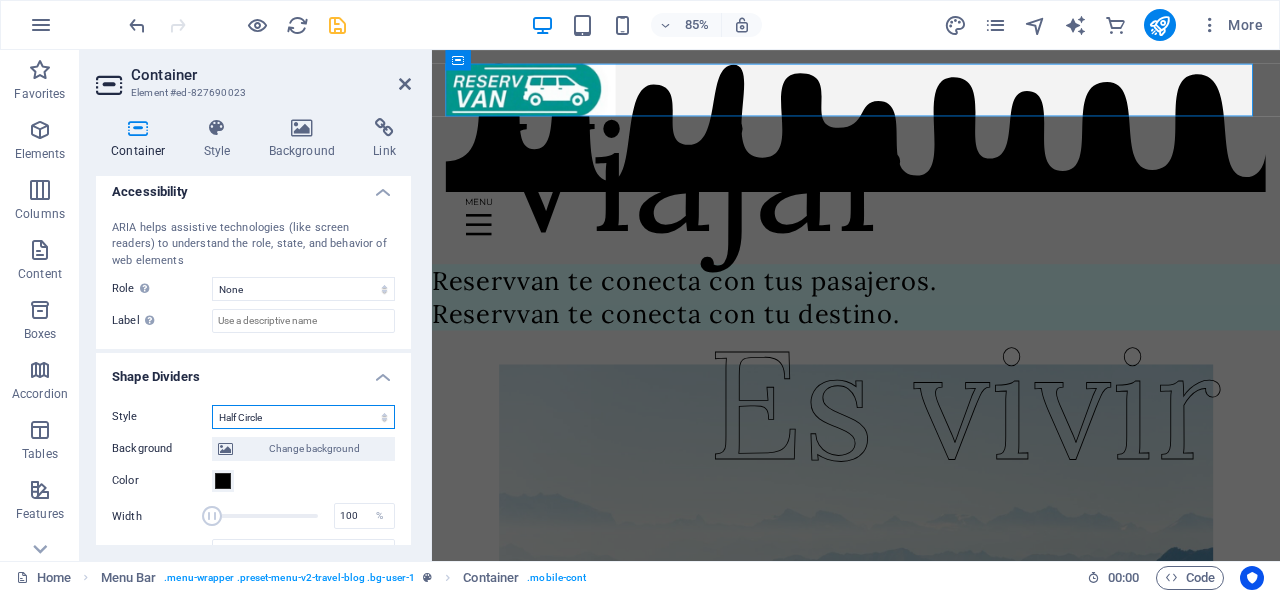 click on "None Triangle Square Diagonal Polygon 1 Polygon 2 Zigzag Multiple Zigzags Waves Multiple Waves Half Circle Circle Circle Shadow Blocks Hexagons Clouds Multiple Clouds Fan Pyramids Book Paint Drip Fire Shredded Paper Arrow" at bounding box center [303, 417] 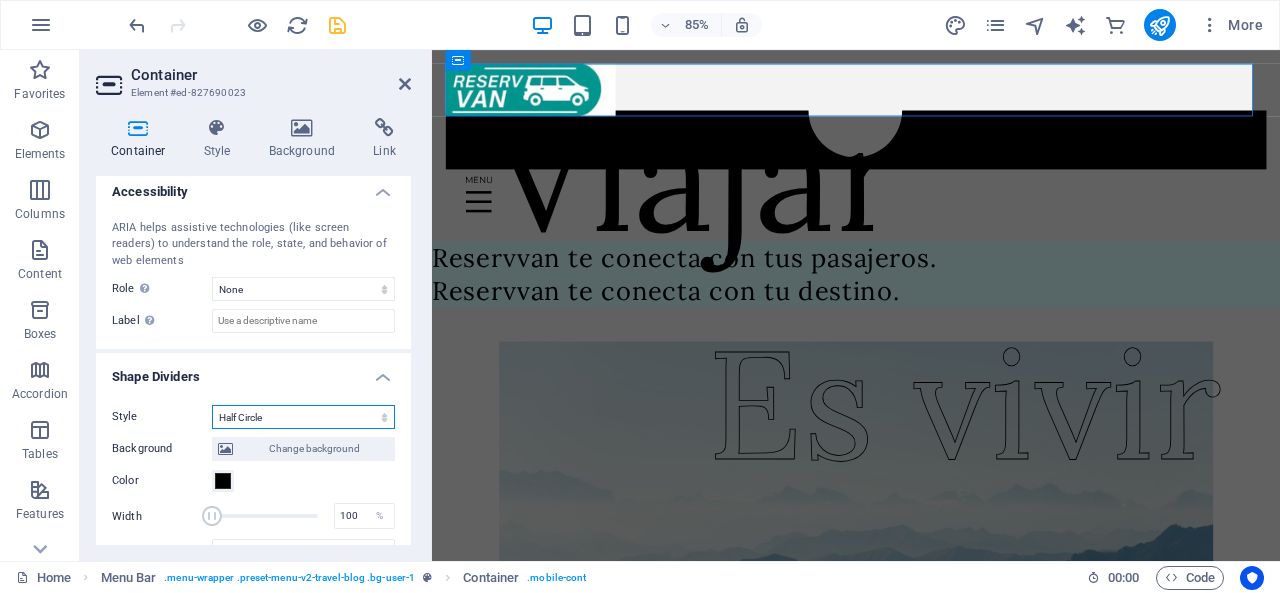 click on "None Triangle Square Diagonal Polygon 1 Polygon 2 Zigzag Multiple Zigzags Waves Multiple Waves Half Circle Circle Circle Shadow Blocks Hexagons Clouds Multiple Clouds Fan Pyramids Book Paint Drip Fire Shredded Paper Arrow" at bounding box center [303, 417] 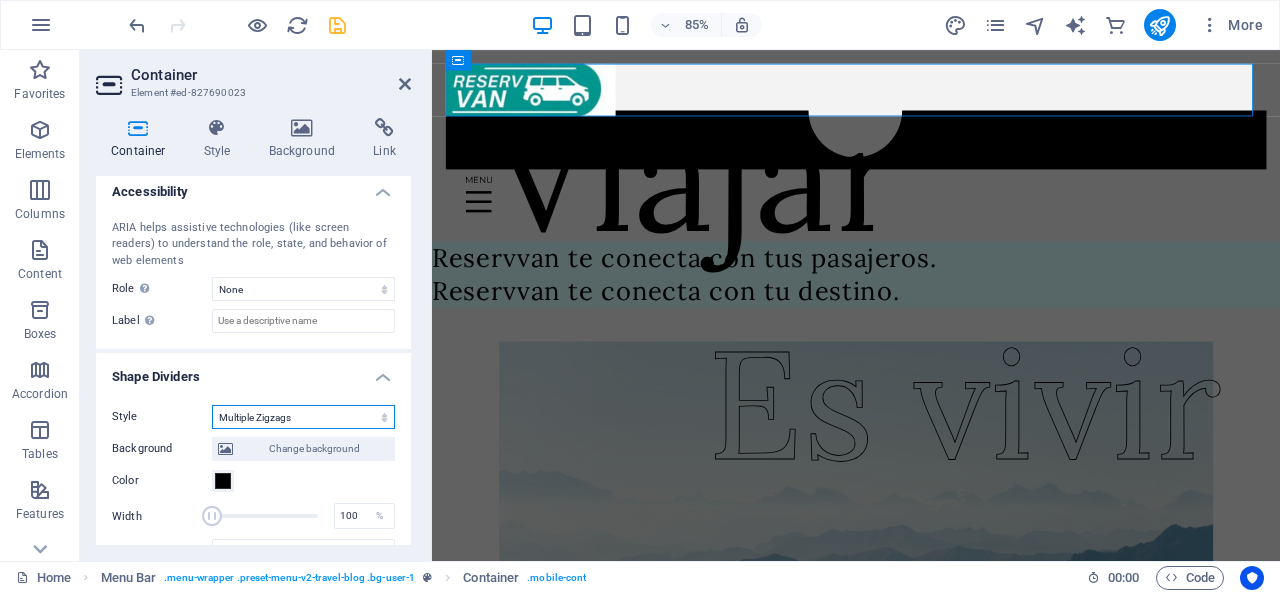 click on "None Triangle Square Diagonal Polygon 1 Polygon 2 Zigzag Multiple Zigzags Waves Multiple Waves Half Circle Circle Circle Shadow Blocks Hexagons Clouds Multiple Clouds Fan Pyramids Book Paint Drip Fire Shredded Paper Arrow" at bounding box center [303, 417] 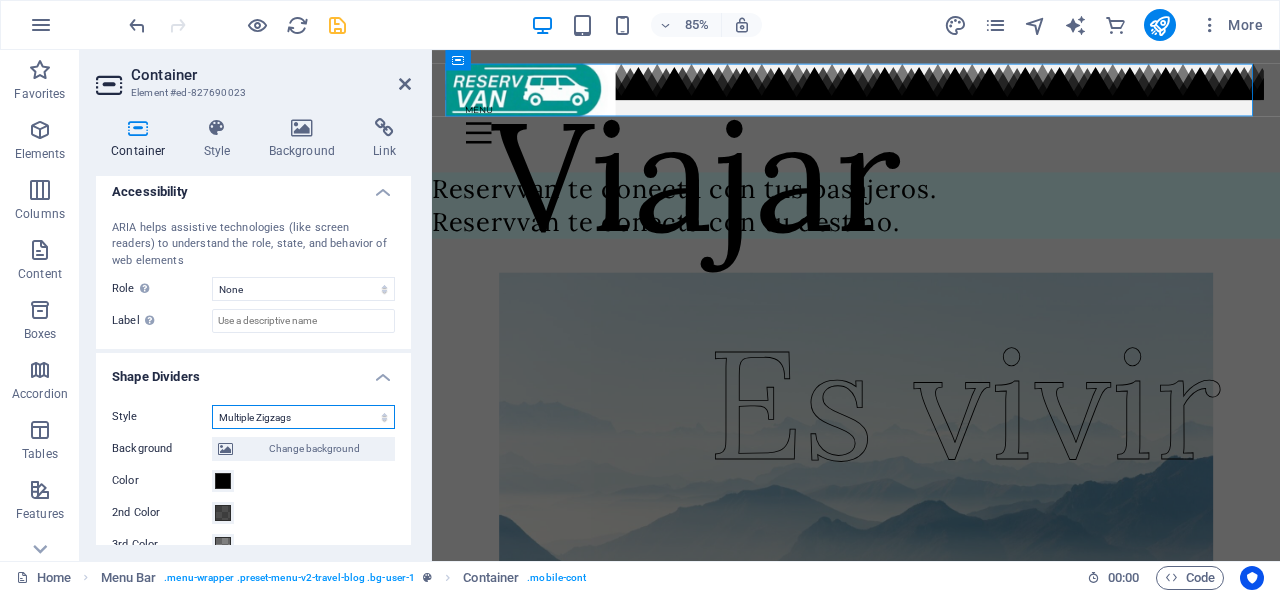 click on "None Triangle Square Diagonal Polygon 1 Polygon 2 Zigzag Multiple Zigzags Waves Multiple Waves Half Circle Circle Circle Shadow Blocks Hexagons Clouds Multiple Clouds Fan Pyramids Book Paint Drip Fire Shredded Paper Arrow" at bounding box center (303, 417) 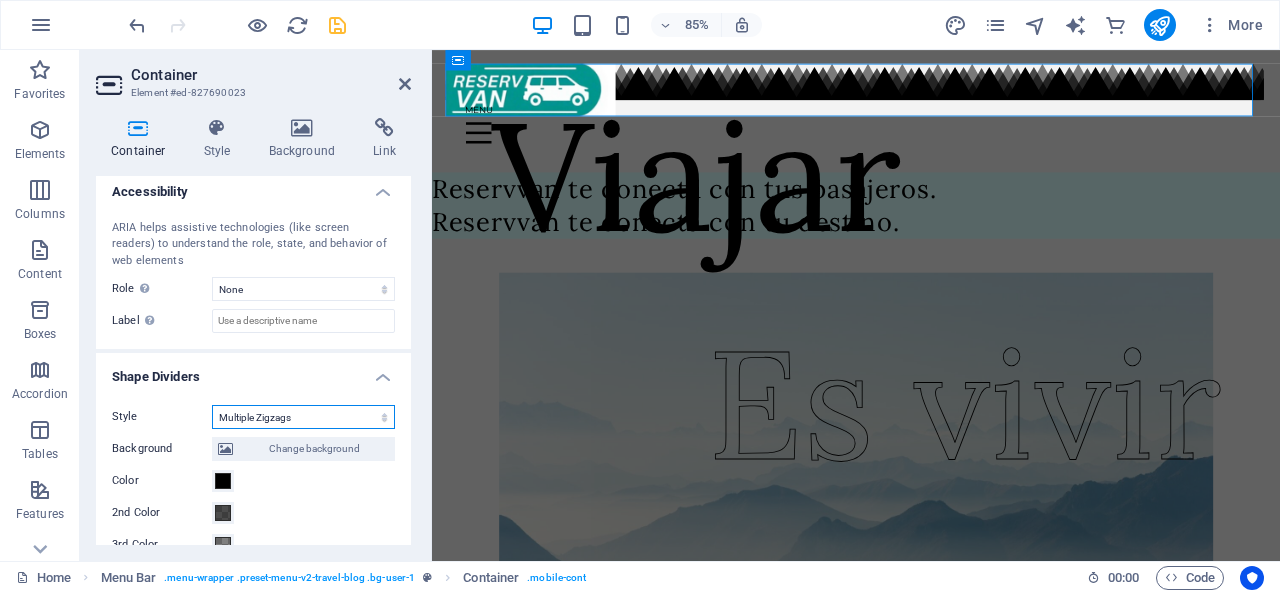 select on "diagonal" 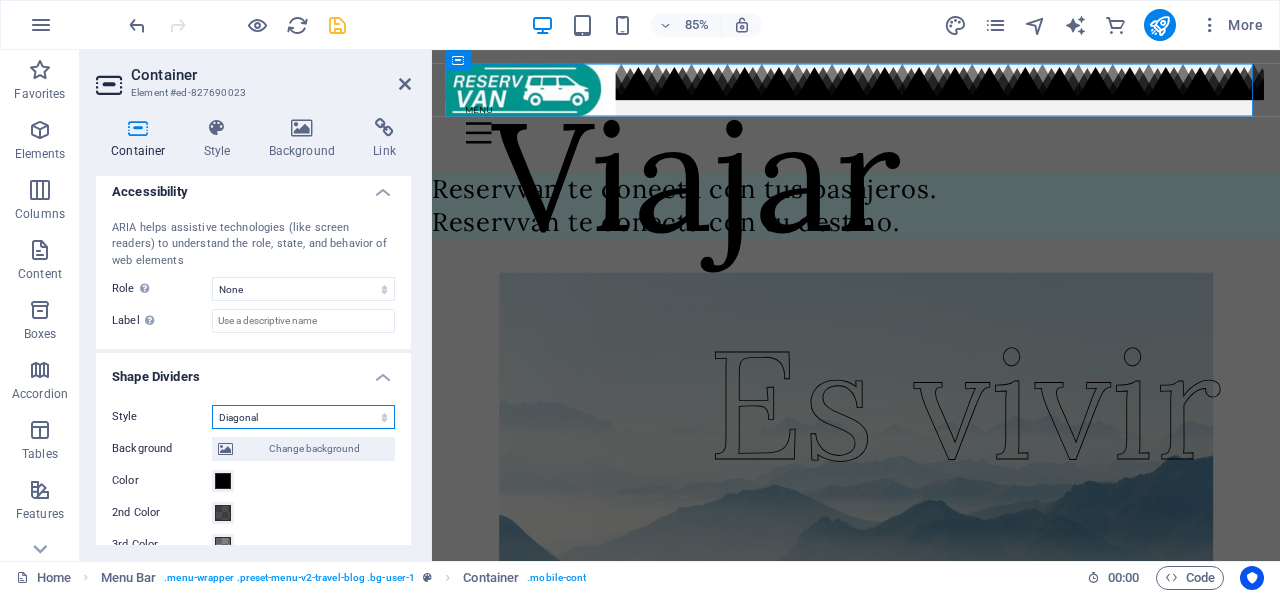 click on "None Triangle Square Diagonal Polygon 1 Polygon 2 Zigzag Multiple Zigzags Waves Multiple Waves Half Circle Circle Circle Shadow Blocks Hexagons Clouds Multiple Clouds Fan Pyramids Book Paint Drip Fire Shredded Paper Arrow" at bounding box center (303, 417) 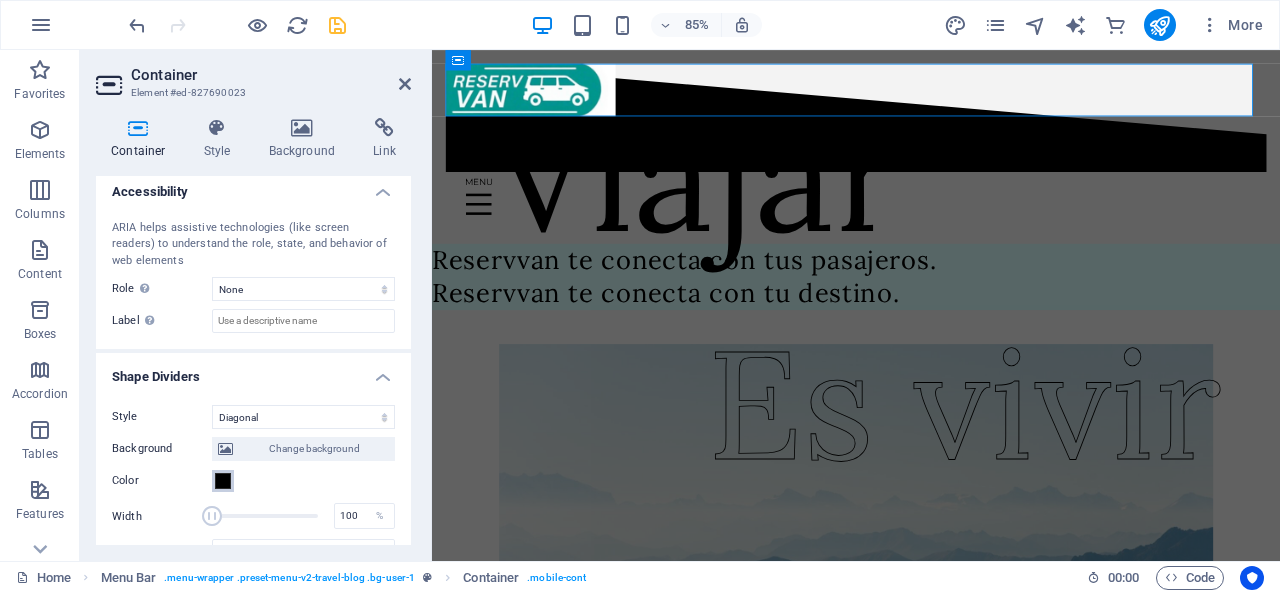 click at bounding box center [223, 481] 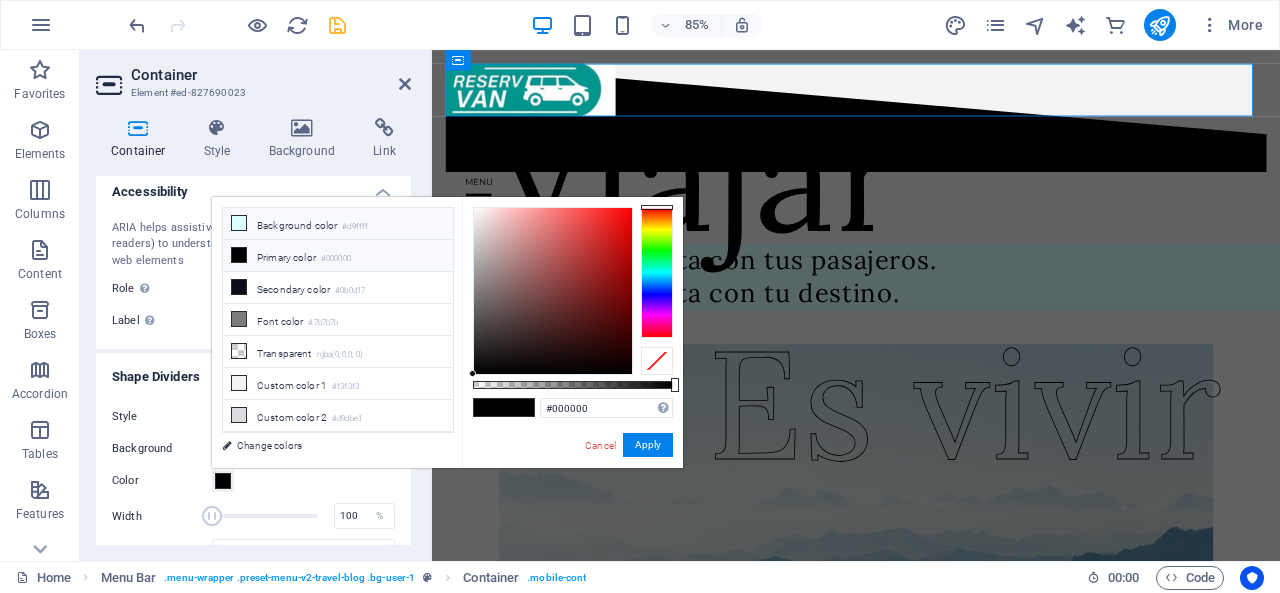 click on "Background color
#d9ffff" at bounding box center (338, 224) 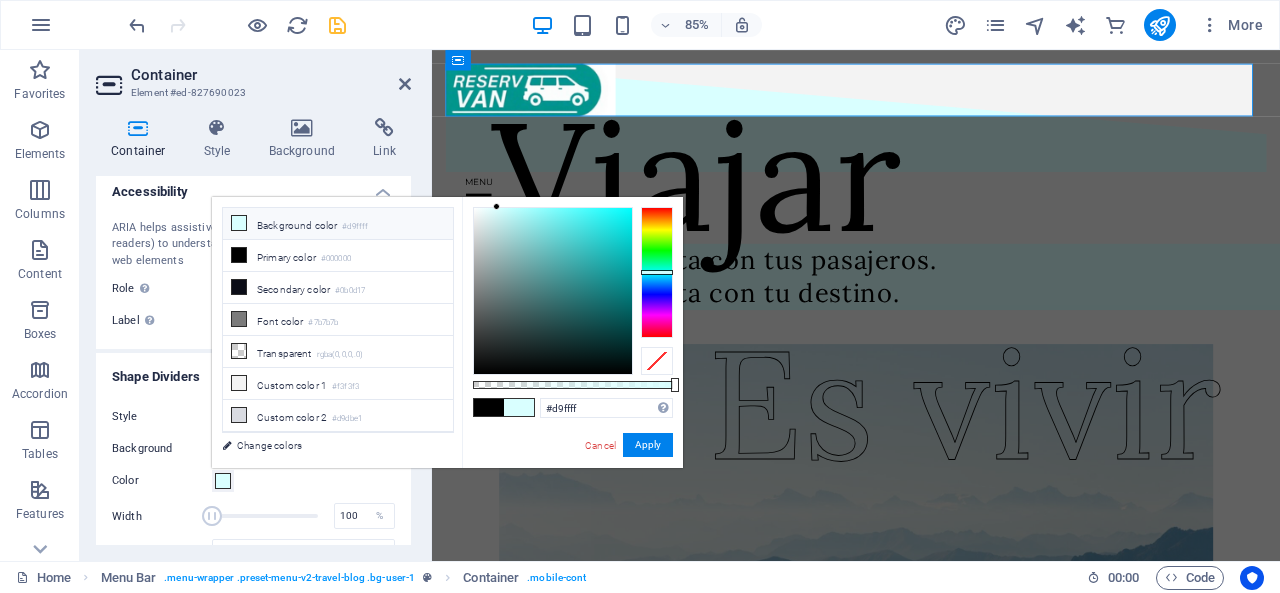 click on "Background color
#d9ffff" at bounding box center [338, 224] 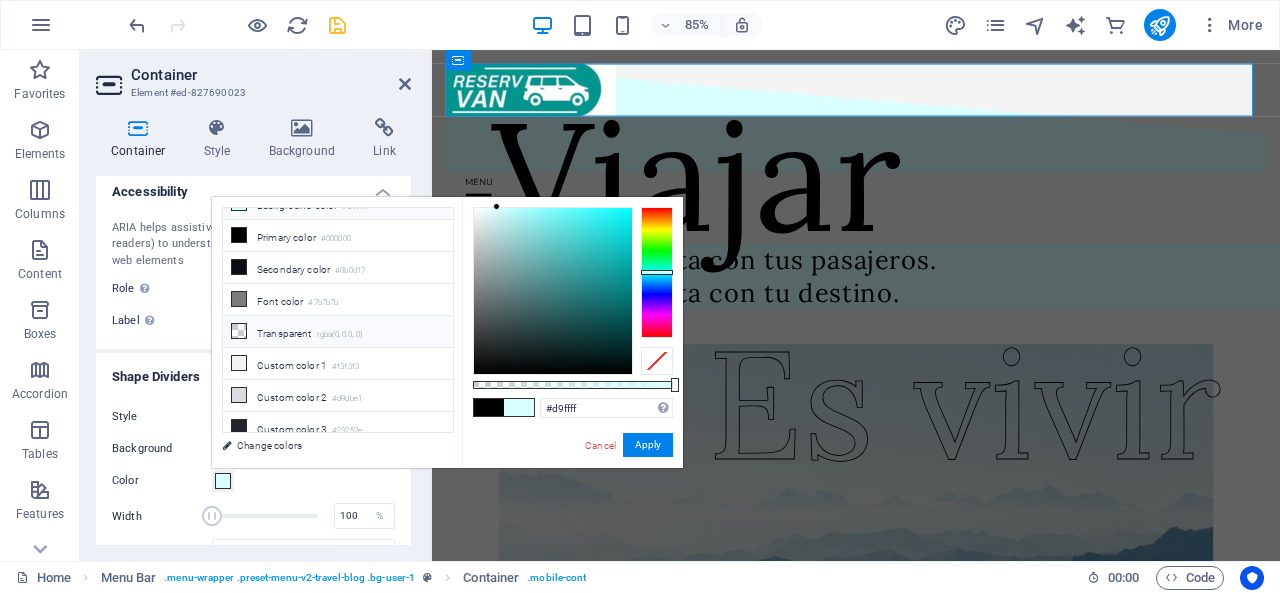 scroll, scrollTop: 0, scrollLeft: 0, axis: both 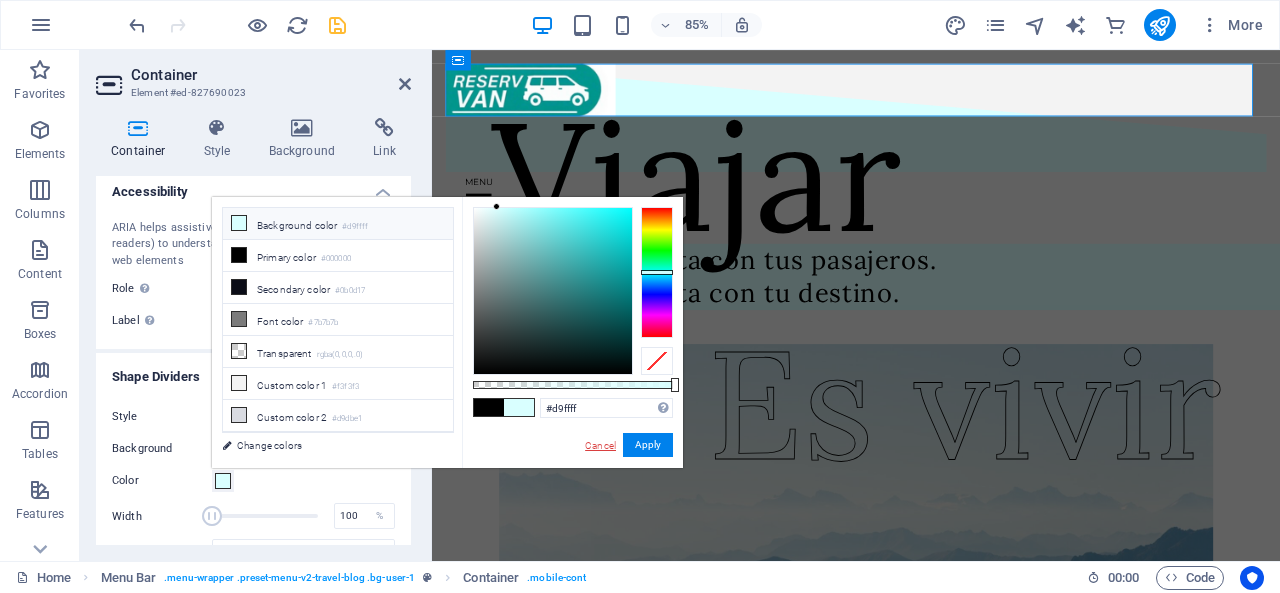 click on "Cancel" at bounding box center [600, 445] 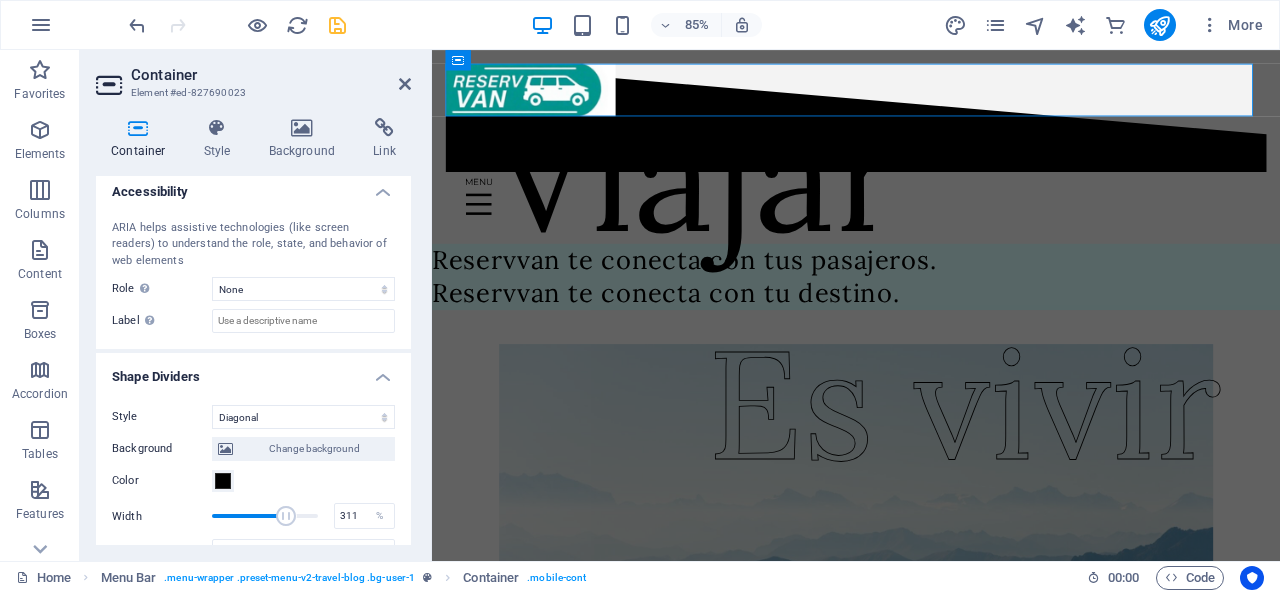 drag, startPoint x: 215, startPoint y: 517, endPoint x: 284, endPoint y: 519, distance: 69.02898 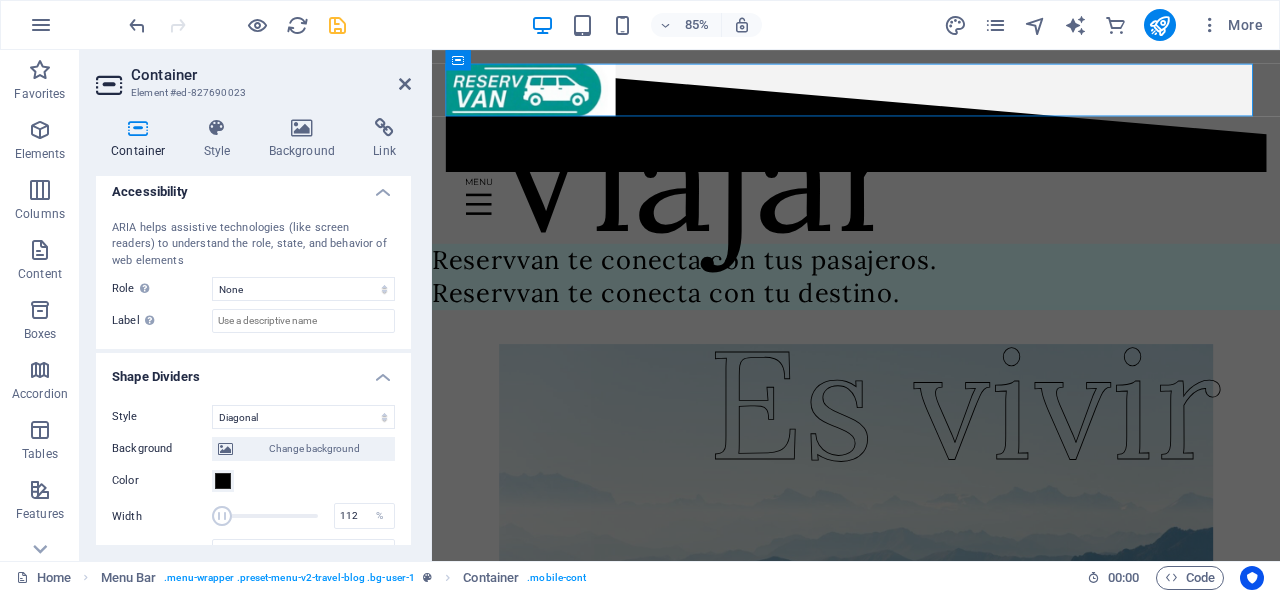 type on "100" 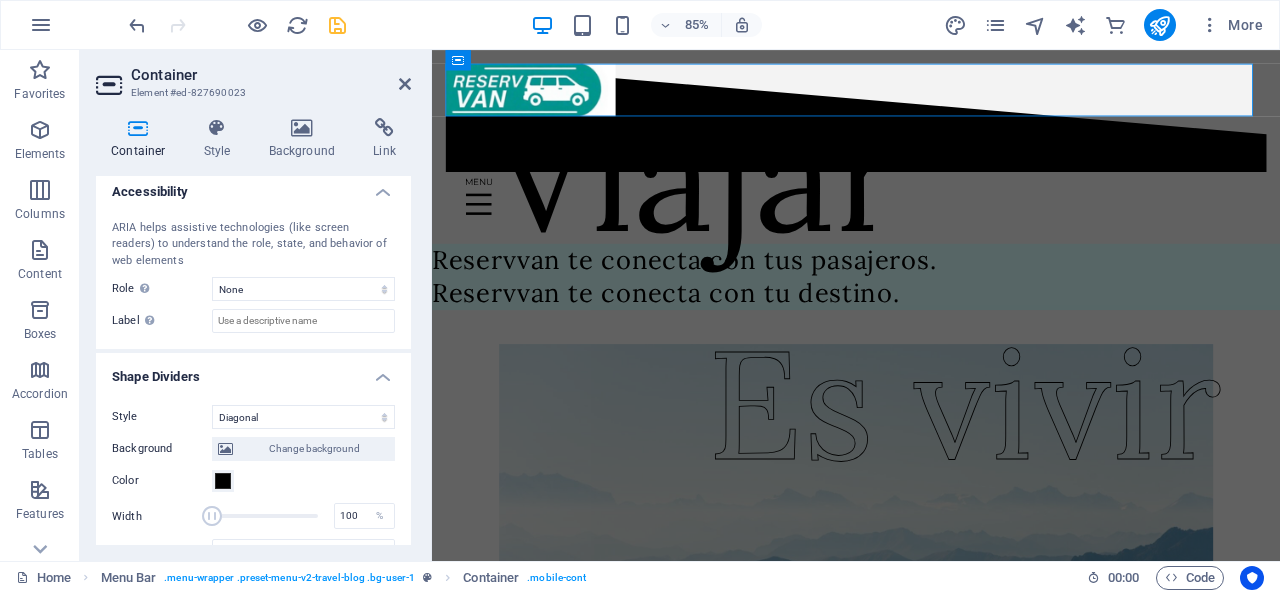 drag, startPoint x: 292, startPoint y: 509, endPoint x: 159, endPoint y: 509, distance: 133 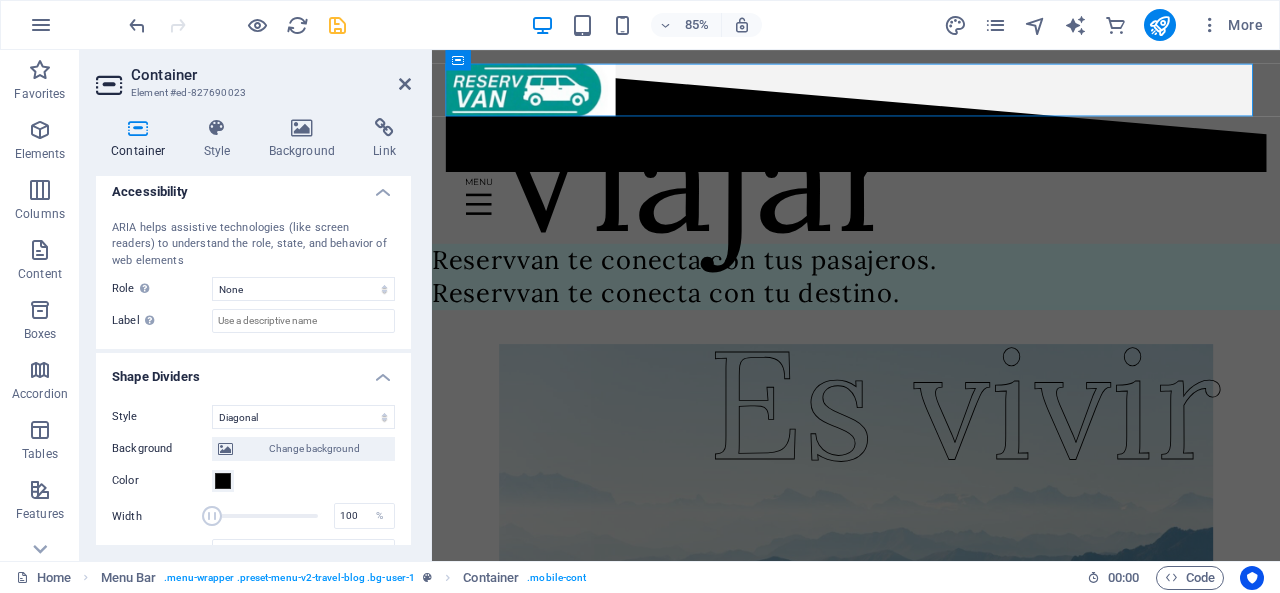 click on "Width 100 %" at bounding box center (253, 516) 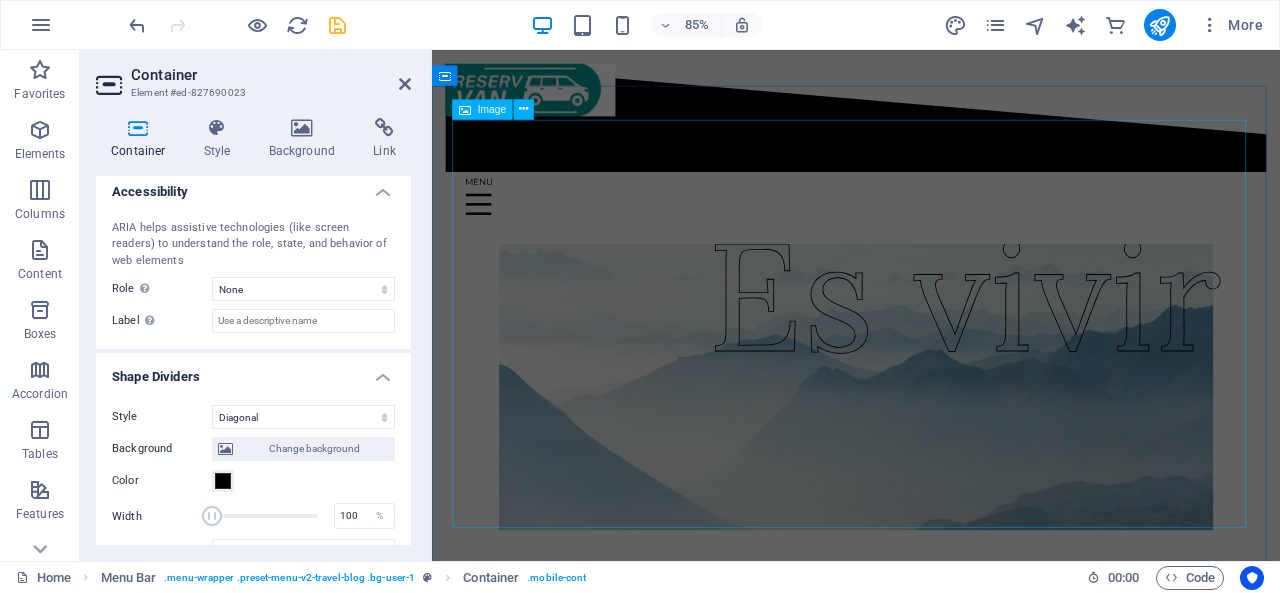 scroll, scrollTop: 131, scrollLeft: 0, axis: vertical 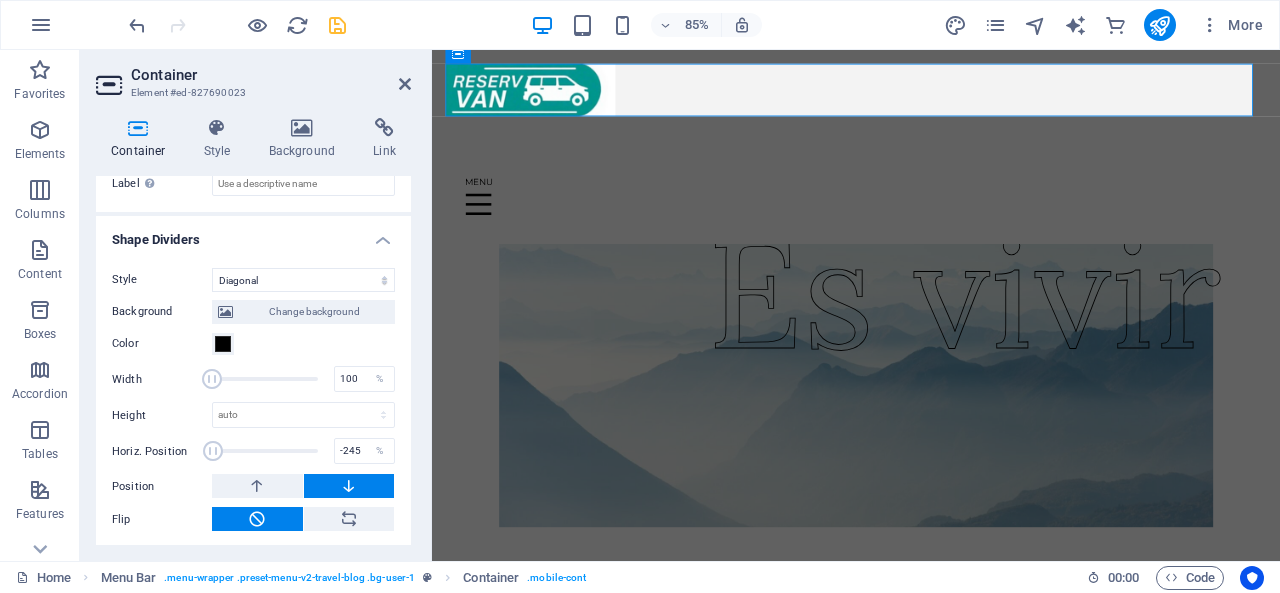 drag, startPoint x: 261, startPoint y: 451, endPoint x: 213, endPoint y: 442, distance: 48.83646 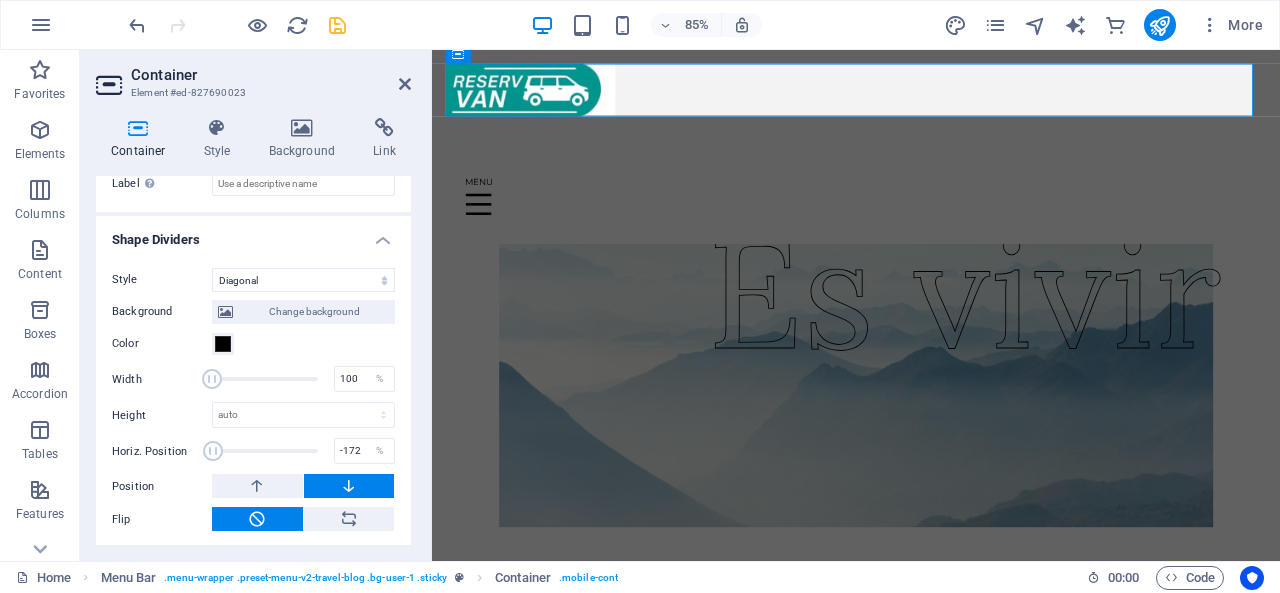 type on "-162" 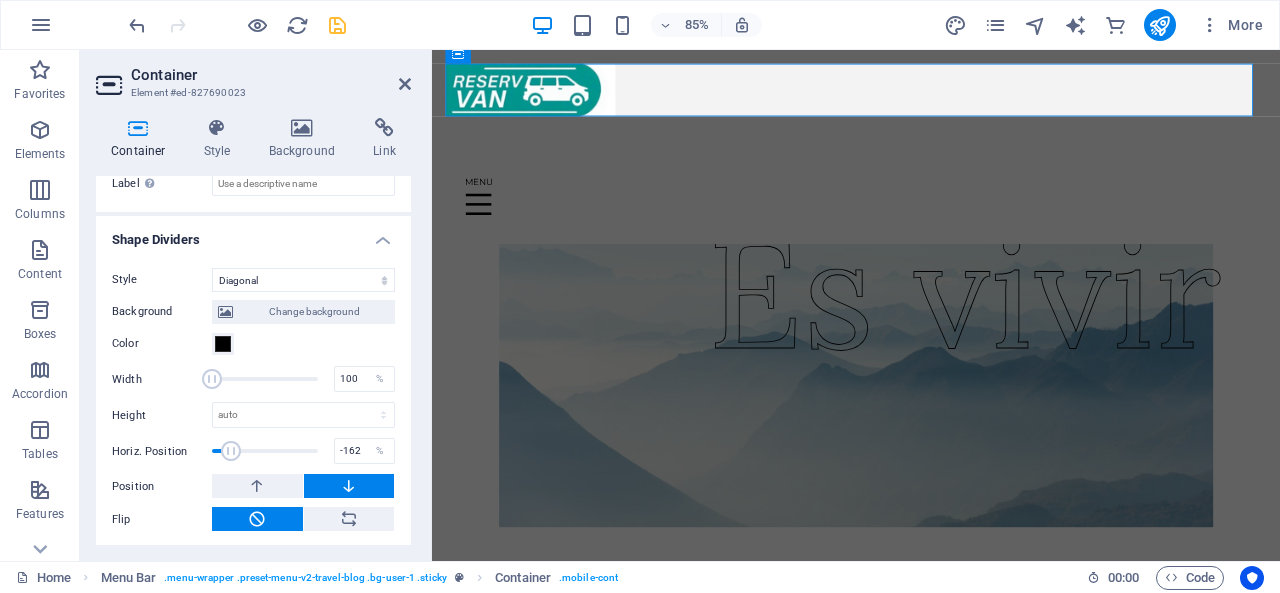 drag, startPoint x: 213, startPoint y: 442, endPoint x: 230, endPoint y: 444, distance: 17.117243 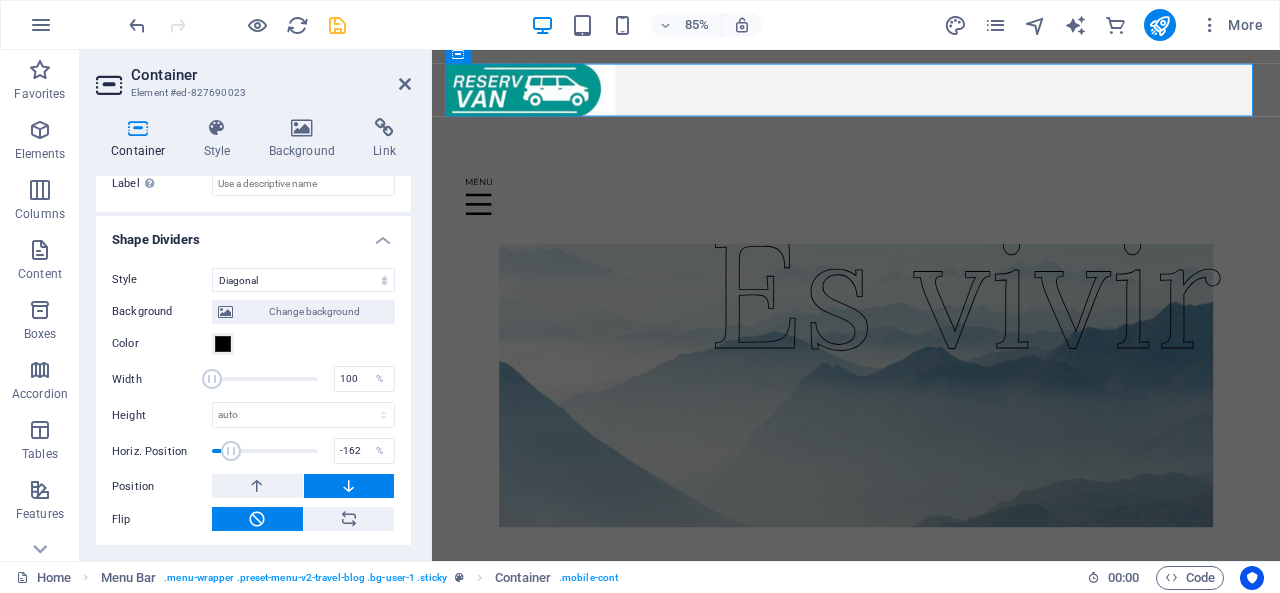 click at bounding box center [231, 451] 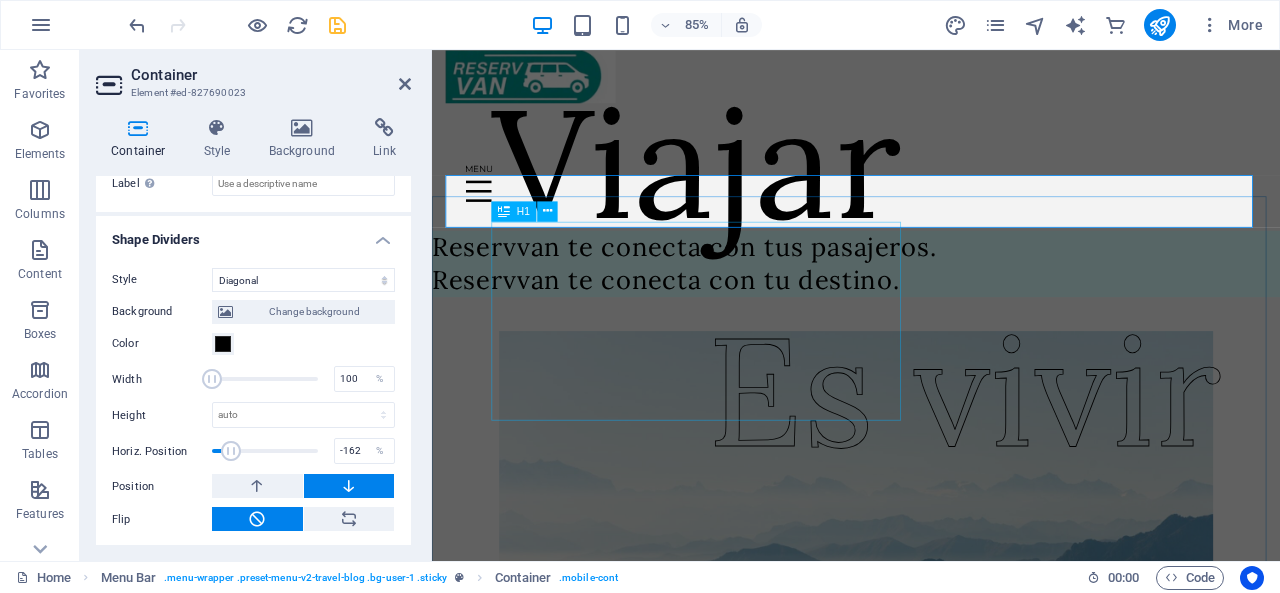 scroll, scrollTop: 0, scrollLeft: 0, axis: both 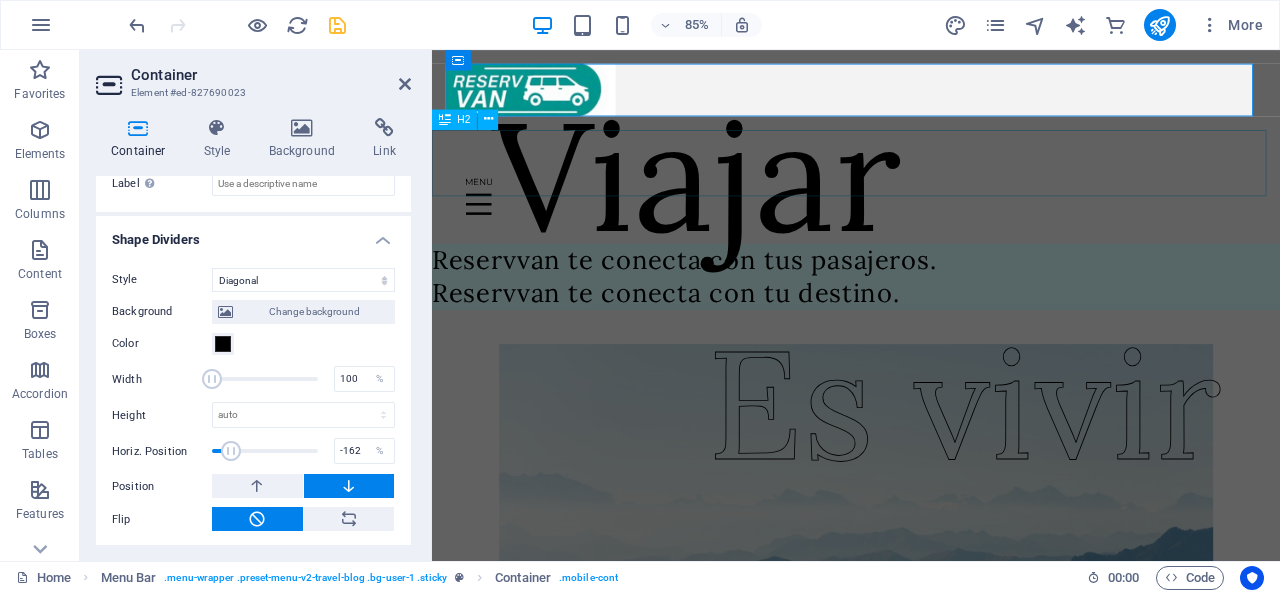 click on "Reservvan te conecta con tus pasajeros.                                                  Reservvan te conecta con tu destino." at bounding box center [931, 317] 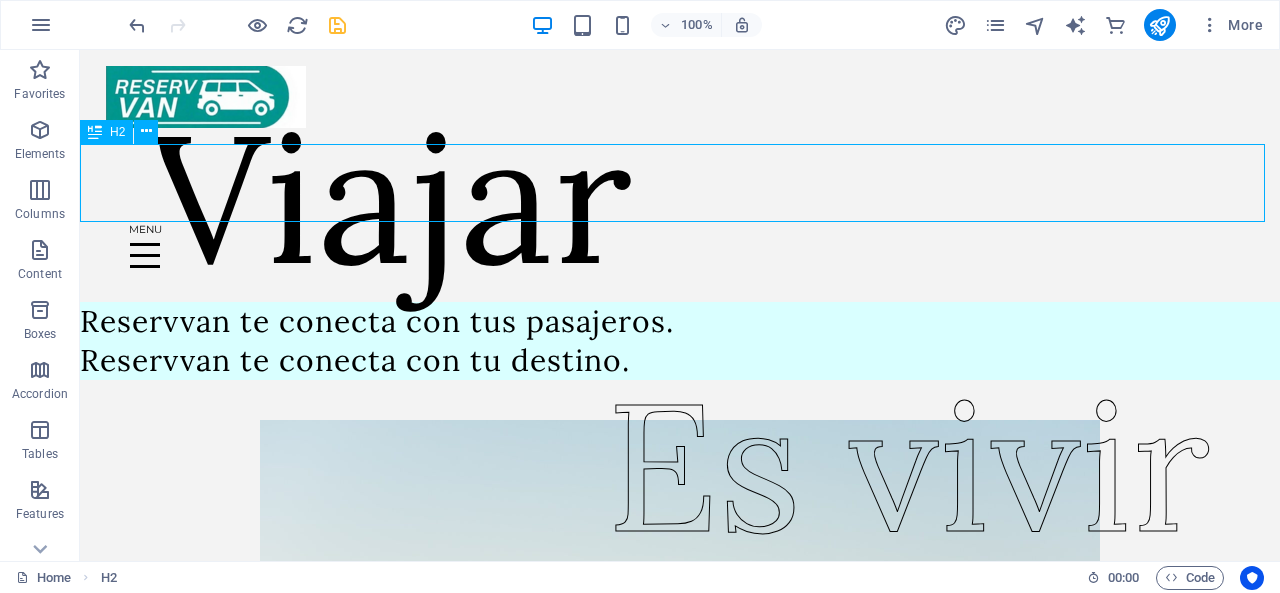 click on "Reservvan te conecta con tus pasajeros.                                                  Reservvan te conecta con tu destino." at bounding box center [680, 341] 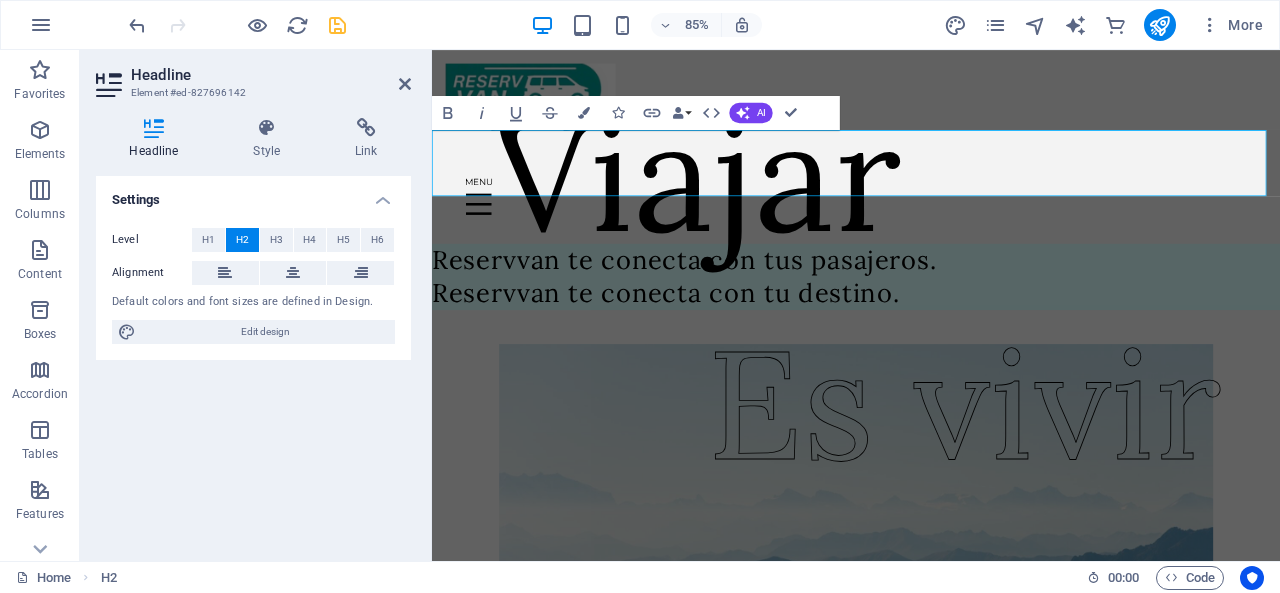click on "Reservvan te conecta con tus pasajeros.                                                 Reservvan te conecta con tu destino." at bounding box center [931, 317] 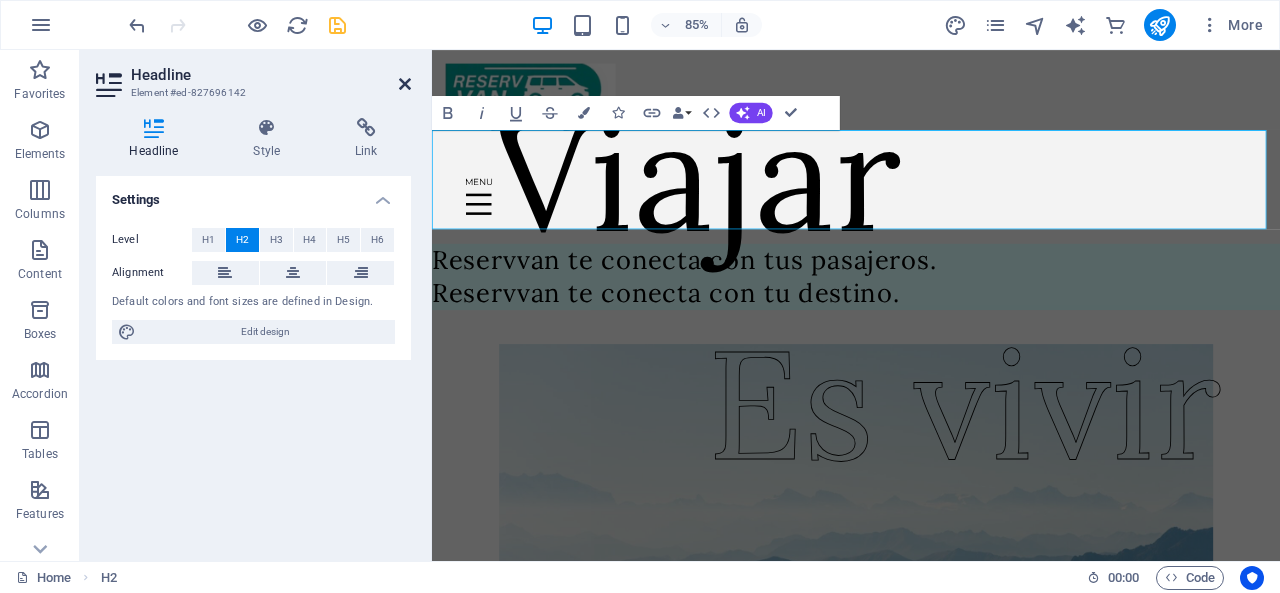 click at bounding box center [405, 84] 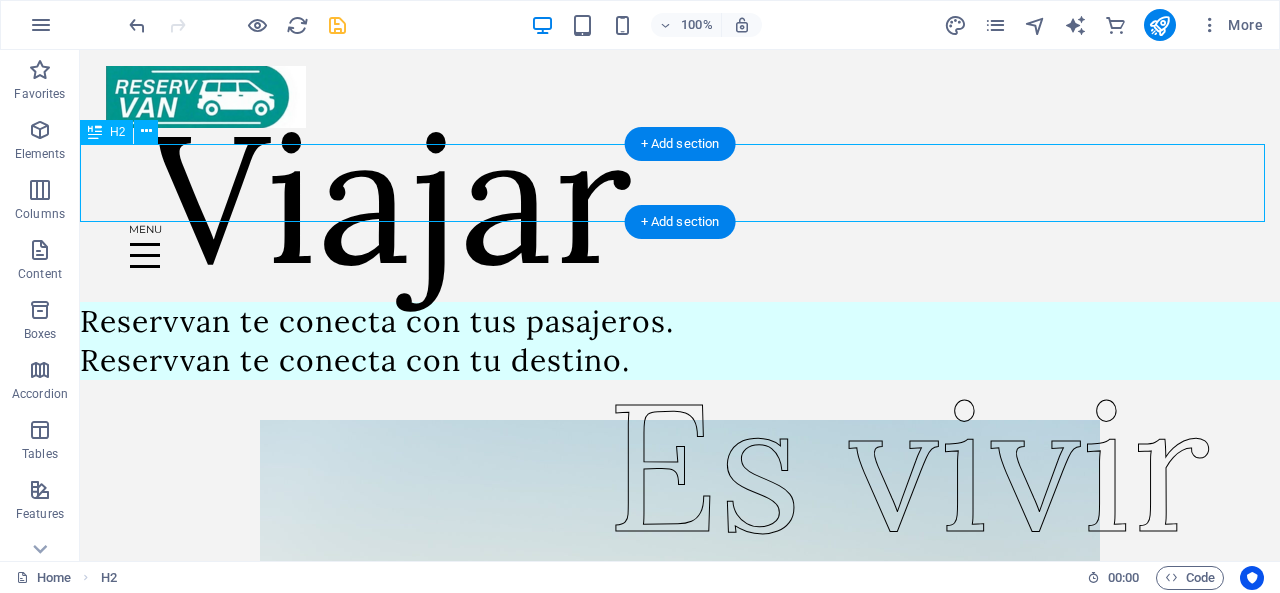 click on "Reservvan te conecta con tus pasajeros.                                                    Reservvan te conecta con tu destino." at bounding box center [680, 341] 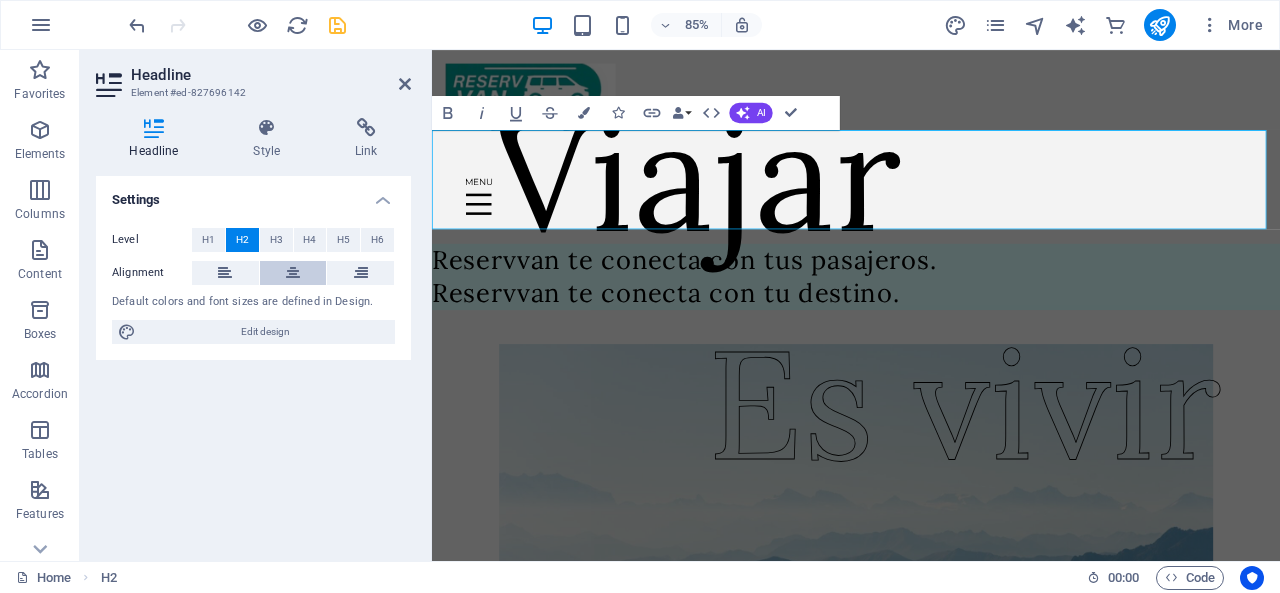 click at bounding box center (293, 273) 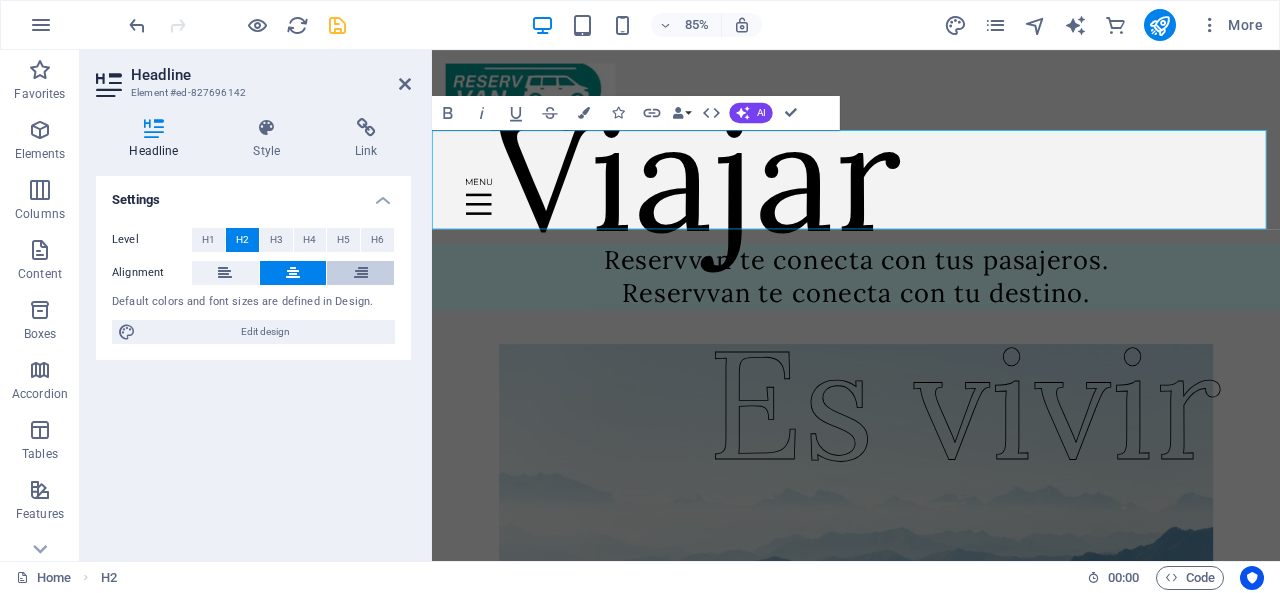 click at bounding box center [361, 273] 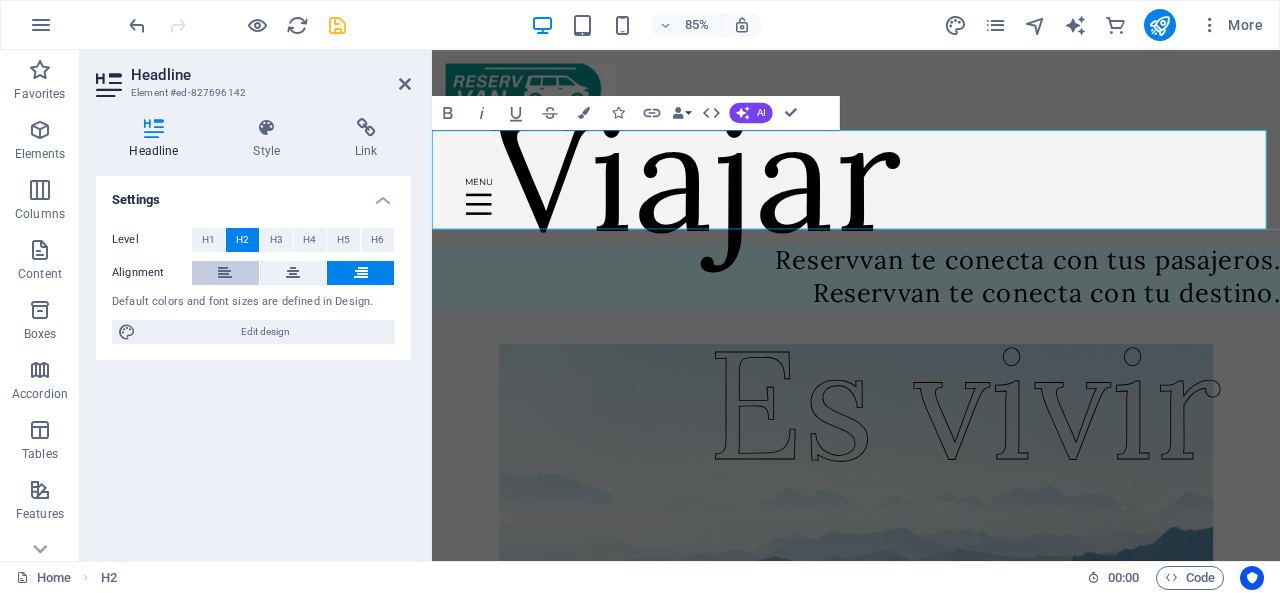 click at bounding box center [225, 273] 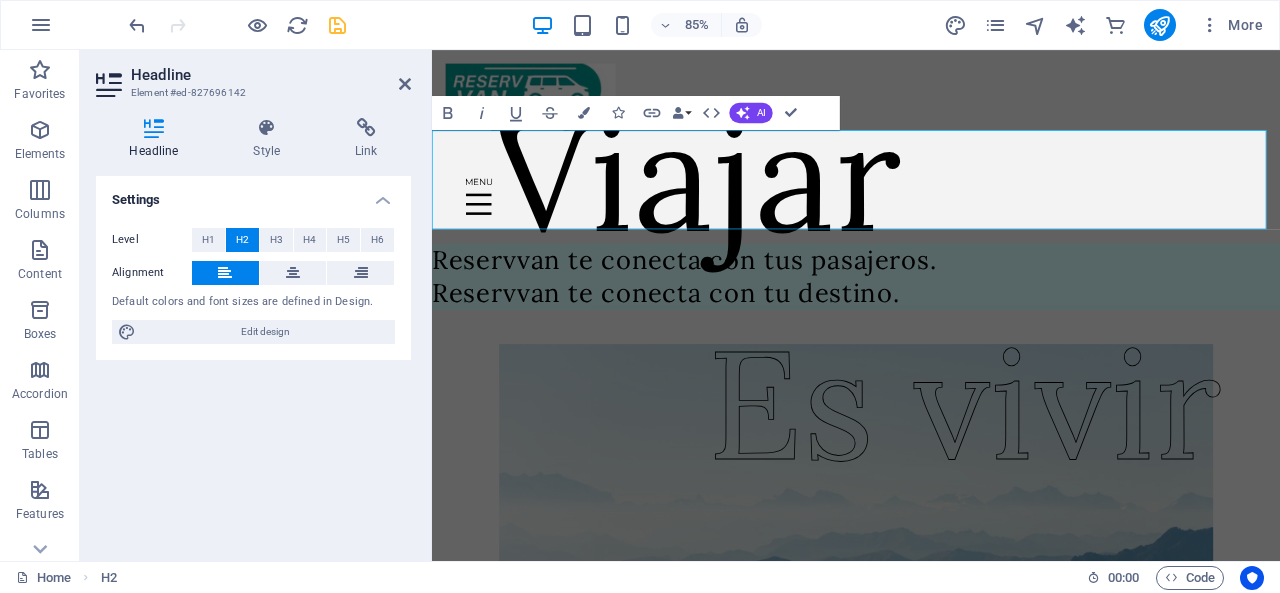 click on "Reservvan te conecta con tus pasajeros.                                                    Reservvan te conecta con tu destino." at bounding box center [931, 317] 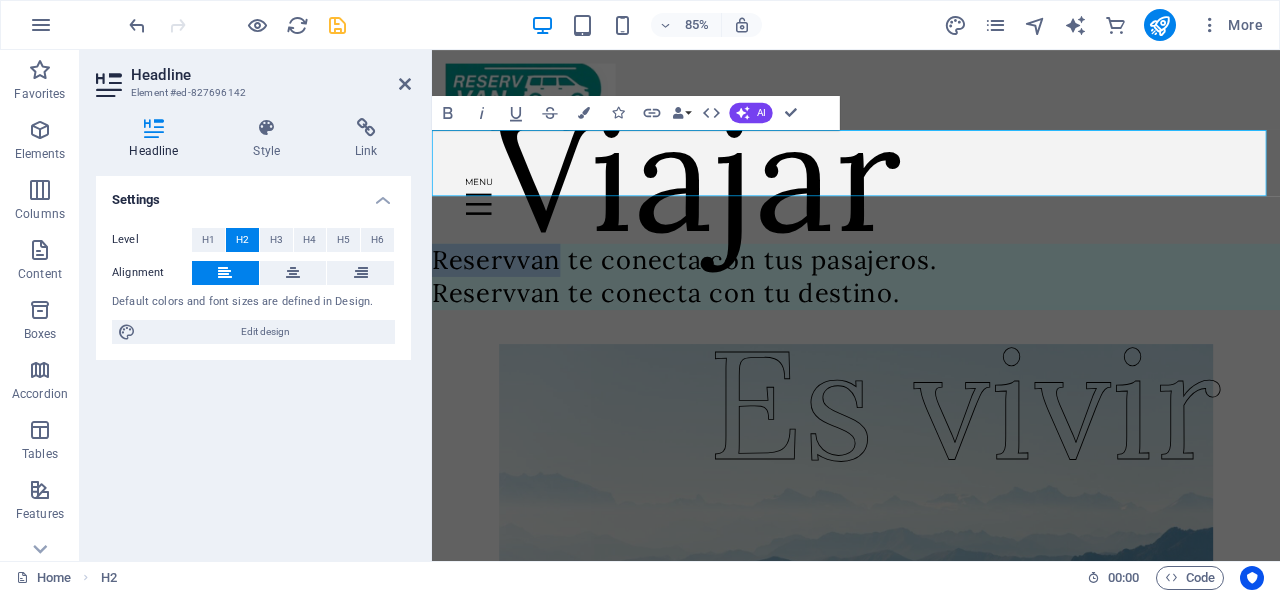 drag, startPoint x: 438, startPoint y: 165, endPoint x: 582, endPoint y: 182, distance: 145 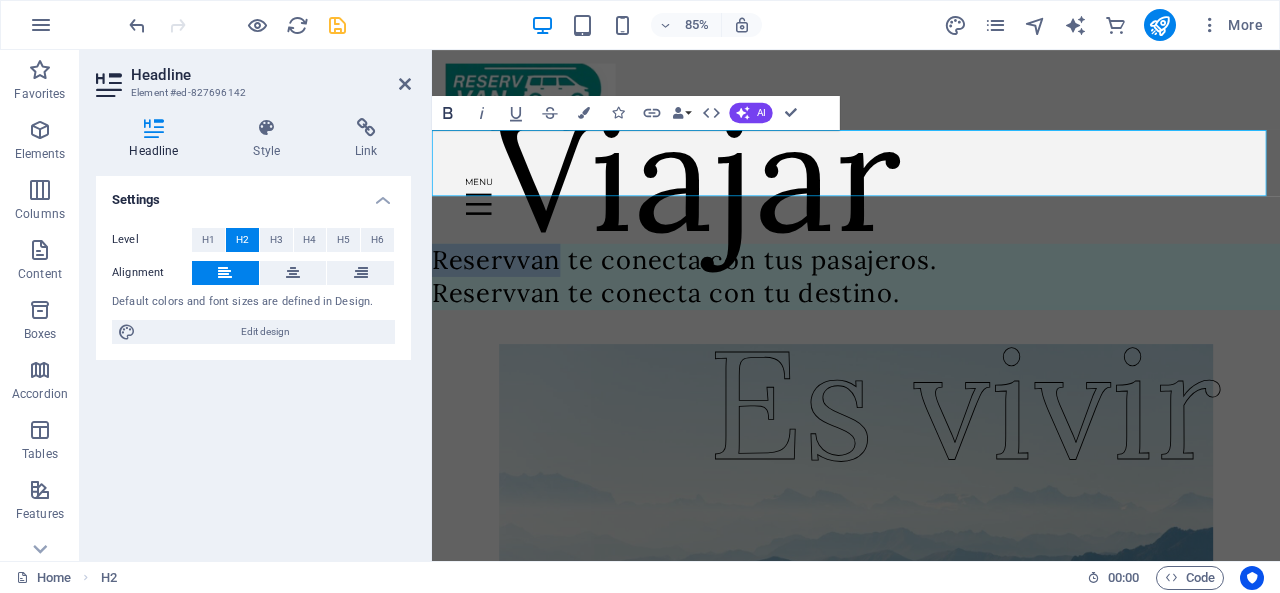 click 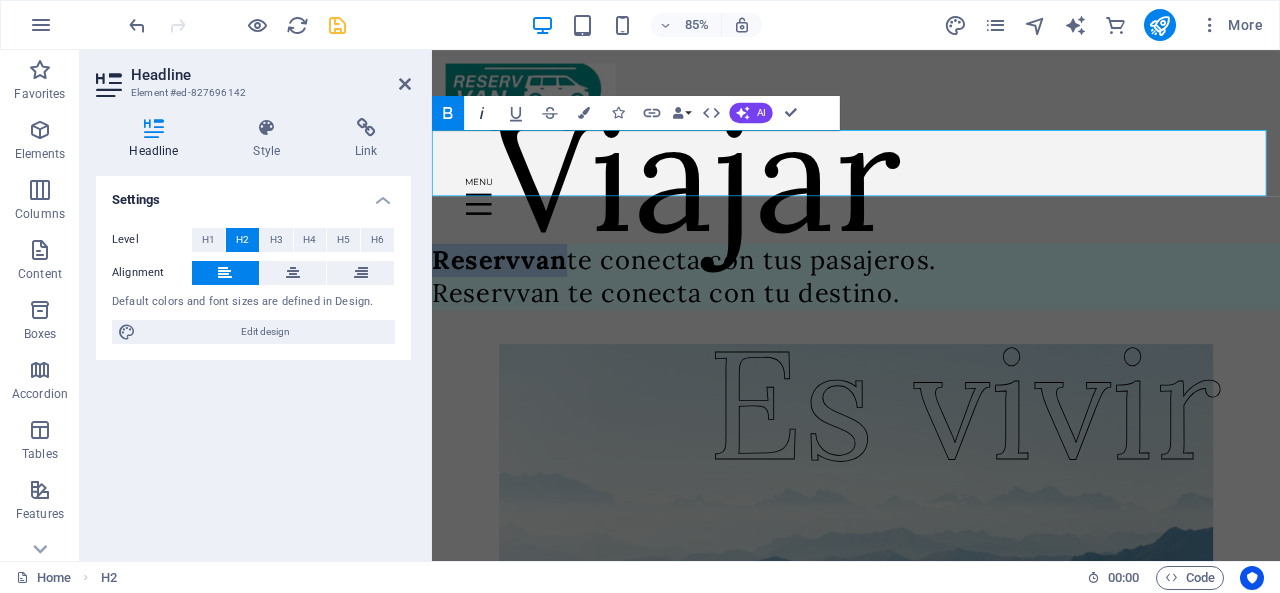 click 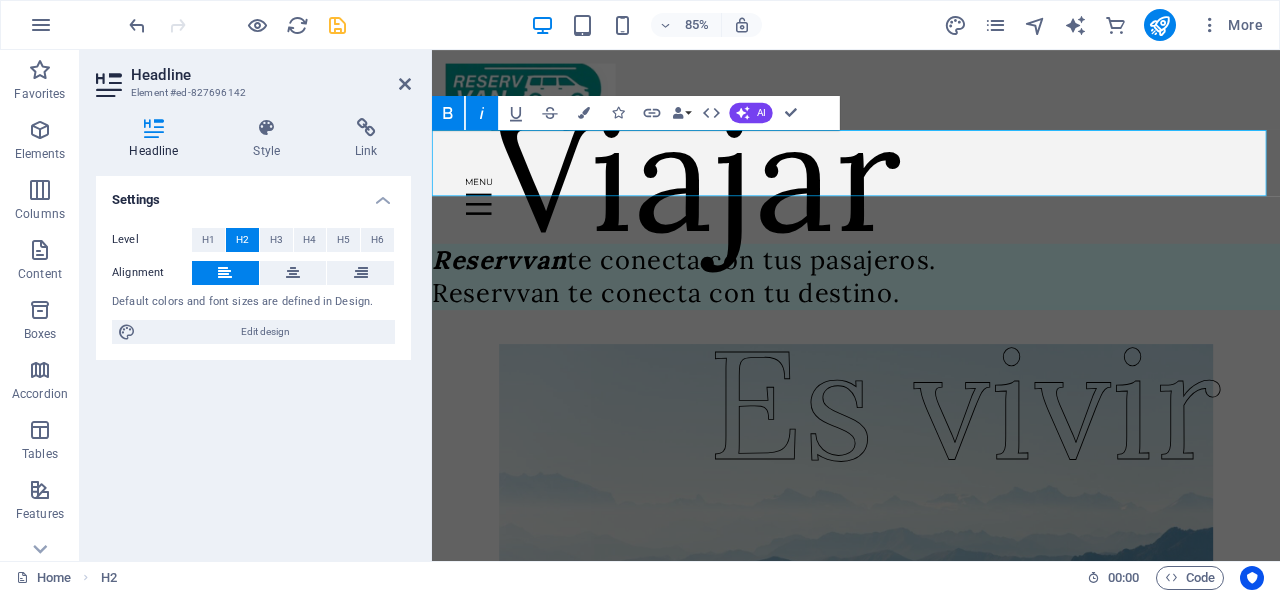 click on "Reservvan  te conecta con tus pasajeros.                                                 Reservvan te conecta con tu destino." at bounding box center (931, 317) 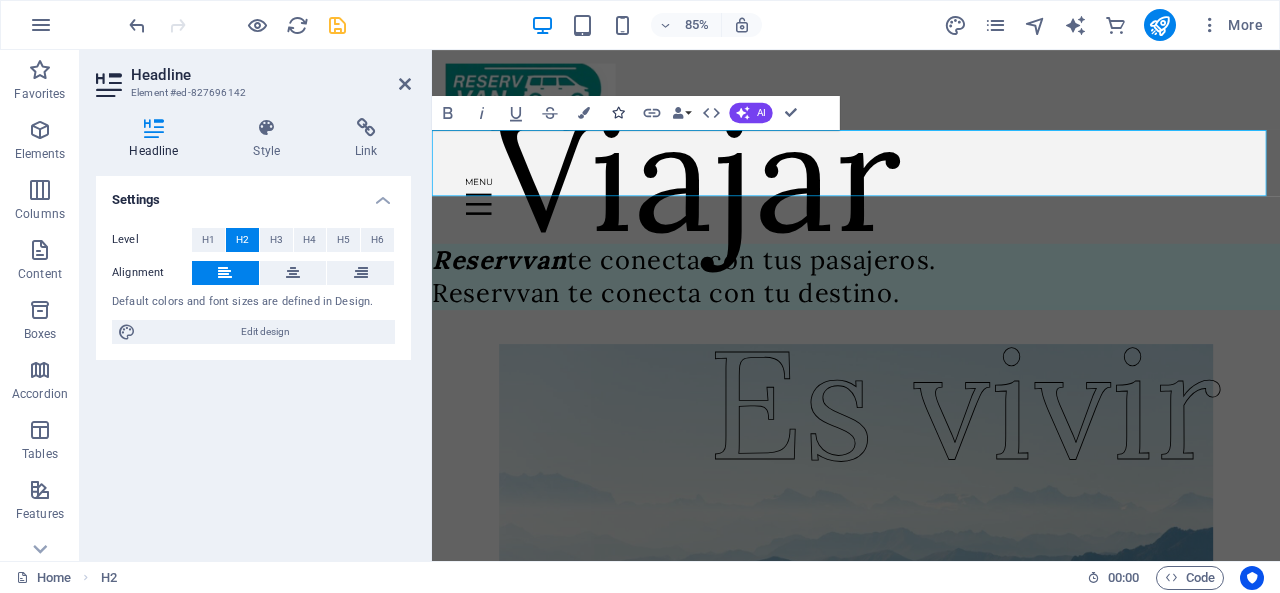 click at bounding box center (618, 113) 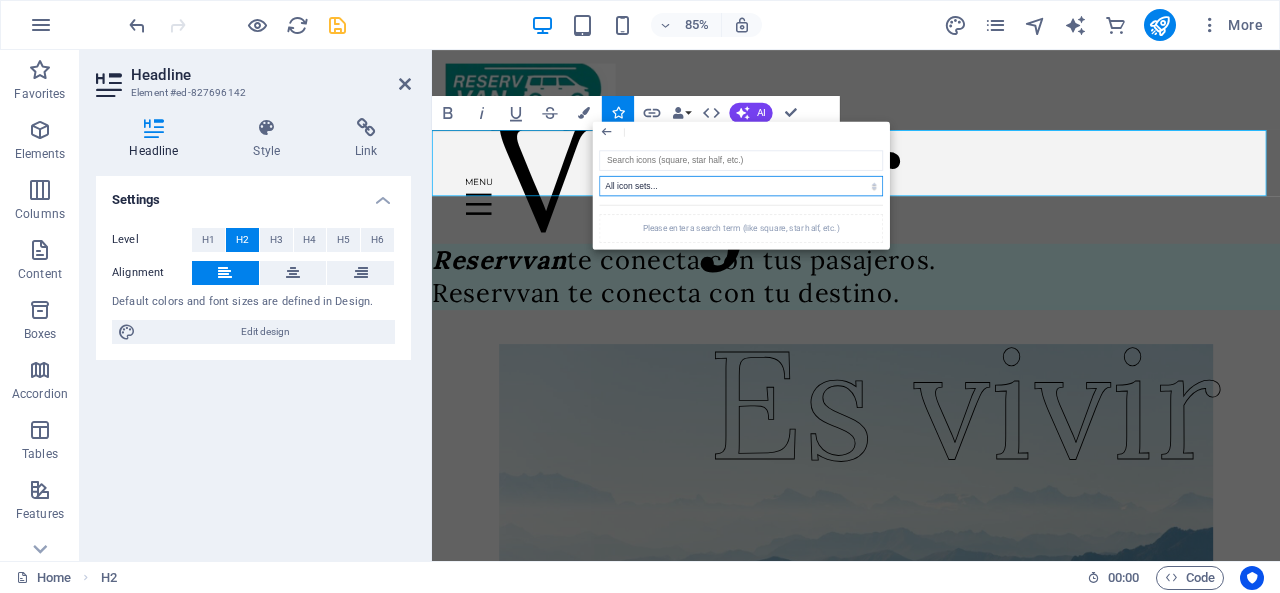 click on "All icon sets... IcoFont Ionicons FontAwesome Brands FontAwesome Duotone FontAwesome Solid FontAwesome Regular FontAwesome Light FontAwesome Thin FontAwesome Sharp Solid FontAwesome Sharp Regular FontAwesome Sharp Light FontAwesome Sharp Thin" at bounding box center [741, 186] 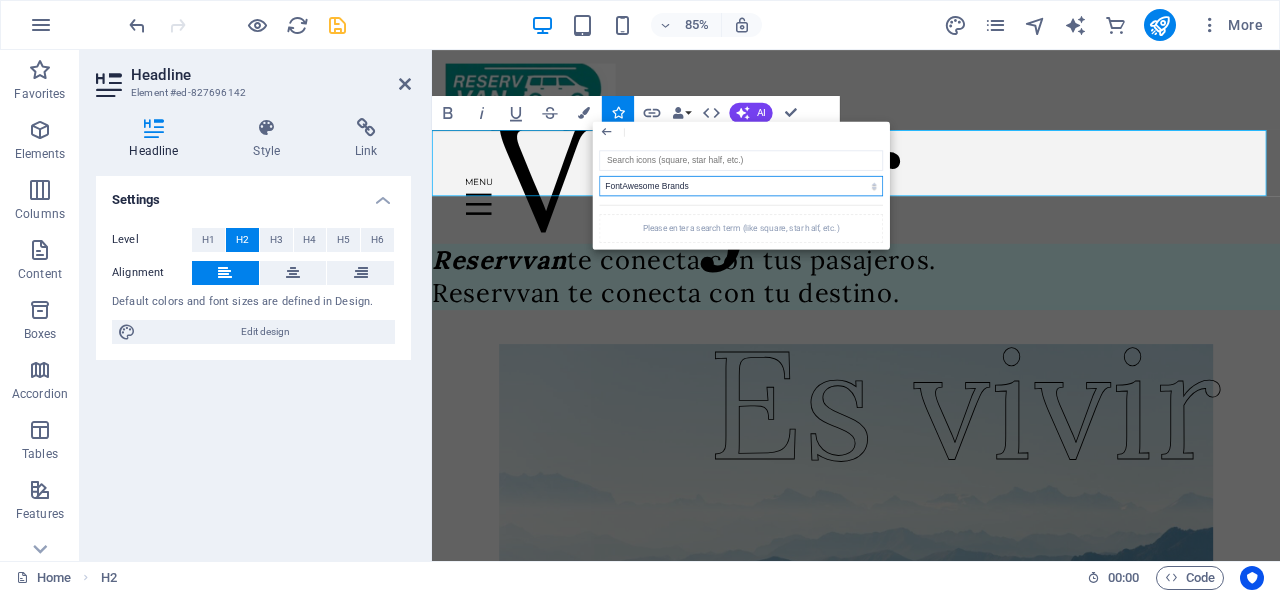 click on "All icon sets... IcoFont Ionicons FontAwesome Brands FontAwesome Duotone FontAwesome Solid FontAwesome Regular FontAwesome Light FontAwesome Thin FontAwesome Sharp Solid FontAwesome Sharp Regular FontAwesome Sharp Light FontAwesome Sharp Thin" at bounding box center [741, 186] 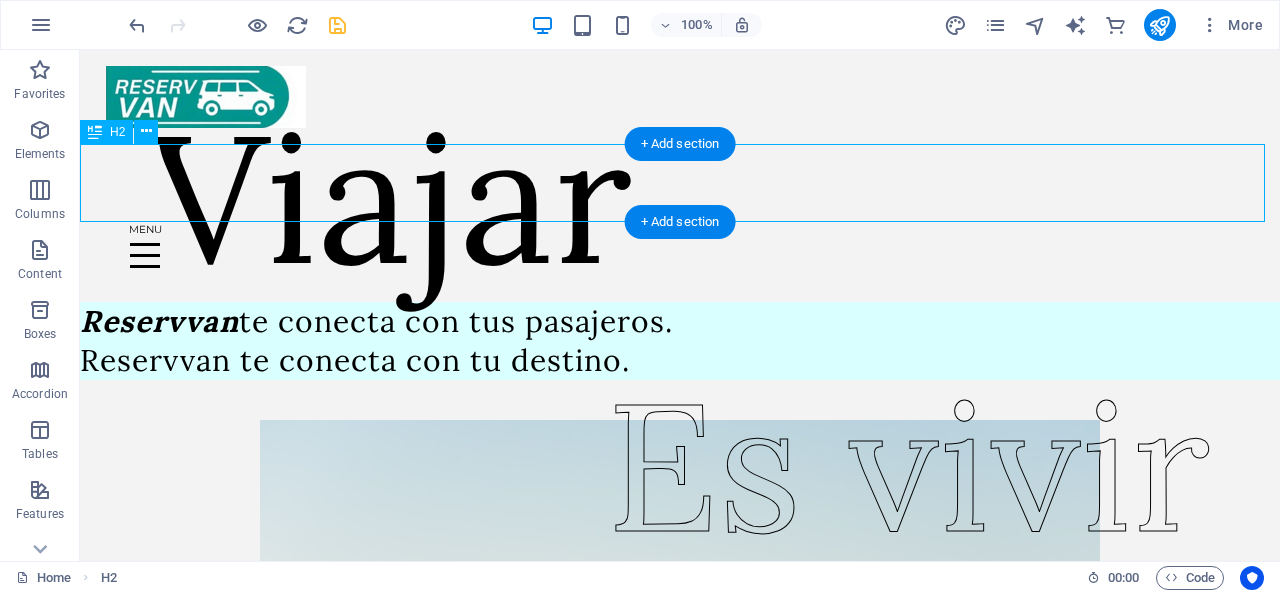 drag, startPoint x: 512, startPoint y: 205, endPoint x: 576, endPoint y: 205, distance: 64 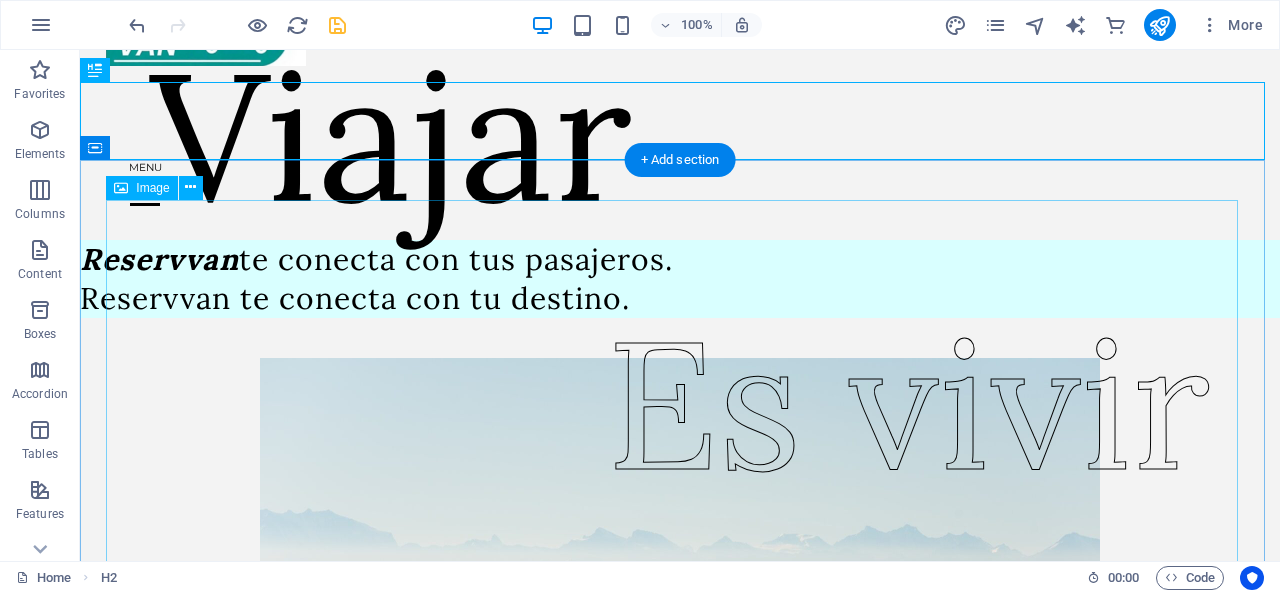 scroll, scrollTop: 0, scrollLeft: 0, axis: both 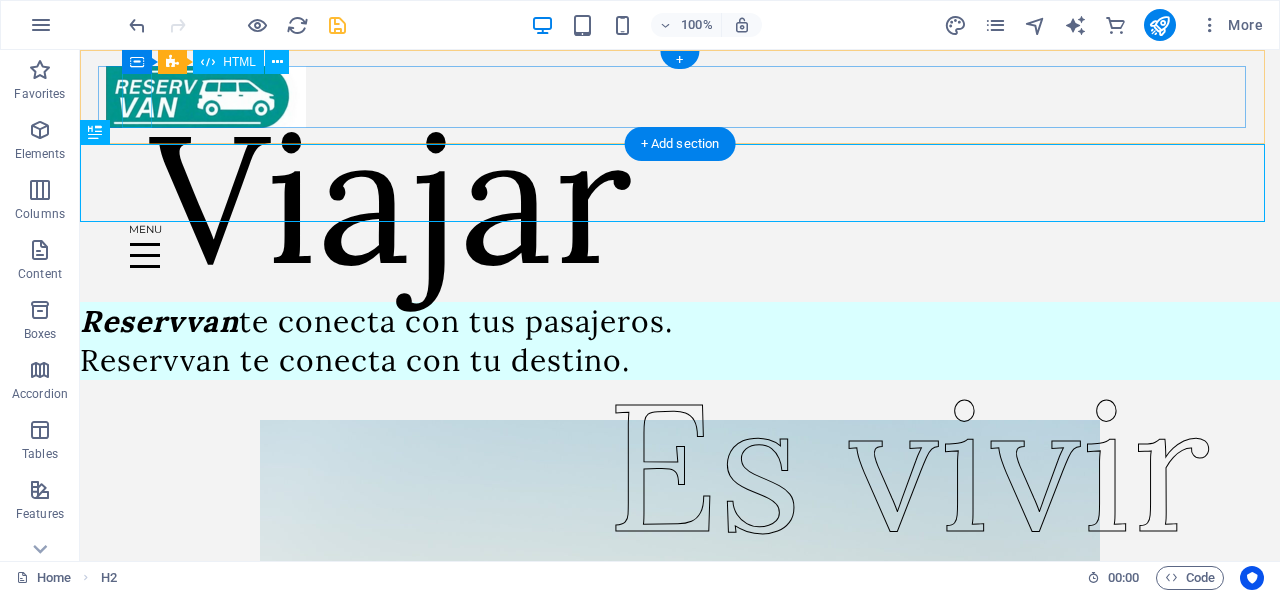 click at bounding box center (680, 256) 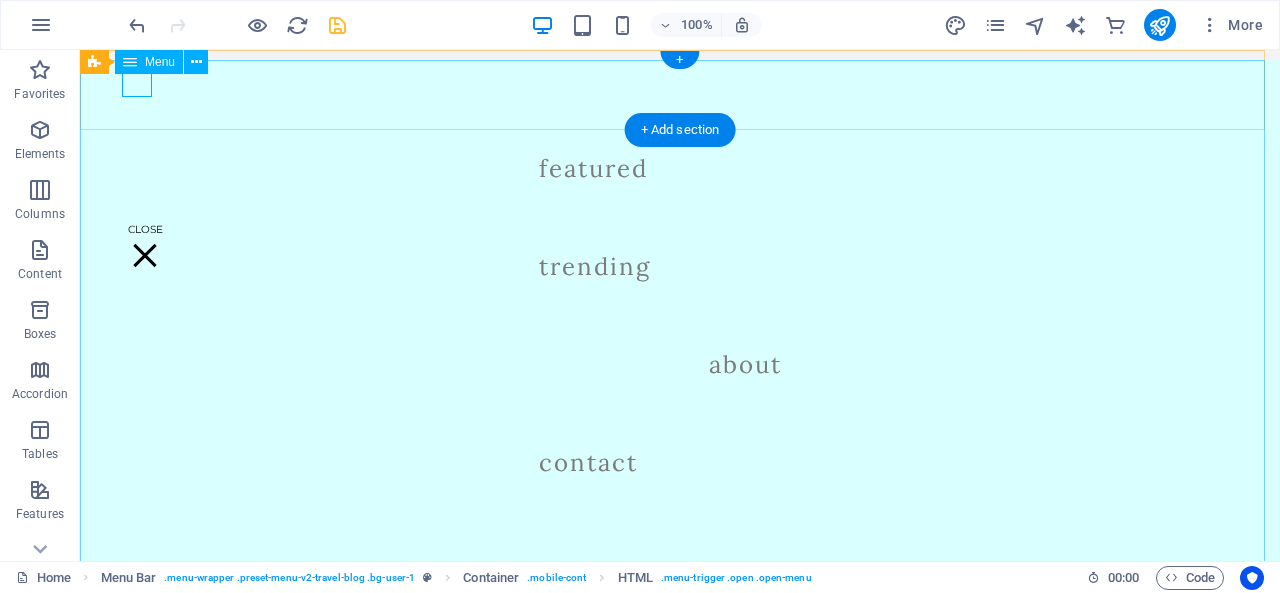 click on "Featured Trending About Contact" at bounding box center [680, 315] 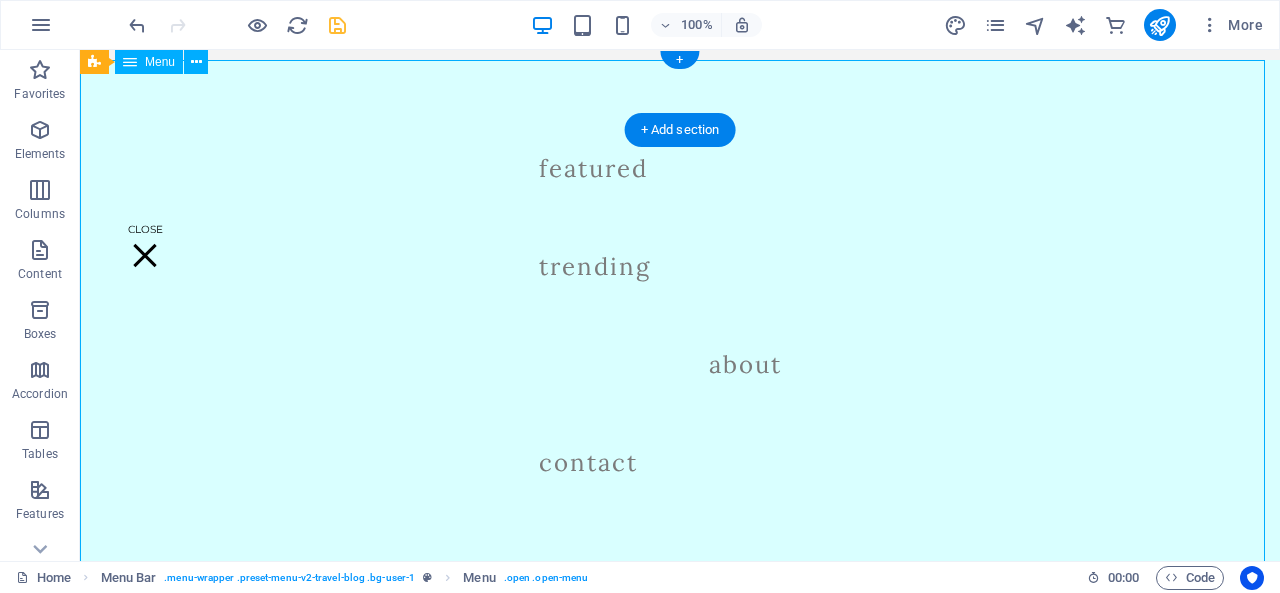 click on "Featured Trending About Contact" at bounding box center (680, 315) 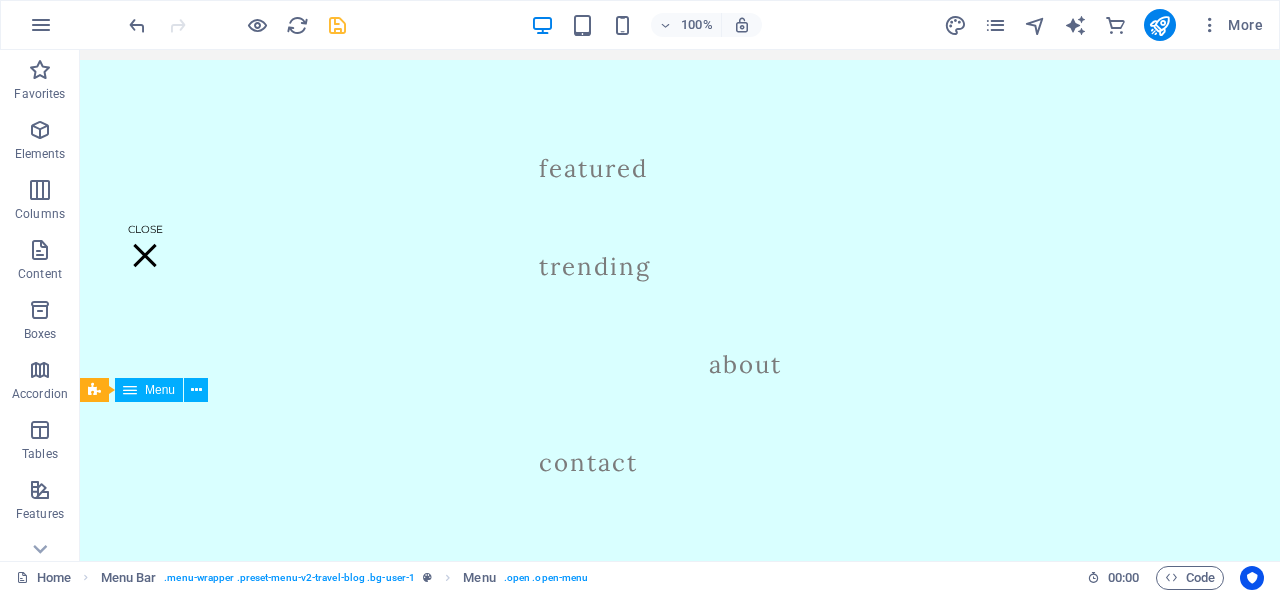 scroll, scrollTop: 507, scrollLeft: 0, axis: vertical 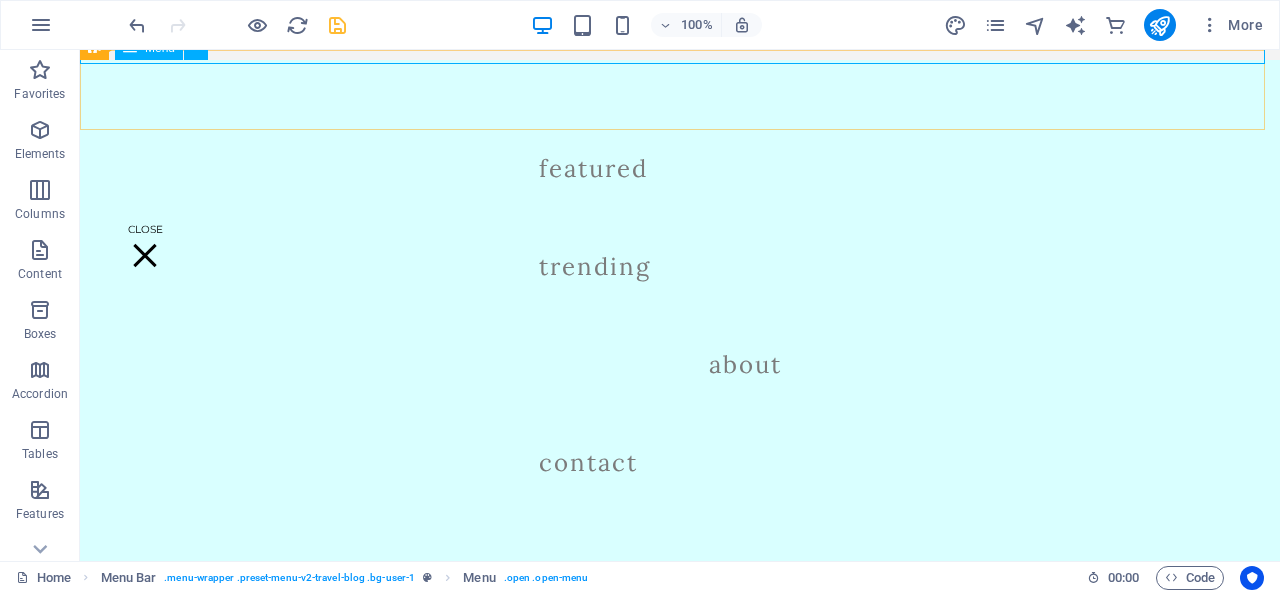 click on "Featured Trending About Contact" at bounding box center (680, 315) 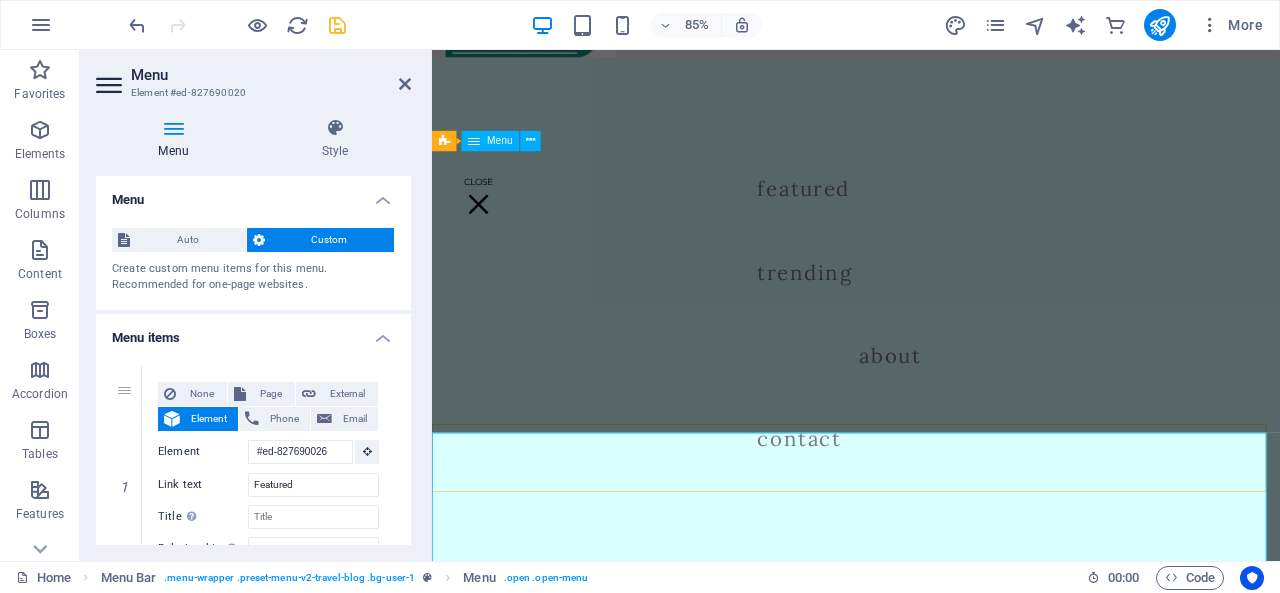 scroll, scrollTop: 66, scrollLeft: 0, axis: vertical 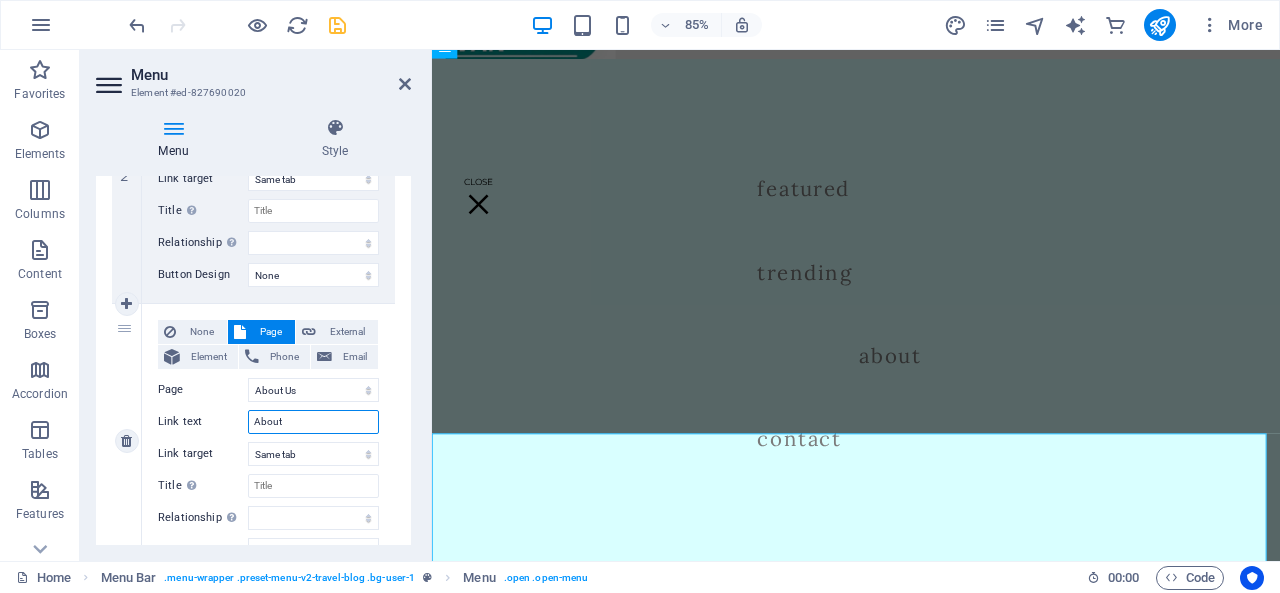 click on "About" at bounding box center [313, 422] 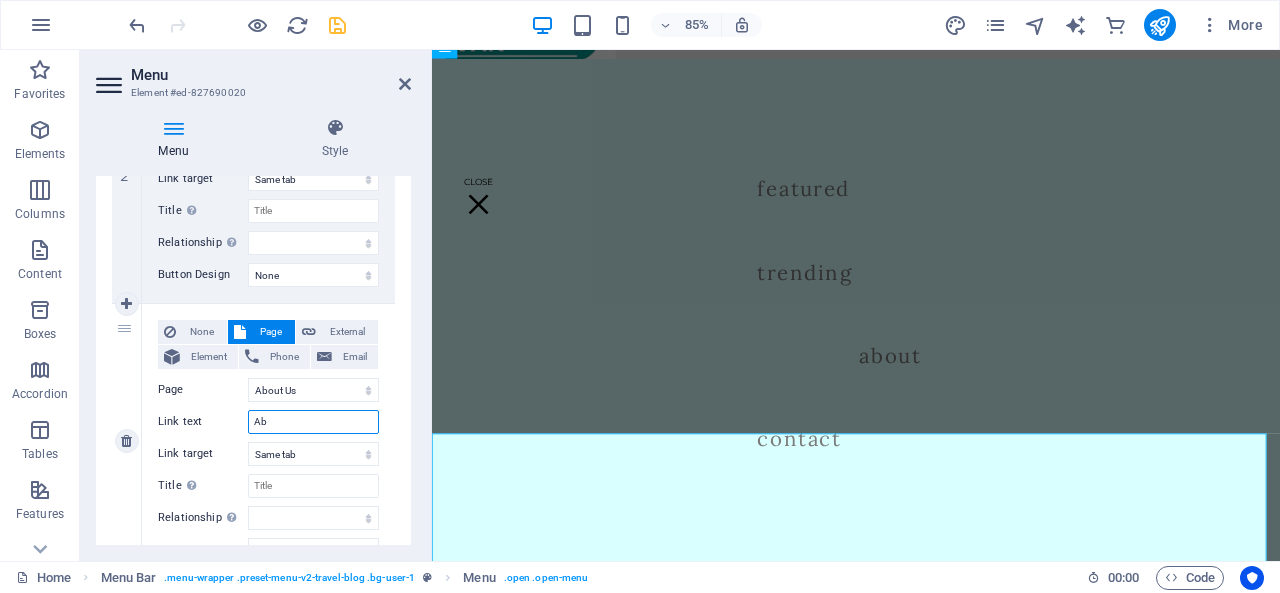 type on "A" 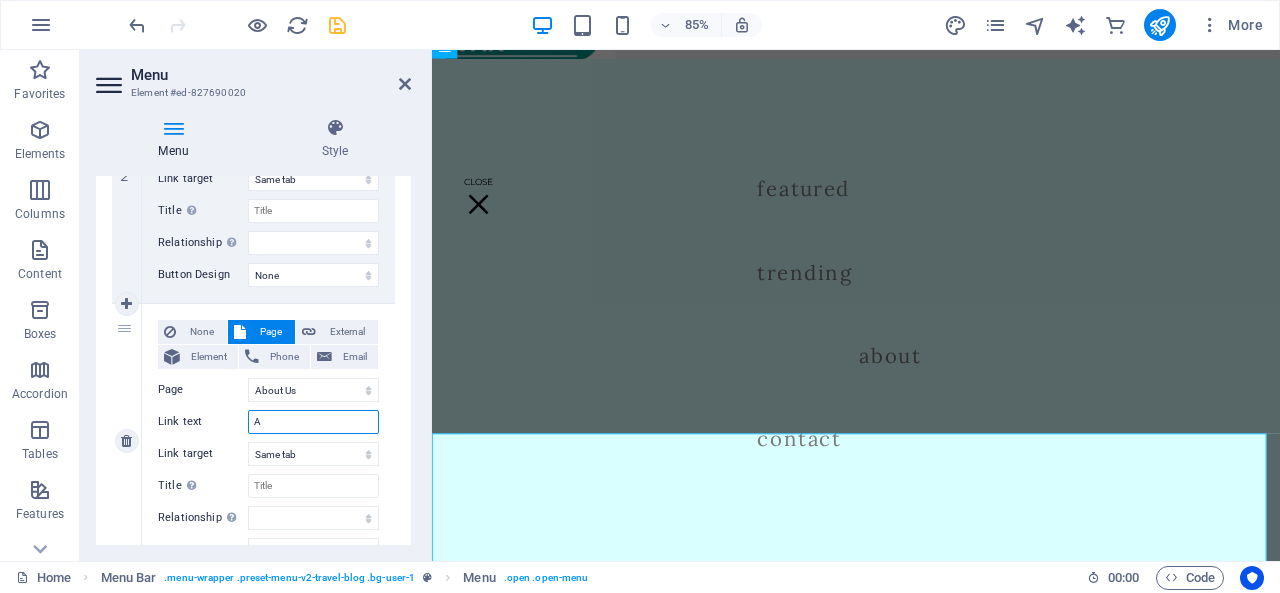 type 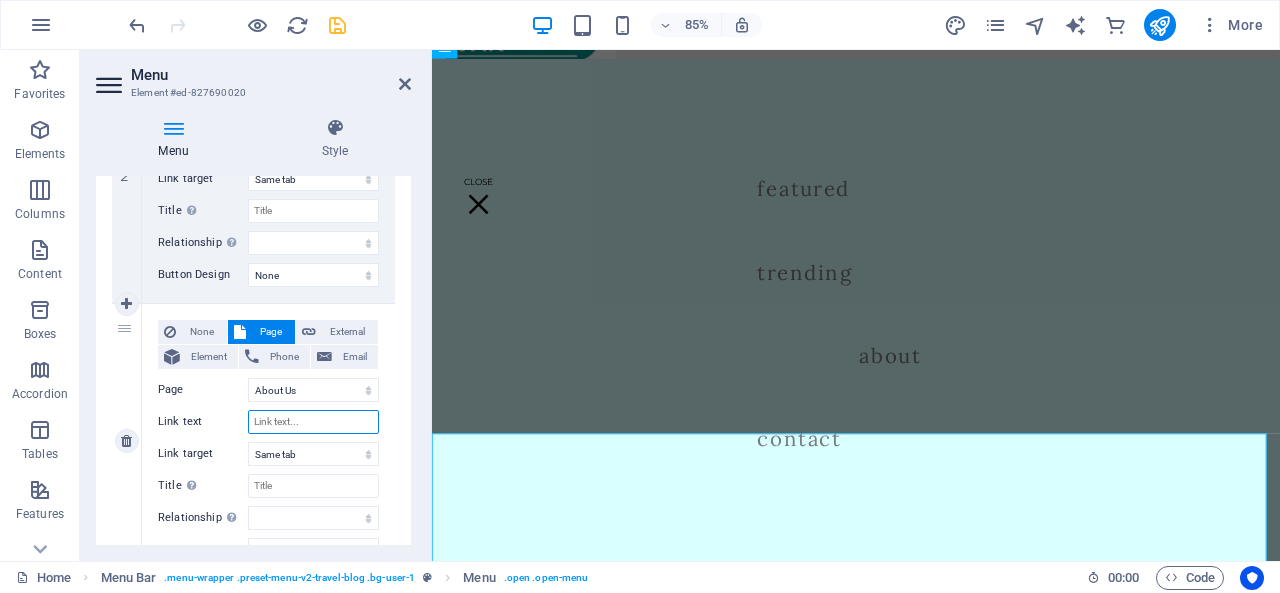 select 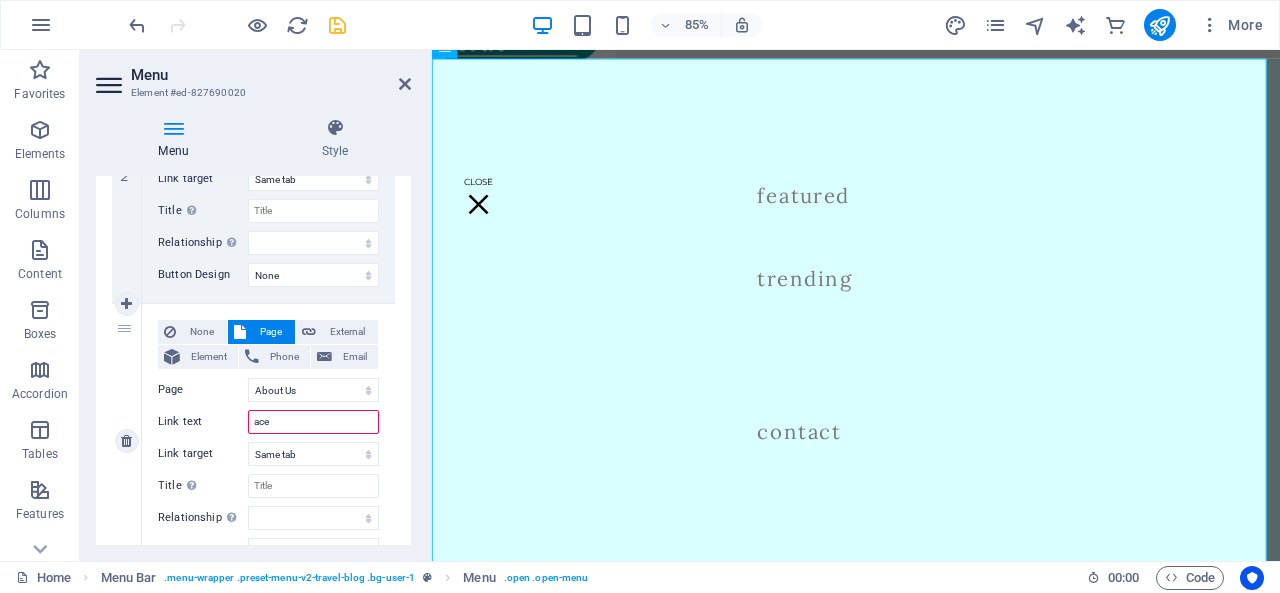 type on "acer" 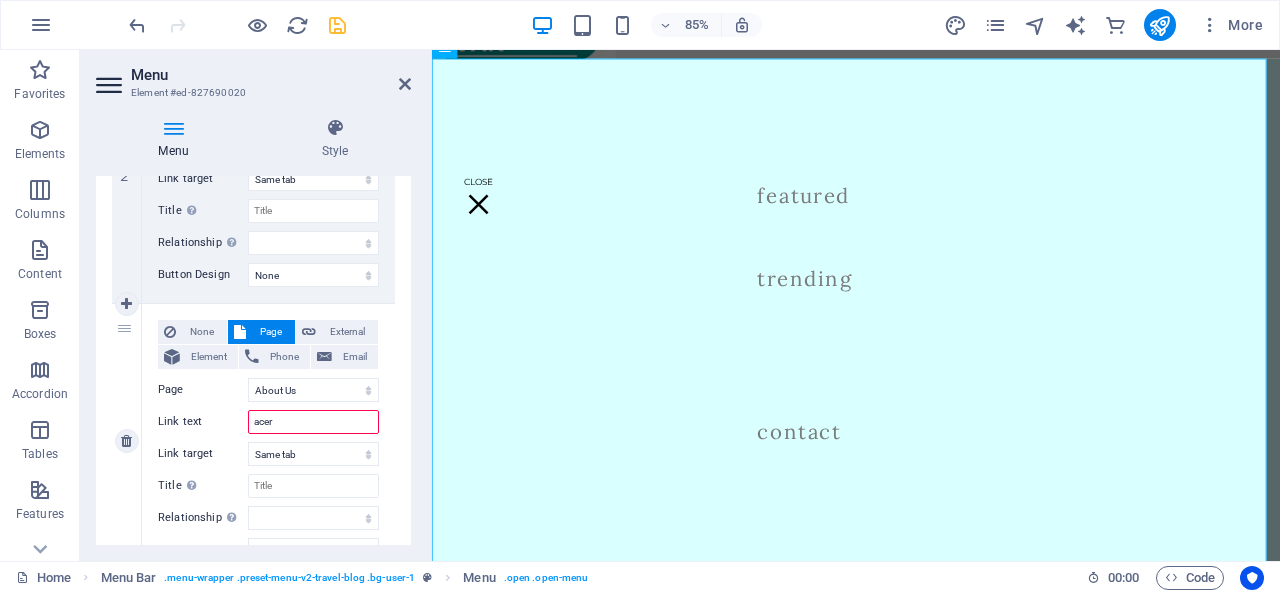 select 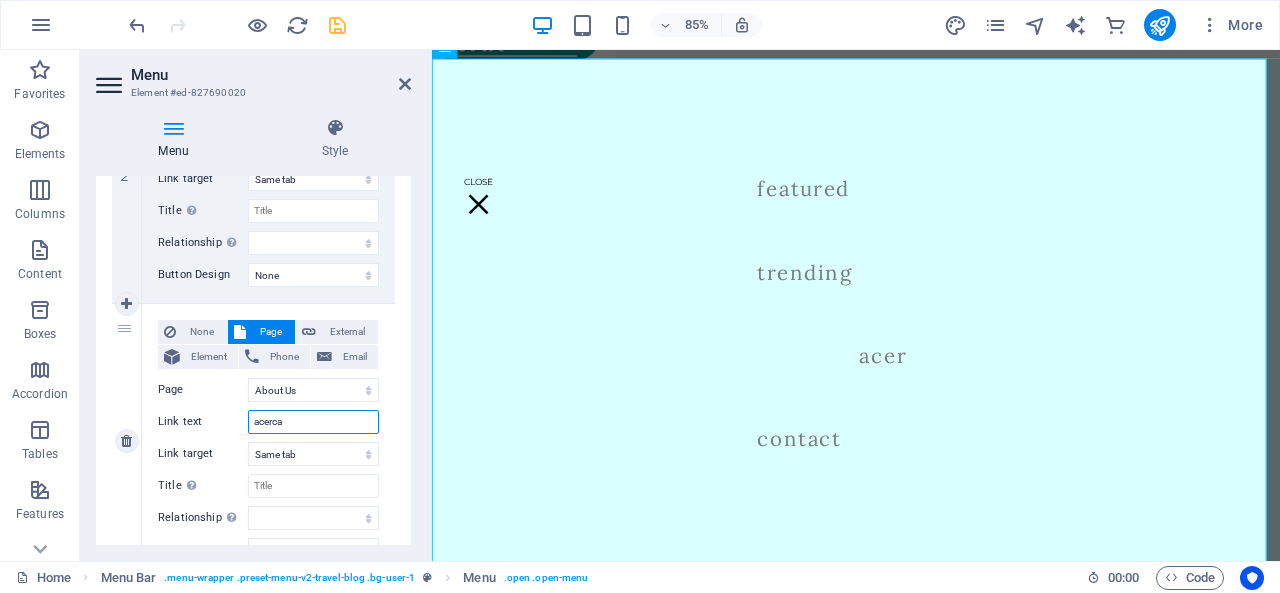 type on "acerca" 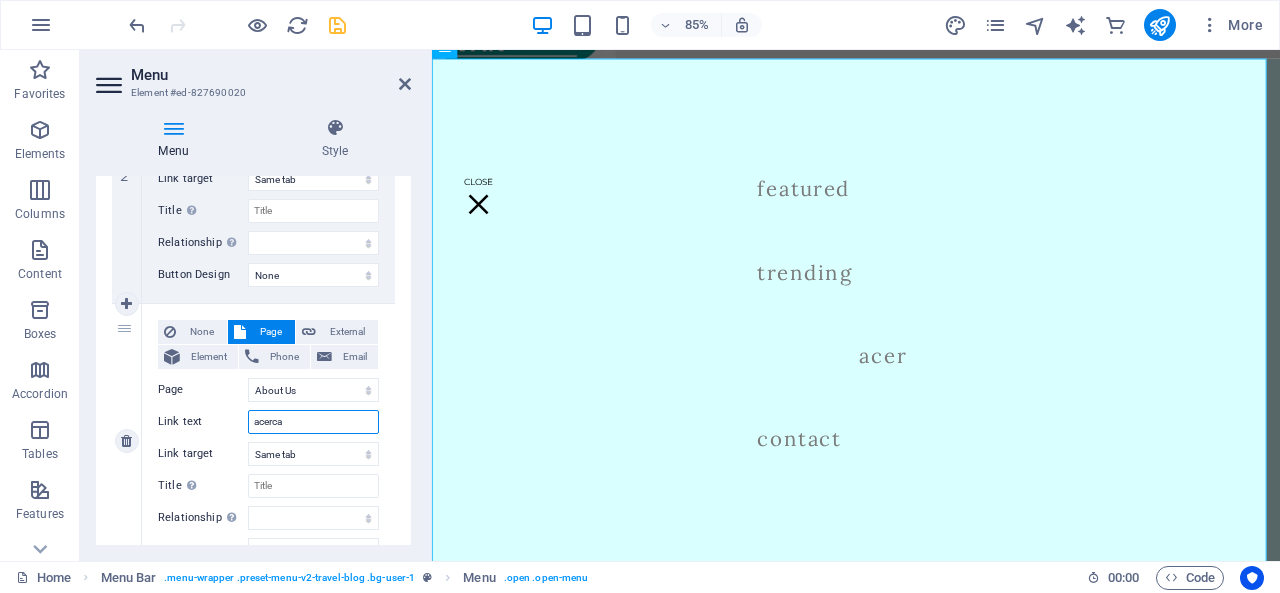 select 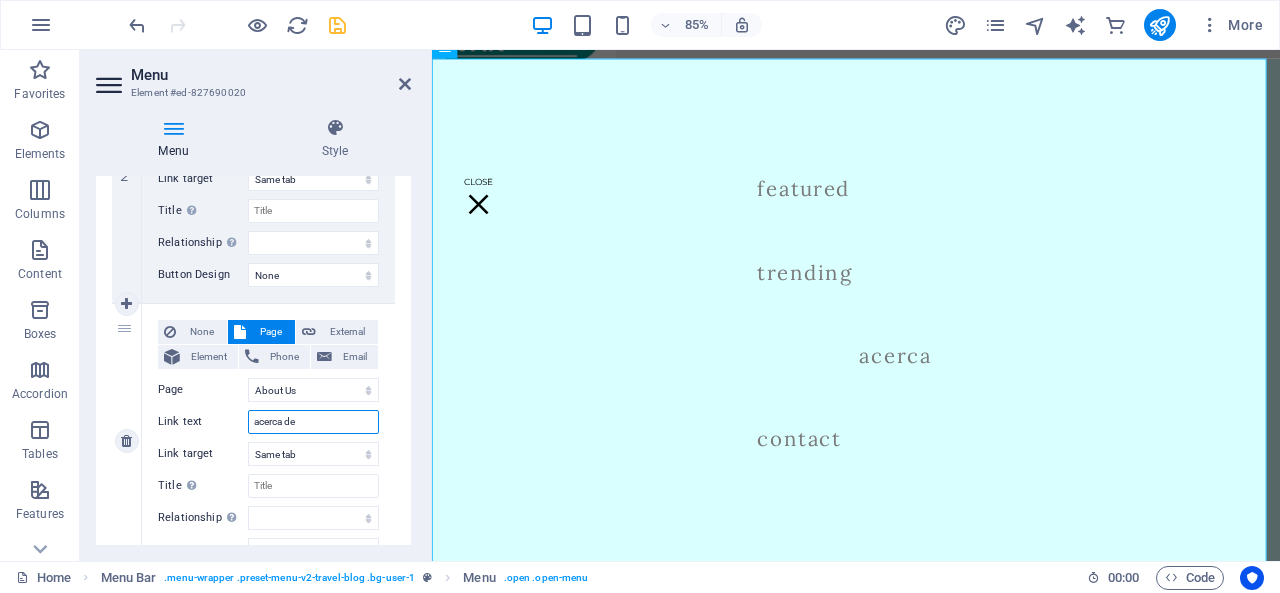 type on "acerca de n" 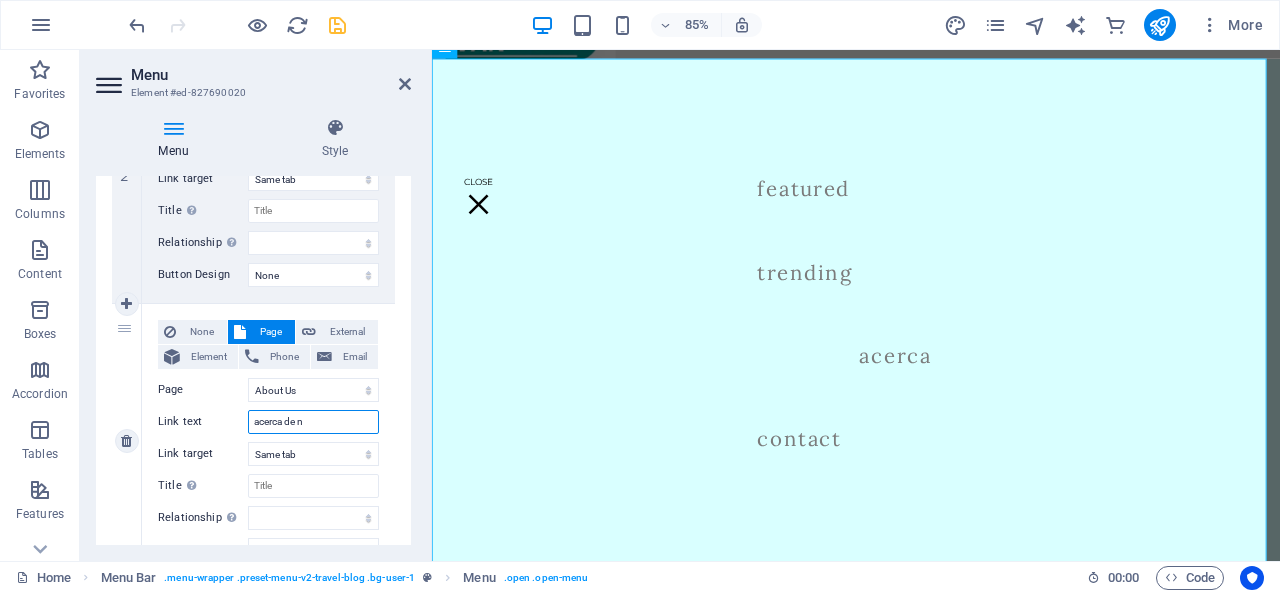 select 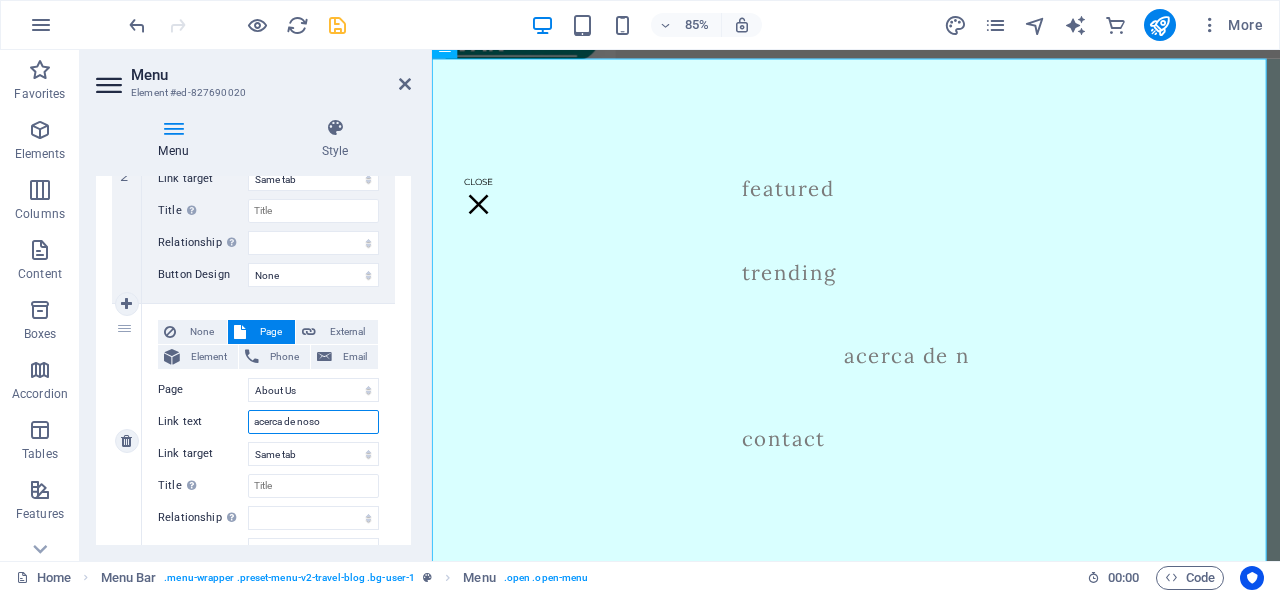 type on "acerca de nosot" 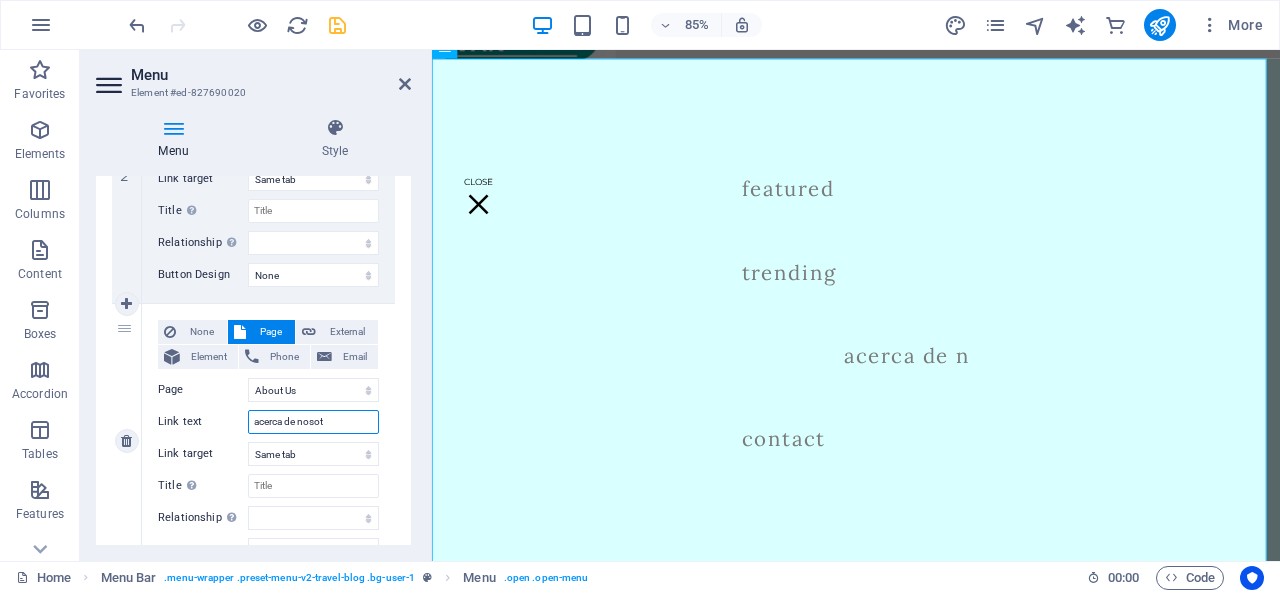 select 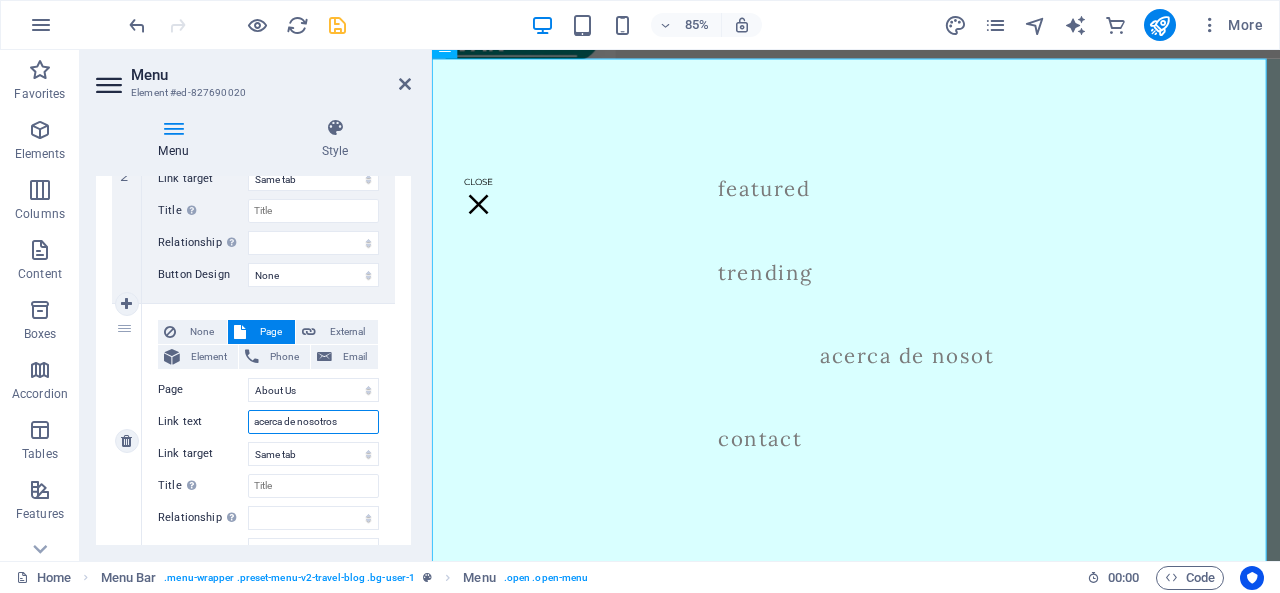 type on "acerca de nosotros" 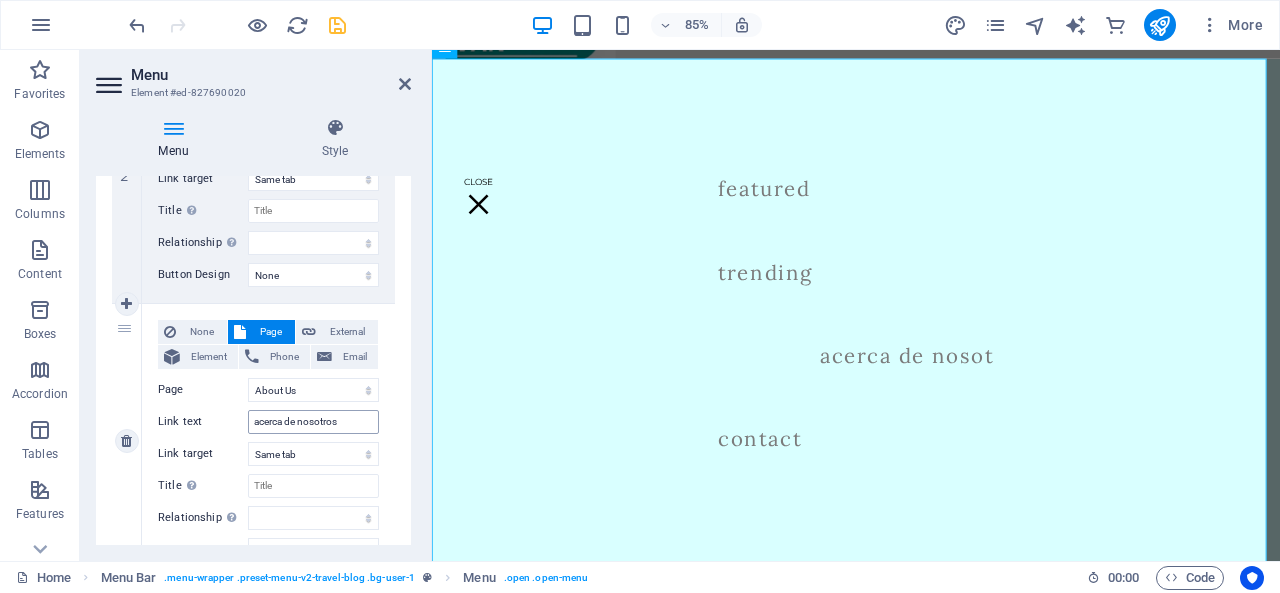 select 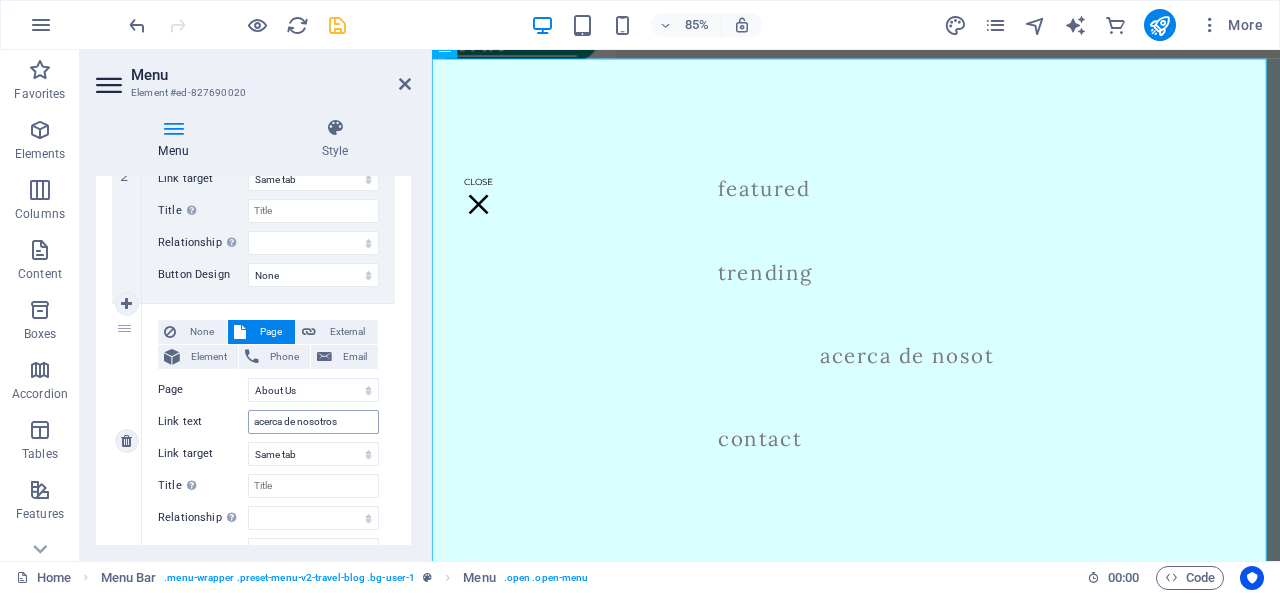 select 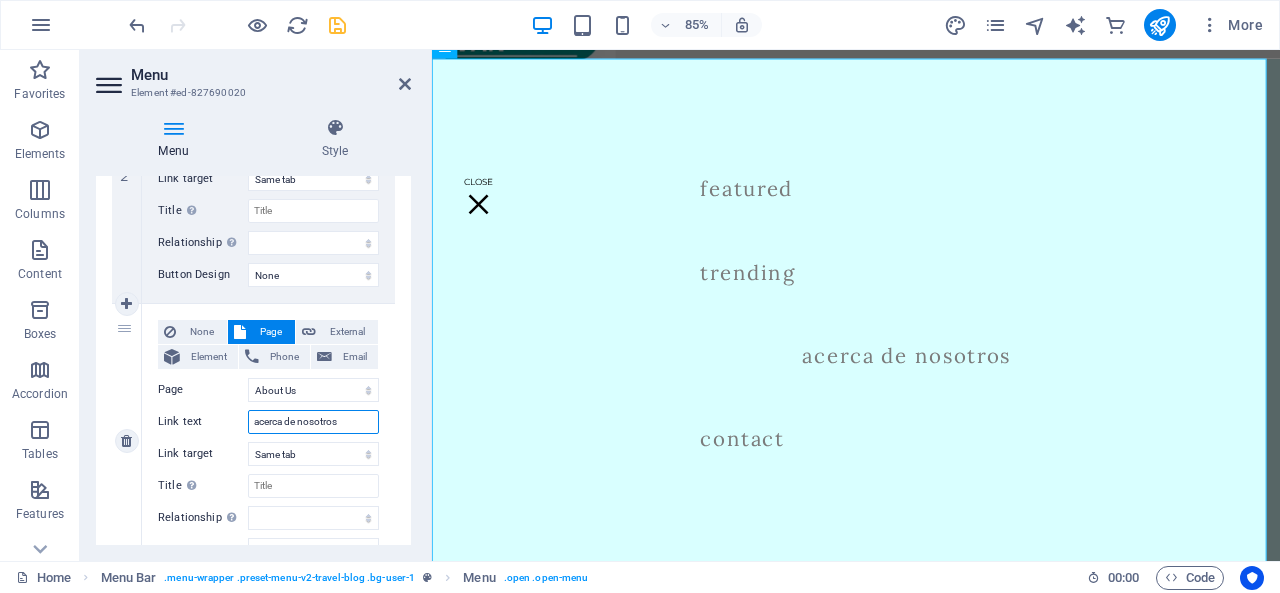 click on "acerca de nosotros" at bounding box center [313, 422] 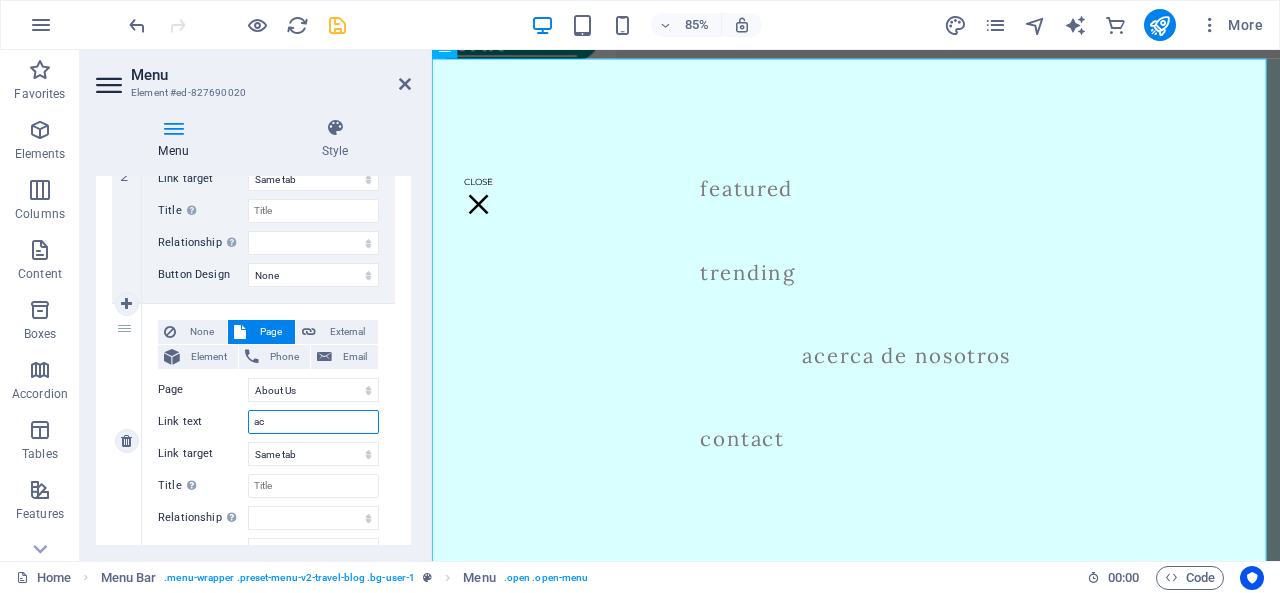type on "a" 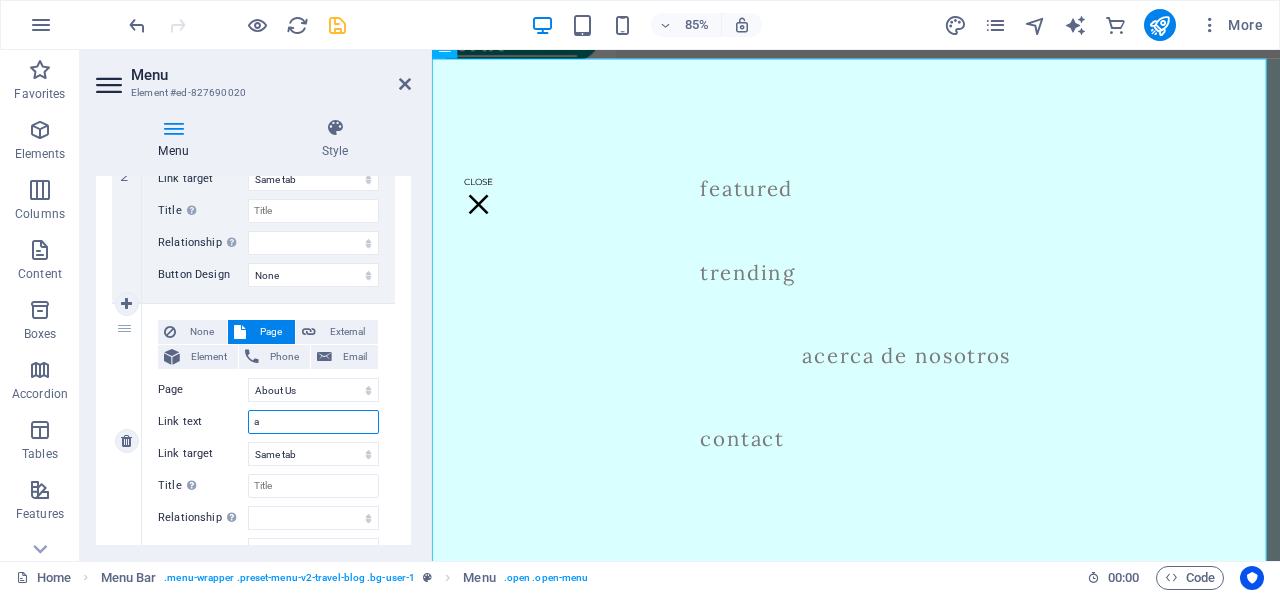 type 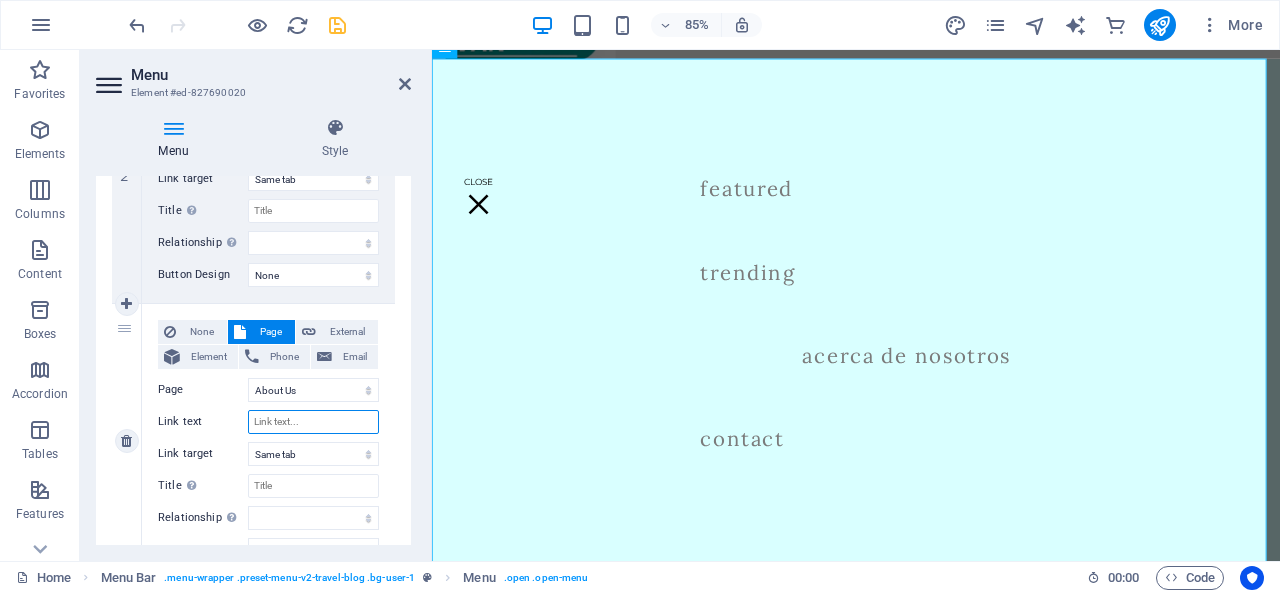 select 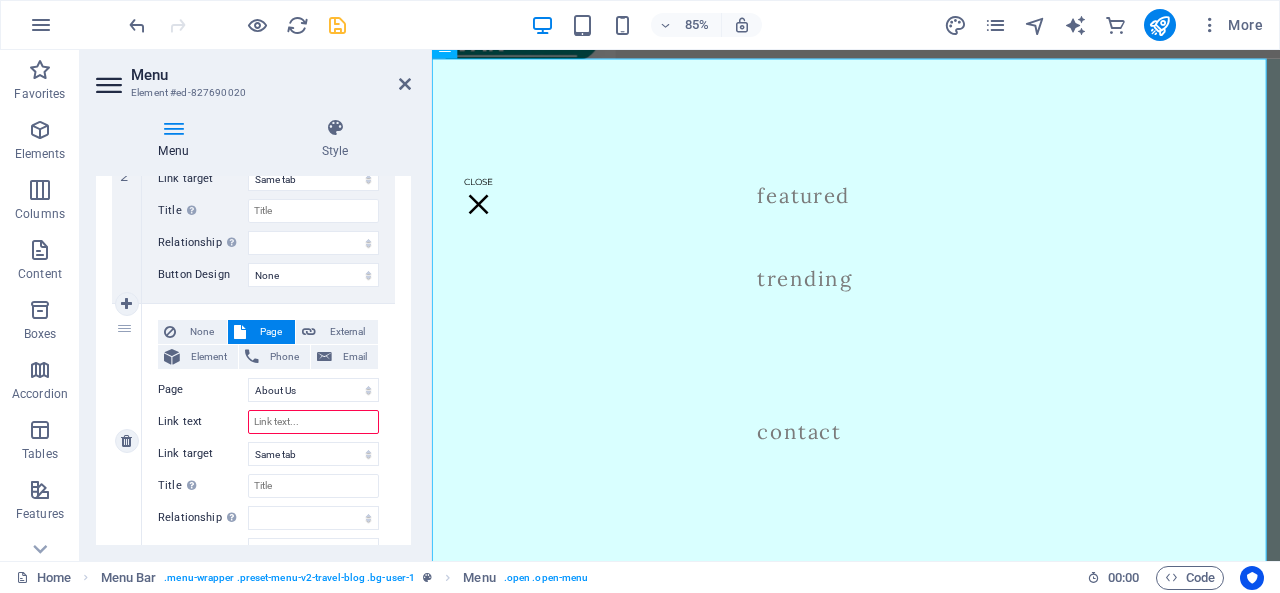 type on "_" 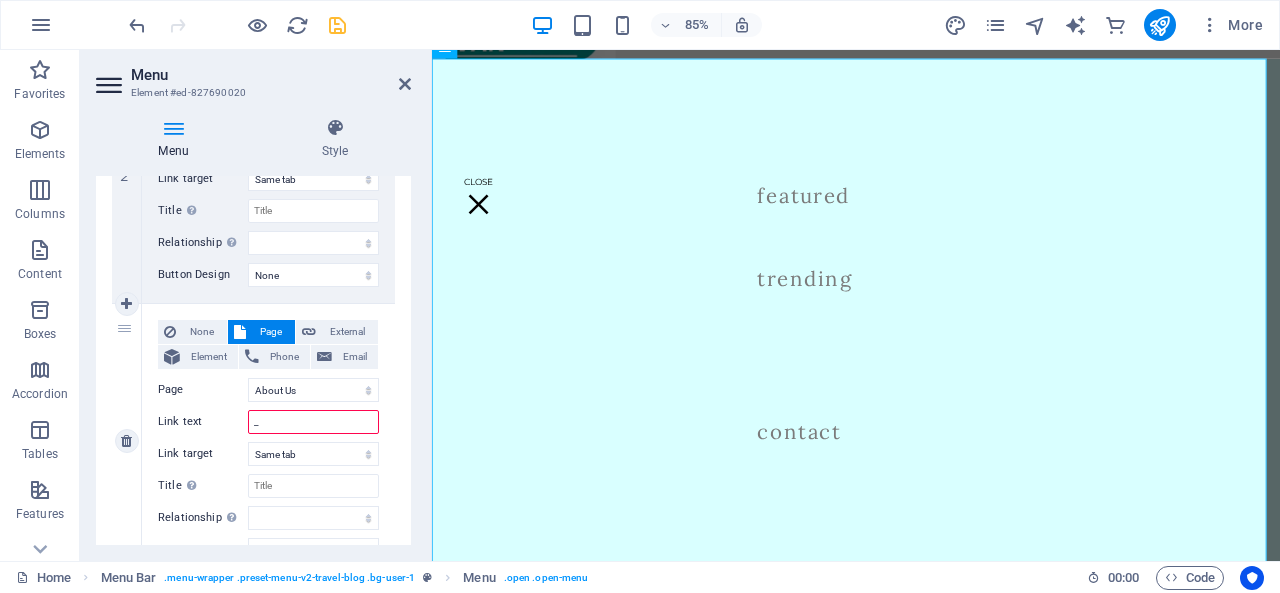 select 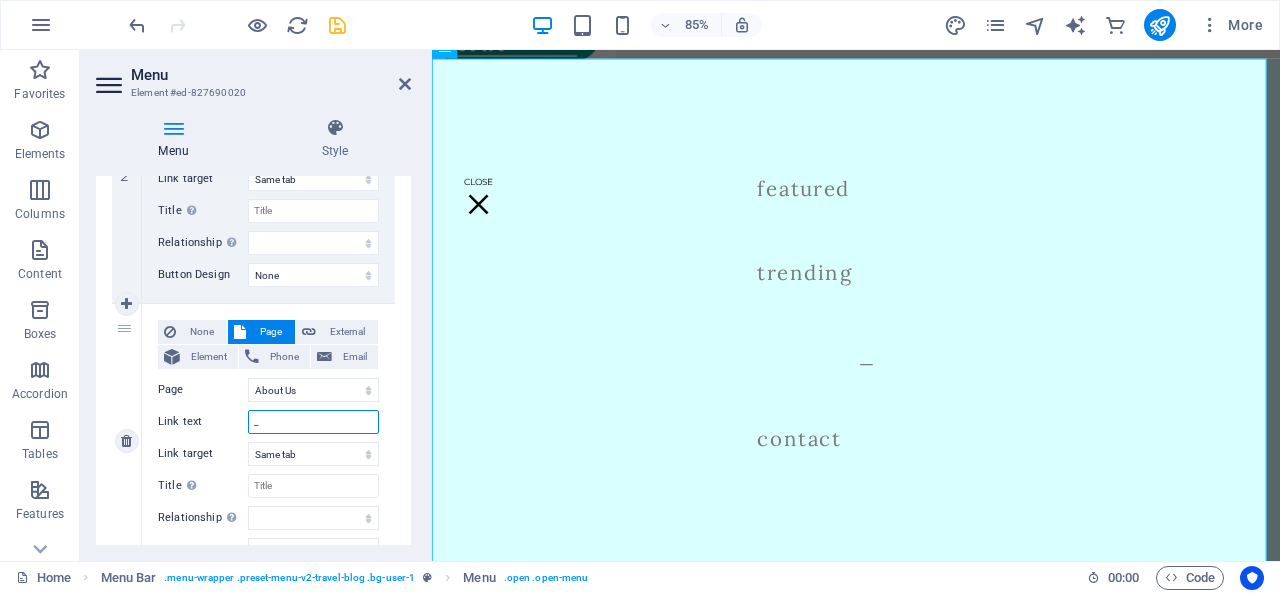 type 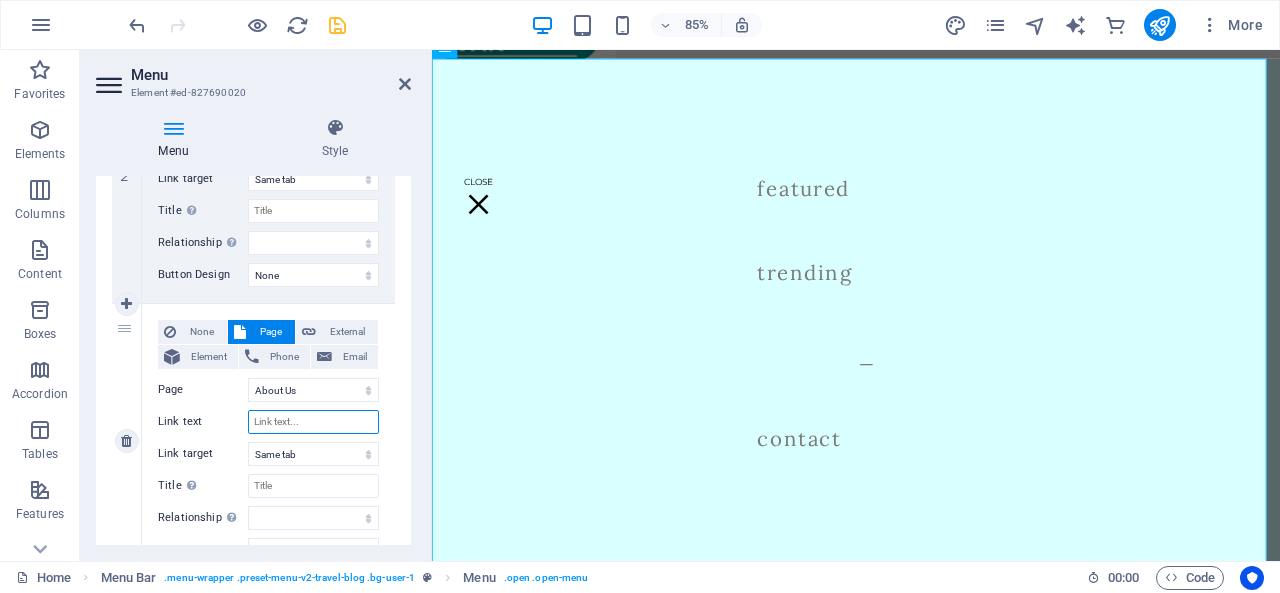 select 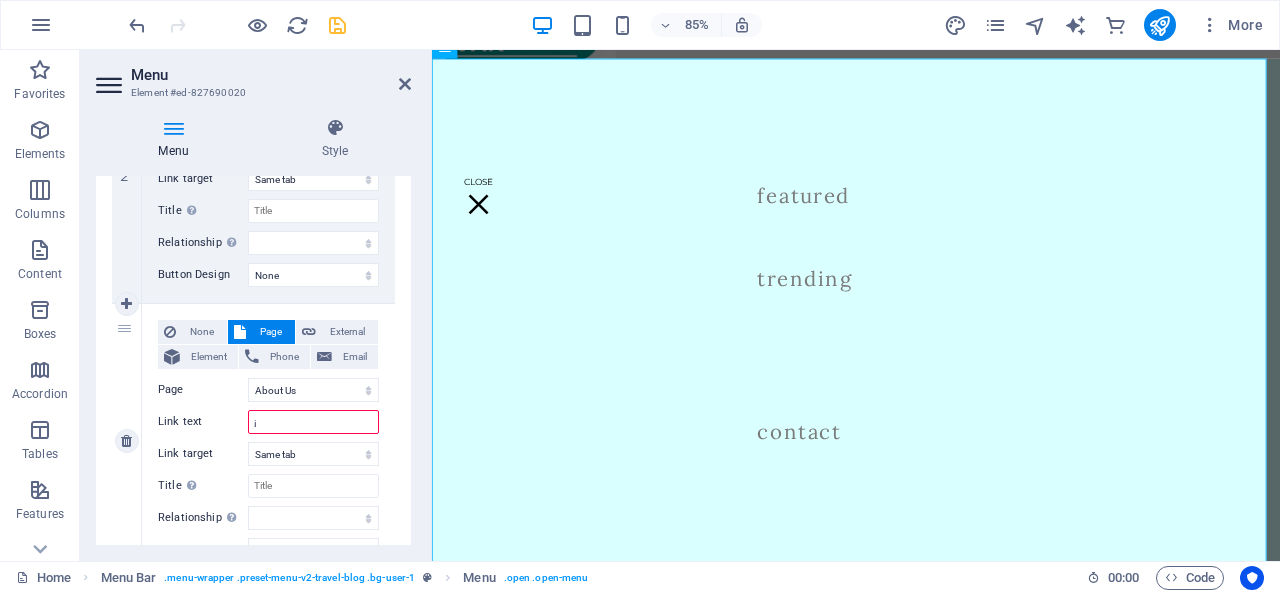 select 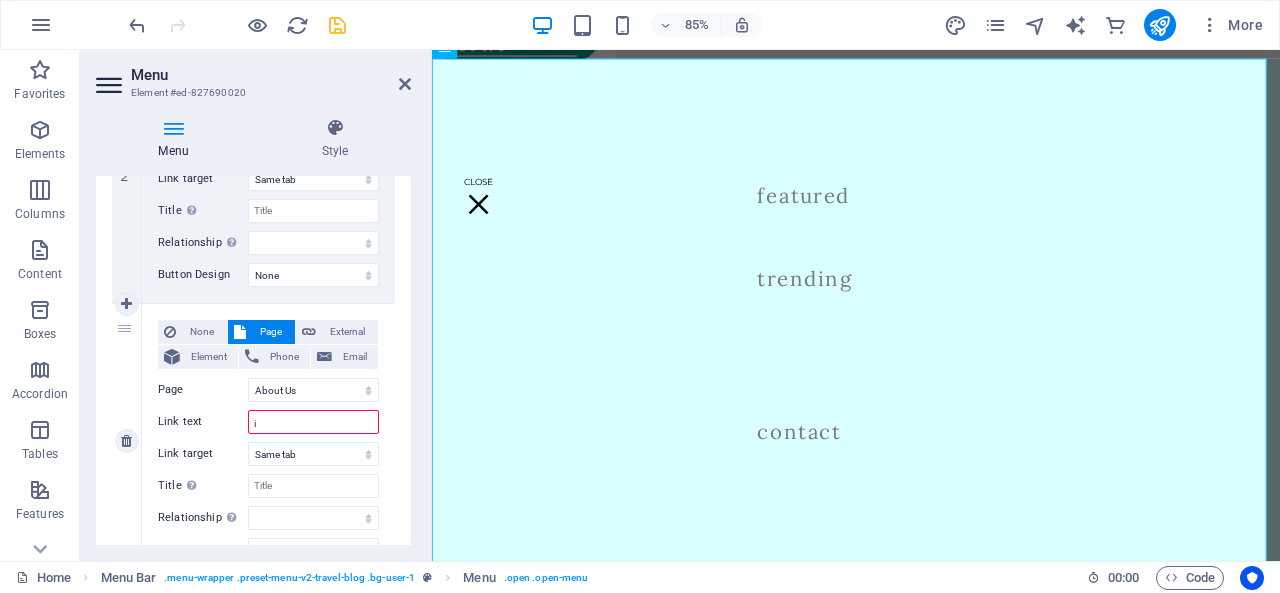 select 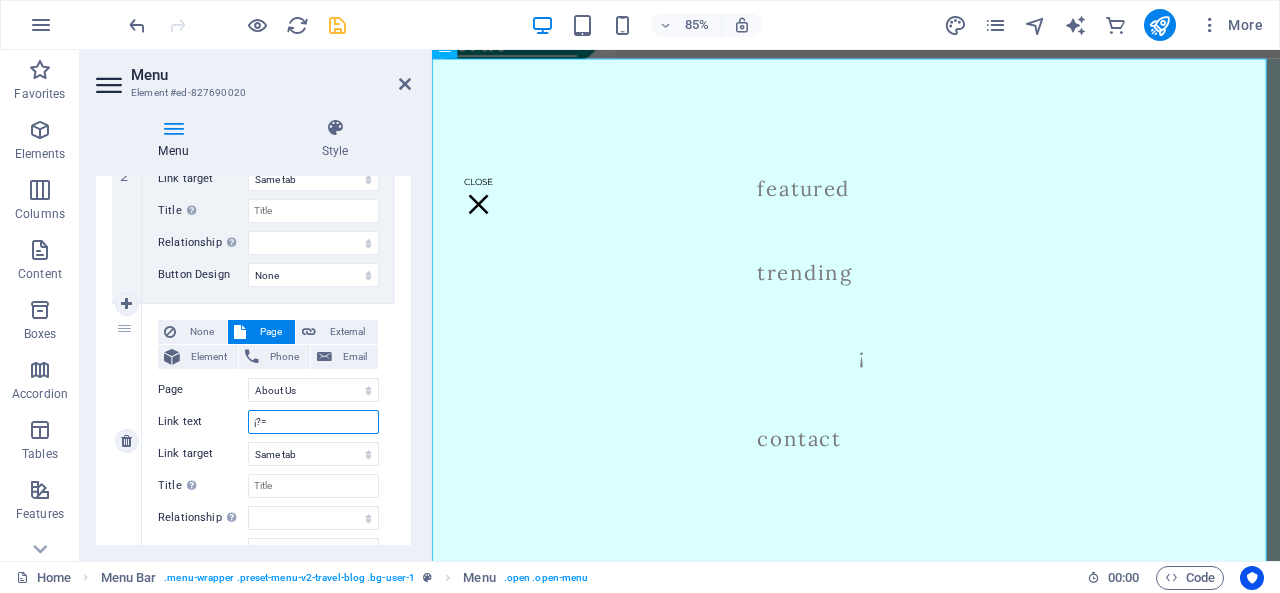 type on "¡?==" 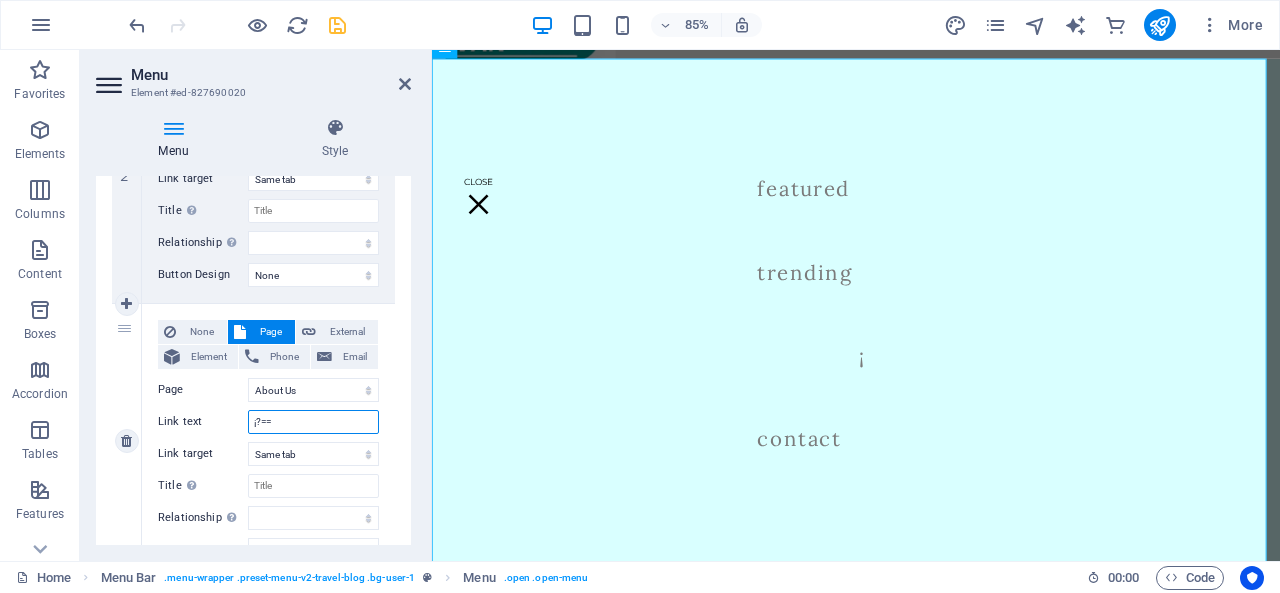 select 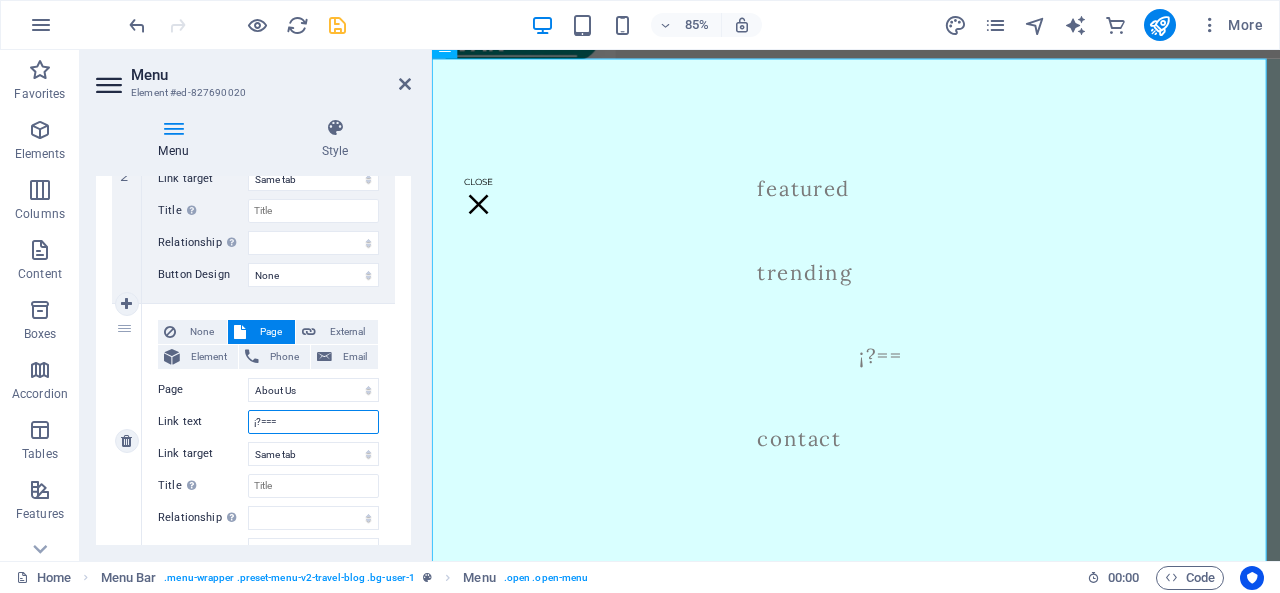 type on "¡?===)" 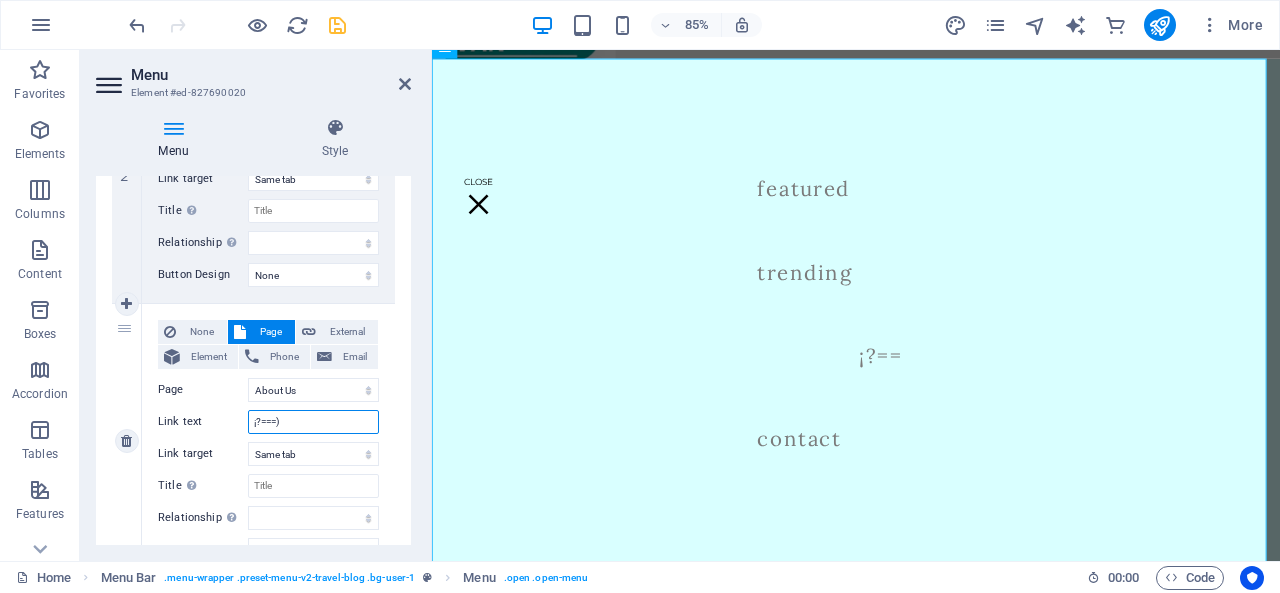 select 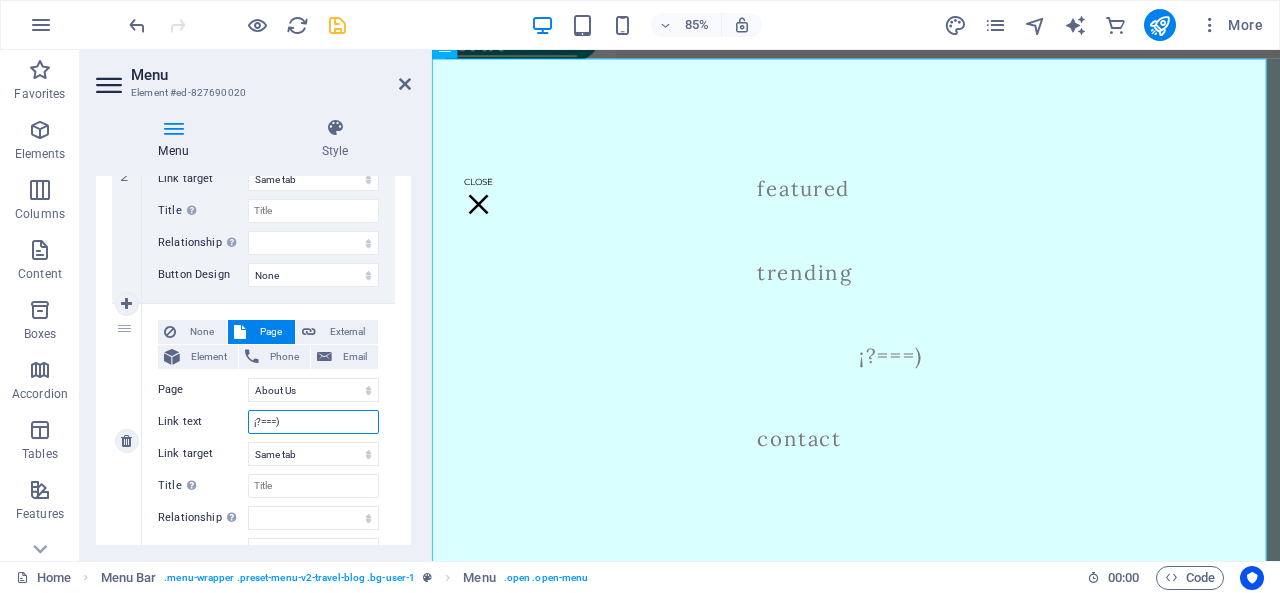 type on "¡?===)=" 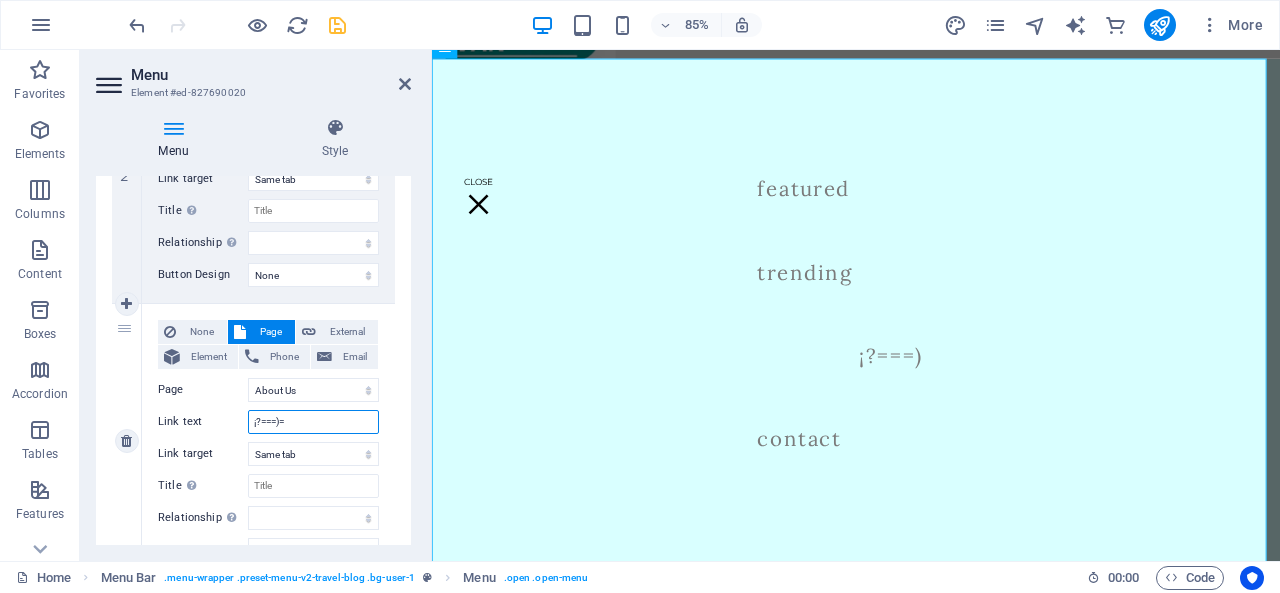 select 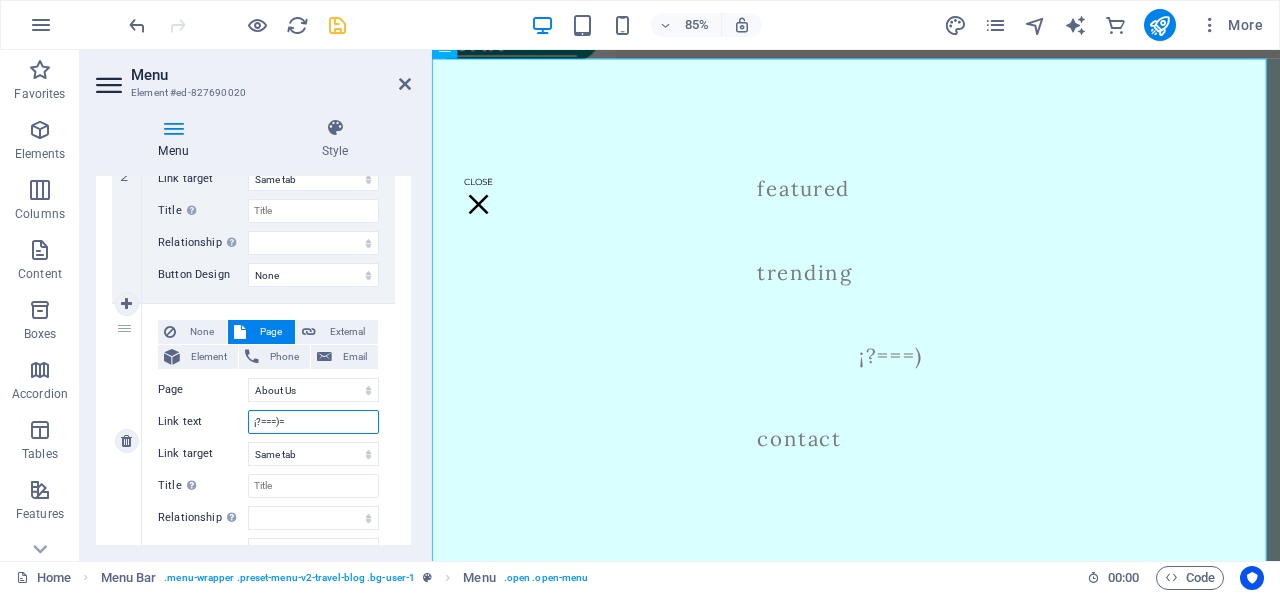select 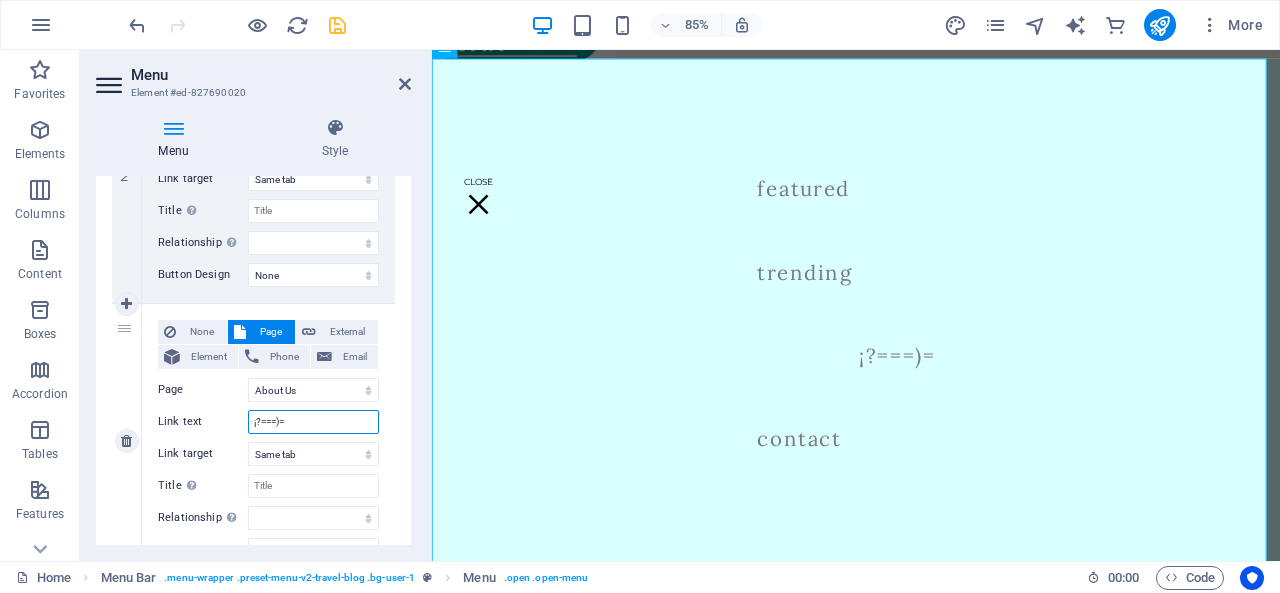 type on "¡?===)=?" 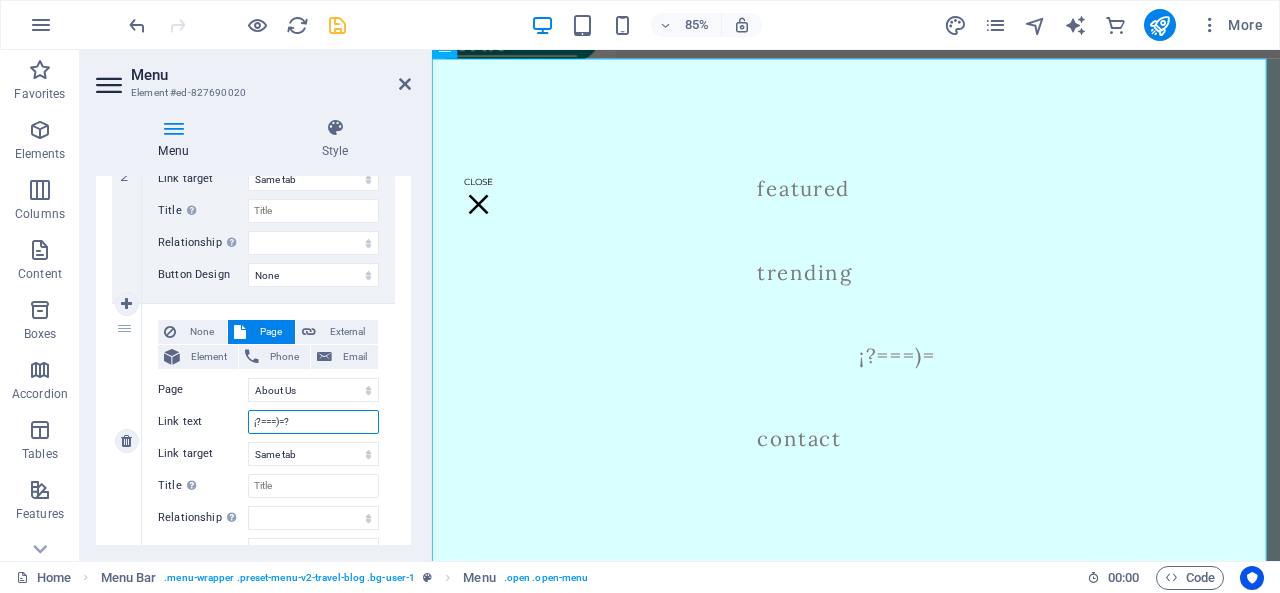 select 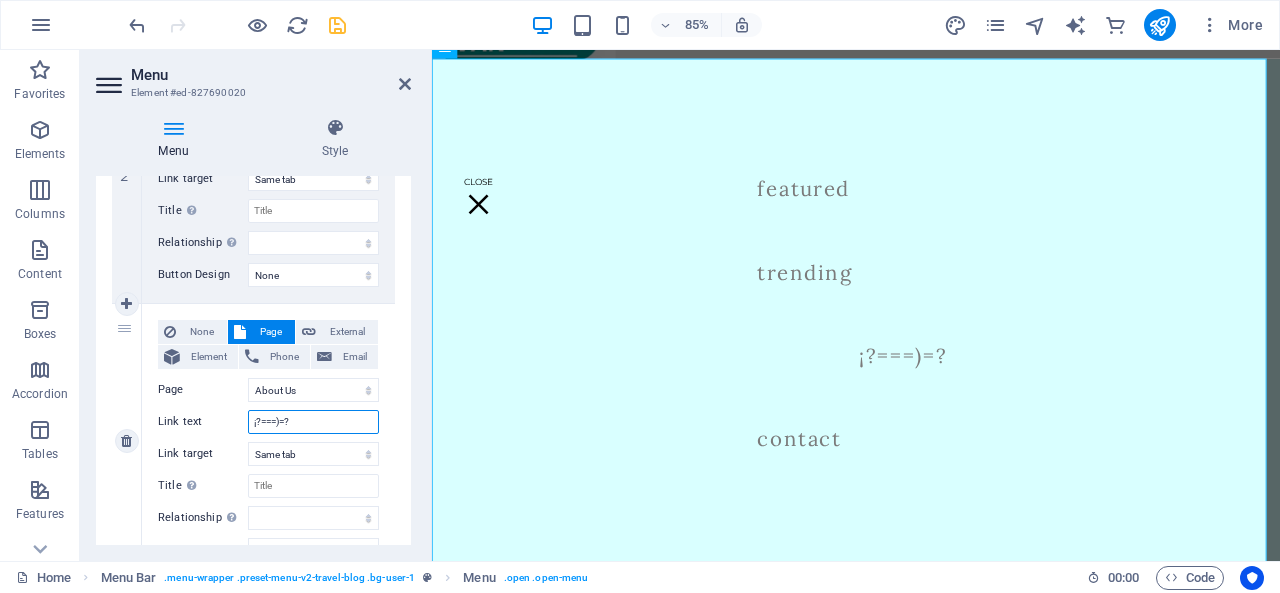 type on "¡?===)=?¡" 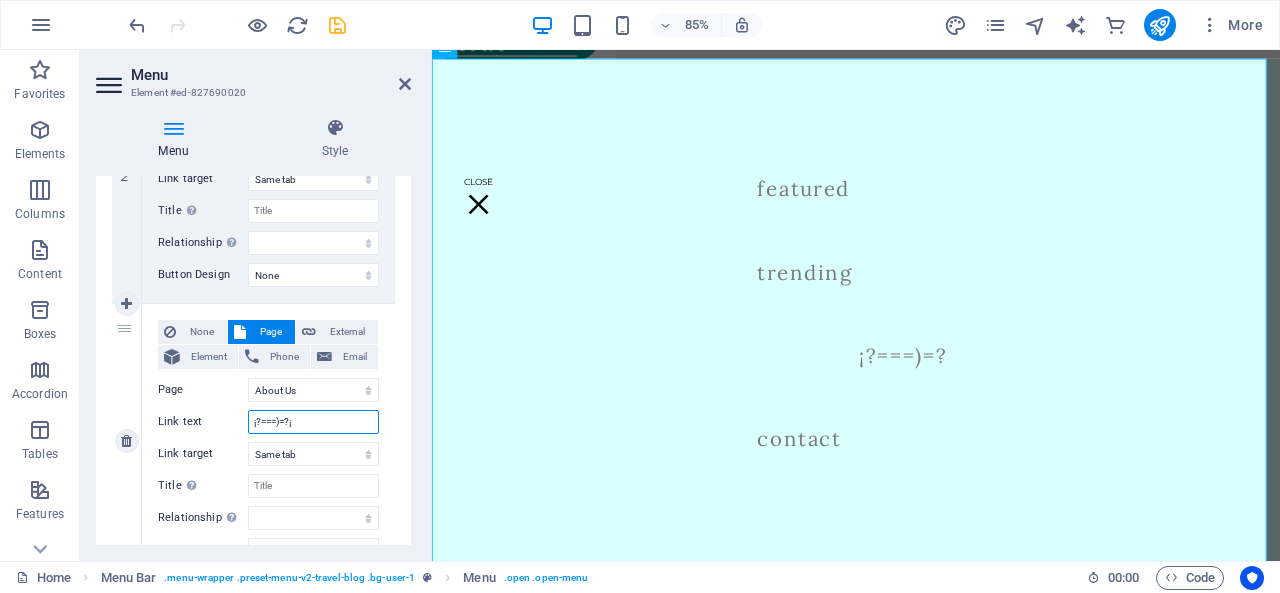 select 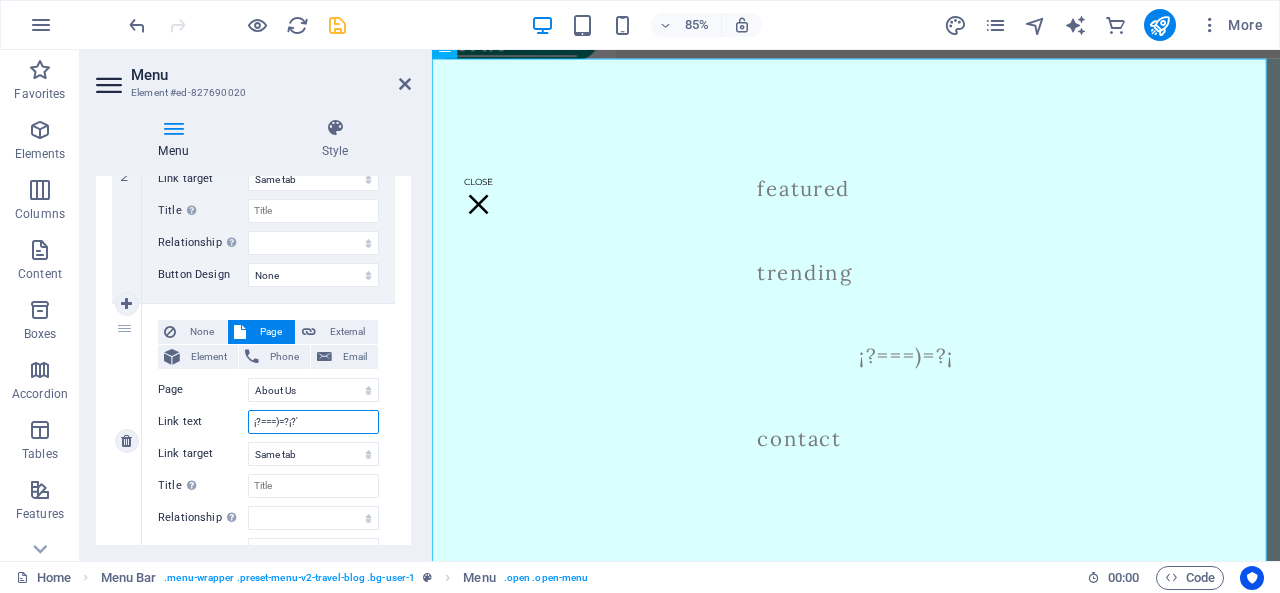 type on "¡?===)=?¡?''" 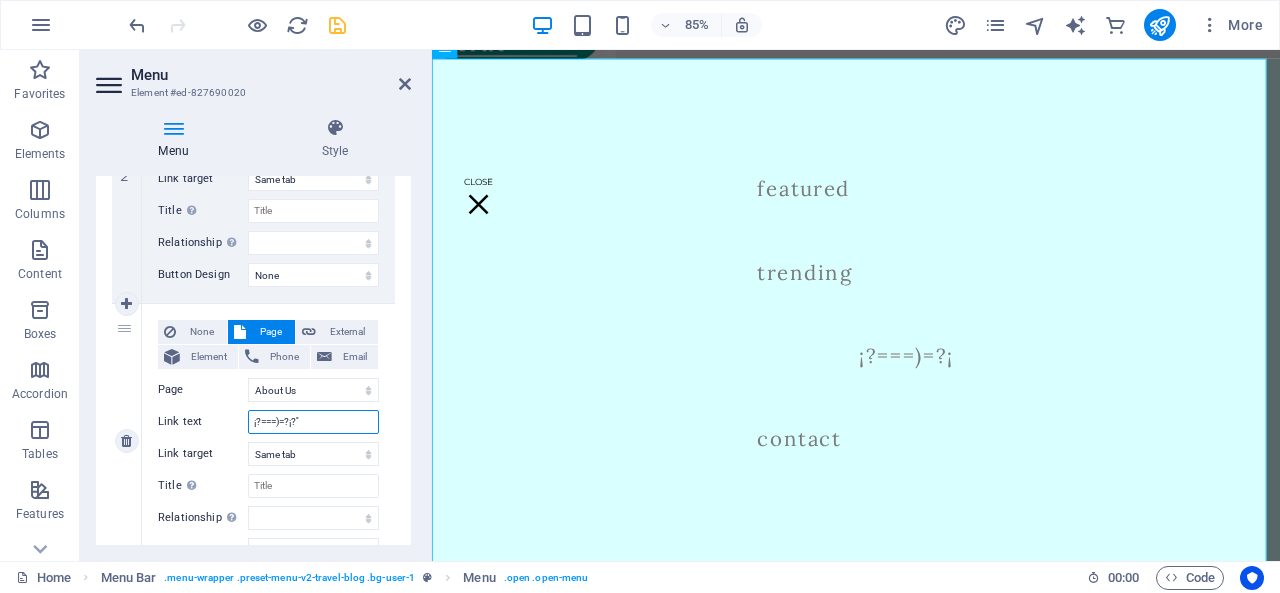 select 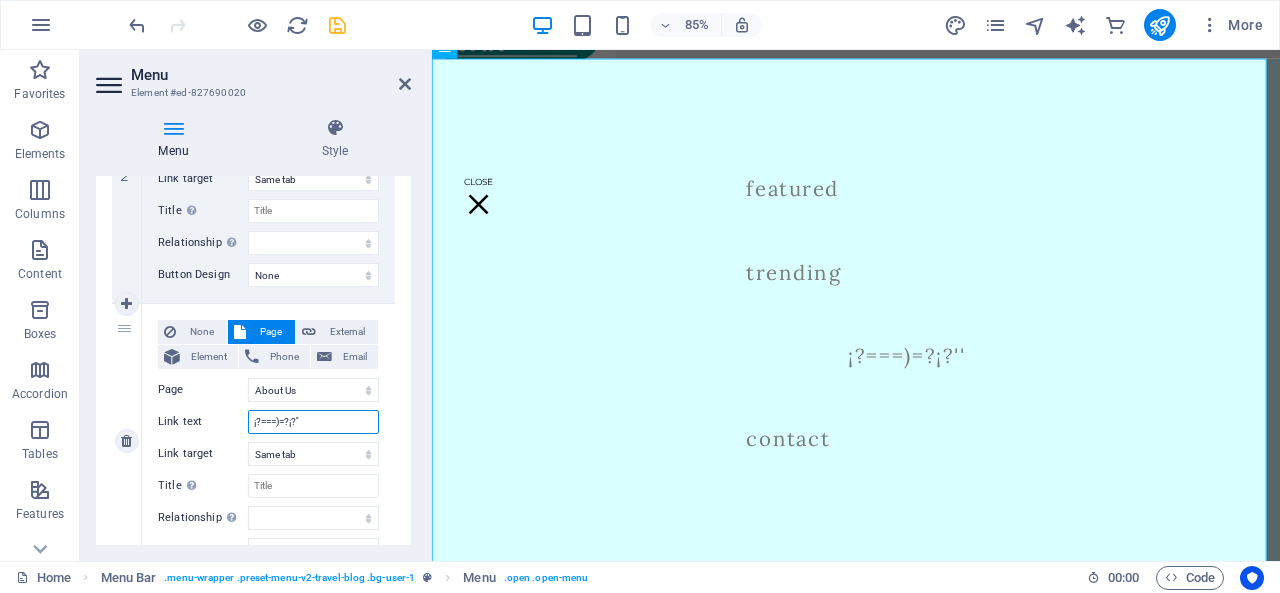 type on "¡?===)=?¡?''?" 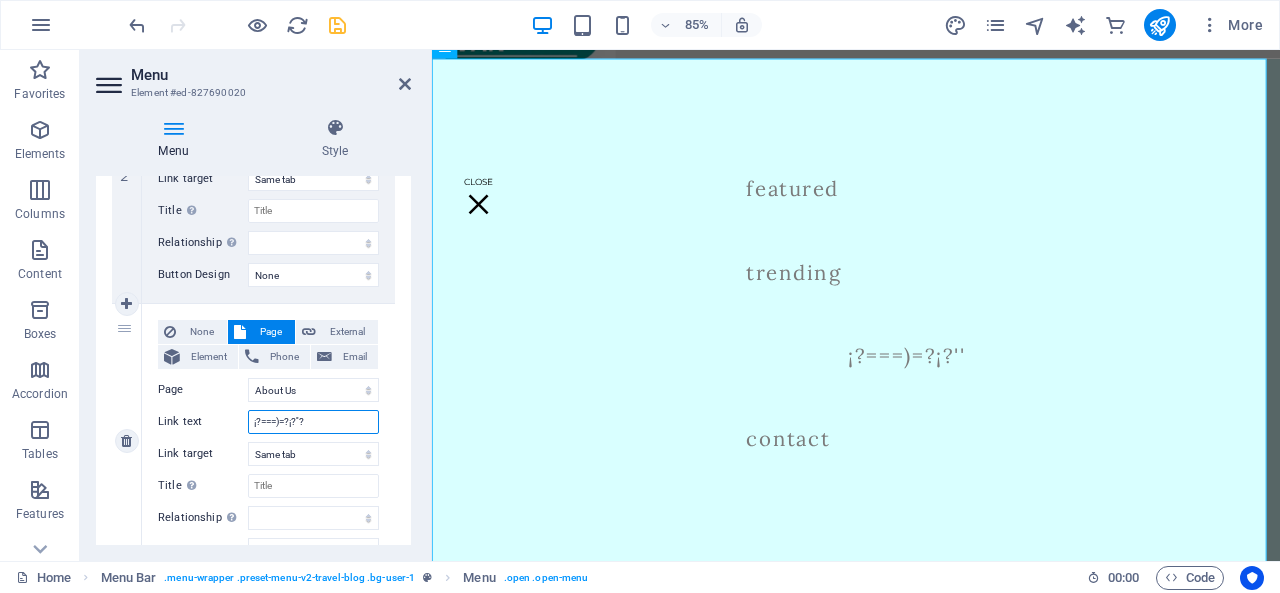 select 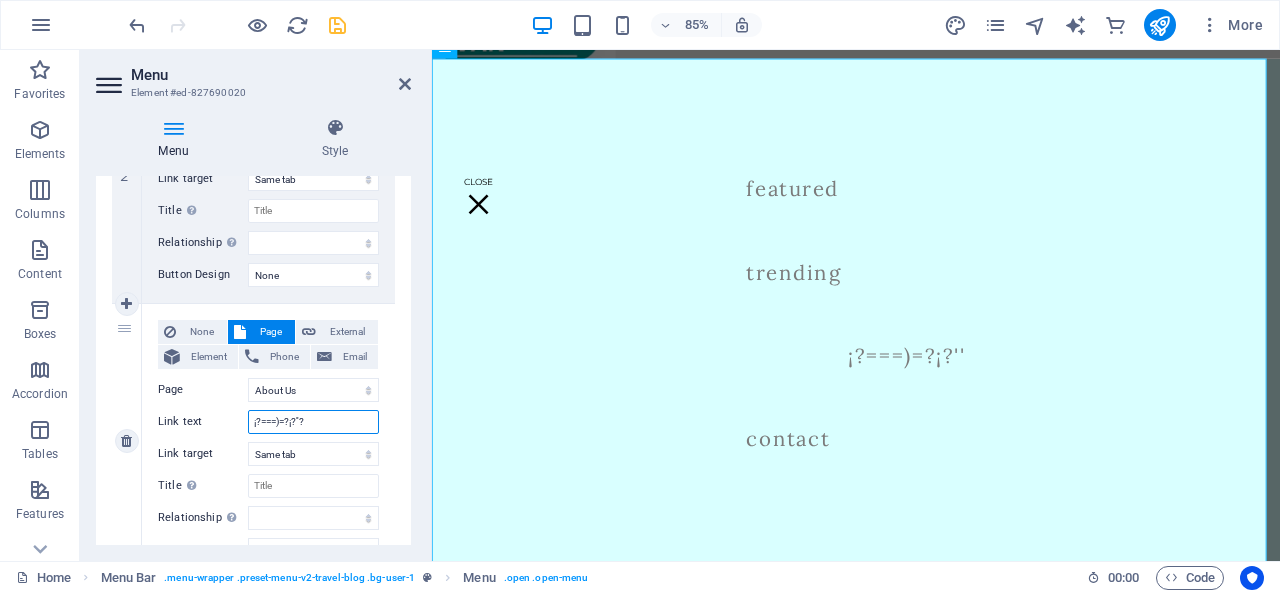 select 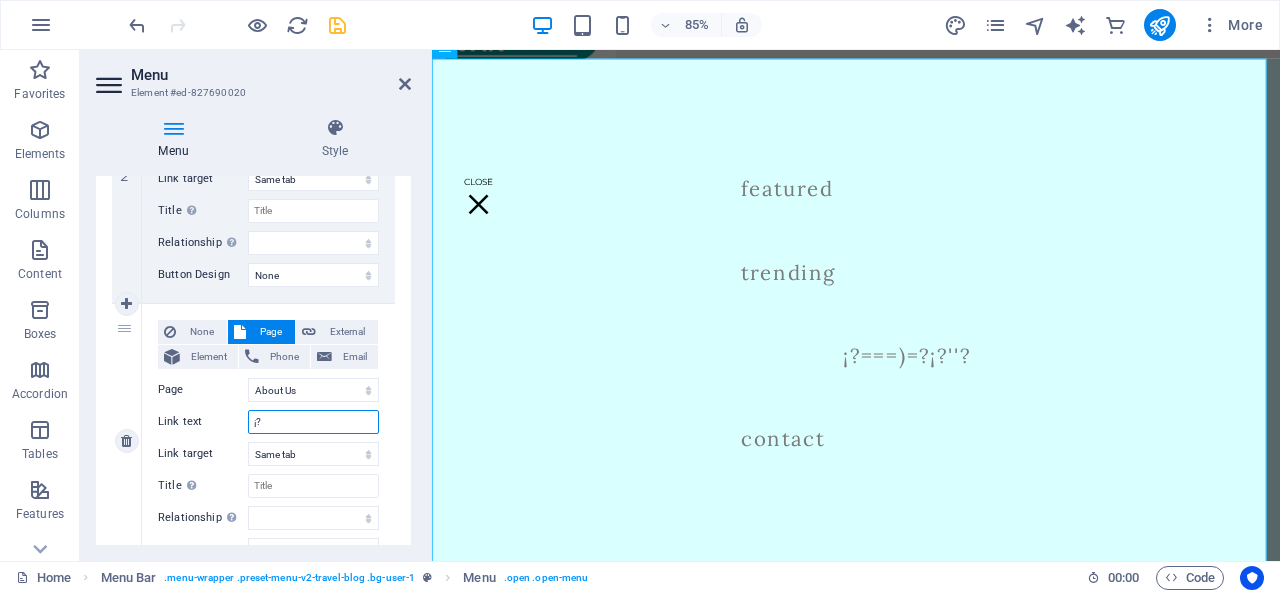type on "¡" 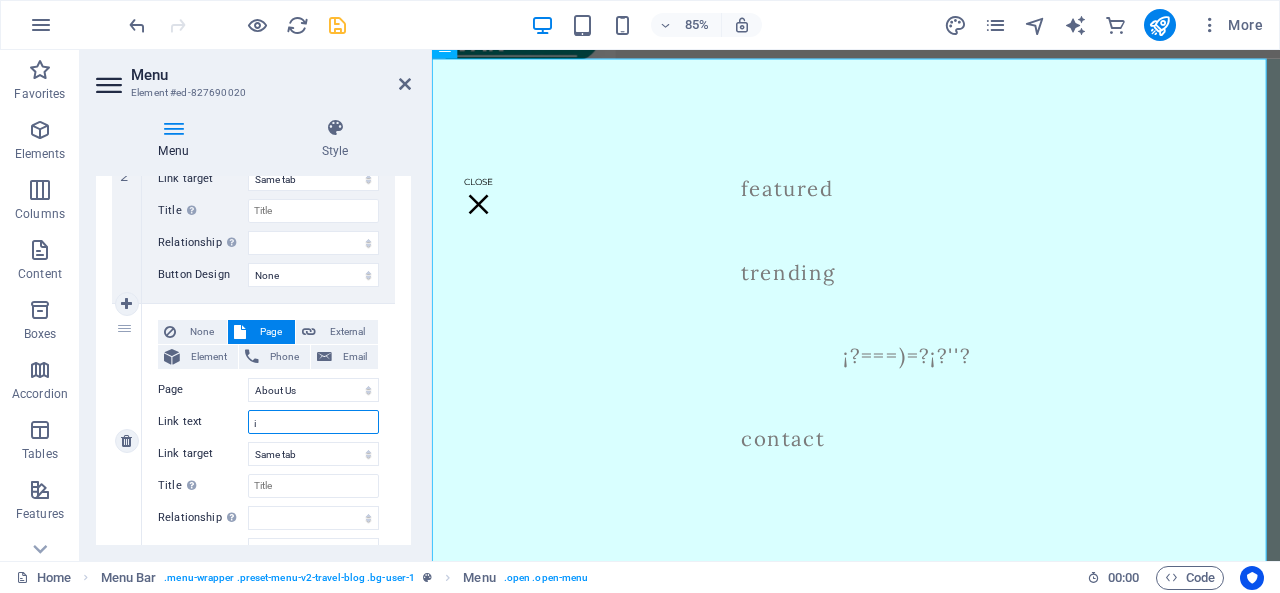 type 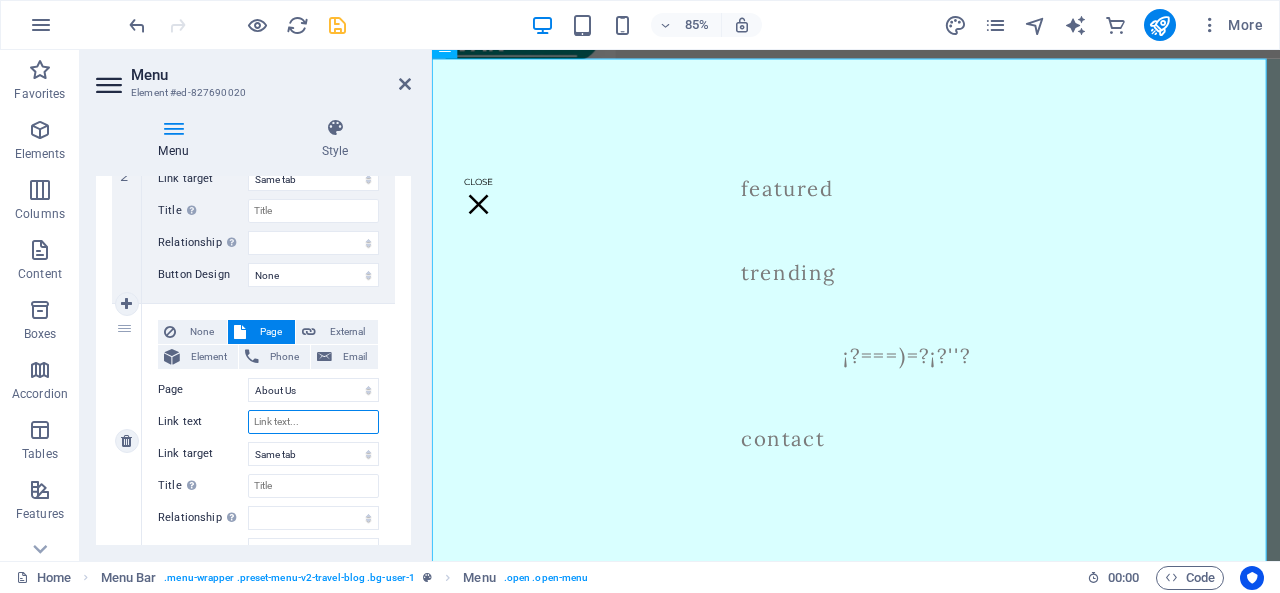 select 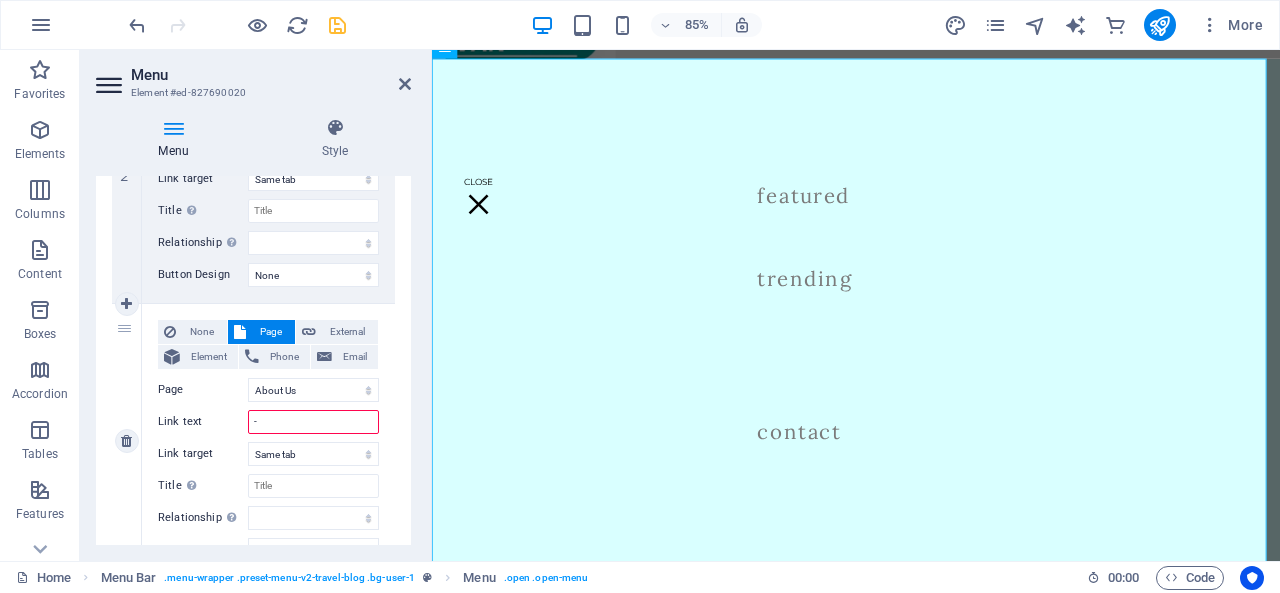 type on "--" 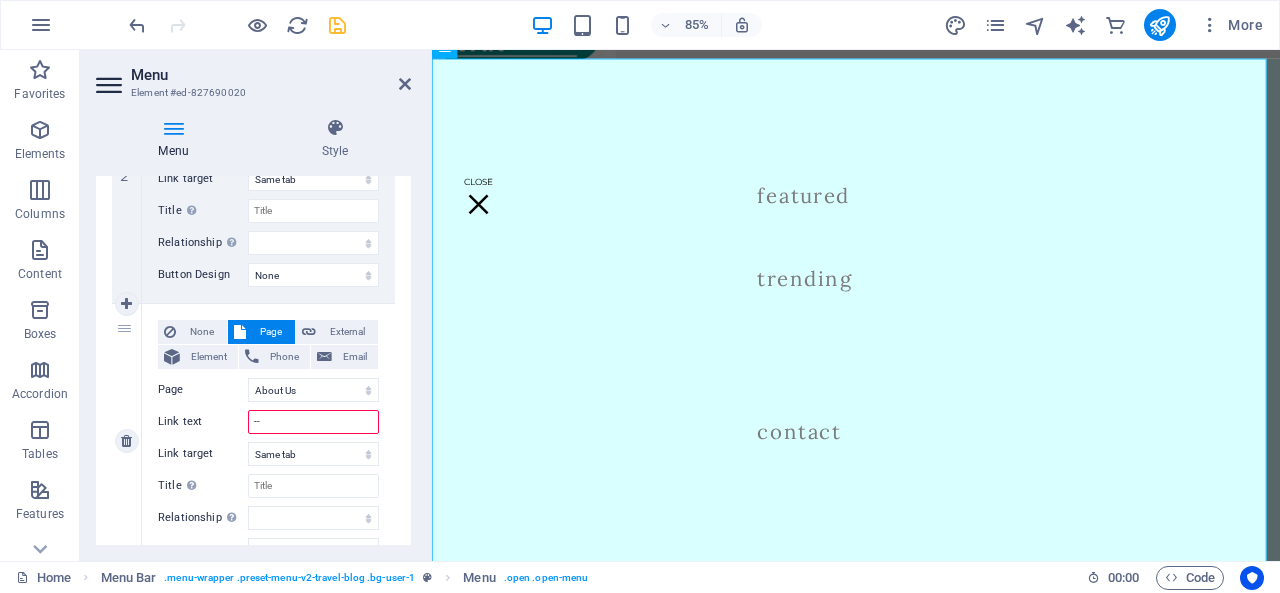 select 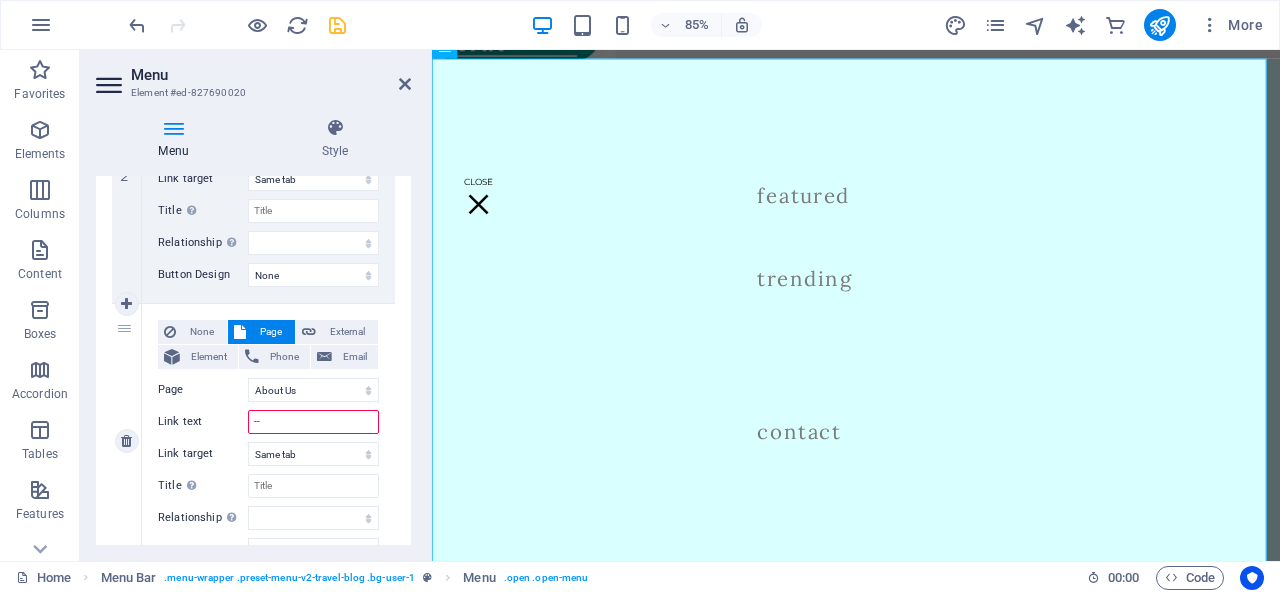 select 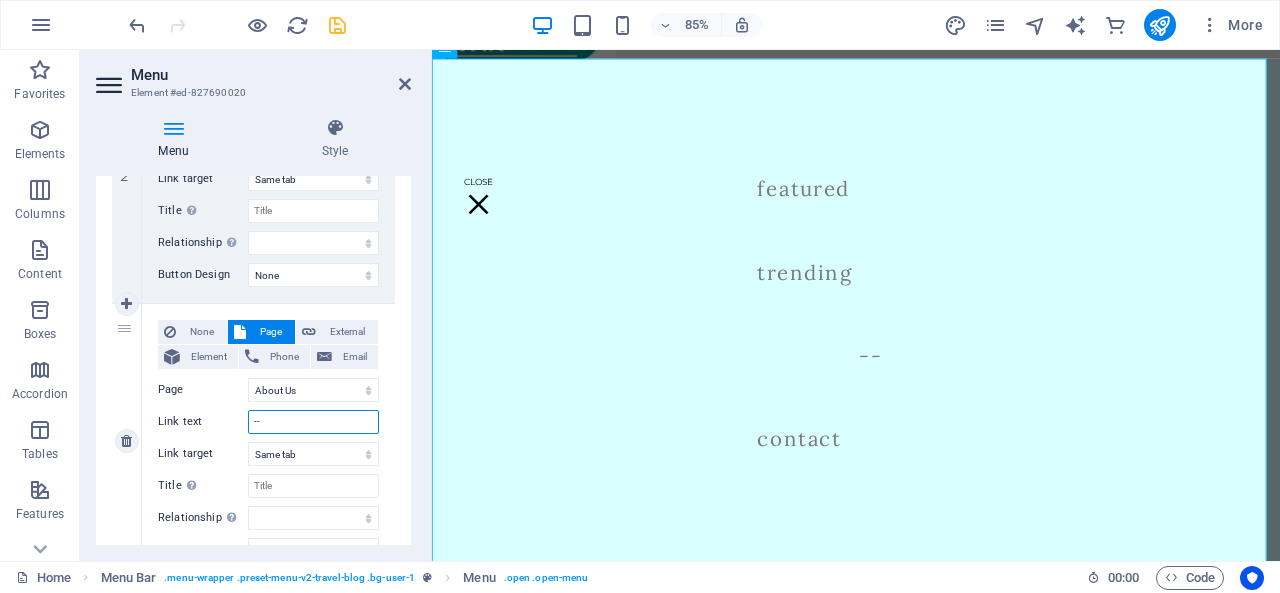 type on "--_" 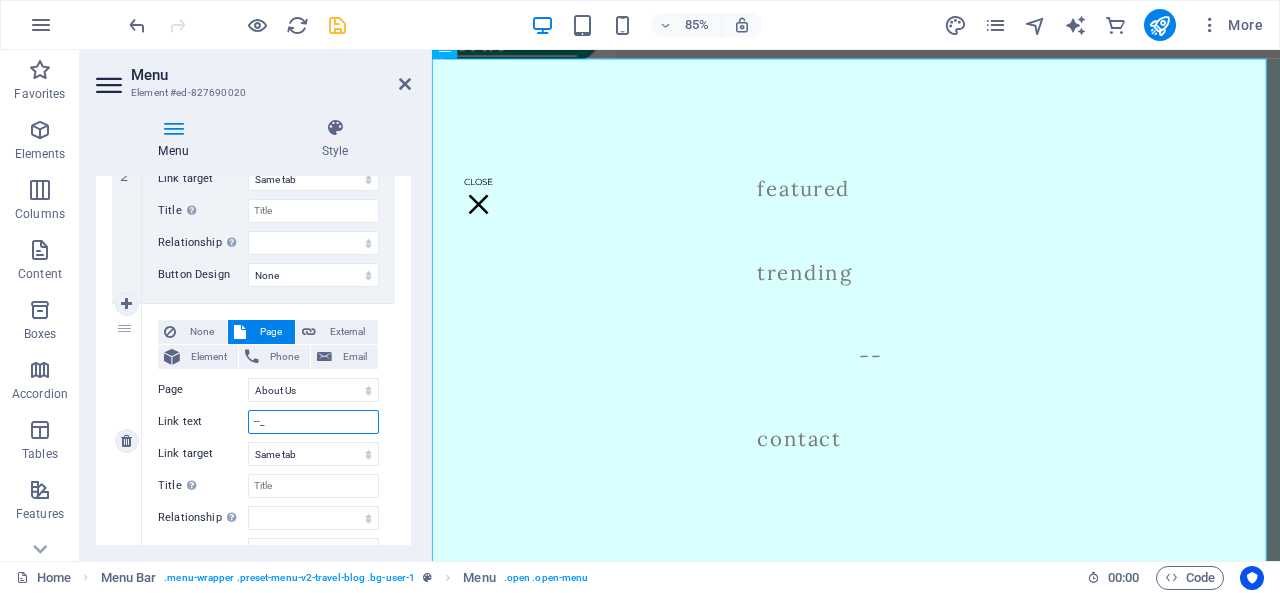 select 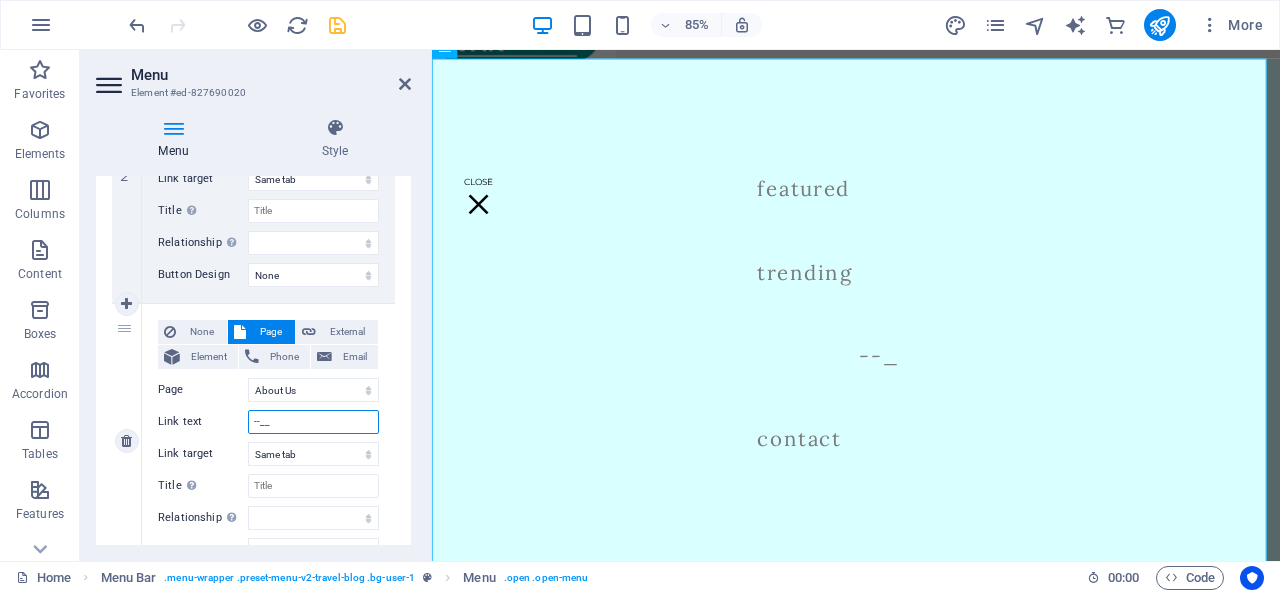 type on "--_" 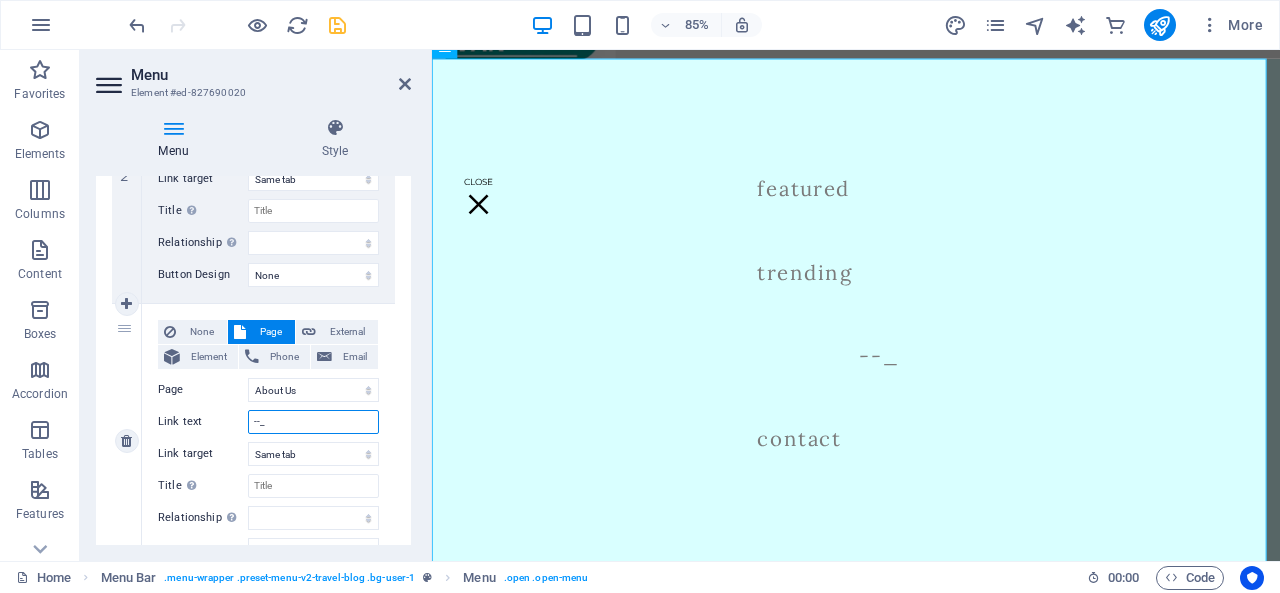 select 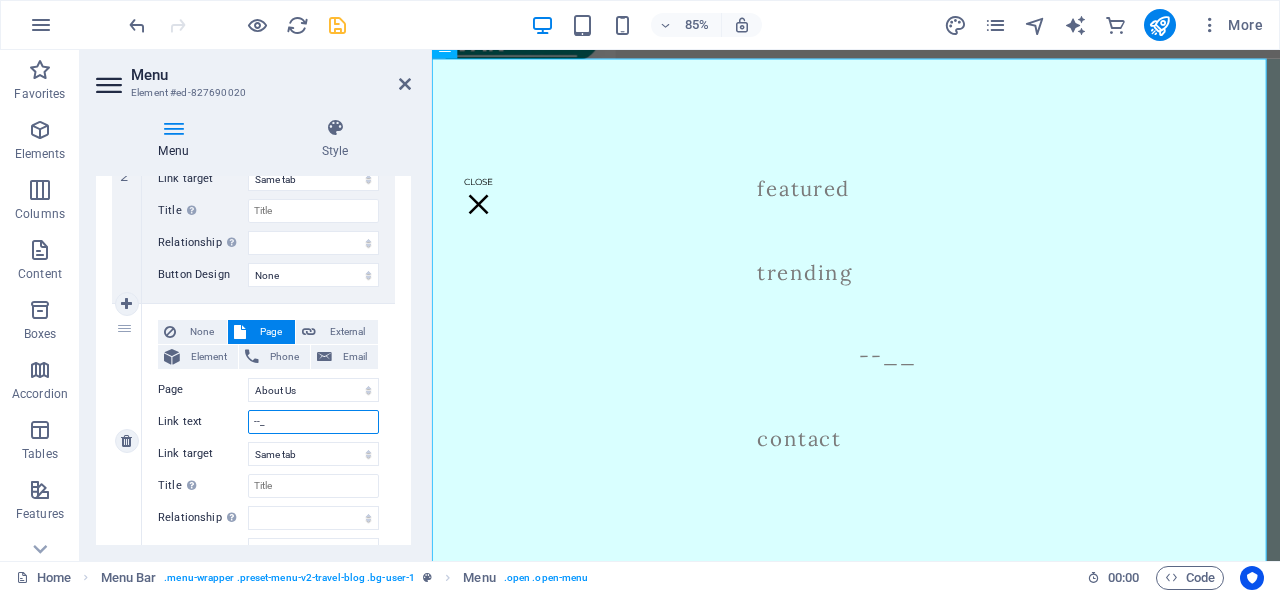 select 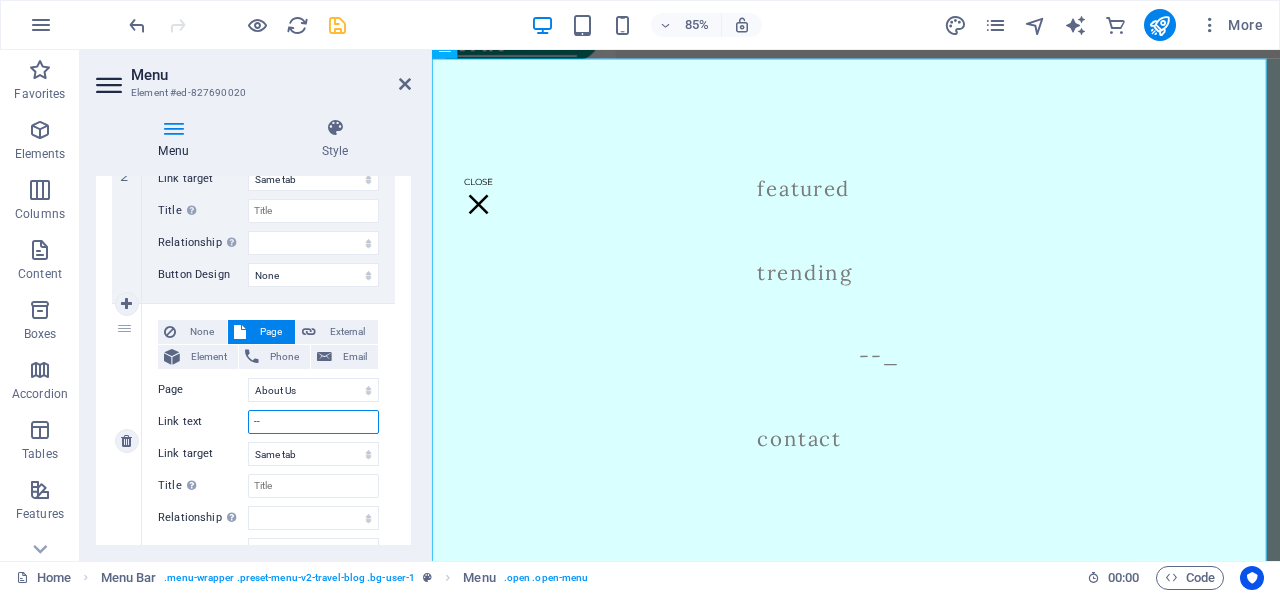 type on "-" 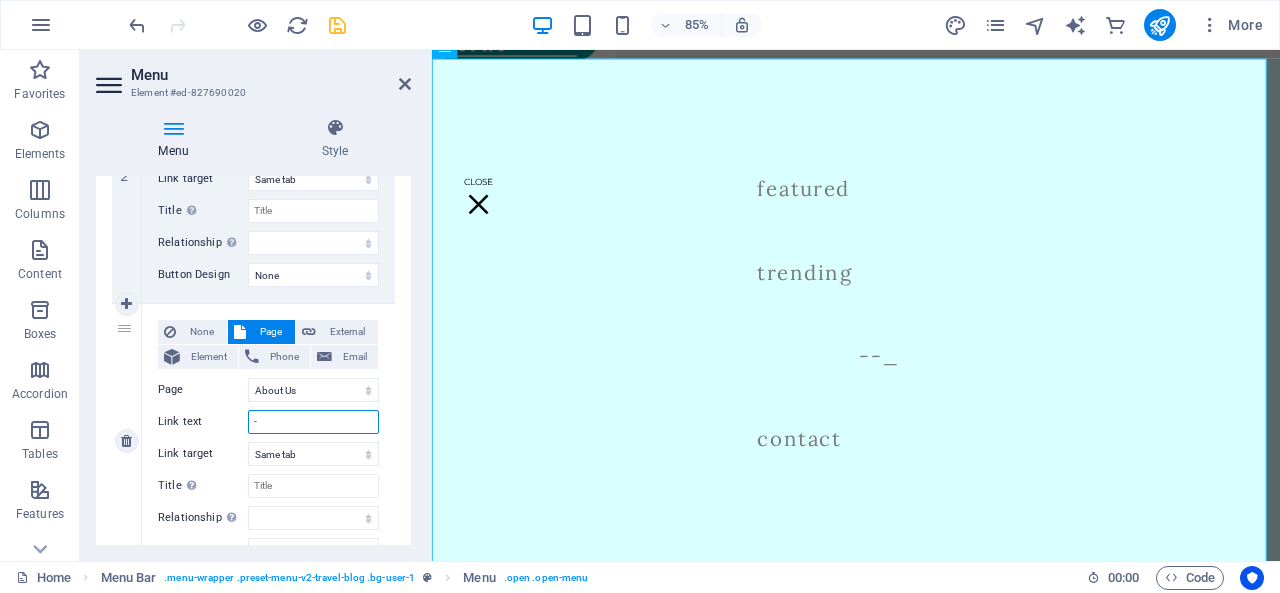 type 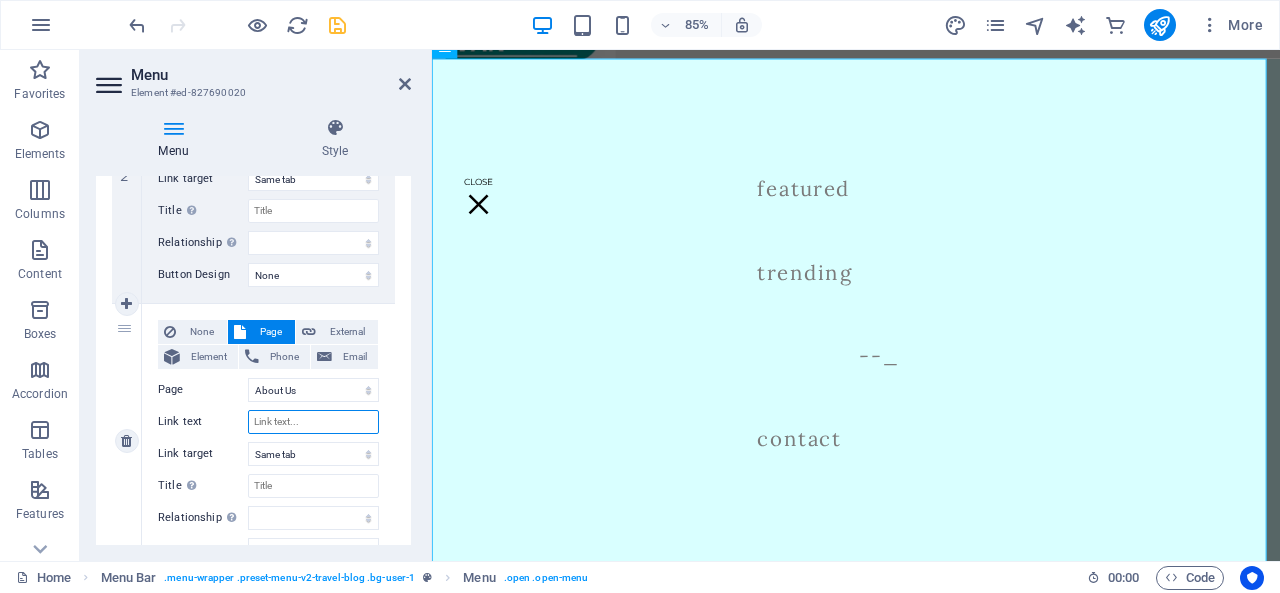 select 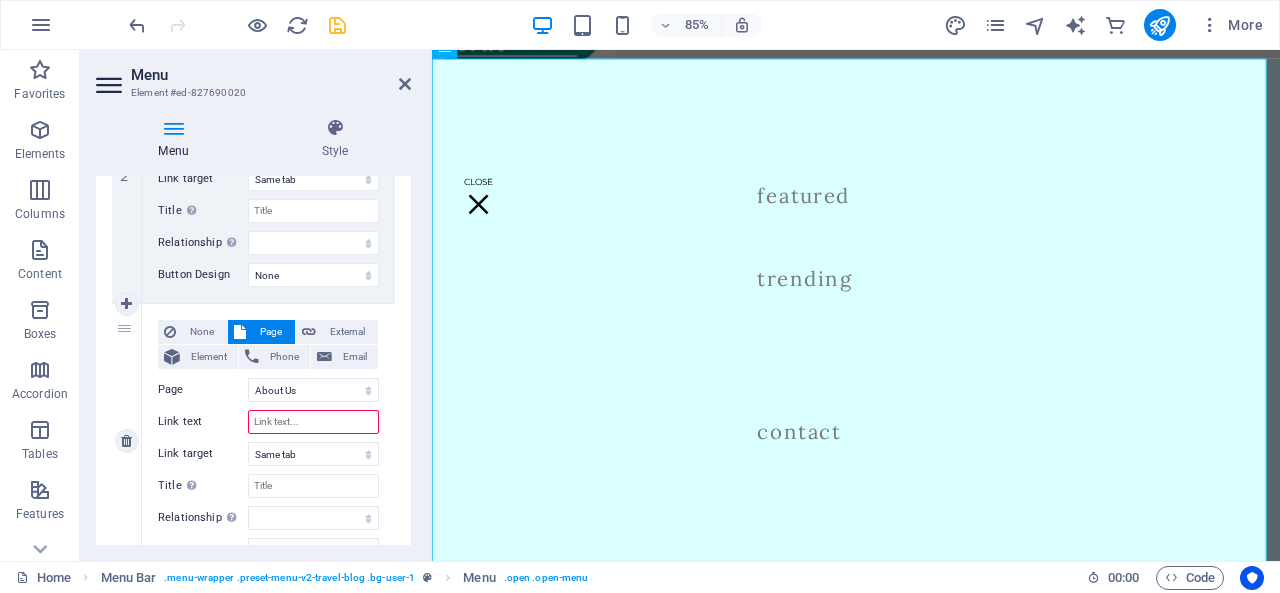 type on "Q" 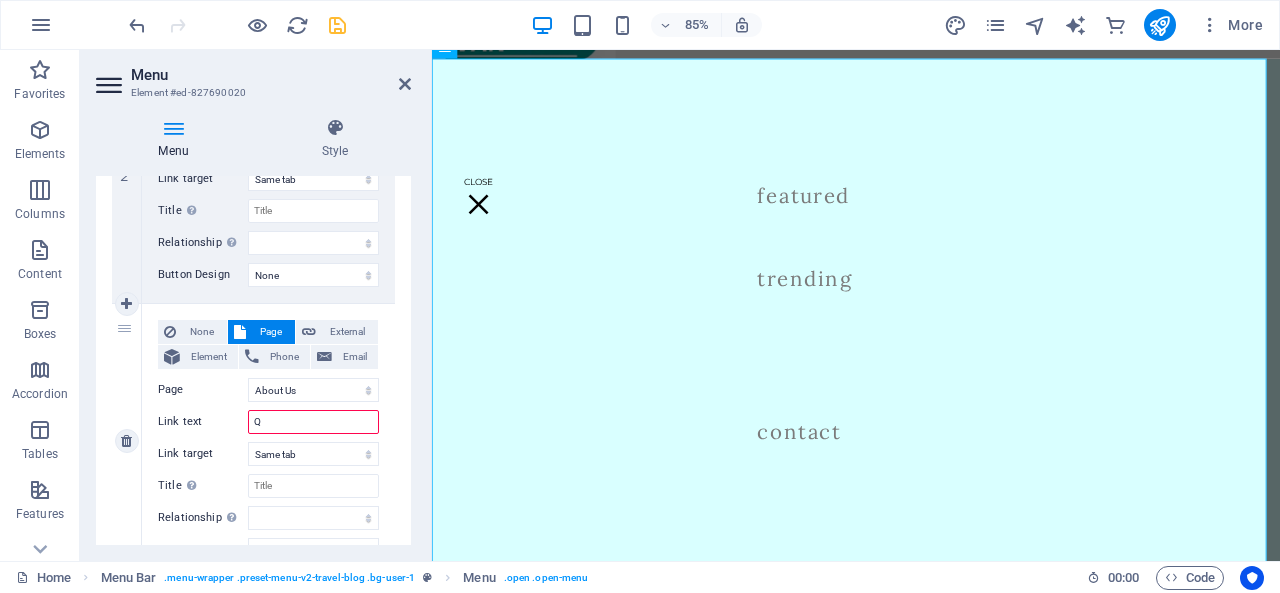 select 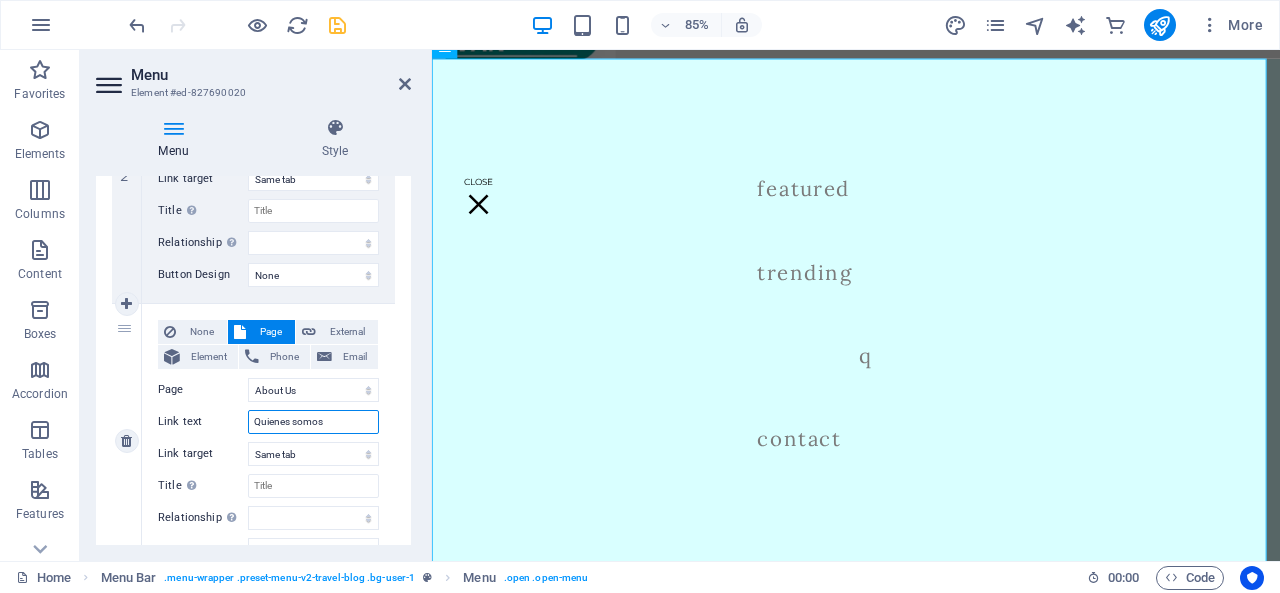 type on "Quienes somos" 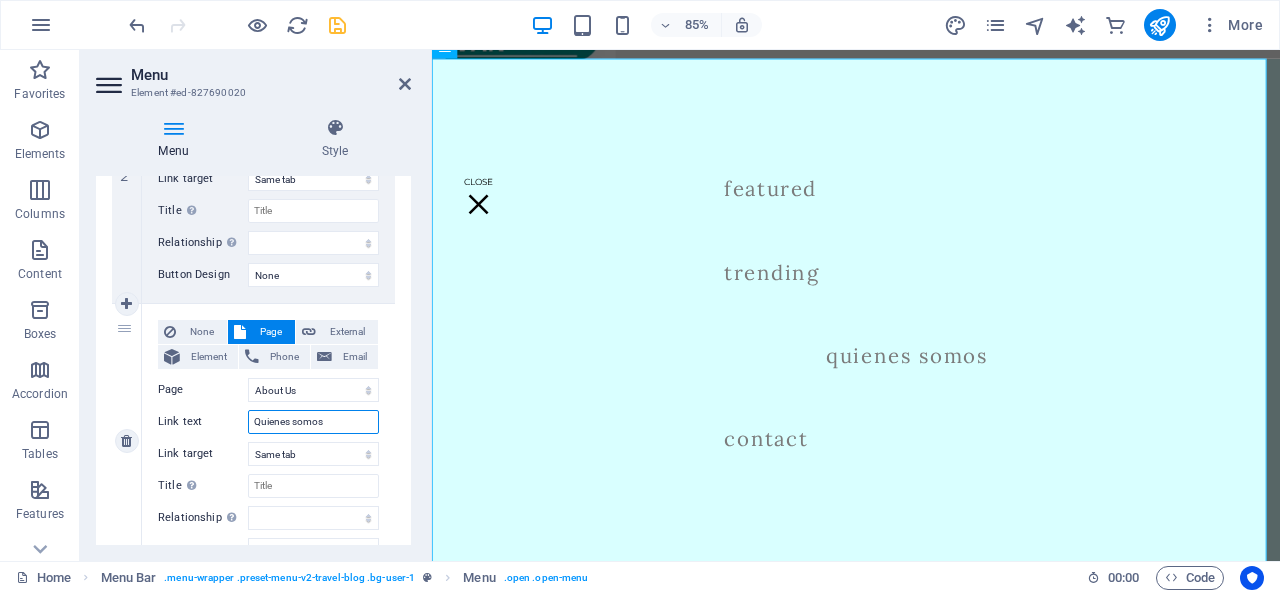 type on "Quienes somos ?" 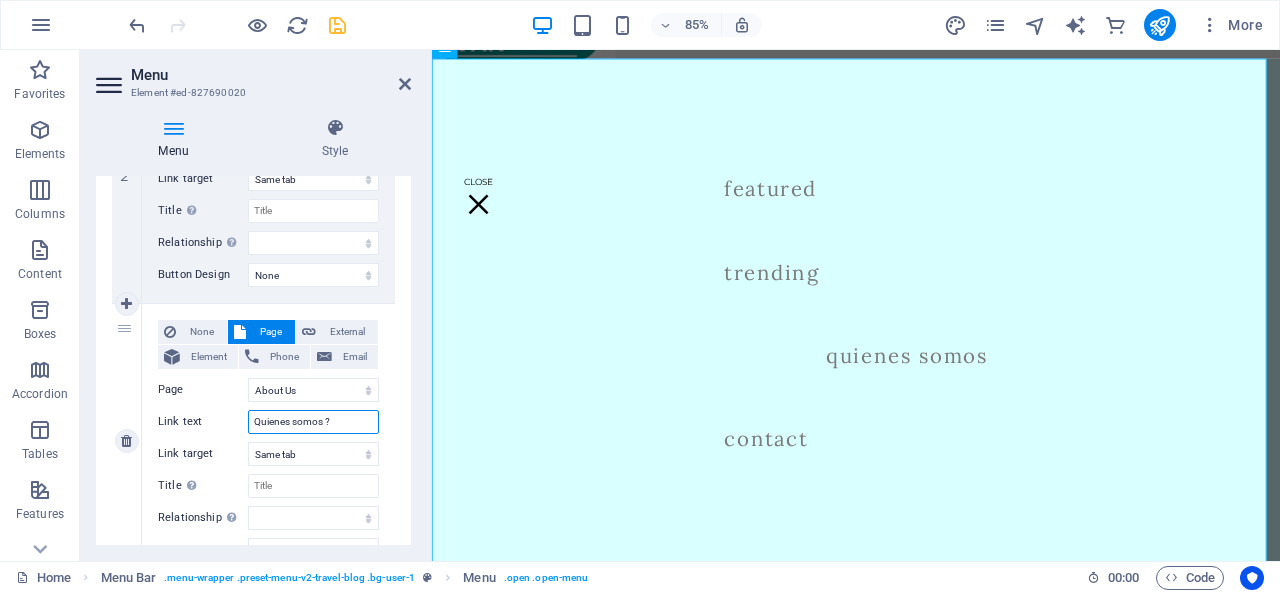 select 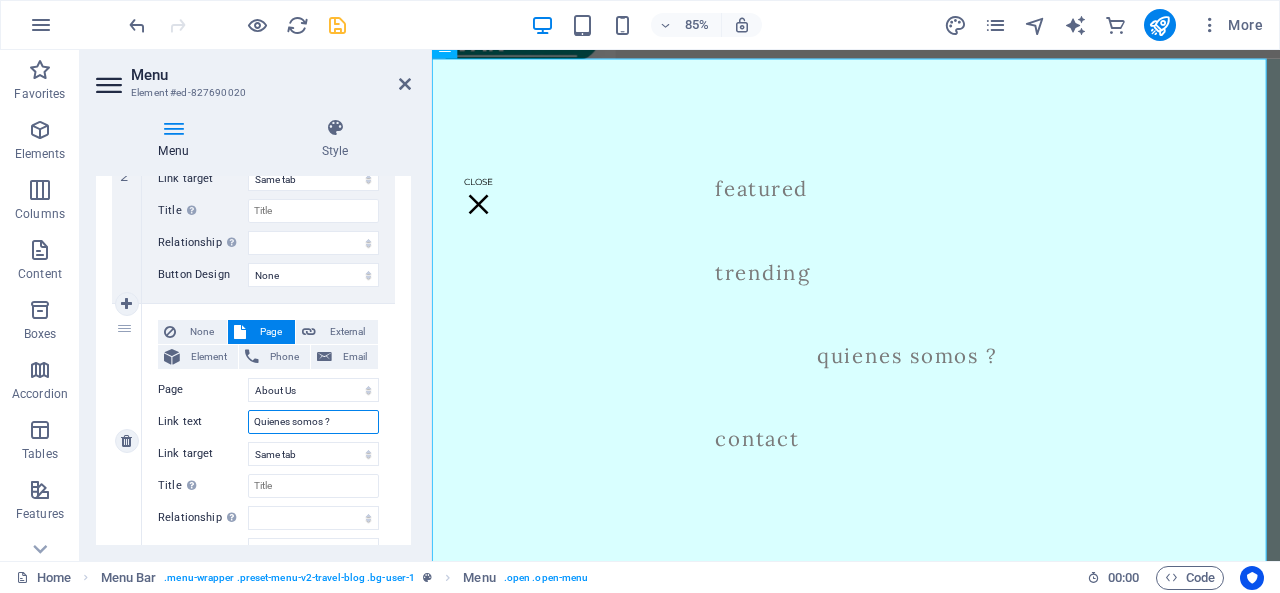 click on "Quienes somos ?" at bounding box center [313, 422] 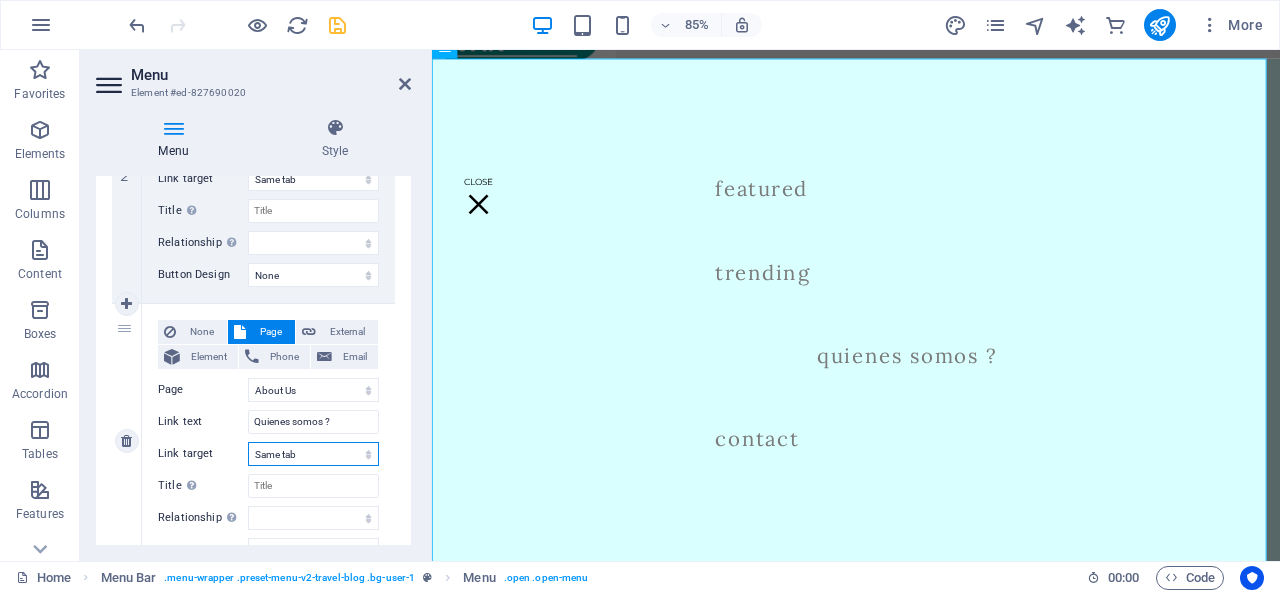 click on "New tab Same tab Overlay" at bounding box center (313, 454) 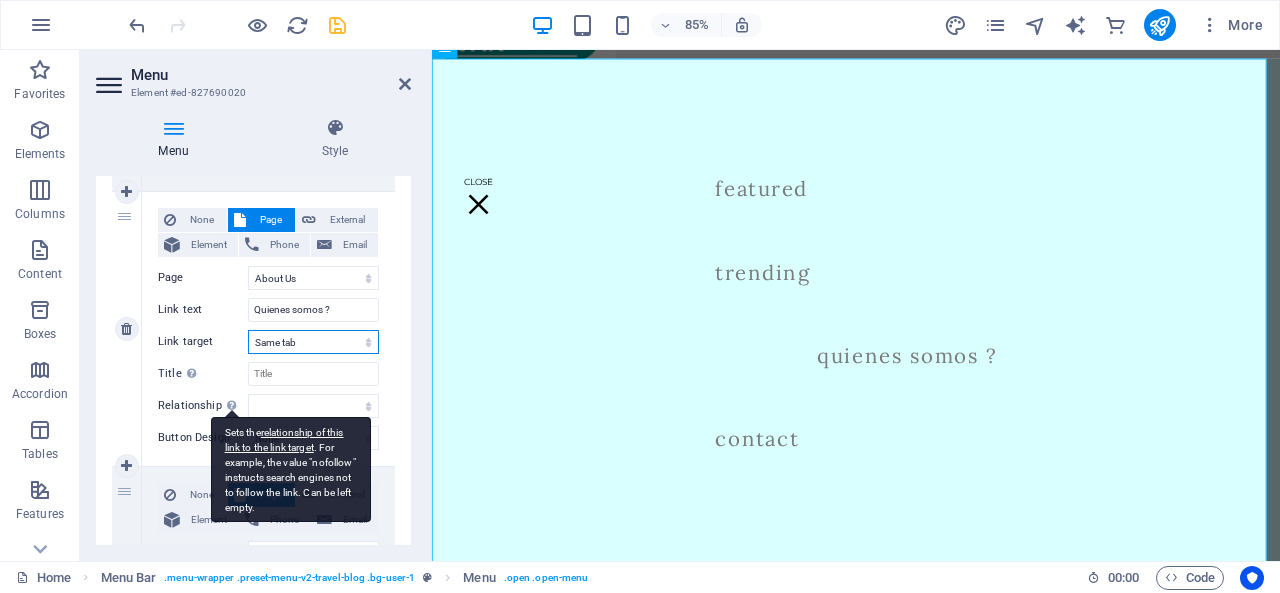 scroll, scrollTop: 696, scrollLeft: 0, axis: vertical 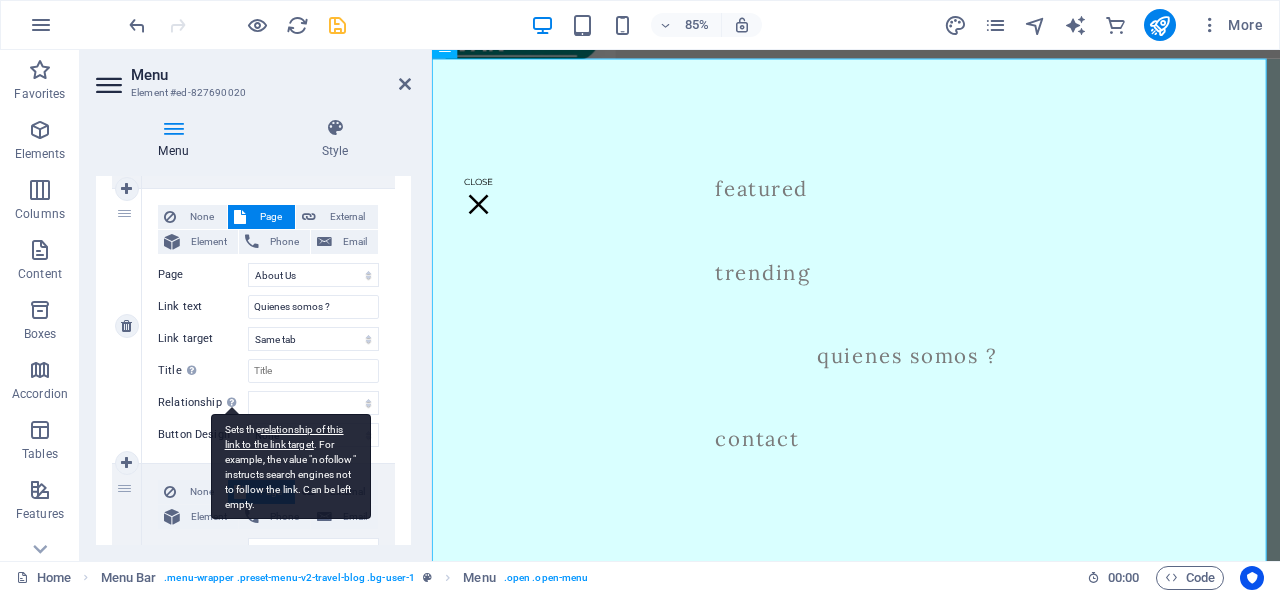 click on "Sets the  relationship of this link to the link target . For example, the value "nofollow" instructs search engines not to follow the link. Can be left empty." at bounding box center (291, 466) 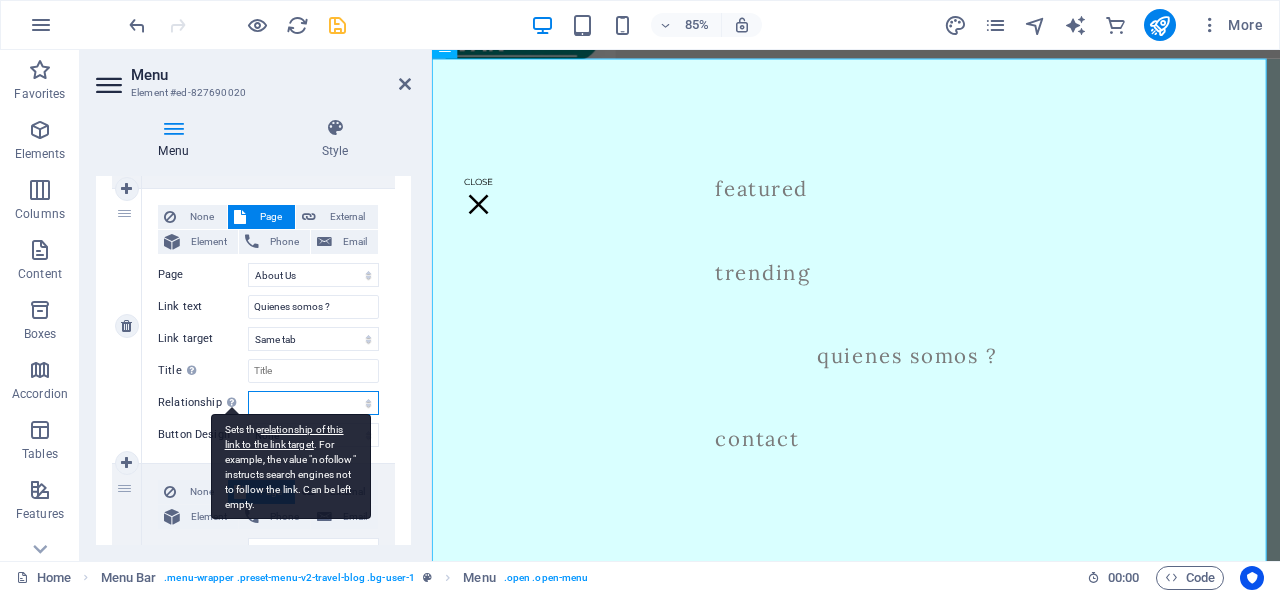 click on "alternate author bookmark external help license next nofollow noreferrer noopener prev search tag" at bounding box center [313, 403] 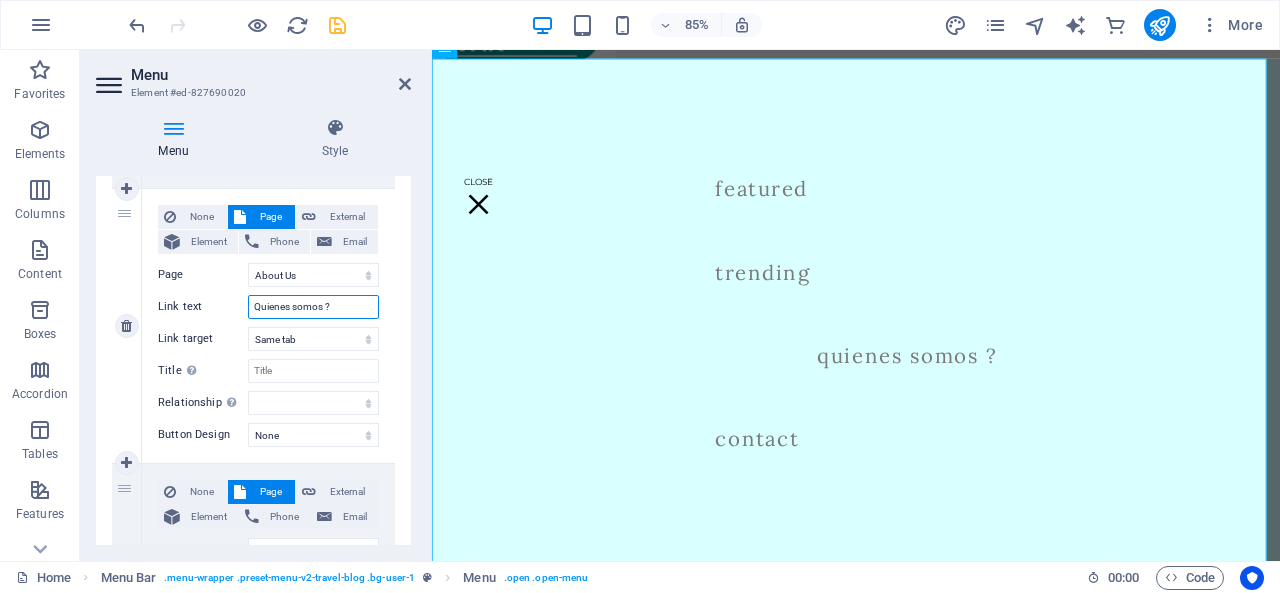 click on "Quienes somos ?" at bounding box center [313, 307] 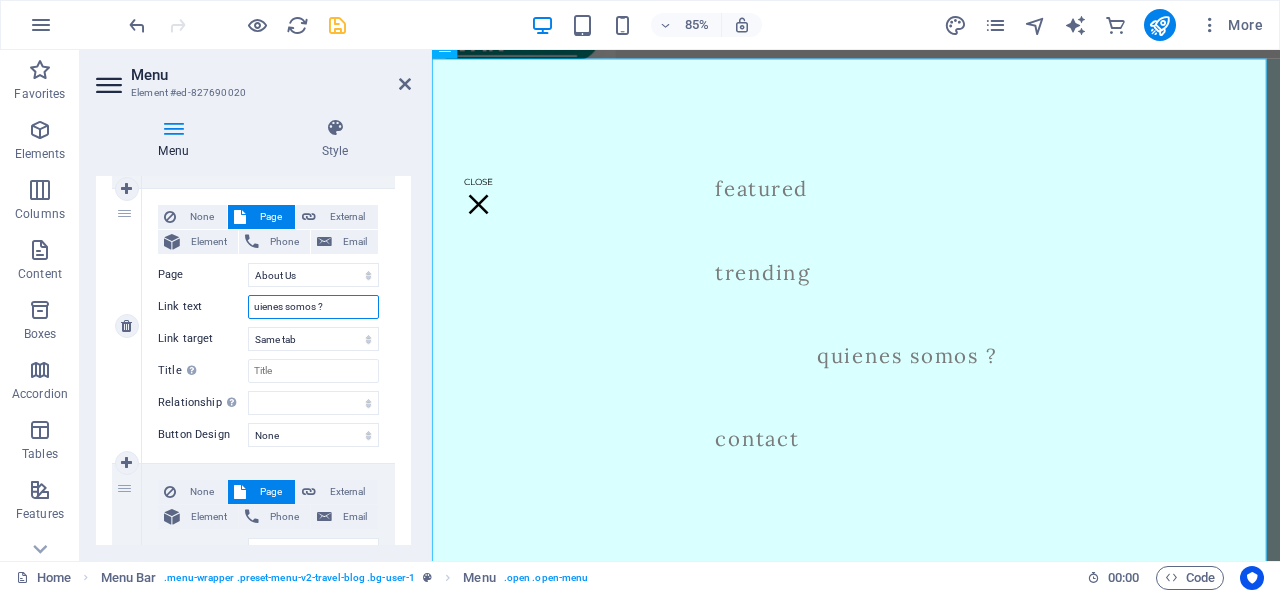 select 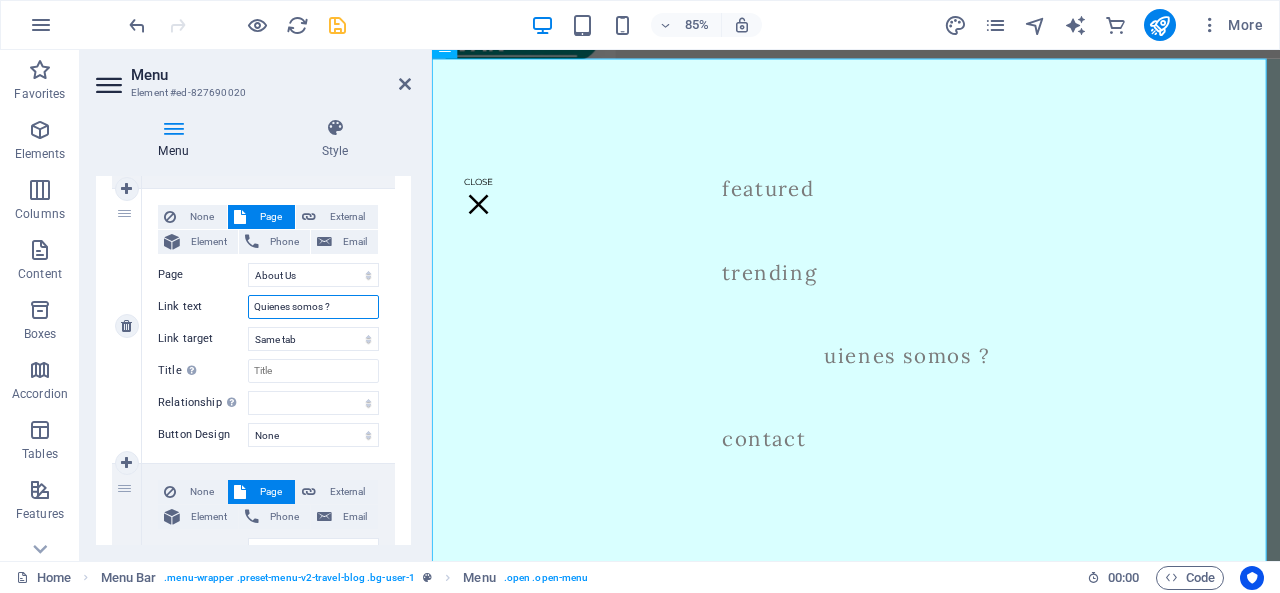 type on "QQuienes somos ?" 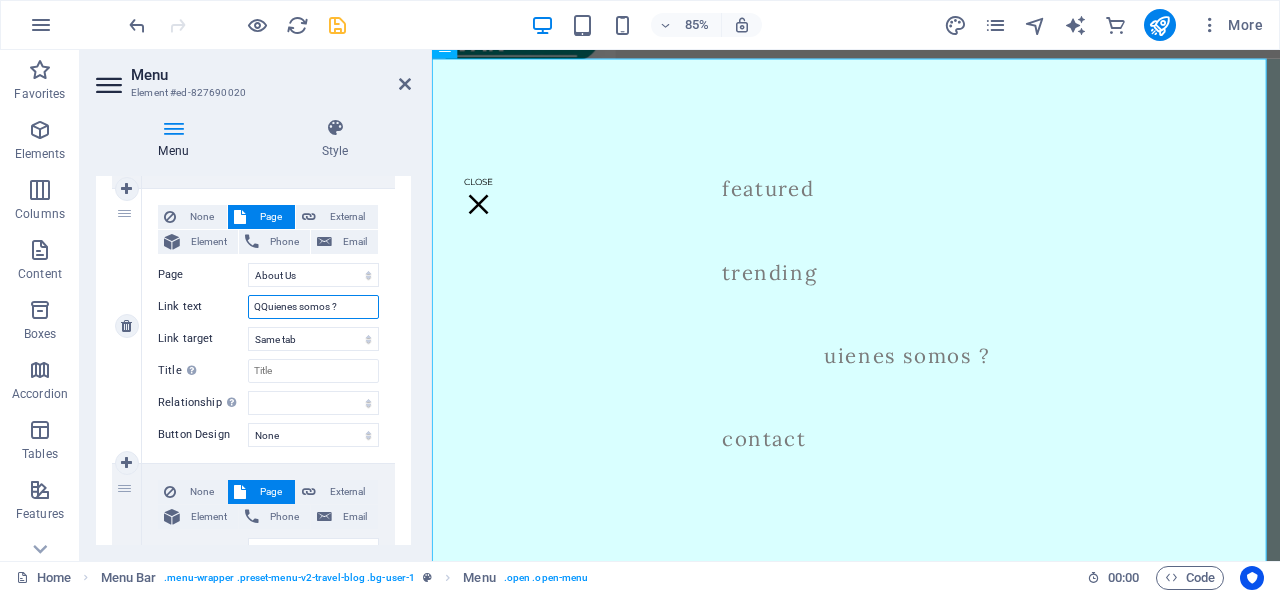 select 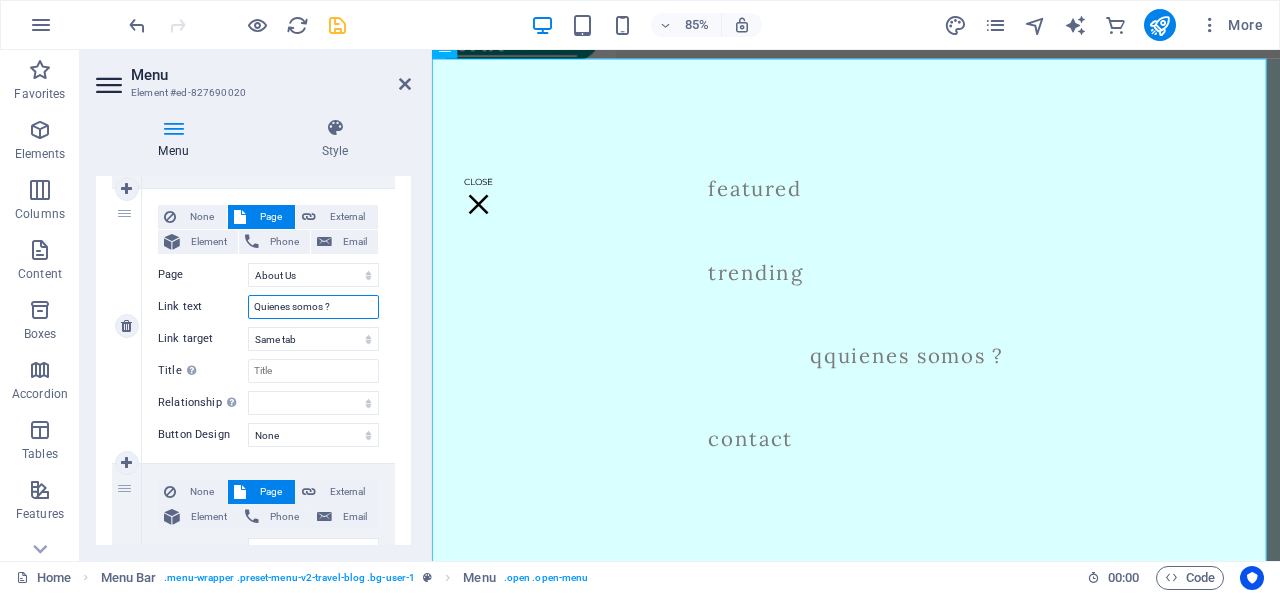 type on "uienes somos ?" 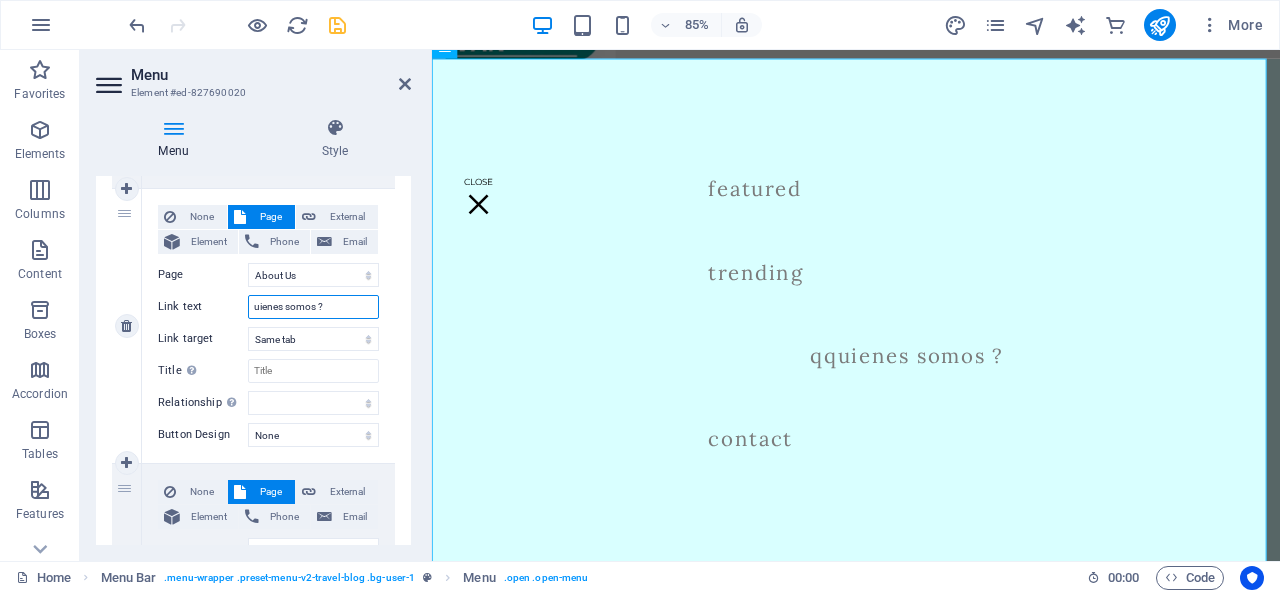 select 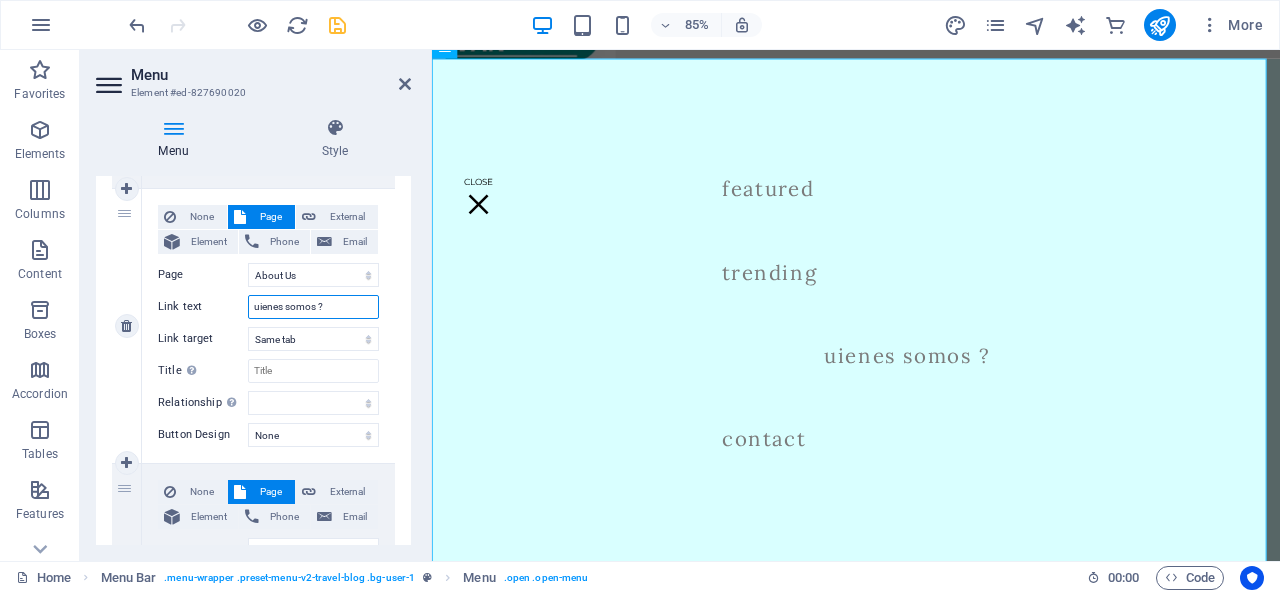type on "Quienes somos ?" 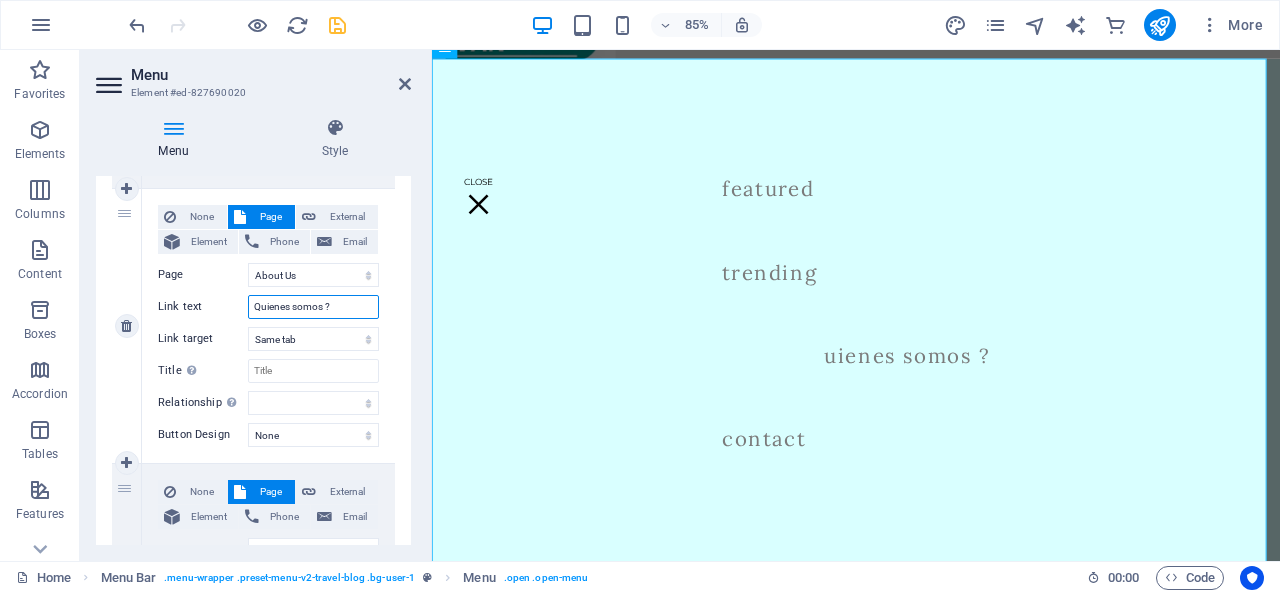 select 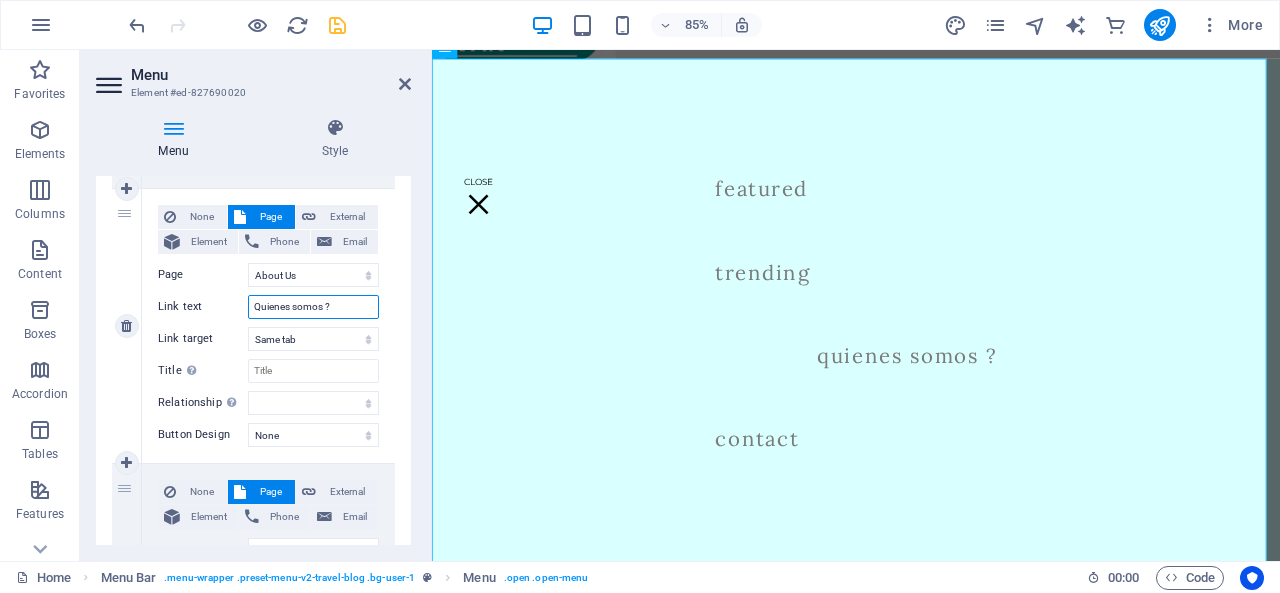 type on "%Quienes somos ?" 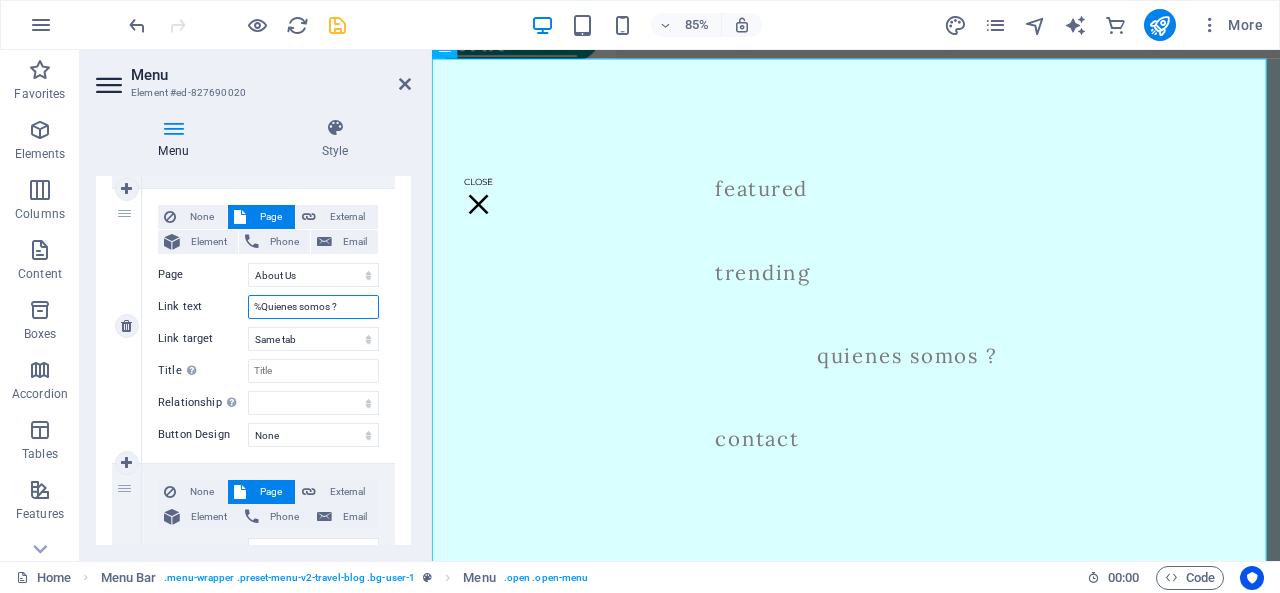 select 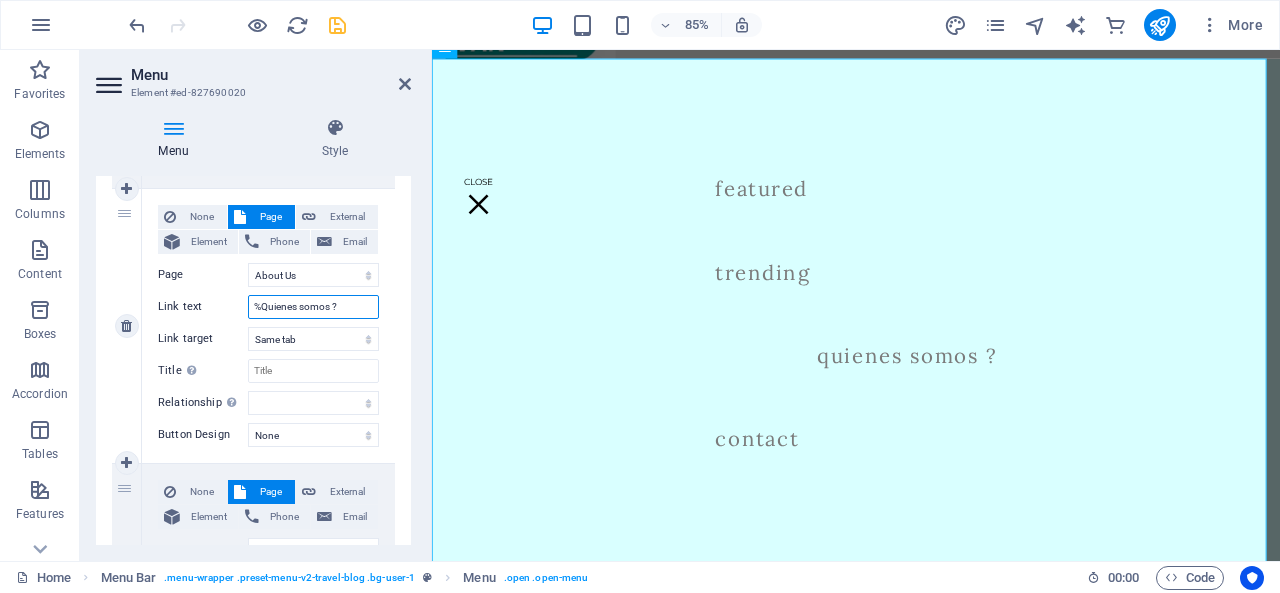 type on "%&Quienes somos ?" 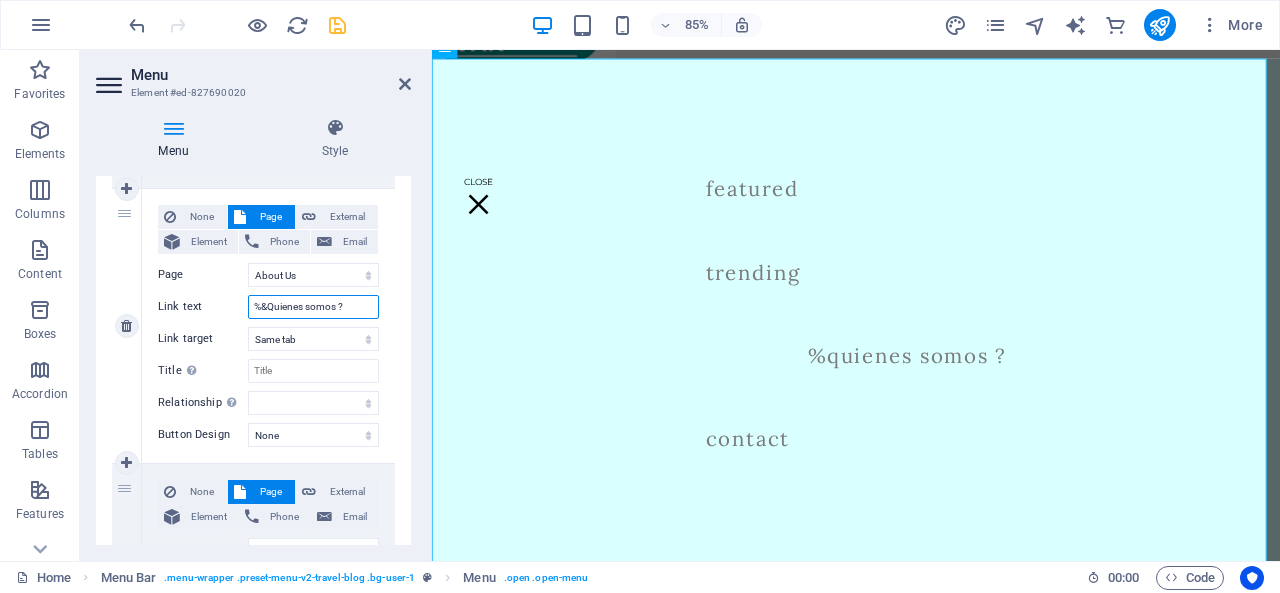 select 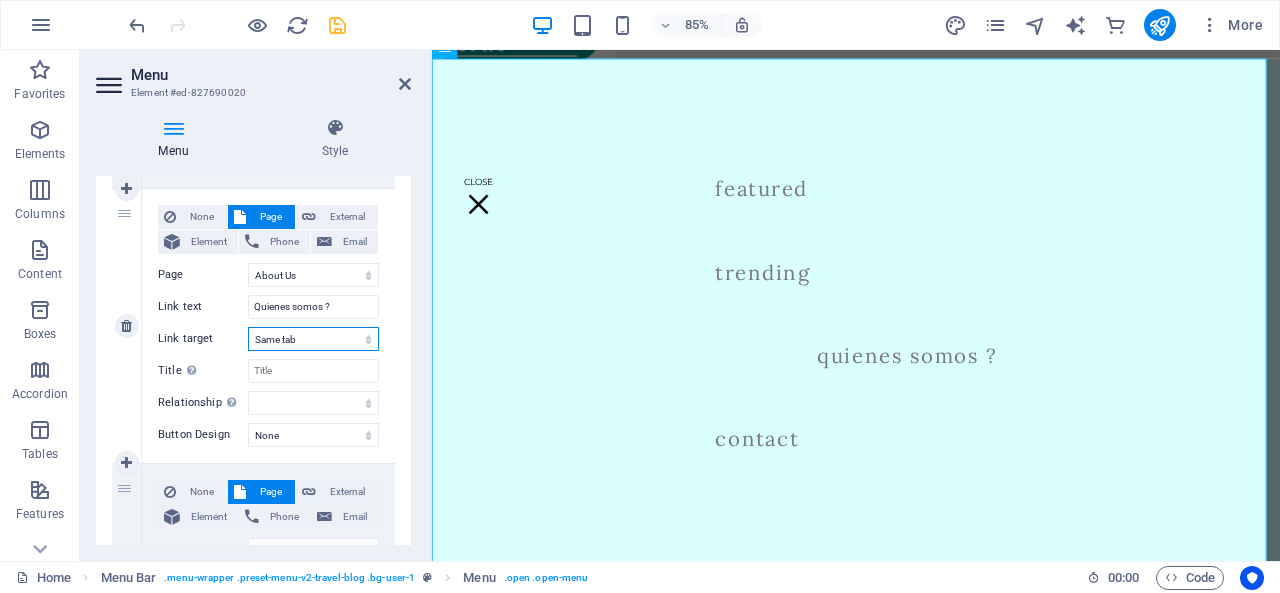 click on "New tab Same tab Overlay" at bounding box center [313, 339] 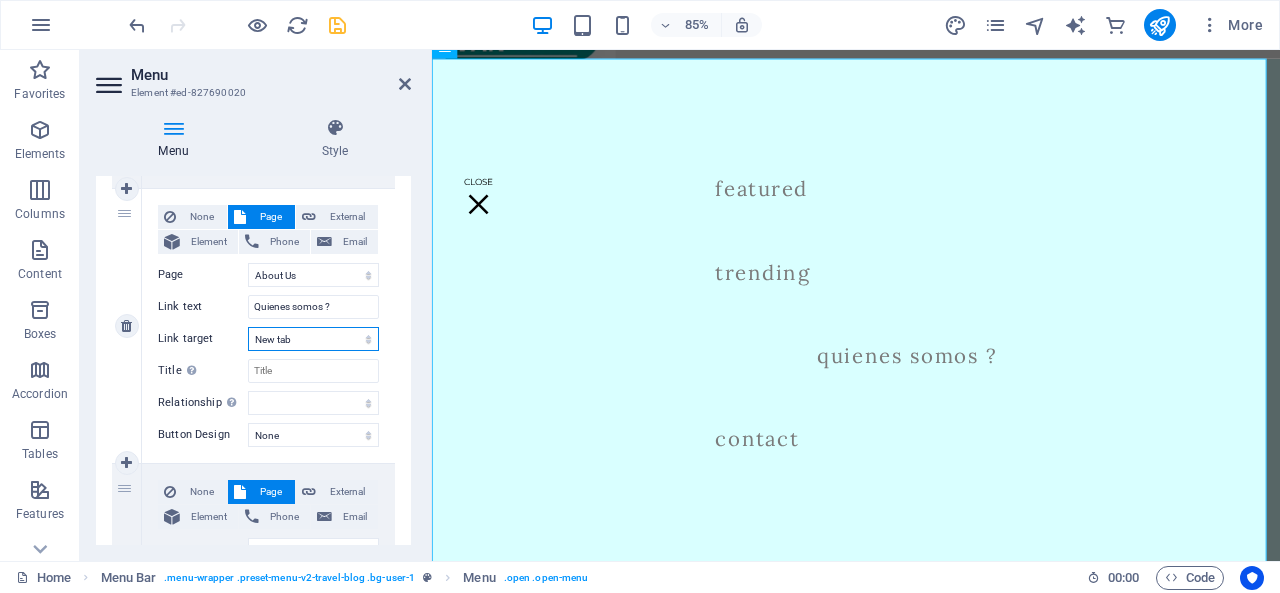 click on "New tab Same tab Overlay" at bounding box center (313, 339) 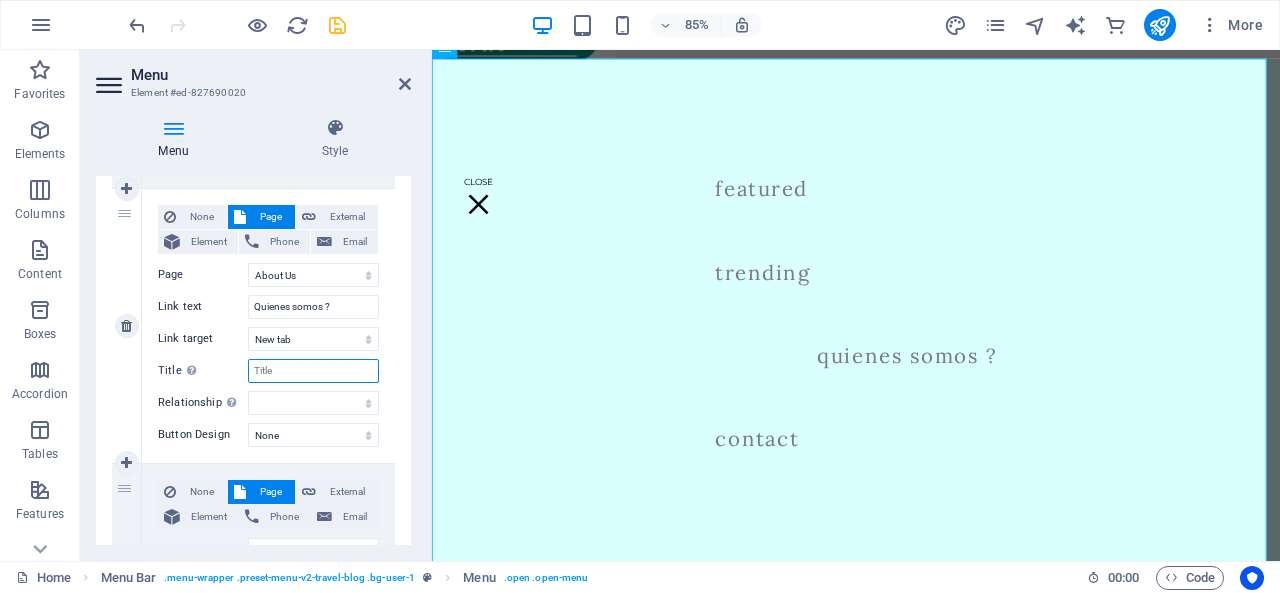click on "Title Additional link description, should not be the same as the link text. The title is most often shown as a tooltip text when the mouse moves over the element. Leave empty if uncertain." at bounding box center (313, 371) 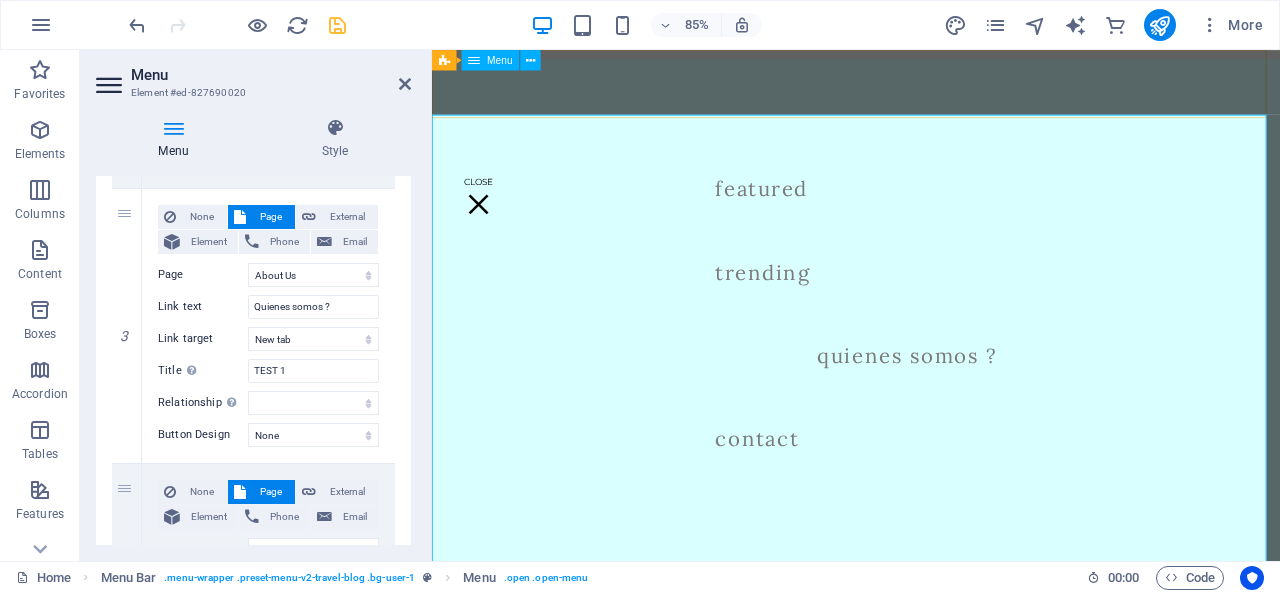 scroll, scrollTop: 0, scrollLeft: 0, axis: both 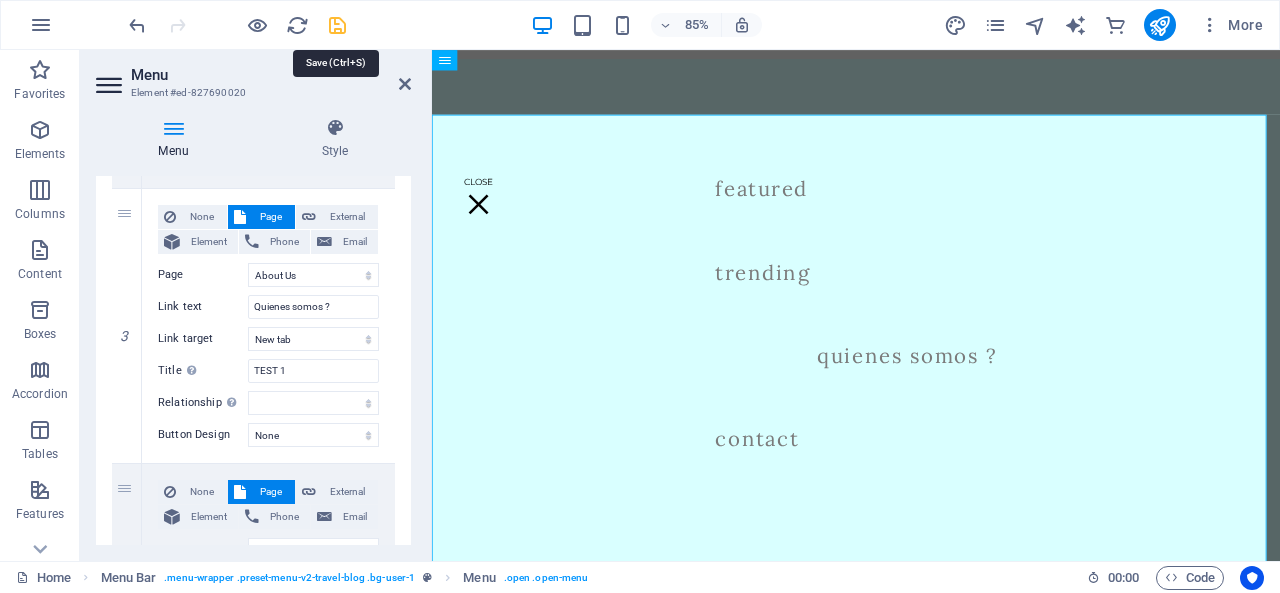 click at bounding box center (337, 25) 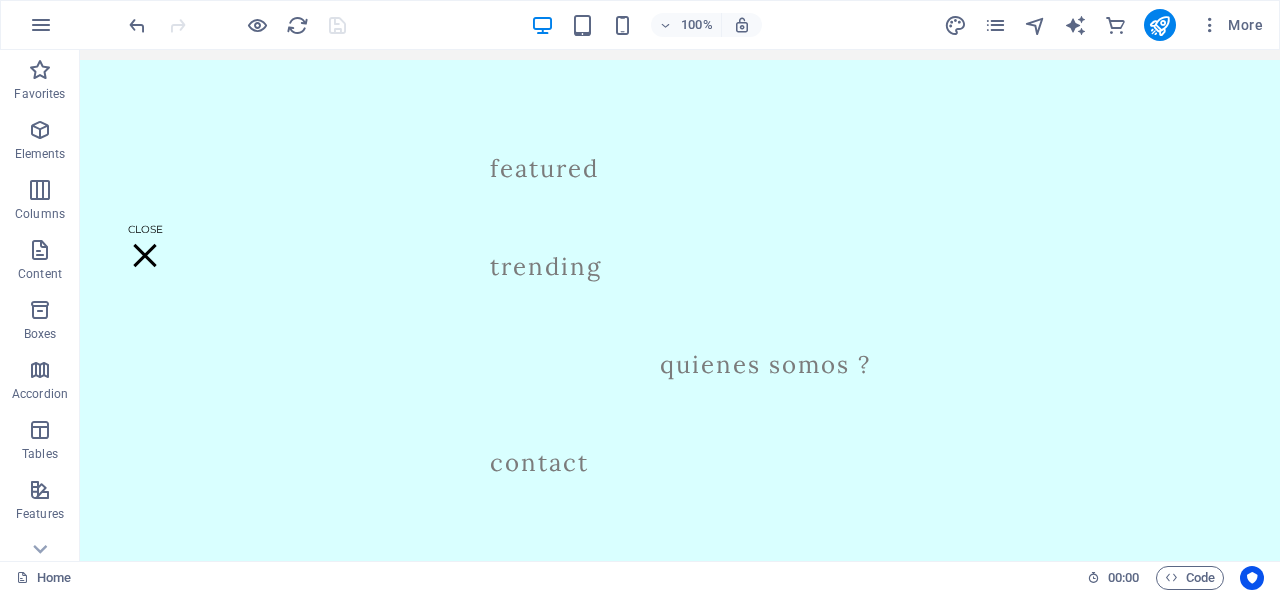 scroll, scrollTop: 597, scrollLeft: 0, axis: vertical 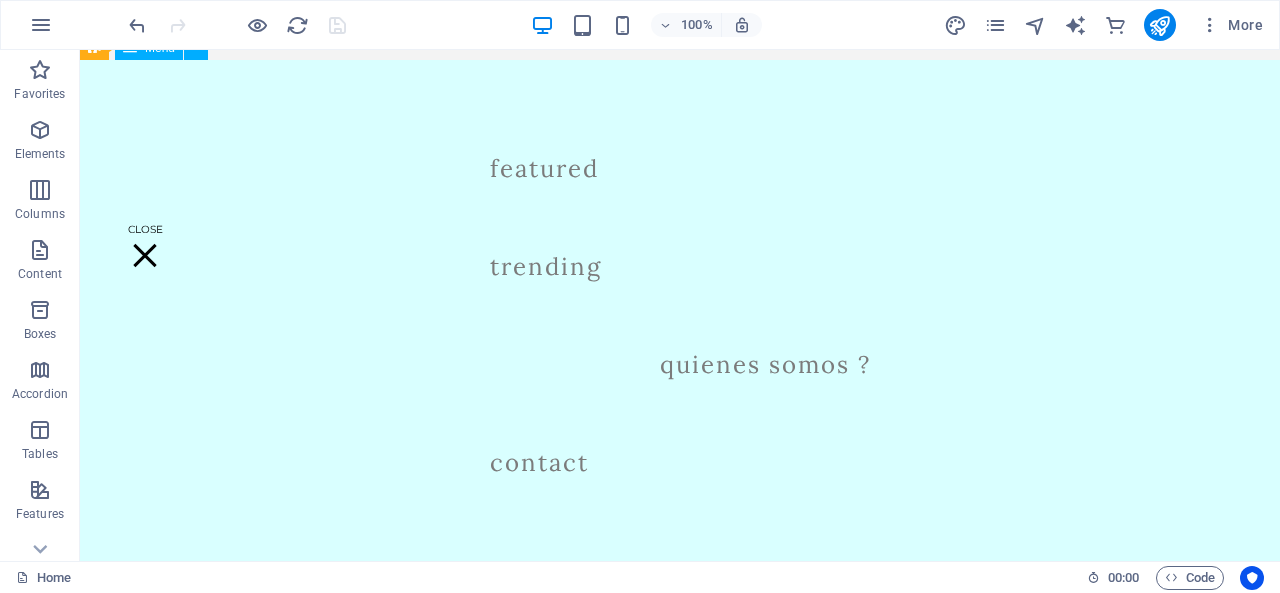 click on "Featured Trending Quienes somos ? Contact" at bounding box center (680, 315) 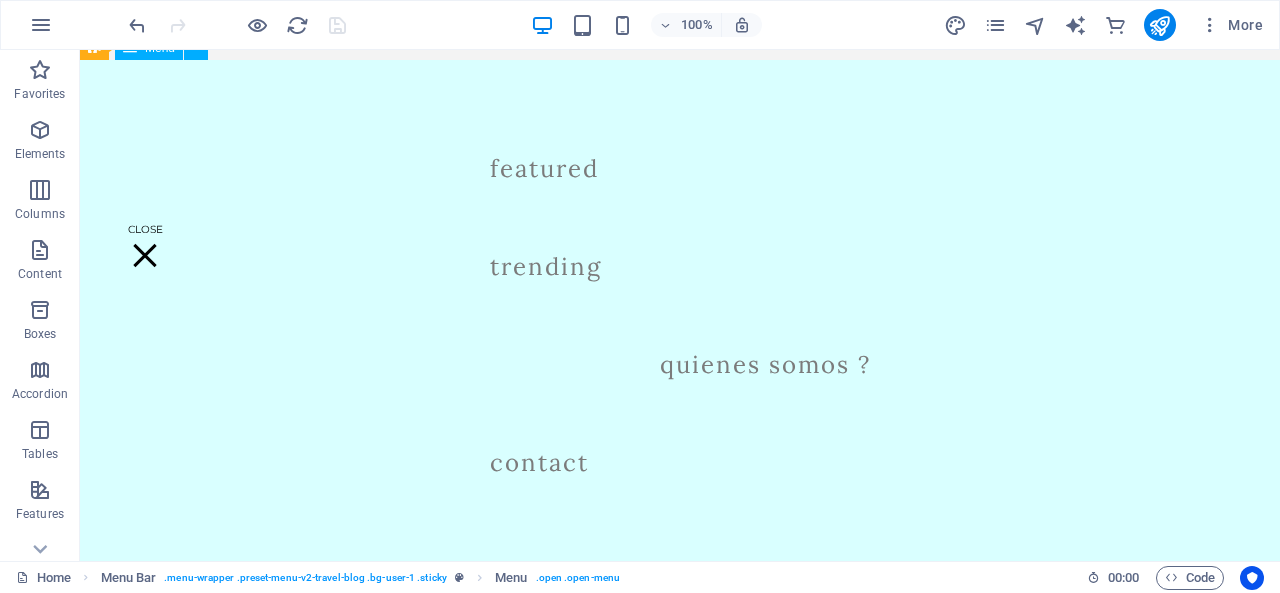 click on "Featured Trending Quienes somos ? Contact" at bounding box center (680, 315) 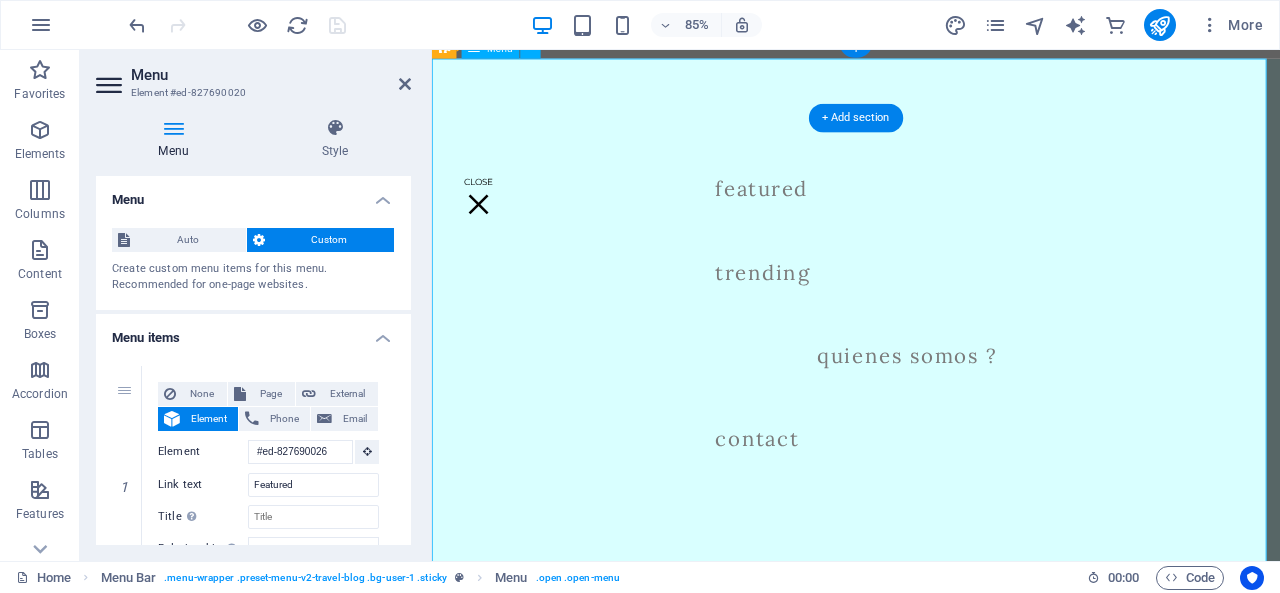 click on "Featured Trending Quienes somos ? Contact" at bounding box center [931, 360] 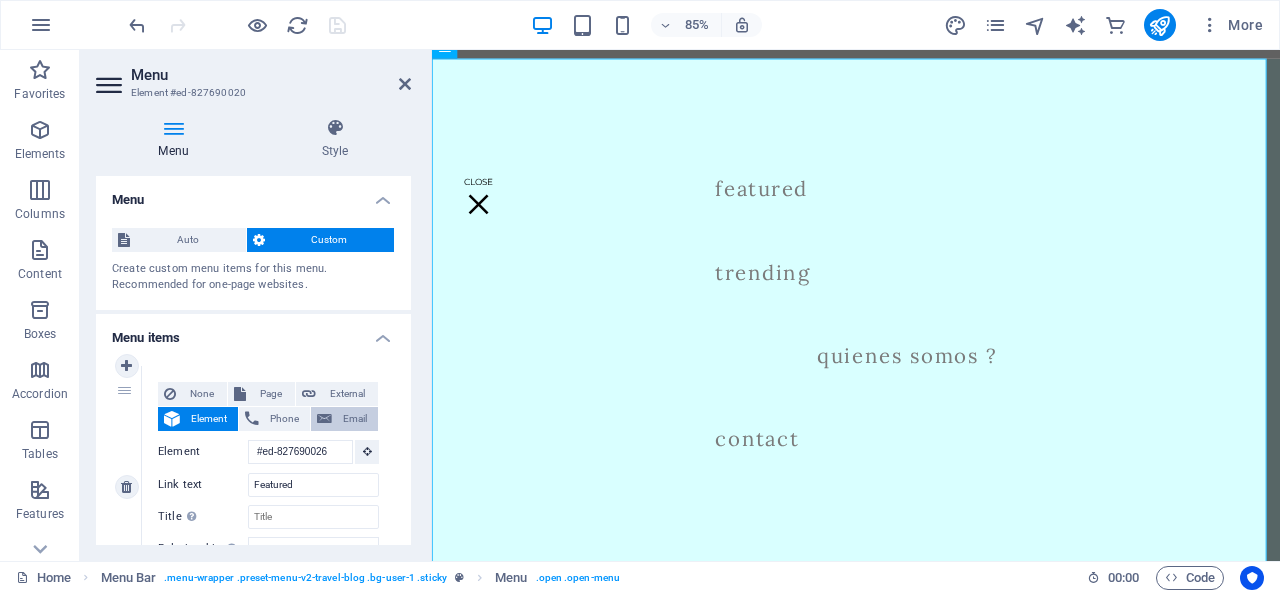 click on "Email" at bounding box center (355, 419) 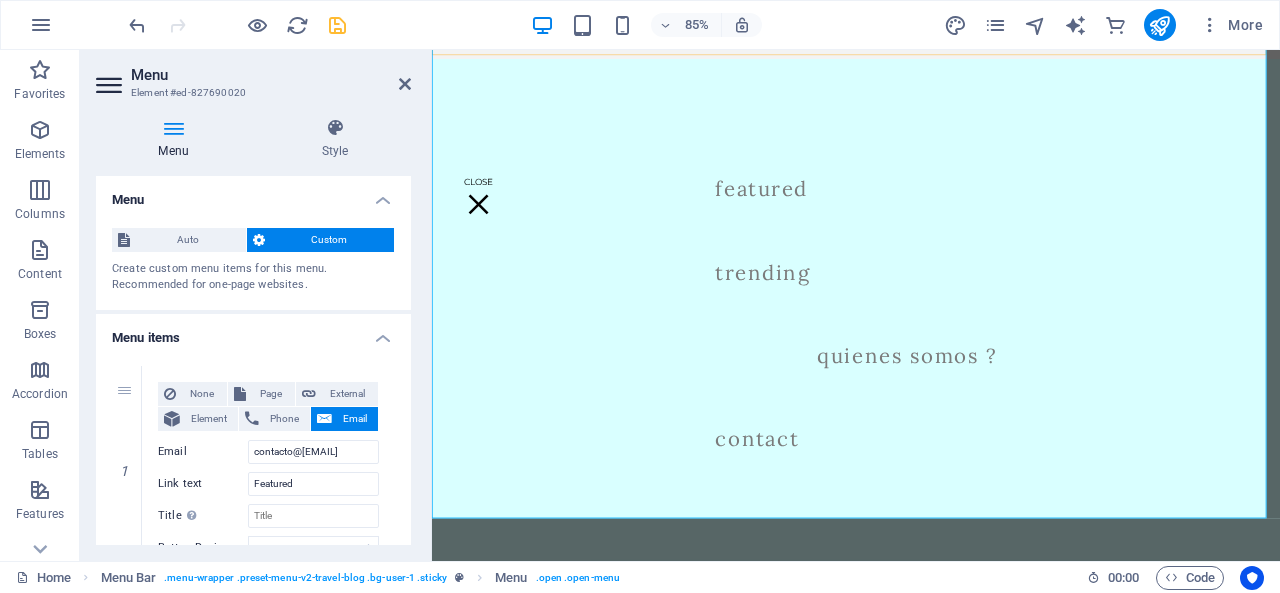 scroll, scrollTop: 672, scrollLeft: 0, axis: vertical 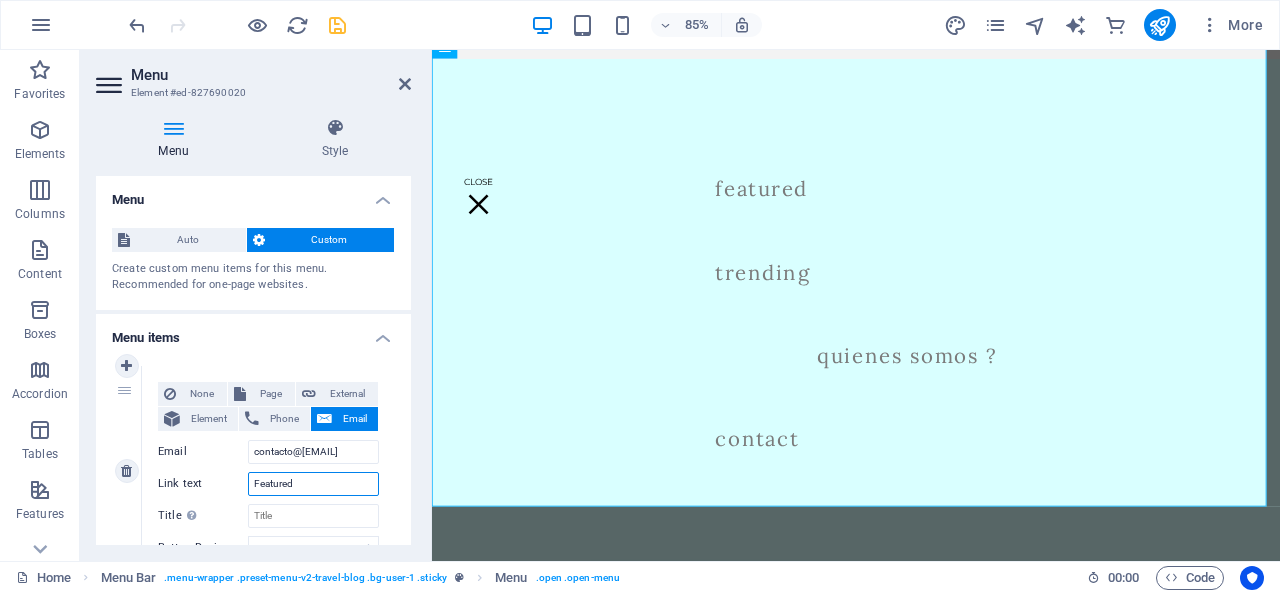 click on "Featured" at bounding box center [313, 484] 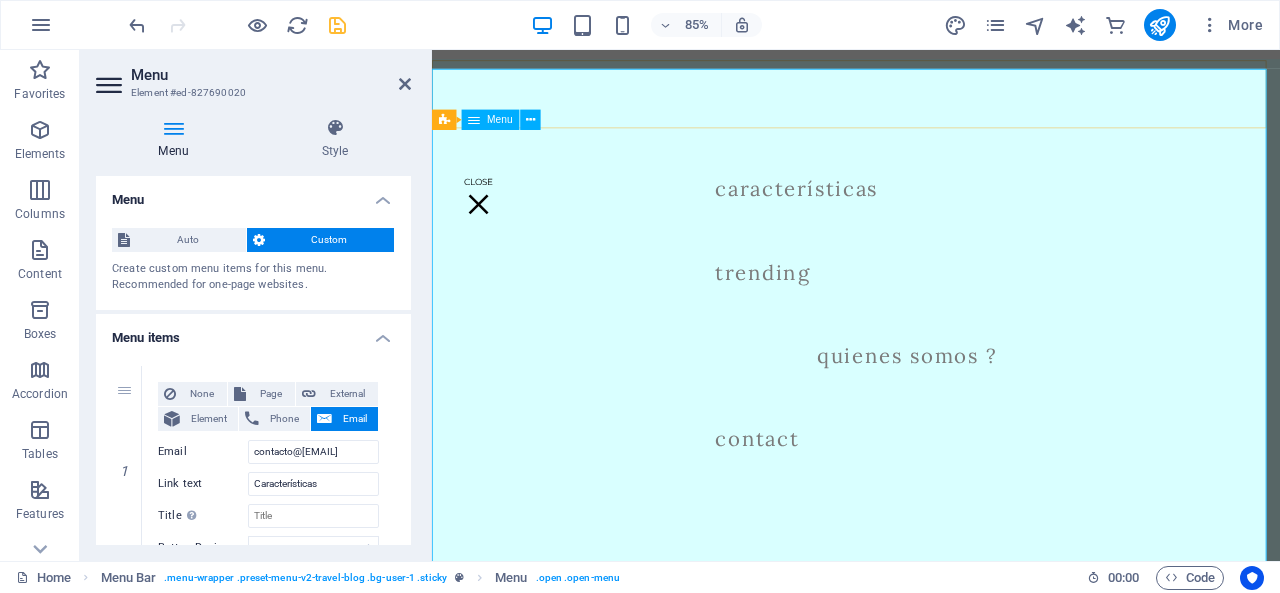 scroll, scrollTop: 667, scrollLeft: 0, axis: vertical 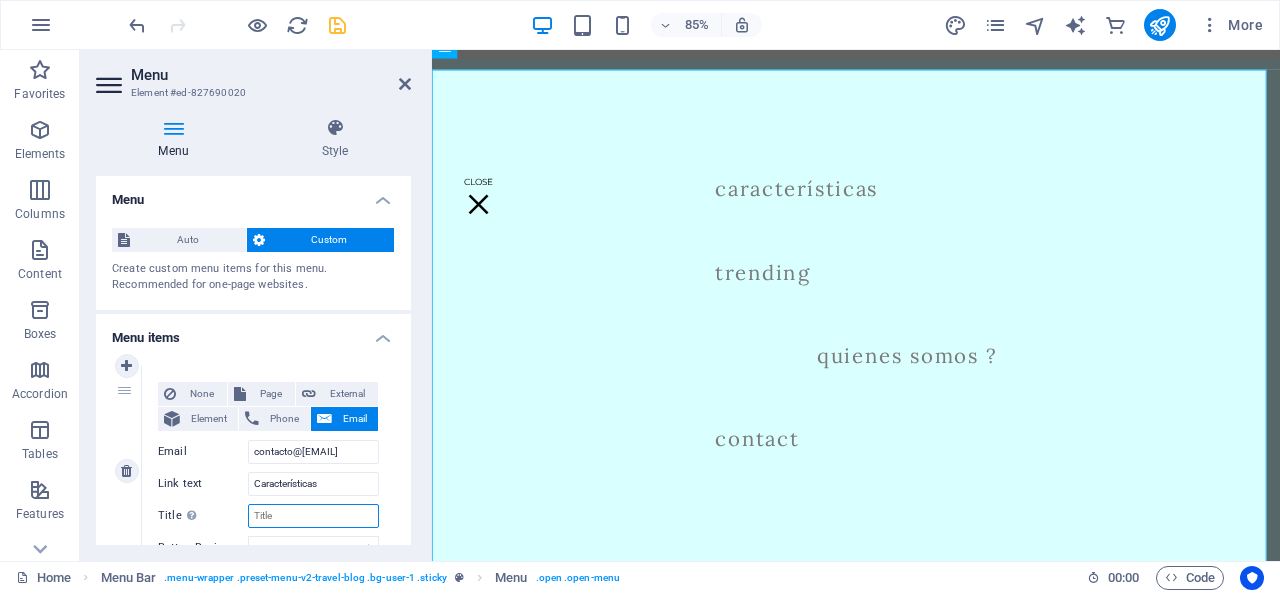click on "Title Additional link description, should not be the same as the link text. The title is most often shown as a tooltip text when the mouse moves over the element. Leave empty if uncertain." at bounding box center [313, 516] 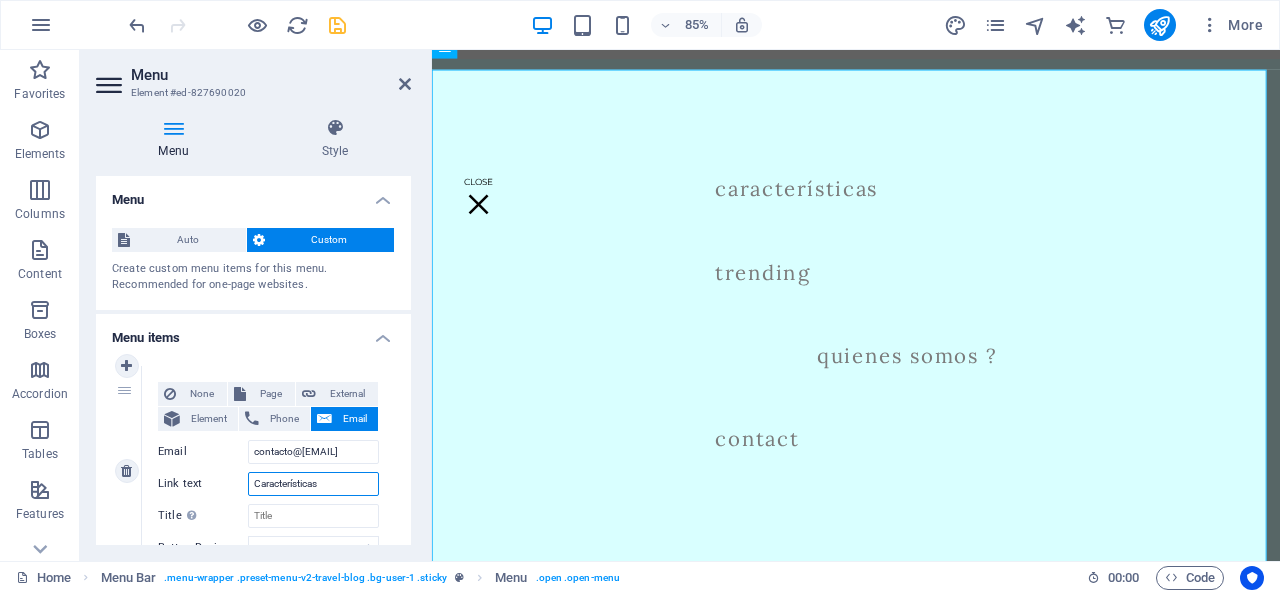 click on "Características" at bounding box center (313, 484) 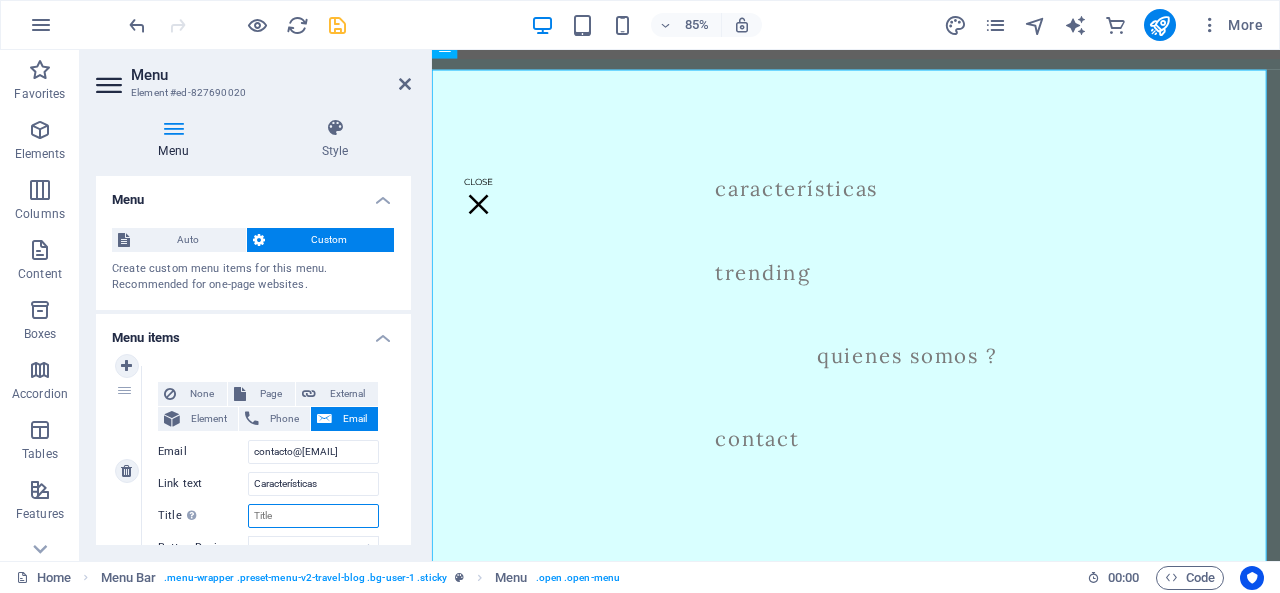 click on "Title Additional link description, should not be the same as the link text. The title is most often shown as a tooltip text when the mouse moves over the element. Leave empty if uncertain." at bounding box center [313, 516] 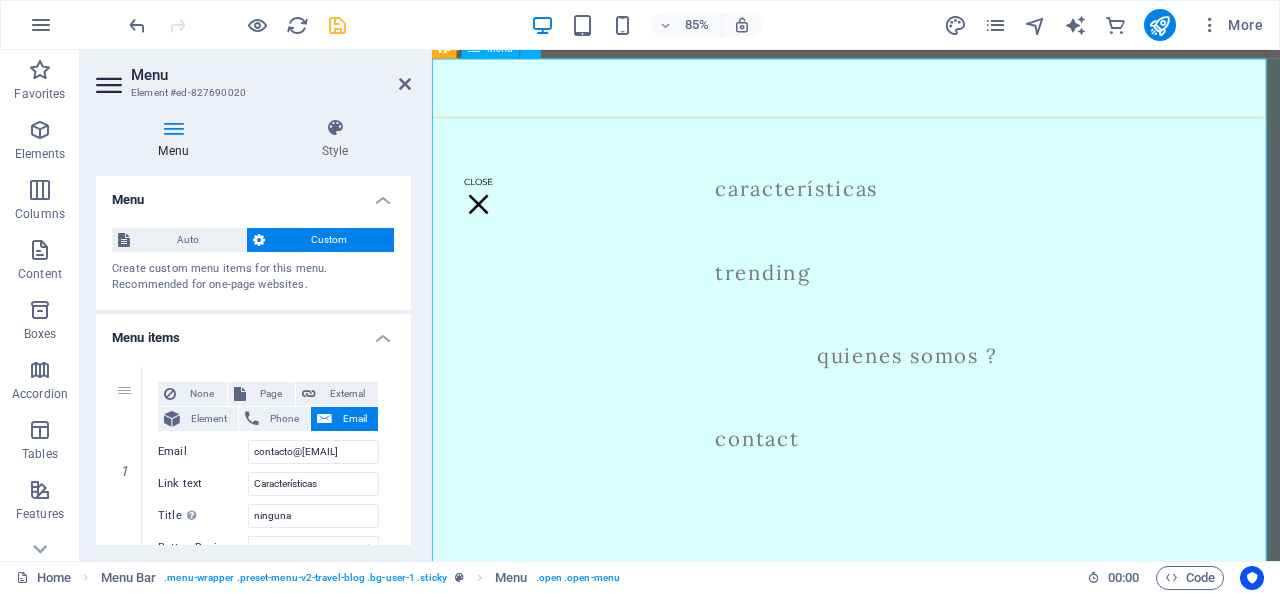 click on "Características  Trending Quienes somos ? Contact" at bounding box center [931, 360] 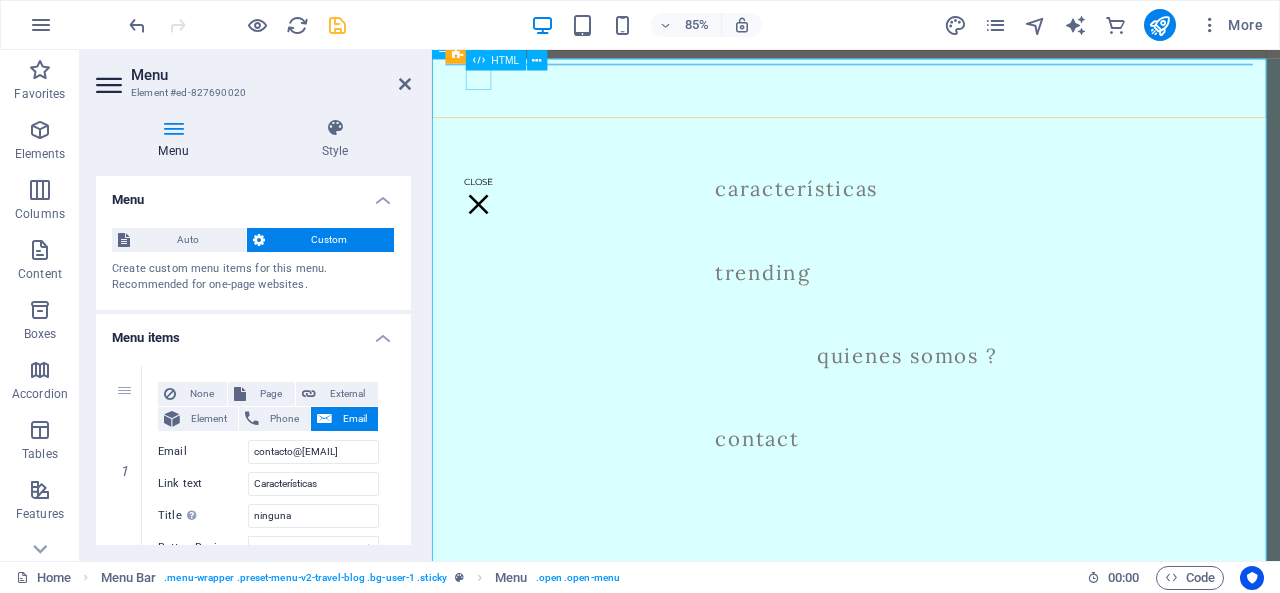 click at bounding box center (487, 232) 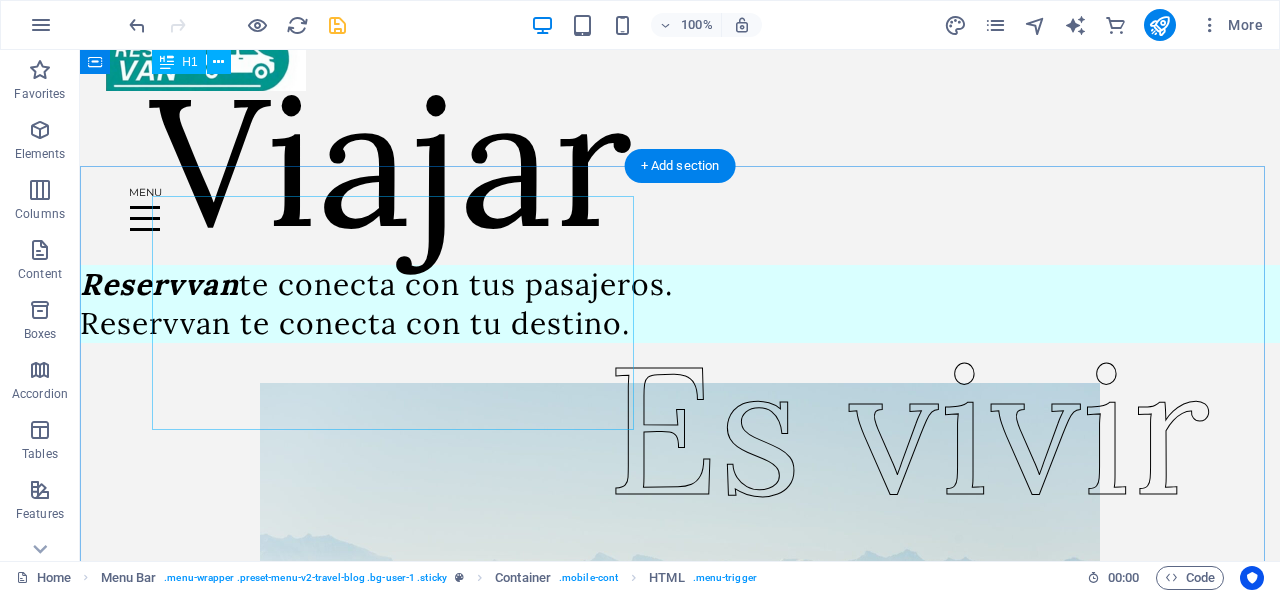 scroll, scrollTop: 0, scrollLeft: 0, axis: both 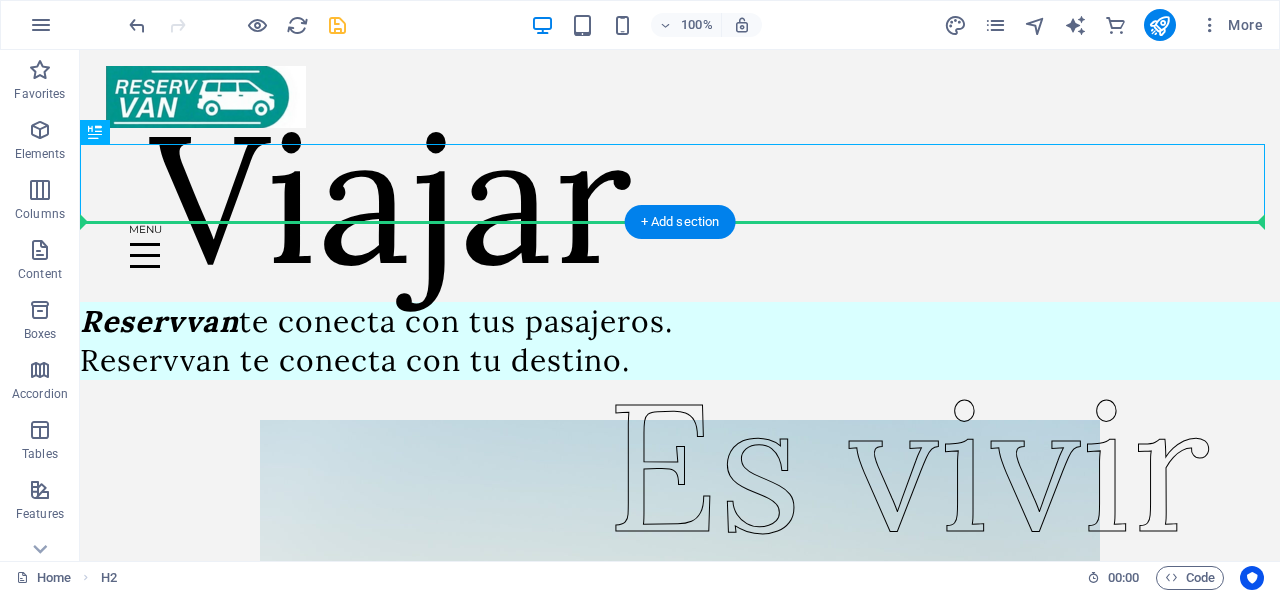 drag, startPoint x: 412, startPoint y: 157, endPoint x: 414, endPoint y: 226, distance: 69.02898 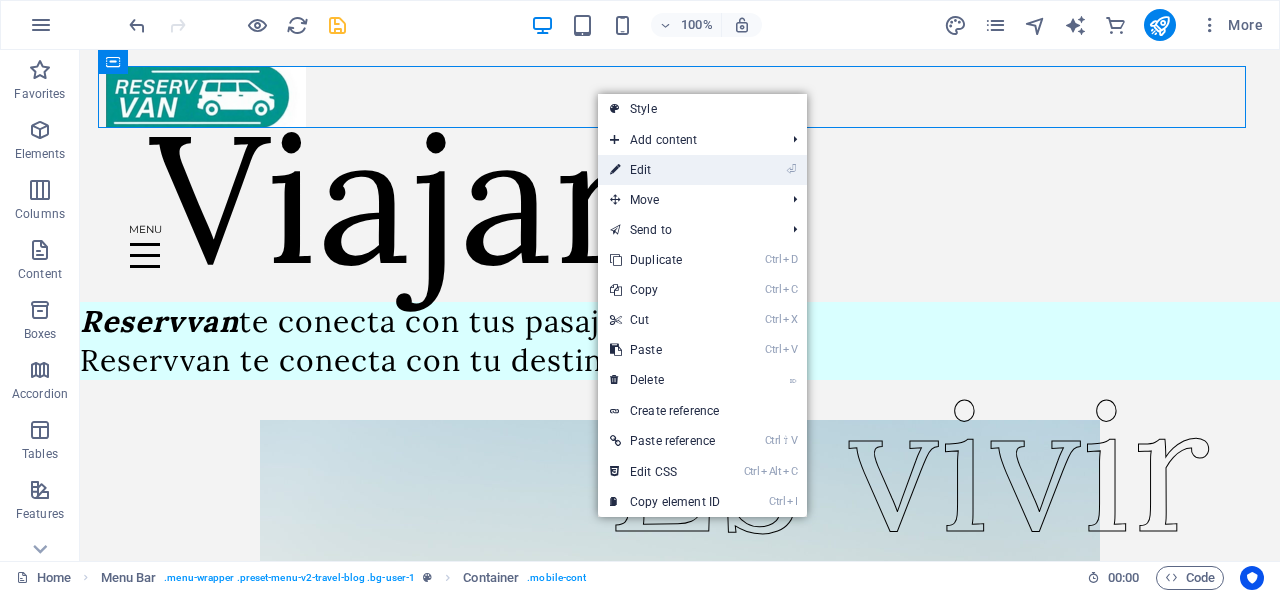 click on "⏎  Edit" at bounding box center (665, 170) 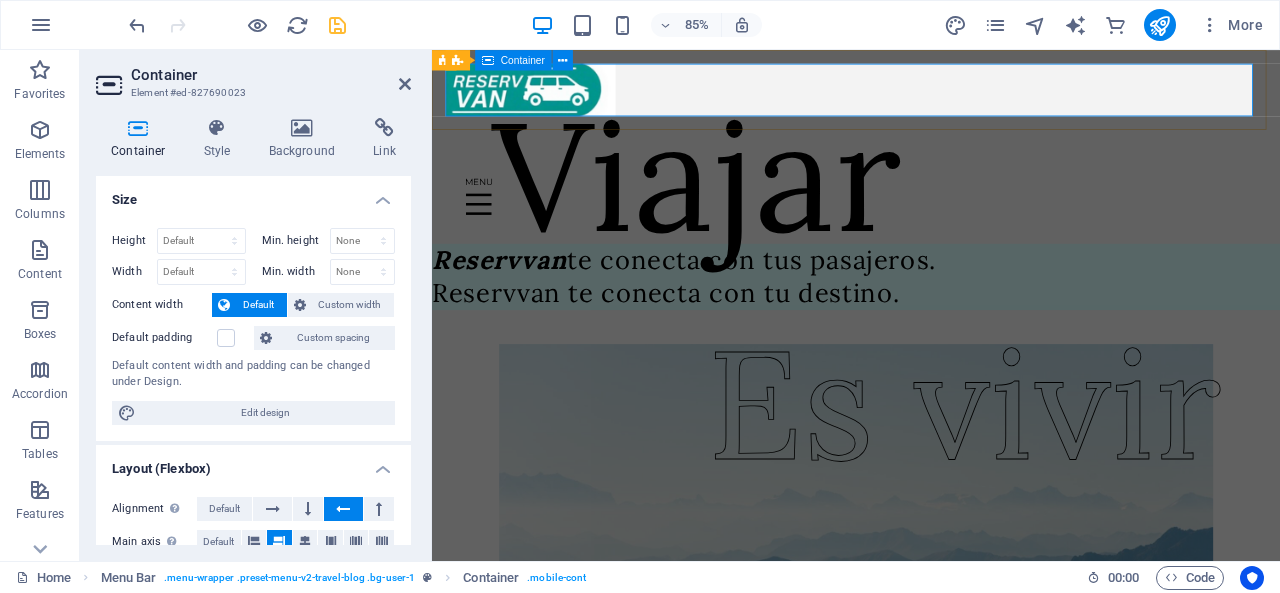 click at bounding box center [931, 164] 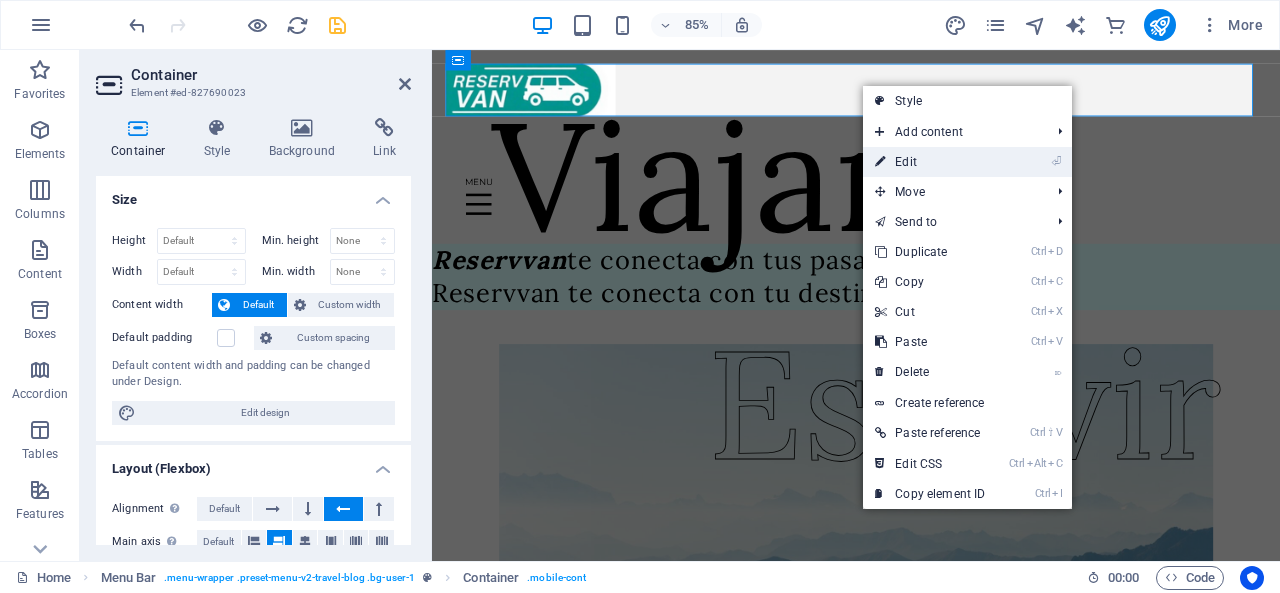 click on "⏎  Edit" at bounding box center [930, 162] 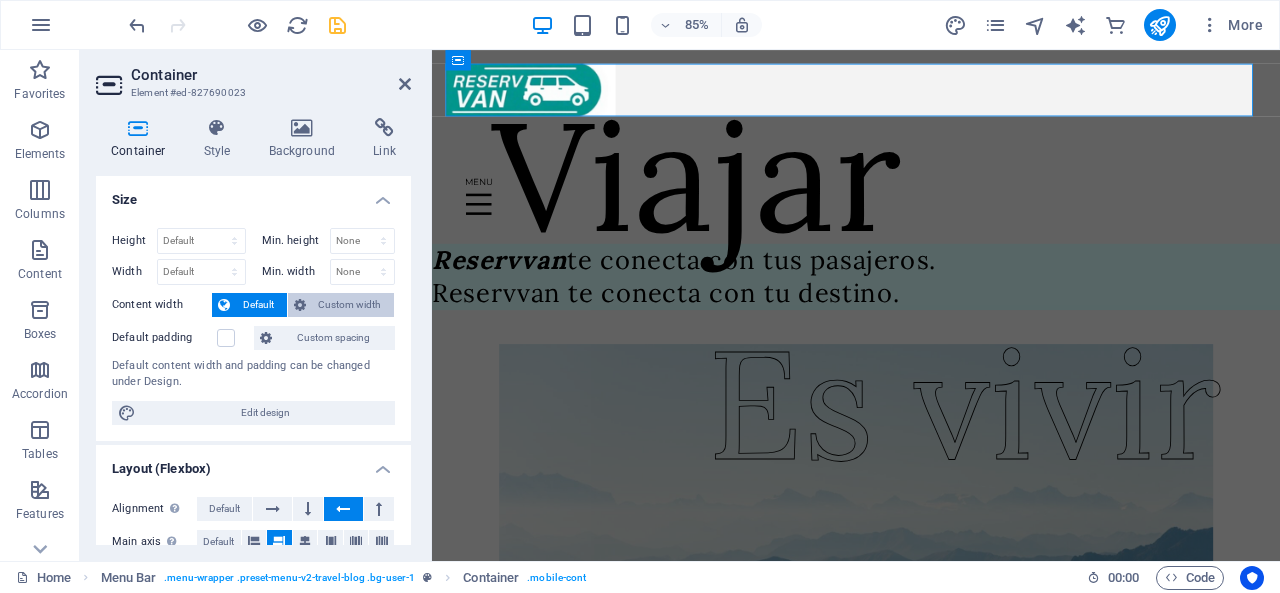 click on "Custom width" at bounding box center (350, 305) 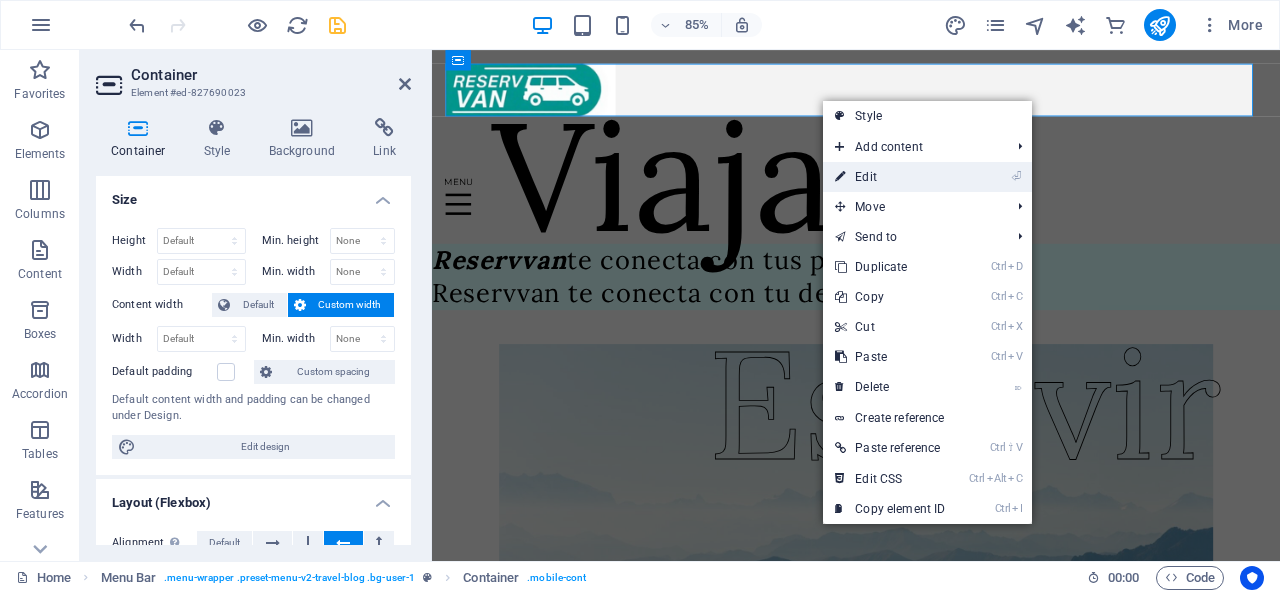 click on "⏎  Edit" at bounding box center (890, 177) 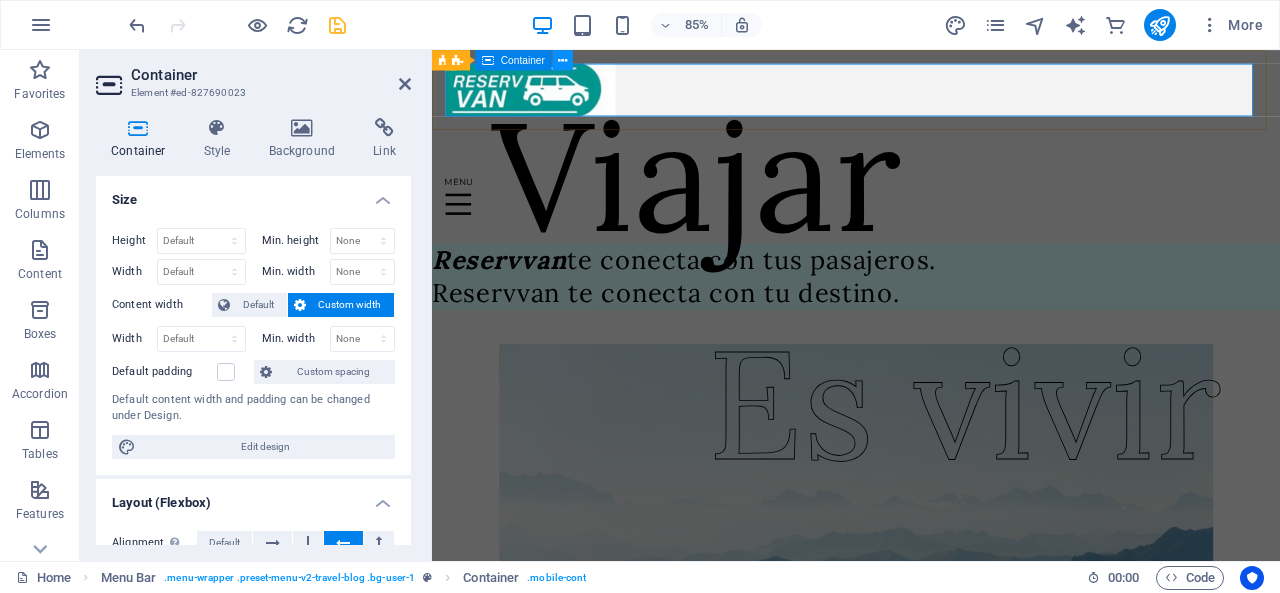 click at bounding box center [562, 60] 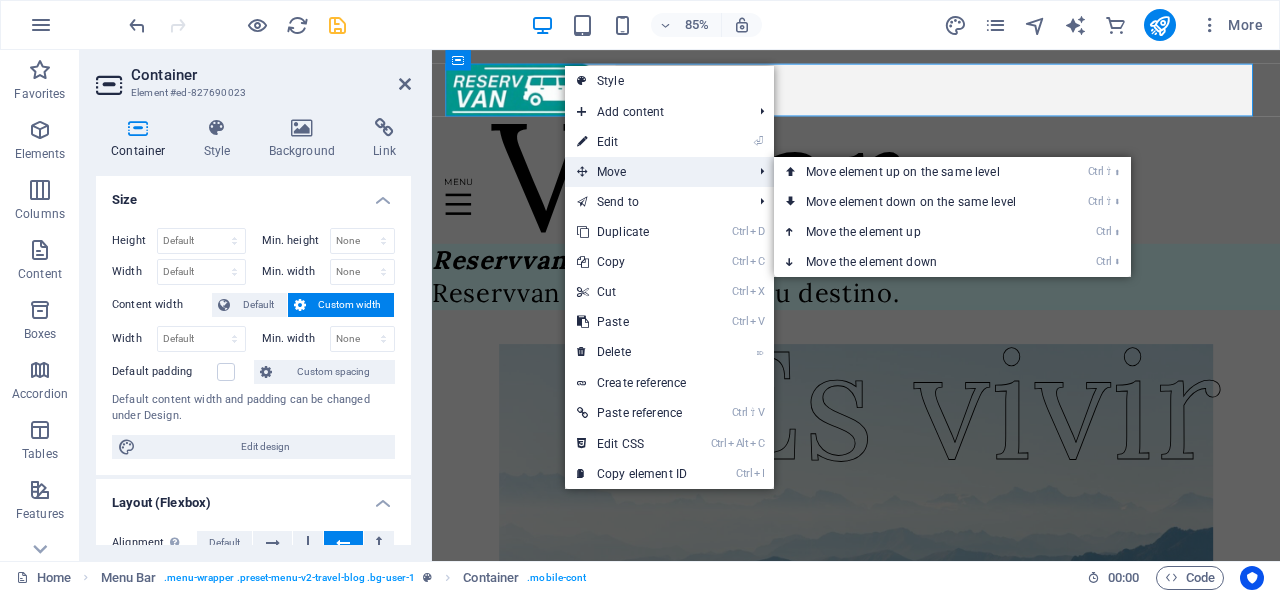 click on "Move" at bounding box center (654, 172) 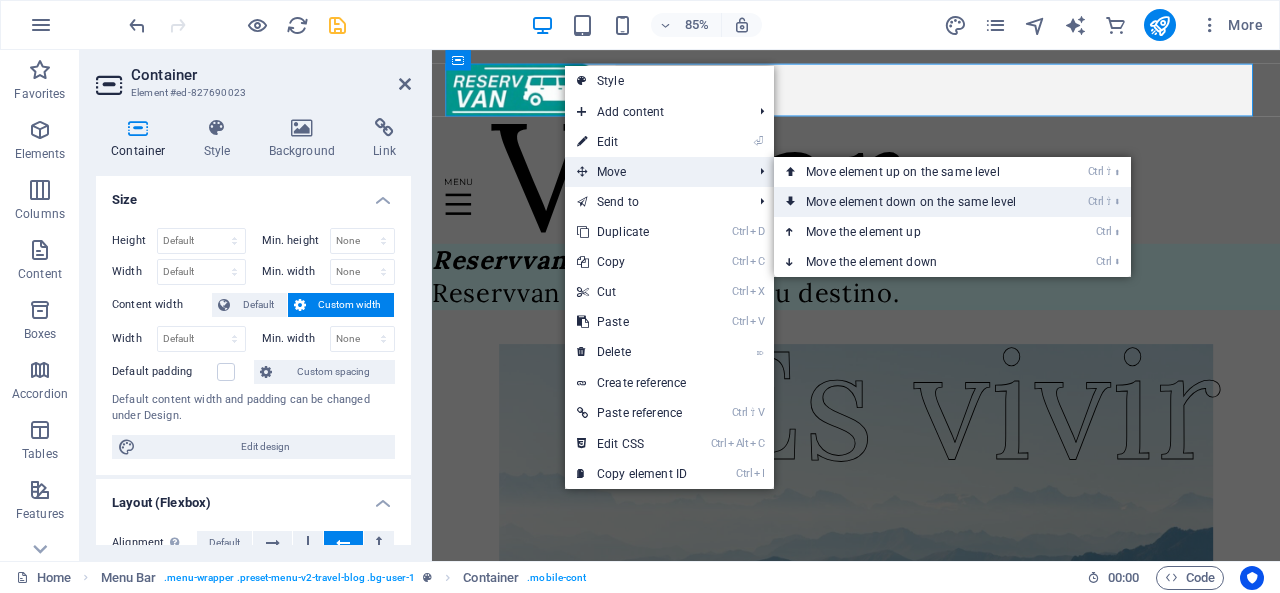 click on "Ctrl ⇧ ⬇  Move element down on the same level" at bounding box center [915, 202] 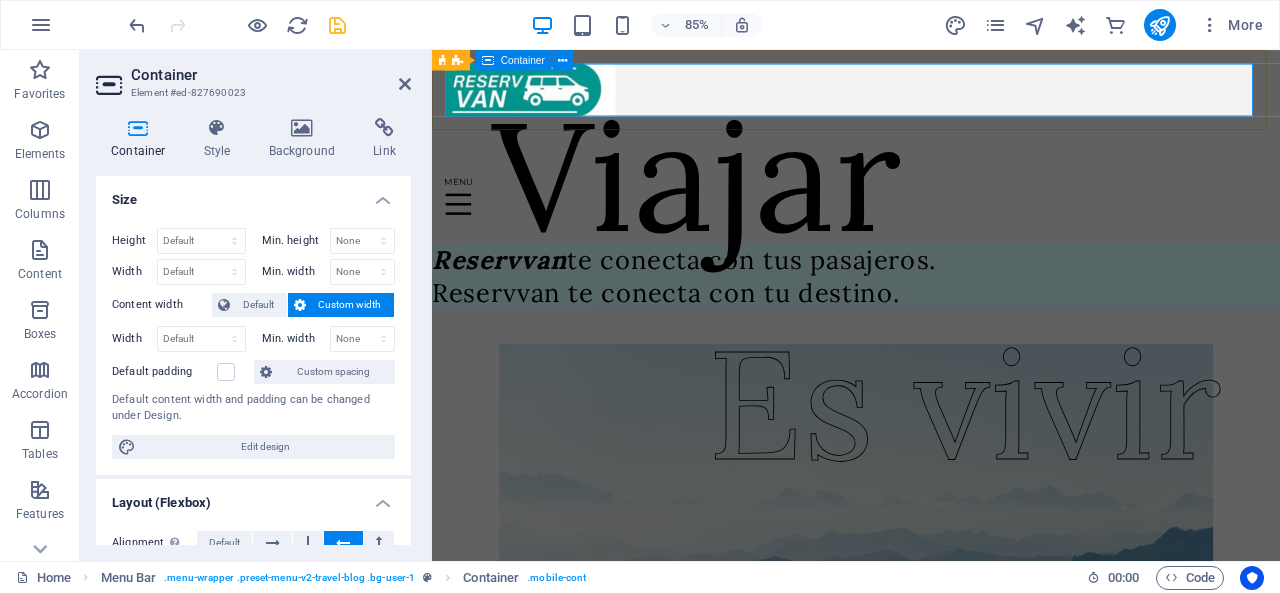 click at bounding box center (488, 60) 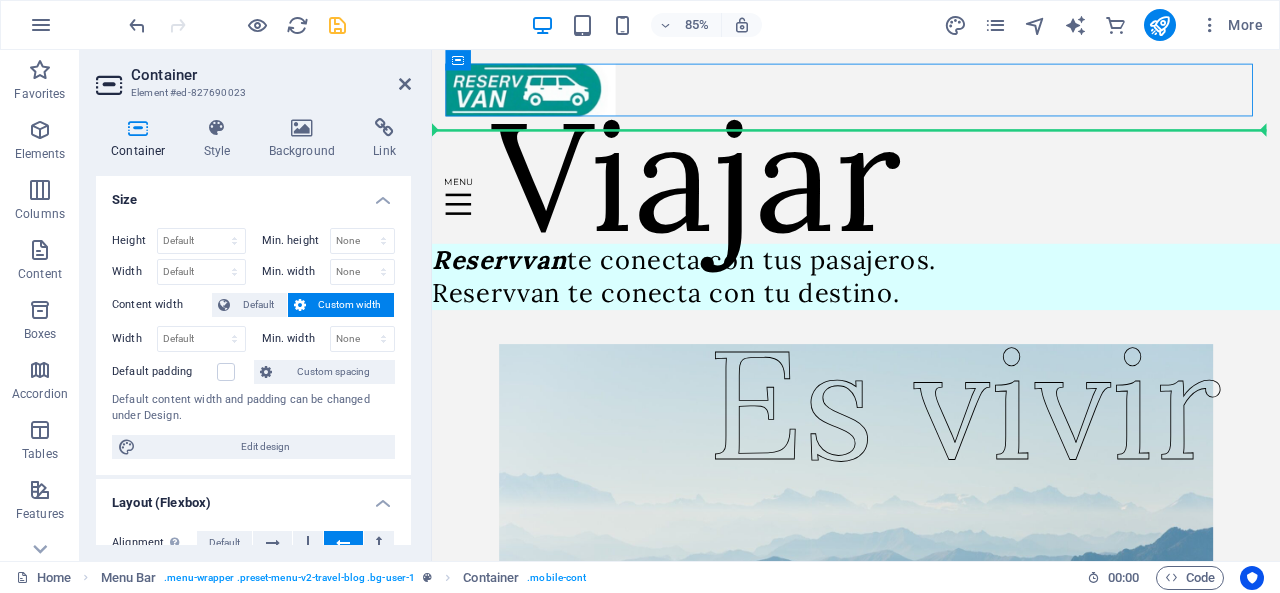 drag, startPoint x: 920, startPoint y: 112, endPoint x: 519, endPoint y: 151, distance: 402.89206 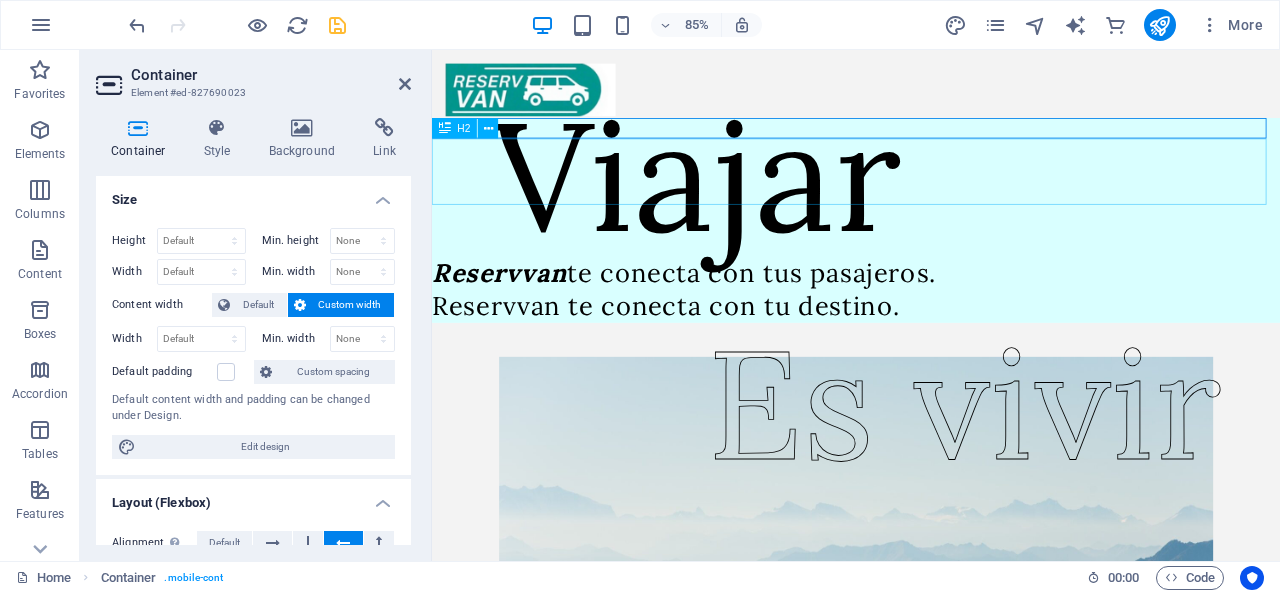 click on "Reservvan  te conecta con tus pasajeros.                                                 Reservvan te conecta con tu destino." at bounding box center (931, 332) 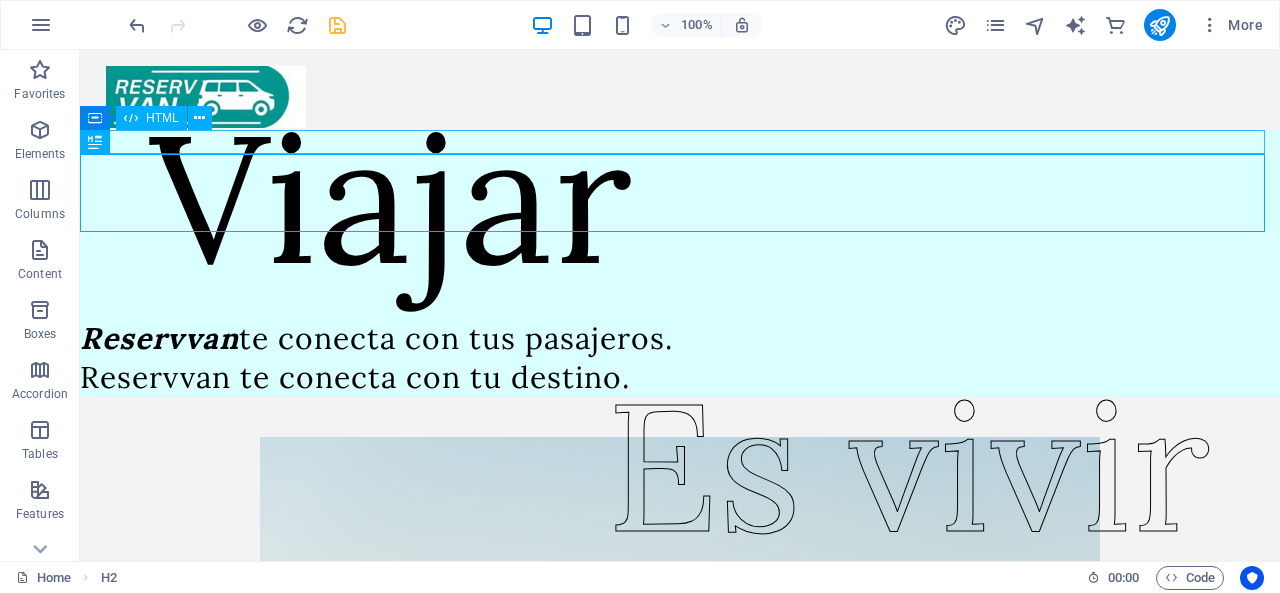 click at bounding box center [680, 307] 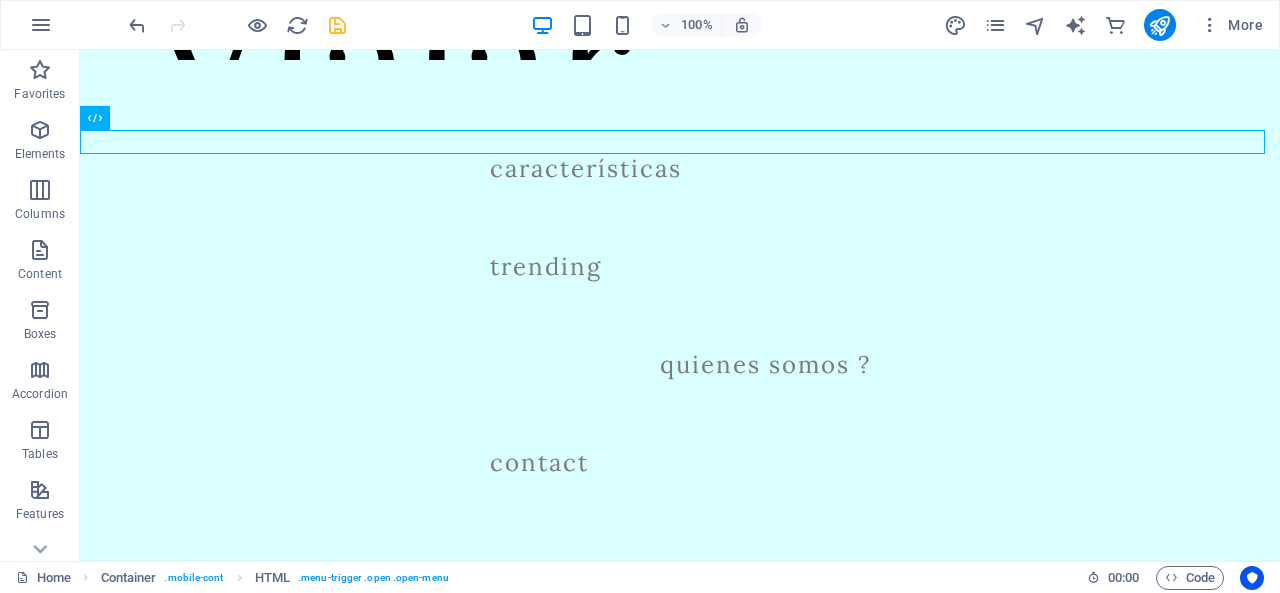 scroll, scrollTop: 0, scrollLeft: 0, axis: both 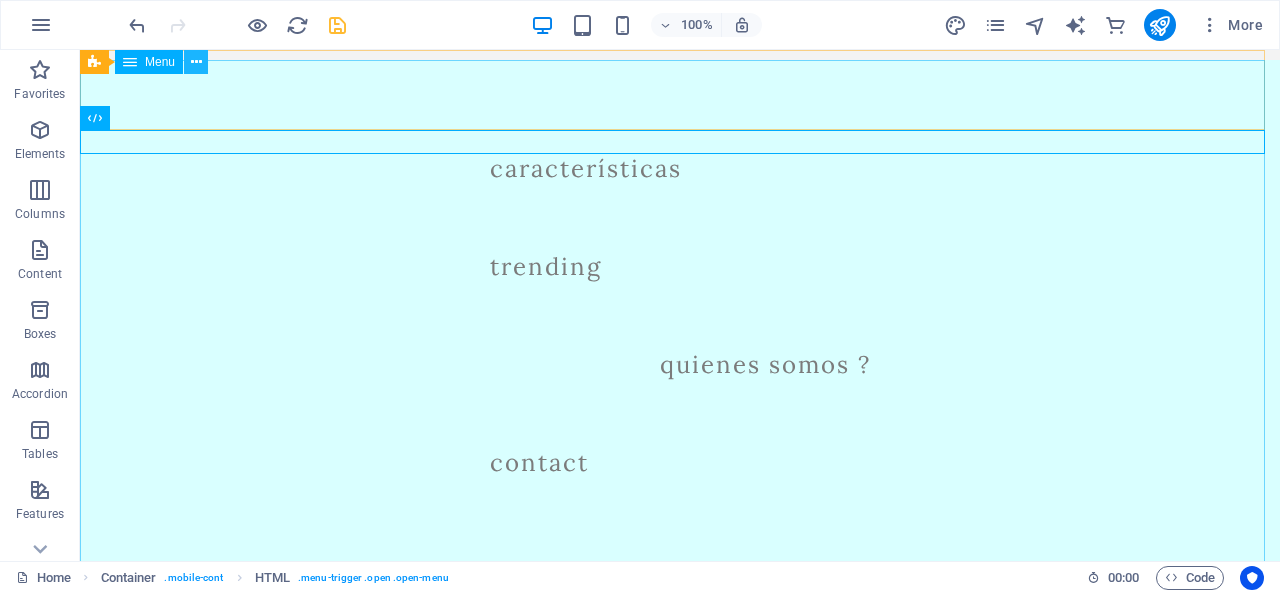 click at bounding box center (196, 62) 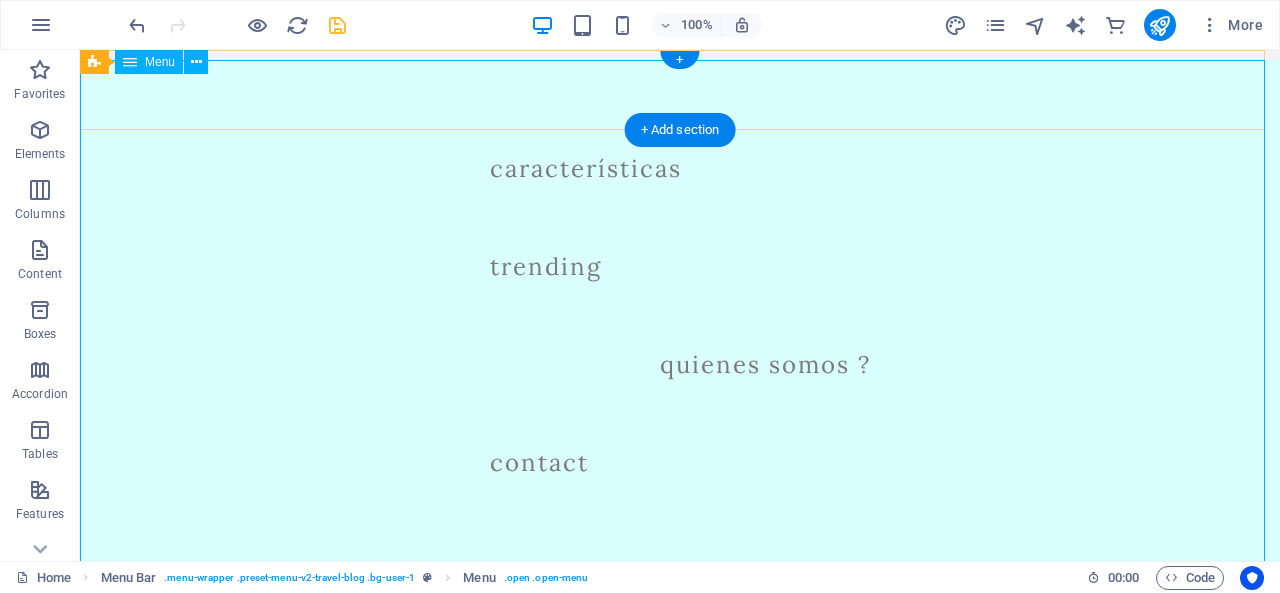 click on "Características  Trending Quienes somos ? Contact" at bounding box center [680, 315] 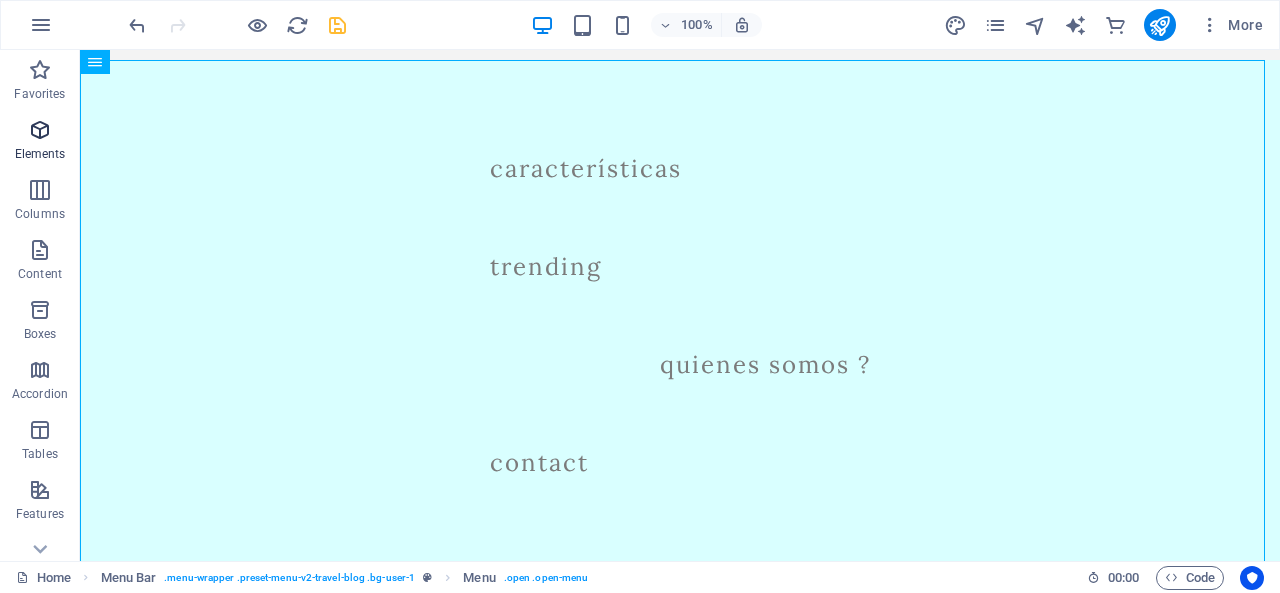 click on "Elements" at bounding box center (40, 142) 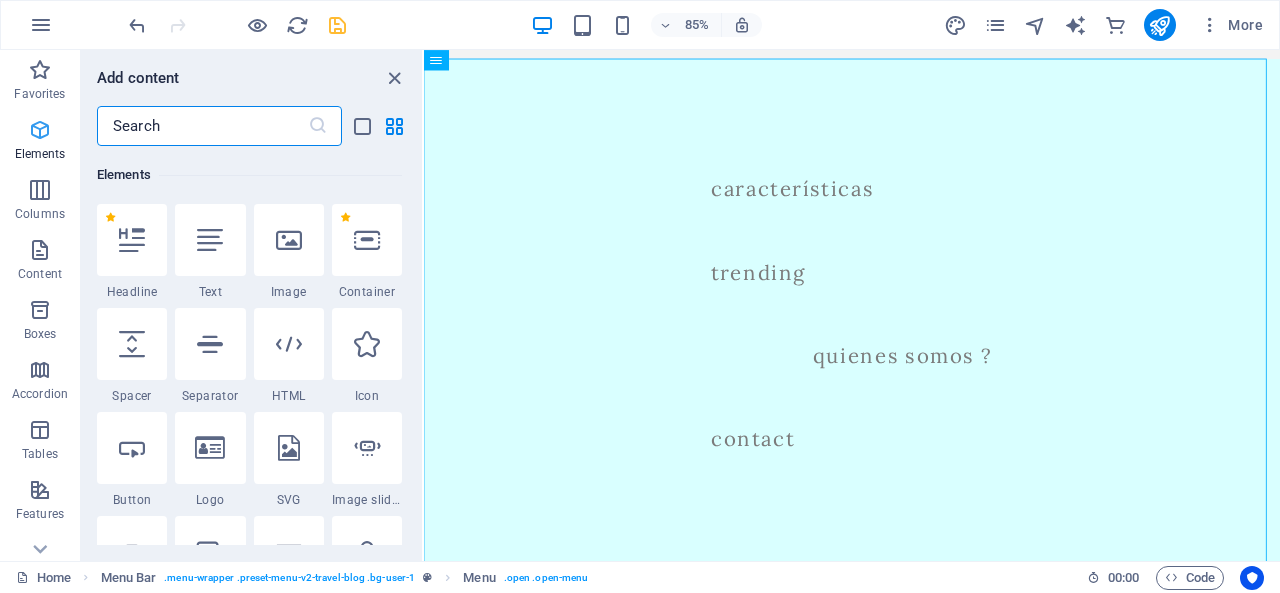 scroll, scrollTop: 213, scrollLeft: 0, axis: vertical 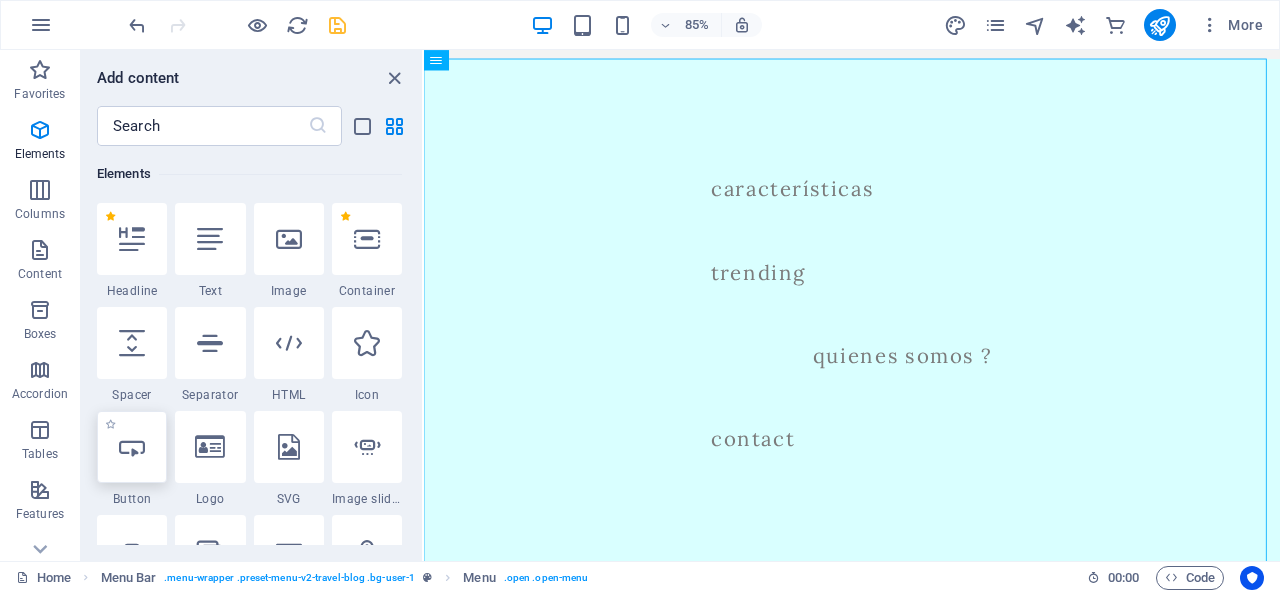 click at bounding box center [132, 447] 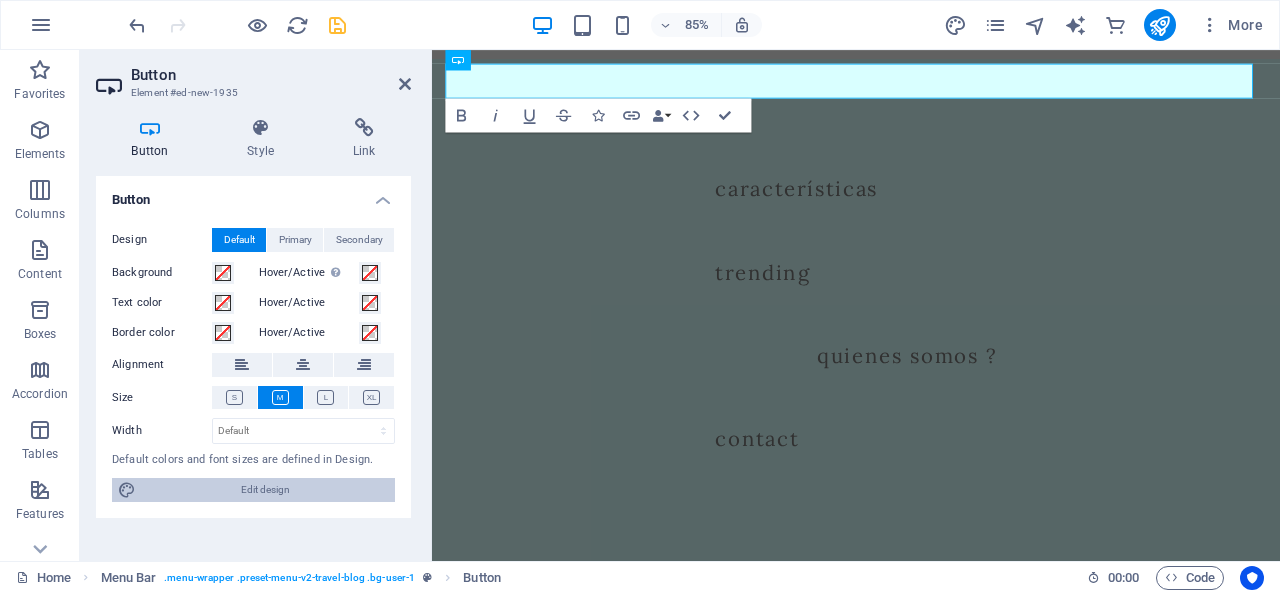 click on "Edit design" at bounding box center (265, 490) 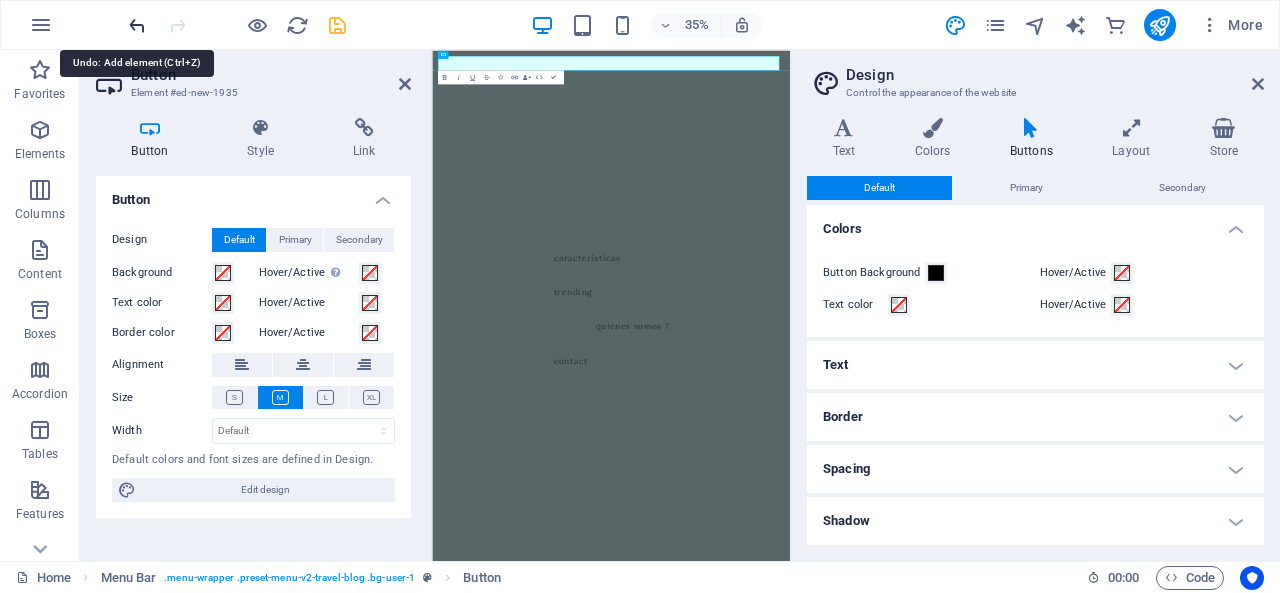 click at bounding box center (137, 25) 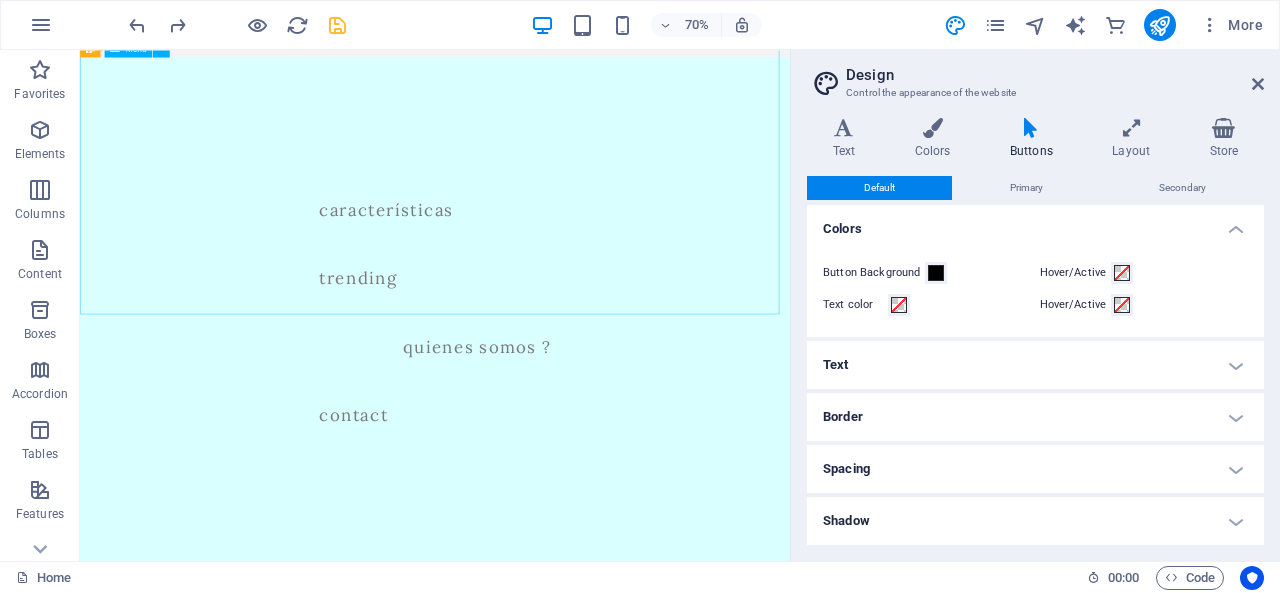 scroll, scrollTop: 0, scrollLeft: 0, axis: both 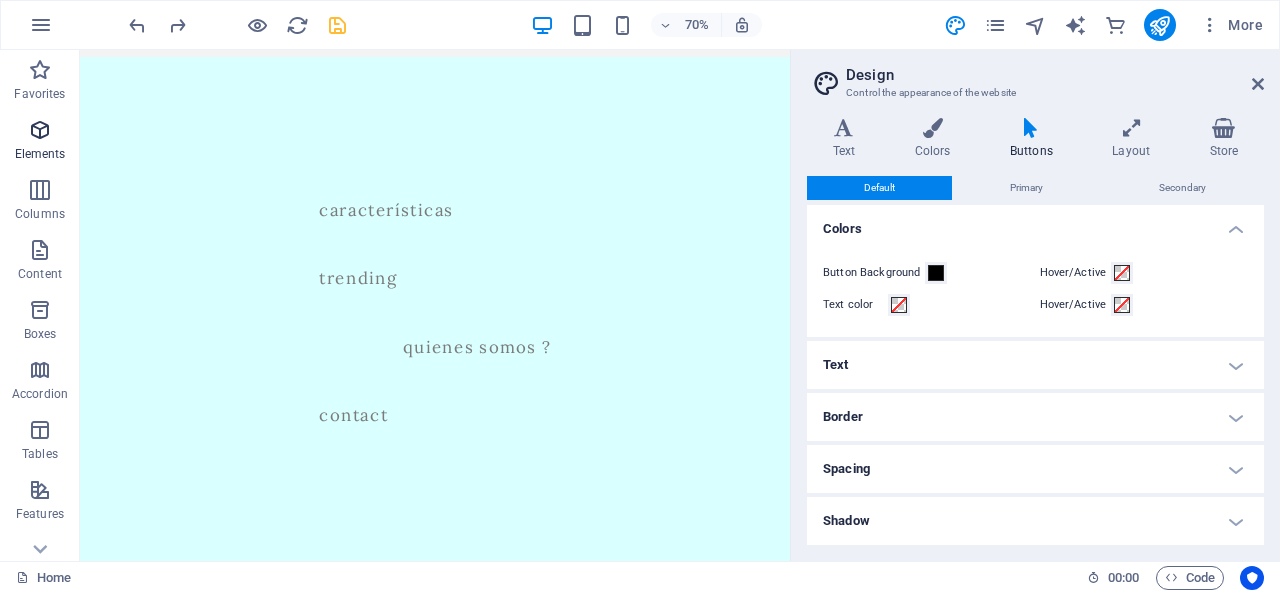 click on "Elements" at bounding box center [40, 154] 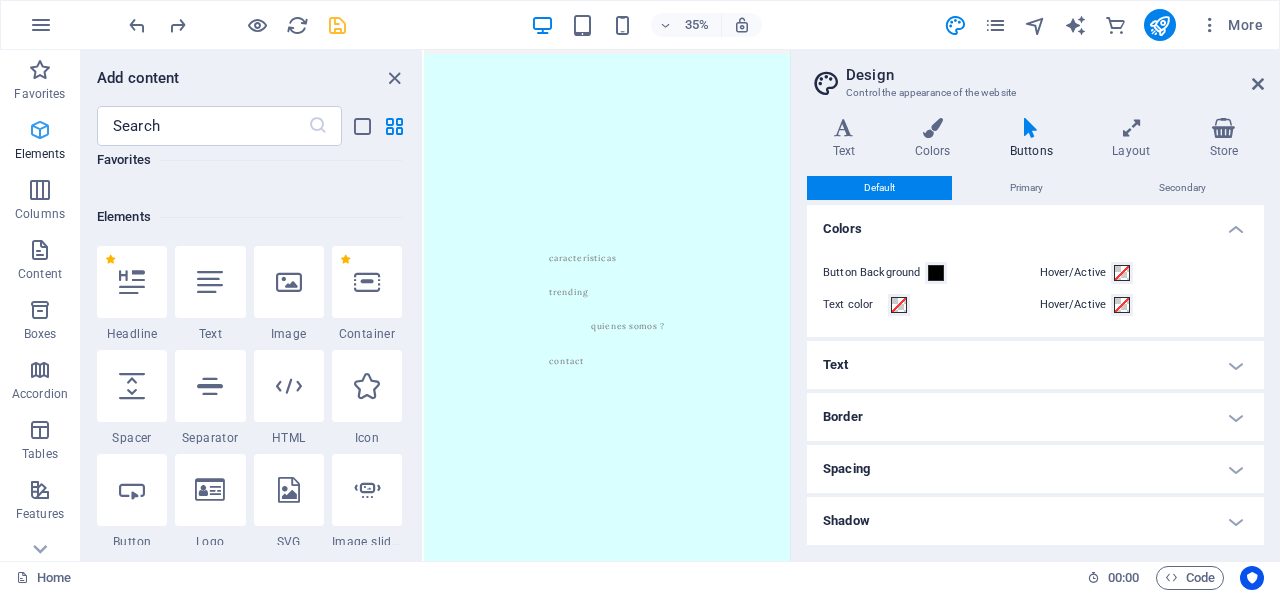 scroll, scrollTop: 183, scrollLeft: 0, axis: vertical 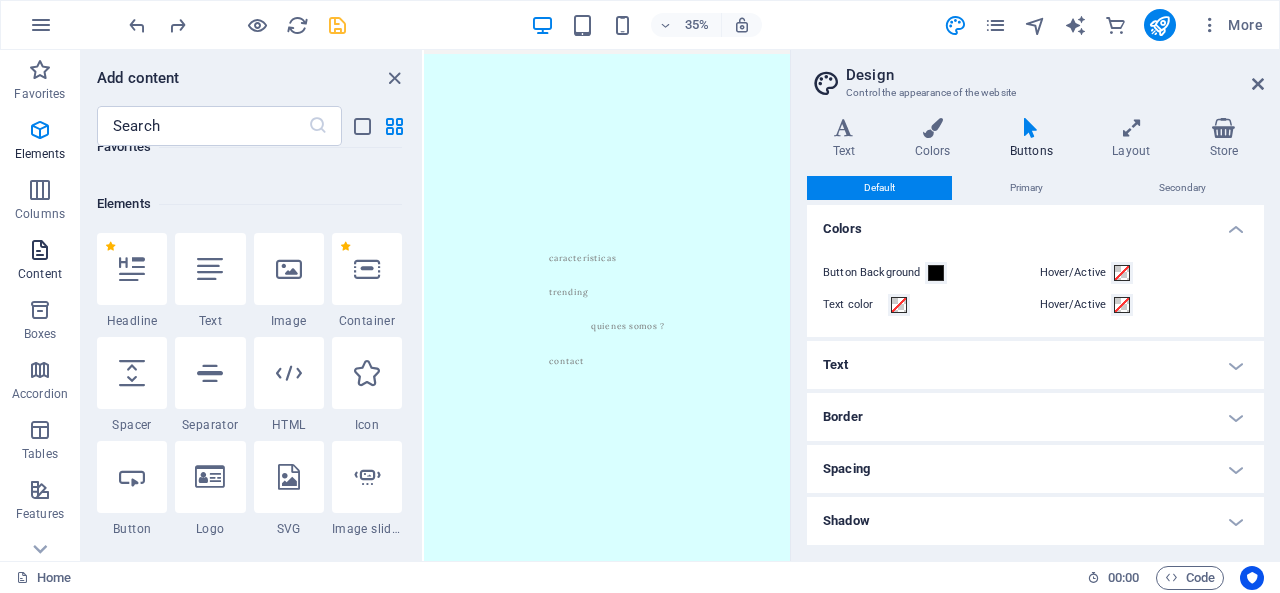 drag, startPoint x: 53, startPoint y: 147, endPoint x: 41, endPoint y: 247, distance: 100.71743 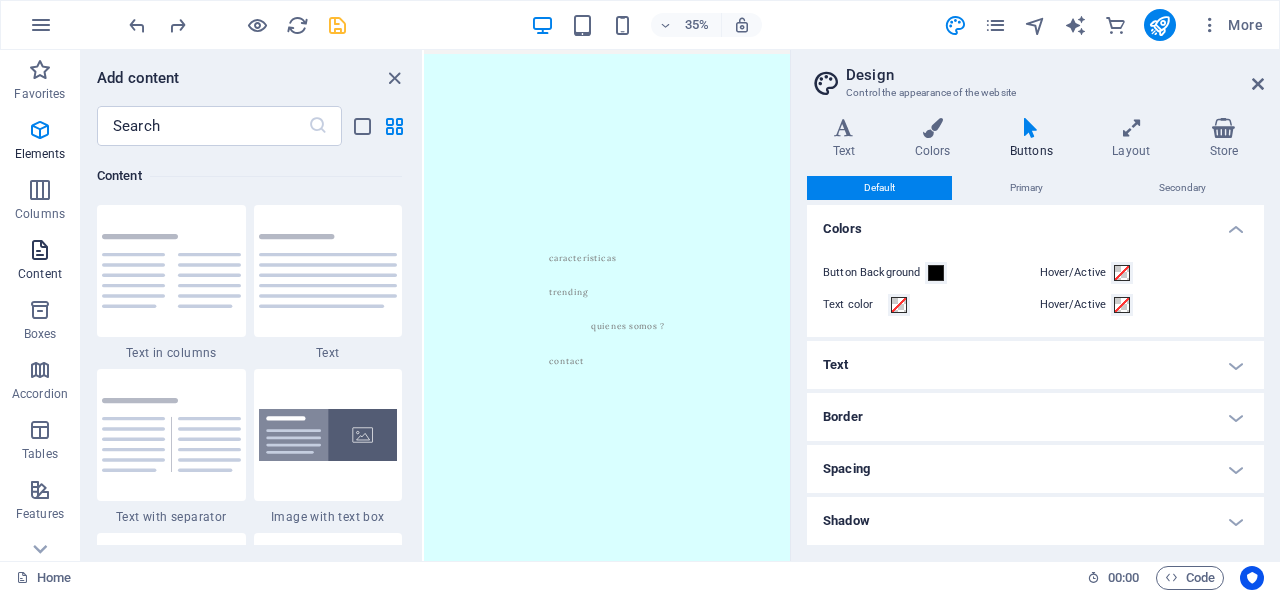 scroll, scrollTop: 3499, scrollLeft: 0, axis: vertical 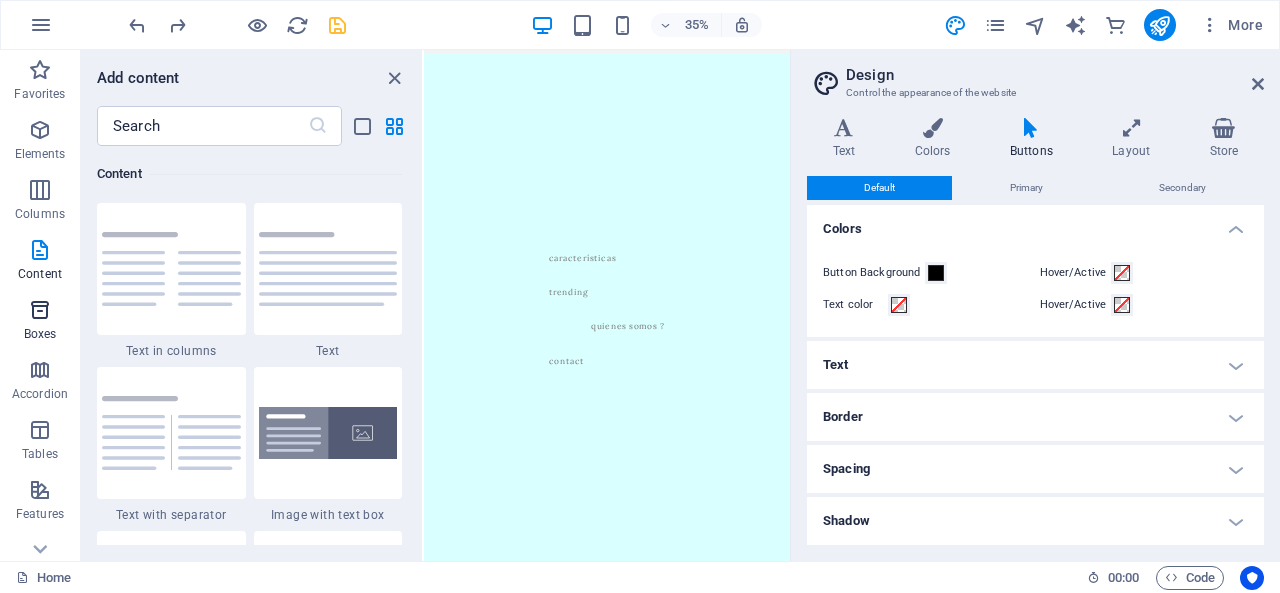 click on "Boxes" at bounding box center [40, 322] 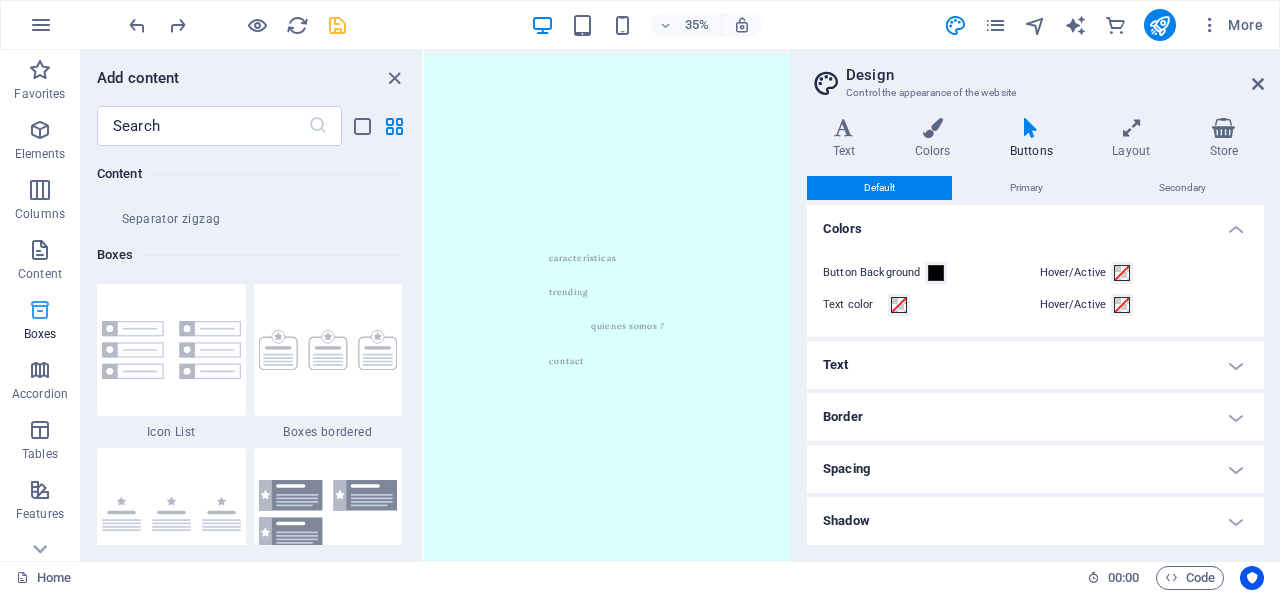 scroll, scrollTop: 5516, scrollLeft: 0, axis: vertical 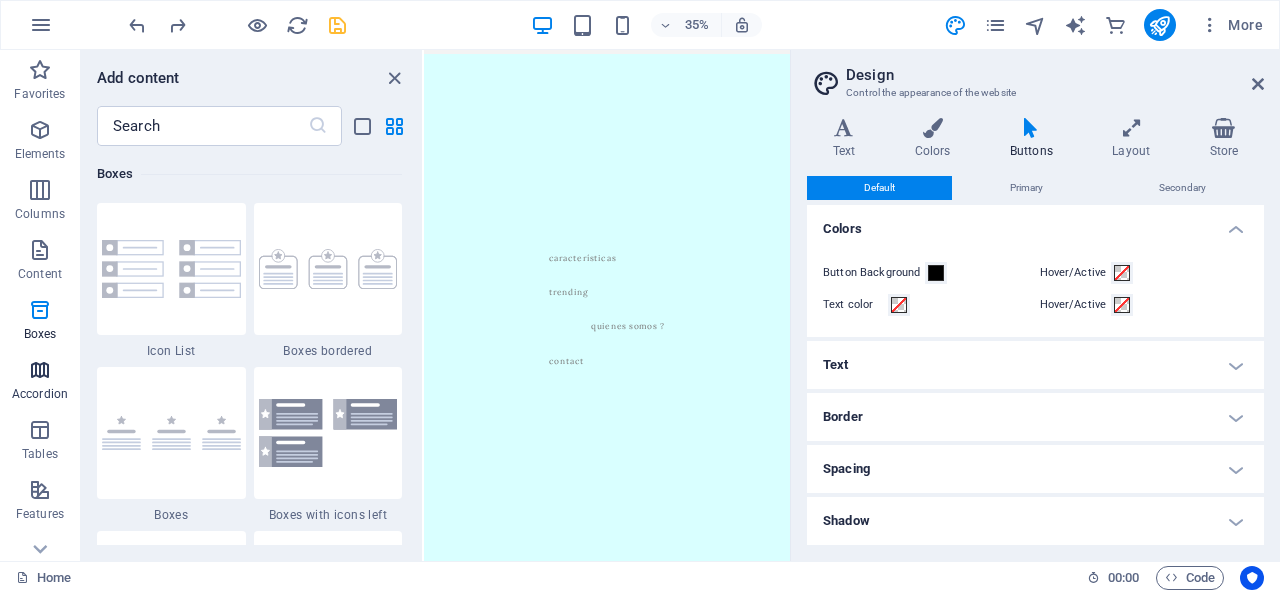 click at bounding box center [40, 370] 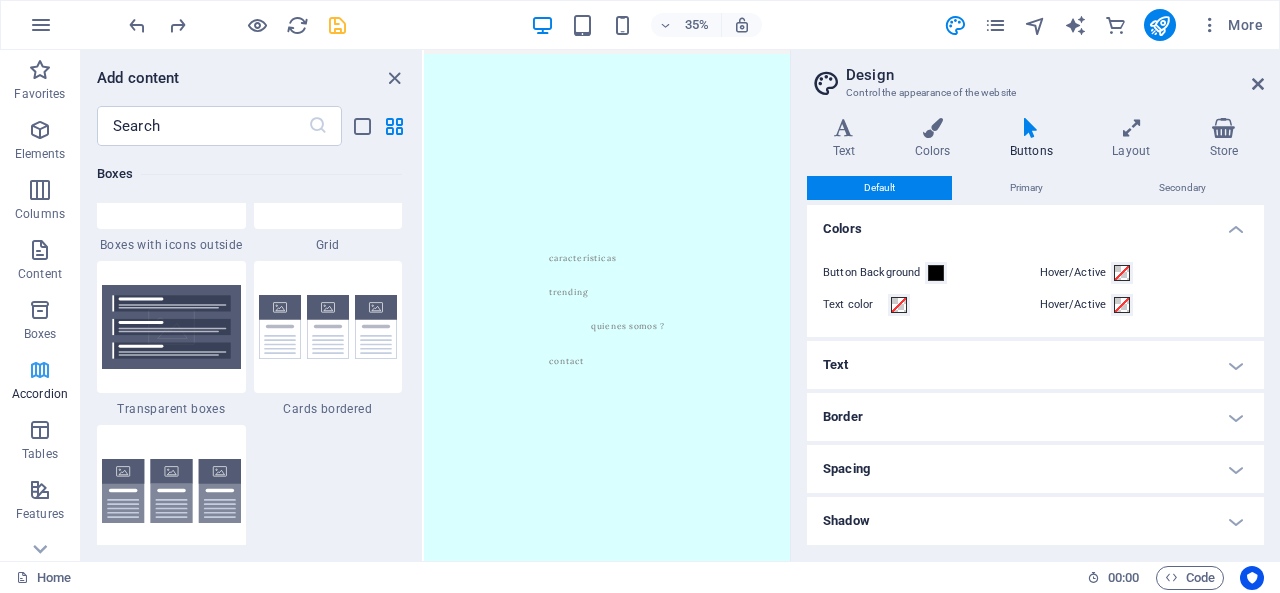 scroll, scrollTop: 6384, scrollLeft: 0, axis: vertical 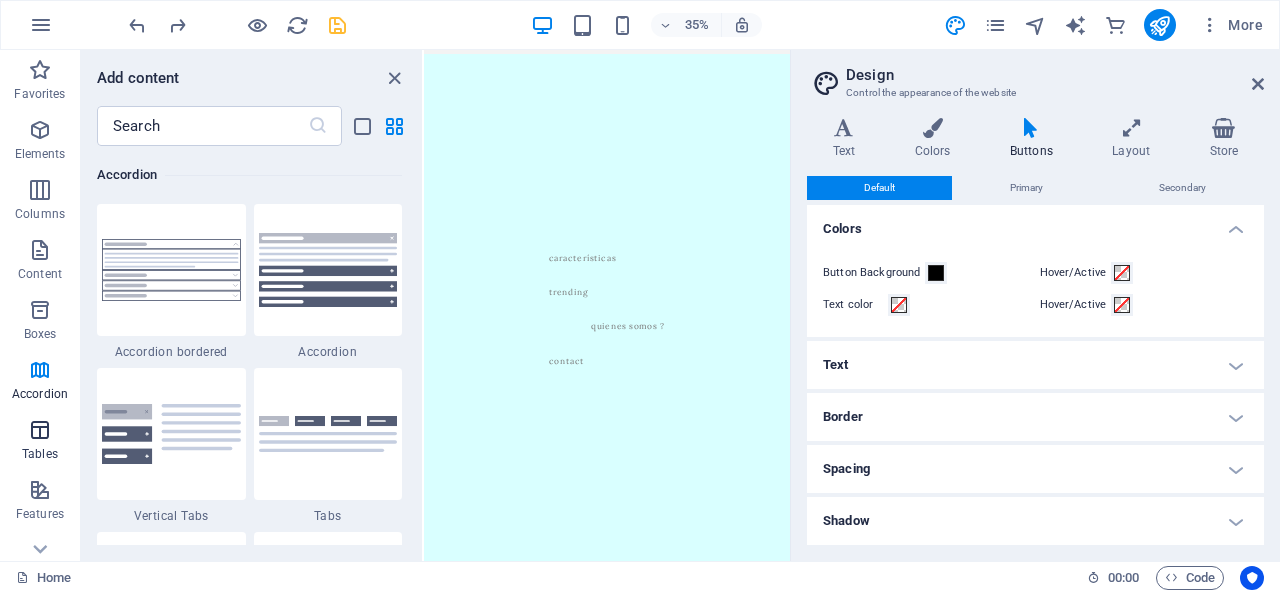 click at bounding box center (40, 430) 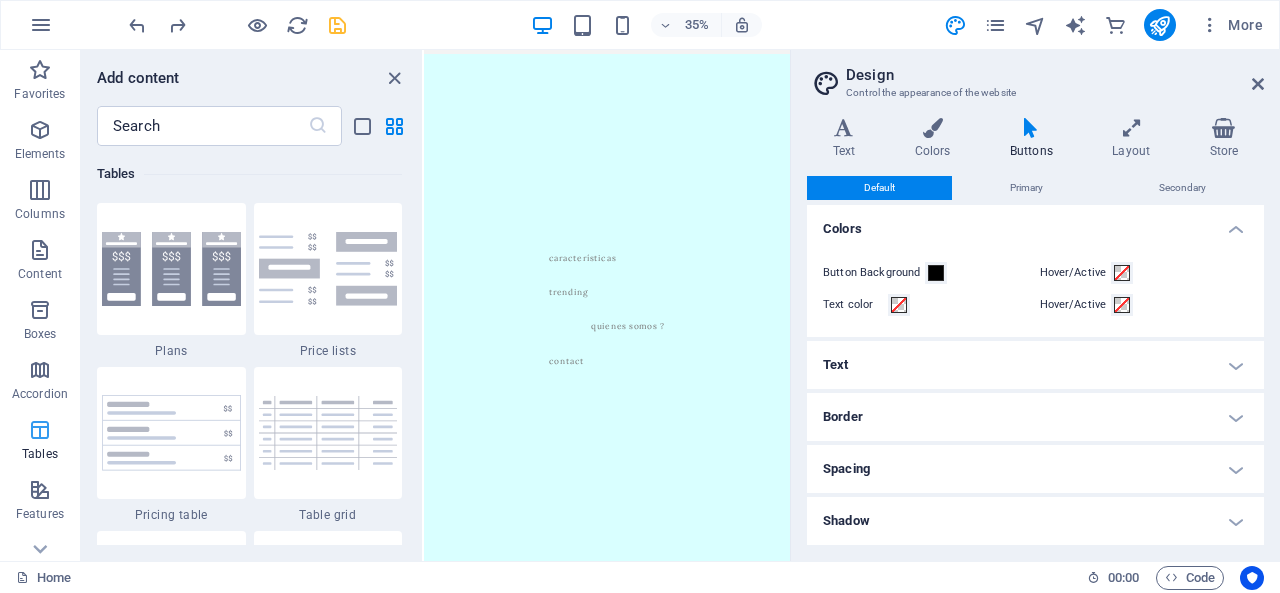 scroll, scrollTop: 6926, scrollLeft: 0, axis: vertical 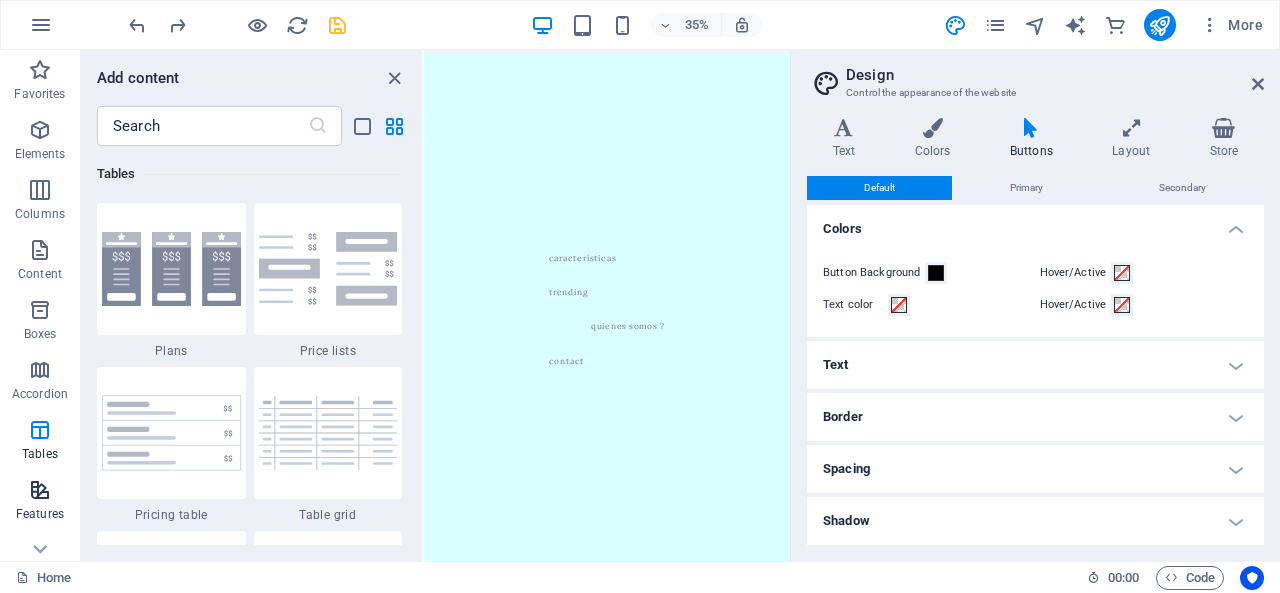 click on "Features" at bounding box center [40, 502] 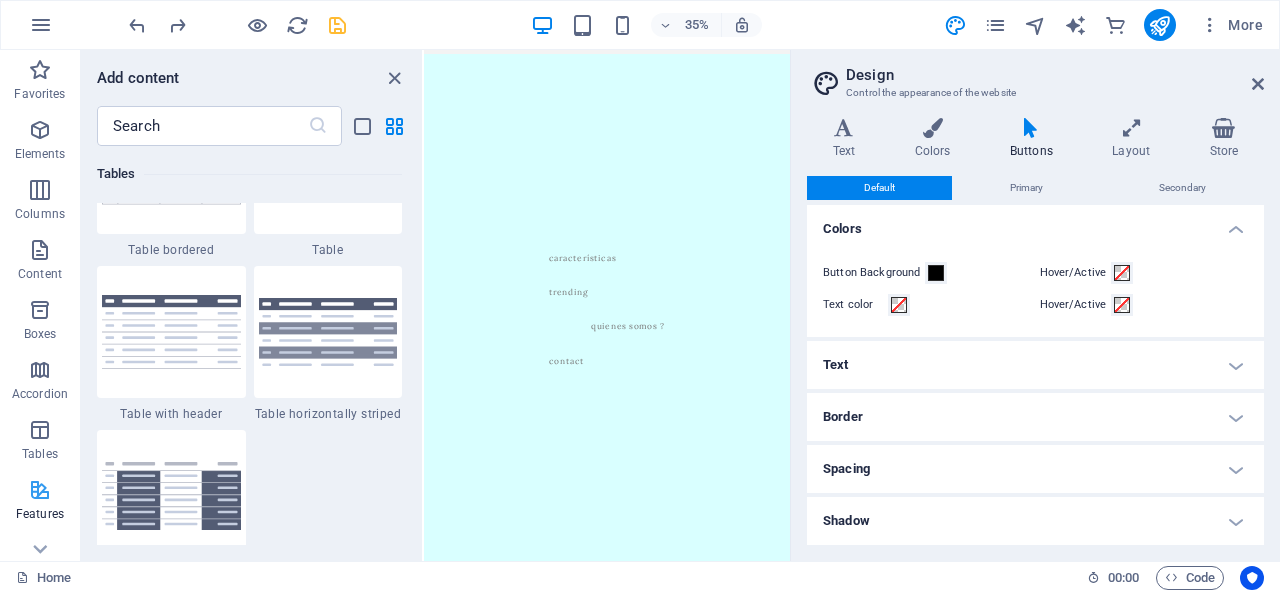 scroll, scrollTop: 7795, scrollLeft: 0, axis: vertical 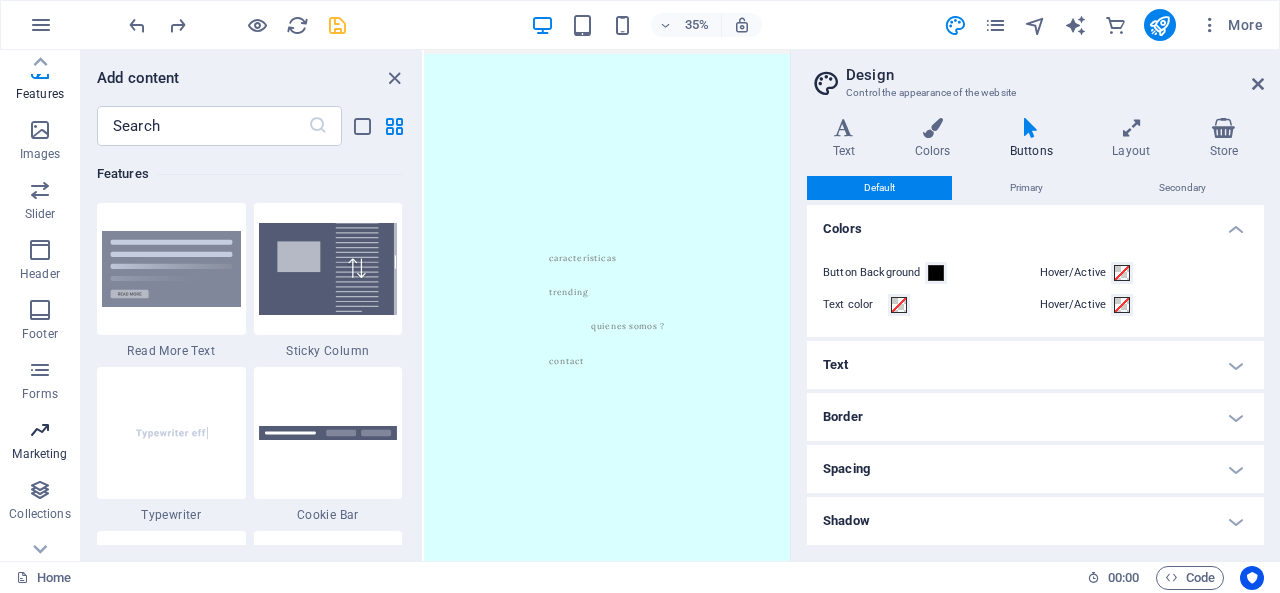click on "Marketing" at bounding box center [39, 454] 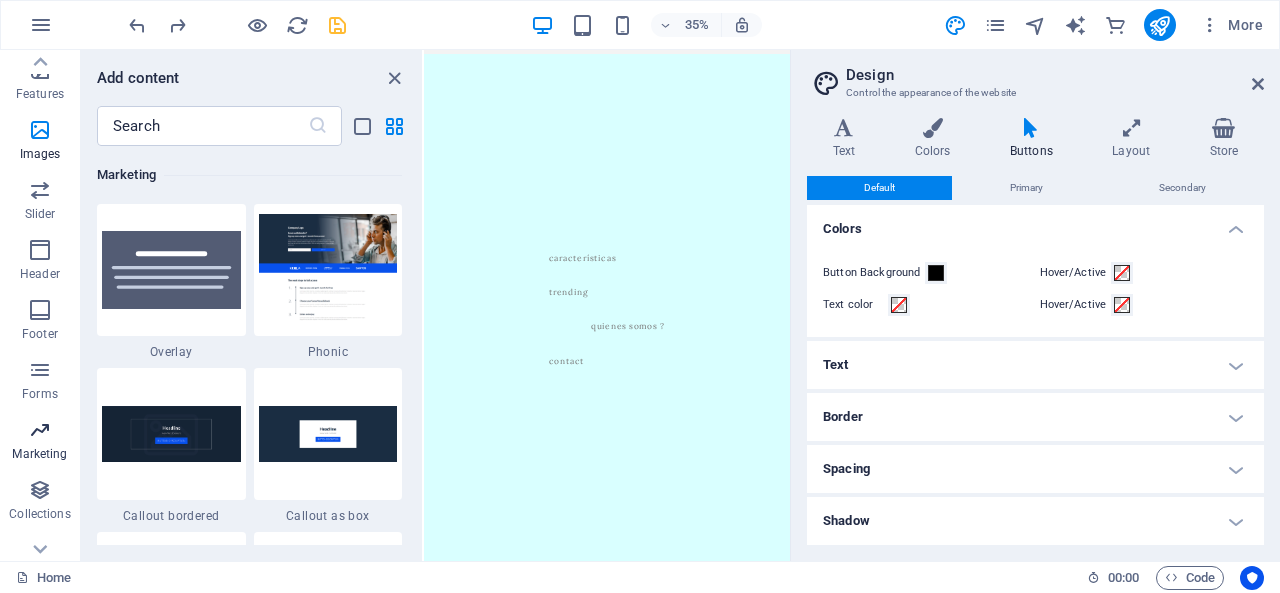 scroll, scrollTop: 16289, scrollLeft: 0, axis: vertical 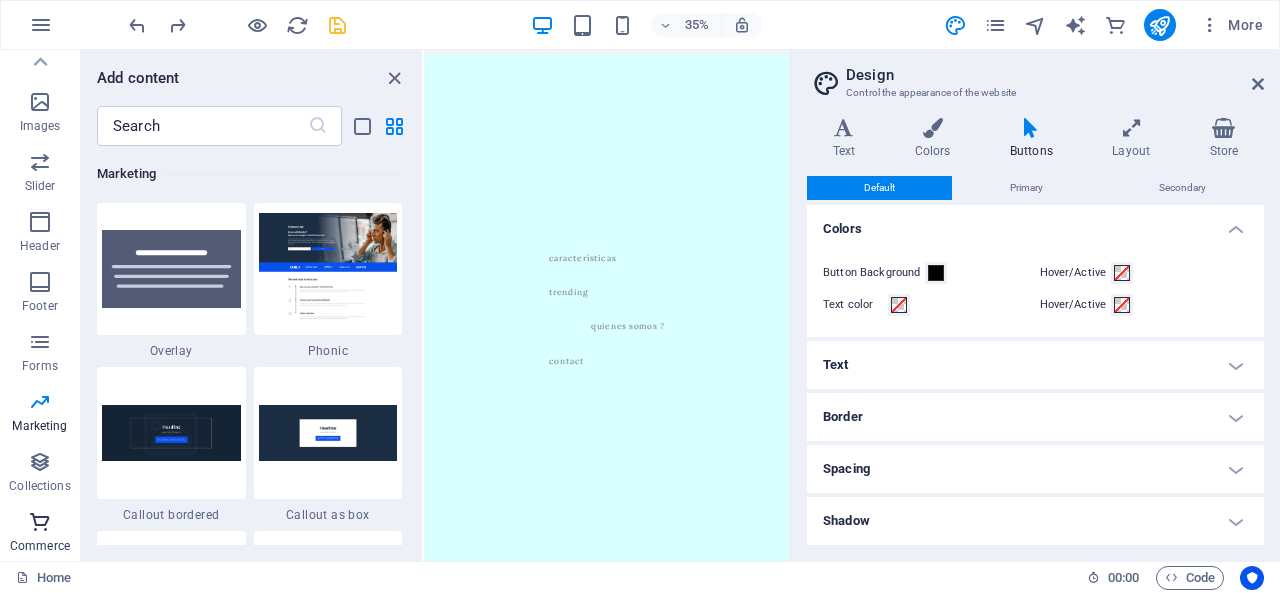 click at bounding box center [40, 522] 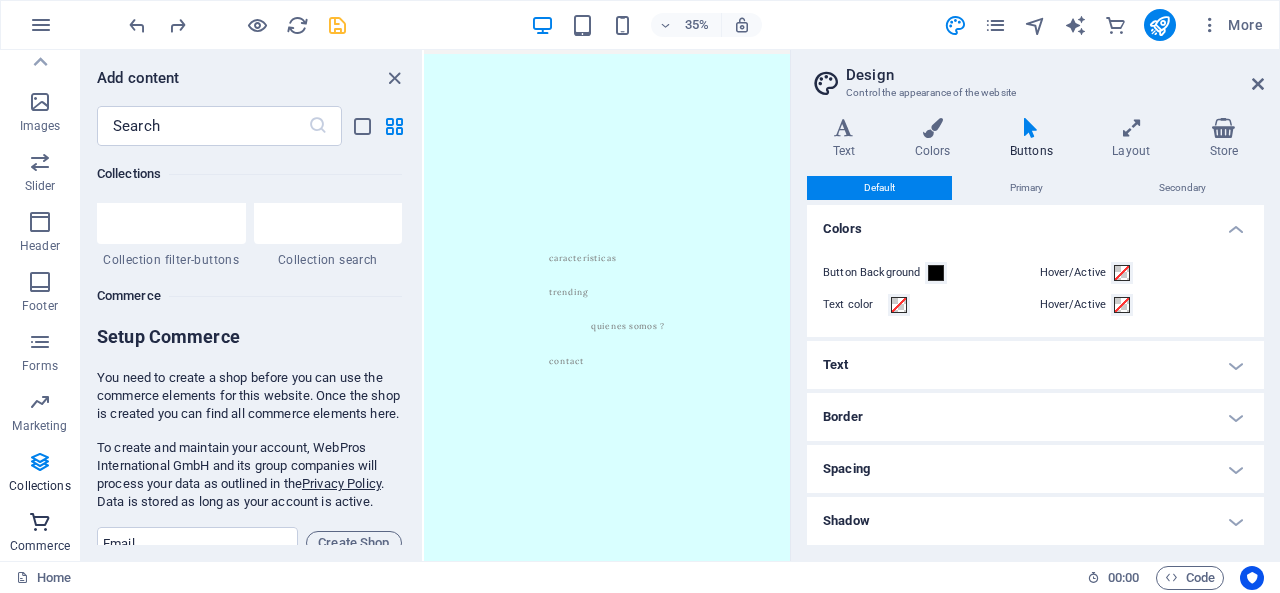 scroll, scrollTop: 19271, scrollLeft: 0, axis: vertical 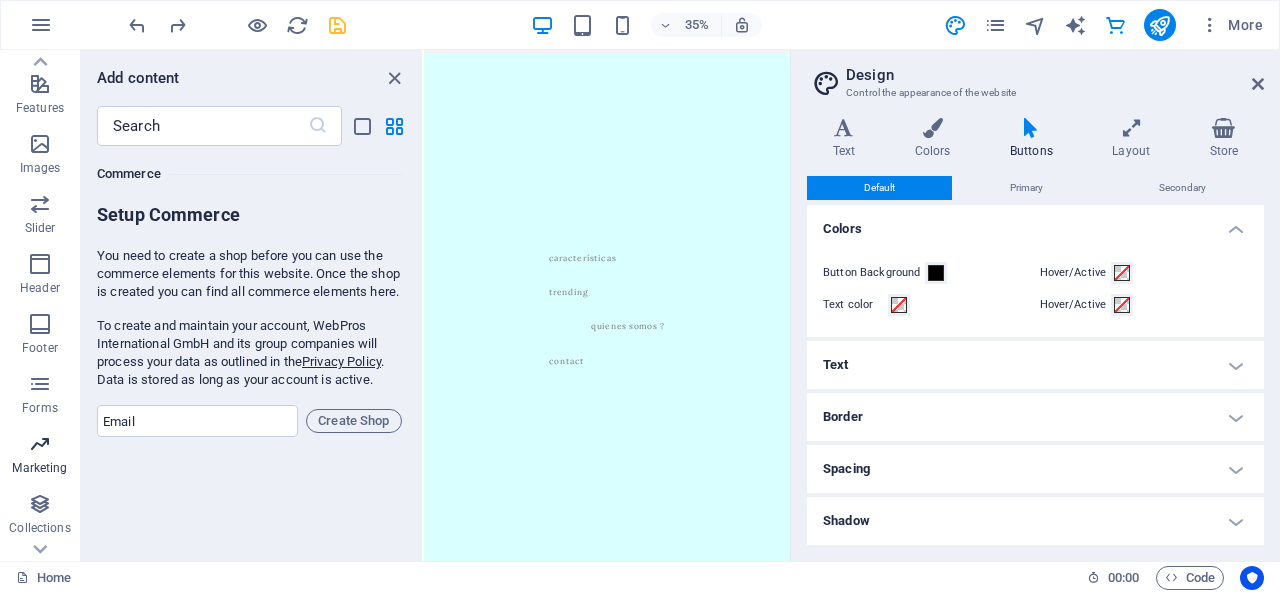 click on "Marketing" at bounding box center [40, 456] 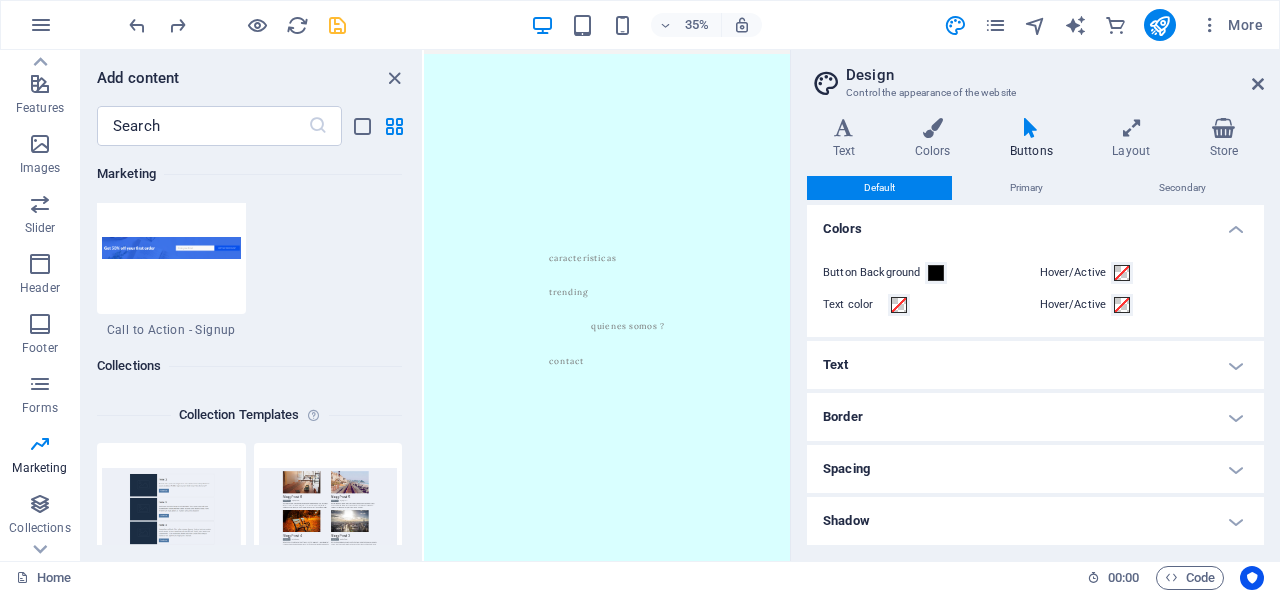 scroll, scrollTop: 18120, scrollLeft: 0, axis: vertical 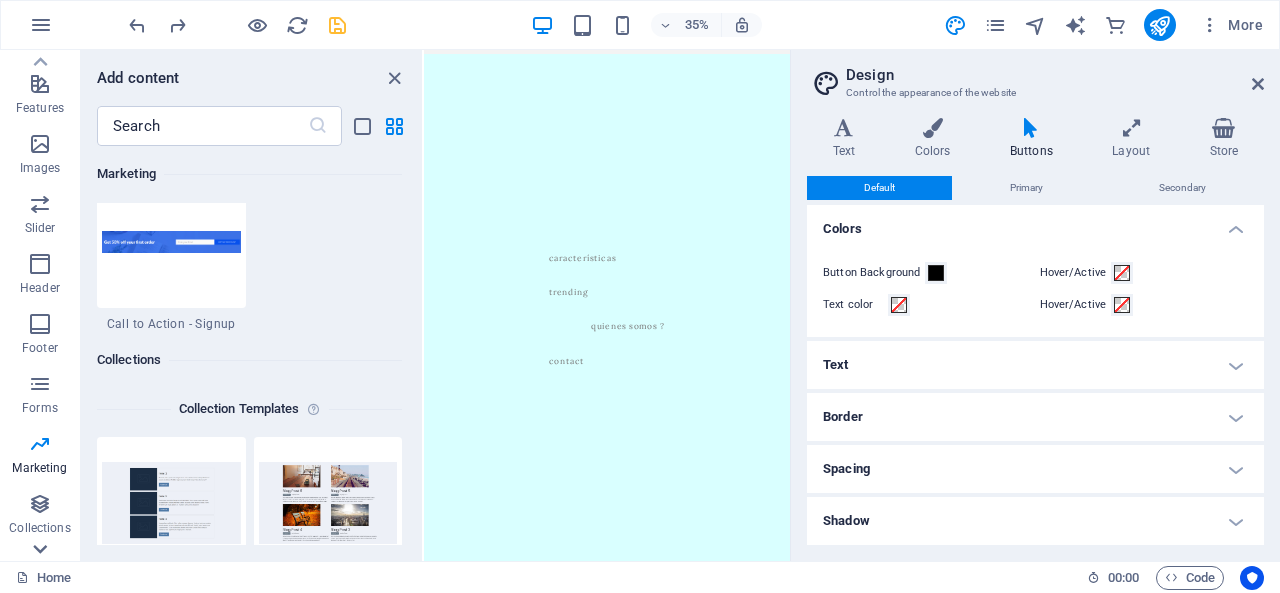 click 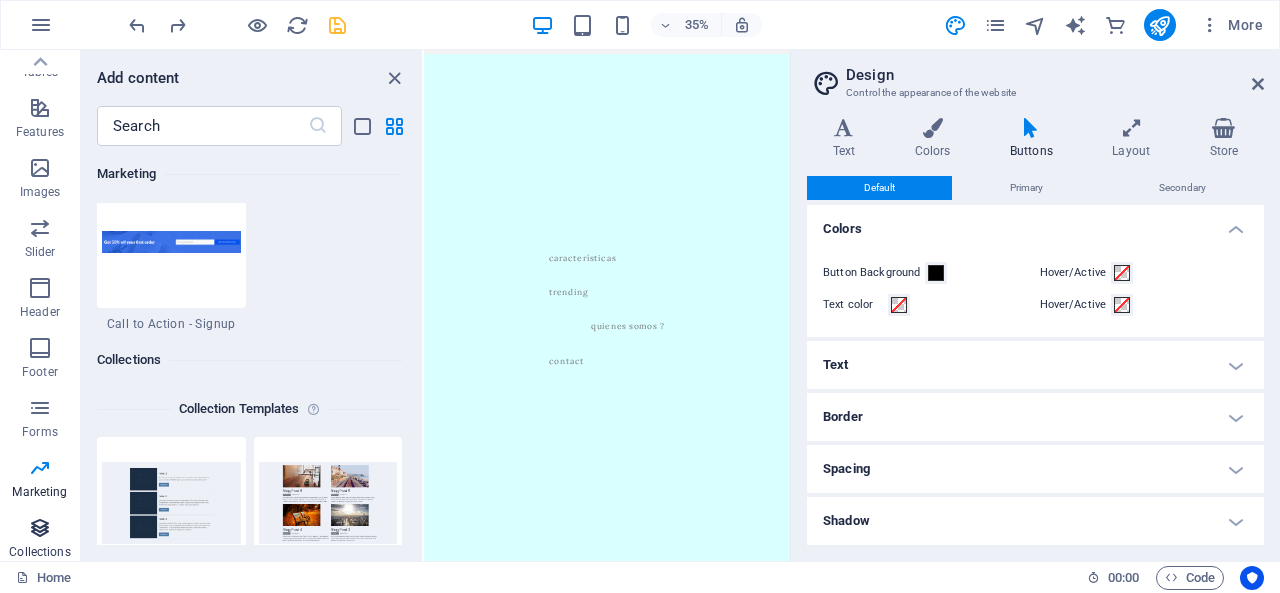 scroll, scrollTop: 380, scrollLeft: 0, axis: vertical 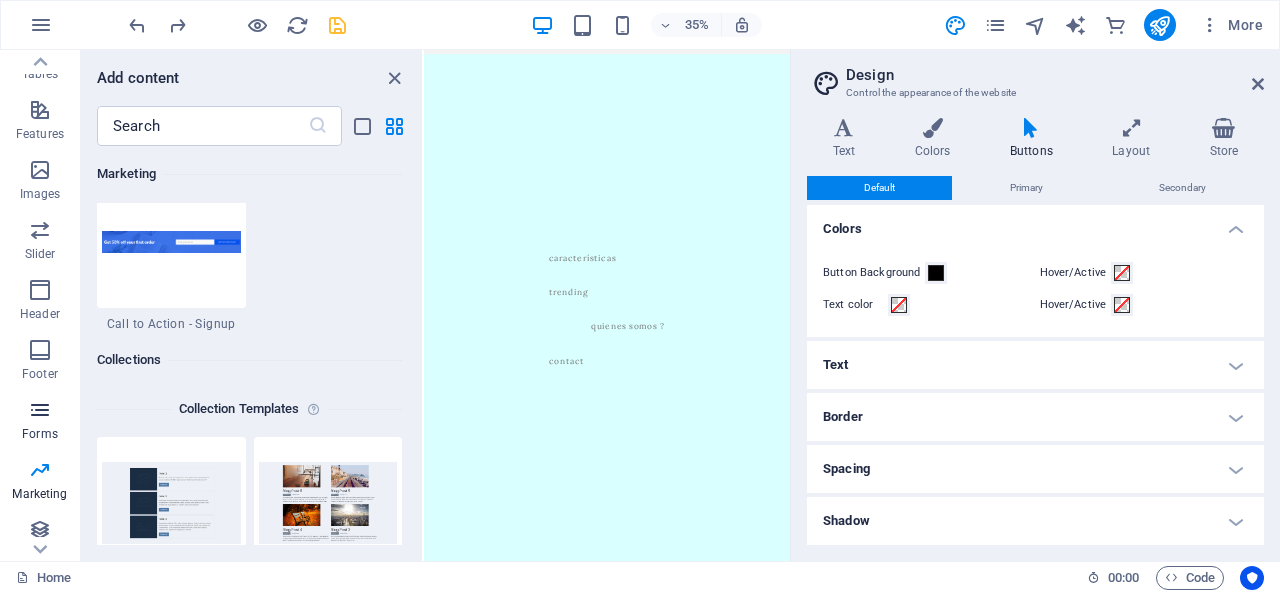 click on "Forms" at bounding box center (40, 434) 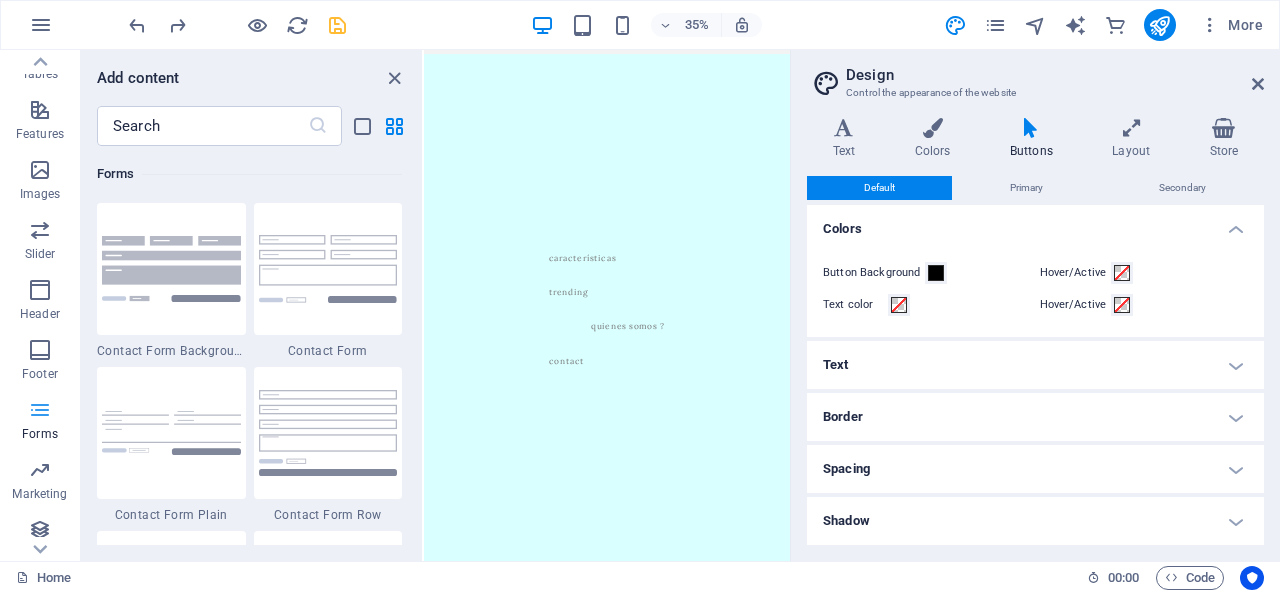 scroll, scrollTop: 14600, scrollLeft: 0, axis: vertical 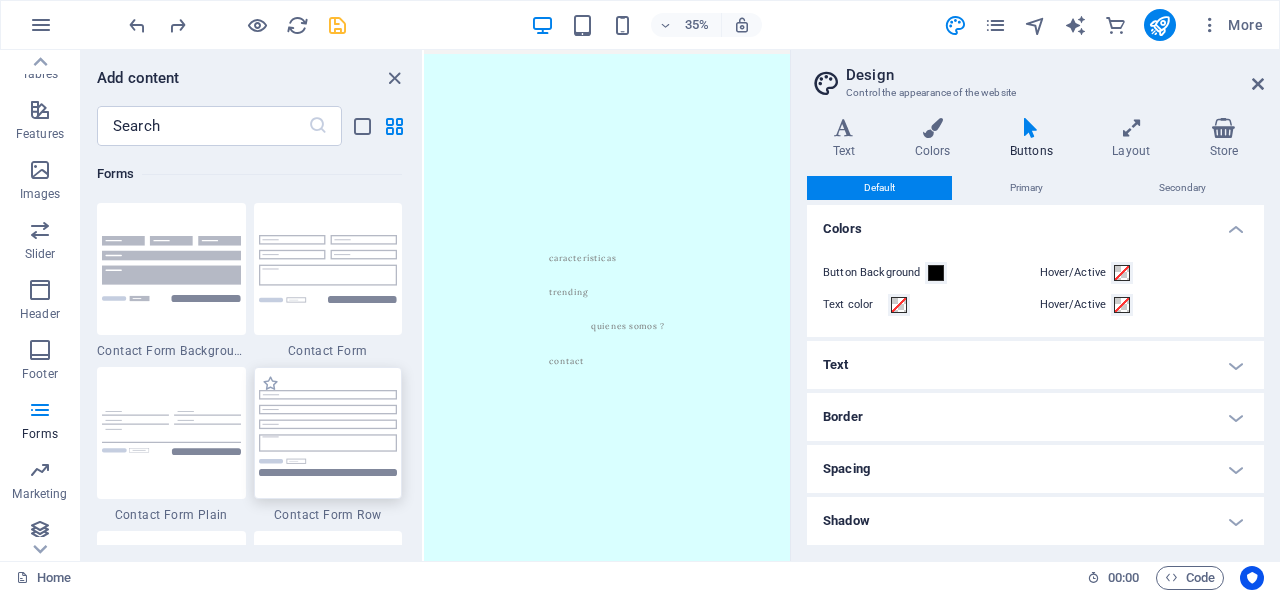 click at bounding box center [328, 432] 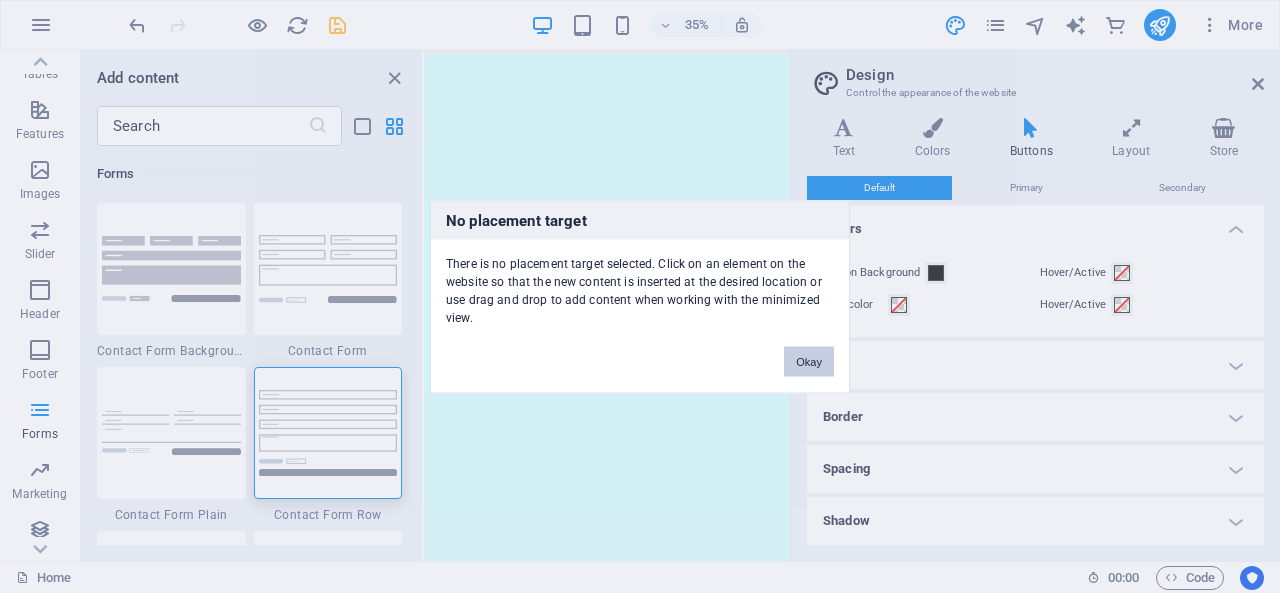 click on "Okay" at bounding box center (809, 361) 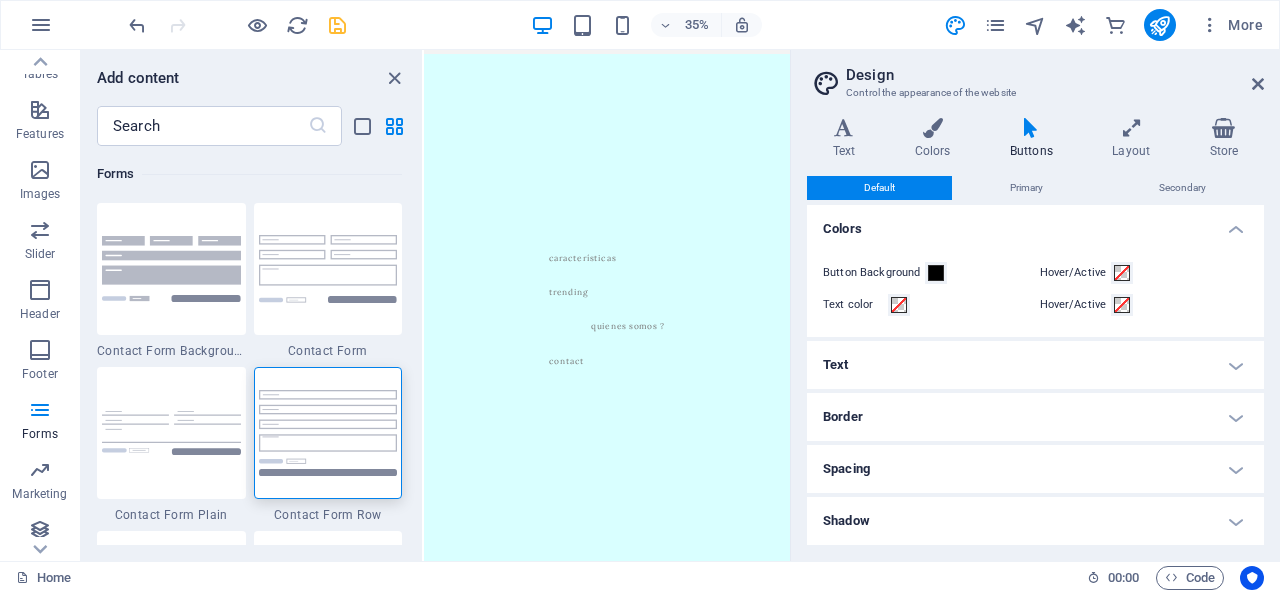 click on "Text" at bounding box center [1035, 365] 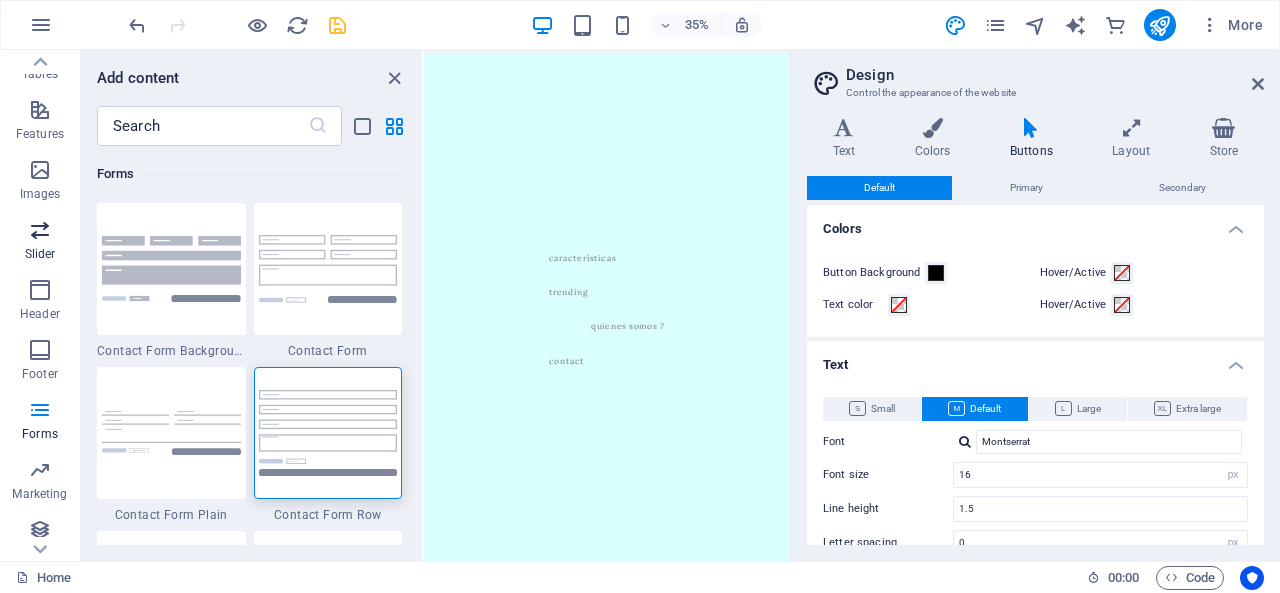 click on "Slider" at bounding box center (40, 254) 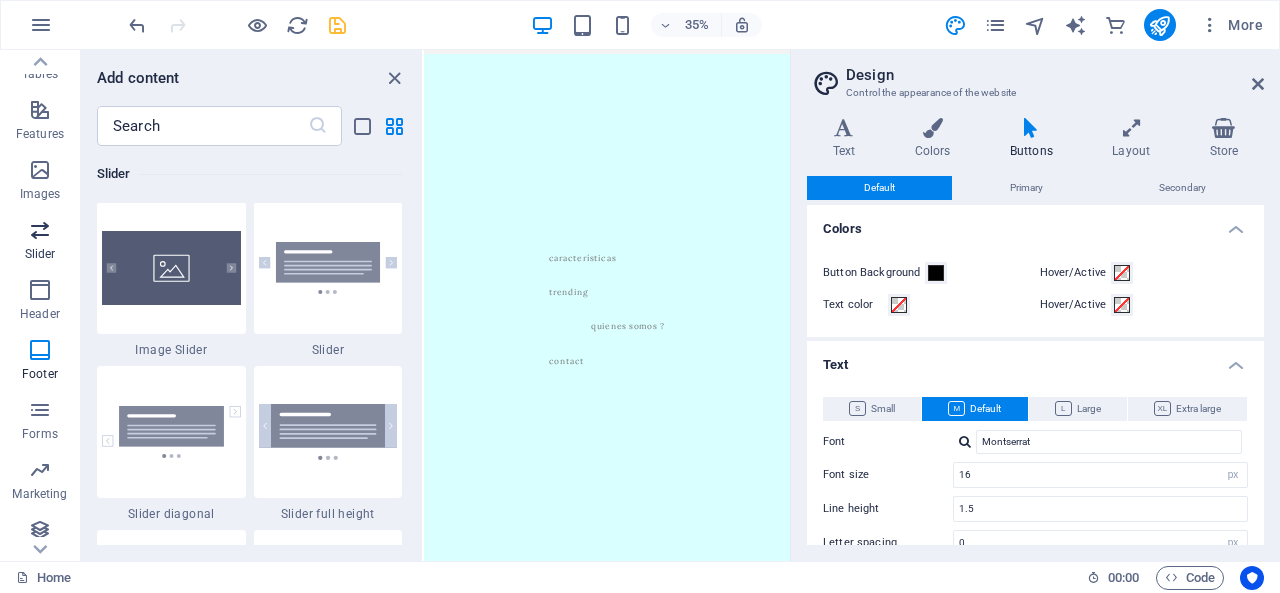 scroll, scrollTop: 11337, scrollLeft: 0, axis: vertical 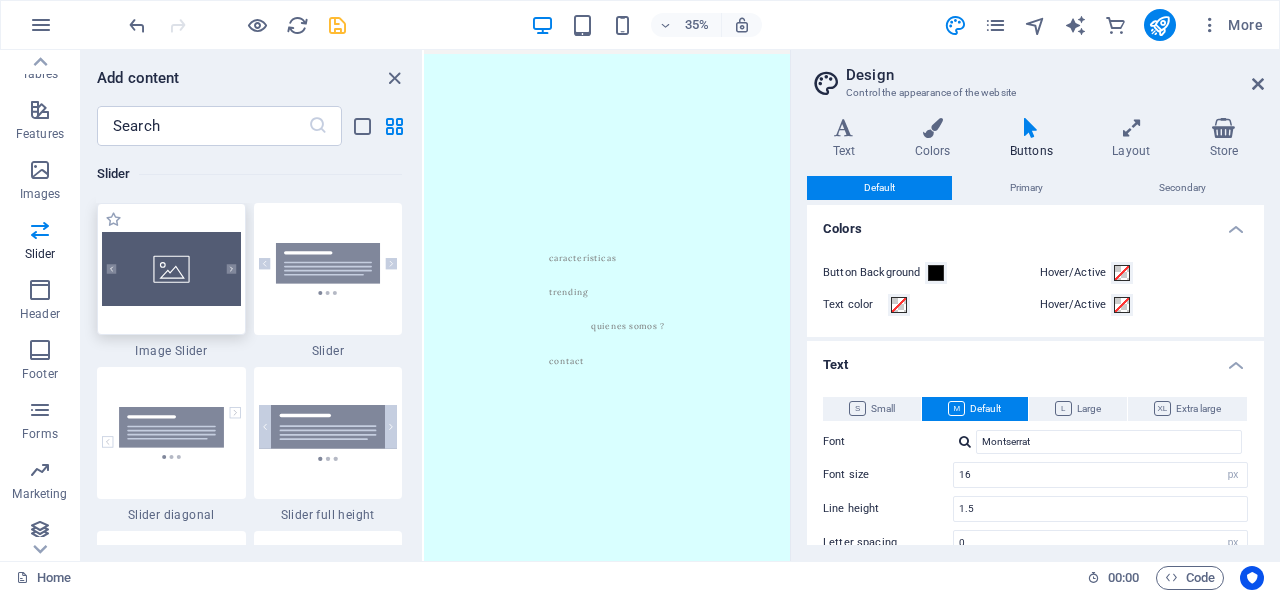 click at bounding box center [171, 269] 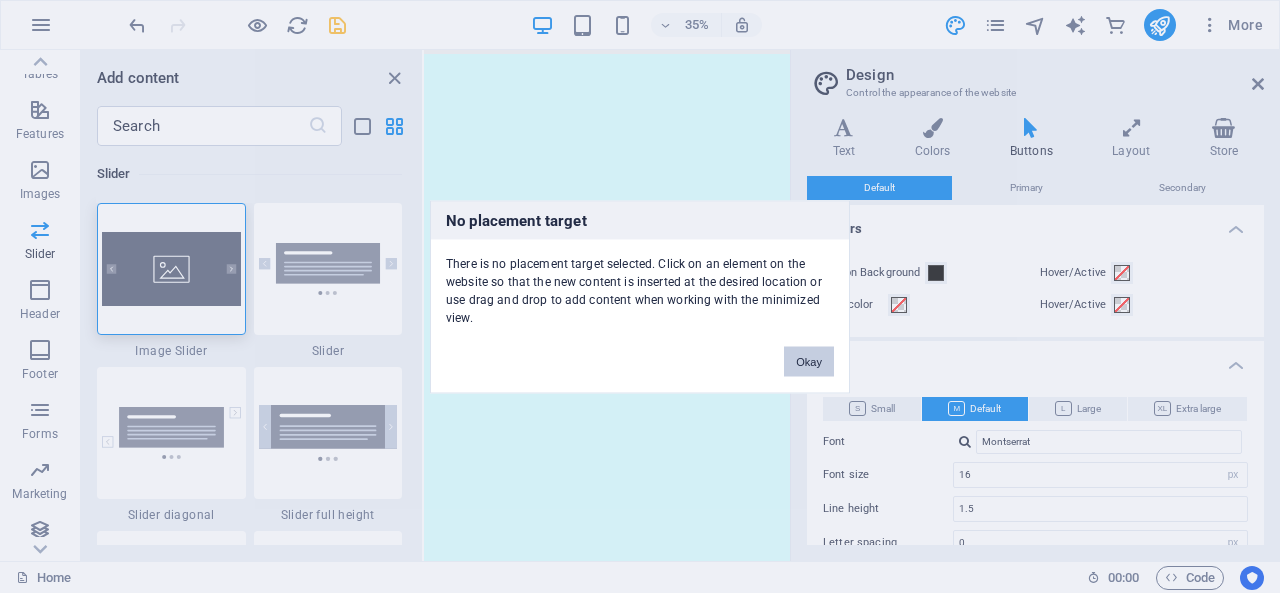 click on "Okay" at bounding box center [809, 361] 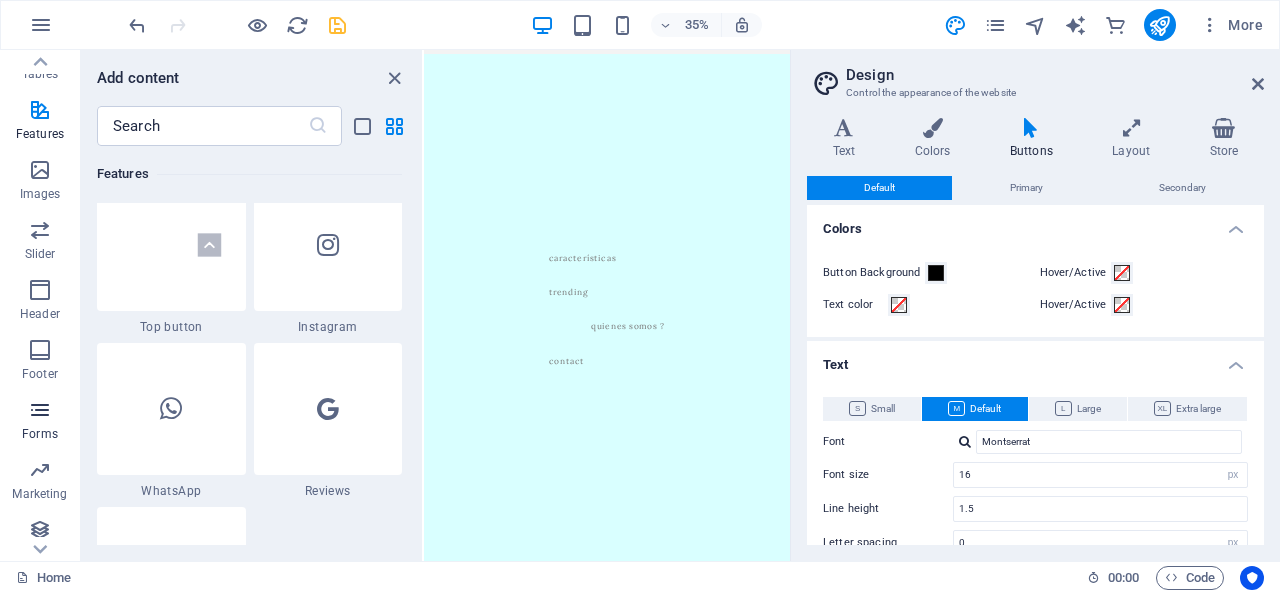 scroll, scrollTop: 9618, scrollLeft: 0, axis: vertical 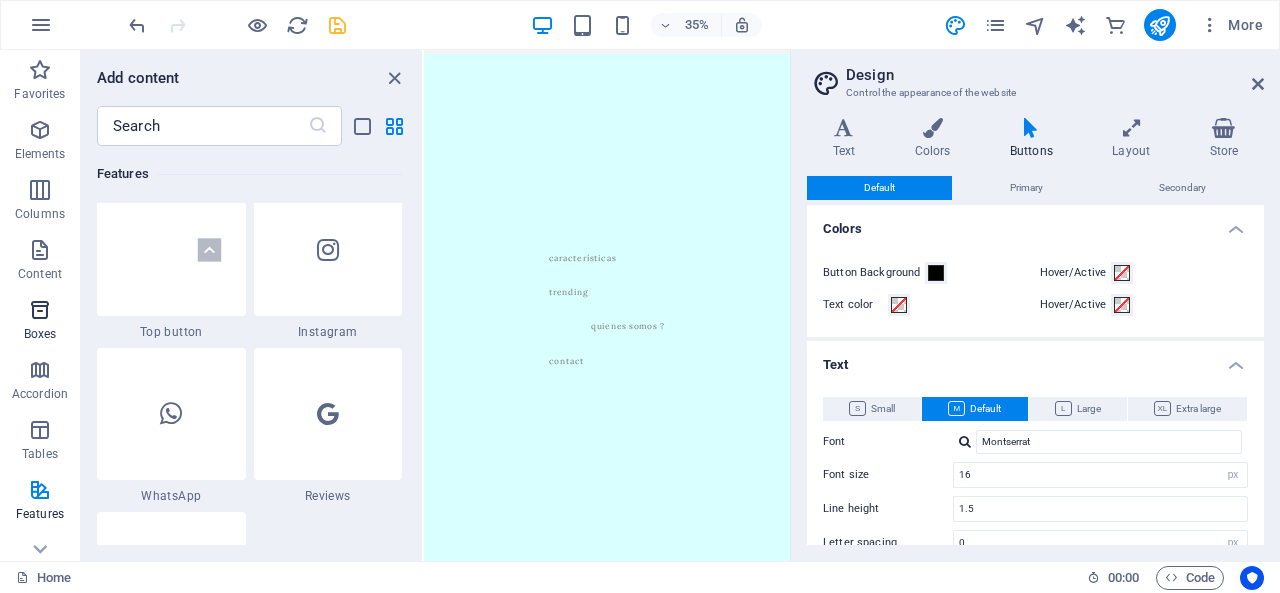 click on "Boxes" at bounding box center [40, 322] 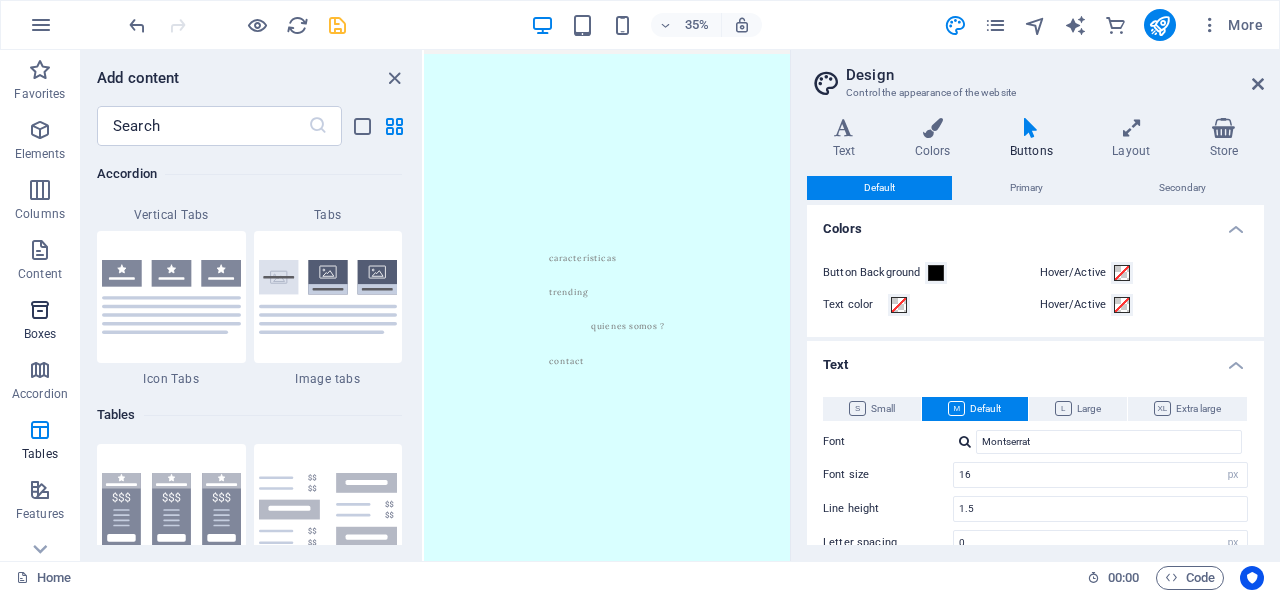 scroll, scrollTop: 5516, scrollLeft: 0, axis: vertical 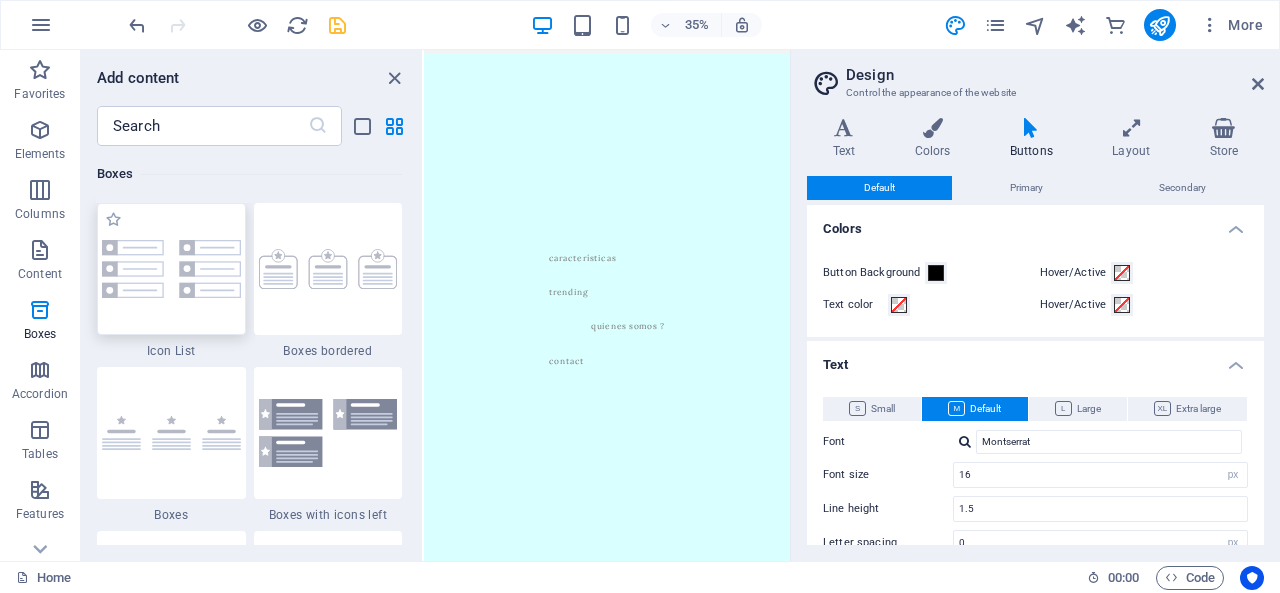 click at bounding box center (171, 269) 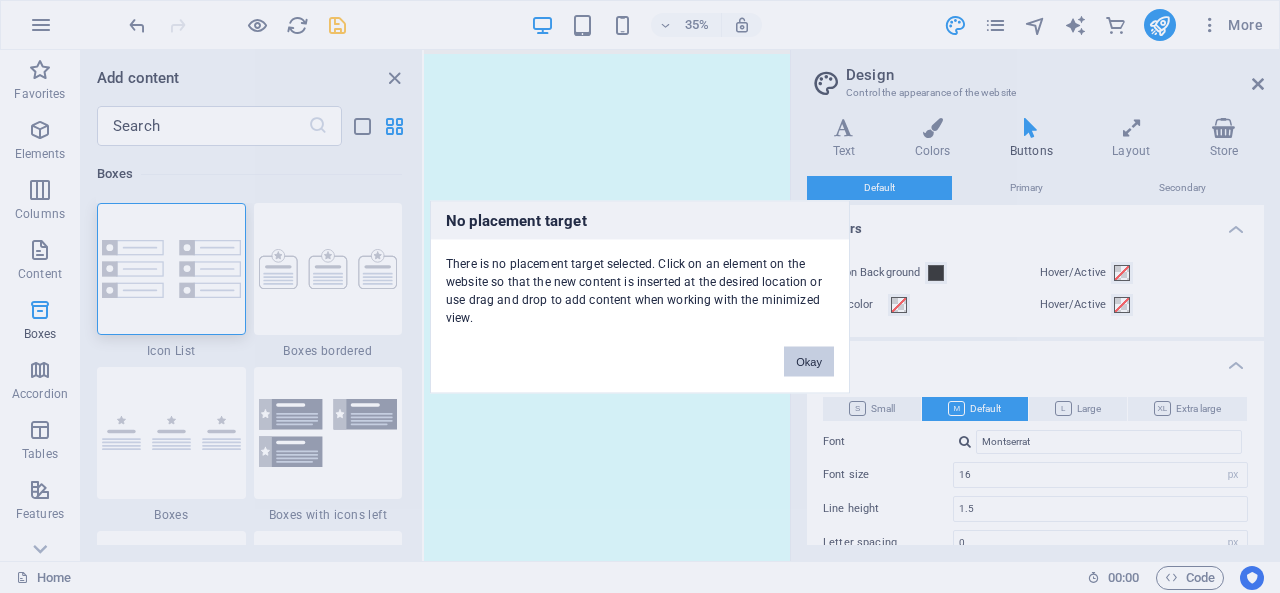 click on "Okay" at bounding box center (809, 361) 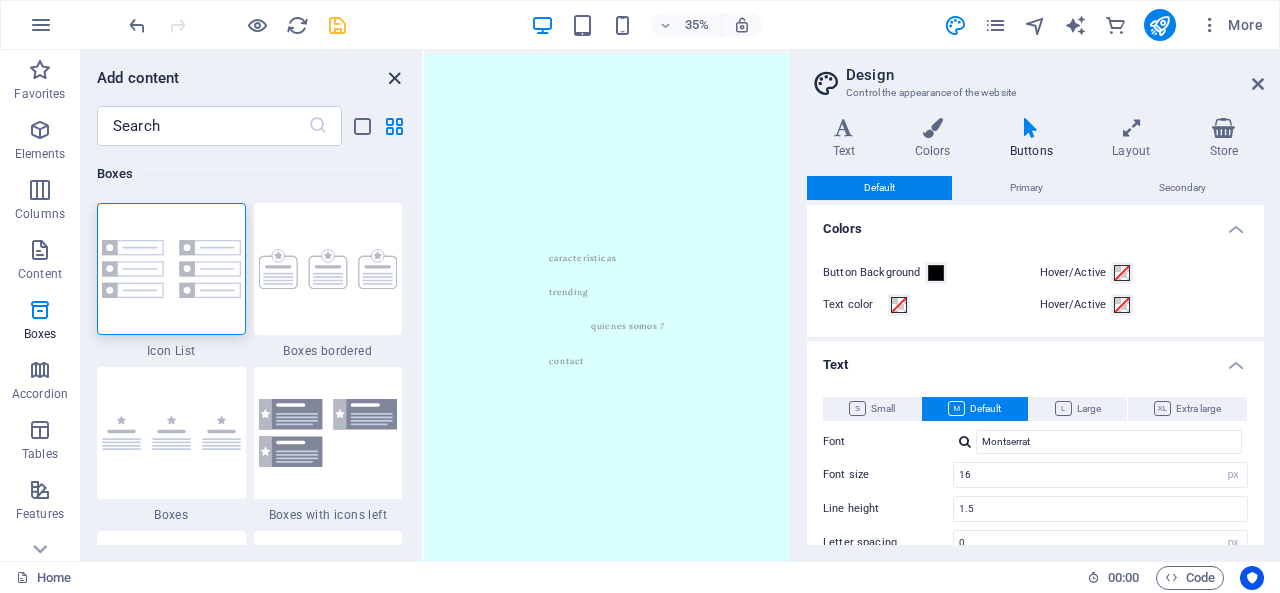 click at bounding box center [394, 78] 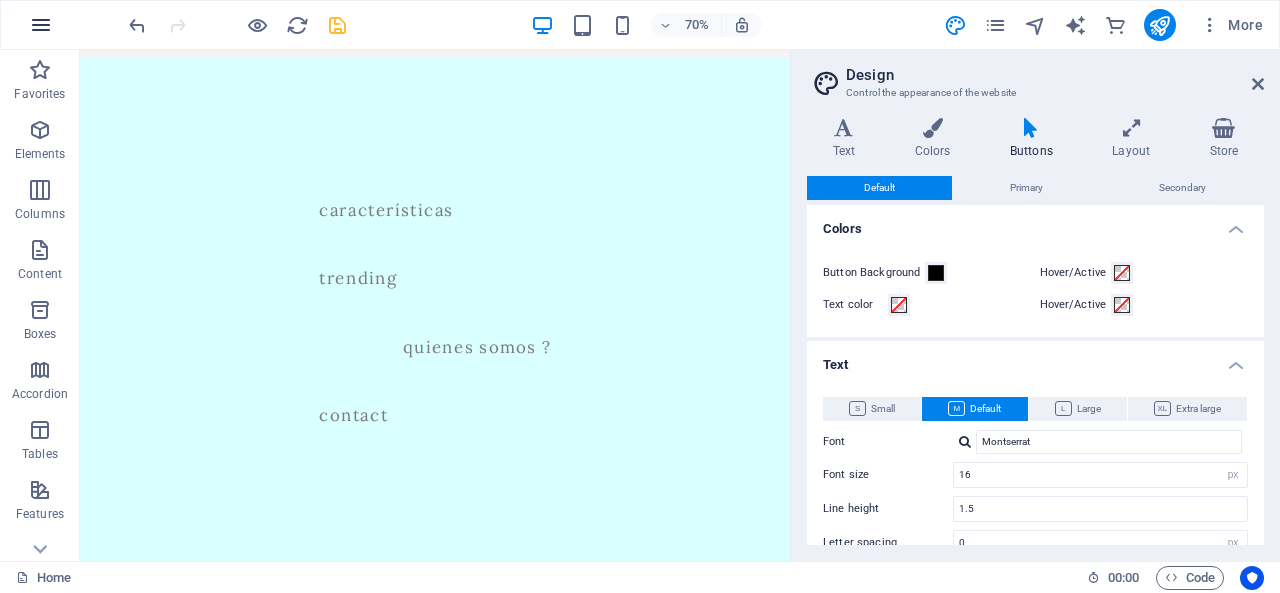 click at bounding box center (41, 25) 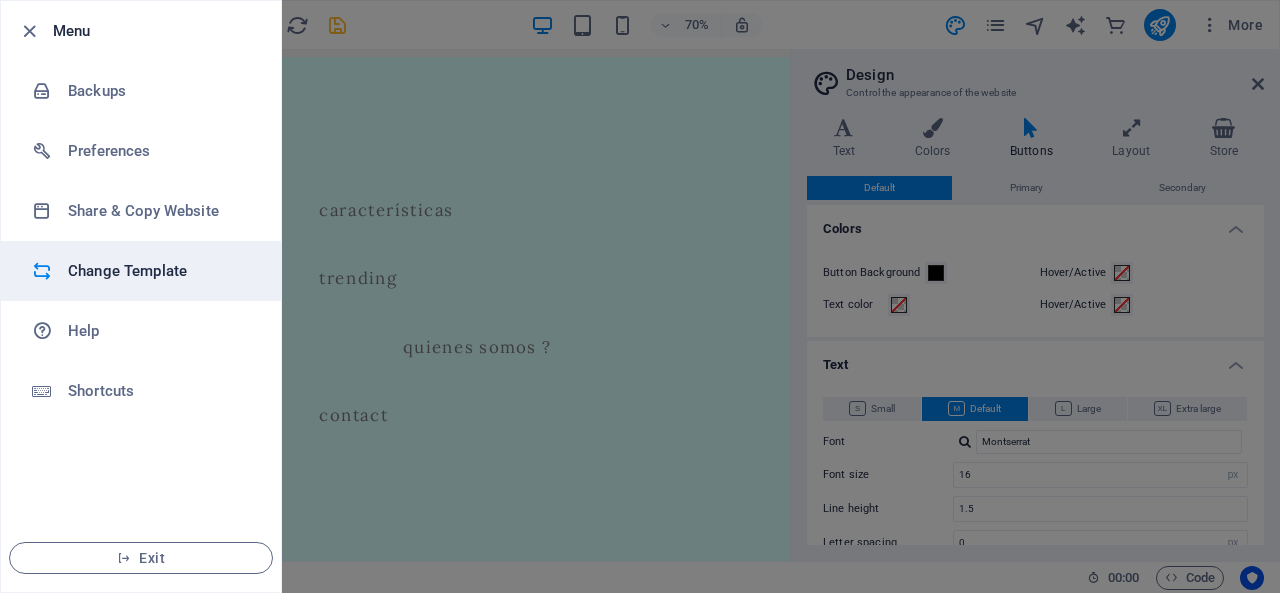 click on "Change Template" at bounding box center [160, 271] 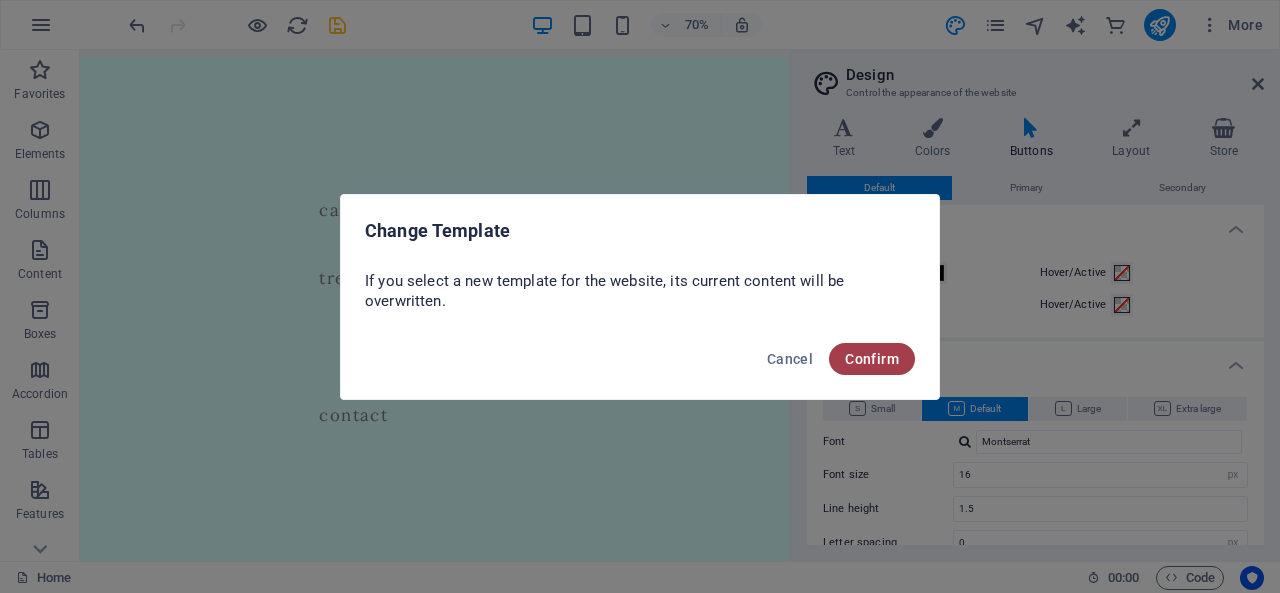 click on "Confirm" at bounding box center [872, 359] 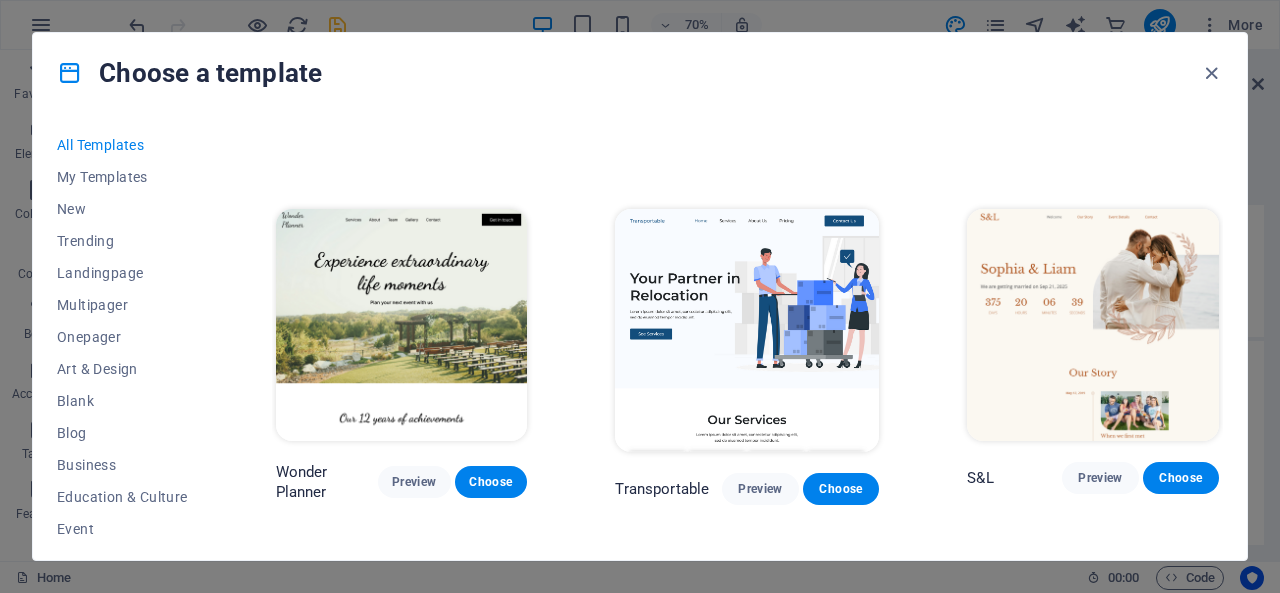 scroll, scrollTop: 1065, scrollLeft: 0, axis: vertical 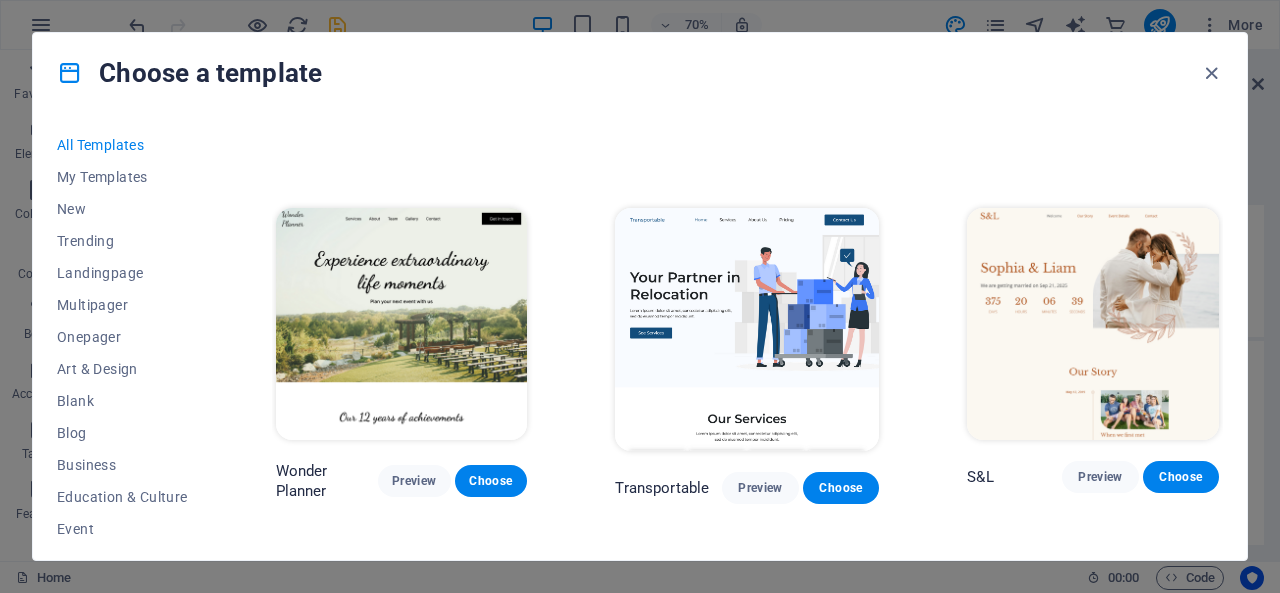 click at bounding box center [747, 329] 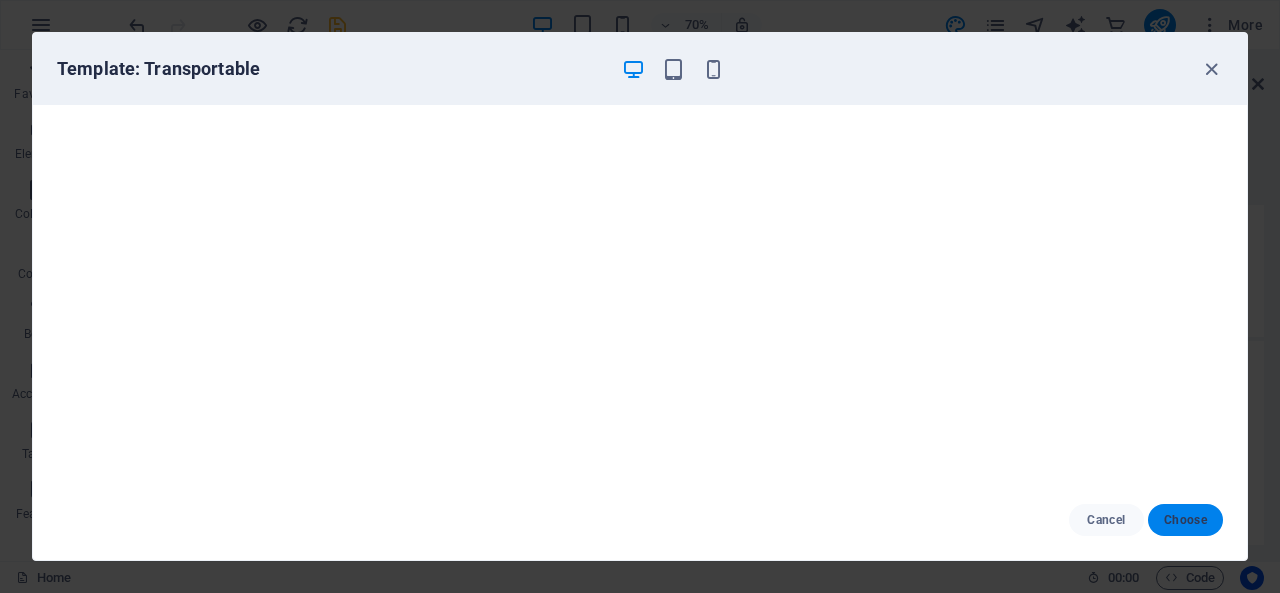 click on "Choose" at bounding box center [1185, 520] 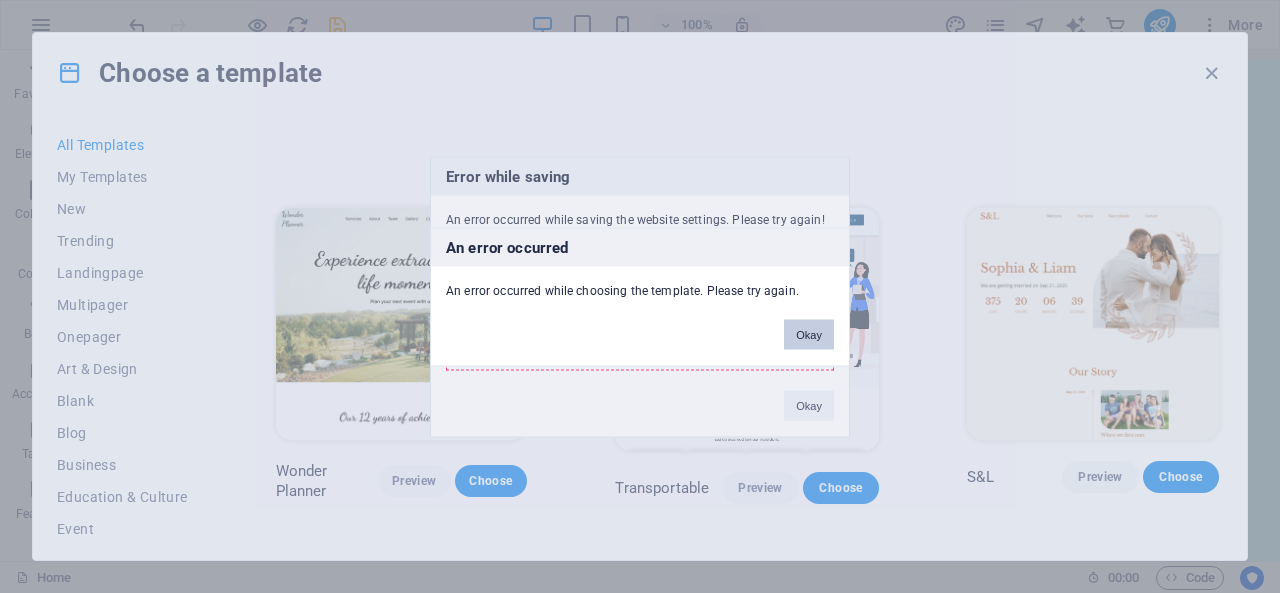click on "Okay" at bounding box center [809, 334] 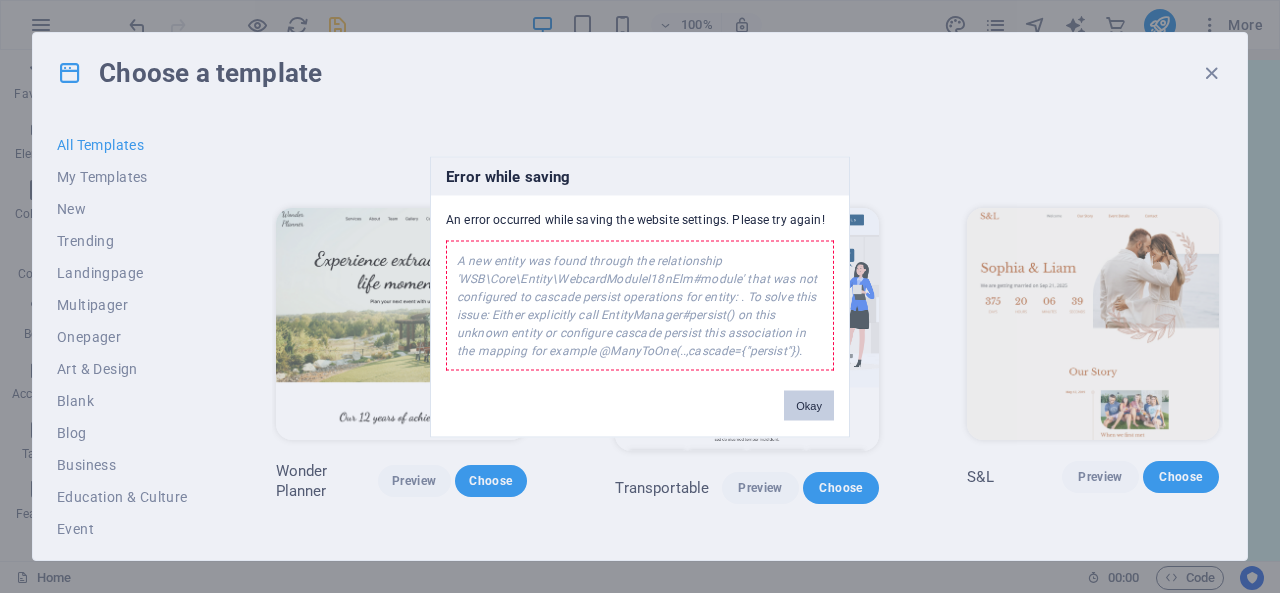 click on "Okay" at bounding box center [809, 405] 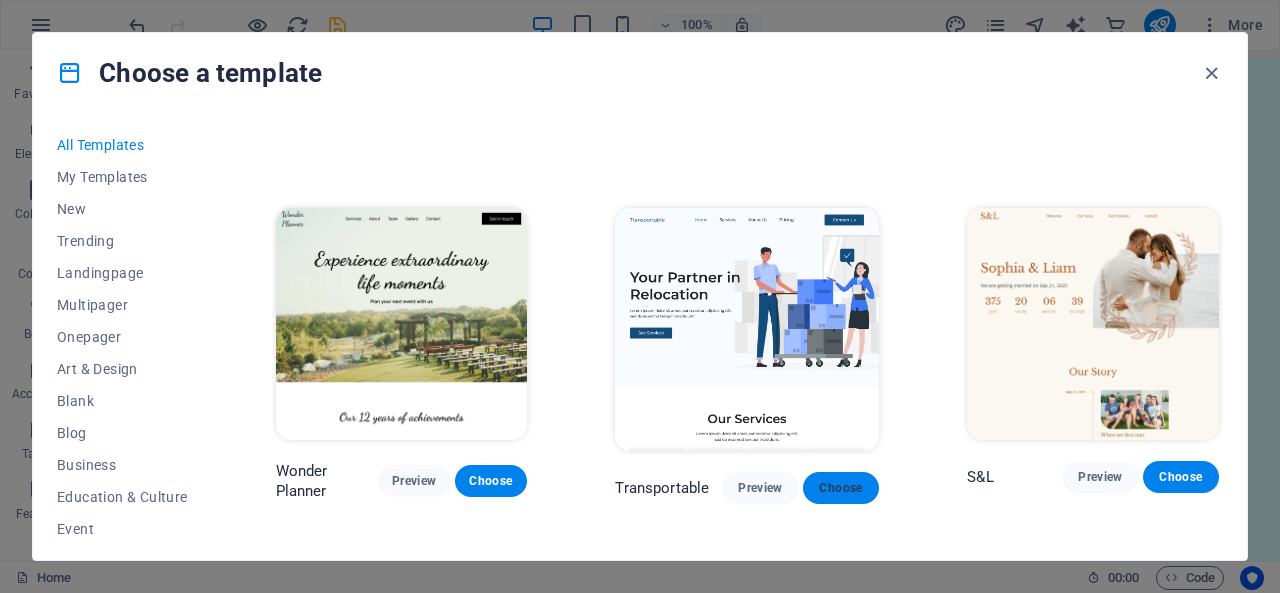 click on "Choose" at bounding box center [841, 488] 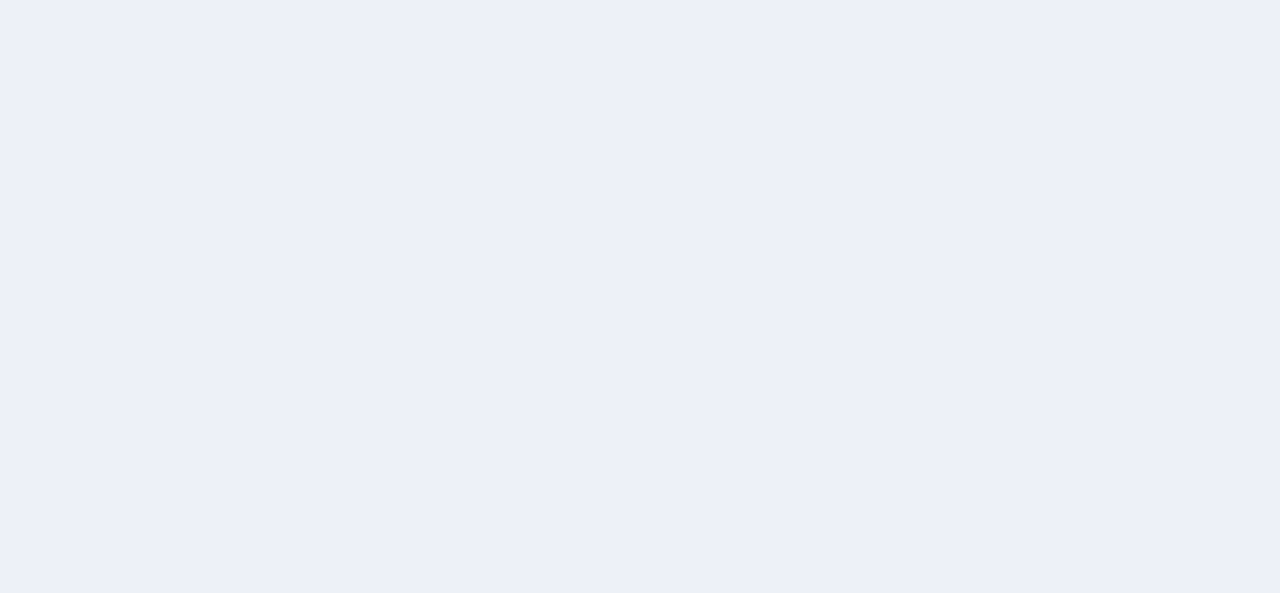 scroll, scrollTop: 0, scrollLeft: 0, axis: both 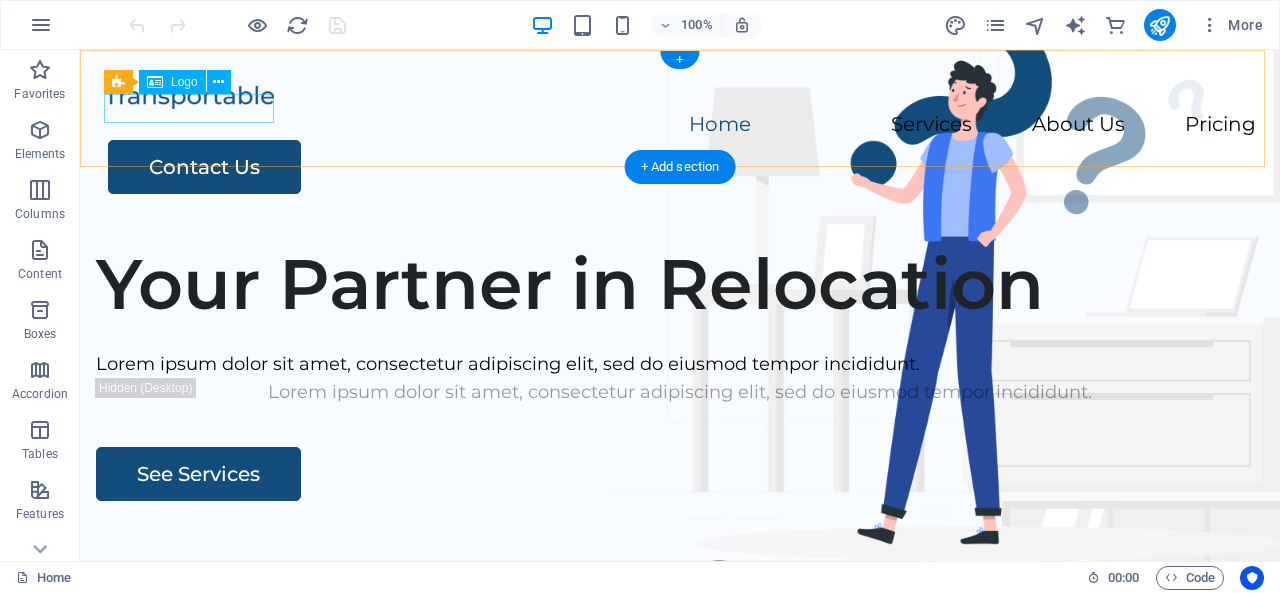 click at bounding box center (680, 96) 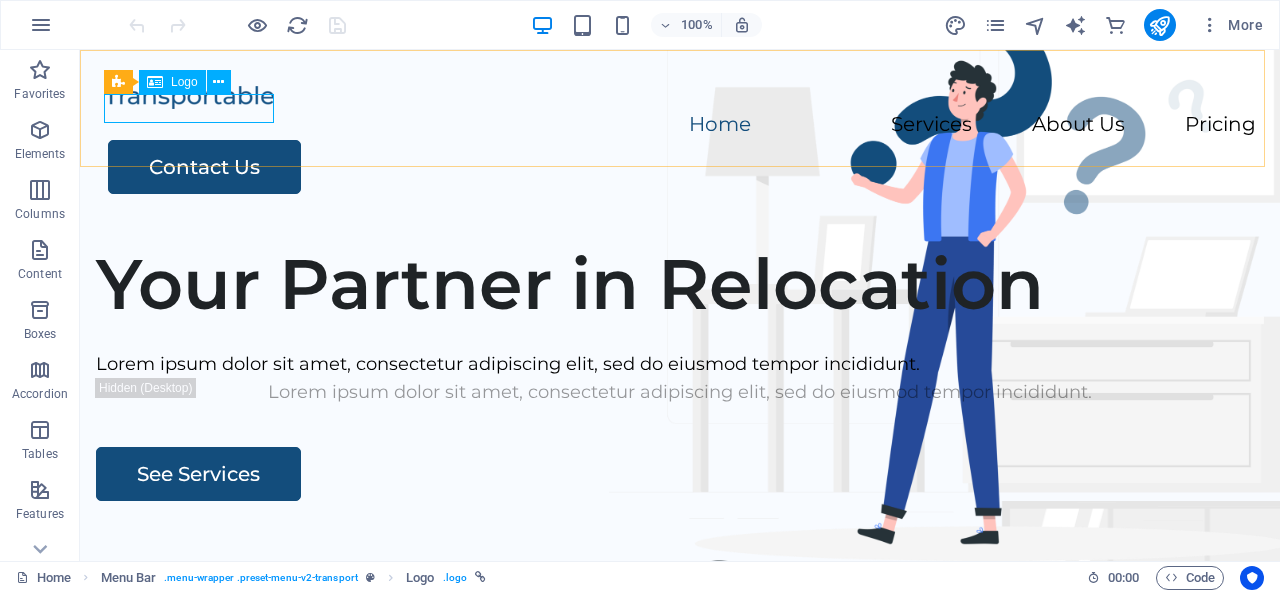 click on "Logo" at bounding box center (184, 82) 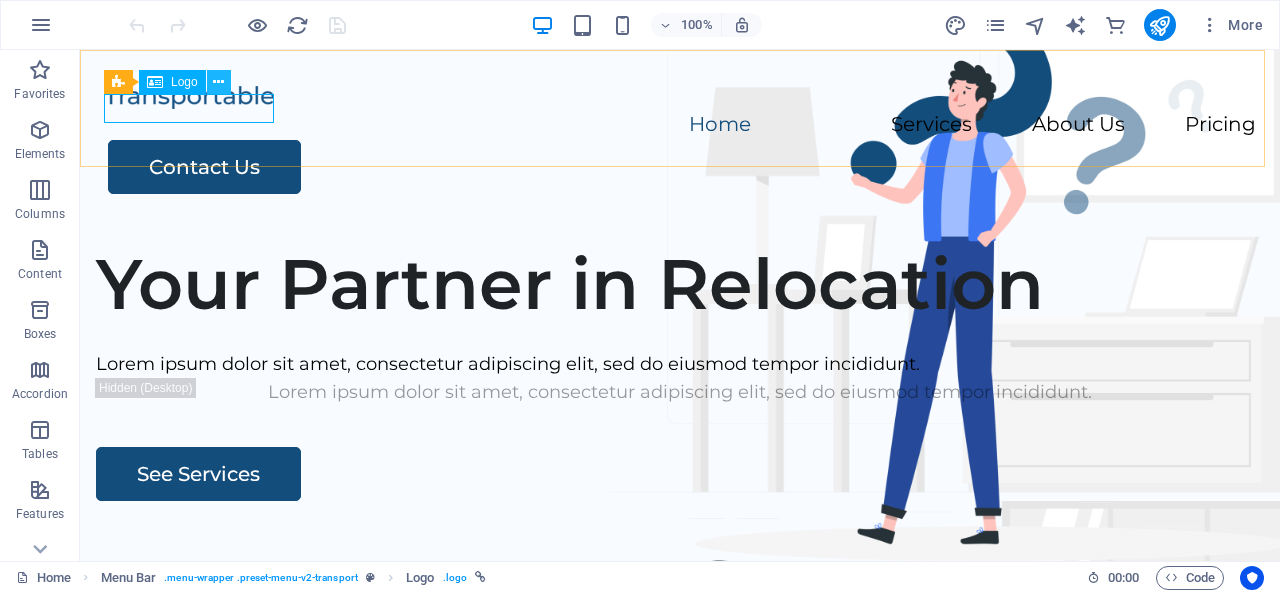 click at bounding box center [218, 82] 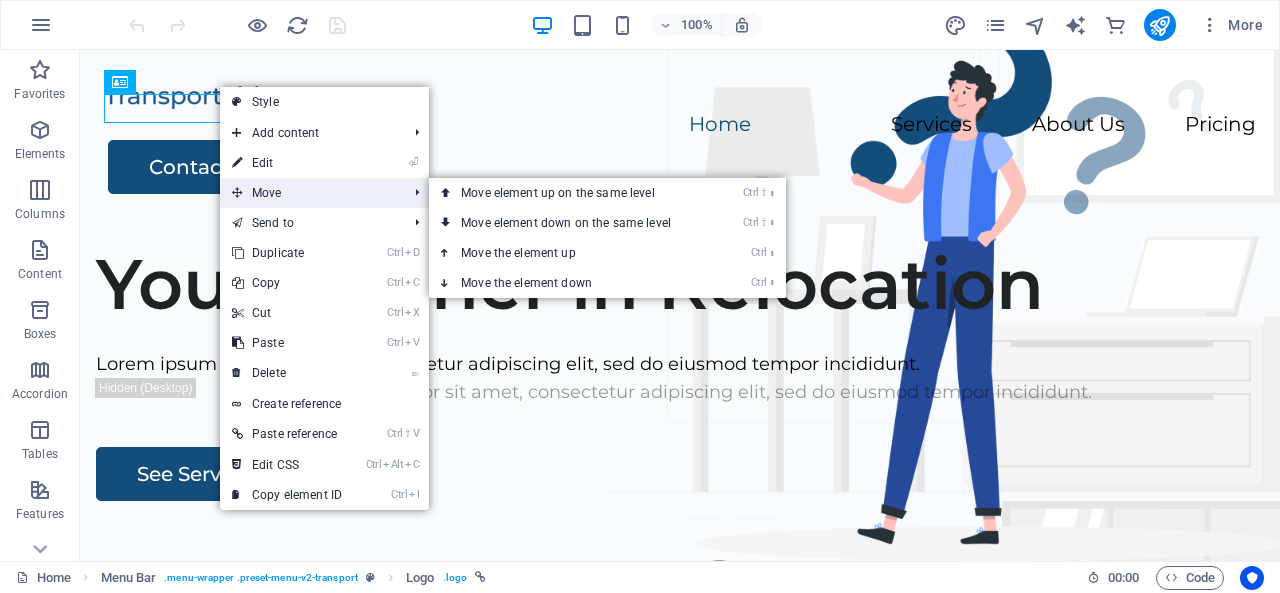 click on "Move" at bounding box center (309, 193) 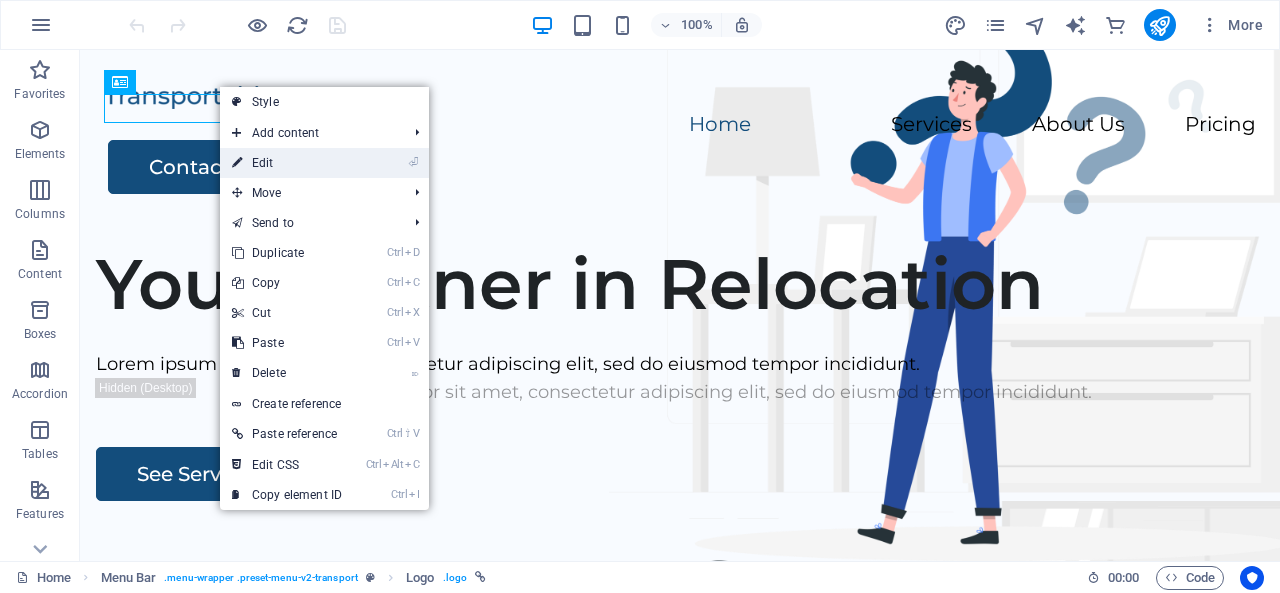 click on "⏎  Edit" at bounding box center (287, 163) 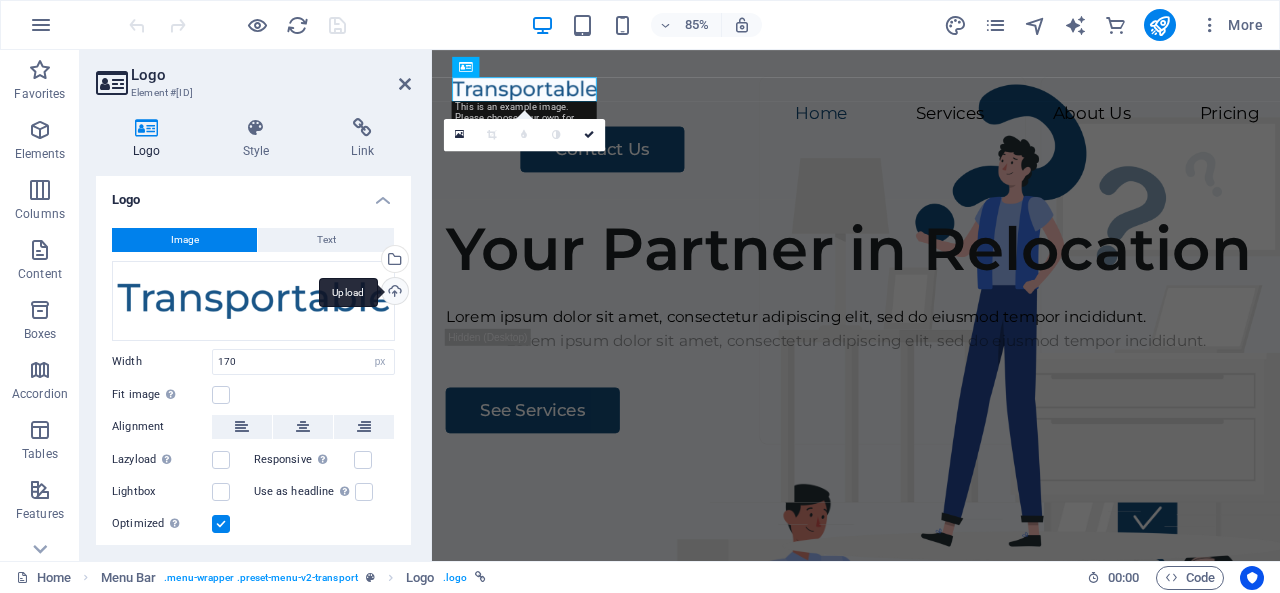 click on "Upload" at bounding box center [393, 293] 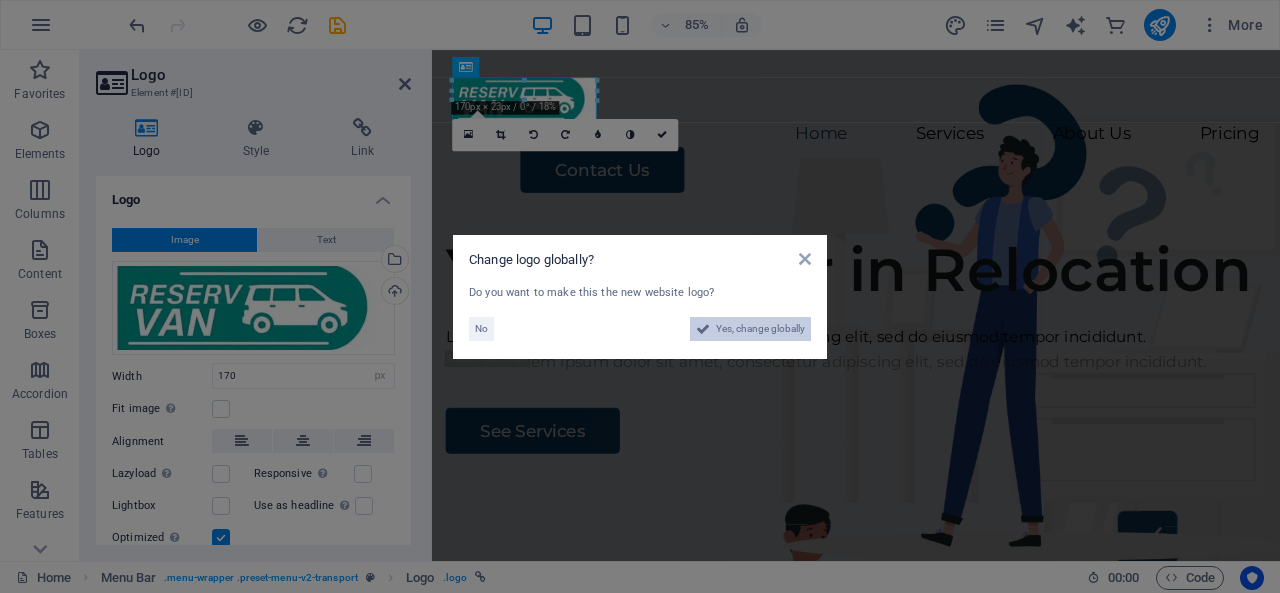 click on "Yes, change globally" at bounding box center [760, 329] 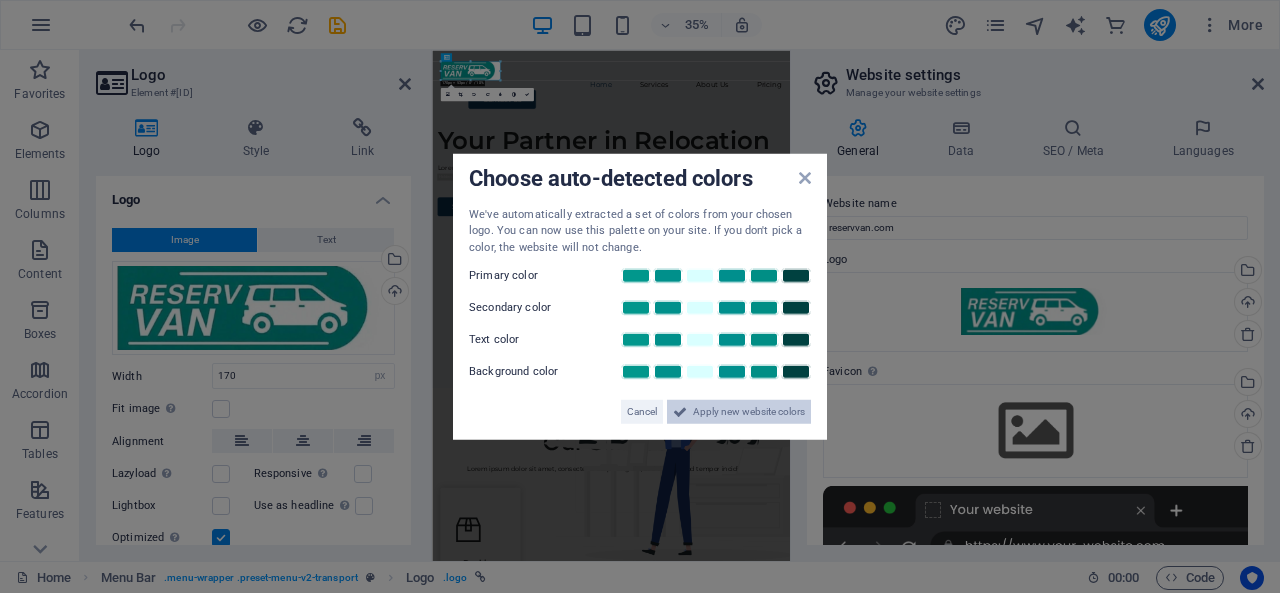 click on "Apply new website colors" at bounding box center [749, 412] 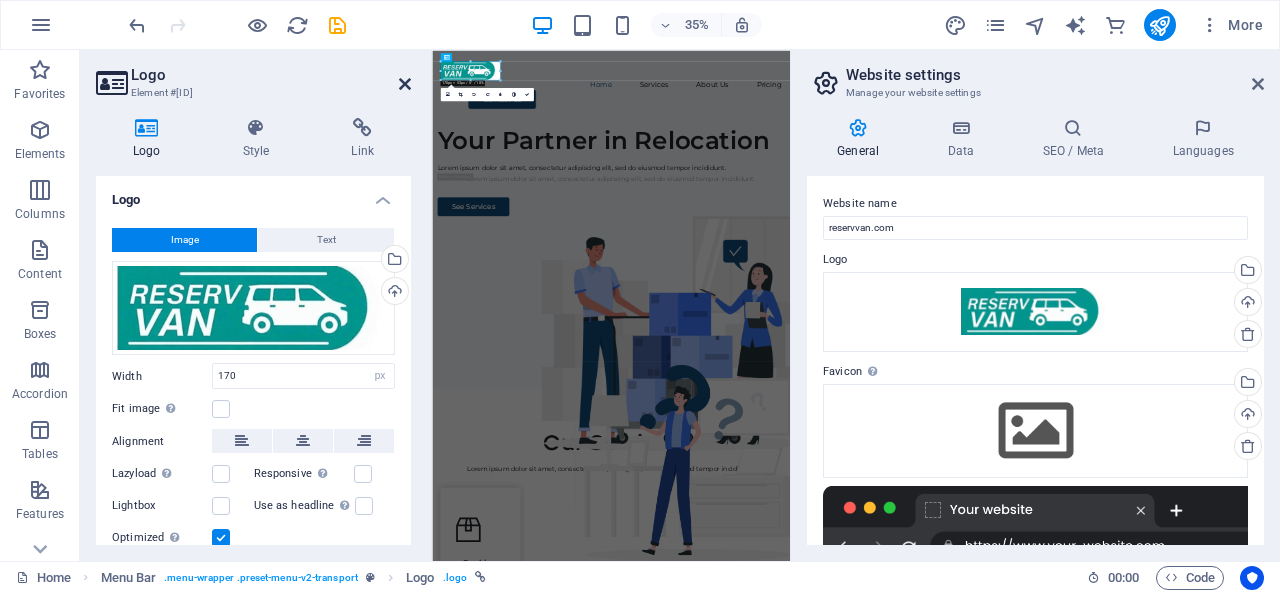 click at bounding box center [405, 84] 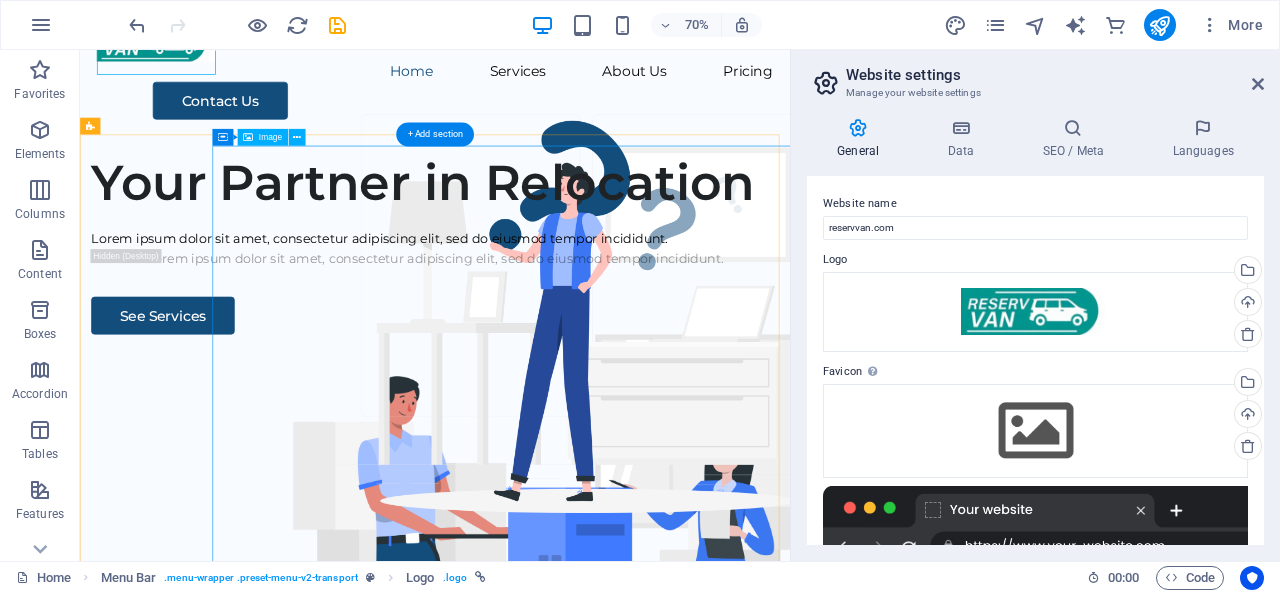 scroll, scrollTop: 0, scrollLeft: 0, axis: both 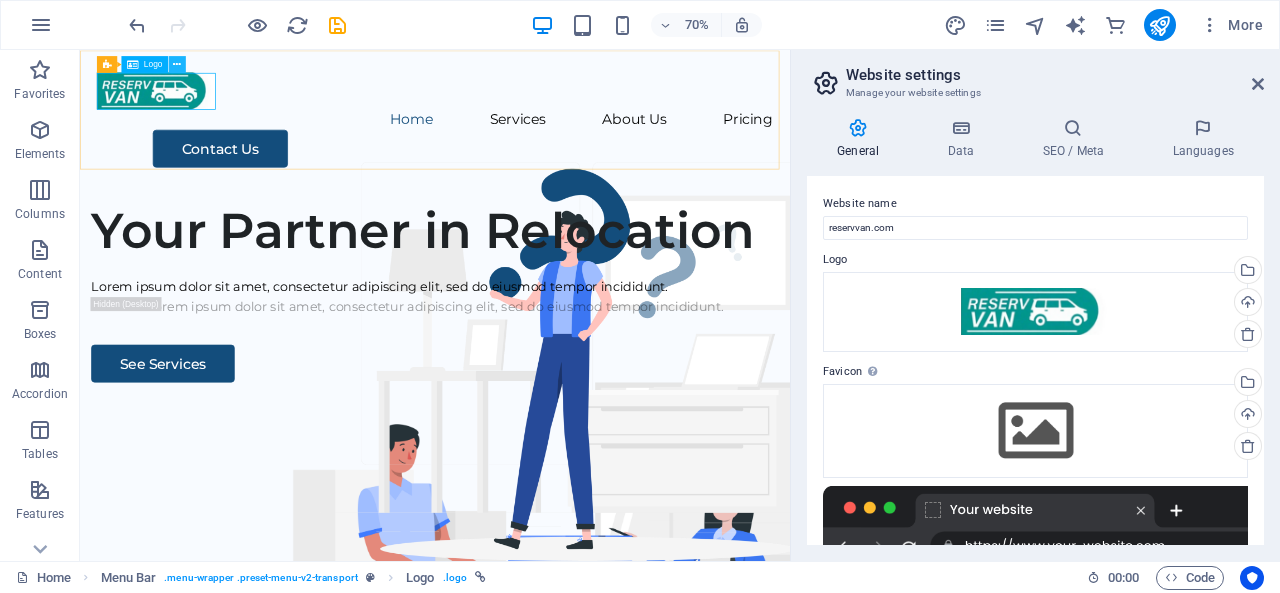 click at bounding box center [177, 64] 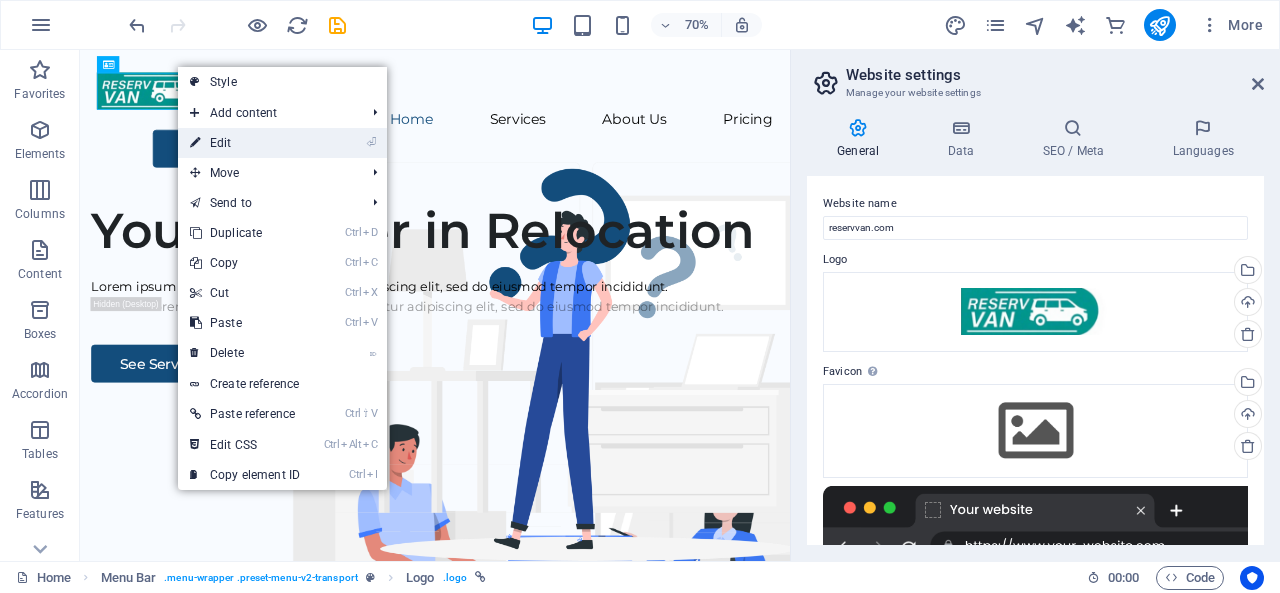 click on "⏎  Edit" at bounding box center (245, 143) 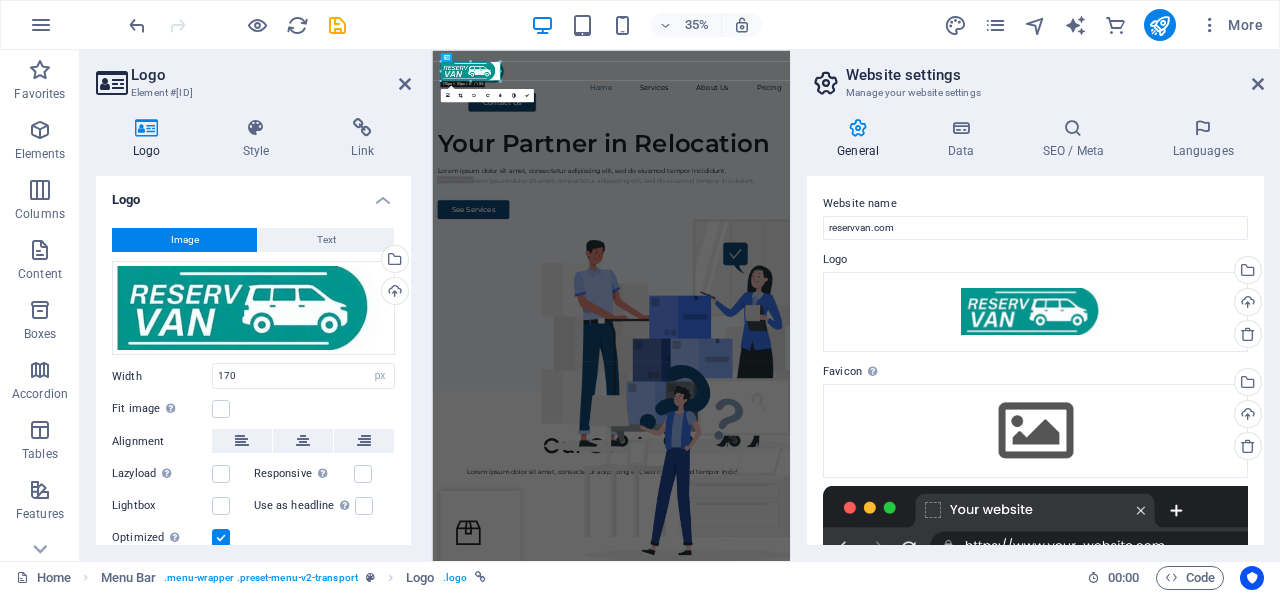 drag, startPoint x: 500, startPoint y: 79, endPoint x: 514, endPoint y: 87, distance: 16.124516 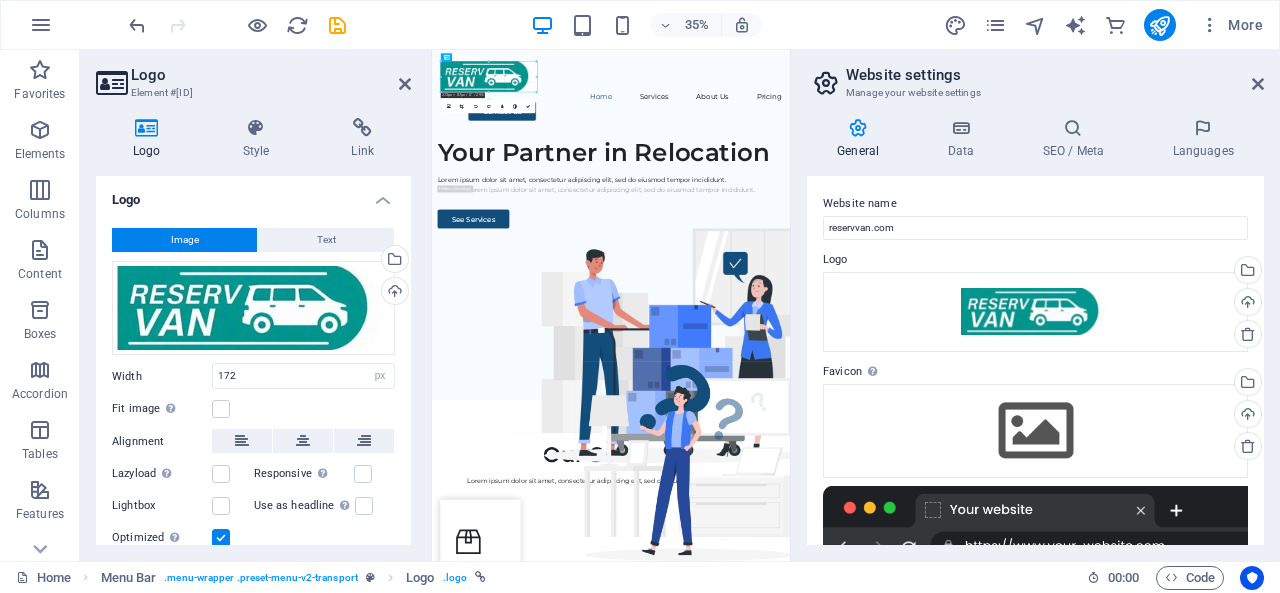 drag, startPoint x: 499, startPoint y: 72, endPoint x: 489, endPoint y: 82, distance: 14.142136 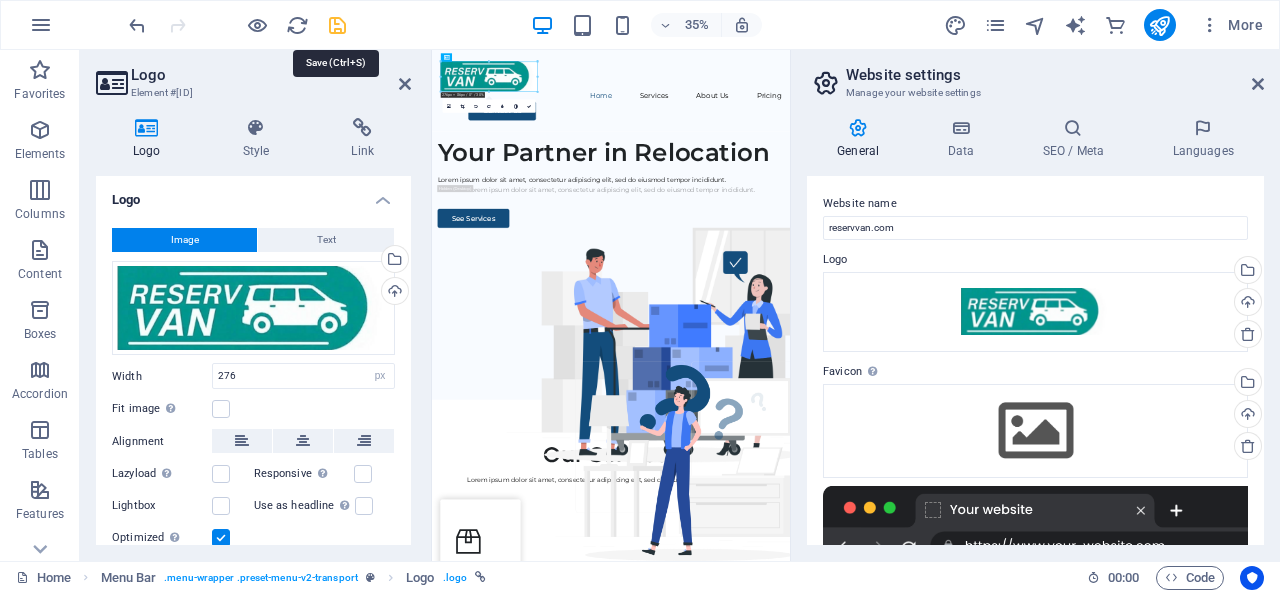 click at bounding box center (337, 25) 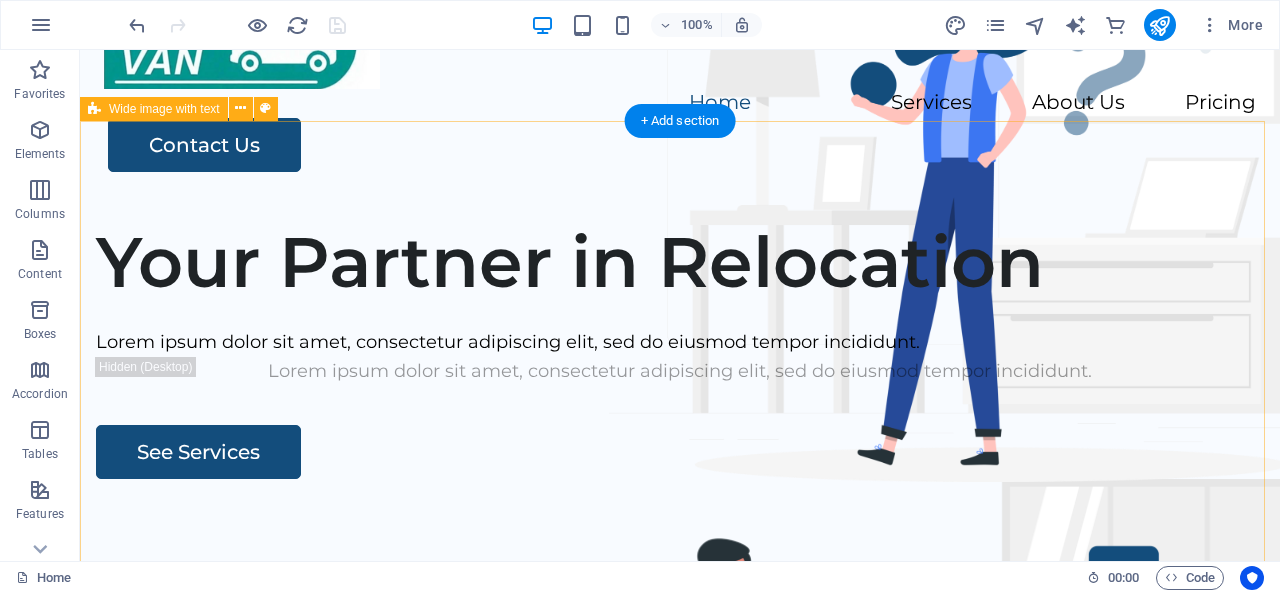 scroll, scrollTop: 0, scrollLeft: 0, axis: both 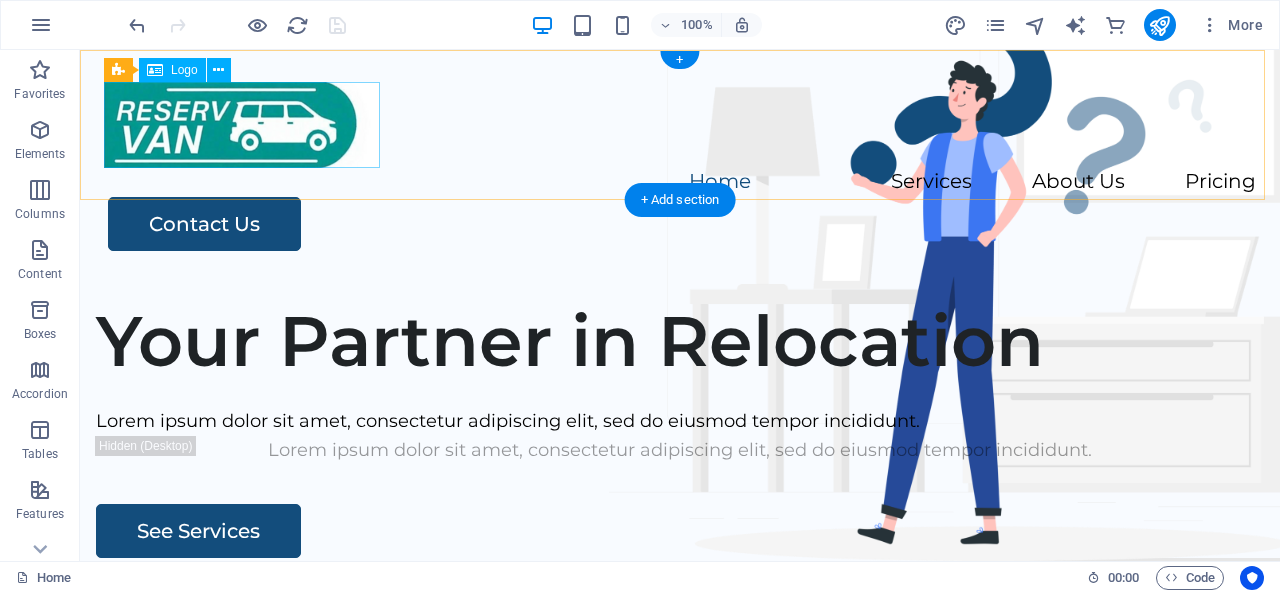 click at bounding box center (680, 125) 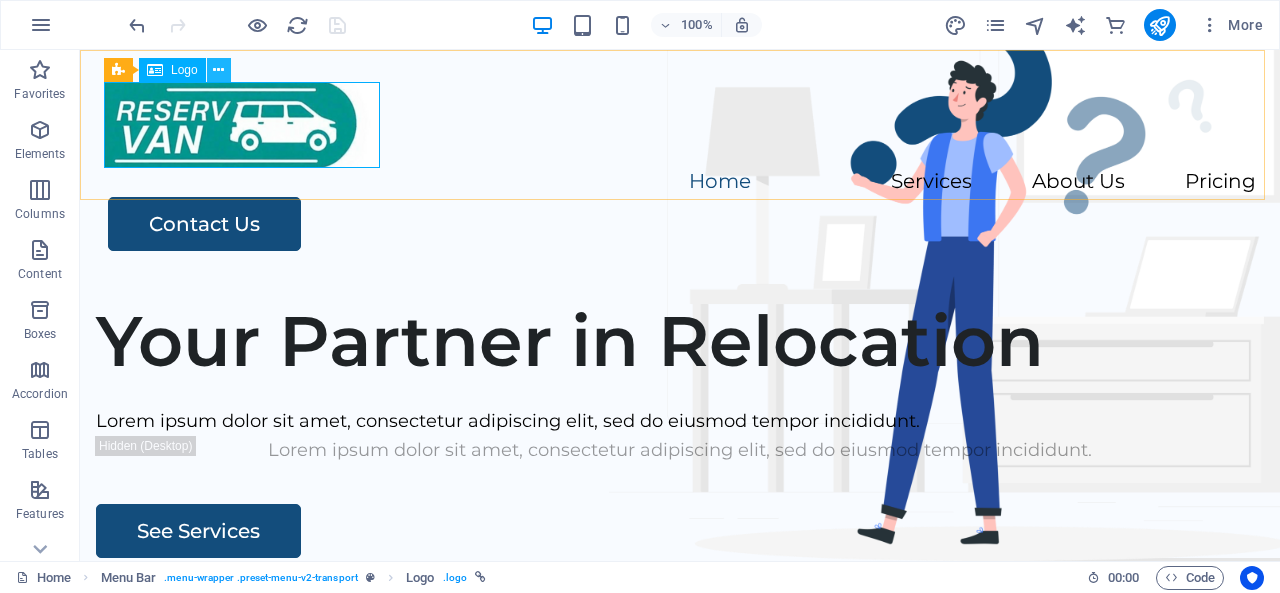click at bounding box center [218, 70] 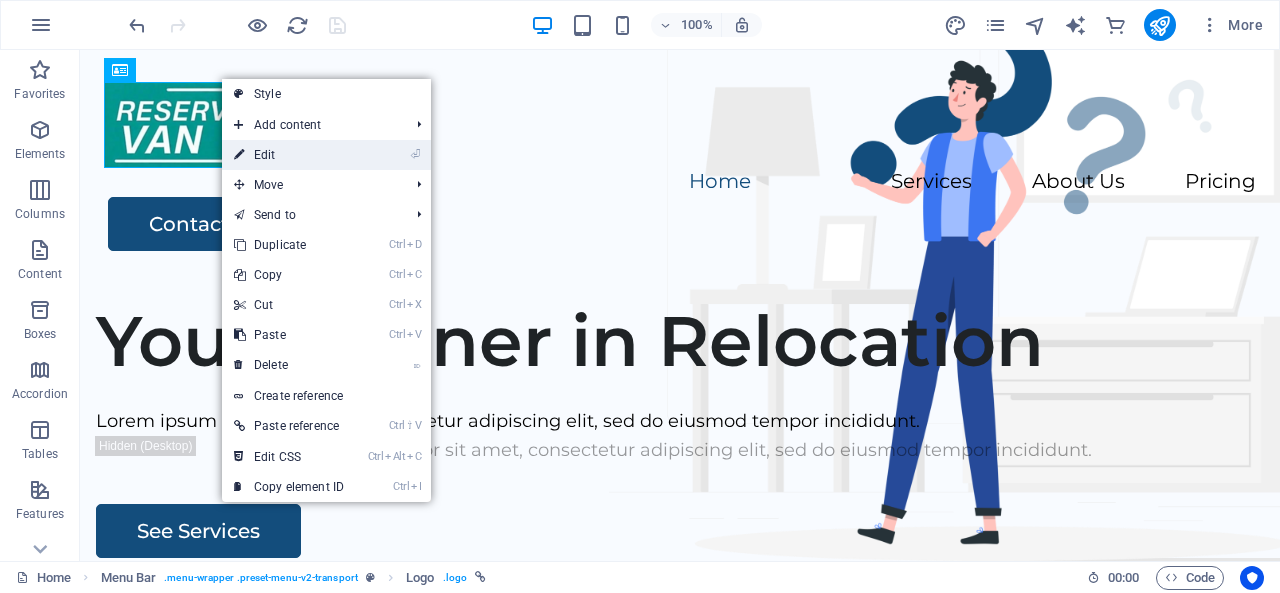 click on "⏎  Edit" at bounding box center (289, 155) 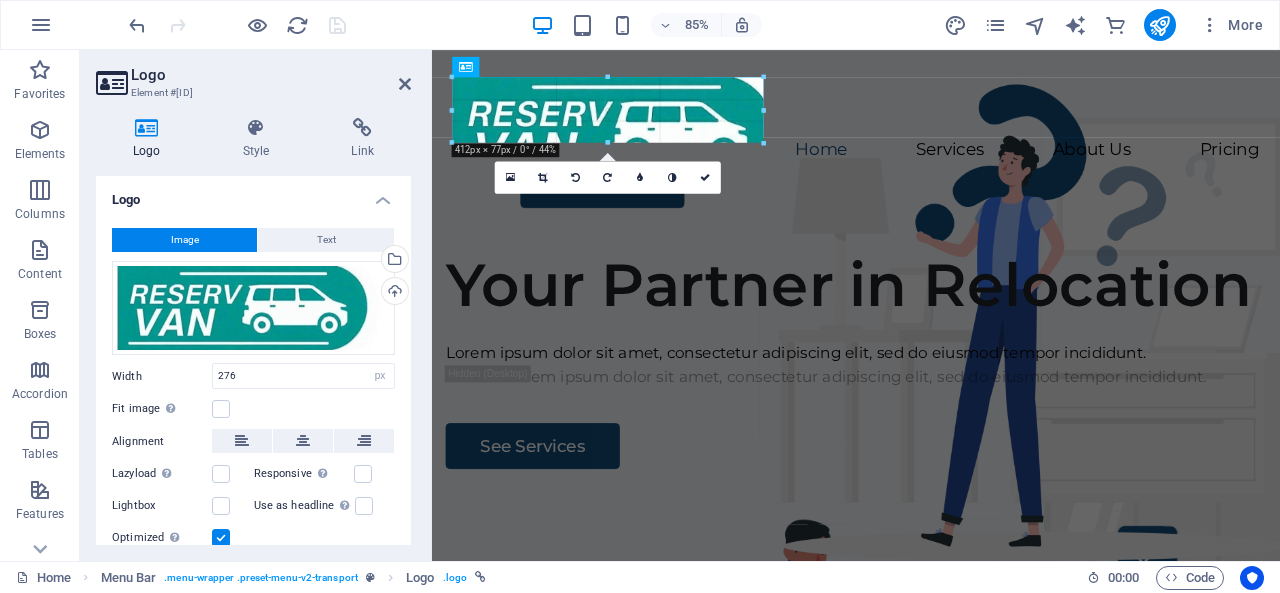 drag, startPoint x: 686, startPoint y: 150, endPoint x: 458, endPoint y: 135, distance: 228.49289 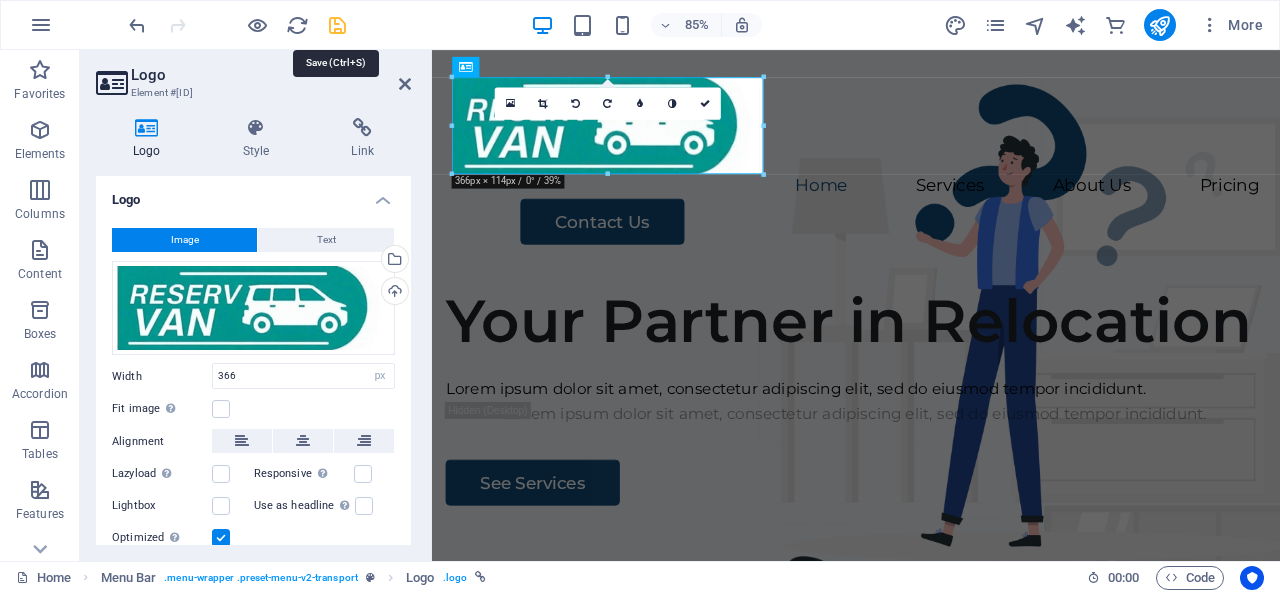 click at bounding box center [337, 25] 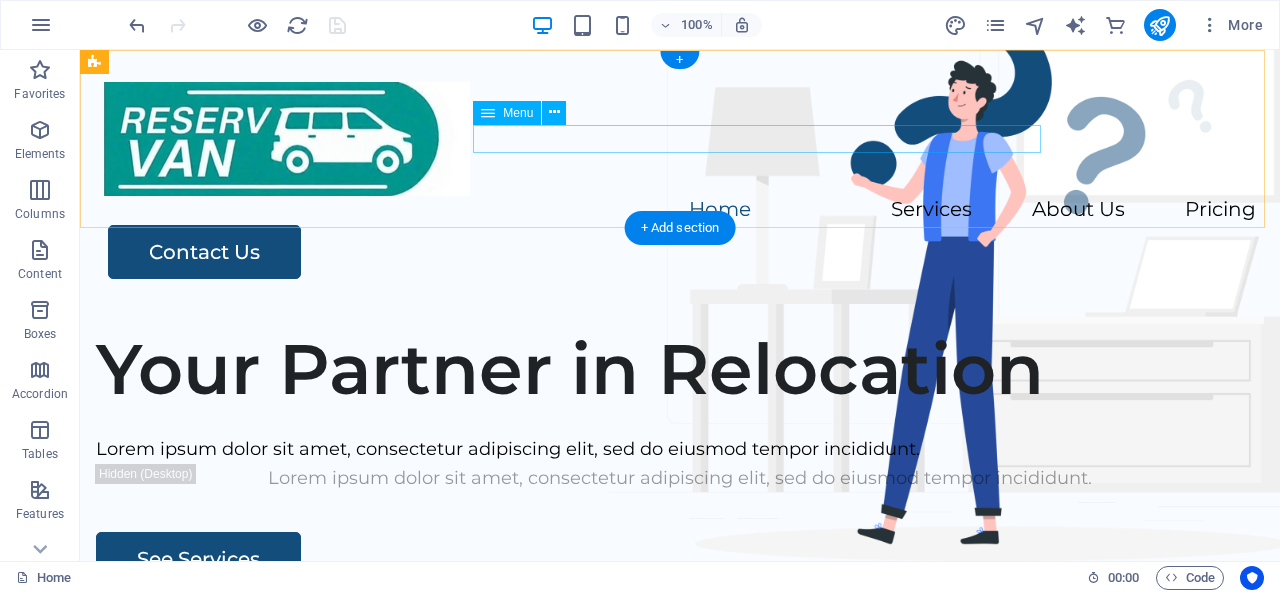 click on "Home Services About Us Pricing" at bounding box center [680, 210] 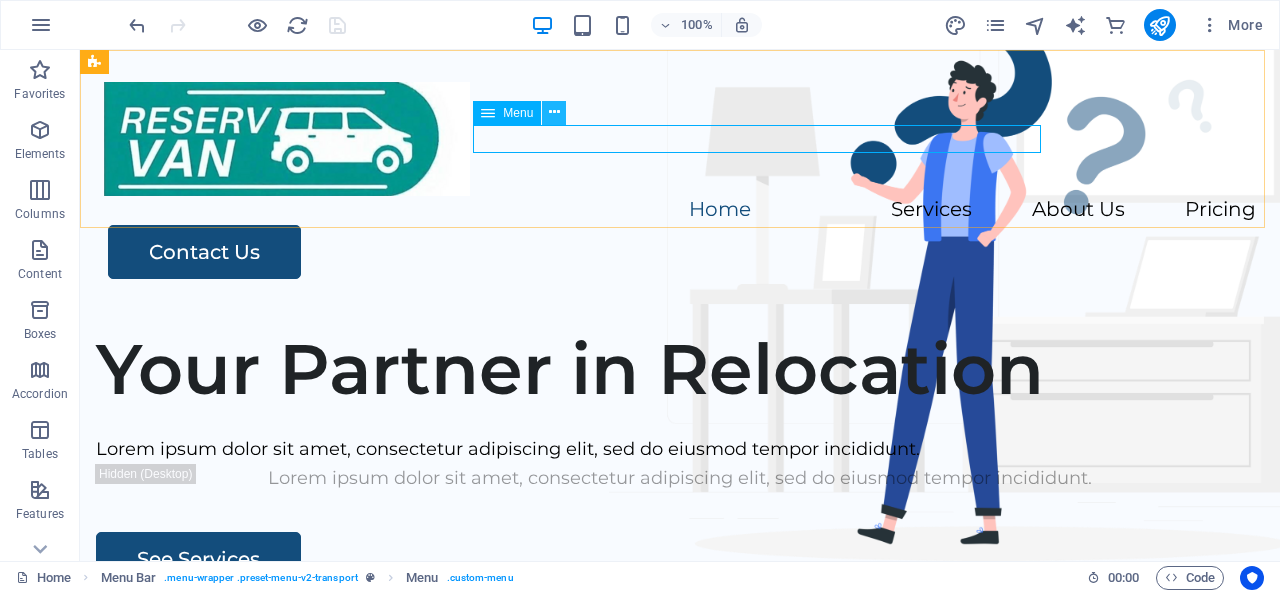 click at bounding box center (554, 112) 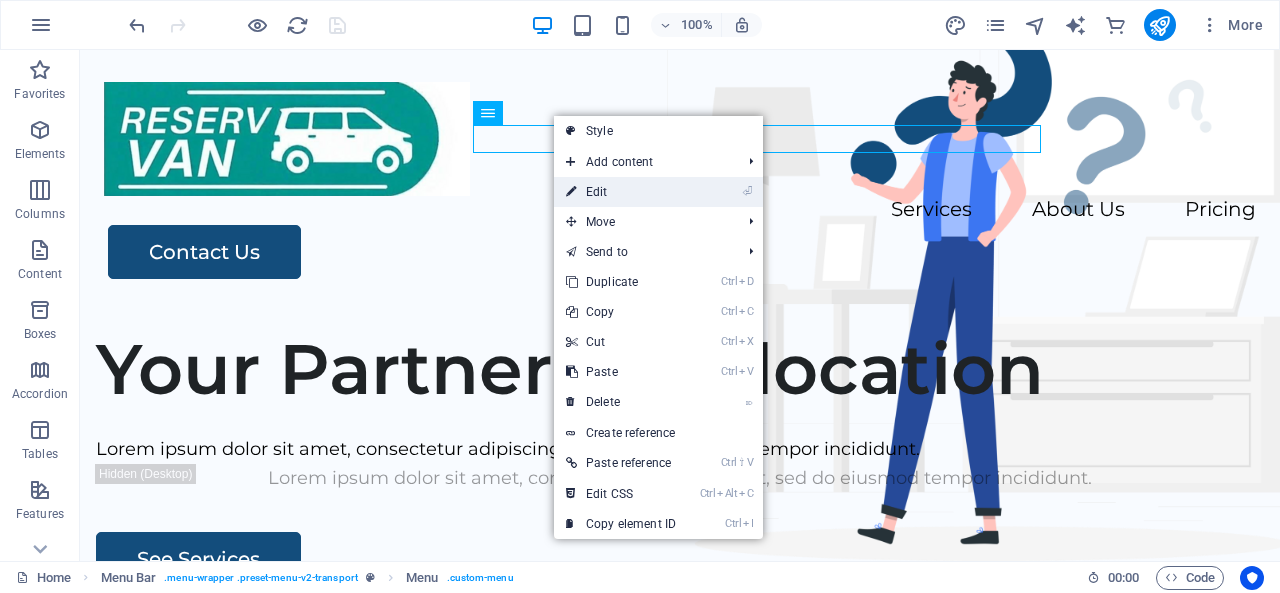 click on "⏎  Edit" at bounding box center [621, 192] 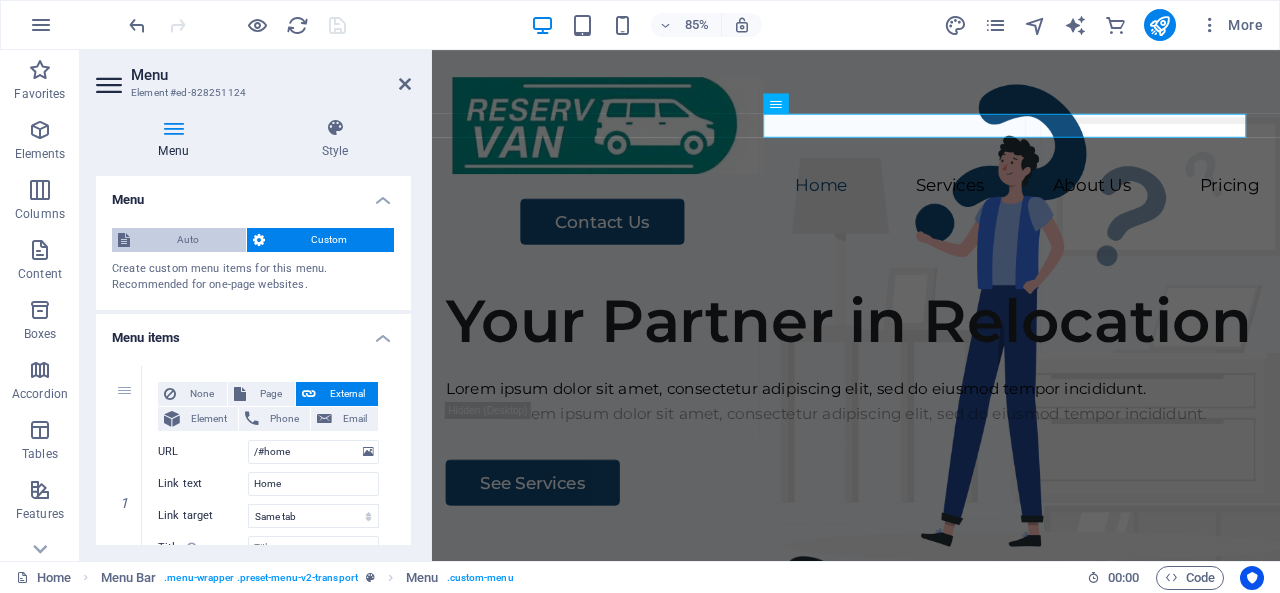 click on "Auto" at bounding box center [188, 240] 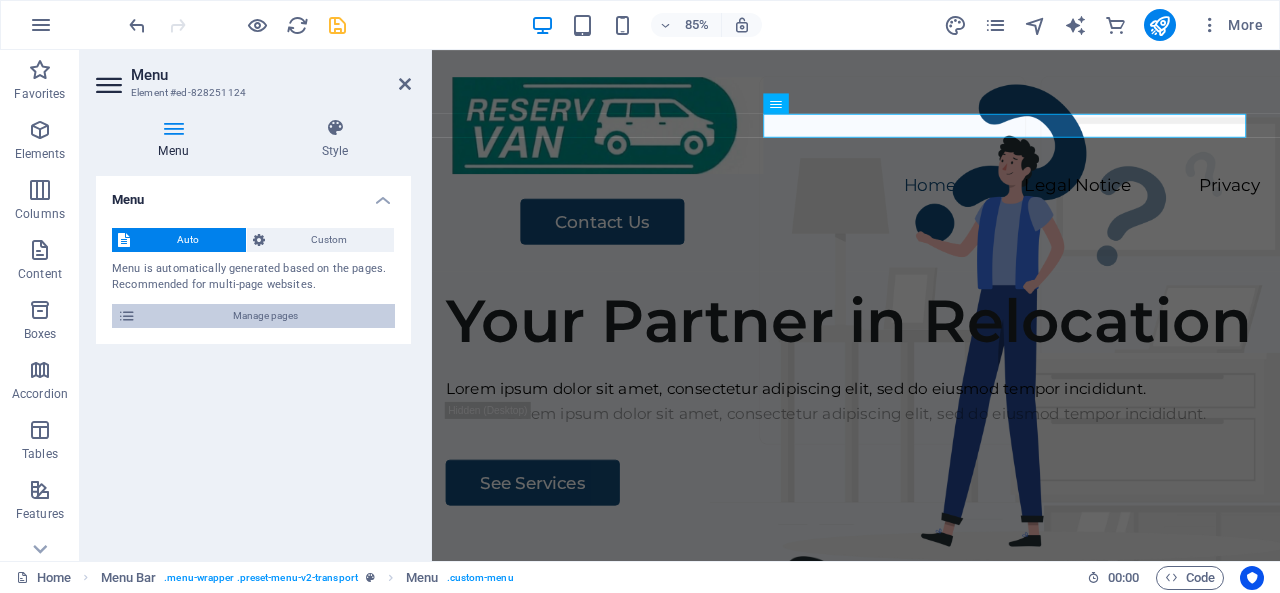 click on "Manage pages" at bounding box center (265, 316) 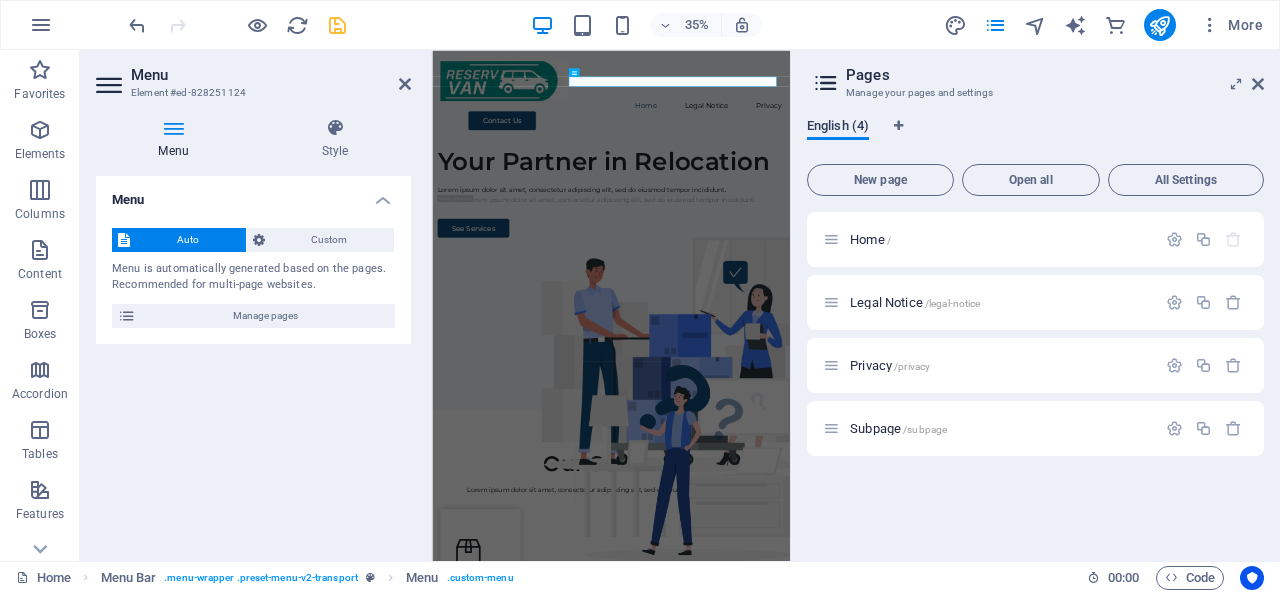 click on "English (4)" at bounding box center [838, 128] 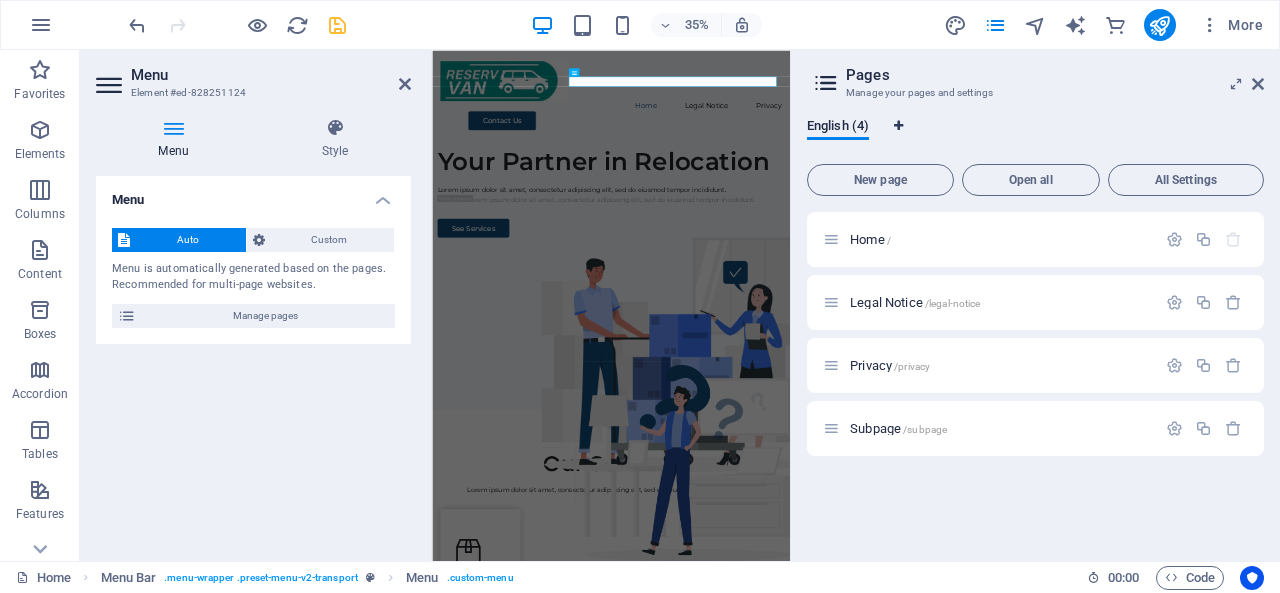 click at bounding box center (898, 126) 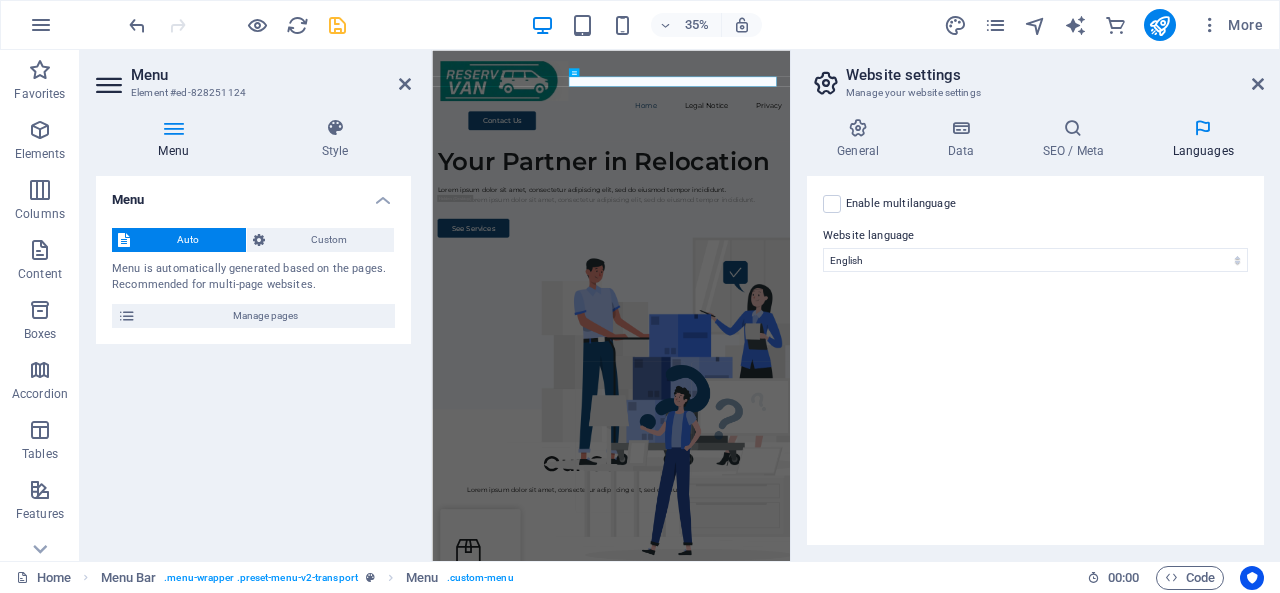 click on "Enable multilanguage To disable multilanguage delete all languages until only one language remains." at bounding box center (901, 204) 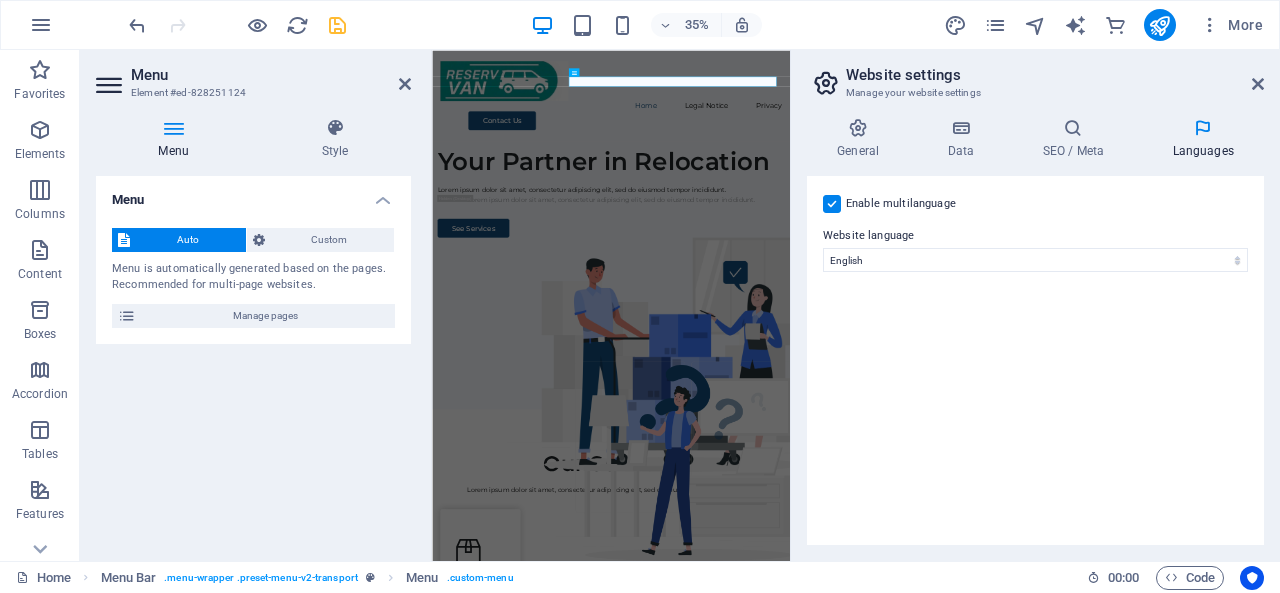 select 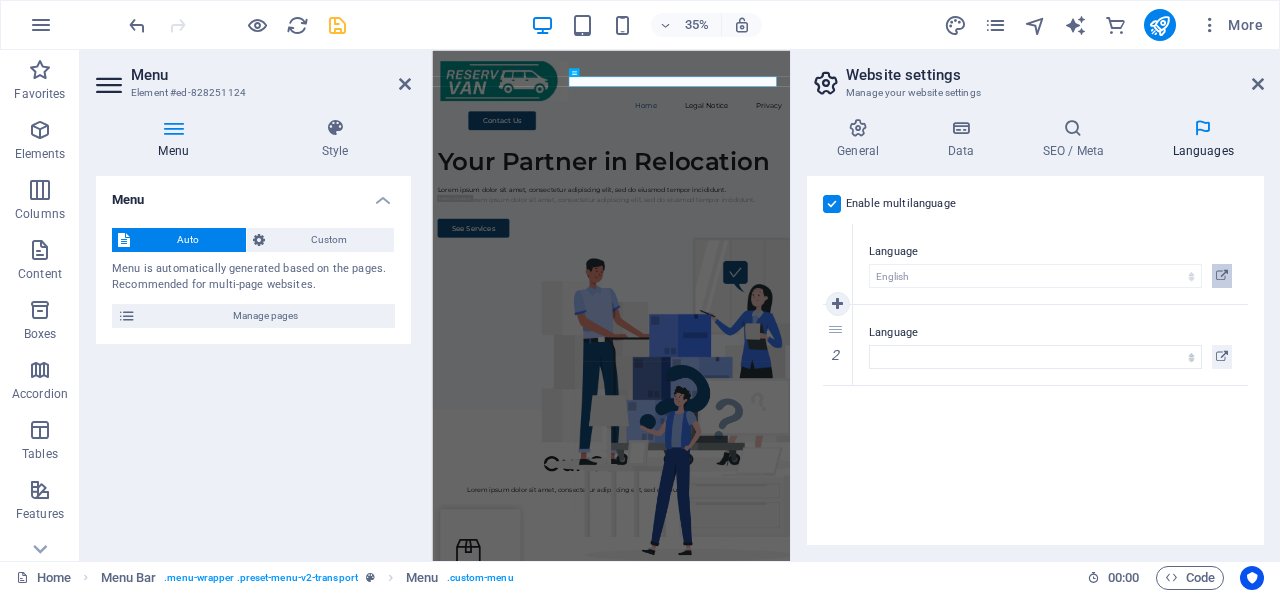 click at bounding box center (1222, 276) 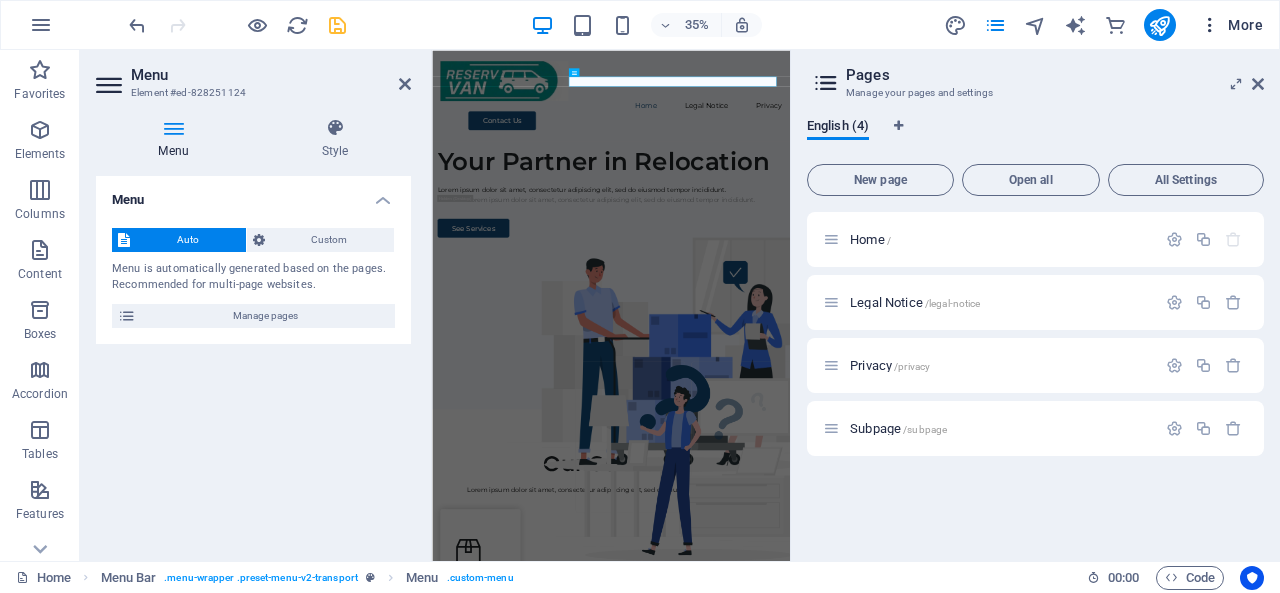 click at bounding box center [1210, 25] 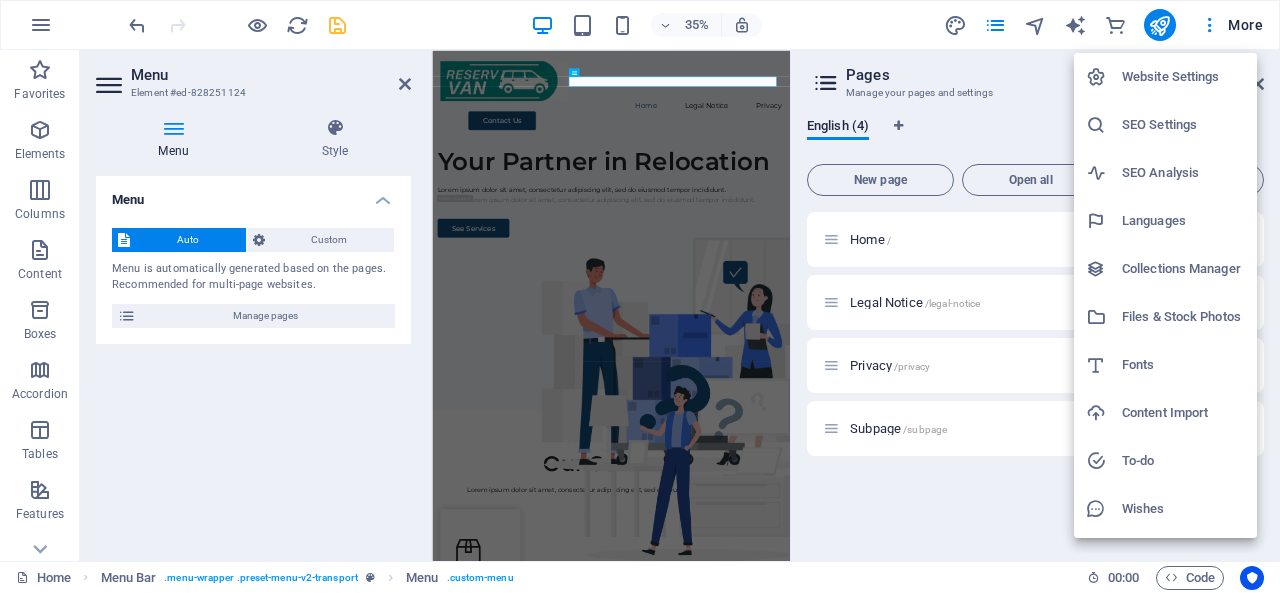 click on "Languages" at bounding box center [1183, 221] 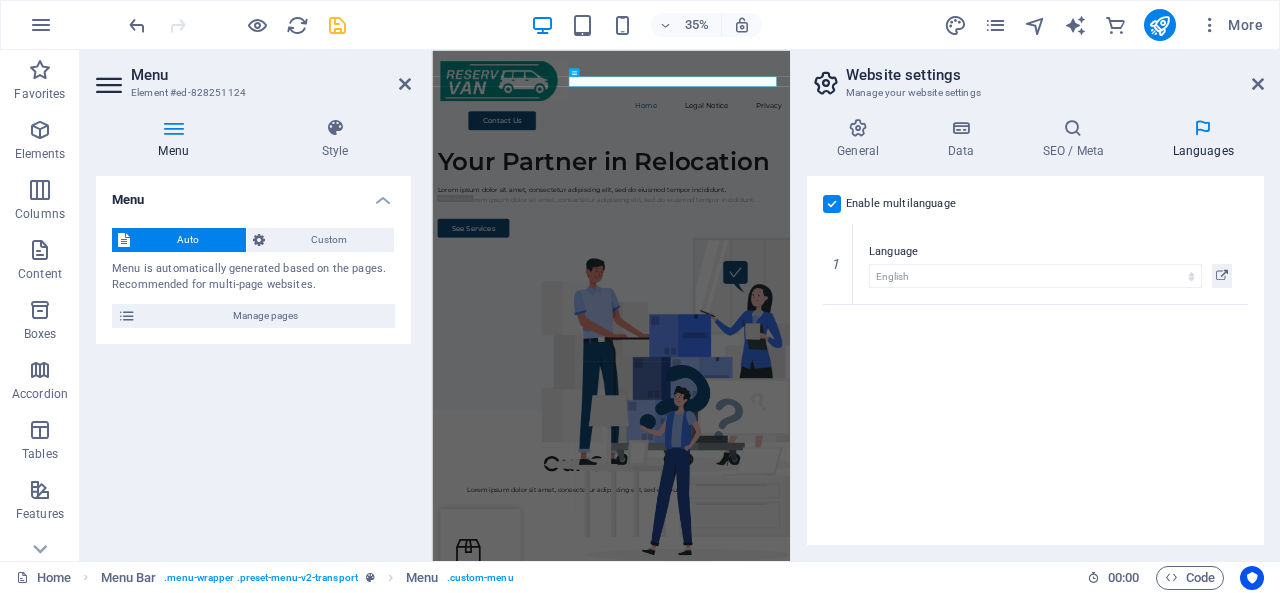 click at bounding box center [832, 204] 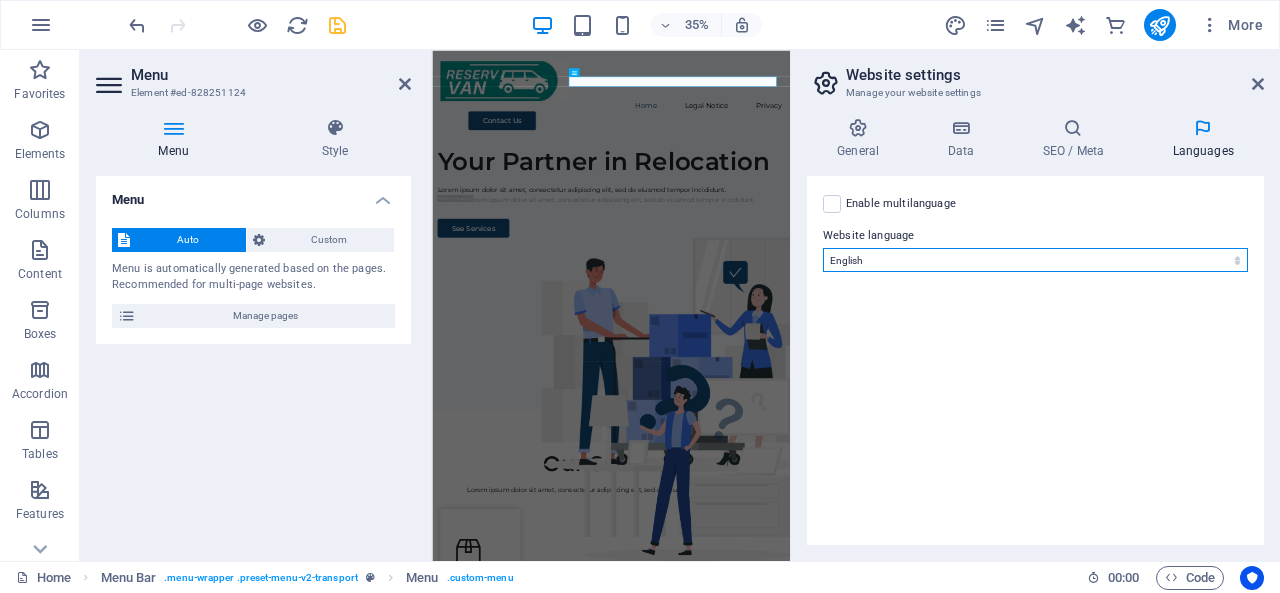 click on "Abkhazian Afar Afrikaans Akan Albanian Amharic Arabic Aragonese Armenian Assamese Avaric Avestan Aymara Azerbaijani Bambara Bashkir Basque Belarusian Bengali Bihari languages Bislama Bokmål Bosnian Breton Bulgarian Burmese Catalan Central Khmer Chamorro Chechen Chinese Church Slavic Chuvash Cornish Corsican Cree Croatian Czech Danish Dutch Dzongkha English Esperanto Estonian Ewe Faroese Farsi (Persian) Fijian Finnish French Fulah Gaelic Galician Ganda Georgian German Greek Greenlandic Guaraní Gujarati Haitian Creole Hausa Hebrew Herero Hindi Hiri Motu Hungarian Icelandic Ido Igbo Indonesian Interlingua Interlingue Inuktitut Inupiaq Irish Italian Japanese Javanese Kannada Kanuri Kashmiri Kazakh Kikuyu Kinyarwanda Komi Kongo Korean Kurdish Kwanyama Kyrgyz Lao Latin Latvian Limburgish Lingala Lithuanian Luba-Katanga Luxembourgish Macedonian Malagasy Malay Malayalam Maldivian Maltese Manx Maori Marathi Marshallese Mongolian Nauru Navajo Ndonga Nepali North Ndebele Northern Sami Norwegian Norwegian Nynorsk Nuosu" at bounding box center [1035, 260] 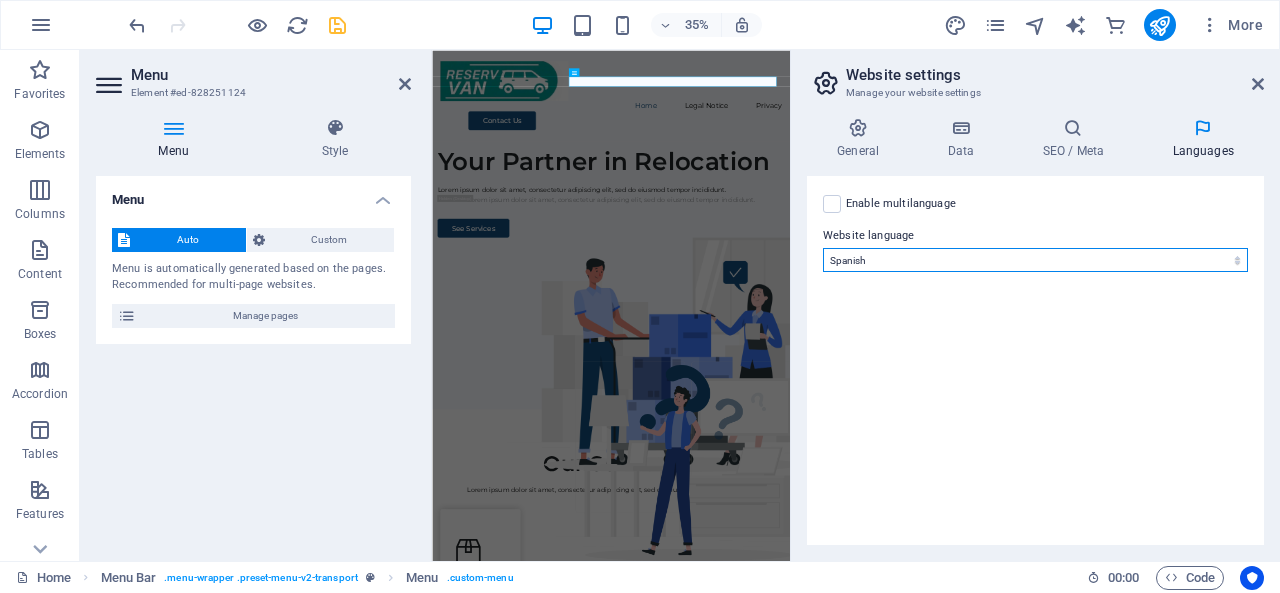 click on "Abkhazian Afar Afrikaans Akan Albanian Amharic Arabic Aragonese Armenian Assamese Avaric Avestan Aymara Azerbaijani Bambara Bashkir Basque Belarusian Bengali Bihari languages Bislama Bokmål Bosnian Breton Bulgarian Burmese Catalan Central Khmer Chamorro Chechen Chinese Church Slavic Chuvash Cornish Corsican Cree Croatian Czech Danish Dutch Dzongkha English Esperanto Estonian Ewe Faroese Farsi (Persian) Fijian Finnish French Fulah Gaelic Galician Ganda Georgian German Greek Greenlandic Guaraní Gujarati Haitian Creole Hausa Hebrew Herero Hindi Hiri Motu Hungarian Icelandic Ido Igbo Indonesian Interlingua Interlingue Inuktitut Inupiaq Irish Italian Japanese Javanese Kannada Kanuri Kashmiri Kazakh Kikuyu Kinyarwanda Komi Kongo Korean Kurdish Kwanyama Kyrgyz Lao Latin Latvian Limburgish Lingala Lithuanian Luba-Katanga Luxembourgish Macedonian Malagasy Malay Malayalam Maldivian Maltese Manx Maori Marathi Marshallese Mongolian Nauru Navajo Ndonga Nepali North Ndebele Northern Sami Norwegian Norwegian Nynorsk Nuosu" at bounding box center [1035, 260] 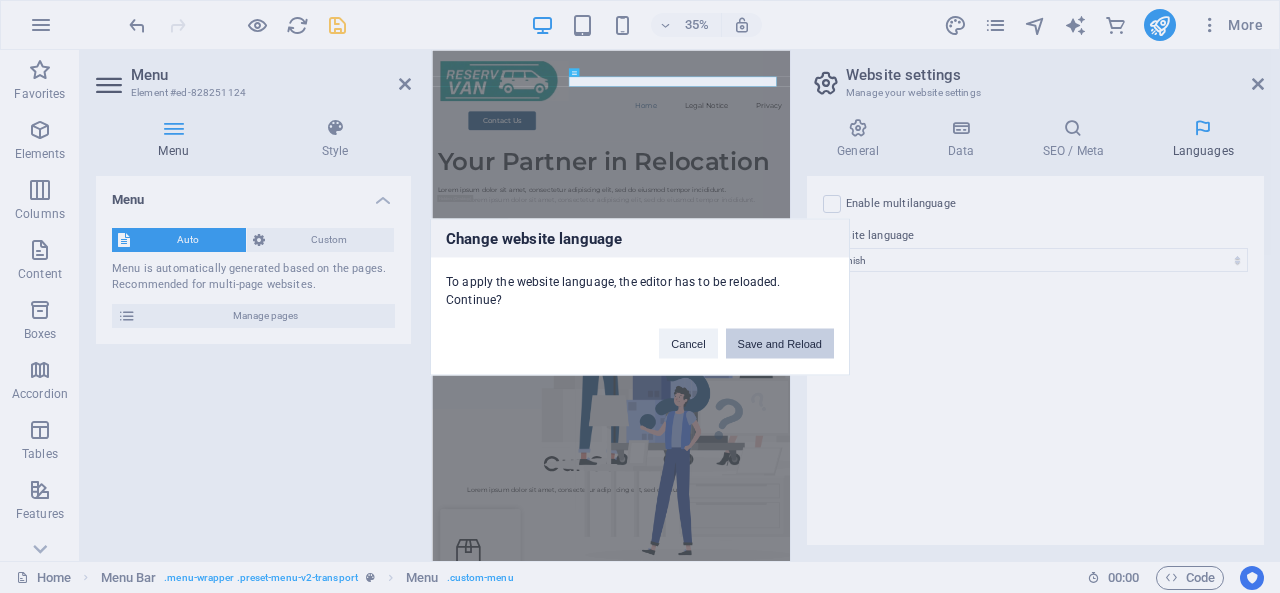 click on "Save and Reload" at bounding box center (780, 343) 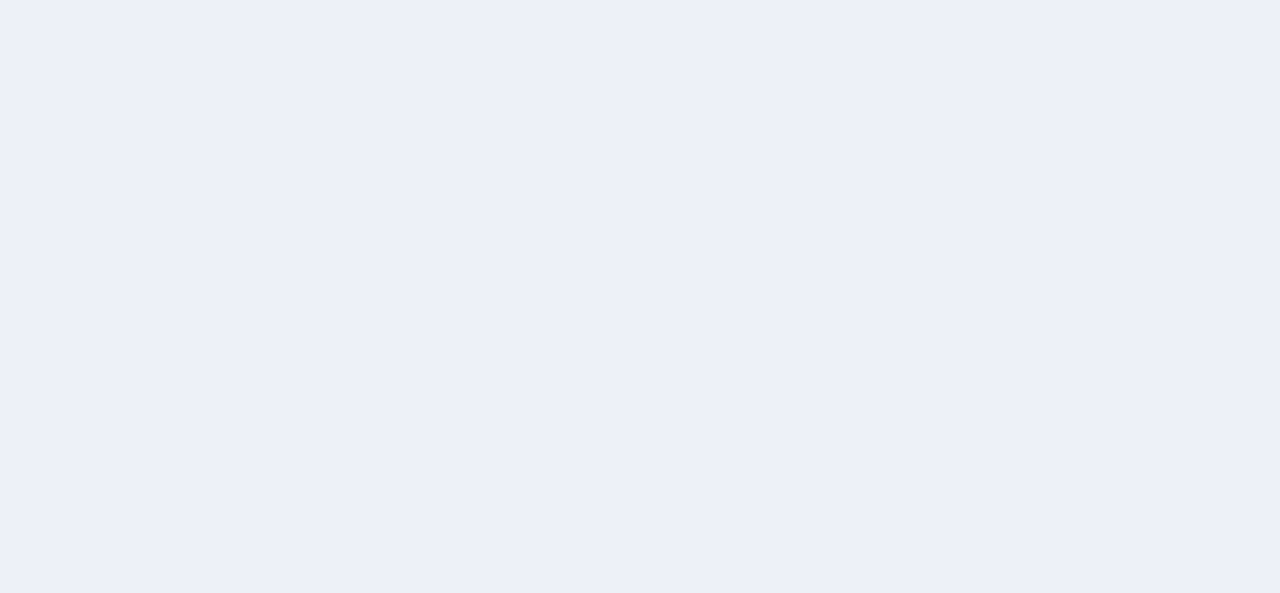 scroll, scrollTop: 0, scrollLeft: 0, axis: both 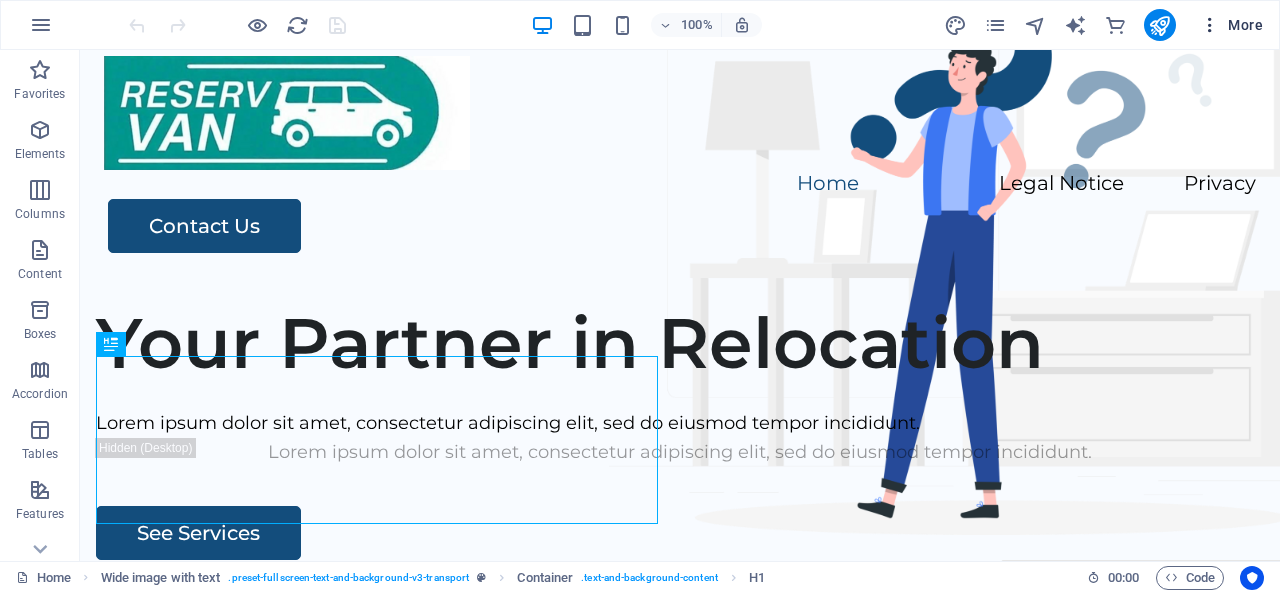 click at bounding box center [1210, 25] 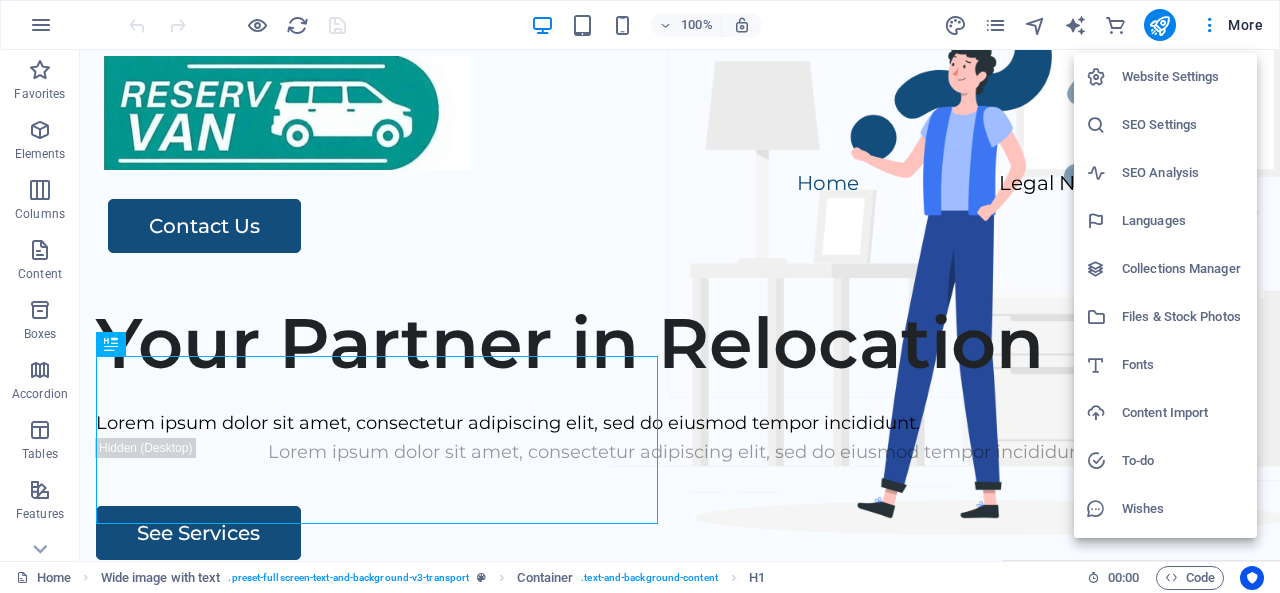 click on "Languages" at bounding box center (1183, 221) 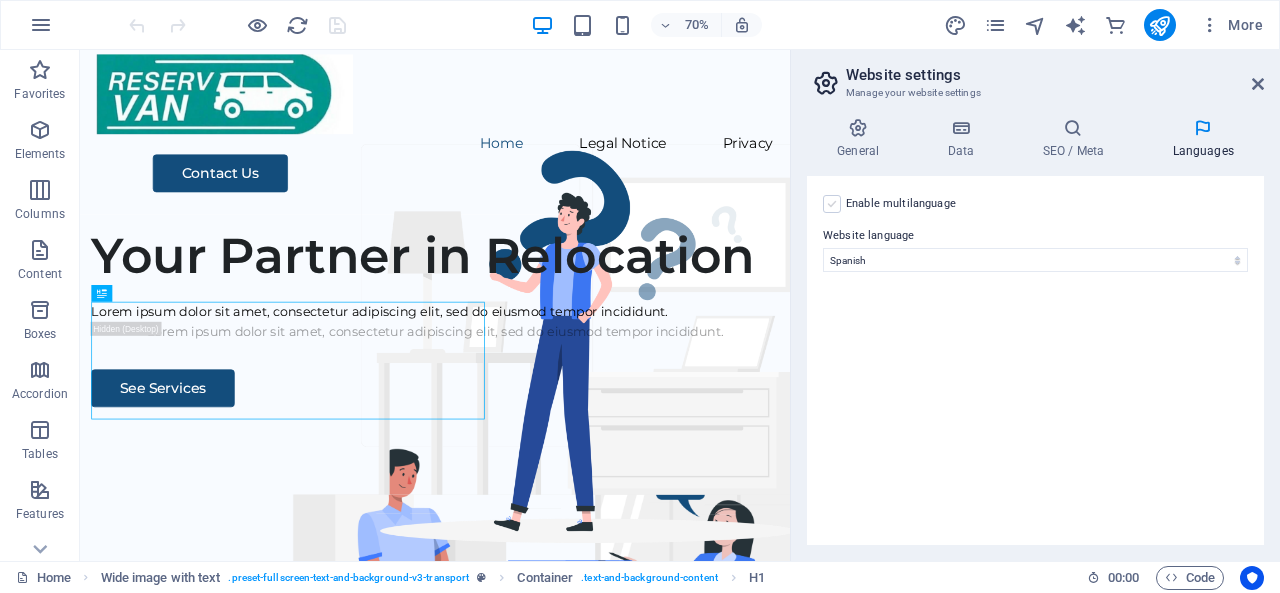 click at bounding box center (832, 204) 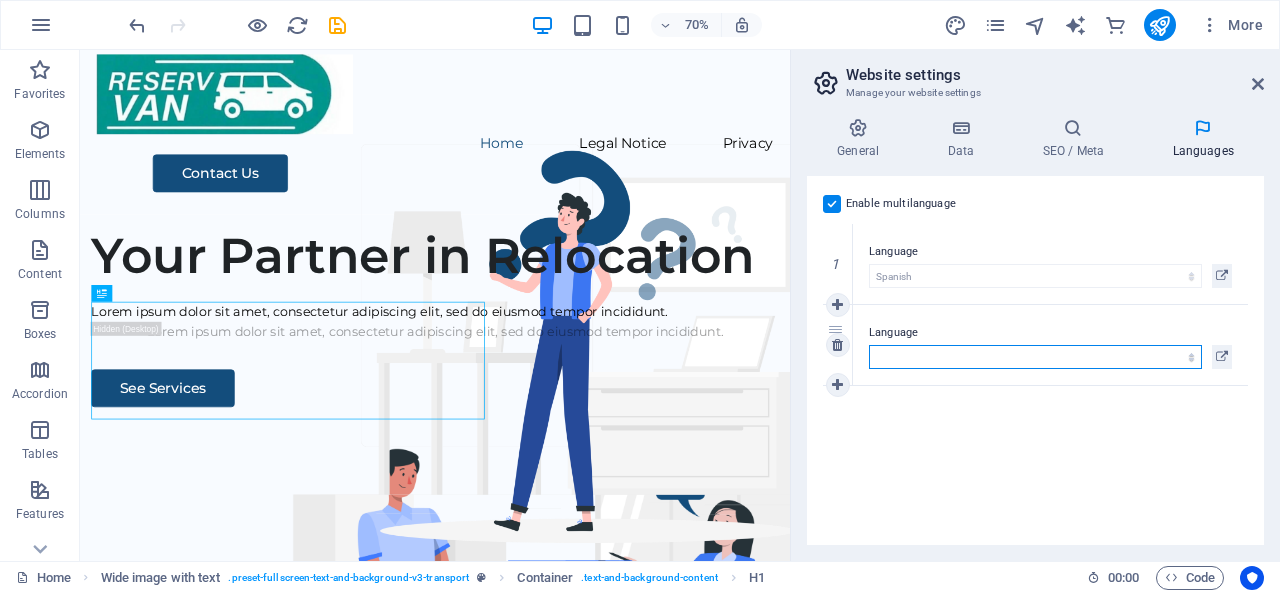 click on "Abkhazian Afar Afrikaans Akan Albanian Amharic Arabic Aragonese Armenian Assamese Avaric Avestan Aymara Azerbaijani Bambara Bashkir Basque Belarusian Bengali Bihari languages Bislama Bokmål Bosnian Breton Bulgarian Burmese Catalan Central Khmer Chamorro Chechen Chinese Church Slavic Chuvash Cornish Corsican Cree Croatian Czech Danish Dutch Dzongkha English Esperanto Estonian Ewe Faroese Farsi (Persian) Fijian Finnish French Fulah Gaelic Galician Ganda Georgian German Greek Greenlandic Guaraní Gujarati Haitian Creole Hausa Hebrew Herero Hindi Hiri Motu Hungarian Icelandic Ido Igbo Indonesian Interlingua Interlingue Inuktitut Inupiaq Irish Italian Japanese Javanese Kannada Kanuri Kashmiri Kazakh Kikuyu Kinyarwanda Komi Kongo Korean Kurdish Kwanyama Kyrgyz Lao Latin Latvian Limburgish Lingala Lithuanian Luba-Katanga Luxembourgish Macedonian Malagasy Malay Malayalam Maldivian Maltese Manx Maori Marathi Marshallese Mongolian Nauru Navajo Ndonga Nepali North Ndebele Northern Sami Norwegian Norwegian Nynorsk Nuosu" at bounding box center [1035, 357] 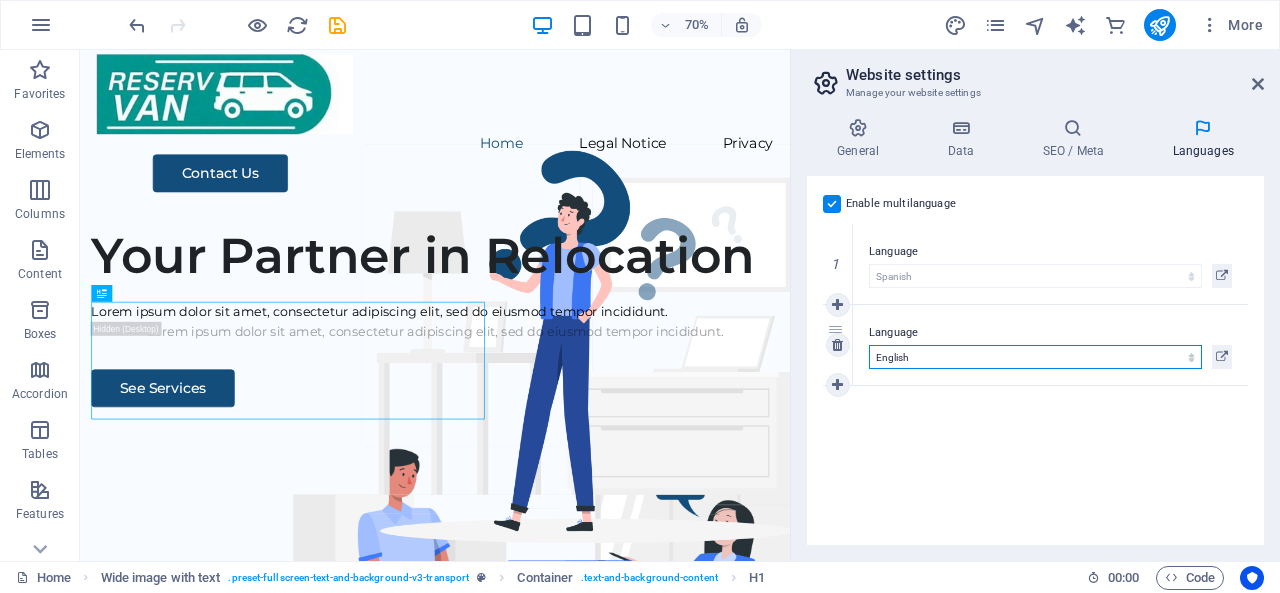click on "Abkhazian Afar Afrikaans Akan Albanian Amharic Arabic Aragonese Armenian Assamese Avaric Avestan Aymara Azerbaijani Bambara Bashkir Basque Belarusian Bengali Bihari languages Bislama Bokmål Bosnian Breton Bulgarian Burmese Catalan Central Khmer Chamorro Chechen Chinese Church Slavic Chuvash Cornish Corsican Cree Croatian Czech Danish Dutch Dzongkha English Esperanto Estonian Ewe Faroese Farsi (Persian) Fijian Finnish French Fulah Gaelic Galician Ganda Georgian German Greek Greenlandic Guaraní Gujarati Haitian Creole Hausa Hebrew Herero Hindi Hiri Motu Hungarian Icelandic Ido Igbo Indonesian Interlingua Interlingue Inuktitut Inupiaq Irish Italian Japanese Javanese Kannada Kanuri Kashmiri Kazakh Kikuyu Kinyarwanda Komi Kongo Korean Kurdish Kwanyama Kyrgyz Lao Latin Latvian Limburgish Lingala Lithuanian Luba-Katanga Luxembourgish Macedonian Malagasy Malay Malayalam Maldivian Maltese Manx Maori Marathi Marshallese Mongolian Nauru Navajo Ndonga Nepali North Ndebele Northern Sami Norwegian Norwegian Nynorsk Nuosu" at bounding box center [1035, 357] 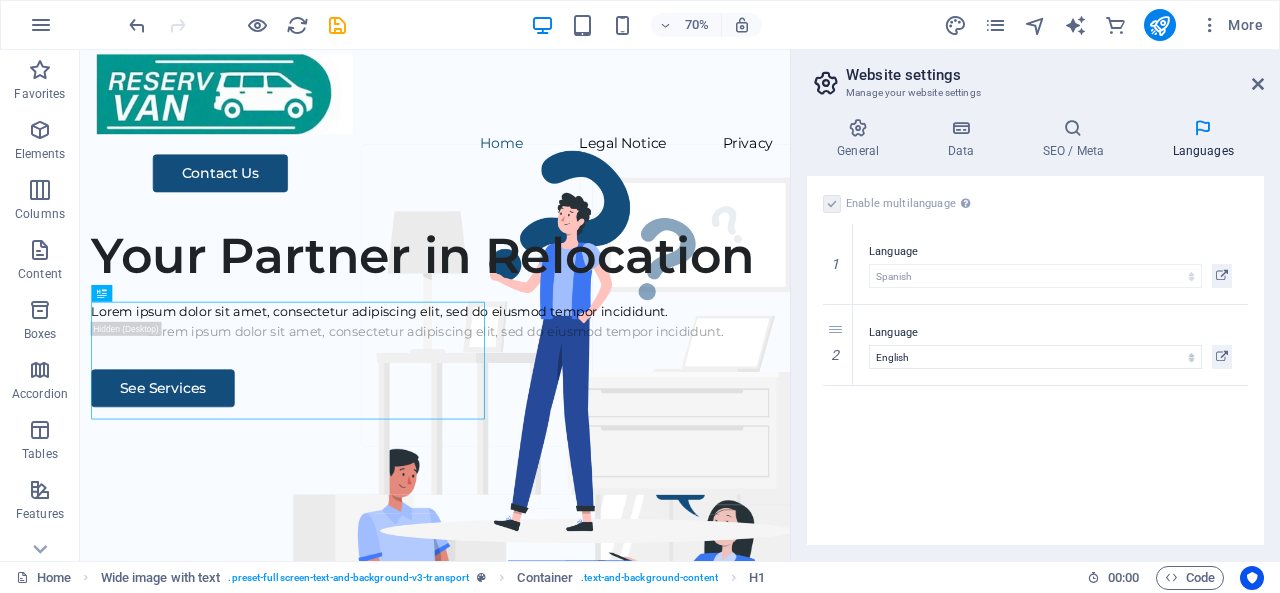 click at bounding box center (1203, 128) 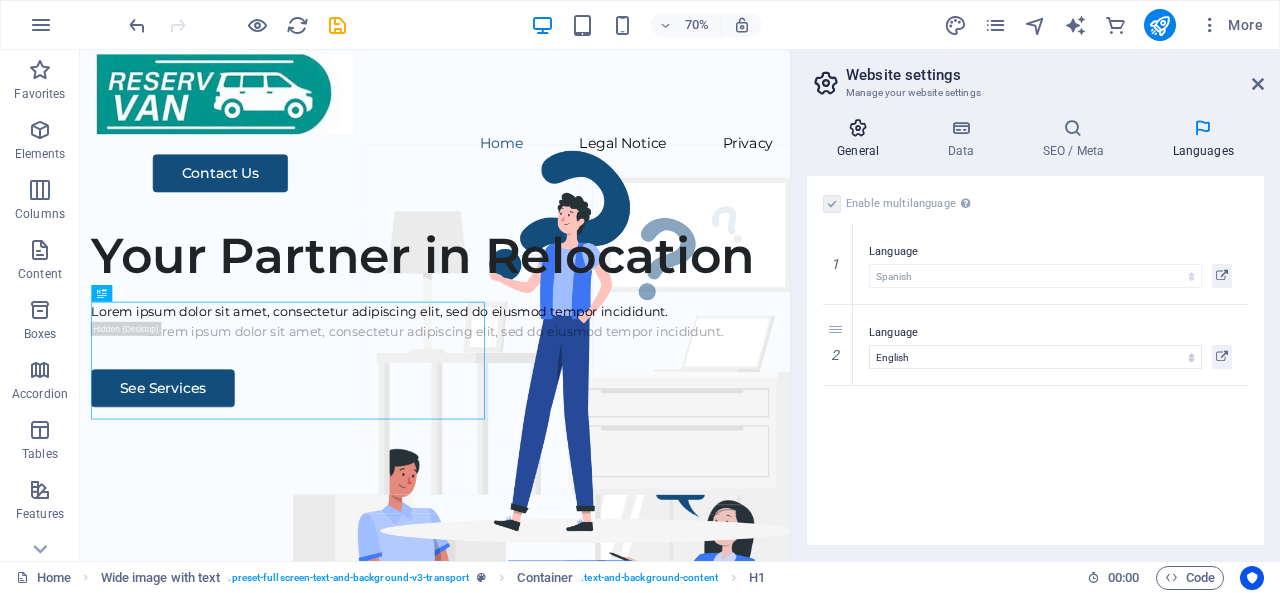 click on "General" at bounding box center (862, 139) 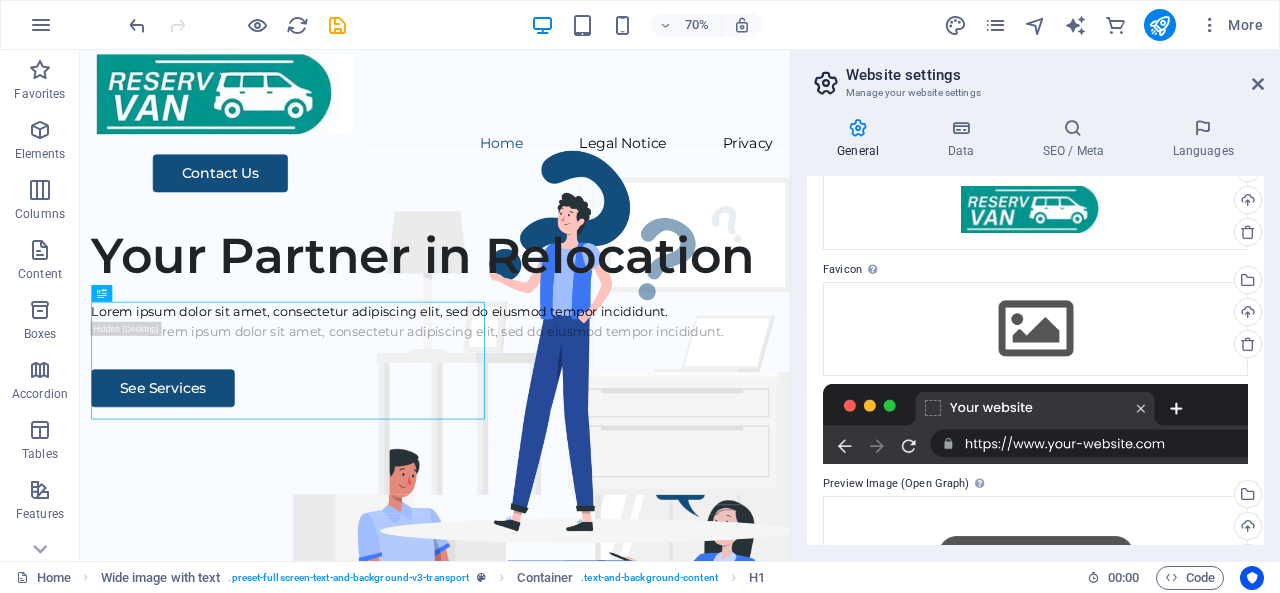 scroll, scrollTop: 105, scrollLeft: 0, axis: vertical 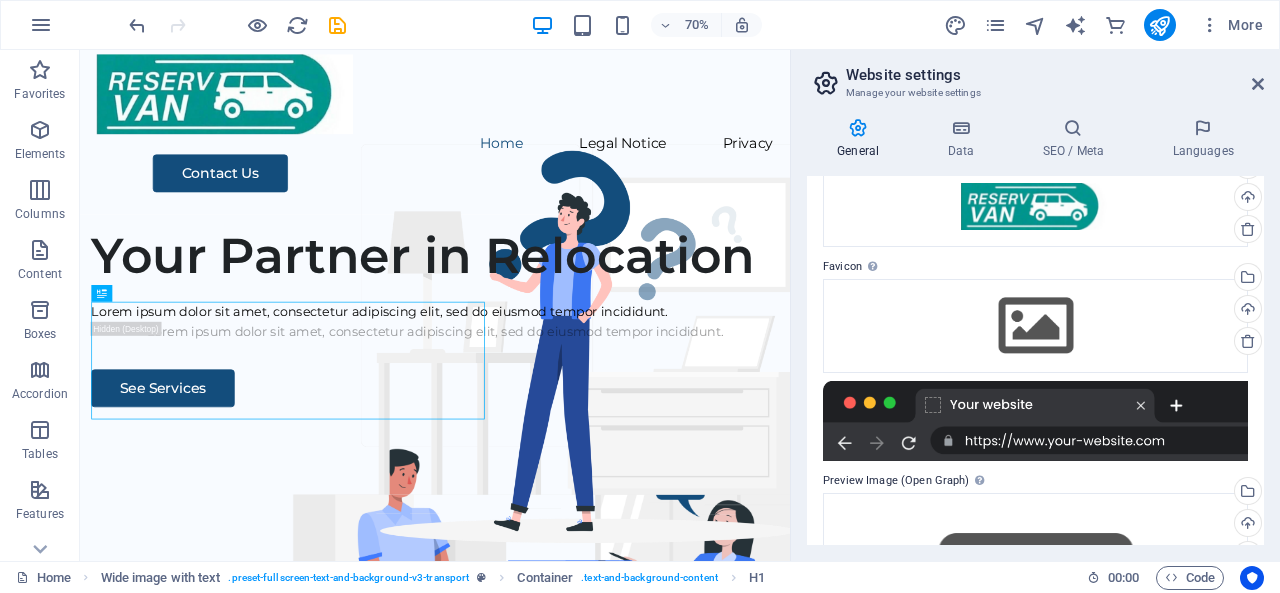 click at bounding box center [1035, 421] 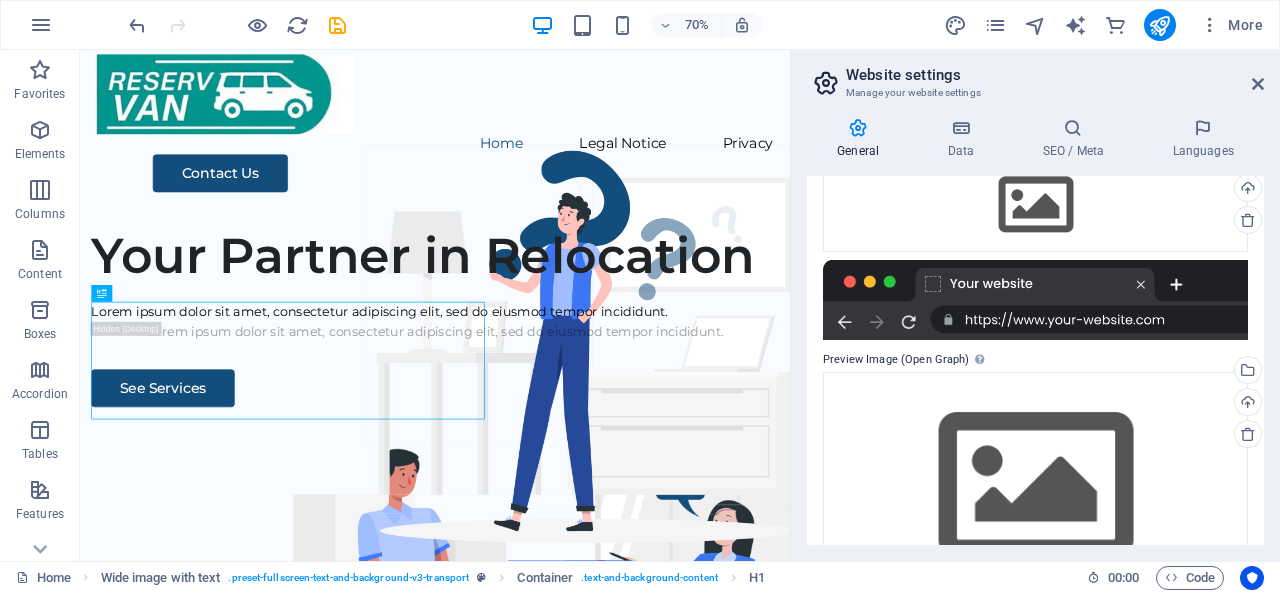 scroll, scrollTop: 218, scrollLeft: 0, axis: vertical 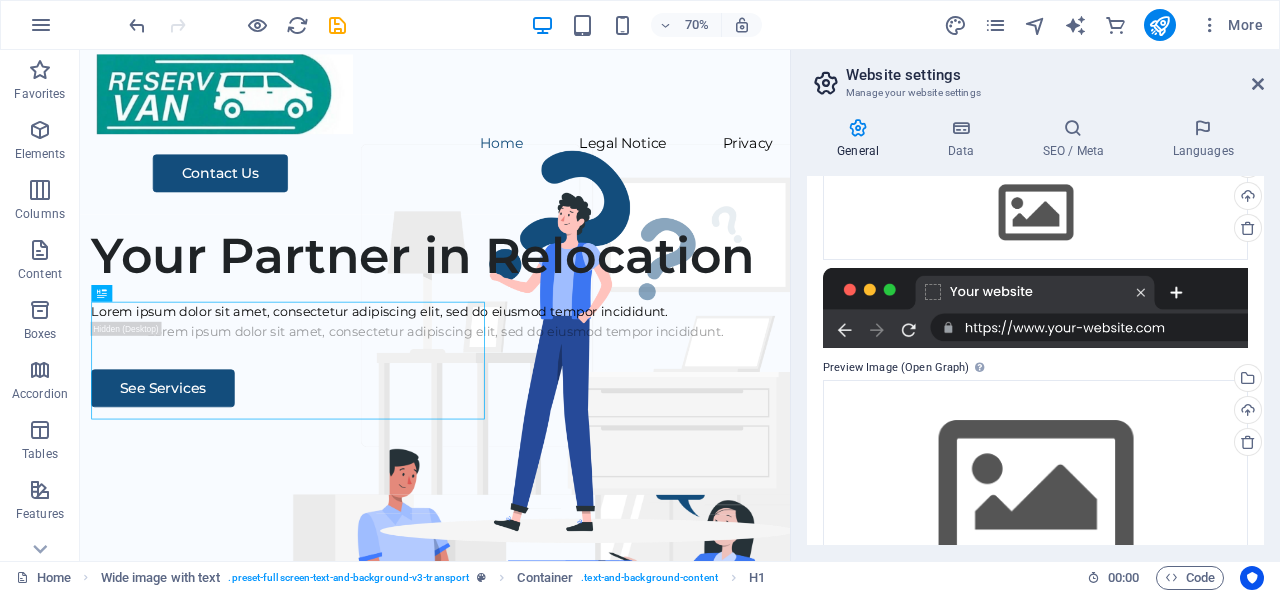 click at bounding box center (1035, 308) 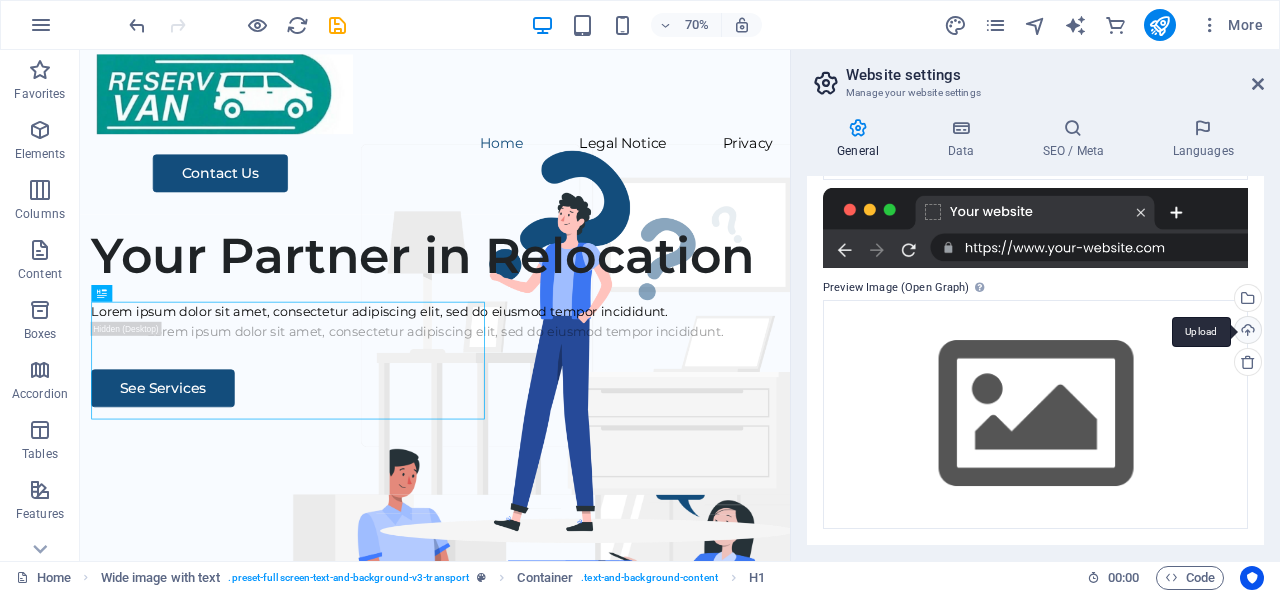 click on "Upload" at bounding box center (1246, 332) 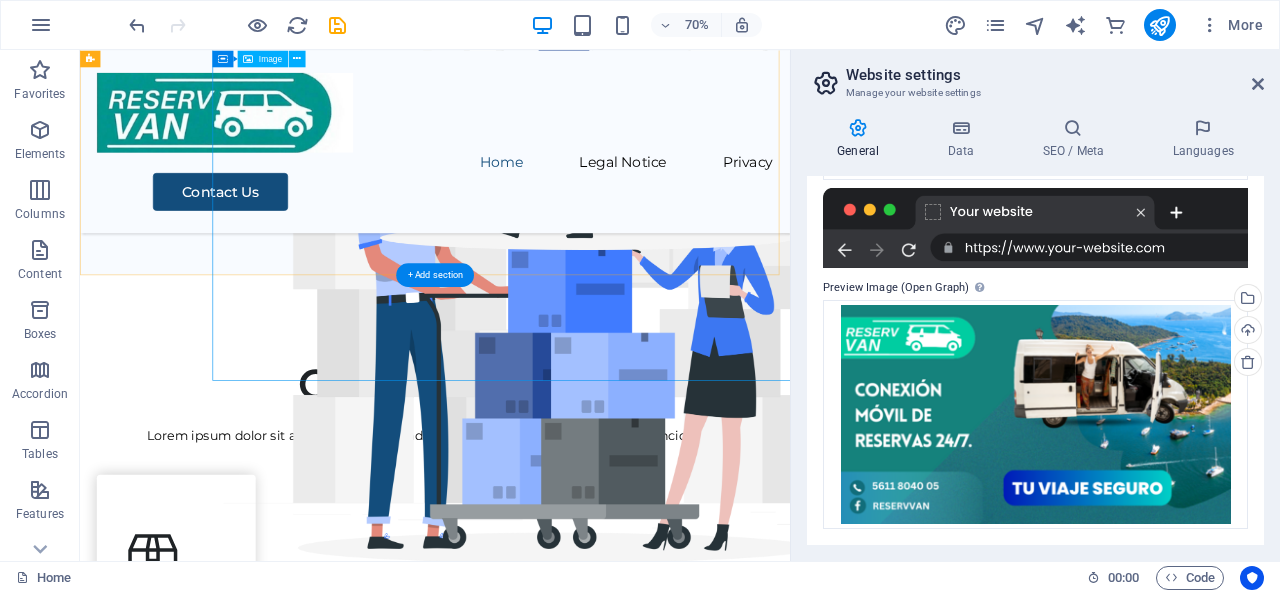 scroll, scrollTop: 0, scrollLeft: 0, axis: both 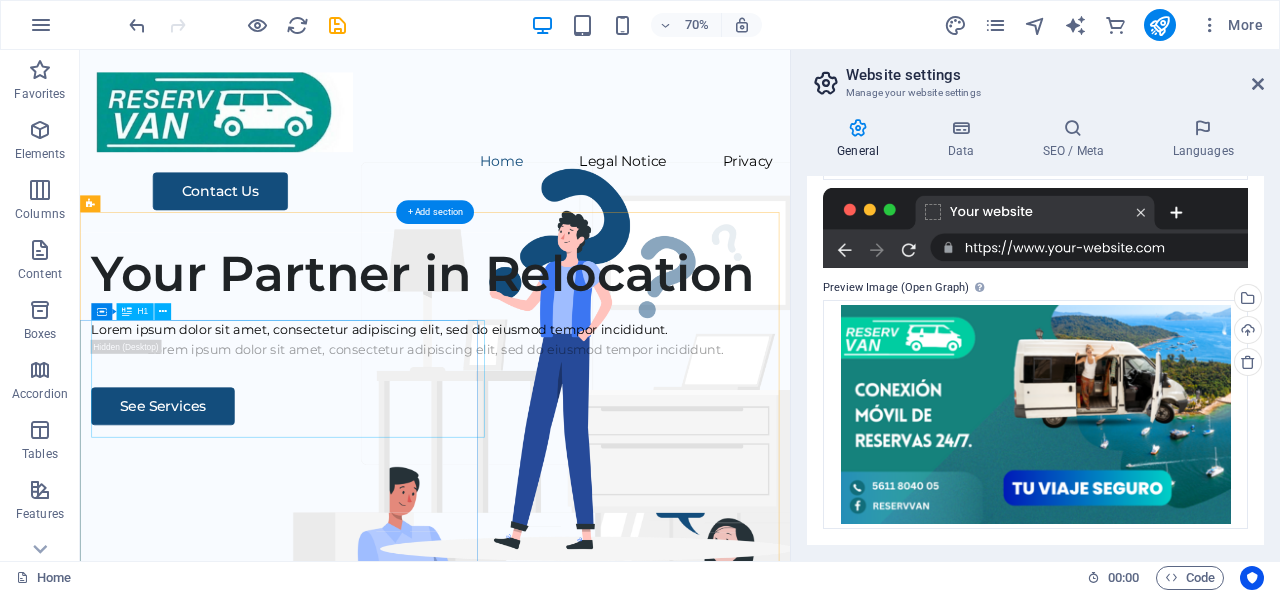 click on "Your Partner in Relocation" at bounding box center (587, 369) 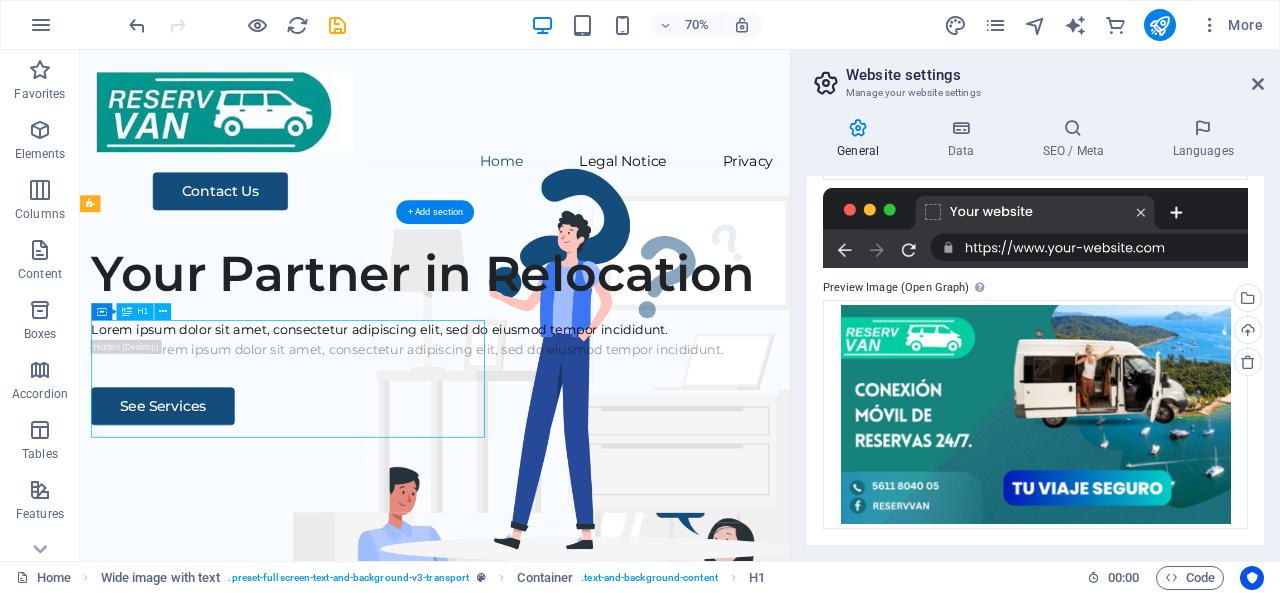 click on "Your Partner in Relocation" at bounding box center [587, 369] 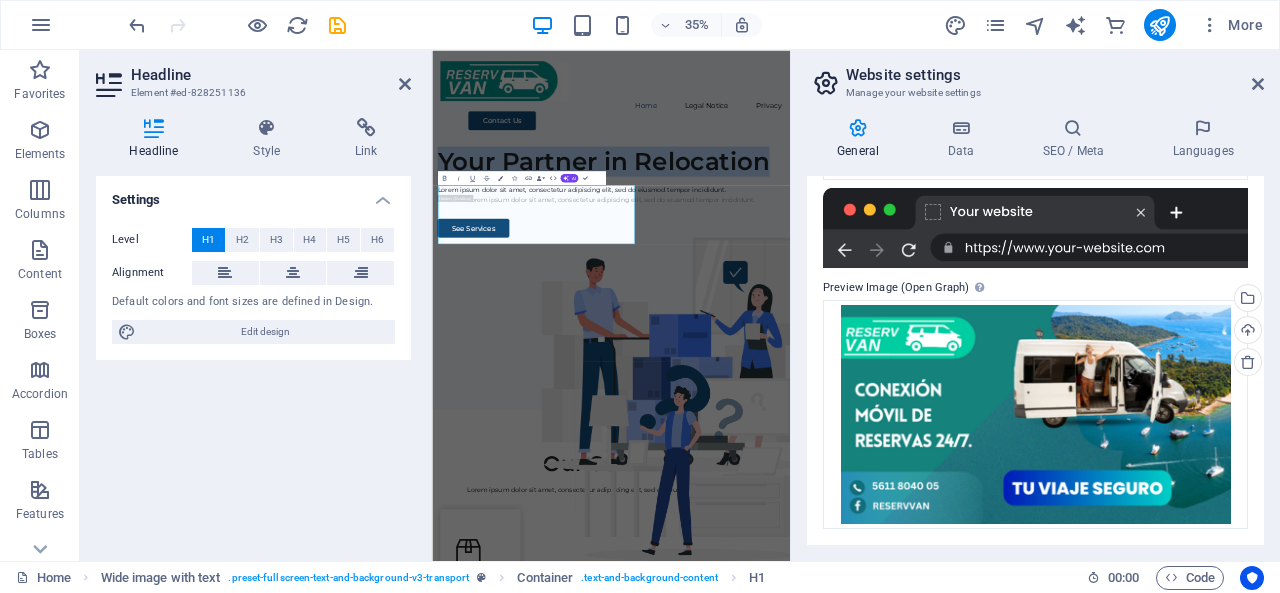type 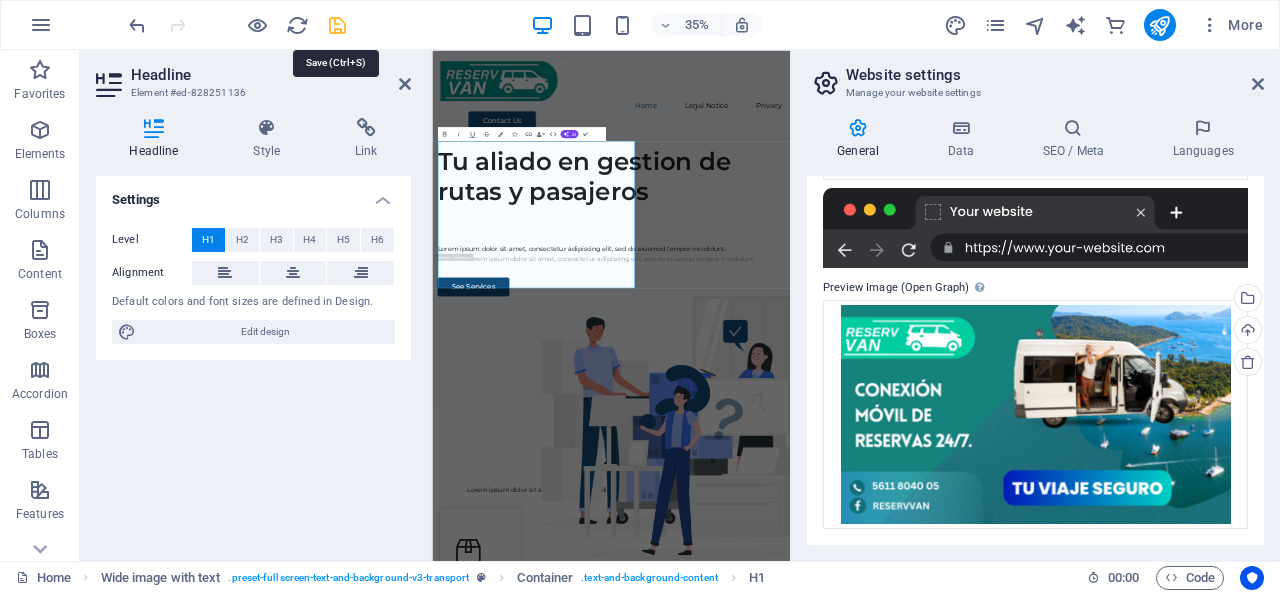 click at bounding box center (337, 25) 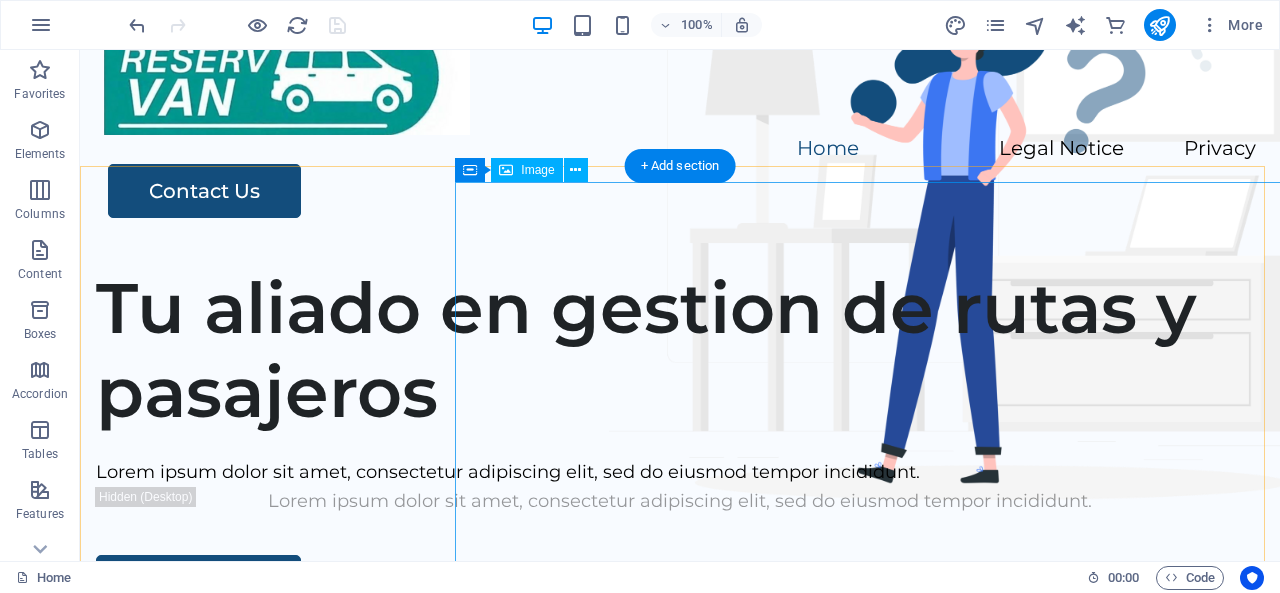 scroll, scrollTop: 62, scrollLeft: 0, axis: vertical 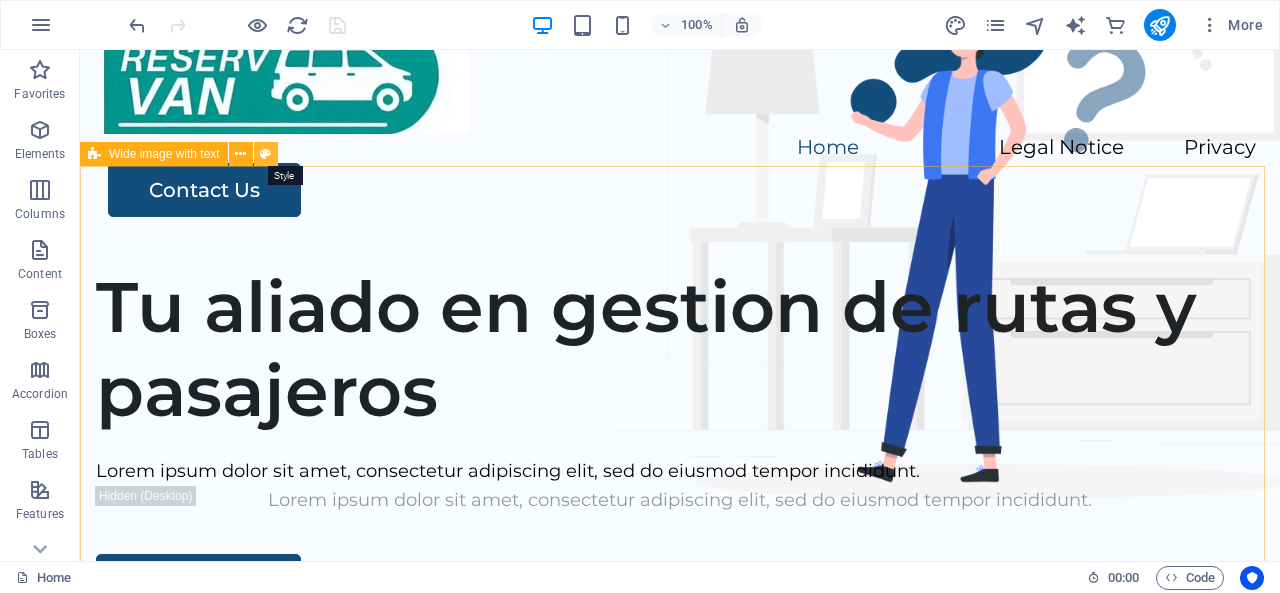 click at bounding box center [265, 154] 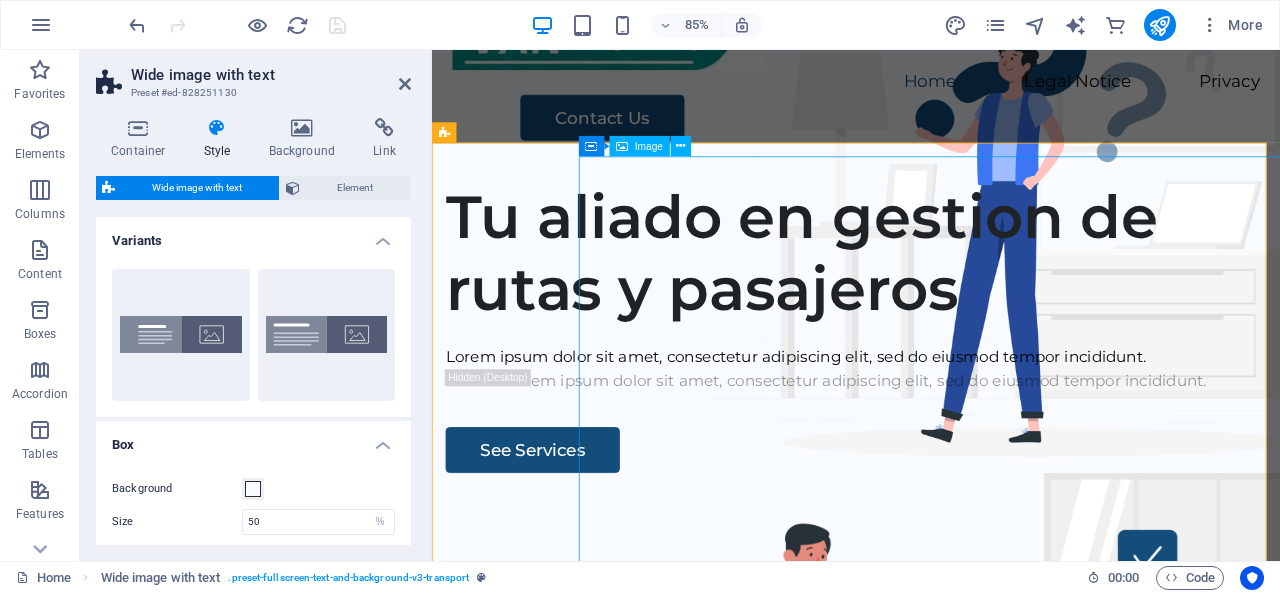 scroll, scrollTop: 121, scrollLeft: 0, axis: vertical 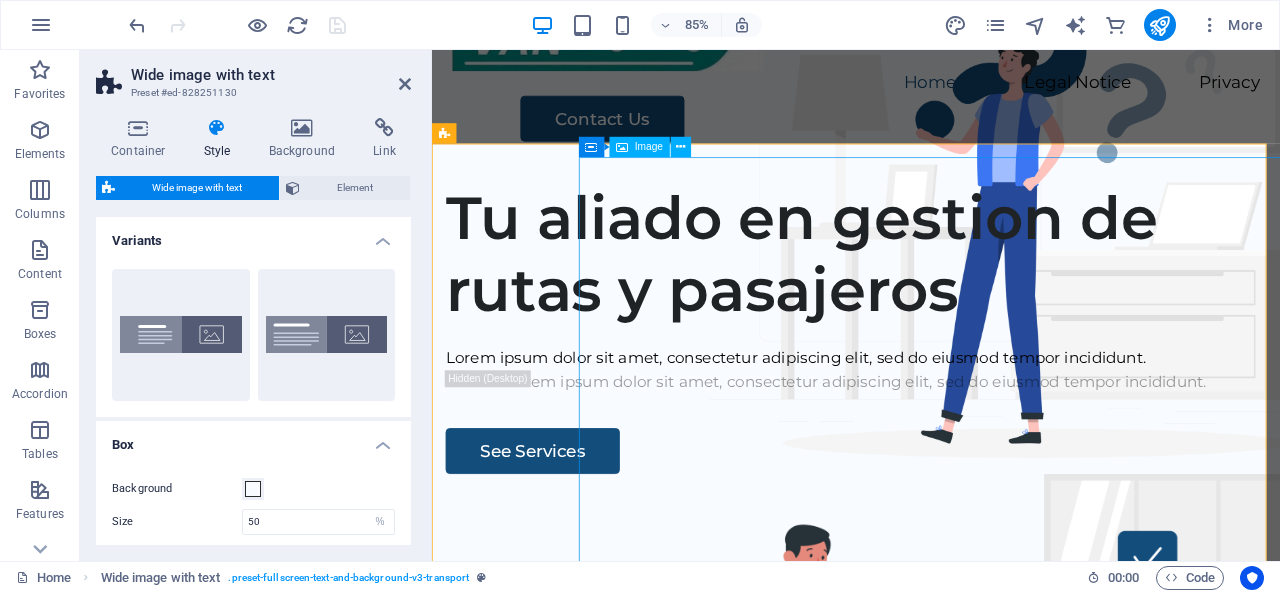 click at bounding box center (1095, 884) 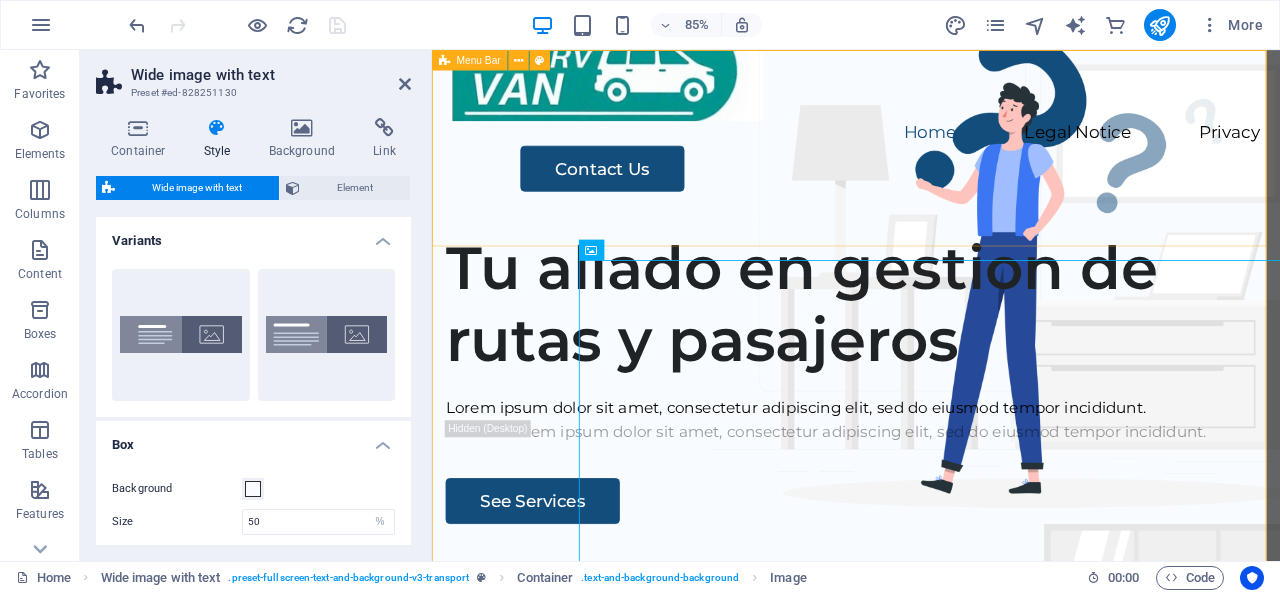 scroll, scrollTop: 0, scrollLeft: 0, axis: both 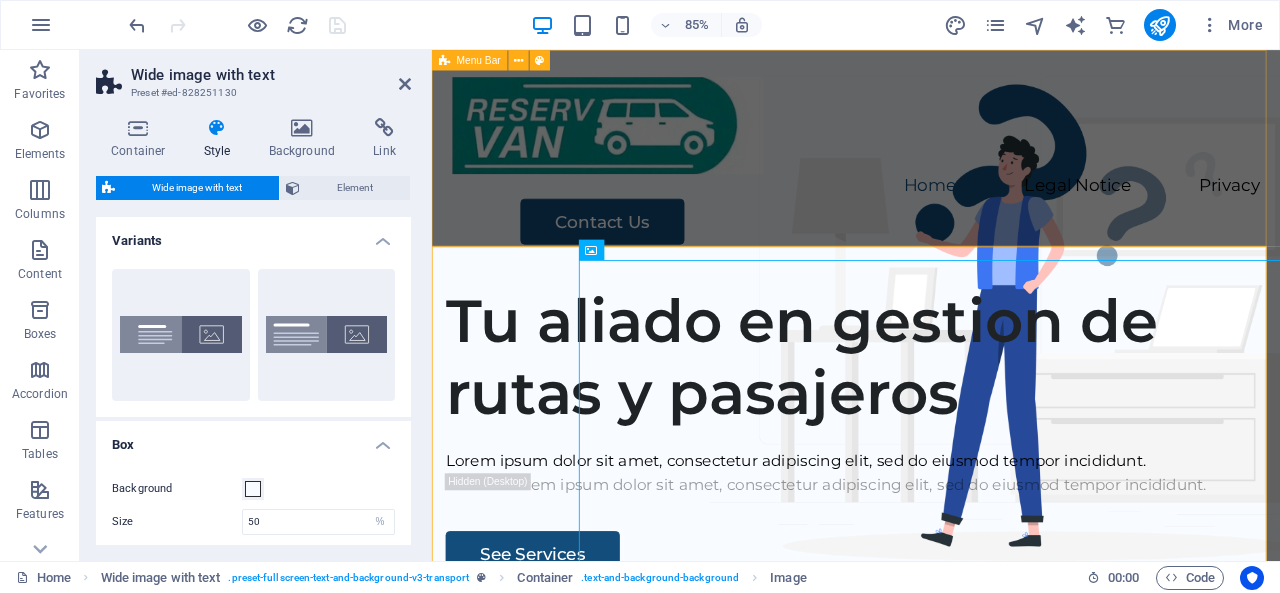 click on "Home Legal Notice Privacy Contact Us" at bounding box center (931, 180) 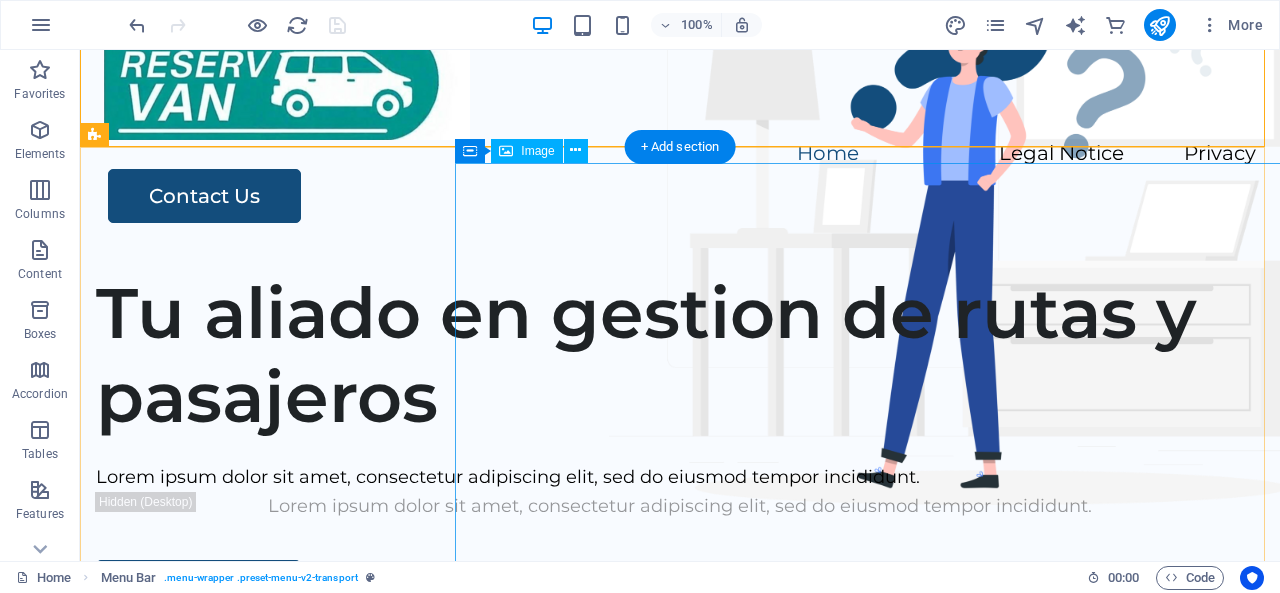 scroll, scrollTop: 0, scrollLeft: 0, axis: both 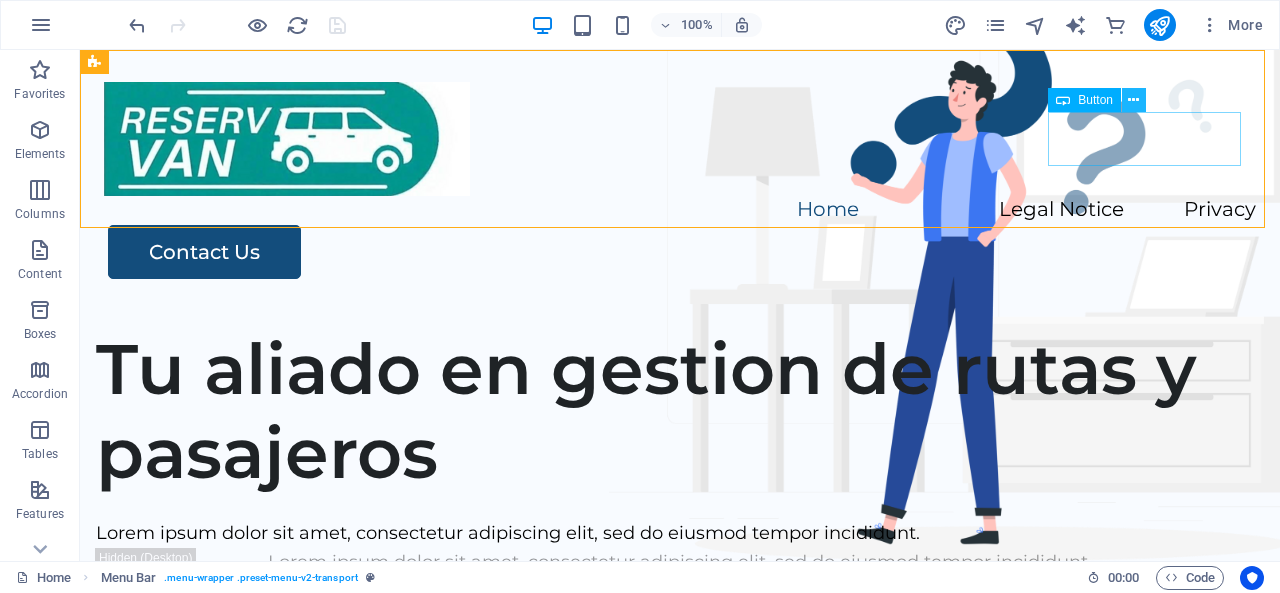 click at bounding box center (1134, 100) 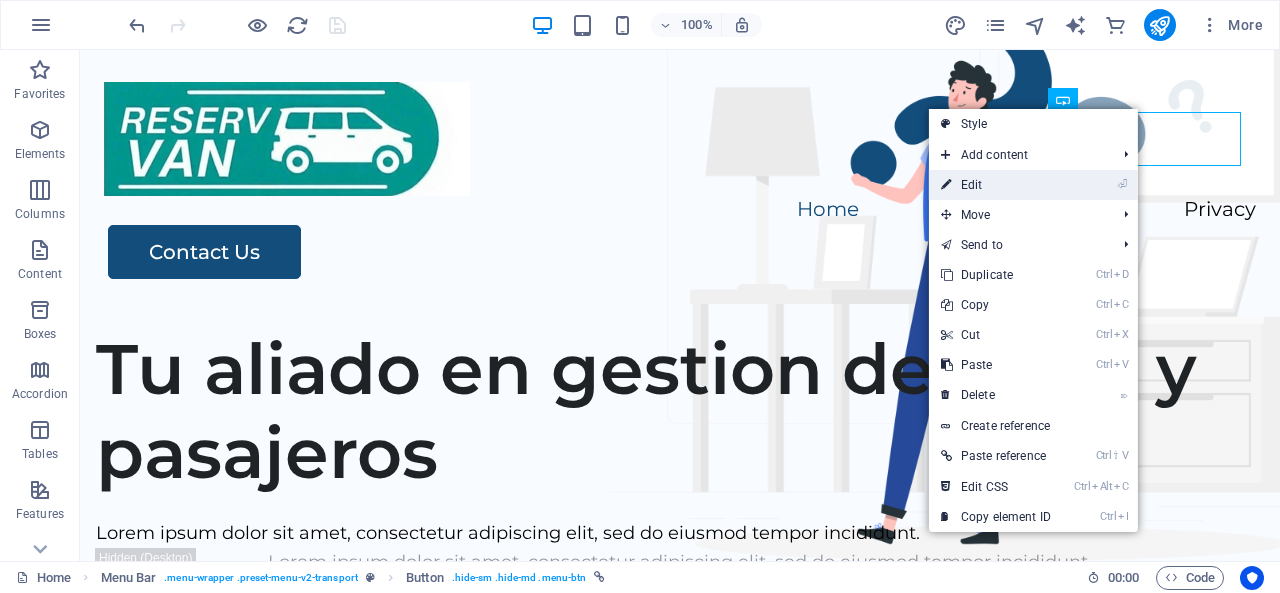 click on "⏎  Edit" at bounding box center (996, 185) 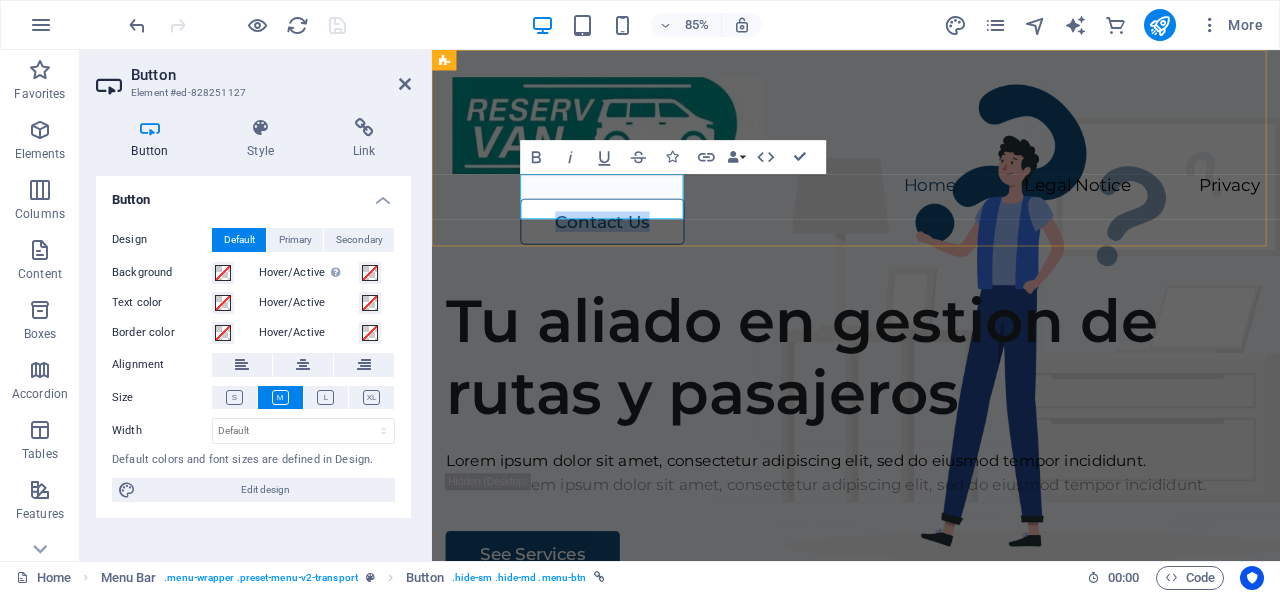 type 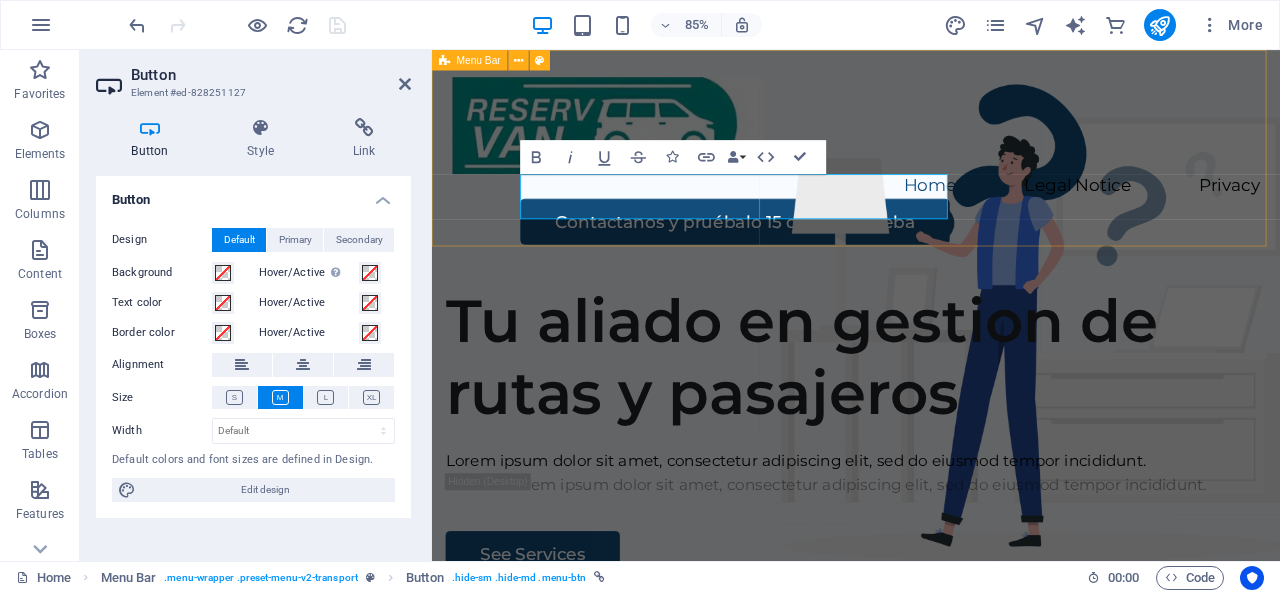 drag, startPoint x: 767, startPoint y: 226, endPoint x: 1301, endPoint y: 181, distance: 535.8927 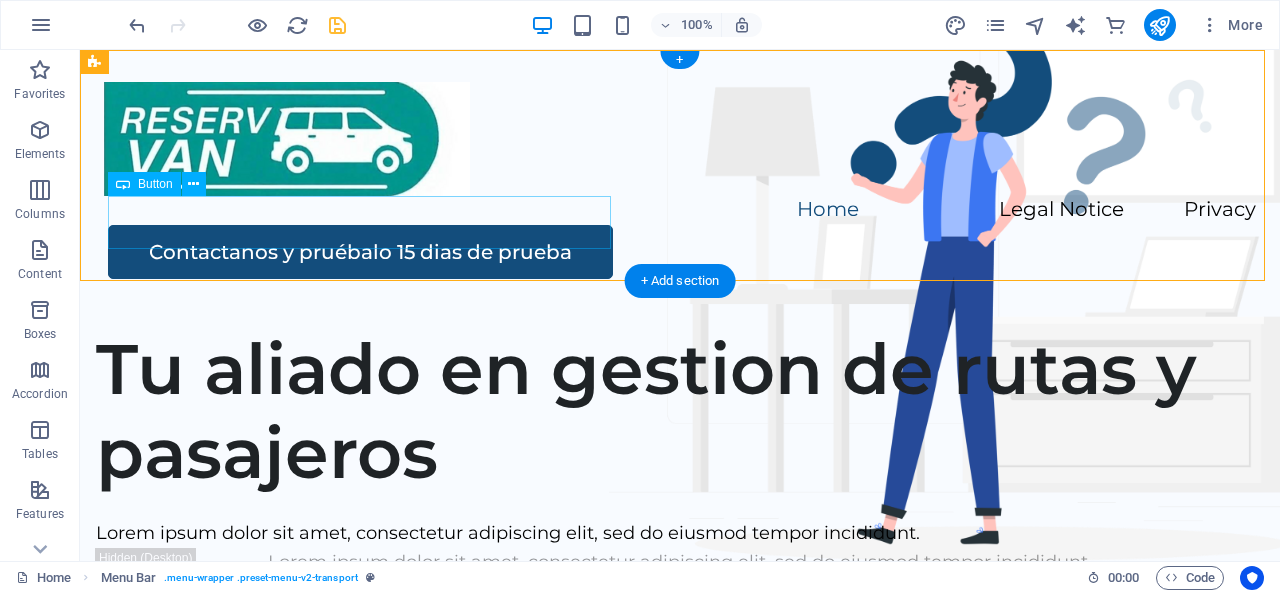 click on "Contactanos y pruébalo 15 dias de prueba" at bounding box center (682, 252) 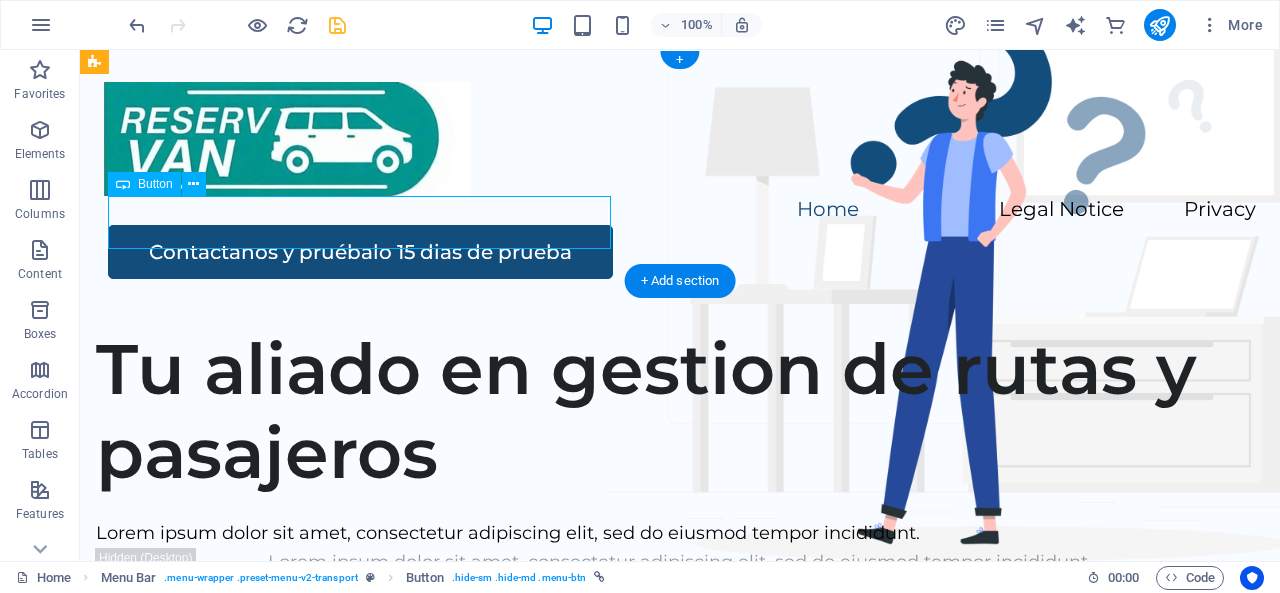 click on "Contactanos y pruébalo 15 dias de prueba" at bounding box center (682, 252) 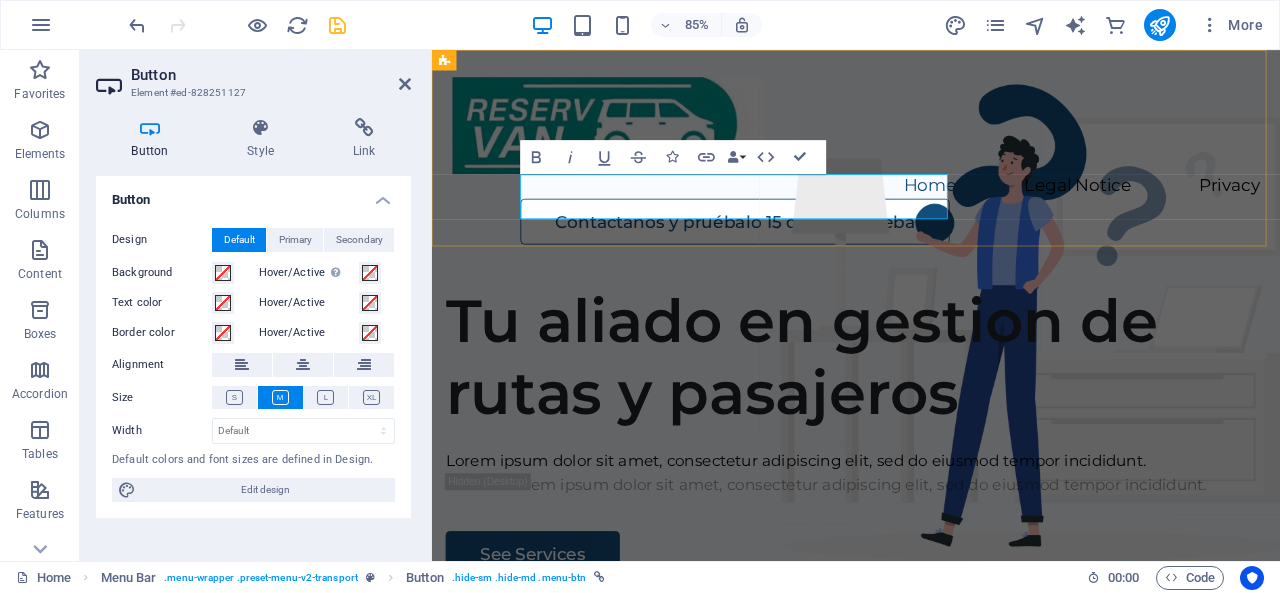 type 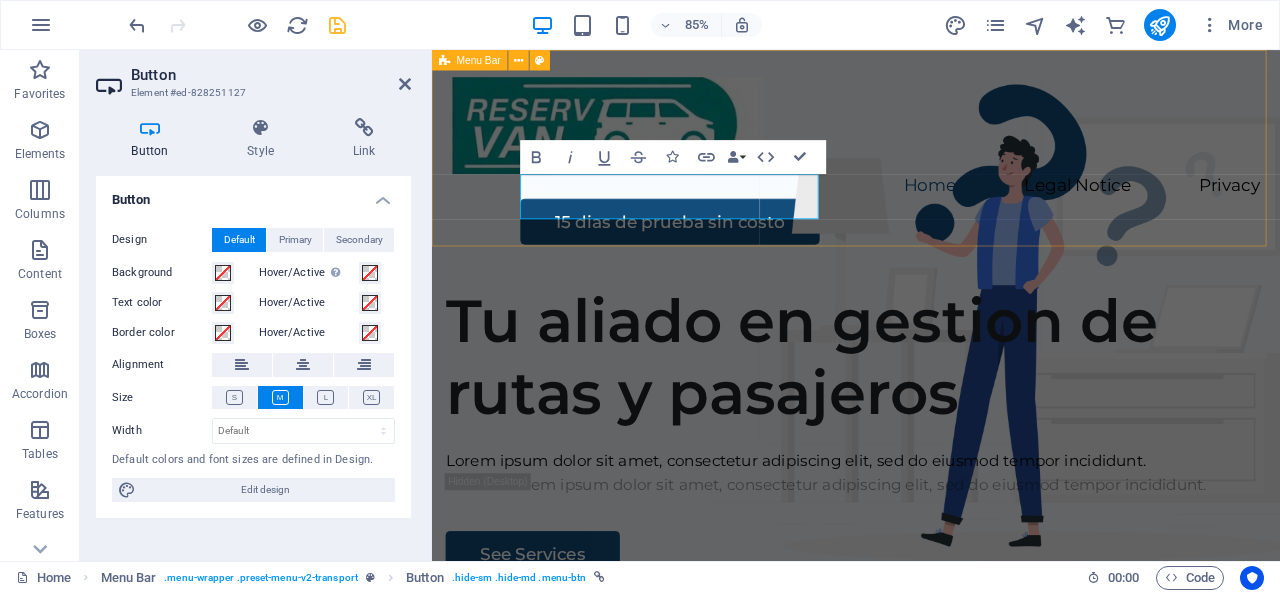 click on "Home Legal Notice Privacy 15 dias de prueba sin costo" at bounding box center (931, 180) 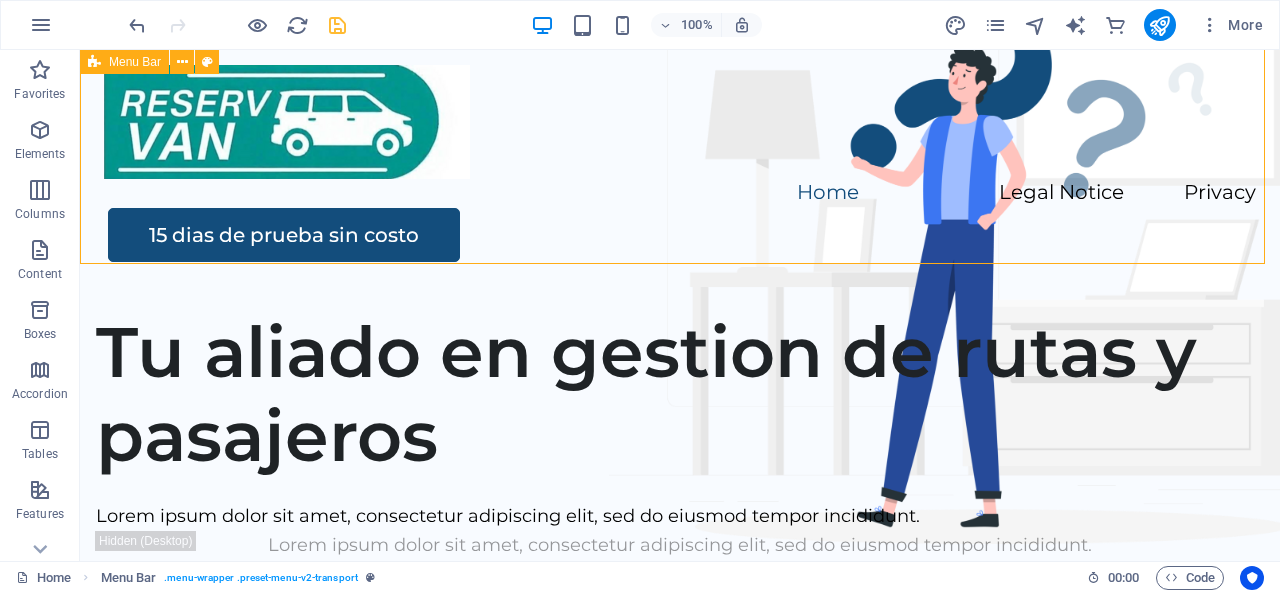 scroll, scrollTop: 0, scrollLeft: 0, axis: both 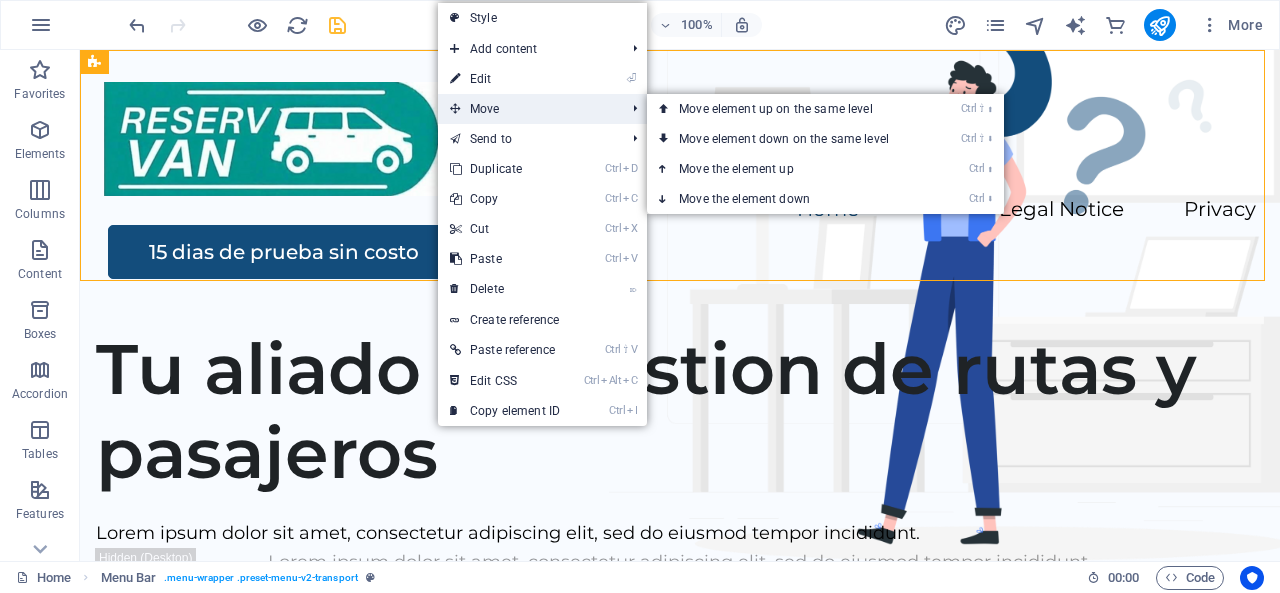 click on "Move" at bounding box center (527, 109) 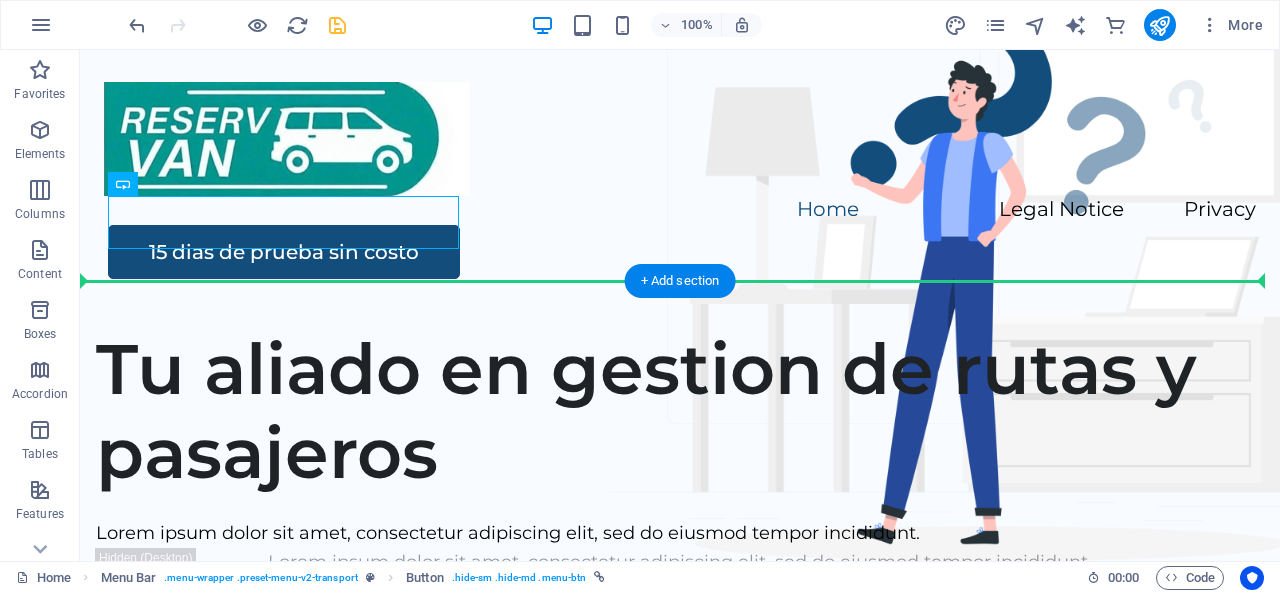 drag, startPoint x: 384, startPoint y: 214, endPoint x: 383, endPoint y: 300, distance: 86.00581 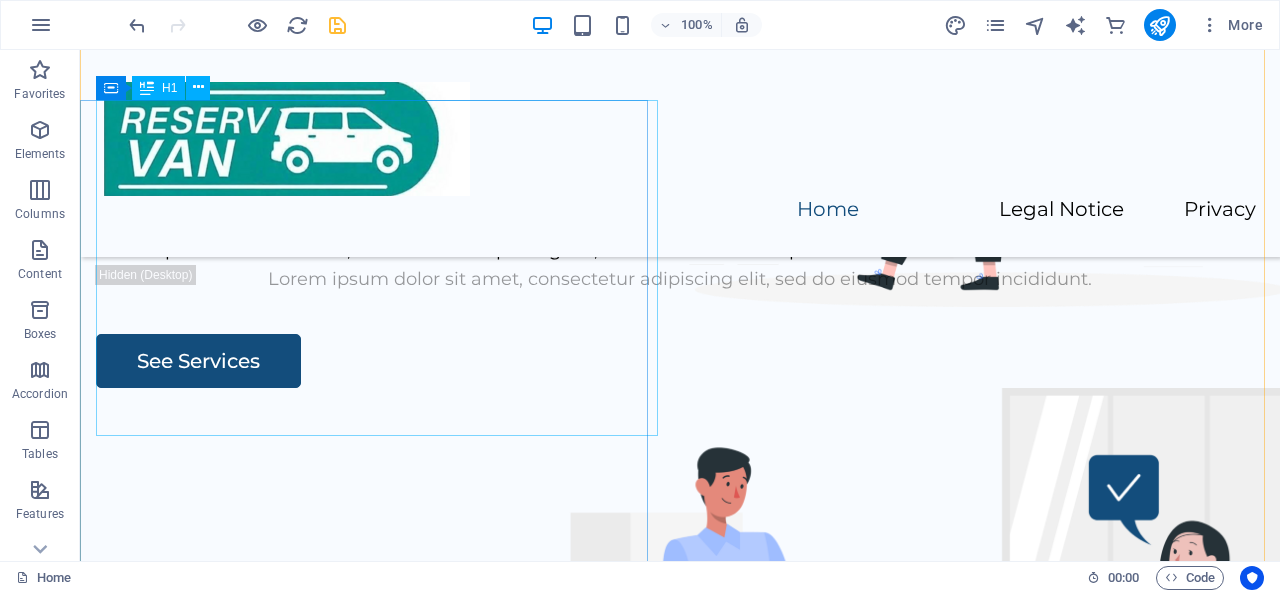 scroll, scrollTop: 255, scrollLeft: 0, axis: vertical 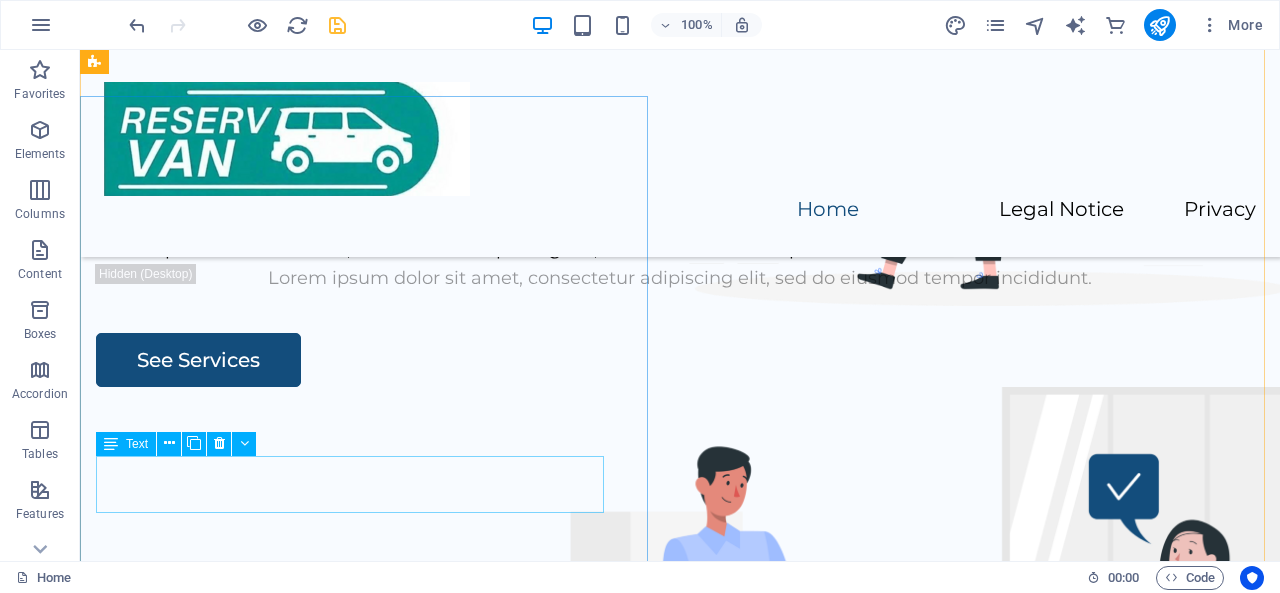click on "Lorem ipsum dolor sit amet, consectetur adipiscing elit, sed do eiusmod tempor incididunt." at bounding box center [680, 249] 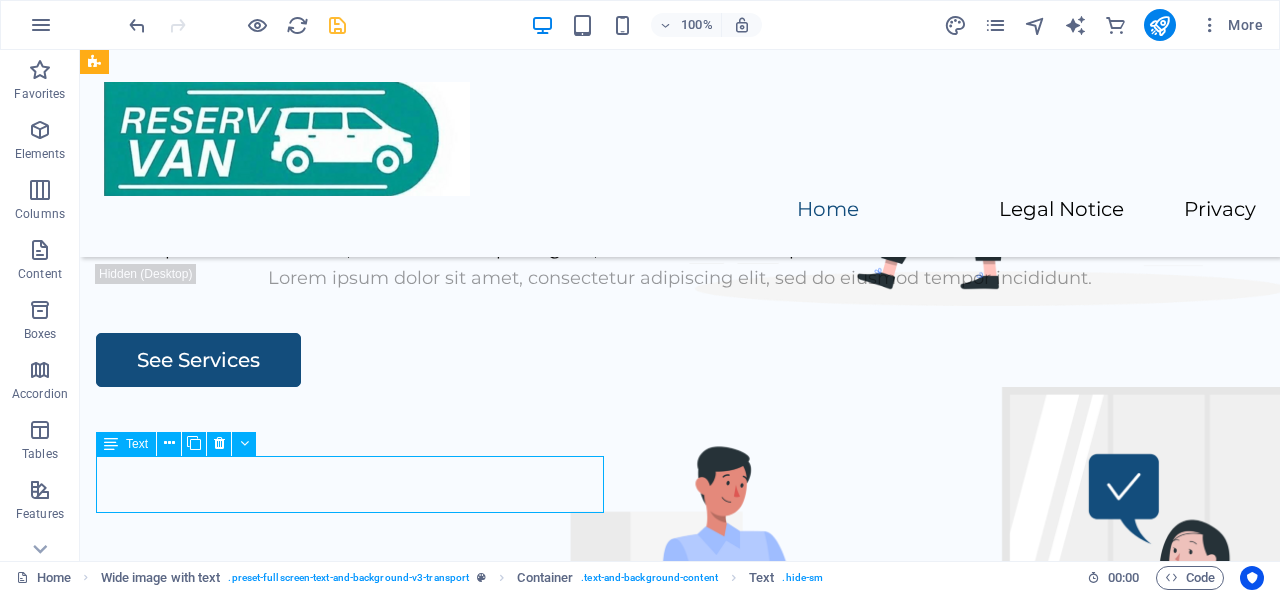 click on "Lorem ipsum dolor sit amet, consectetur adipiscing elit, sed do eiusmod tempor incididunt." at bounding box center [680, 249] 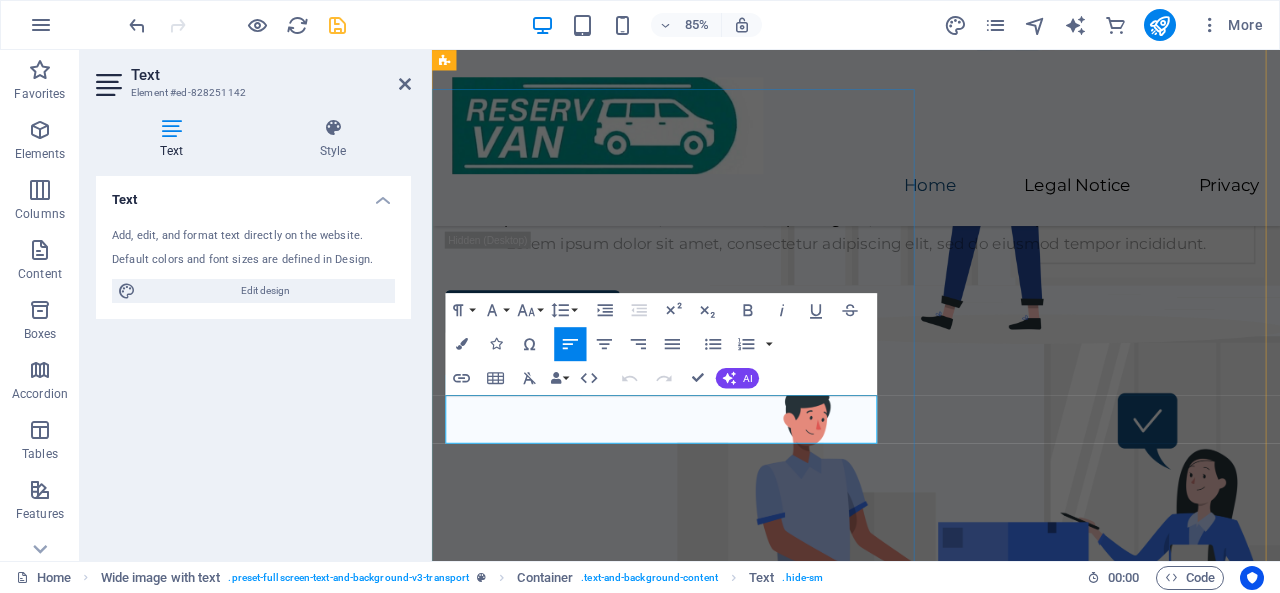 click on "Lorem ipsum dolor sit amet, consectetur adipiscing elit, sed do eiusmod tempor incididunt." at bounding box center [931, 249] 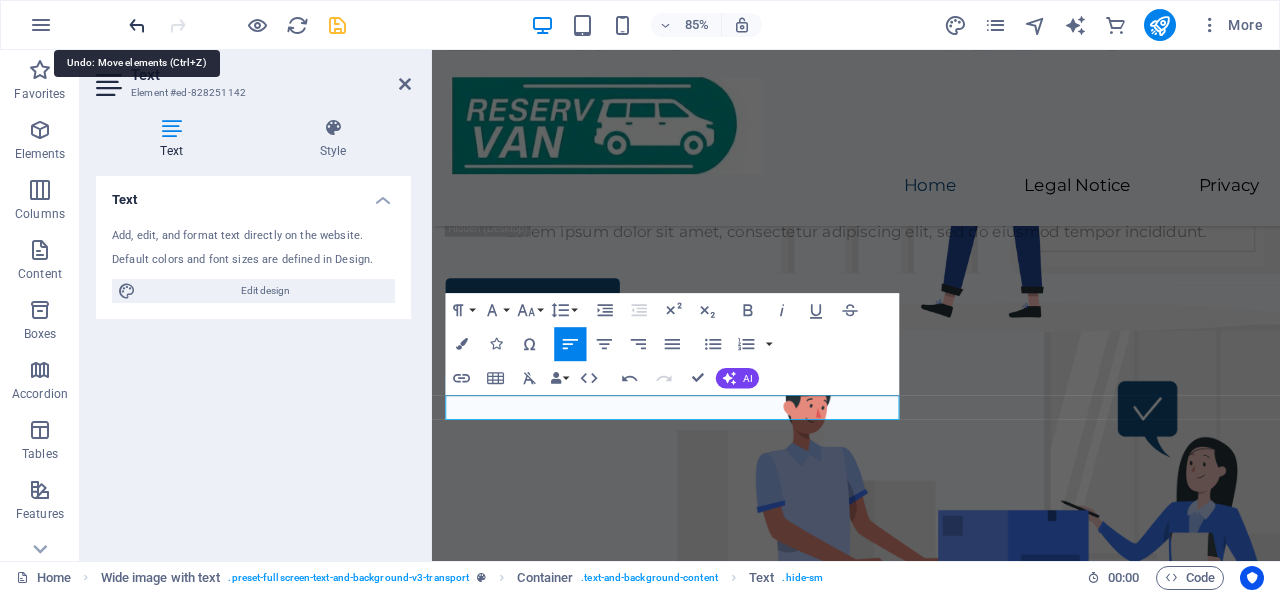 click at bounding box center [137, 25] 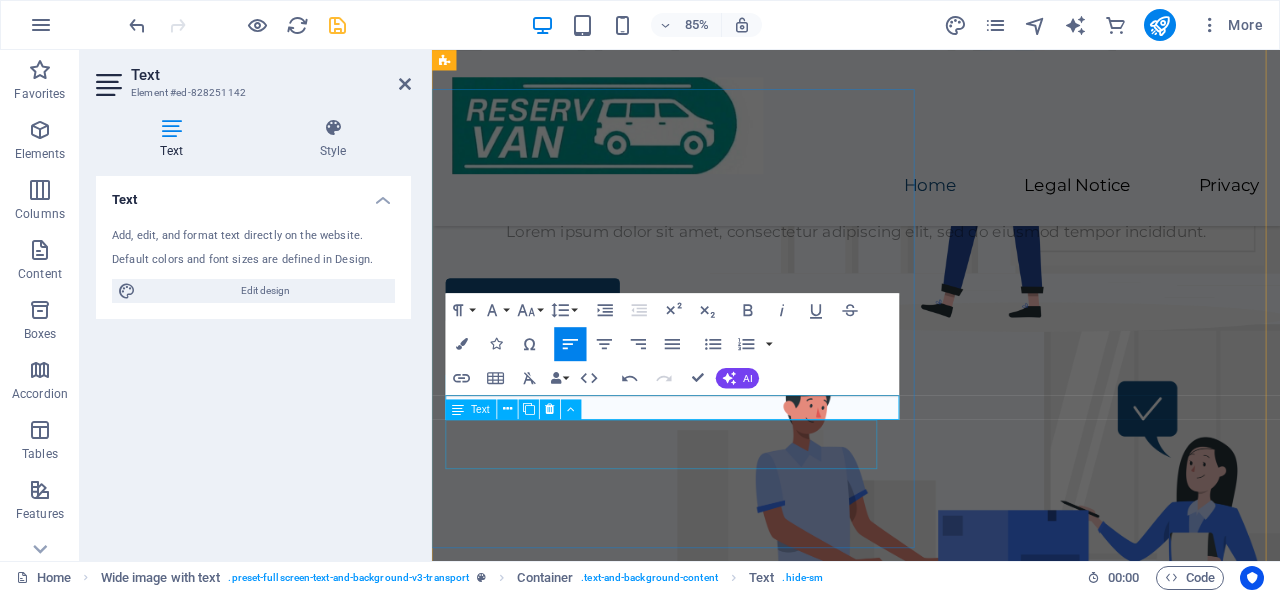 click on "Lorem ipsum dolor sit amet, consectetur adipiscing elit, sed do eiusmod tempor incididunt." at bounding box center [931, 264] 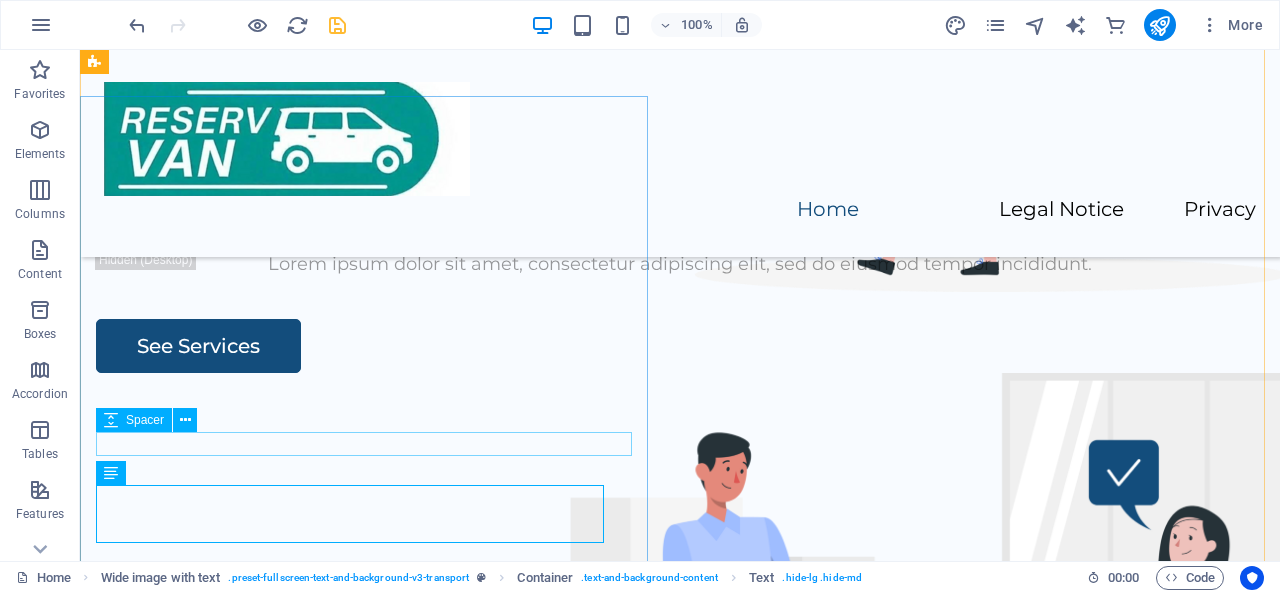 click at bounding box center (680, 209) 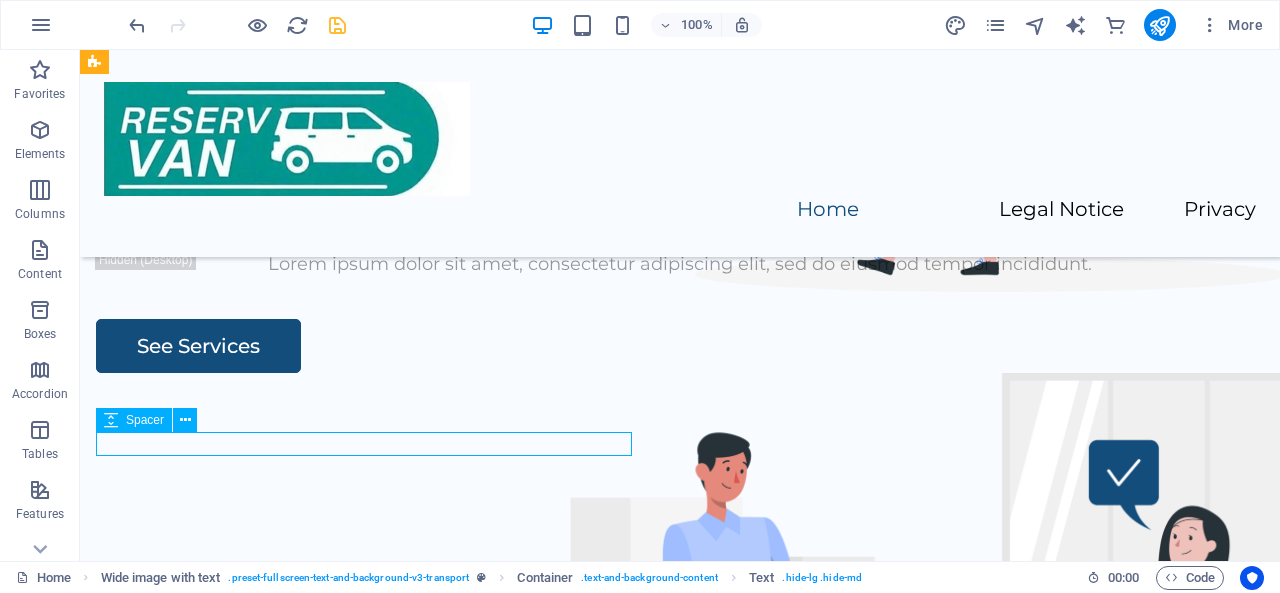 click at bounding box center (680, 209) 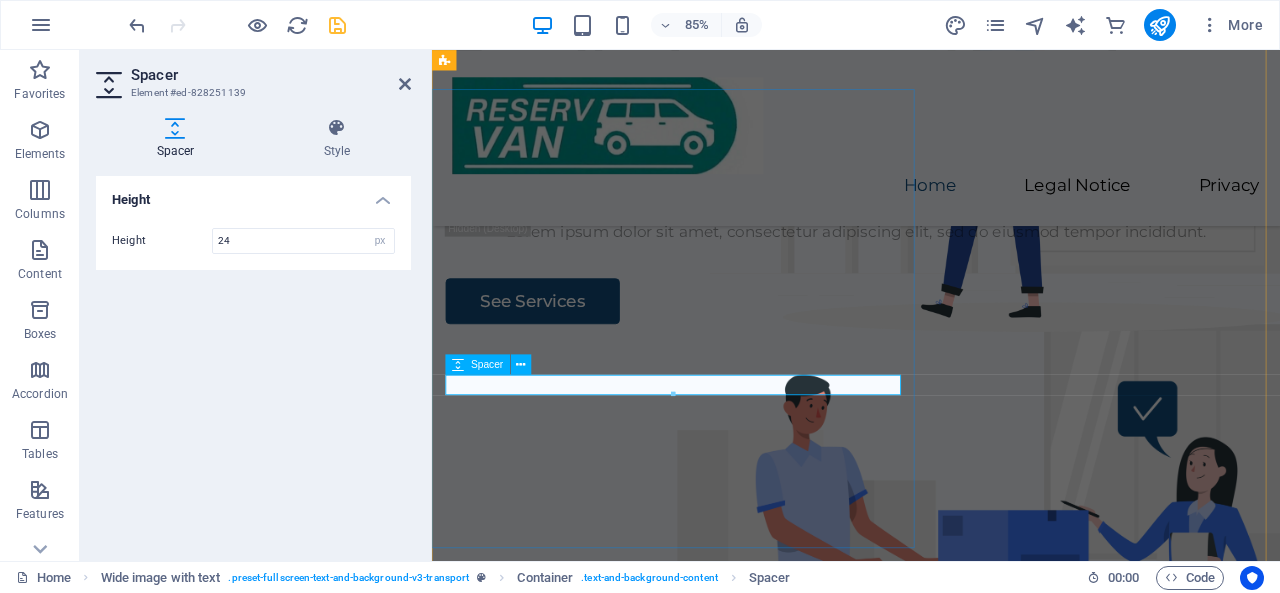 click at bounding box center (931, 209) 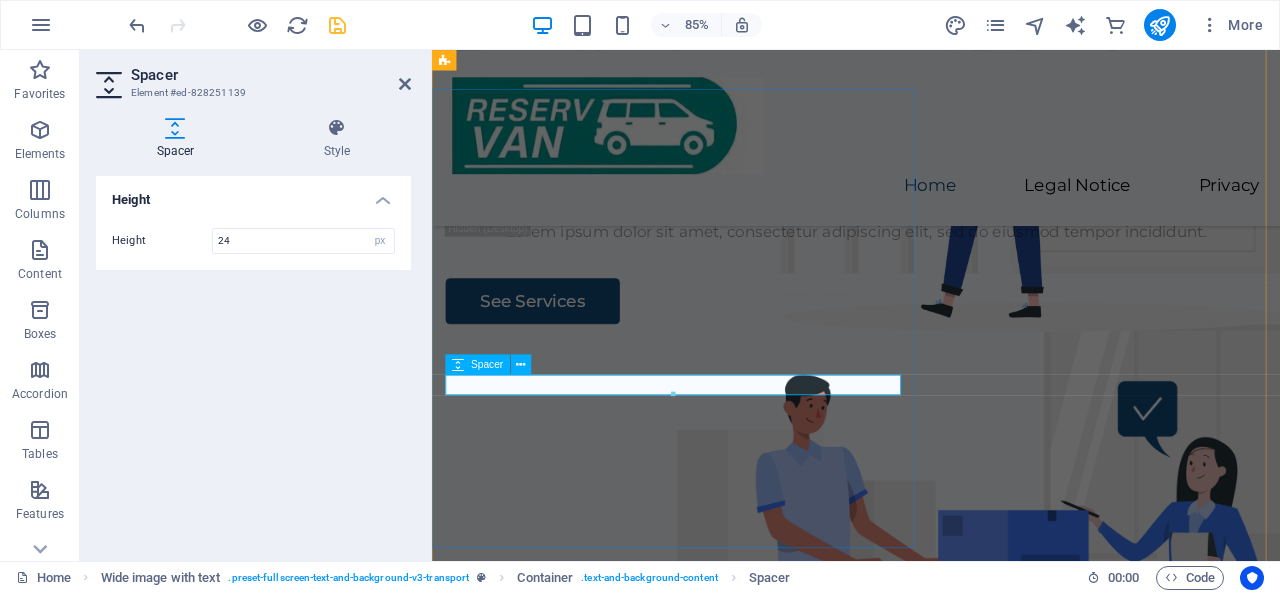 click at bounding box center [931, 209] 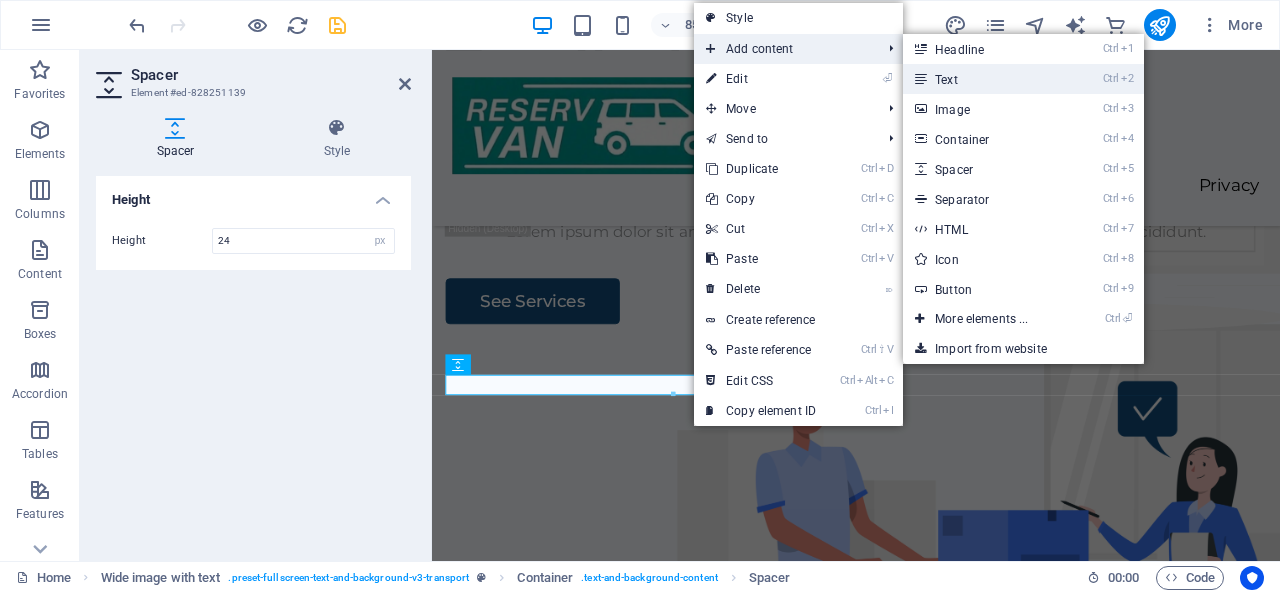 click on "Ctrl 2  Text" at bounding box center (985, 79) 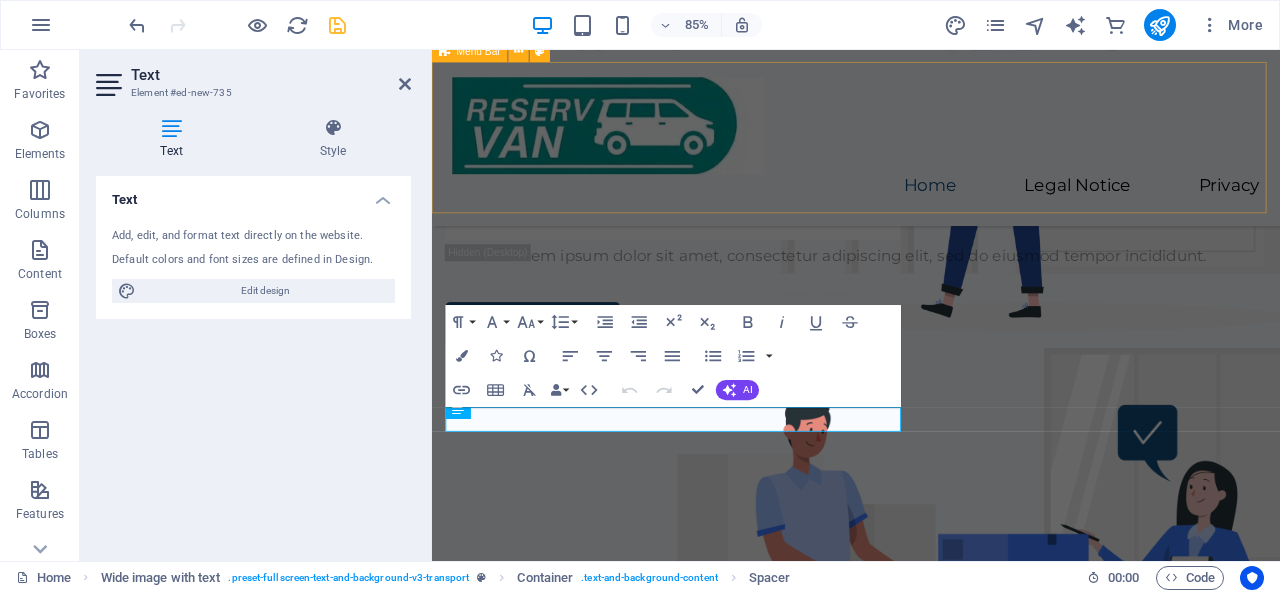 scroll, scrollTop: 241, scrollLeft: 0, axis: vertical 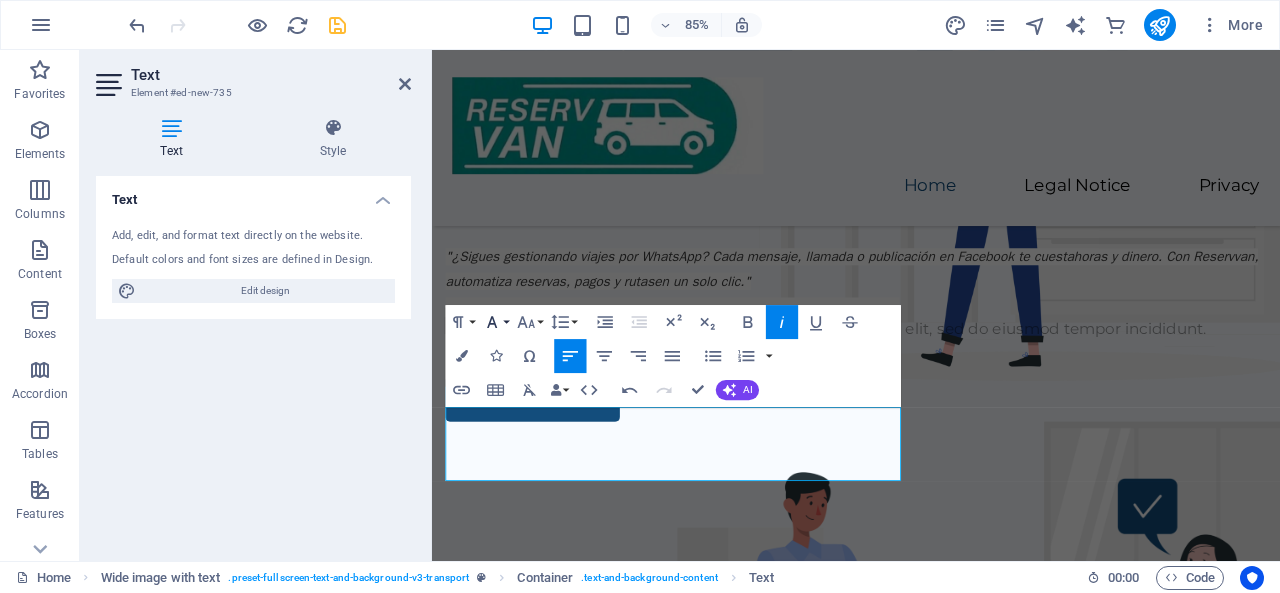 click on "Font Family" at bounding box center [496, 322] 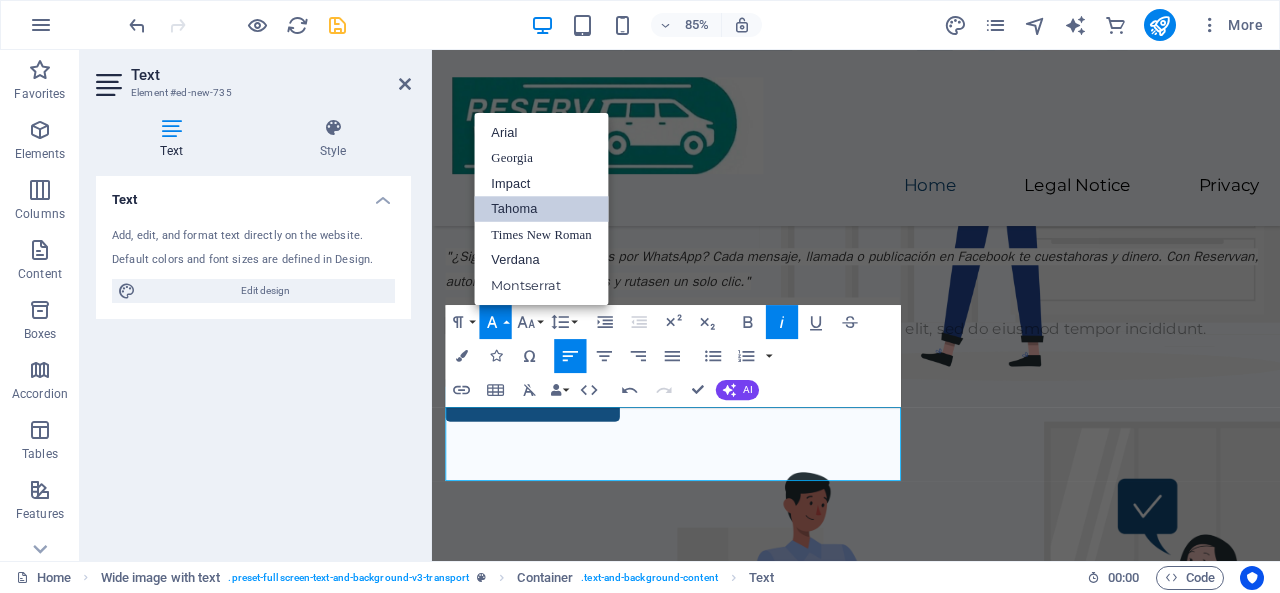 click on "Tahoma" at bounding box center (542, 209) 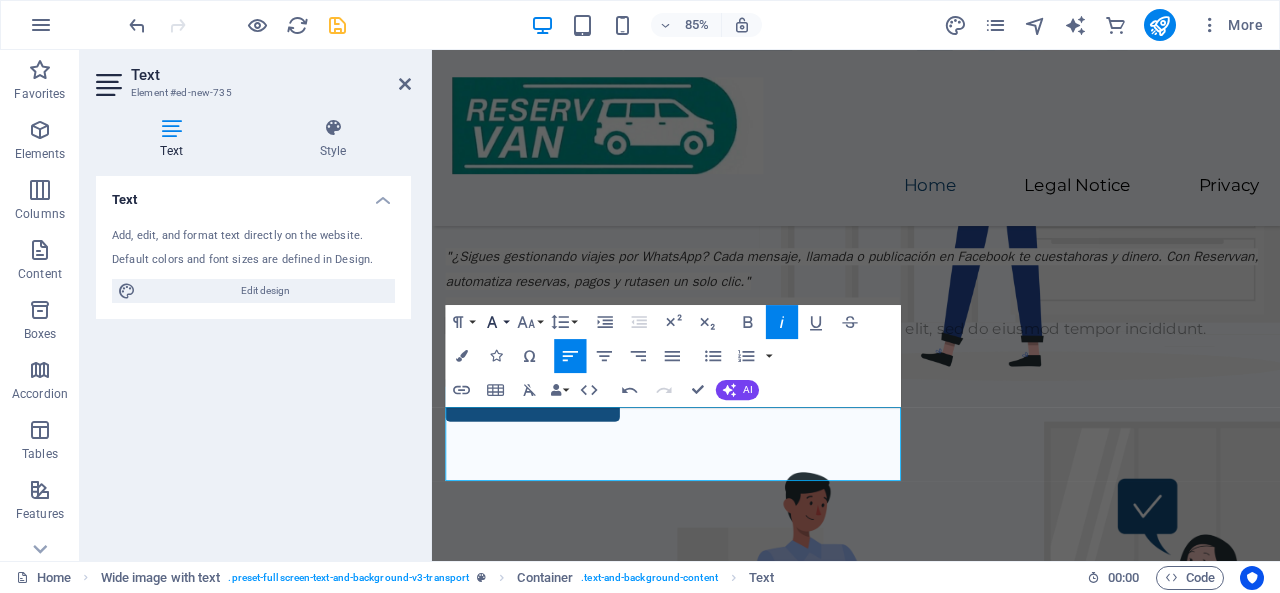 click on "Font Family" at bounding box center [496, 322] 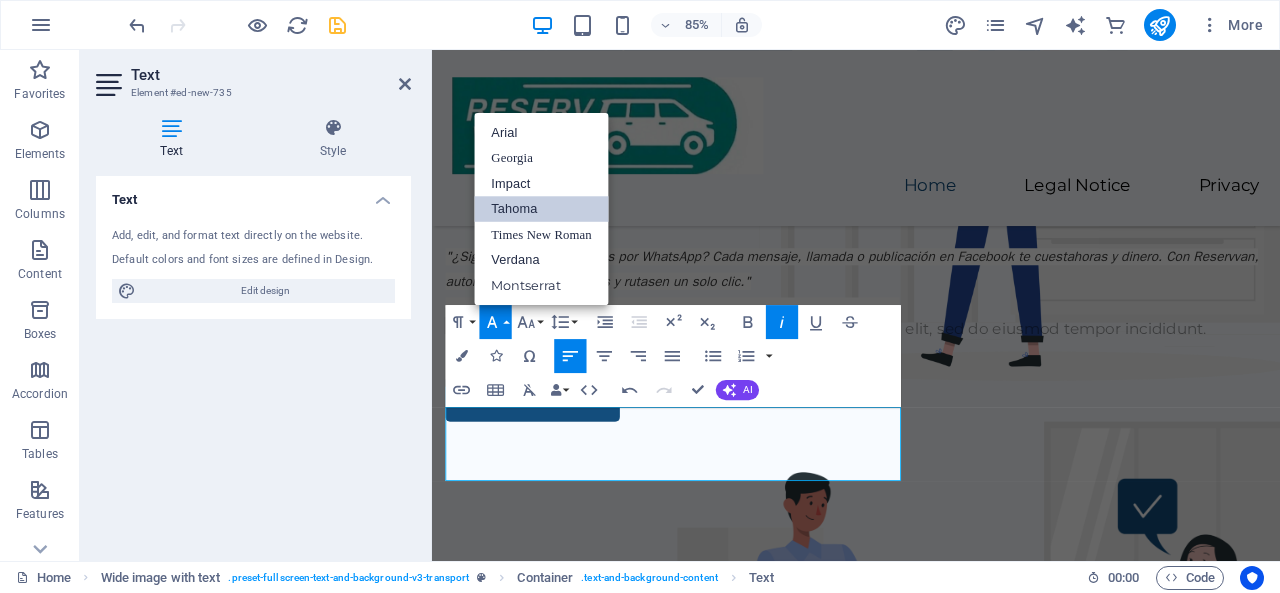 scroll, scrollTop: 0, scrollLeft: 0, axis: both 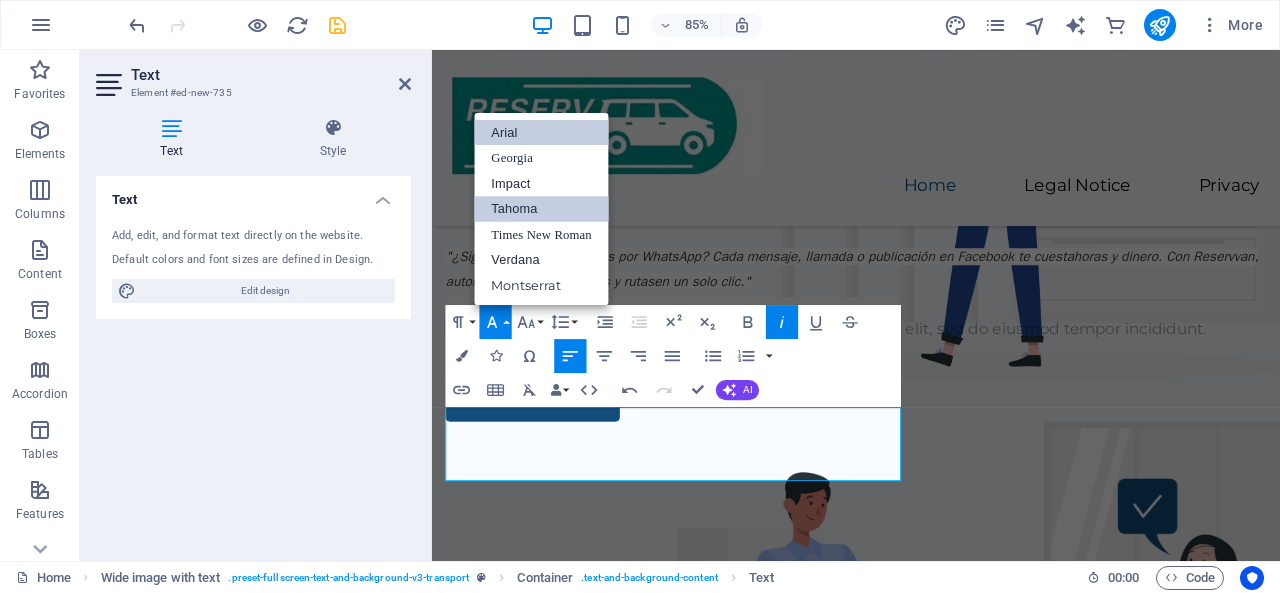click on "Arial" at bounding box center (542, 132) 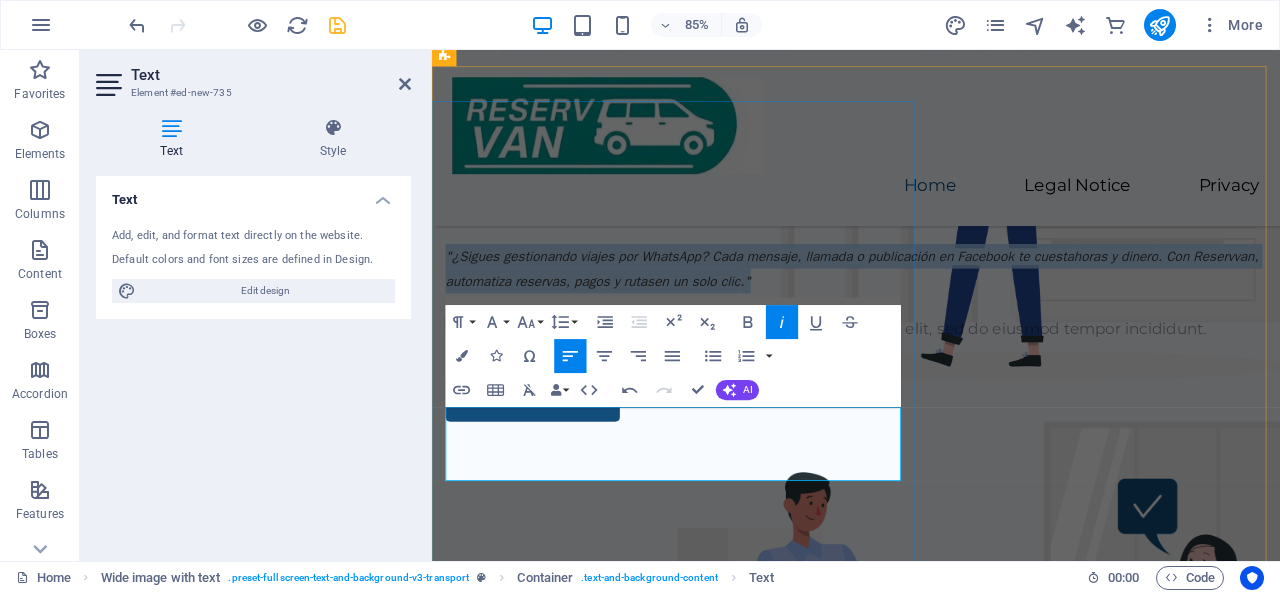 drag, startPoint x: 449, startPoint y: 480, endPoint x: 817, endPoint y: 552, distance: 374.97733 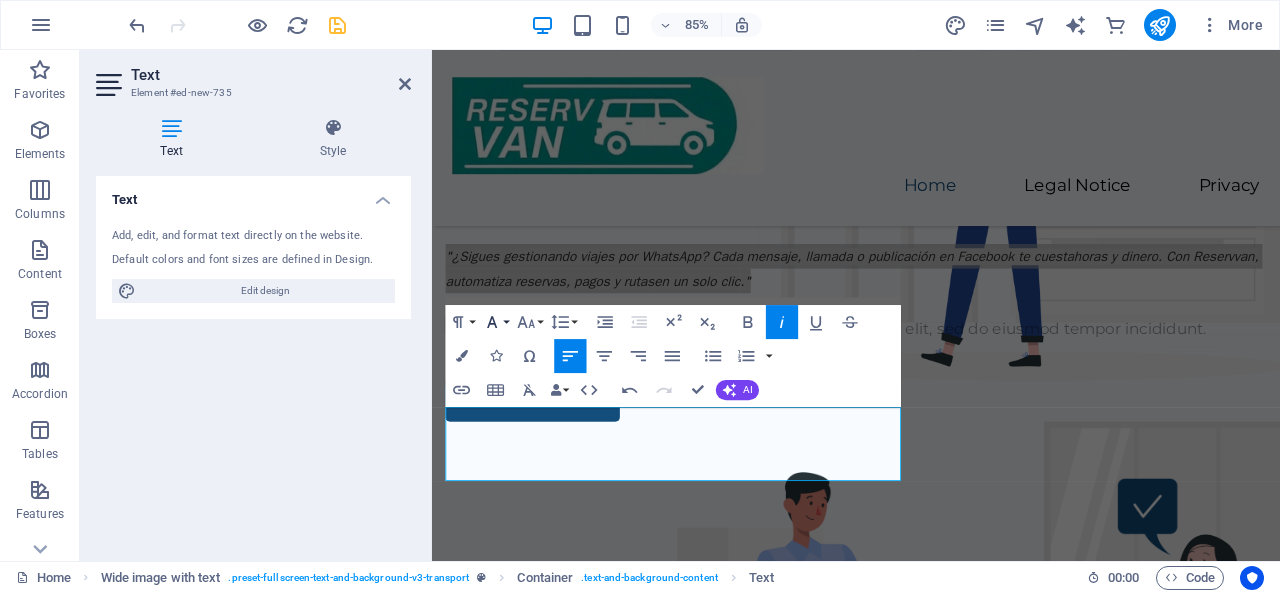 click 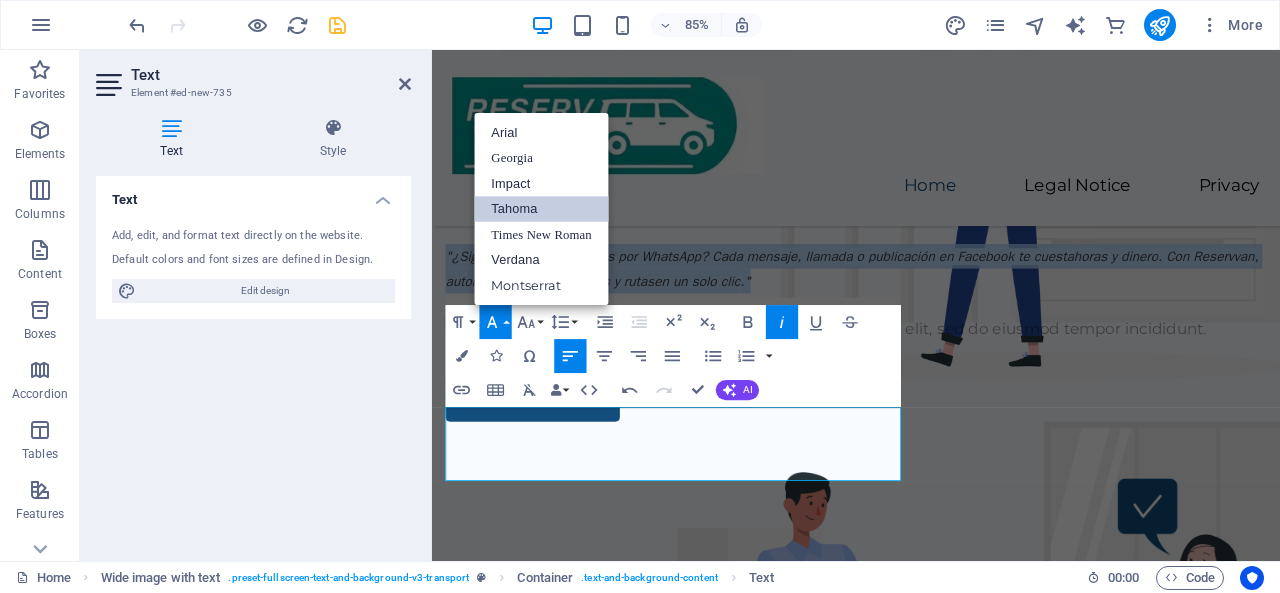 click on "Tahoma" at bounding box center [542, 209] 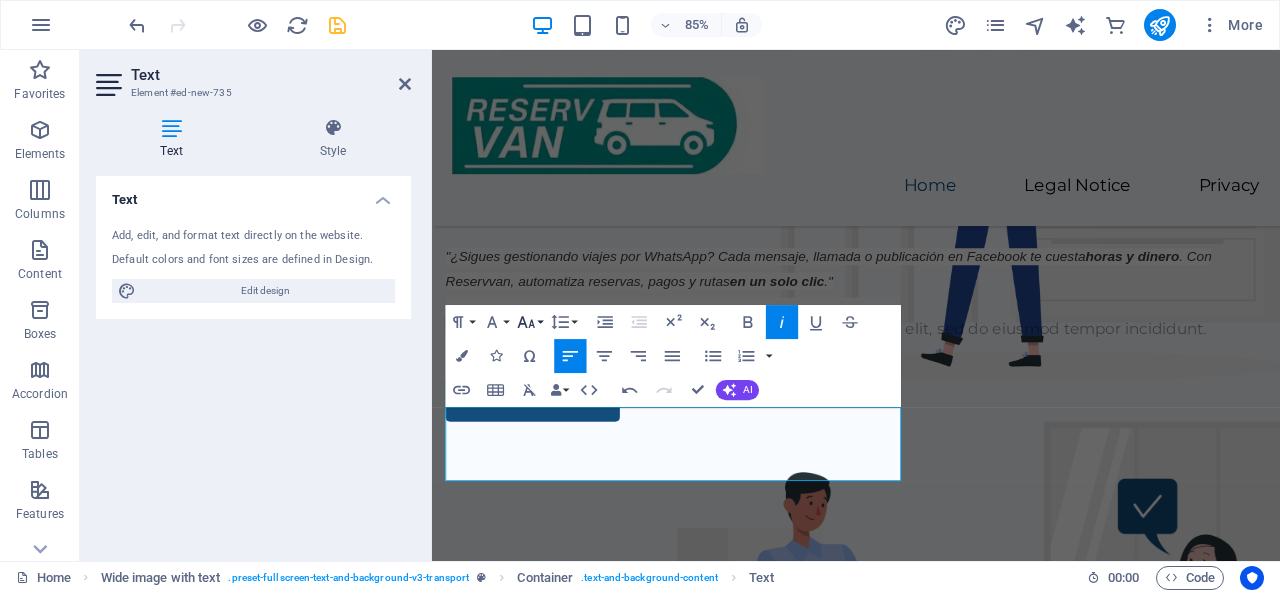 click 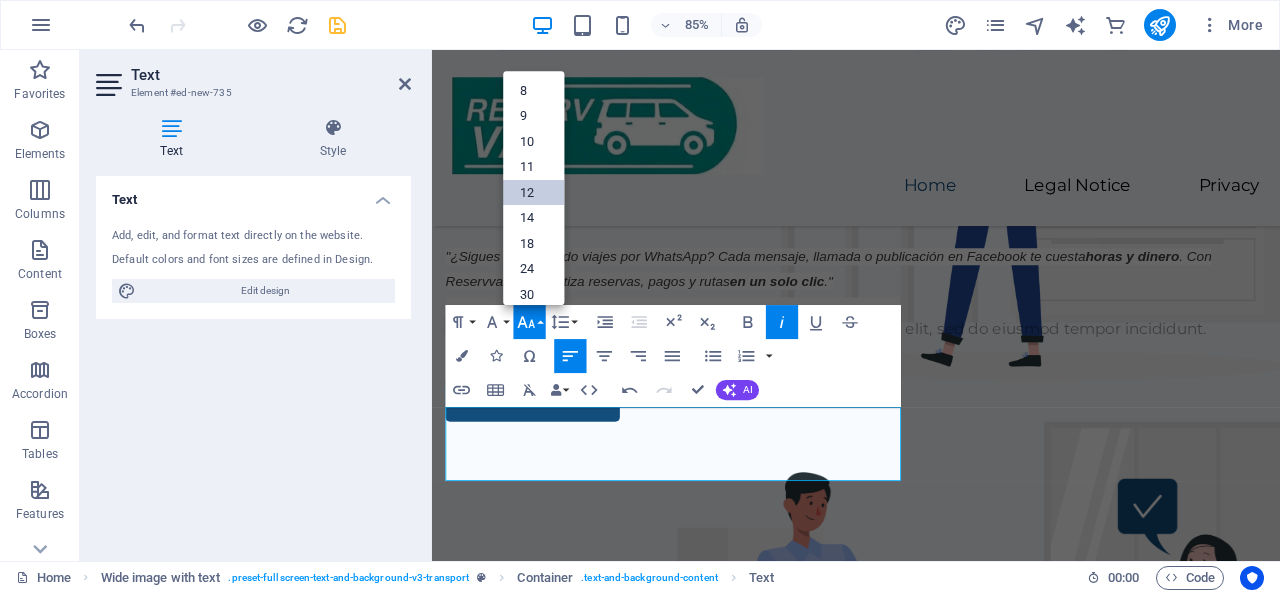 click on "12" at bounding box center (533, 193) 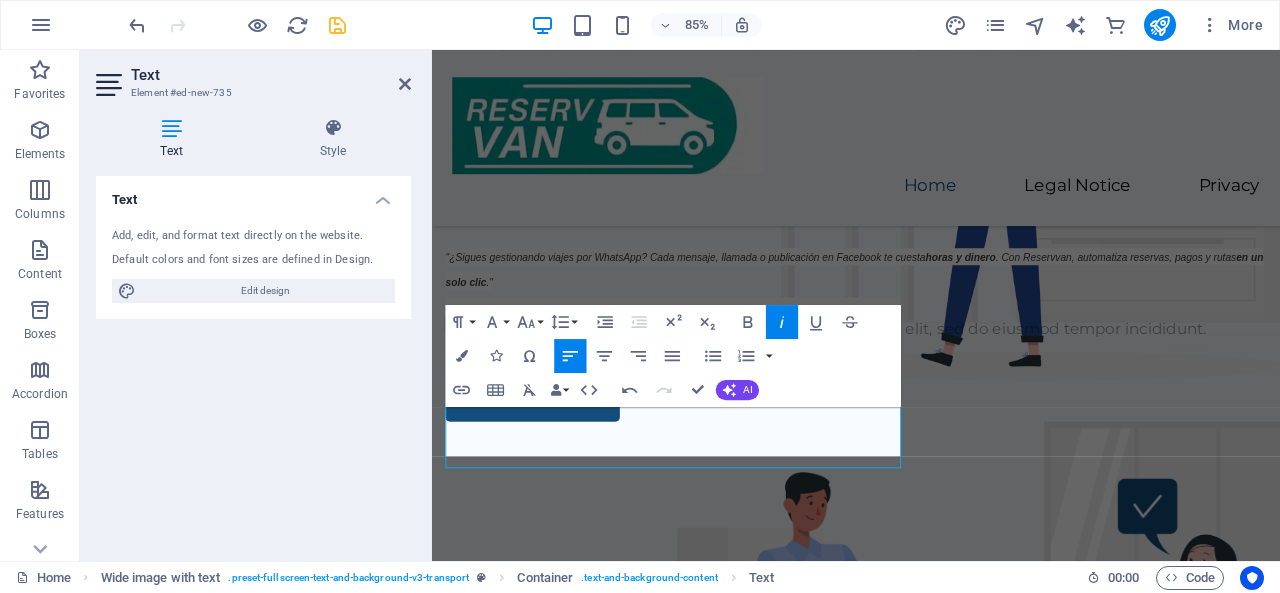 scroll, scrollTop: 226, scrollLeft: 0, axis: vertical 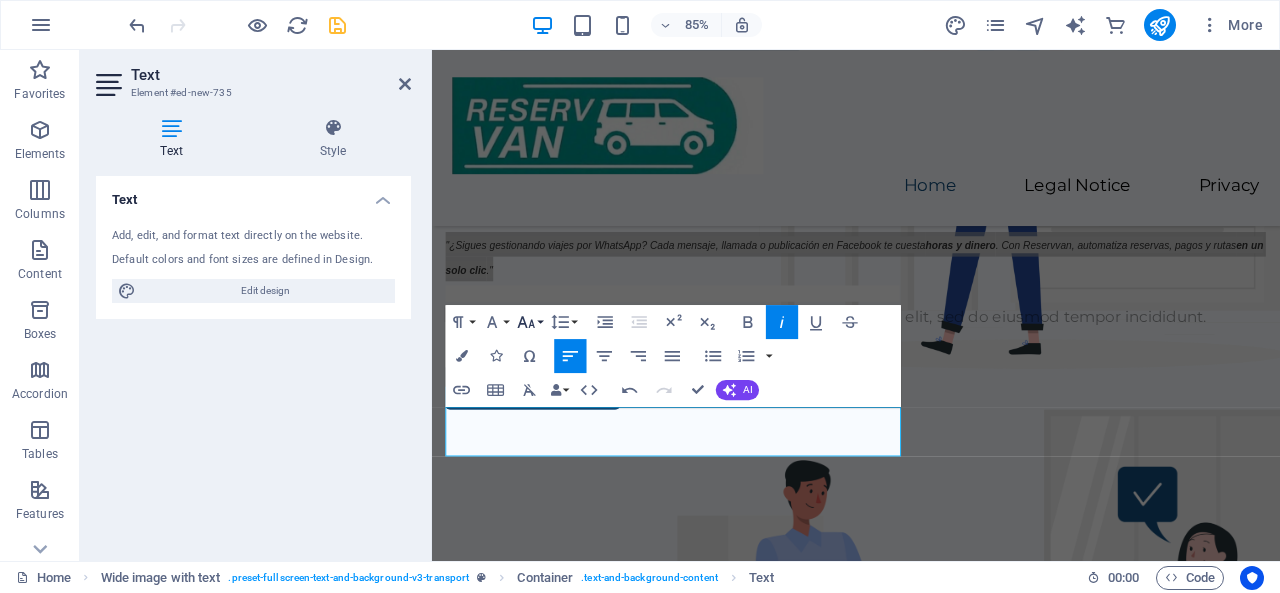 click on "Font Size" at bounding box center [530, 322] 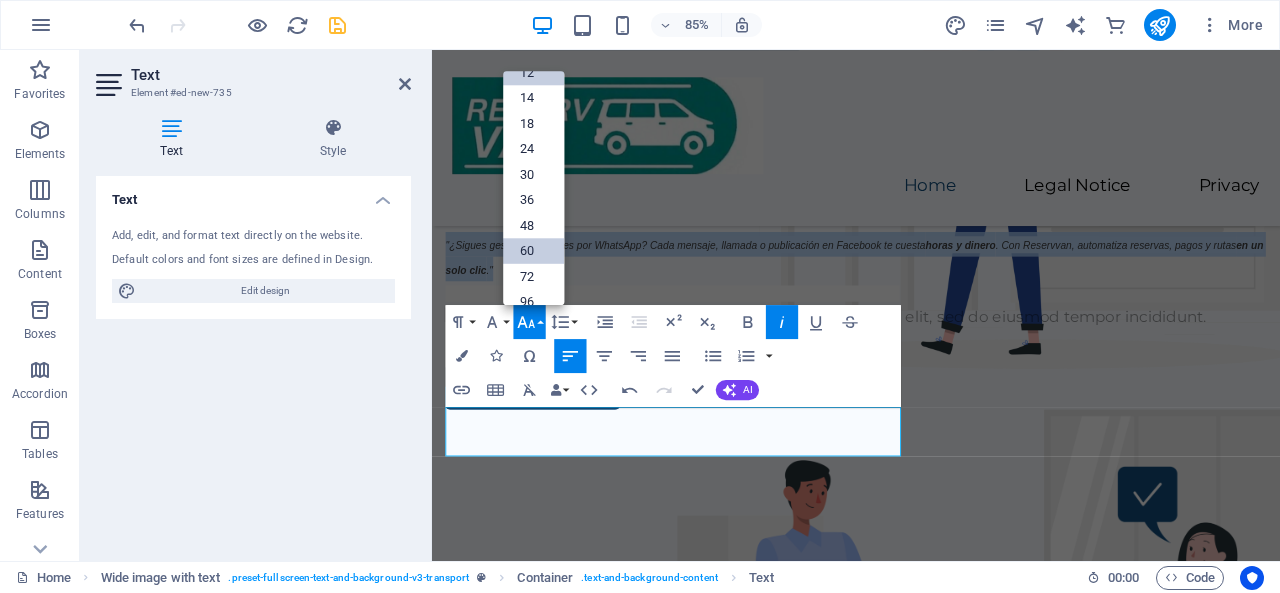 click on "60" at bounding box center (533, 251) 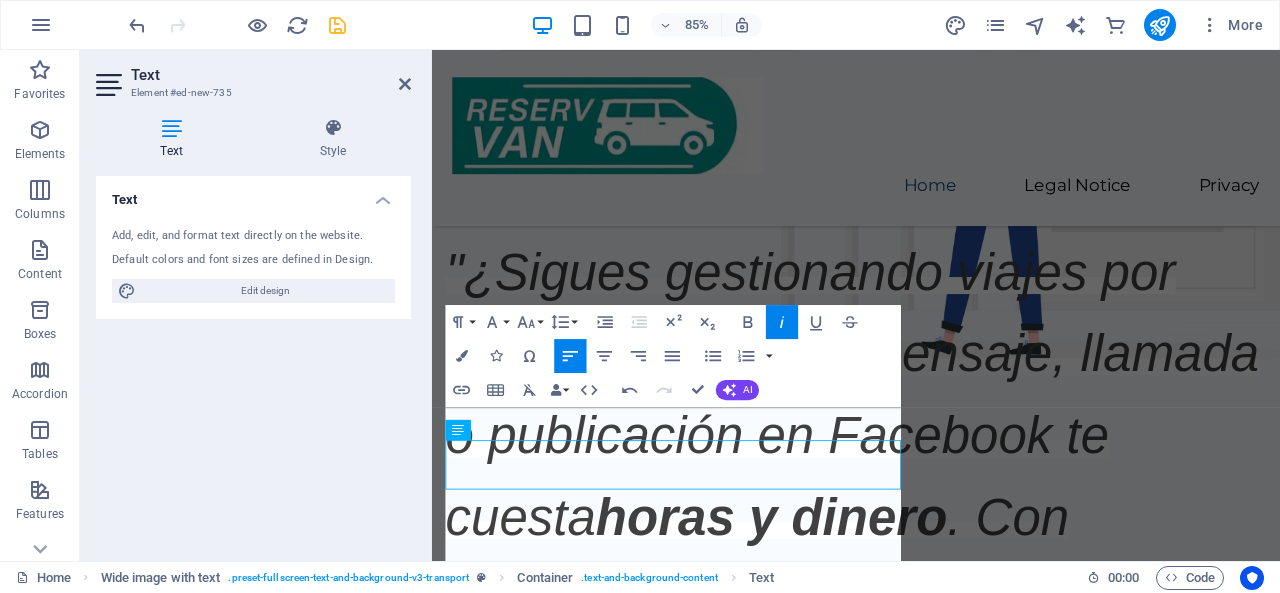 scroll, scrollTop: 187, scrollLeft: 0, axis: vertical 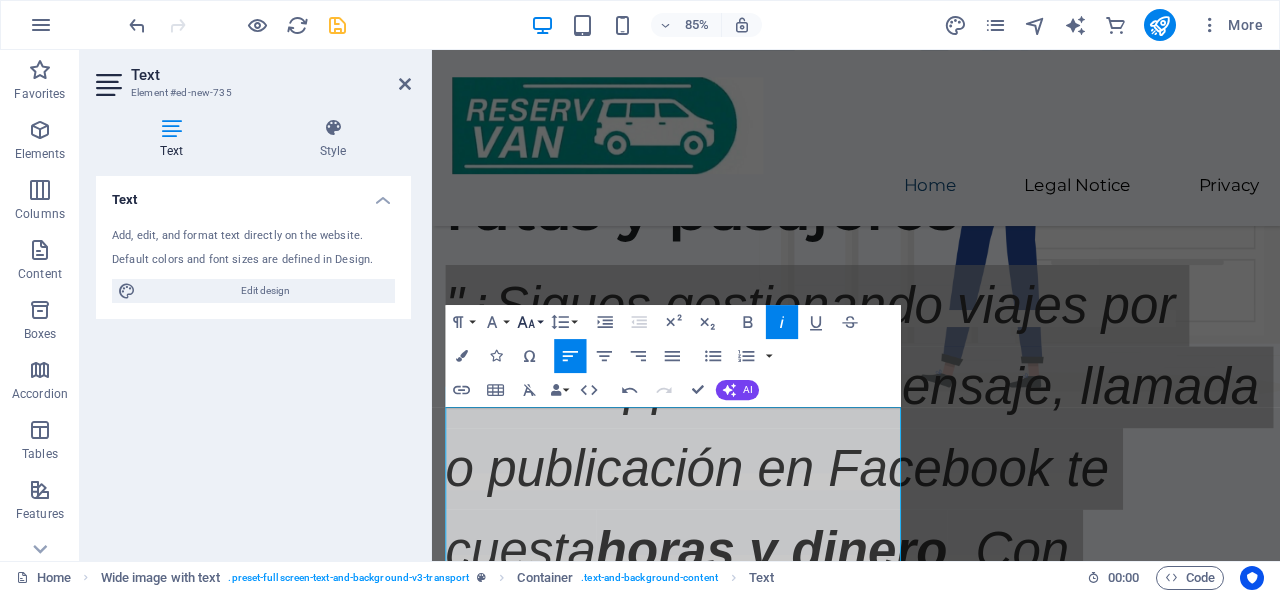 click on "Font Size" at bounding box center (530, 322) 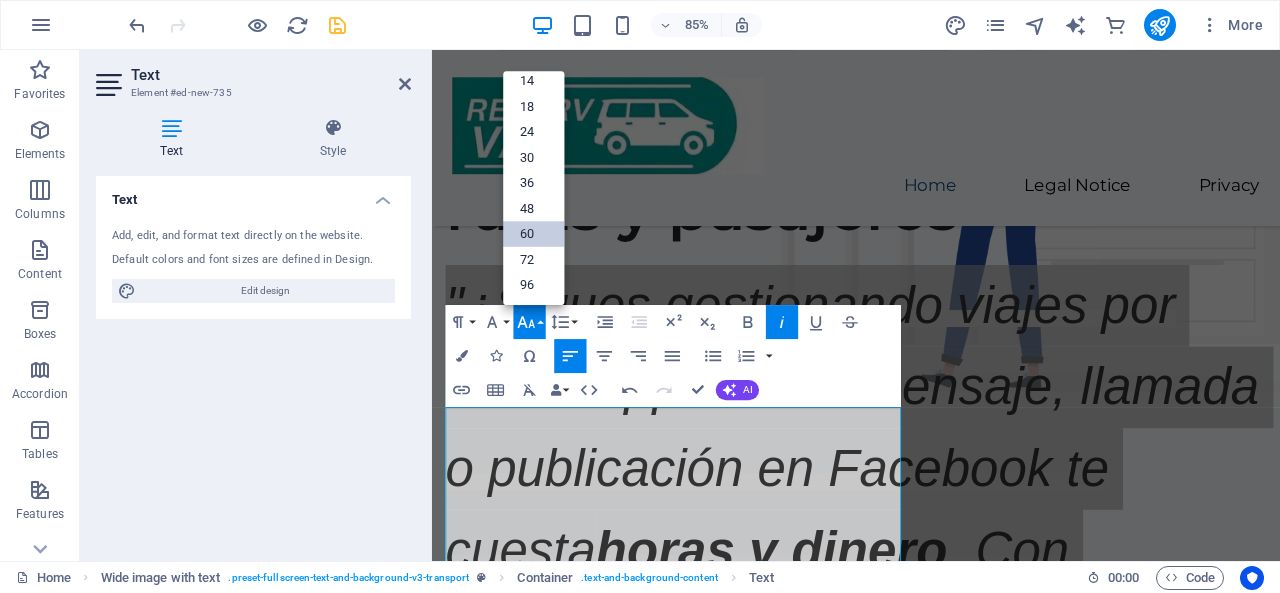 scroll, scrollTop: 160, scrollLeft: 0, axis: vertical 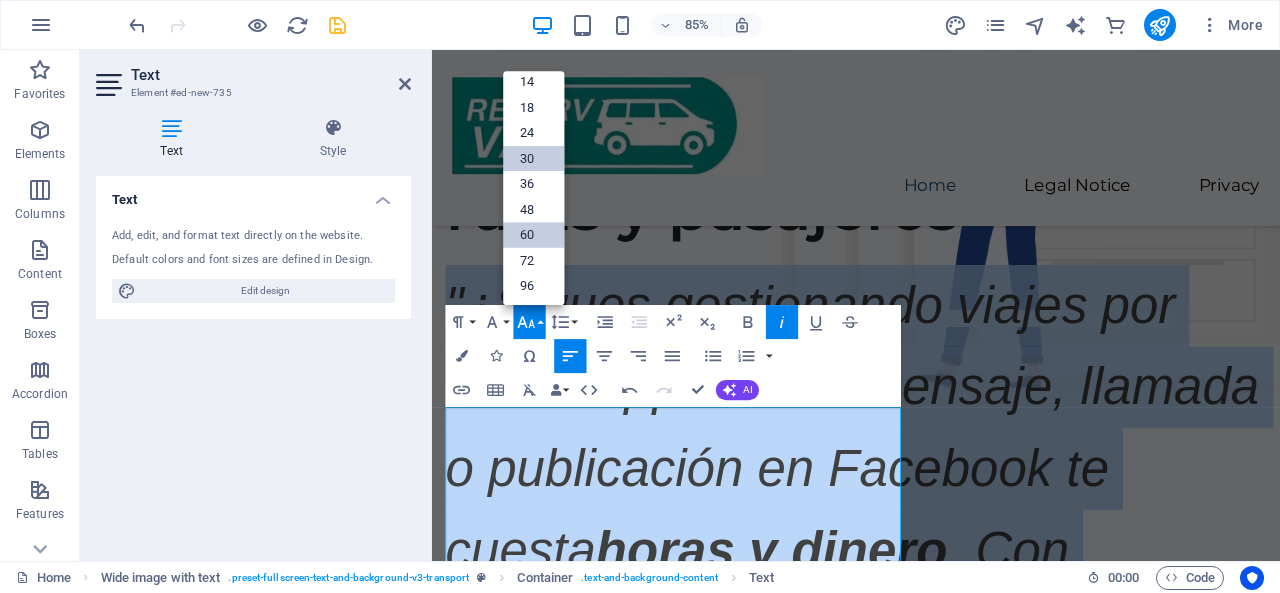 click on "30" at bounding box center [533, 159] 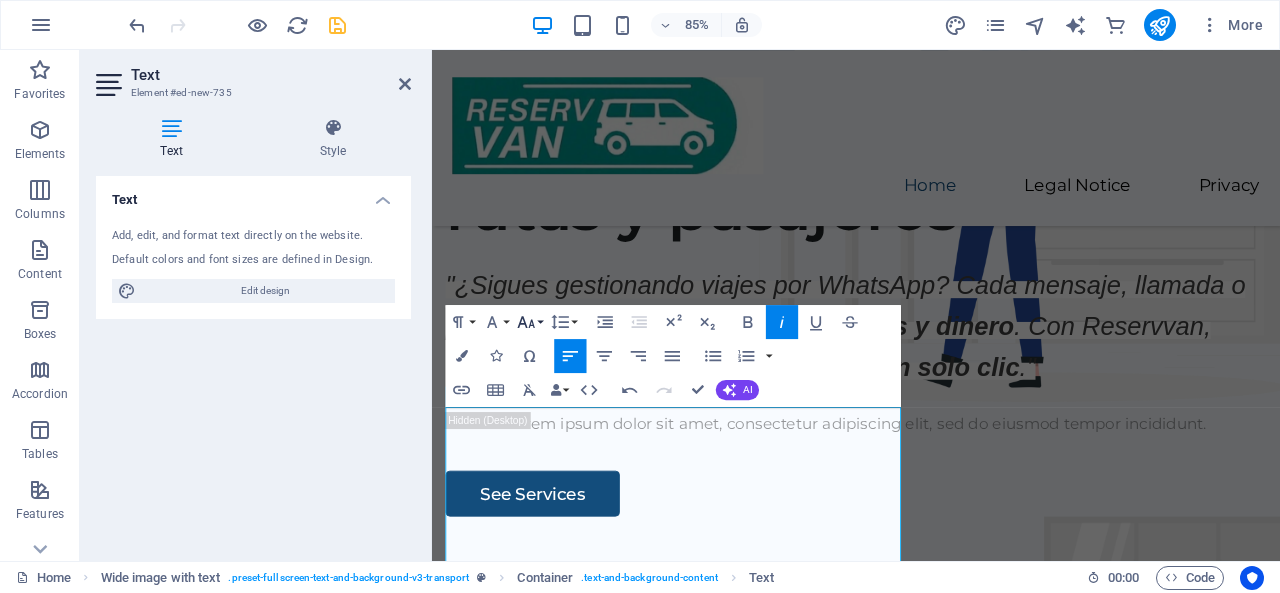 click on "Font Size" at bounding box center (530, 322) 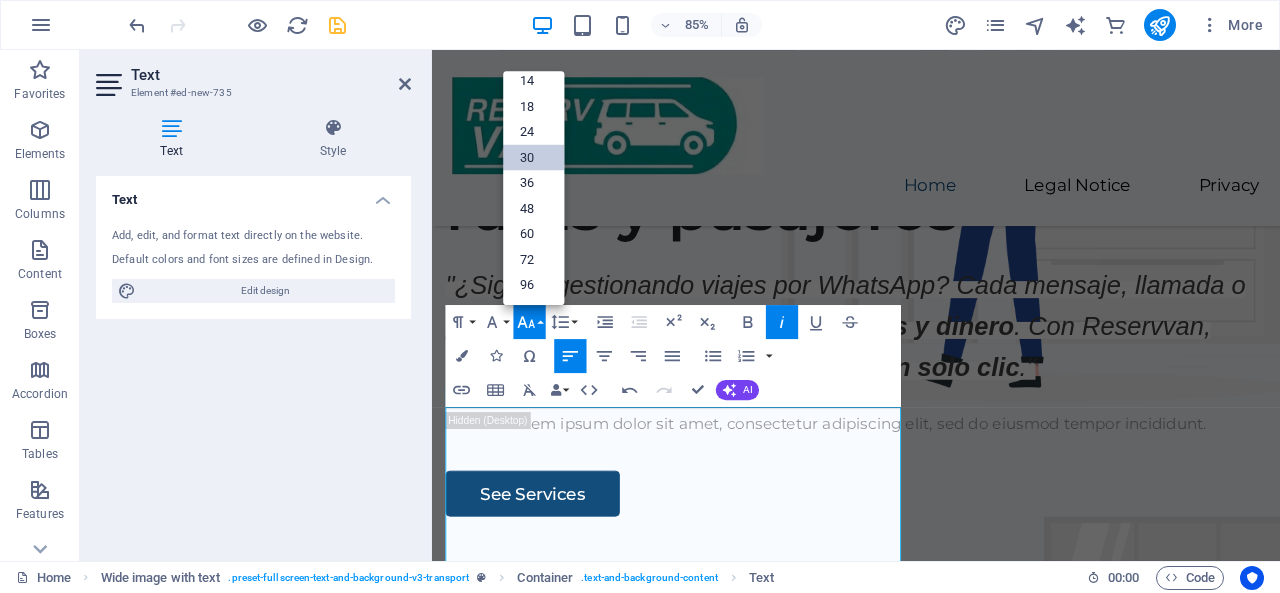 scroll, scrollTop: 160, scrollLeft: 0, axis: vertical 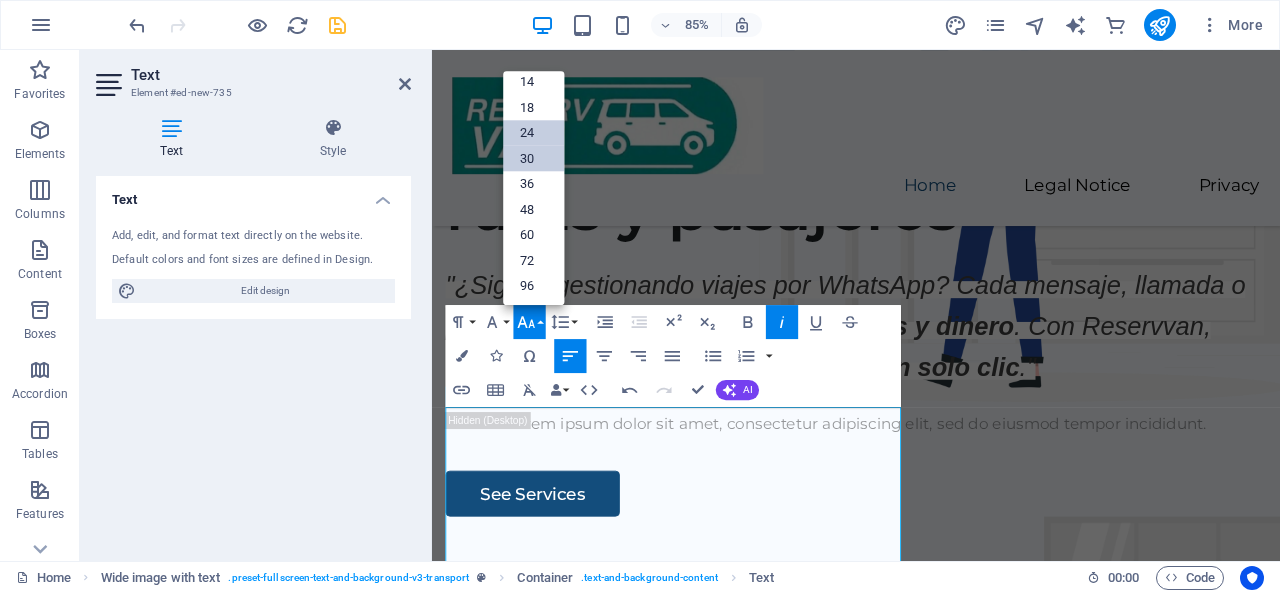 click on "24" at bounding box center (533, 134) 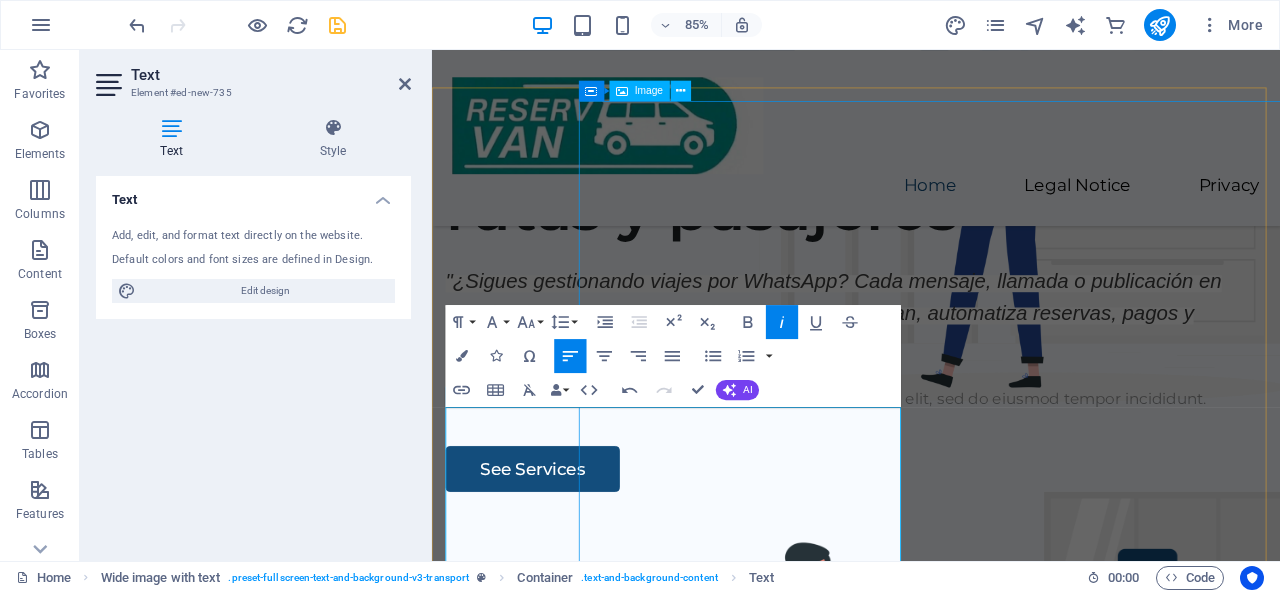 click at bounding box center [1095, 905] 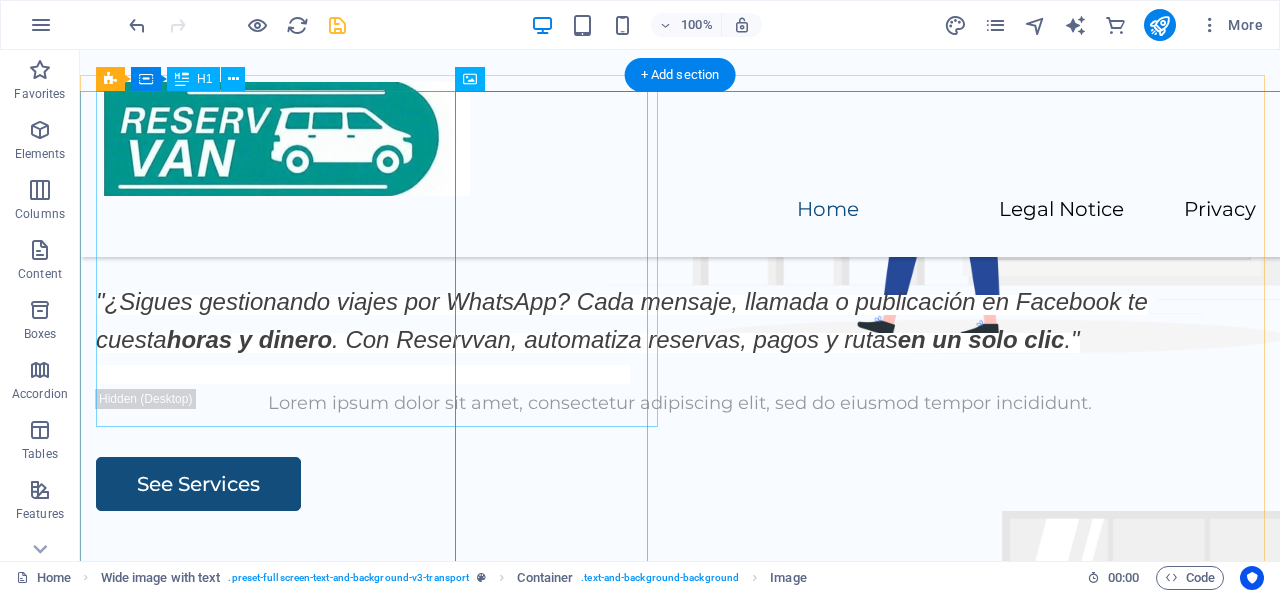 scroll, scrollTop: 210, scrollLeft: 0, axis: vertical 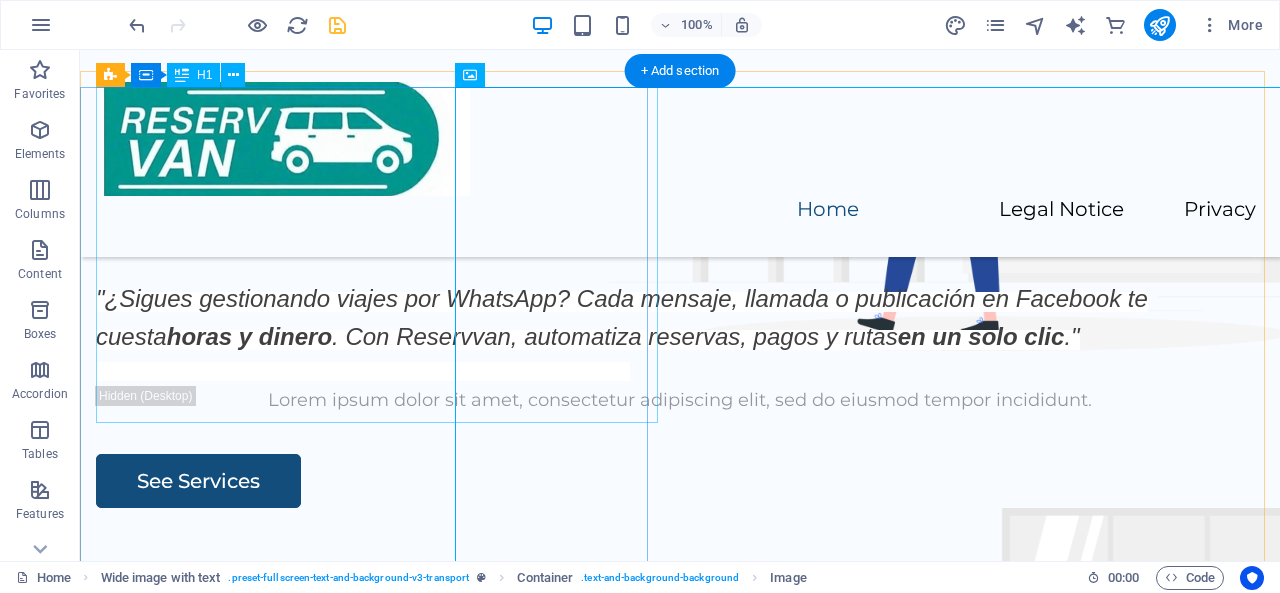 click on "Tu aliado en gestion de rutas y pasajeros" at bounding box center [680, 172] 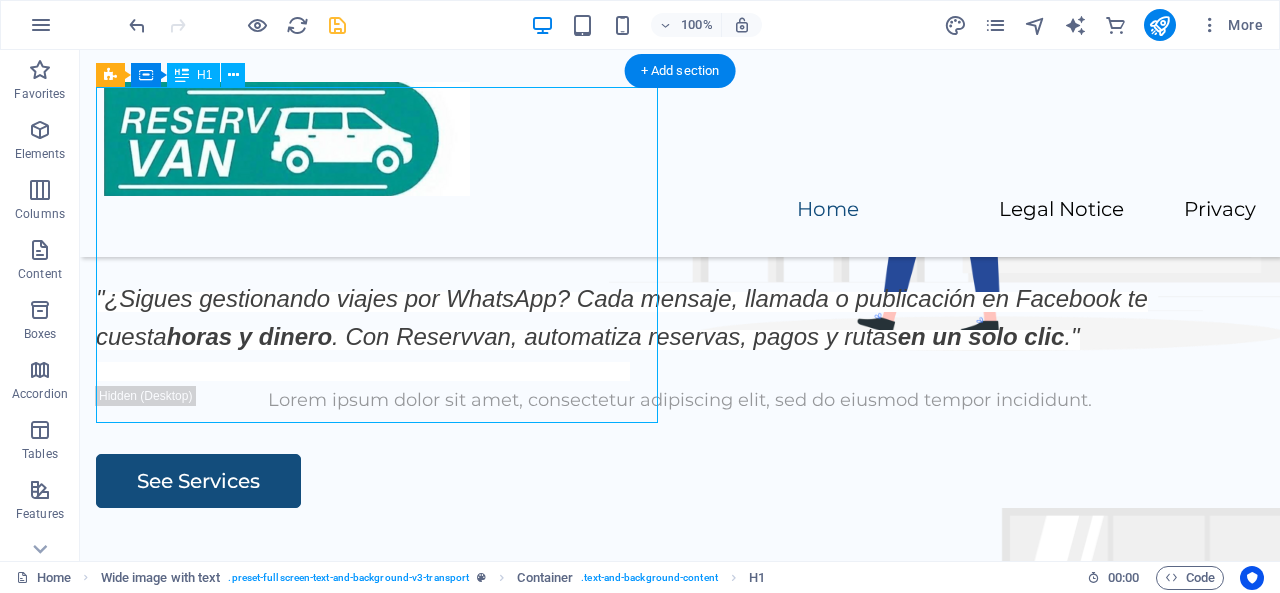 click on "Tu aliado en gestion de rutas y pasajeros" at bounding box center (680, 172) 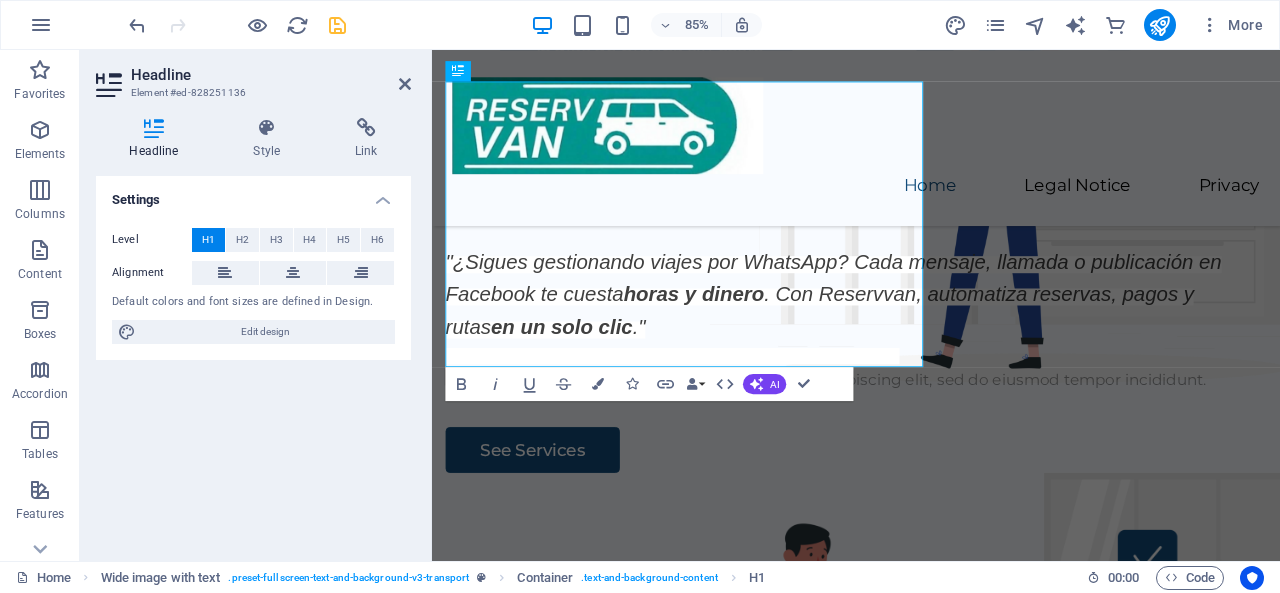 click on "Default colors and font sizes are defined in Design." at bounding box center [253, 302] 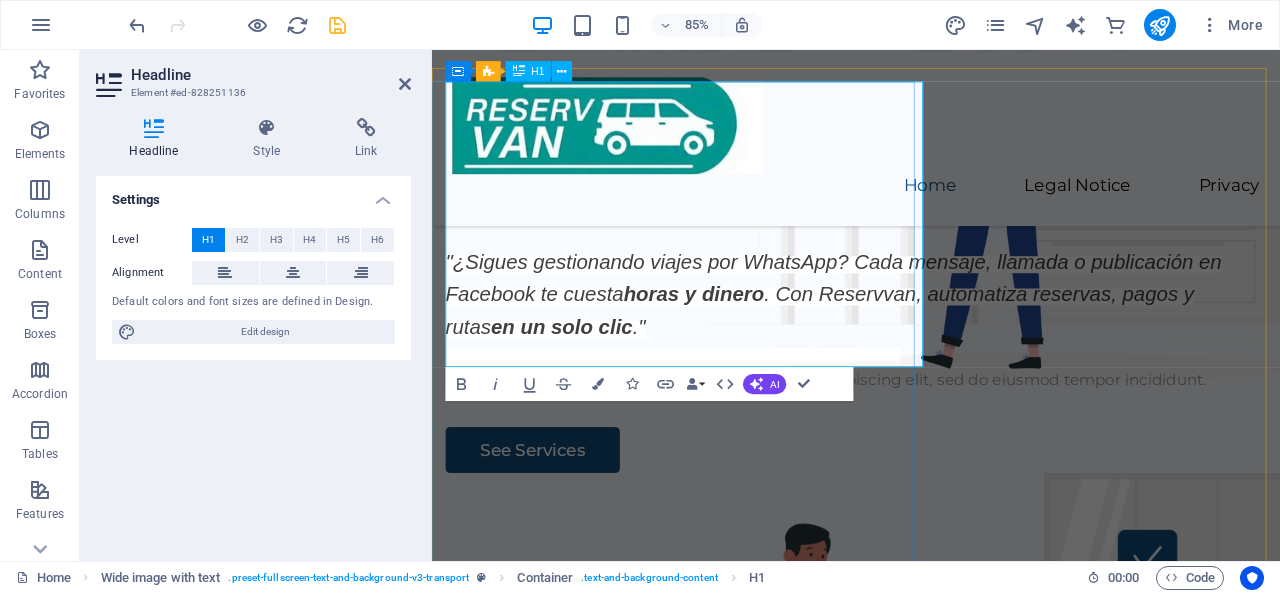 click on "Tu aliado en gestion de rutas y pasajeros" at bounding box center (931, 172) 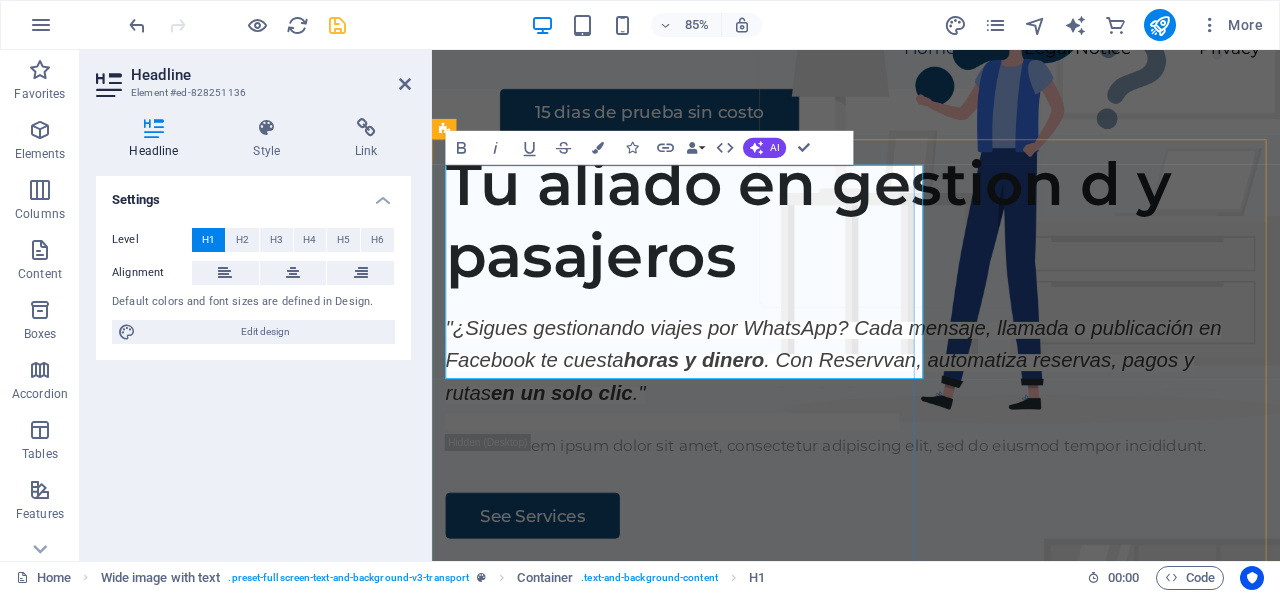 scroll, scrollTop: 113, scrollLeft: 0, axis: vertical 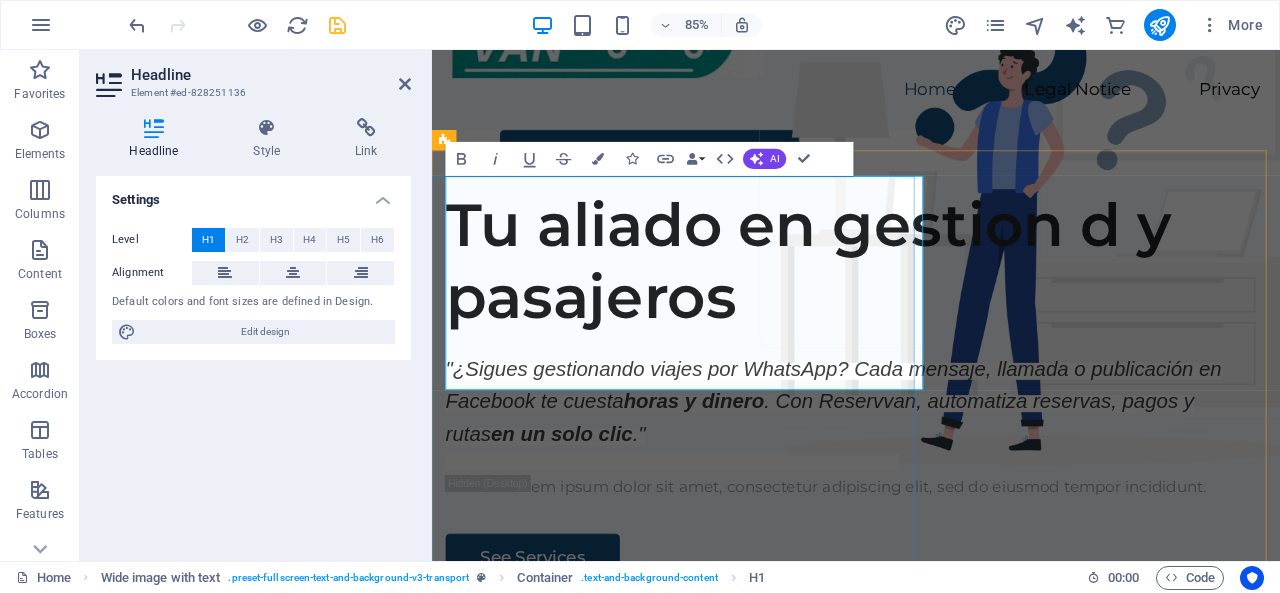 type 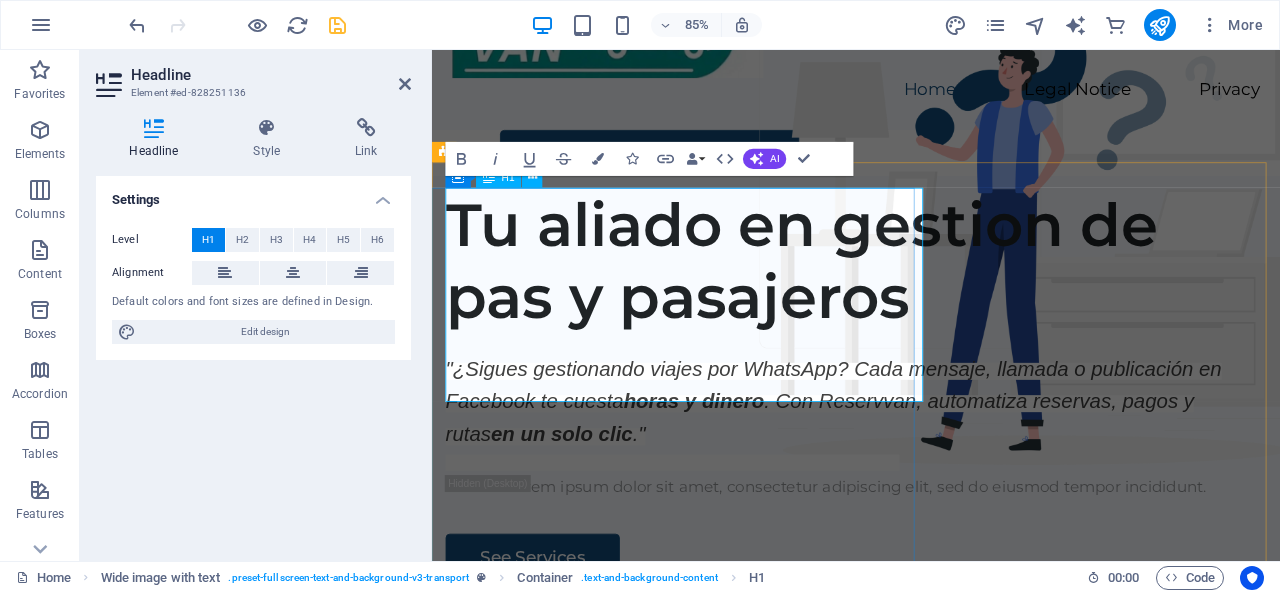 scroll, scrollTop: 99, scrollLeft: 0, axis: vertical 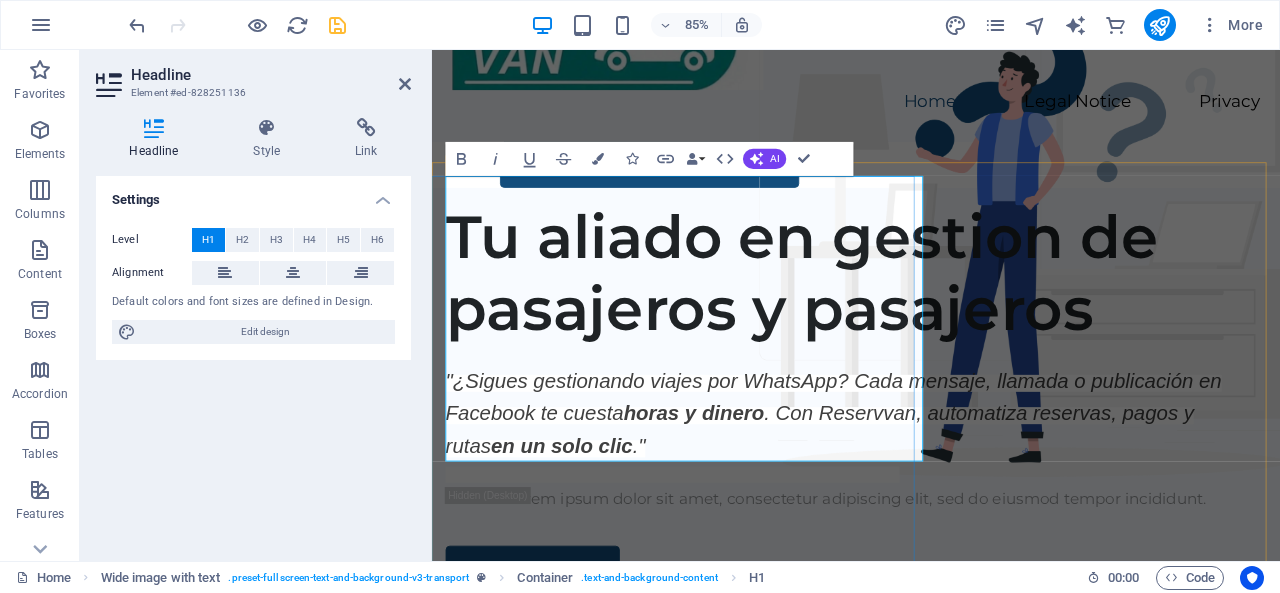 click on "Tu aliado en gestion de pasajeros y pasajeros" at bounding box center (931, 312) 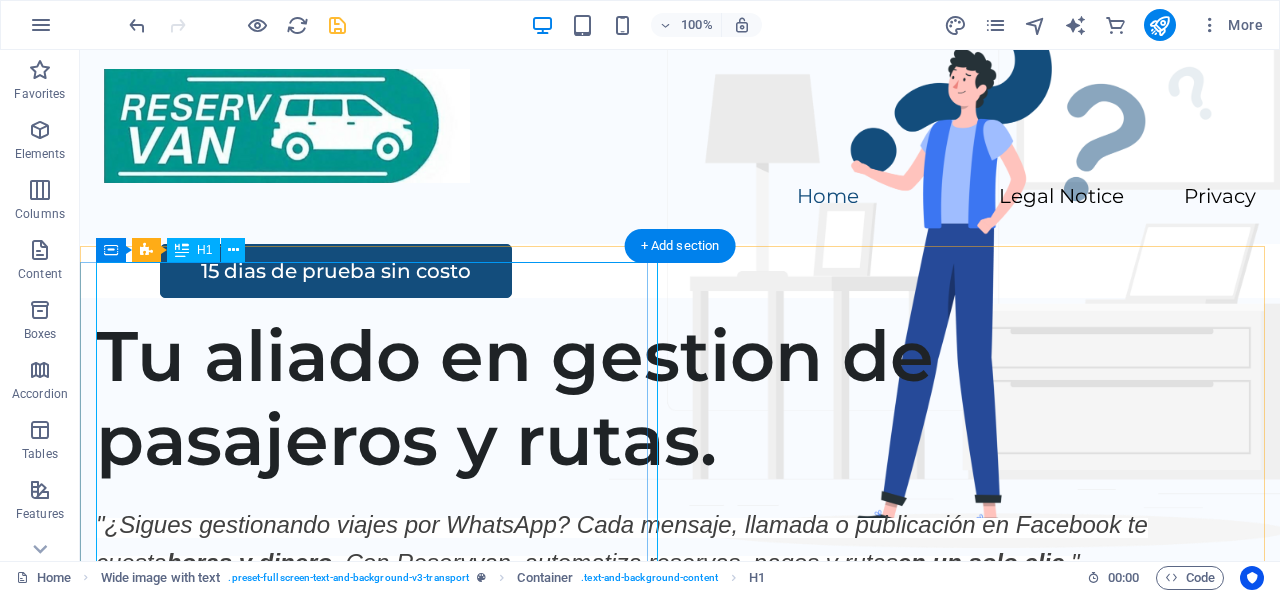scroll, scrollTop: 5, scrollLeft: 0, axis: vertical 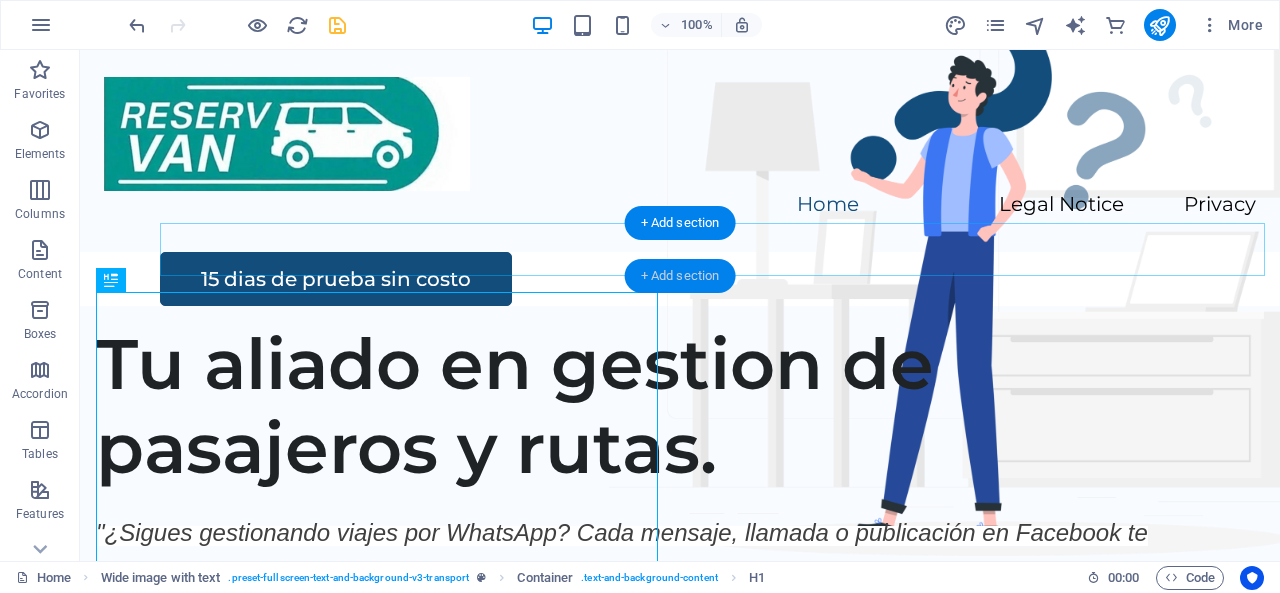 click on "+ Add section" at bounding box center [680, 276] 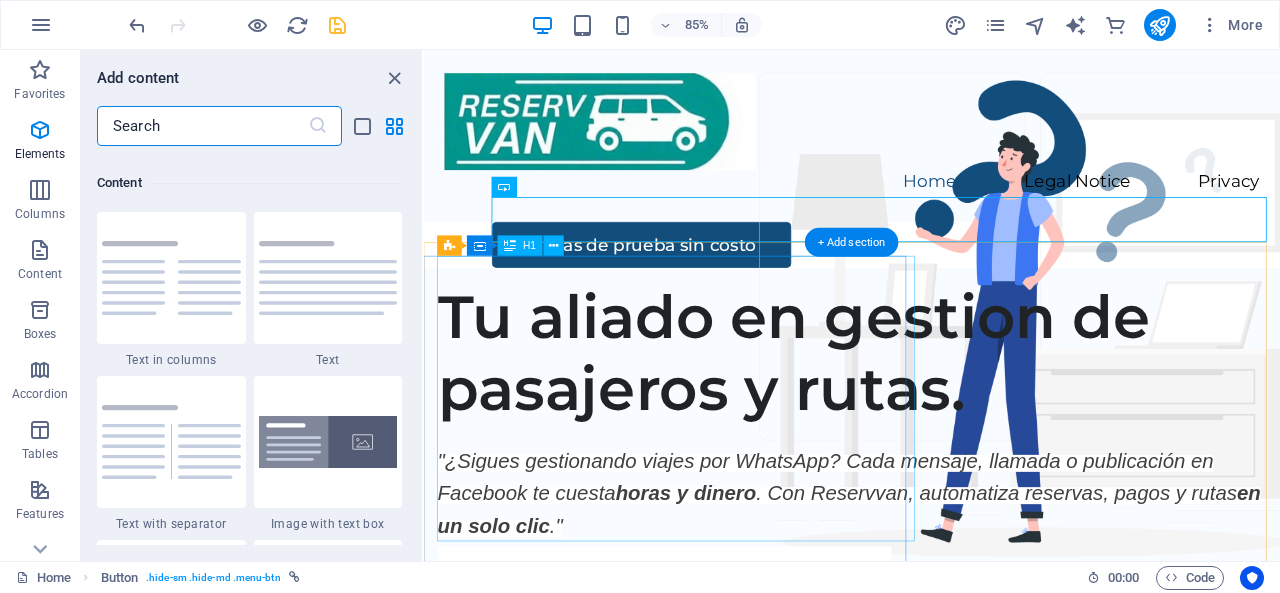 scroll, scrollTop: 3499, scrollLeft: 0, axis: vertical 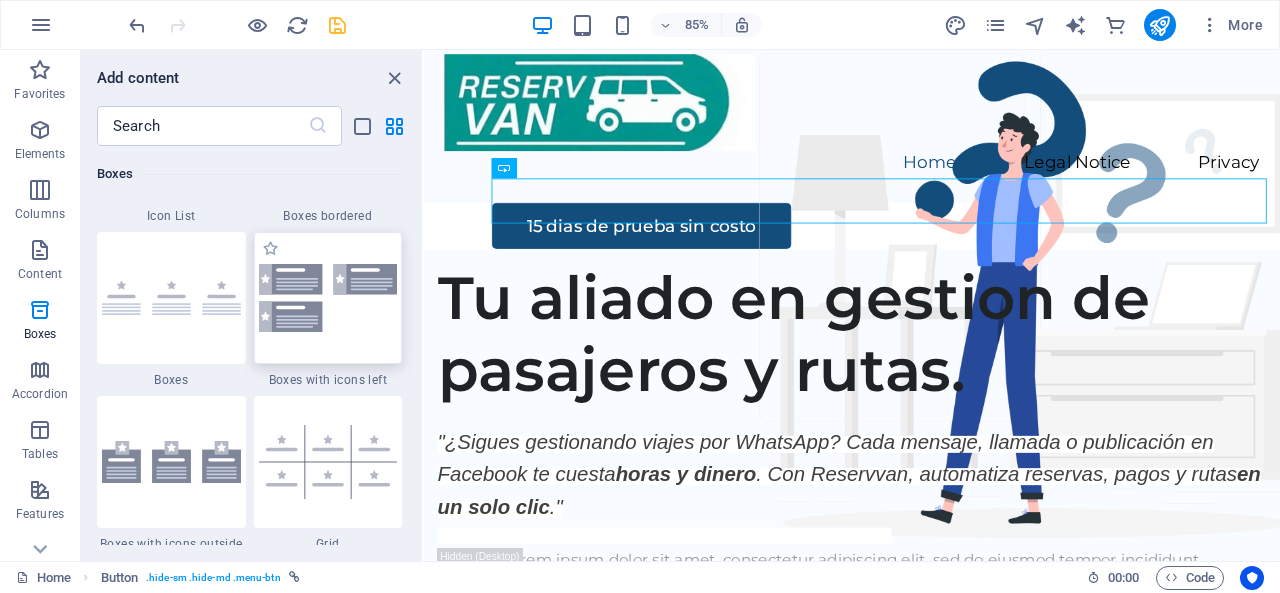 click at bounding box center [328, 297] 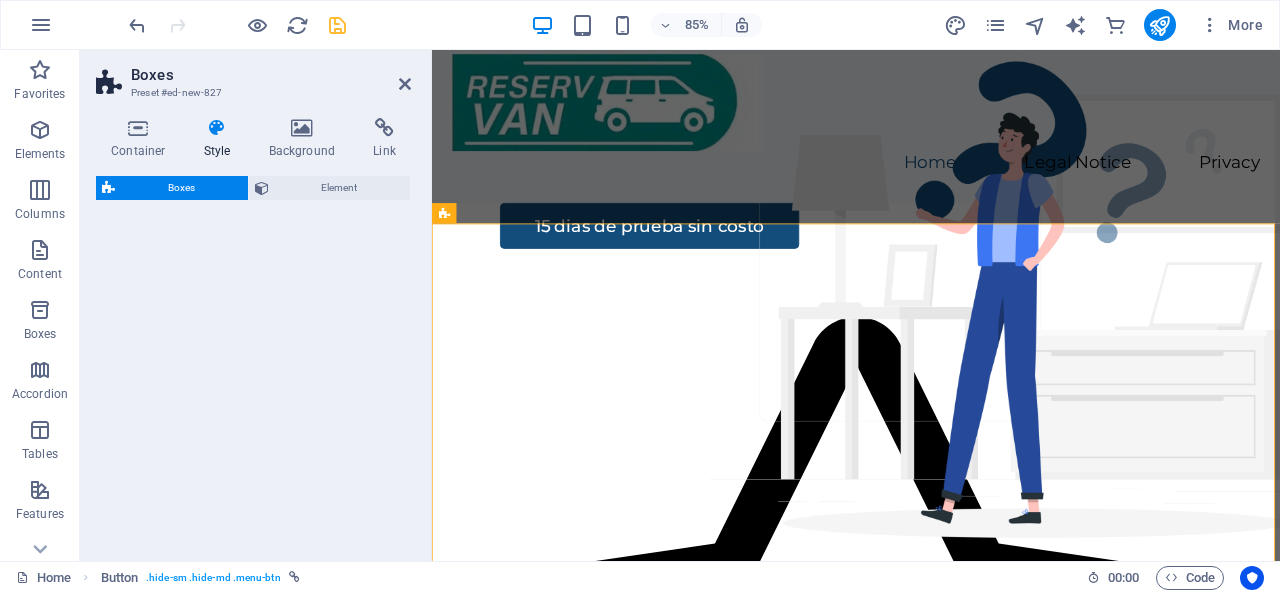 select on "rem" 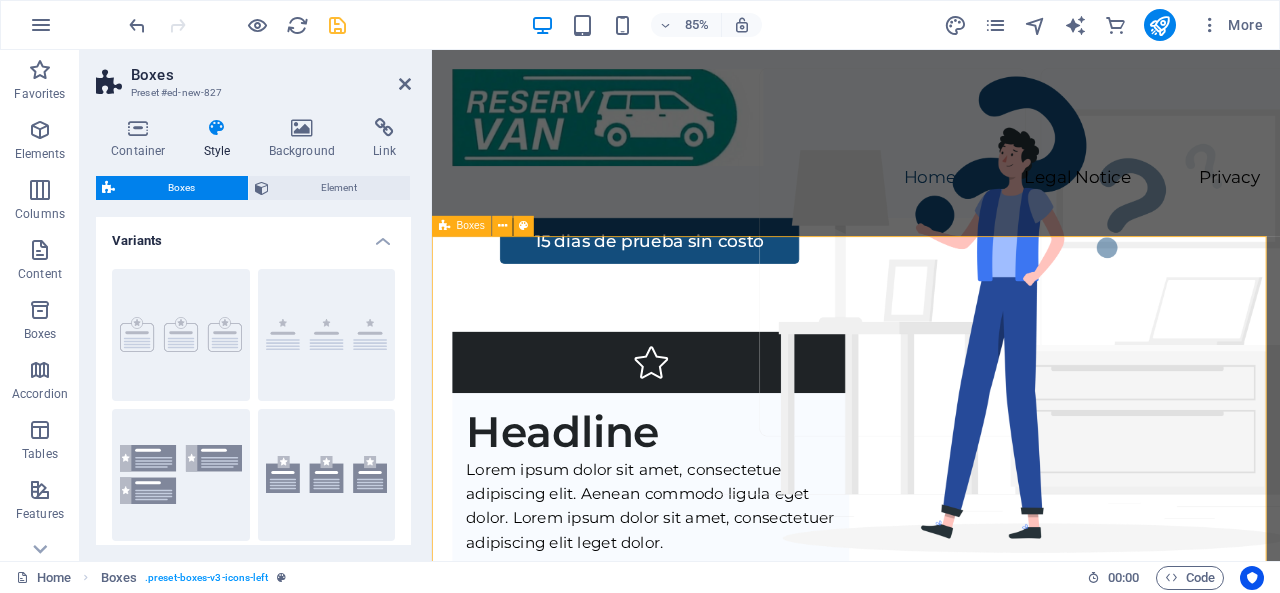 scroll, scrollTop: 7, scrollLeft: 0, axis: vertical 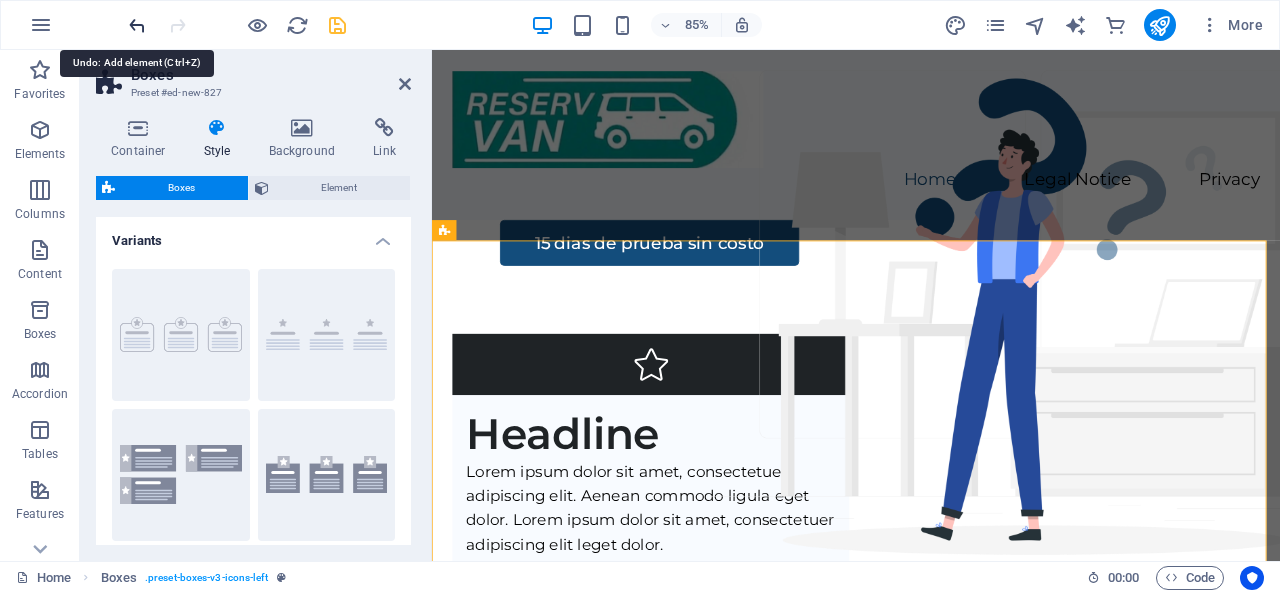 click at bounding box center (137, 25) 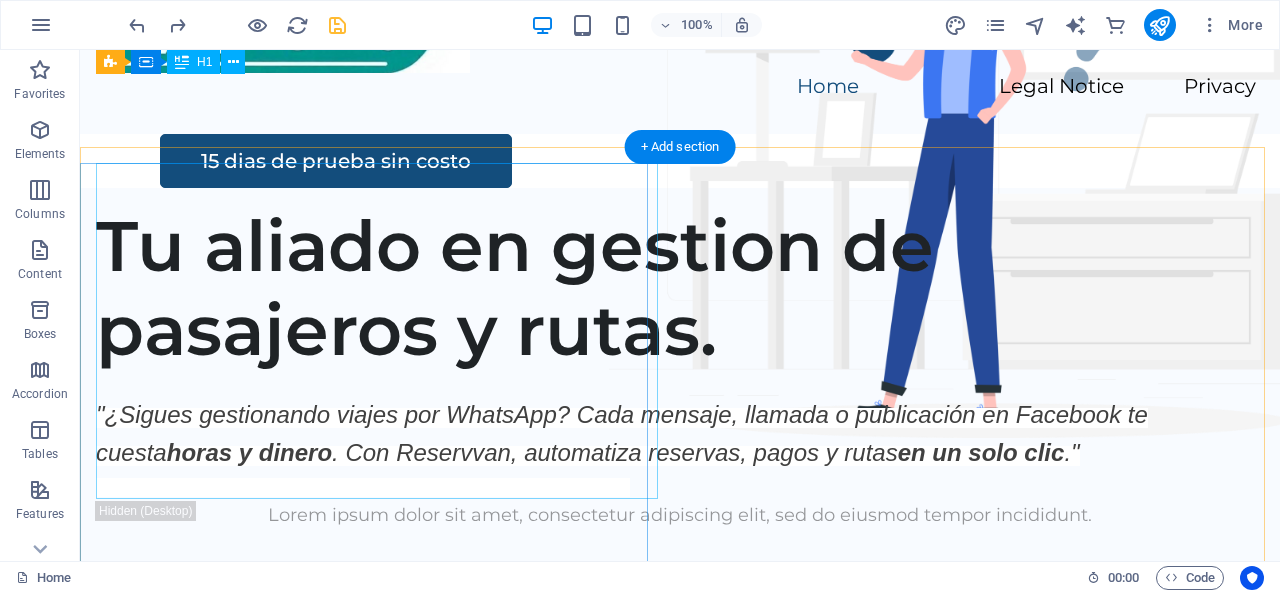 scroll, scrollTop: 0, scrollLeft: 0, axis: both 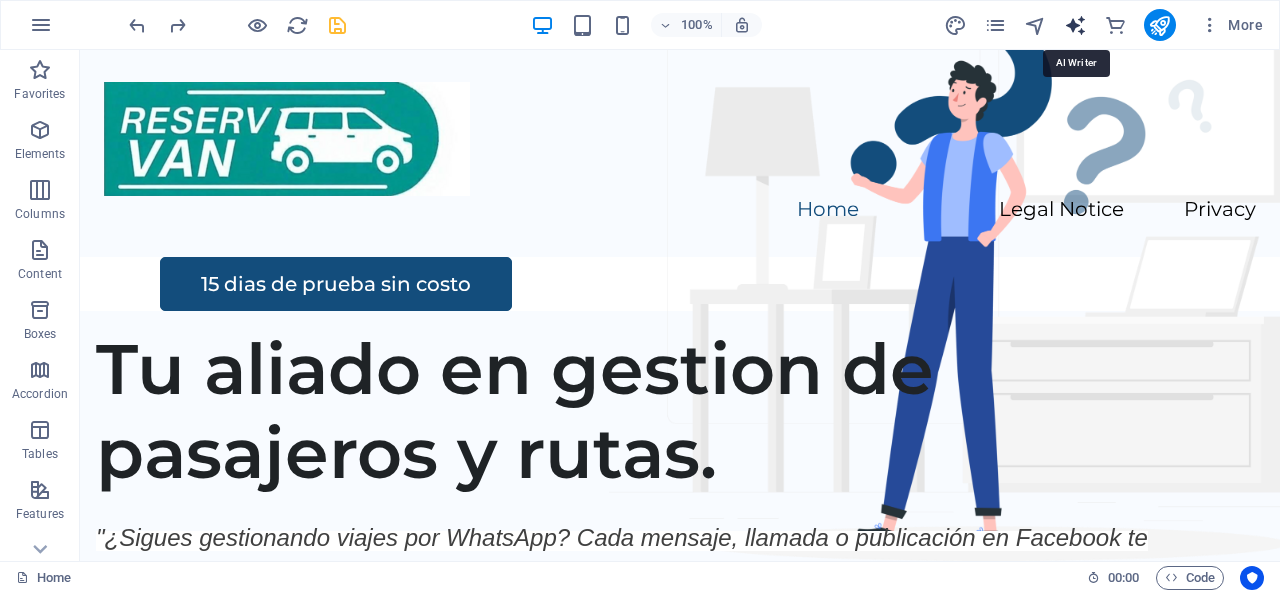 click at bounding box center (1075, 25) 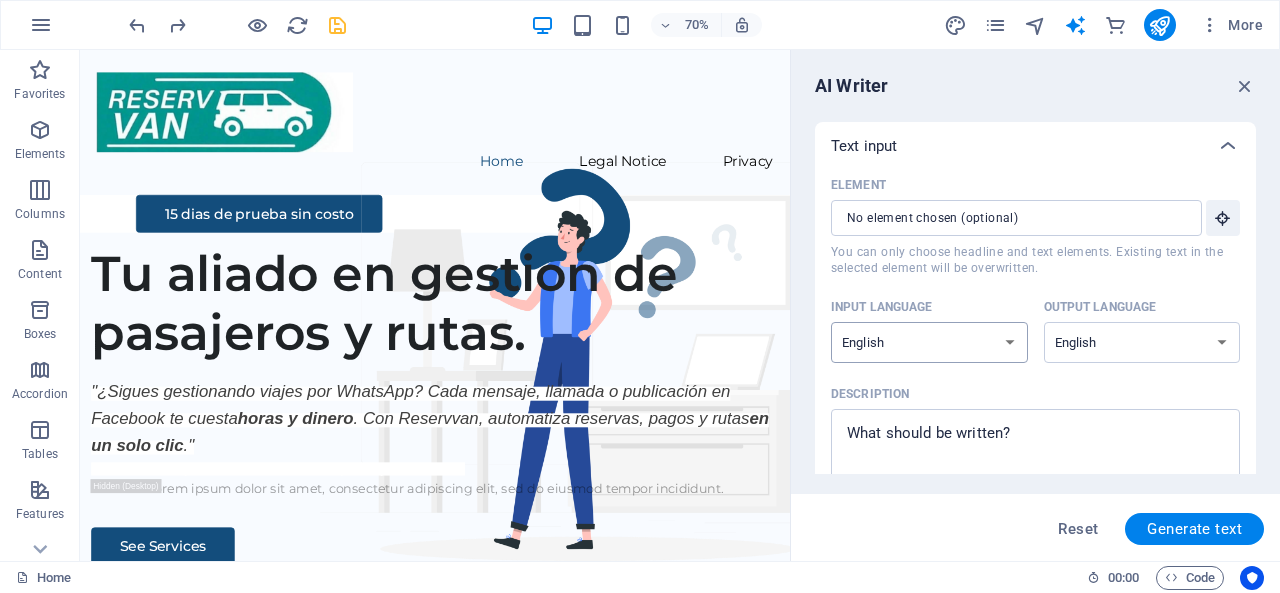 click on "Albanian Arabic Armenian Awadhi Azerbaijani Bashkir Basque Belarusian Bengali Bhojpuri Bosnian Brazilian Portuguese Bulgarian Cantonese (Yue) Catalan Chhattisgarhi Chinese Croatian Czech Danish Dogri Dutch English Estonian Faroese Finnish French Galician Georgian German Greek Gujarati Haryanvi Hindi Hungarian Indonesian Irish Italian Japanese Javanese Kannada Kashmiri Kazakh Konkani Korean Kyrgyz Latvian Lithuanian Macedonian Maithili Malay Maltese Mandarin Mandarin Chinese Marathi Marwari Min Nan Moldovan Mongolian Montenegrin Nepali Norwegian Oriya Pashto Persian (Farsi) Polish Portuguese Punjabi Rajasthani Romanian Russian Sanskrit Santali Serbian Sindhi Sinhala Slovak Slovene Slovenian Spanish Ukrainian Urdu Uzbek Vietnamese Welsh Wu" at bounding box center [929, 342] 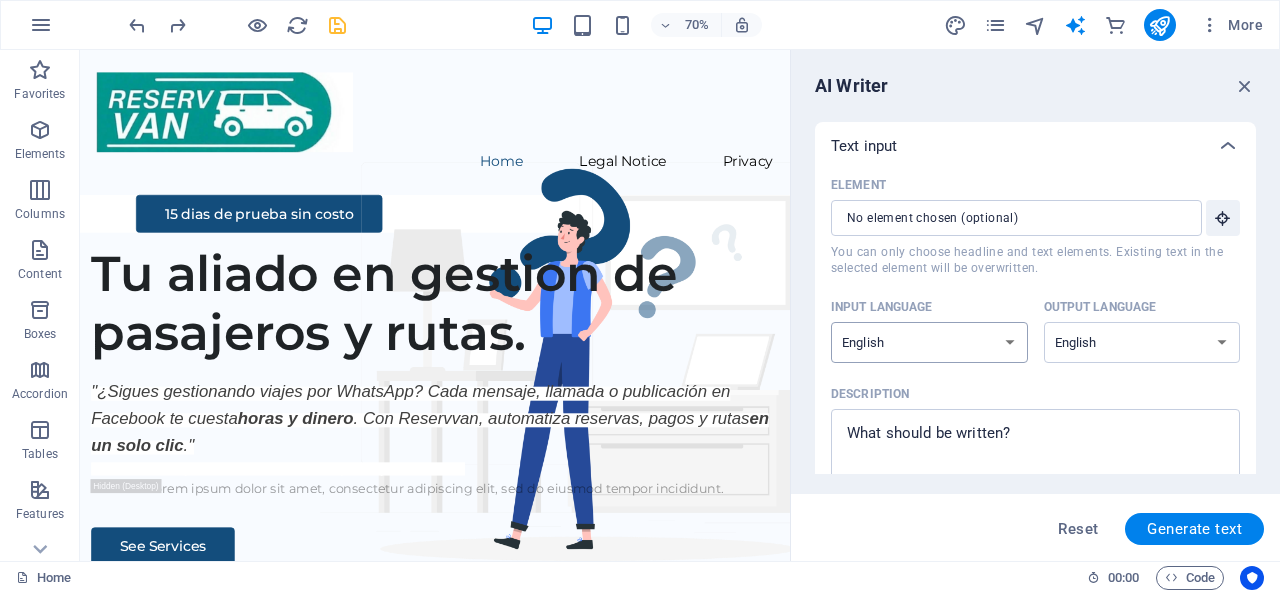select on "Spanish" 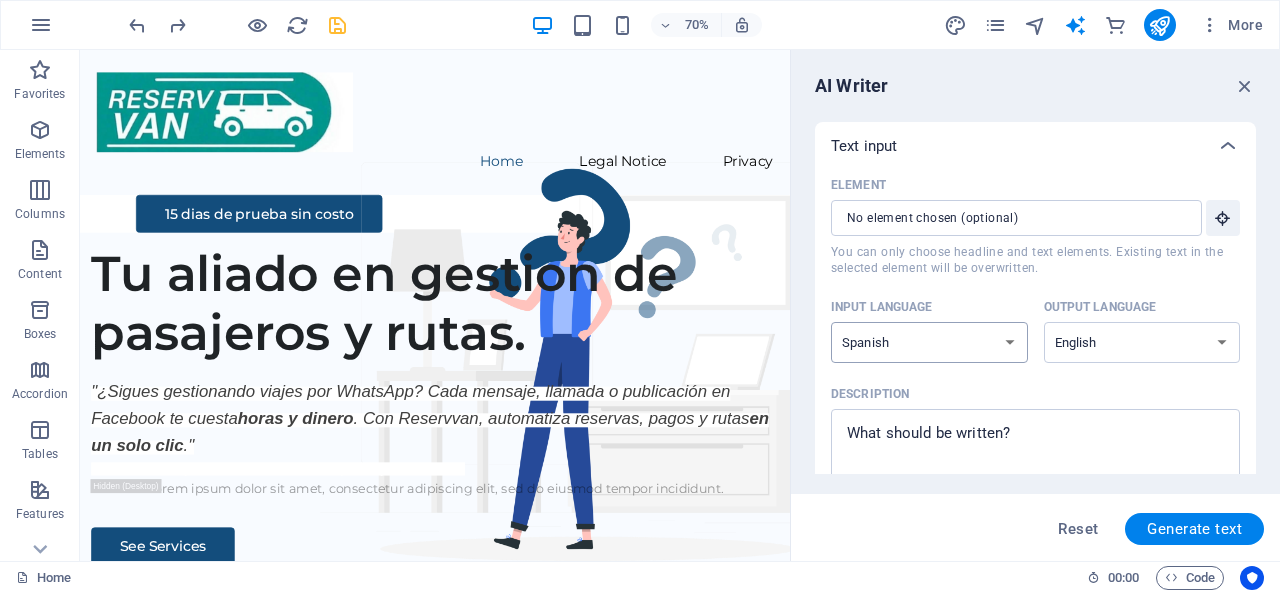 click on "Albanian Arabic Armenian Awadhi Azerbaijani Bashkir Basque Belarusian Bengali Bhojpuri Bosnian Brazilian Portuguese Bulgarian Cantonese (Yue) Catalan Chhattisgarhi Chinese Croatian Czech Danish Dogri Dutch English Estonian Faroese Finnish French Galician Georgian German Greek Gujarati Haryanvi Hindi Hungarian Indonesian Irish Italian Japanese Javanese Kannada Kashmiri Kazakh Konkani Korean Kyrgyz Latvian Lithuanian Macedonian Maithili Malay Maltese Mandarin Mandarin Chinese Marathi Marwari Min Nan Moldovan Mongolian Montenegrin Nepali Norwegian Oriya Pashto Persian (Farsi) Polish Portuguese Punjabi Rajasthani Romanian Russian Sanskrit Santali Serbian Sindhi Sinhala Slovak Slovene Slovenian Spanish Ukrainian Urdu Uzbek Vietnamese Welsh Wu" at bounding box center [929, 342] 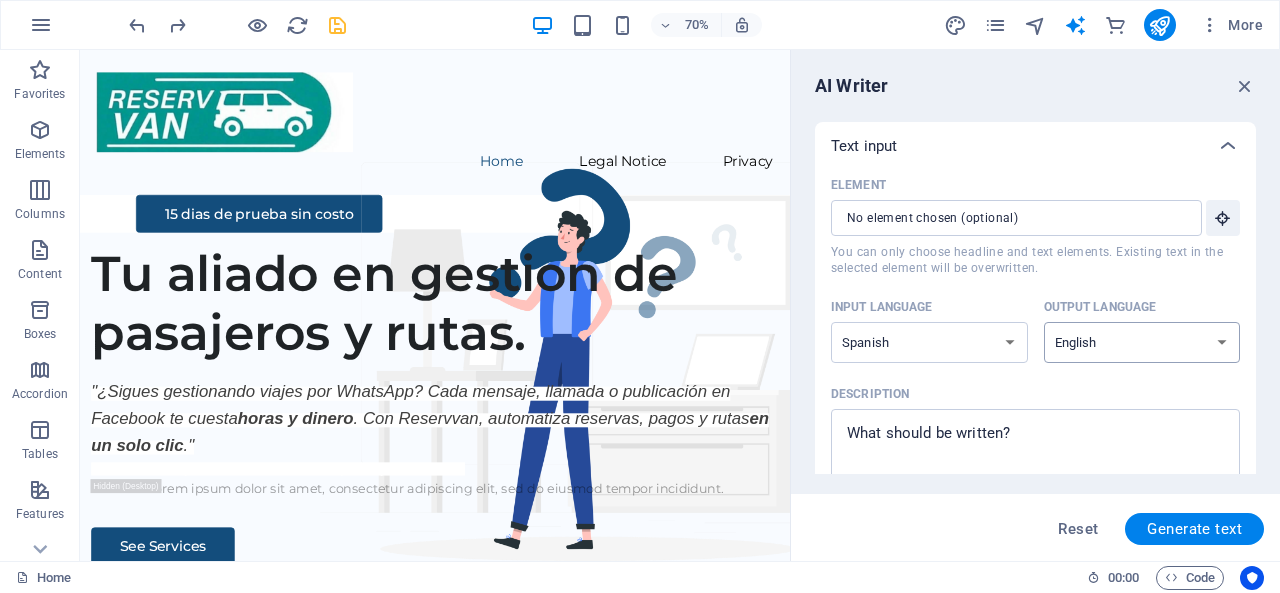 click on "Albanian Arabic Armenian Awadhi Azerbaijani Bashkir Basque Belarusian Bengali Bhojpuri Bosnian Brazilian Portuguese Bulgarian Cantonese (Yue) Catalan Chhattisgarhi Chinese Croatian Czech Danish Dogri Dutch English Estonian Faroese Finnish French Galician Georgian German Greek Gujarati Haryanvi Hindi Hungarian Indonesian Irish Italian Japanese Javanese Kannada Kashmiri Kazakh Konkani Korean Kyrgyz Latvian Lithuanian Macedonian Maithili Malay Maltese Mandarin Mandarin Chinese Marathi Marwari Min Nan Moldovan Mongolian Montenegrin Nepali Norwegian Oriya Pashto Persian (Farsi) Polish Portuguese Punjabi Rajasthani Romanian Russian Sanskrit Santali Serbian Sindhi Sinhala Slovak Slovene Slovenian Spanish Ukrainian Urdu Uzbek Vietnamese Welsh Wu" at bounding box center [1142, 342] 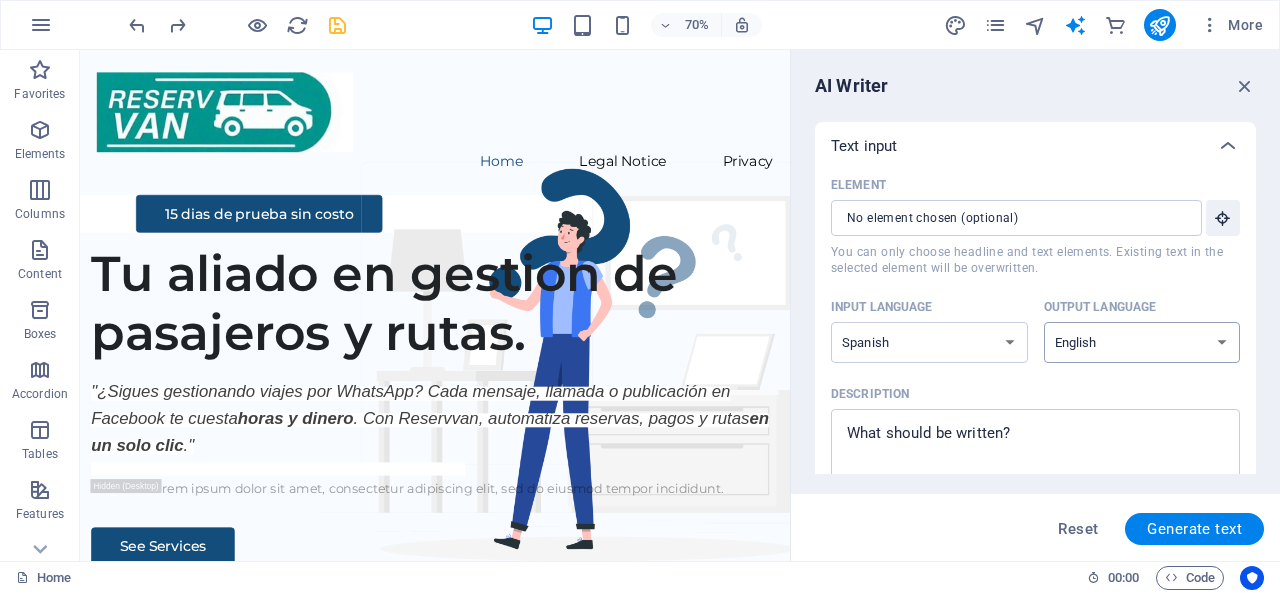 select on "Spanish" 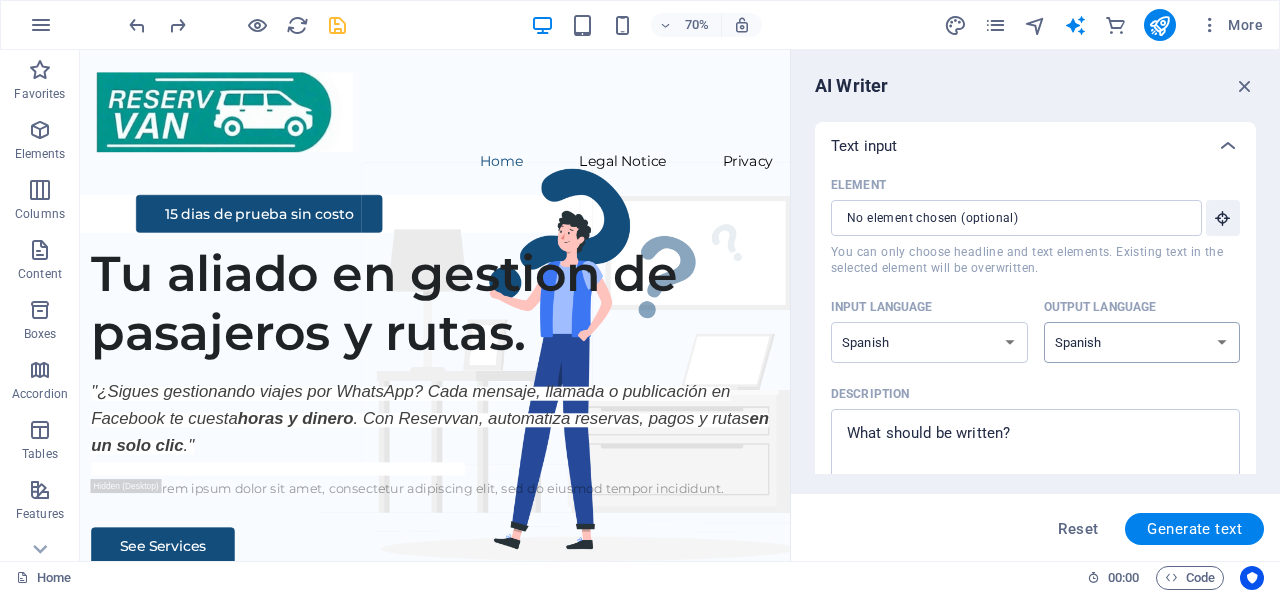 click on "Albanian Arabic Armenian Awadhi Azerbaijani Bashkir Basque Belarusian Bengali Bhojpuri Bosnian Brazilian Portuguese Bulgarian Cantonese (Yue) Catalan Chhattisgarhi Chinese Croatian Czech Danish Dogri Dutch English Estonian Faroese Finnish French Galician Georgian German Greek Gujarati Haryanvi Hindi Hungarian Indonesian Irish Italian Japanese Javanese Kannada Kashmiri Kazakh Konkani Korean Kyrgyz Latvian Lithuanian Macedonian Maithili Malay Maltese Mandarin Mandarin Chinese Marathi Marwari Min Nan Moldovan Mongolian Montenegrin Nepali Norwegian Oriya Pashto Persian (Farsi) Polish Portuguese Punjabi Rajasthani Romanian Russian Sanskrit Santali Serbian Sindhi Sinhala Slovak Slovene Slovenian Spanish Ukrainian Urdu Uzbek Vietnamese Welsh Wu" at bounding box center [1142, 342] 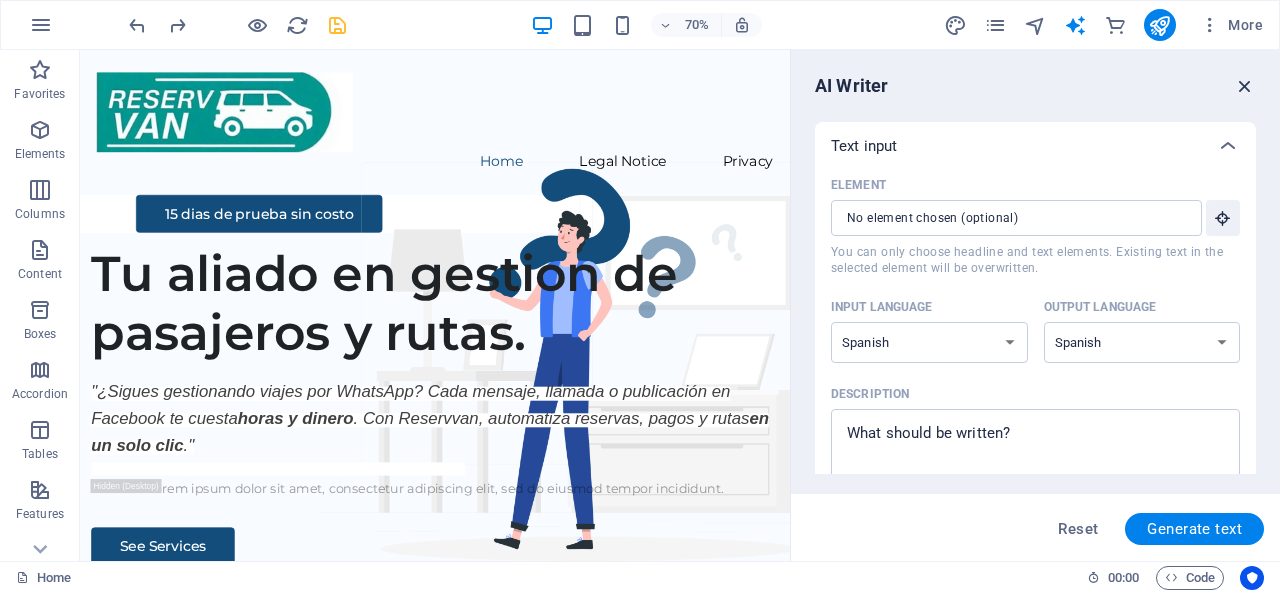 click at bounding box center (1245, 86) 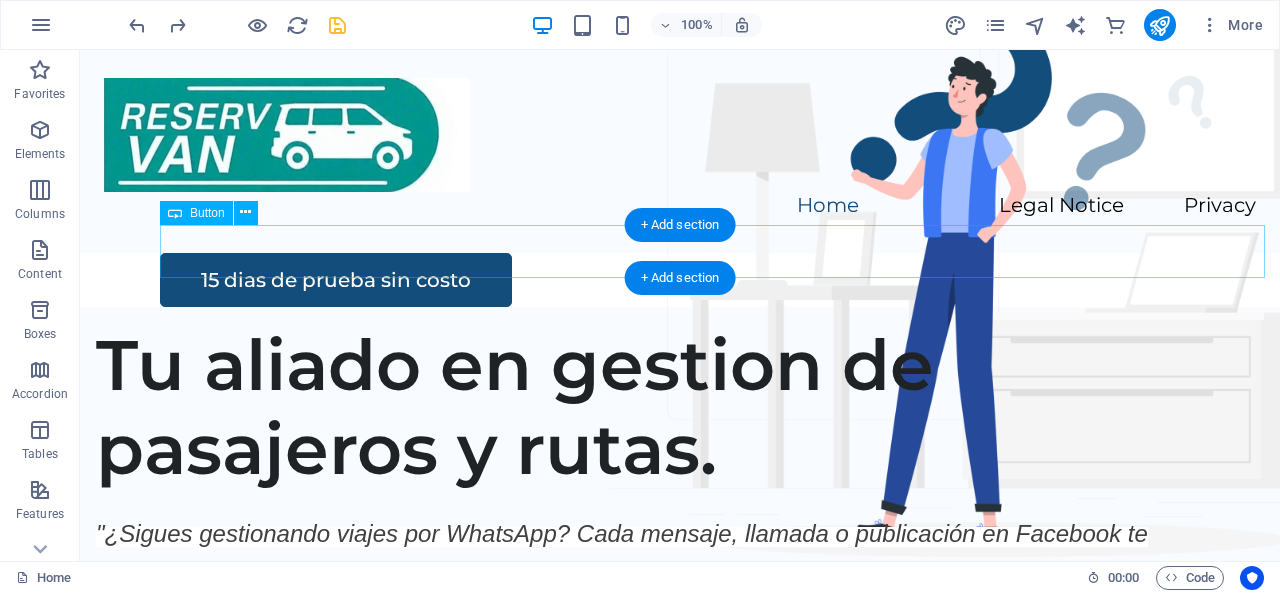 scroll, scrollTop: 0, scrollLeft: 0, axis: both 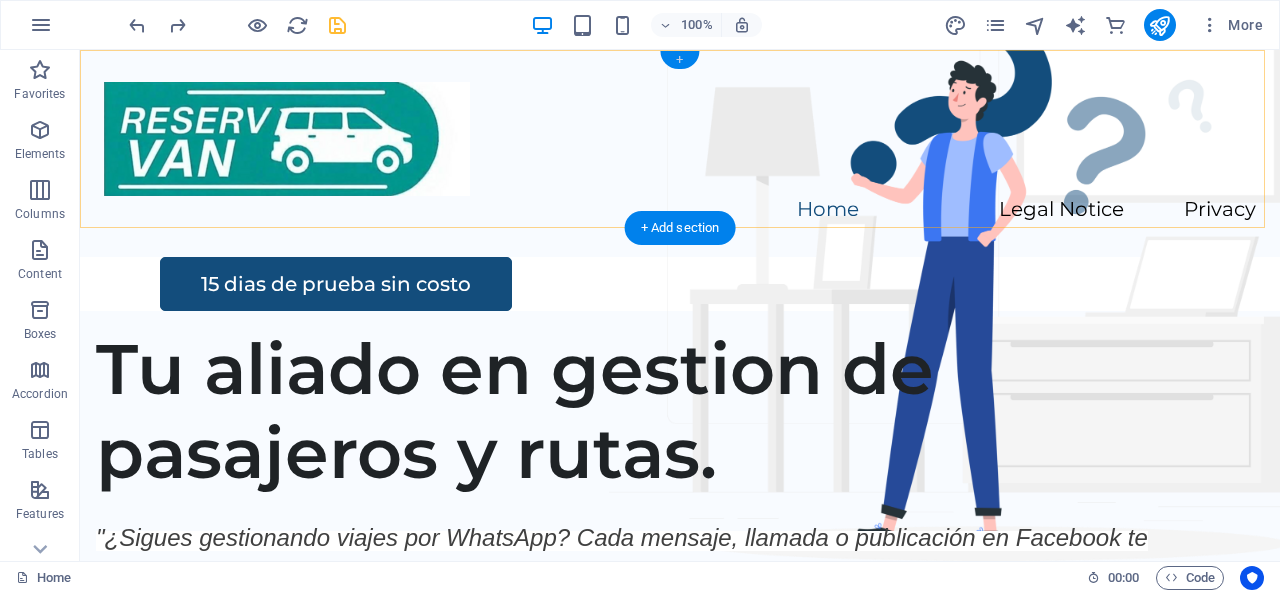 click on "+" at bounding box center [679, 60] 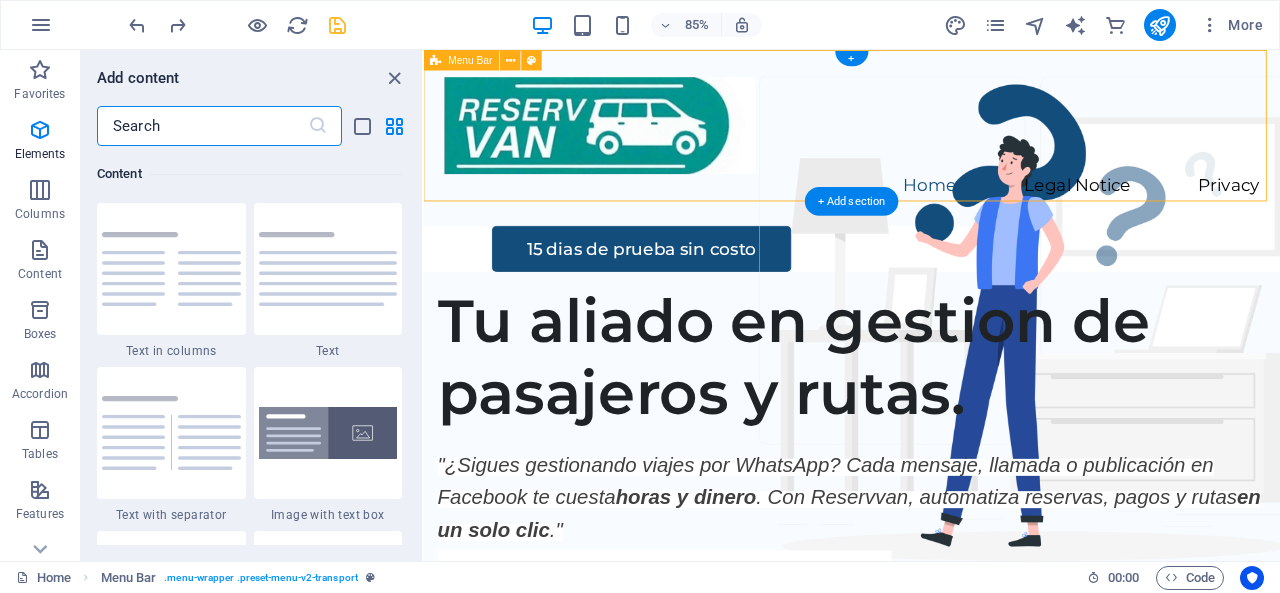 scroll, scrollTop: 3499, scrollLeft: 0, axis: vertical 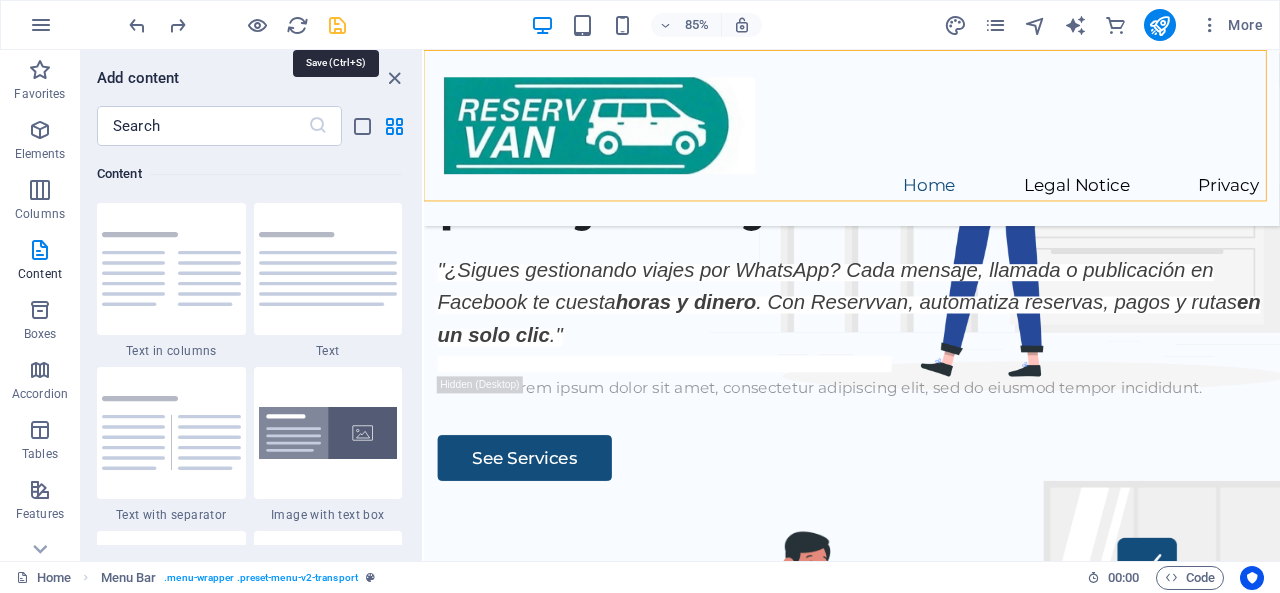 click at bounding box center [337, 25] 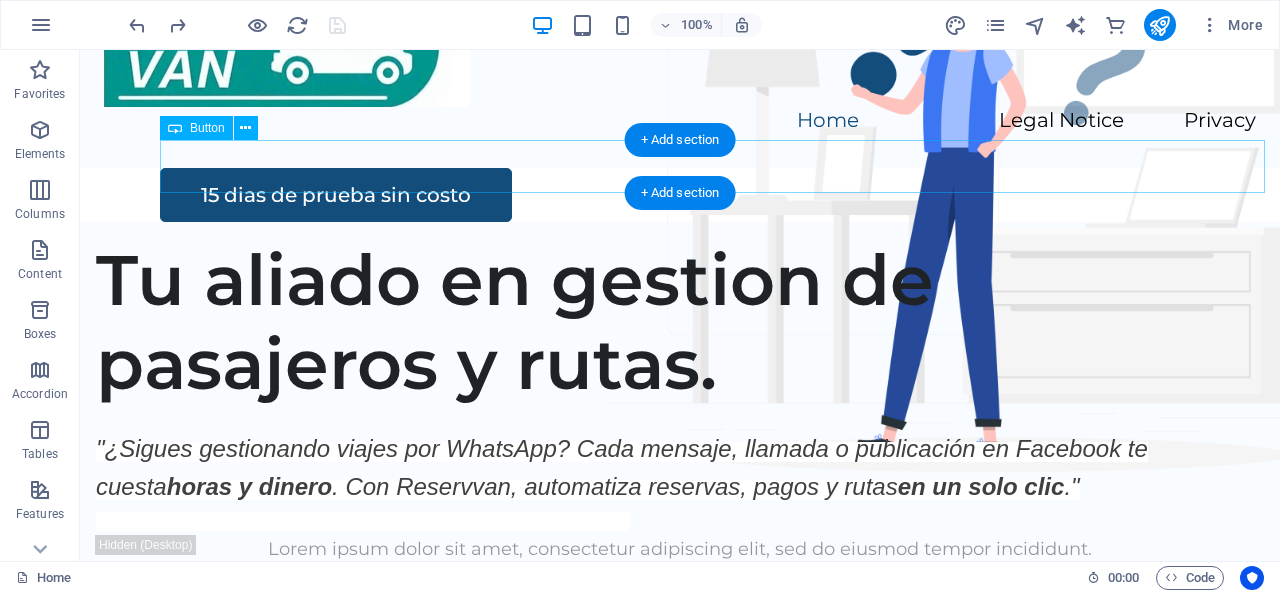 scroll, scrollTop: 88, scrollLeft: 0, axis: vertical 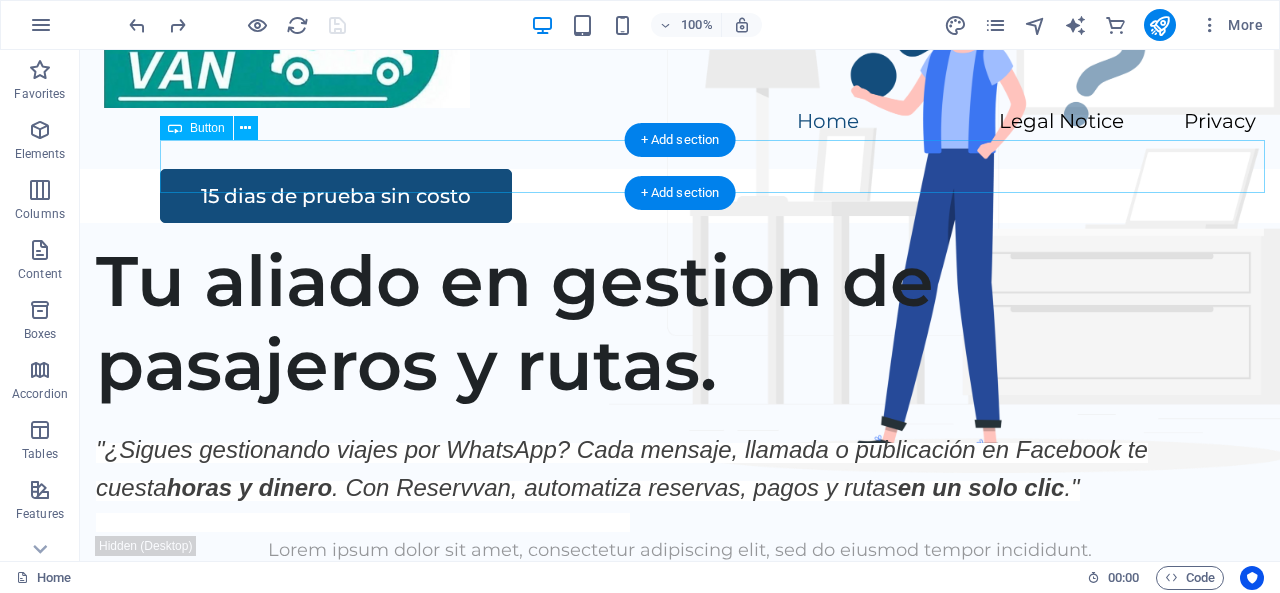 click on "15 dias de prueba sin costo" at bounding box center [720, 196] 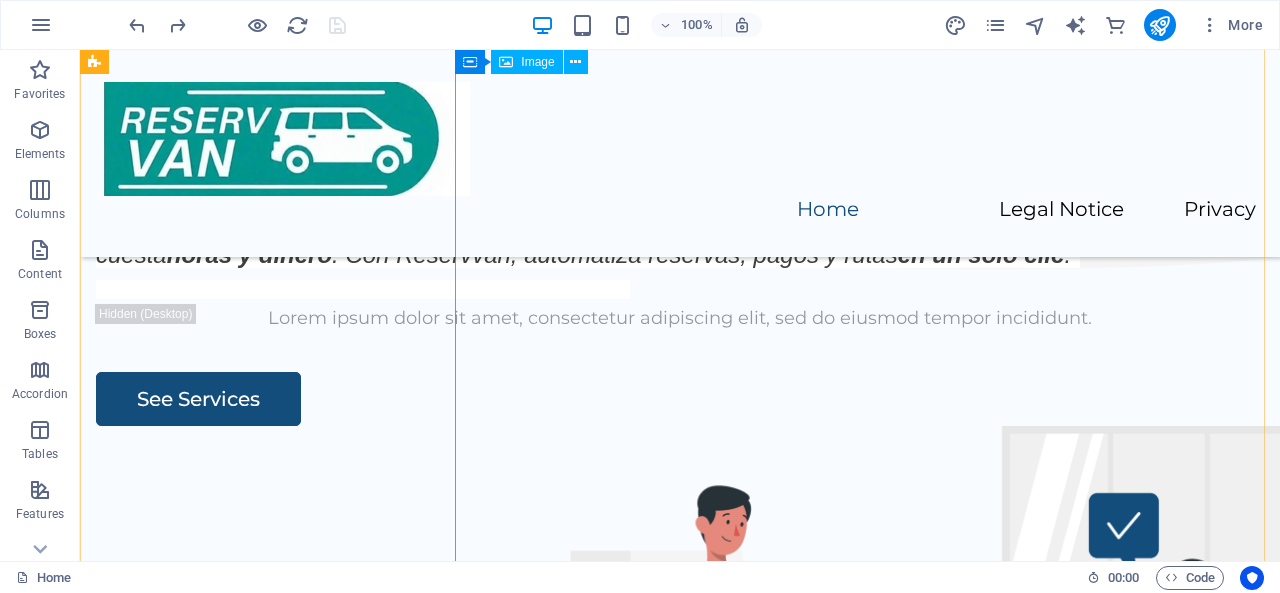 scroll, scrollTop: 0, scrollLeft: 0, axis: both 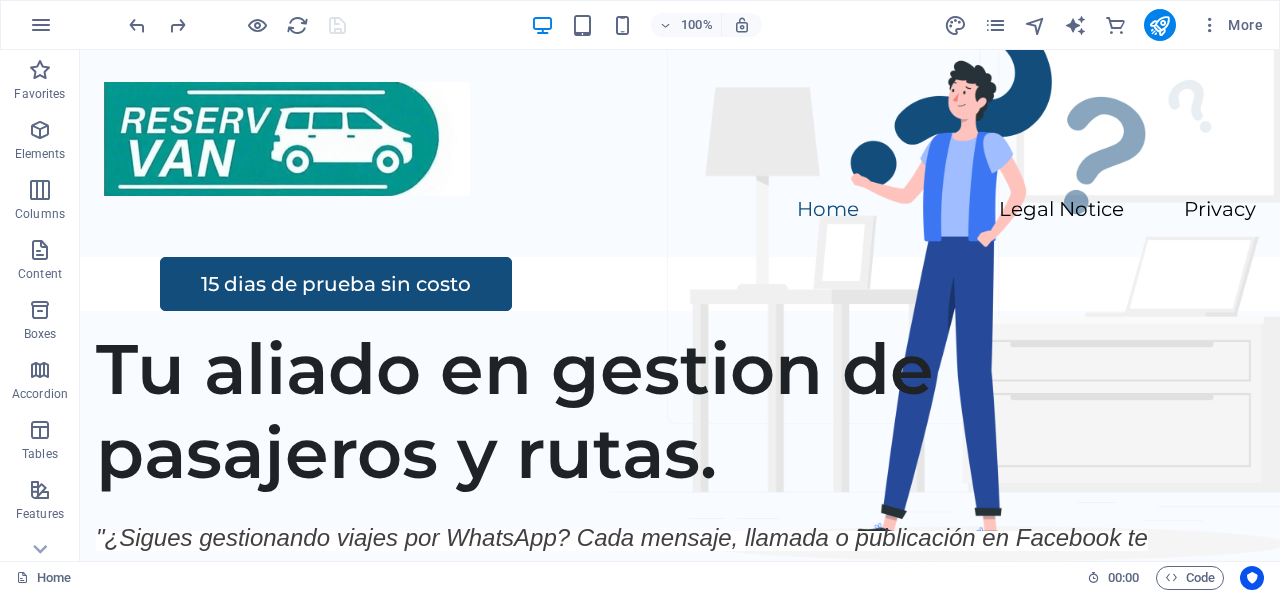 click at bounding box center (237, 25) 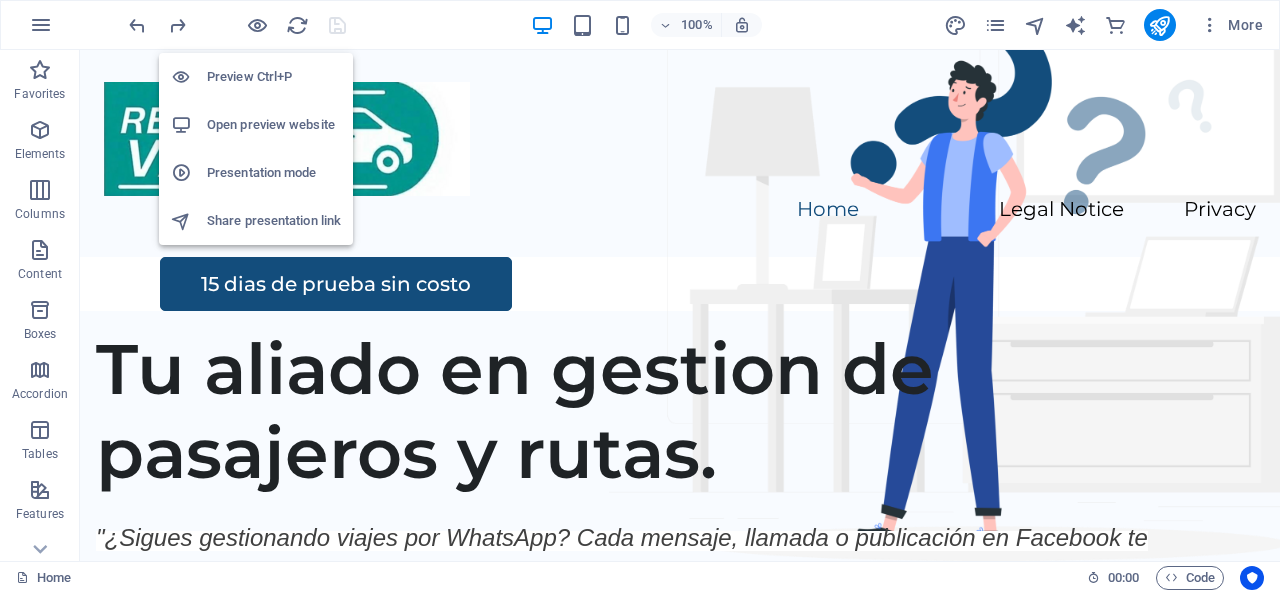 click on "Presentation mode" at bounding box center (274, 173) 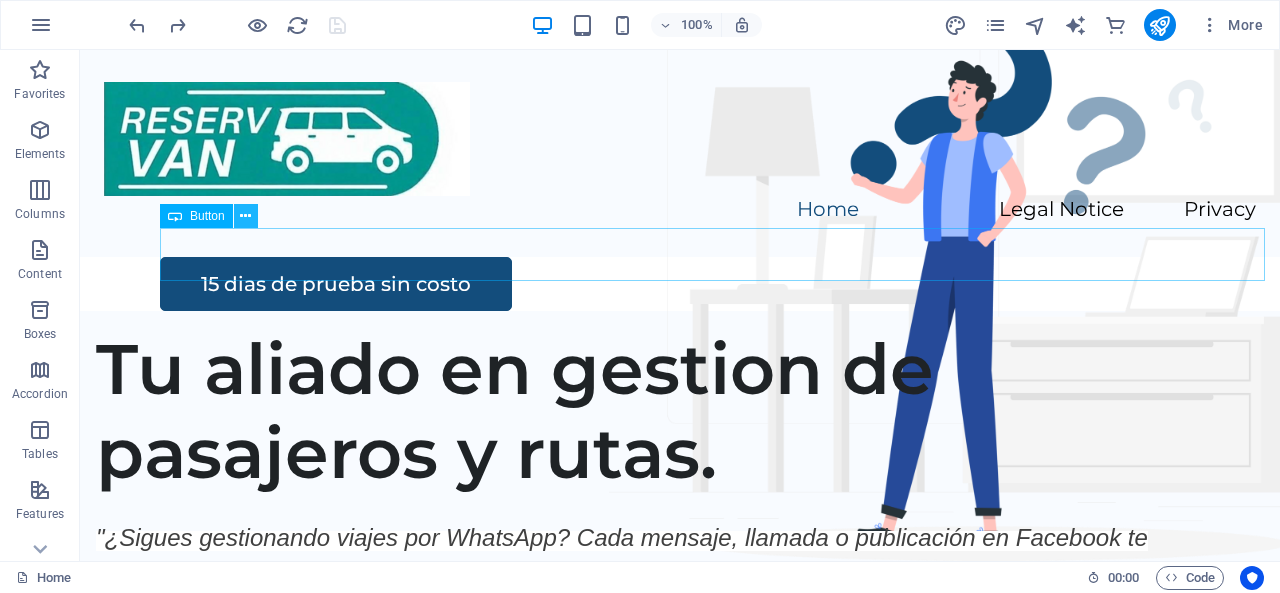 click at bounding box center [245, 216] 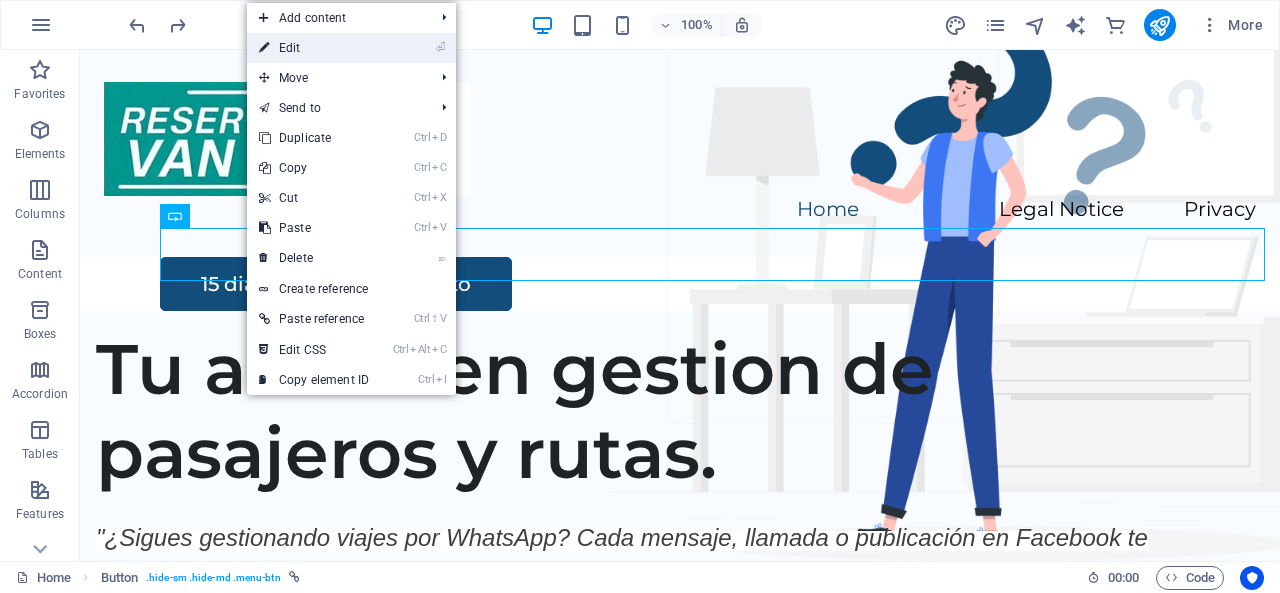 click on "⏎  Edit" at bounding box center (314, 48) 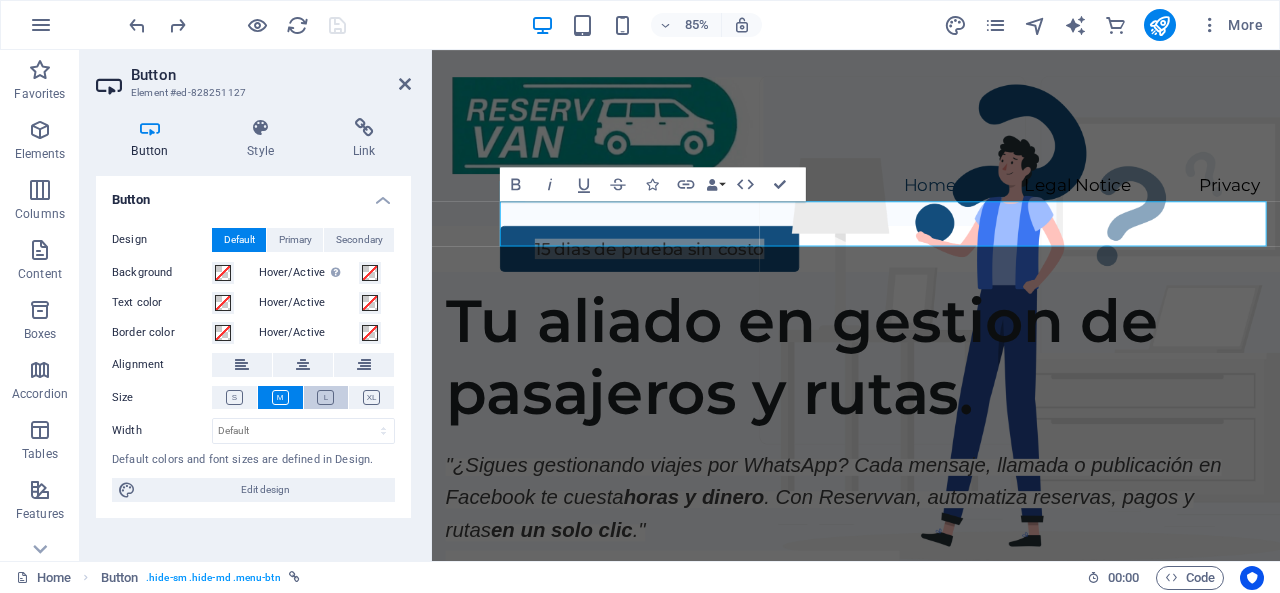 click at bounding box center [325, 397] 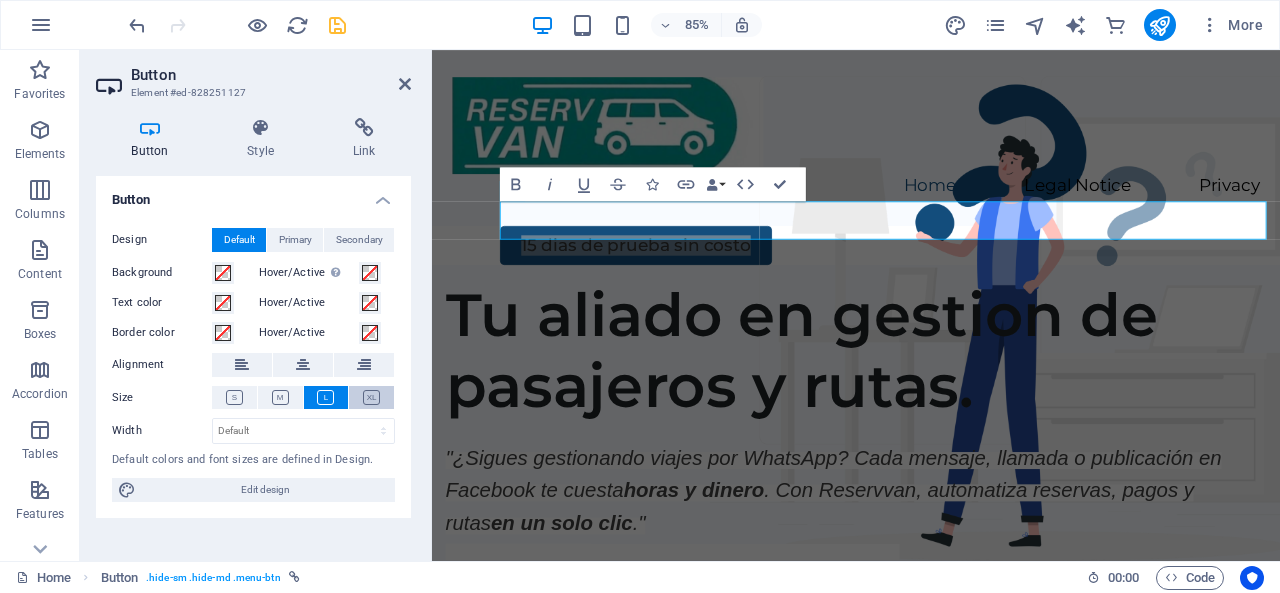 click at bounding box center [371, 397] 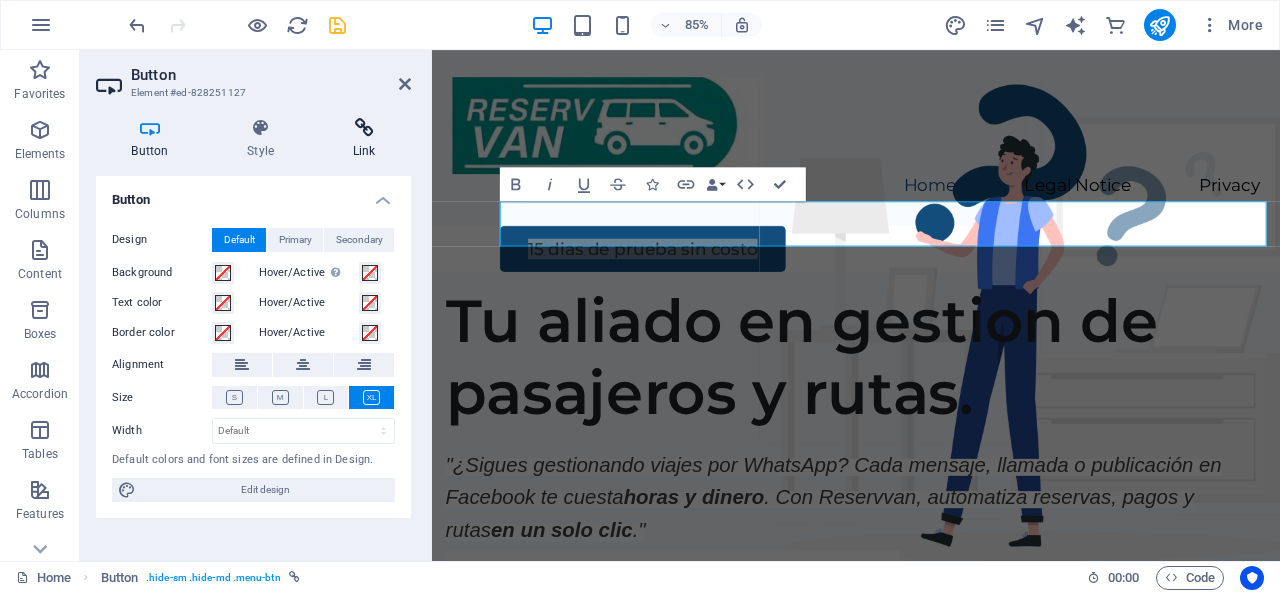 click on "Link" at bounding box center (364, 139) 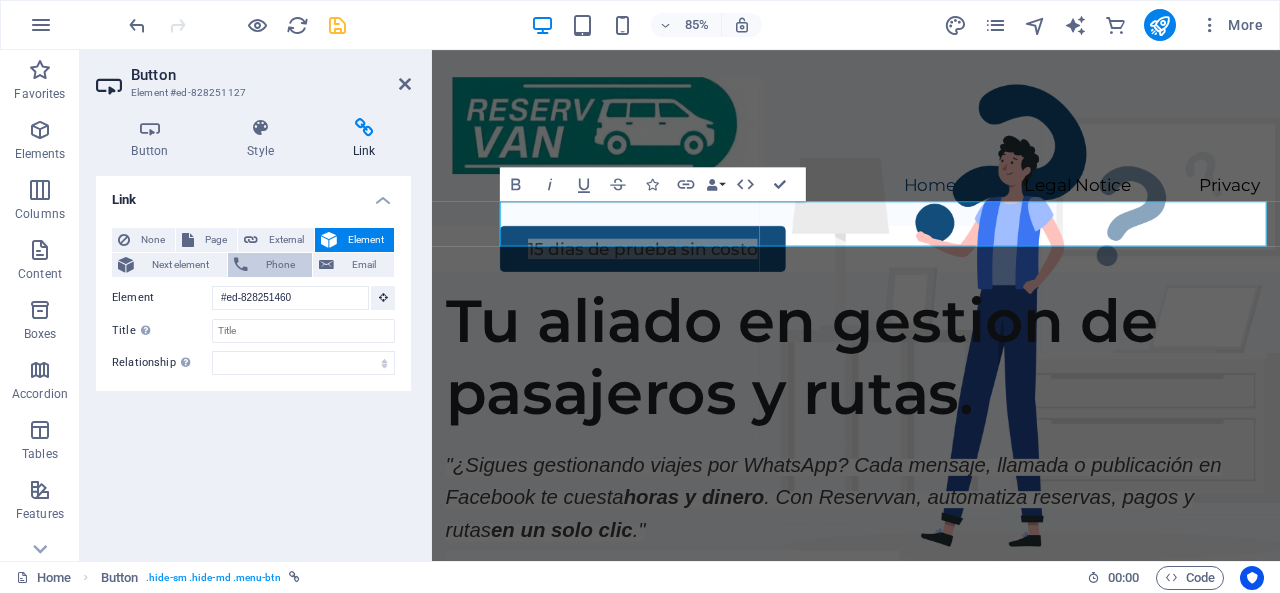 click on "Phone" at bounding box center (280, 265) 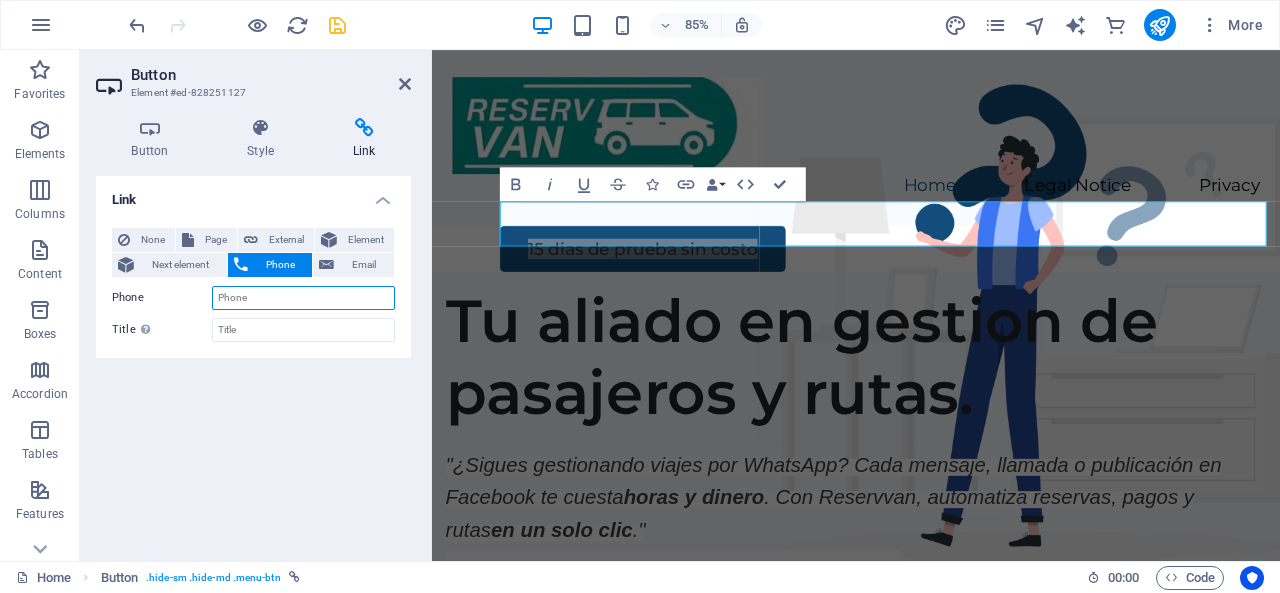click on "Phone" at bounding box center [303, 298] 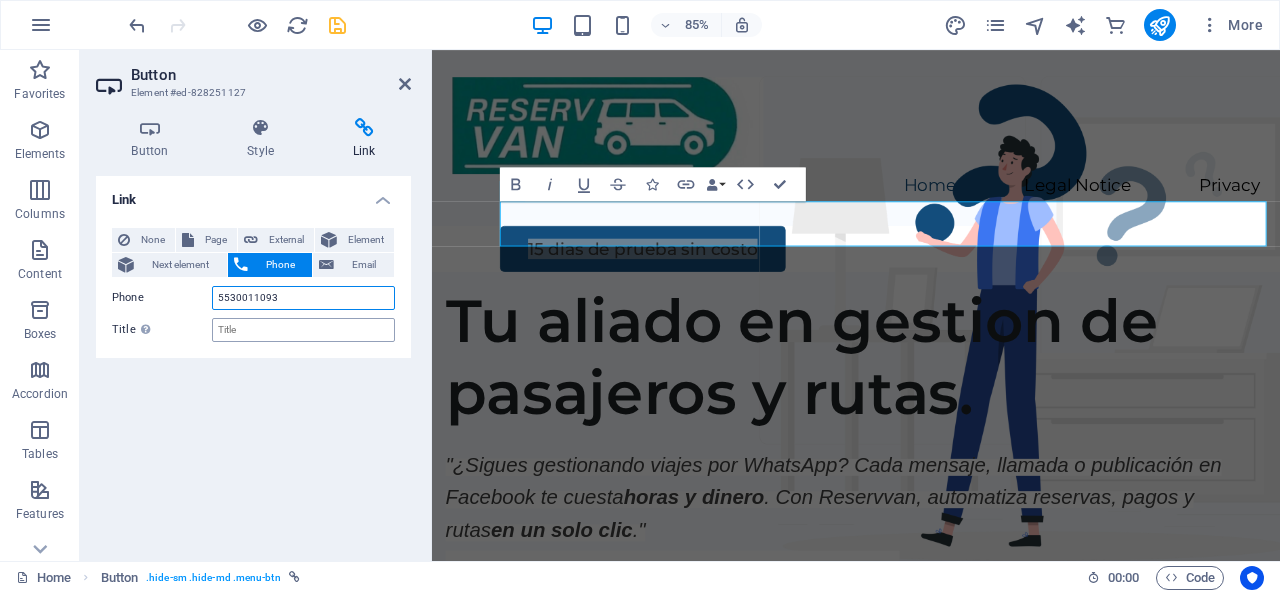 type on "5530011093" 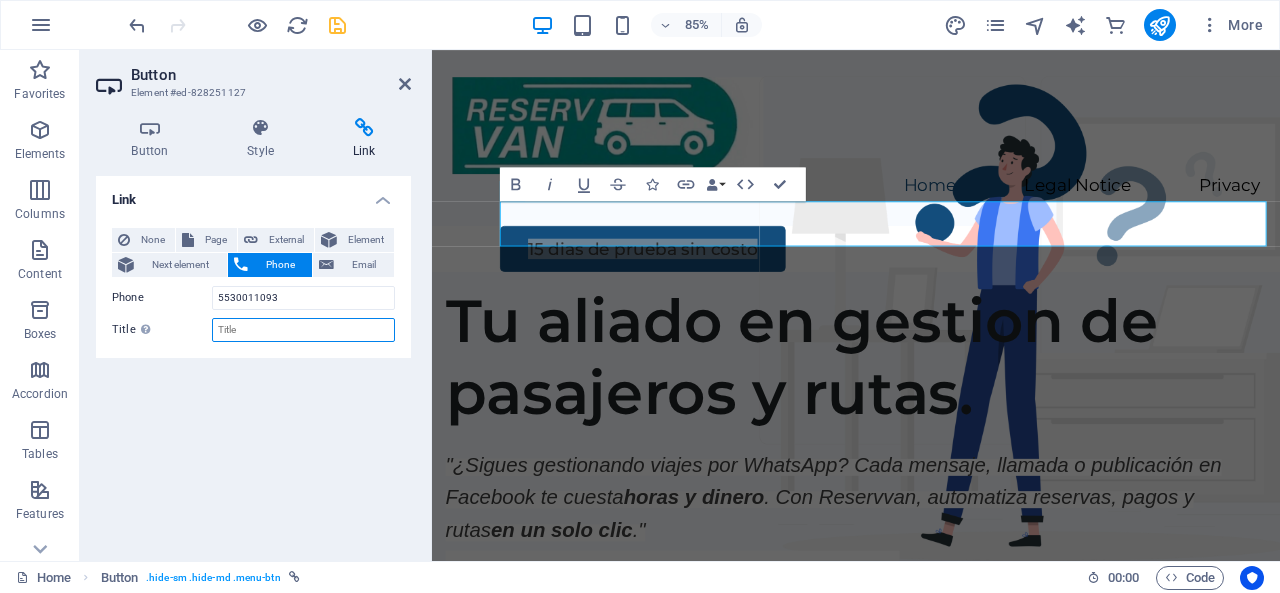 click on "Title Additional link description, should not be the same as the link text. The title is most often shown as a tooltip text when the mouse moves over the element. Leave empty if uncertain." at bounding box center (303, 330) 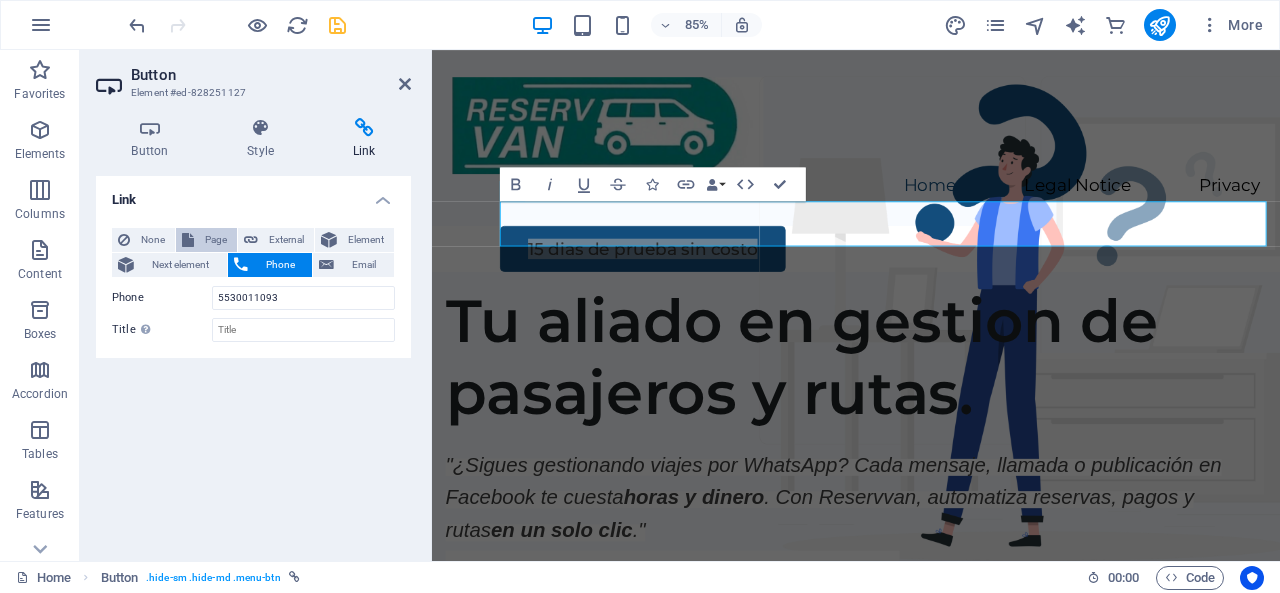 click on "Page" at bounding box center (215, 240) 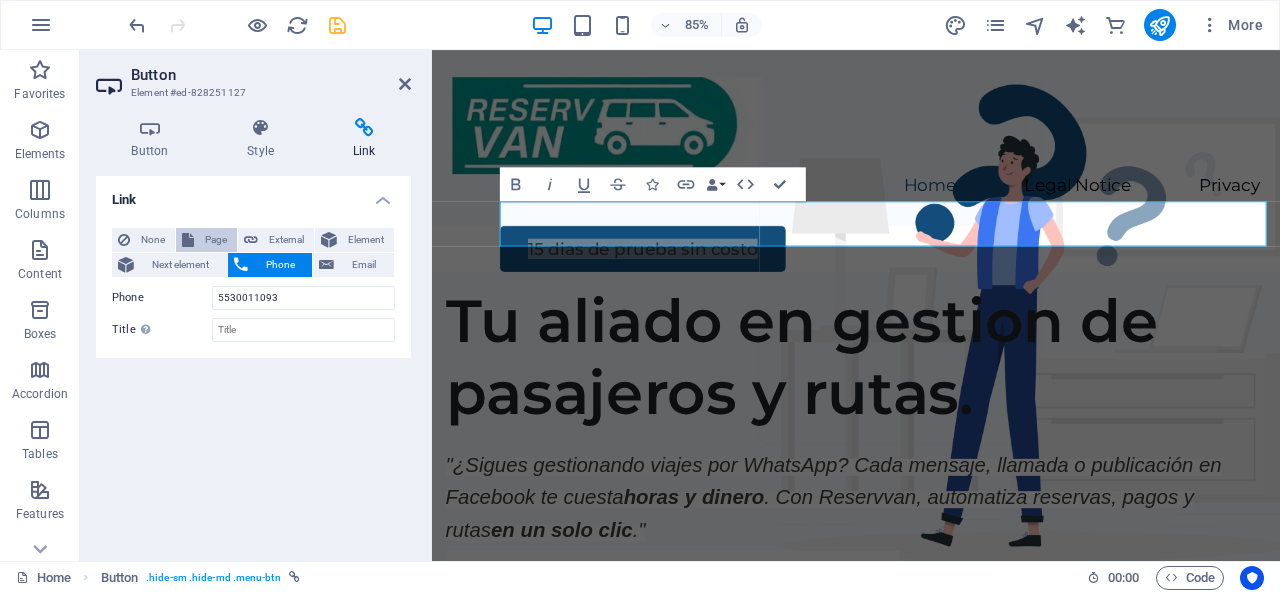 select 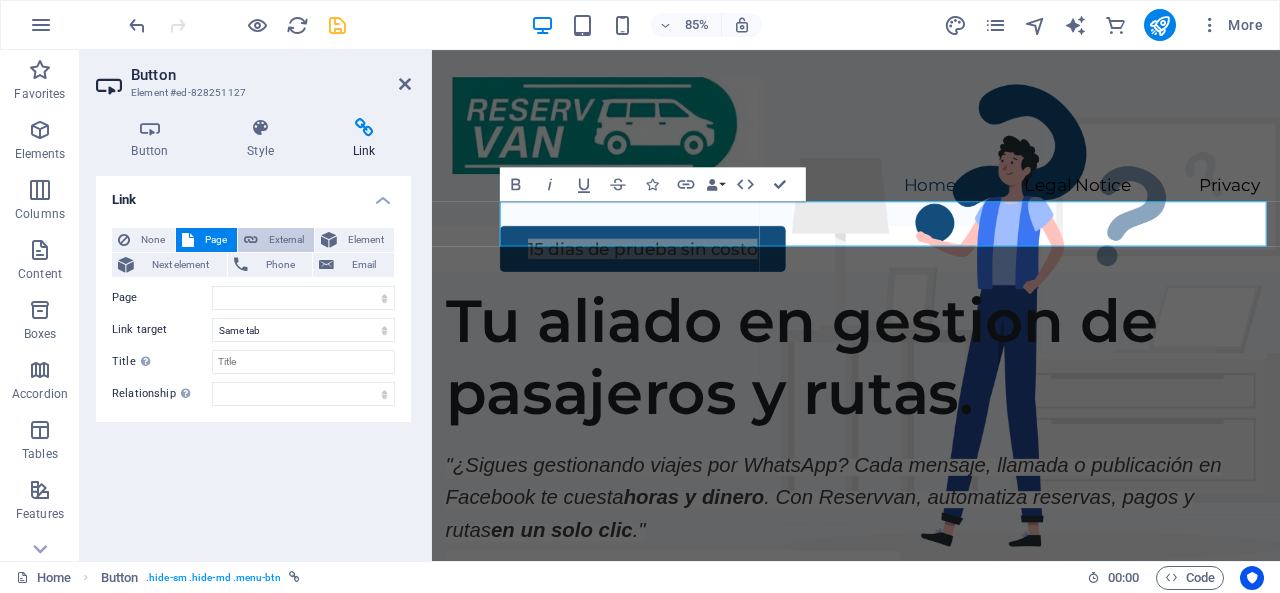 click on "External" at bounding box center [286, 240] 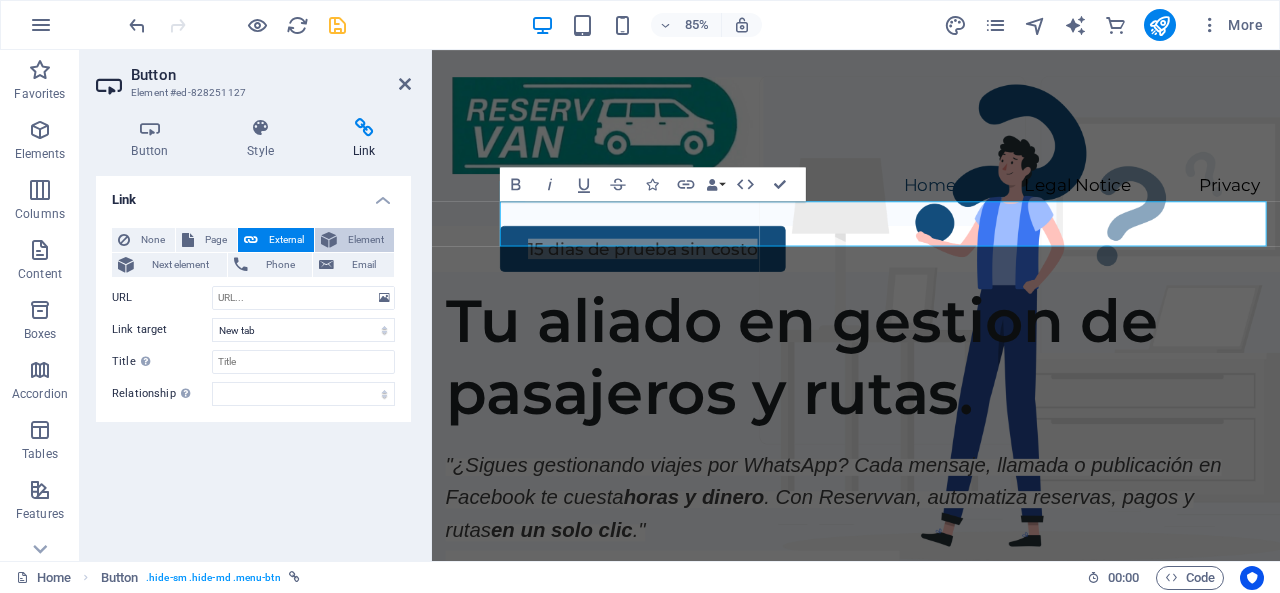 click on "Element" at bounding box center [365, 240] 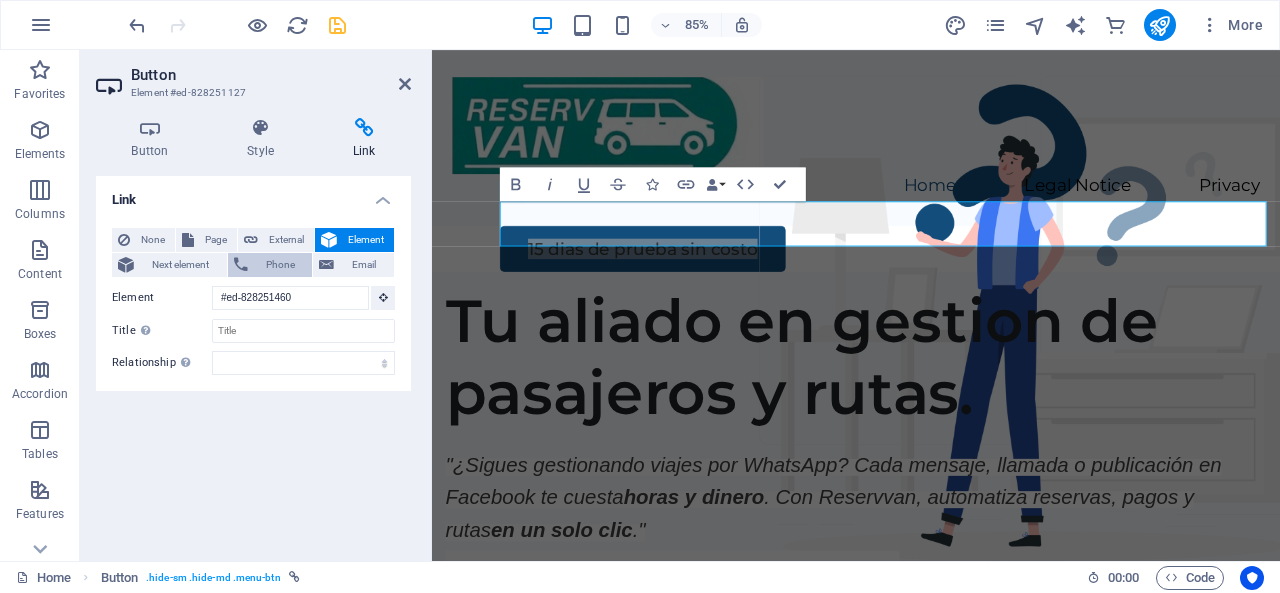 click on "Phone" at bounding box center [280, 265] 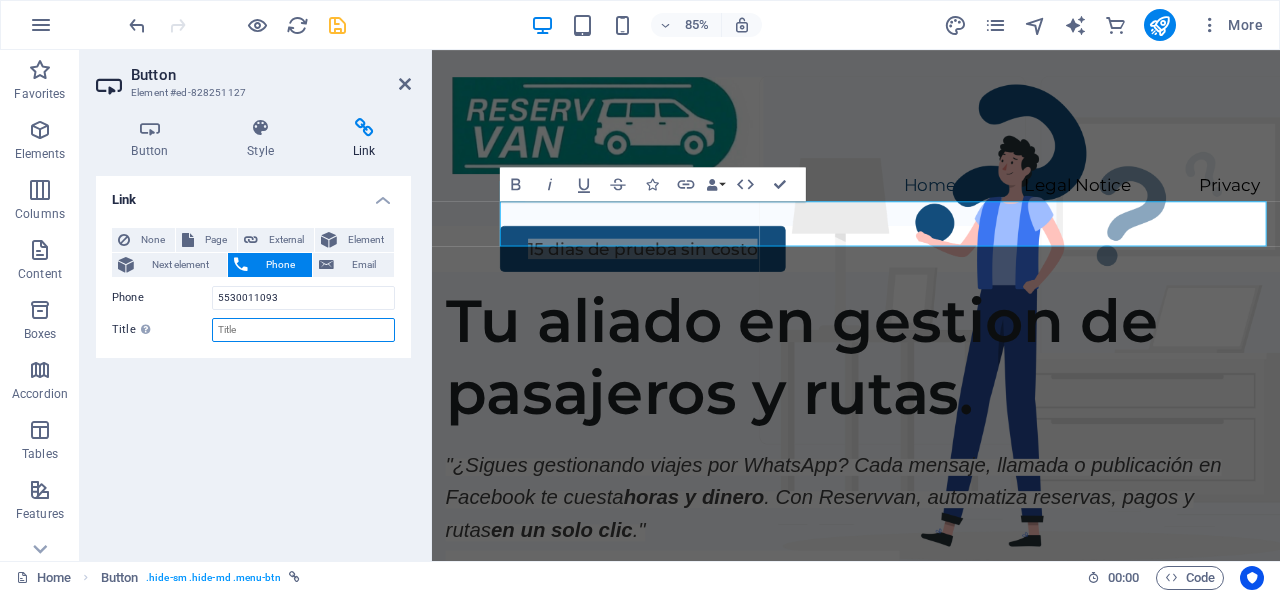 click on "Title Additional link description, should not be the same as the link text. The title is most often shown as a tooltip text when the mouse moves over the element. Leave empty if uncertain." at bounding box center (303, 330) 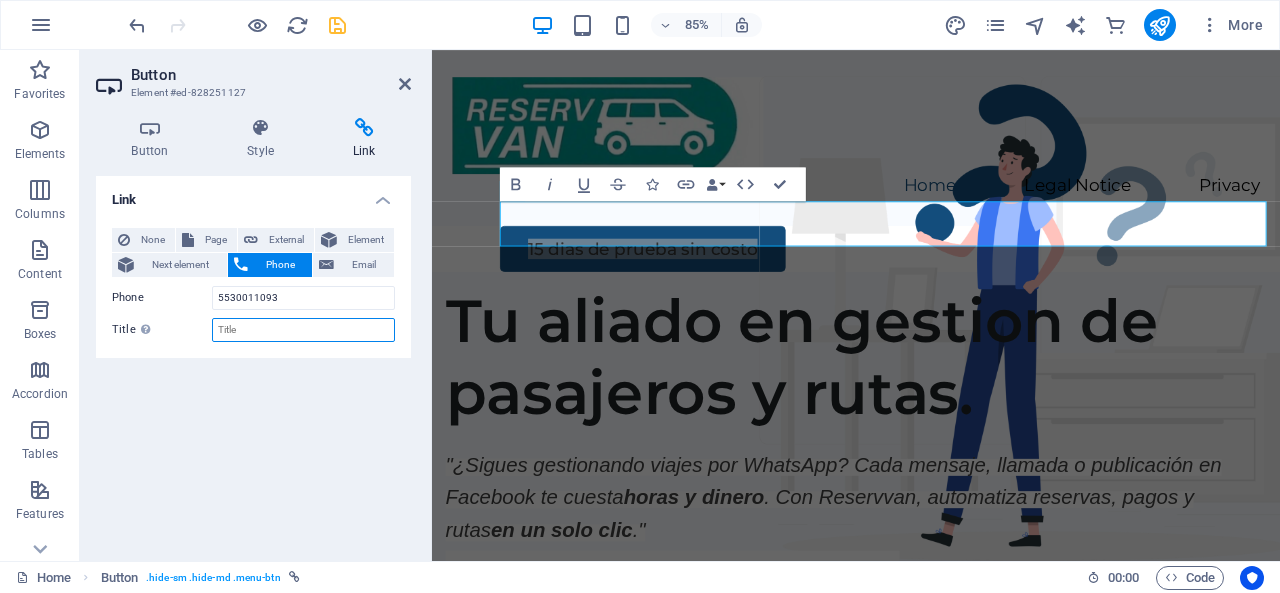 click on "Title Additional link description, should not be the same as the link text. The title is most often shown as a tooltip text when the mouse moves over the element. Leave empty if uncertain." at bounding box center (303, 330) 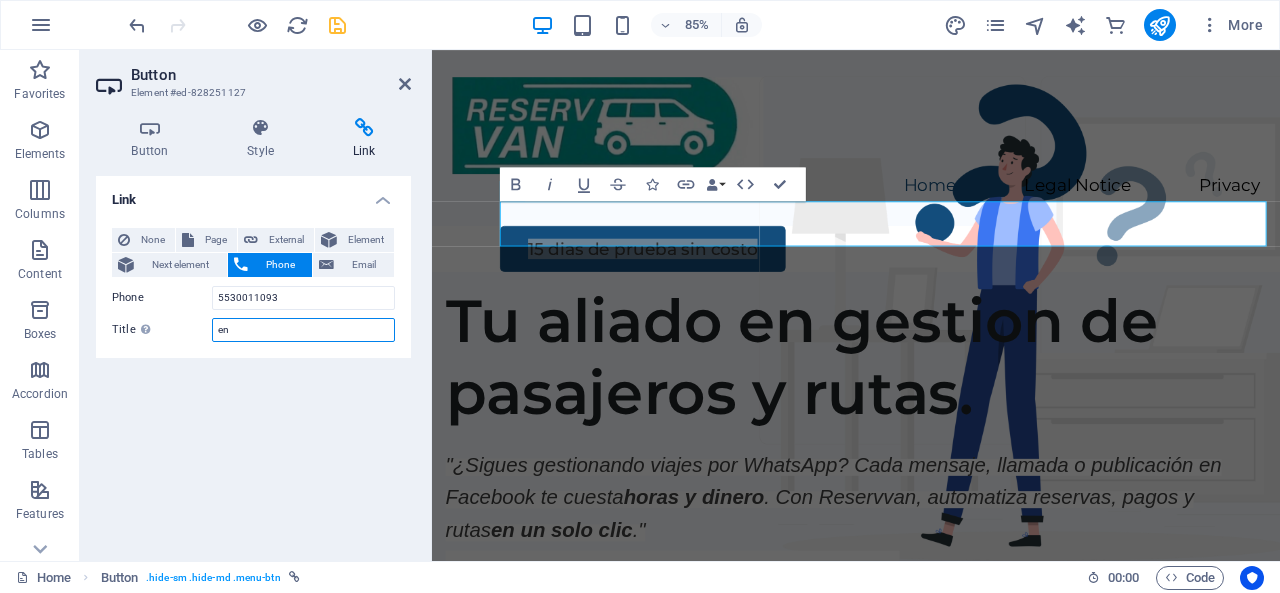 type on "e" 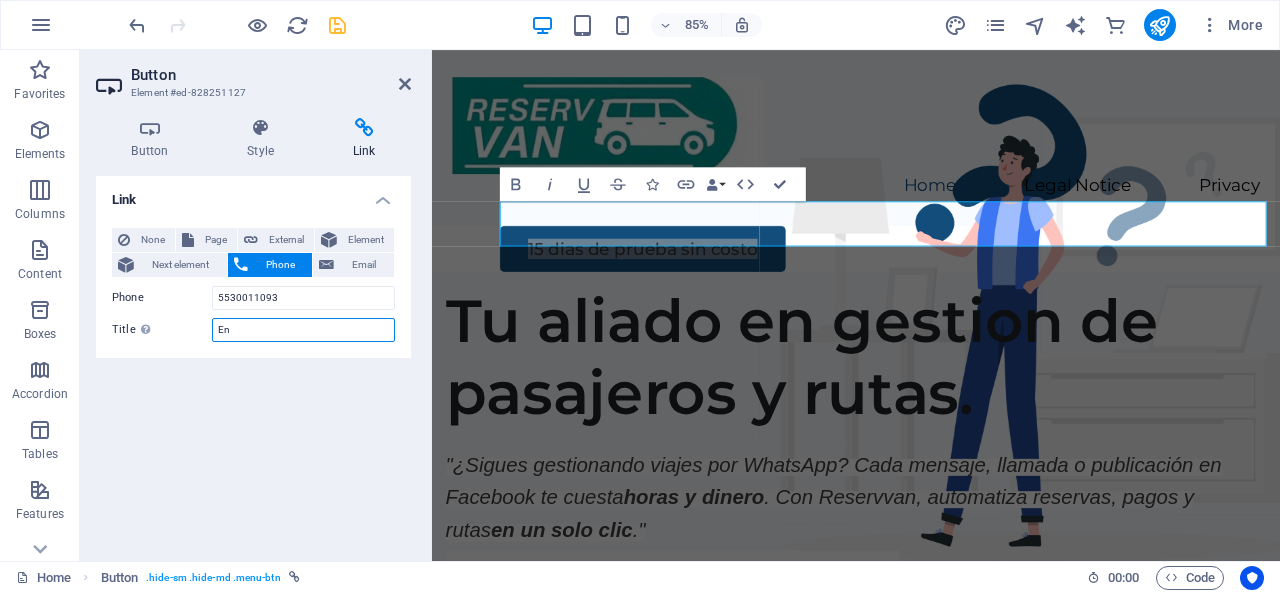 type on "E" 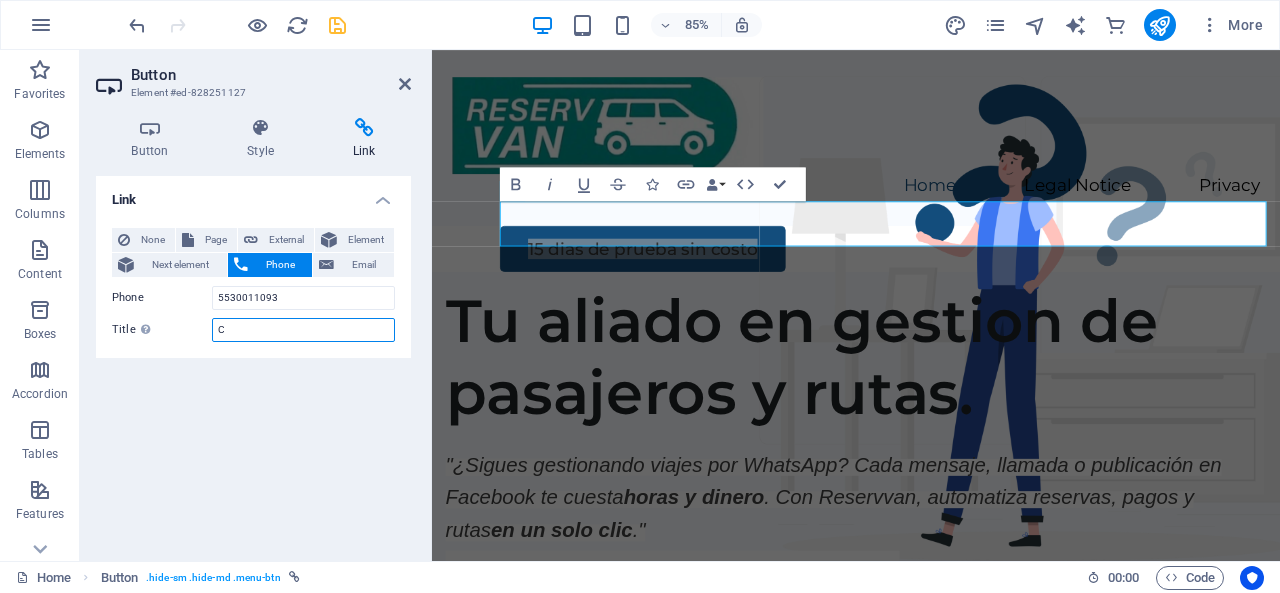 type on "Charlemos" 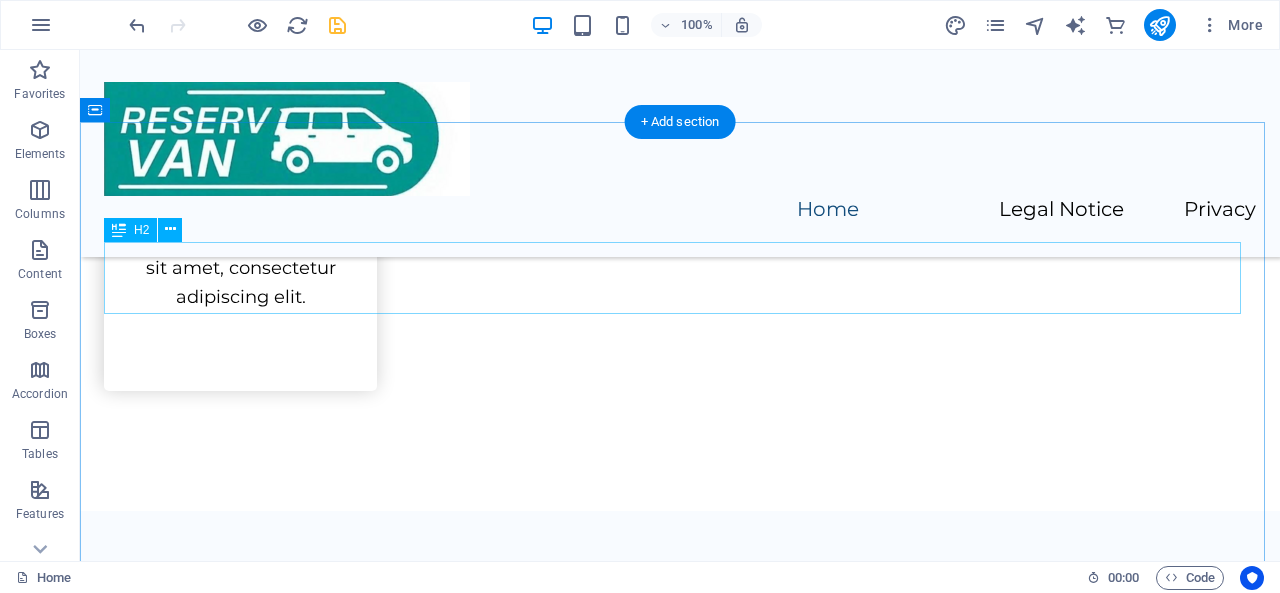 scroll, scrollTop: 2647, scrollLeft: 0, axis: vertical 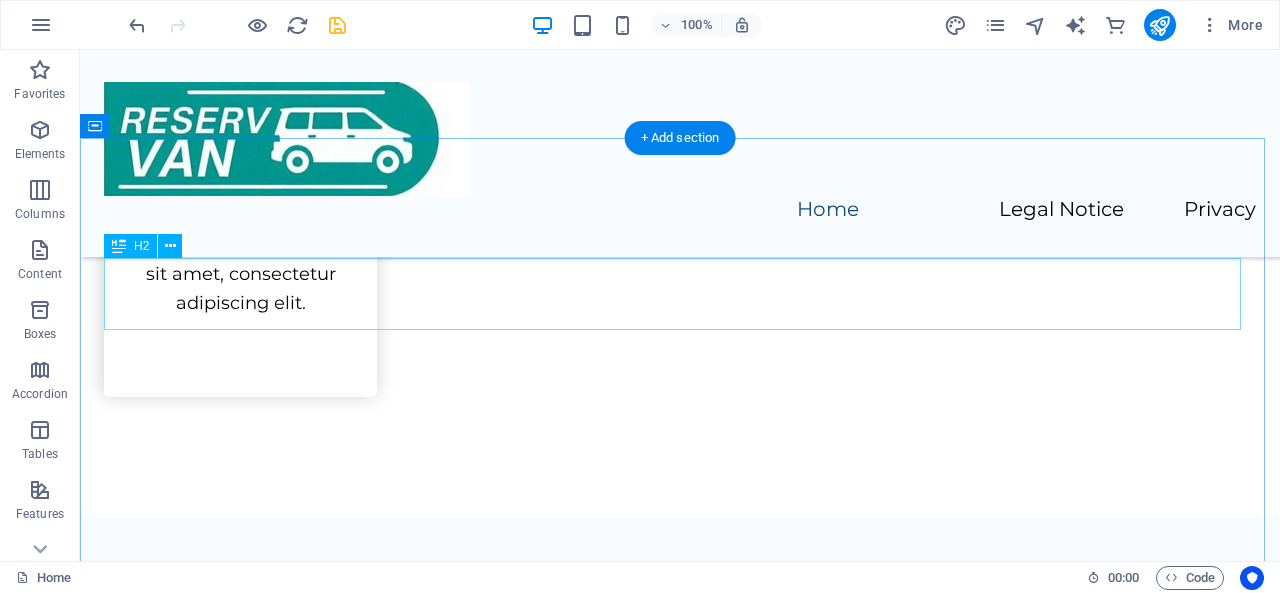 click on "Service Packages" at bounding box center (680, 1473) 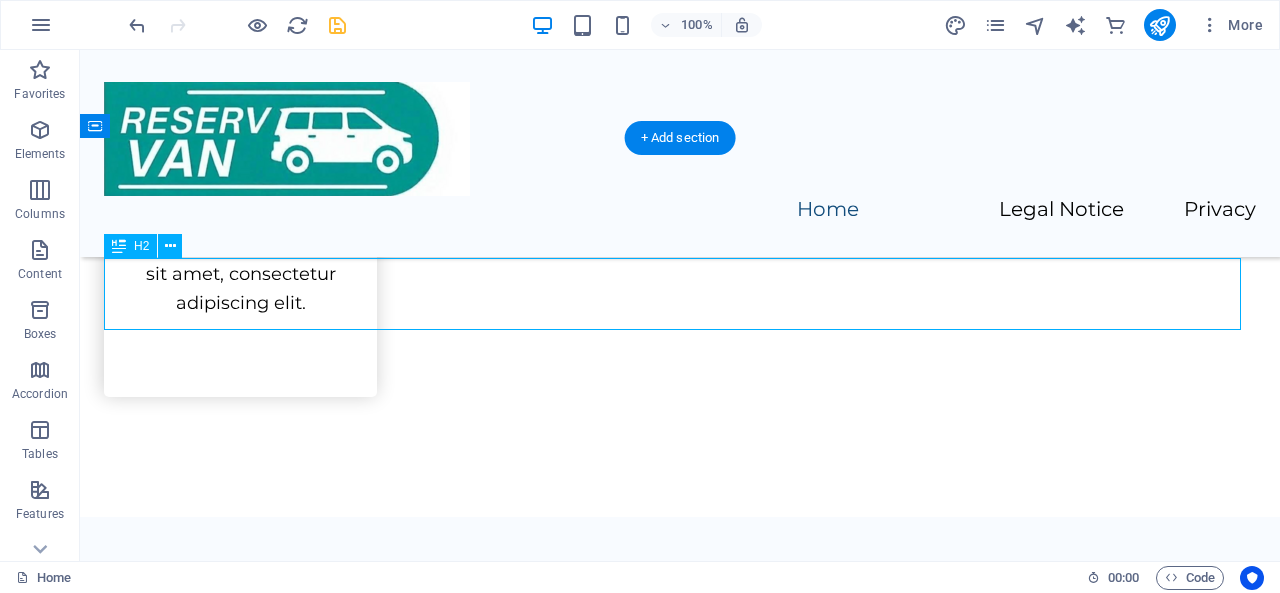 click on "Service Packages" at bounding box center [680, 1473] 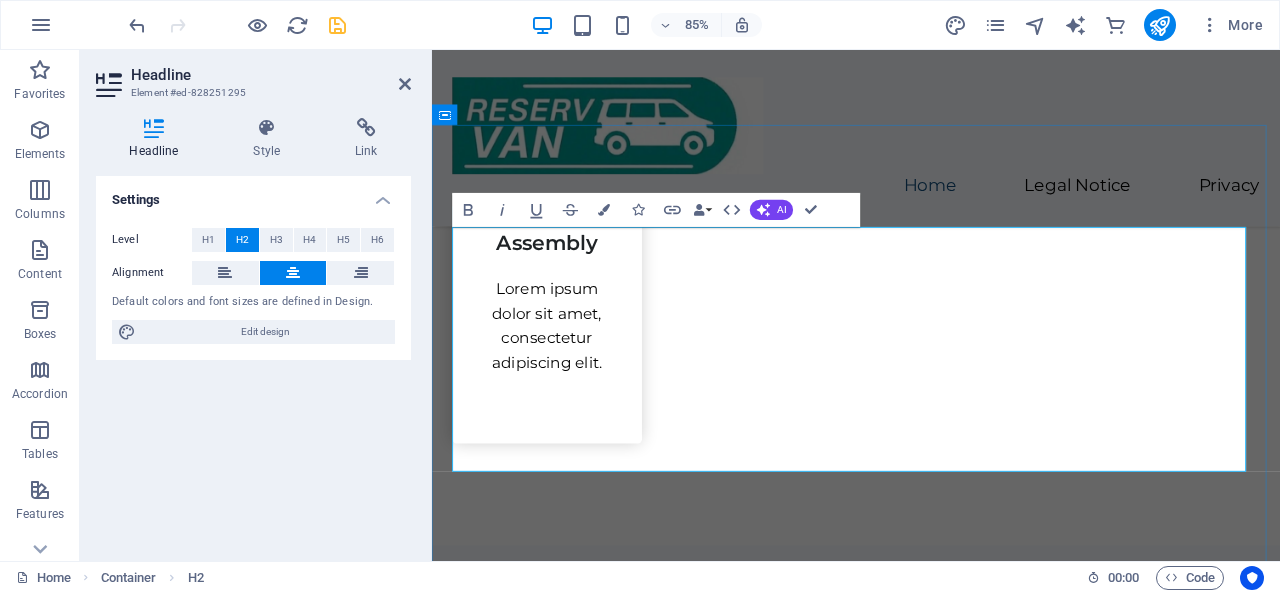 click on "TUS COMBIS es una APP simple, que conecta a las distintas empresas con los pasajeros." at bounding box center (931, 1697) 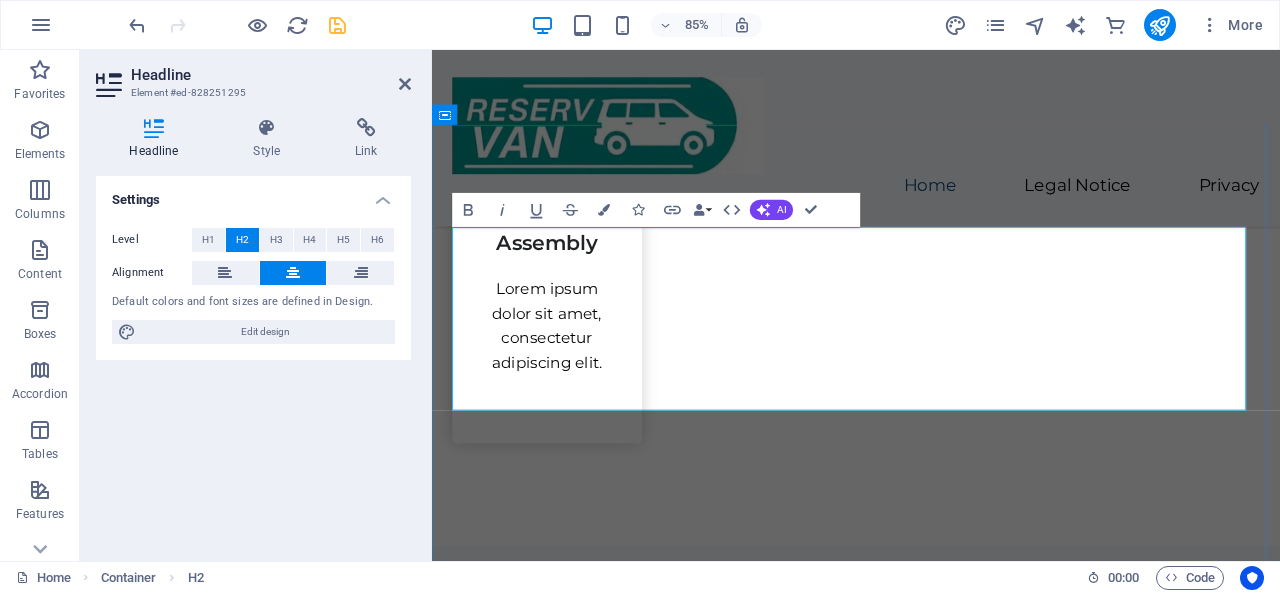 type 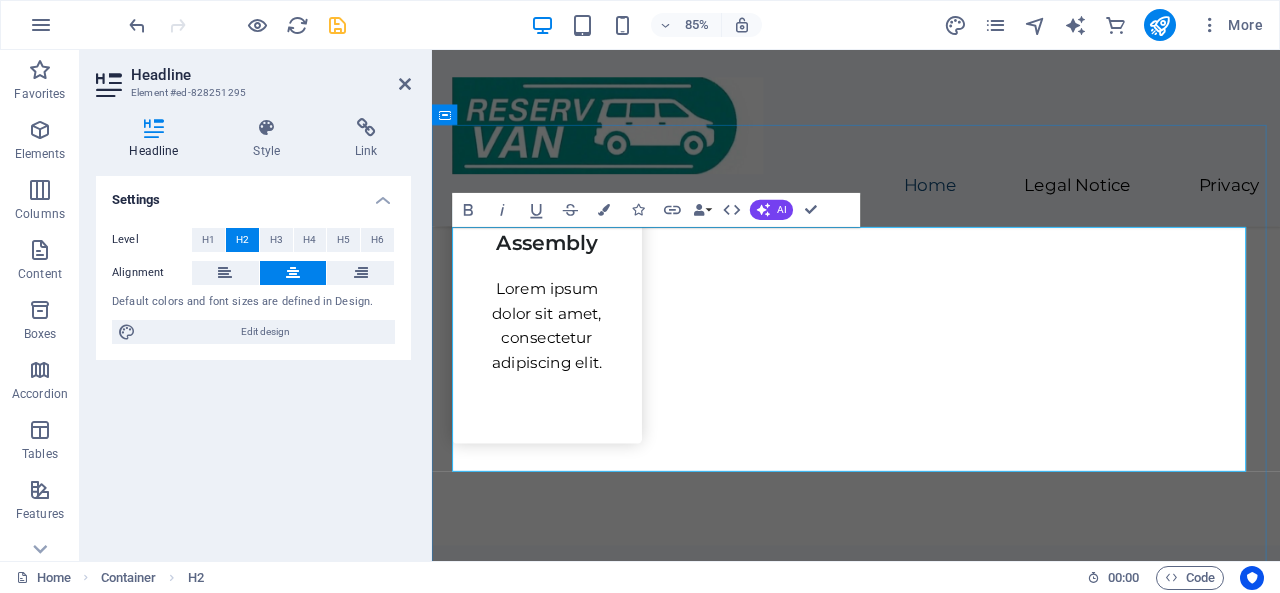 click on "Reservvan es una solucion simple, que conecta a las distintas empresas con los pasajeros." at bounding box center (931, 1697) 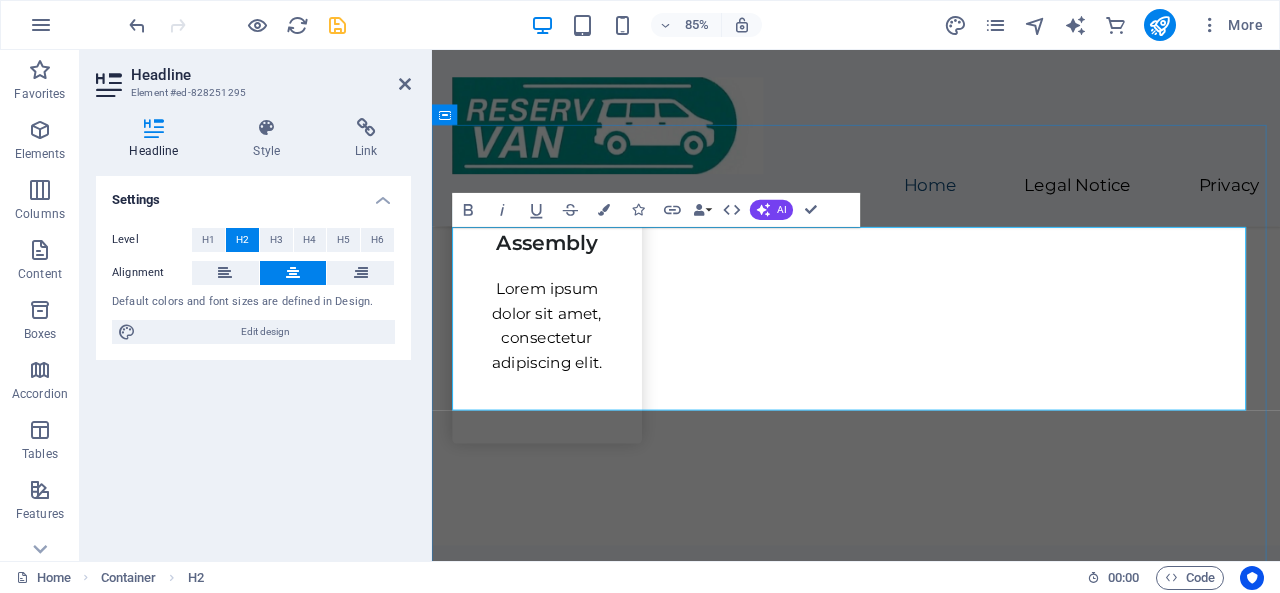 click on "Reservvan es una solucion simple, que conecta a tu empresa con los pasajeros." at bounding box center (931, 1661) 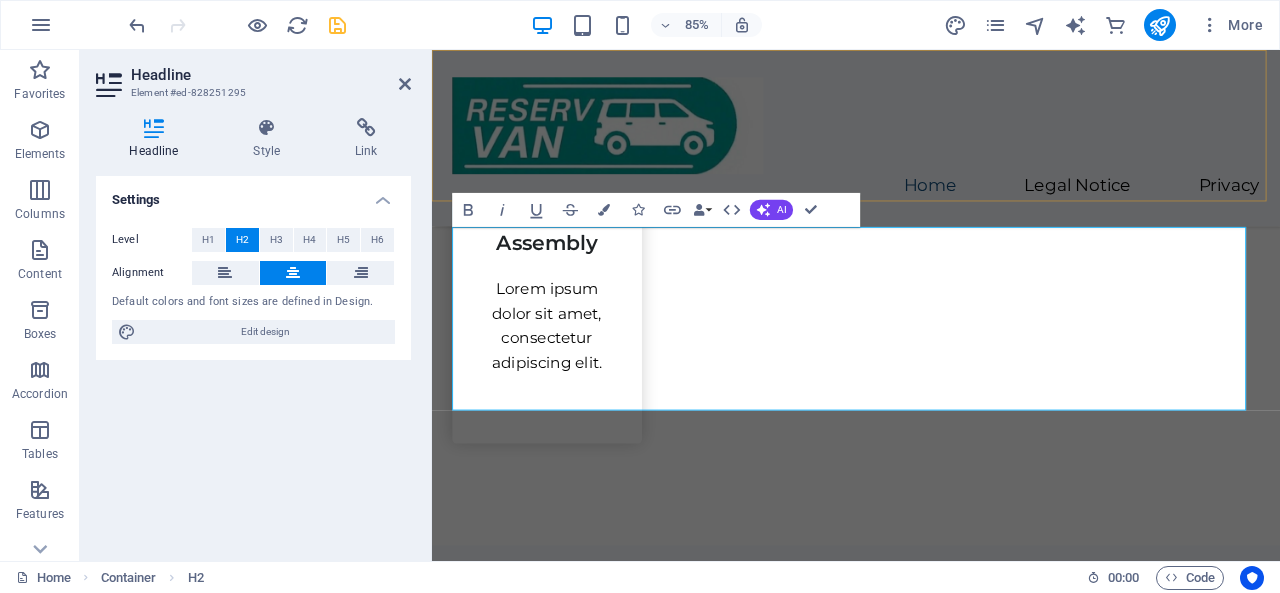 click on "Home Legal Notice Privacy" at bounding box center (931, 153) 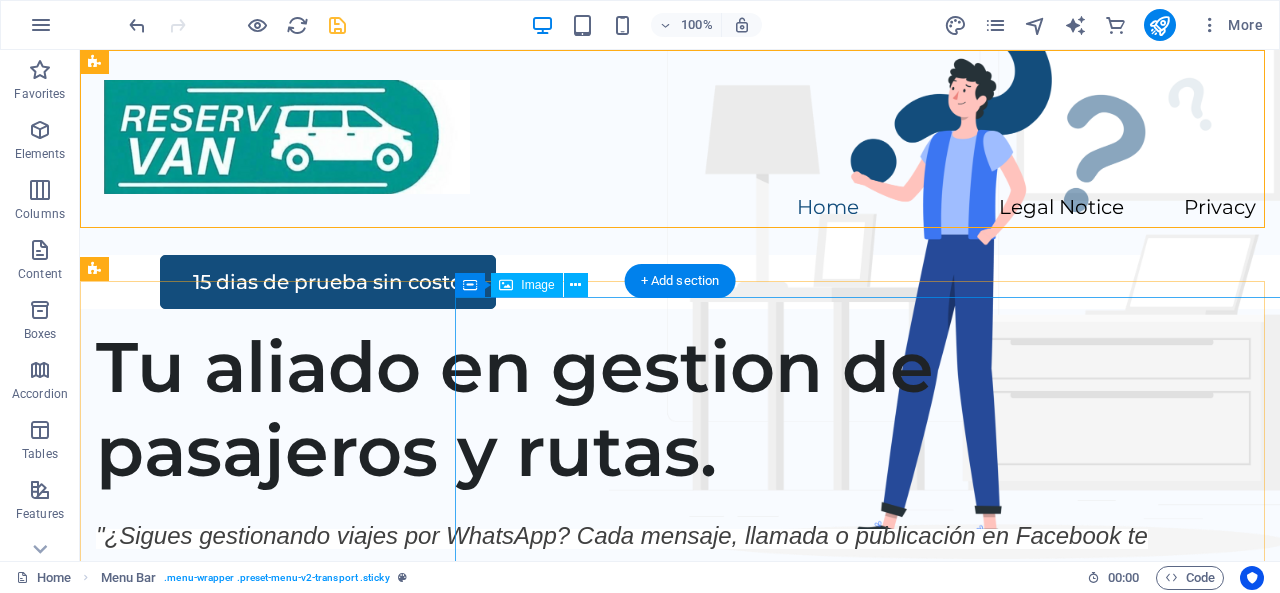 scroll, scrollTop: 0, scrollLeft: 0, axis: both 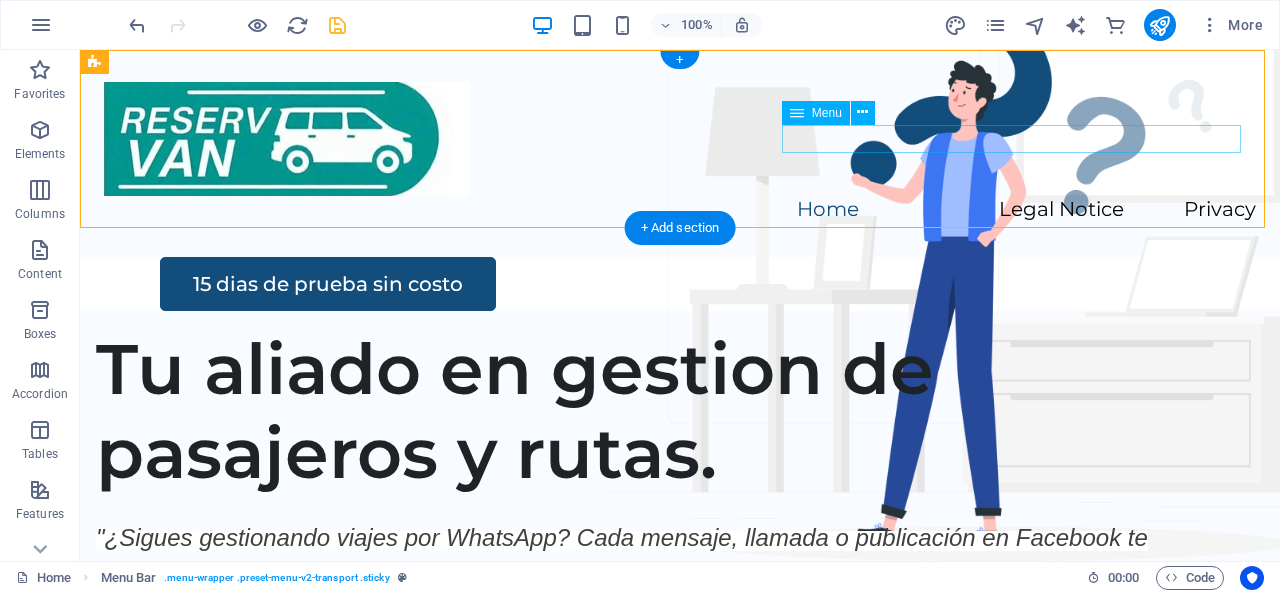 click on "Home Legal Notice Privacy" at bounding box center [680, 210] 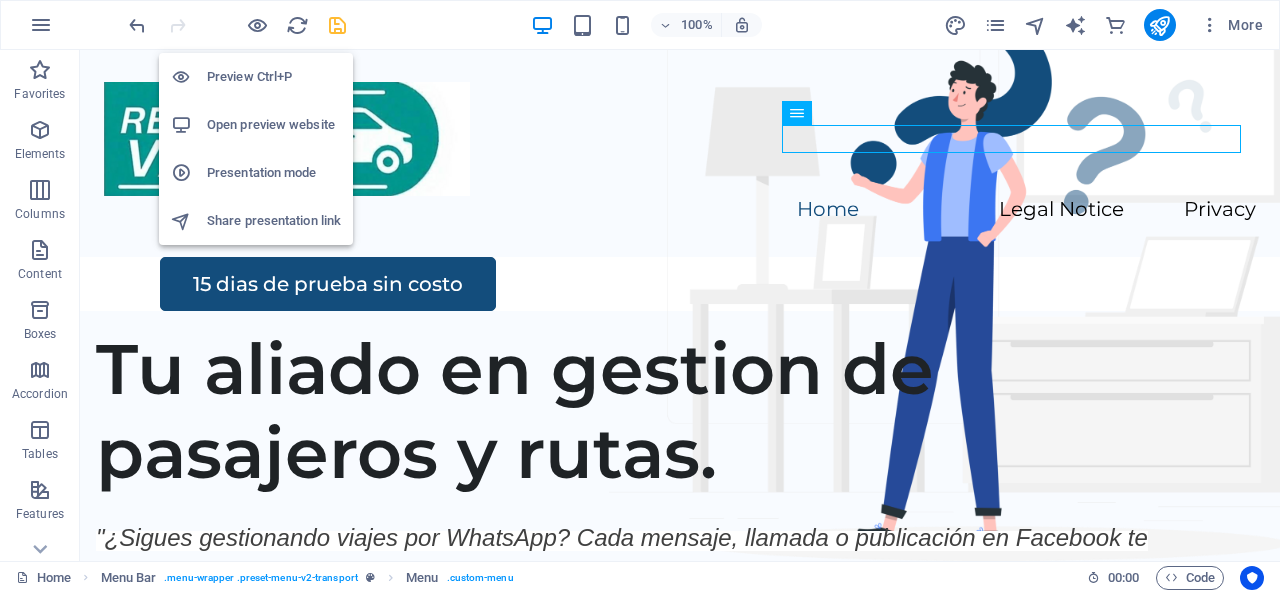 click on "Presentation mode" at bounding box center [274, 173] 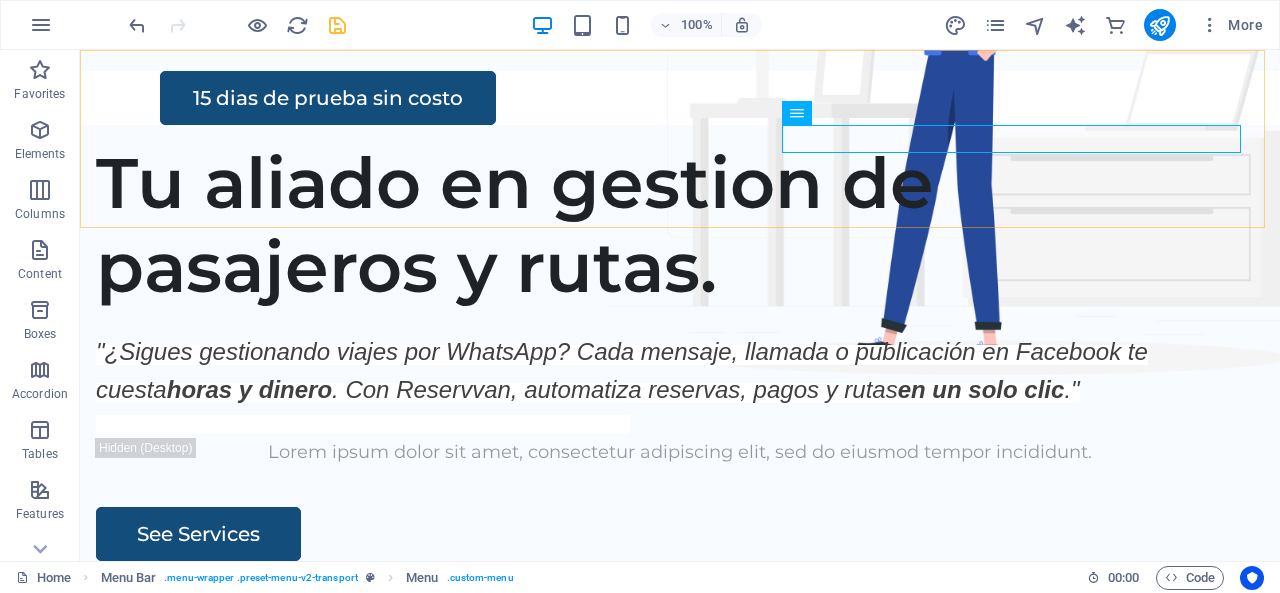 scroll, scrollTop: 0, scrollLeft: 0, axis: both 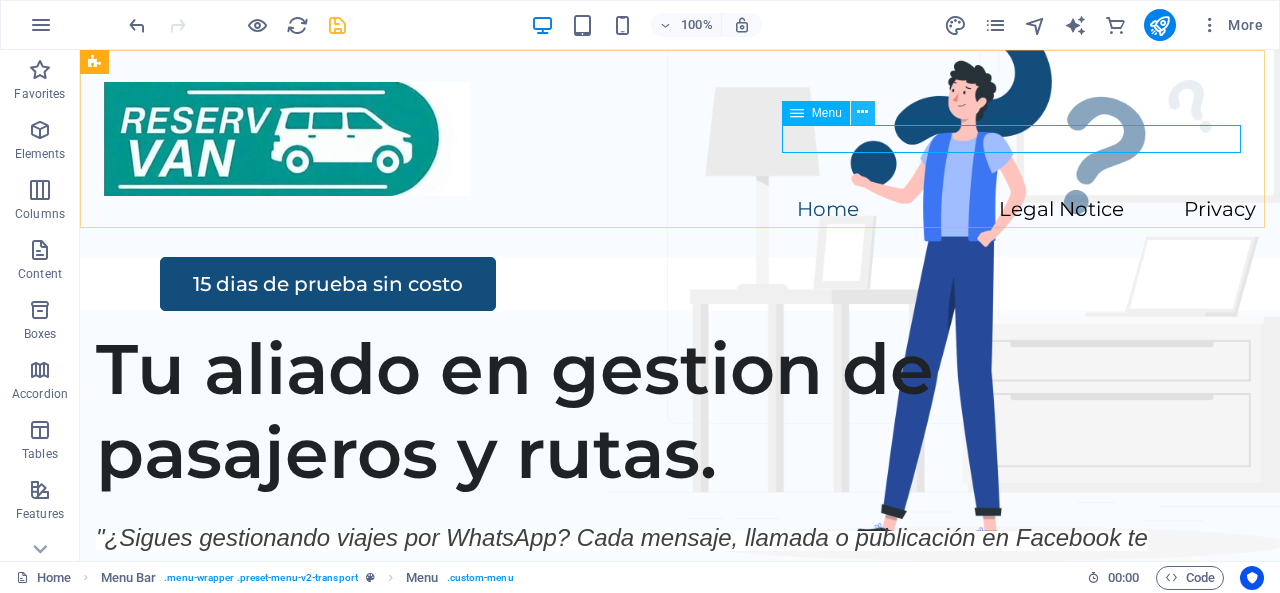 click at bounding box center (862, 112) 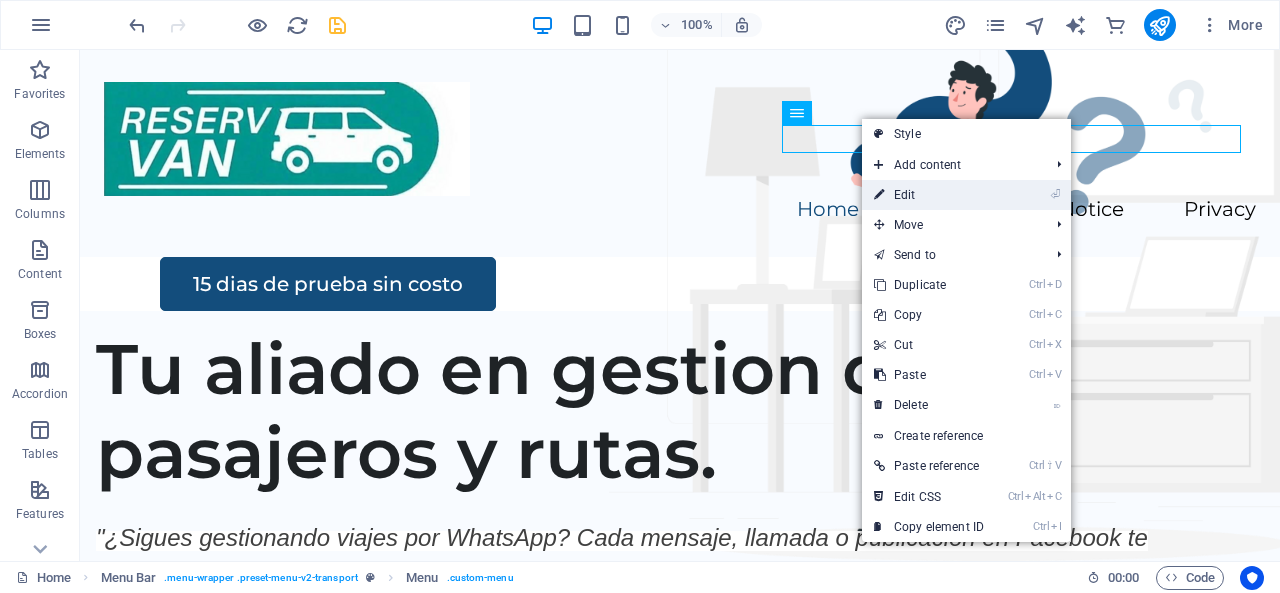 click on "⏎  Edit" at bounding box center [929, 195] 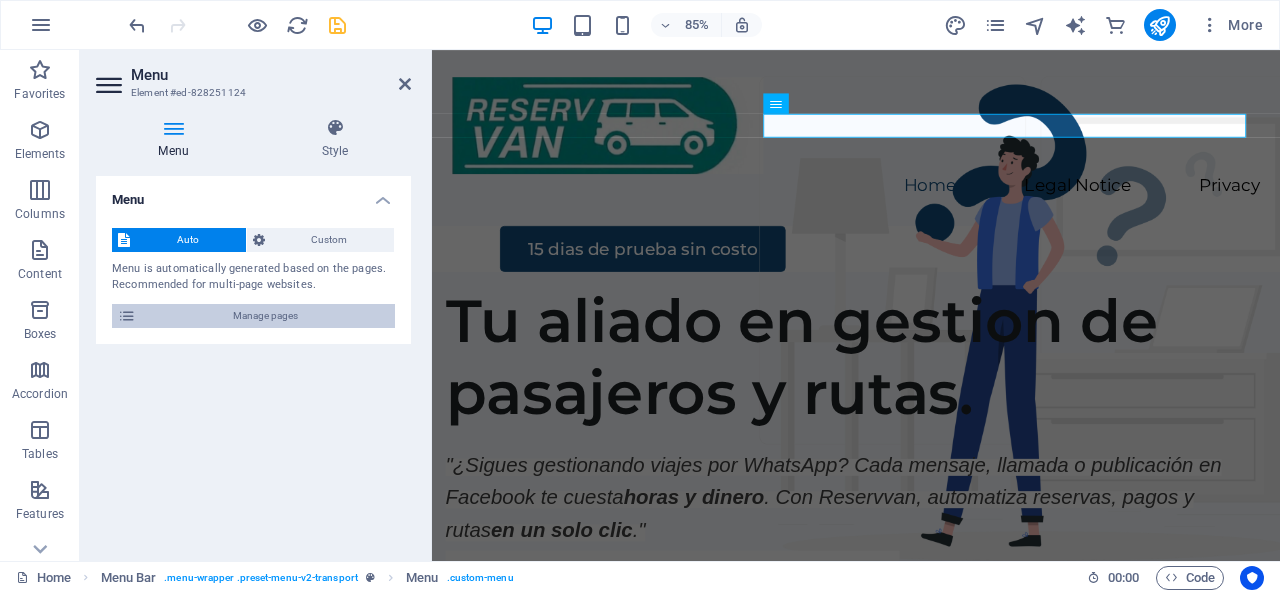 click on "Manage pages" at bounding box center [265, 316] 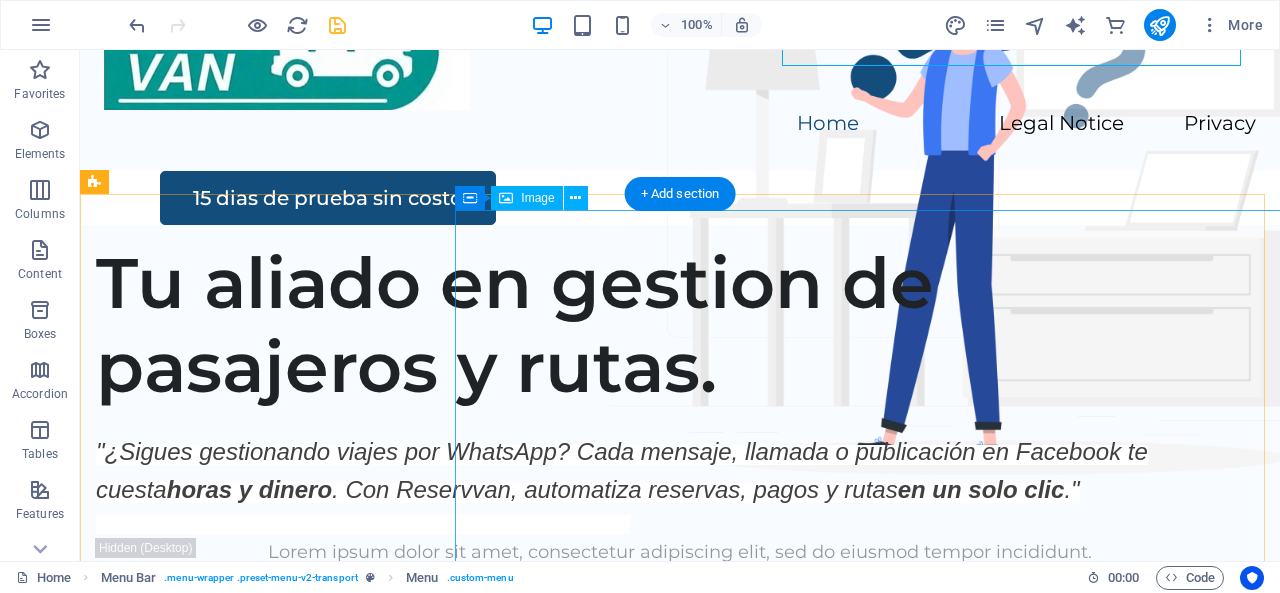 scroll, scrollTop: 90, scrollLeft: 0, axis: vertical 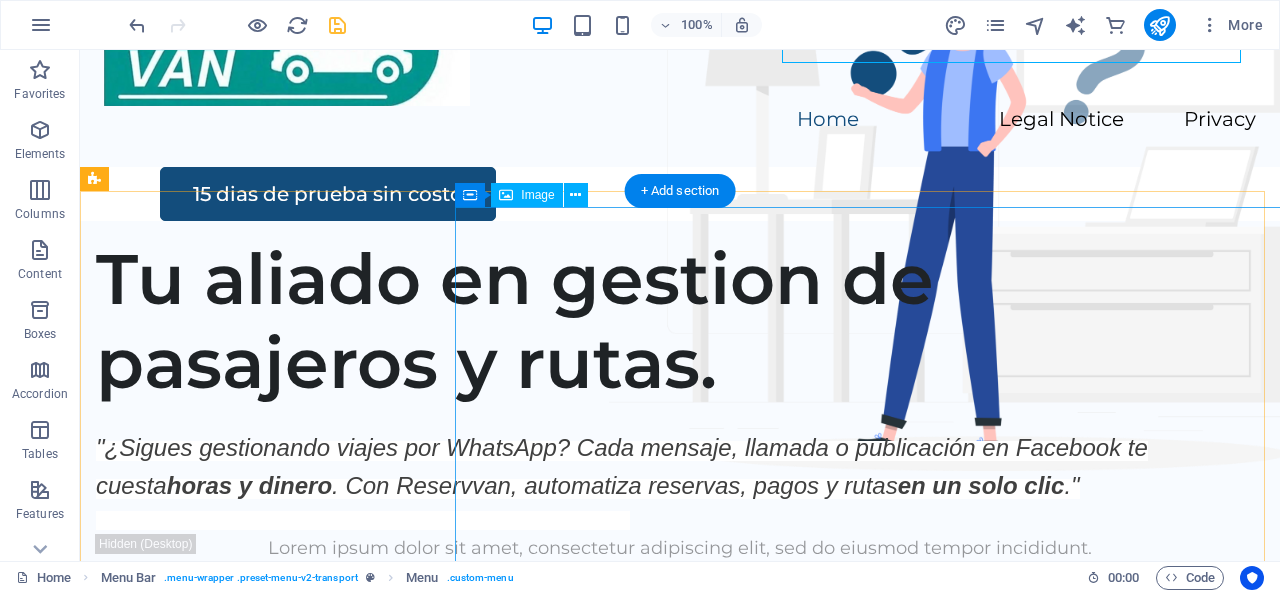 click at bounding box center [945, 992] 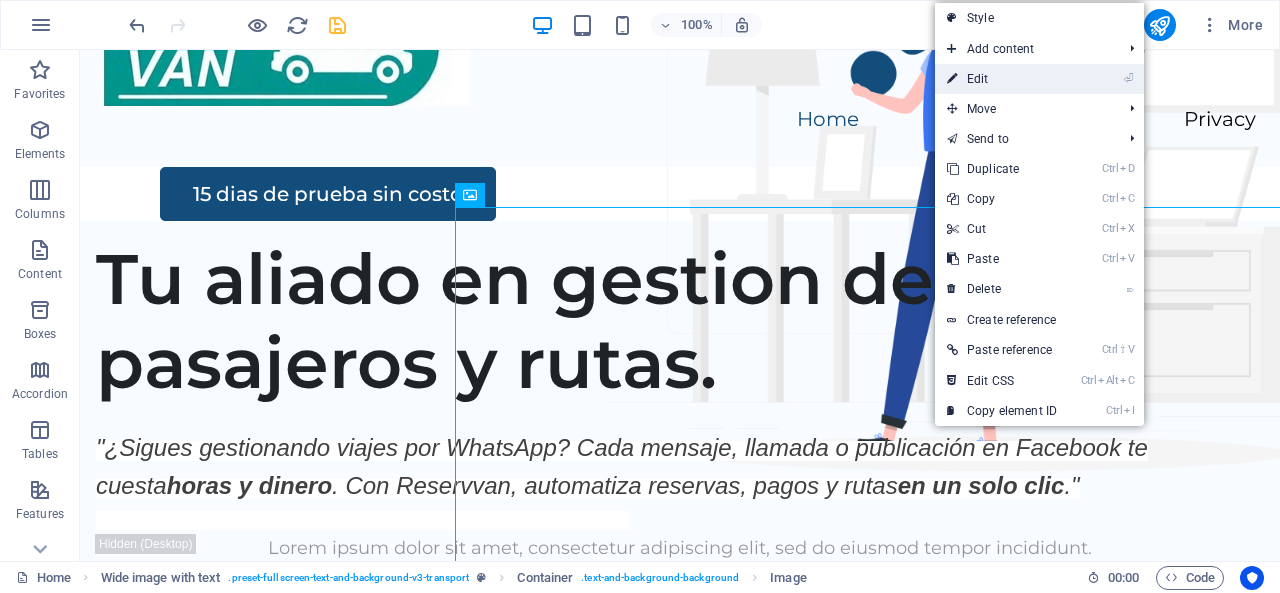 click on "⏎  Edit" at bounding box center [1002, 79] 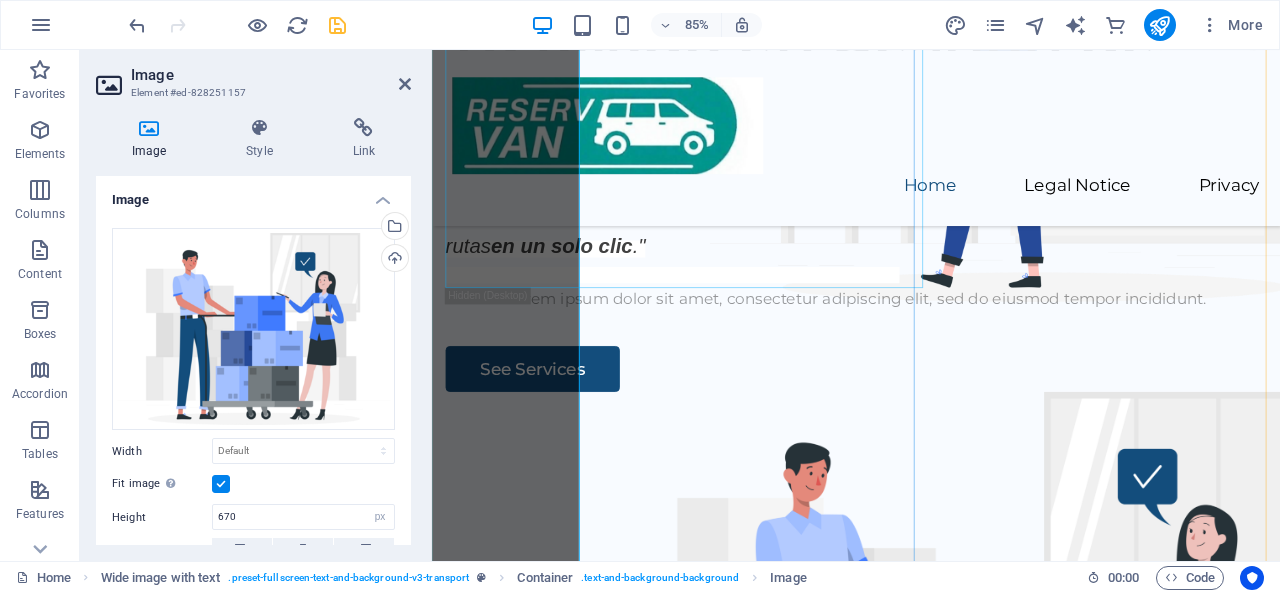 scroll, scrollTop: 306, scrollLeft: 0, axis: vertical 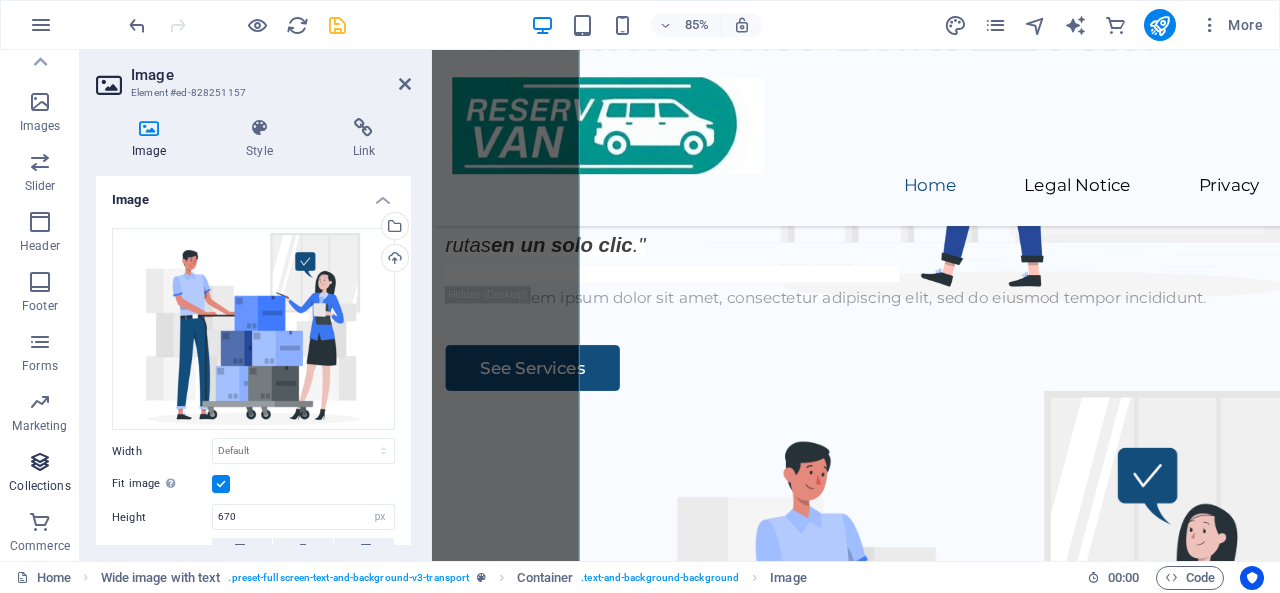click on "Collections" at bounding box center [40, 474] 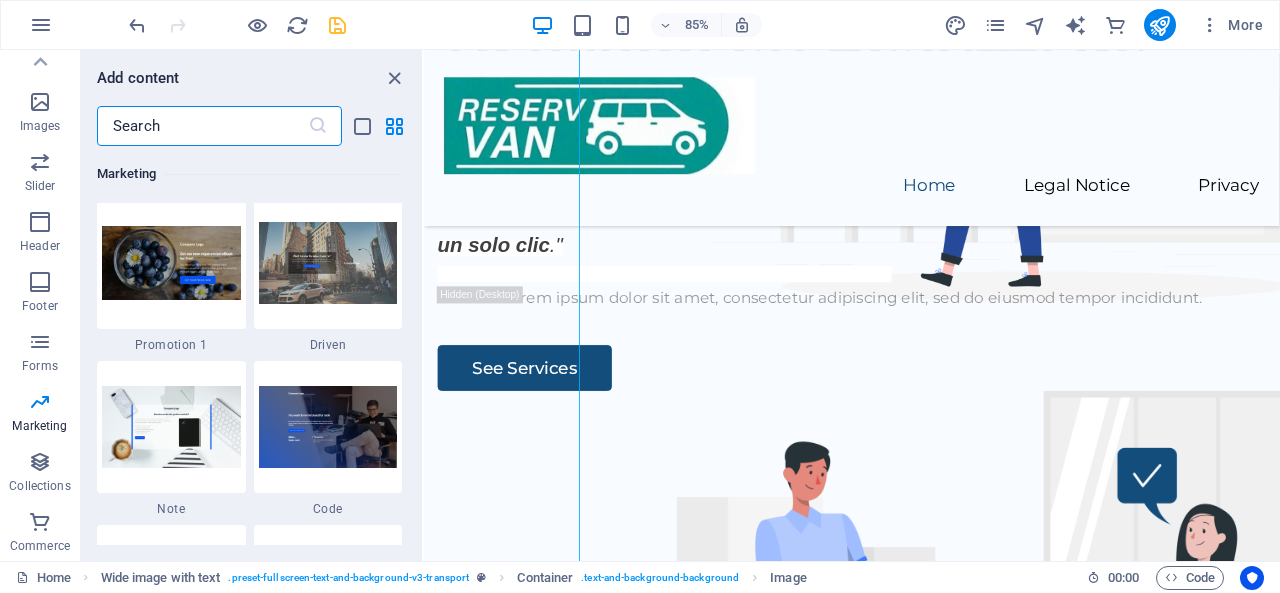 scroll, scrollTop: 17214, scrollLeft: 0, axis: vertical 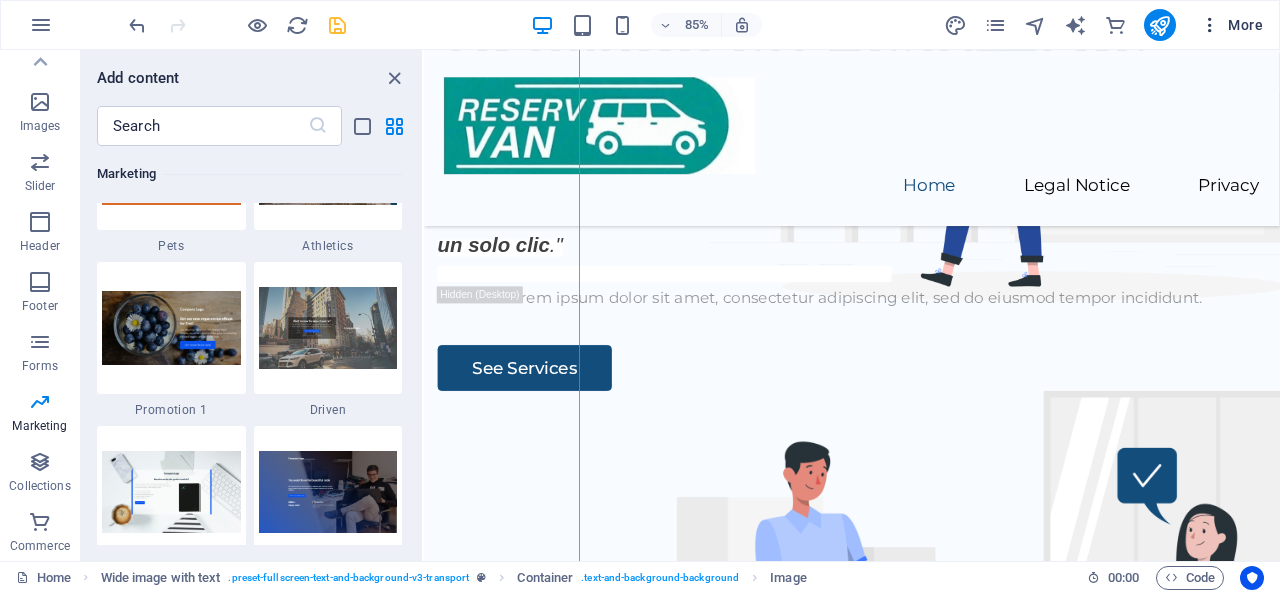 click on "More" at bounding box center [1231, 25] 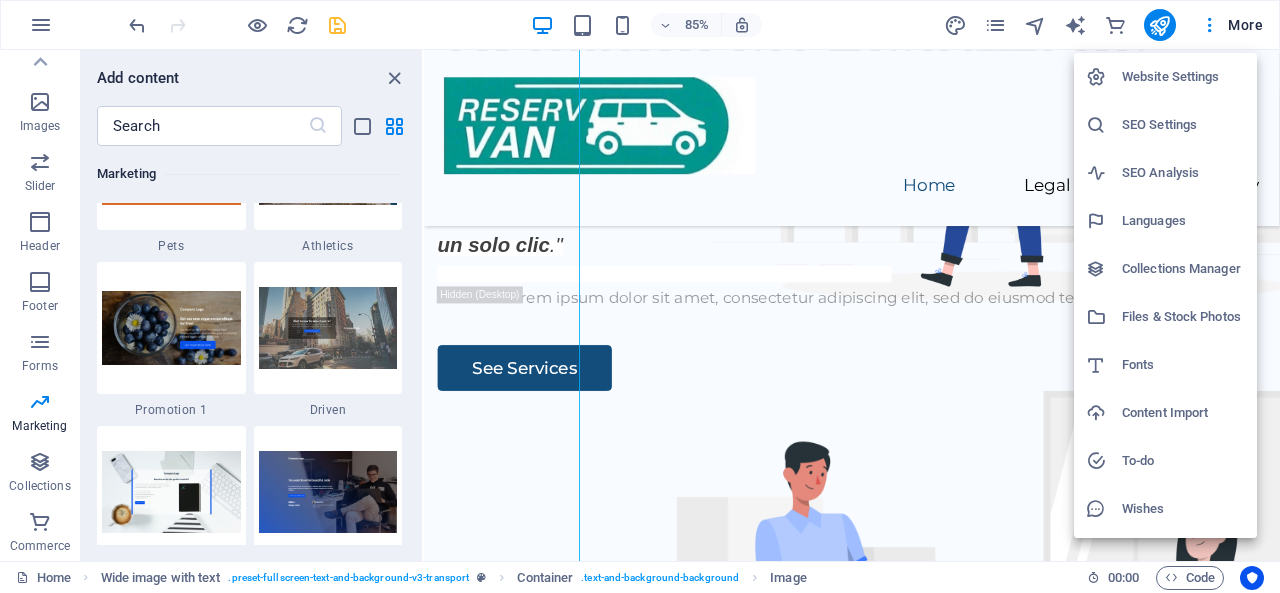 click at bounding box center [640, 296] 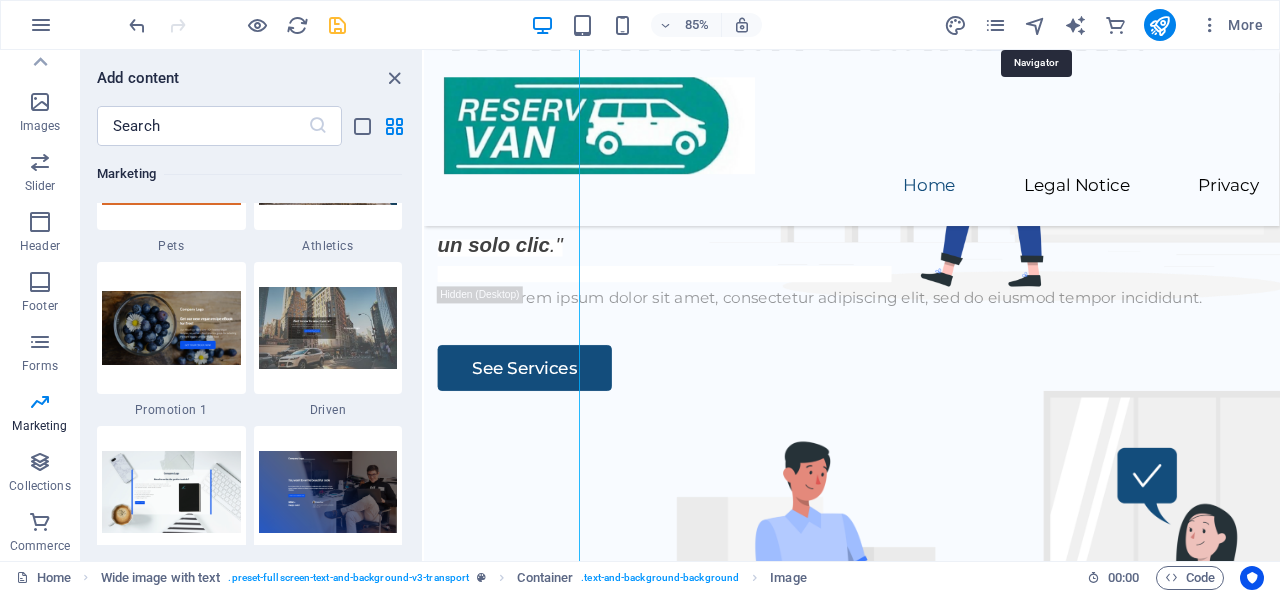 click at bounding box center (1035, 25) 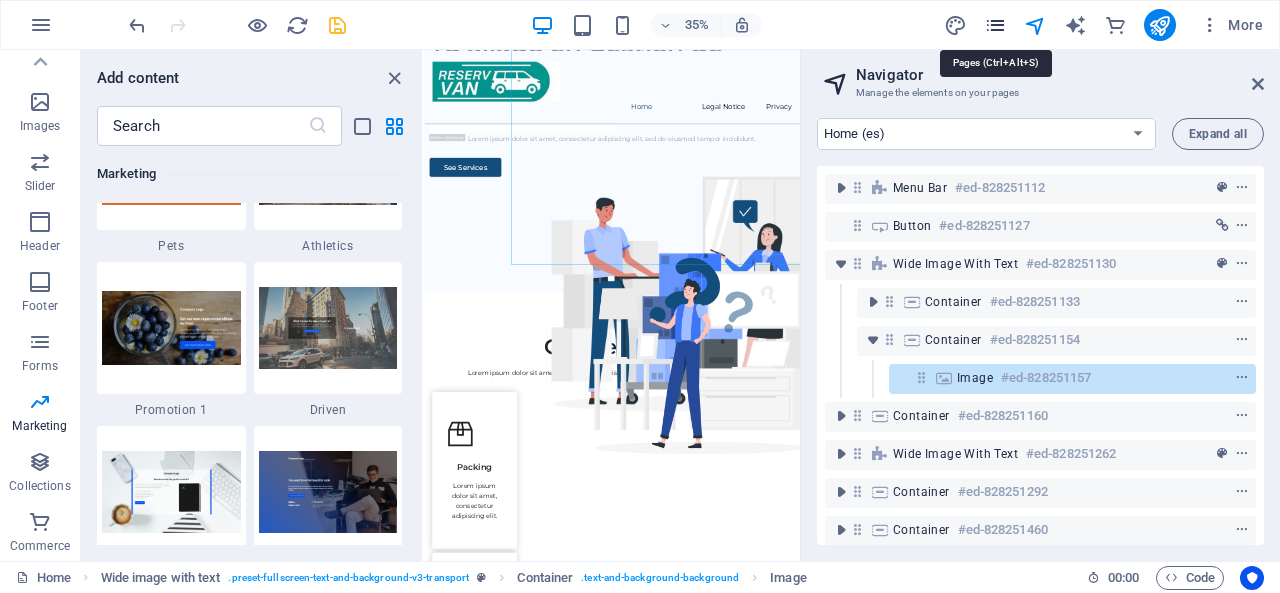 click at bounding box center [995, 25] 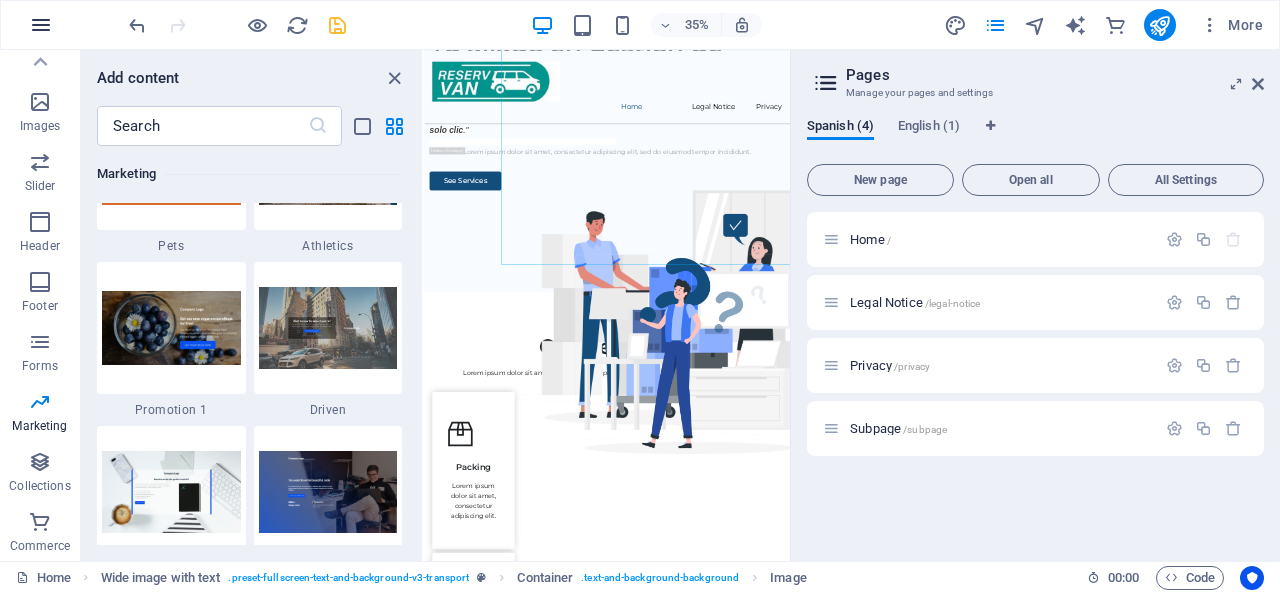 click at bounding box center [41, 25] 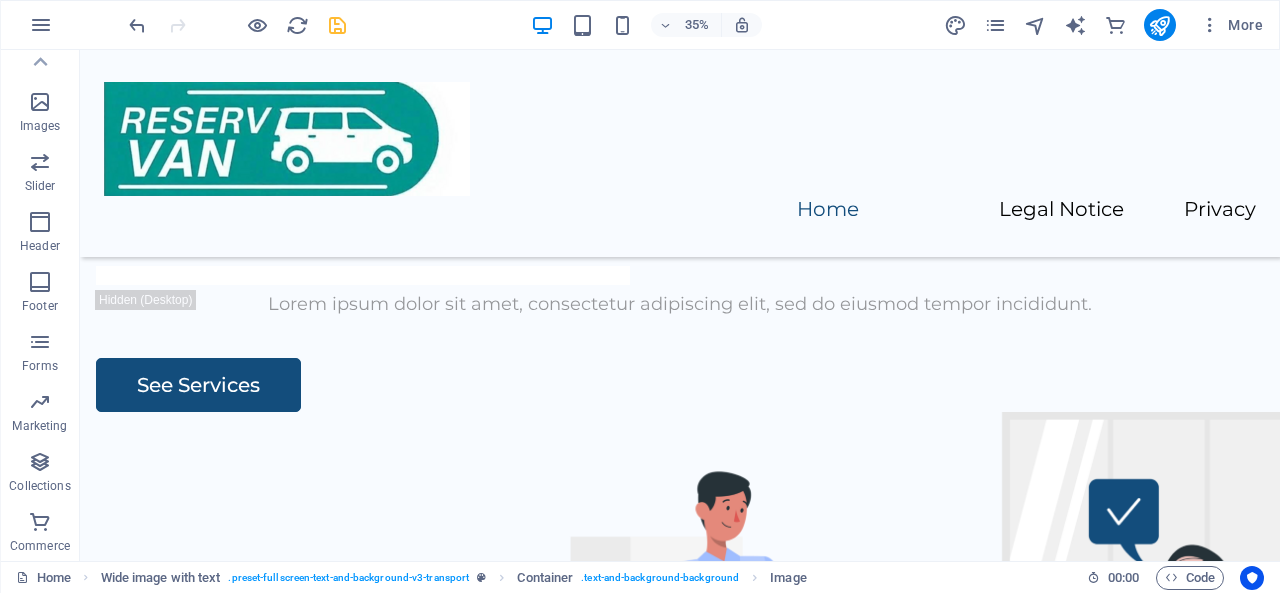 type 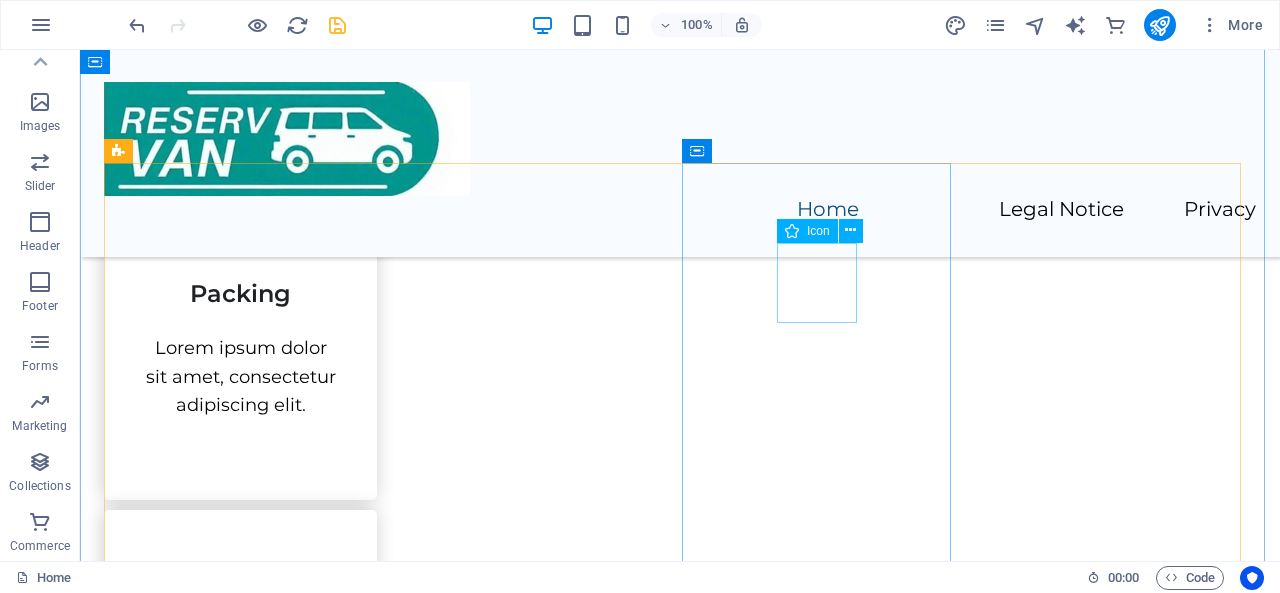 scroll, scrollTop: 1256, scrollLeft: 0, axis: vertical 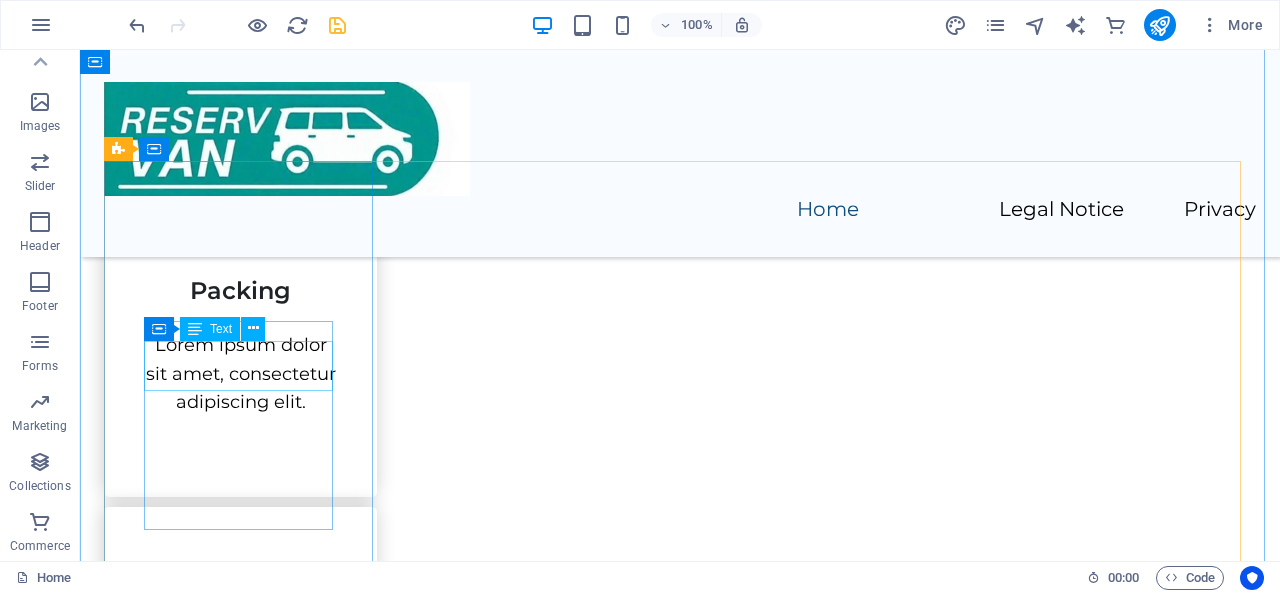 click on "Packing" at bounding box center [240, 282] 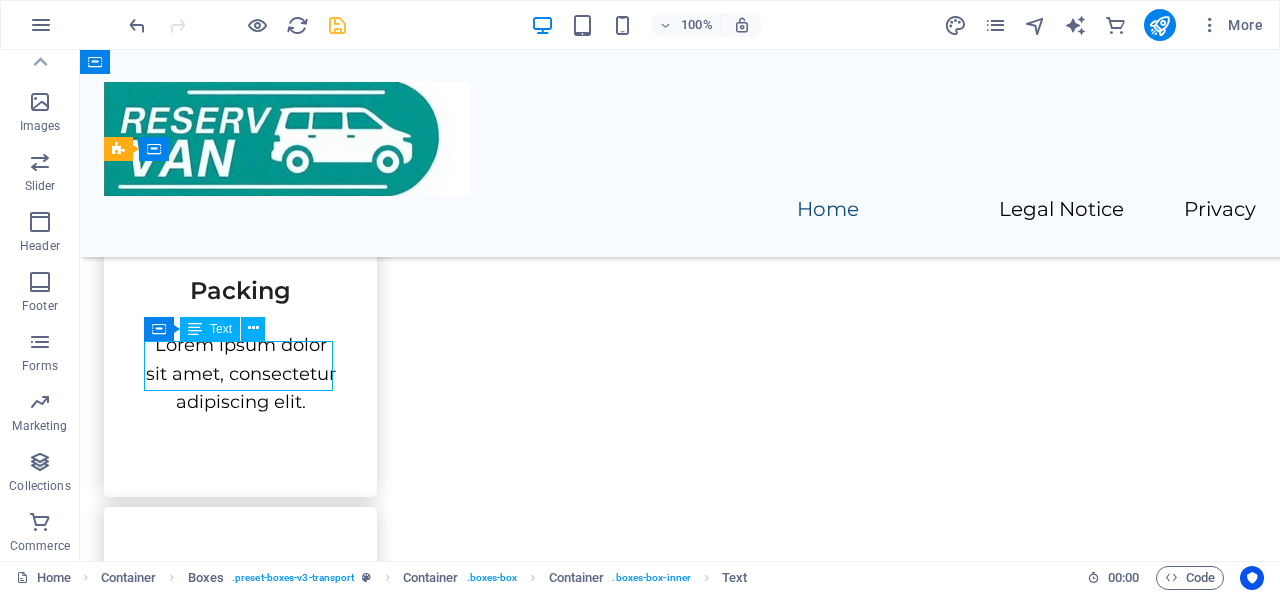 click on "Packing" at bounding box center (240, 282) 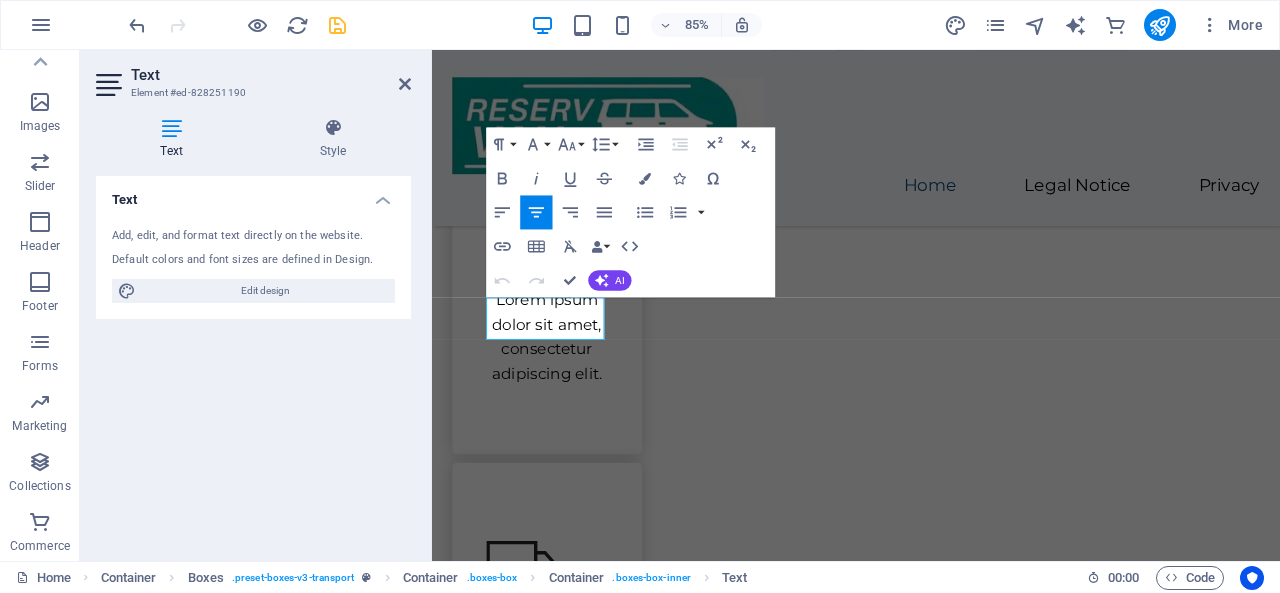 click on "Text Add, edit, and format text directly on the website. Default colors and font sizes are defined in Design. Edit design Alignment Left aligned Centered Right aligned" at bounding box center (253, 360) 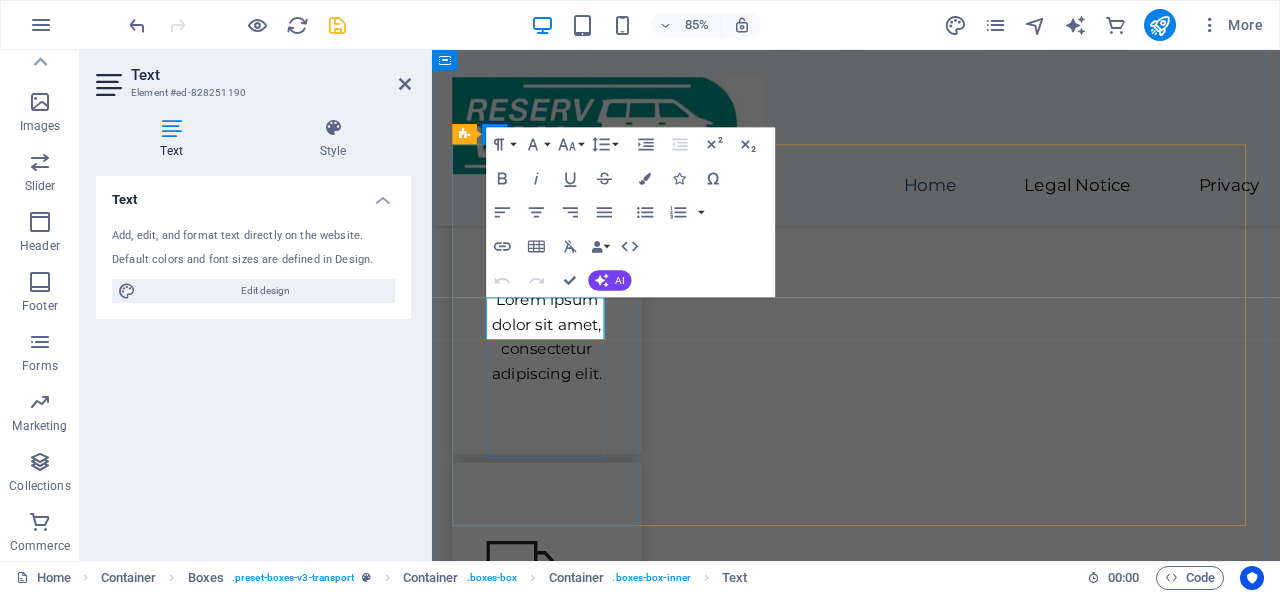click on "Packing" at bounding box center (567, 290) 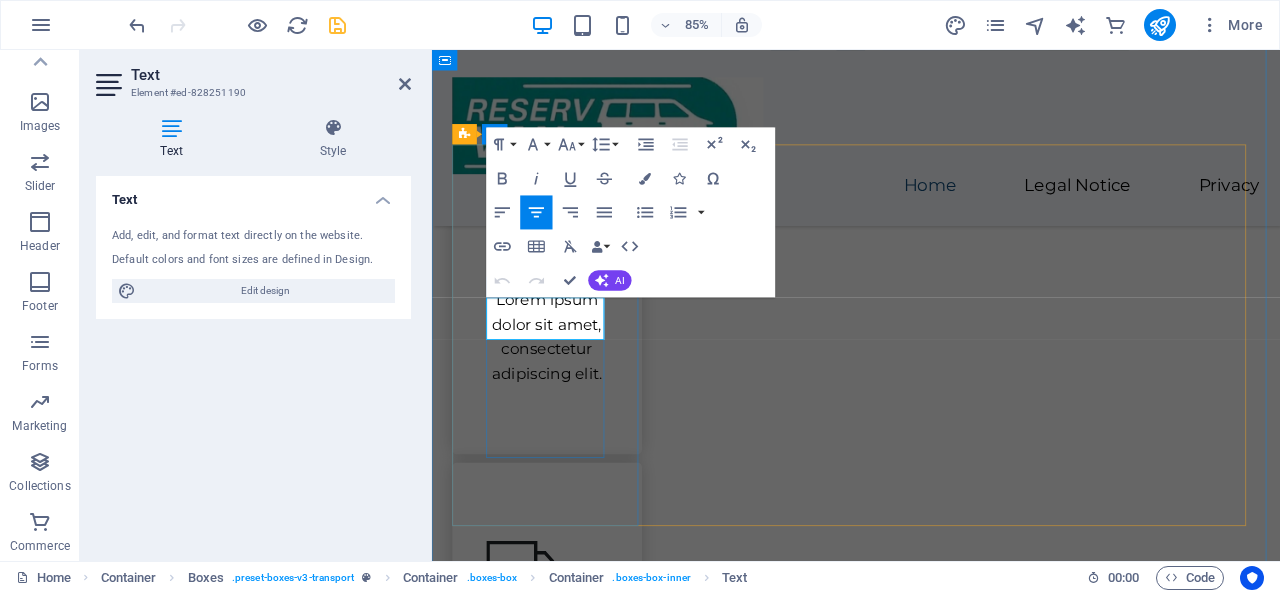 click on "Packing" at bounding box center (567, 290) 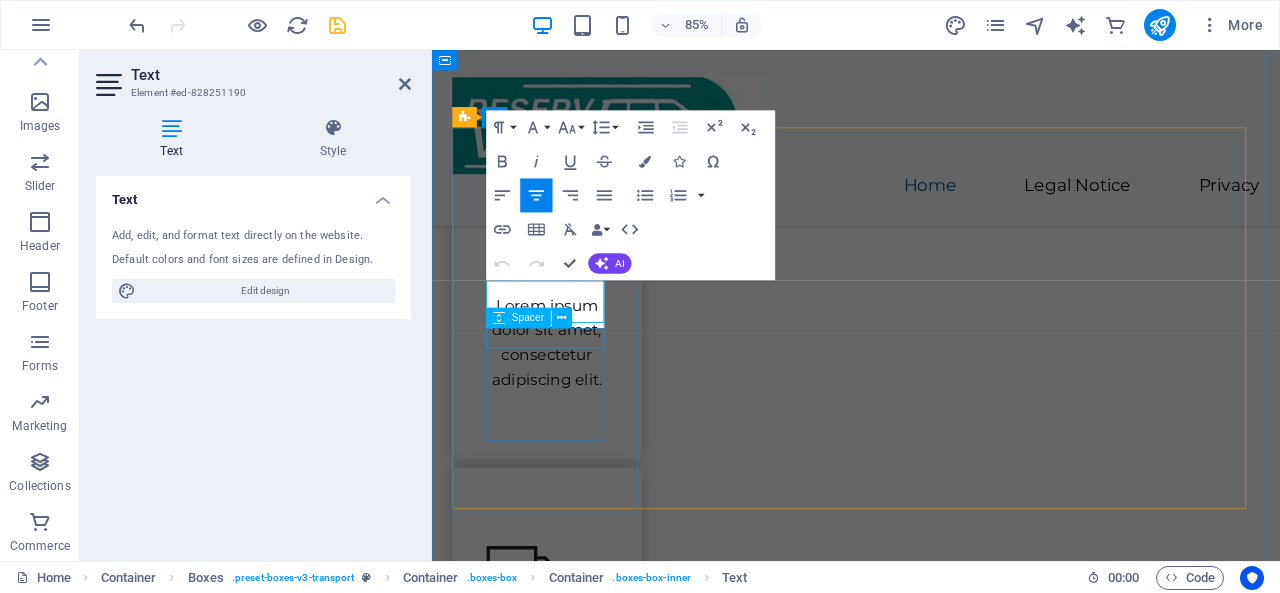 scroll, scrollTop: 1276, scrollLeft: 0, axis: vertical 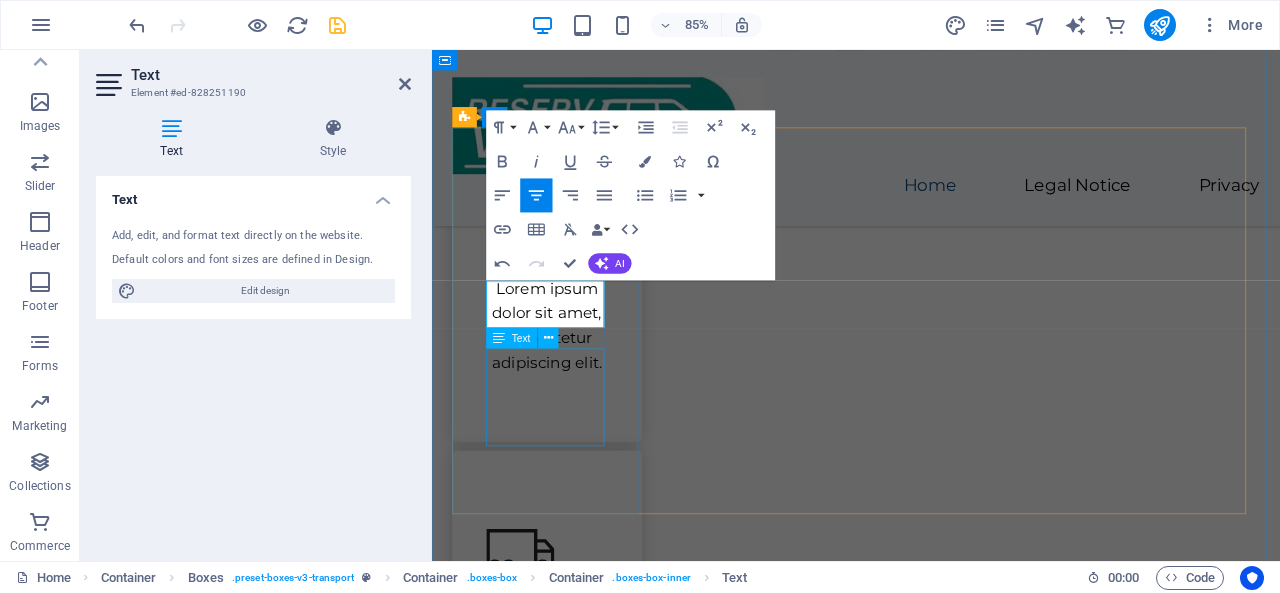 click on "Lorem ipsum dolor sit amet, consectetur adipiscing elit." at bounding box center [567, 374] 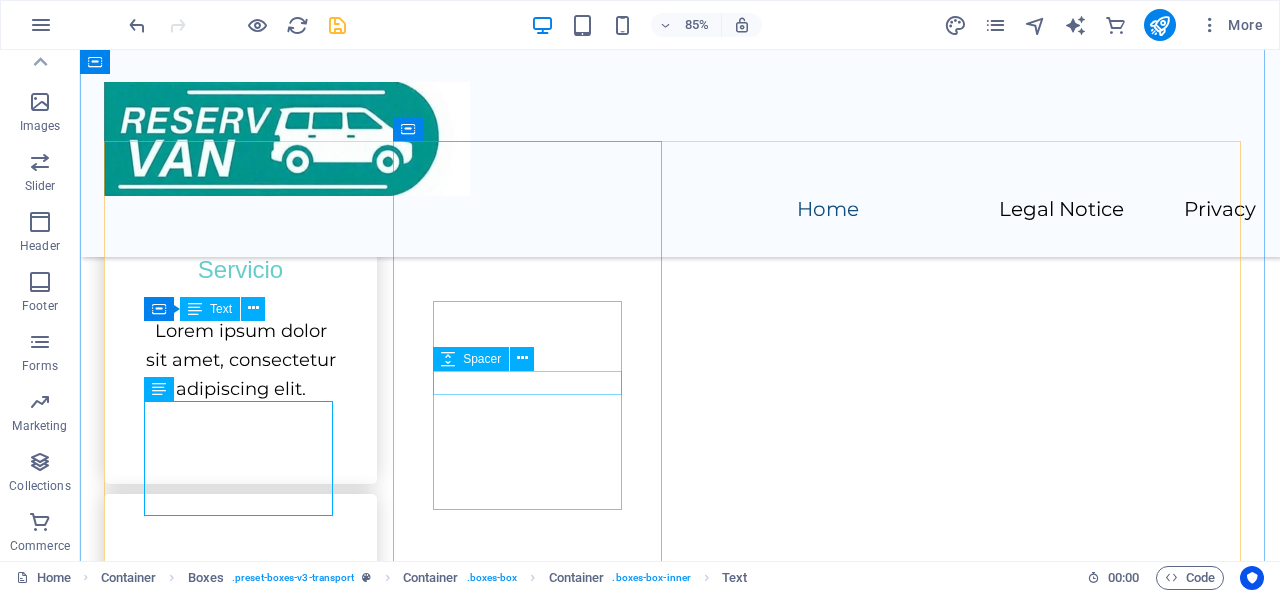 click at bounding box center [240, 736] 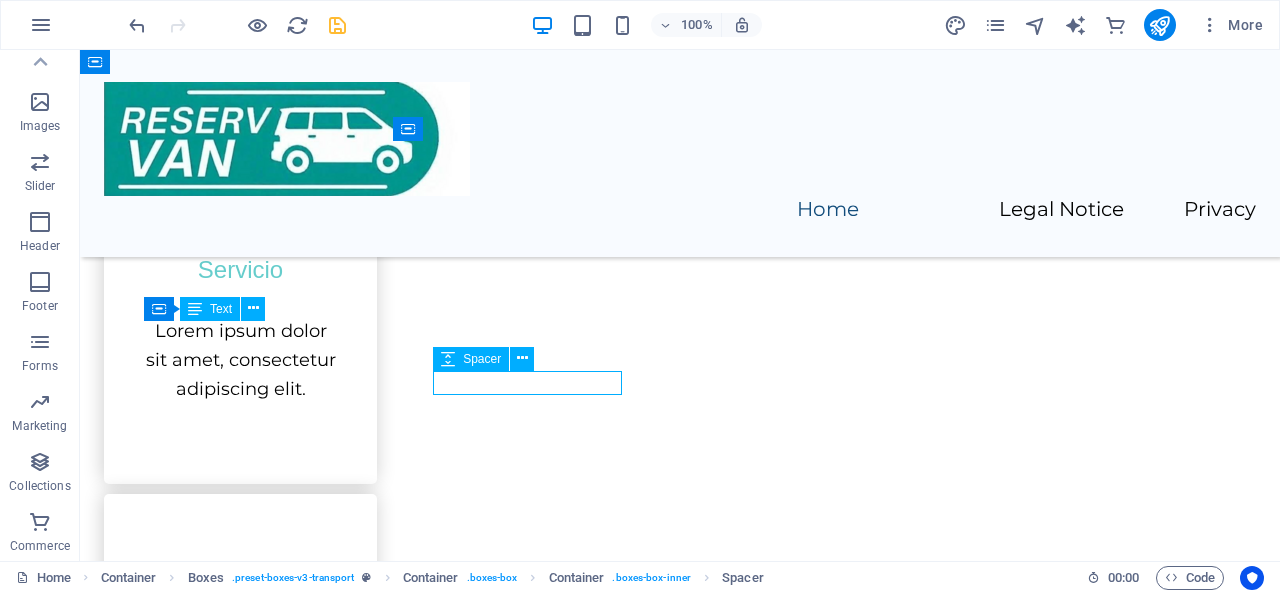 drag, startPoint x: 182, startPoint y: 437, endPoint x: 519, endPoint y: 379, distance: 341.95468 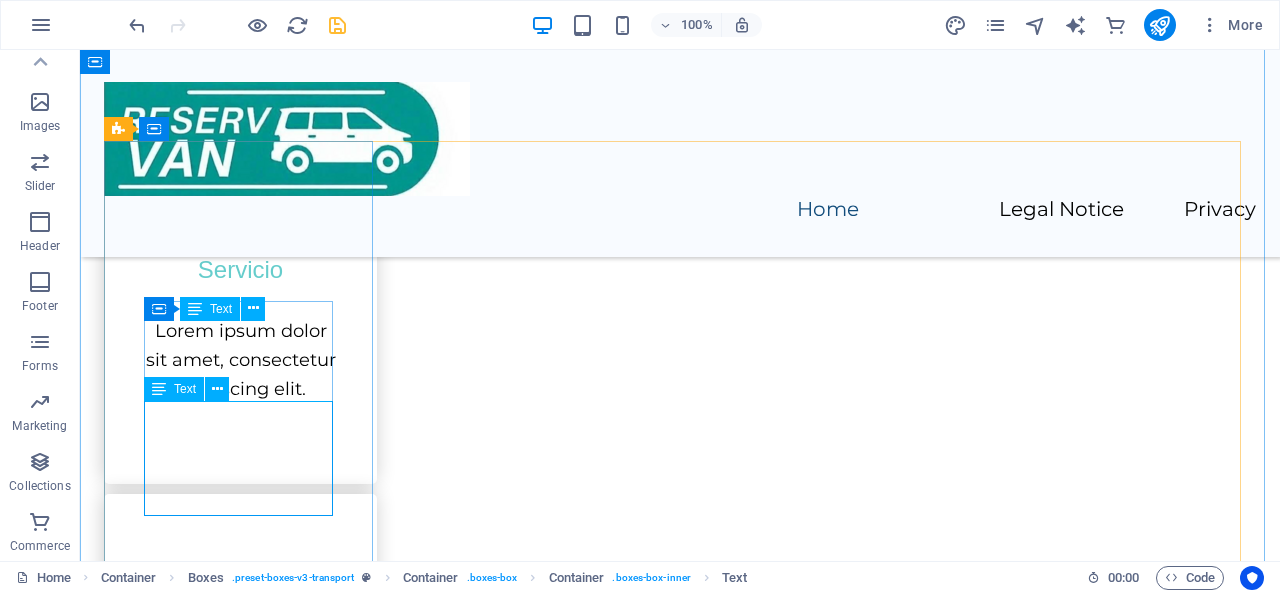 click on "Lorem ipsum dolor sit amet, consectetur adipiscing elit." at bounding box center [240, 360] 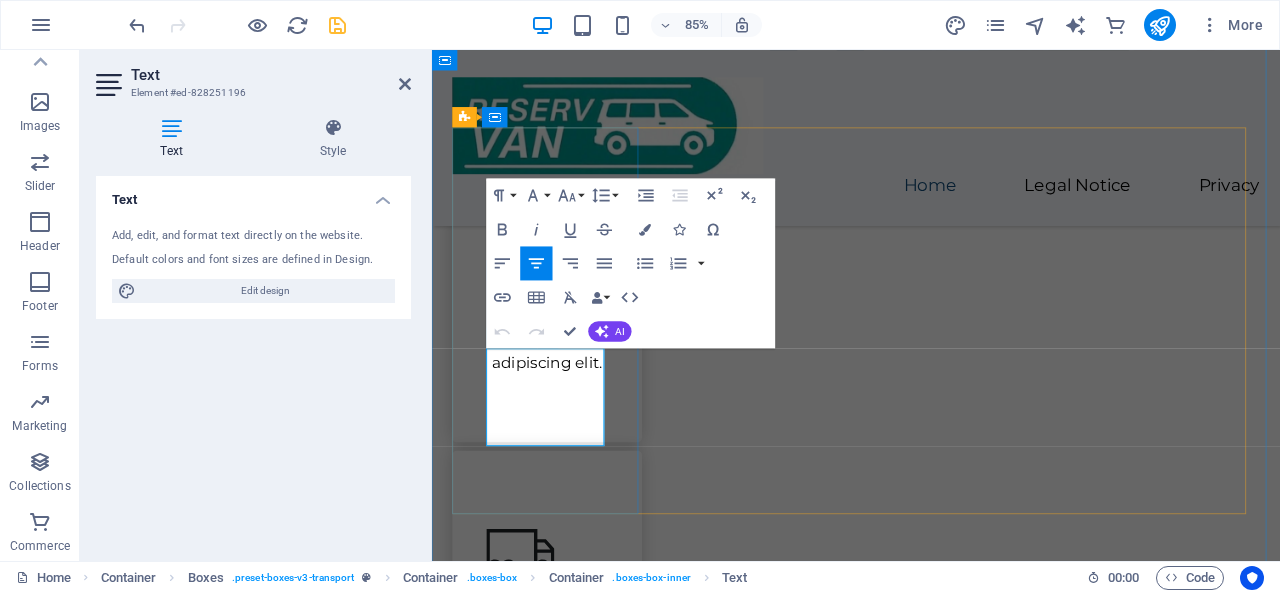click on "Lorem ipsum dolor sit amet, consectetur adipiscing elit." at bounding box center (567, 374) 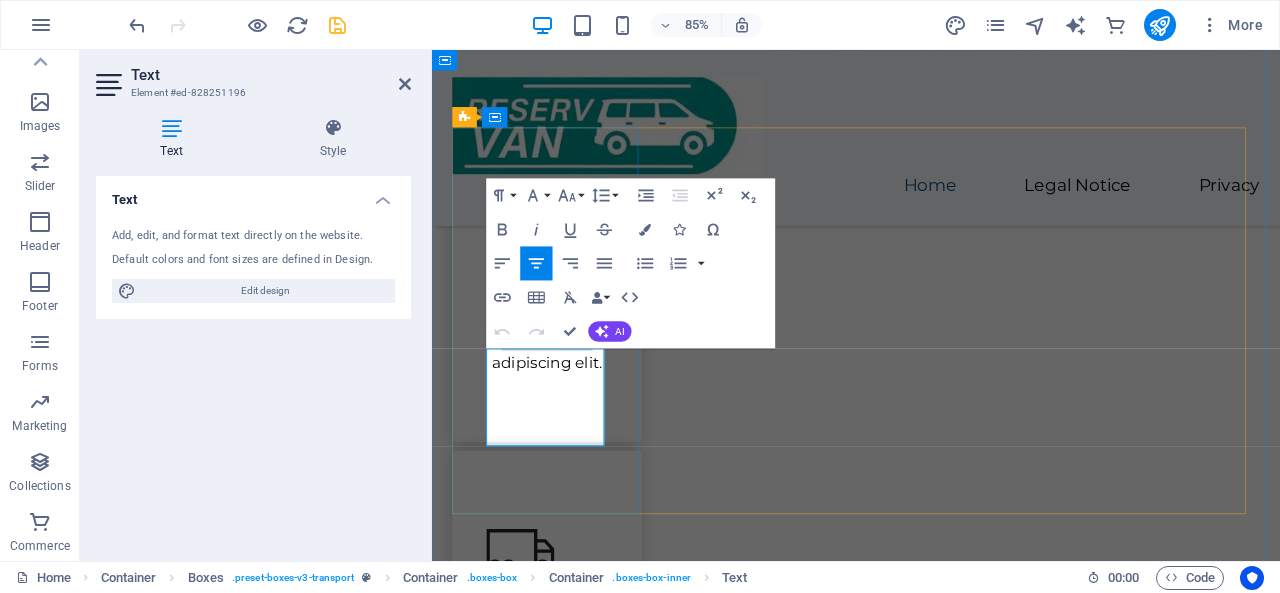 click on "Lorem ipsum dolor sit amet, consectetur adipiscing elit." at bounding box center (567, 374) 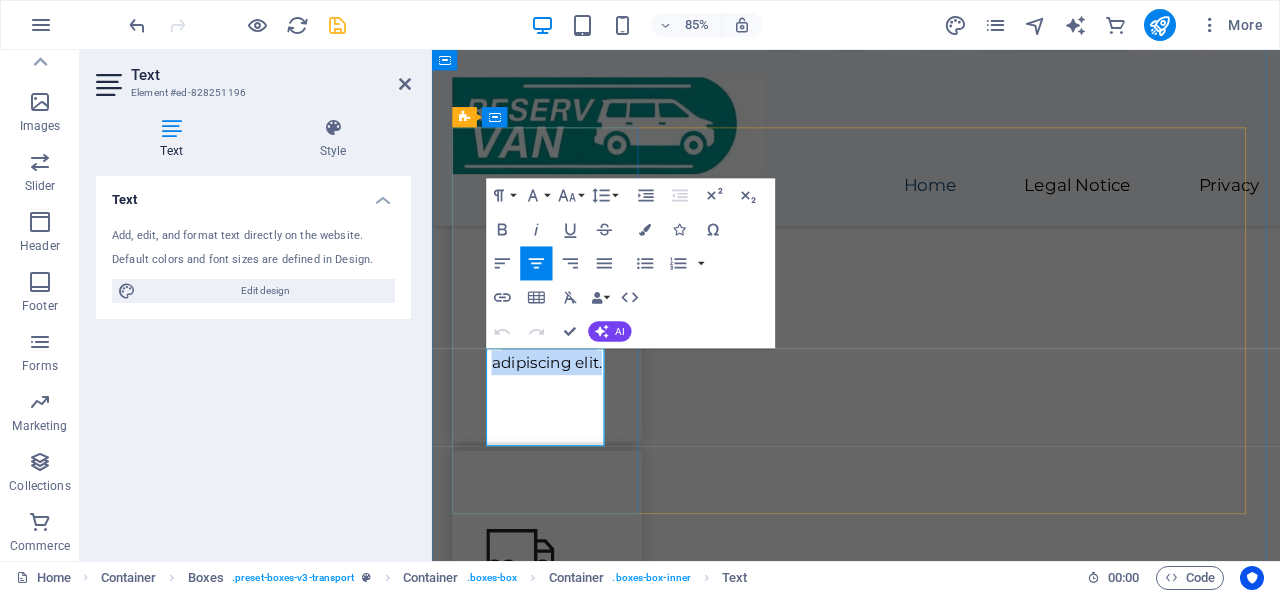 click on "Lorem ipsum dolor sit amet, consectetur adipiscing elit." at bounding box center [567, 374] 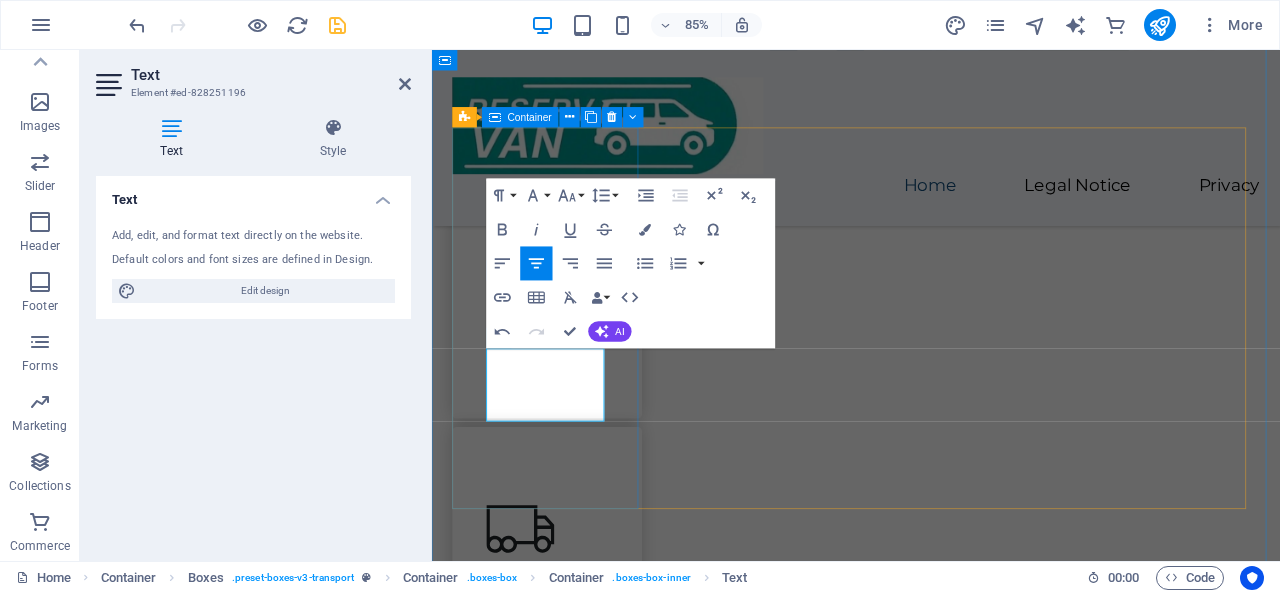 type 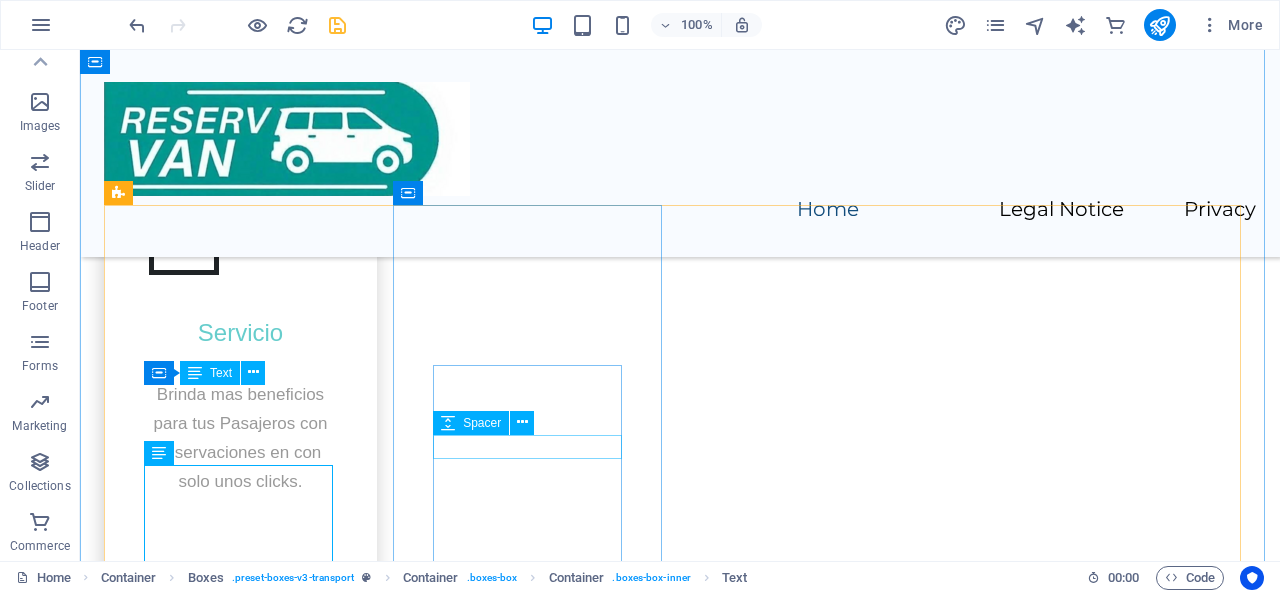 scroll, scrollTop: 1212, scrollLeft: 0, axis: vertical 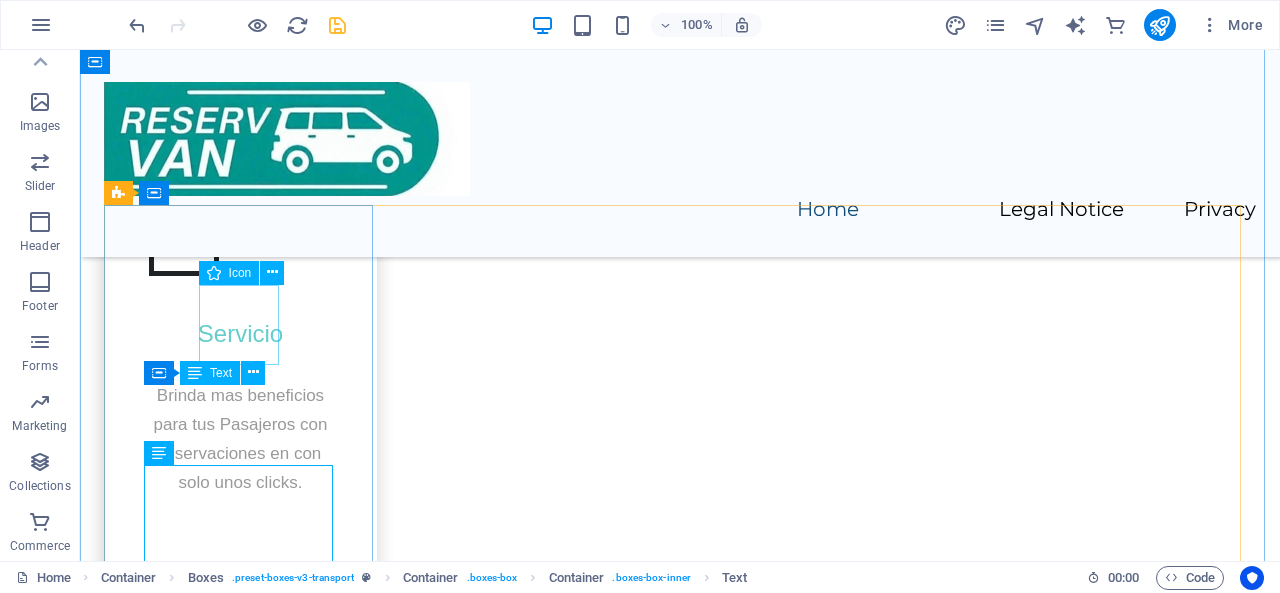click at bounding box center [240, 241] 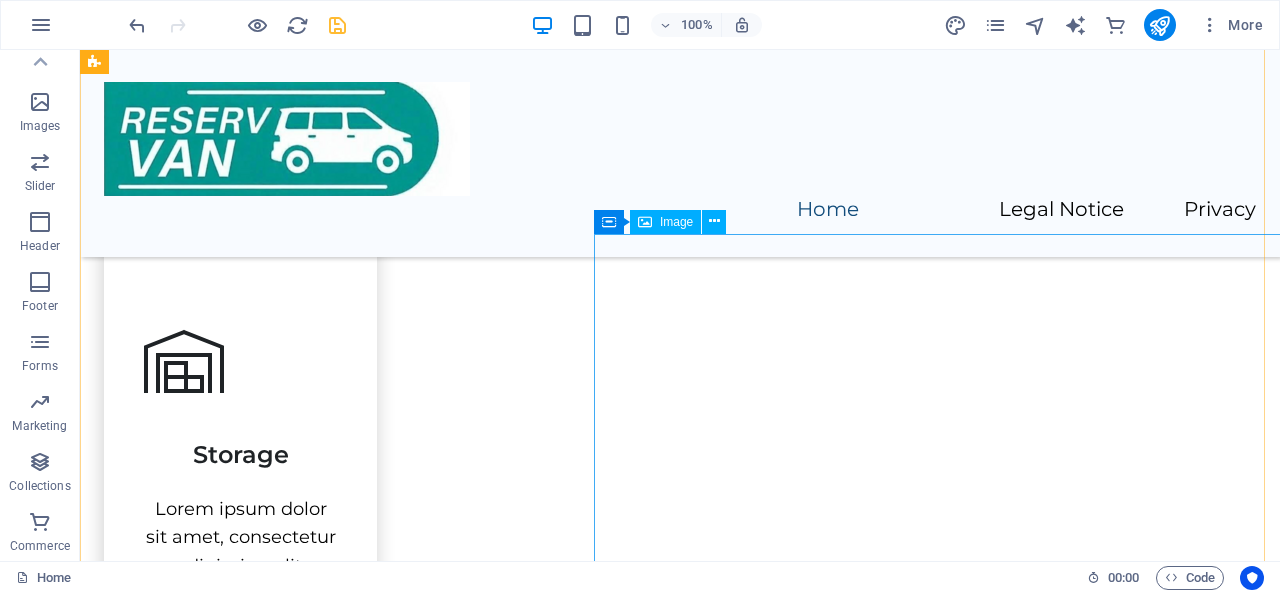 scroll, scrollTop: 2018, scrollLeft: 0, axis: vertical 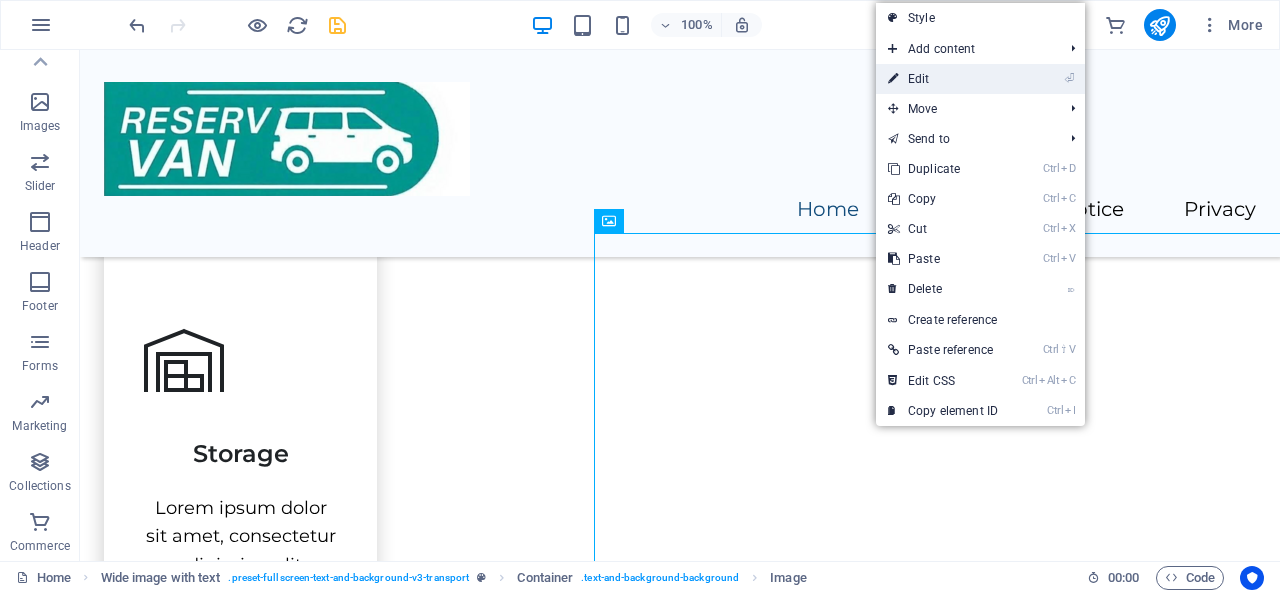 click on "⏎  Edit" at bounding box center (943, 79) 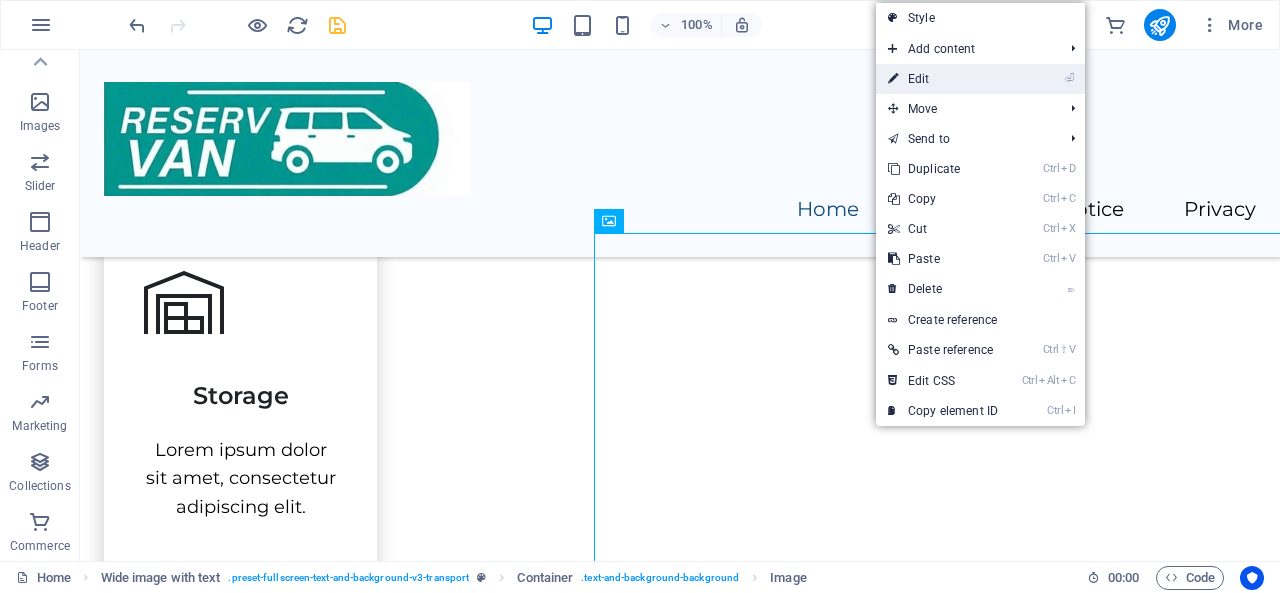 select on "px" 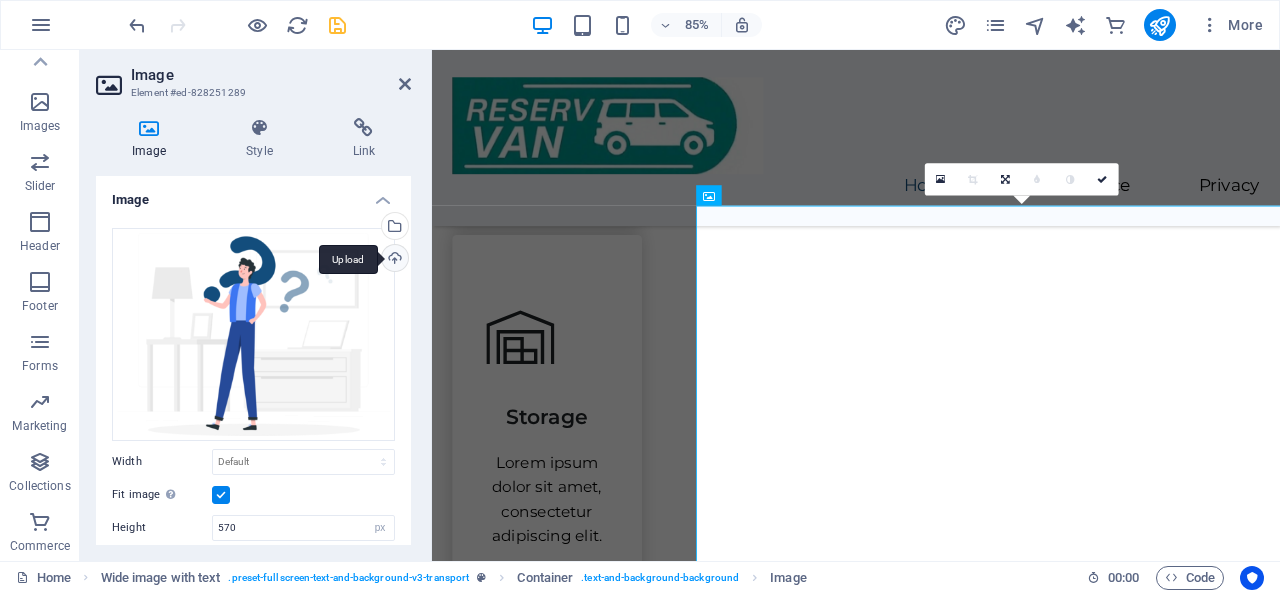 click on "Upload" at bounding box center (393, 260) 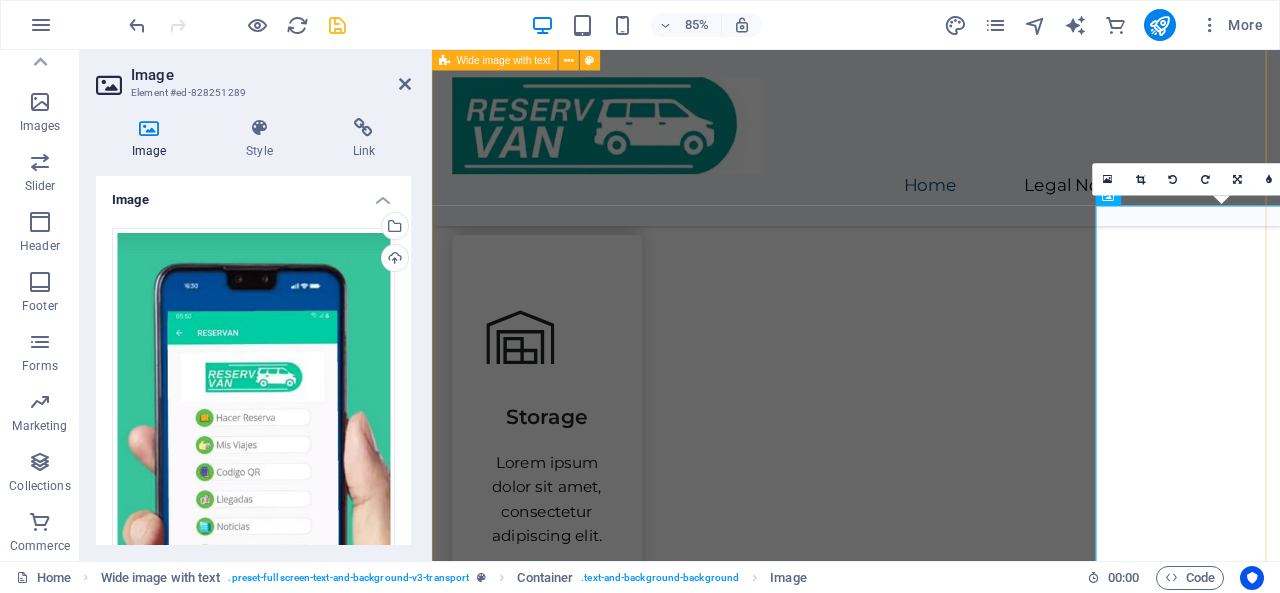 click on "About Us Lorem ipsum dolor sit amet, consectetur adipiscing elit, sed do eiusmod tempor incididunt ut labore et dolore magna aliqua. Ut enim ad minim veniam, quis nostrud exercitation ullamco laboris nisi ut aliquip ex ea commodo consequat. Lorem ipsum dolor sit amet, consectetur adipiscing elit, sed do eiusmod tempor incididunt ut labore et dolore magna aliqua. Ut enim ad minim veniam, quis nostrud exercitation ullamco laboris nisi ut aliquip ex ea commodo consequat. Contact Us" at bounding box center (931, 1696) 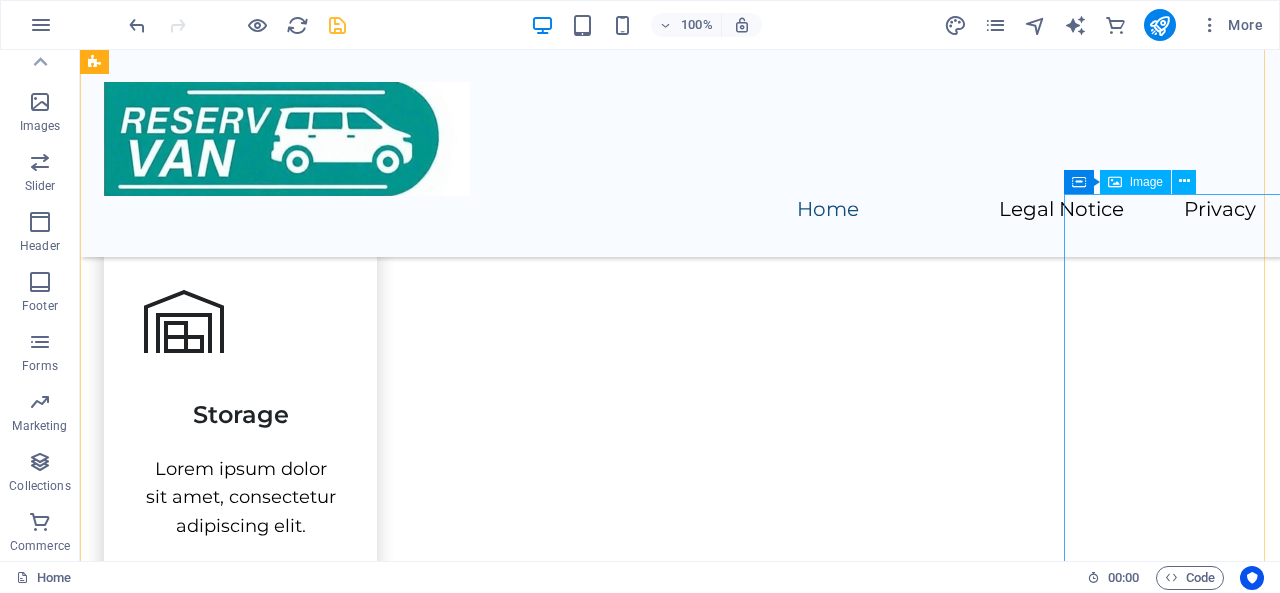 scroll, scrollTop: 2035, scrollLeft: 0, axis: vertical 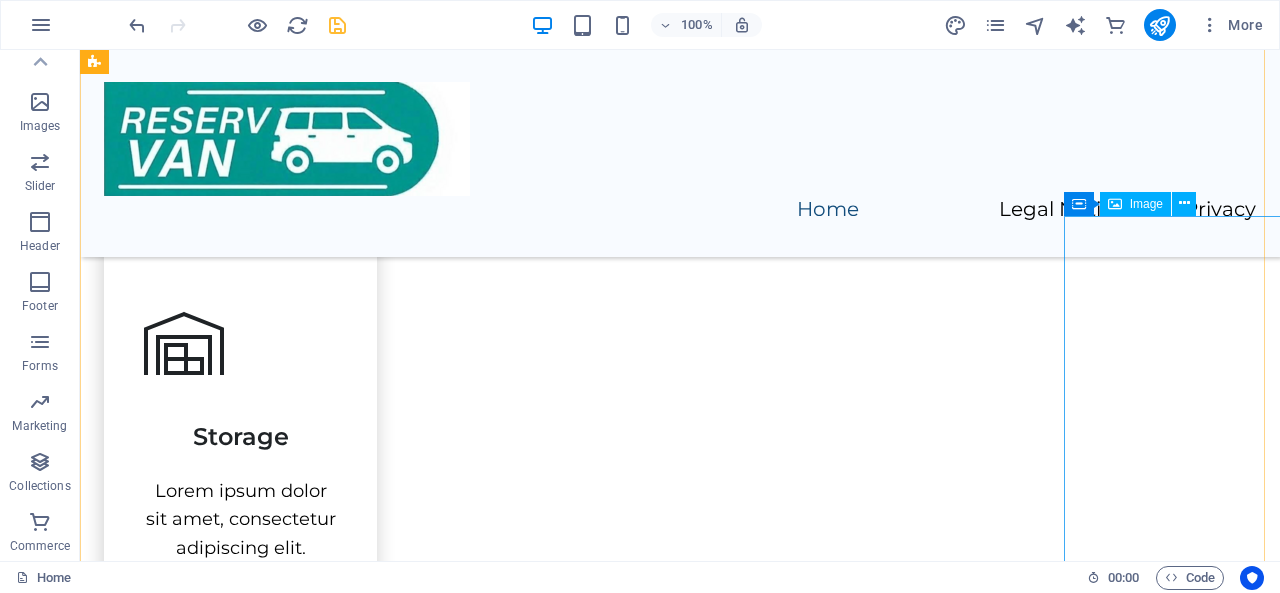 click at bounding box center [1226, -1759] 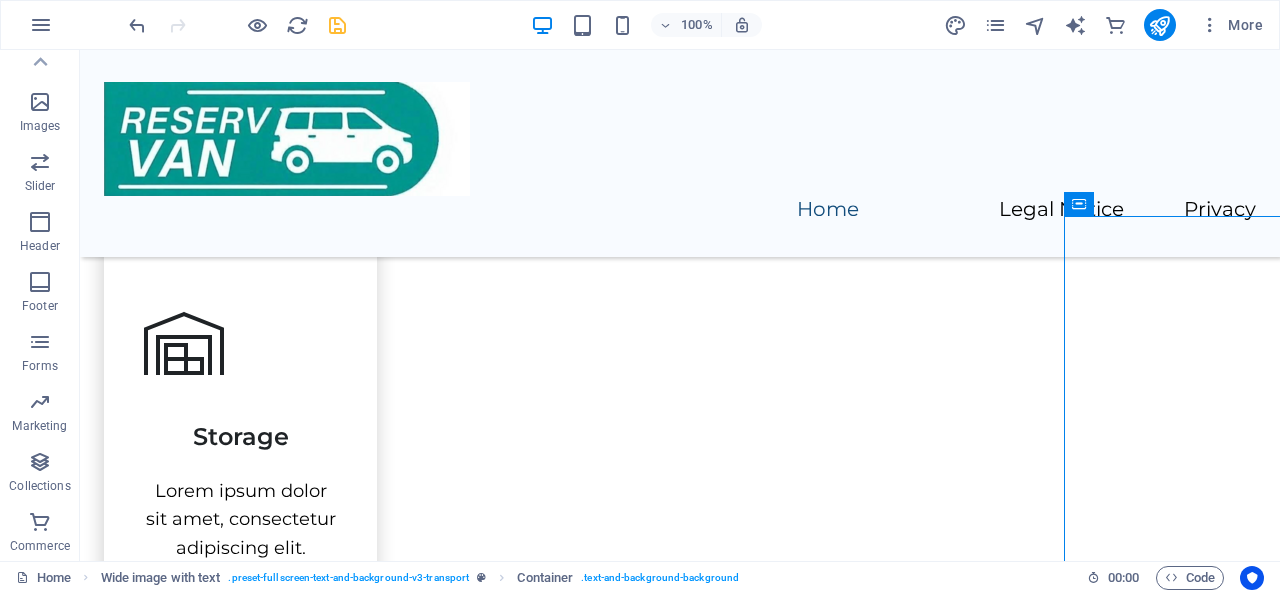 click on "Container" at bounding box center (1079, 204) 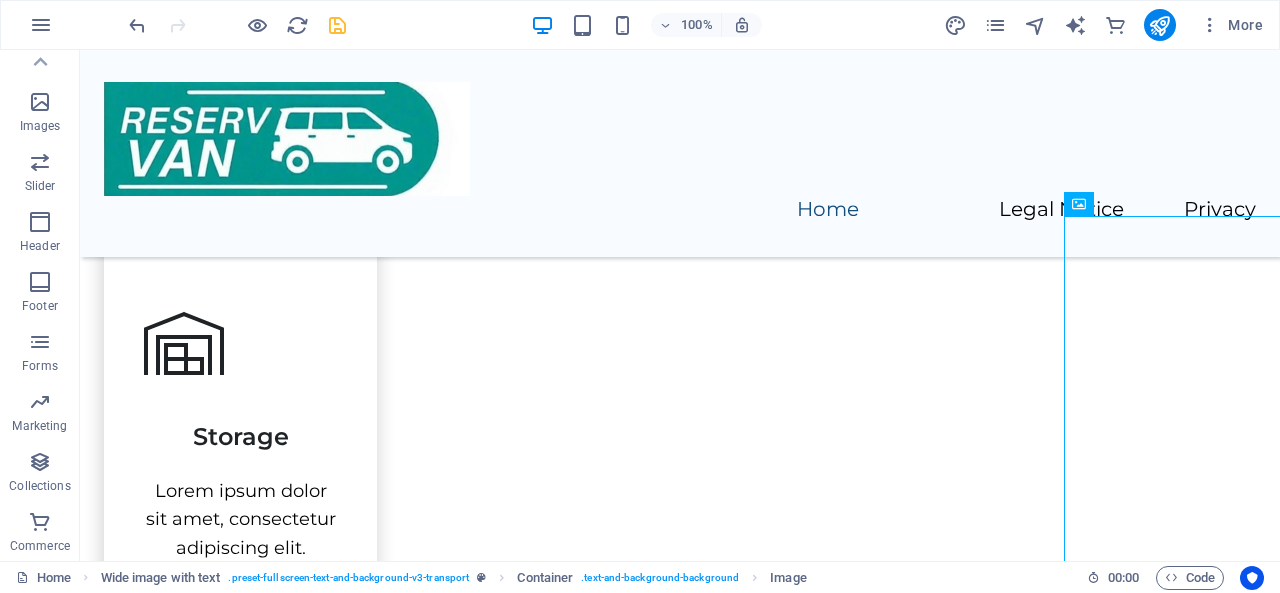 drag, startPoint x: 1084, startPoint y: 245, endPoint x: 927, endPoint y: 274, distance: 159.65588 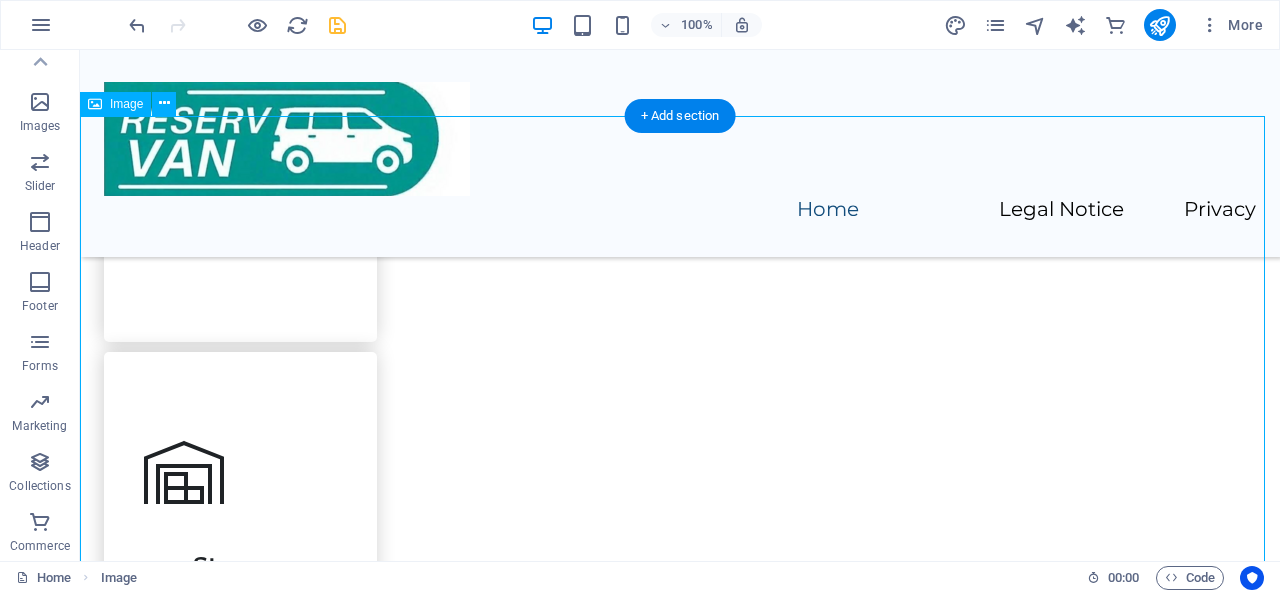 scroll, scrollTop: 1908, scrollLeft: 0, axis: vertical 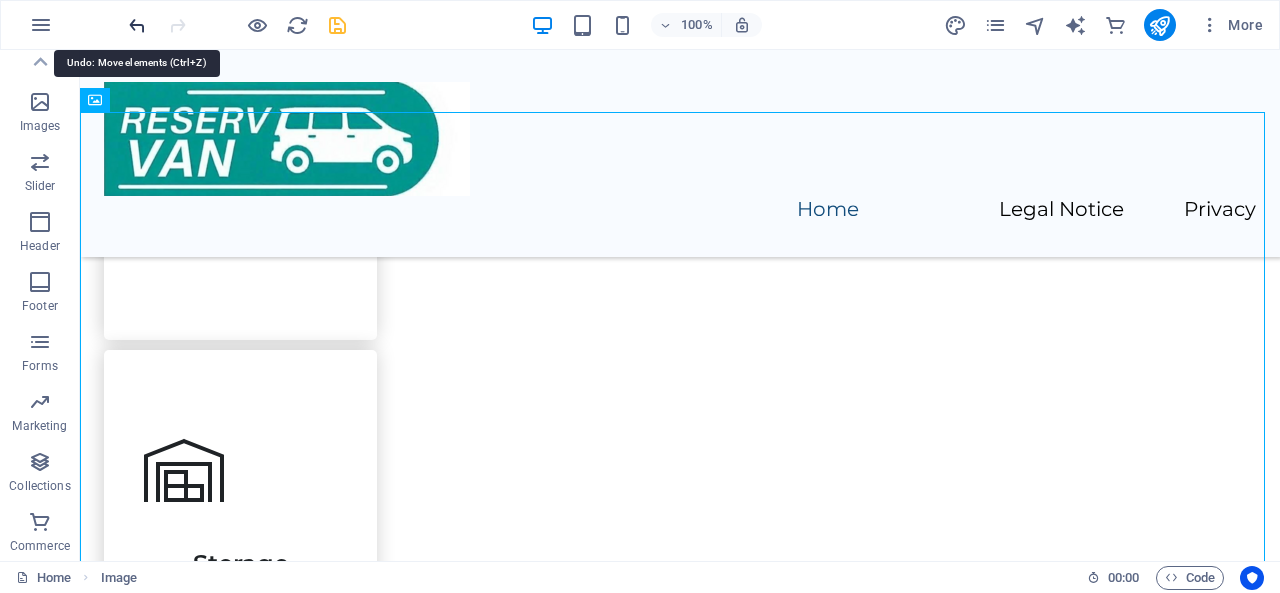 click at bounding box center [137, 25] 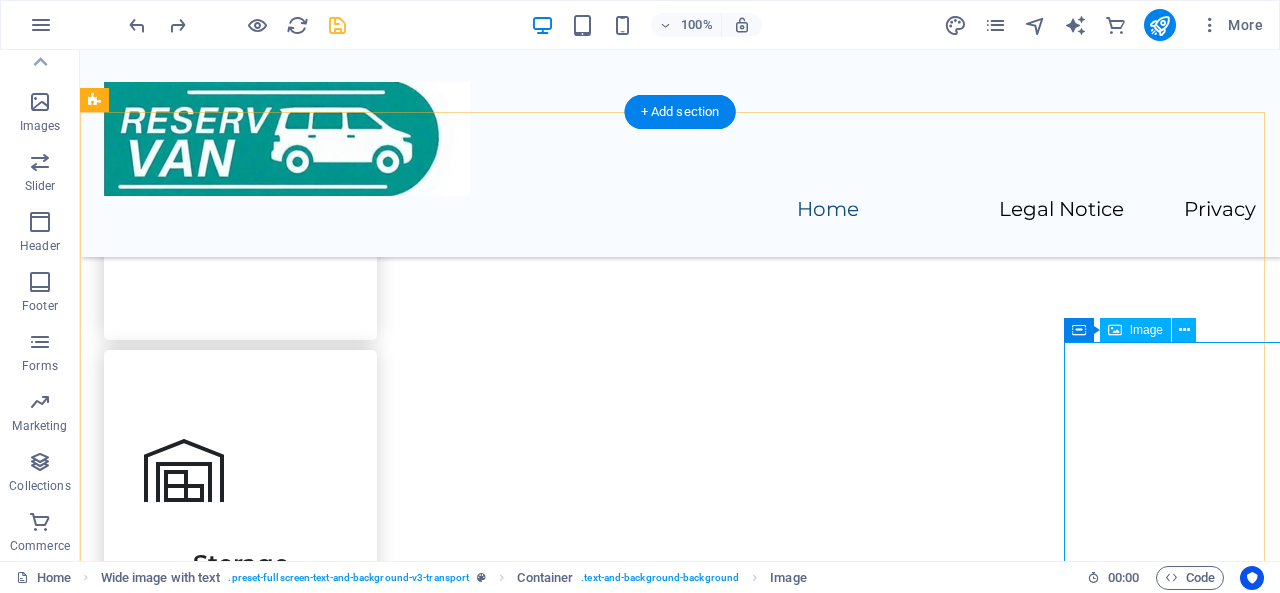 click at bounding box center [1226, -1632] 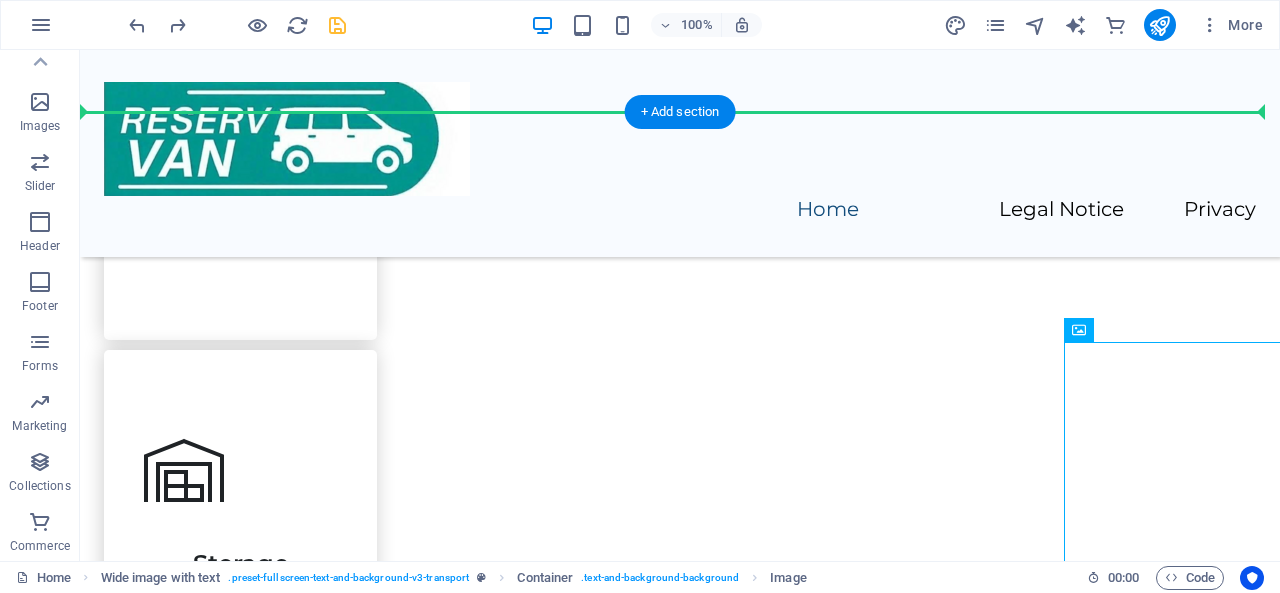 drag, startPoint x: 1152, startPoint y: 450, endPoint x: 950, endPoint y: 451, distance: 202.00247 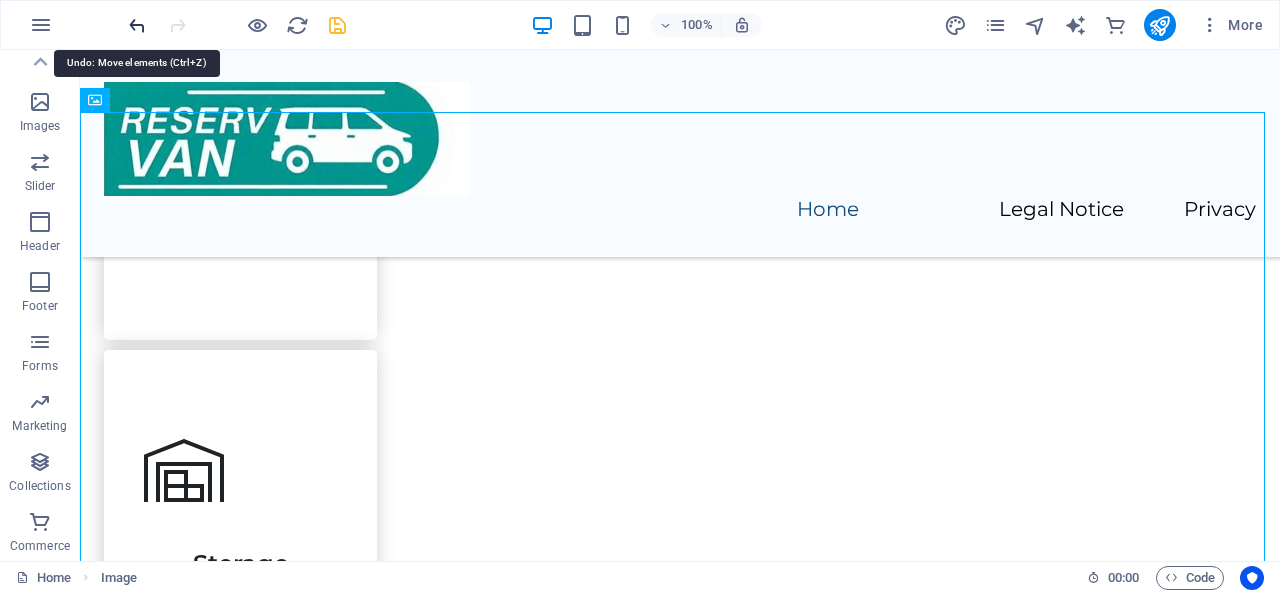 click at bounding box center [137, 25] 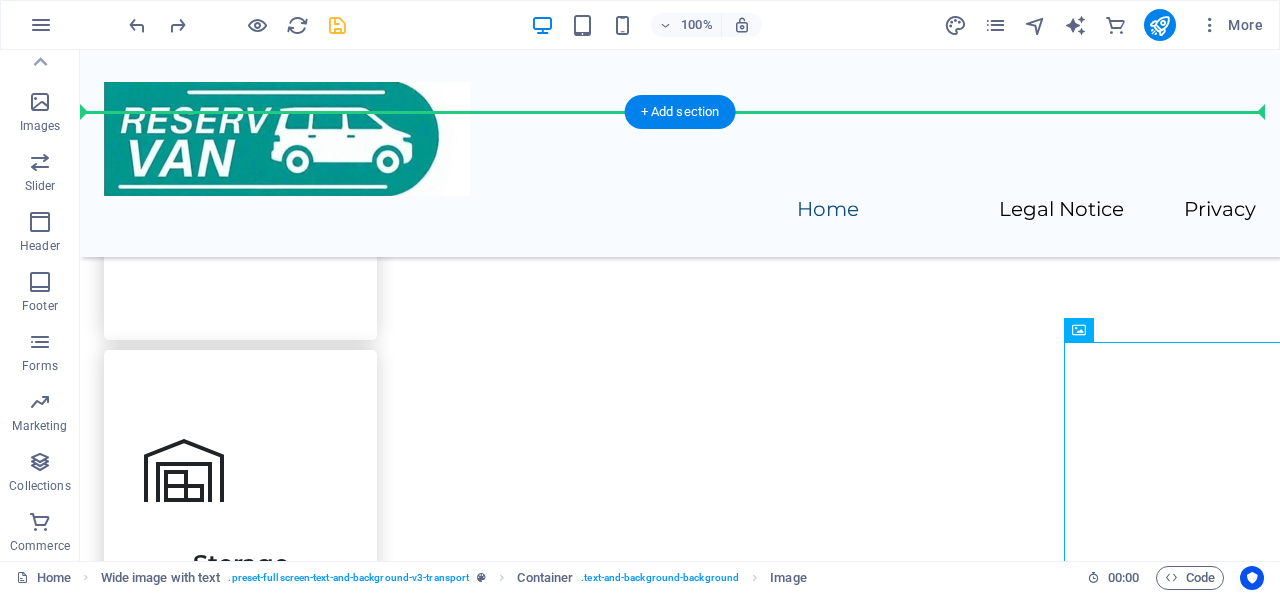 drag, startPoint x: 1080, startPoint y: 433, endPoint x: 1022, endPoint y: 437, distance: 58.137768 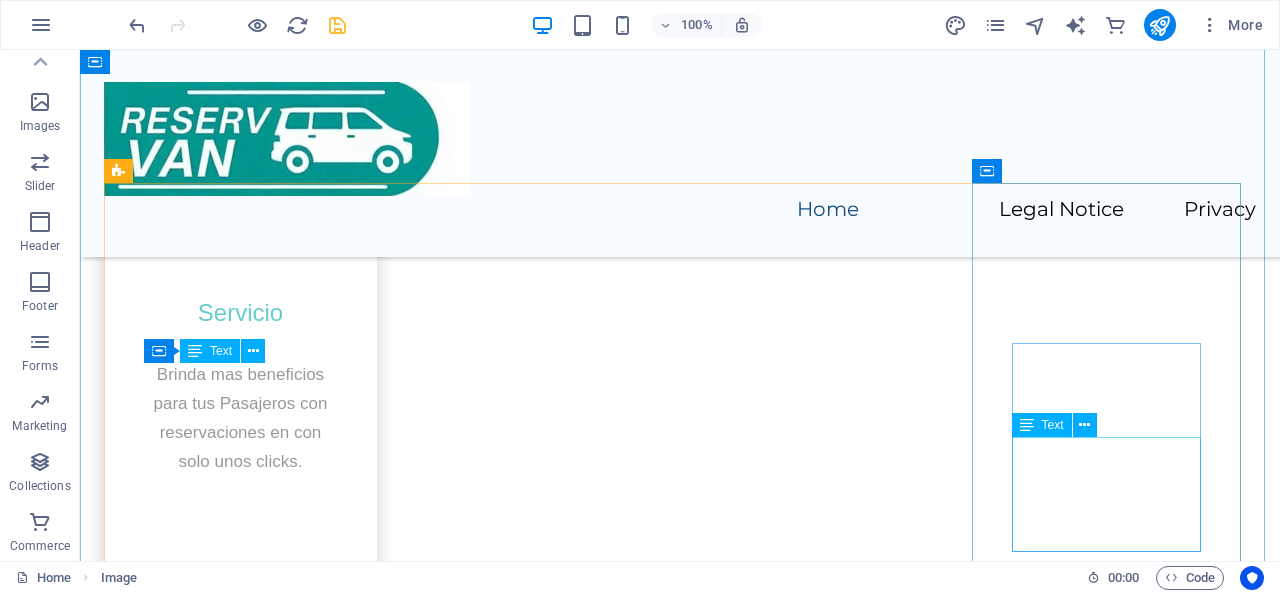 scroll, scrollTop: 1232, scrollLeft: 0, axis: vertical 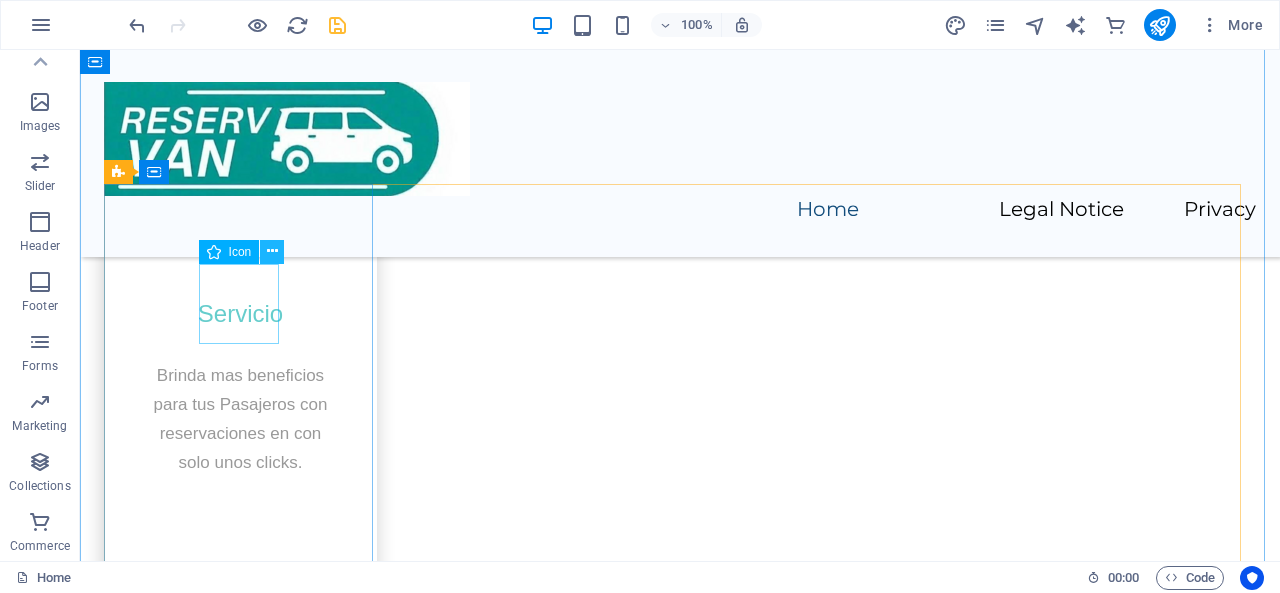 click at bounding box center (272, 251) 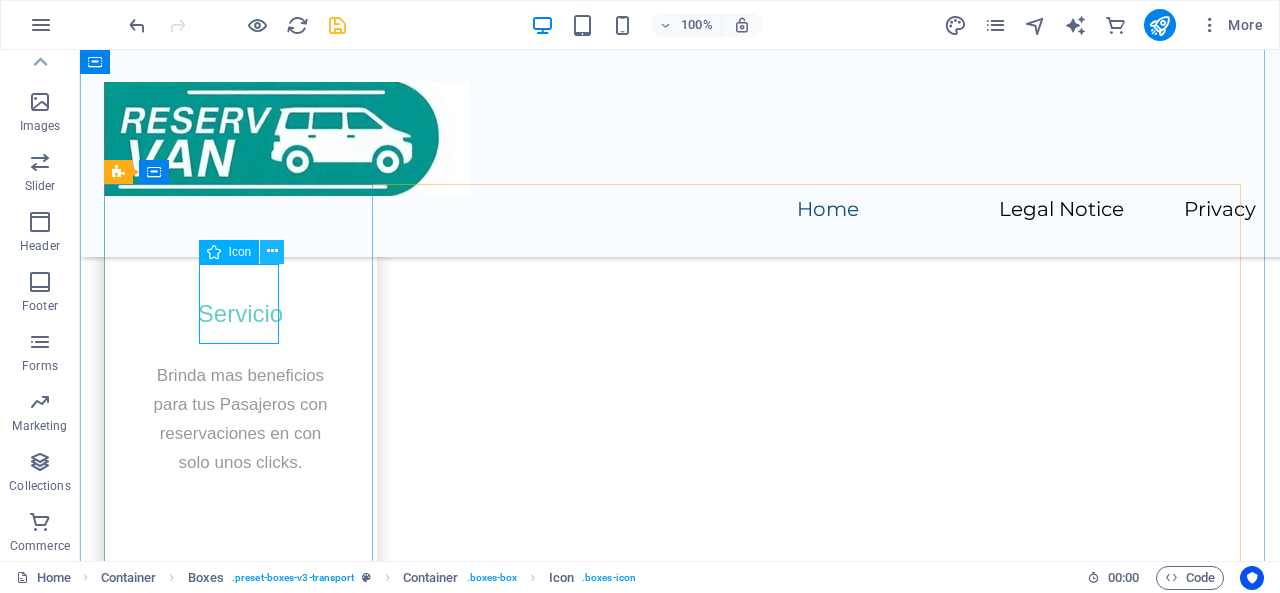 click at bounding box center [272, 251] 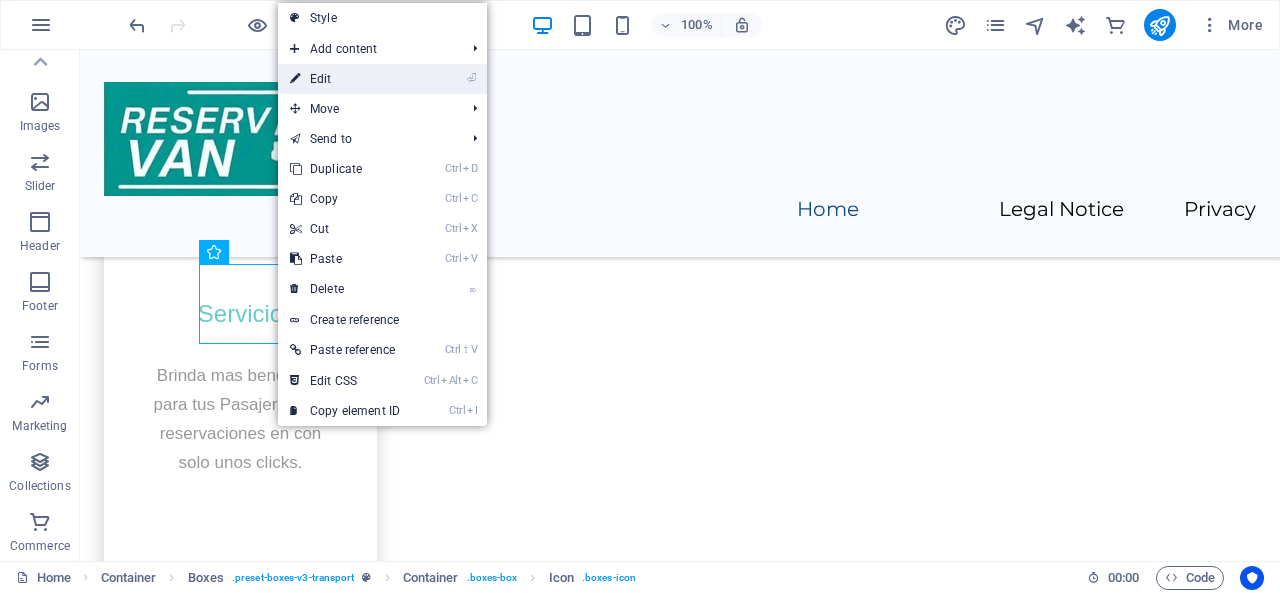 click on "⏎  Edit" at bounding box center [345, 79] 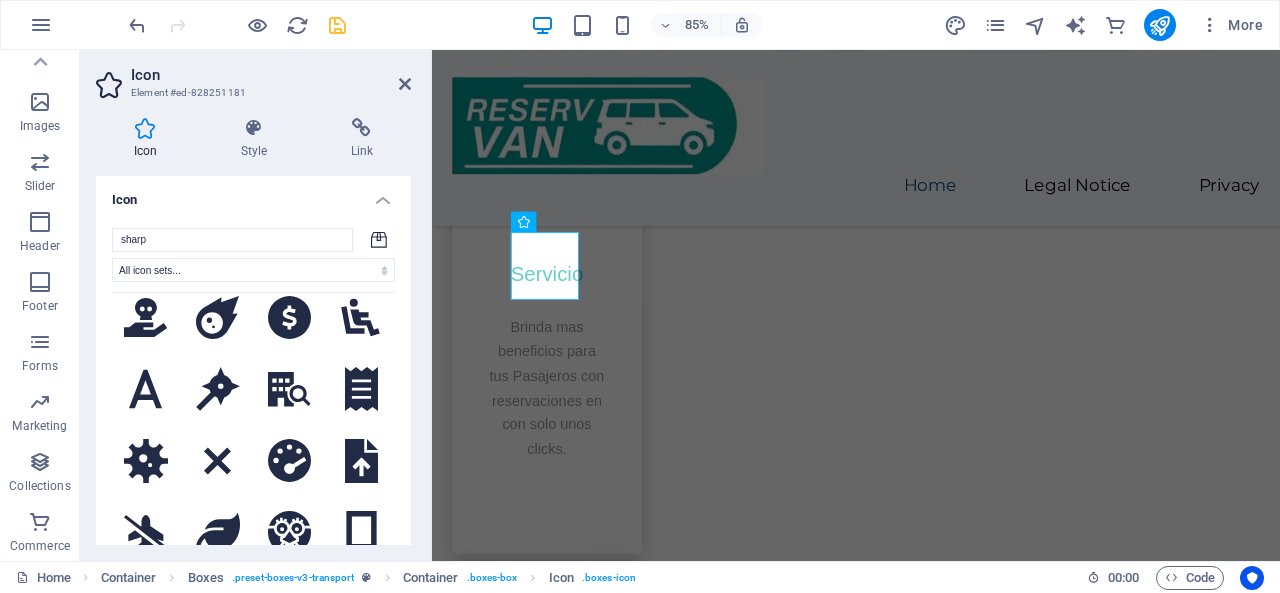 scroll, scrollTop: 2609, scrollLeft: 0, axis: vertical 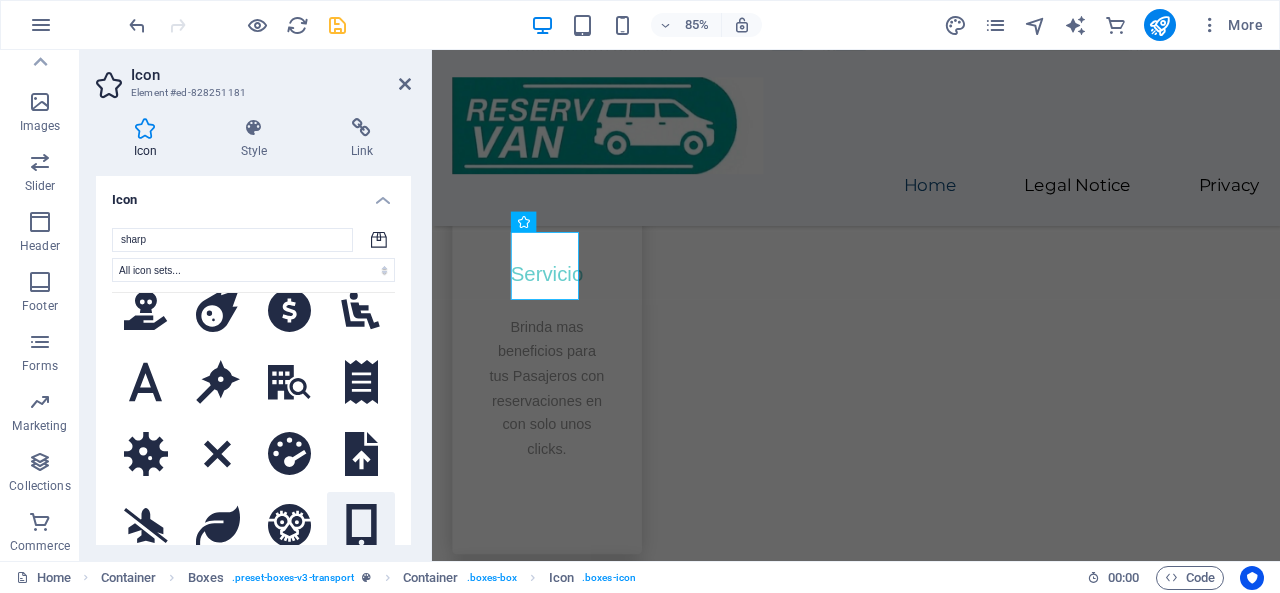 click 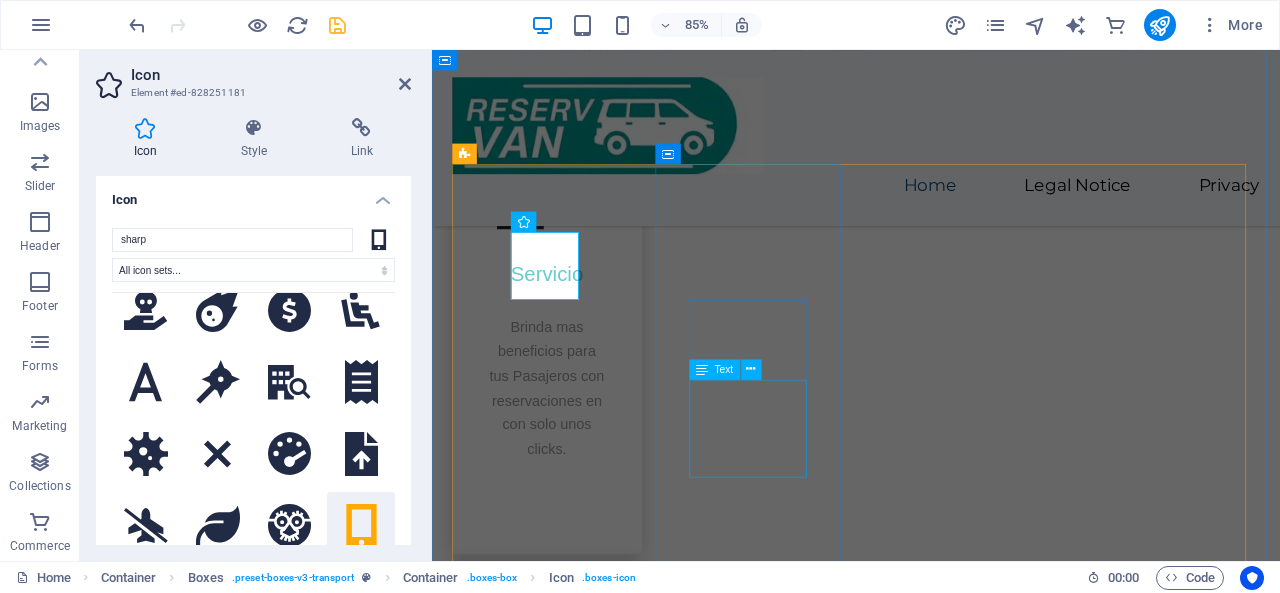 click on "Lorem ipsum dolor sit amet, consectetur adipiscing elit." at bounding box center [567, 964] 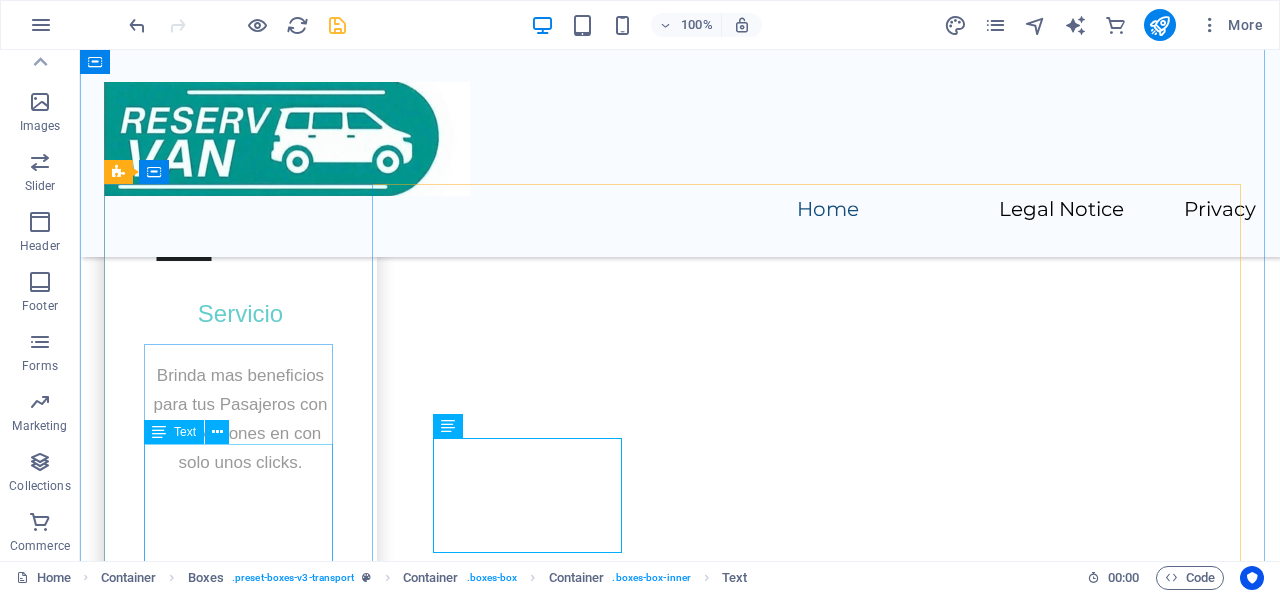 click on "Brinda mas beneficios para tus Pasajeros con reservaciones en con solo unos clicks." at bounding box center [240, 433] 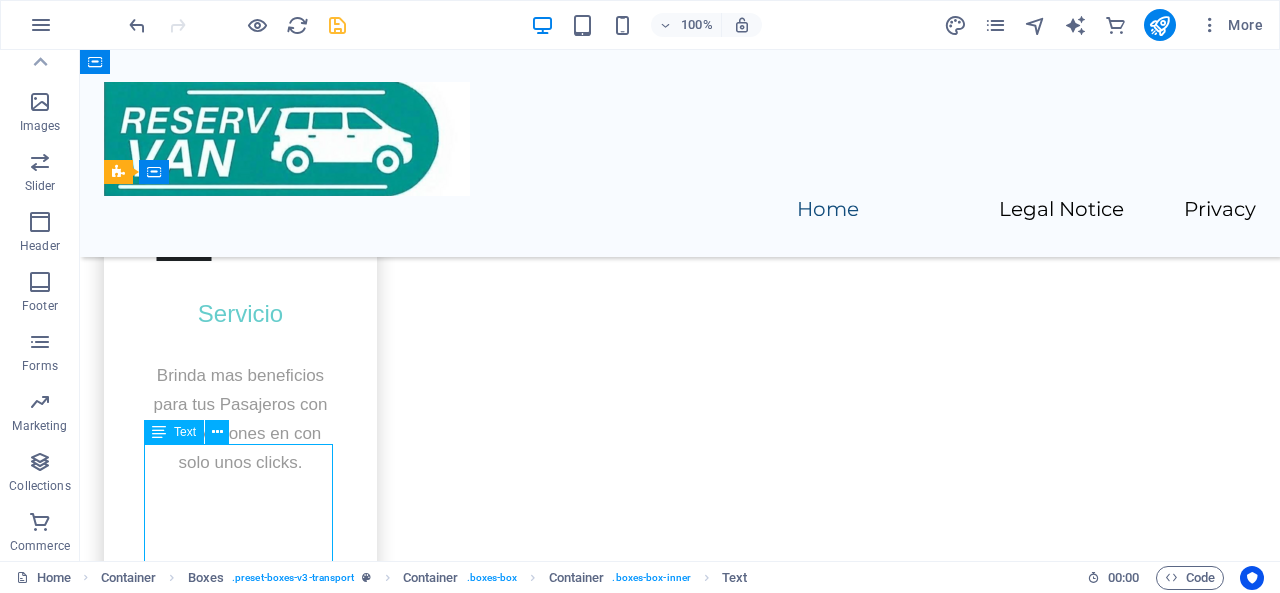 click on "Brinda mas beneficios para tus Pasajeros con reservaciones en con solo unos clicks." at bounding box center (240, 433) 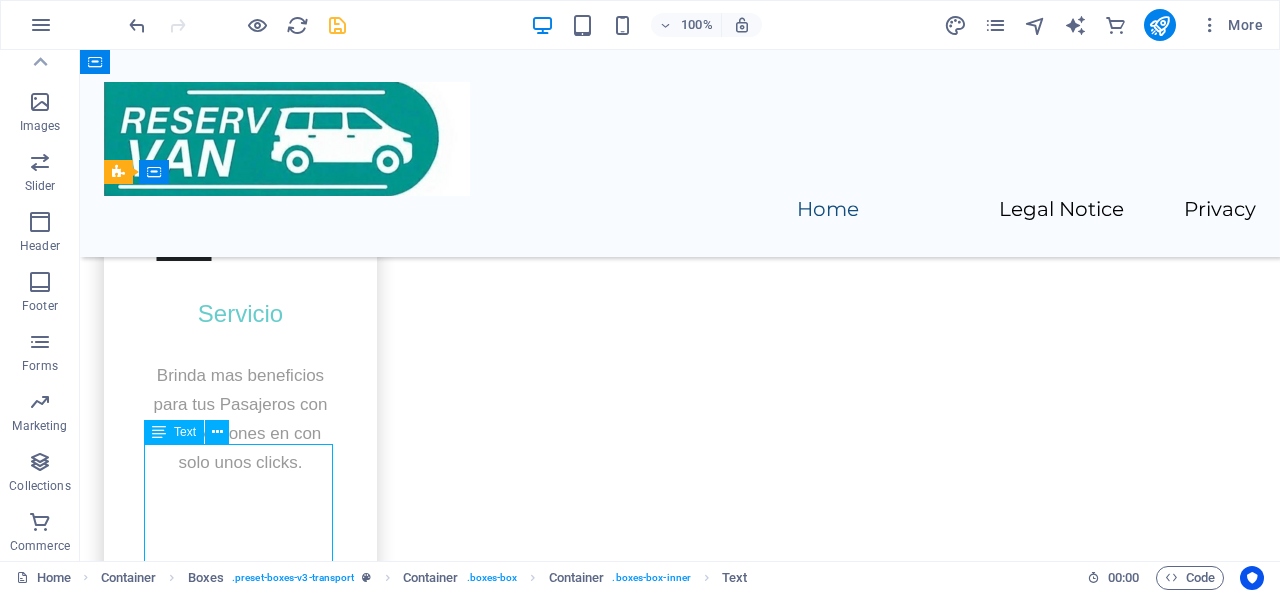 click on "Brinda mas beneficios para tus Pasajeros con reservaciones en con solo unos clicks." at bounding box center (240, 433) 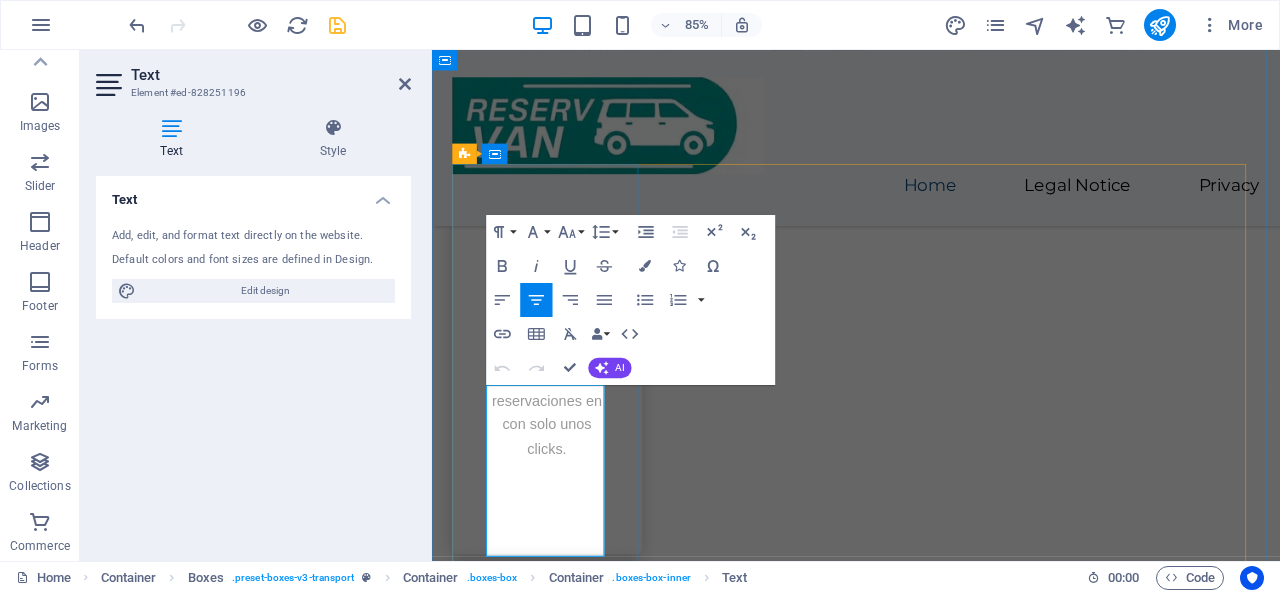 click on "Brinda mas beneficios para tus Pasajeros con reservaciones en con solo unos clicks." at bounding box center (567, 447) 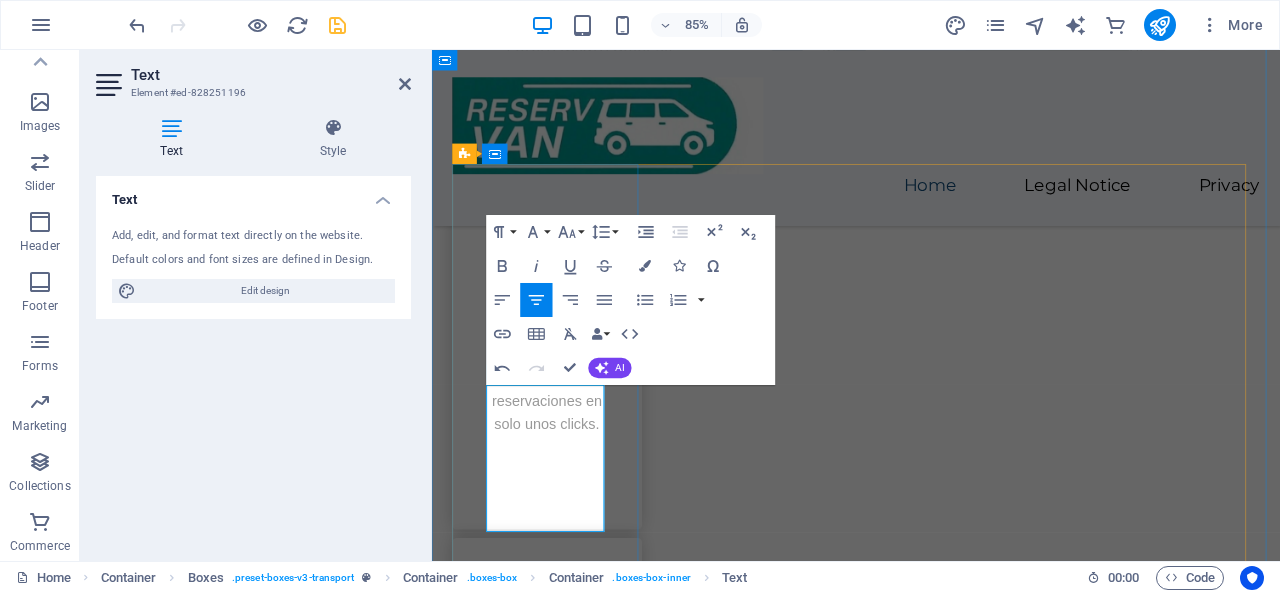 click on "Brinda mas beneficios para tus Pasajeros con reservaciones en solo unos clicks." at bounding box center (567, 433) 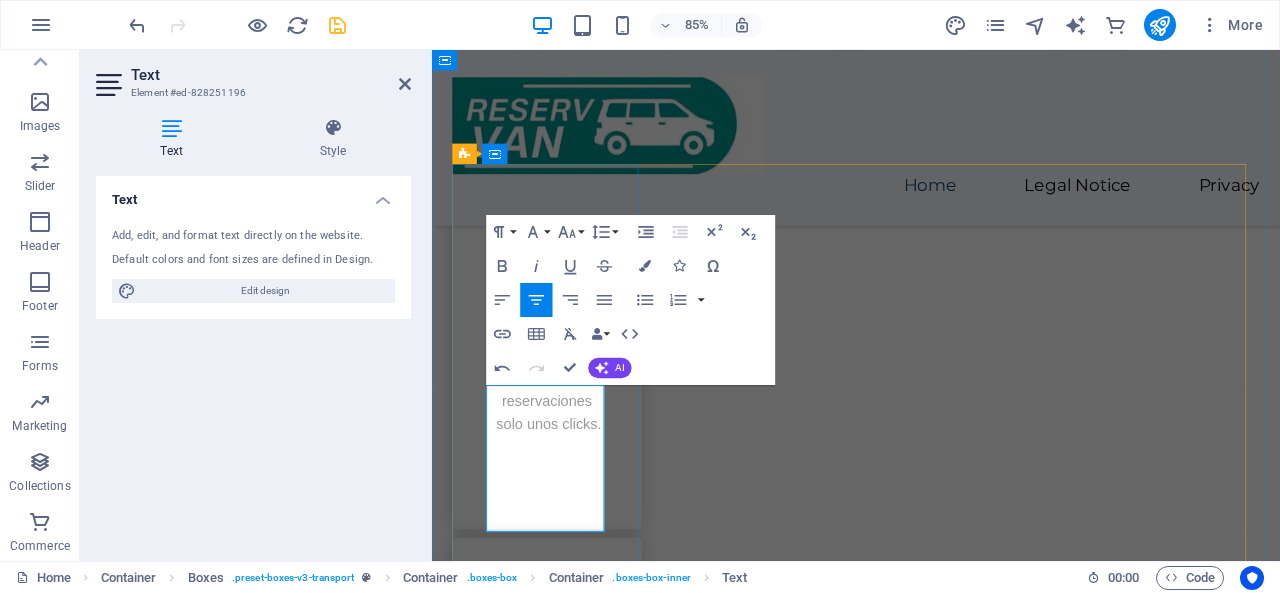 type 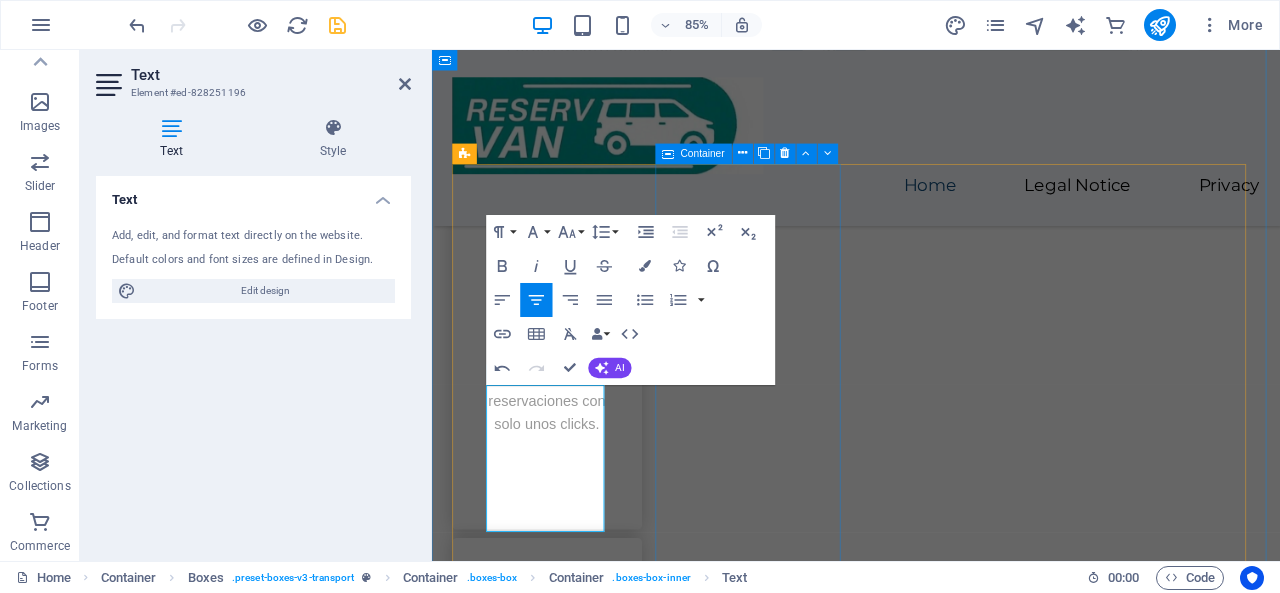 click on "Transportation Lorem ipsum dolor sit amet, consectetur adipiscing elit." at bounding box center [567, 848] 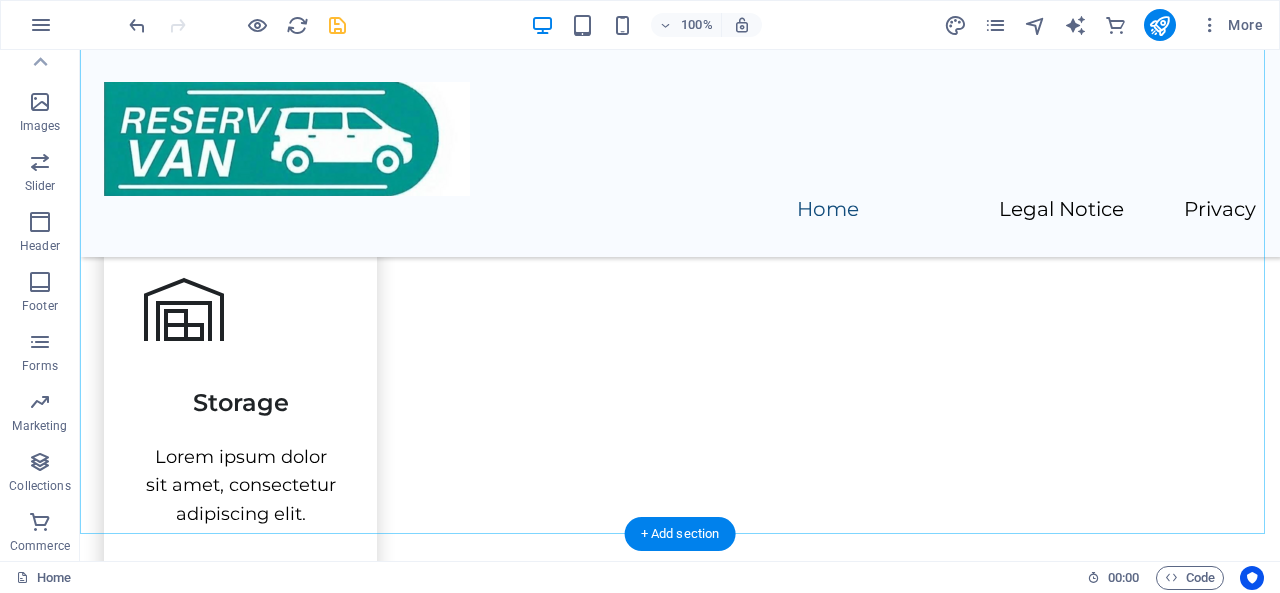 scroll, scrollTop: 2076, scrollLeft: 0, axis: vertical 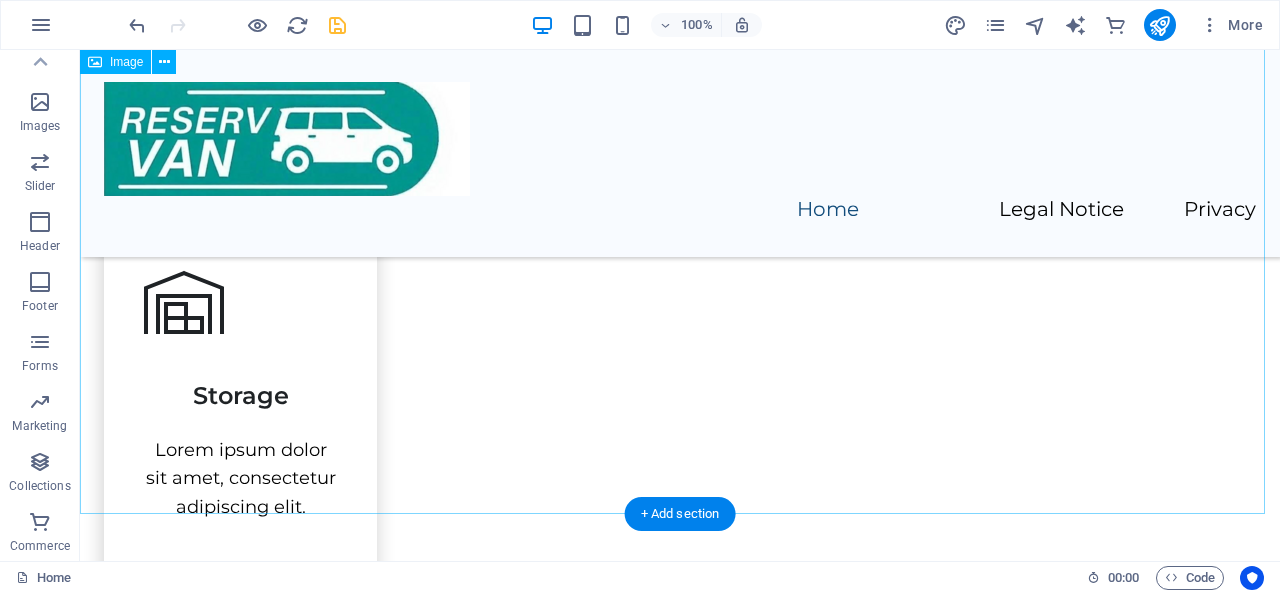 click at bounding box center [680, 1437] 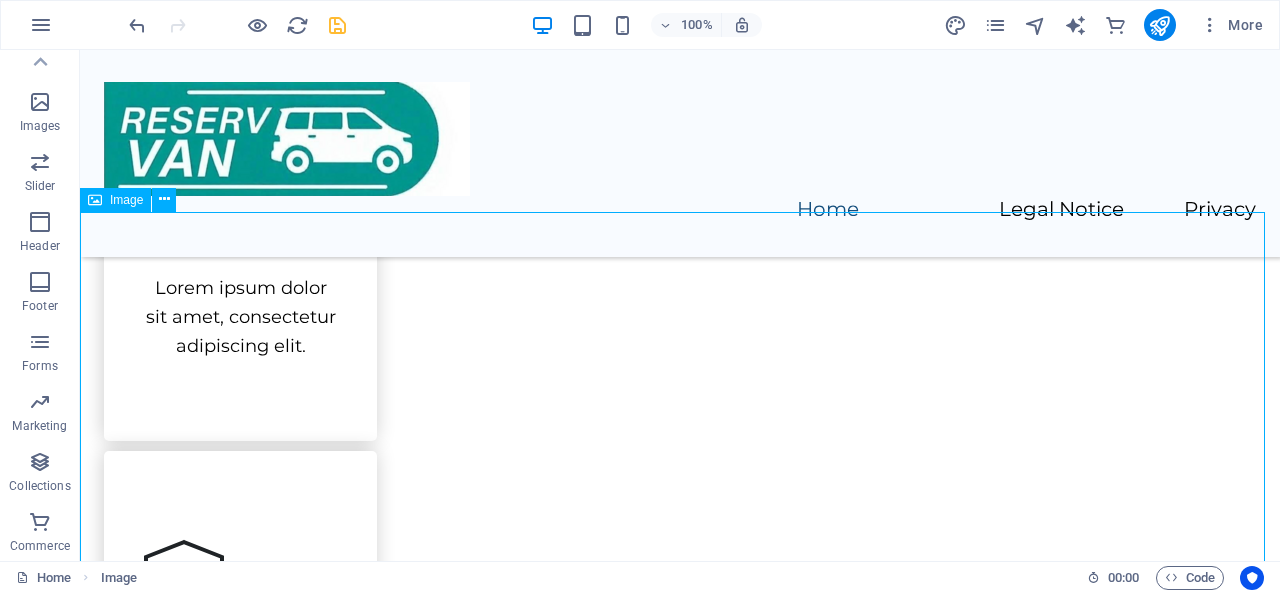 scroll, scrollTop: 1818, scrollLeft: 0, axis: vertical 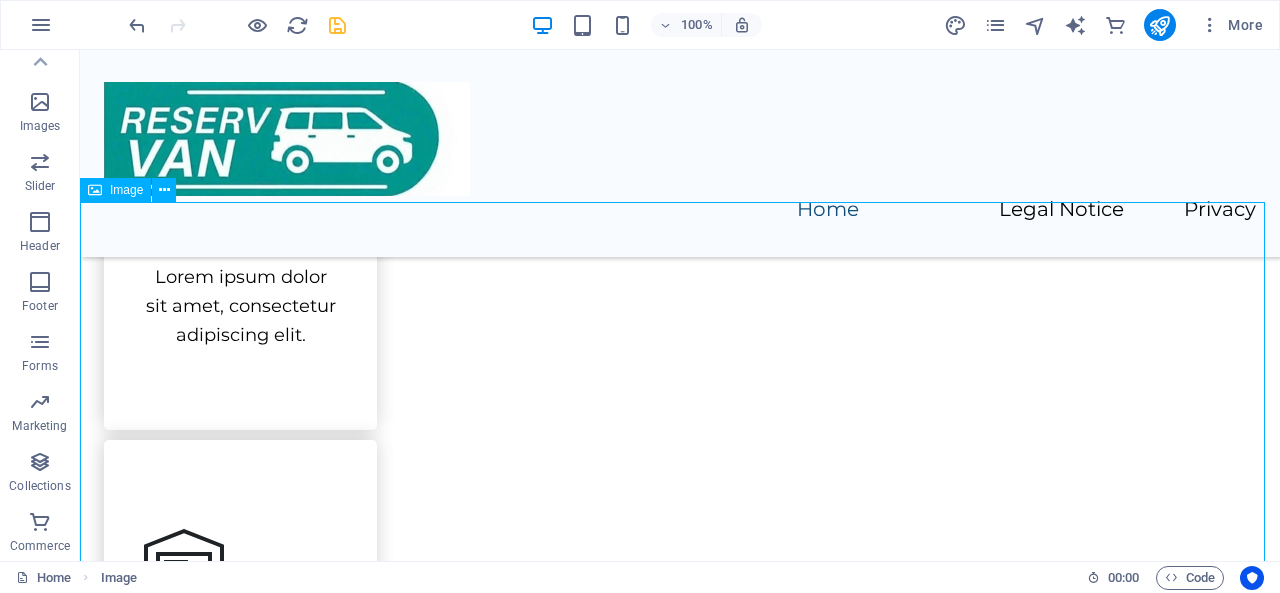 click at bounding box center [680, 1695] 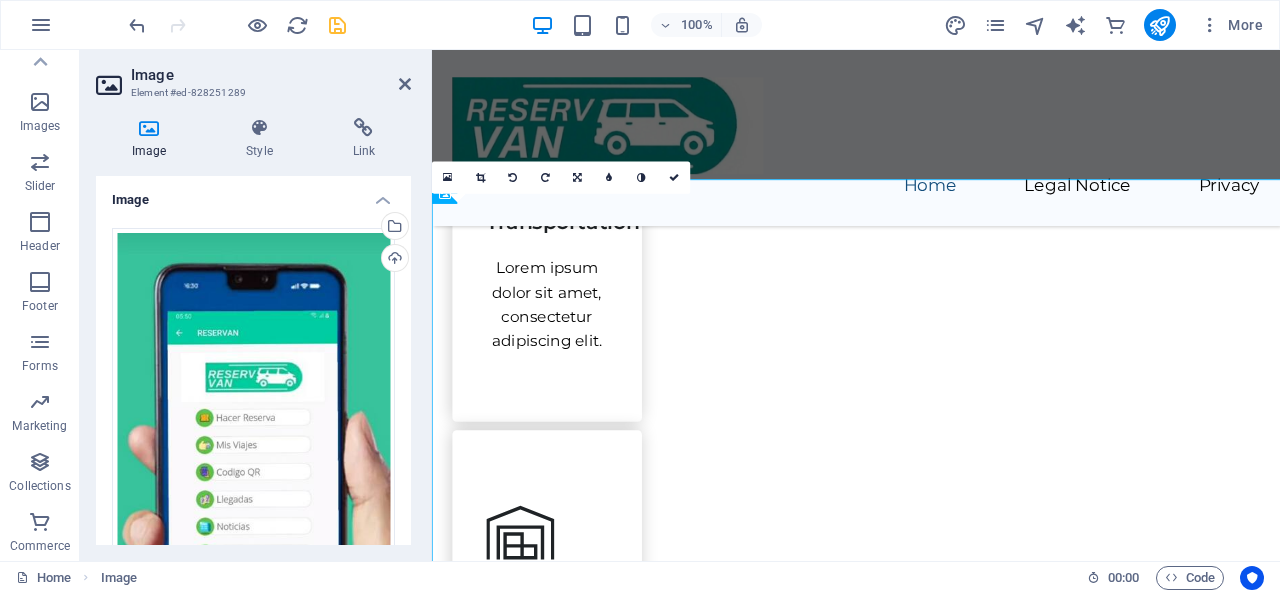 click on "Drag files here, click to choose files or select files from Files or our free stock photos & videos" at bounding box center (253, 497) 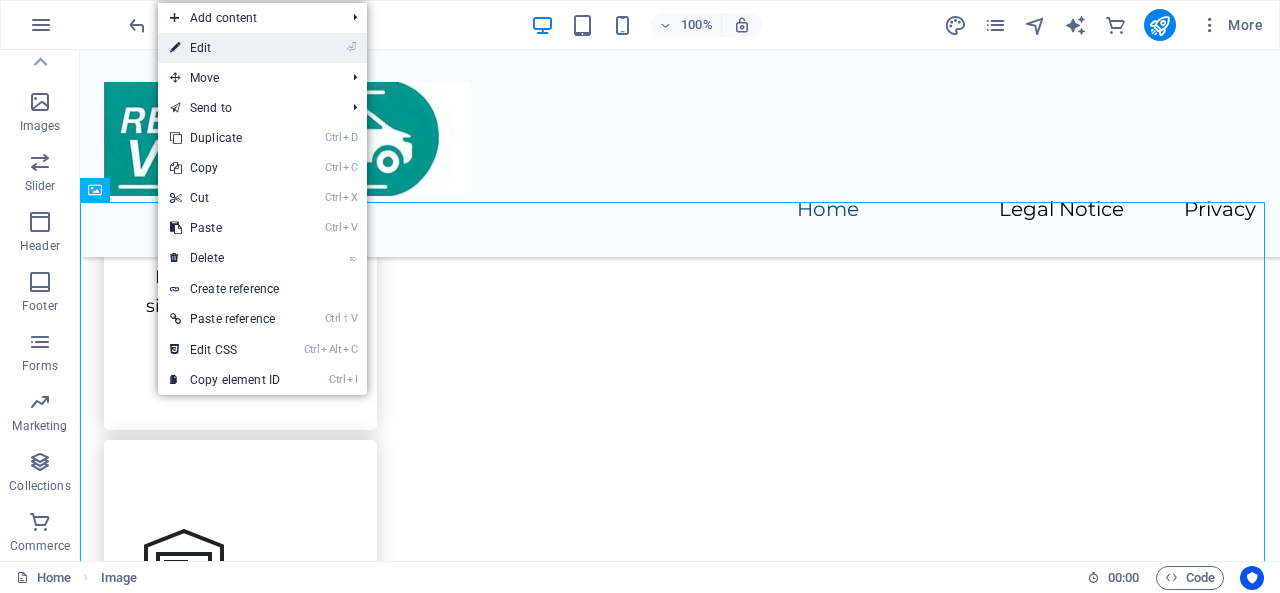 click on "⏎  Edit" at bounding box center [225, 48] 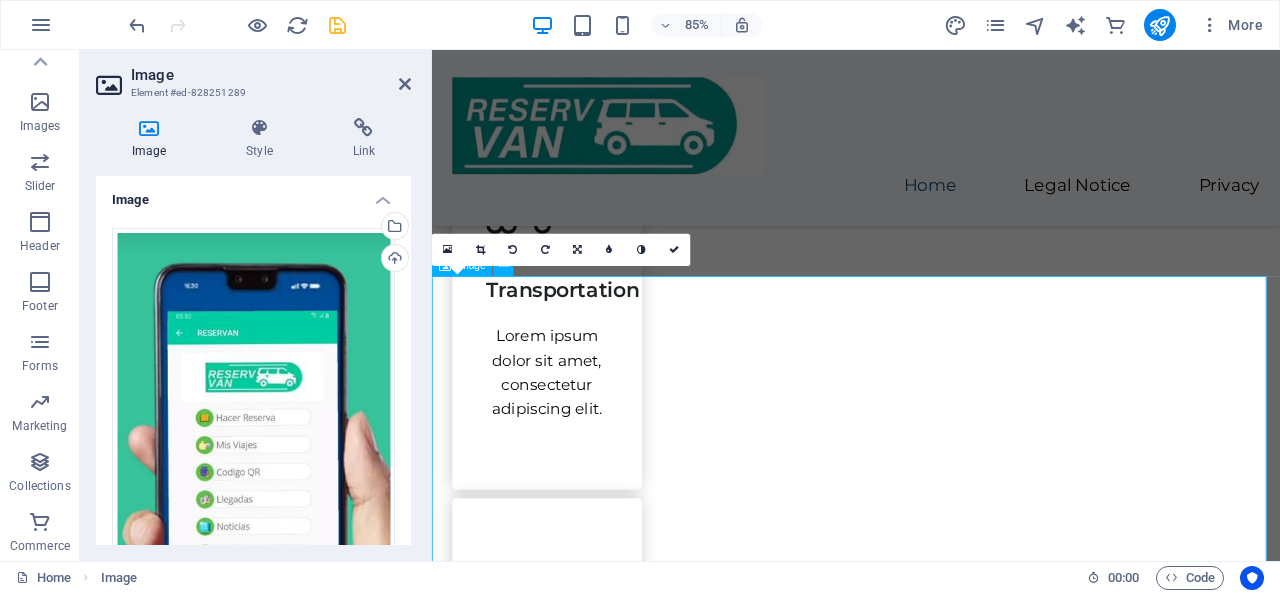scroll, scrollTop: 1730, scrollLeft: 0, axis: vertical 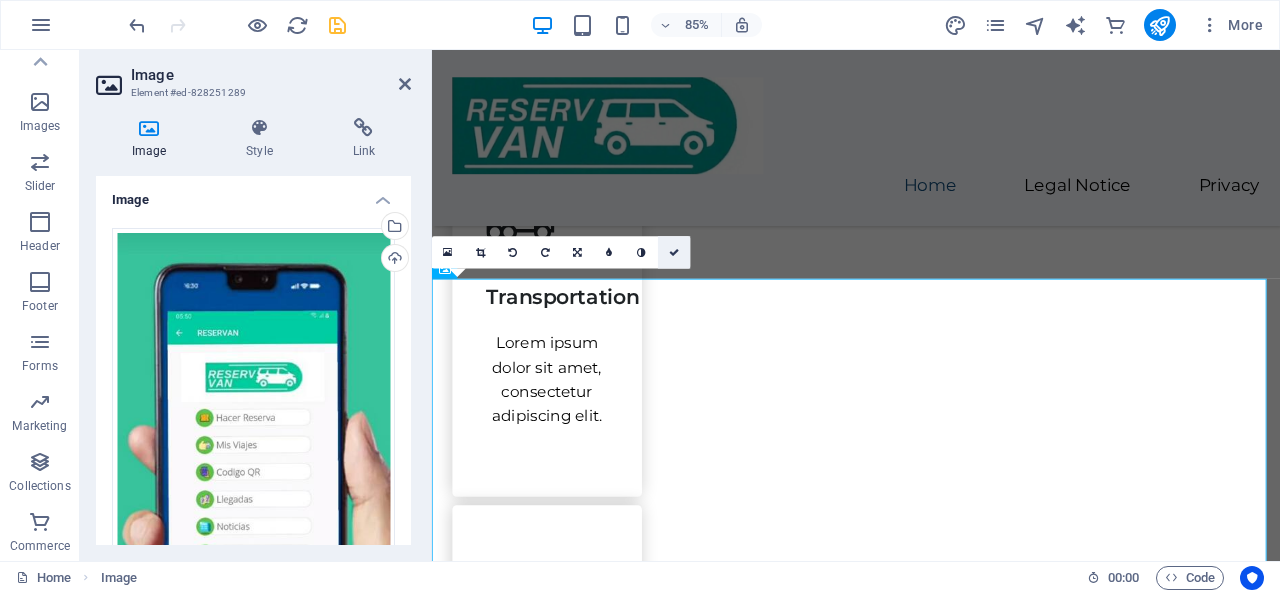 click at bounding box center (674, 252) 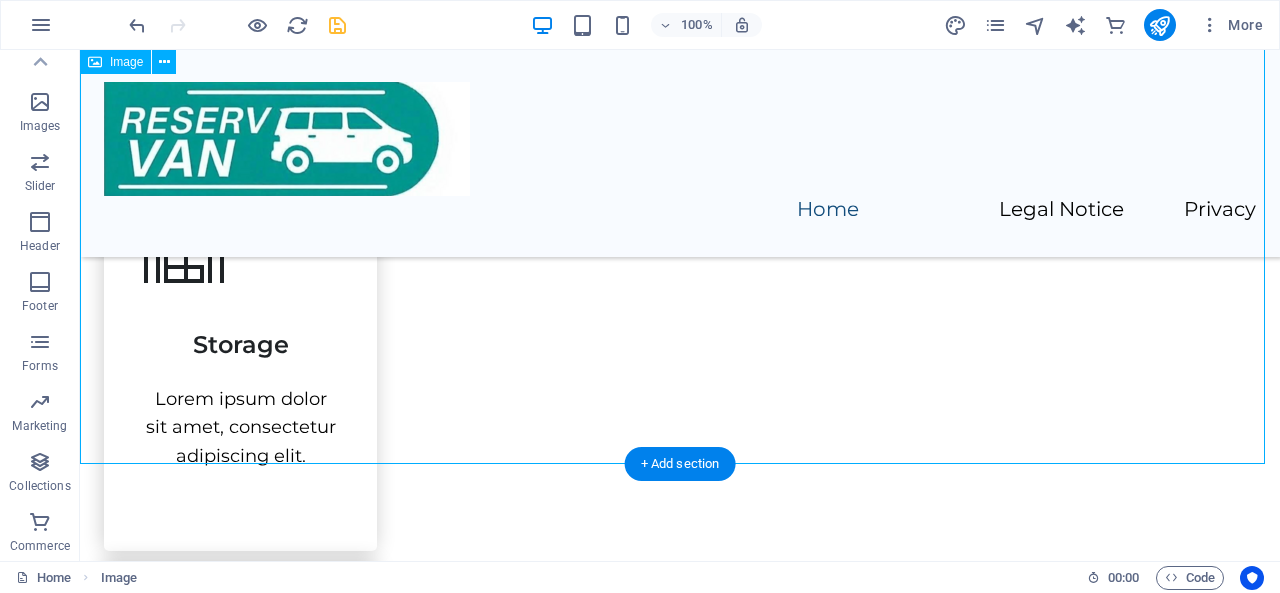 scroll, scrollTop: 2128, scrollLeft: 0, axis: vertical 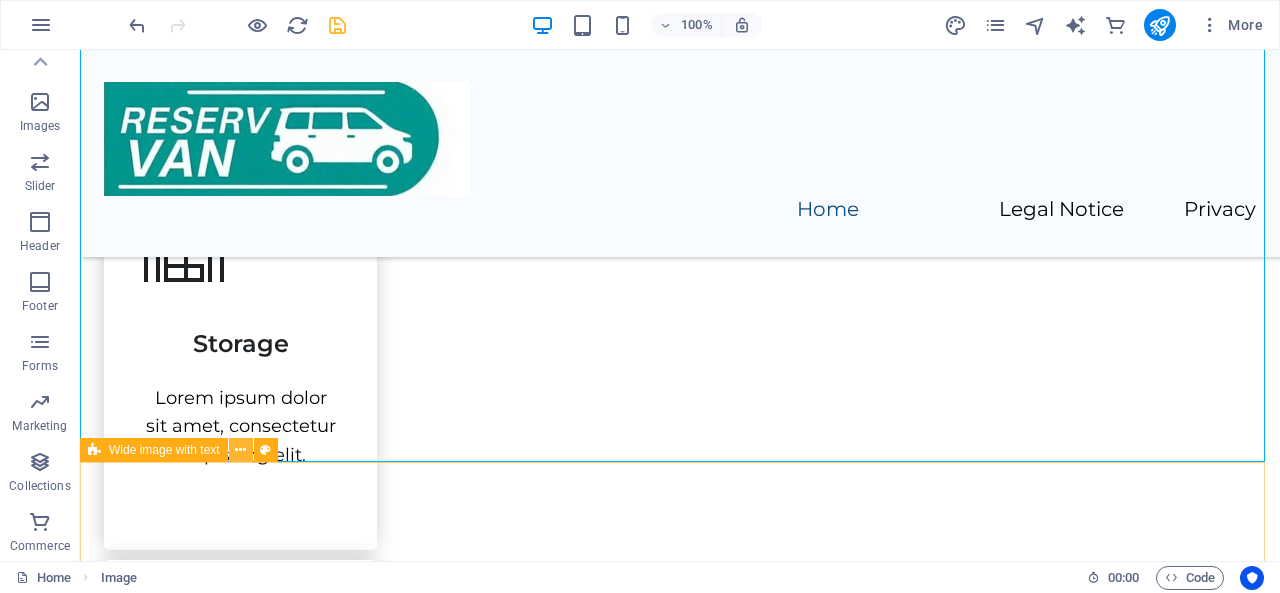 click at bounding box center [240, 450] 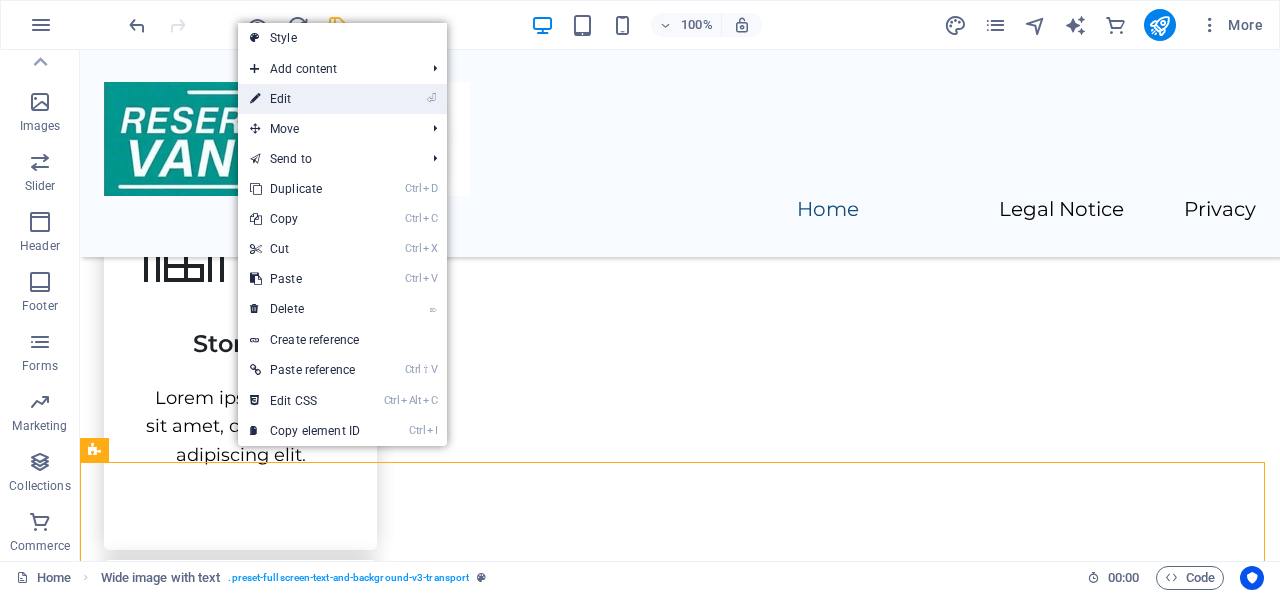 click on "⏎  Edit" at bounding box center (305, 99) 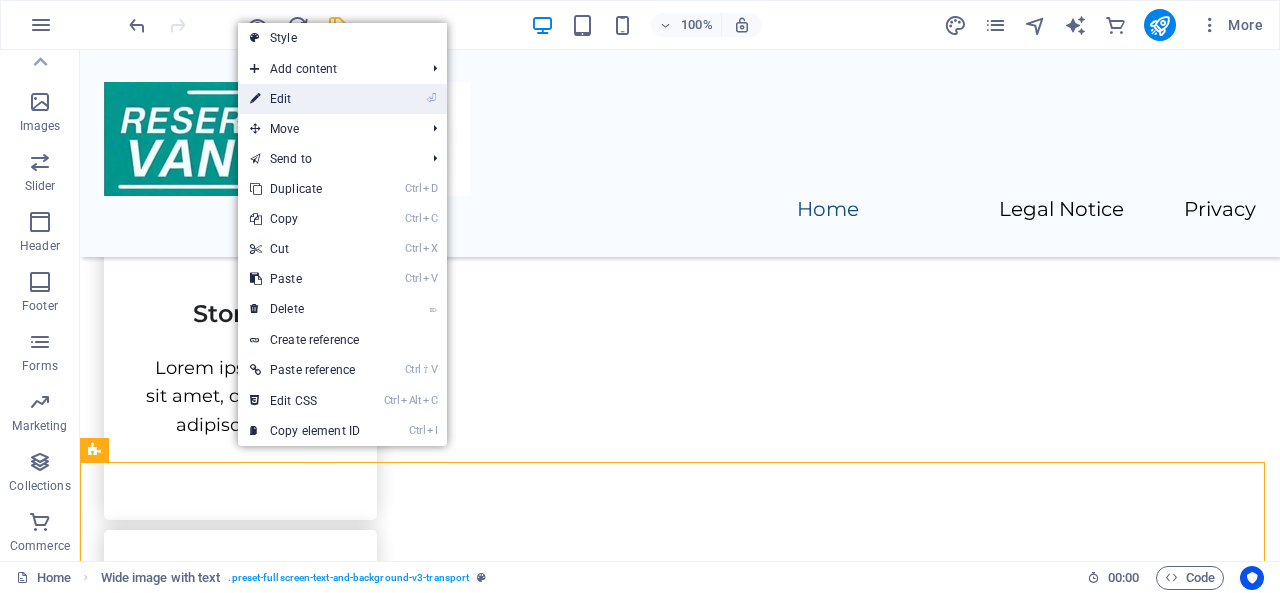 select on "px" 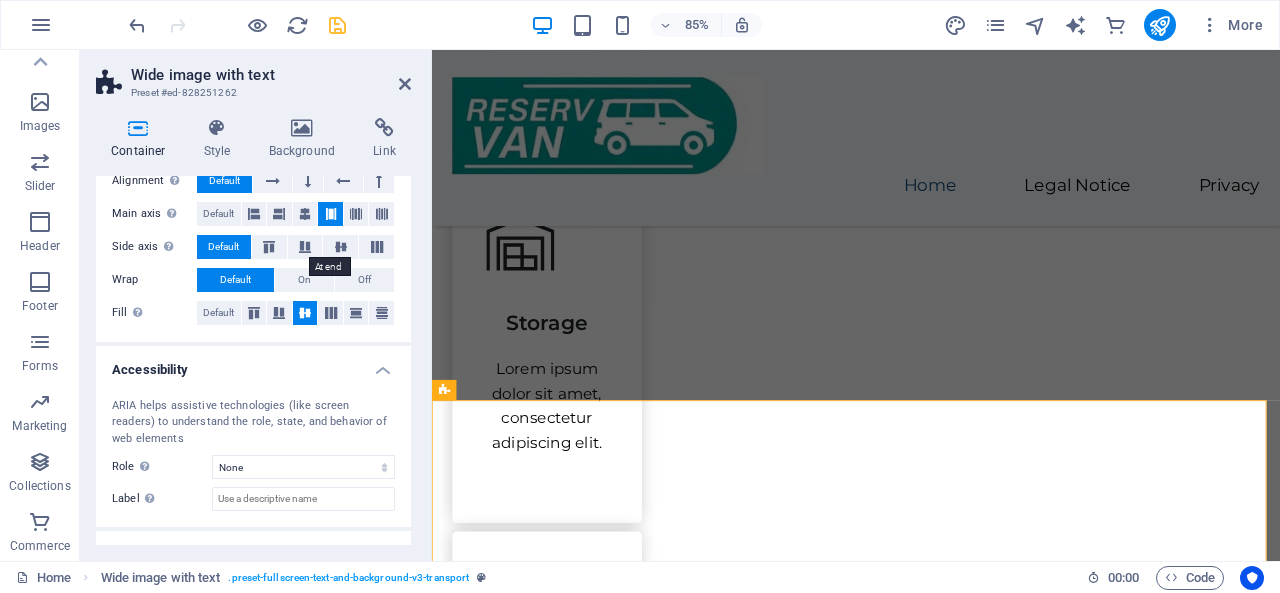 scroll, scrollTop: 437, scrollLeft: 0, axis: vertical 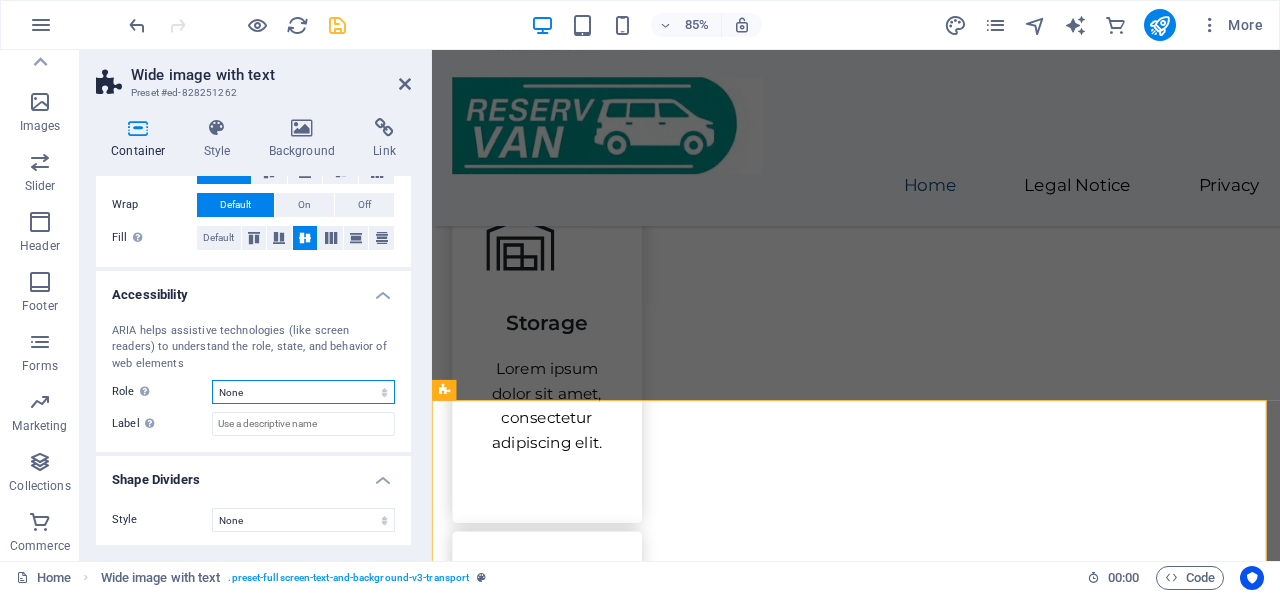click on "None Alert Article Banner Comment Complementary Dialog Footer Header Marquee Presentation Region Section Separator Status Timer" at bounding box center [303, 392] 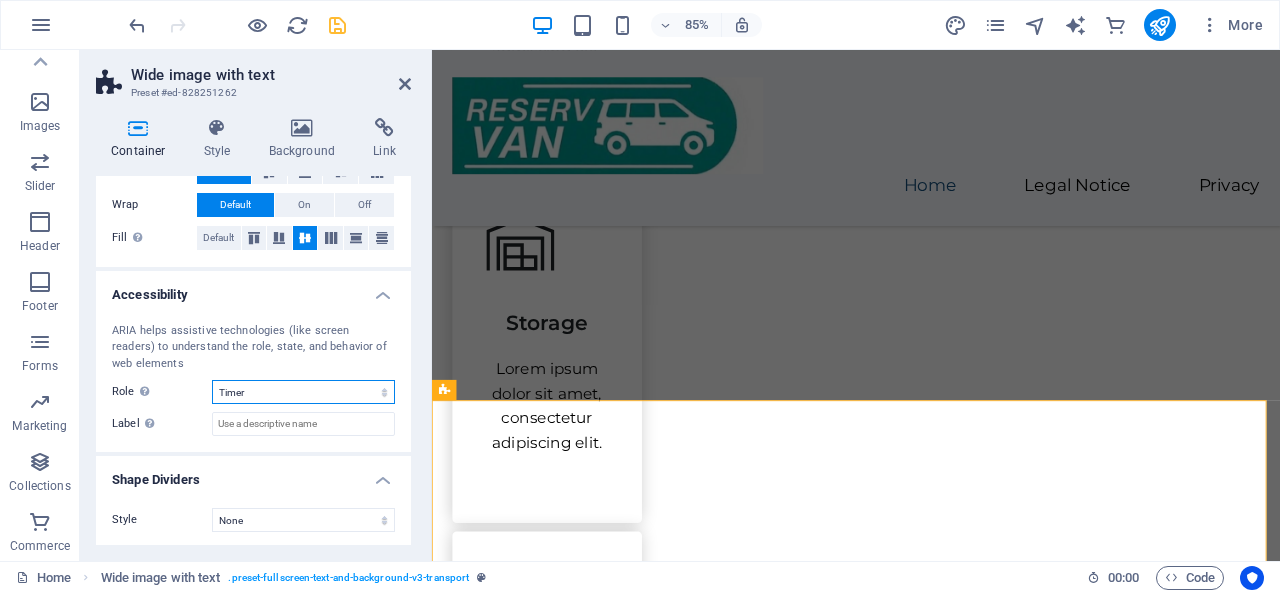 click on "None Alert Article Banner Comment Complementary Dialog Footer Header Marquee Presentation Region Section Separator Status Timer" at bounding box center (303, 392) 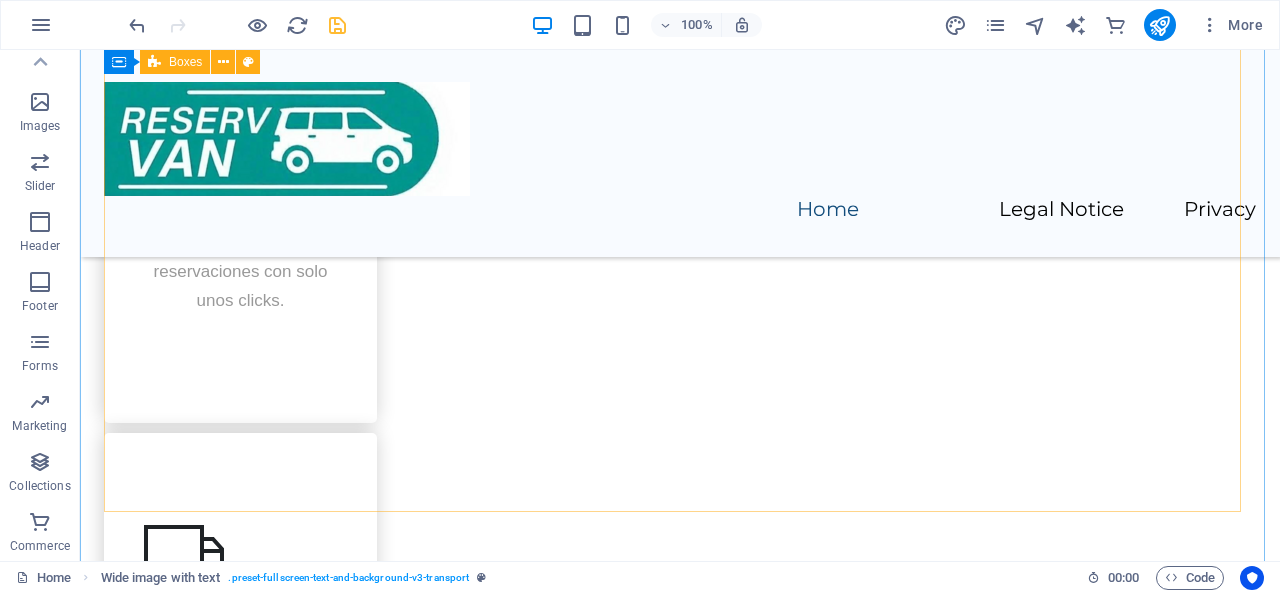 scroll, scrollTop: 1358, scrollLeft: 0, axis: vertical 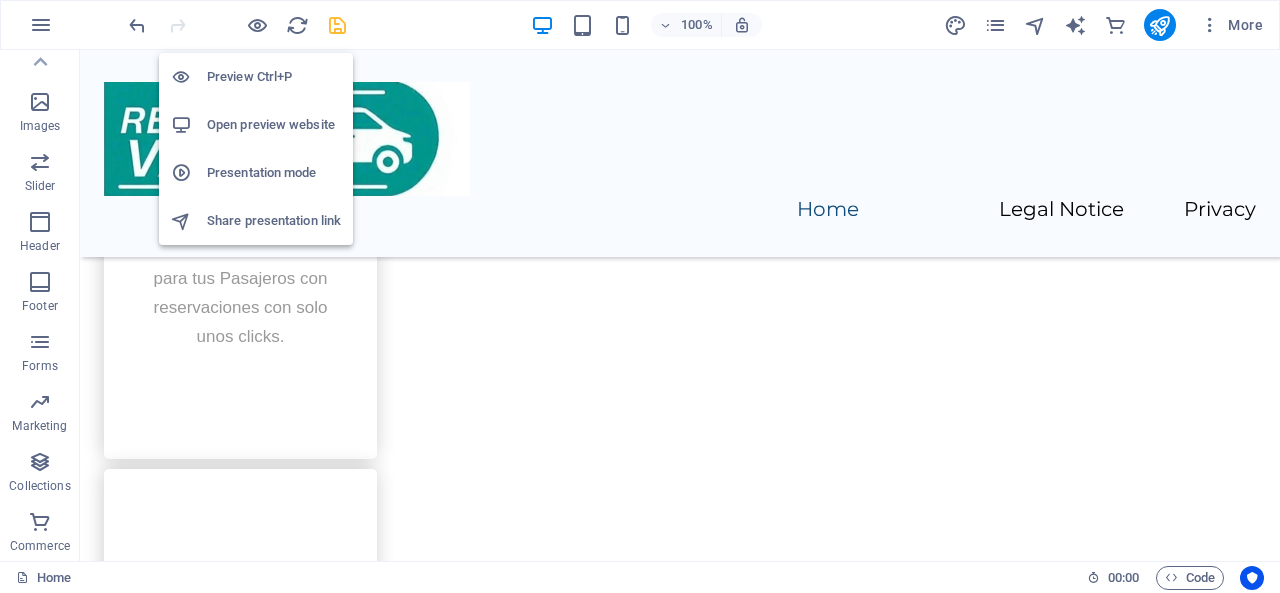 click on "Presentation mode" at bounding box center (274, 173) 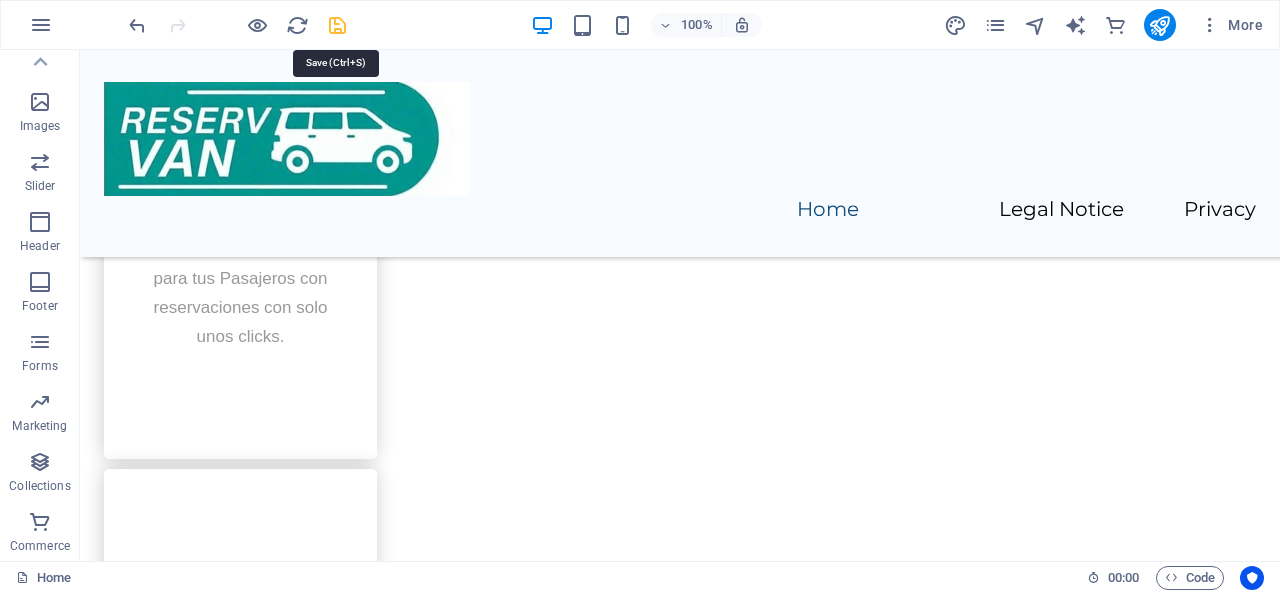 click at bounding box center (337, 25) 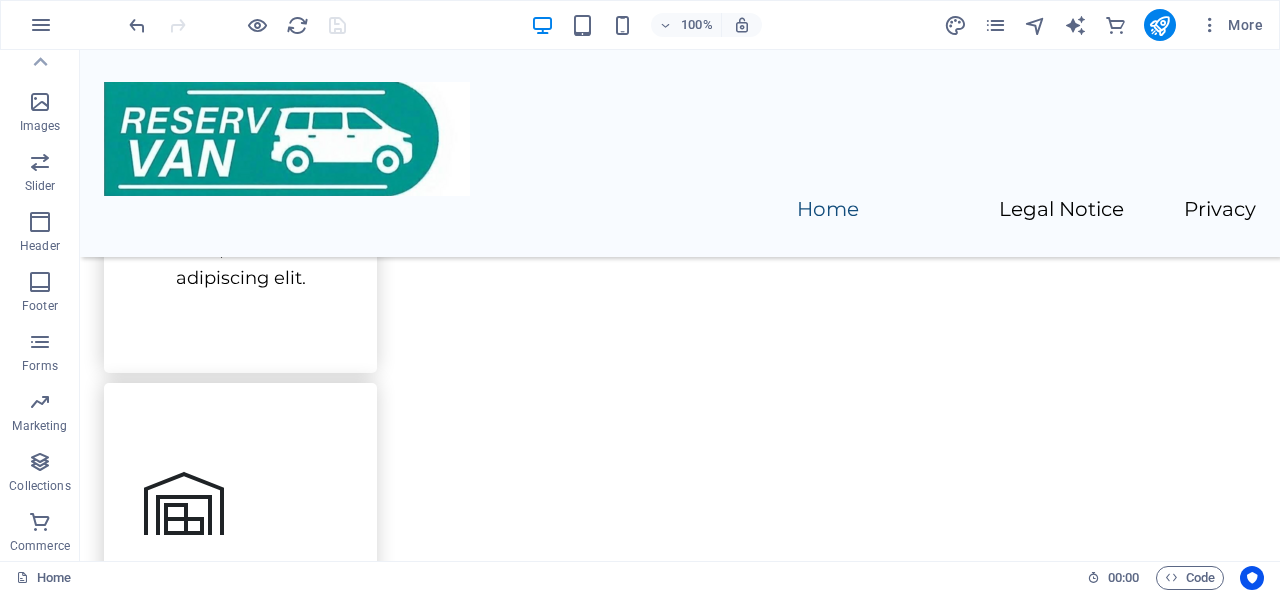 scroll, scrollTop: 1876, scrollLeft: 0, axis: vertical 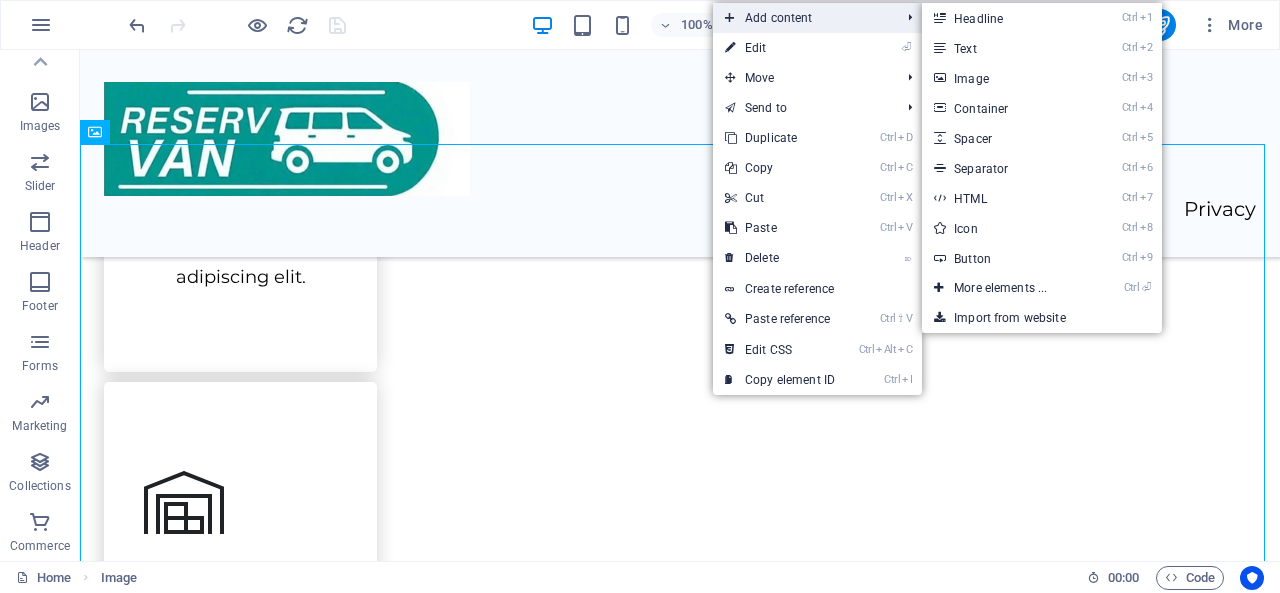 click on "Add content" at bounding box center (802, 18) 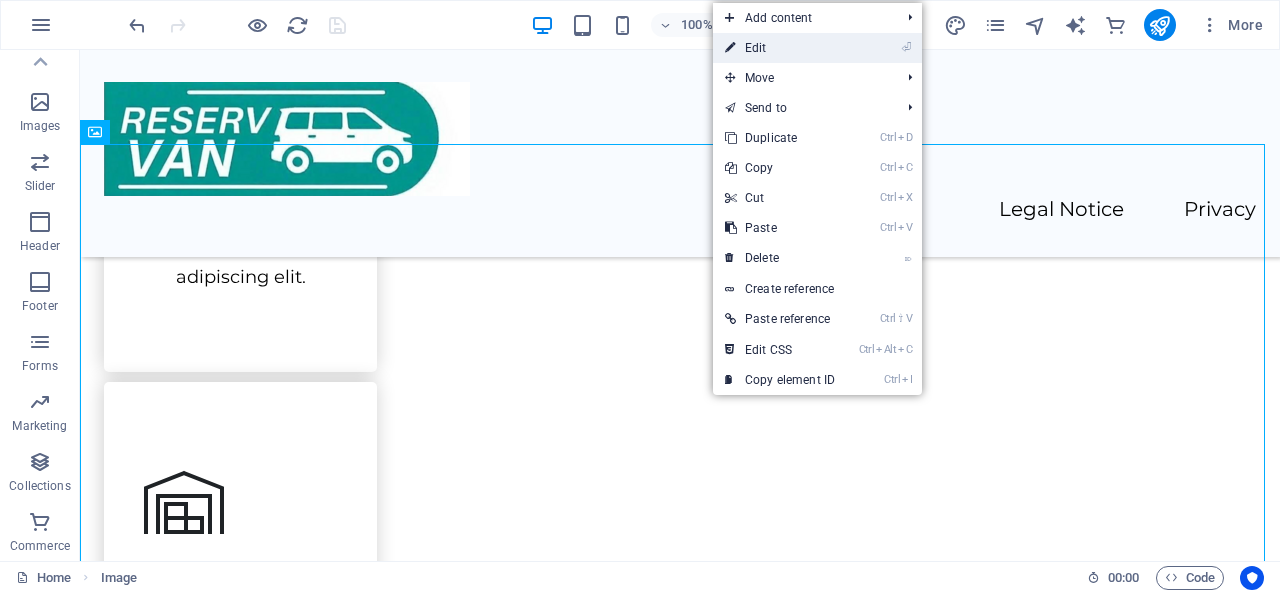 click on "⏎  Edit" at bounding box center [780, 48] 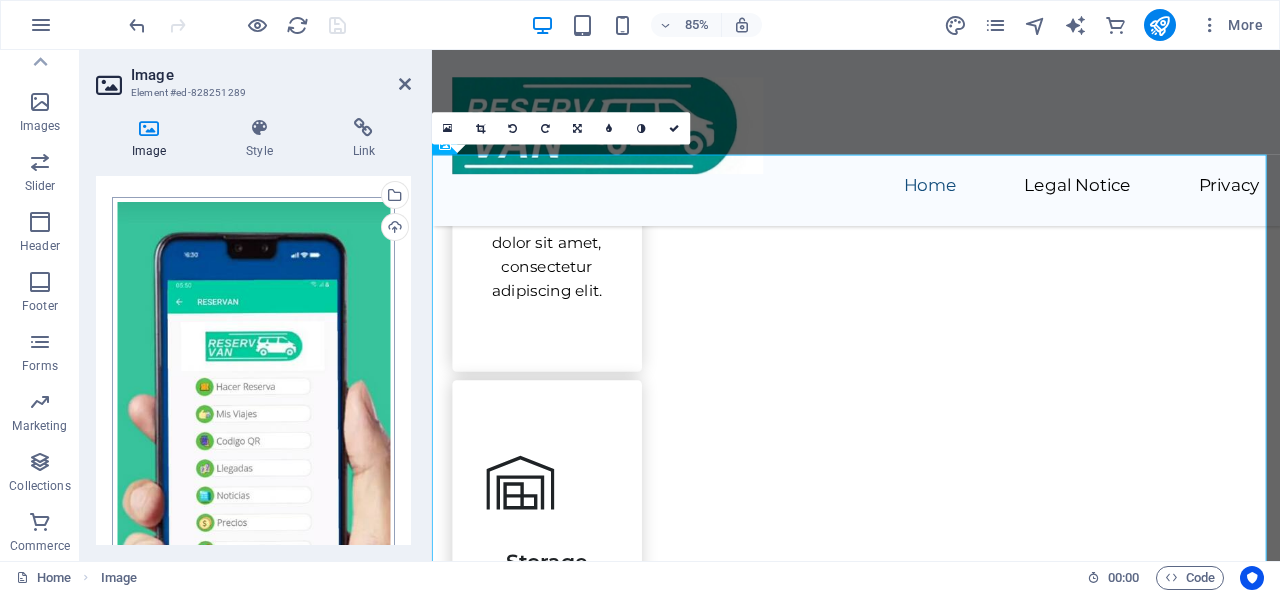 scroll, scrollTop: 0, scrollLeft: 0, axis: both 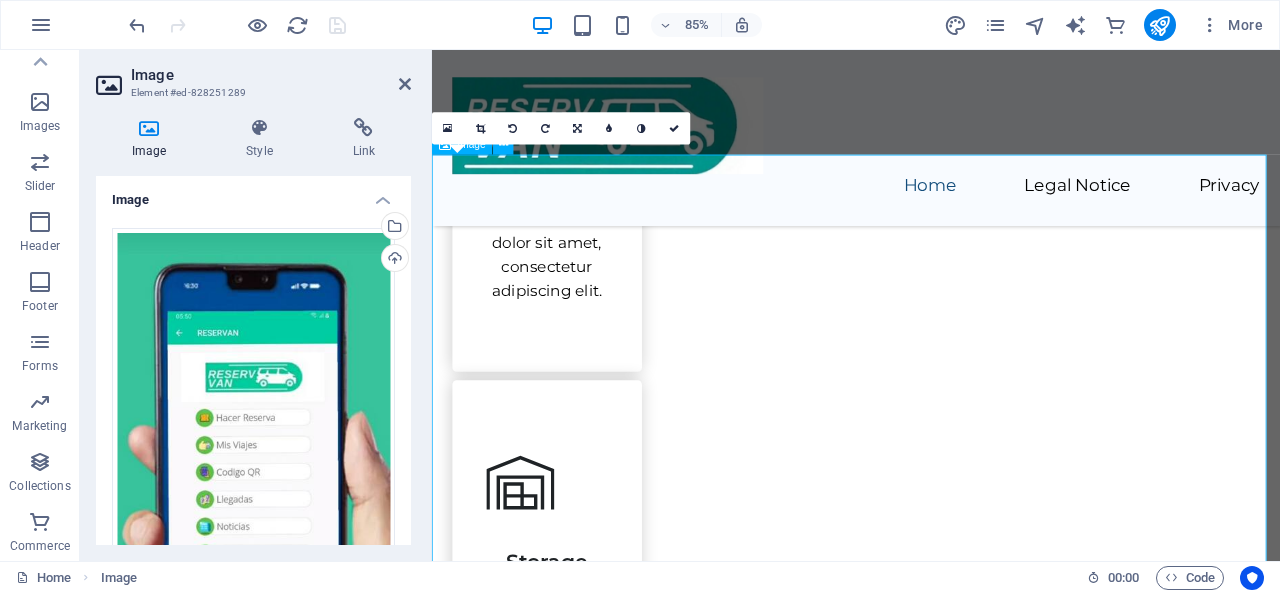 click at bounding box center [931, 1753] 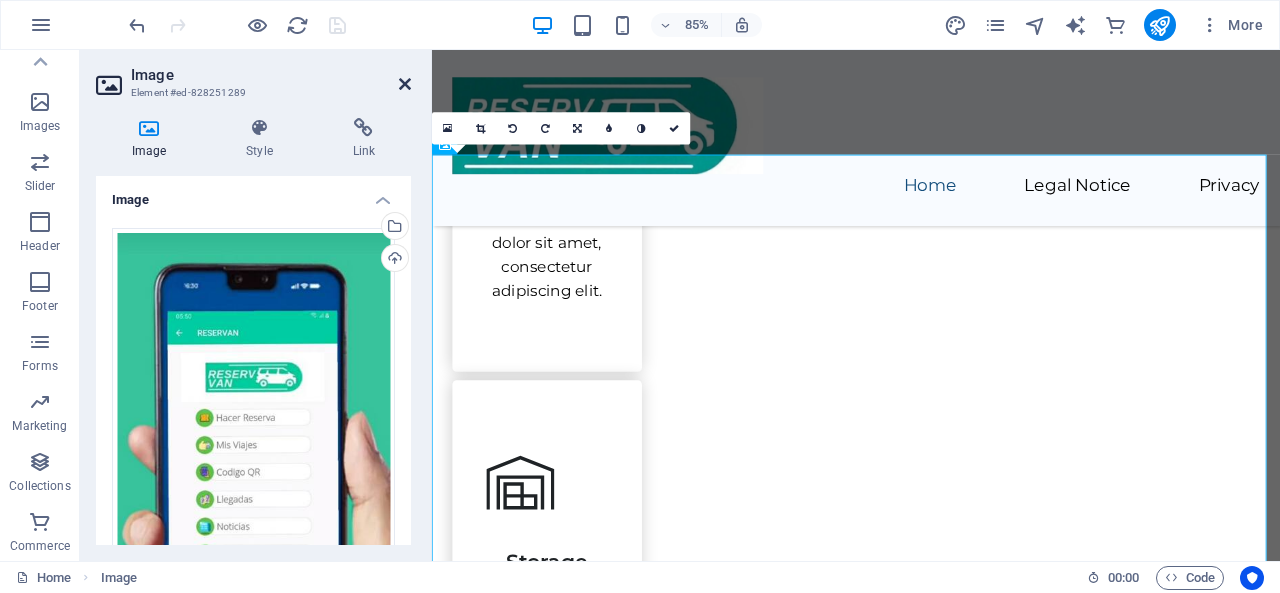 click at bounding box center (405, 84) 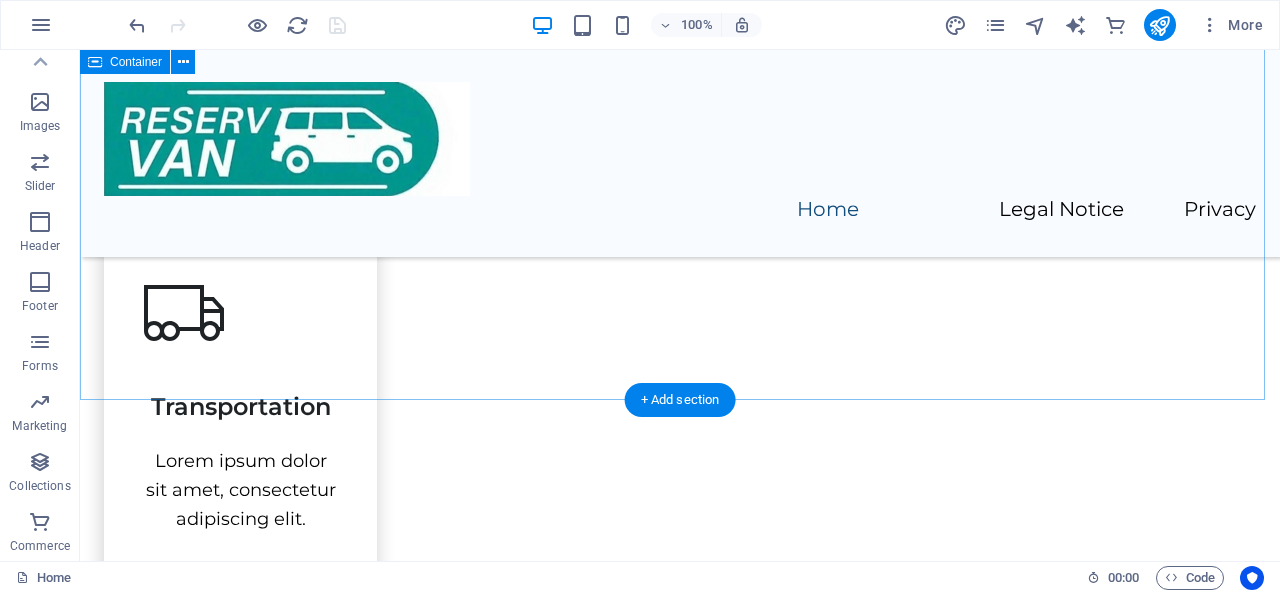 scroll, scrollTop: 1645, scrollLeft: 0, axis: vertical 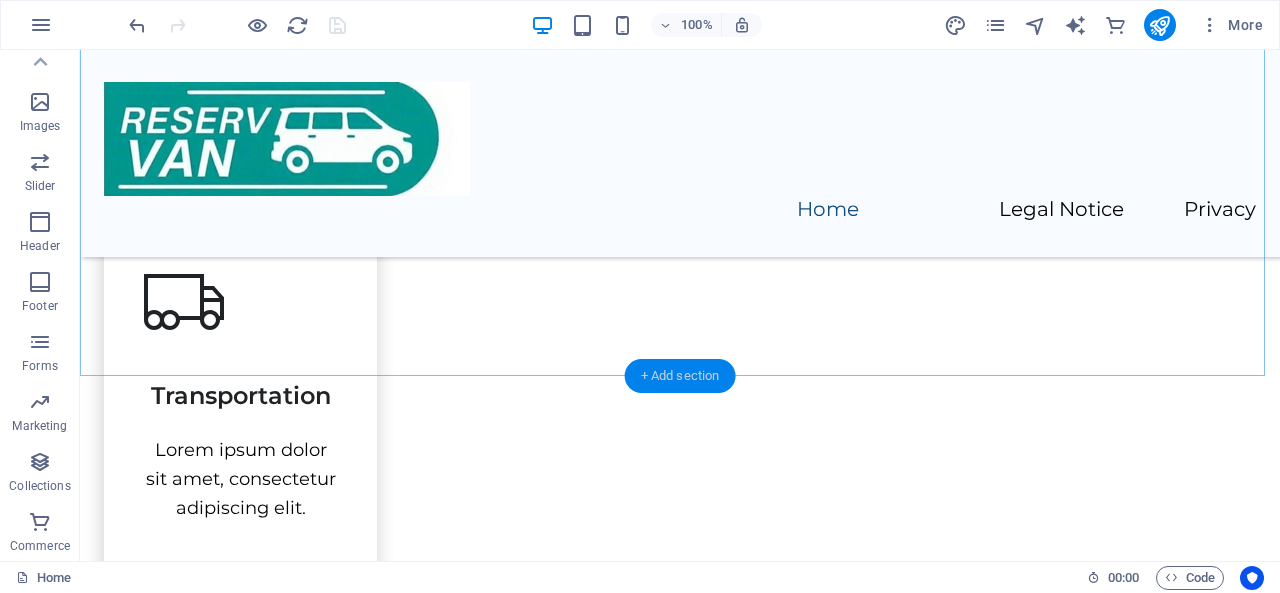 click on "+ Add section" at bounding box center (680, 376) 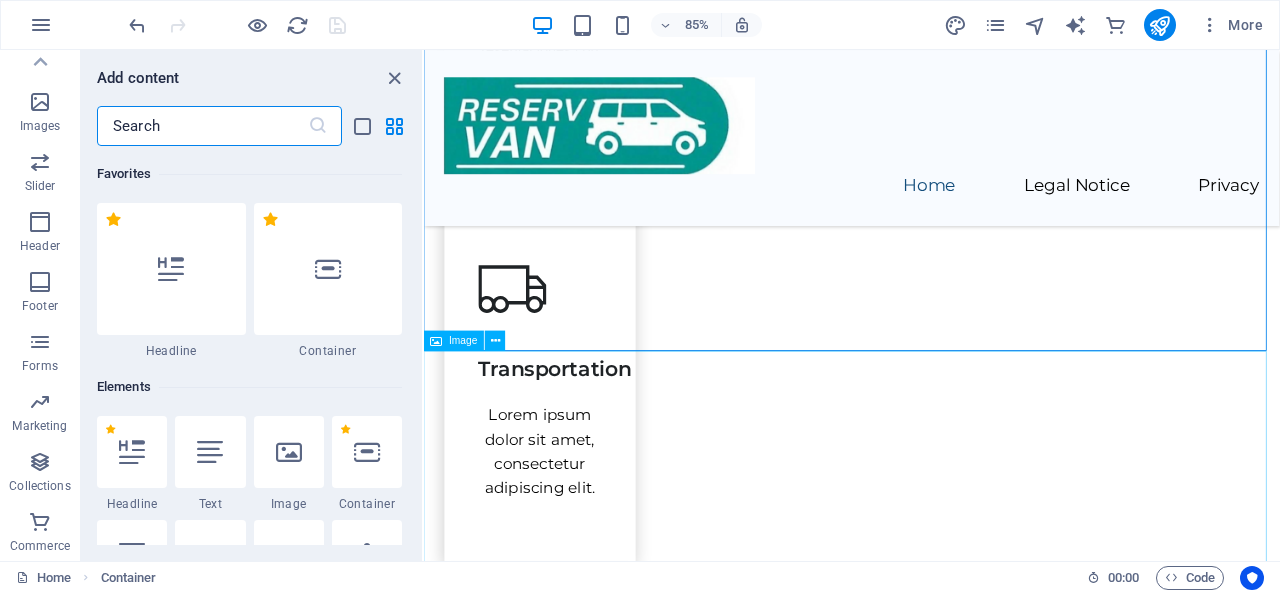 scroll, scrollTop: 3499, scrollLeft: 0, axis: vertical 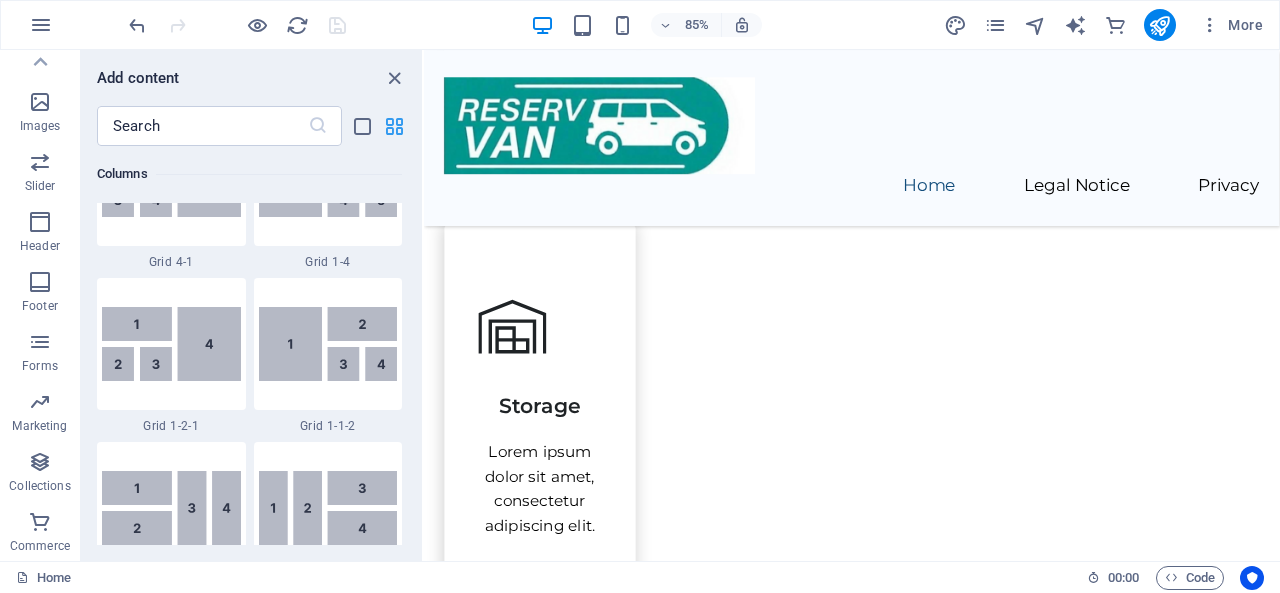 click at bounding box center (394, 126) 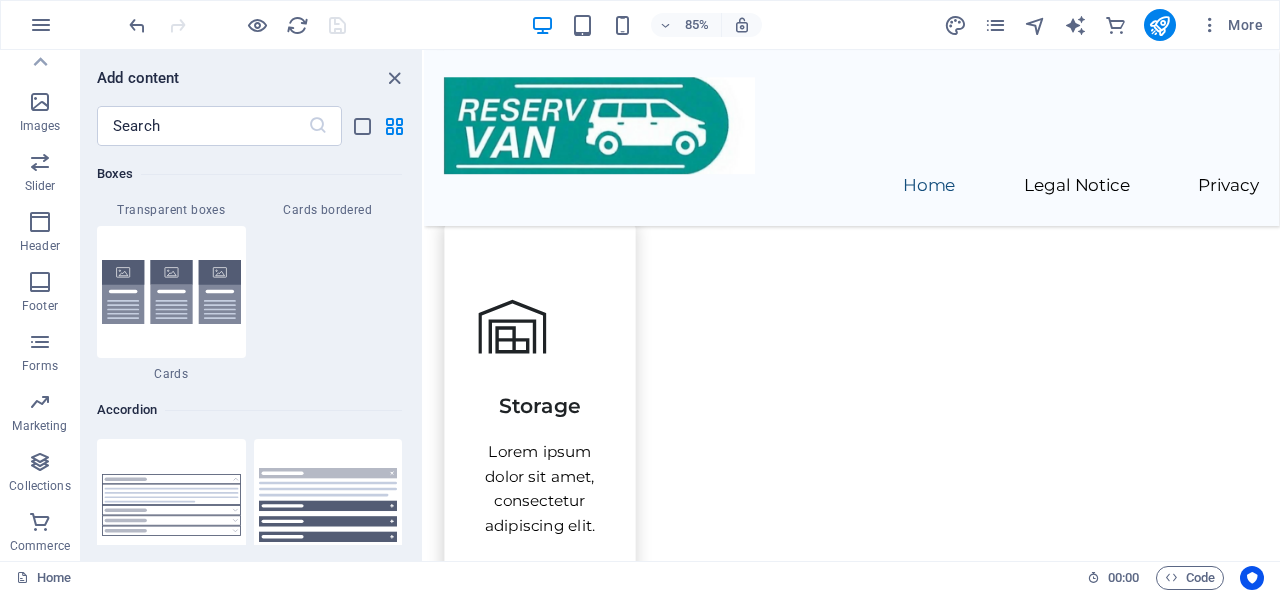 scroll, scrollTop: 6150, scrollLeft: 0, axis: vertical 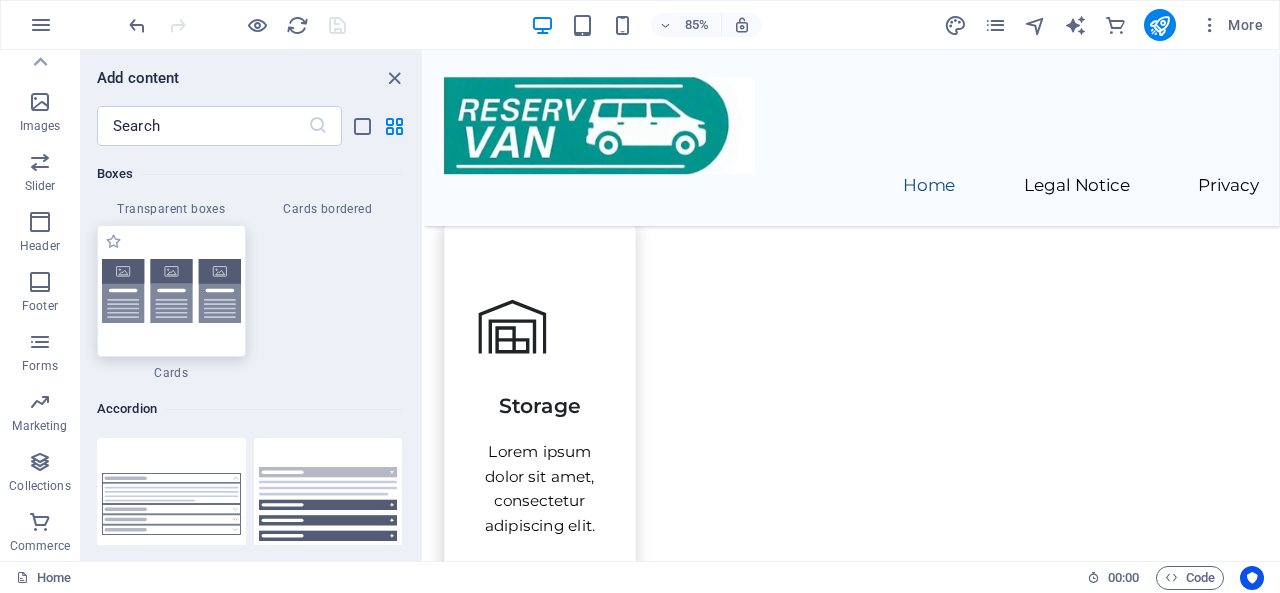 click at bounding box center [171, 291] 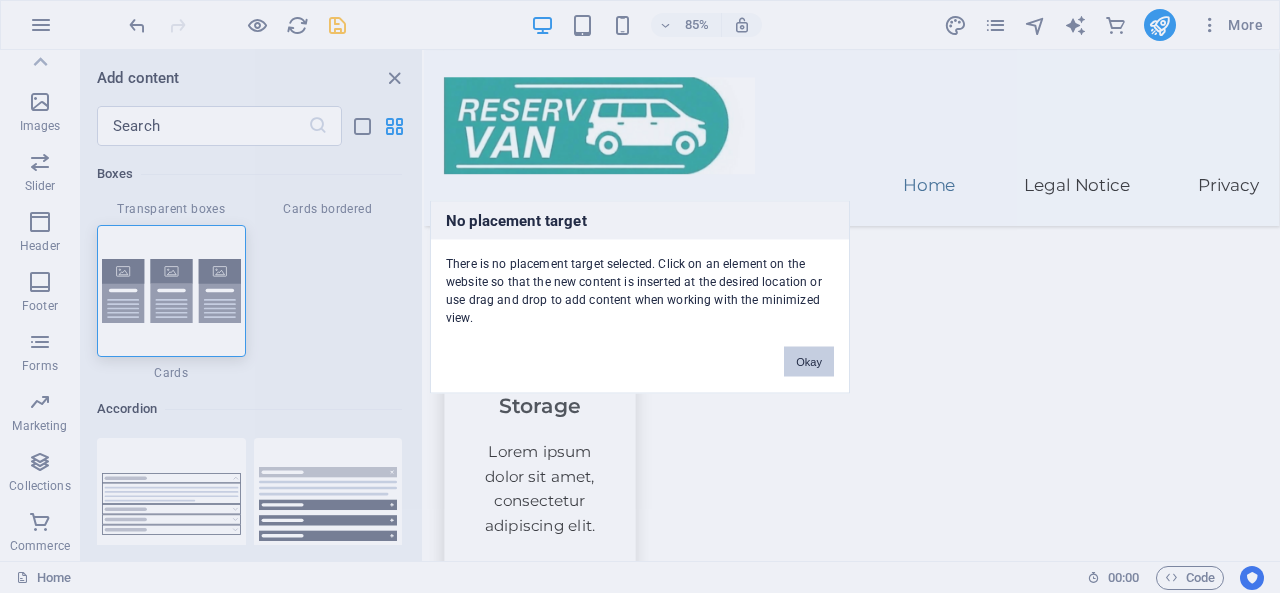 click on "Okay" at bounding box center [809, 361] 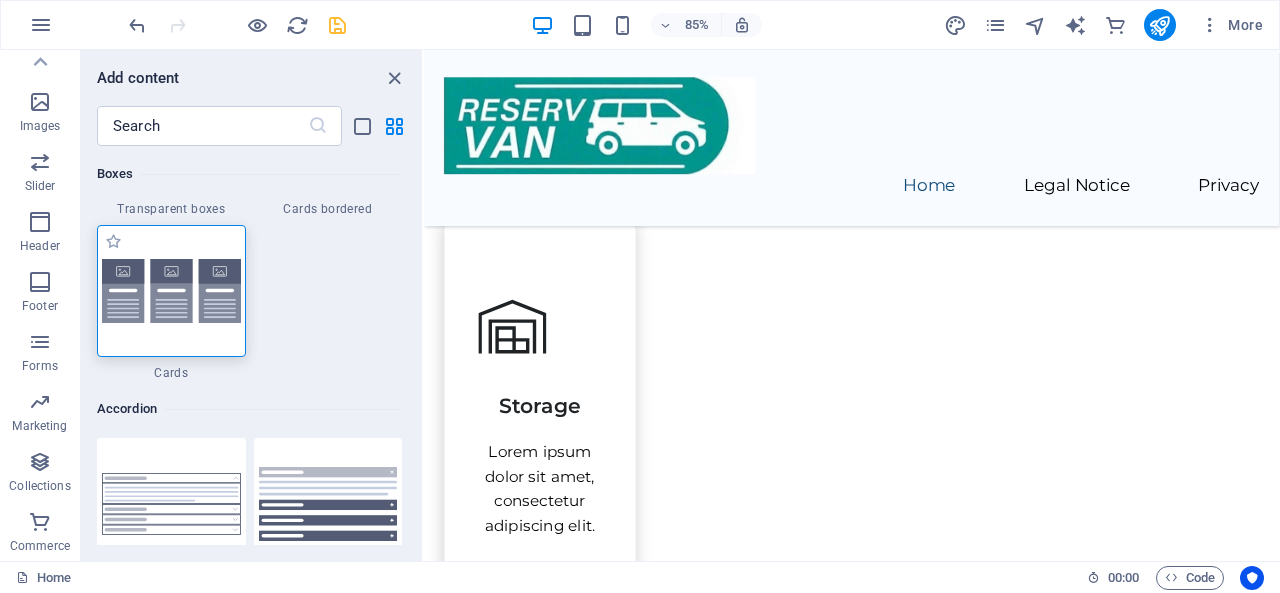 click at bounding box center [171, 291] 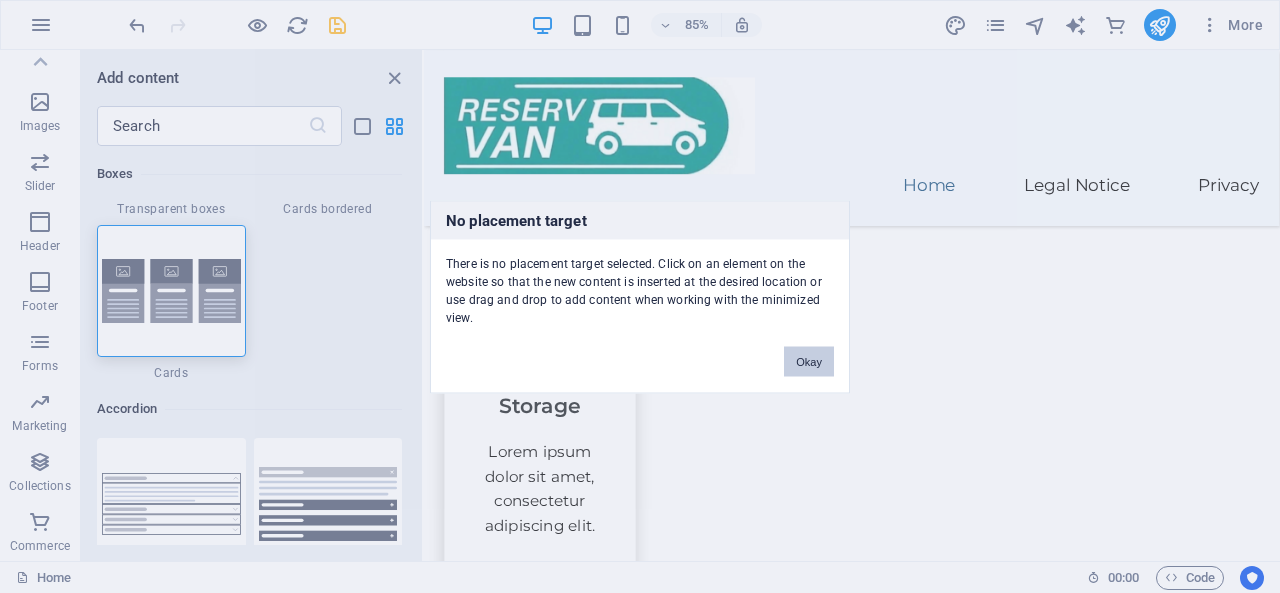 click on "Okay" at bounding box center (809, 361) 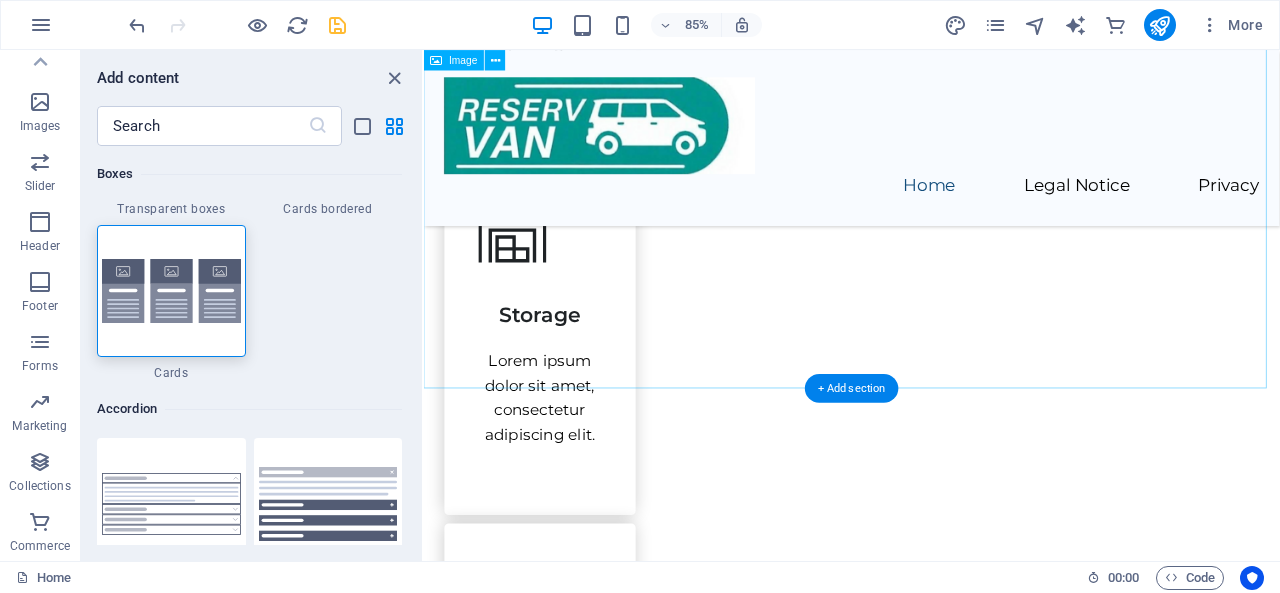scroll, scrollTop: 2171, scrollLeft: 0, axis: vertical 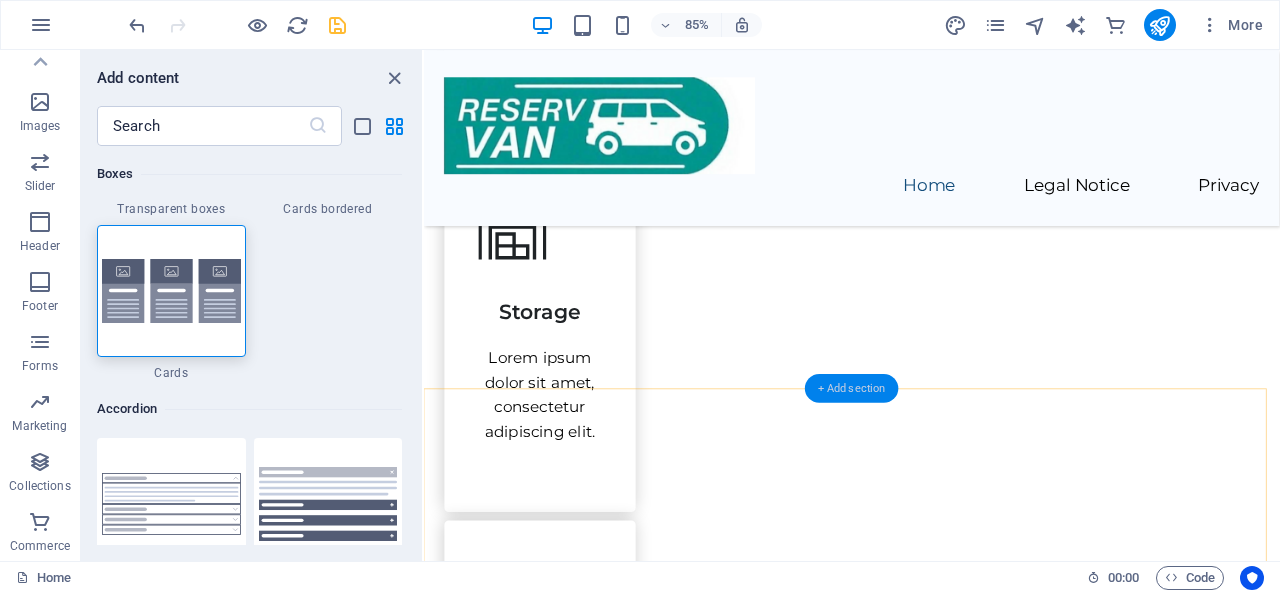 click on "+ Add section" at bounding box center (852, 388) 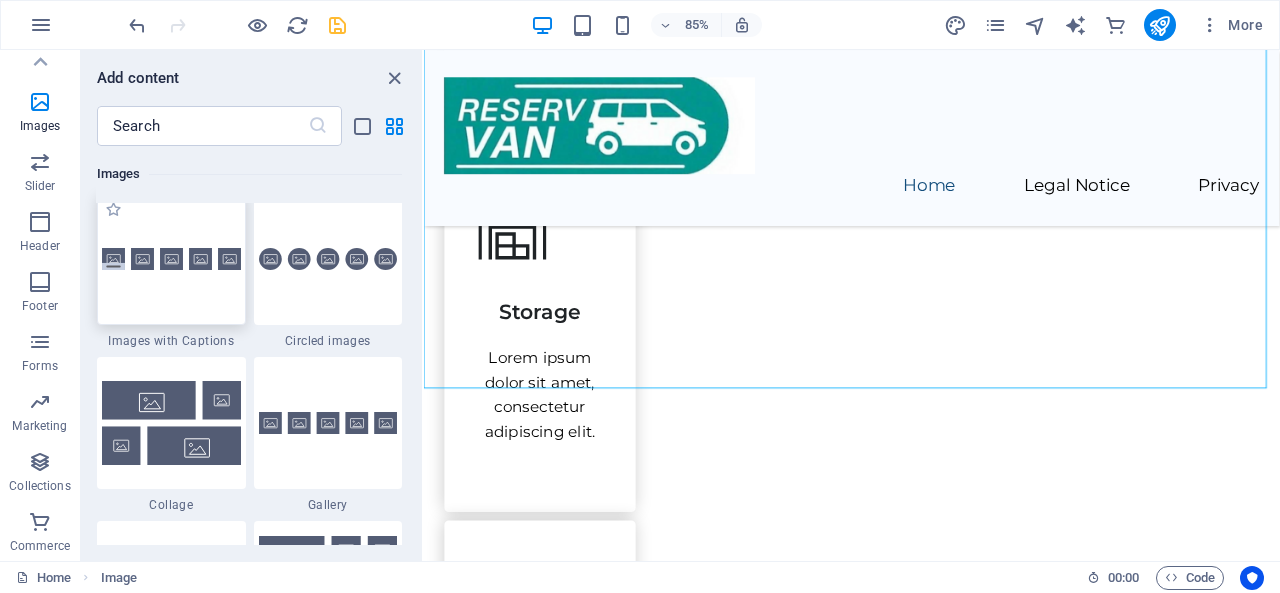 scroll, scrollTop: 10151, scrollLeft: 0, axis: vertical 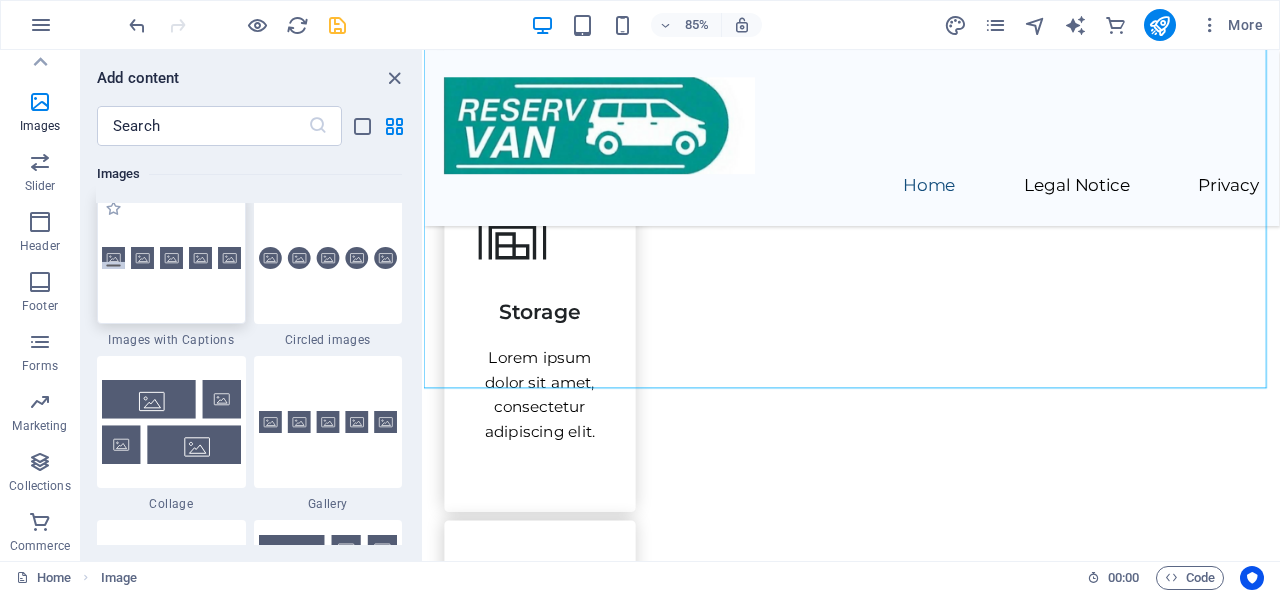 click at bounding box center (171, 421) 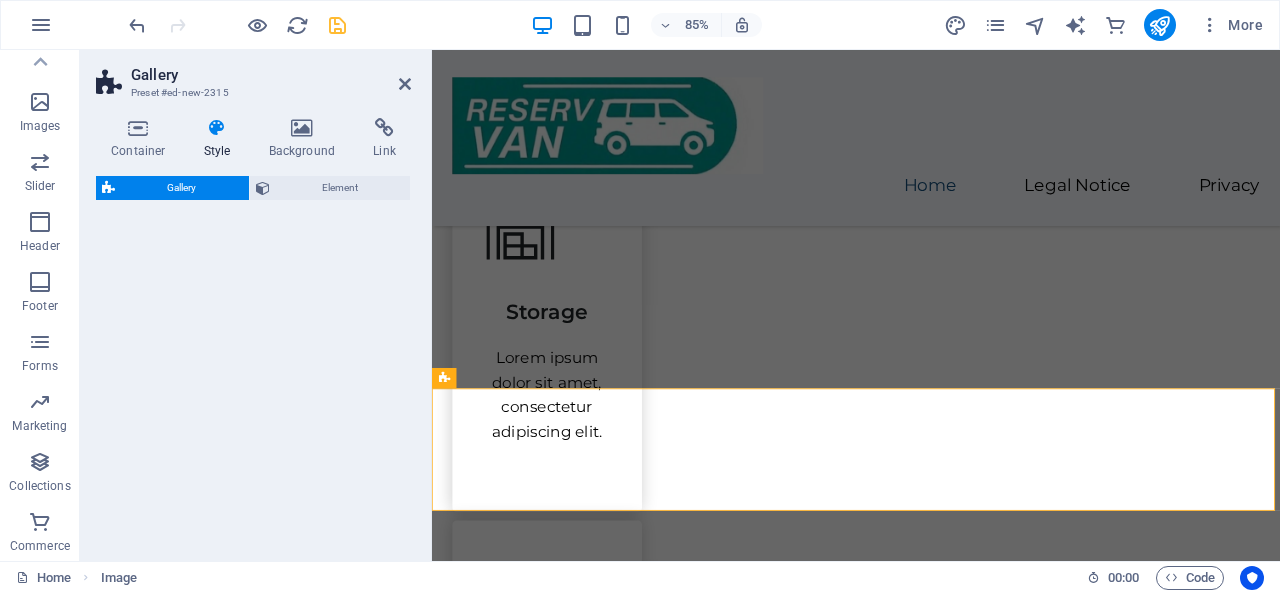select on "rem" 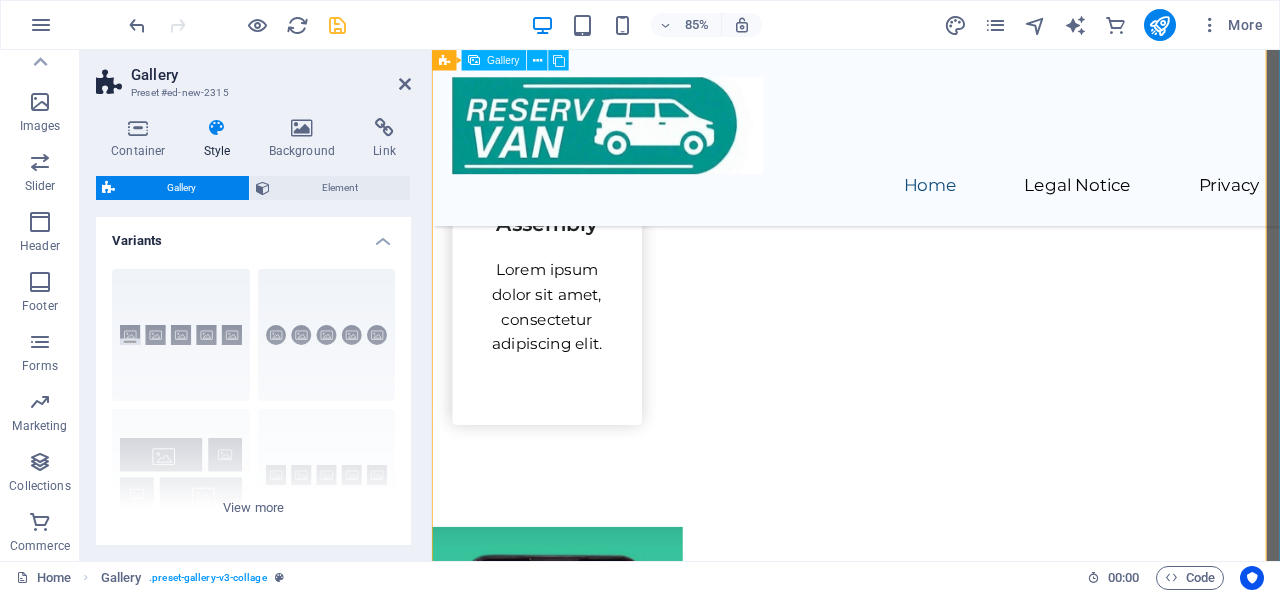 scroll, scrollTop: 2734, scrollLeft: 0, axis: vertical 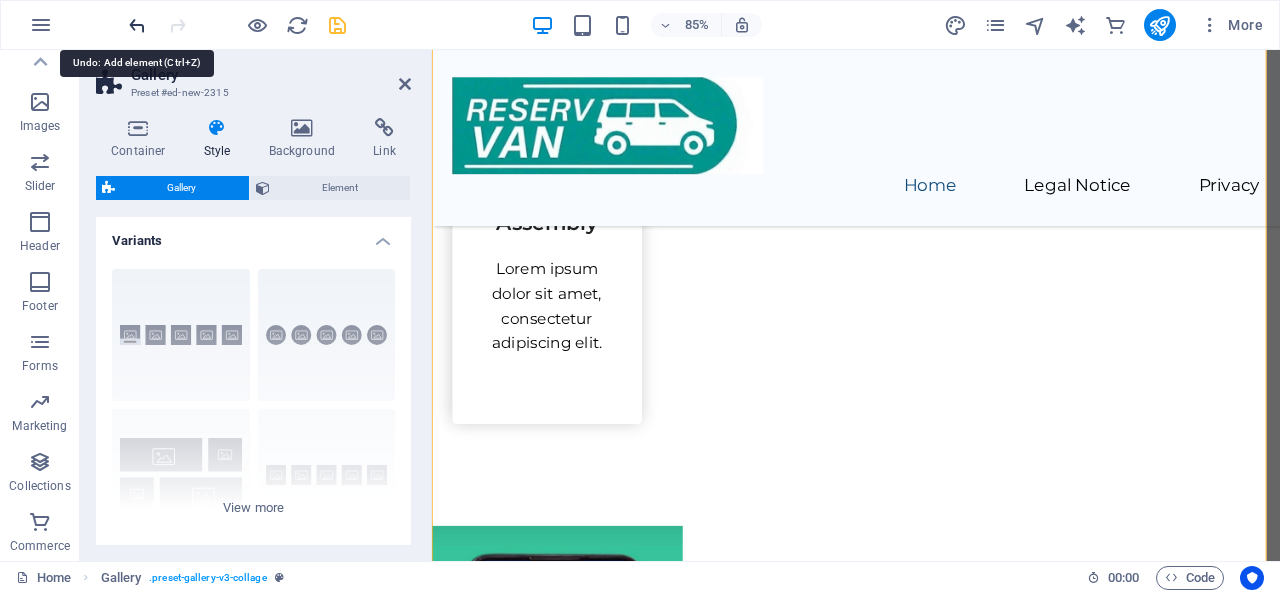 click at bounding box center (137, 25) 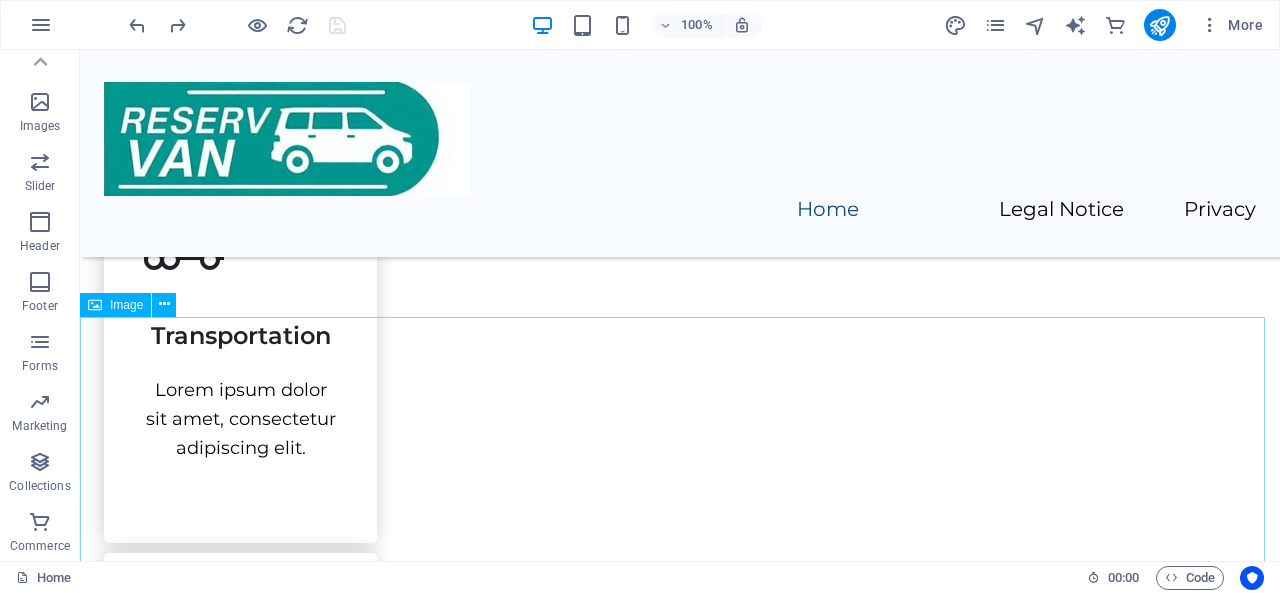 scroll, scrollTop: 1704, scrollLeft: 0, axis: vertical 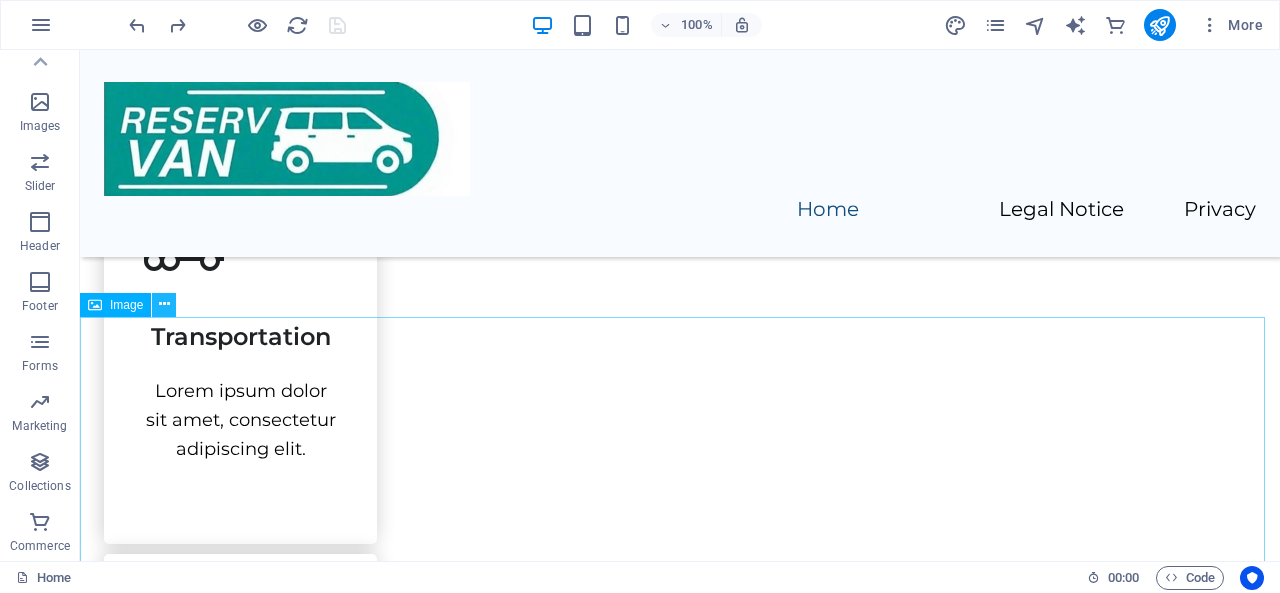 click at bounding box center [164, 304] 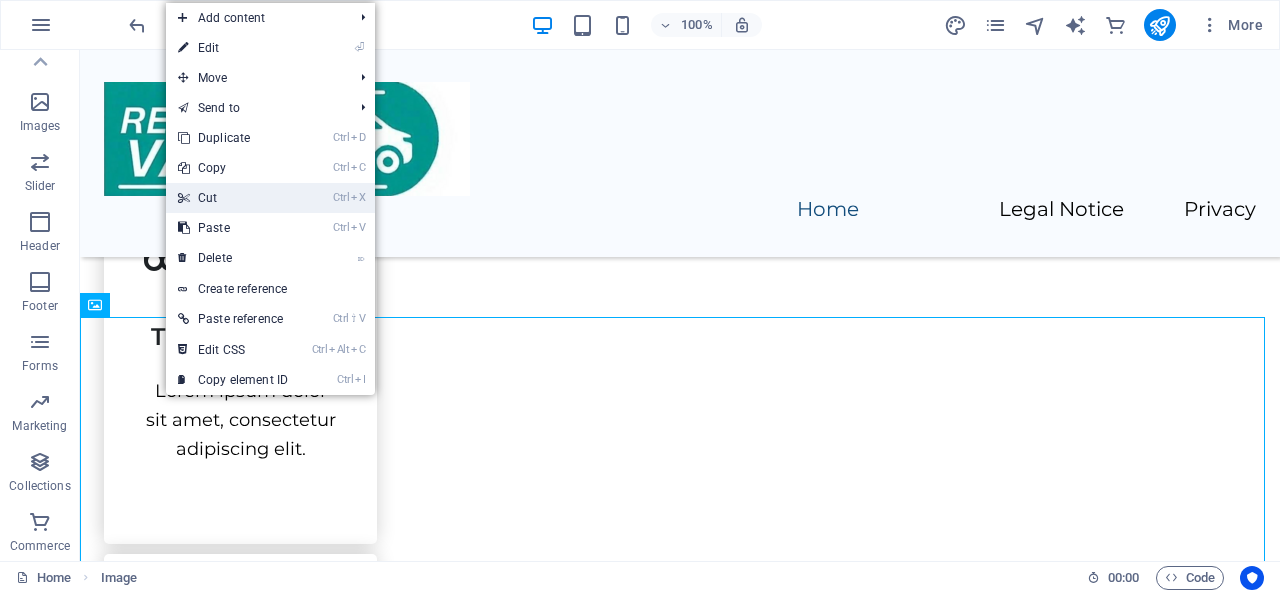 click on "Ctrl X  Cut" at bounding box center (233, 198) 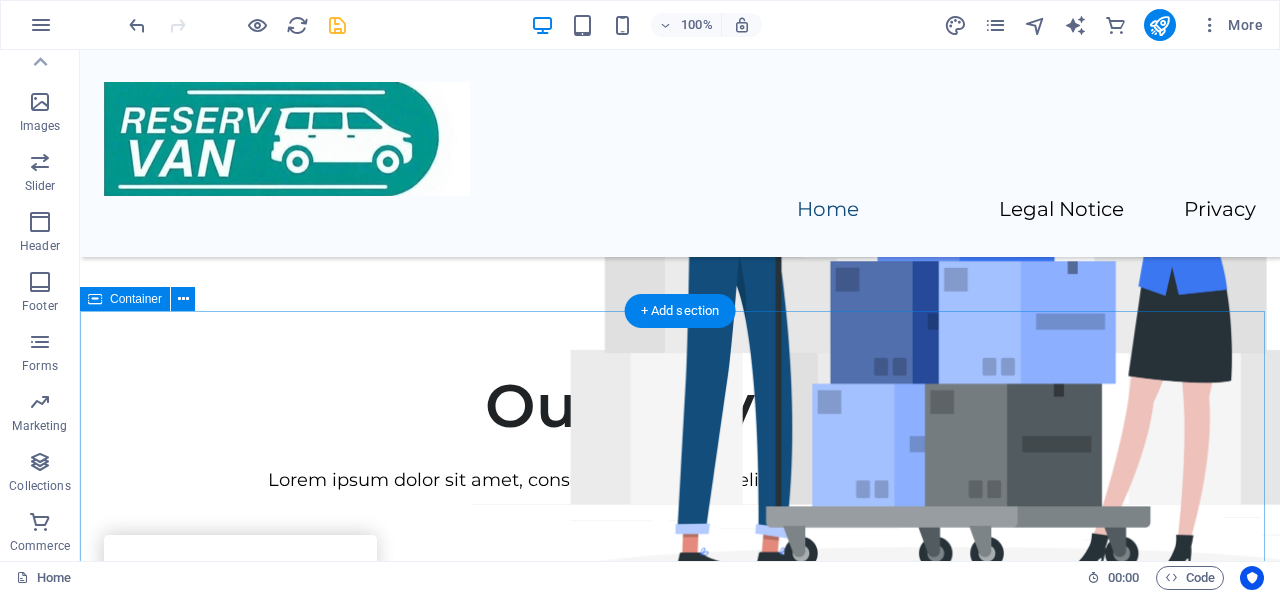 scroll, scrollTop: 799, scrollLeft: 0, axis: vertical 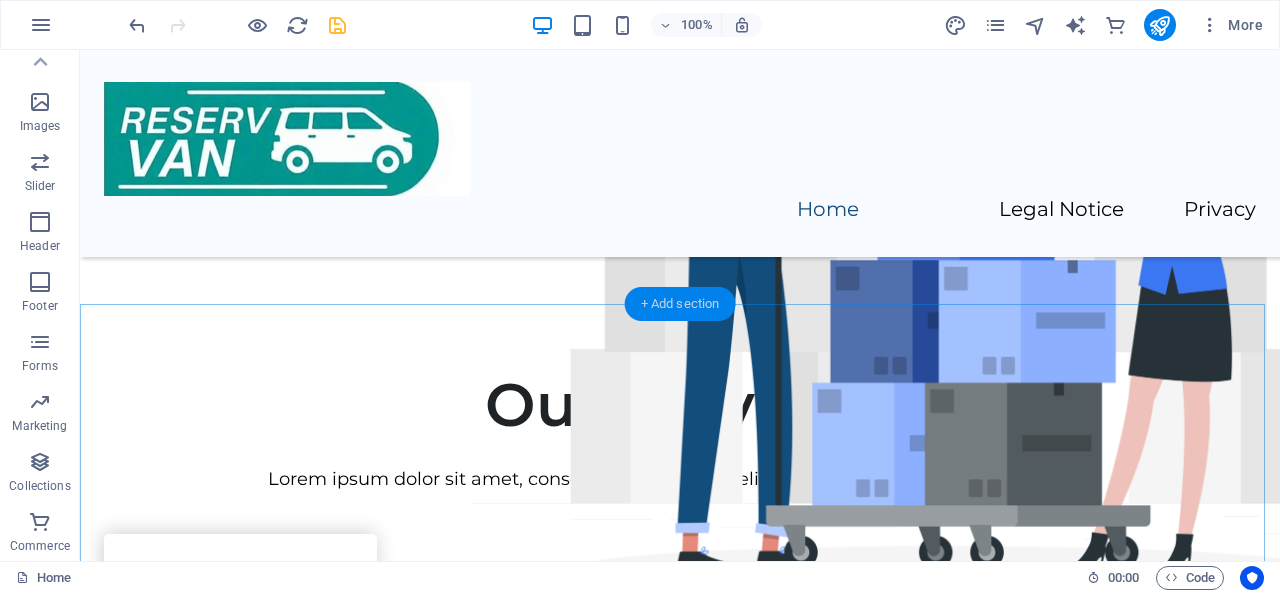click on "+ Add section" at bounding box center [680, 304] 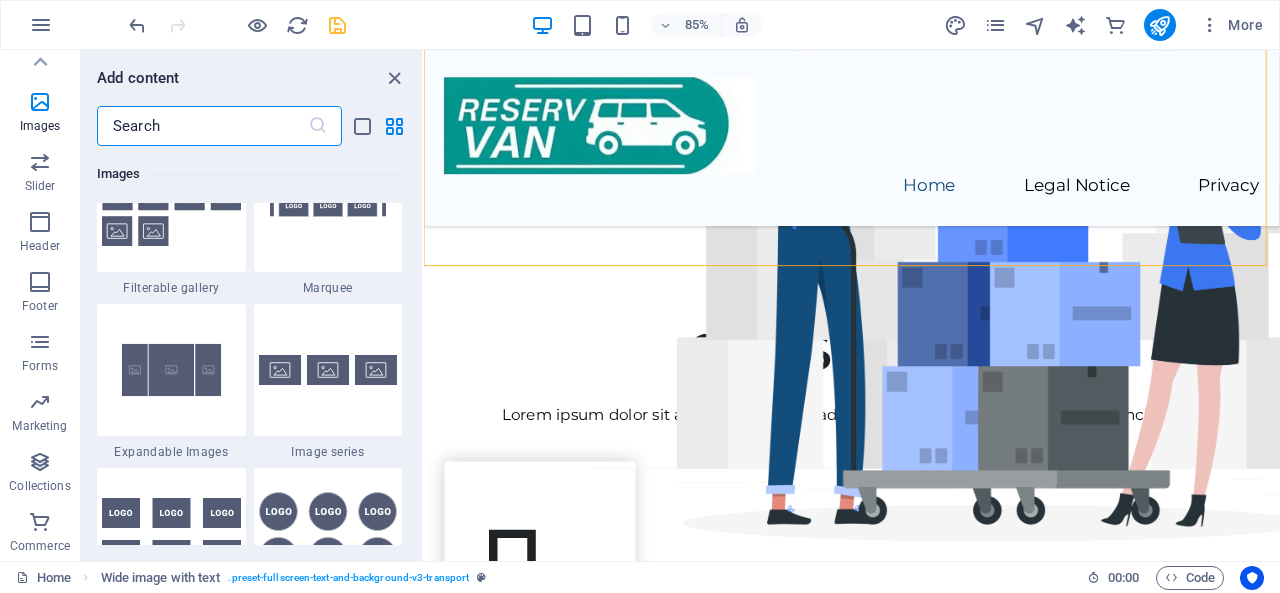 scroll, scrollTop: 10697, scrollLeft: 0, axis: vertical 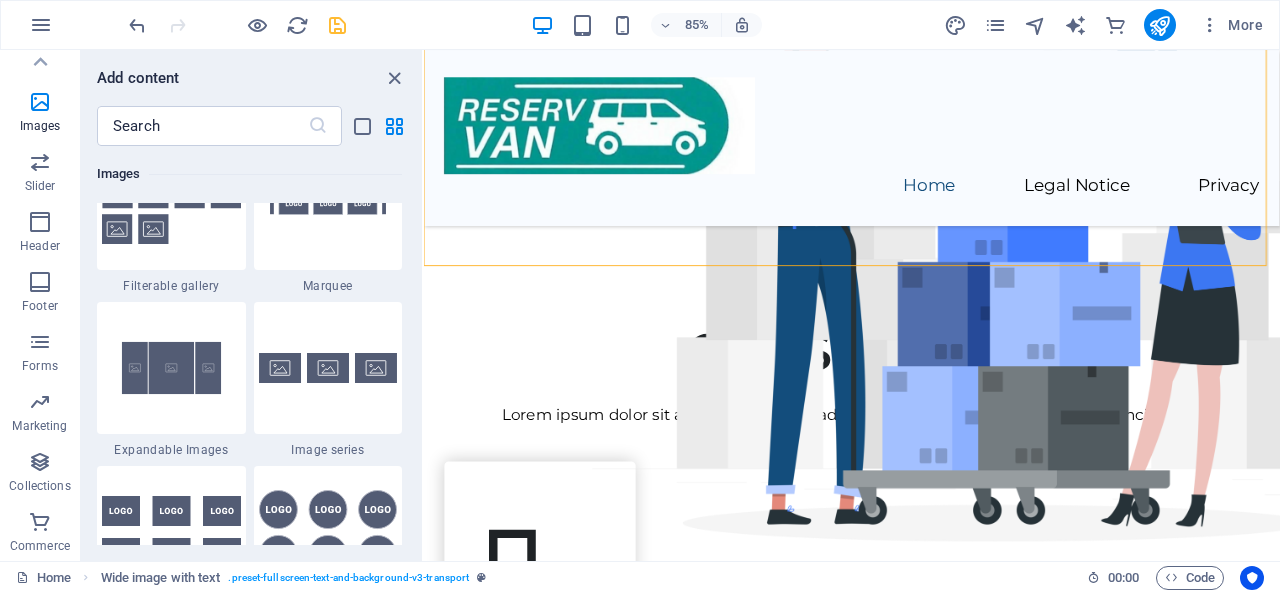 click at bounding box center [328, 368] 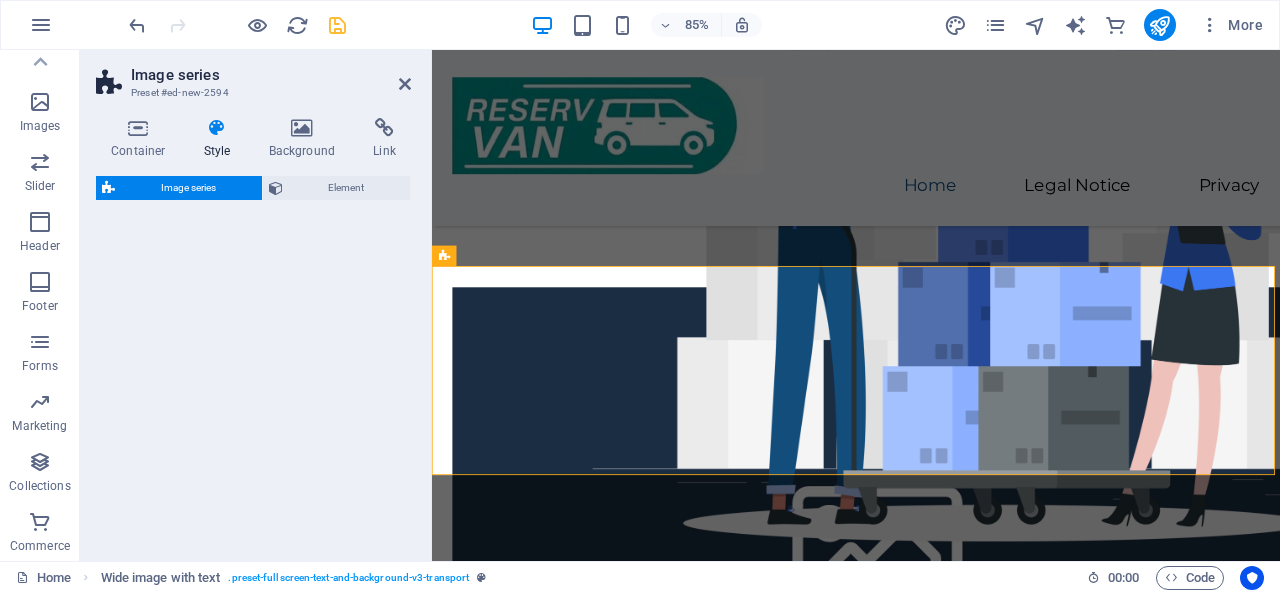 select on "rem" 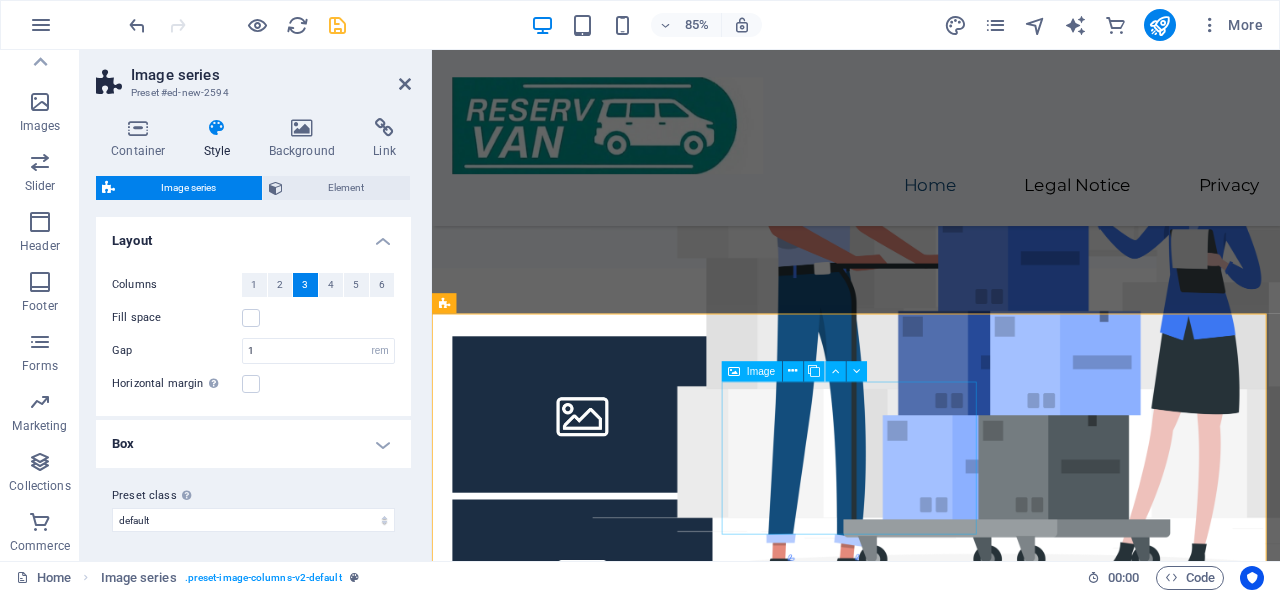 scroll, scrollTop: 743, scrollLeft: 0, axis: vertical 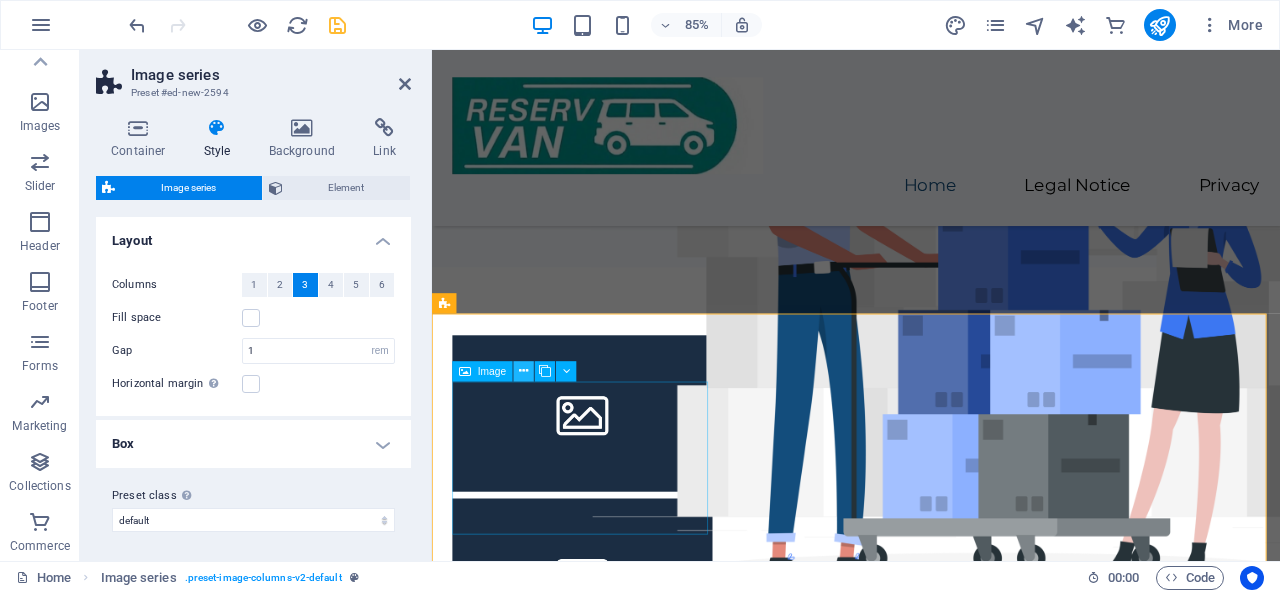 click at bounding box center [524, 371] 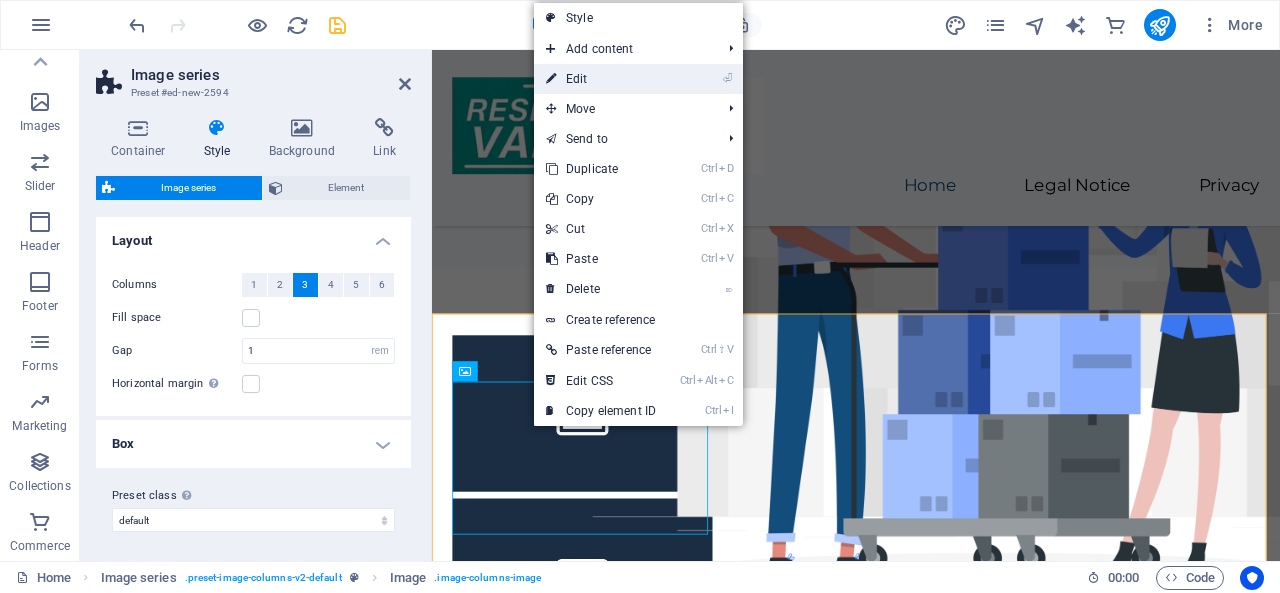 click on "⏎  Edit" at bounding box center (601, 79) 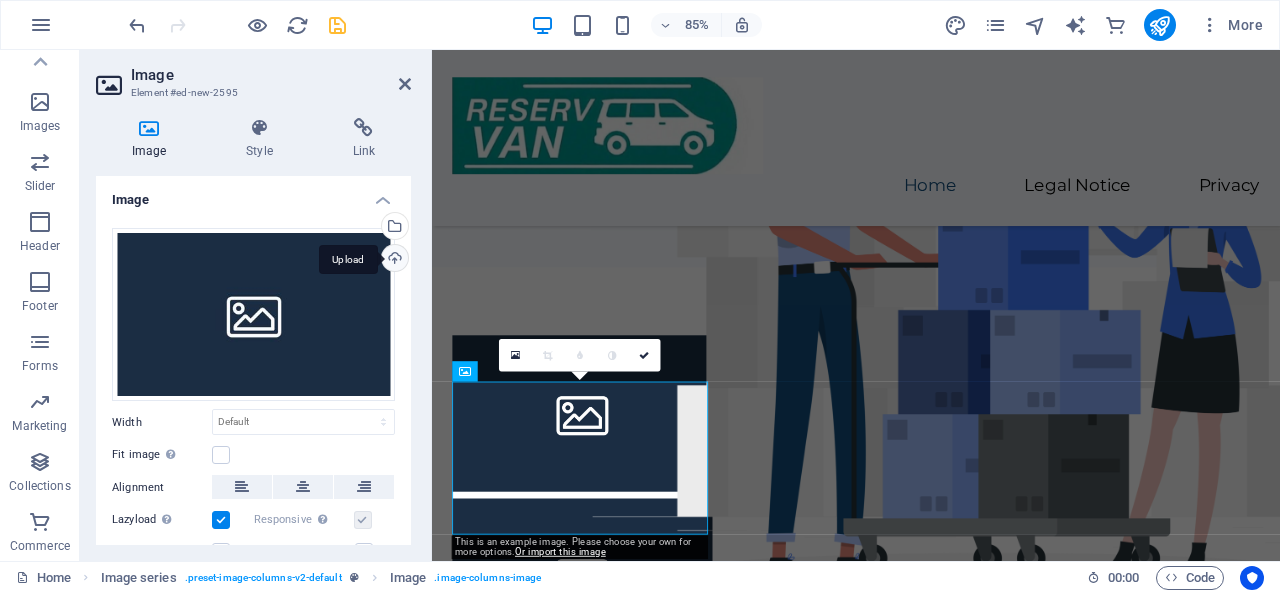 click on "Upload" at bounding box center [393, 260] 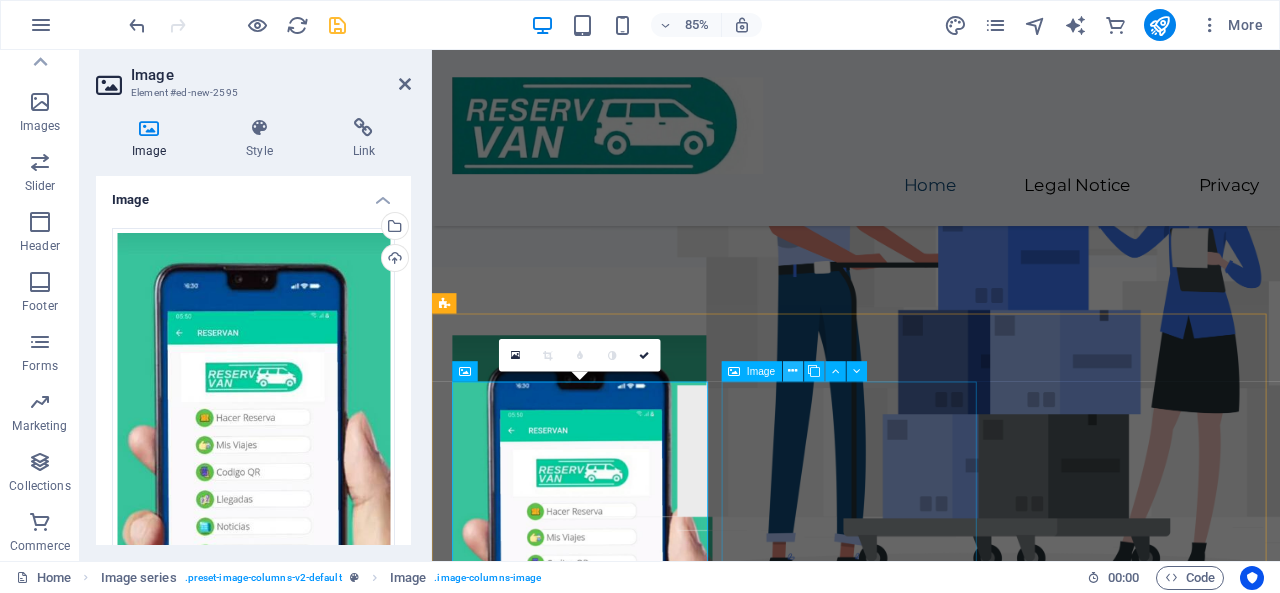 click at bounding box center [793, 371] 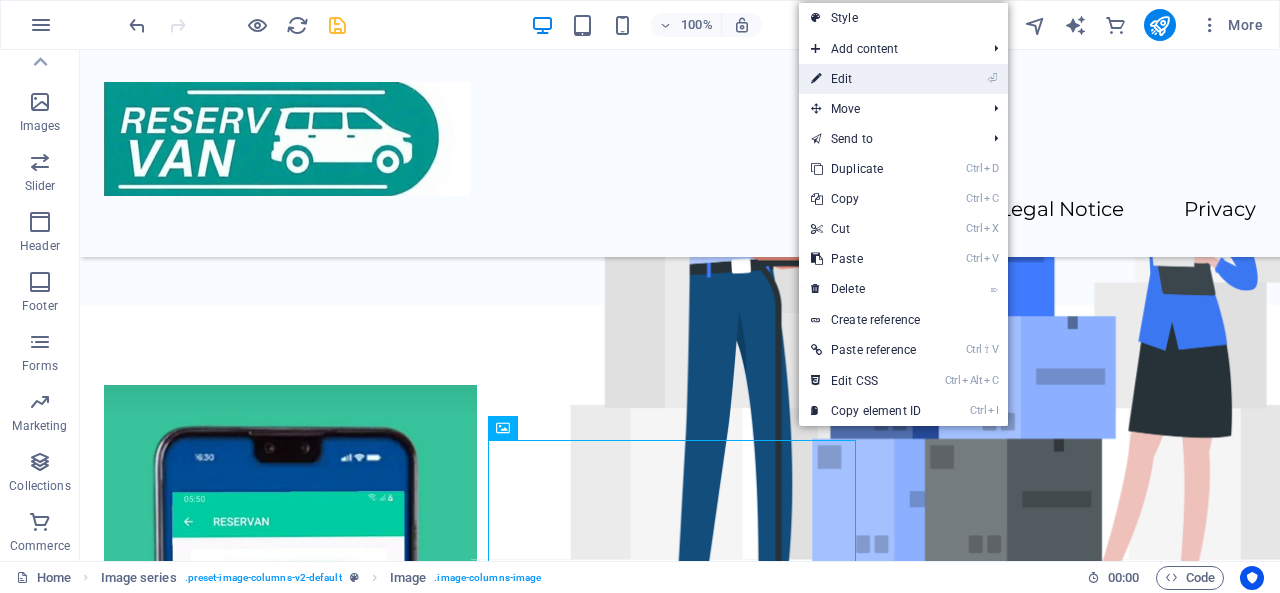 click on "⏎  Edit" at bounding box center (866, 79) 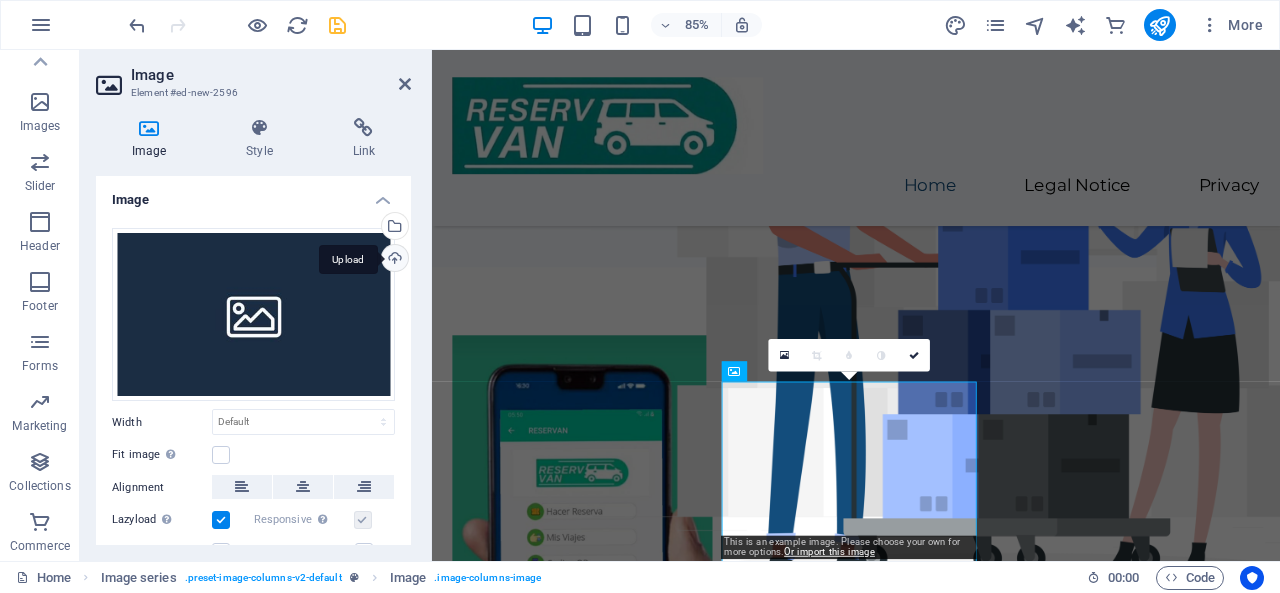 click on "Upload" at bounding box center (393, 260) 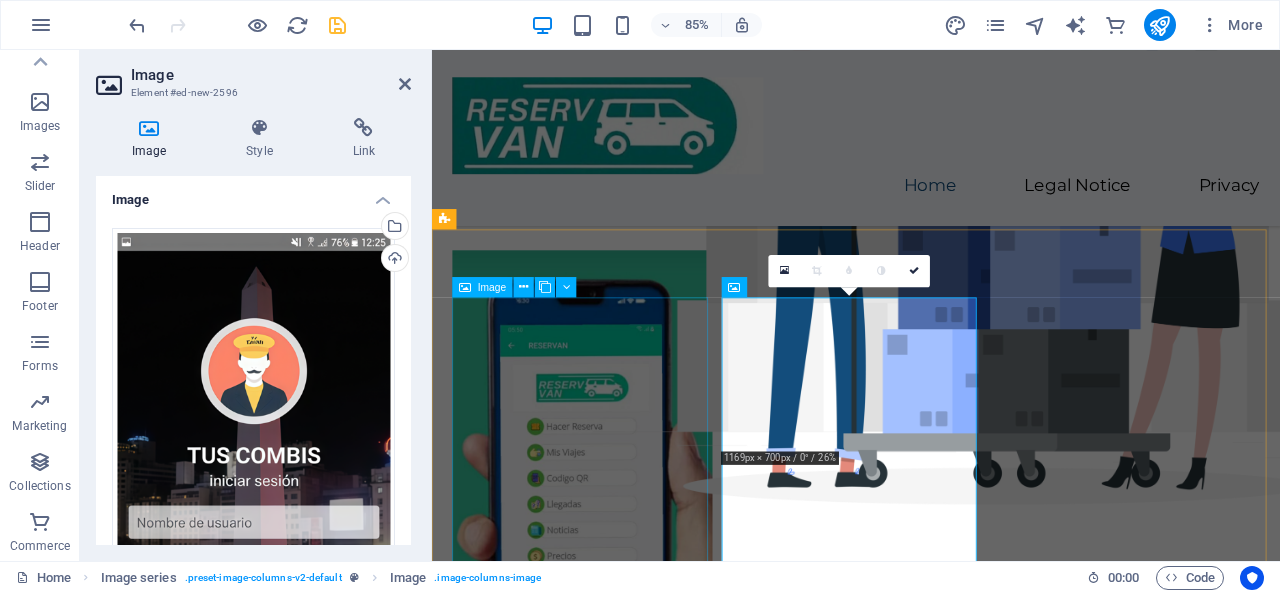scroll, scrollTop: 842, scrollLeft: 0, axis: vertical 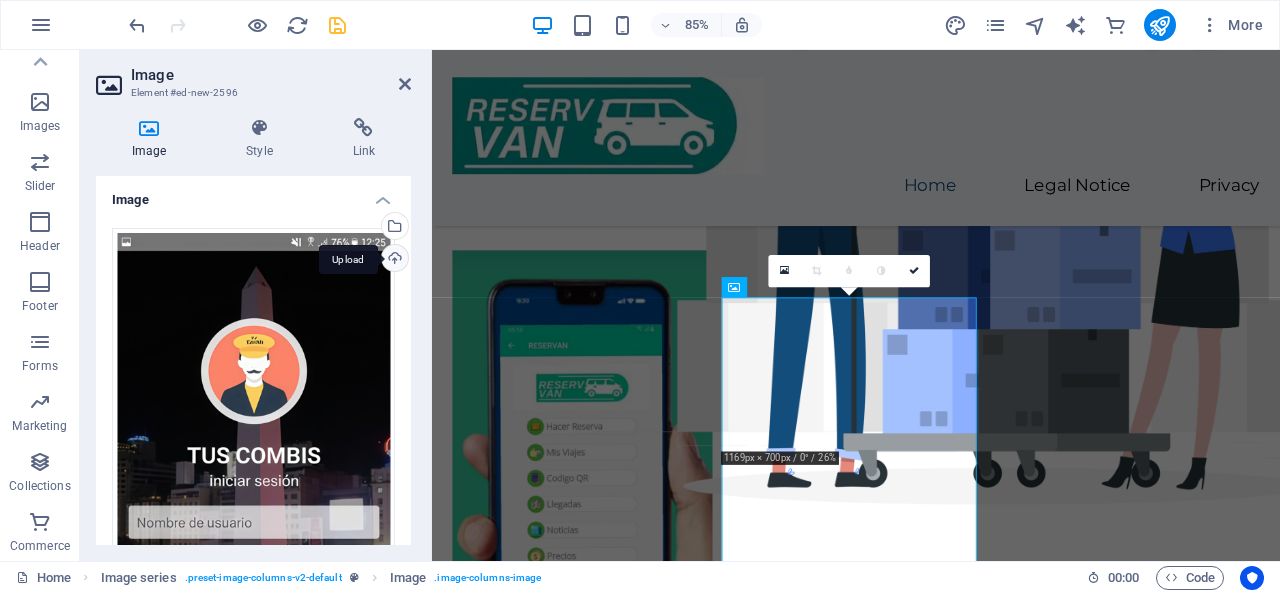 click on "Upload" at bounding box center (393, 260) 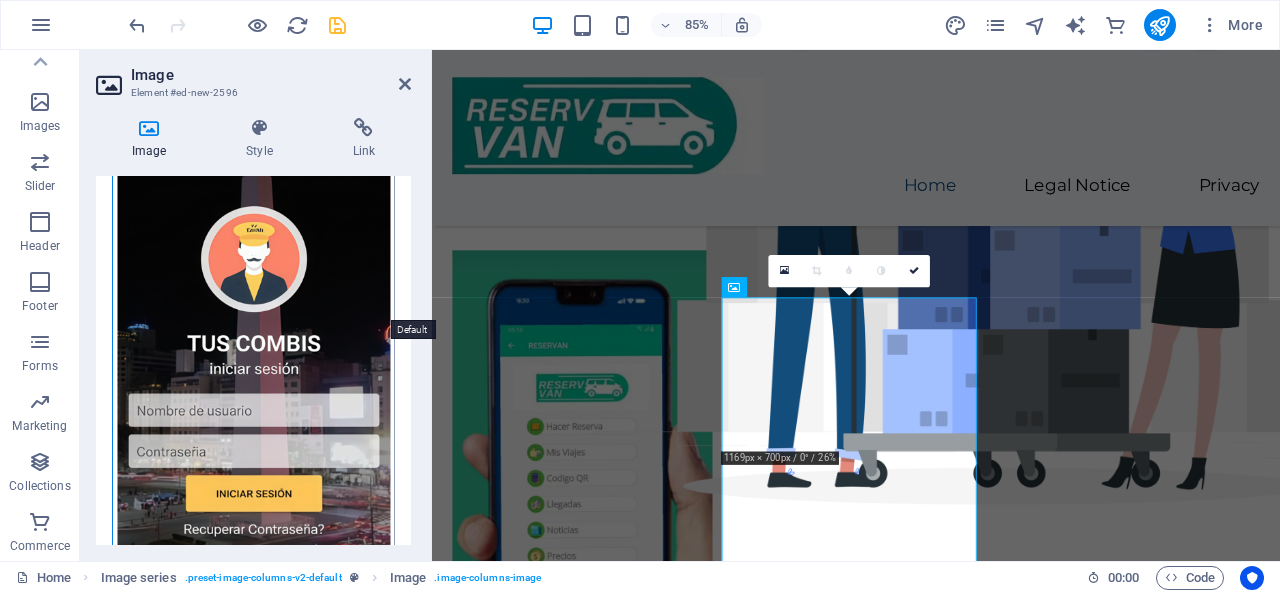scroll, scrollTop: 0, scrollLeft: 0, axis: both 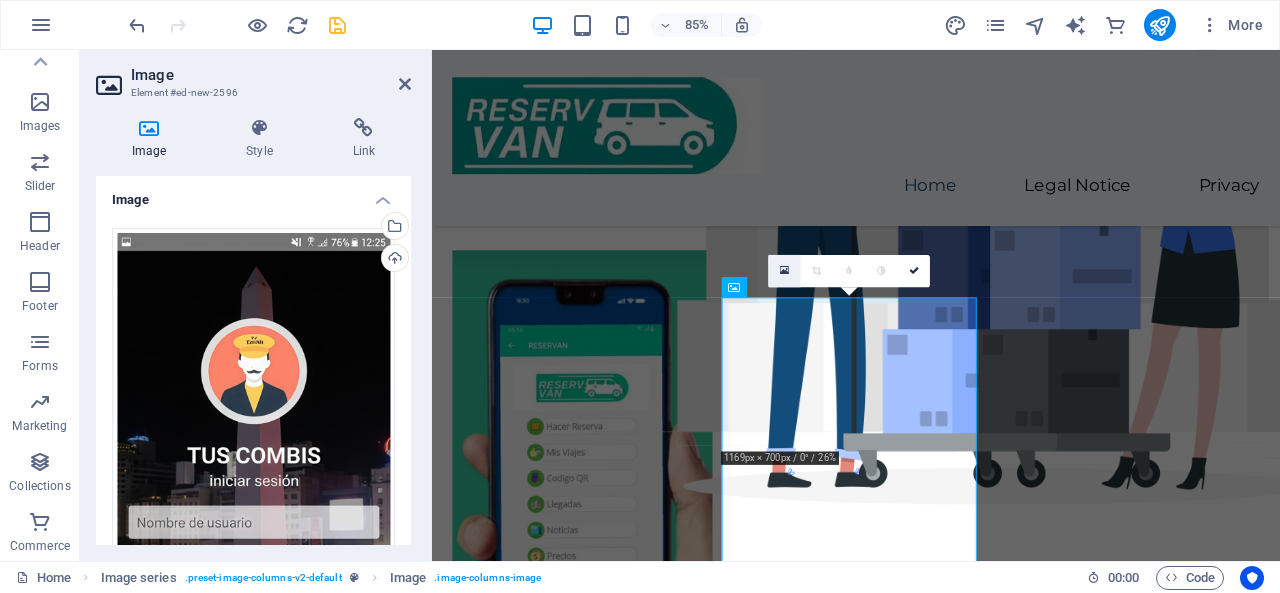 click at bounding box center [784, 271] 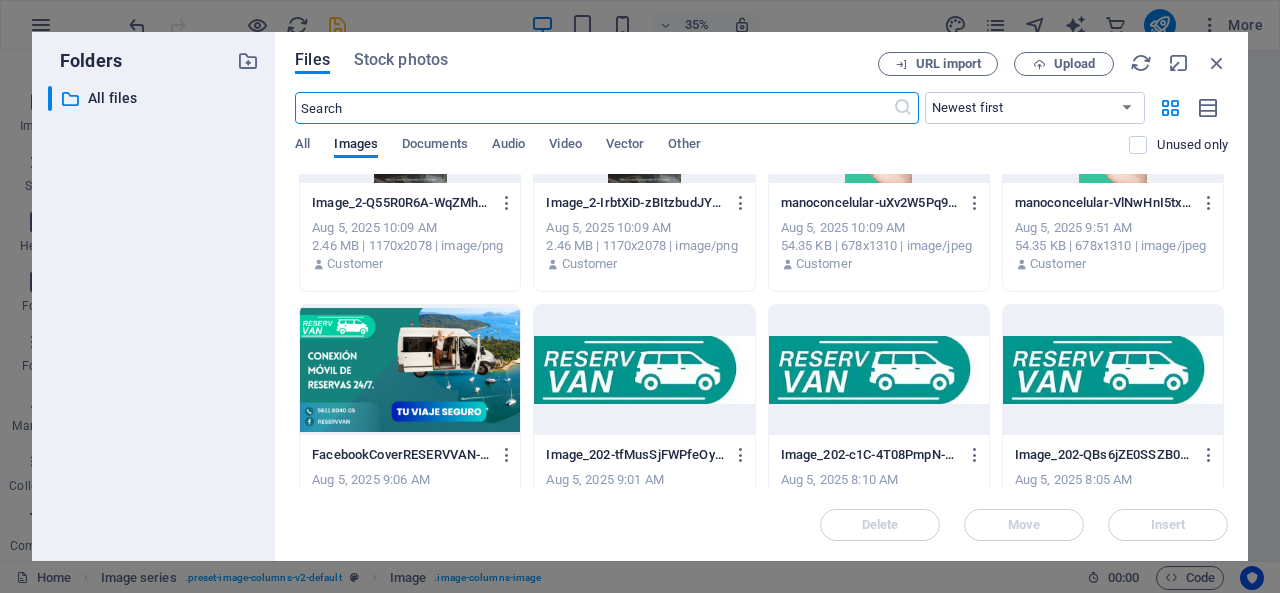 scroll, scrollTop: 0, scrollLeft: 0, axis: both 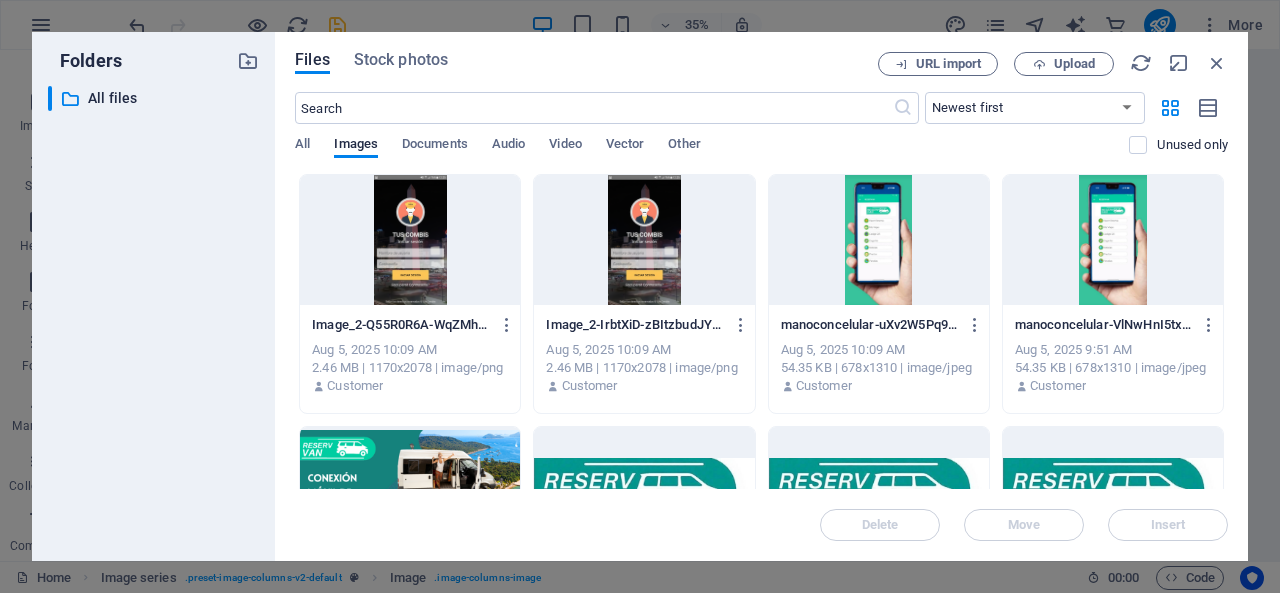click at bounding box center [410, 240] 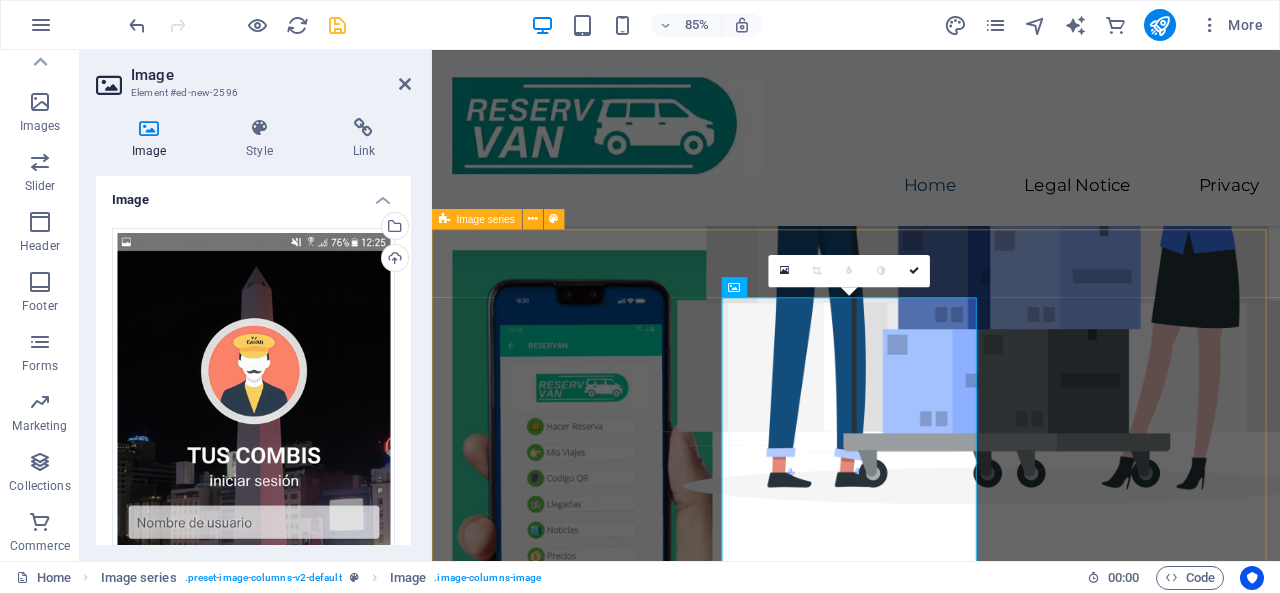 click at bounding box center (931, 953) 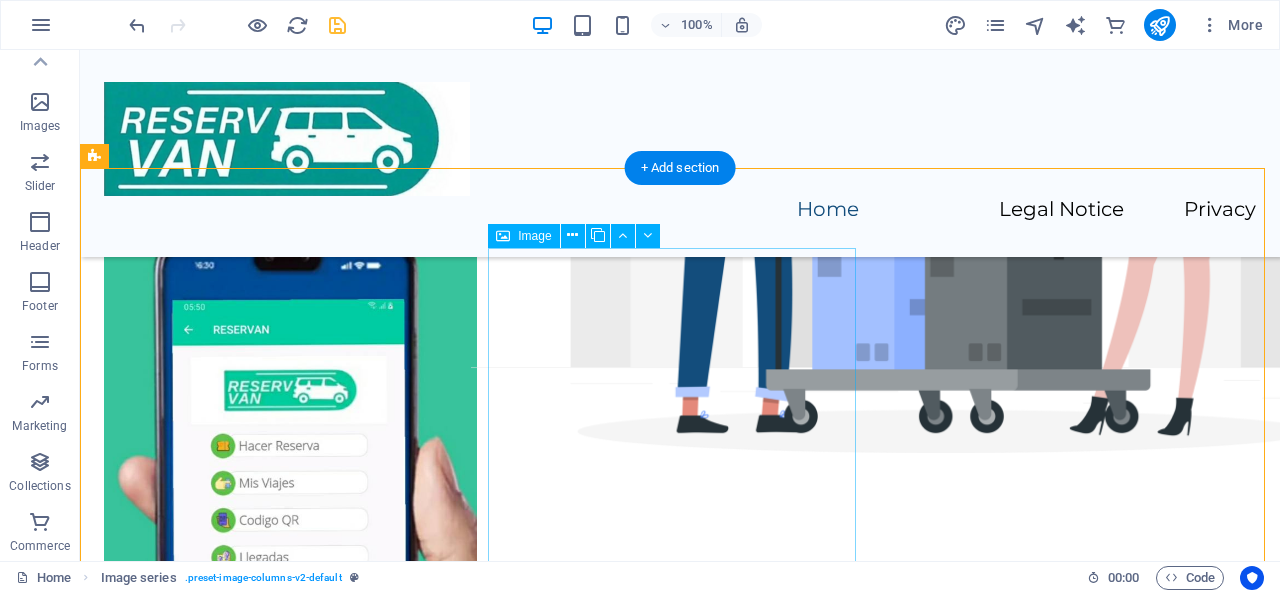 scroll, scrollTop: 969, scrollLeft: 0, axis: vertical 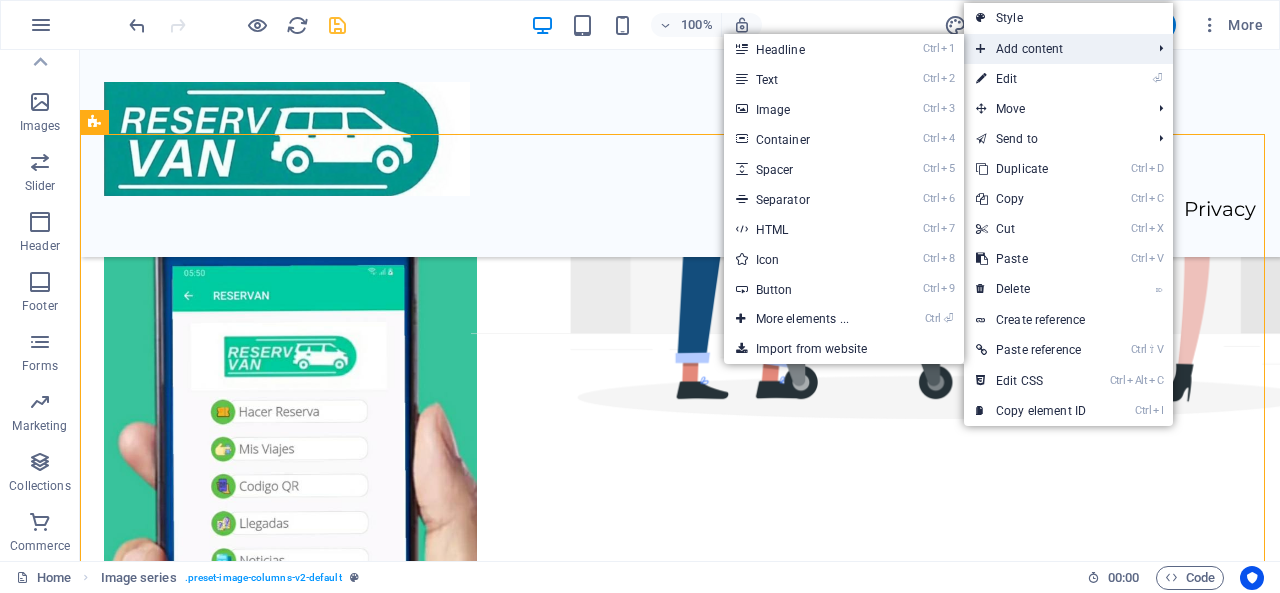 click on "Add content" at bounding box center [1053, 49] 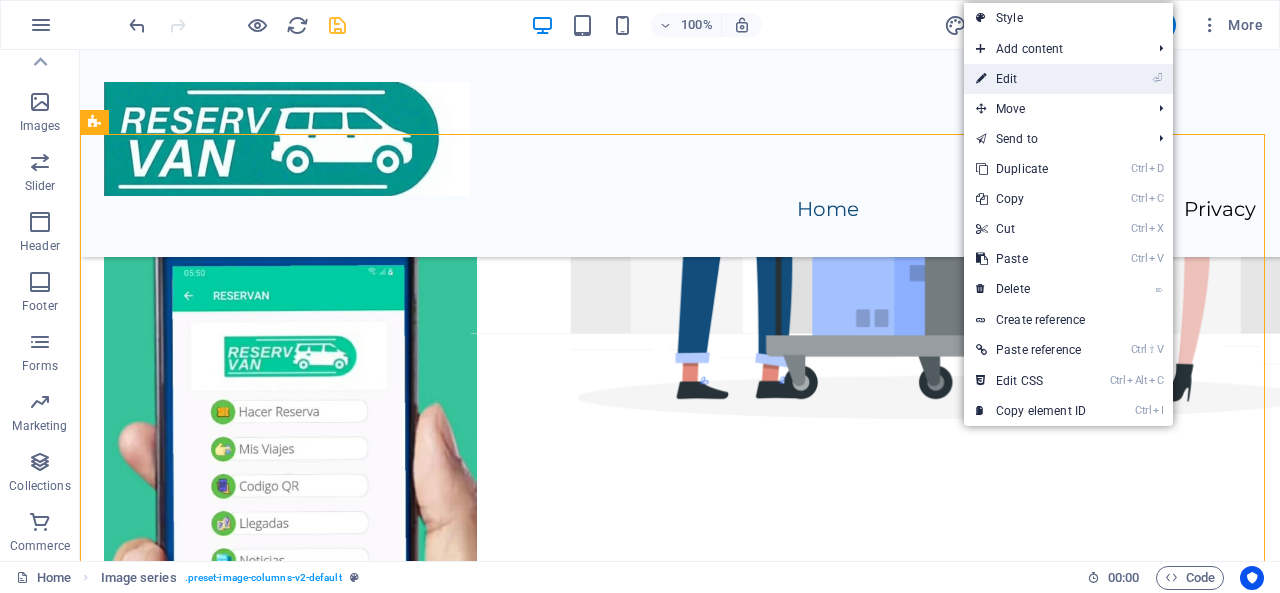 click on "⏎  Edit" at bounding box center (1031, 79) 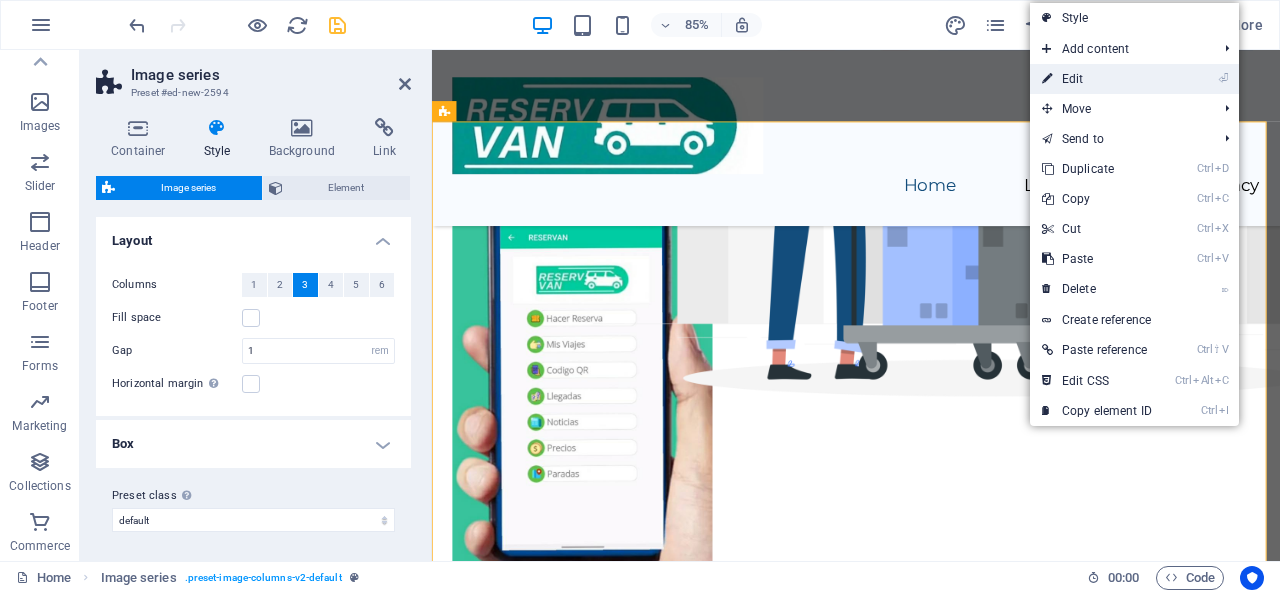 click on "⏎  Edit" at bounding box center [1097, 79] 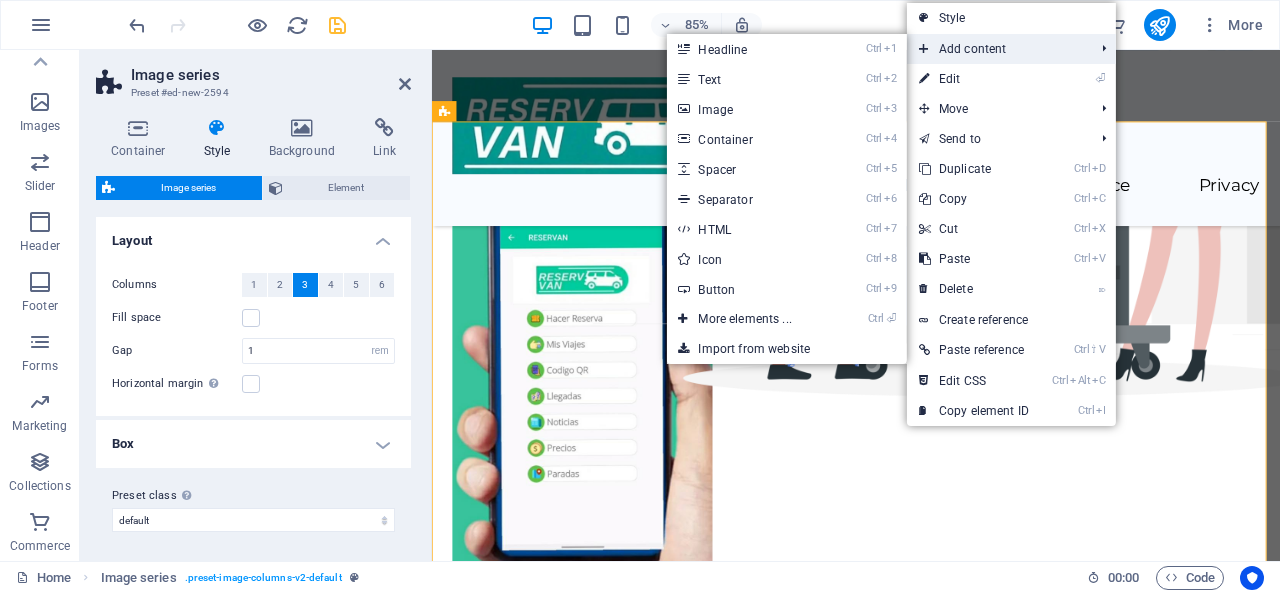 click on "Add content" at bounding box center [996, 49] 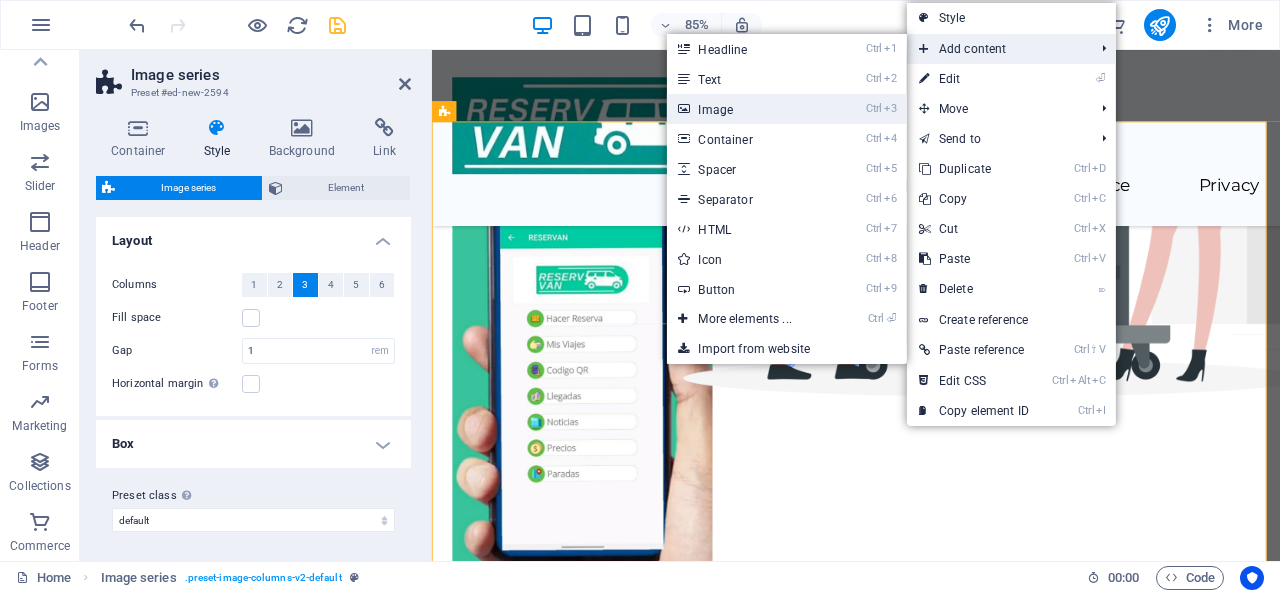click on "Ctrl 3  Image" at bounding box center [748, 109] 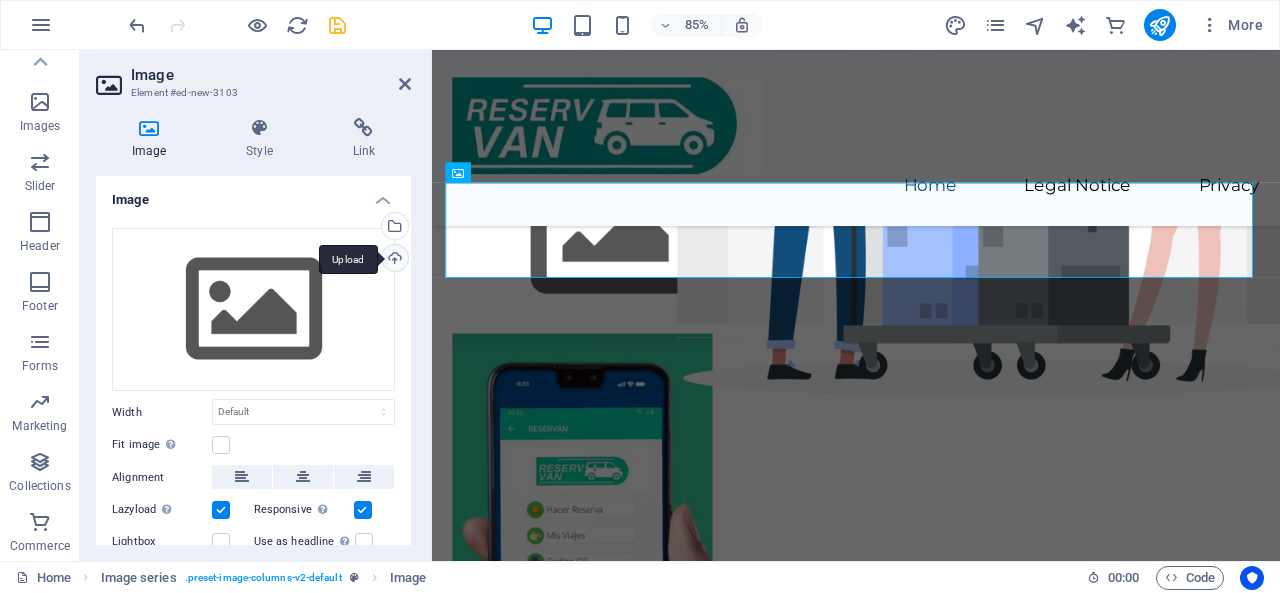 click on "Upload" at bounding box center (393, 260) 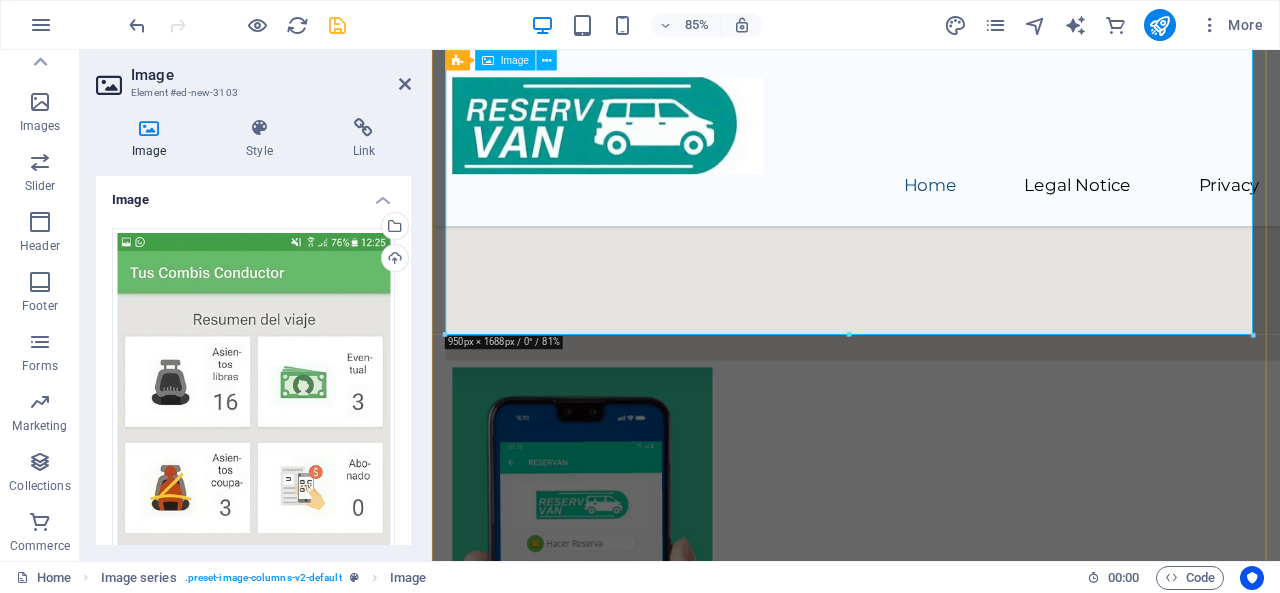 scroll, scrollTop: 2473, scrollLeft: 0, axis: vertical 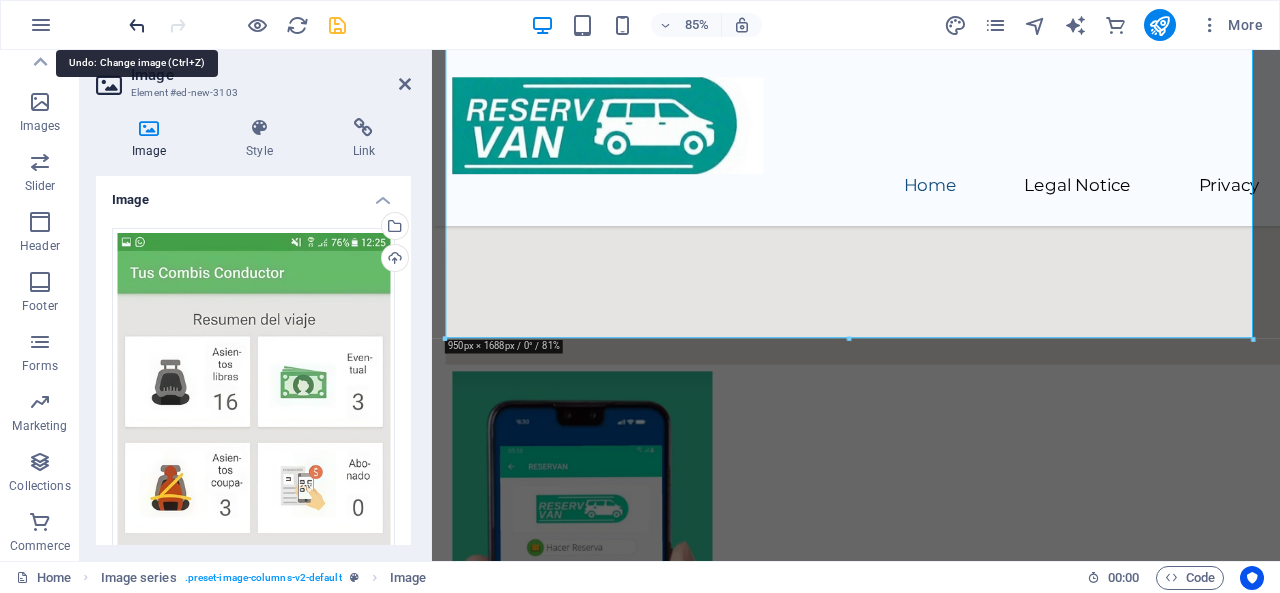 click at bounding box center (137, 25) 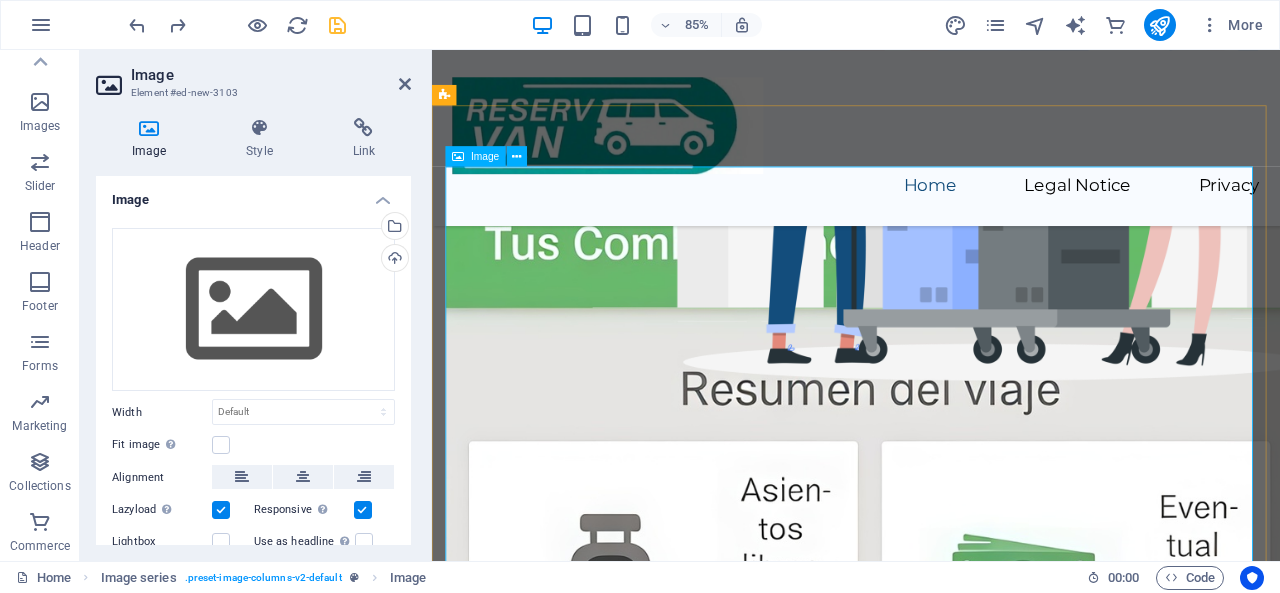 scroll, scrollTop: 985, scrollLeft: 0, axis: vertical 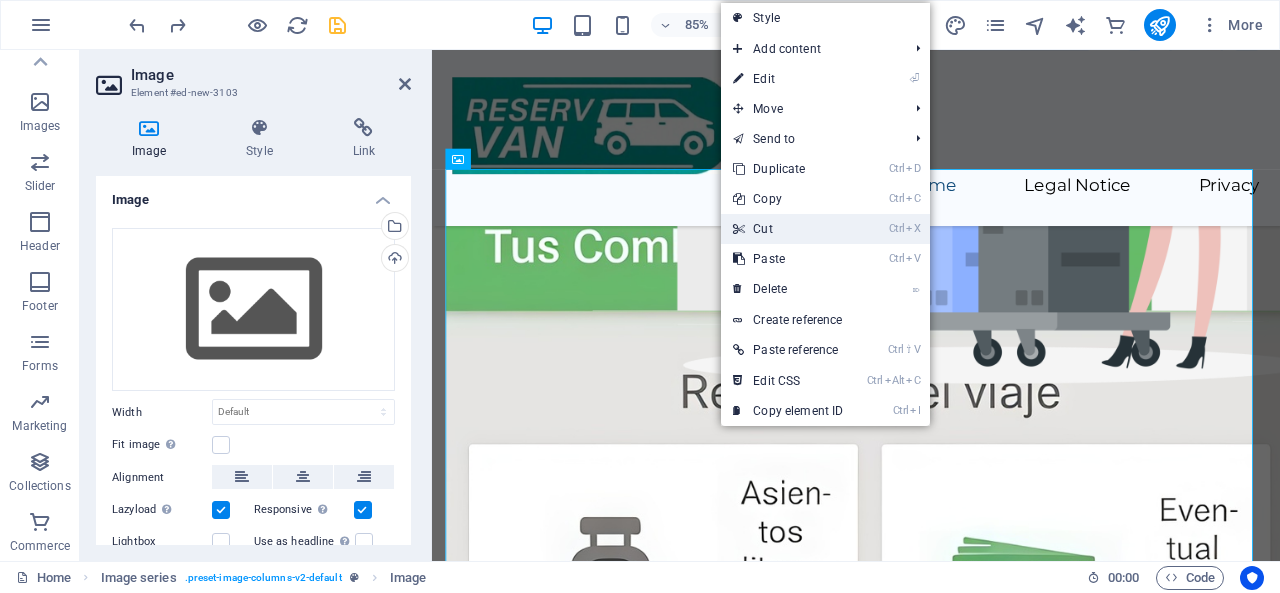 click on "Ctrl X  Cut" at bounding box center (788, 229) 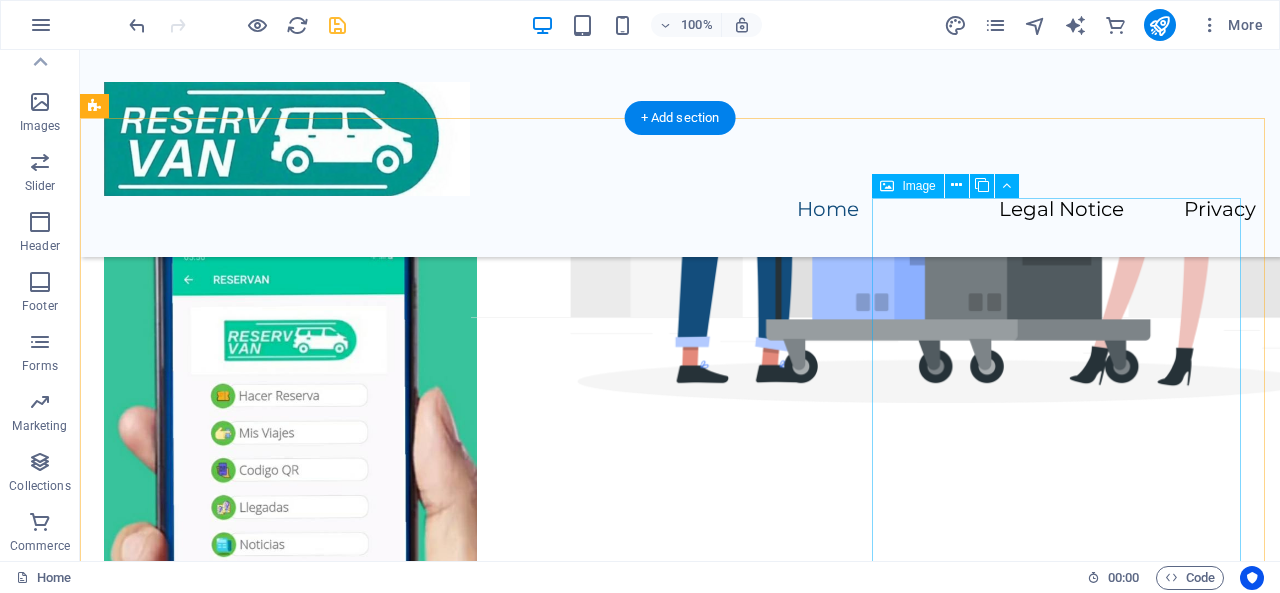 click at bounding box center [290, 1655] 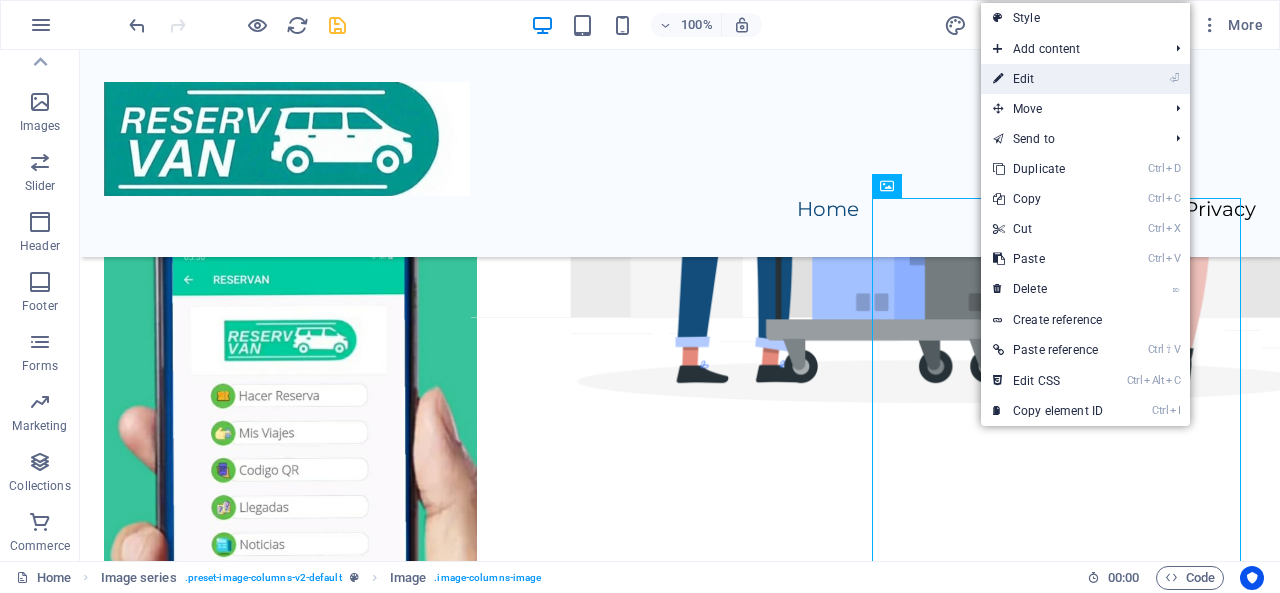 click on "⏎  Edit" at bounding box center (1048, 79) 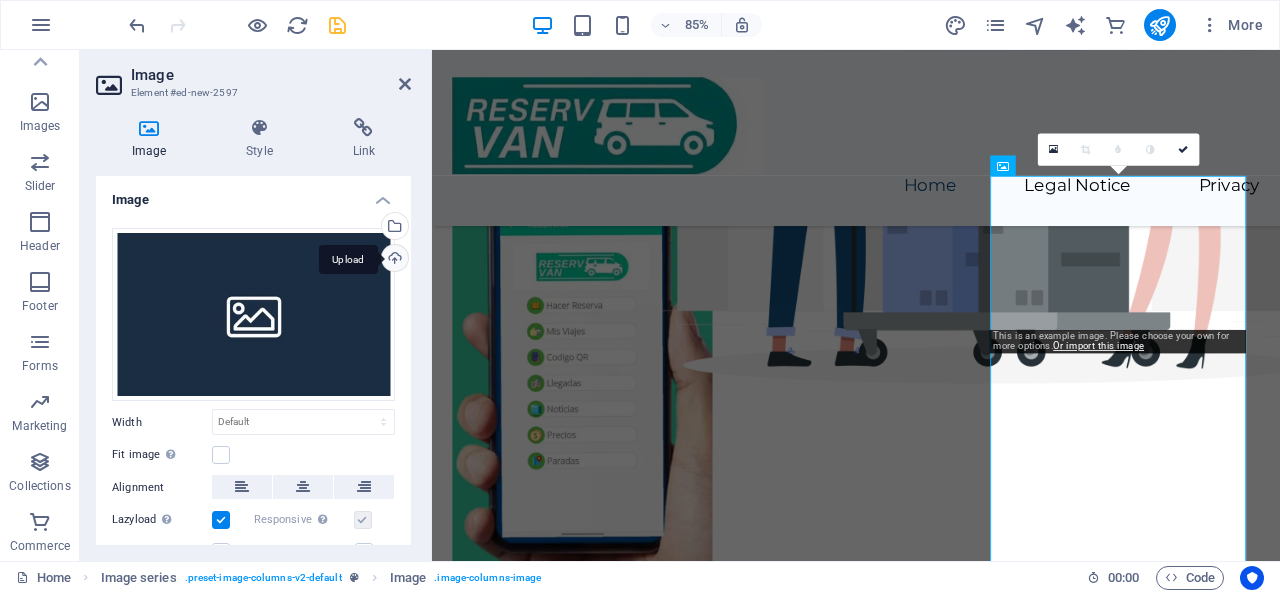 click on "Upload" at bounding box center (393, 260) 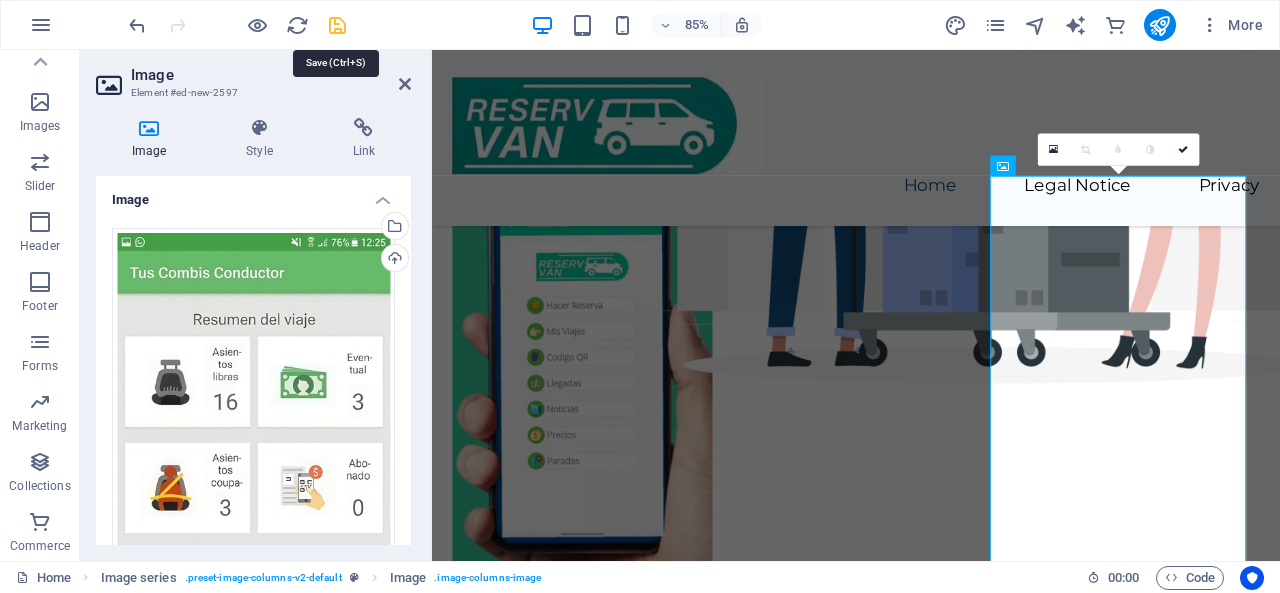 click at bounding box center [337, 25] 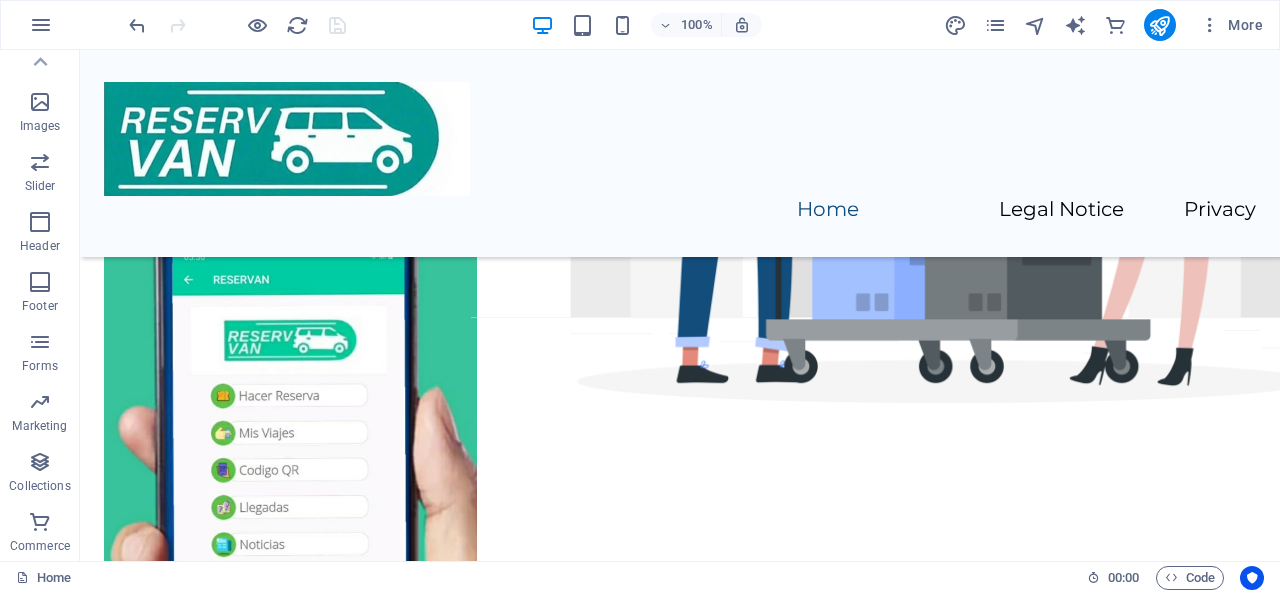 click at bounding box center (257, 25) 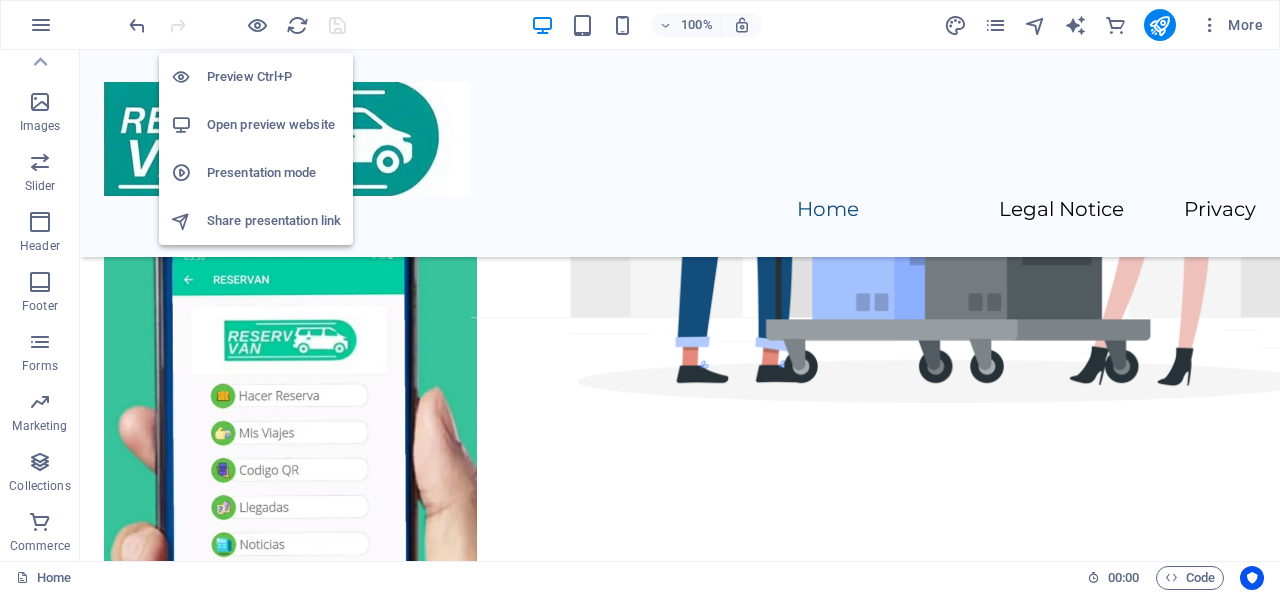 click on "Presentation mode" at bounding box center (274, 173) 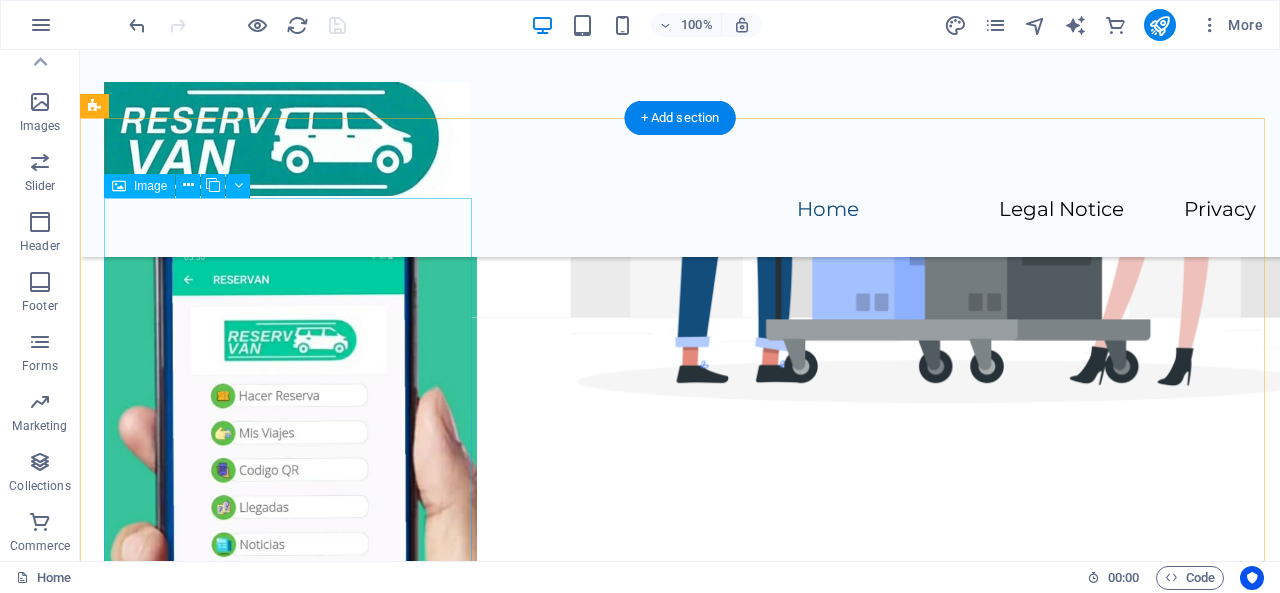 click at bounding box center (290, 503) 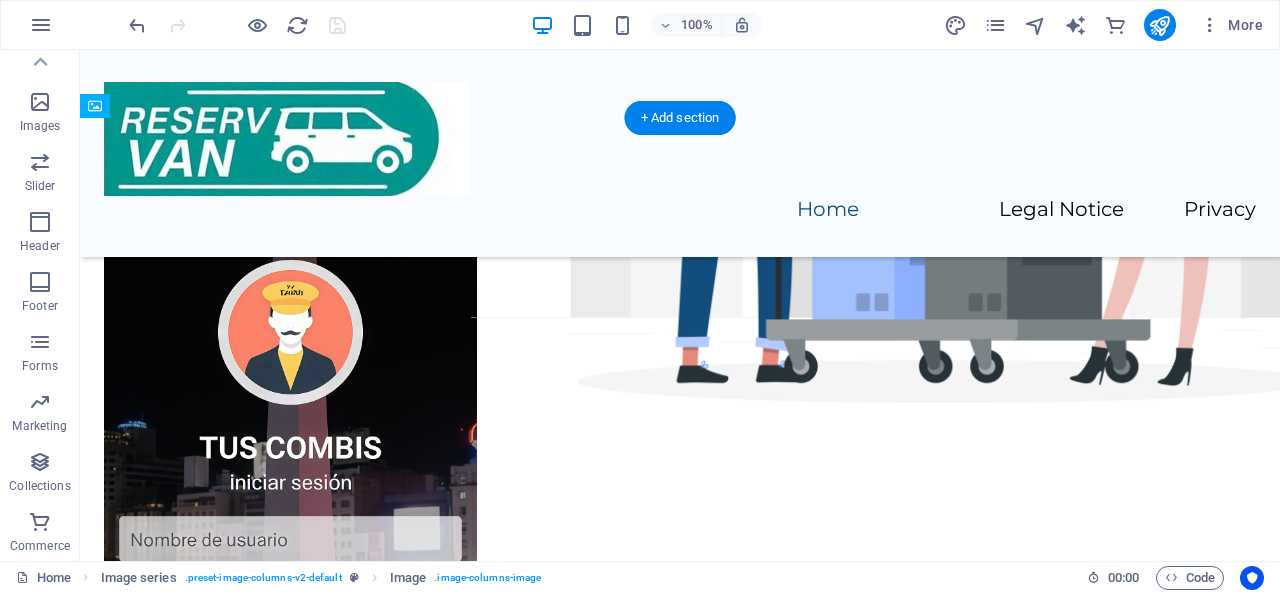drag, startPoint x: 236, startPoint y: 295, endPoint x: 614, endPoint y: 353, distance: 382.42386 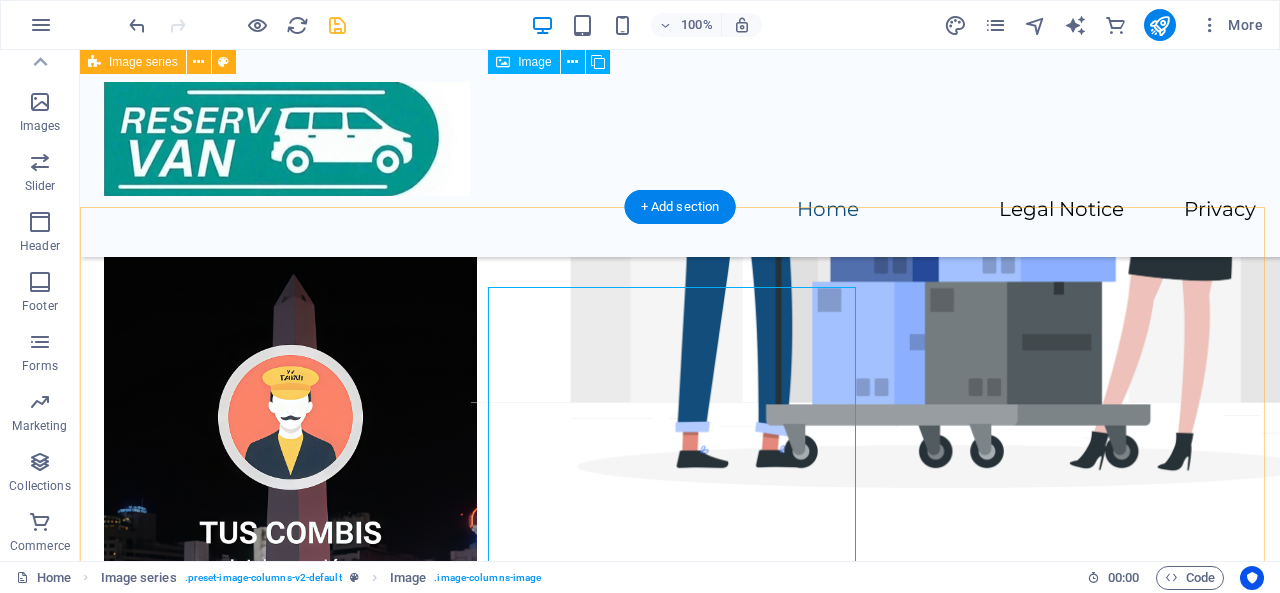 scroll, scrollTop: 890, scrollLeft: 0, axis: vertical 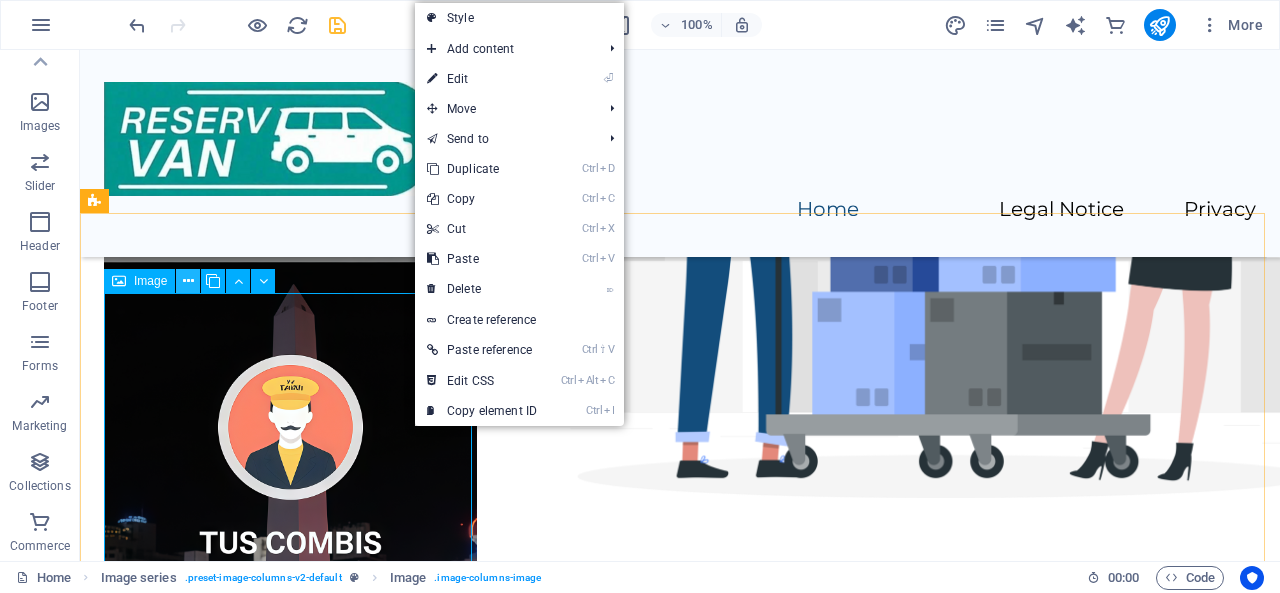 click at bounding box center [188, 281] 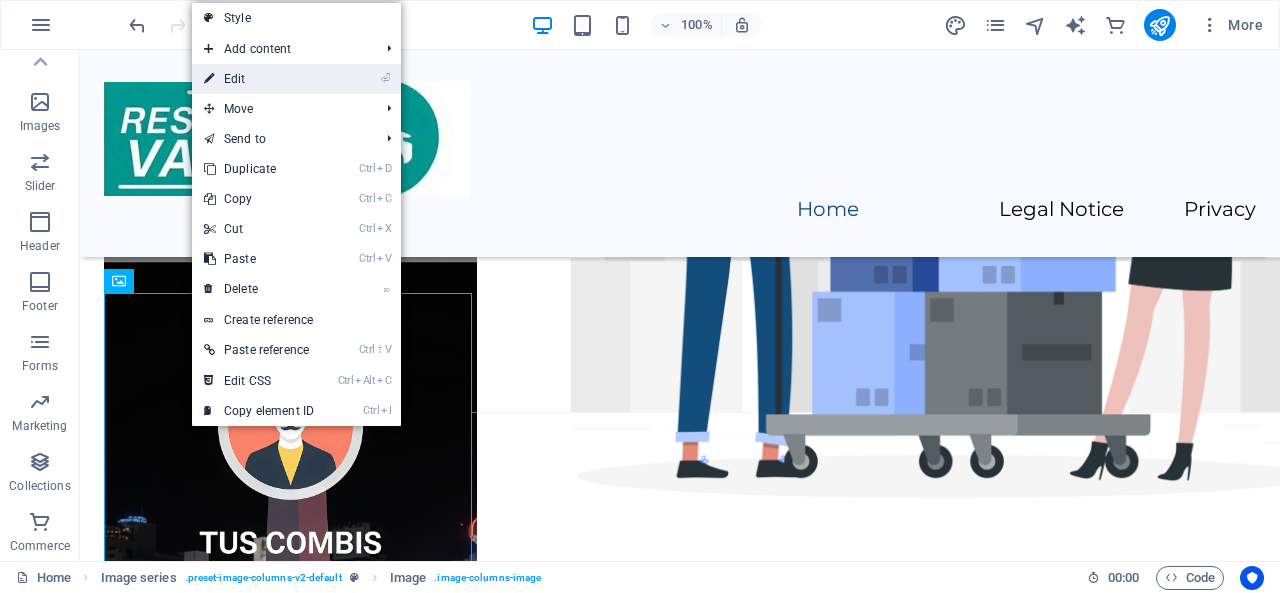 click on "⏎  Edit" at bounding box center (259, 79) 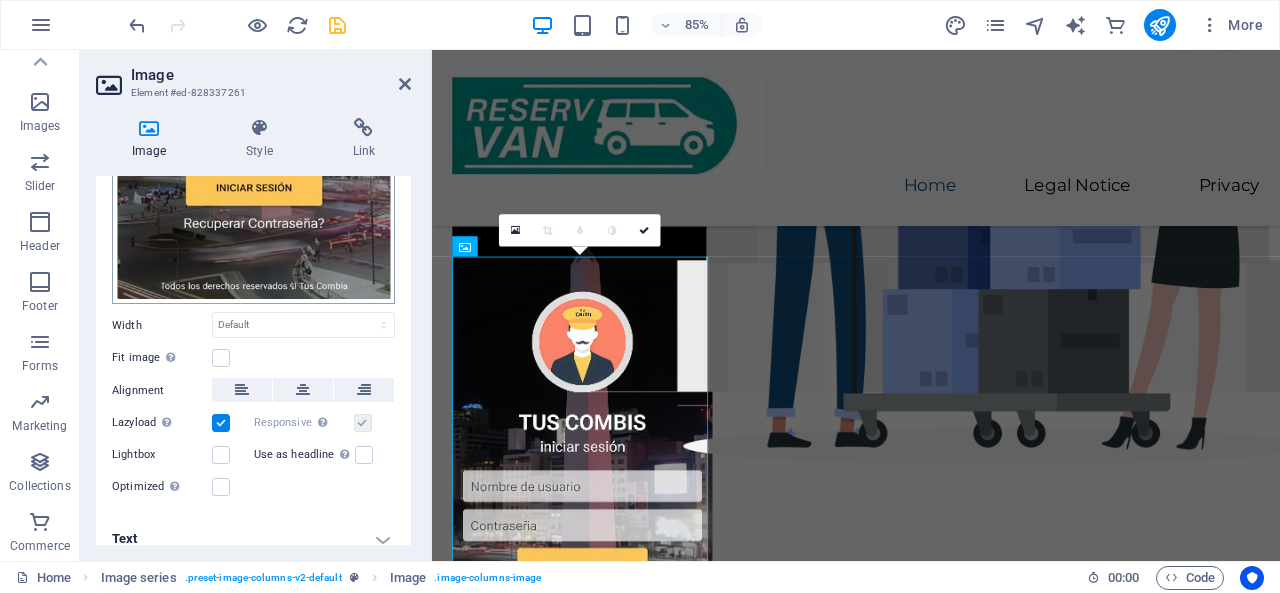 scroll, scrollTop: 428, scrollLeft: 0, axis: vertical 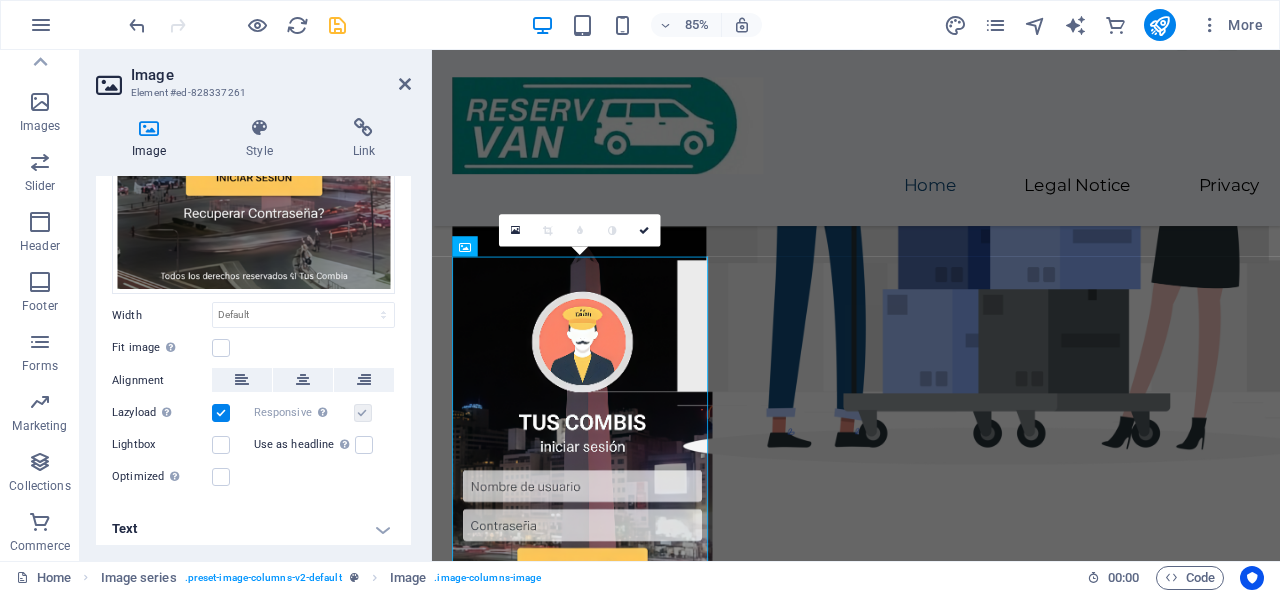 click on "Text" at bounding box center (253, 529) 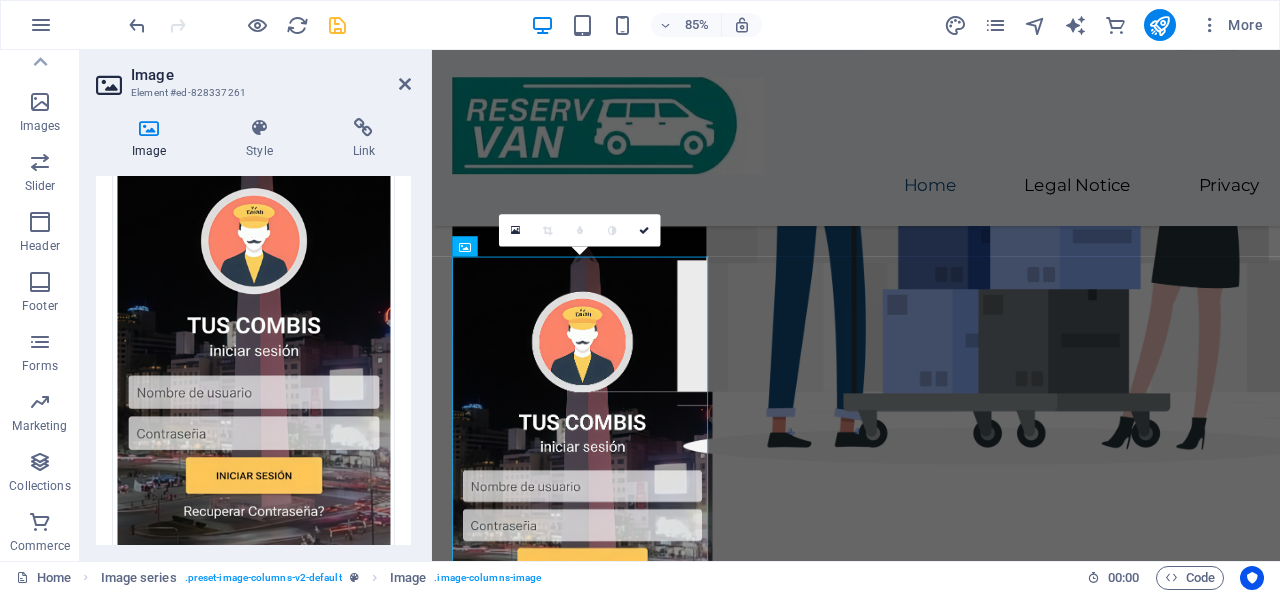 scroll, scrollTop: 0, scrollLeft: 0, axis: both 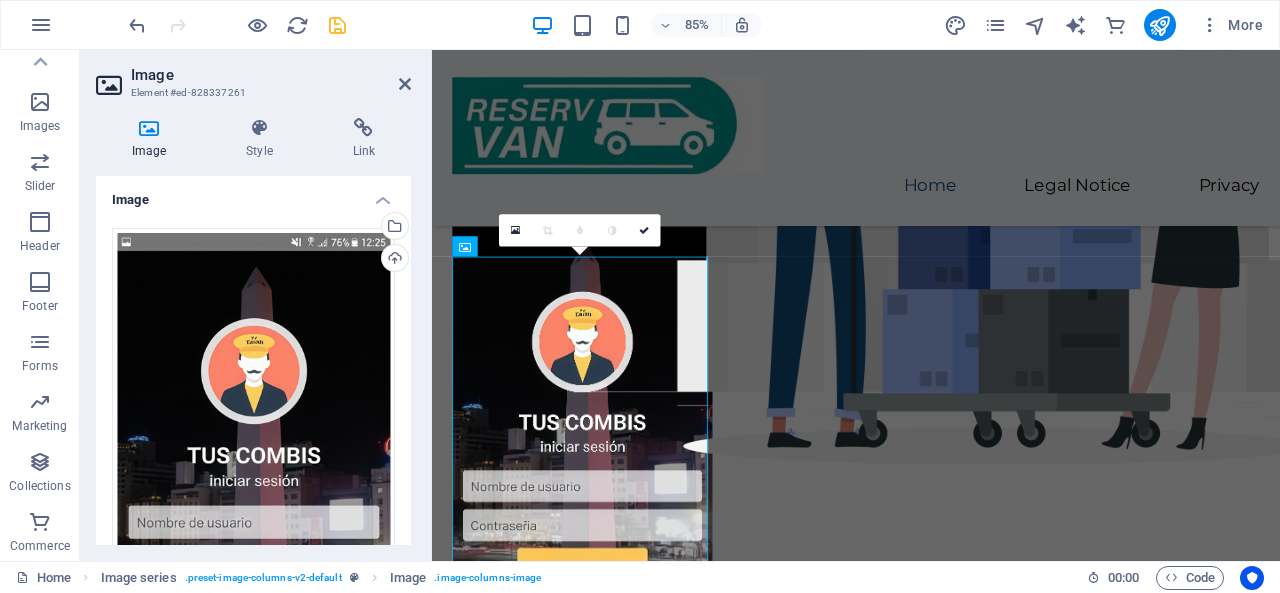 click on "Image" at bounding box center (253, 194) 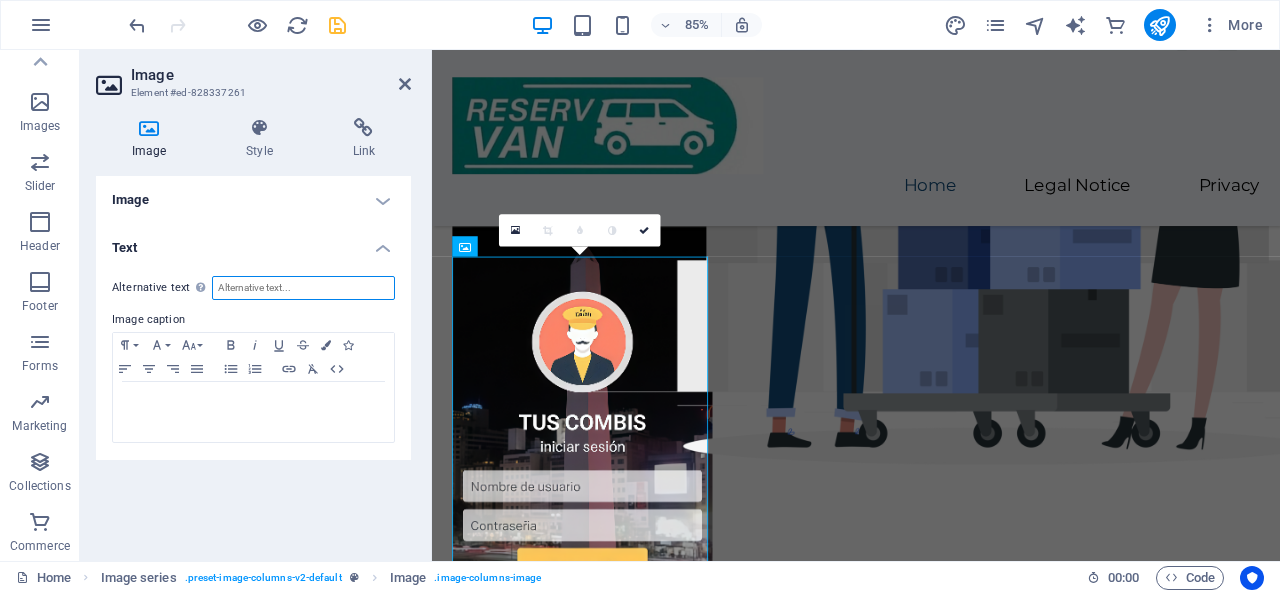 click on "Alternative text The alternative text is used by devices that cannot display images (e.g. image search engines) and should be added to every image to improve website accessibility." at bounding box center (303, 288) 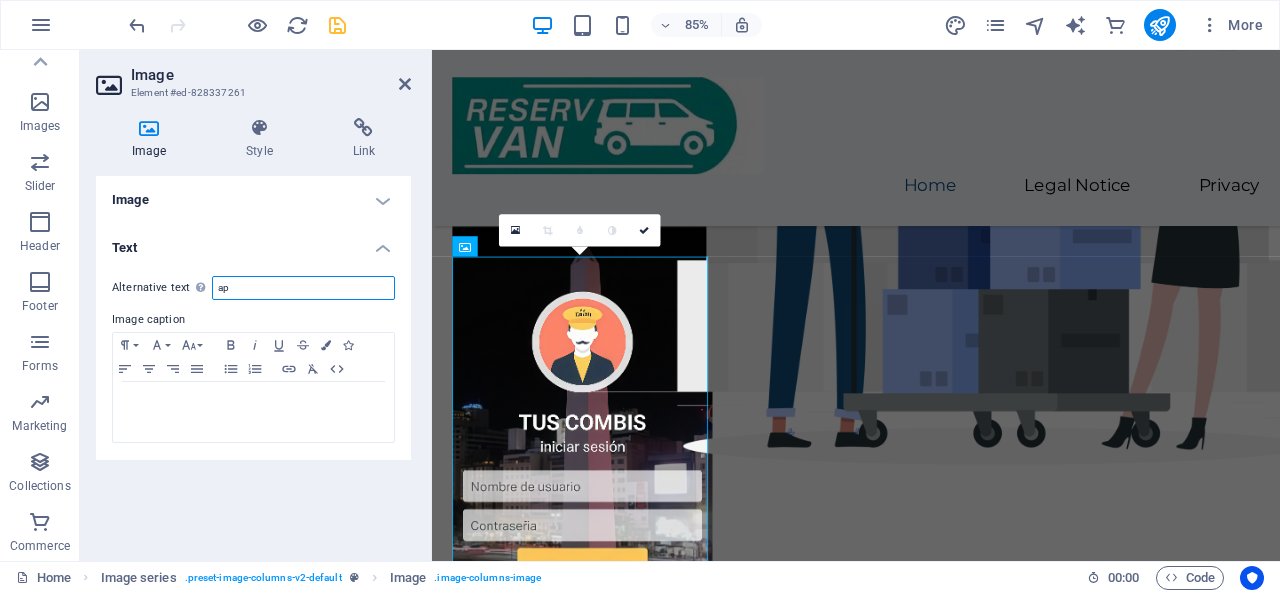 type on "a" 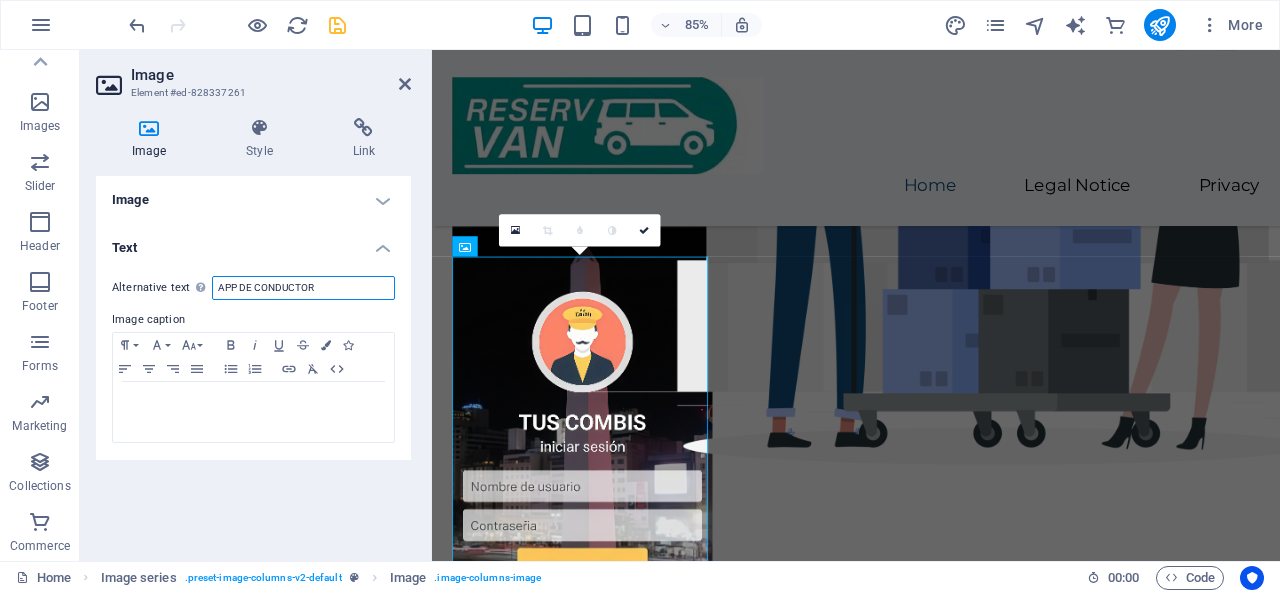 type on "APP DE CONDUCTOR" 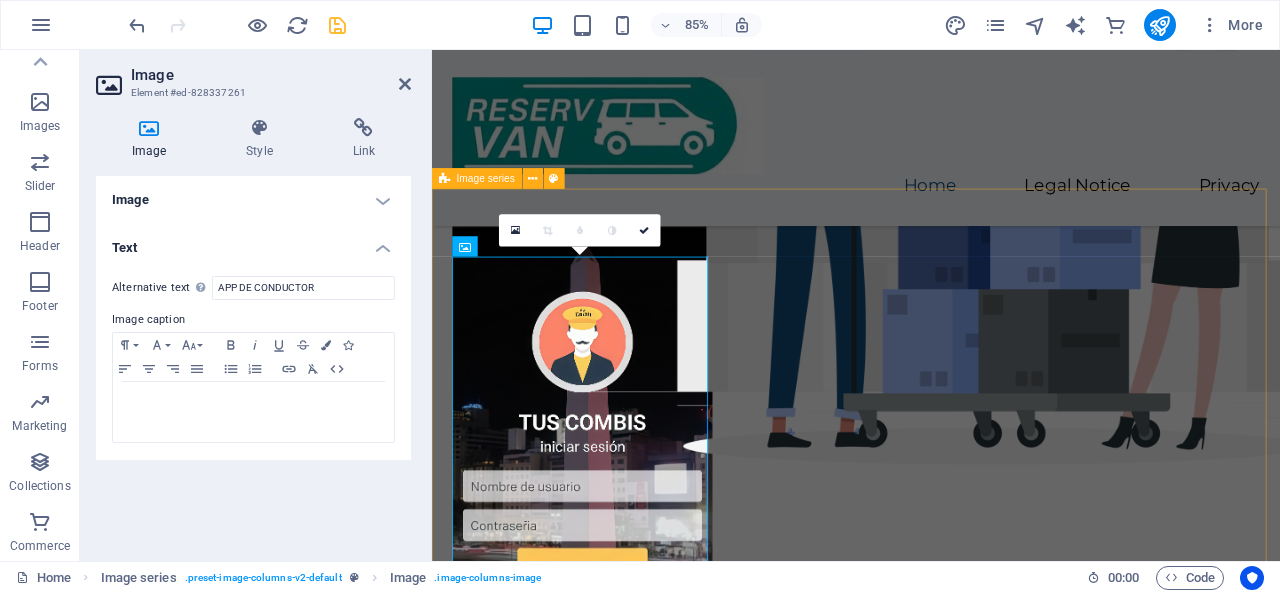 click at bounding box center [931, 1085] 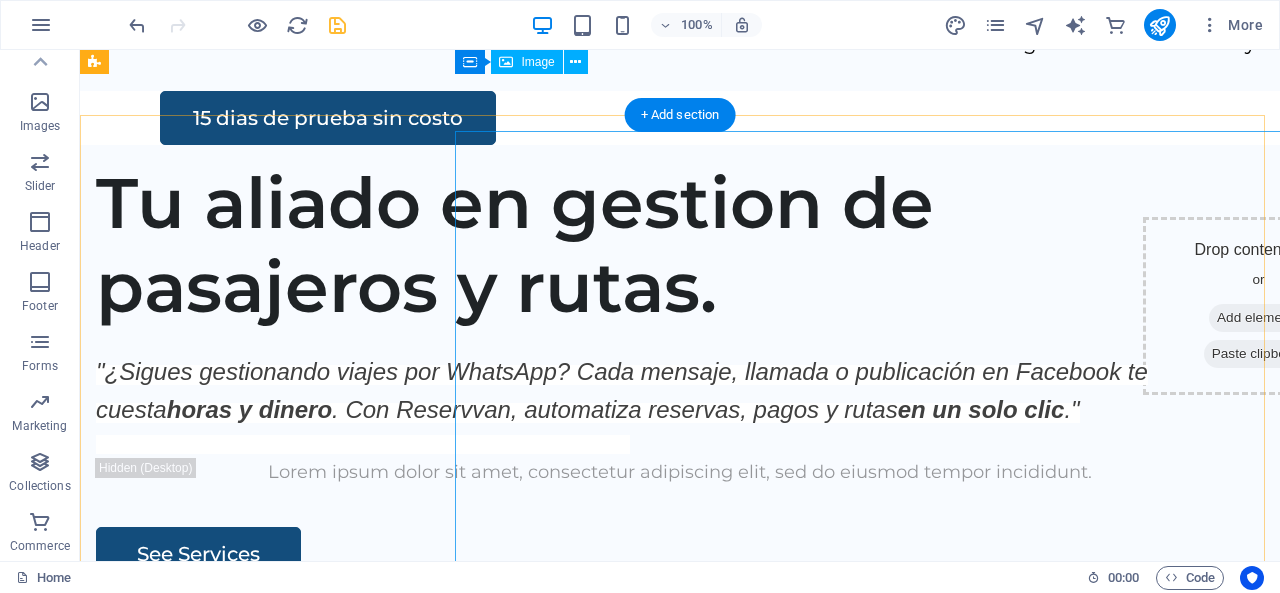 scroll, scrollTop: 0, scrollLeft: 0, axis: both 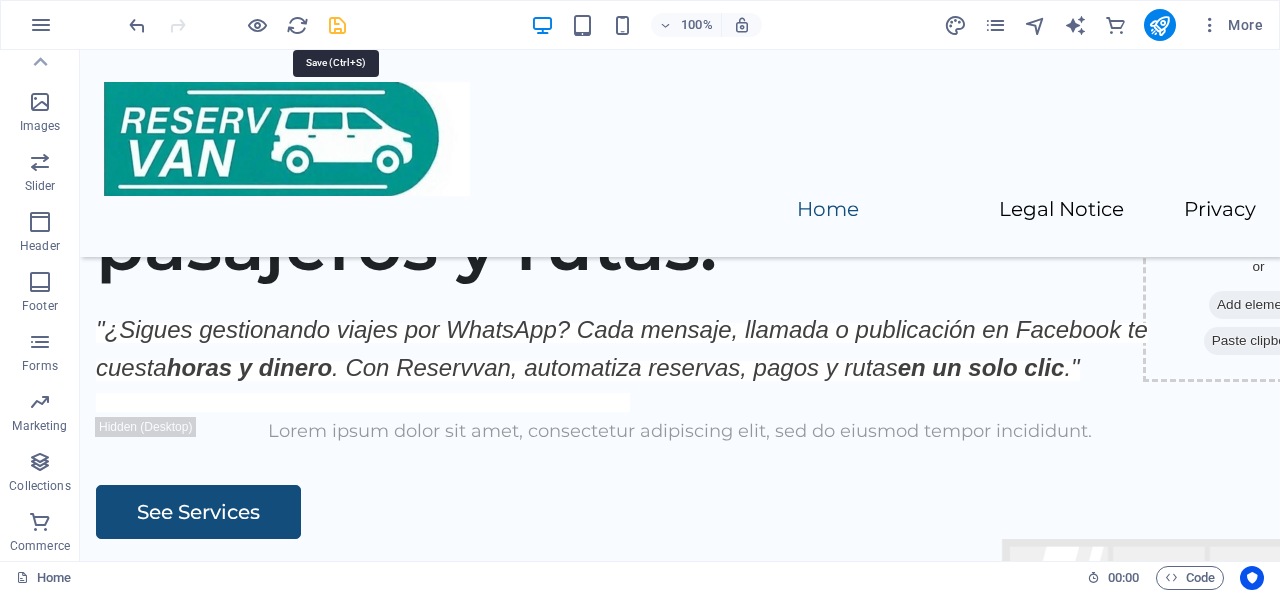 click at bounding box center (337, 25) 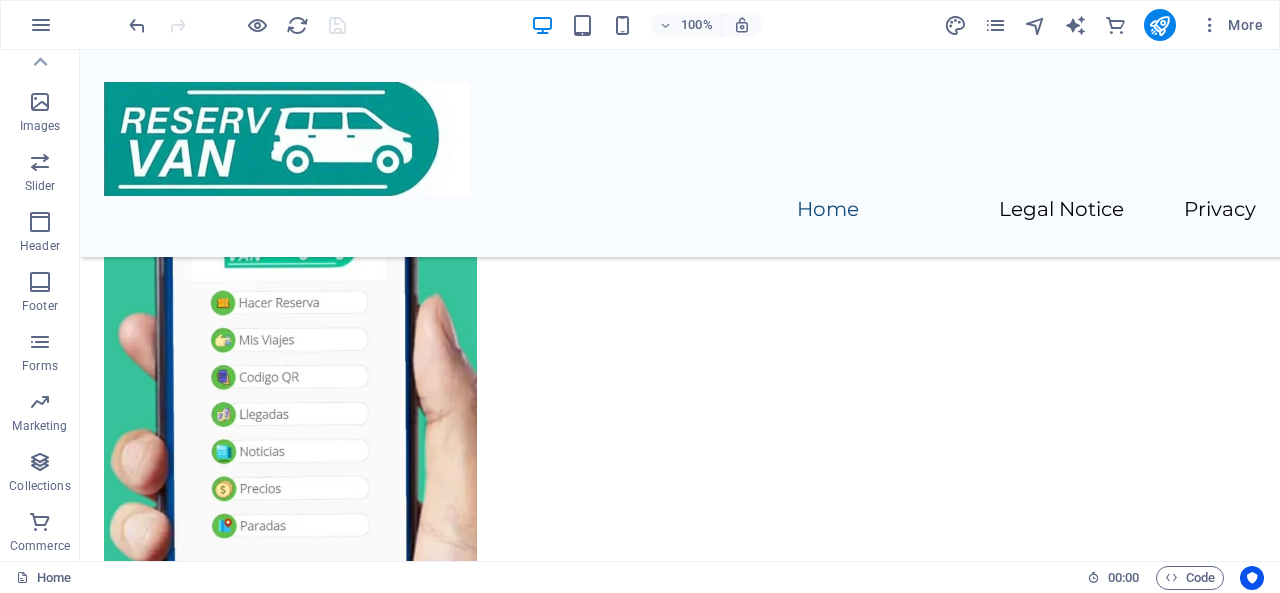 scroll, scrollTop: 1748, scrollLeft: 0, axis: vertical 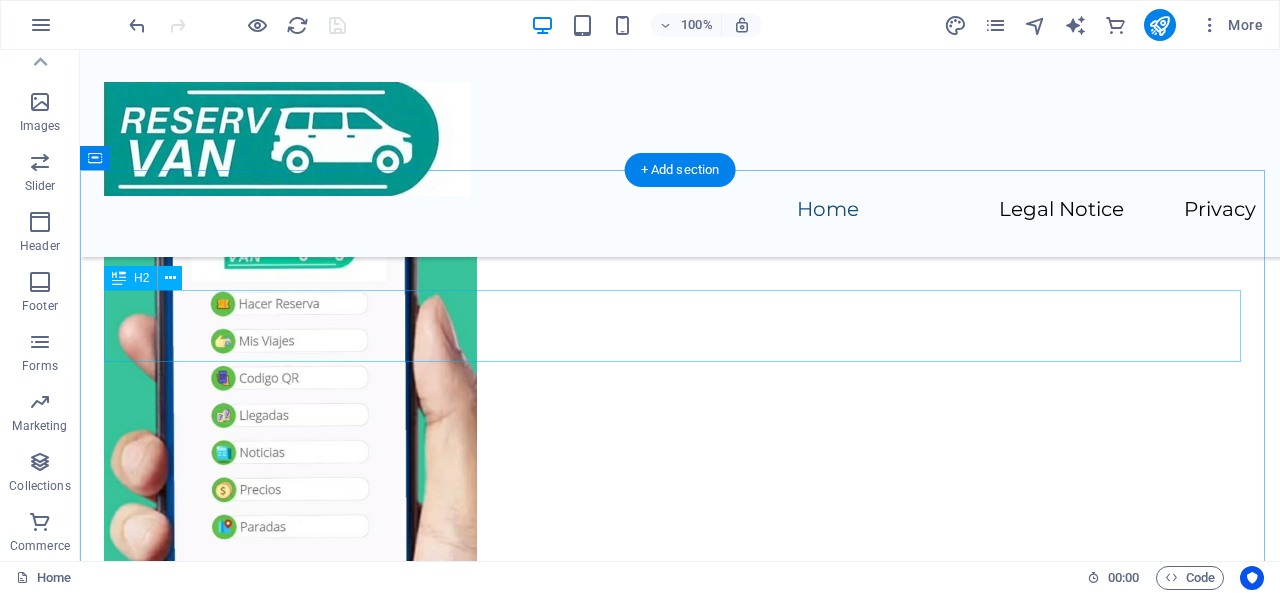 click on "Our Services" at bounding box center (680, 1679) 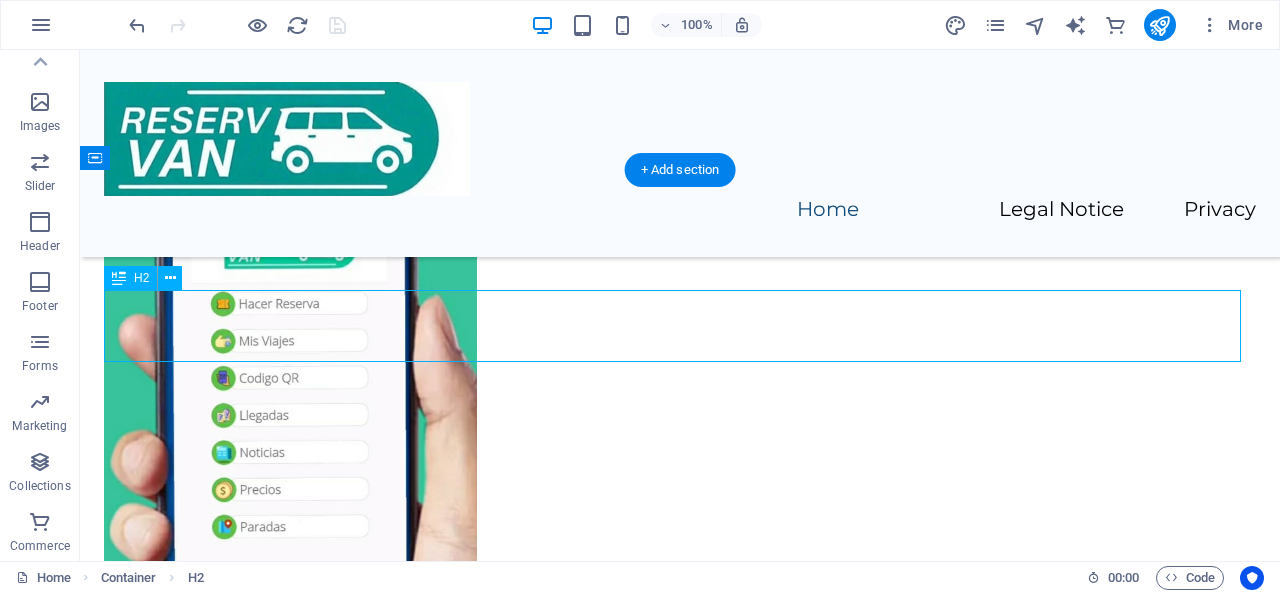 click on "Our Services" at bounding box center [680, 1679] 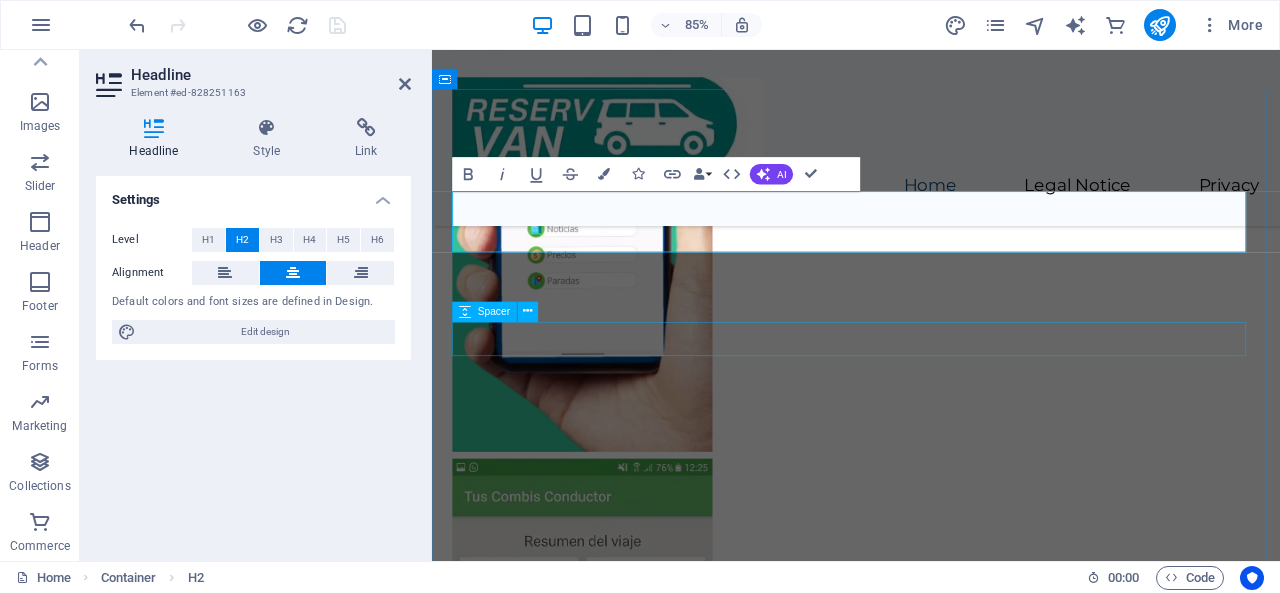 type 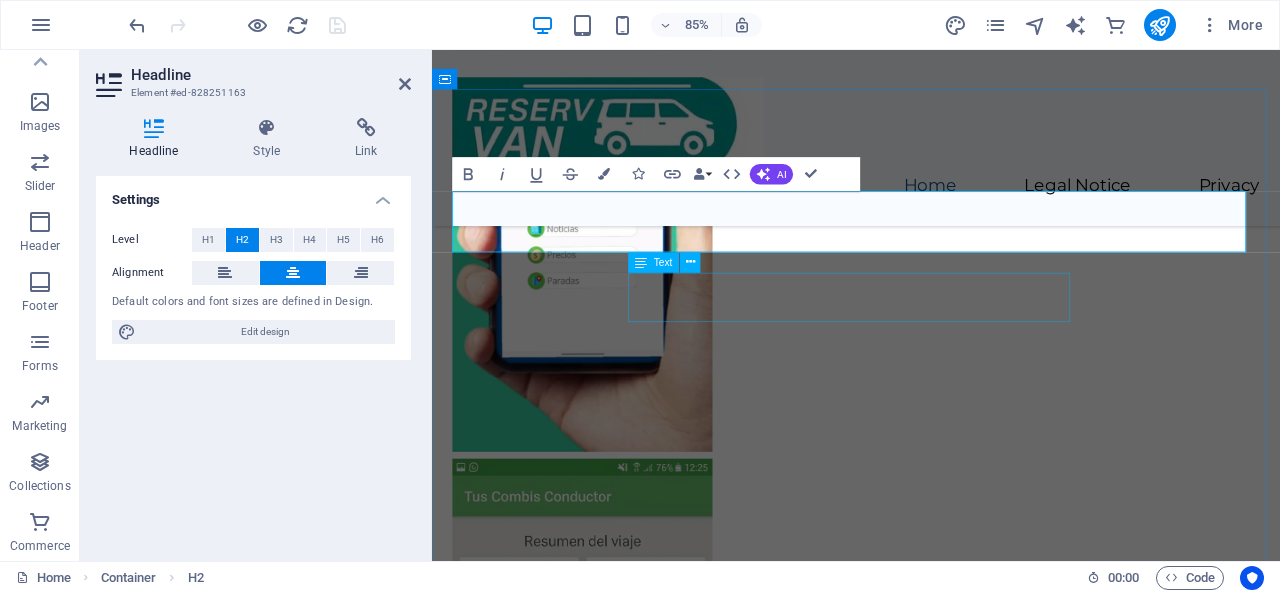 click on "Lorem ipsum dolor sit amet, consectetur adipiscing elit, sed do eiusmod tempor incididunt." at bounding box center [931, 1384] 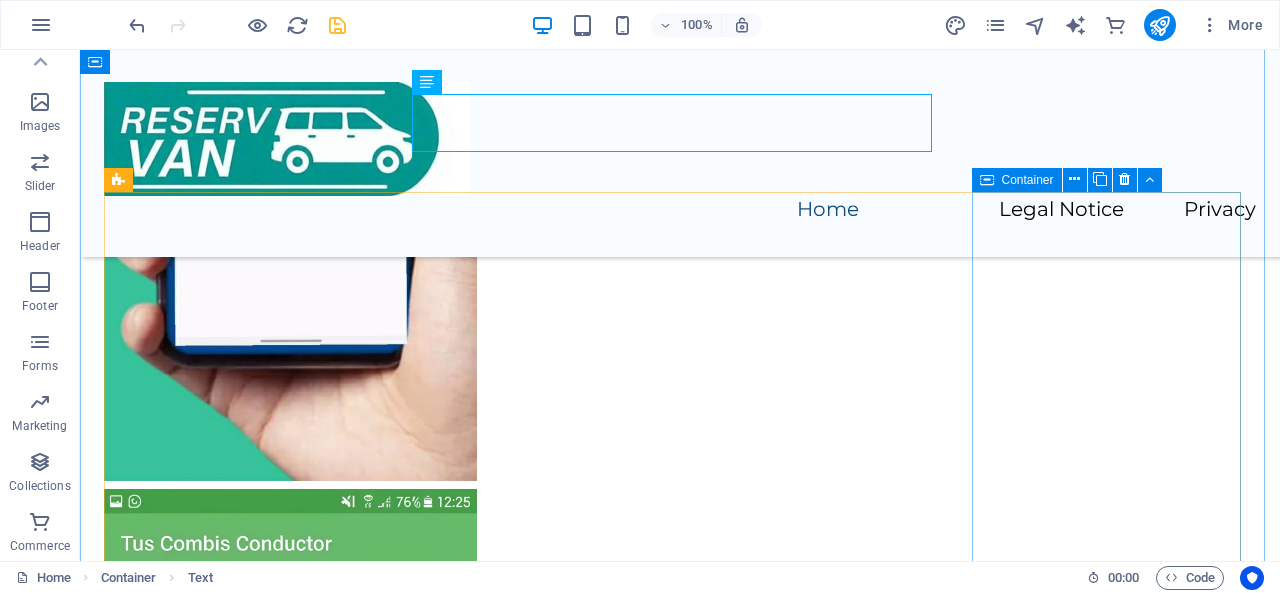 scroll, scrollTop: 2040, scrollLeft: 0, axis: vertical 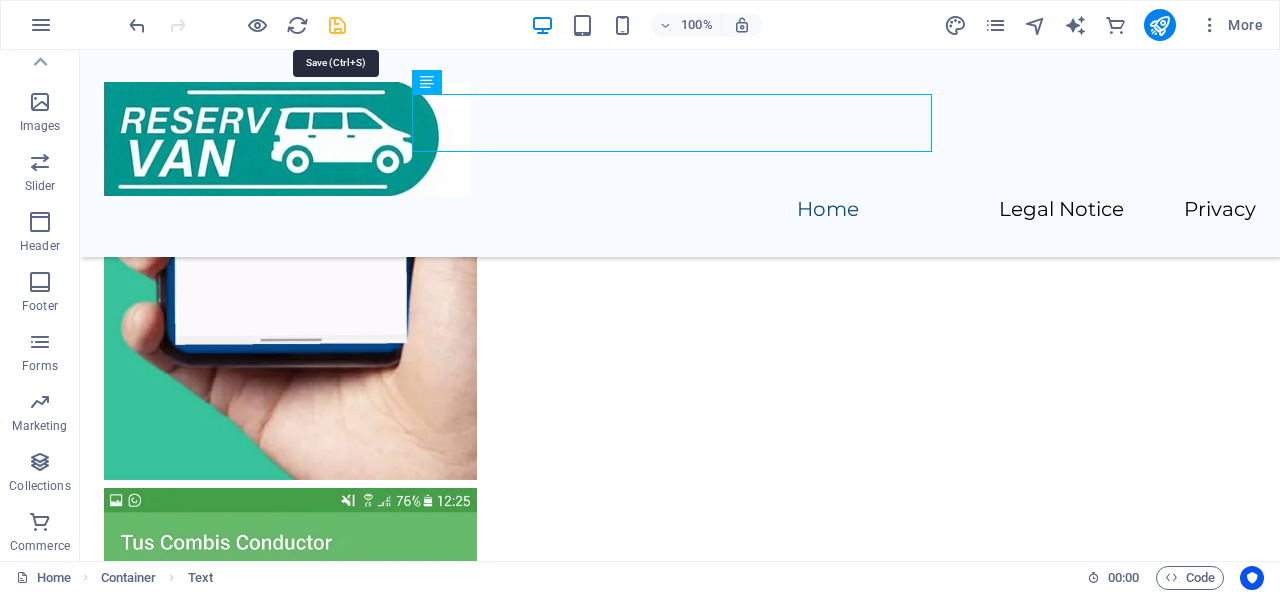 click at bounding box center [337, 25] 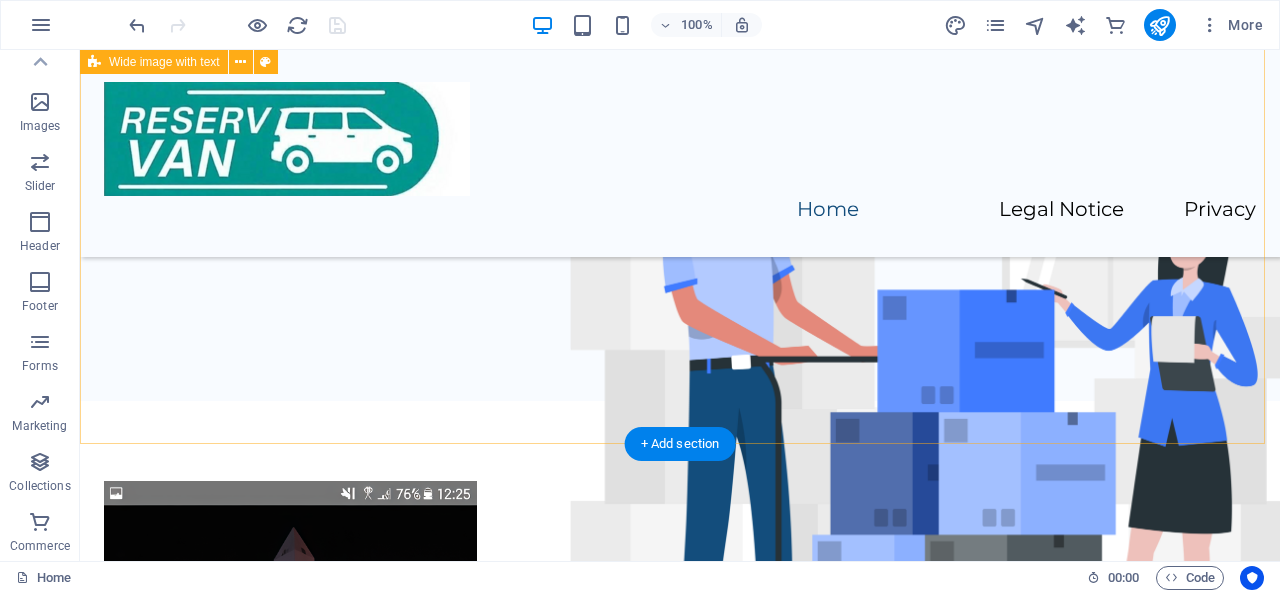 scroll, scrollTop: 646, scrollLeft: 0, axis: vertical 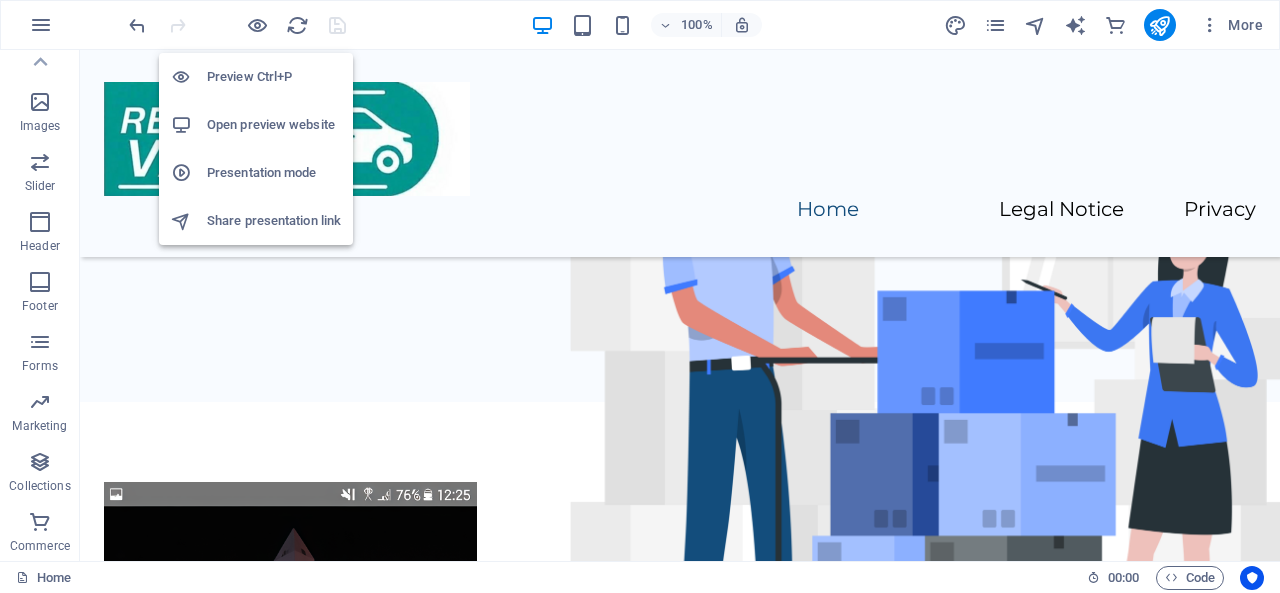 click on "Presentation mode" at bounding box center [274, 173] 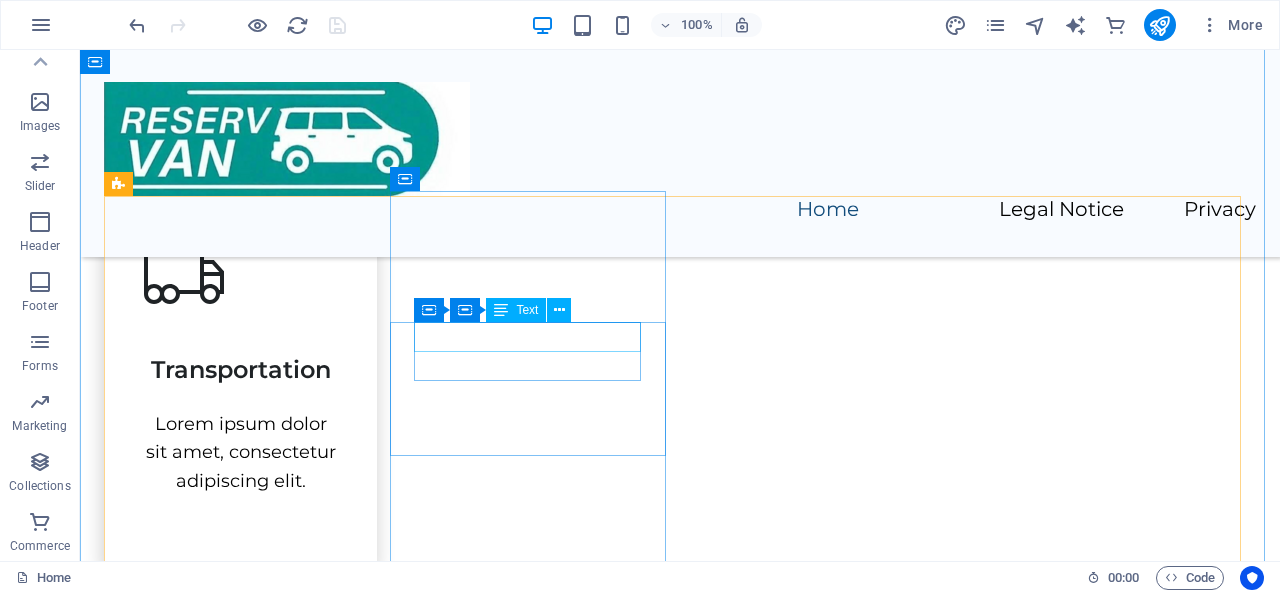 scroll, scrollTop: 3892, scrollLeft: 0, axis: vertical 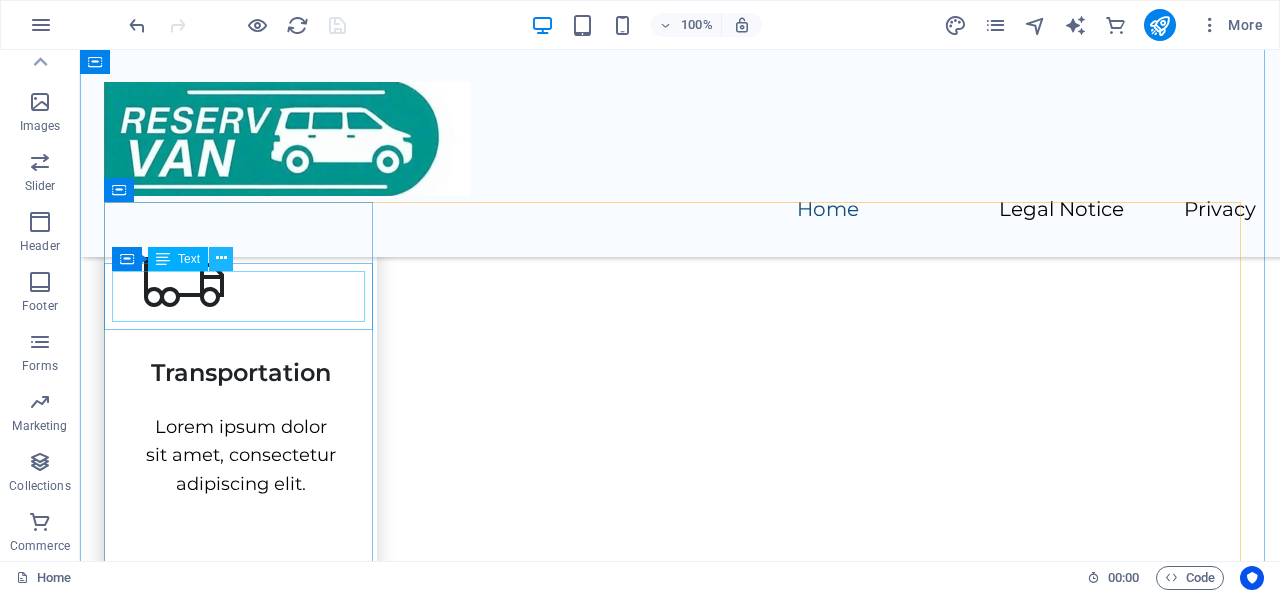 click at bounding box center (221, 258) 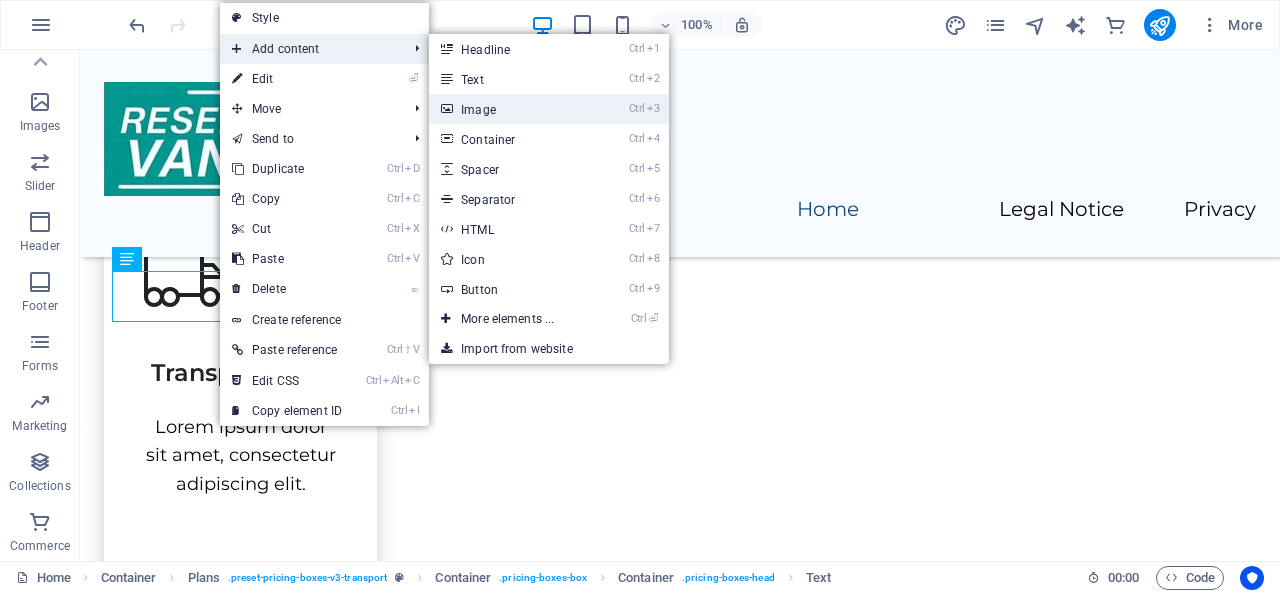 click on "Ctrl 3  Image" at bounding box center [511, 109] 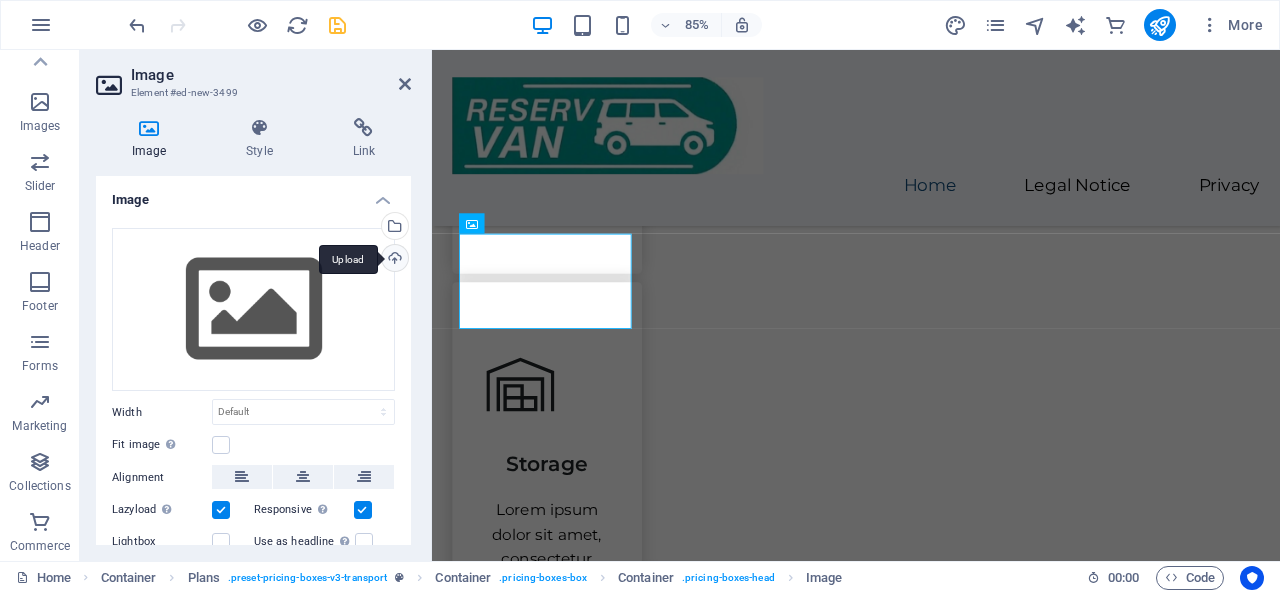 click on "Upload" at bounding box center (393, 260) 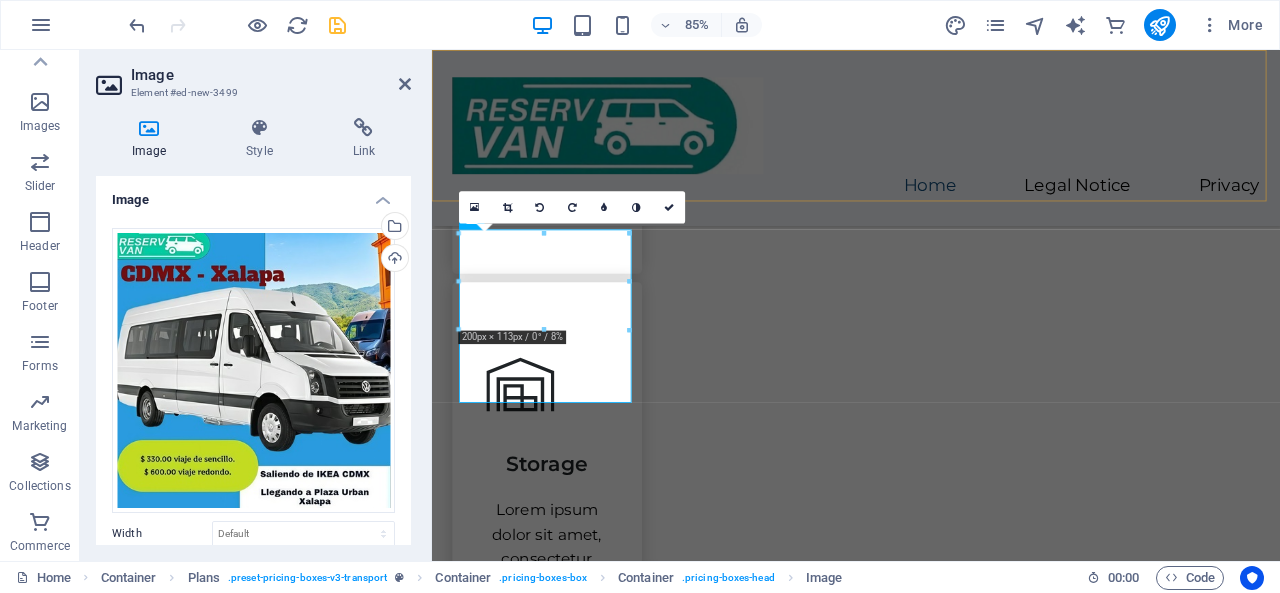 click on "Home Legal Notice Privacy" at bounding box center (931, 153) 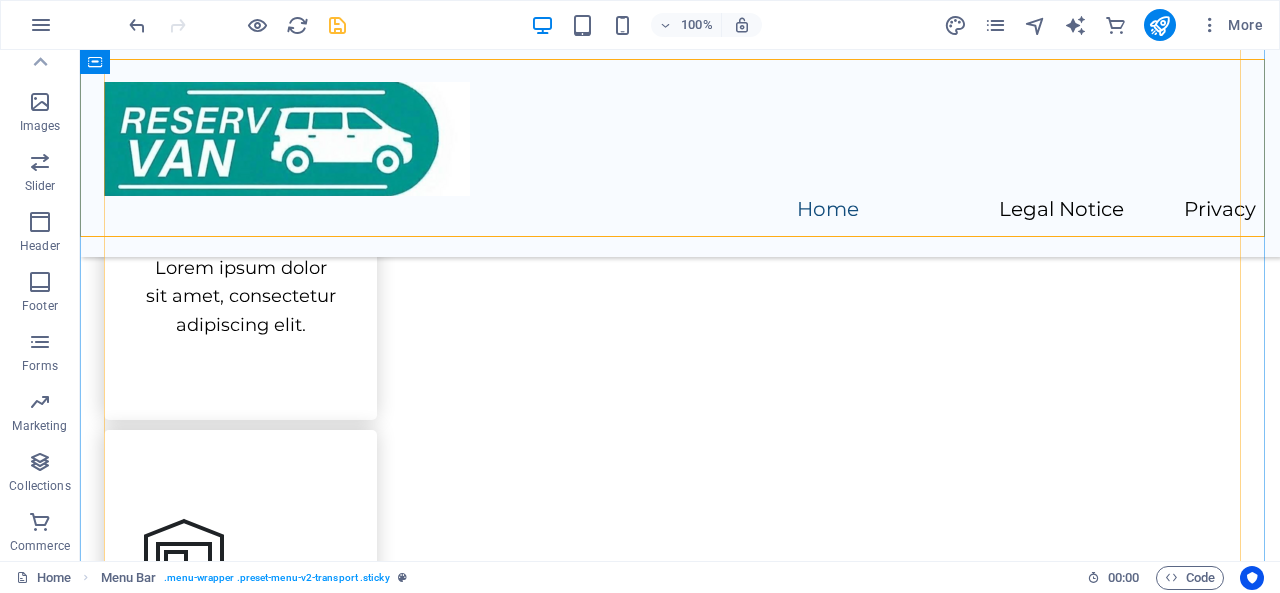 scroll, scrollTop: 4060, scrollLeft: 0, axis: vertical 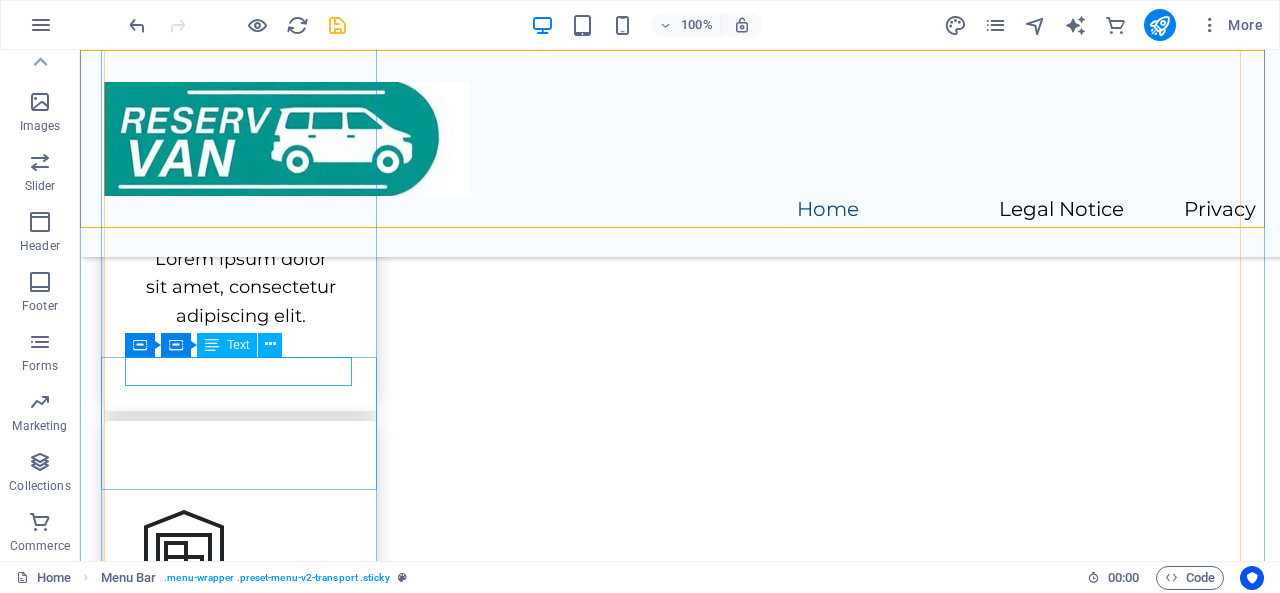 click on "Transport" at bounding box center [680, 3756] 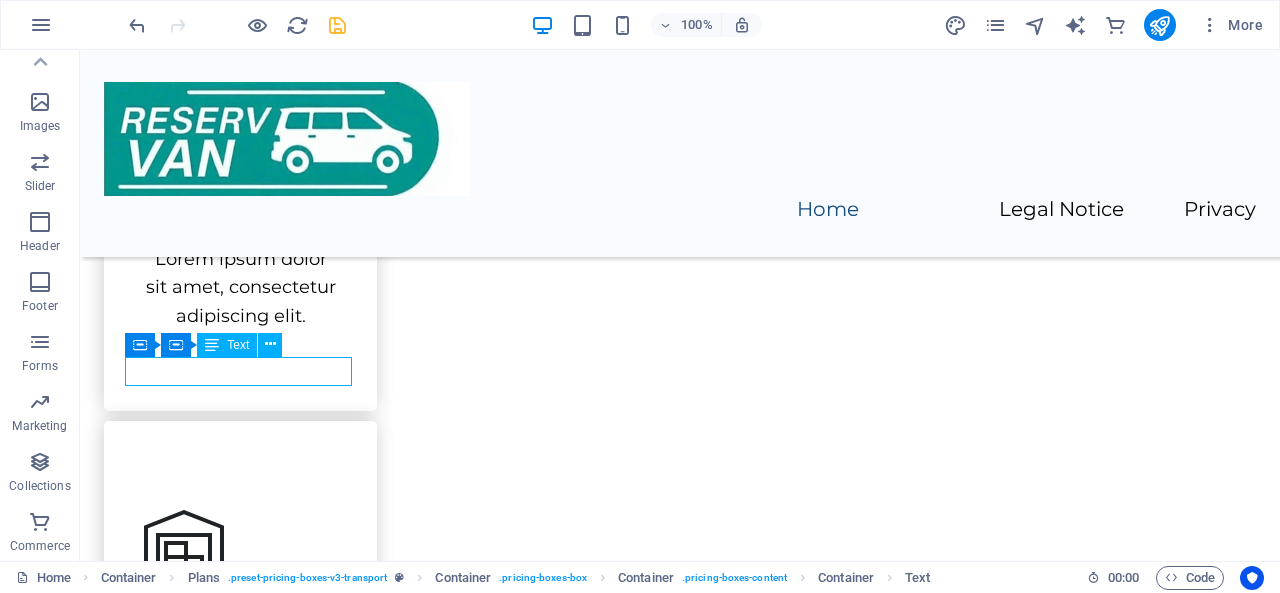 click on "Transport" at bounding box center [680, 3756] 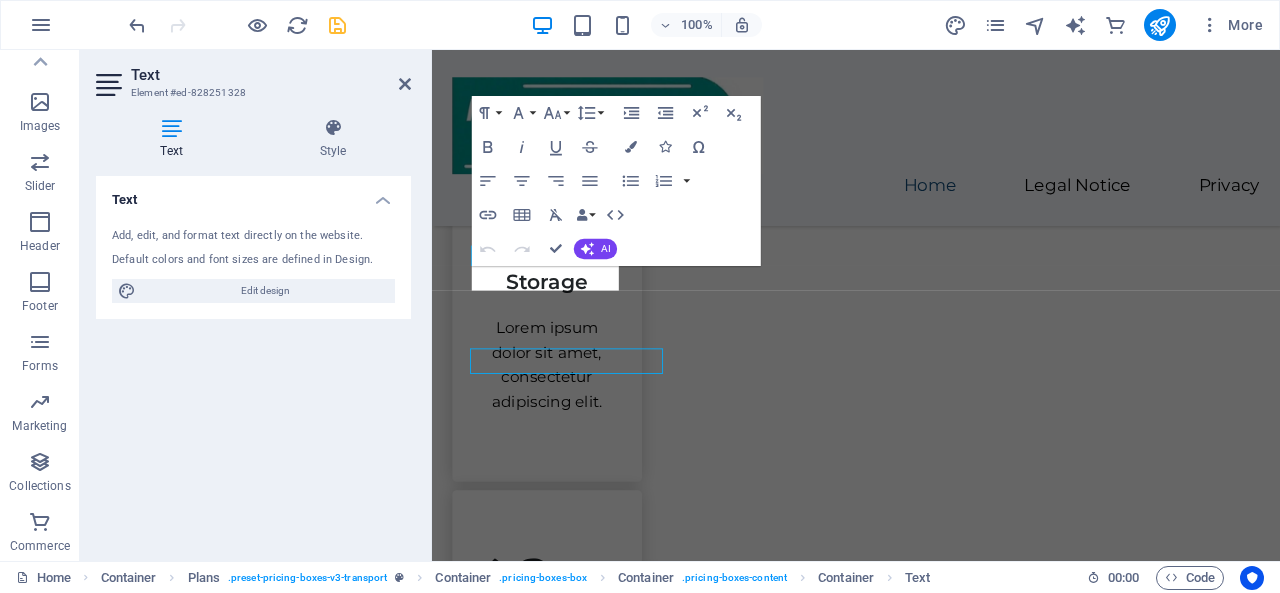 click on "Text Add, edit, and format text directly on the website. Default colors and font sizes are defined in Design. Edit design Alignment Left aligned Centered Right aligned" at bounding box center [253, 360] 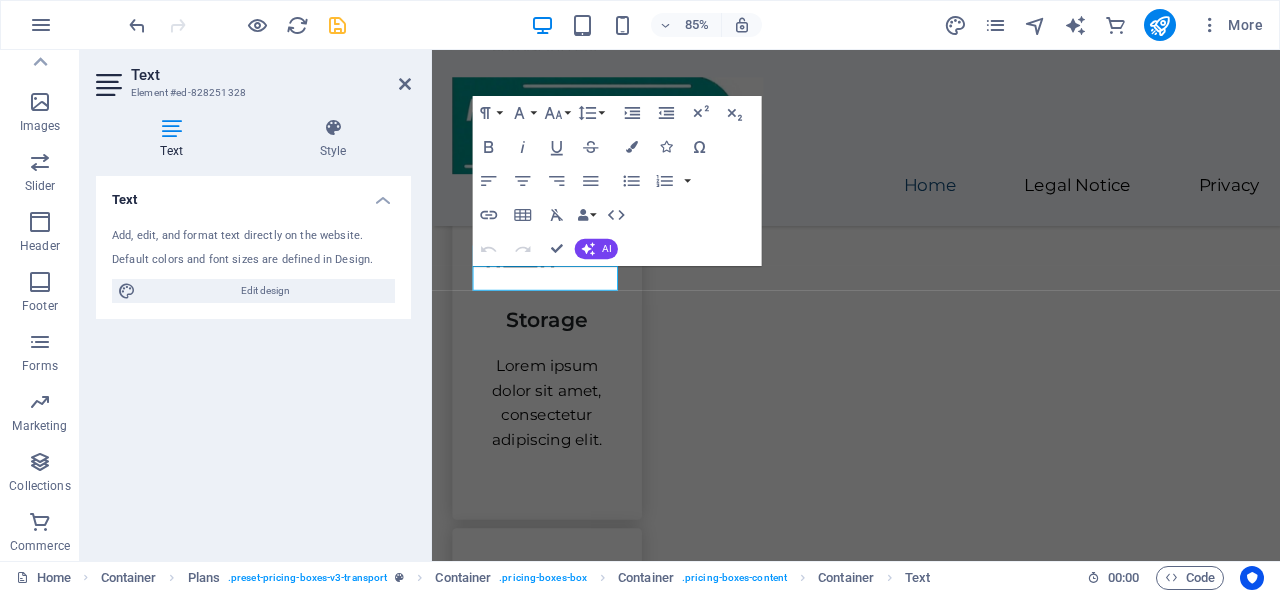 click on "Text Add, edit, and format text directly on the website. Default colors and font sizes are defined in Design. Edit design Alignment Left aligned Centered Right aligned" at bounding box center (253, 360) 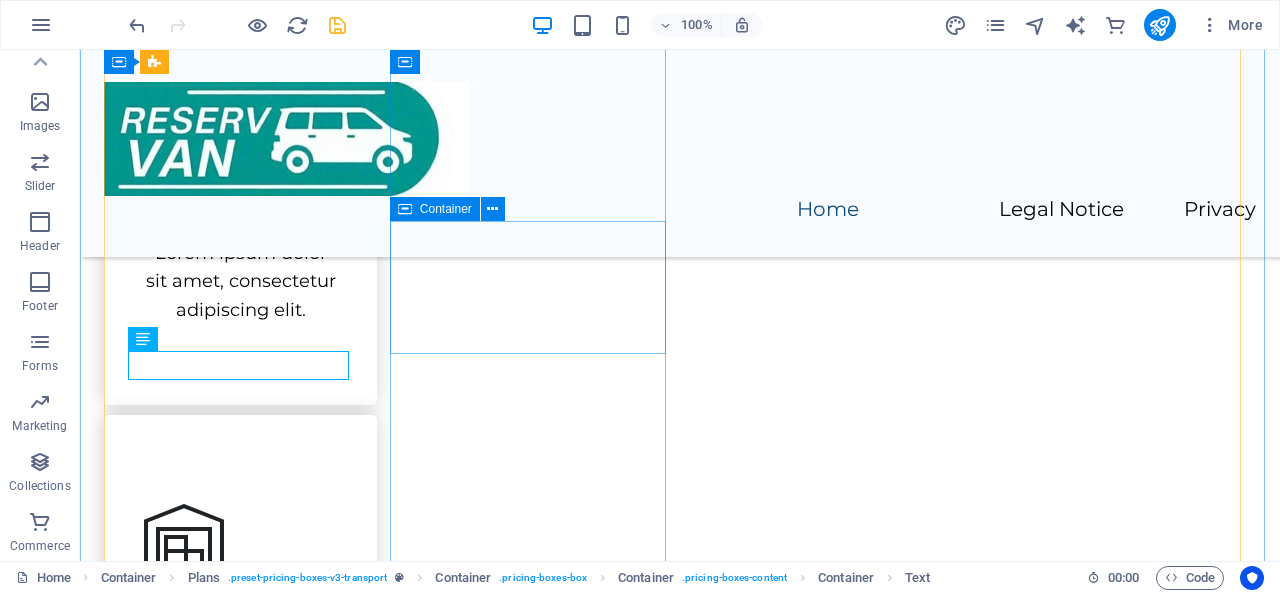 scroll, scrollTop: 4062, scrollLeft: 0, axis: vertical 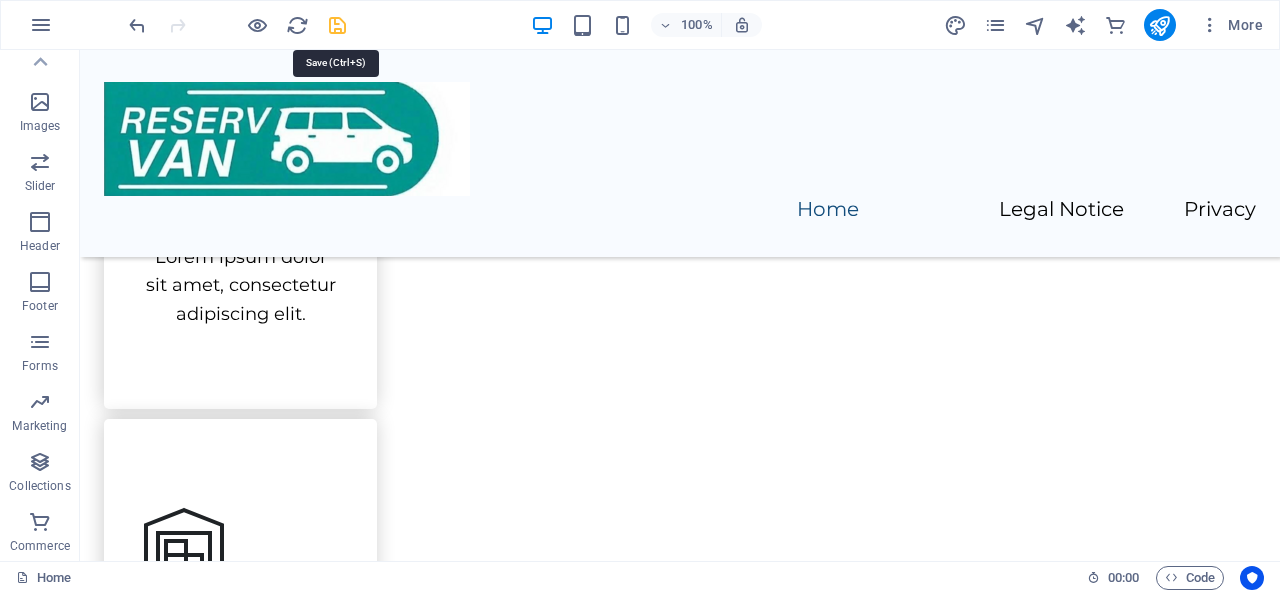 click at bounding box center (337, 25) 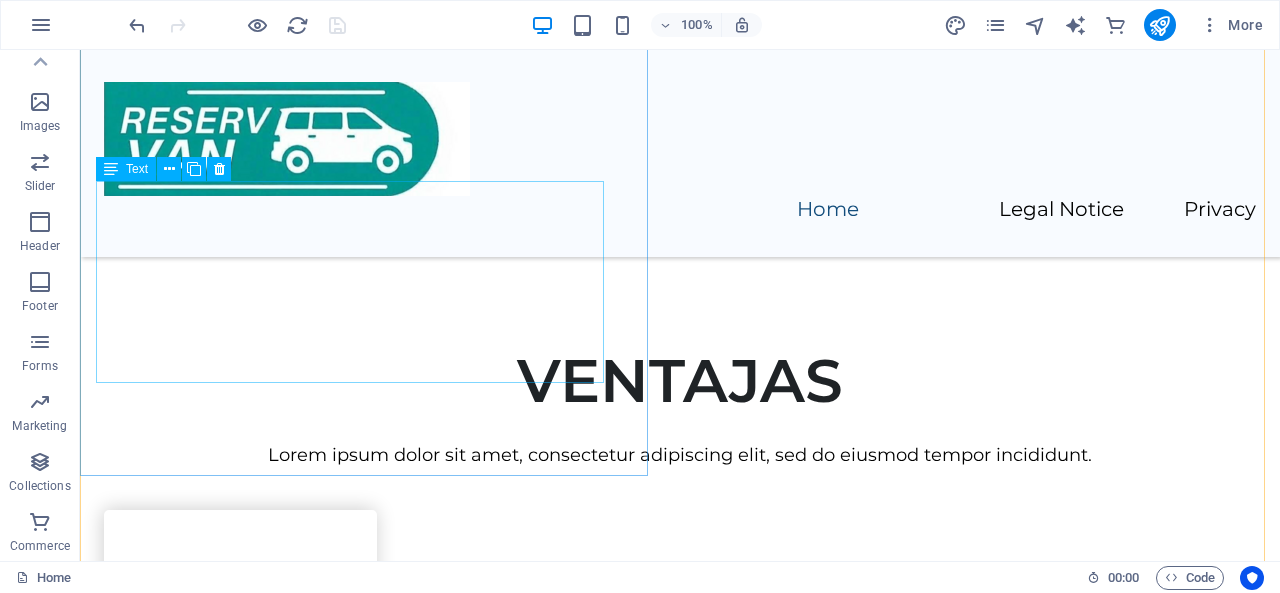 scroll, scrollTop: 3074, scrollLeft: 0, axis: vertical 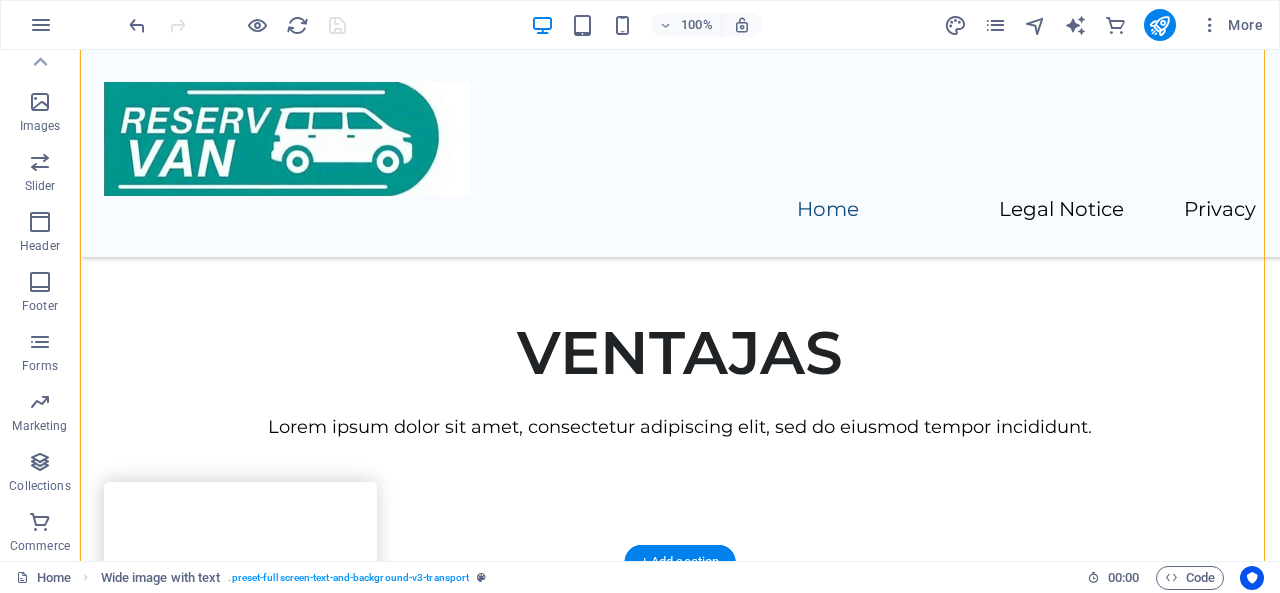 drag, startPoint x: 1145, startPoint y: 407, endPoint x: 1004, endPoint y: 375, distance: 144.58562 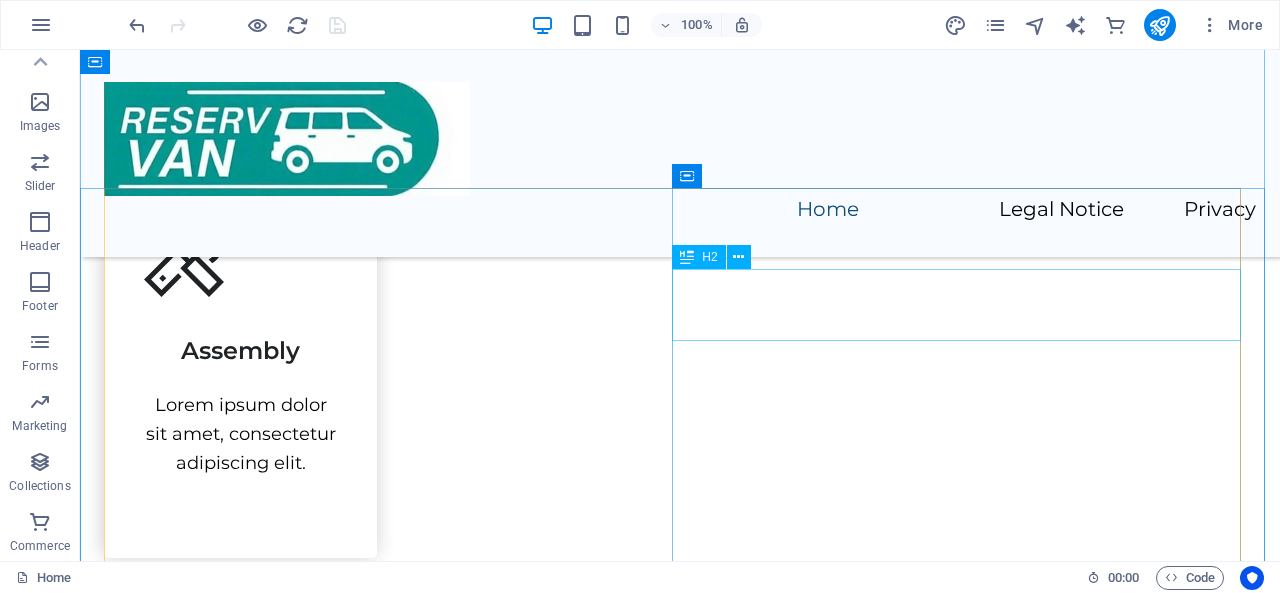 scroll, scrollTop: 4790, scrollLeft: 0, axis: vertical 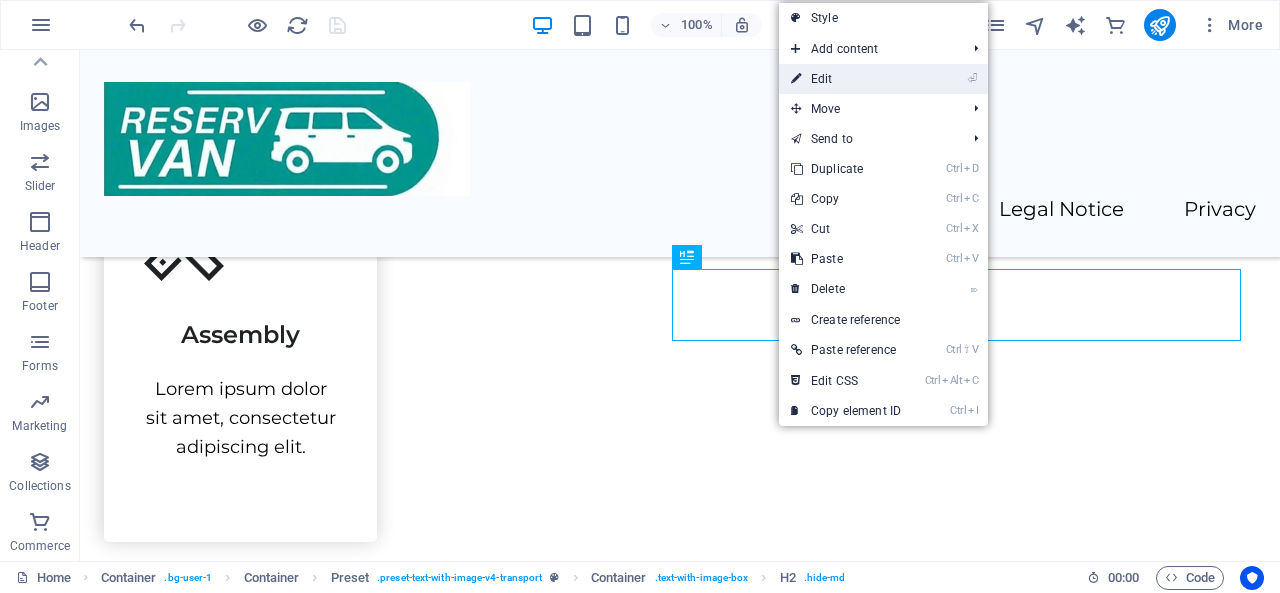 click on "⏎  Edit" at bounding box center (846, 79) 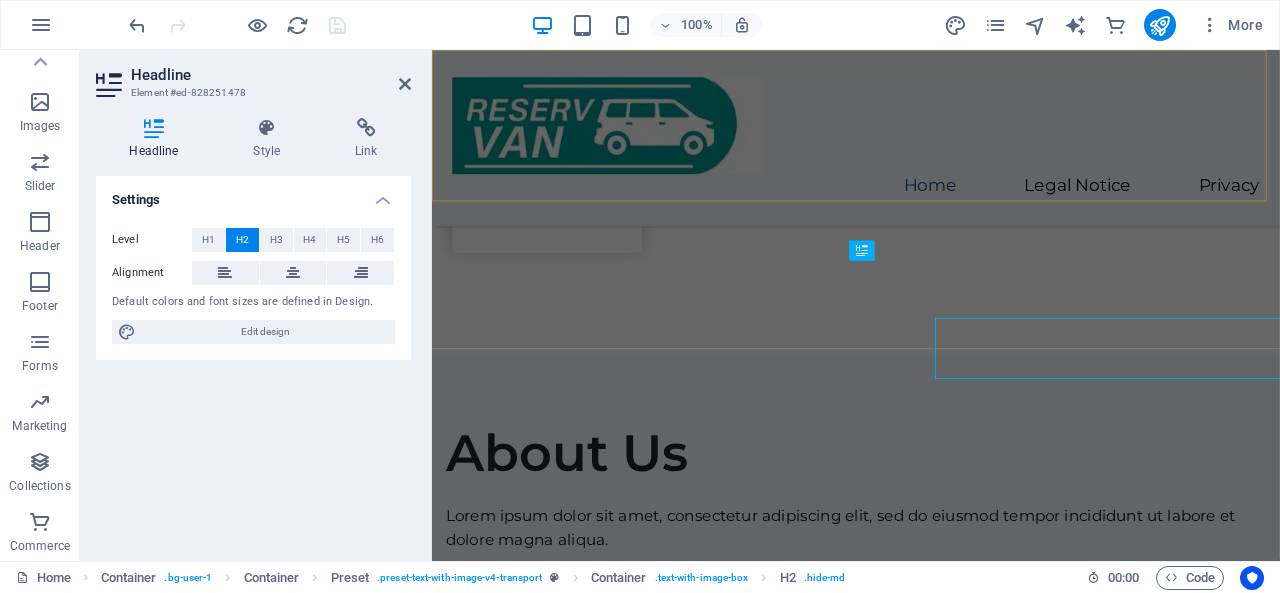 scroll, scrollTop: 4694, scrollLeft: 0, axis: vertical 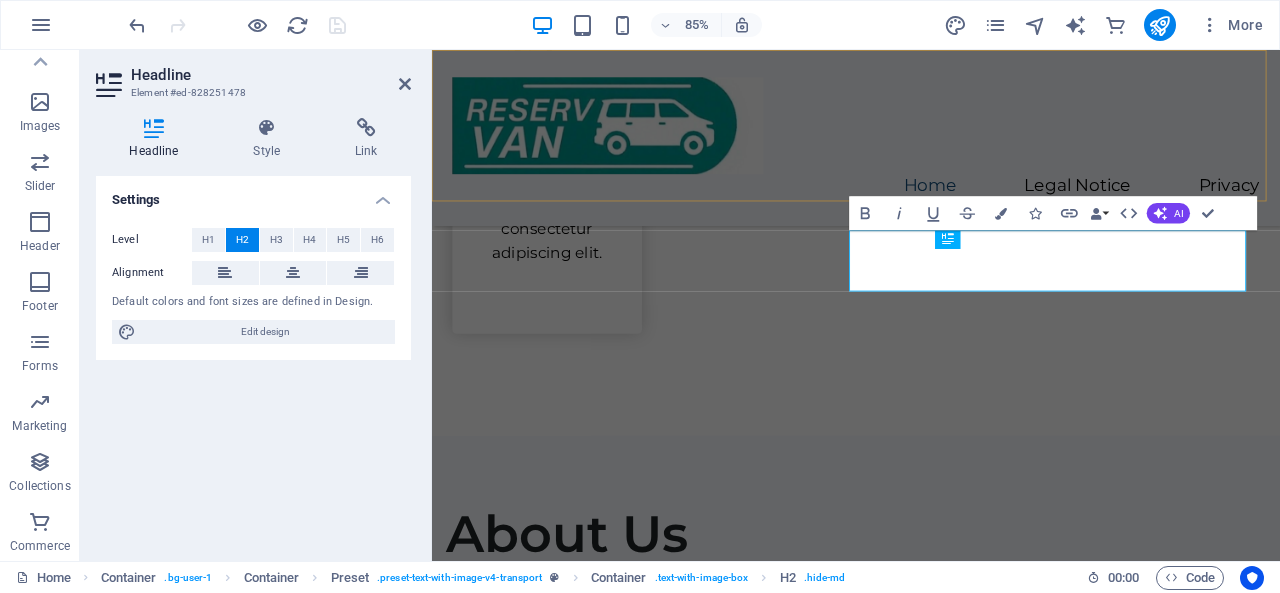 type 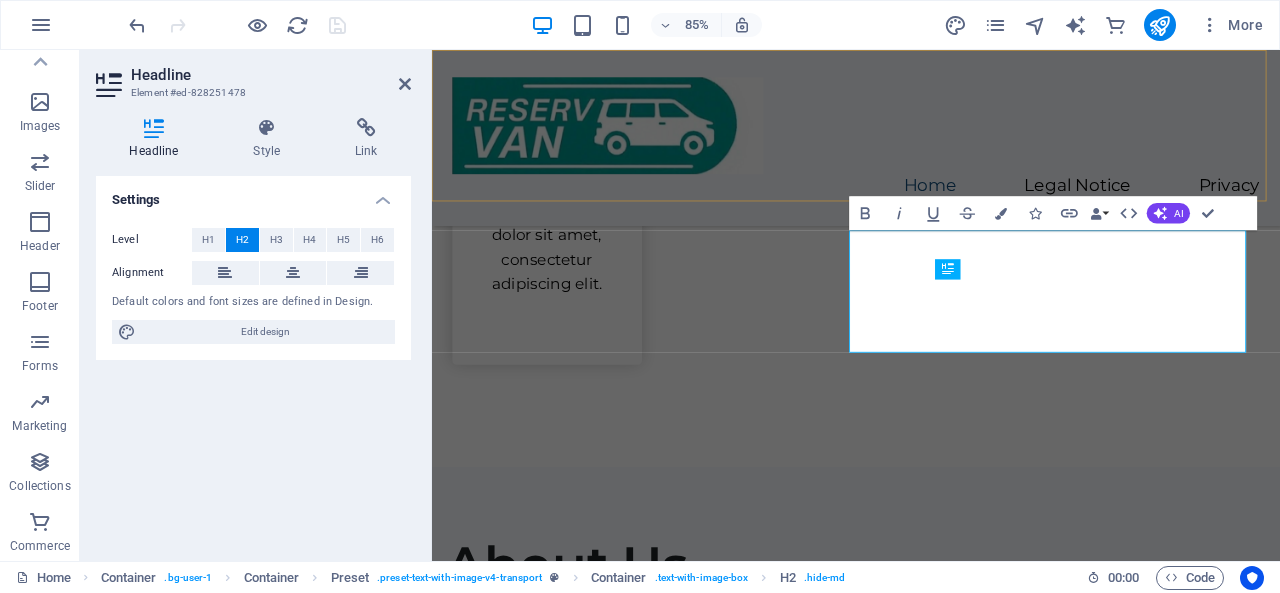 scroll, scrollTop: 4694, scrollLeft: 0, axis: vertical 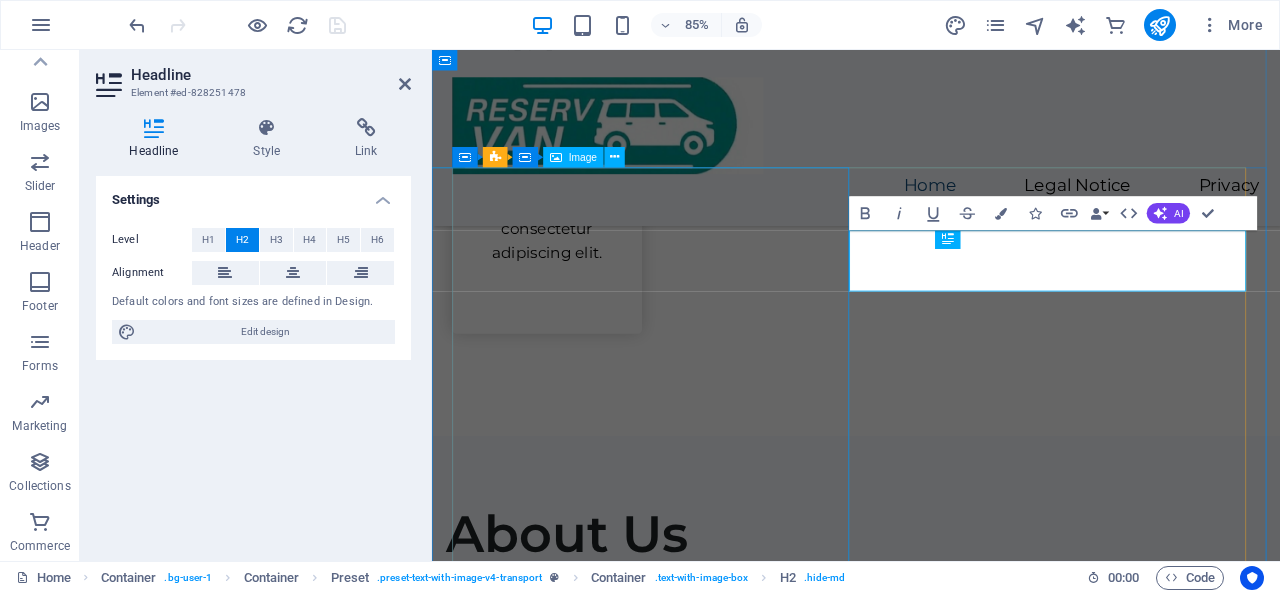 click at bounding box center (332, 5696) 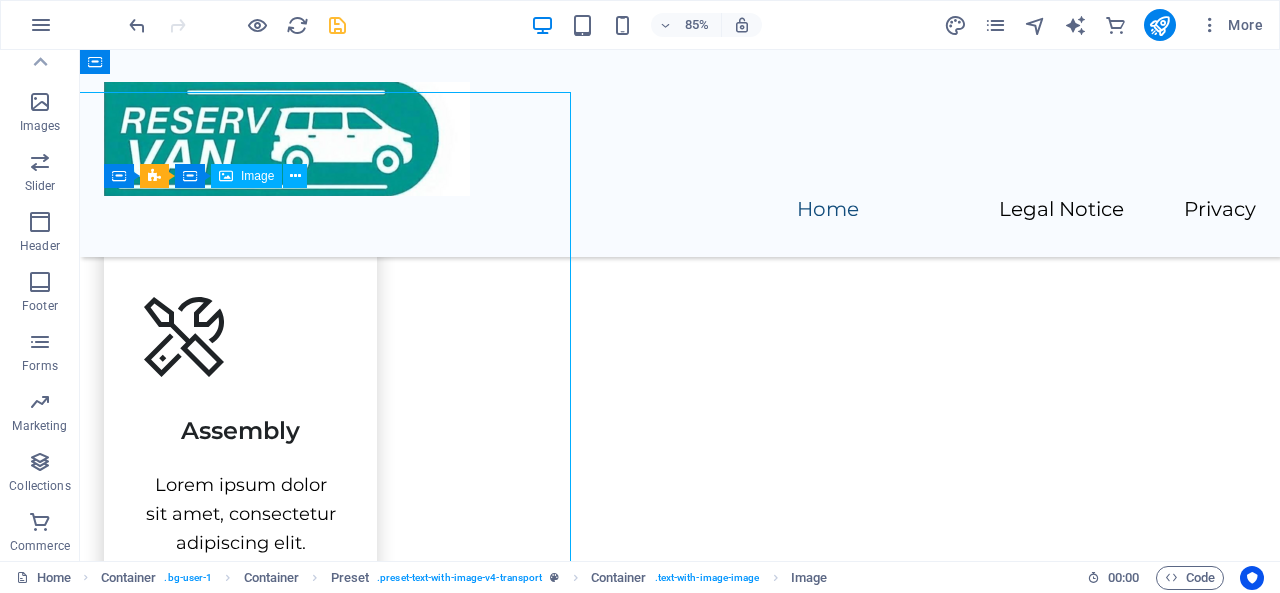 scroll, scrollTop: 4790, scrollLeft: 0, axis: vertical 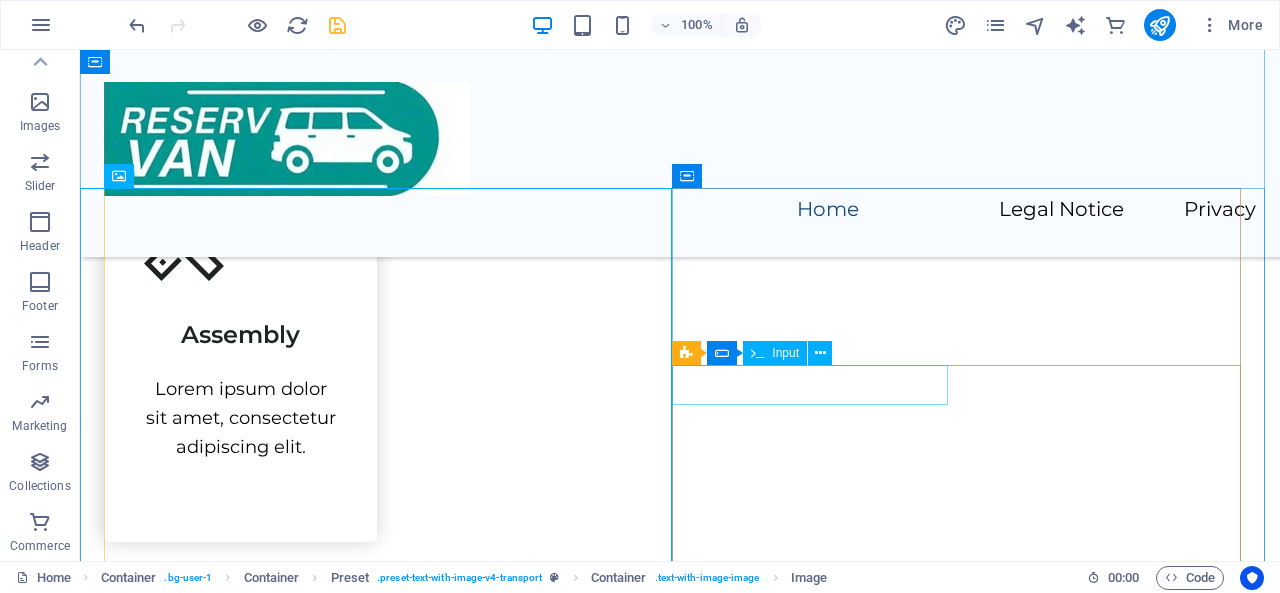 click at bounding box center (388, 5033) 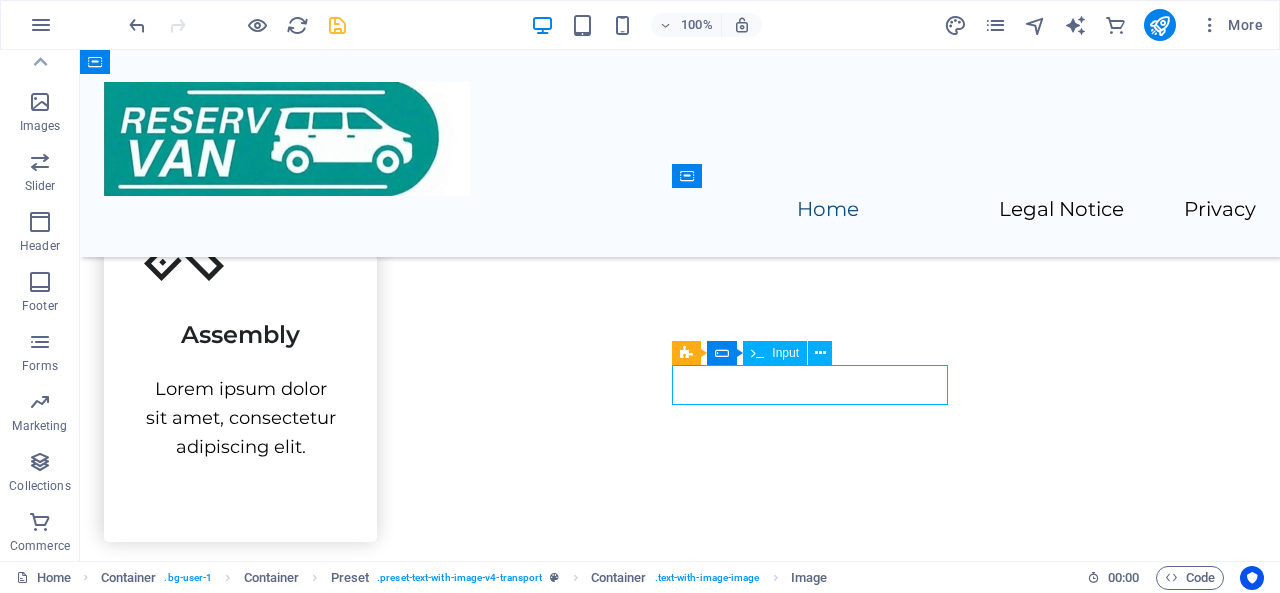 click at bounding box center (388, 5033) 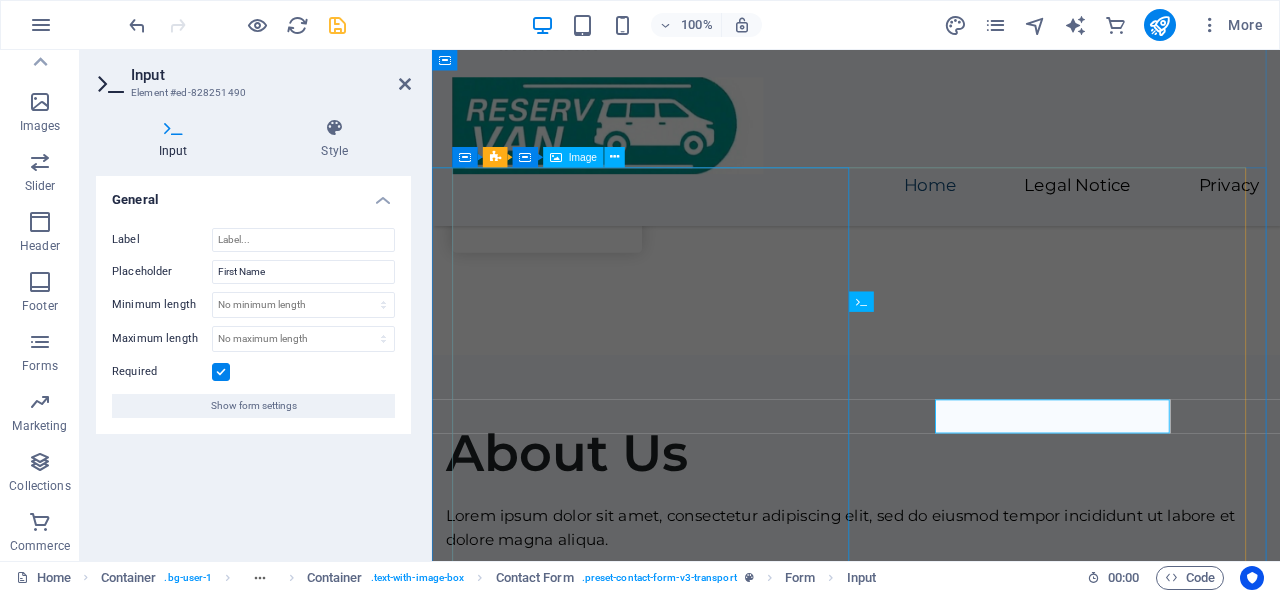 scroll, scrollTop: 4694, scrollLeft: 0, axis: vertical 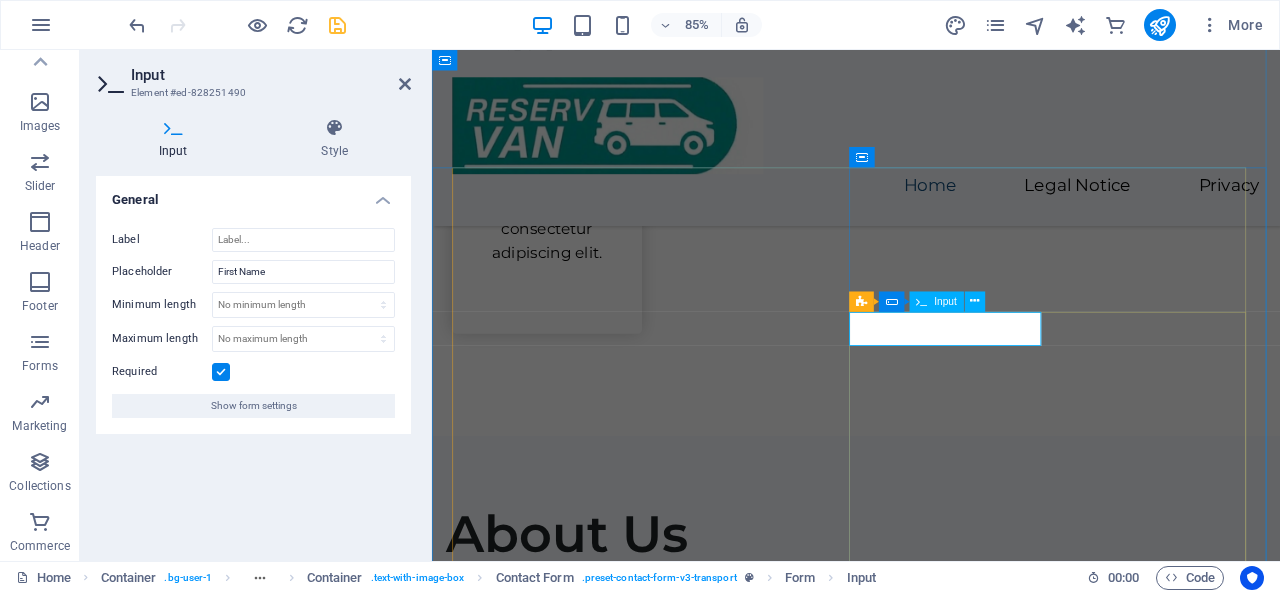 click at bounding box center [597, 4875] 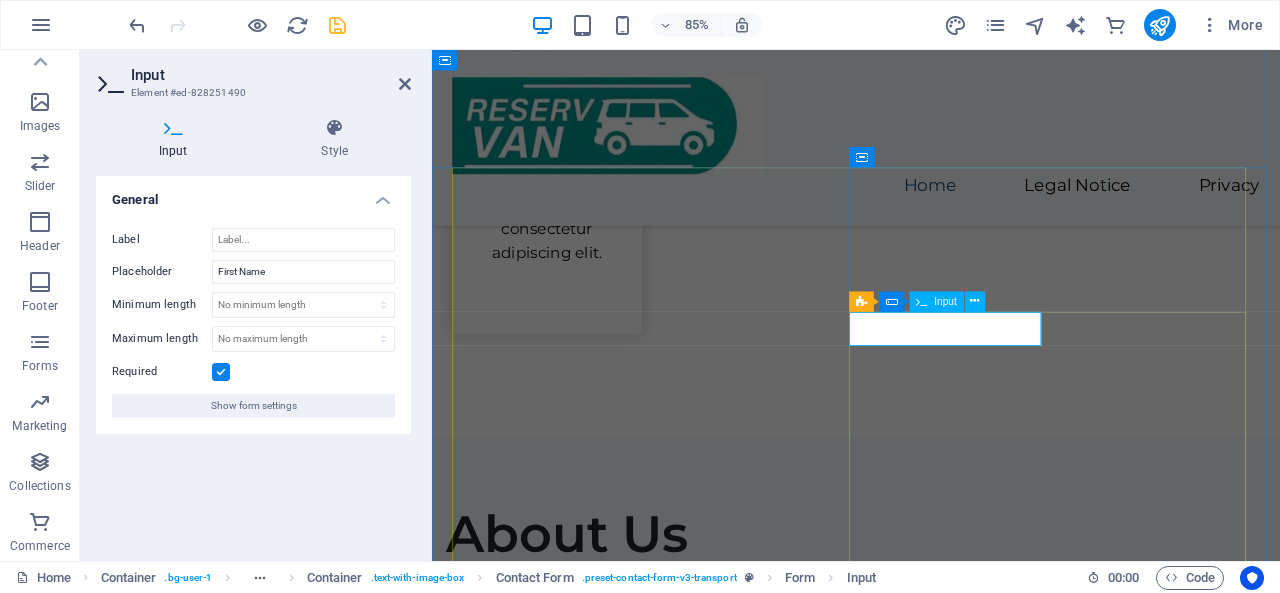 click at bounding box center (597, 4875) 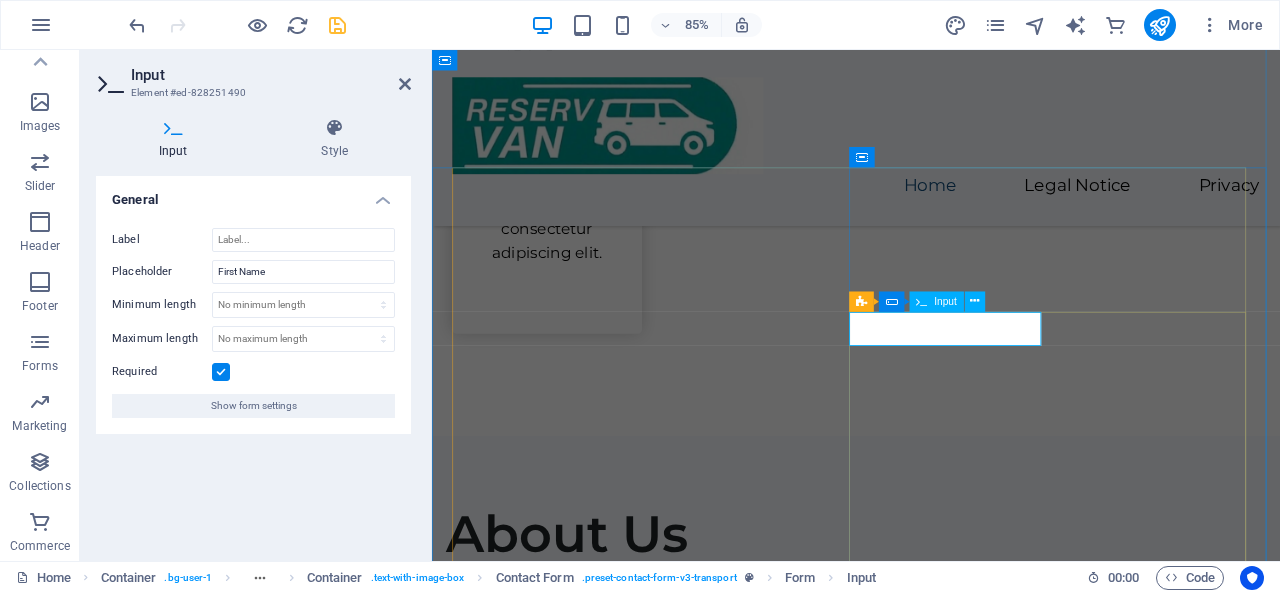 type on "n" 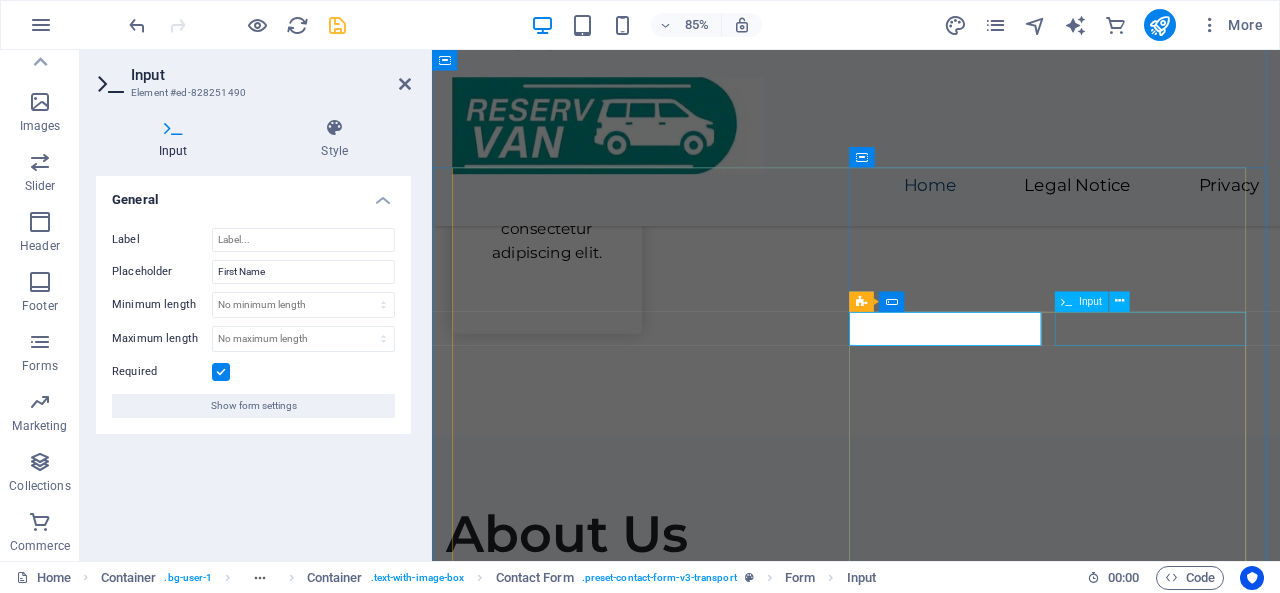 click at bounding box center [1172, 4875] 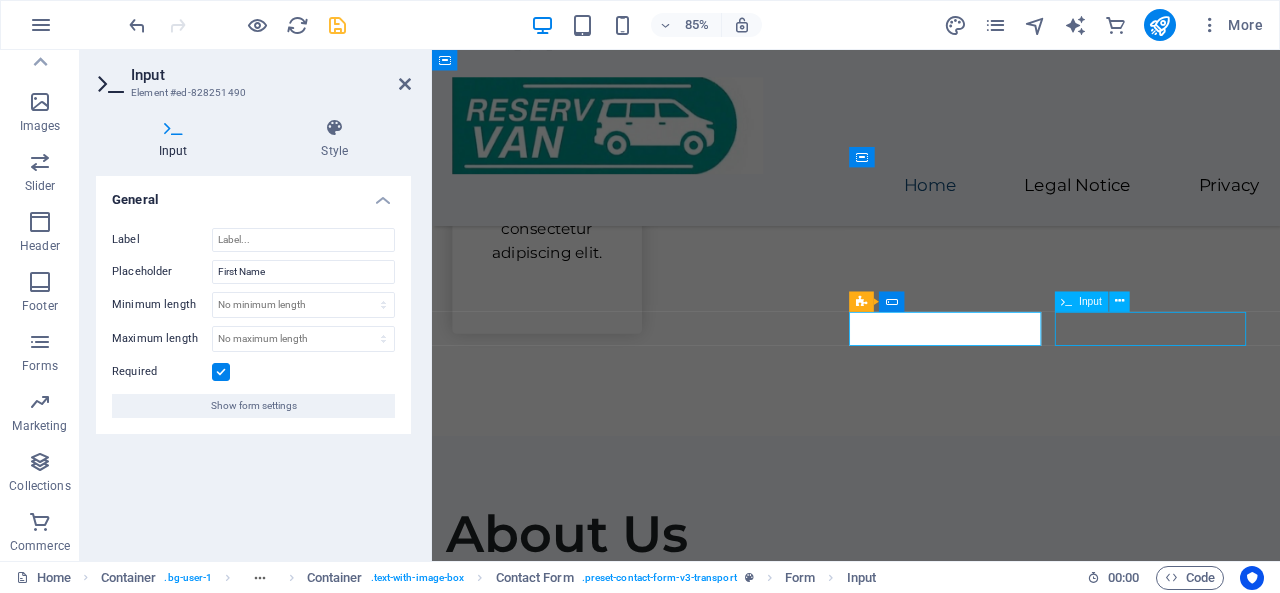 click at bounding box center (1172, 4875) 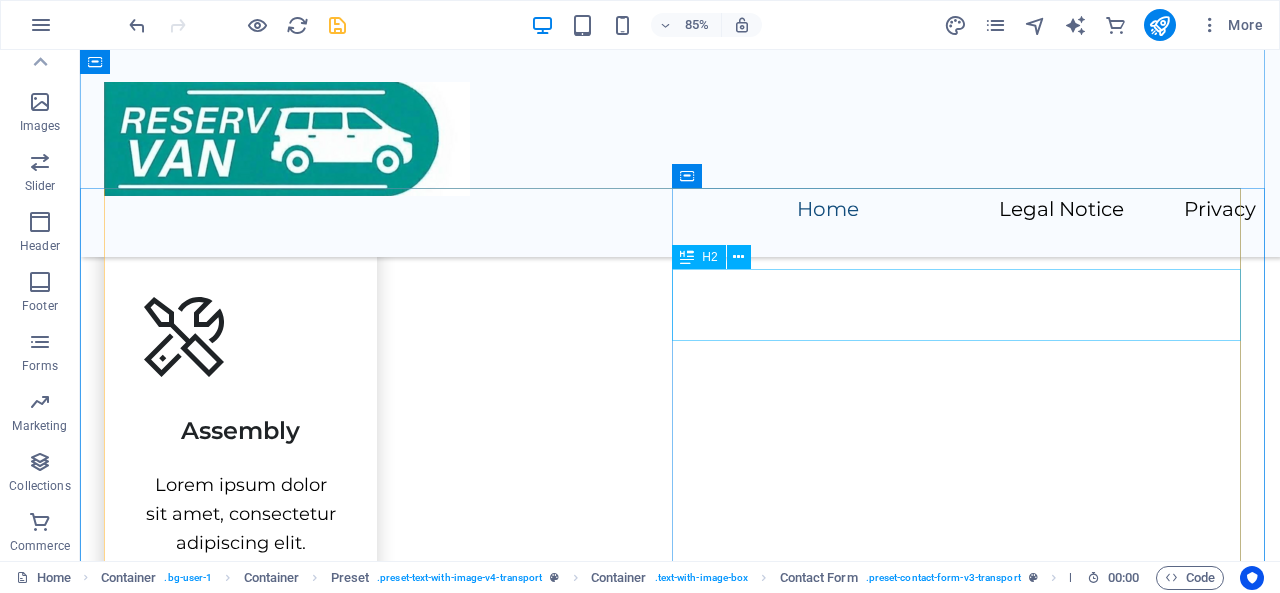 scroll, scrollTop: 4790, scrollLeft: 0, axis: vertical 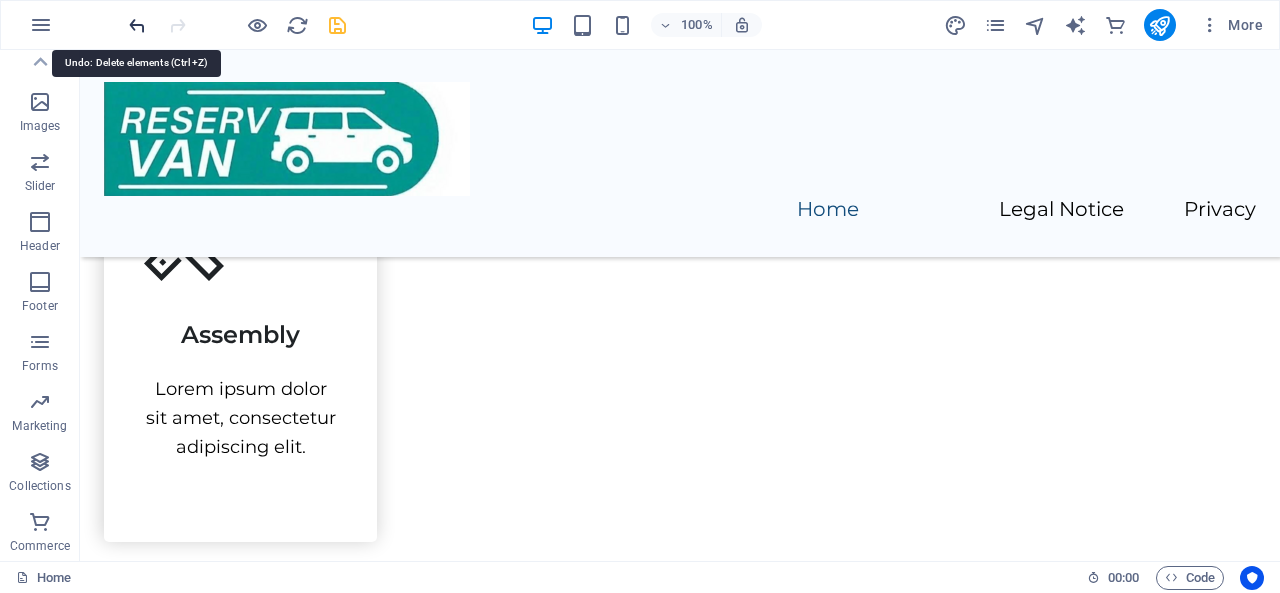 click at bounding box center [137, 25] 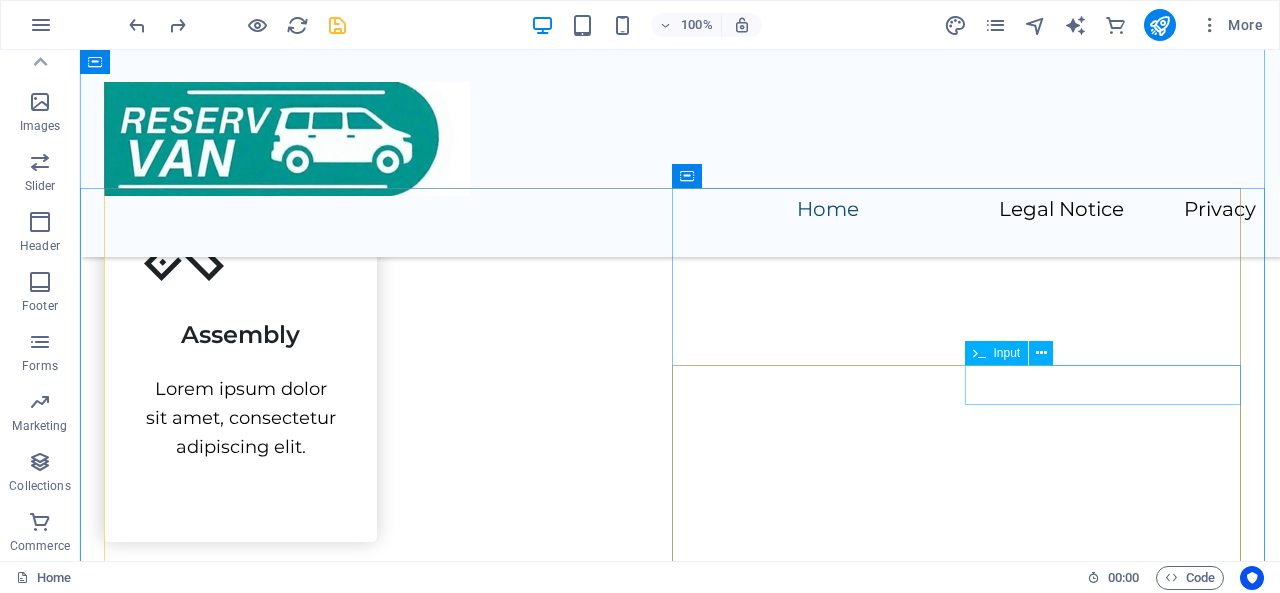 click at bounding box center (972, 5033) 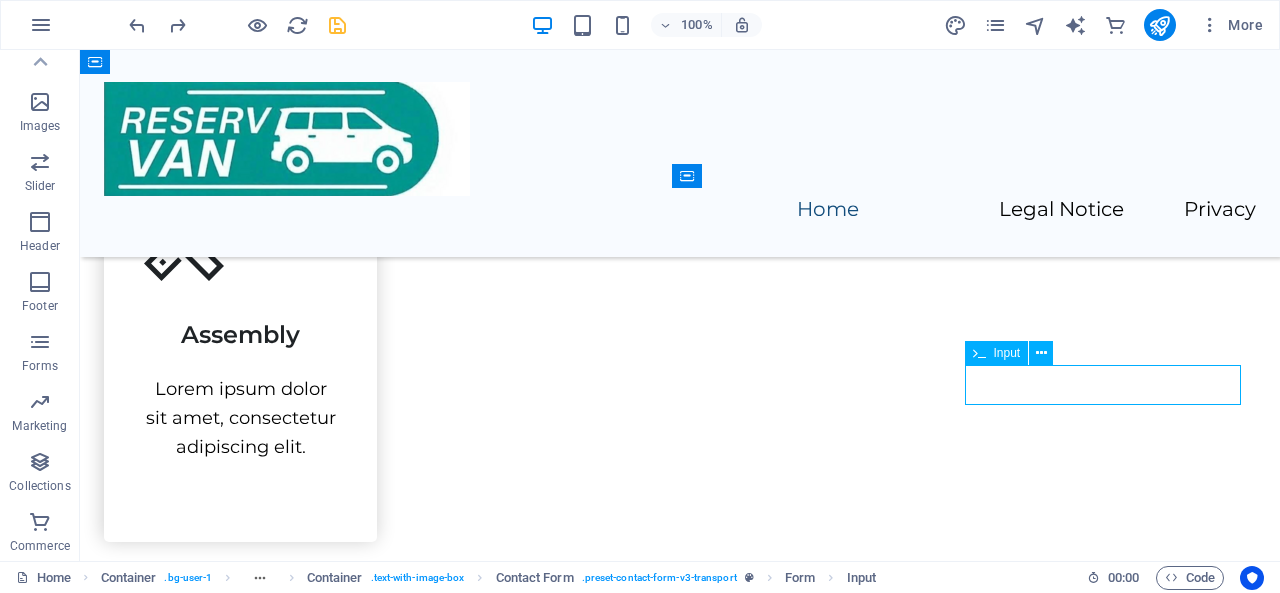 click at bounding box center (972, 5033) 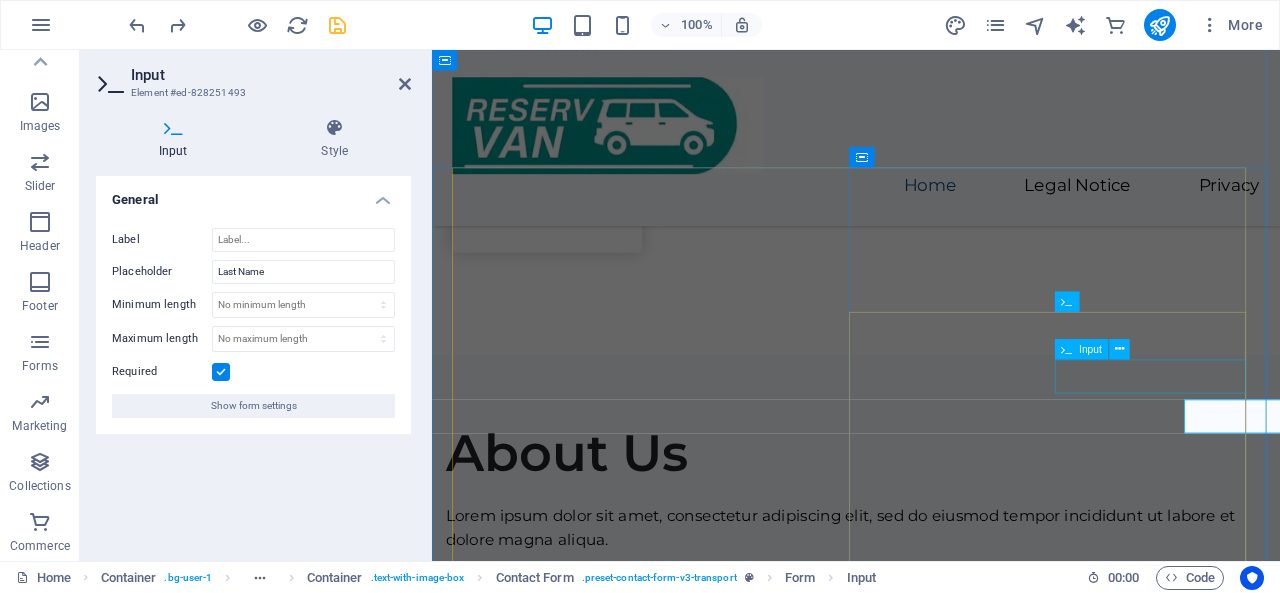 scroll, scrollTop: 4694, scrollLeft: 0, axis: vertical 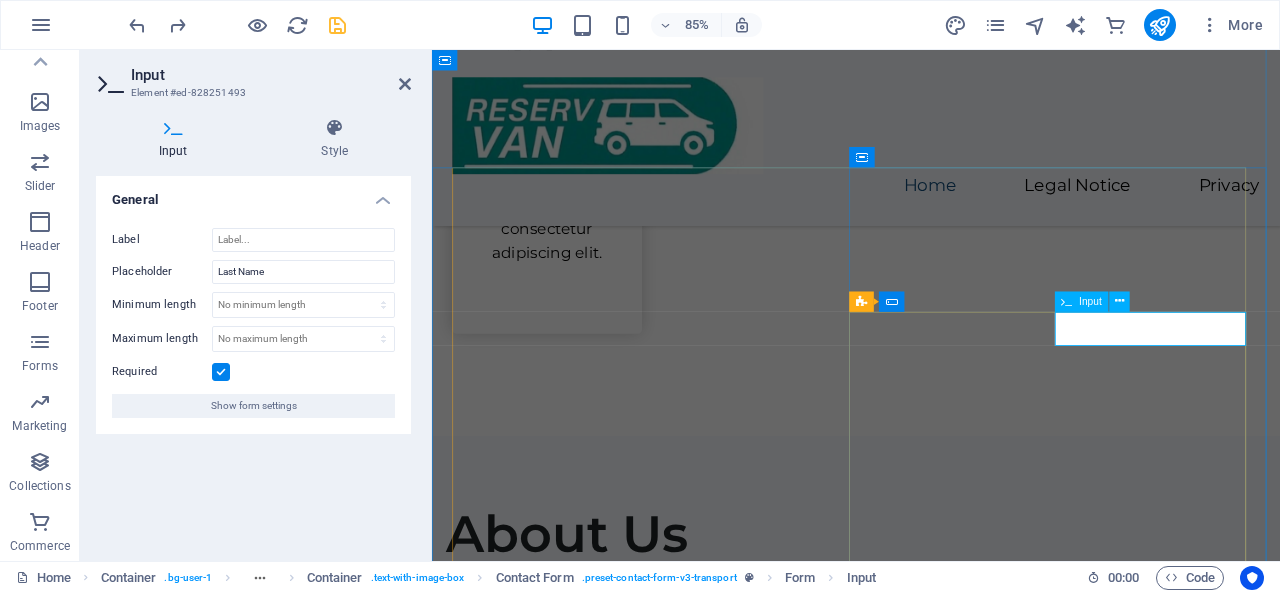 click at bounding box center [1080, 4875] 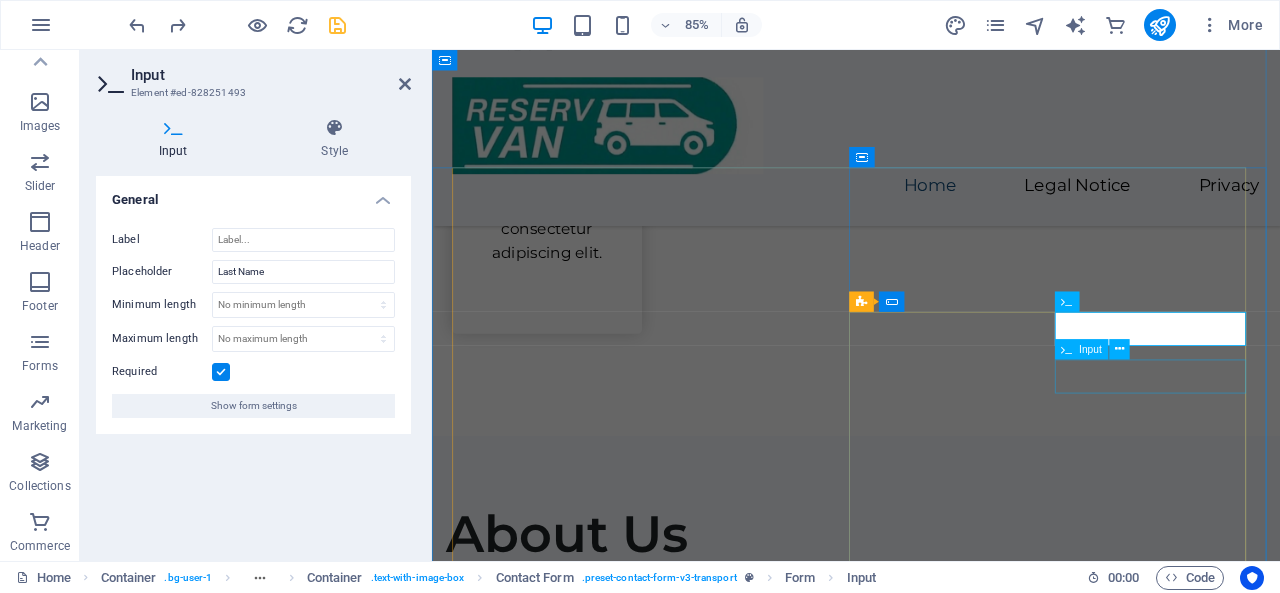 click at bounding box center (1172, 4938) 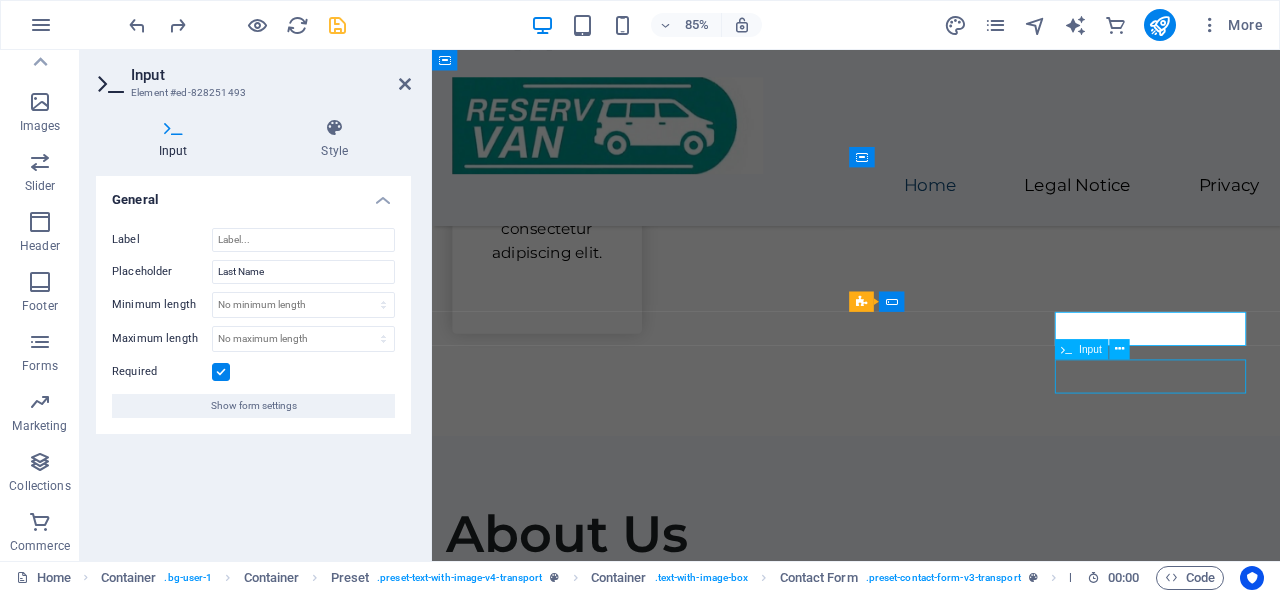 scroll, scrollTop: 4790, scrollLeft: 0, axis: vertical 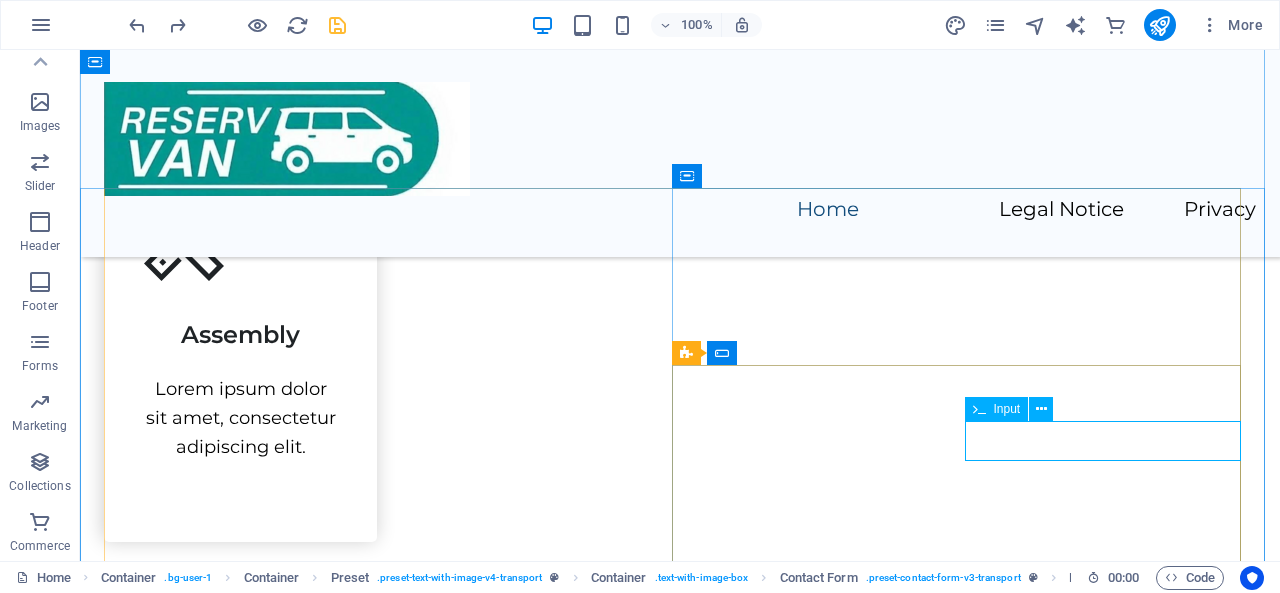 click at bounding box center (972, 5096) 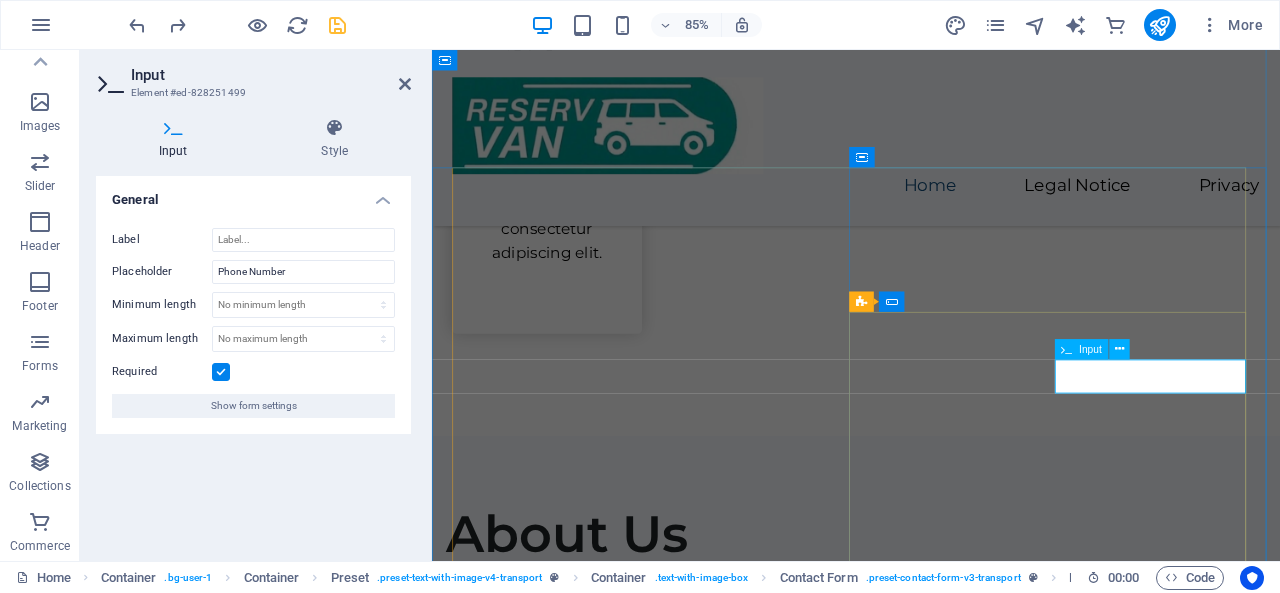 click at bounding box center (1080, 4938) 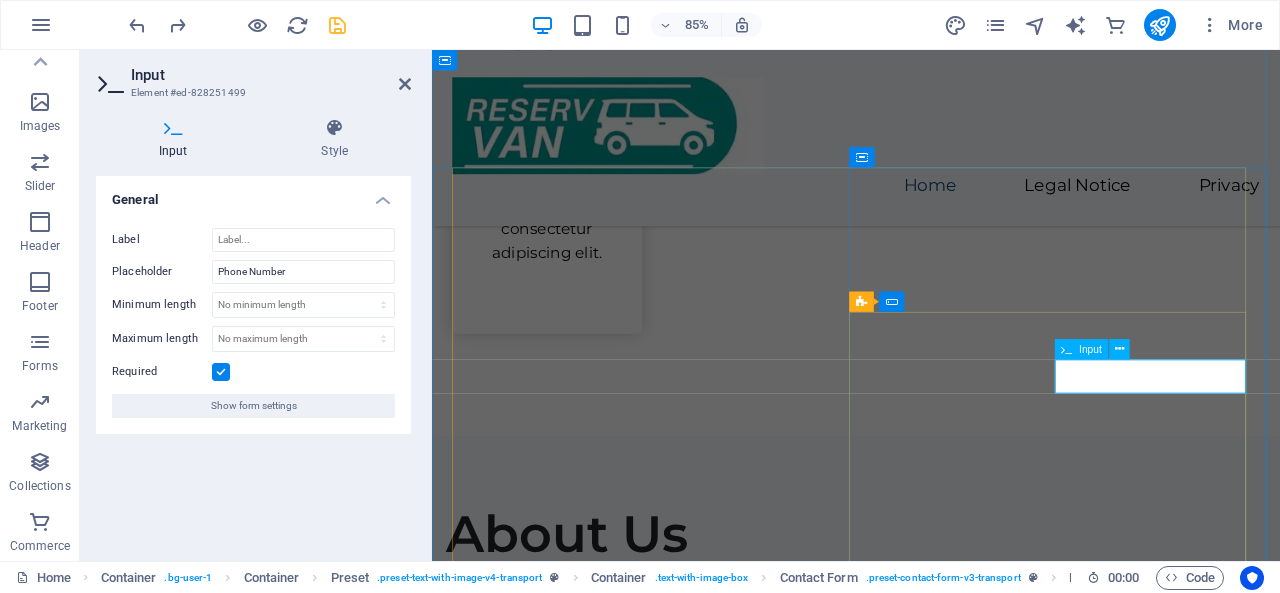 click at bounding box center (1080, 4938) 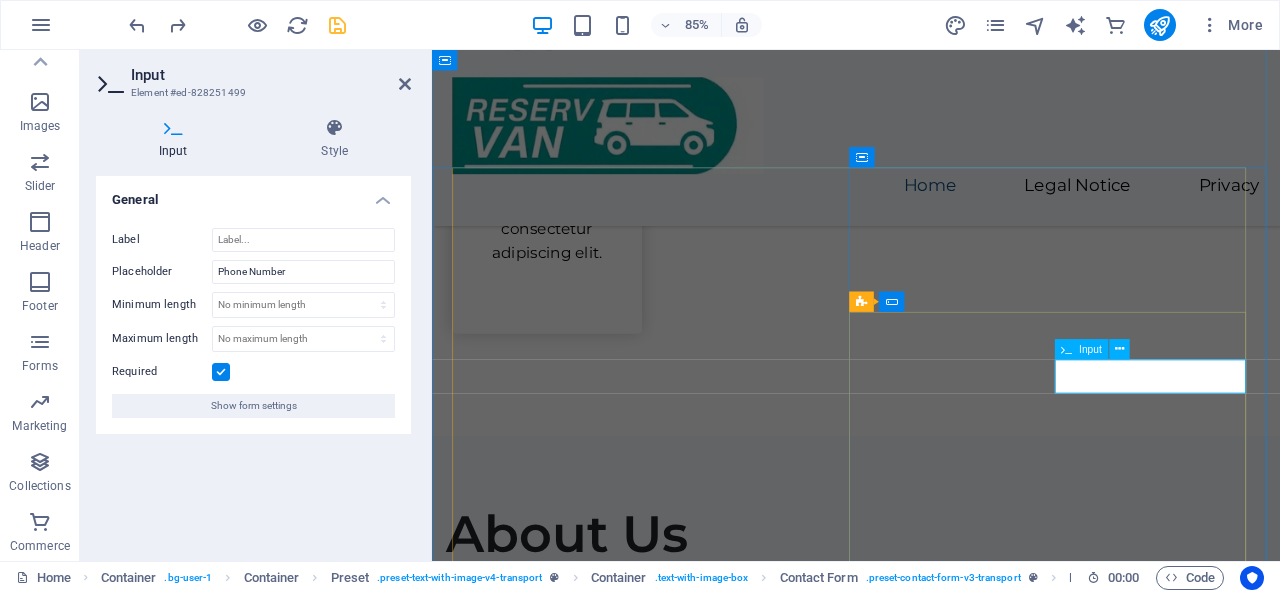 click at bounding box center (1080, 4938) 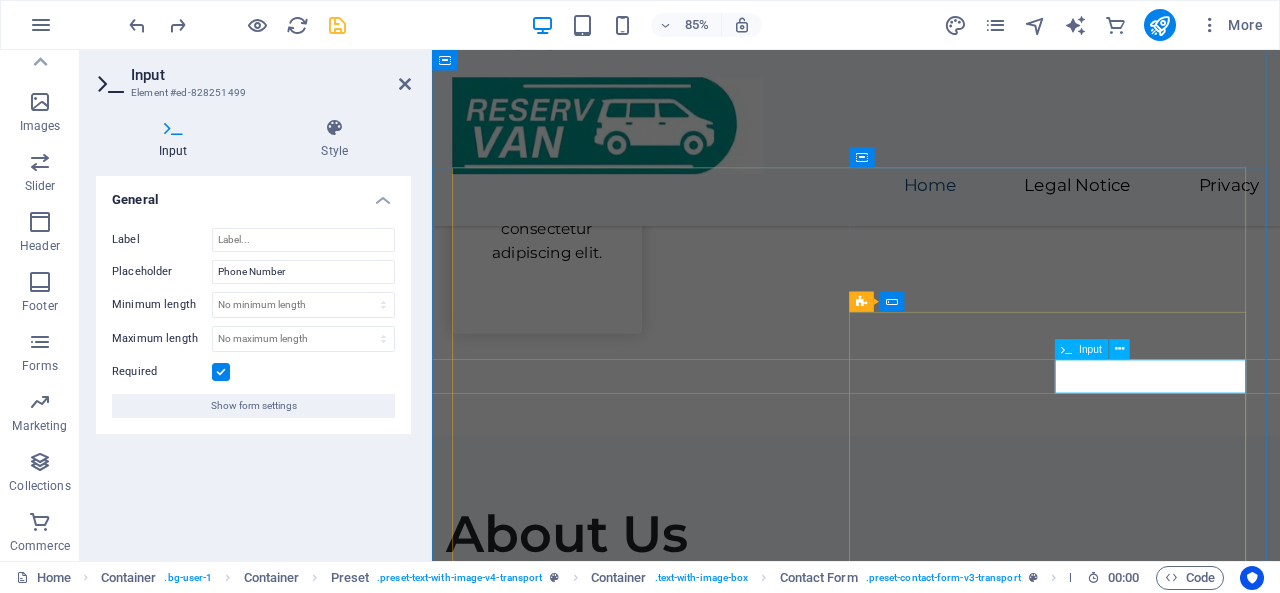 click at bounding box center [1080, 4938] 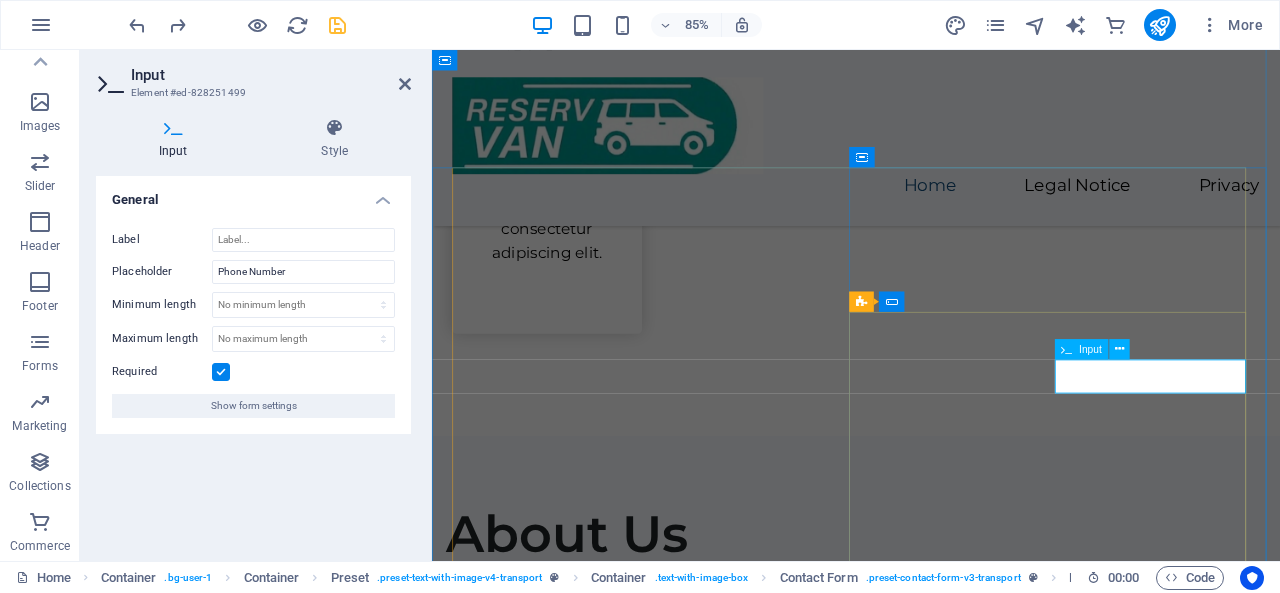 click at bounding box center (1080, 4938) 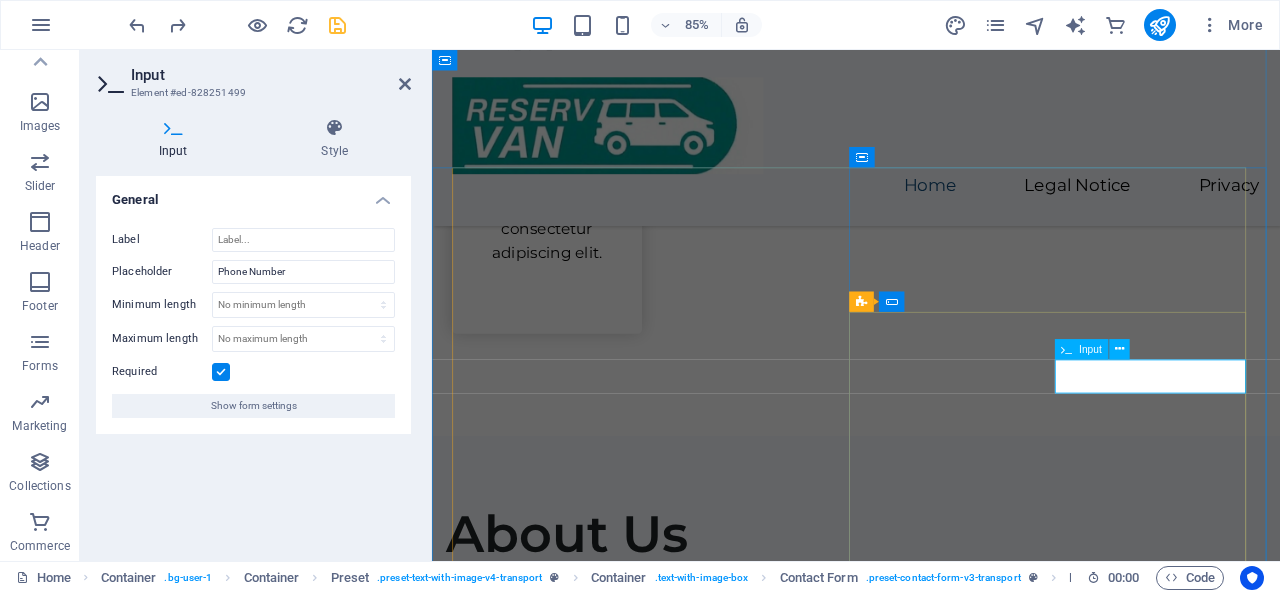 click at bounding box center [1080, 4938] 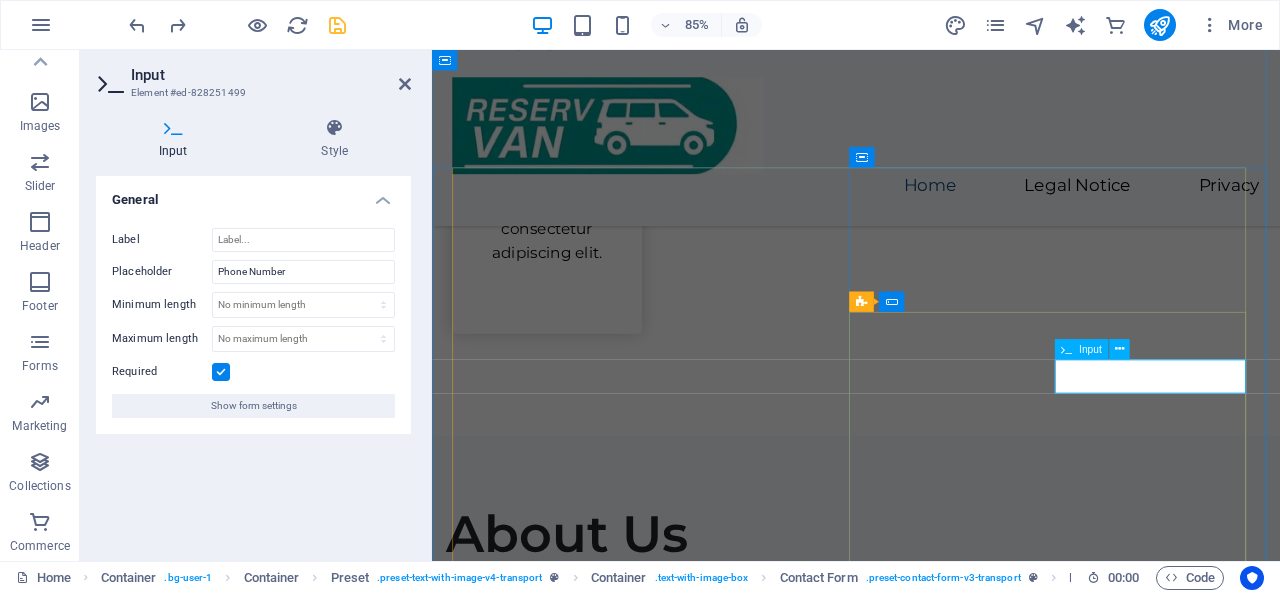 click at bounding box center [1080, 4938] 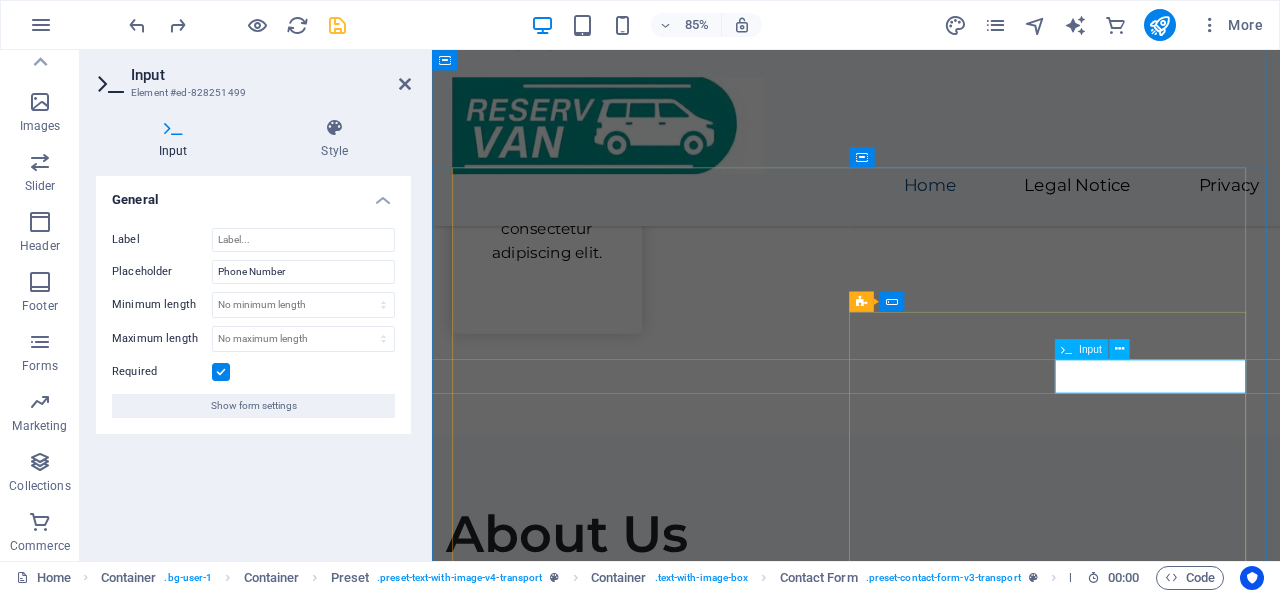 type on "t" 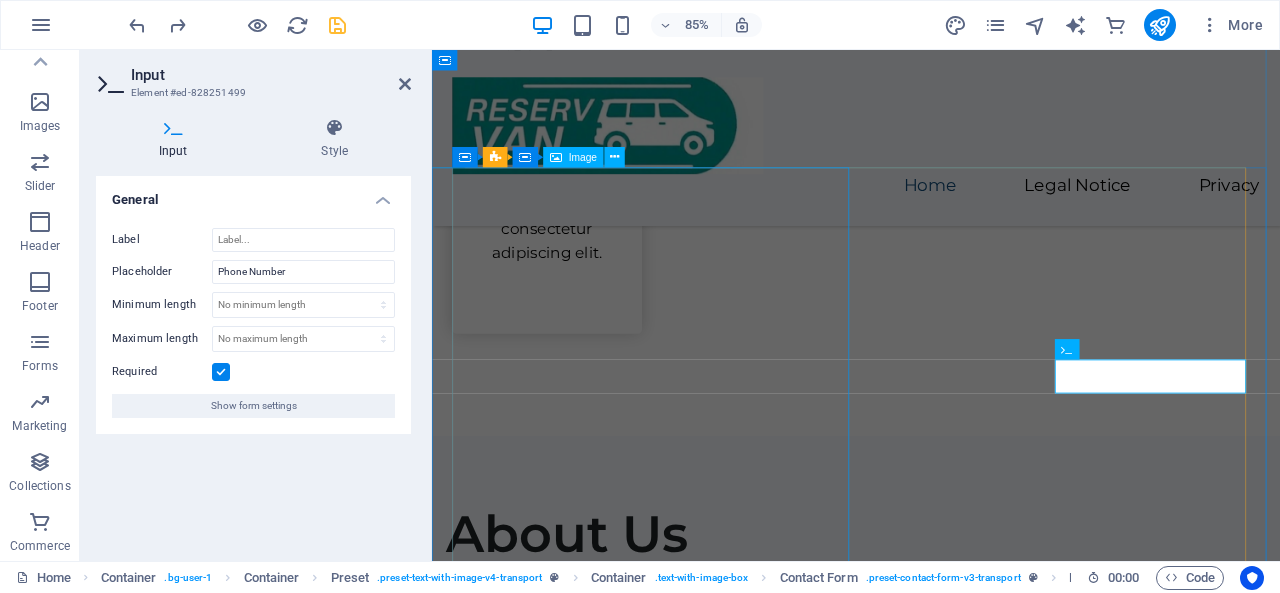 click at bounding box center (332, 5696) 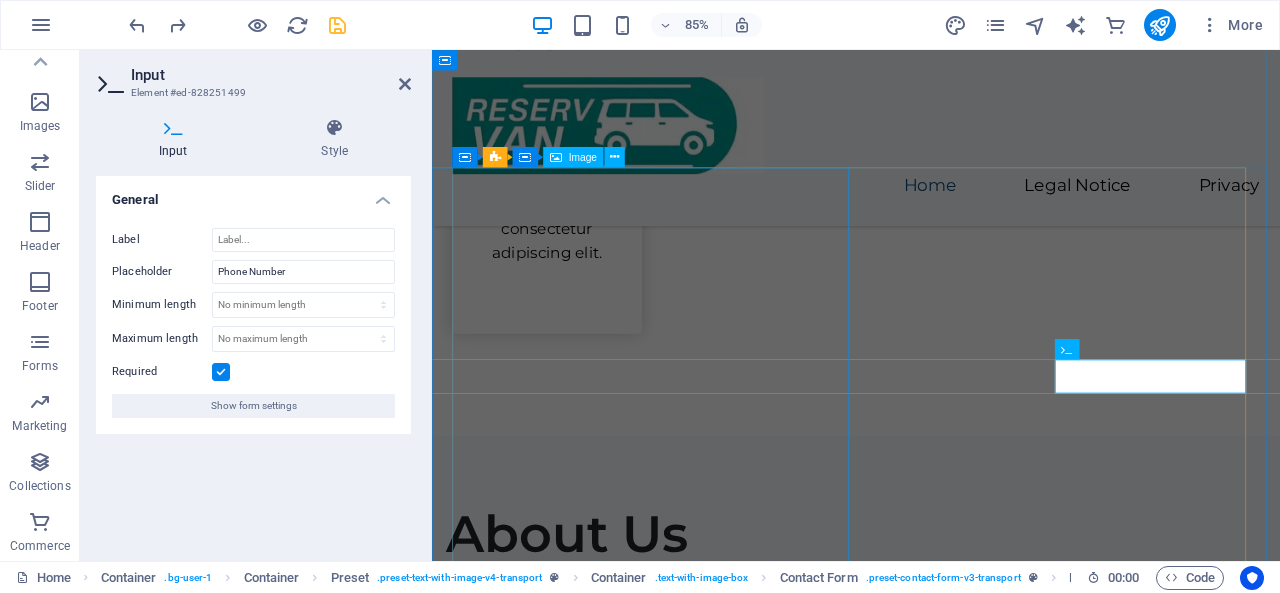 type on "Teléfono" 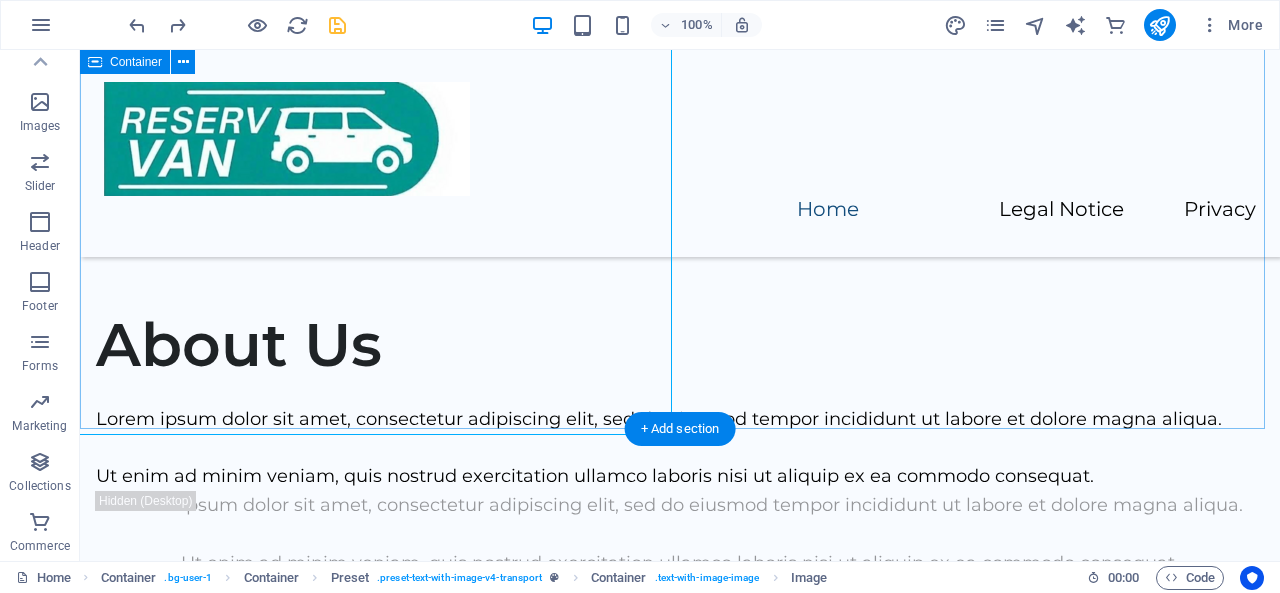 scroll, scrollTop: 5224, scrollLeft: 0, axis: vertical 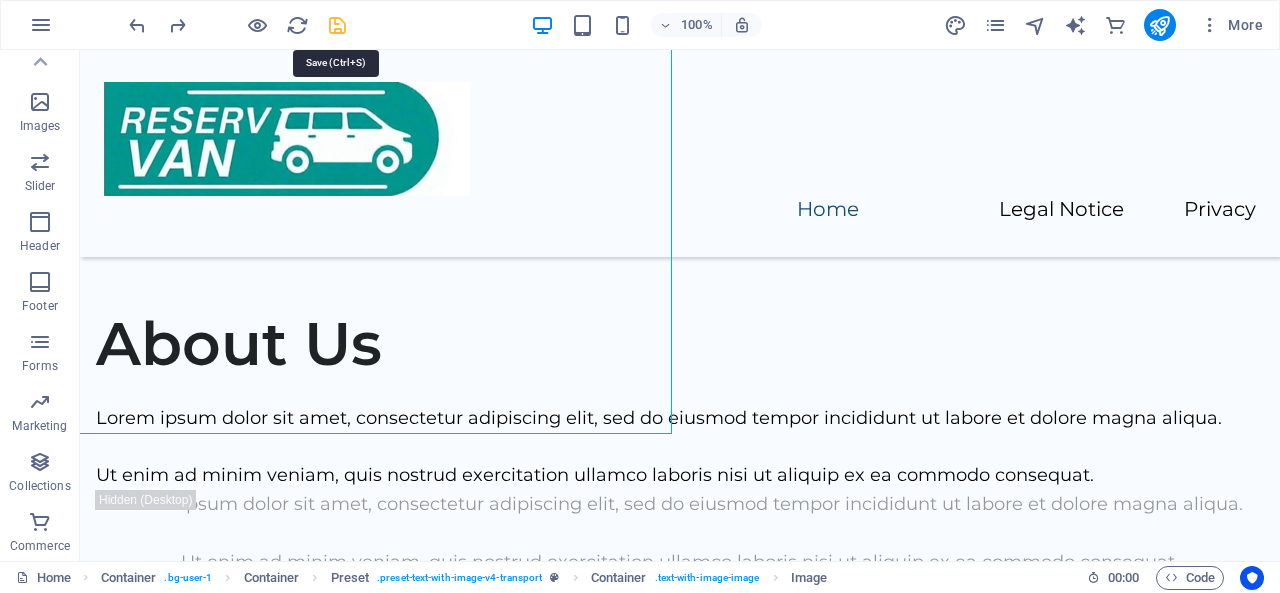 click at bounding box center (337, 25) 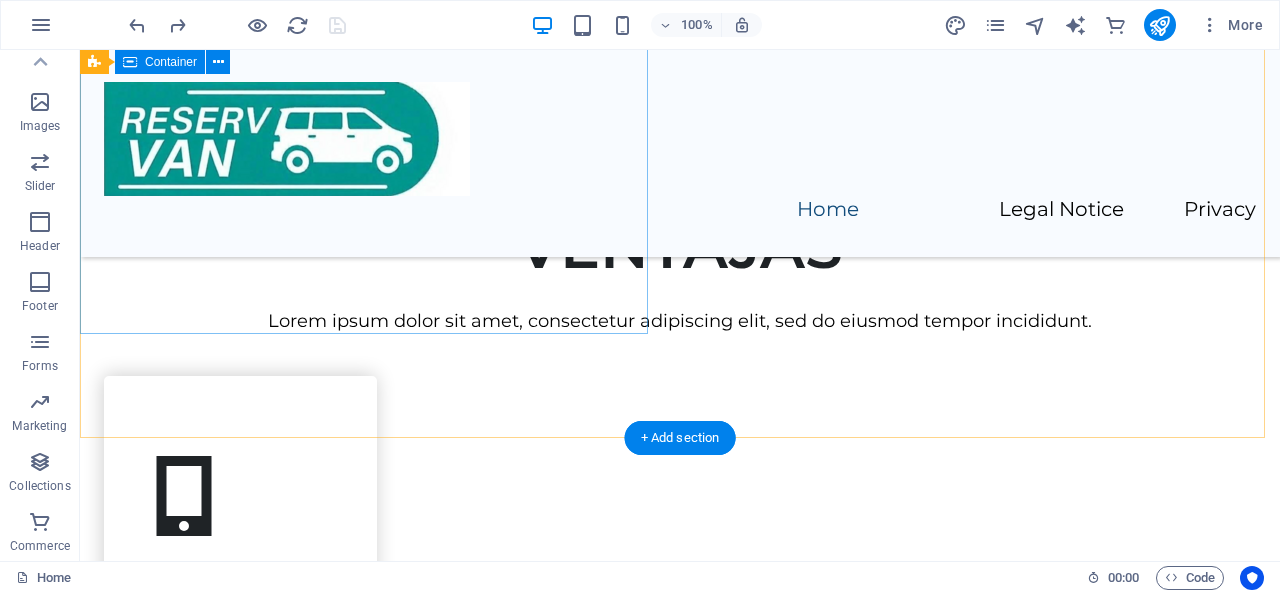 scroll, scrollTop: 3200, scrollLeft: 0, axis: vertical 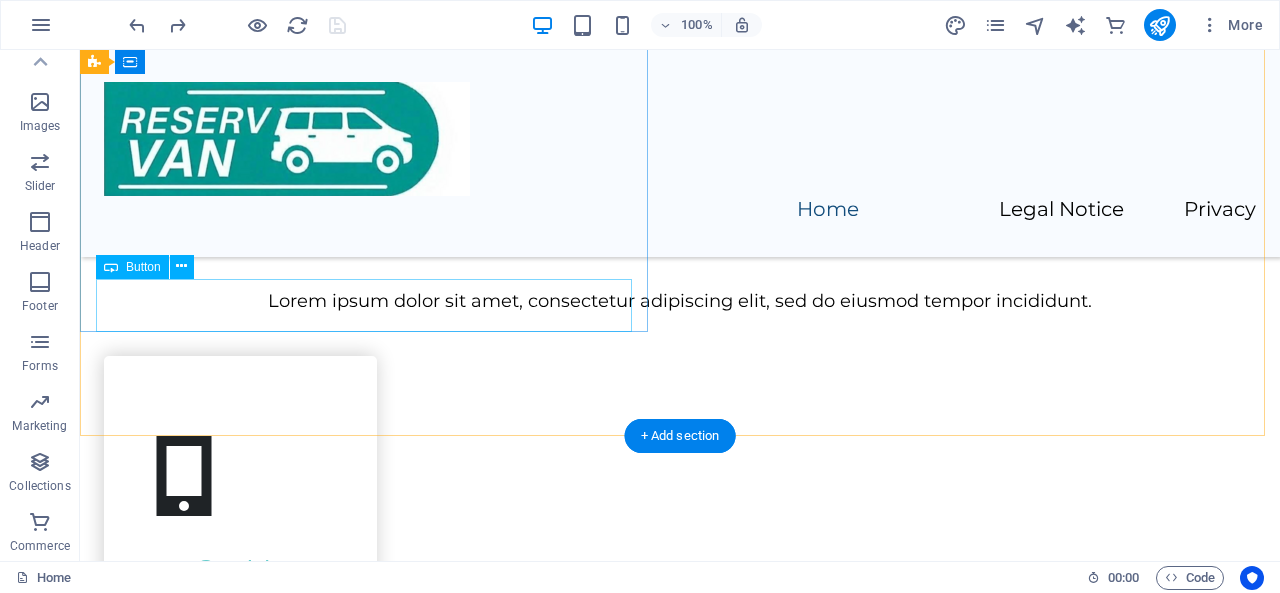 click on "Contact Us" at bounding box center (680, 2668) 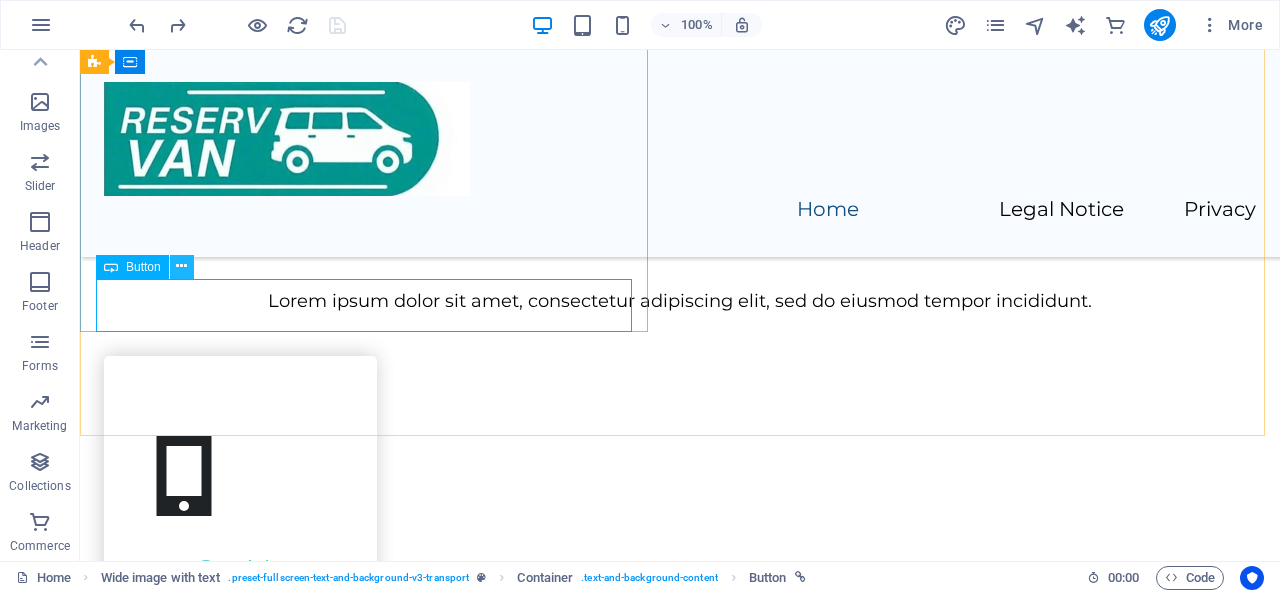 click at bounding box center (181, 266) 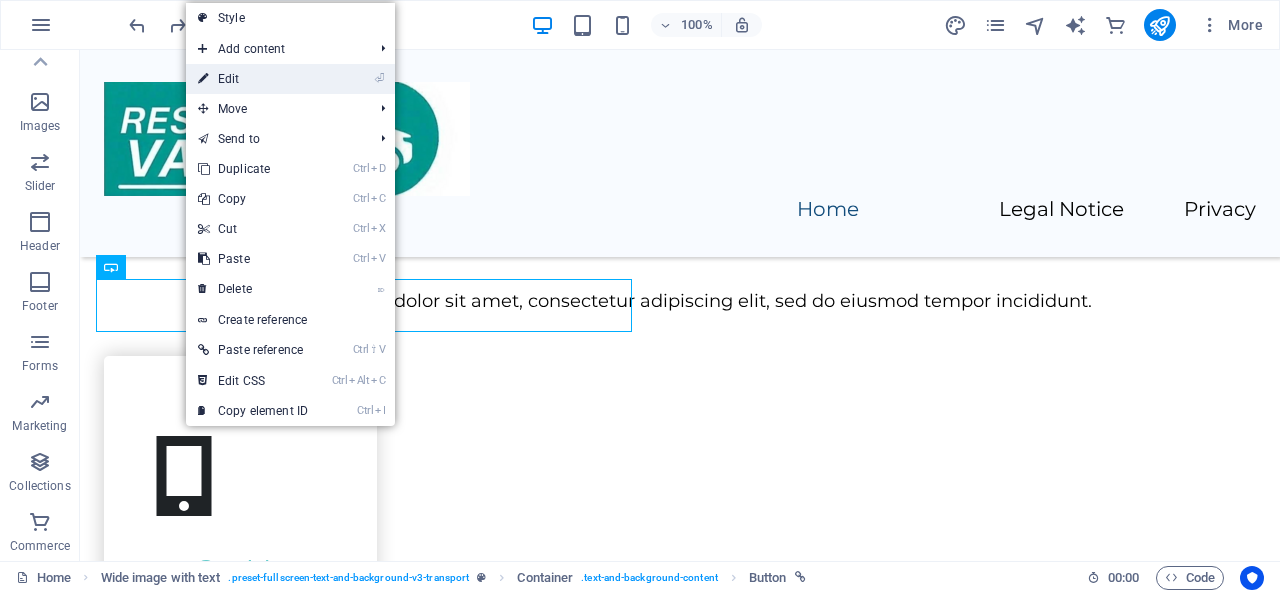 click on "⏎  Edit" at bounding box center [253, 79] 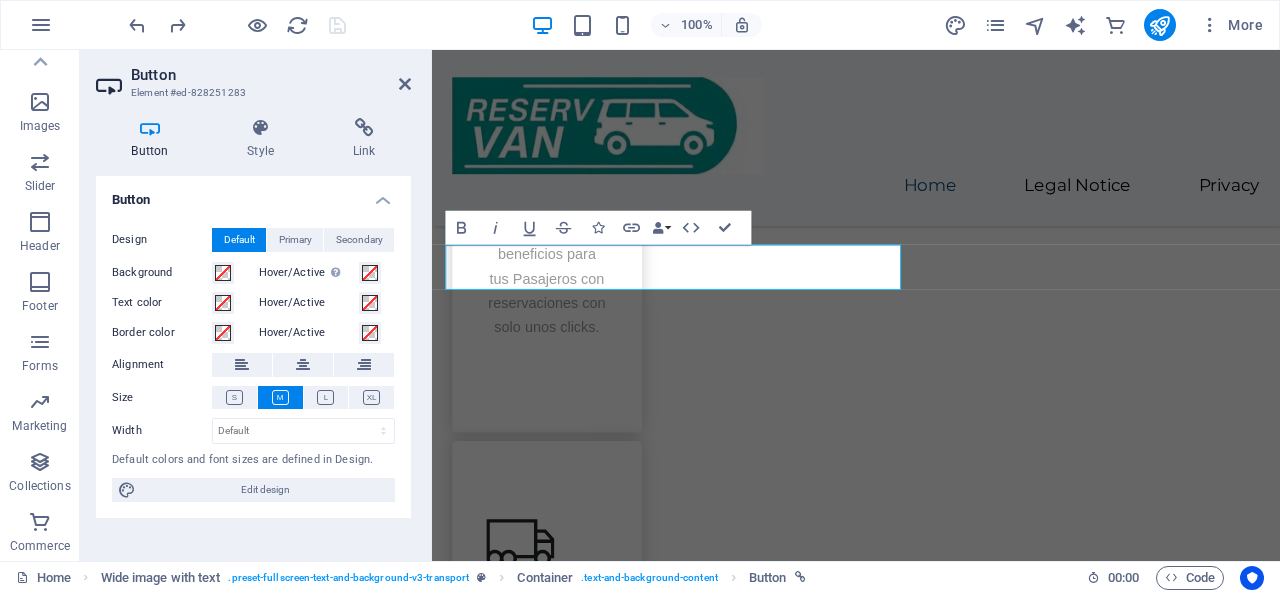 scroll, scrollTop: 3154, scrollLeft: 0, axis: vertical 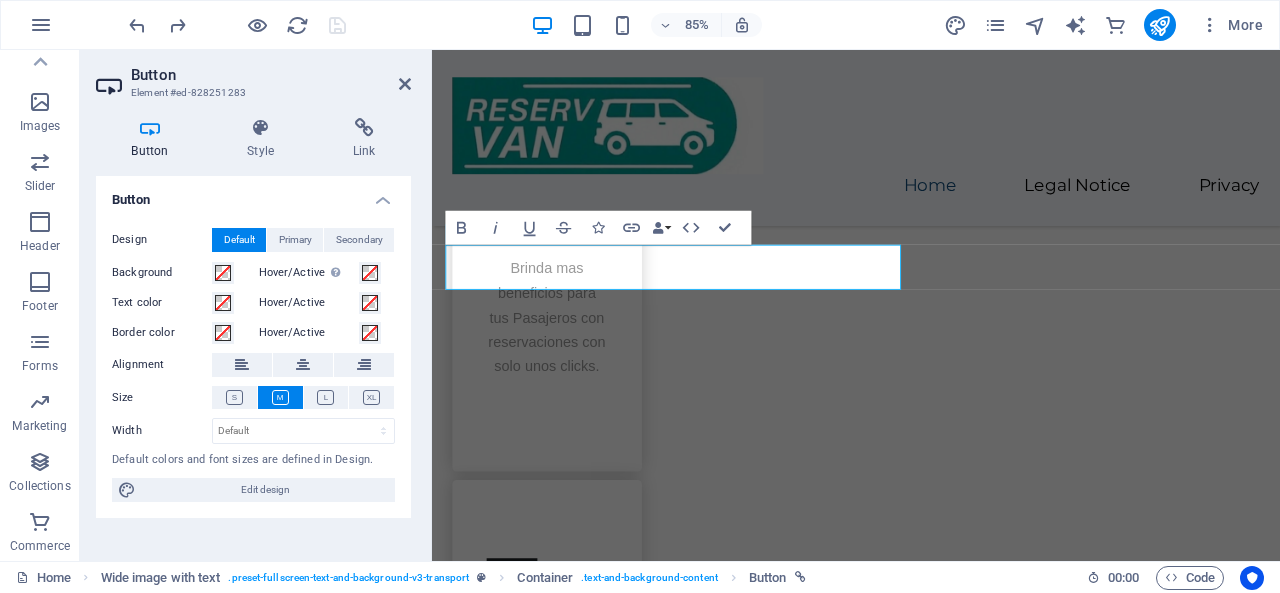 type 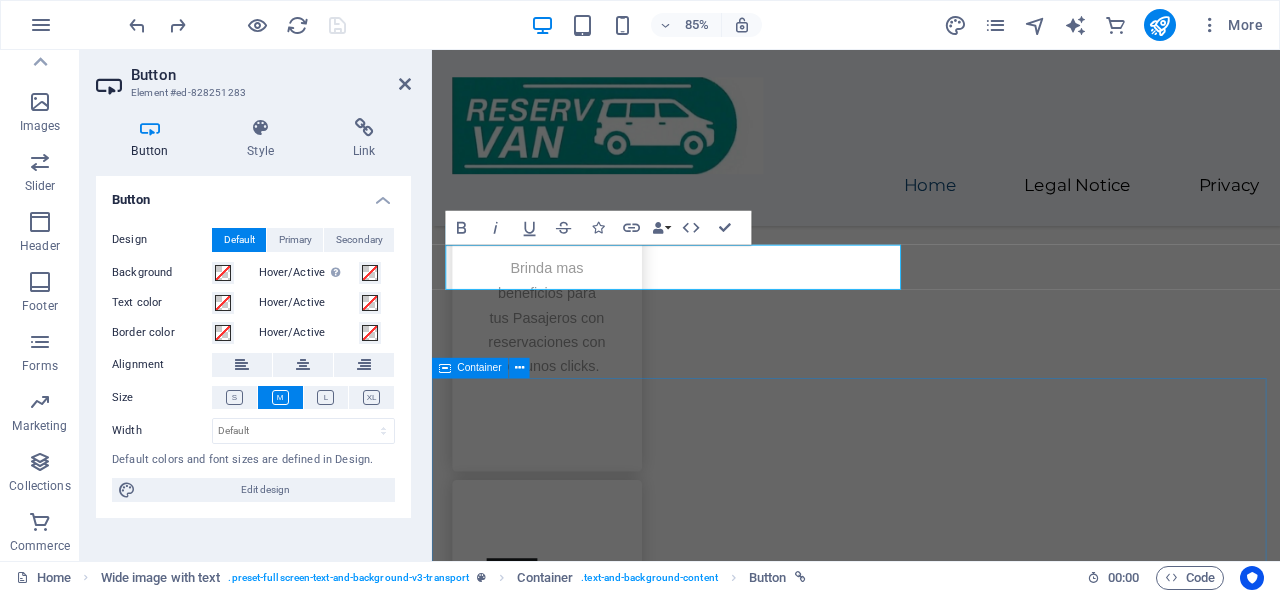 click on "Reservvan, es una solucion ágil, que conecta a tu empresa con los pasajeros. Lorem ipsum dolor sit amet, consectetur adipiscing elit, sed do eiusmod tempor incididunt. Essential Transport $300 Contact Us Standard Packing Transport $400 Contact Us Complete Packing Transport Assembly $500 Contact Us Premium Packing Transport Assembly Storage Solution $600 Contact Us" at bounding box center [931, 4474] 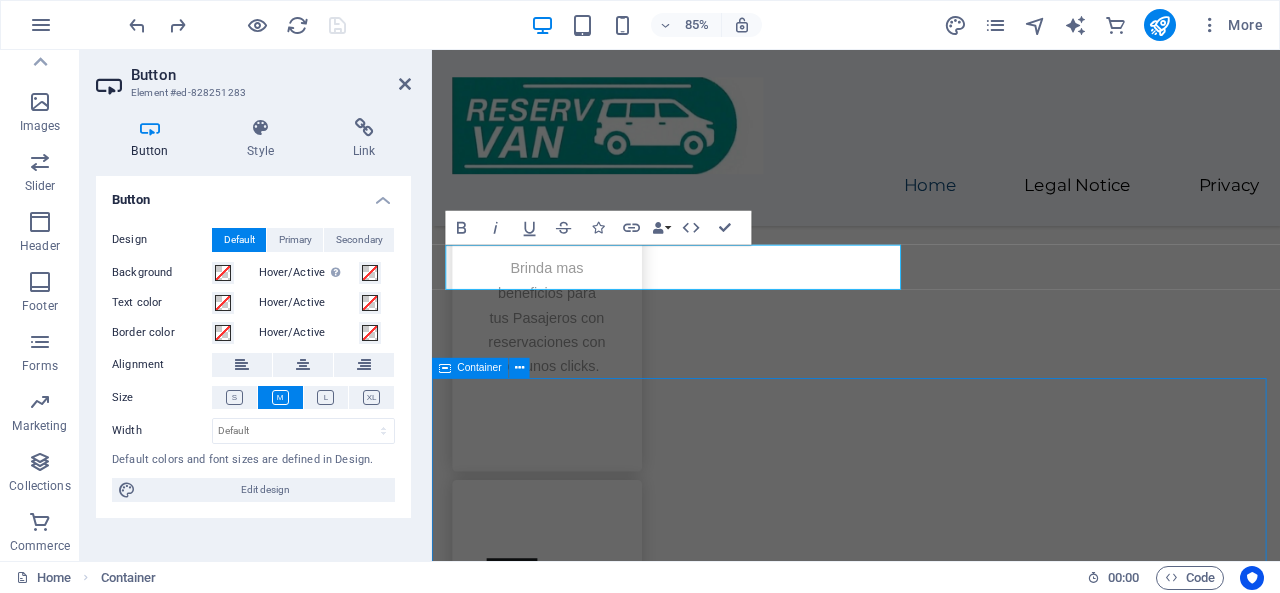 scroll, scrollTop: 3200, scrollLeft: 0, axis: vertical 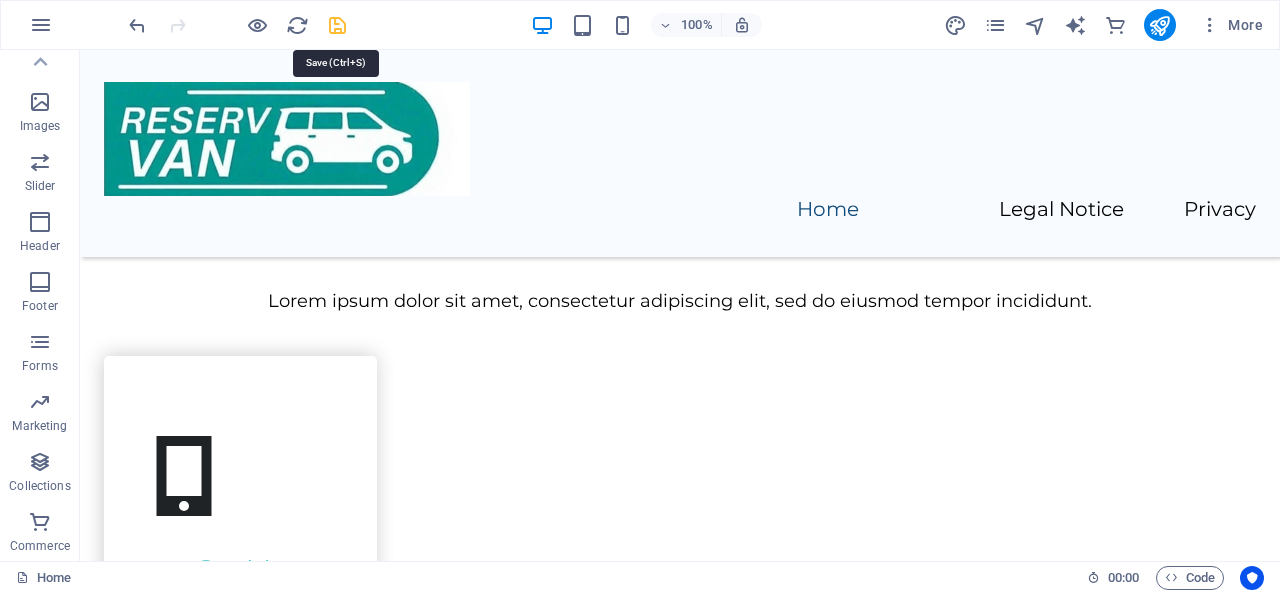 click at bounding box center [337, 25] 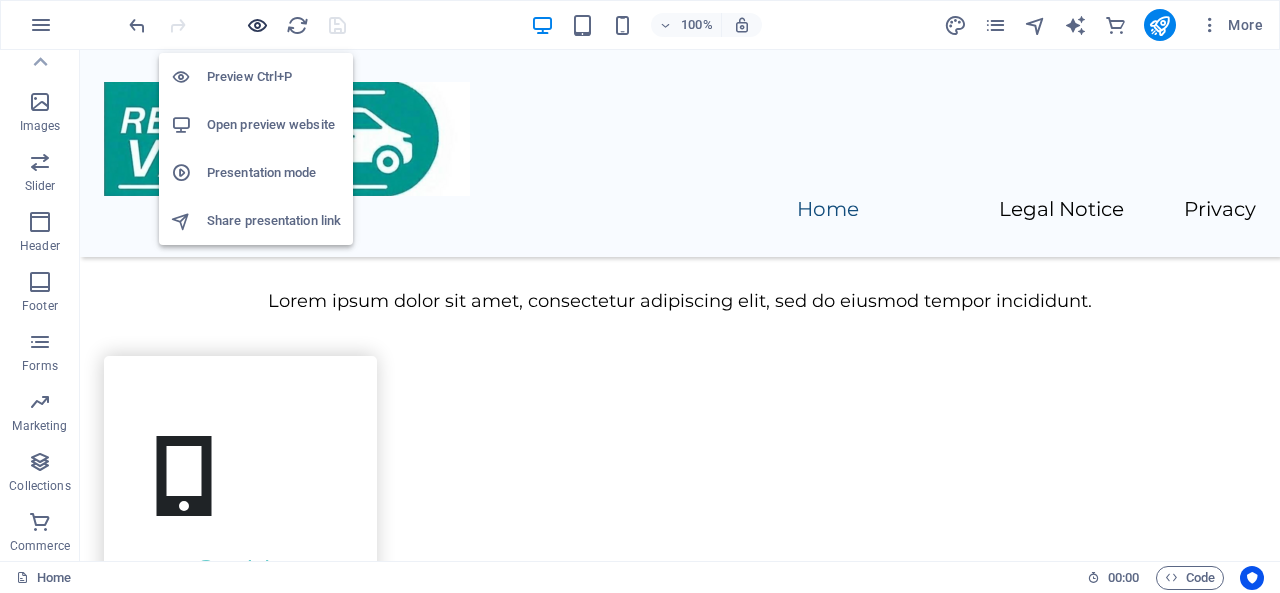 click at bounding box center (257, 25) 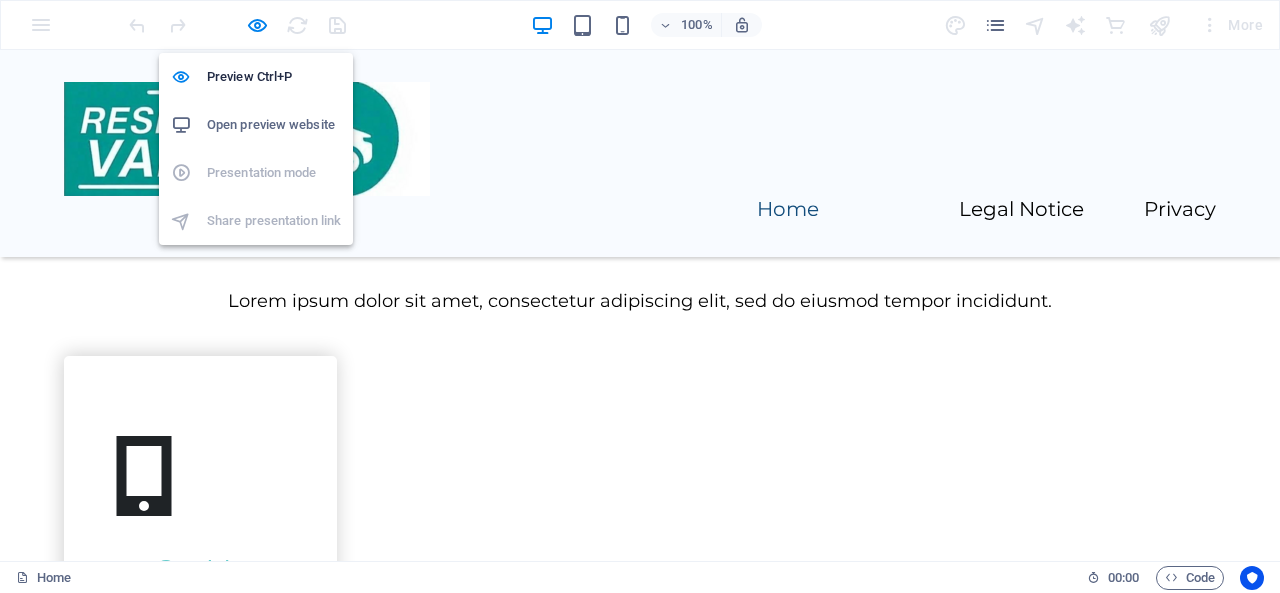 click on "Preview Ctrl+P Open preview website Presentation mode Share presentation link" at bounding box center (256, 149) 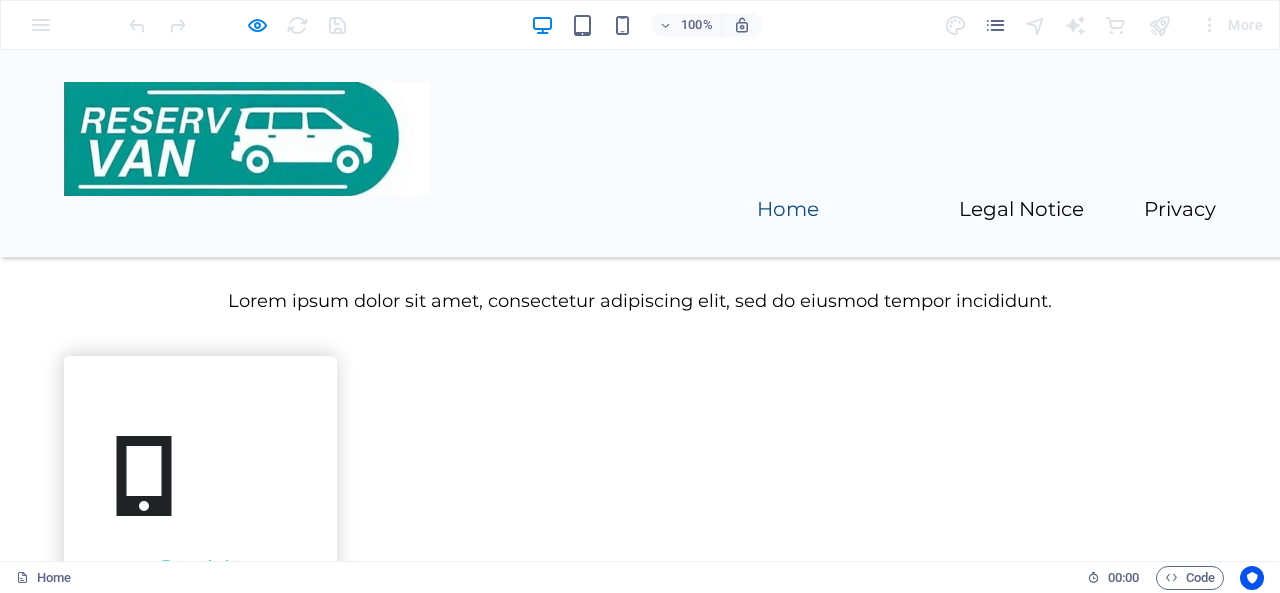 click on "Home Legal Notice Privacy" at bounding box center [640, 153] 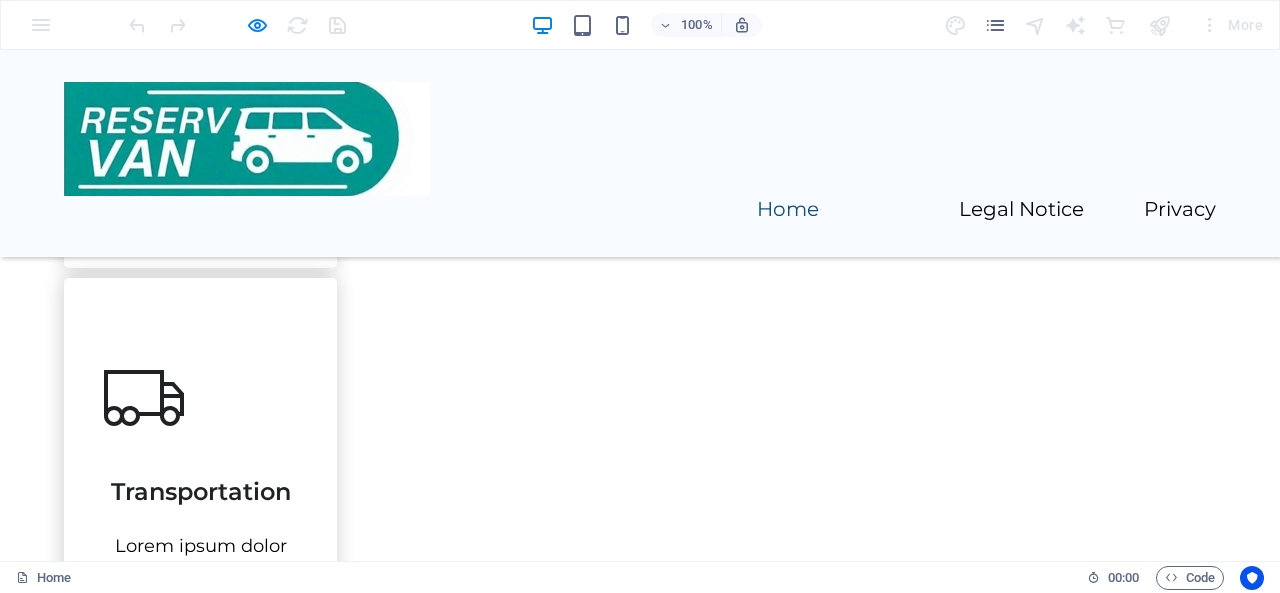 scroll, scrollTop: 3772, scrollLeft: 0, axis: vertical 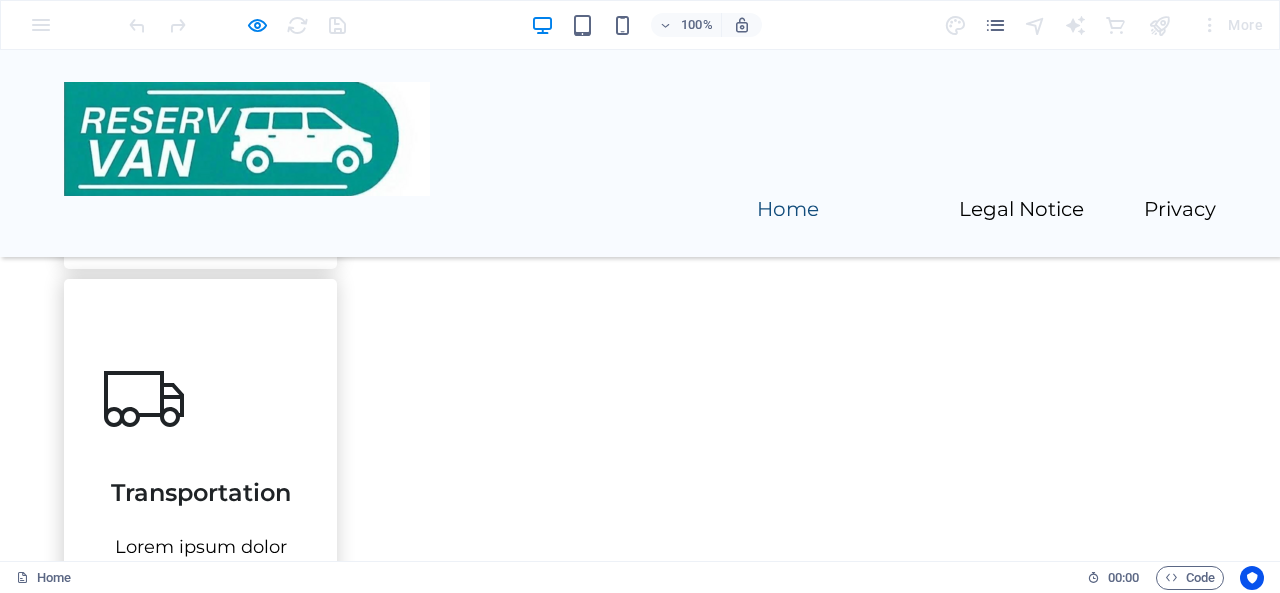 click on "Essential" at bounding box center [640, 2938] 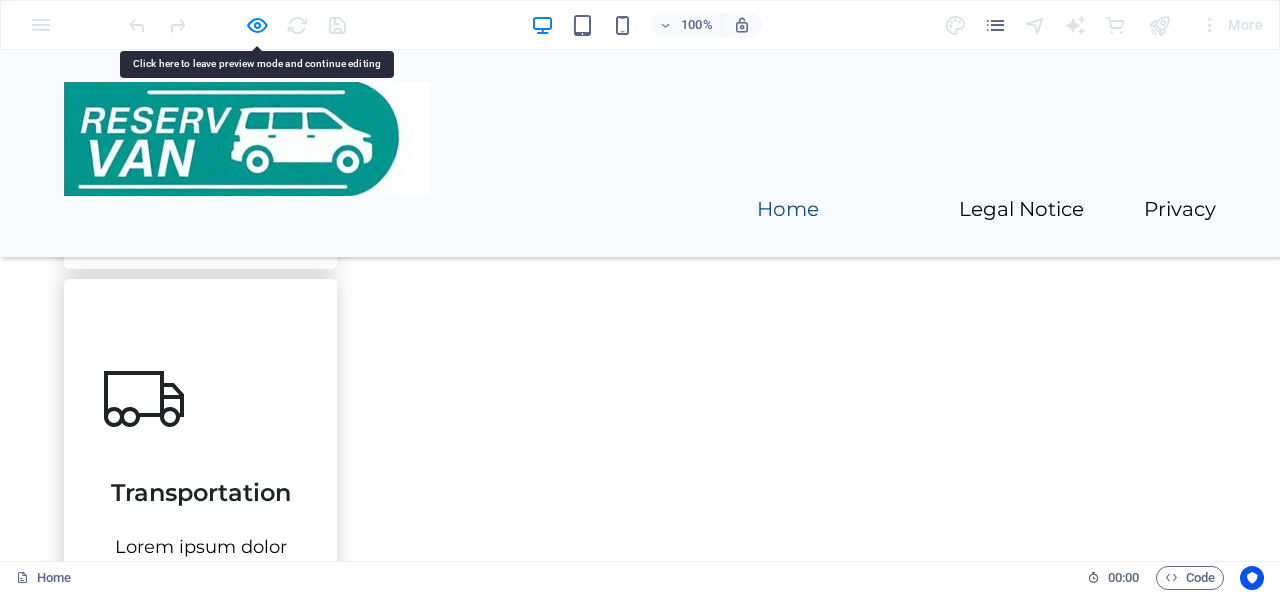 click on "Essential" at bounding box center [640, 2938] 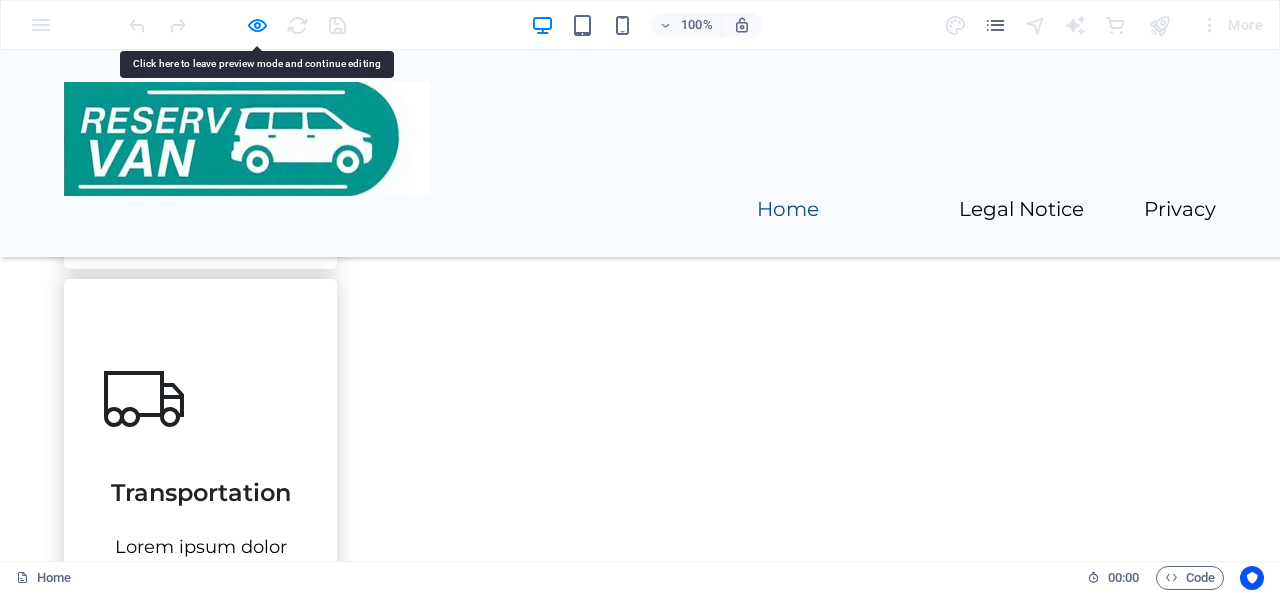 click on "Essential" at bounding box center (640, 2938) 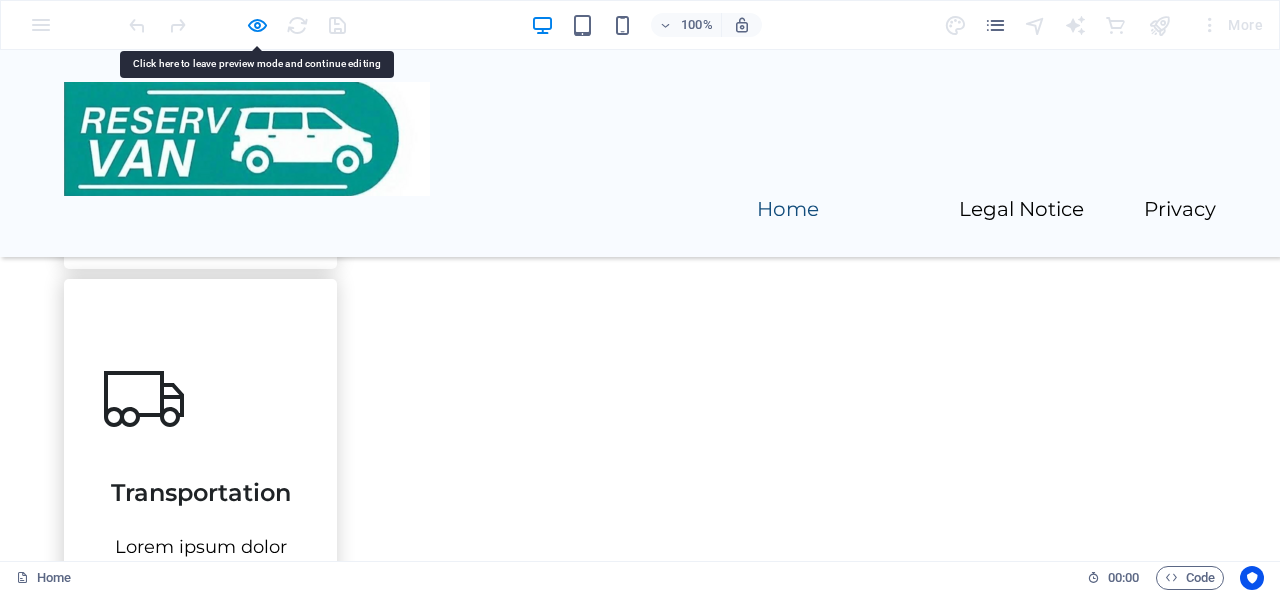 click on "Essential" at bounding box center [640, 2938] 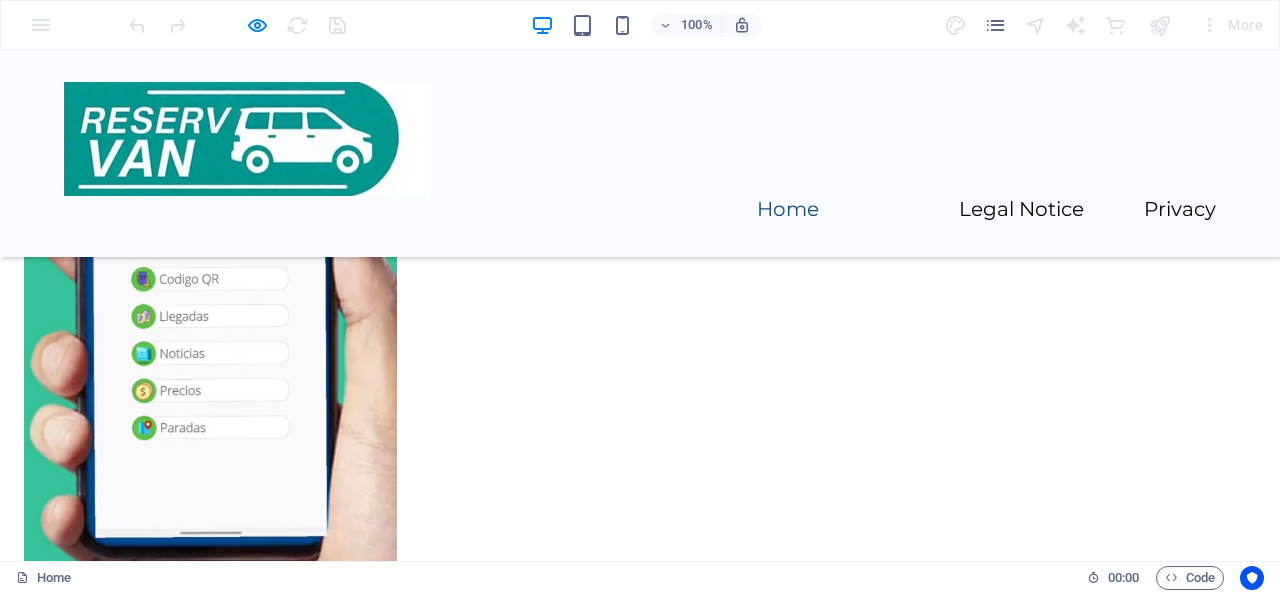 scroll, scrollTop: 1812, scrollLeft: 0, axis: vertical 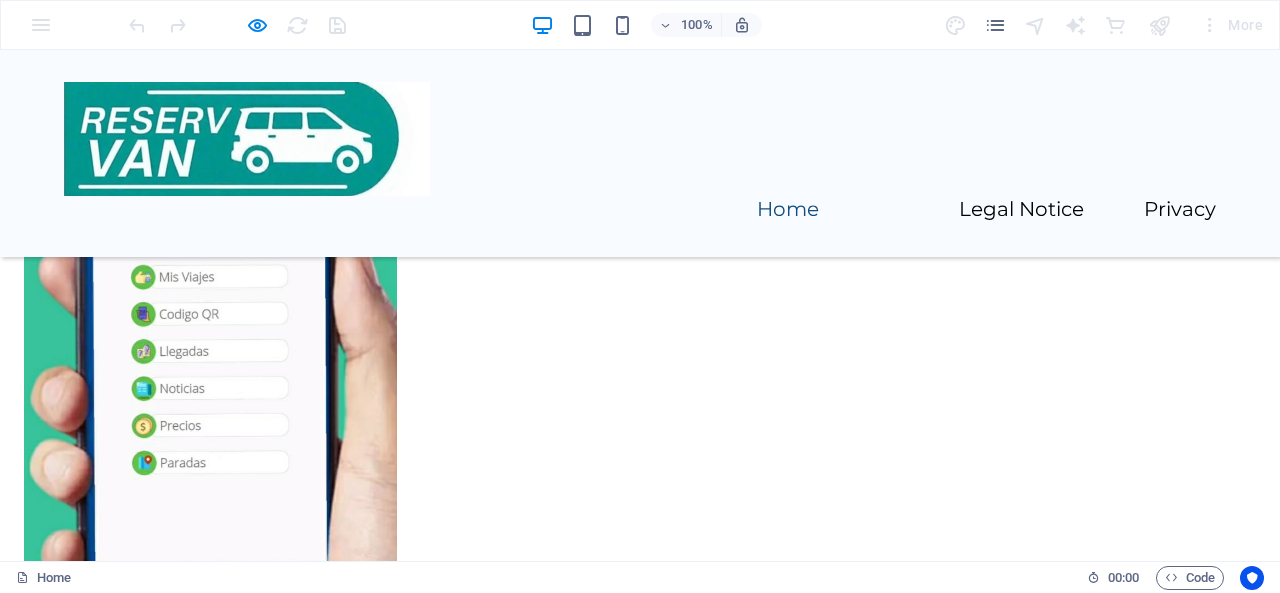 click on "Home Legal Notice Privacy" at bounding box center [640, 153] 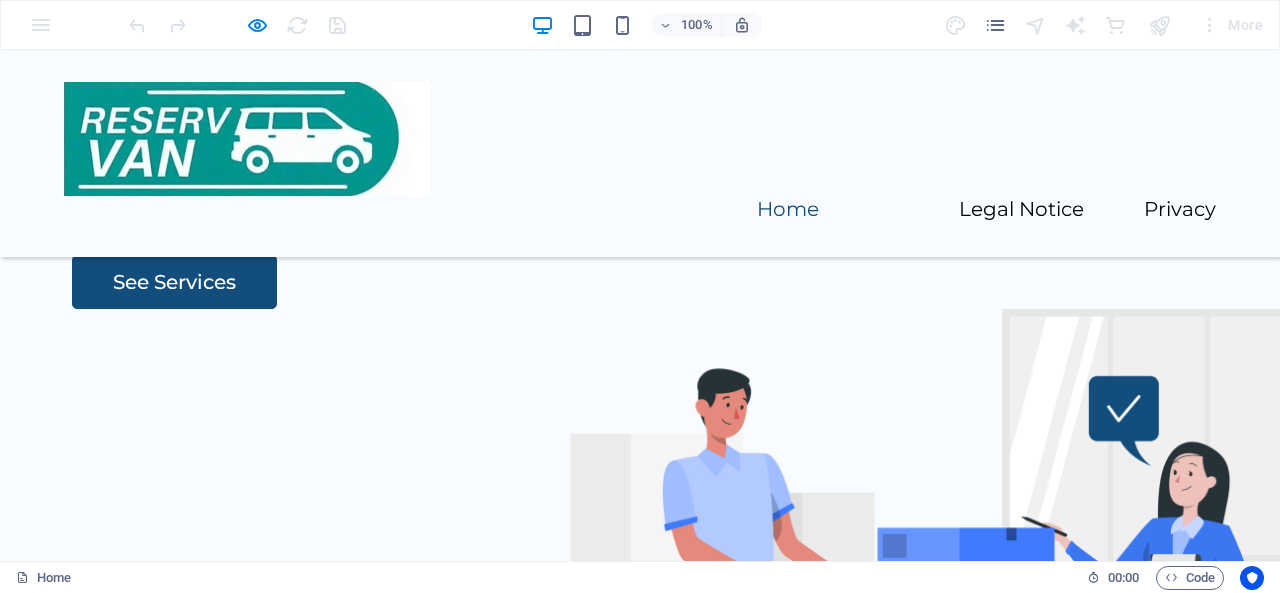 scroll, scrollTop: 0, scrollLeft: 0, axis: both 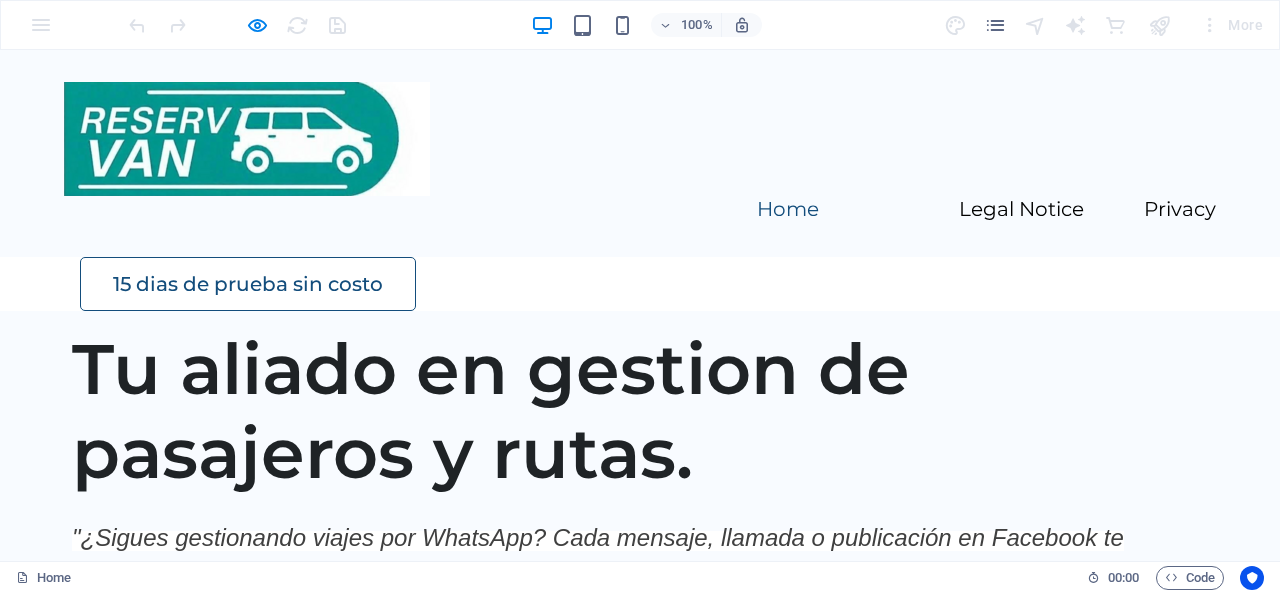 click on "15 dias de prueba sin costo" at bounding box center (248, 284) 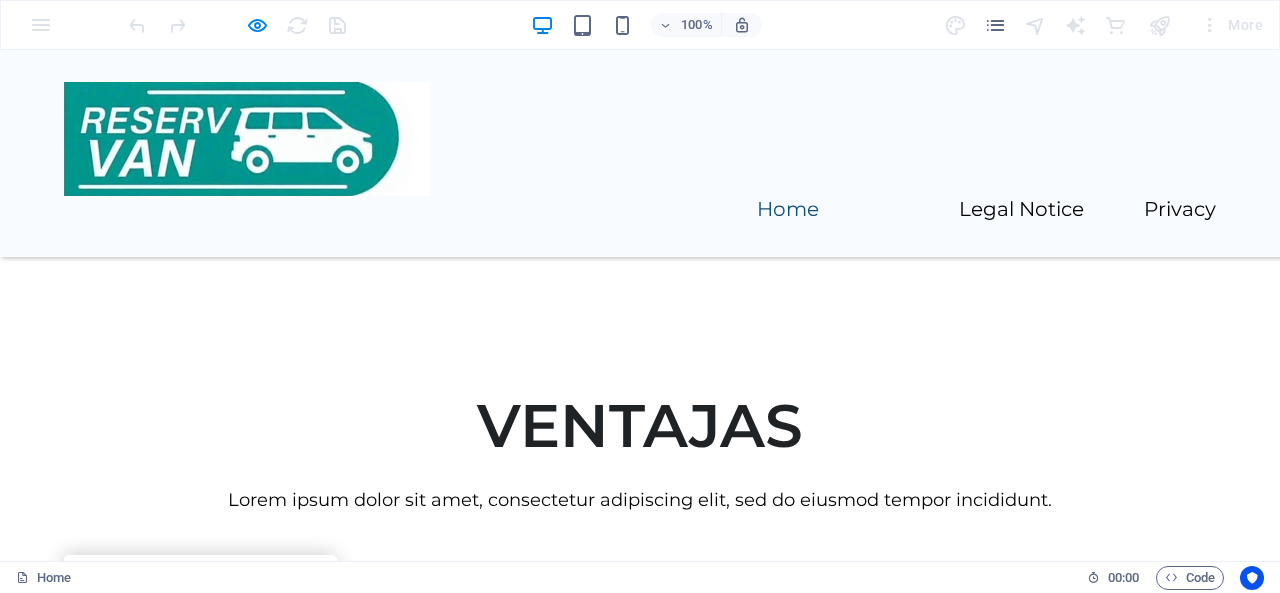 scroll, scrollTop: 3000, scrollLeft: 0, axis: vertical 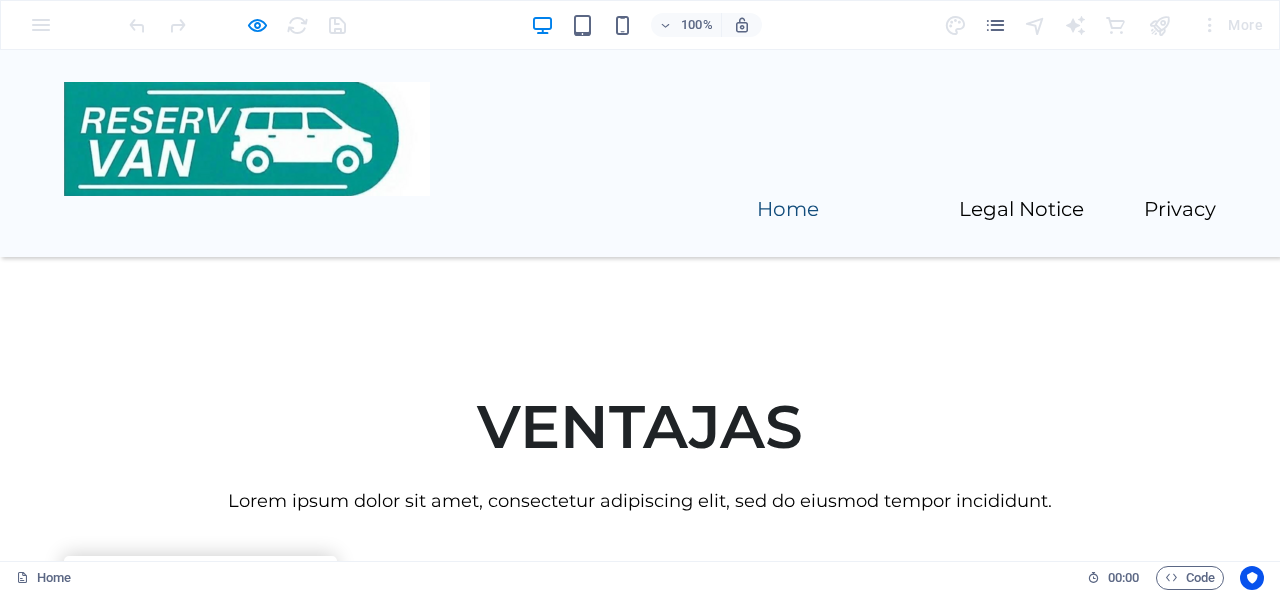 click on "15 días de prueba gratis !" at bounding box center [236, 2781] 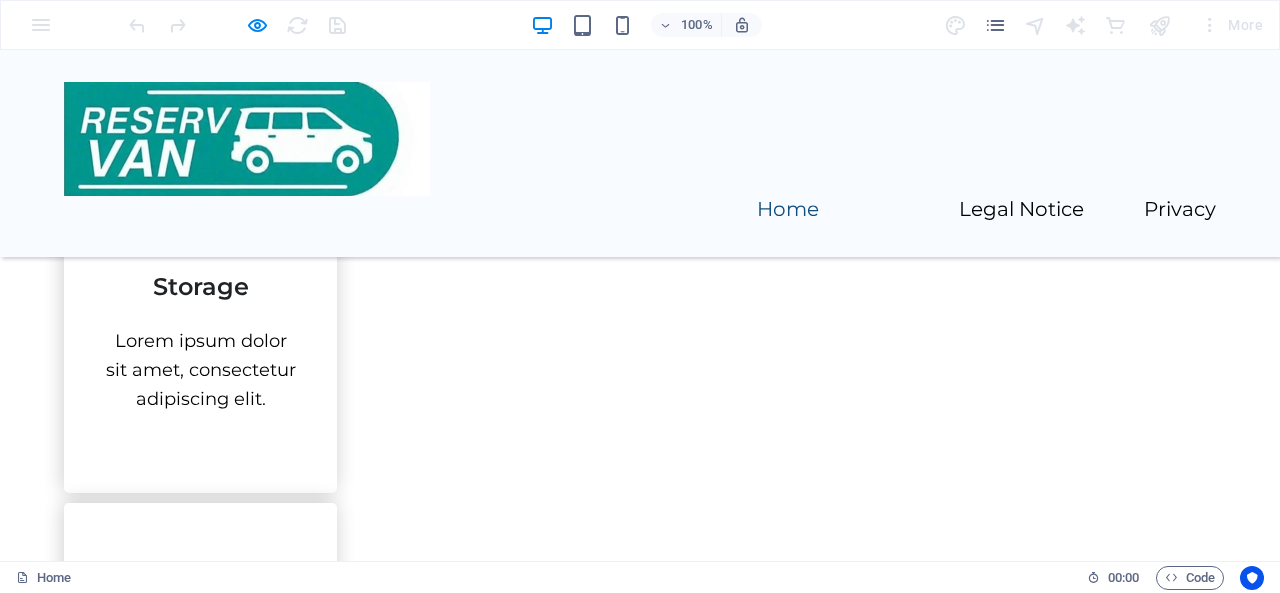 scroll, scrollTop: 4514, scrollLeft: 0, axis: vertical 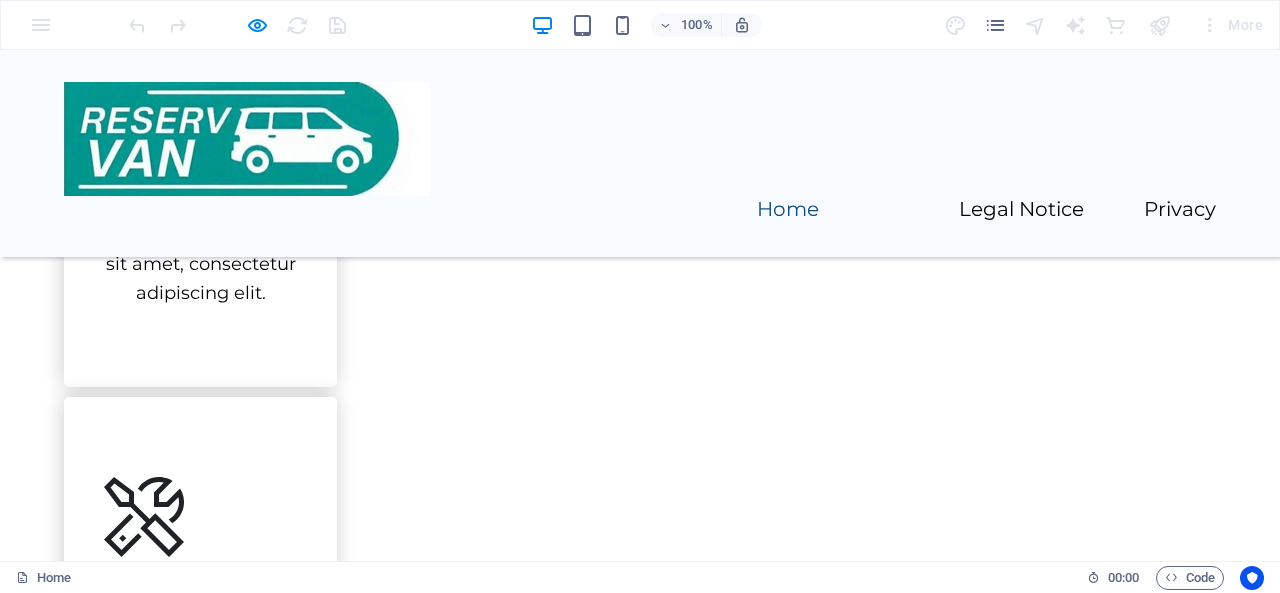 click on "Nombre" at bounding box center (205, 5197) 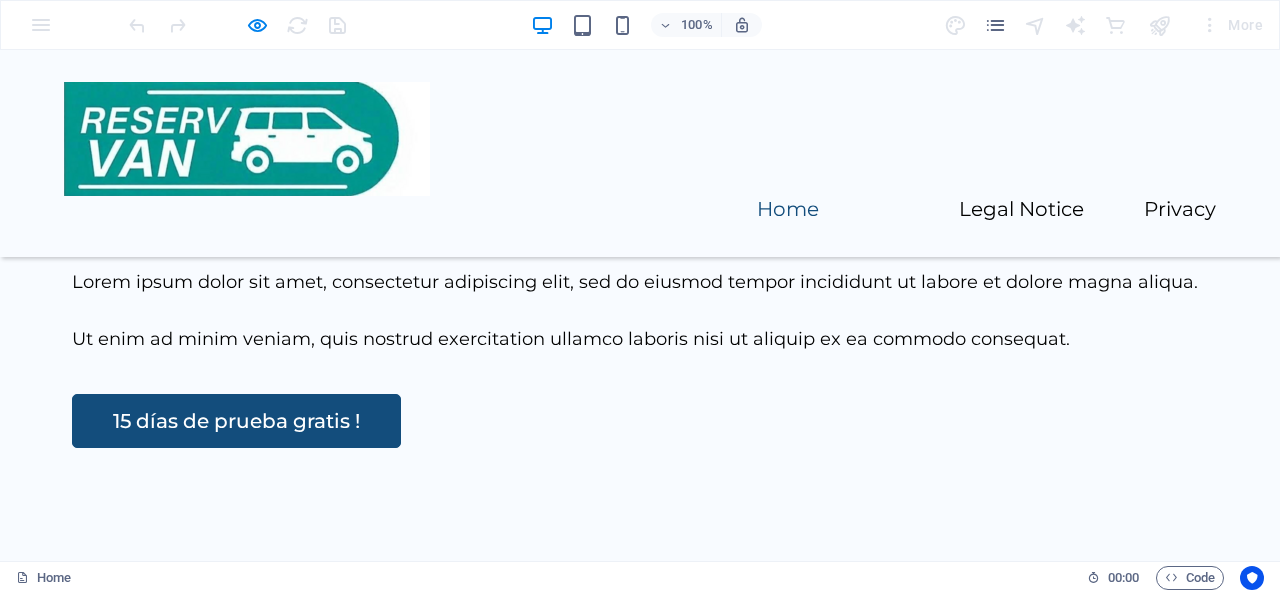 scroll, scrollTop: 5327, scrollLeft: 0, axis: vertical 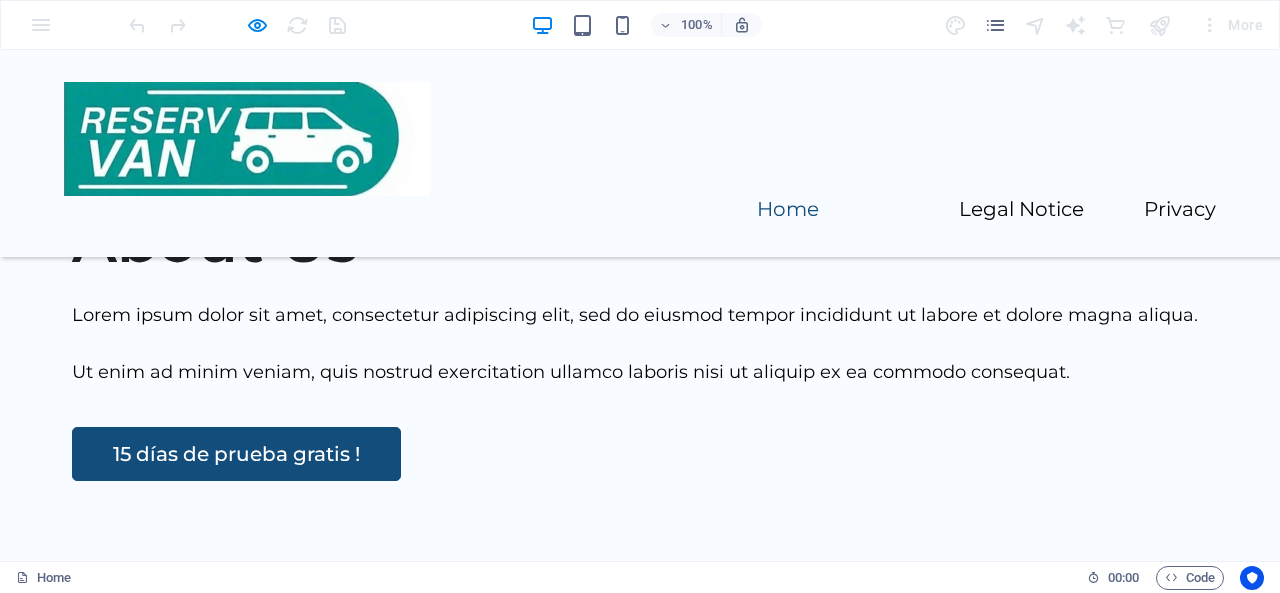 click on "Home" at bounding box center [92, 5333] 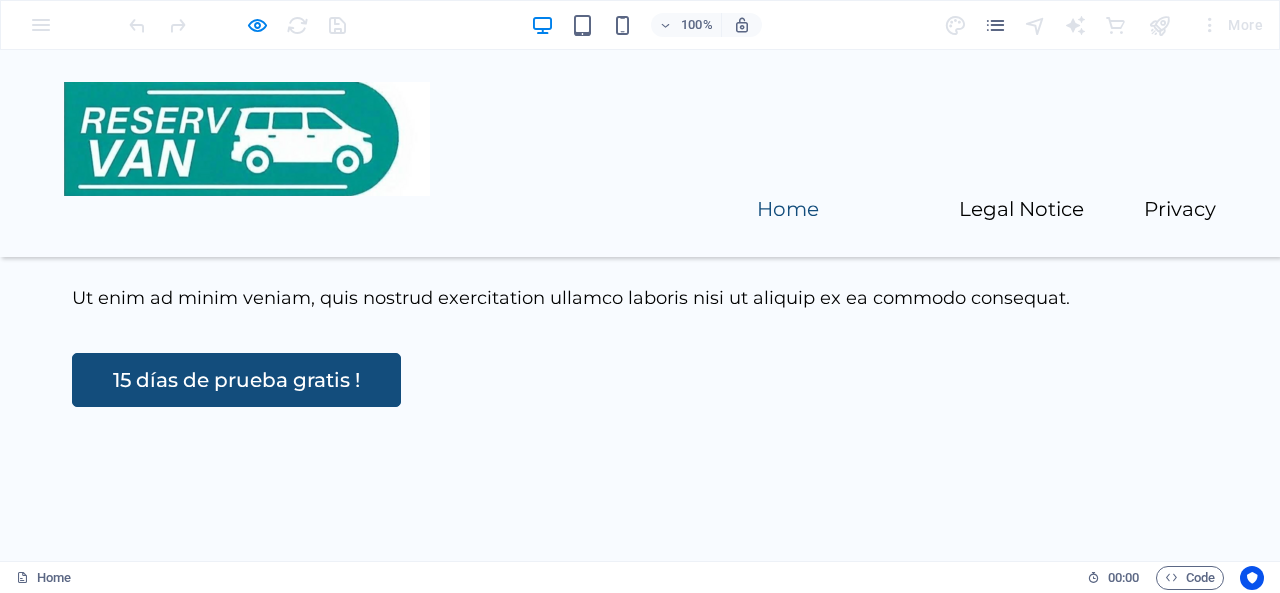 scroll, scrollTop: 5427, scrollLeft: 0, axis: vertical 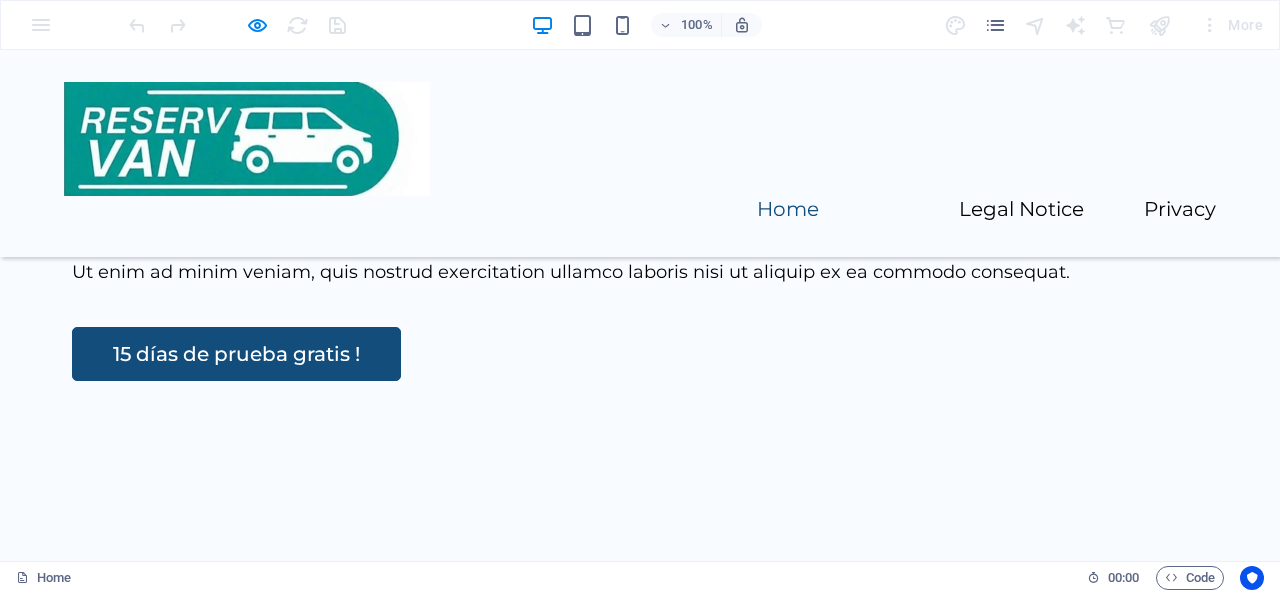 click on "Contact Us" at bounding box center (454, 5233) 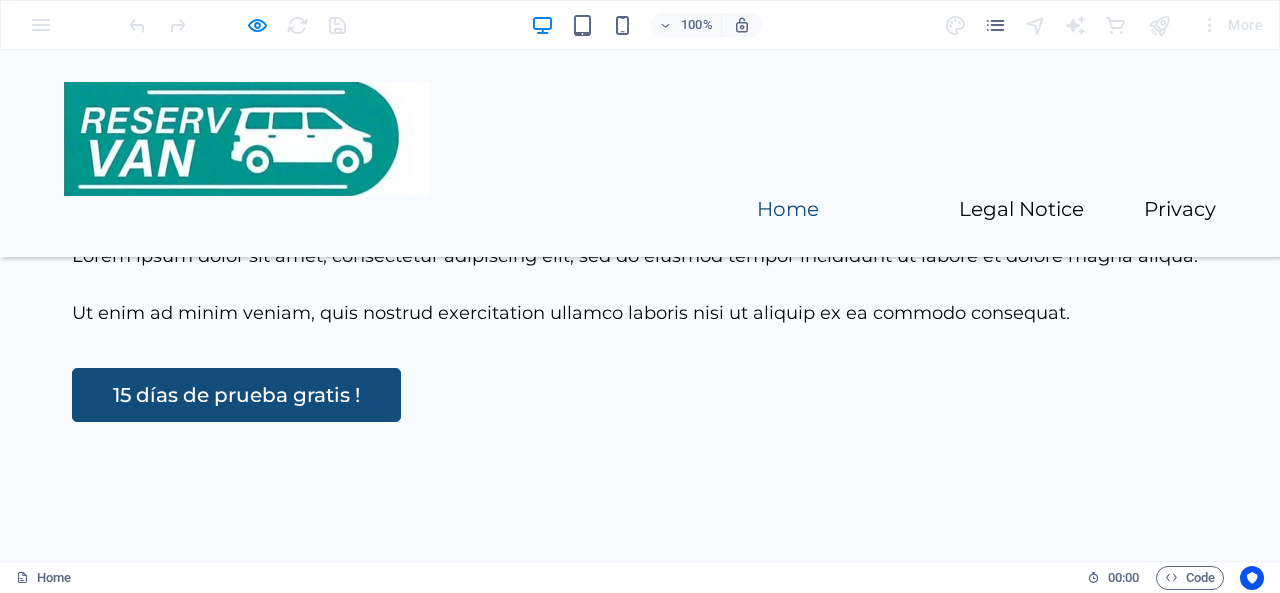 scroll, scrollTop: 5386, scrollLeft: 0, axis: vertical 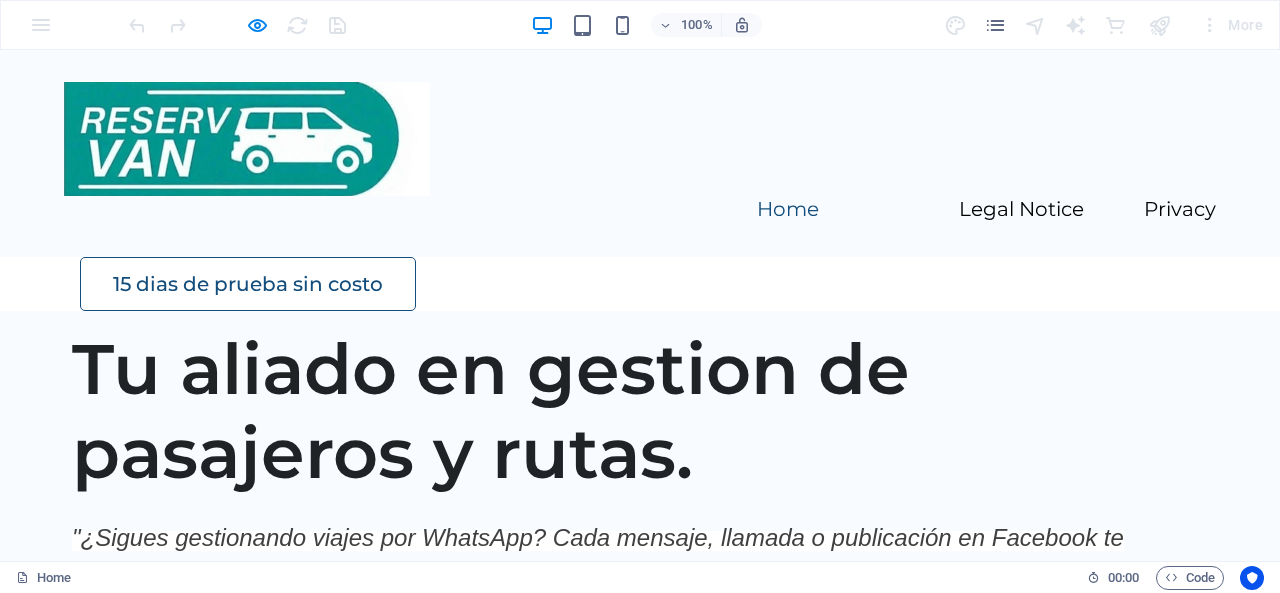 click on "15 dias de prueba sin costo" at bounding box center (248, 284) 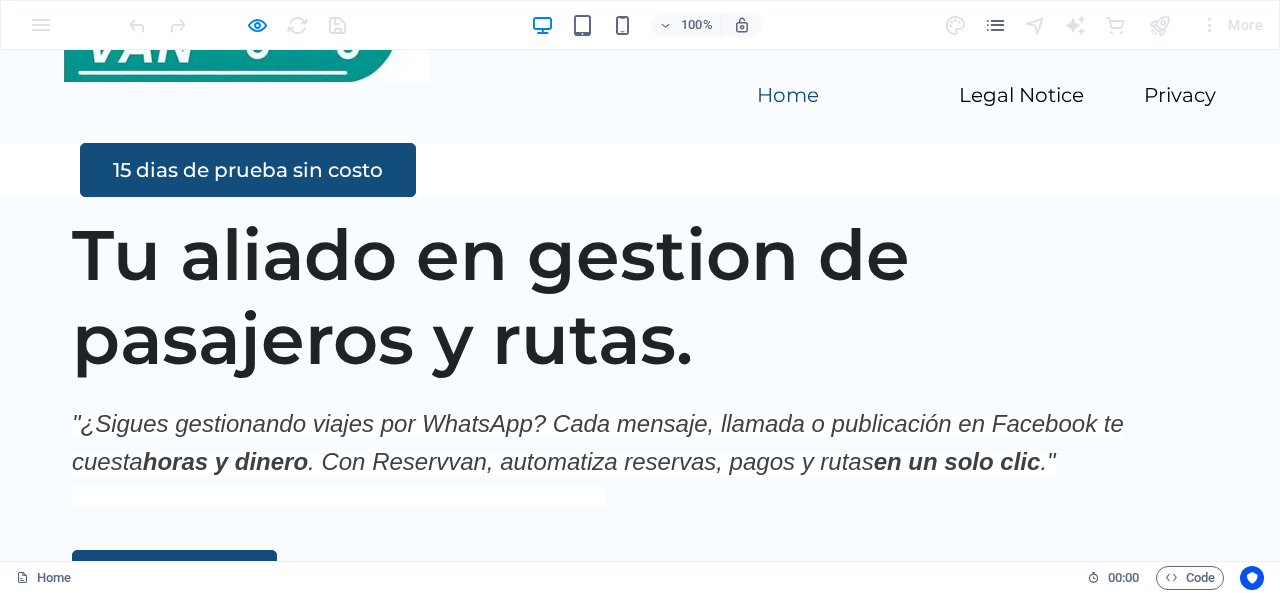 scroll, scrollTop: 0, scrollLeft: 0, axis: both 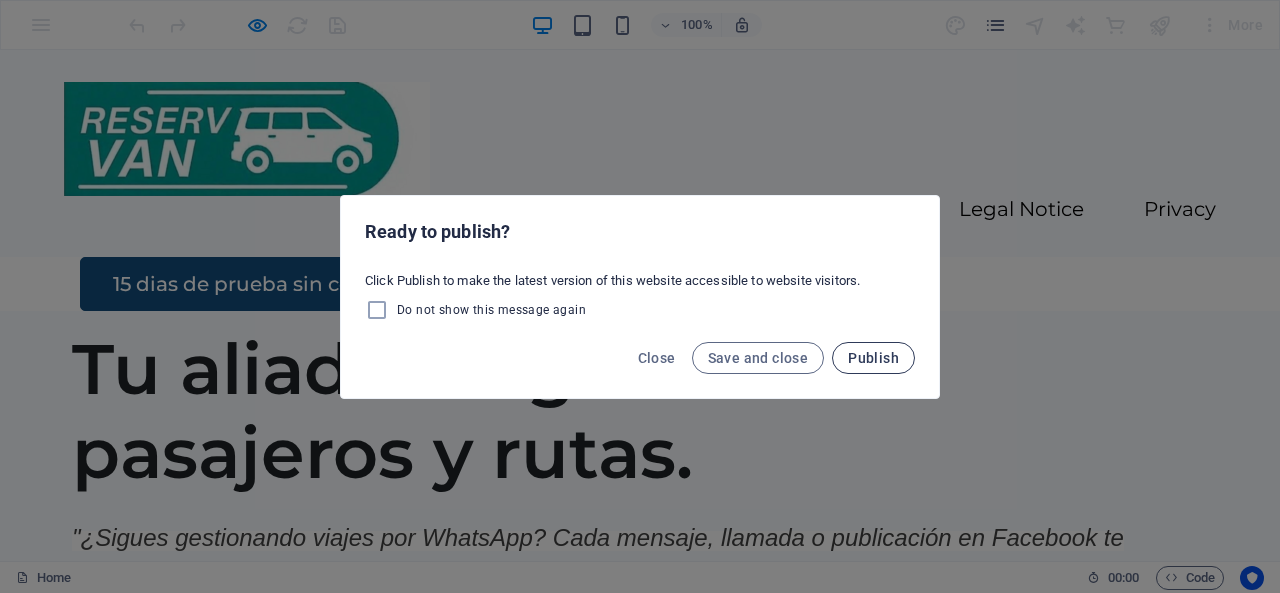 click on "Publish" at bounding box center [873, 358] 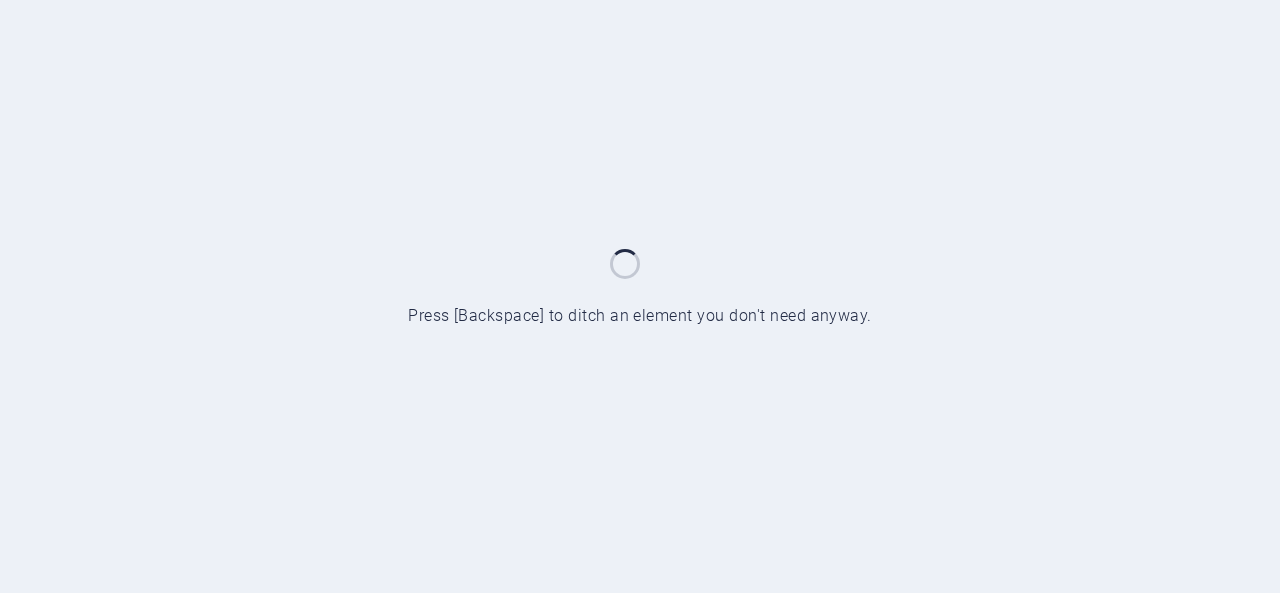 scroll, scrollTop: 0, scrollLeft: 0, axis: both 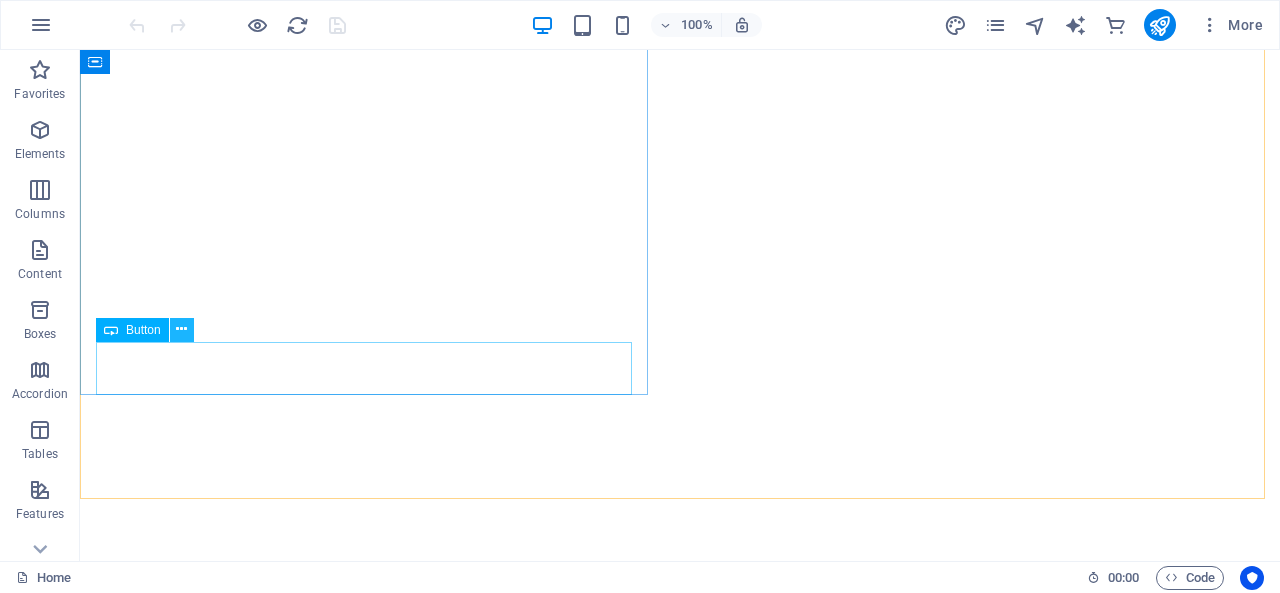 click at bounding box center (181, 329) 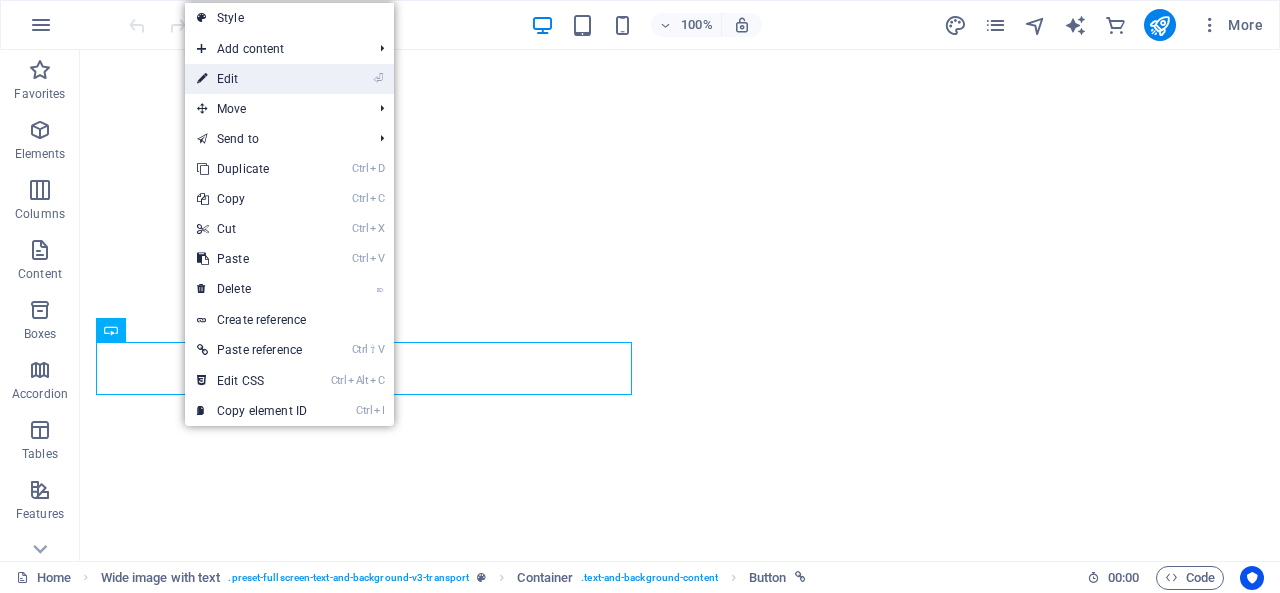 click on "⏎  Edit" at bounding box center (252, 79) 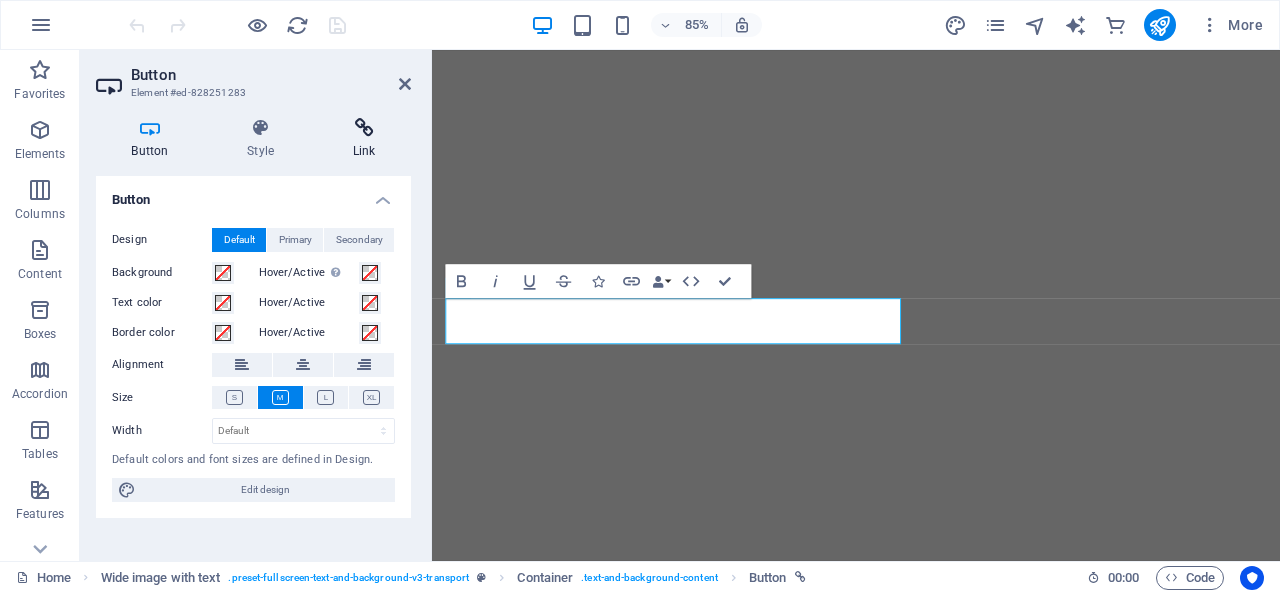 click on "Link" at bounding box center [364, 139] 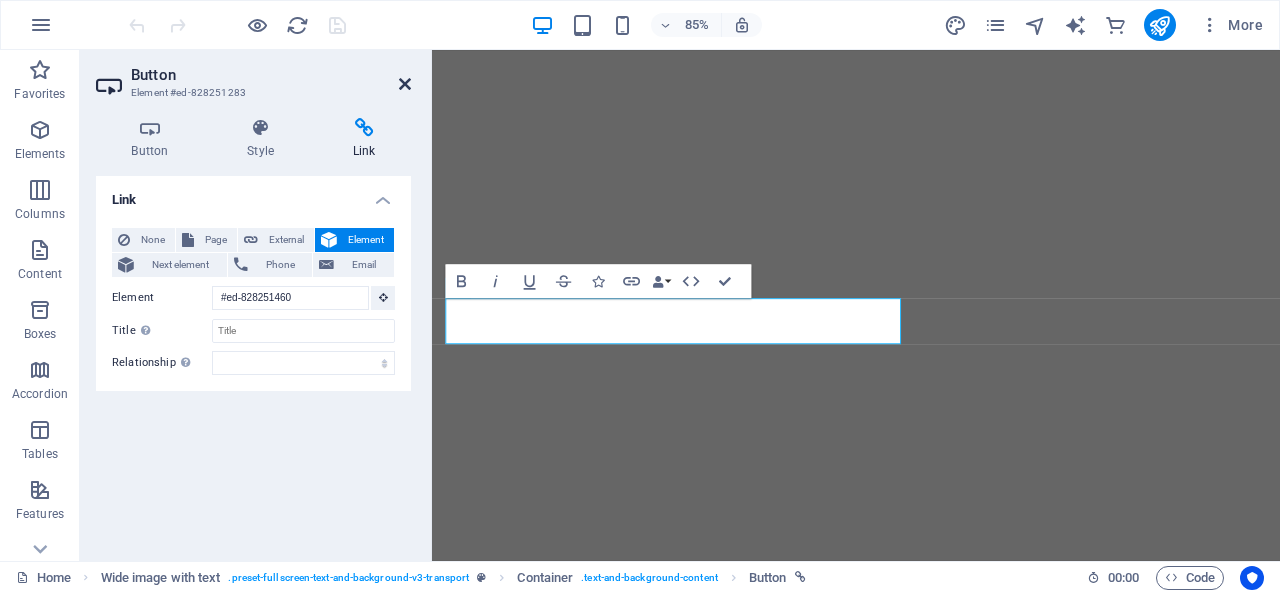 click at bounding box center [405, 84] 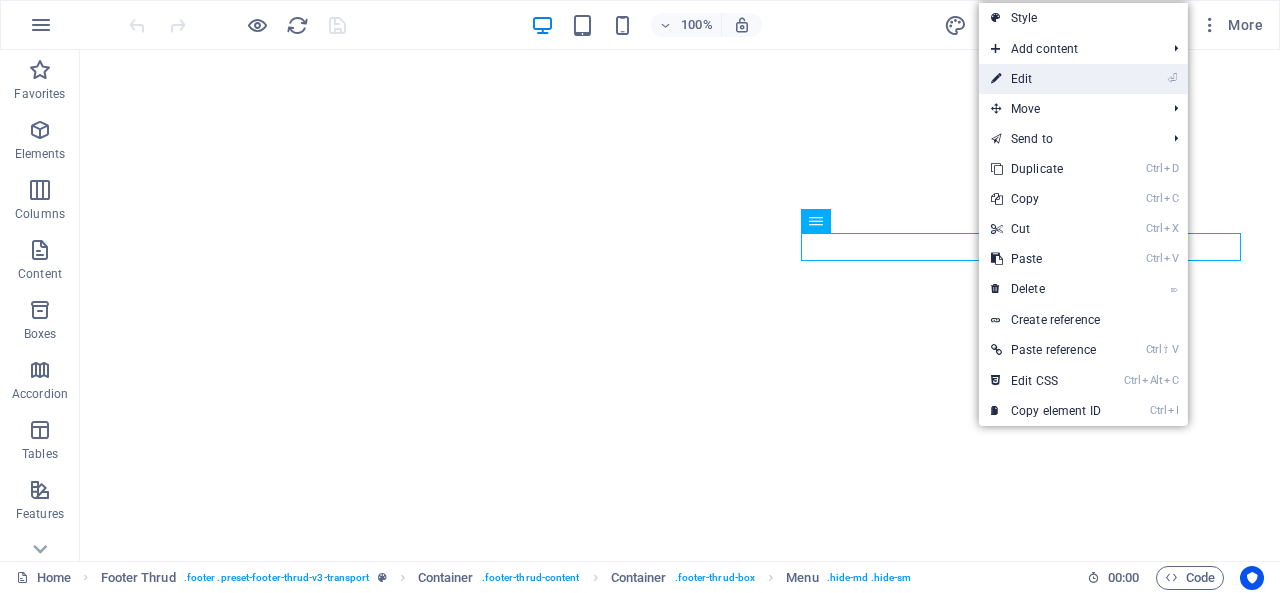 click on "⏎  Edit" at bounding box center [1046, 79] 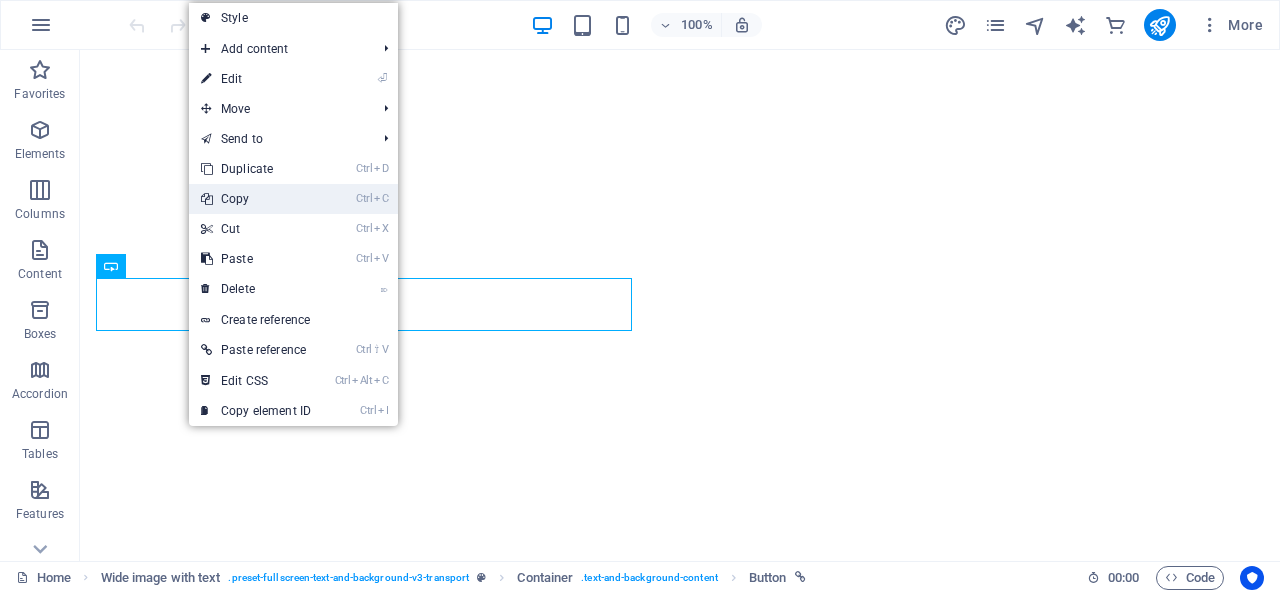 click on "Ctrl C  Copy" at bounding box center [256, 199] 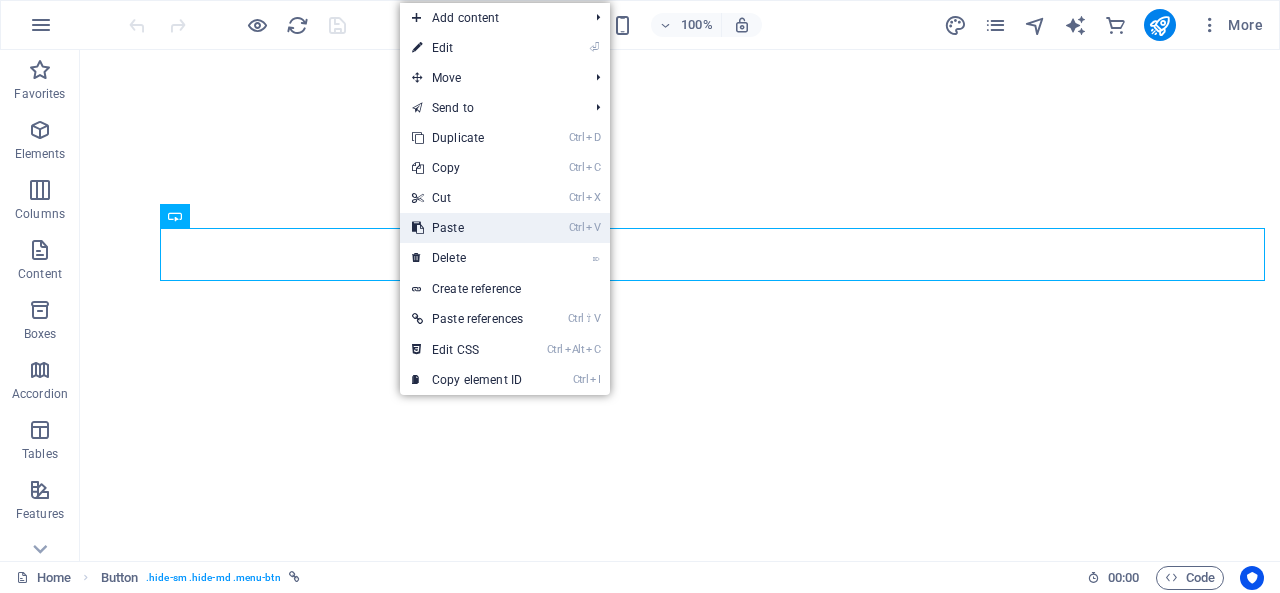 click on "Ctrl V  Paste" at bounding box center [467, 228] 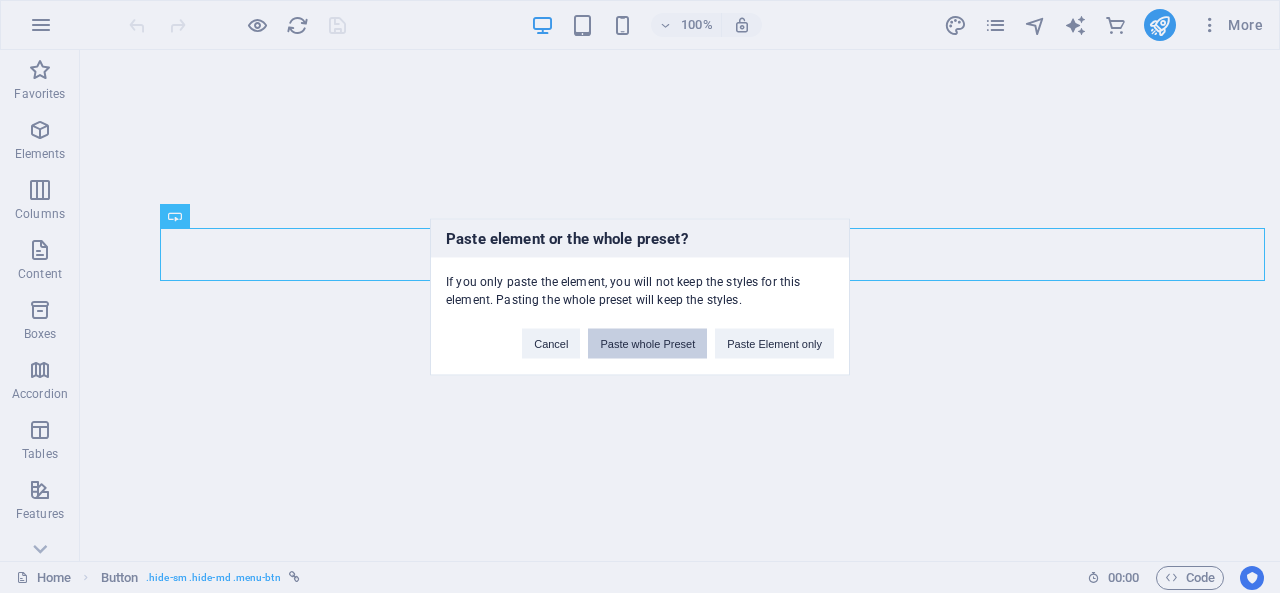 click on "Paste whole Preset" at bounding box center [647, 343] 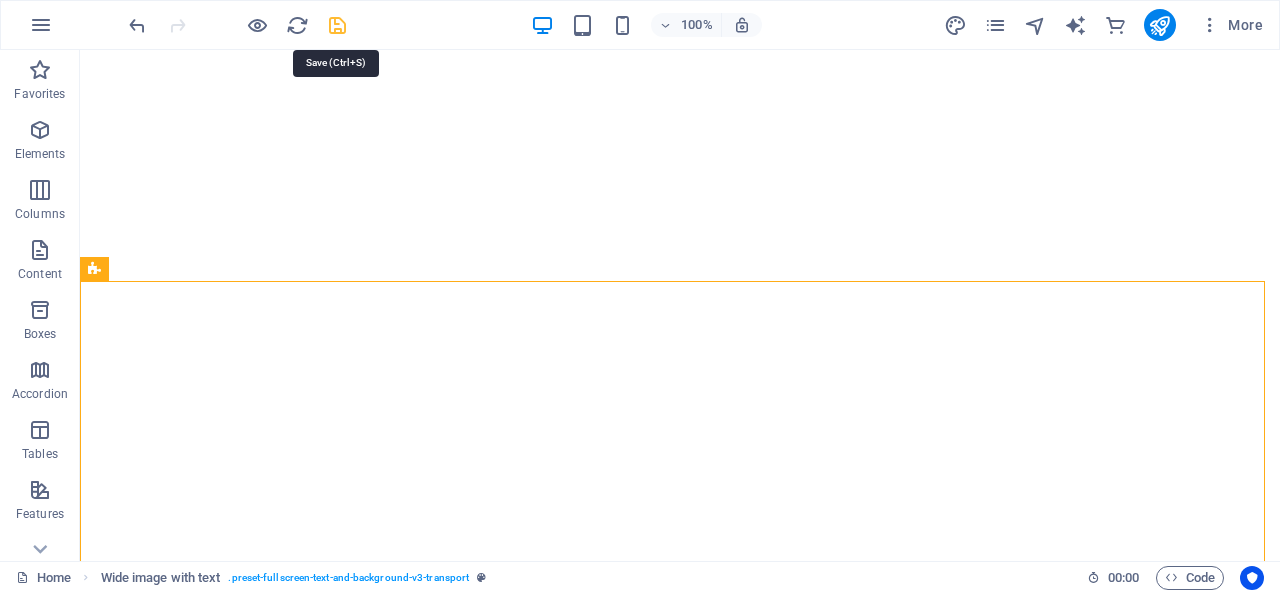 click at bounding box center [337, 25] 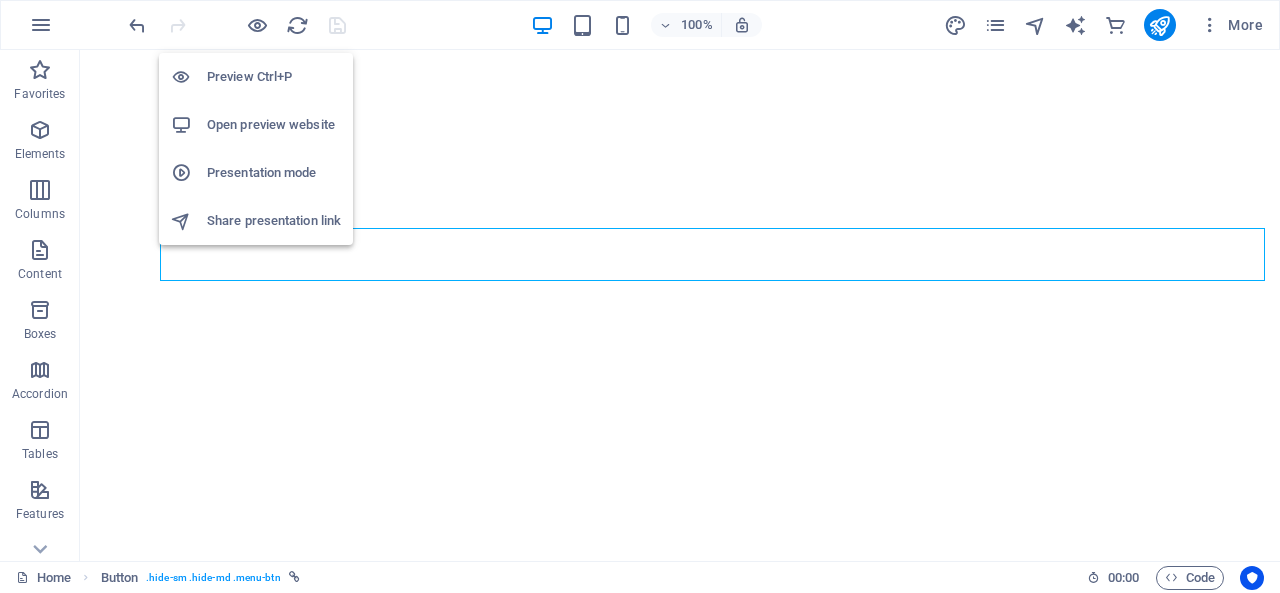 click on "Open preview website" at bounding box center (274, 125) 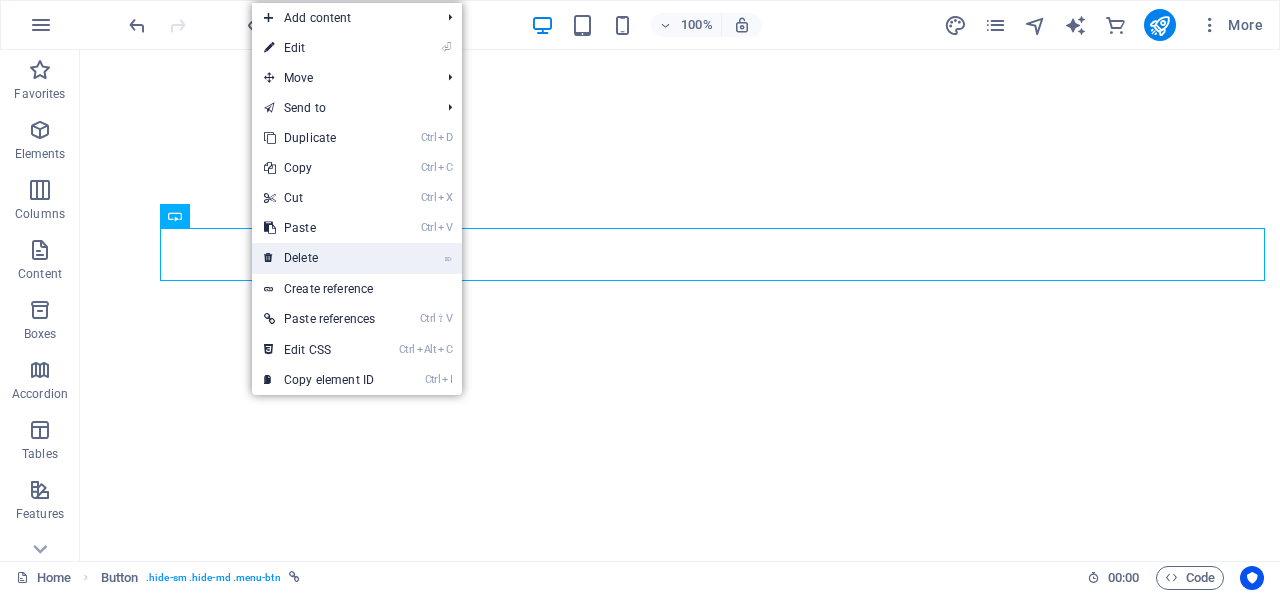 click on "⌦  Delete" at bounding box center [319, 258] 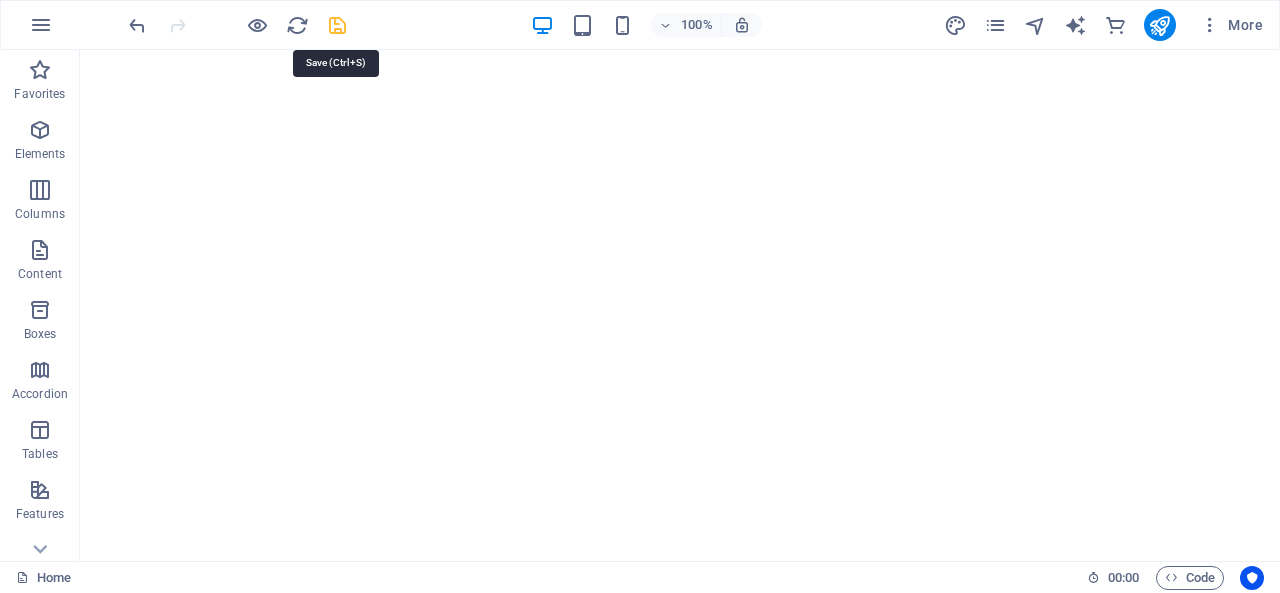 click at bounding box center (337, 25) 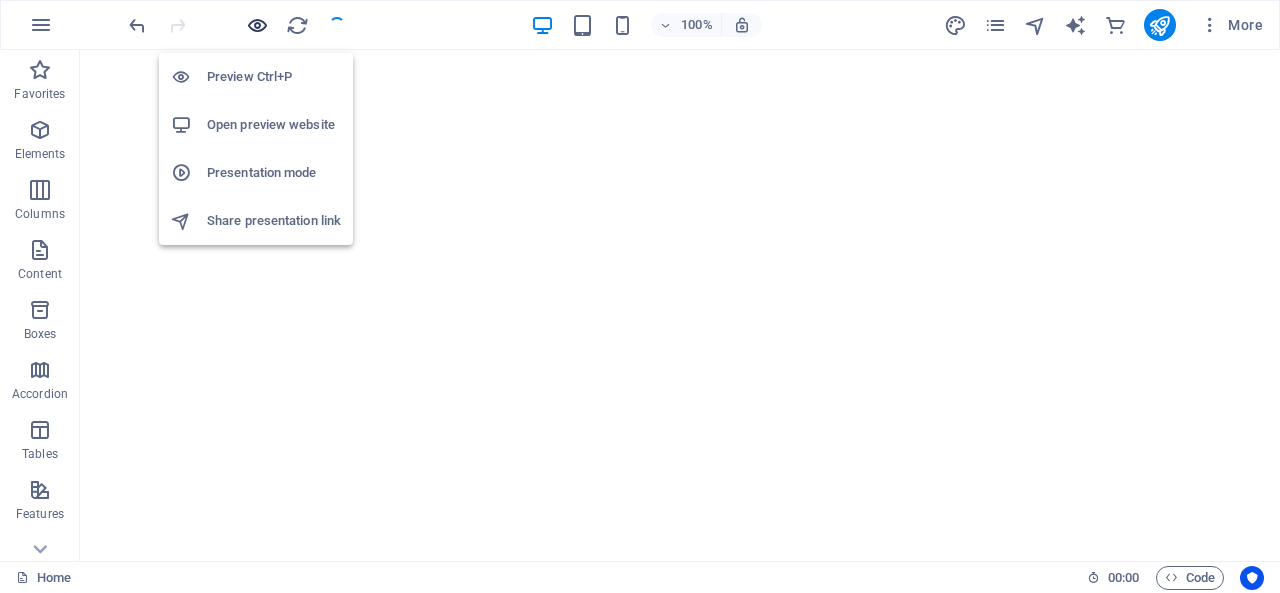 click at bounding box center (257, 25) 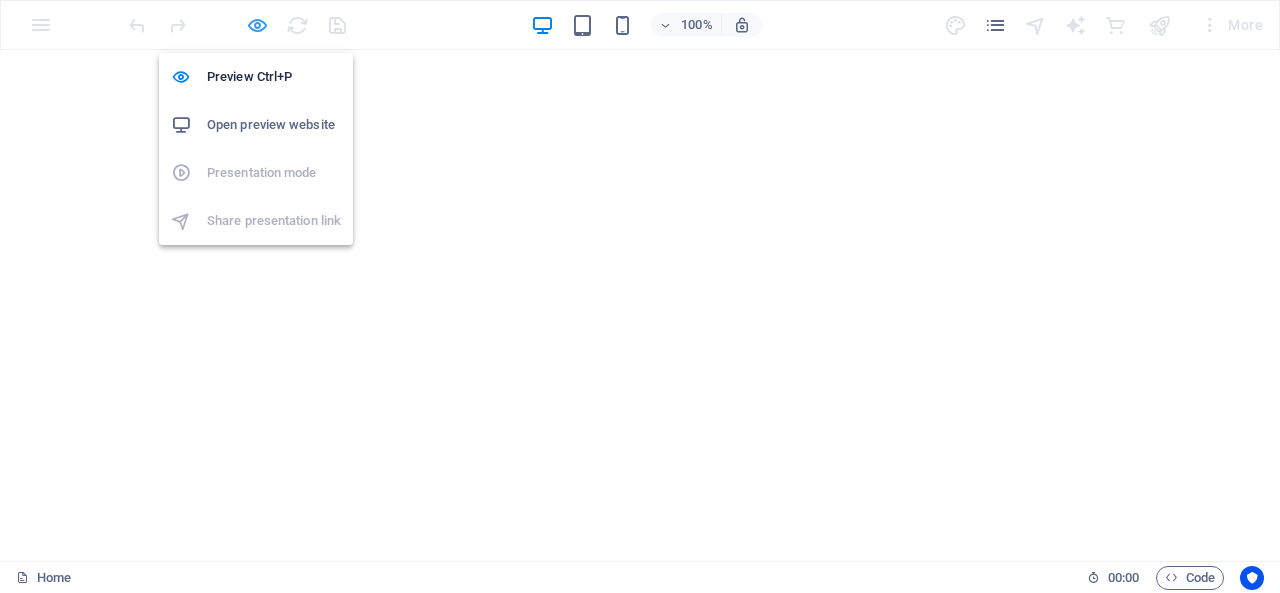 click at bounding box center (257, 25) 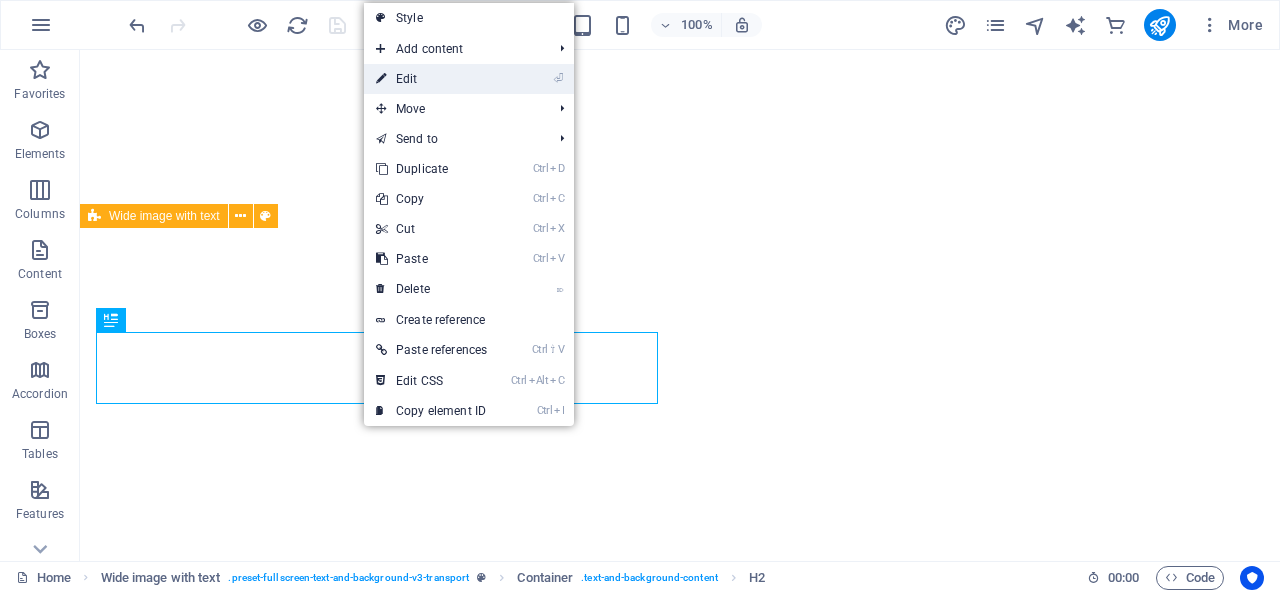 click on "⏎  Edit" at bounding box center [431, 79] 